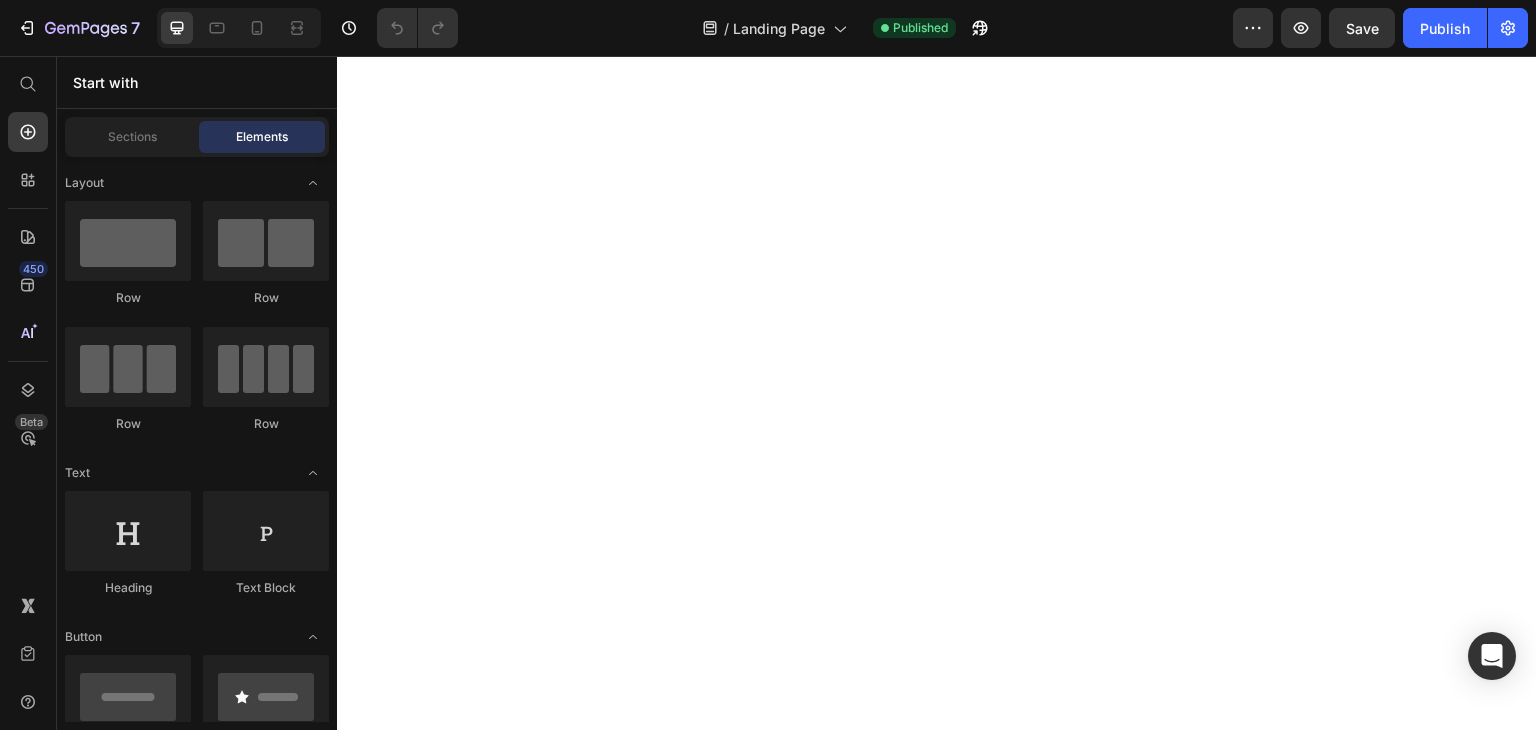 scroll, scrollTop: 0, scrollLeft: 0, axis: both 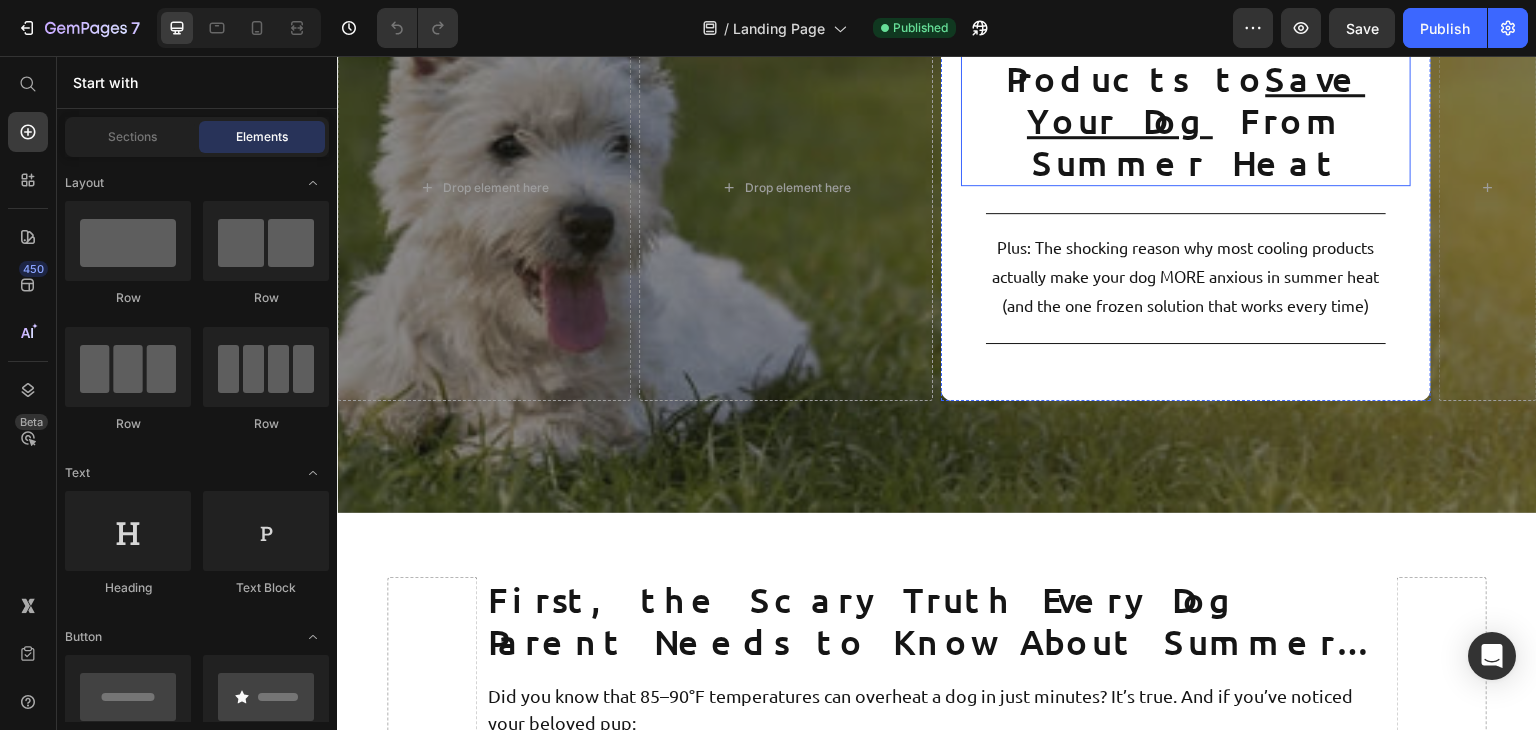 click on "The 7 Best Cooling Products to  Save Your Dog   From Summer Heat" at bounding box center (1186, 100) 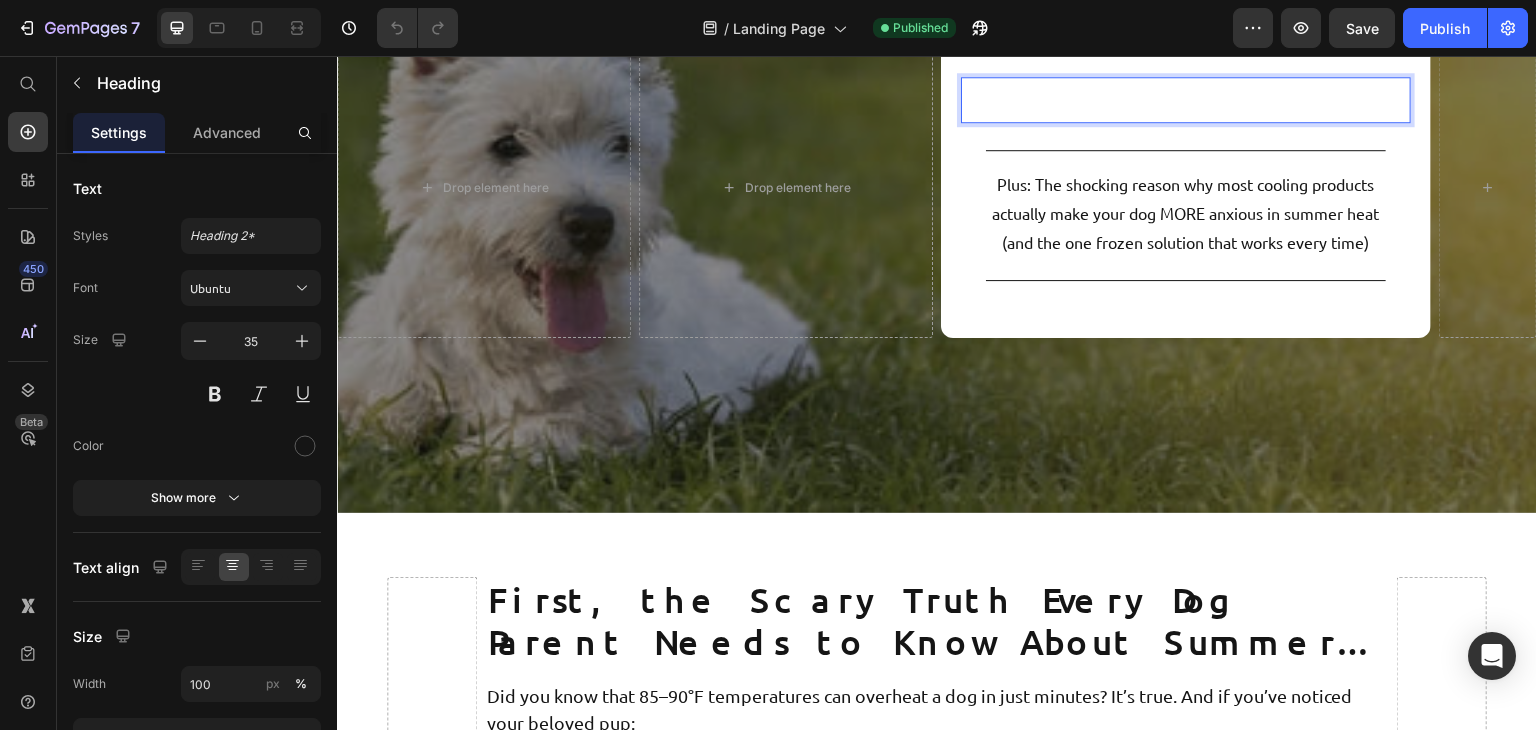 scroll, scrollTop: 348, scrollLeft: 0, axis: vertical 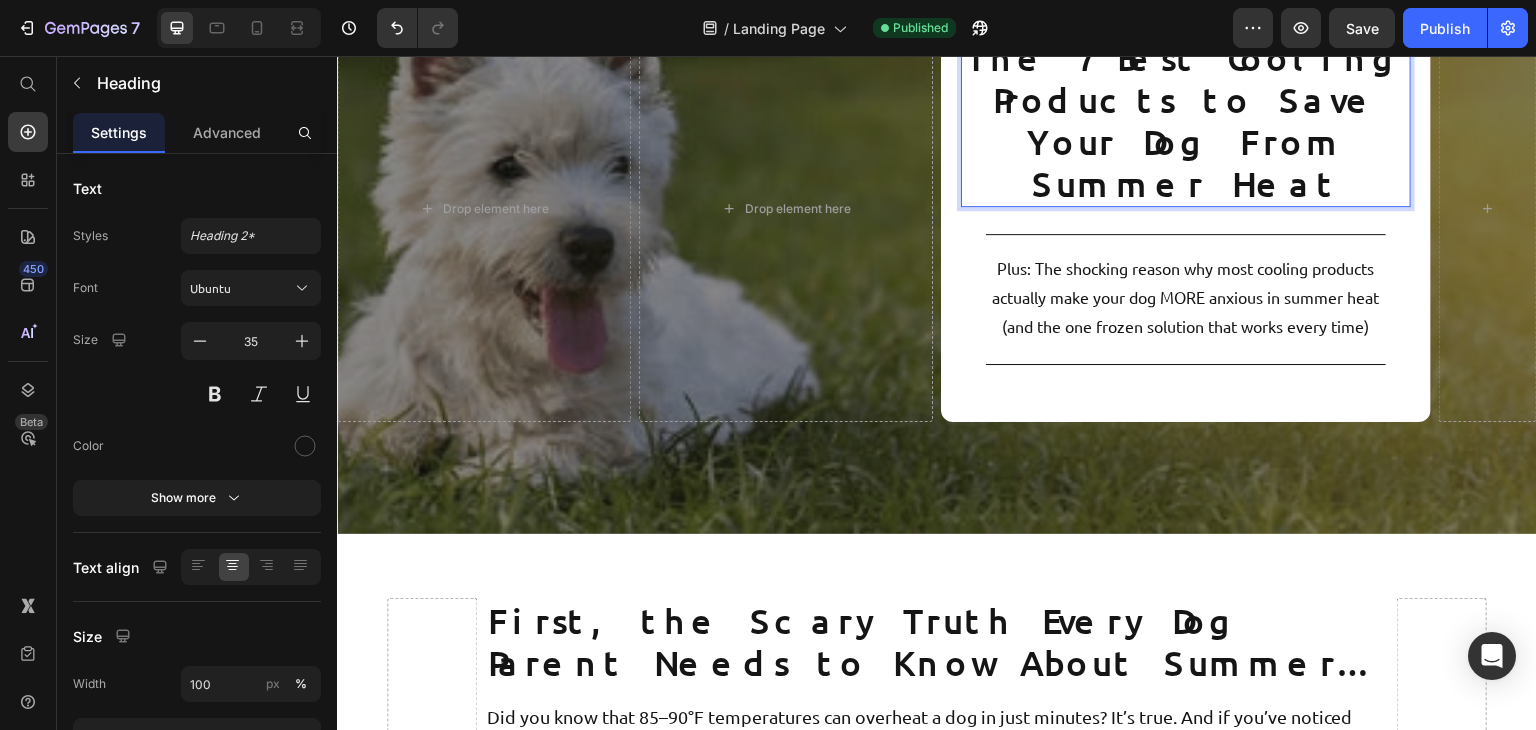 click on "The 7 Best Cooling Products to Save Your Dog From Summer Heat" at bounding box center [1186, 121] 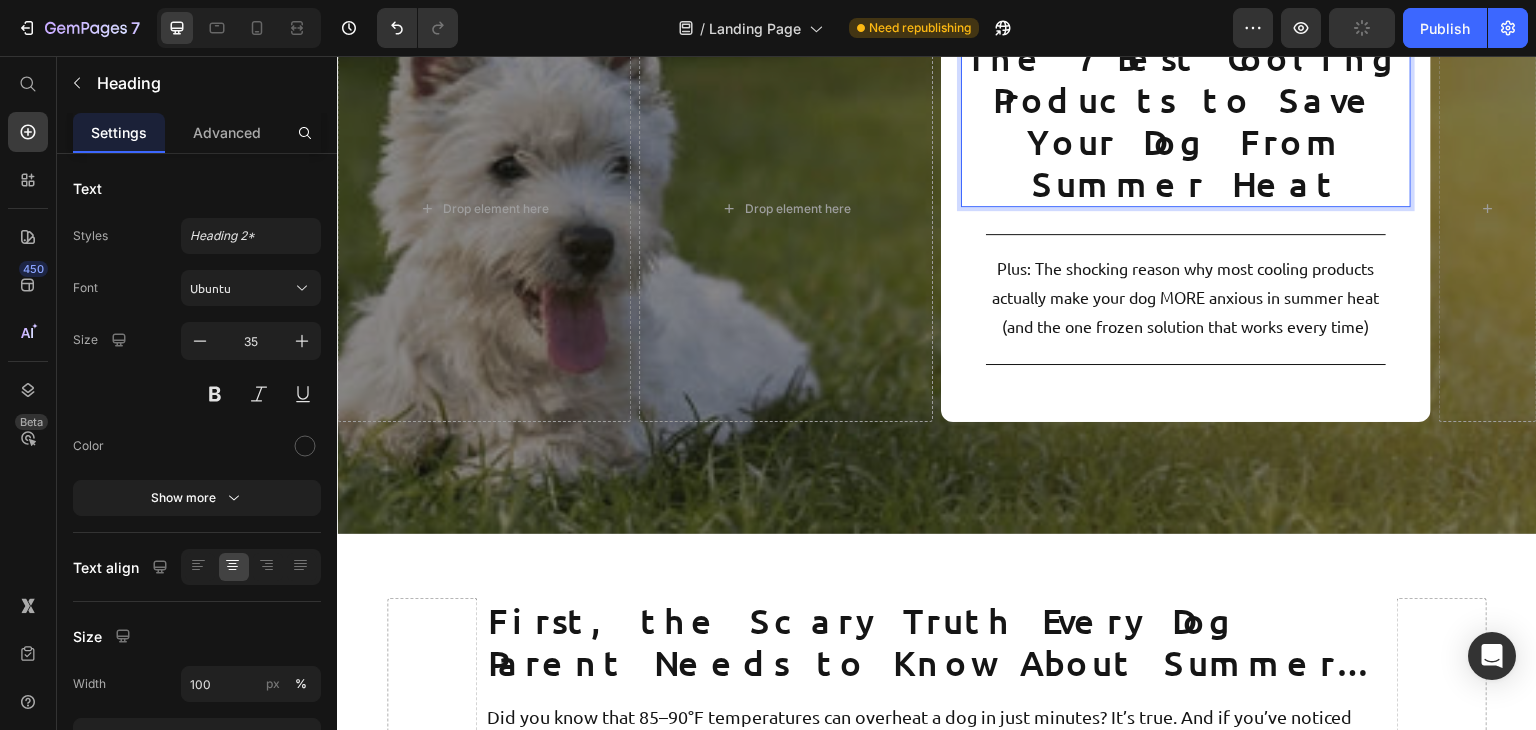 click on "The 7 Best Cooling Products to Save Your Dog From Summer Heat" at bounding box center [1186, 121] 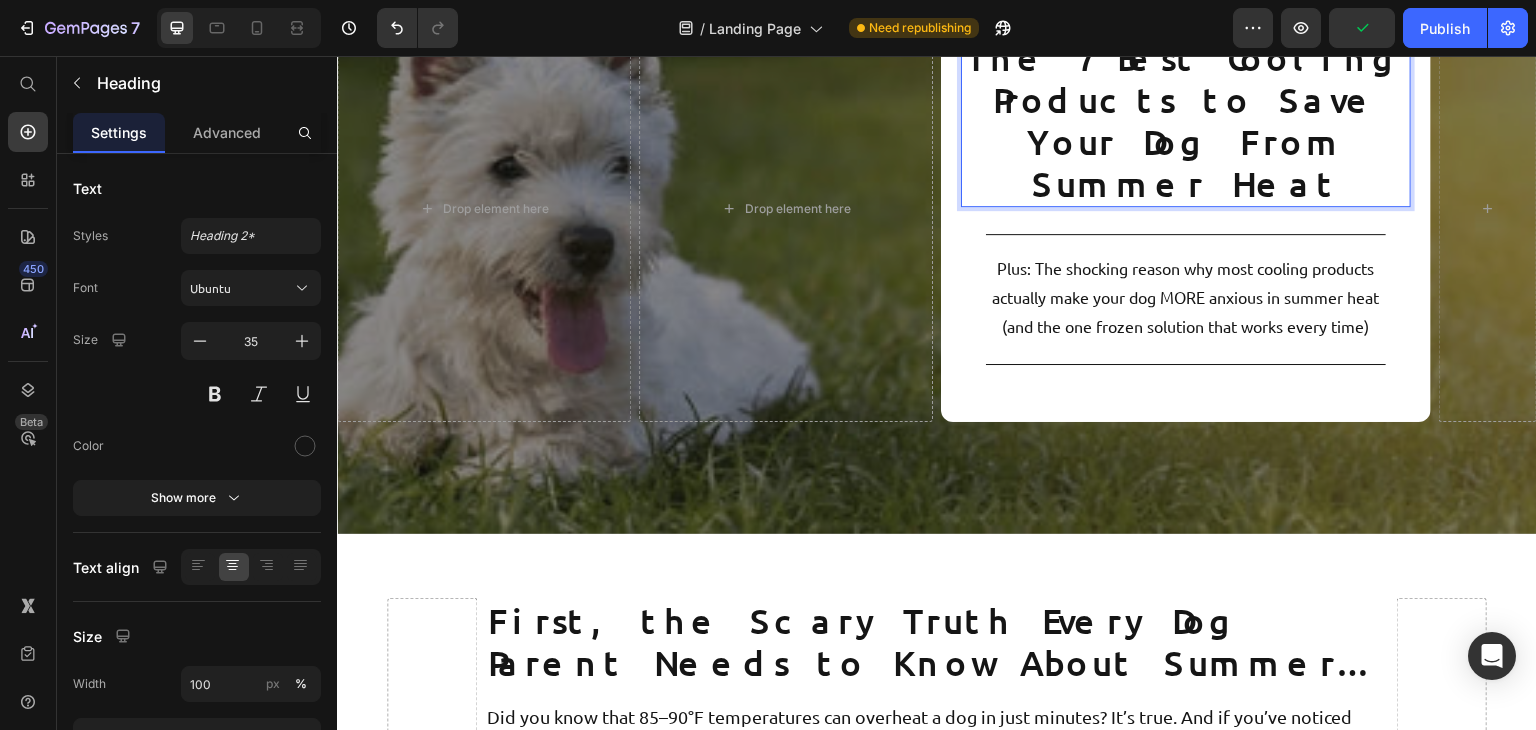click on "The 7 Best Cooling Products to Save Your Dog From Summer Heat" at bounding box center (1186, 121) 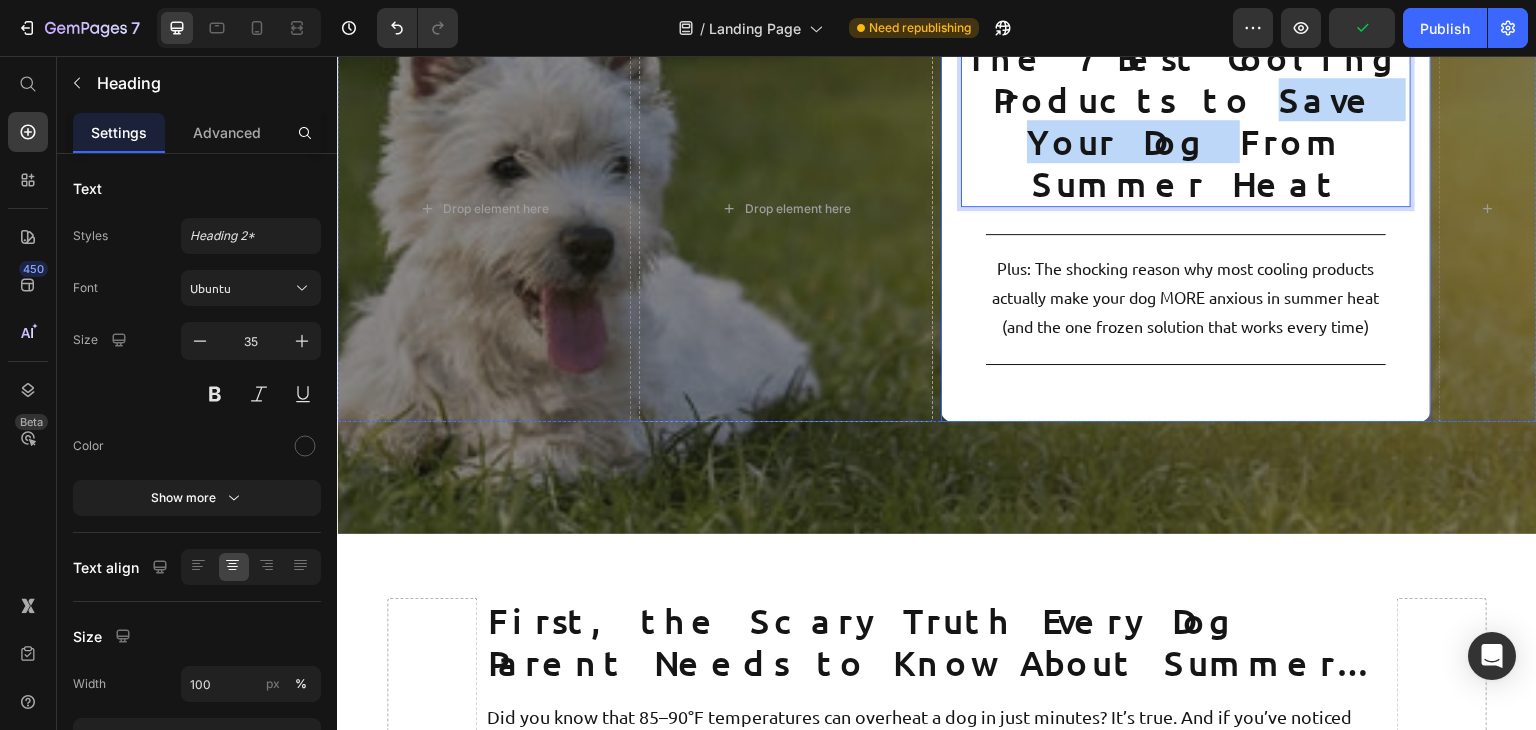 drag, startPoint x: 1162, startPoint y: 169, endPoint x: 1404, endPoint y: 177, distance: 242.1322 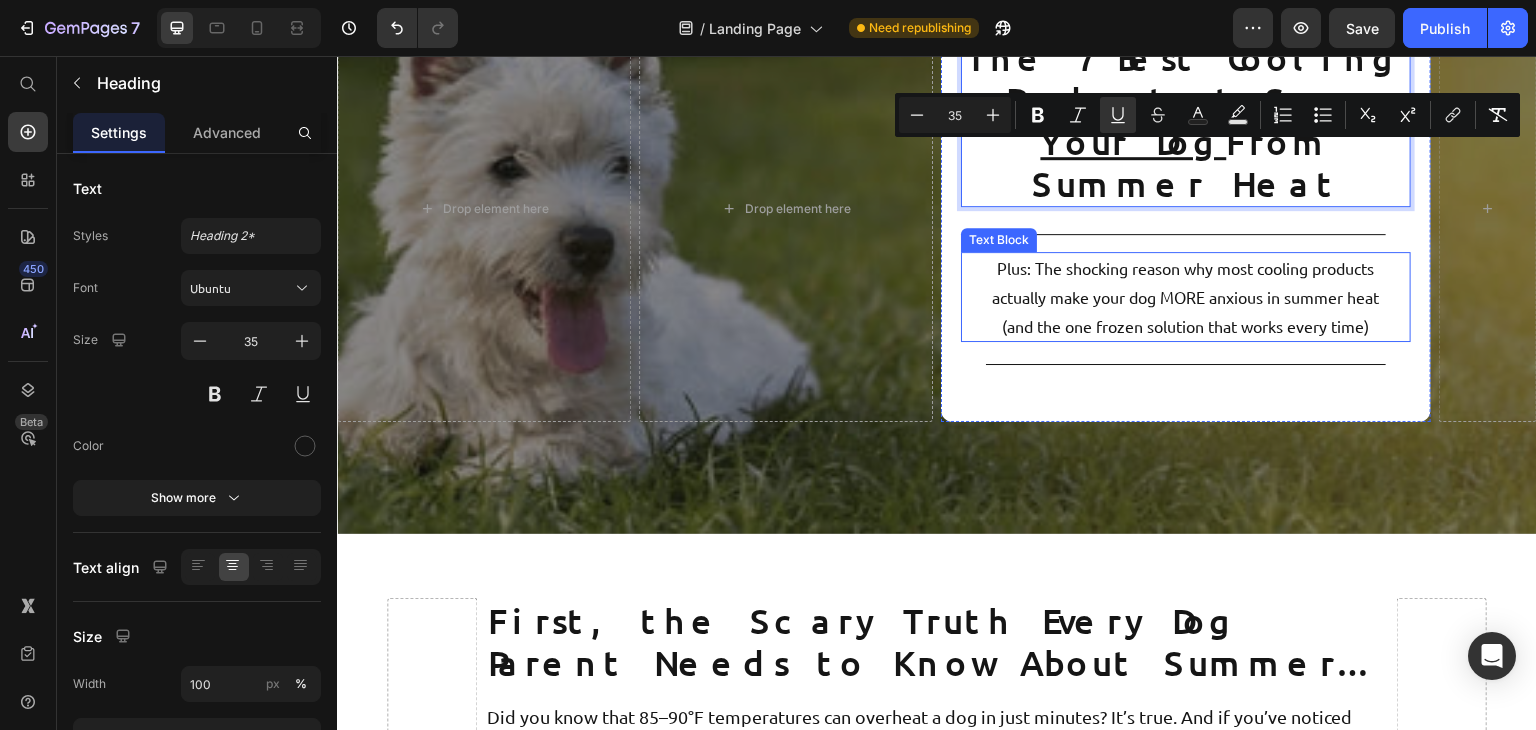 click on "Plus: The shocking reason why most cooling products actually make your dog MORE anxious in summer heat (and the one frozen solution that works every time)" at bounding box center (1186, 297) 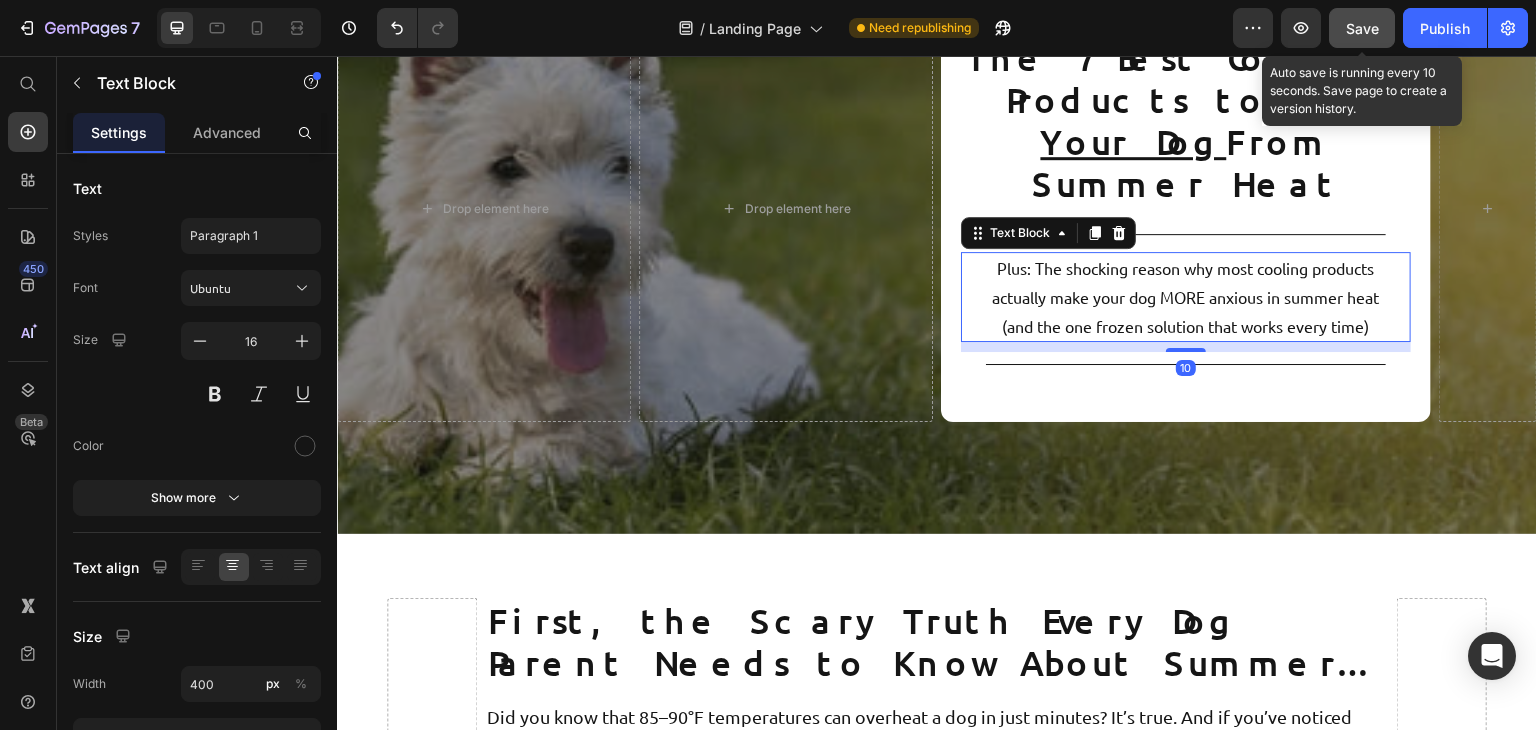 drag, startPoint x: 1384, startPoint y: 29, endPoint x: 665, endPoint y: 649, distance: 949.4003 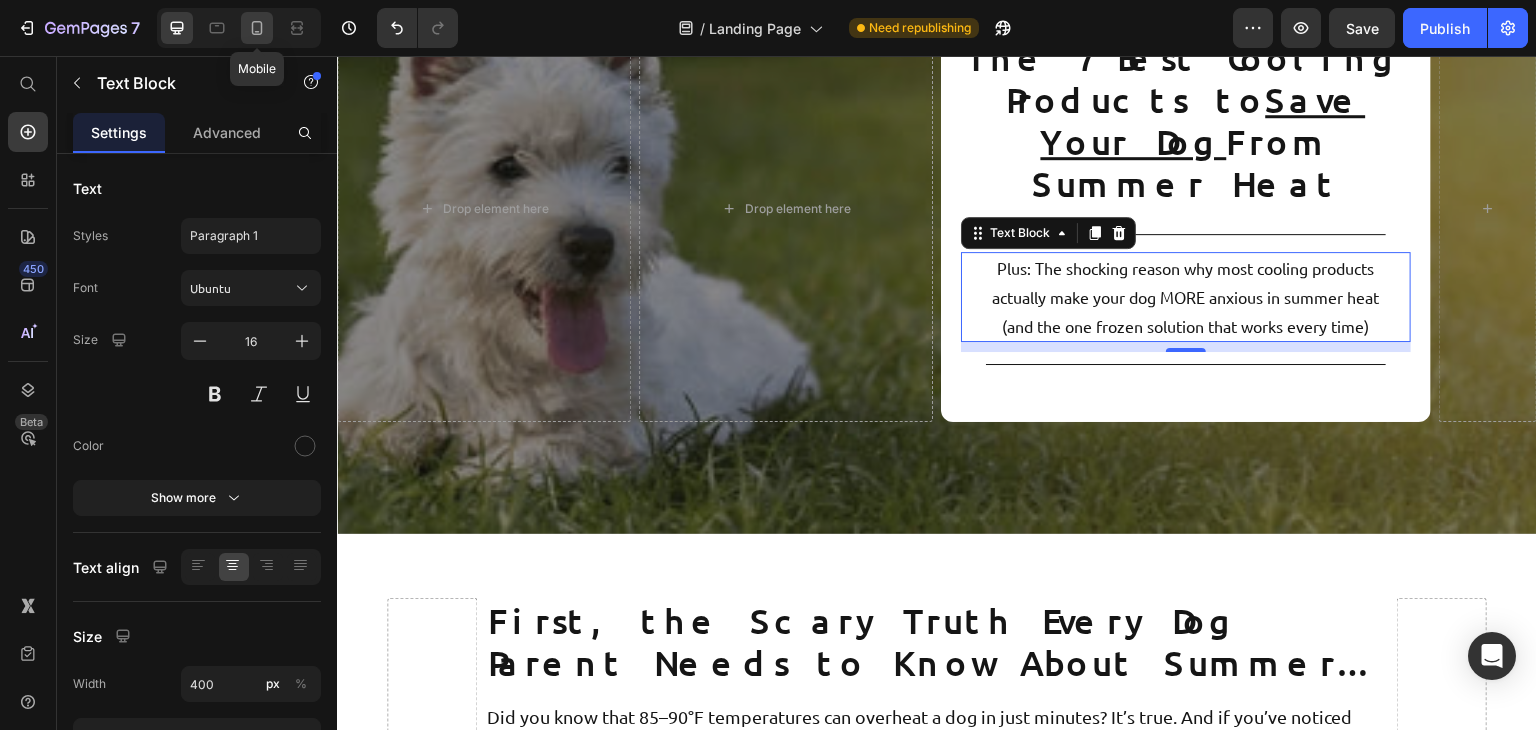 click 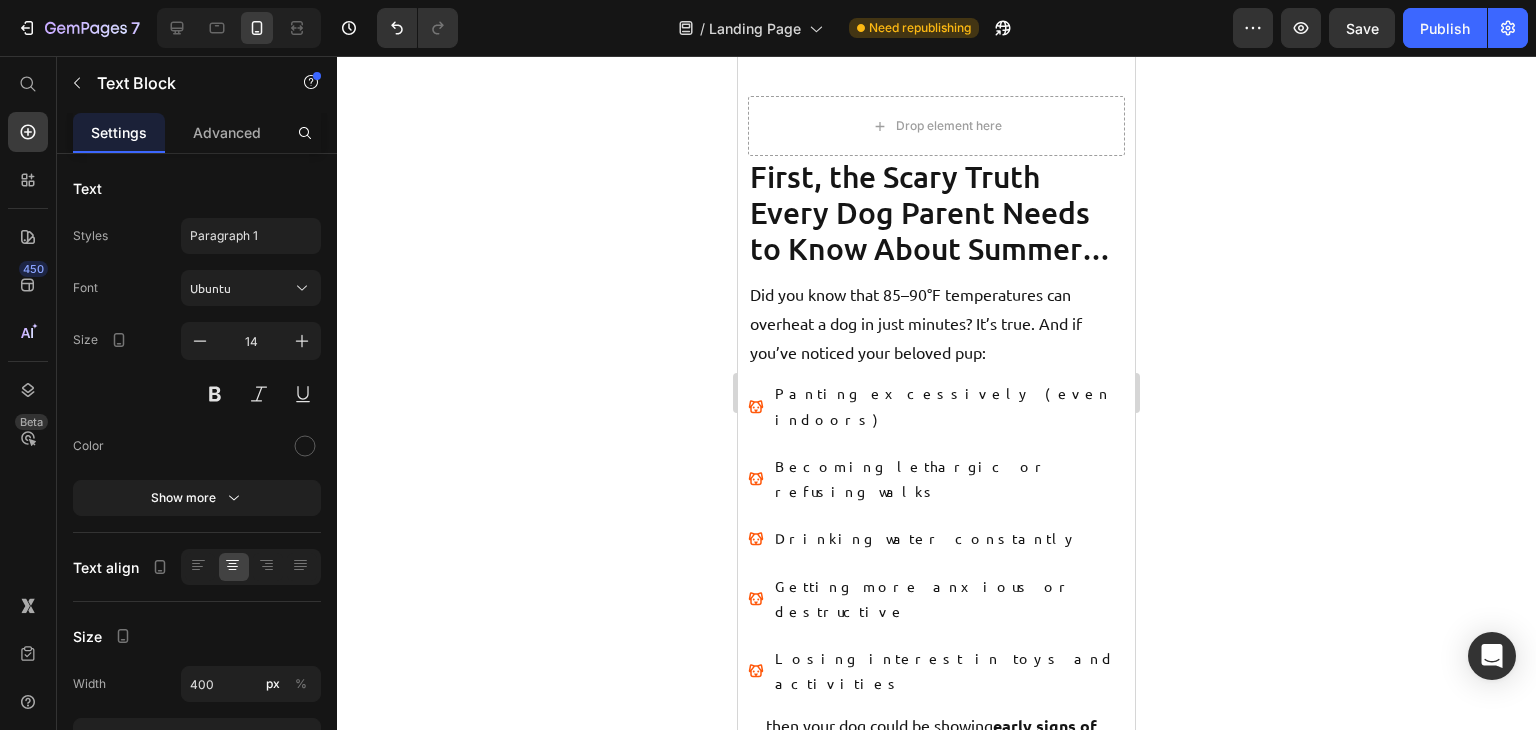 scroll, scrollTop: 1173, scrollLeft: 0, axis: vertical 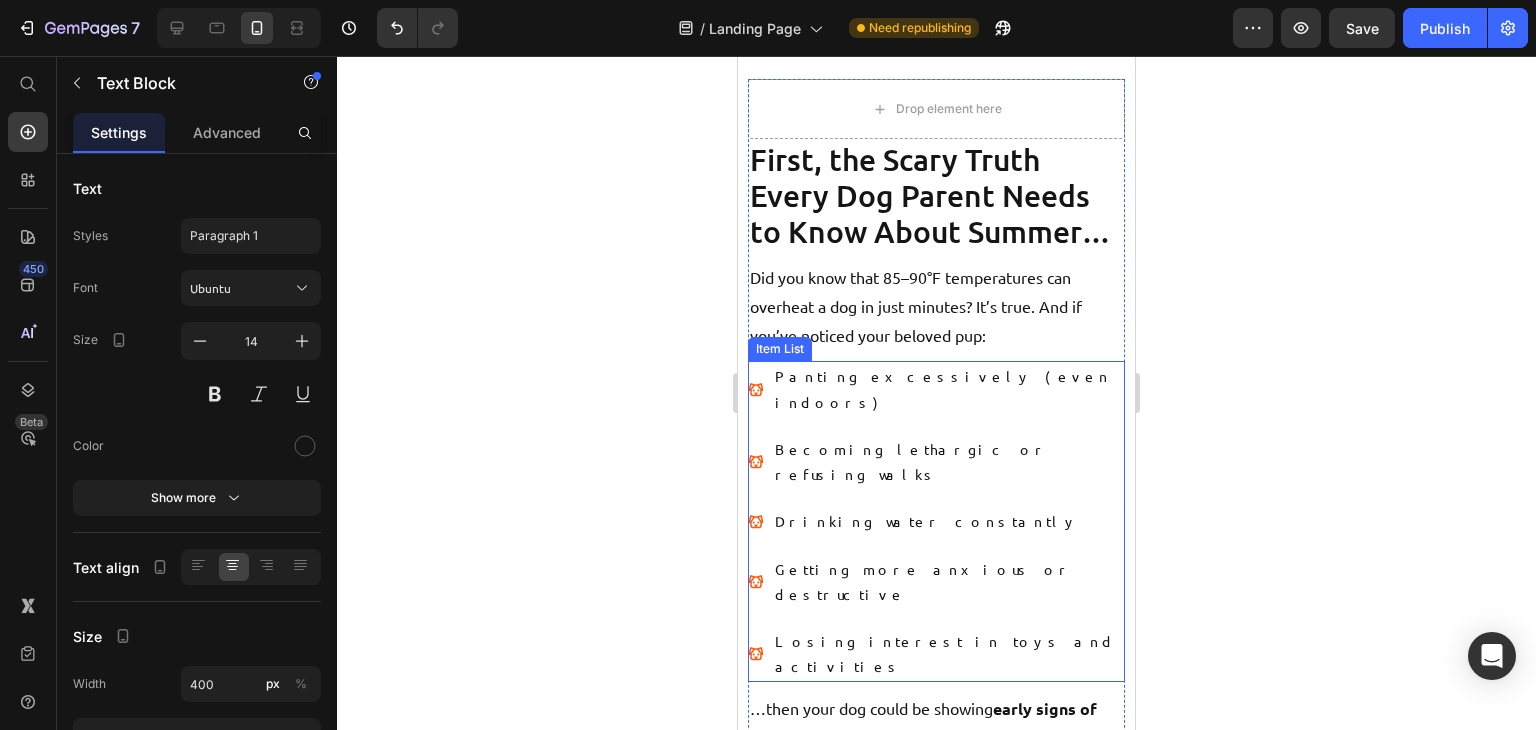 click on "Panting excessively (even indoors)
Becoming lethargic or refusing walks
Drinking water constantly
Getting more anxious or destructive
Losing interest in toys and activities" at bounding box center [936, 521] 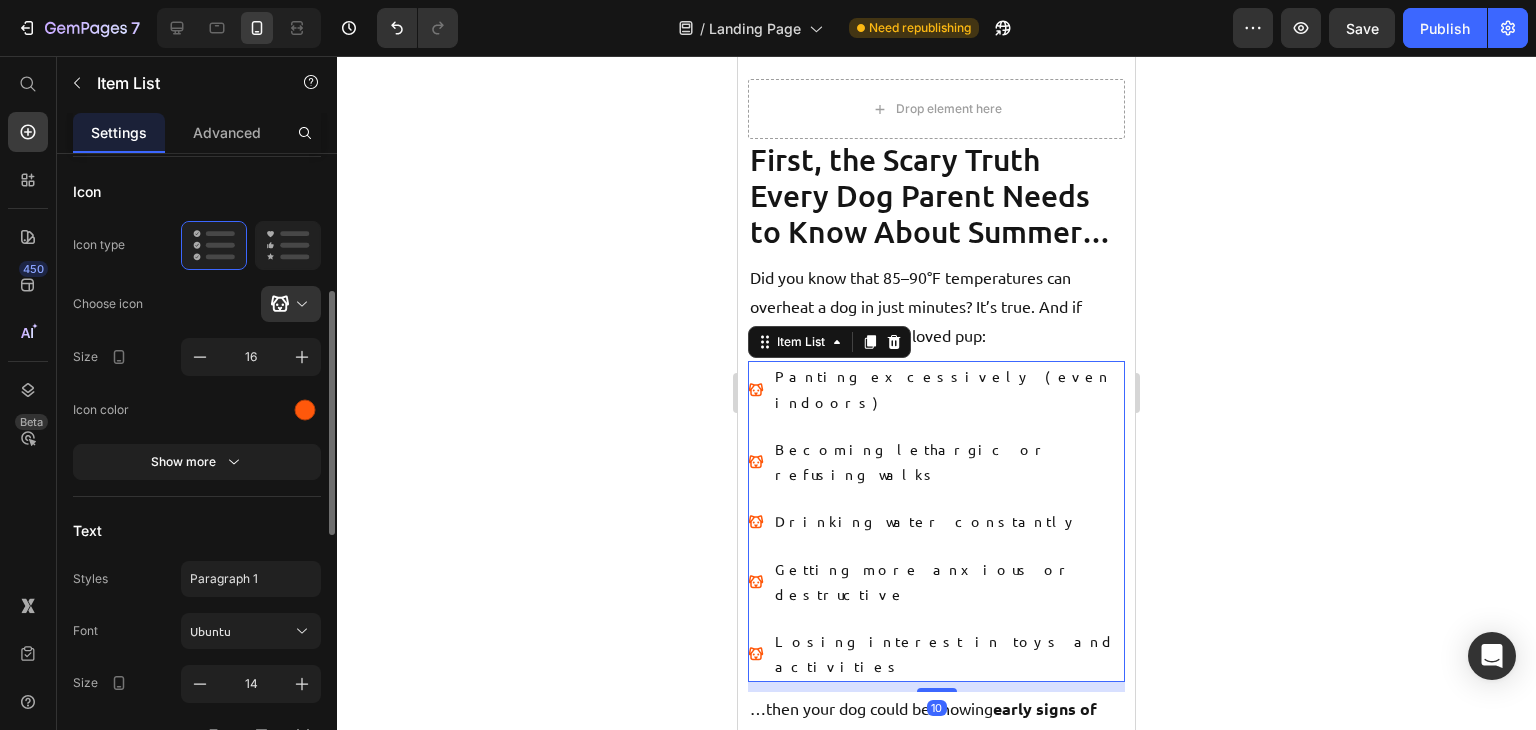 scroll, scrollTop: 346, scrollLeft: 0, axis: vertical 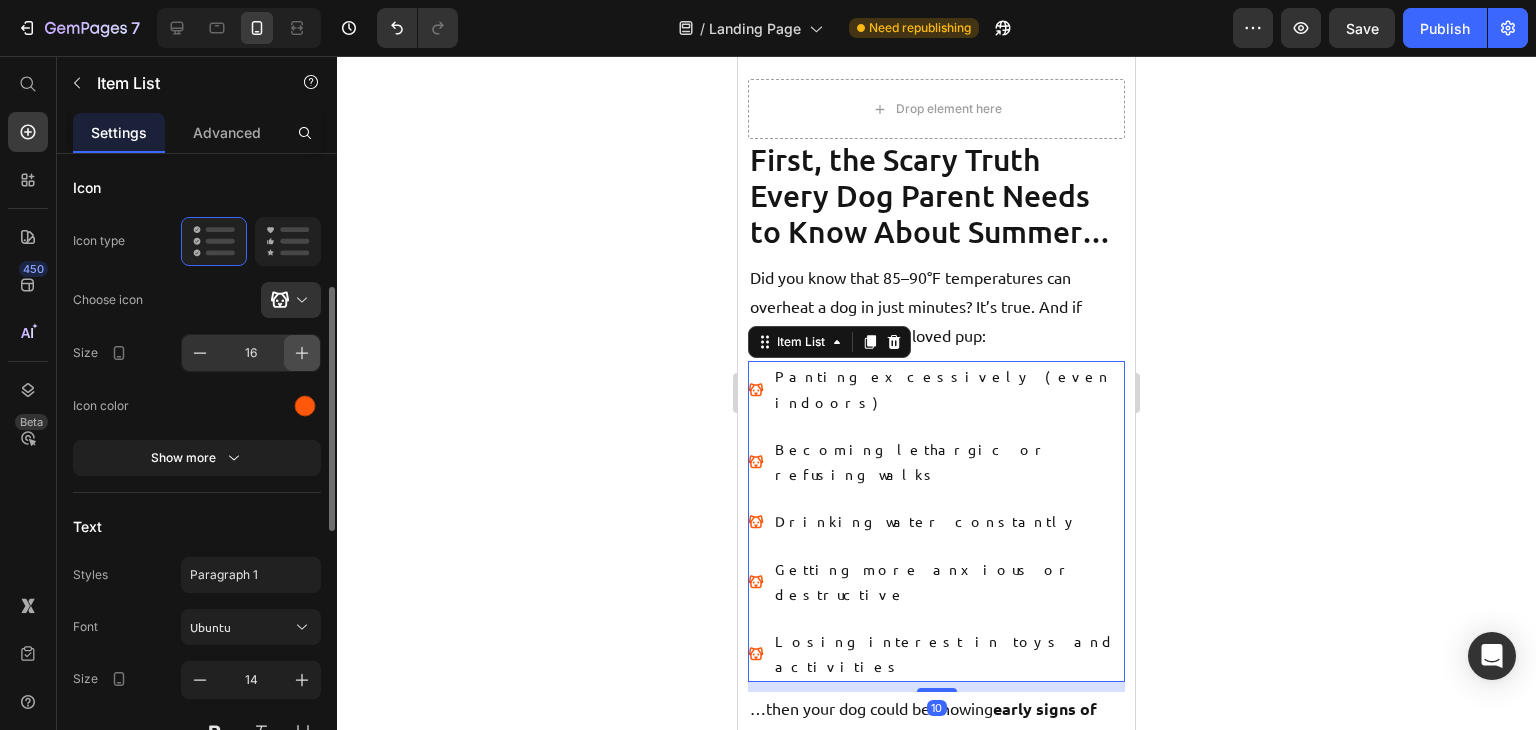 click at bounding box center (302, 353) 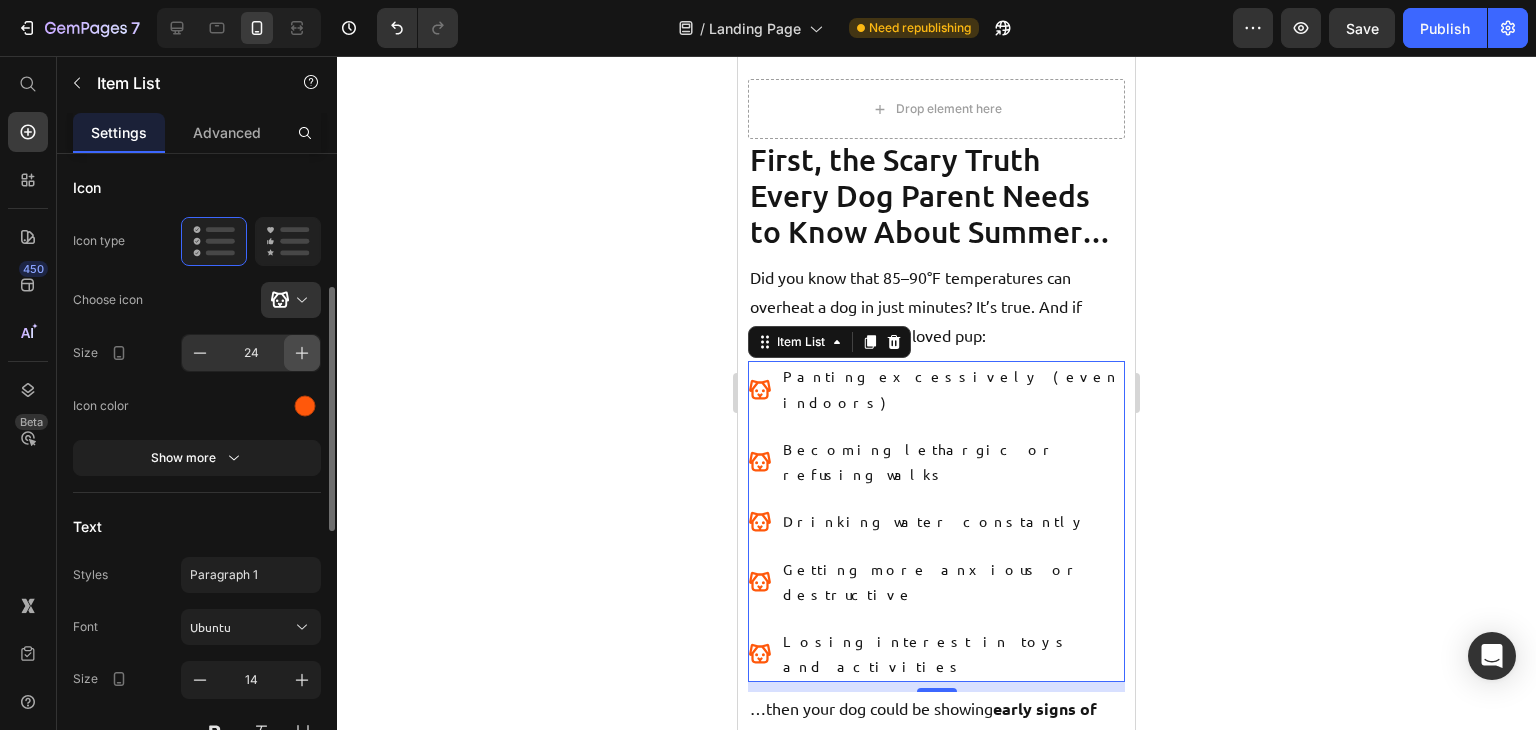 click 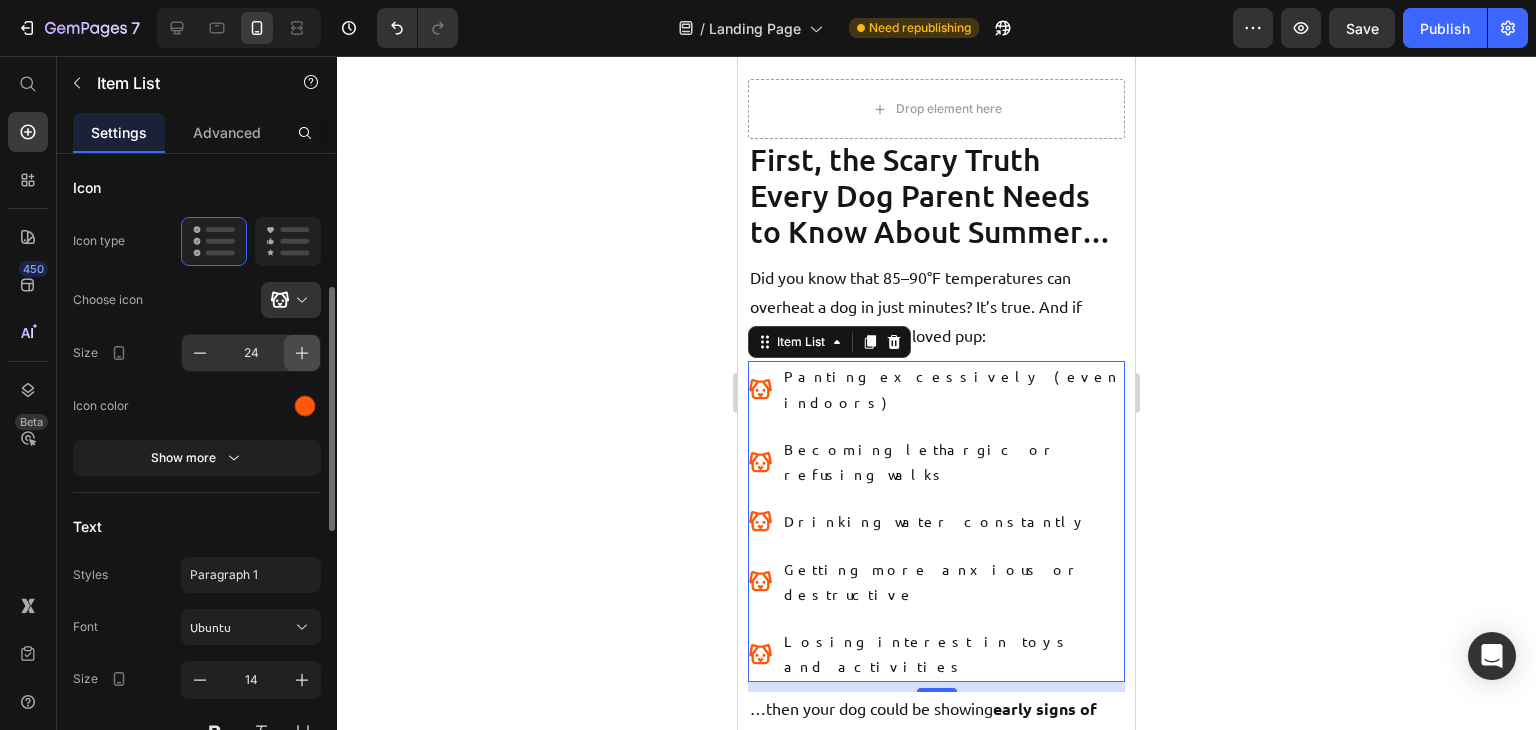 type on "25" 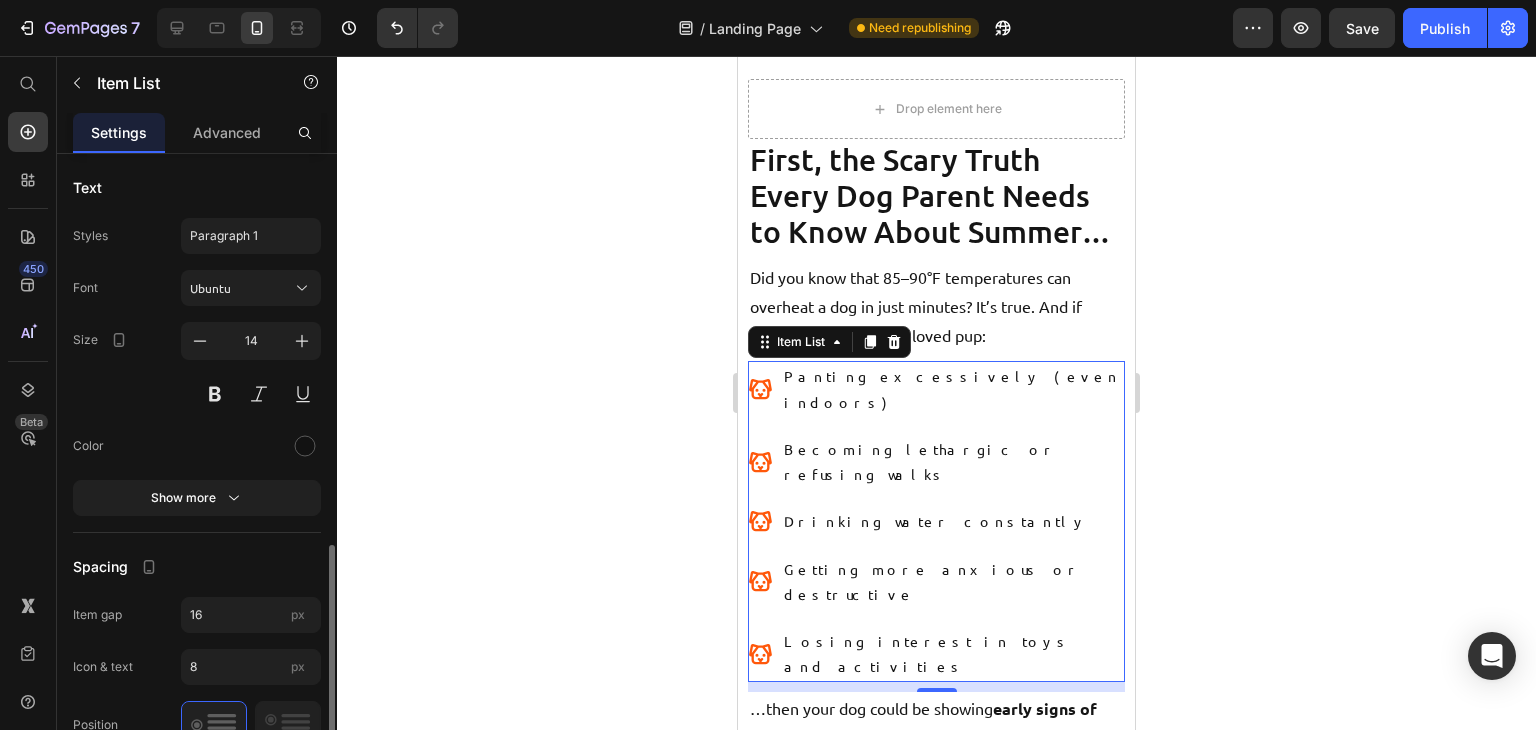 scroll, scrollTop: 777, scrollLeft: 0, axis: vertical 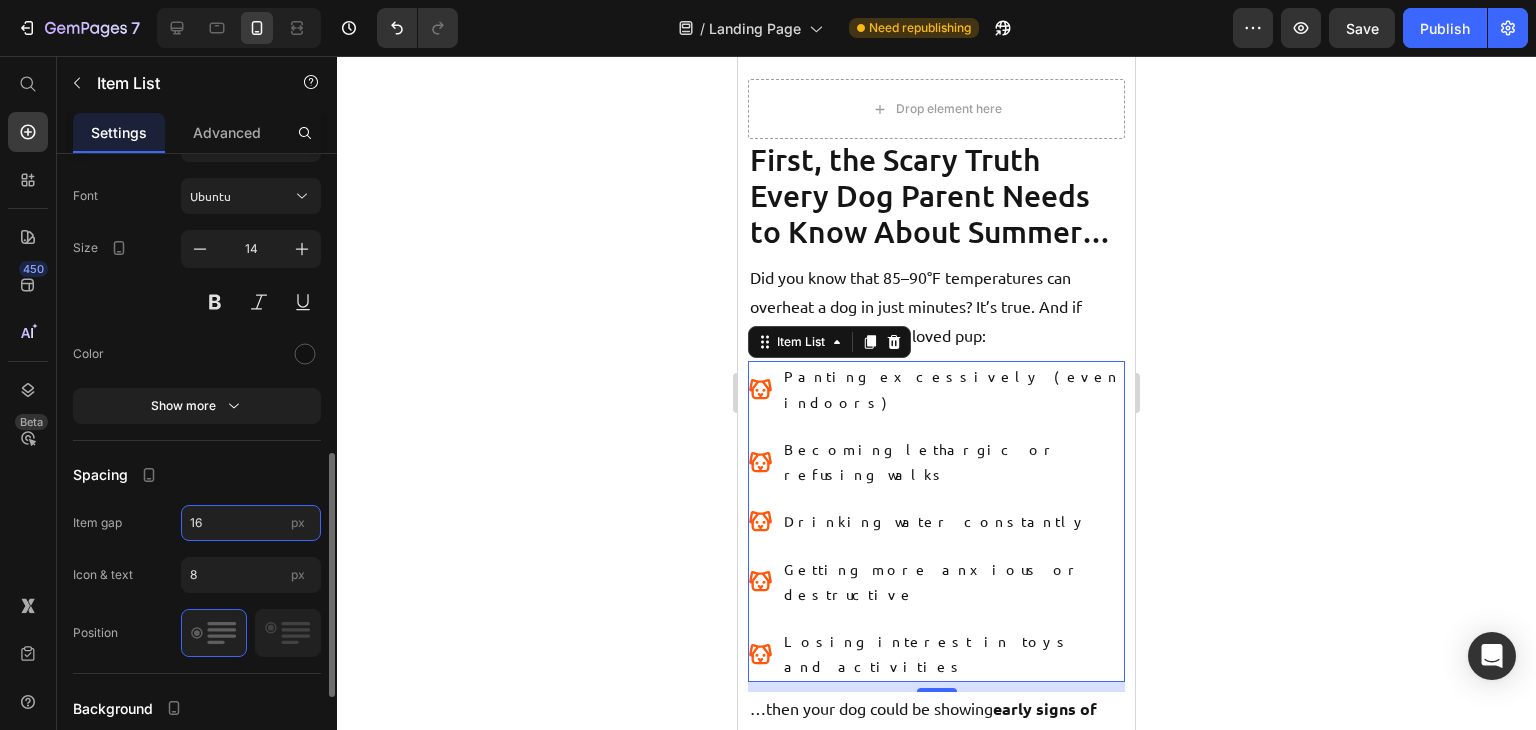 click on "16" at bounding box center [251, 523] 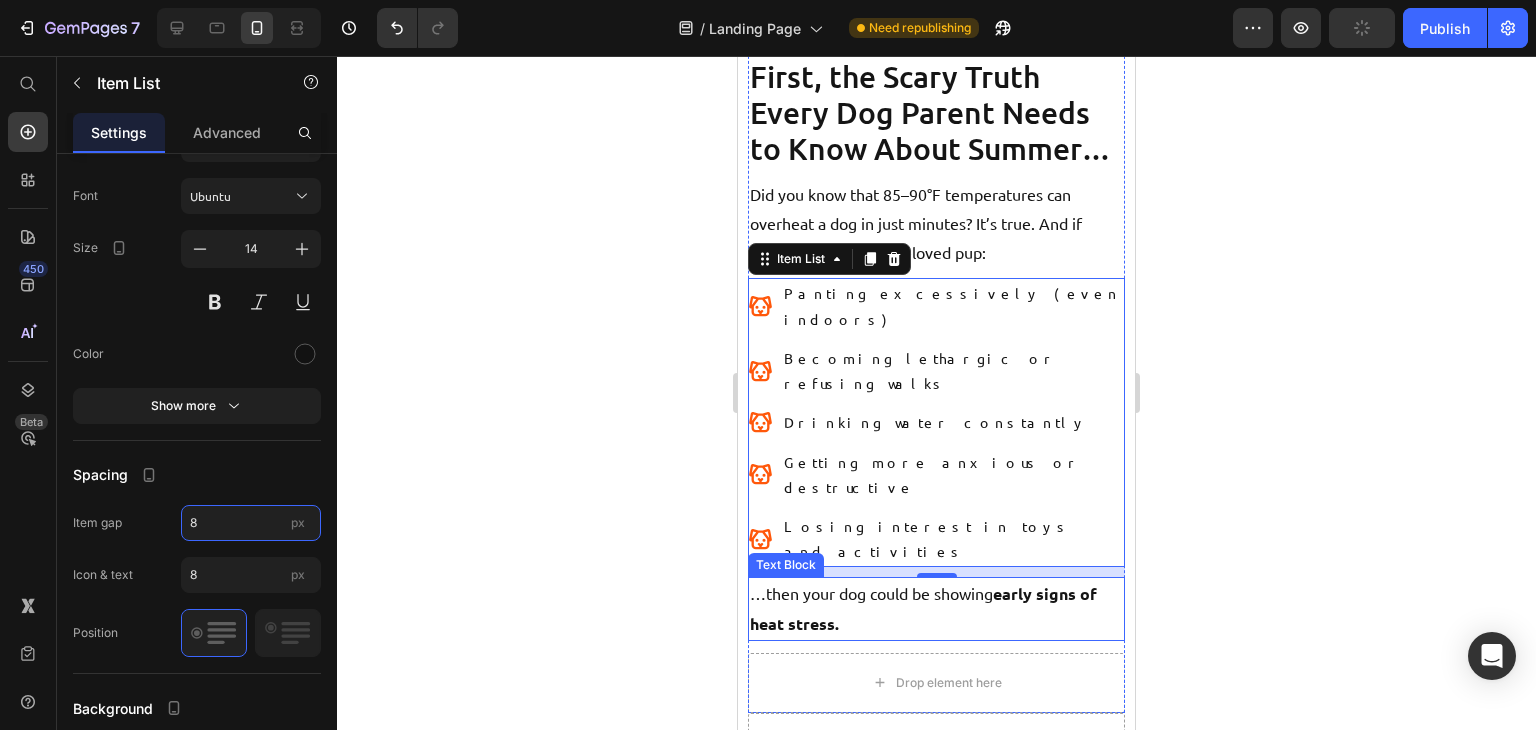 scroll, scrollTop: 1274, scrollLeft: 0, axis: vertical 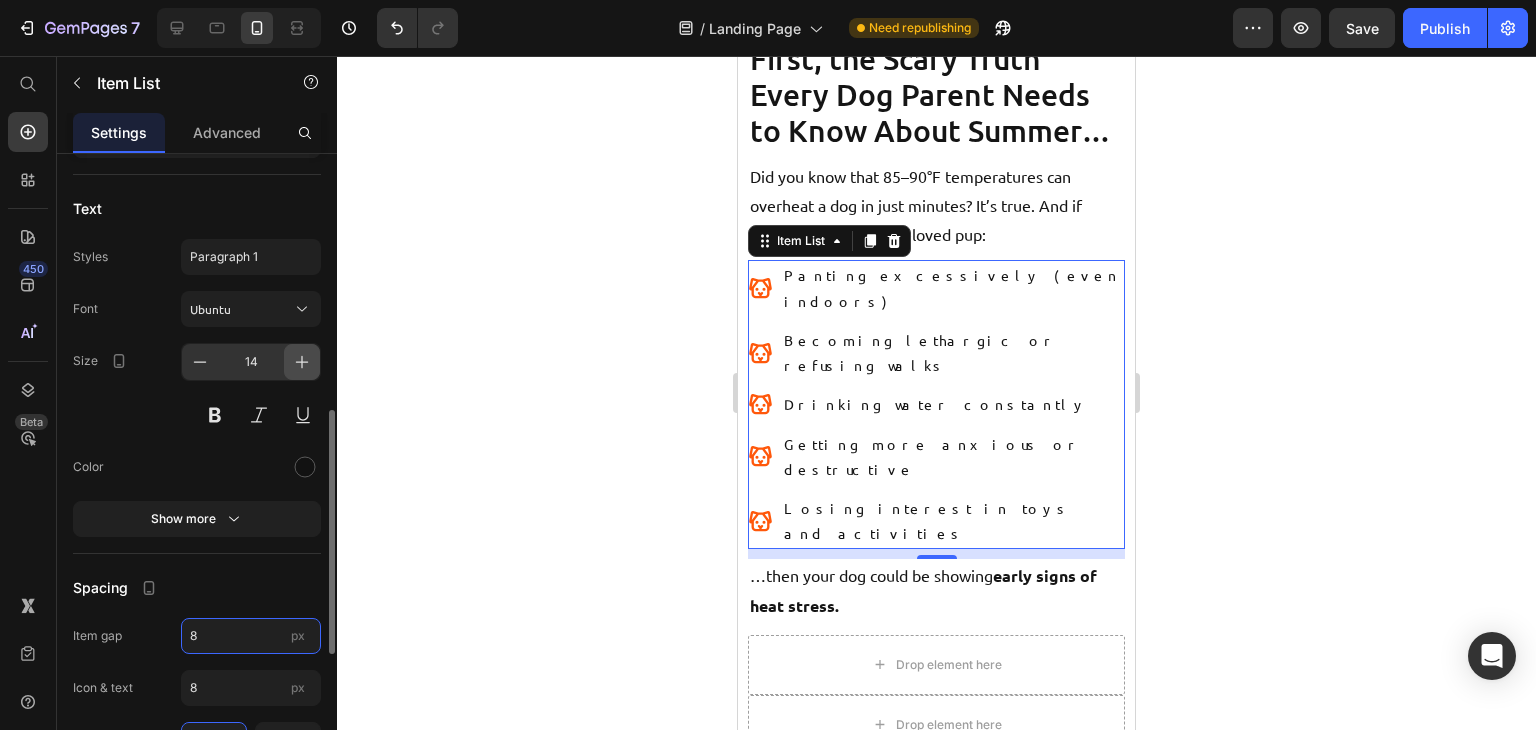 type on "8" 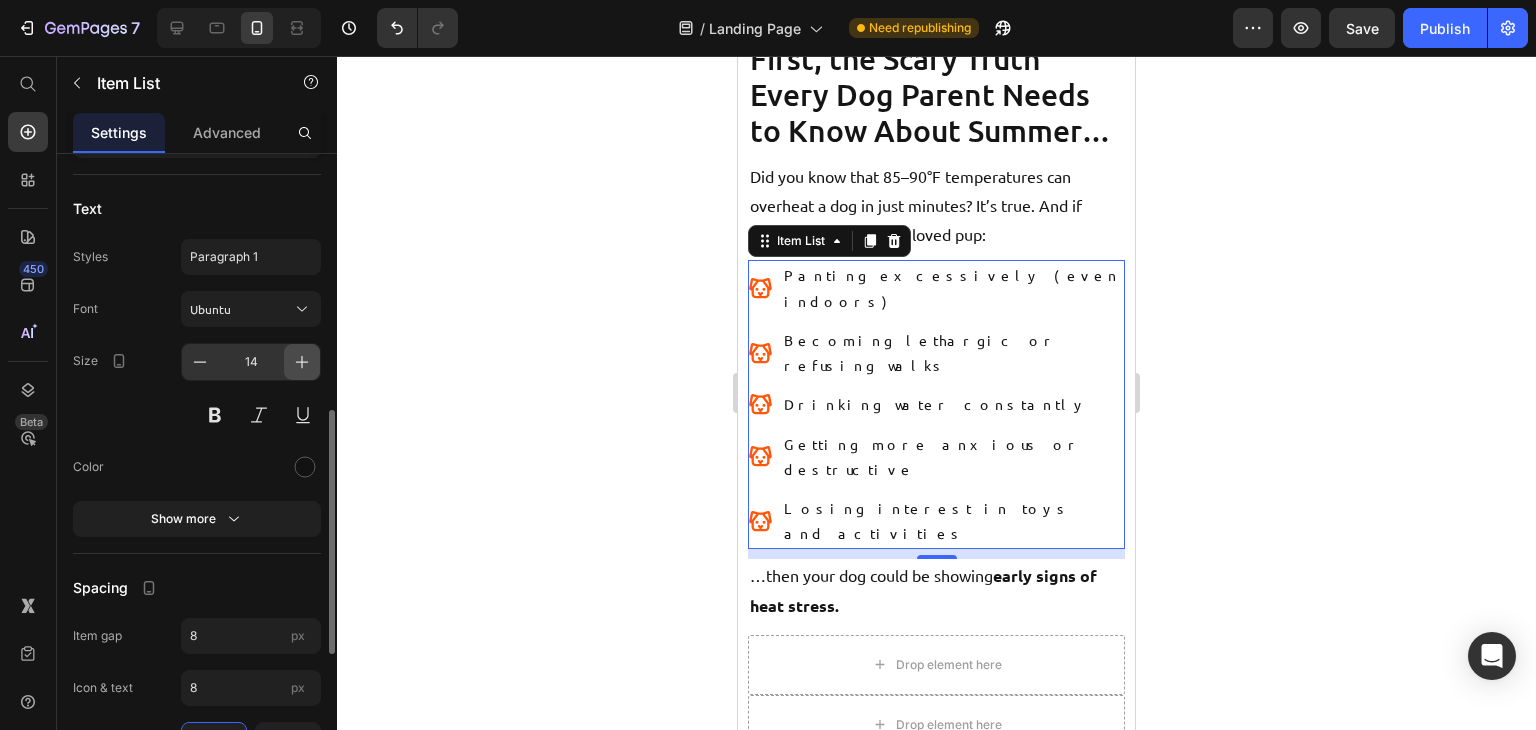 click 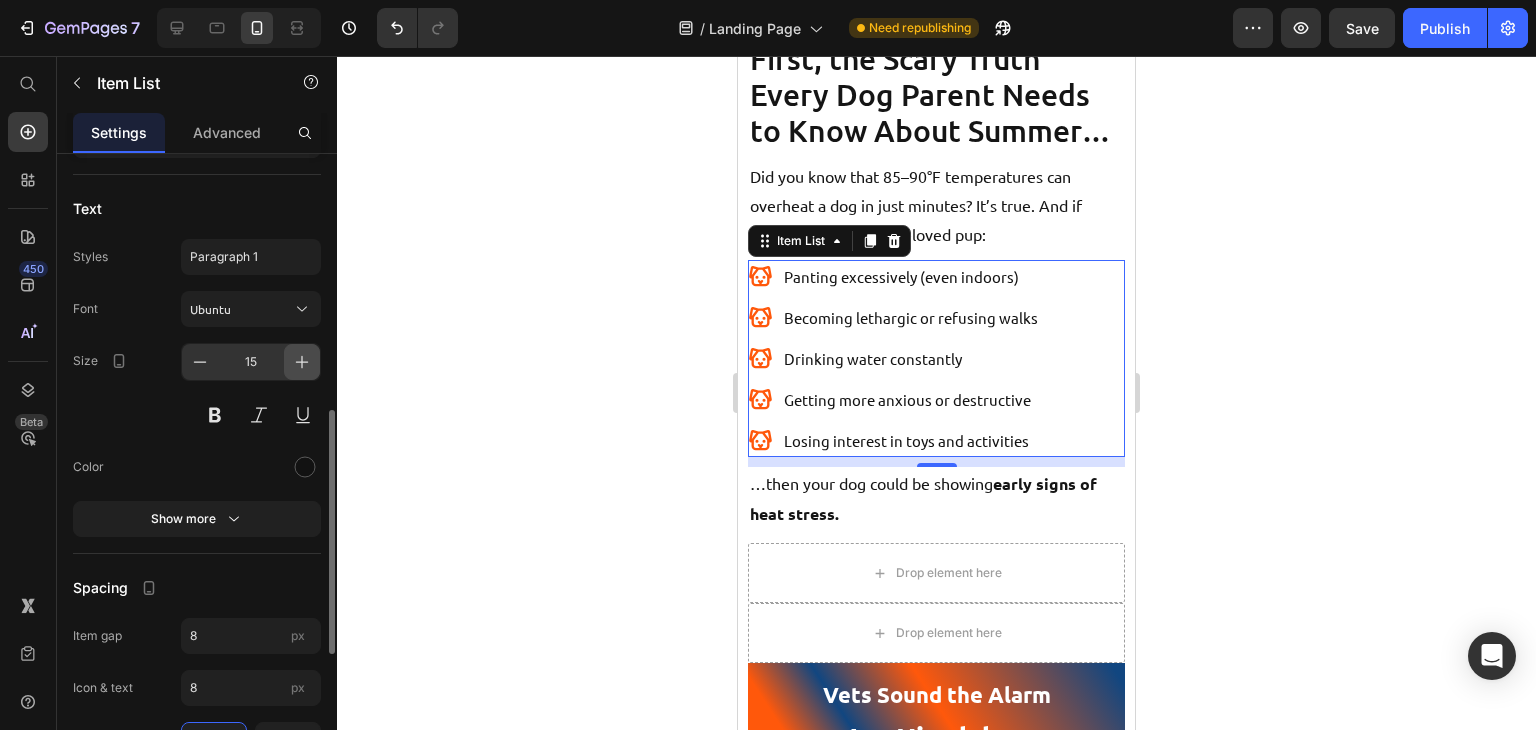 click 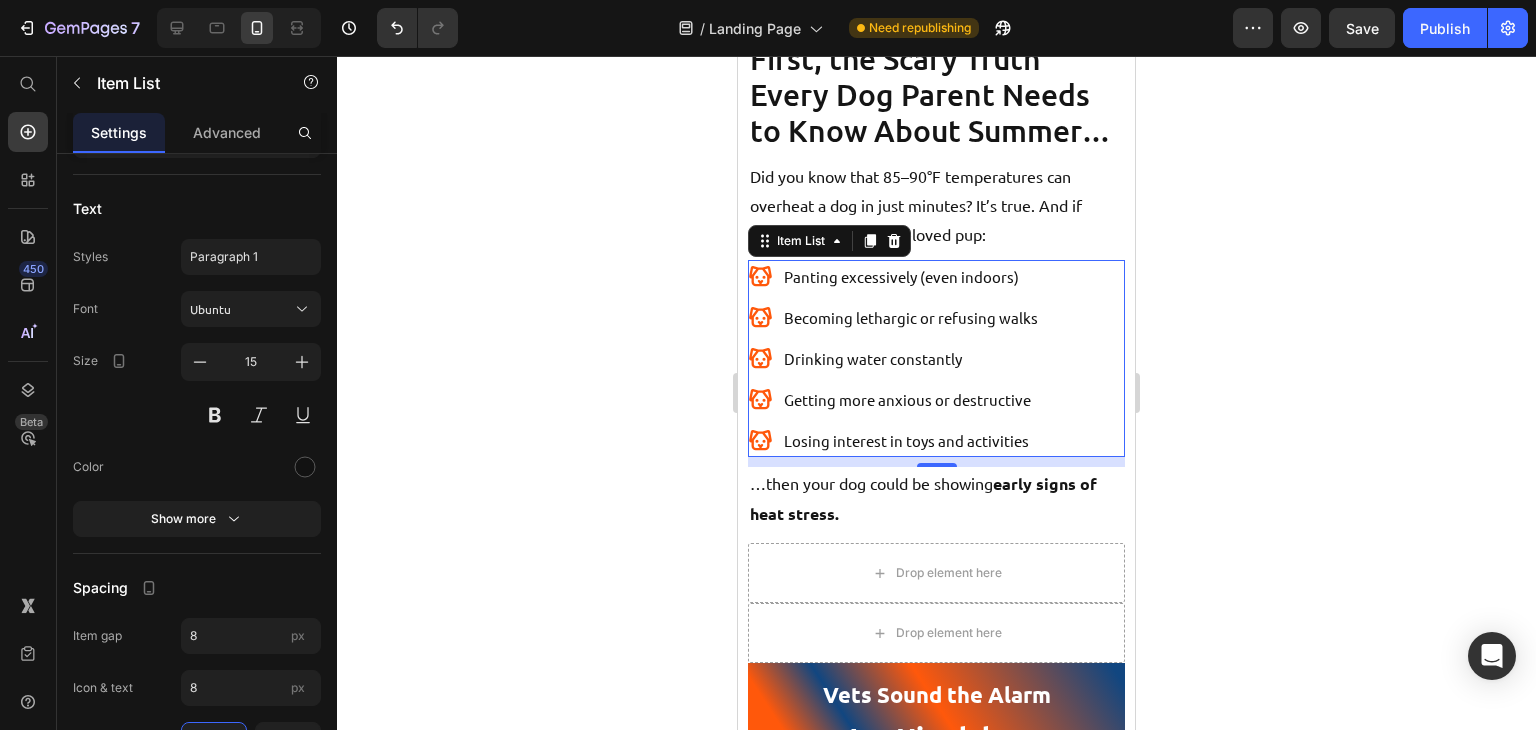 type on "16" 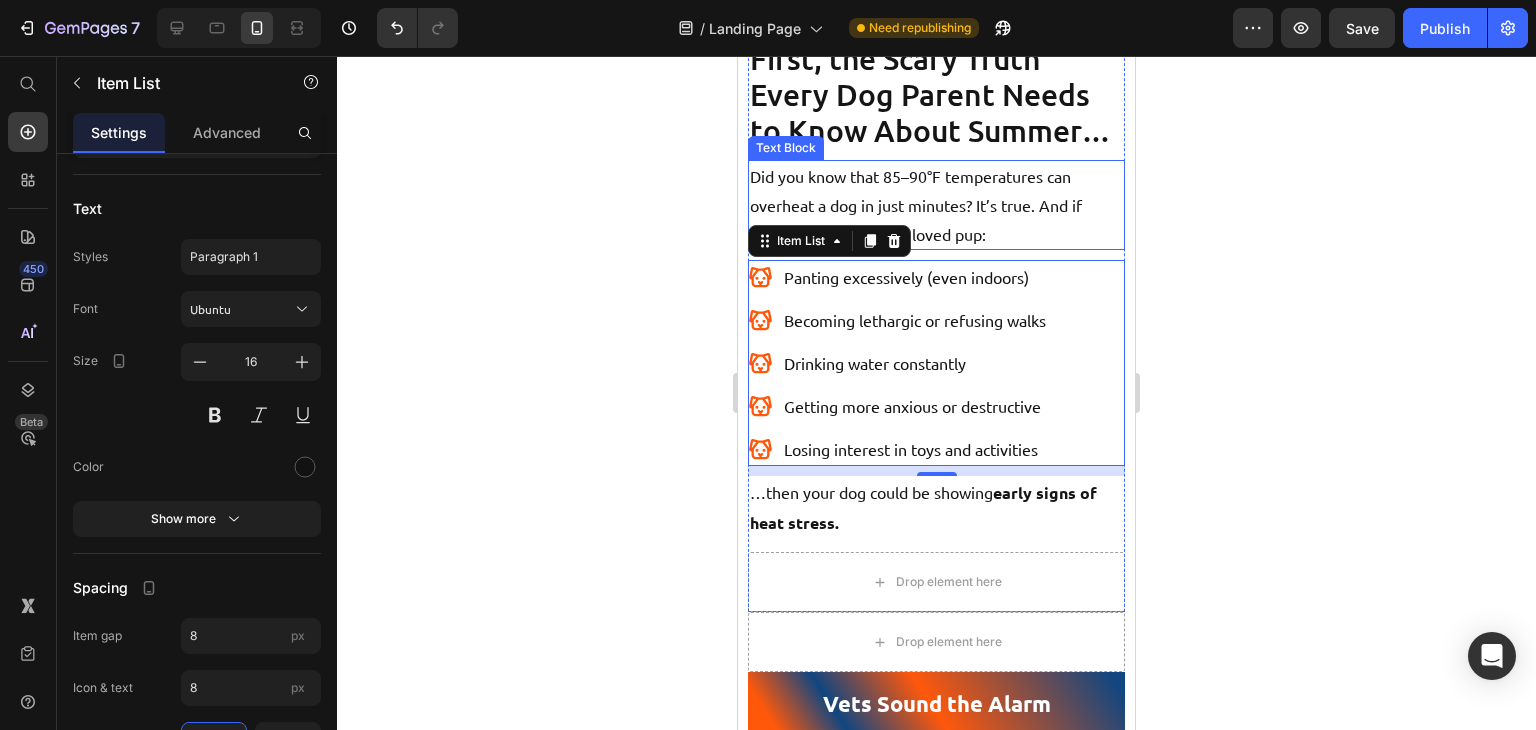 click on "Did you know that 85–90°F temperatures can overheat a dog in just minutes? It’s true. And if you’ve noticed your beloved pup:" at bounding box center [936, 205] 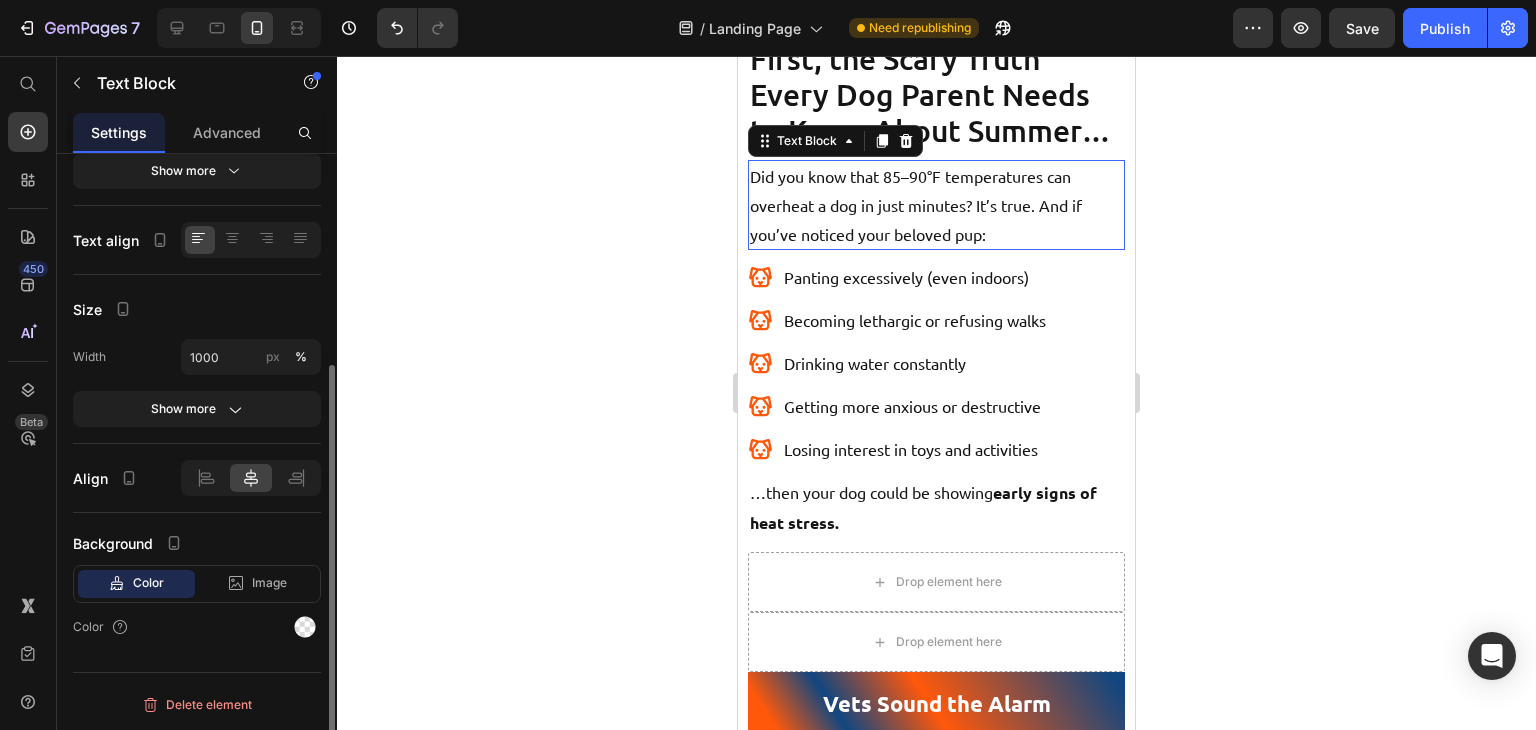 scroll, scrollTop: 0, scrollLeft: 0, axis: both 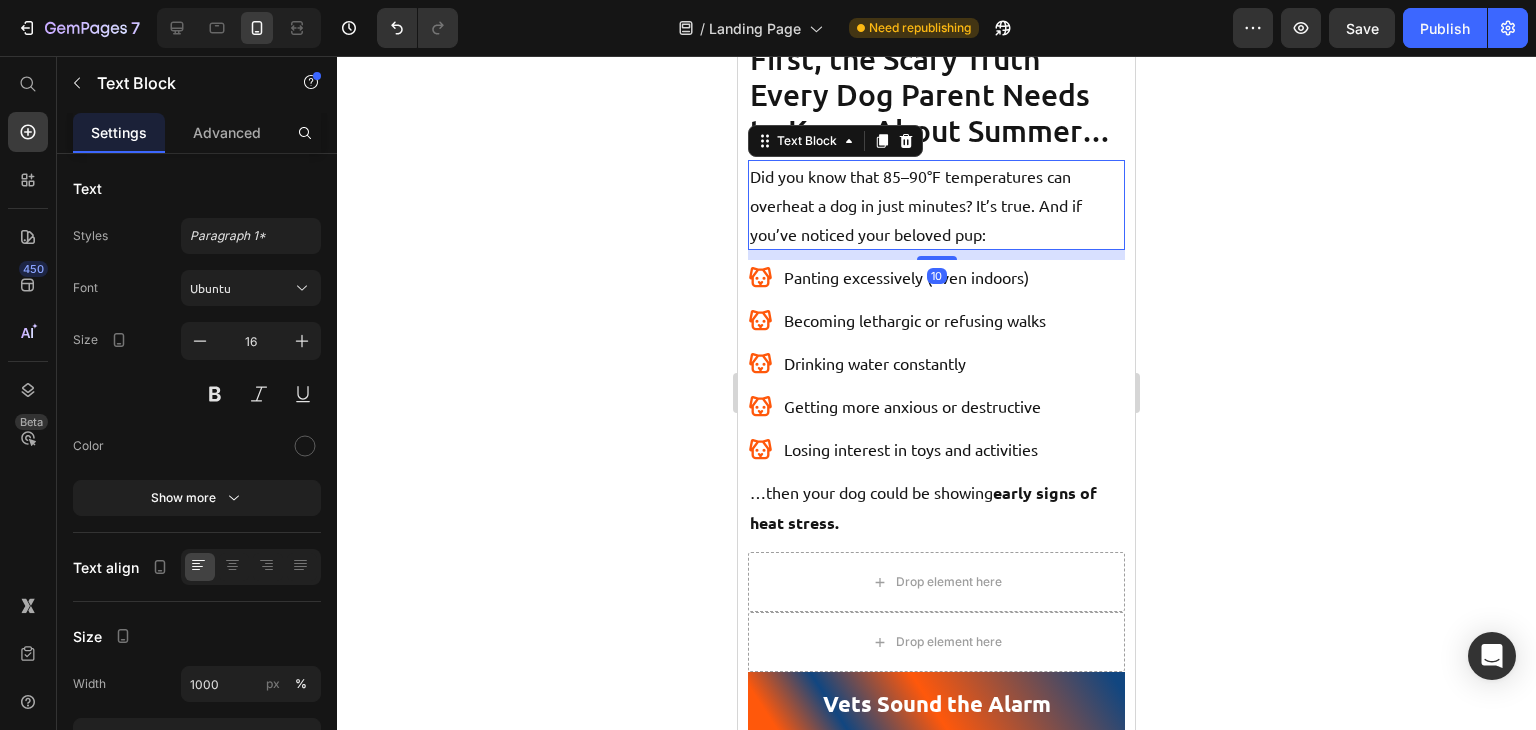 click on "Panting excessively (even indoors)
Becoming lethargic or refusing walks
Drinking water constantly
Getting more anxious or destructive
Losing interest in toys and activities" at bounding box center [936, 363] 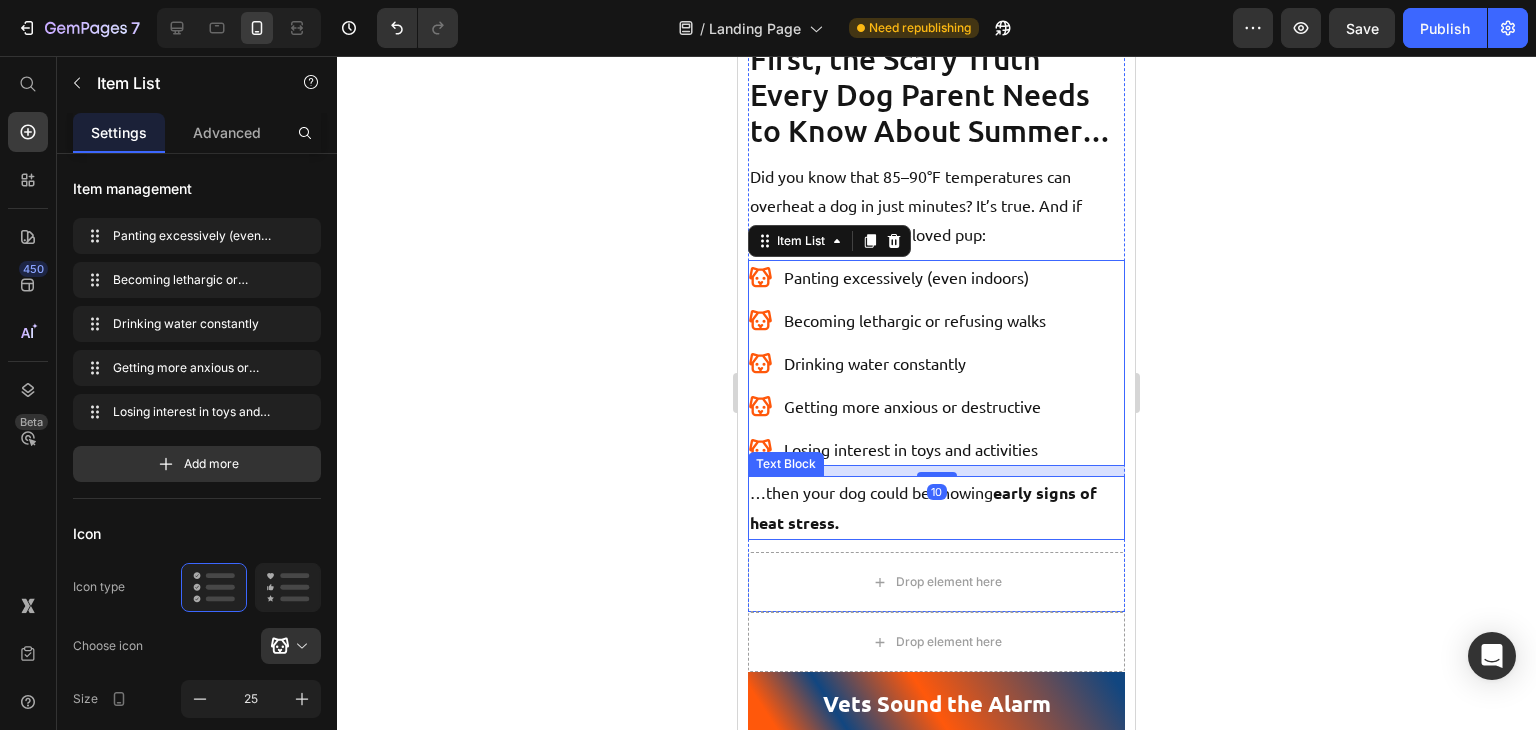 click on "…then your dog could be showing  early signs of heat stress." at bounding box center (936, 508) 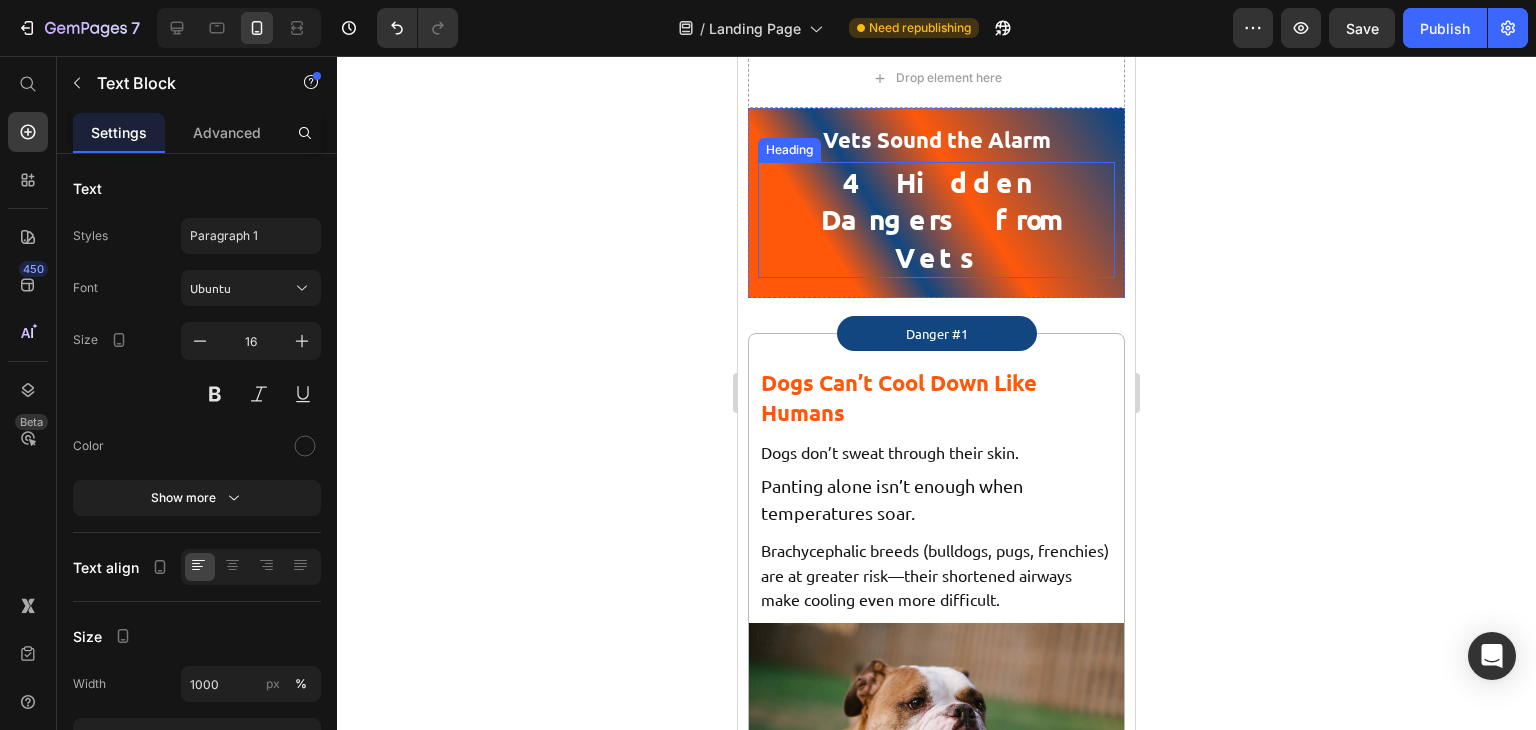scroll, scrollTop: 1710, scrollLeft: 0, axis: vertical 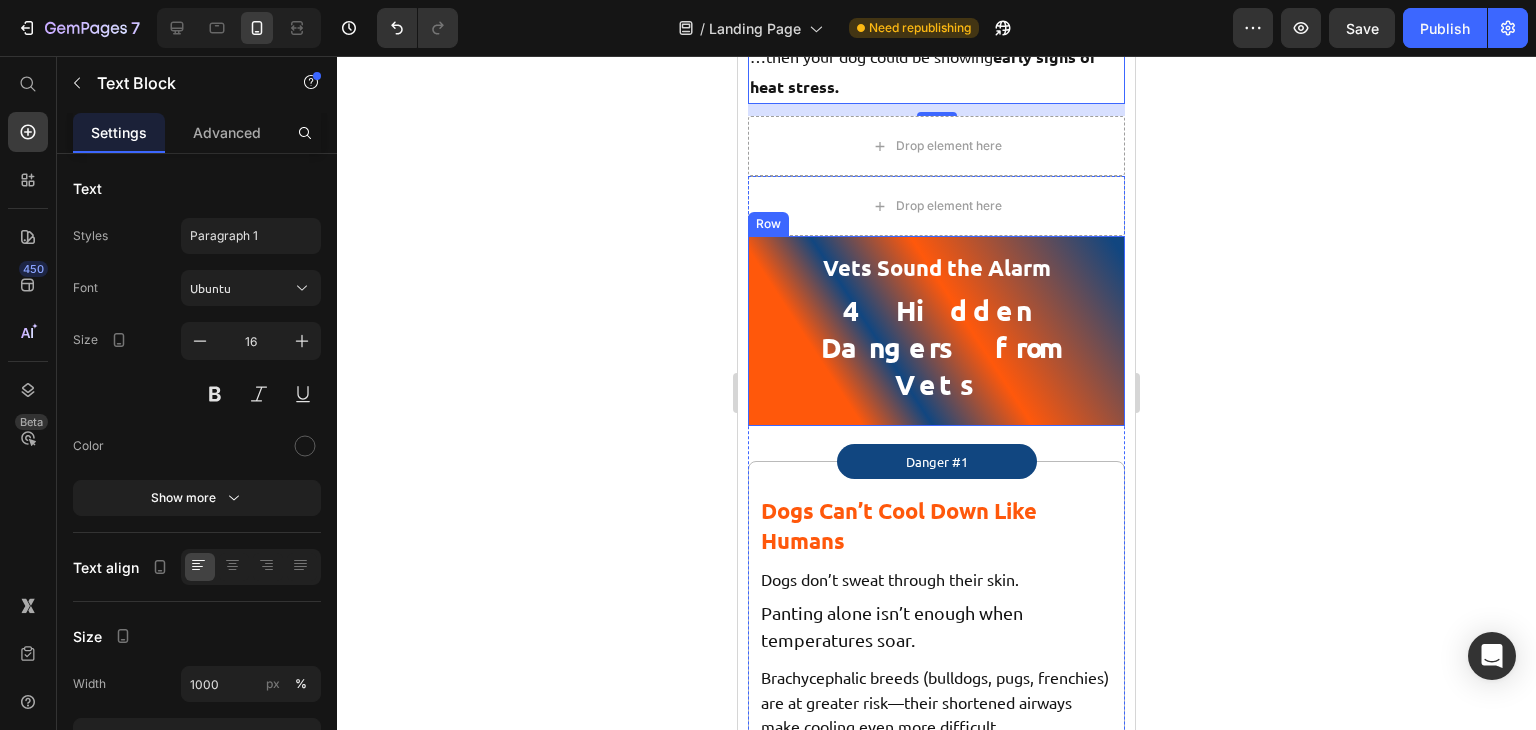 click on "Vets Sound the Alarm Text Block 4 Hidden Dangers from Vets Heading Row" at bounding box center [936, 331] 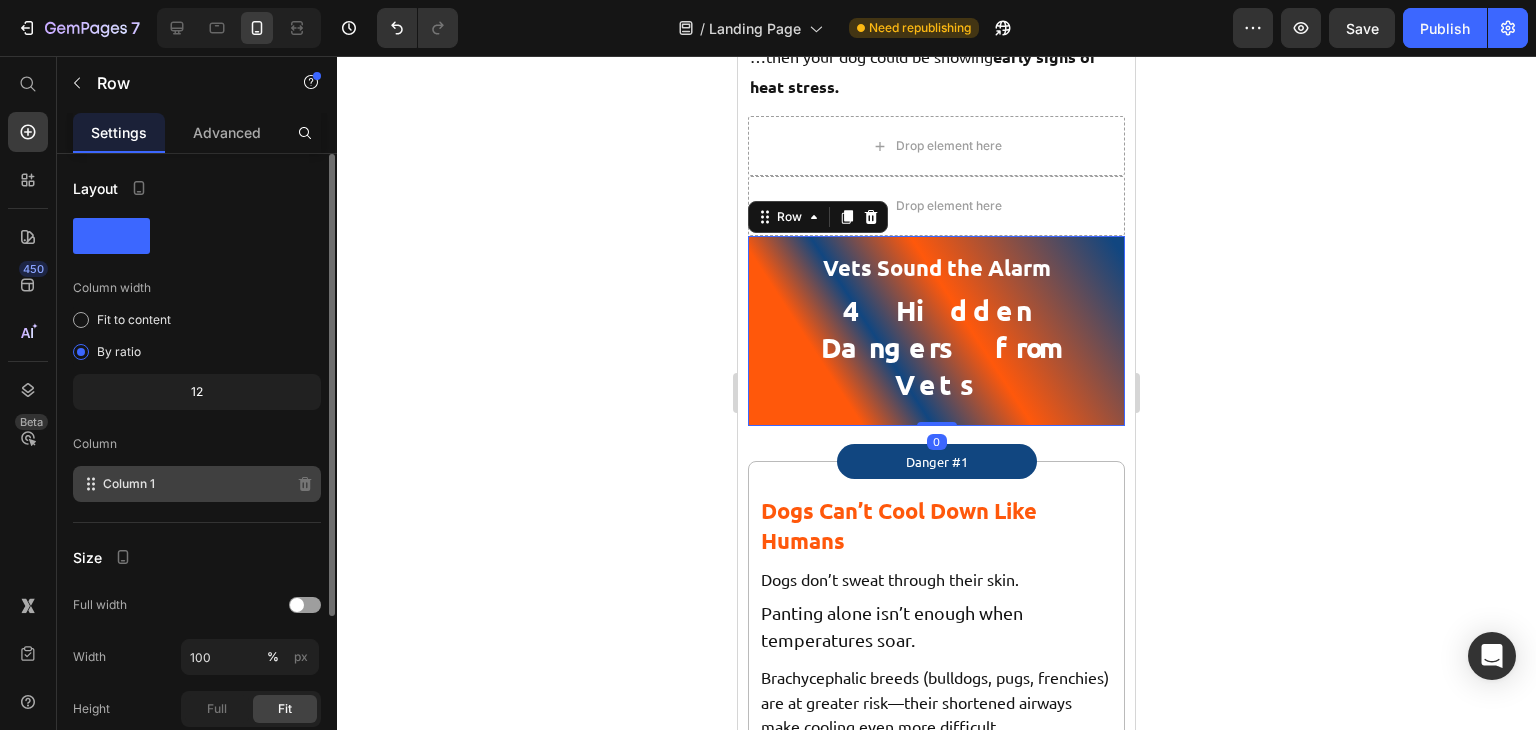 scroll, scrollTop: 233, scrollLeft: 0, axis: vertical 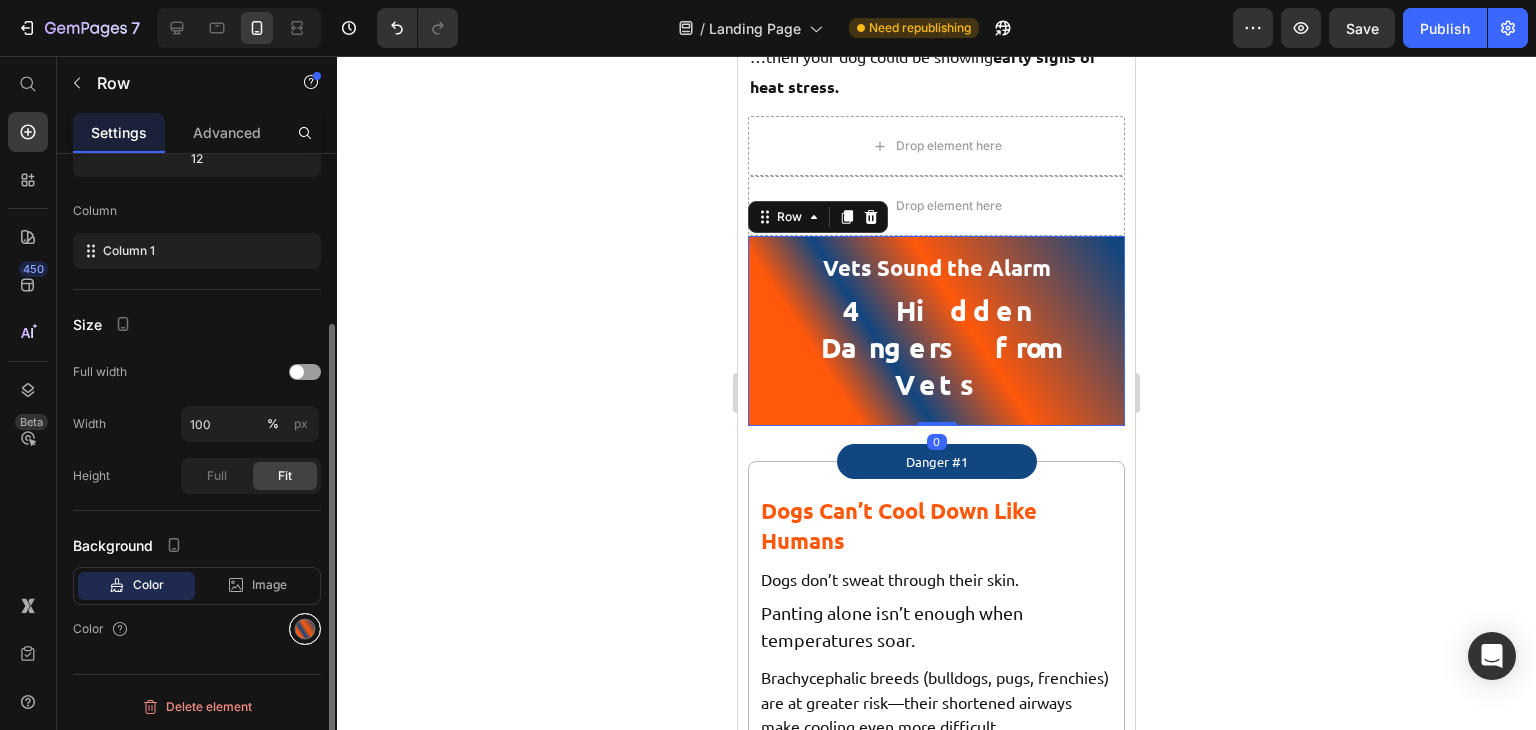 click at bounding box center (305, 629) 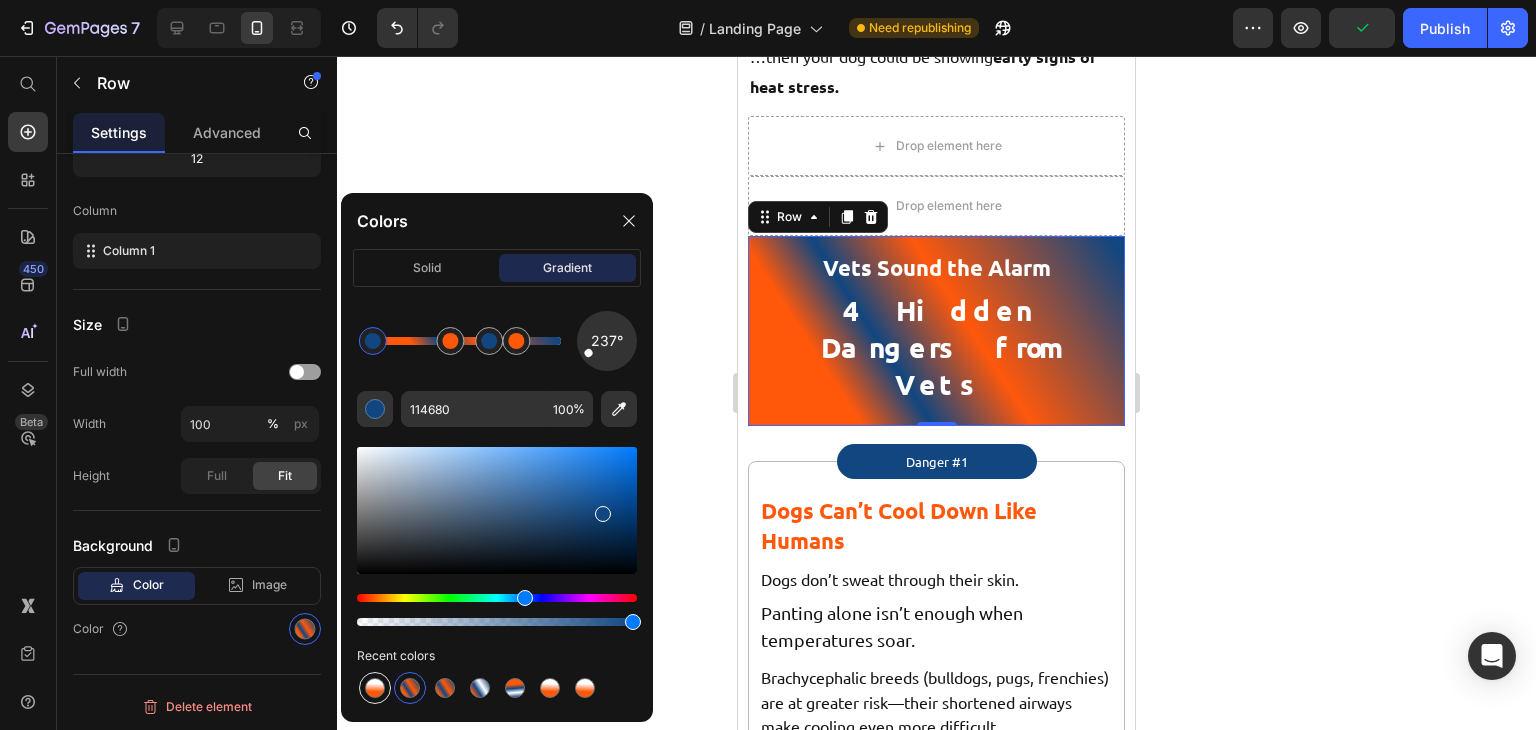 click at bounding box center [375, 688] 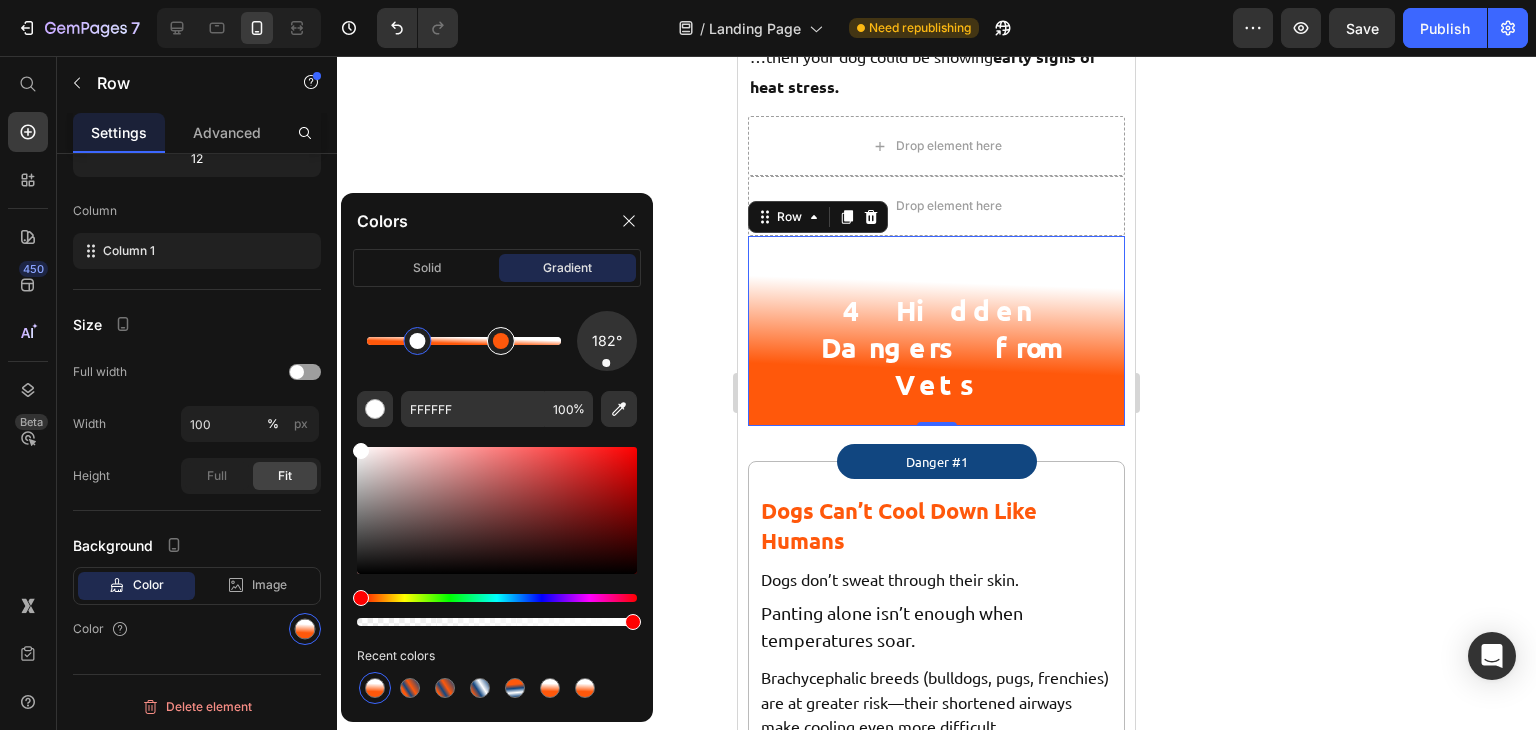type on "FF580B" 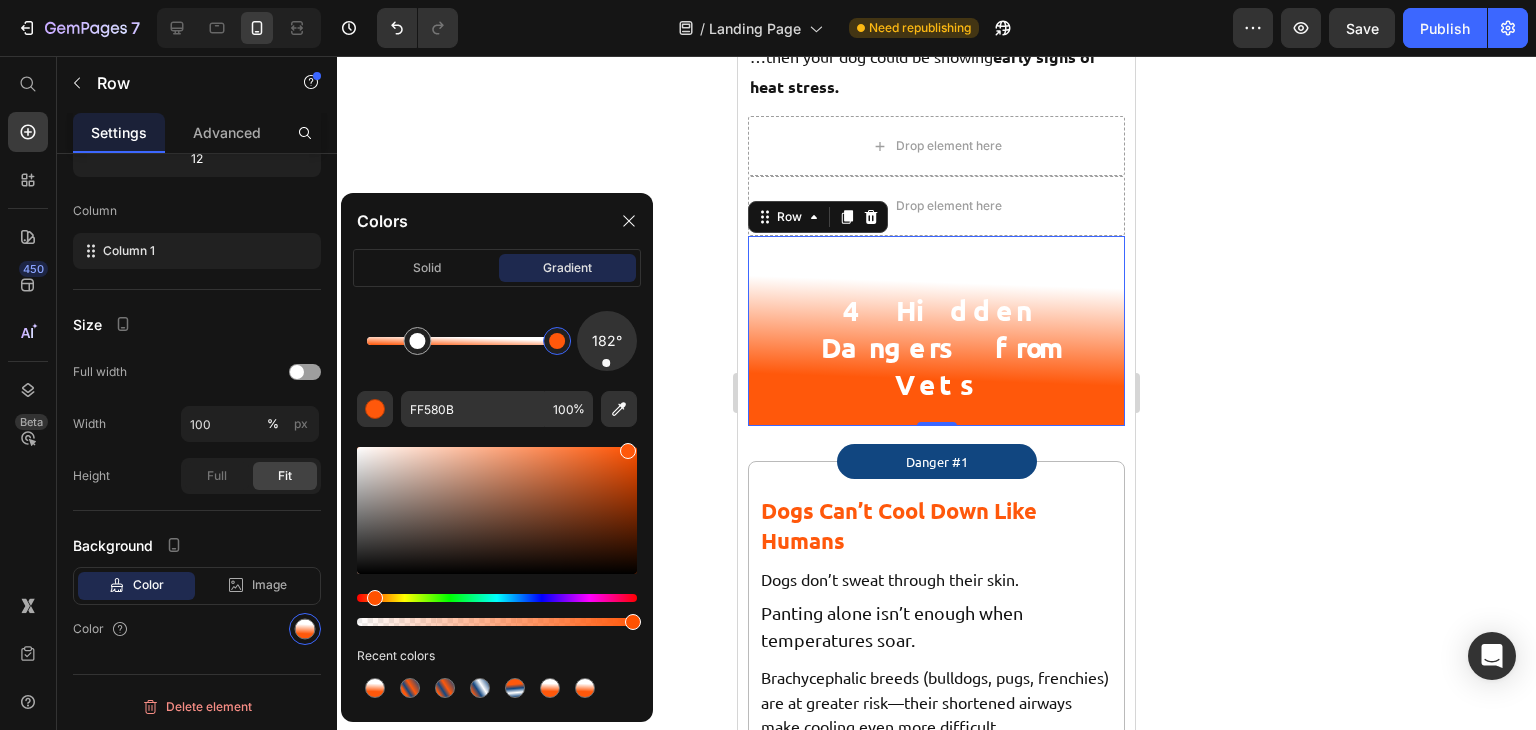 drag, startPoint x: 512, startPoint y: 341, endPoint x: 559, endPoint y: 345, distance: 47.169907 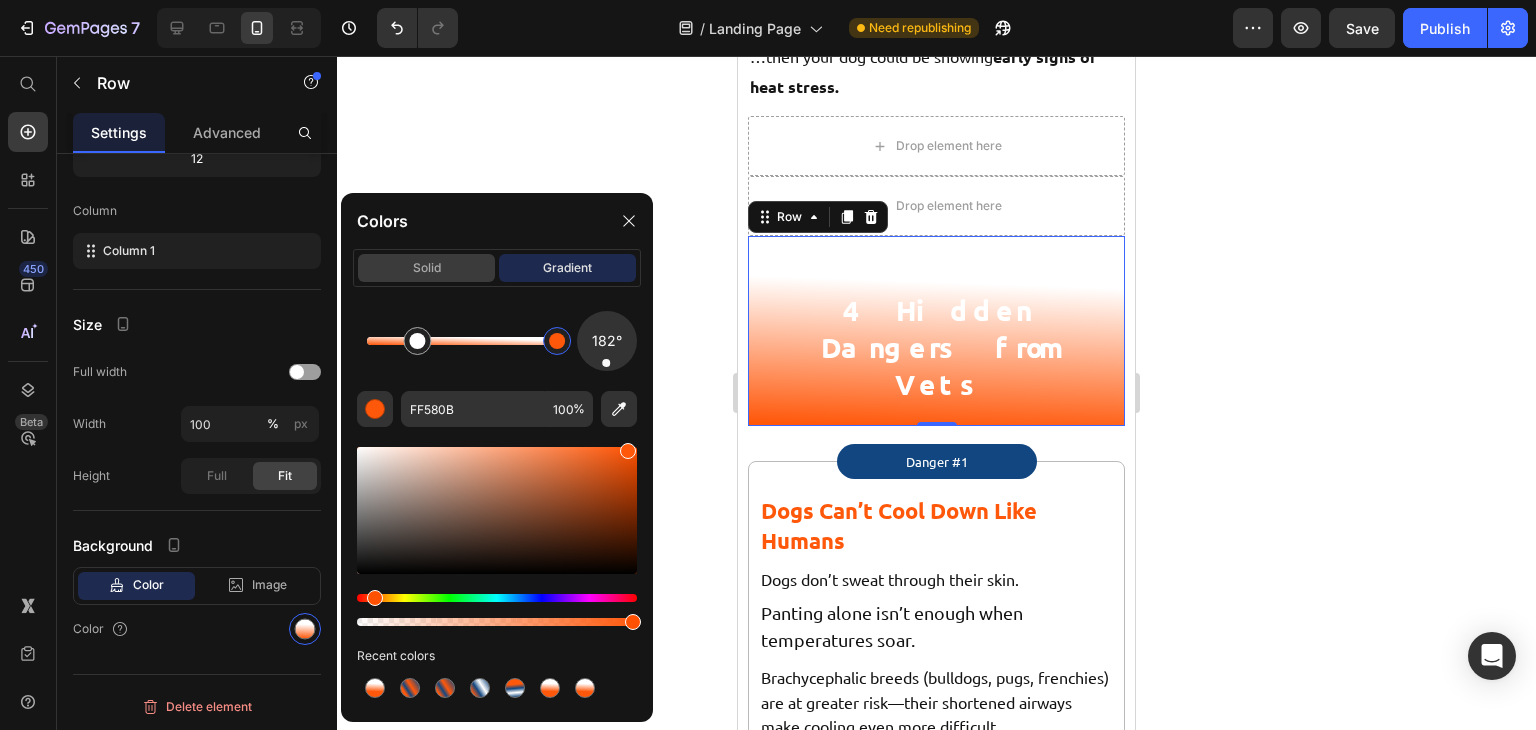 click on "solid gradient" 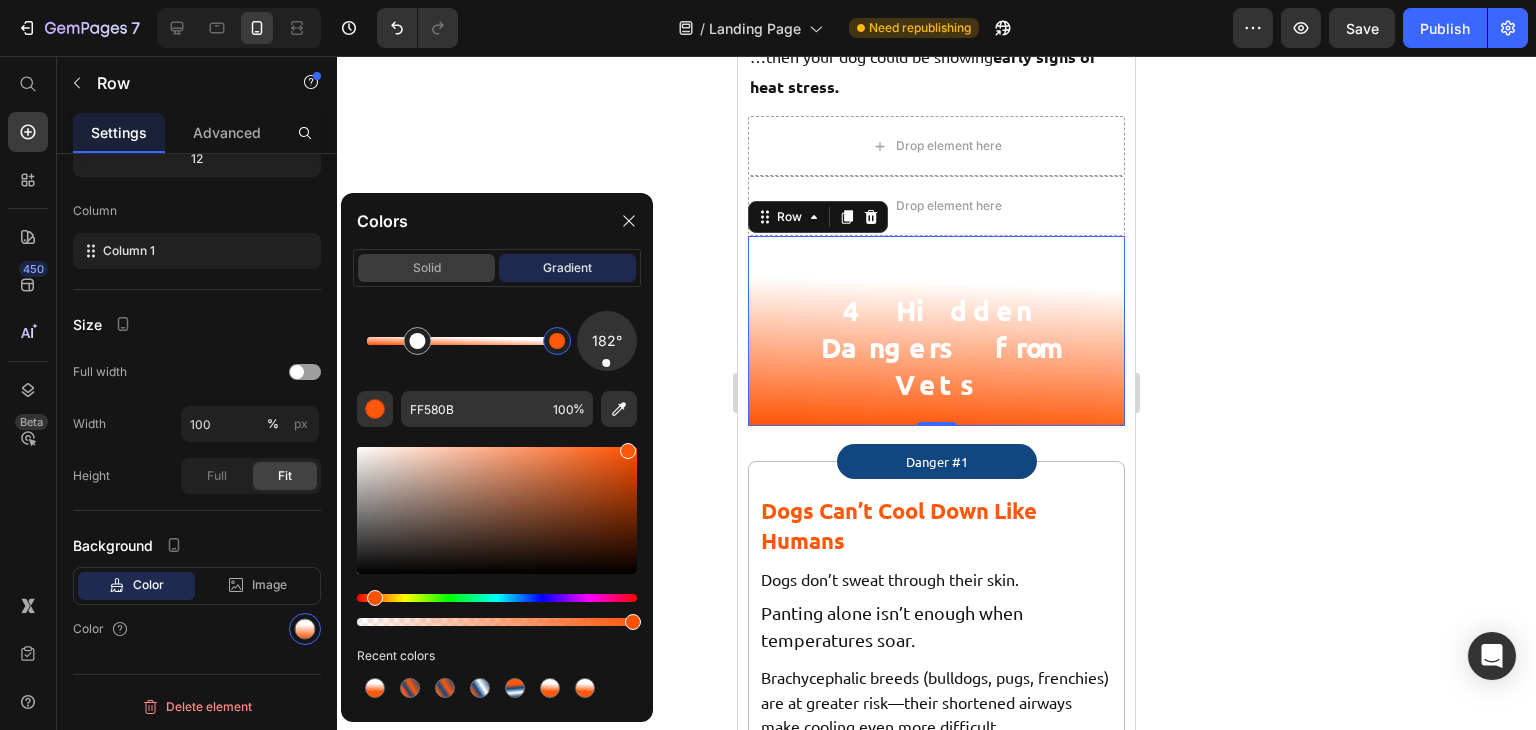 click on "solid" 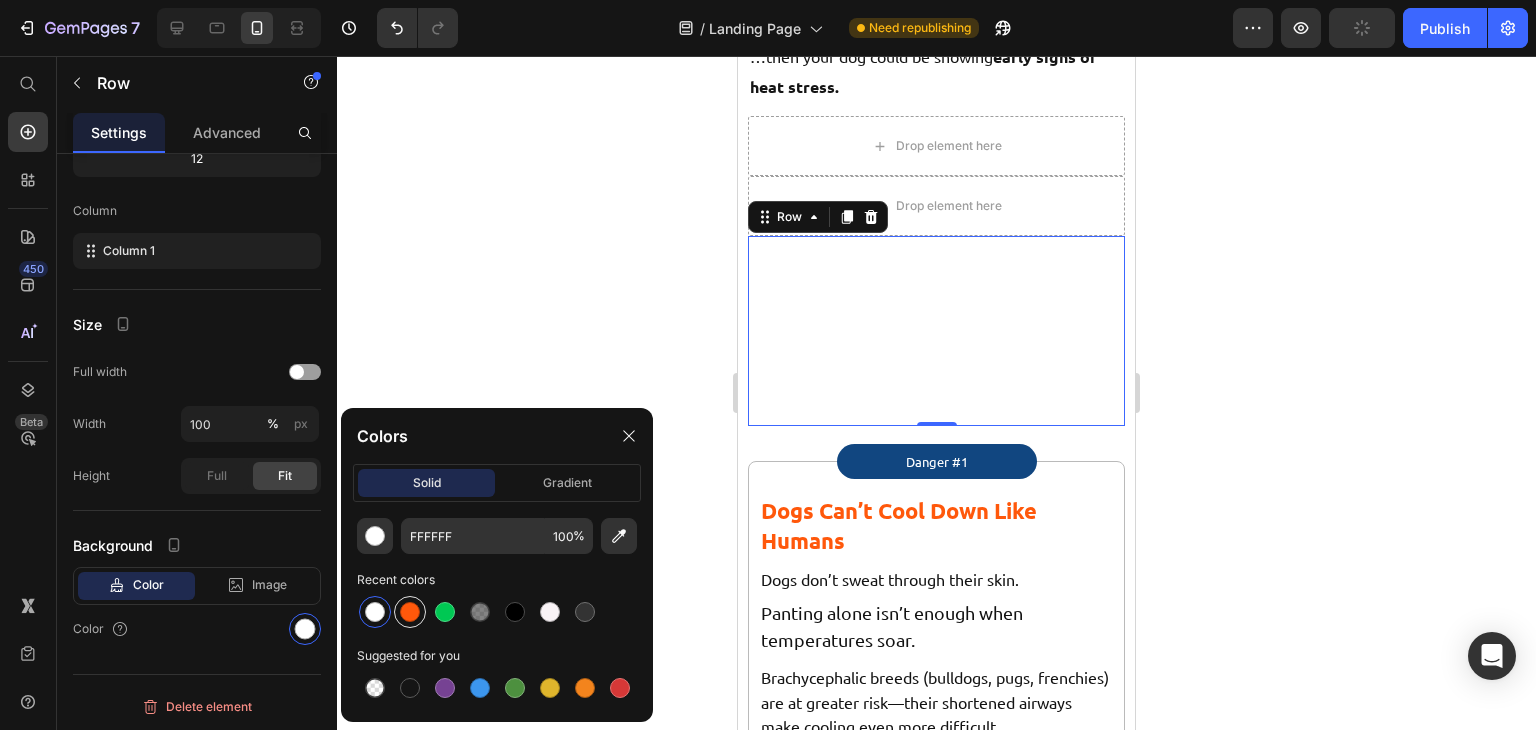 click at bounding box center (410, 612) 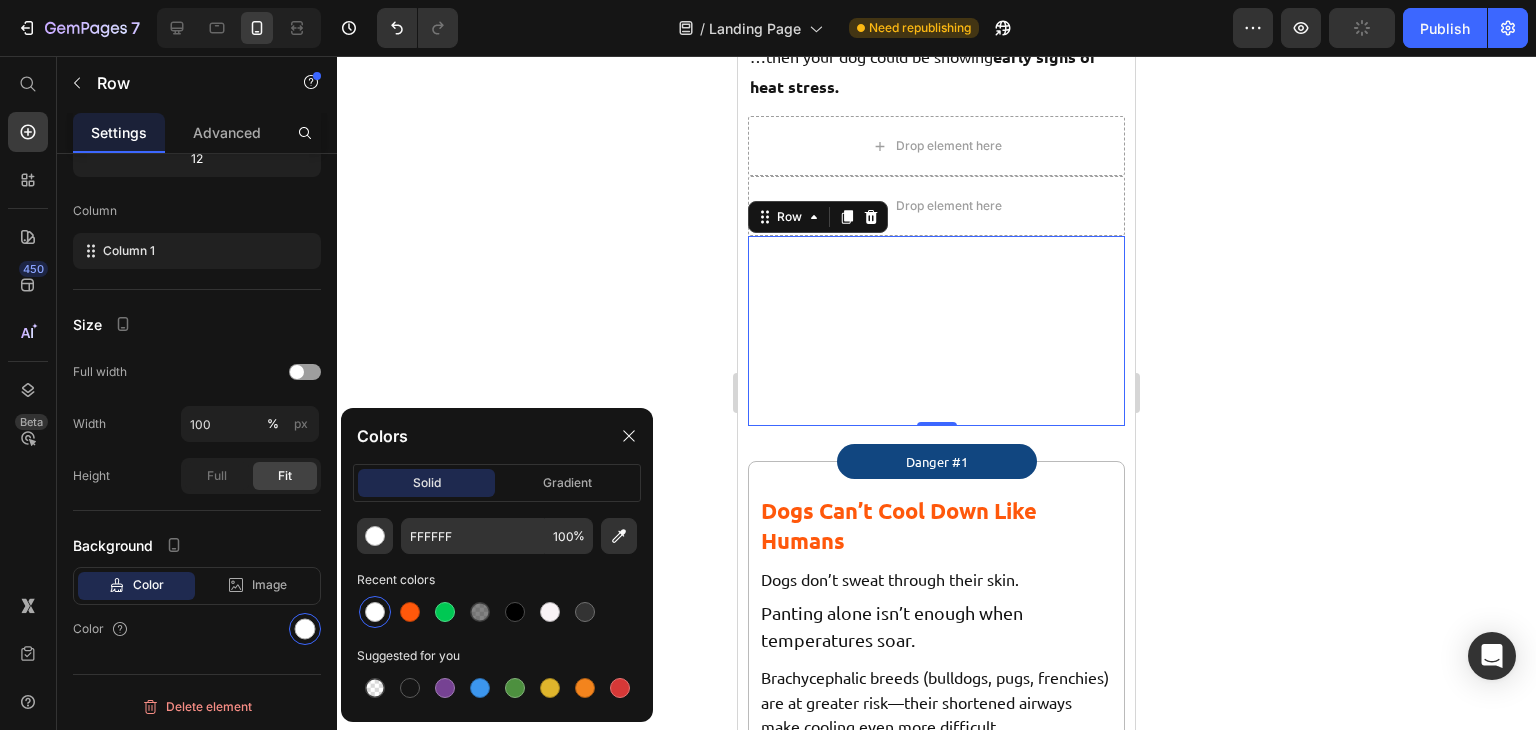 type on "FF580B" 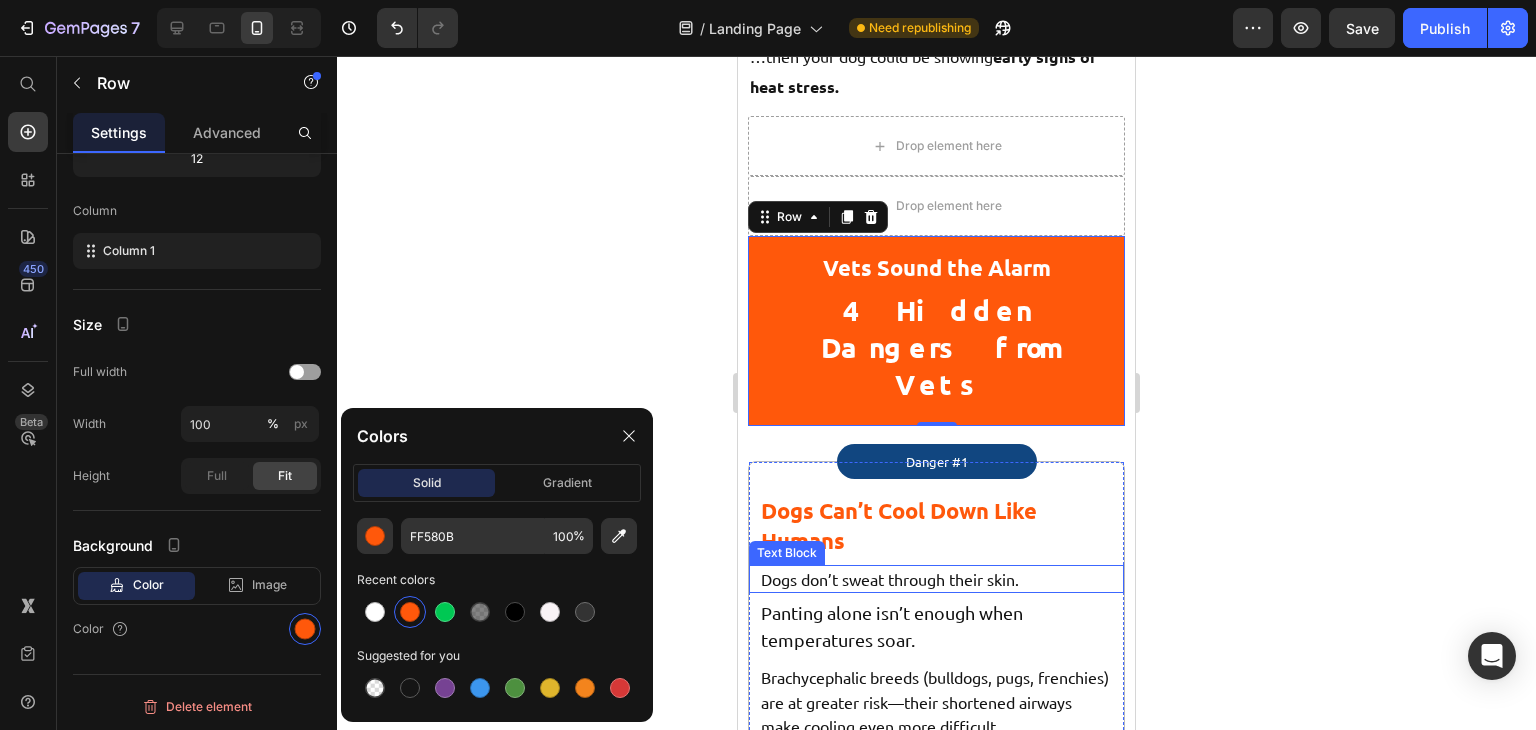 click on "Dogs don’t sweat through their skin." at bounding box center [936, 579] 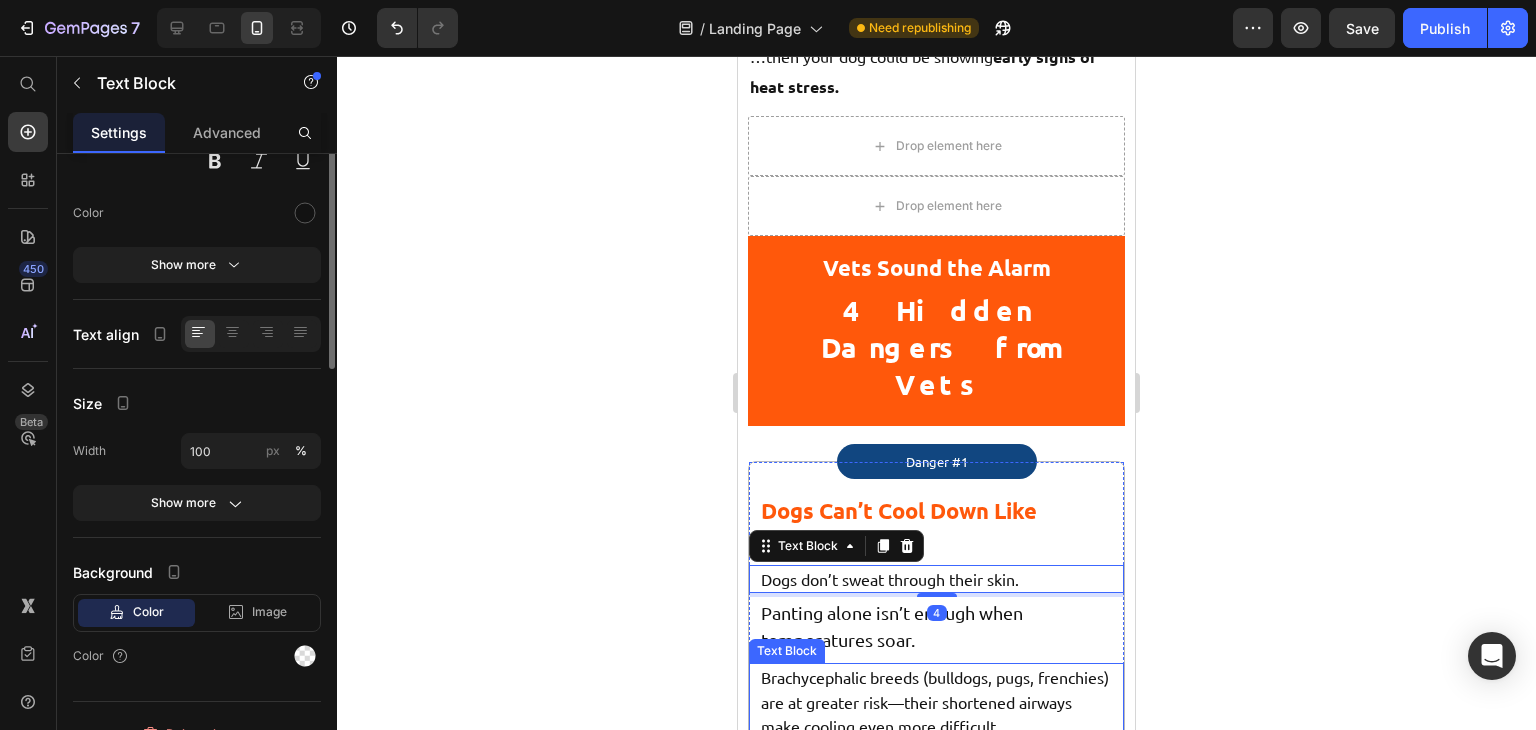 scroll, scrollTop: 0, scrollLeft: 0, axis: both 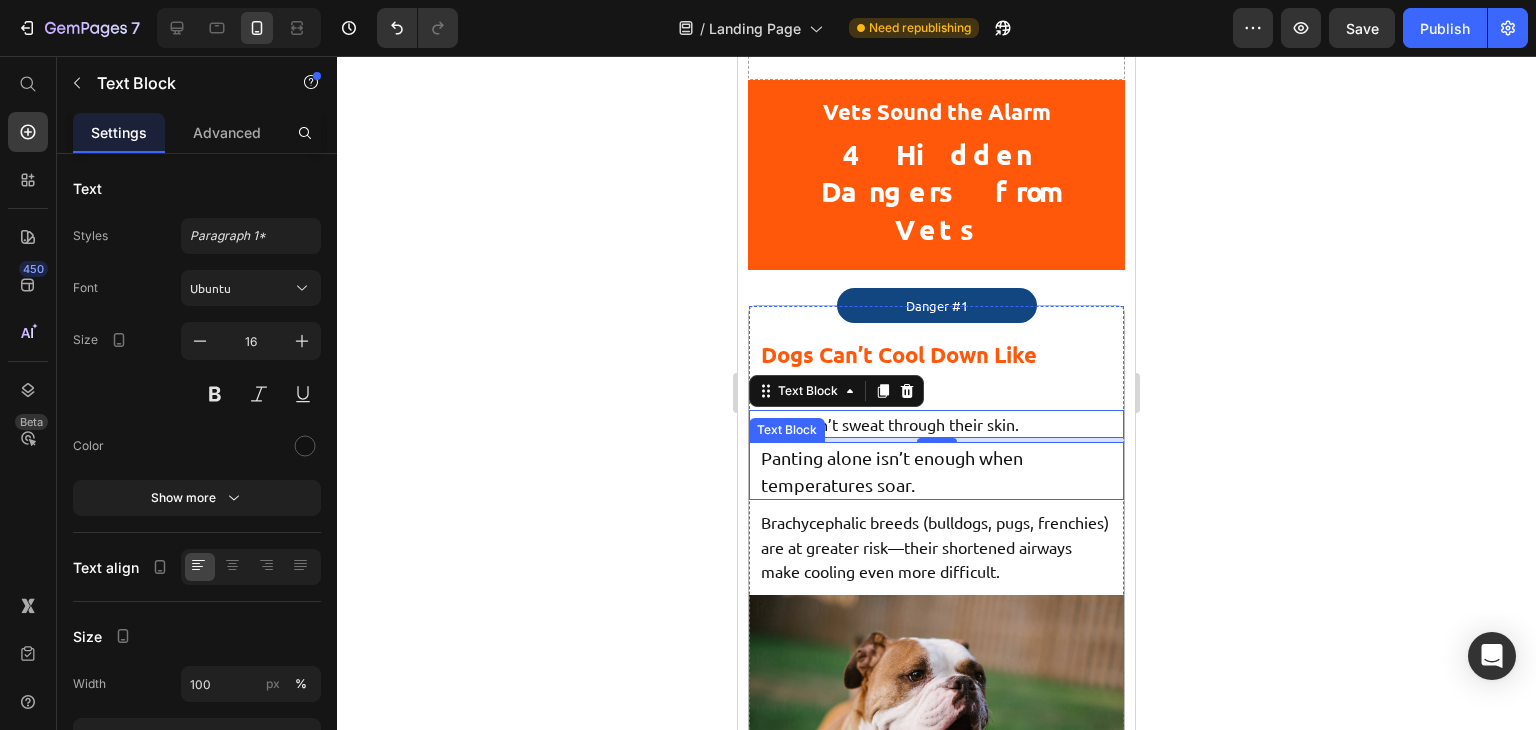 click on "Panting alone isn’t enough when temperatures soar." at bounding box center [936, 471] 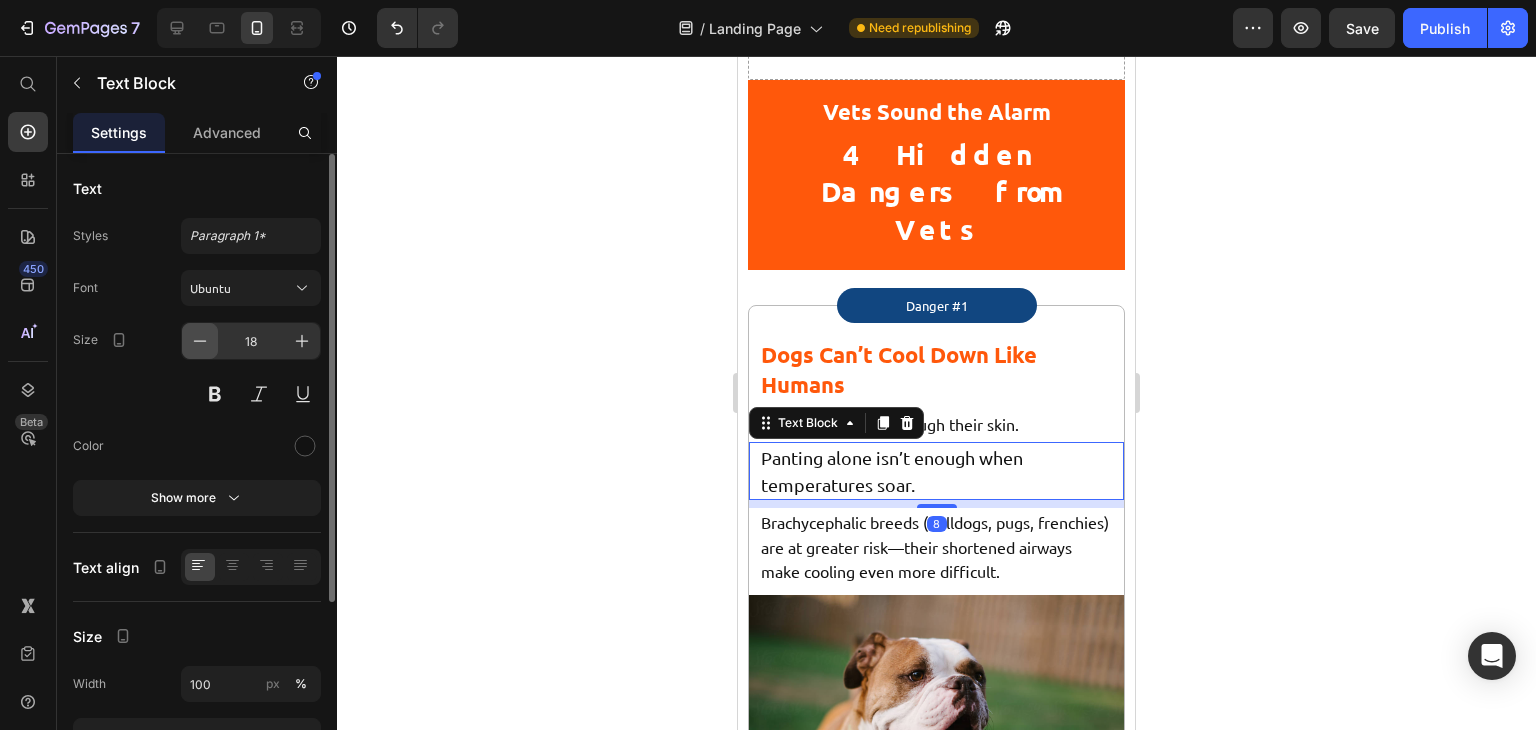 click 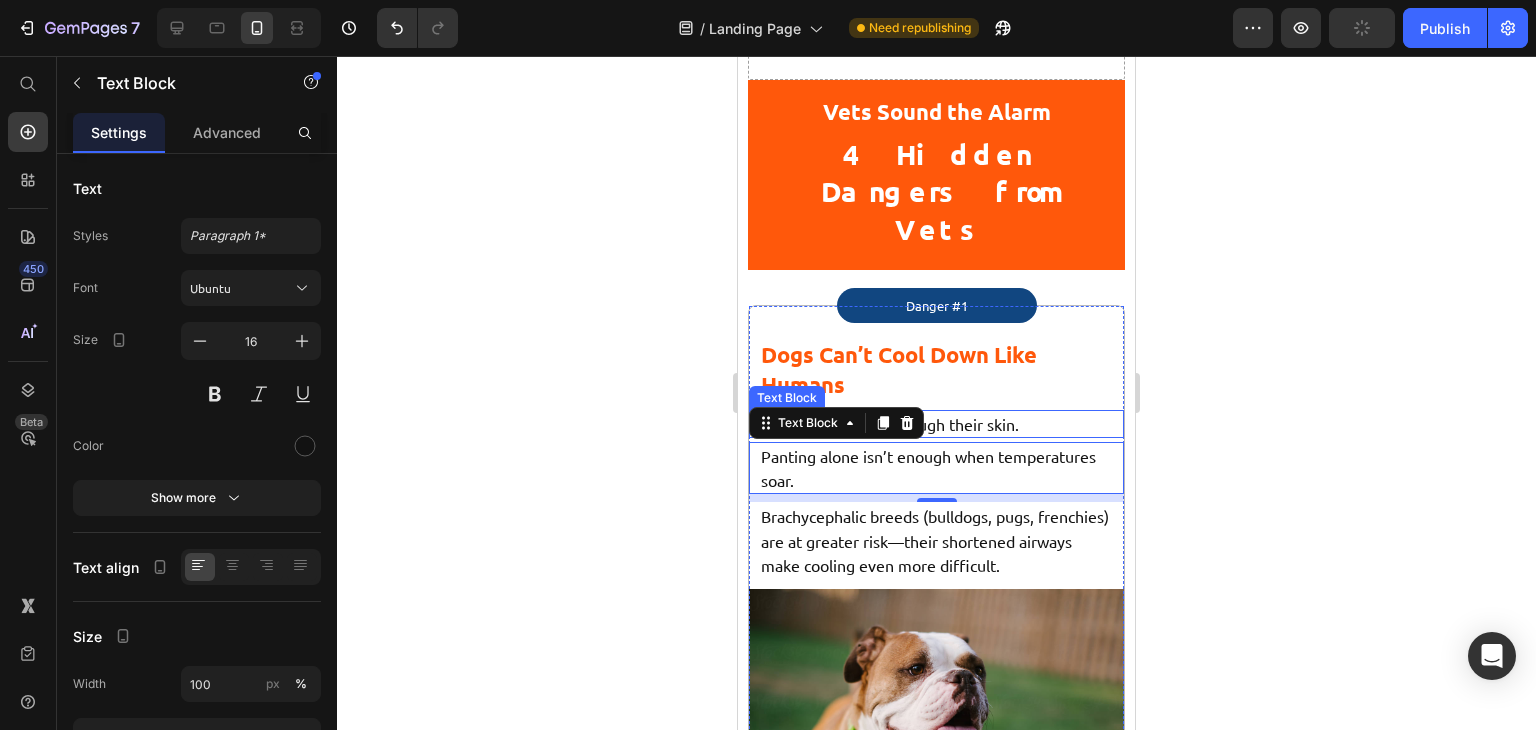 click on "Dogs don’t sweat through their skin." at bounding box center [936, 424] 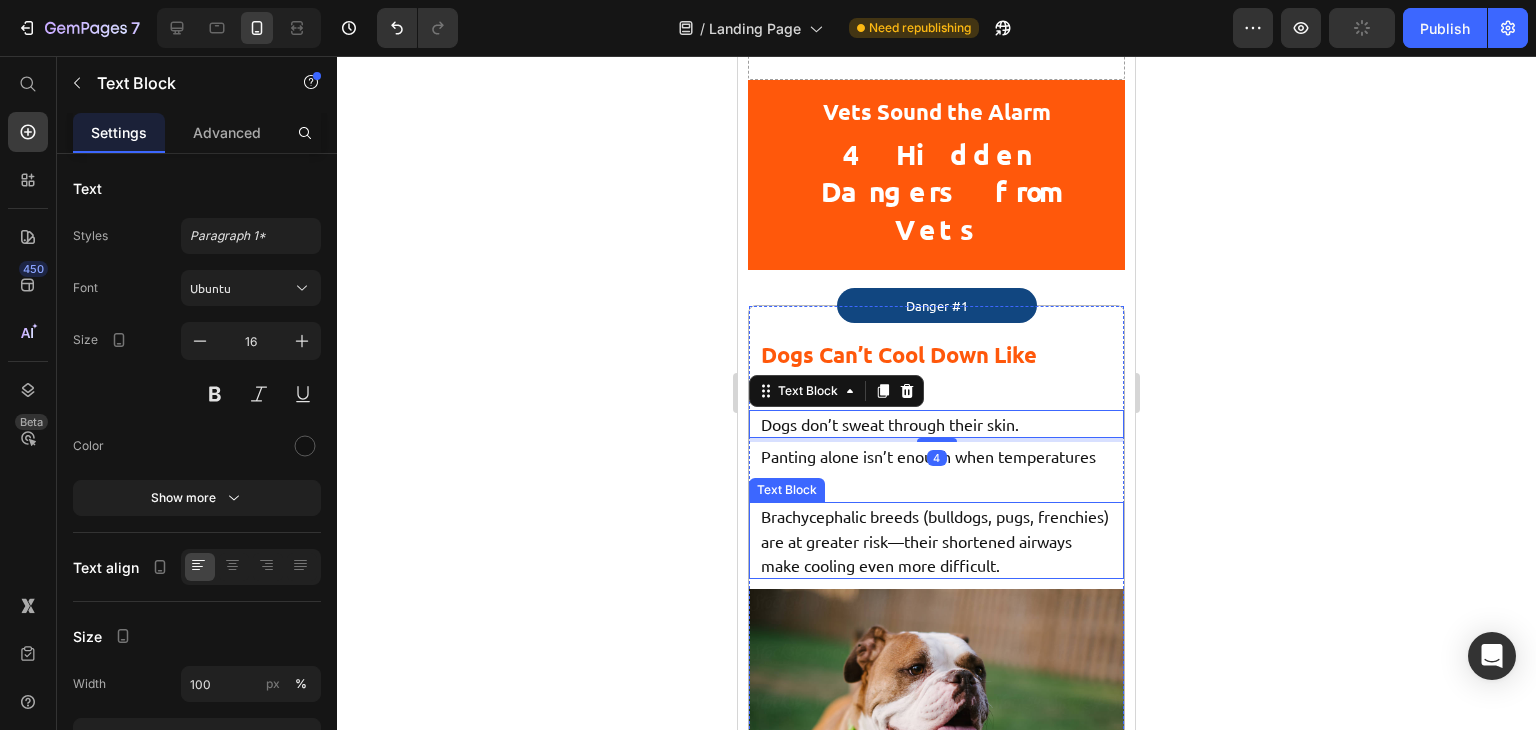 click on "Brachycephalic breeds   (bulldogs, pugs, frenchies) are at greater risk—their shortened airways make cooling even more difficult." at bounding box center (936, 540) 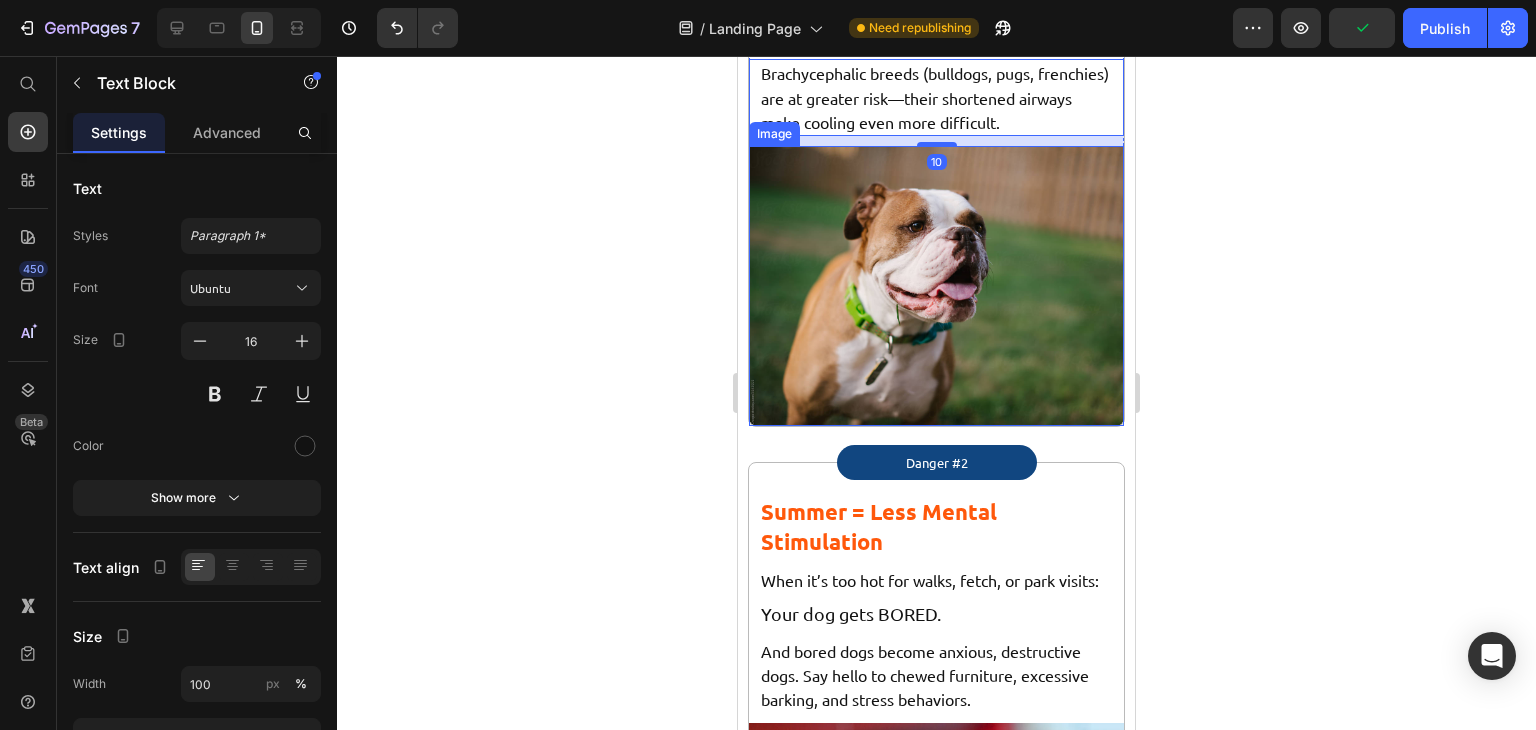 scroll, scrollTop: 2416, scrollLeft: 0, axis: vertical 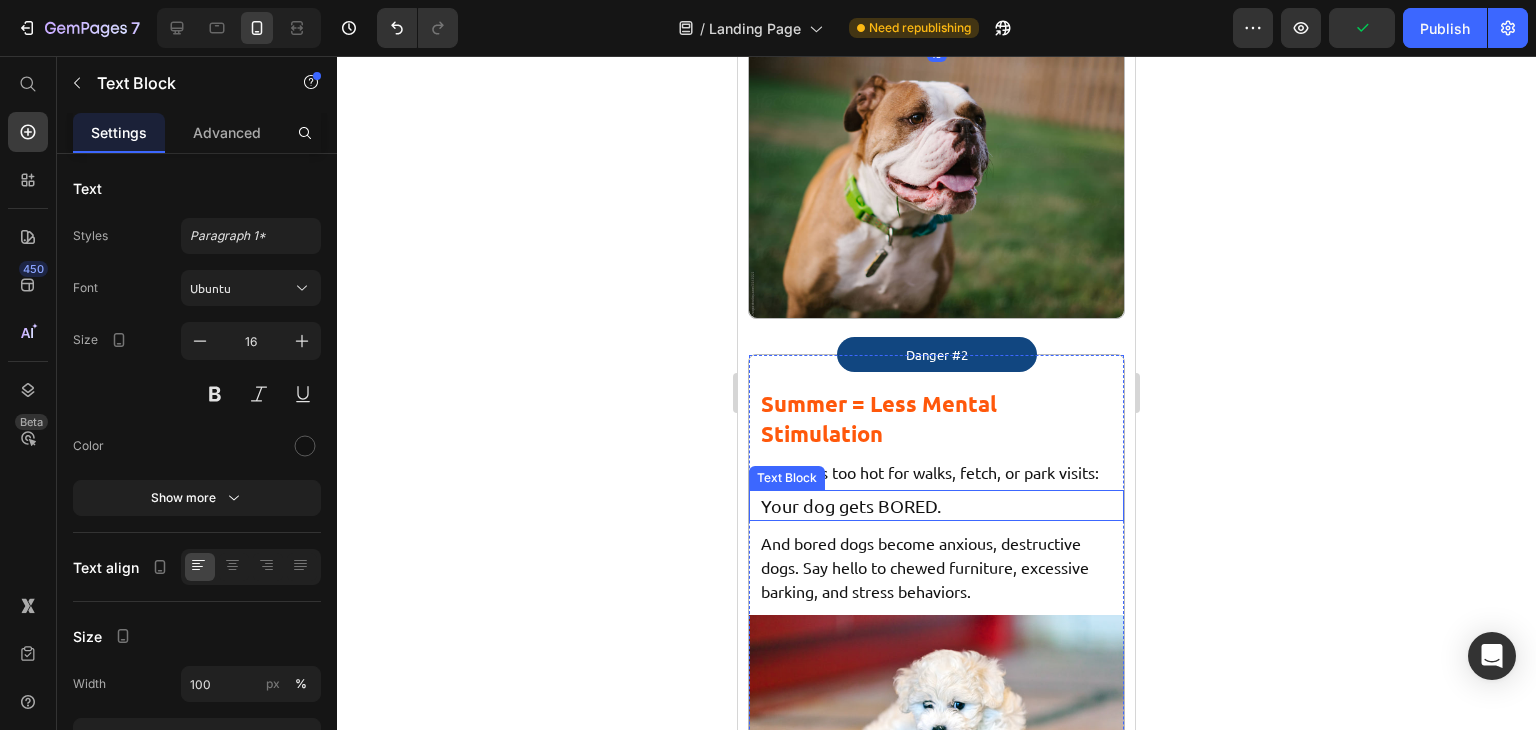 click on "Your dog gets BORED." at bounding box center [936, 505] 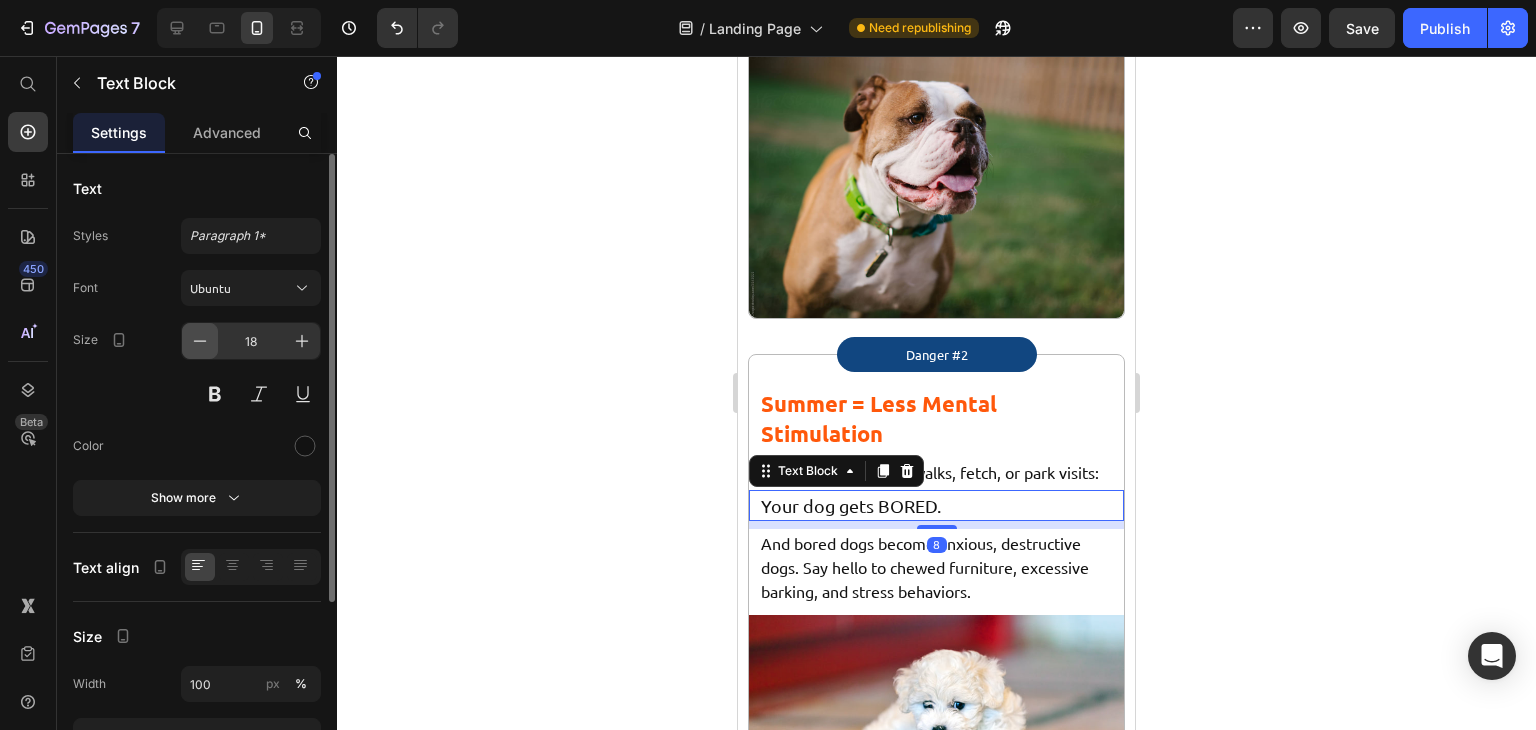 click 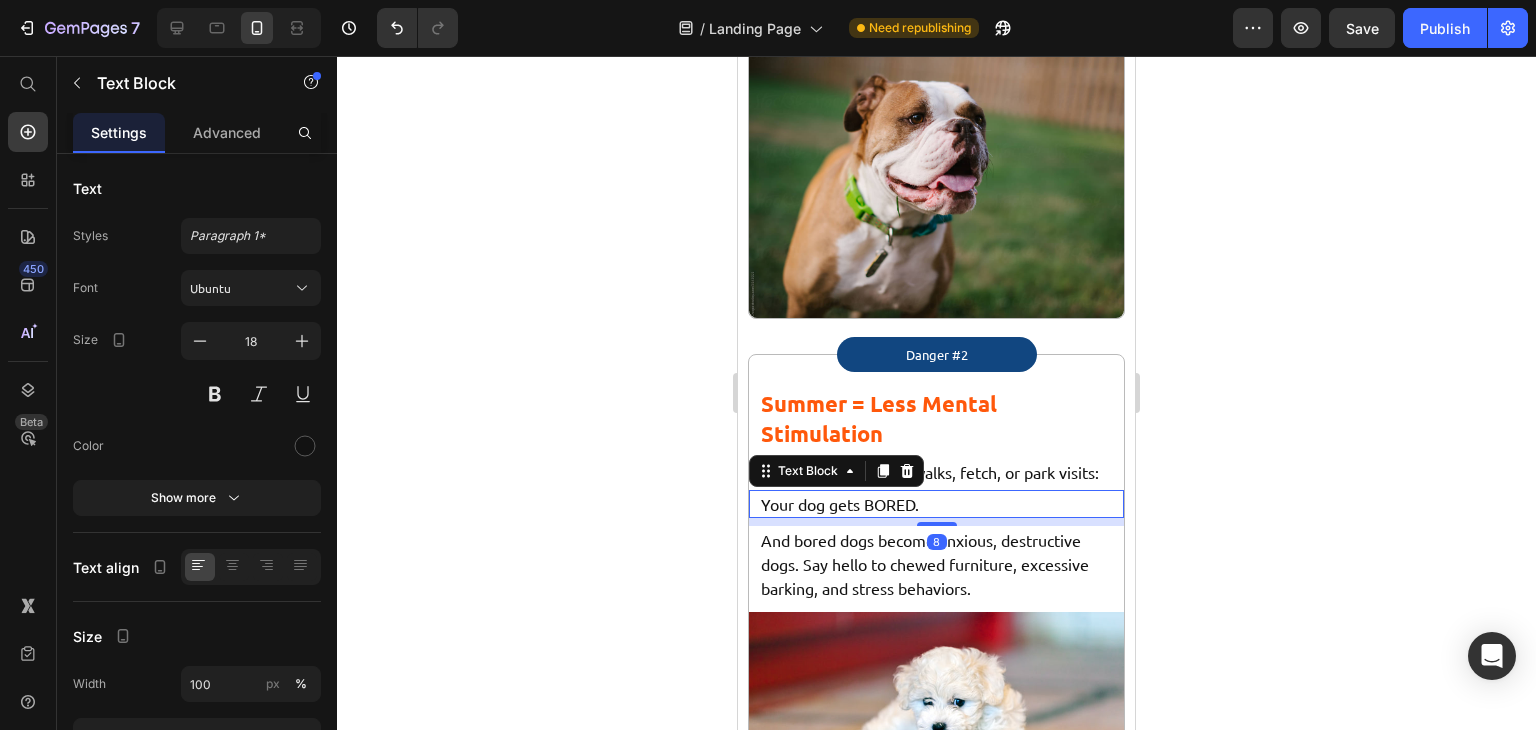 type on "16" 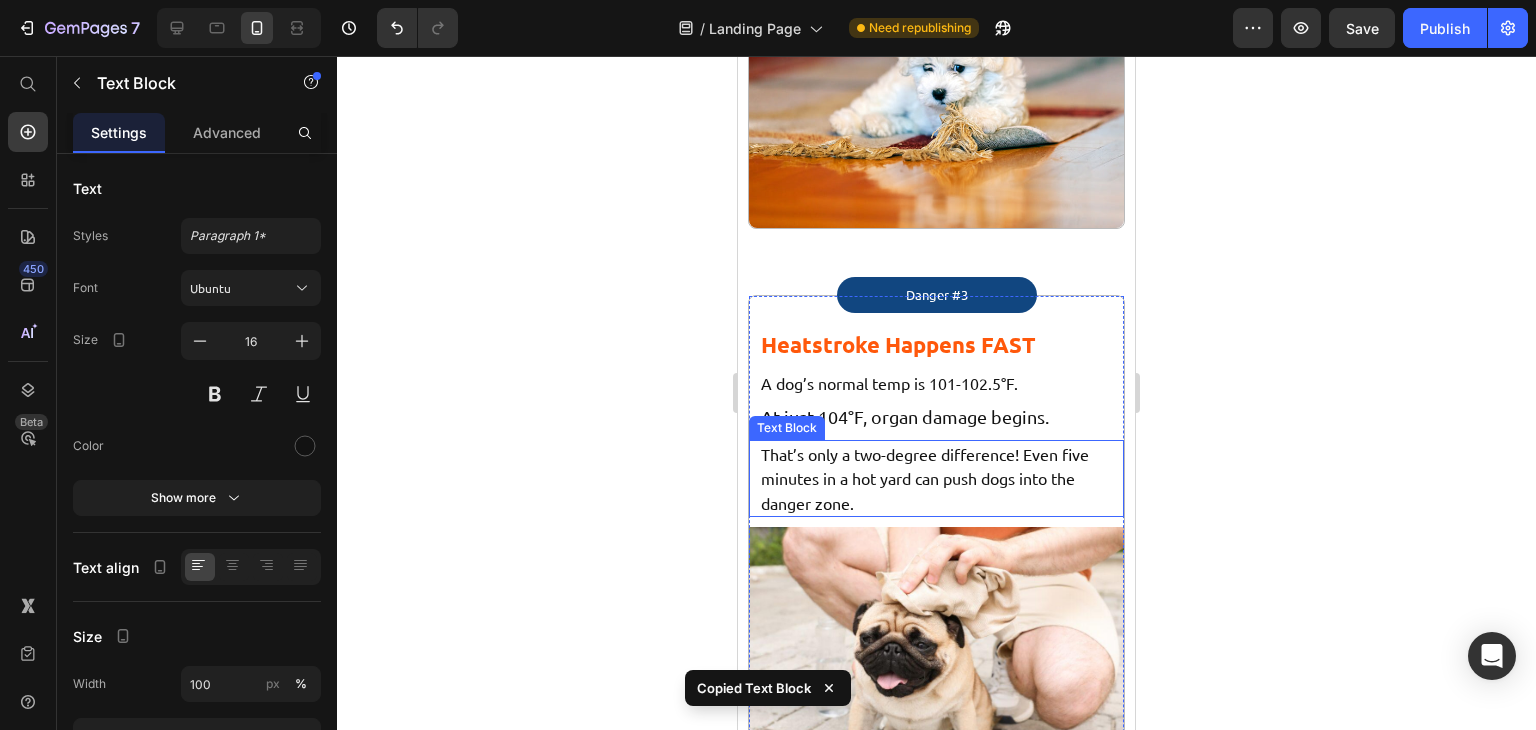 scroll, scrollTop: 3070, scrollLeft: 0, axis: vertical 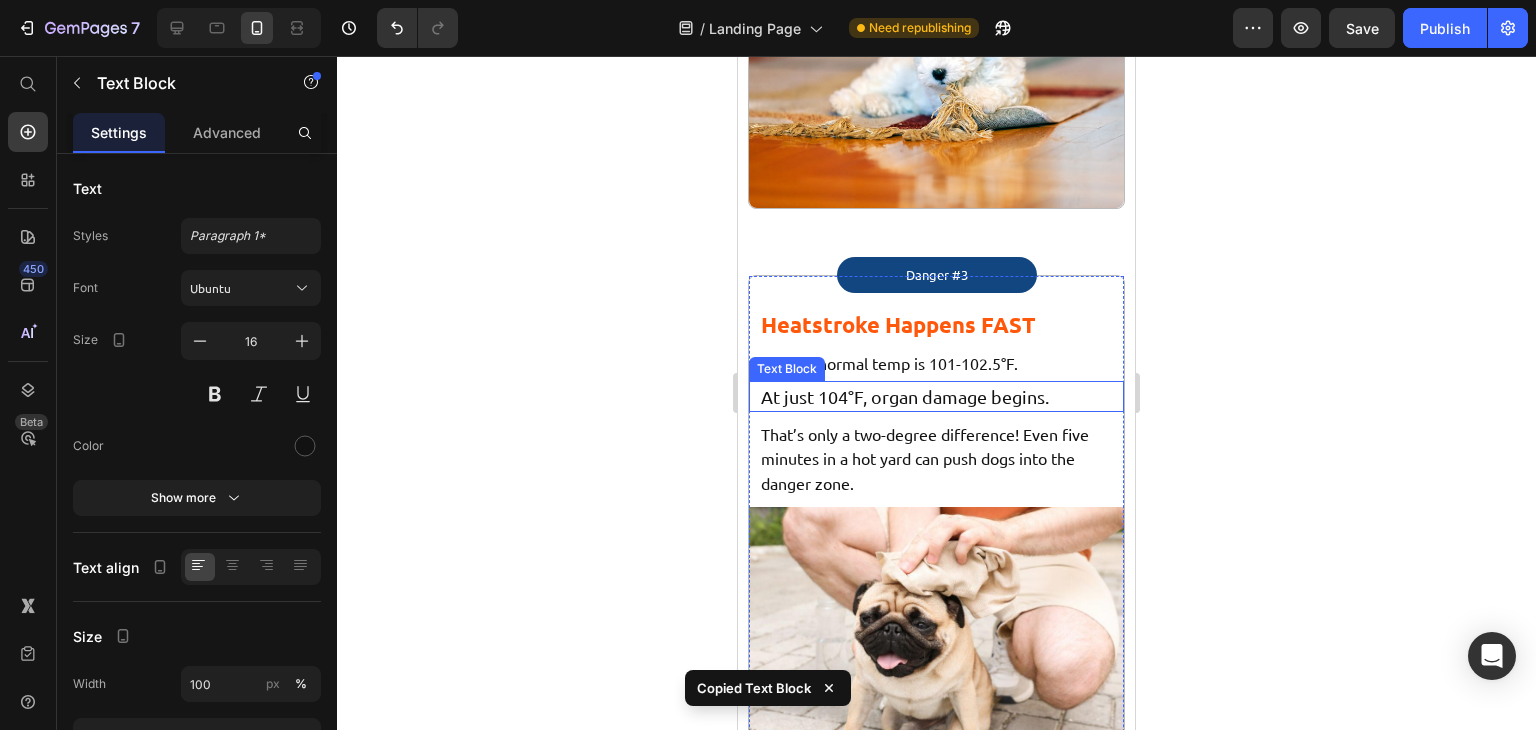 click on "At just 104°F, organ damage begins." at bounding box center (936, 396) 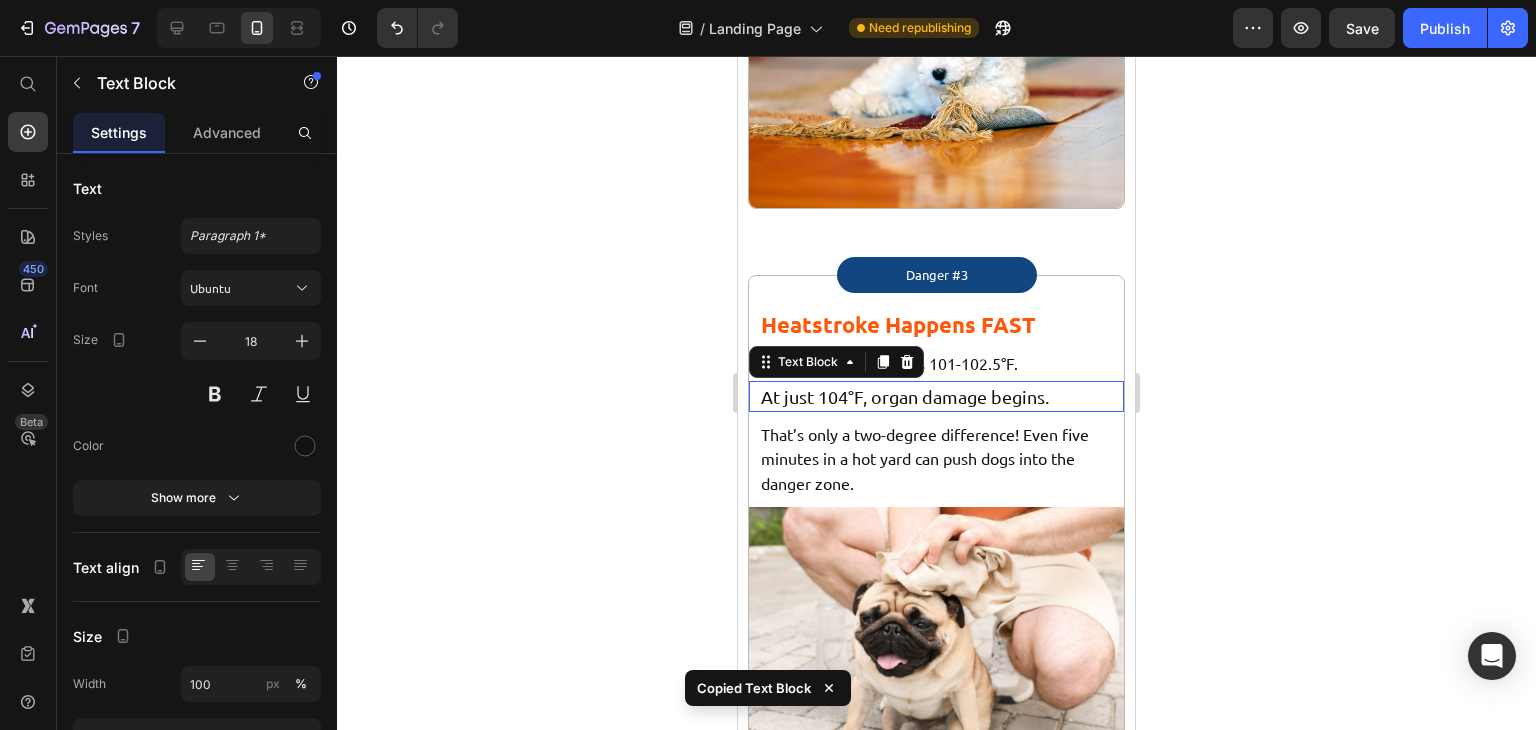 type on "16" 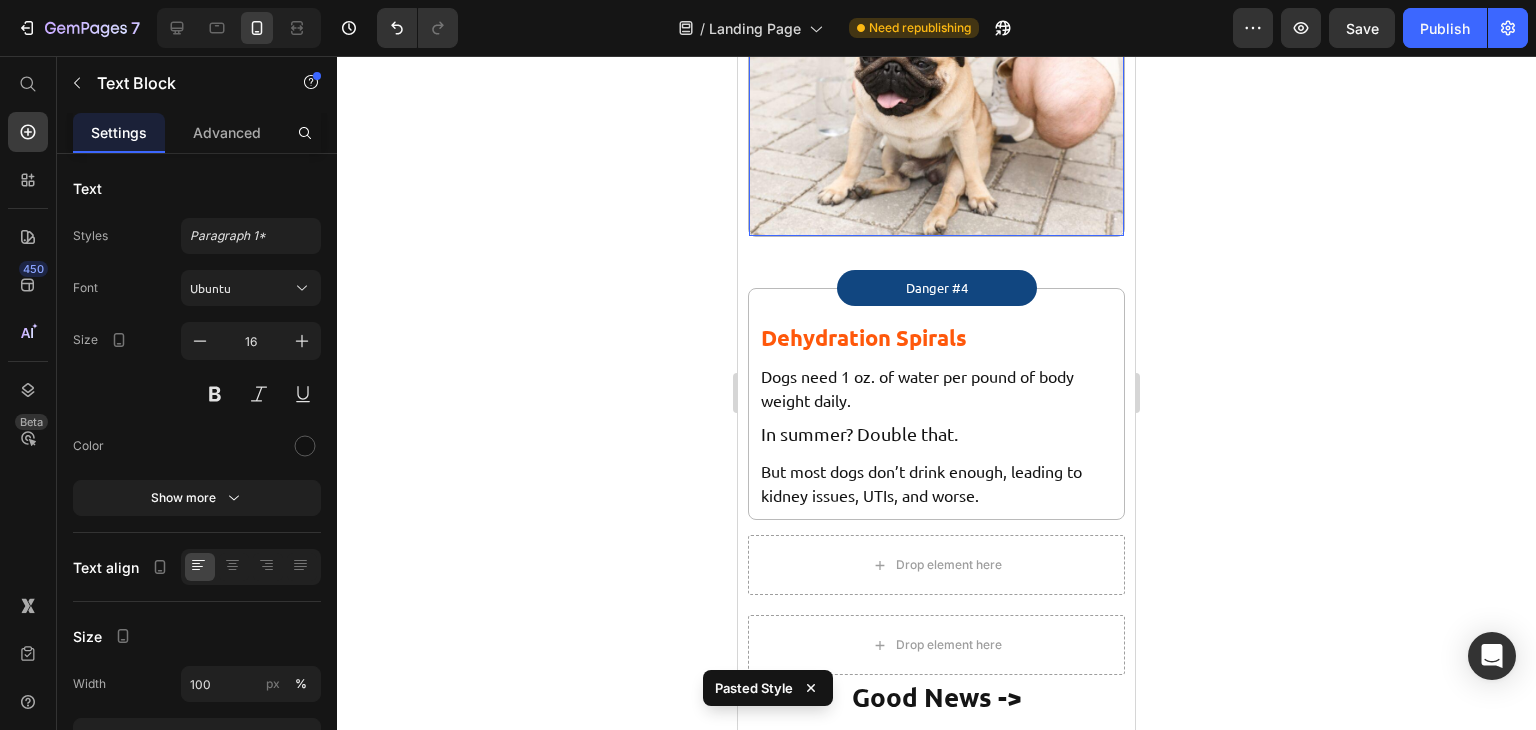 scroll, scrollTop: 3662, scrollLeft: 0, axis: vertical 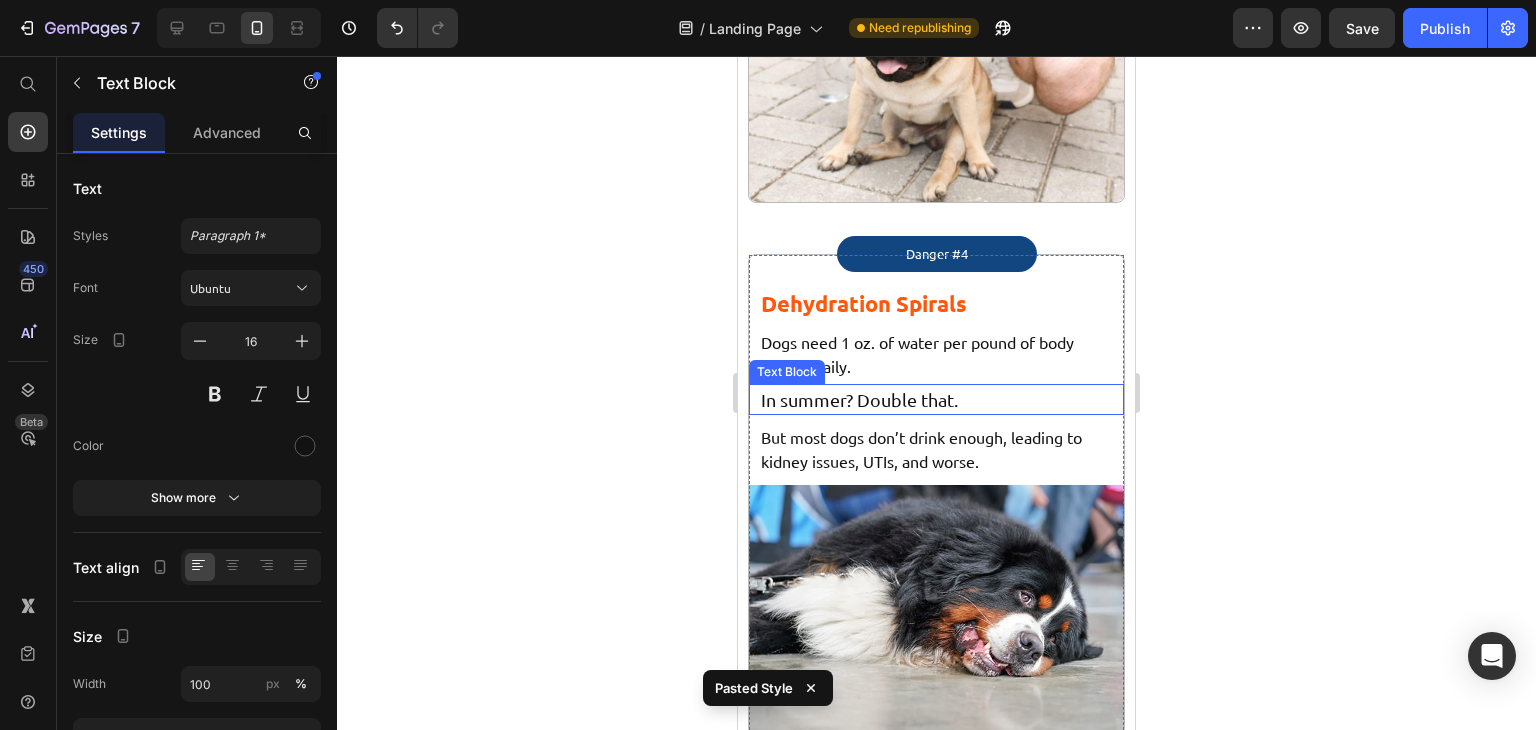 click on "In summer? Double that." at bounding box center (936, 399) 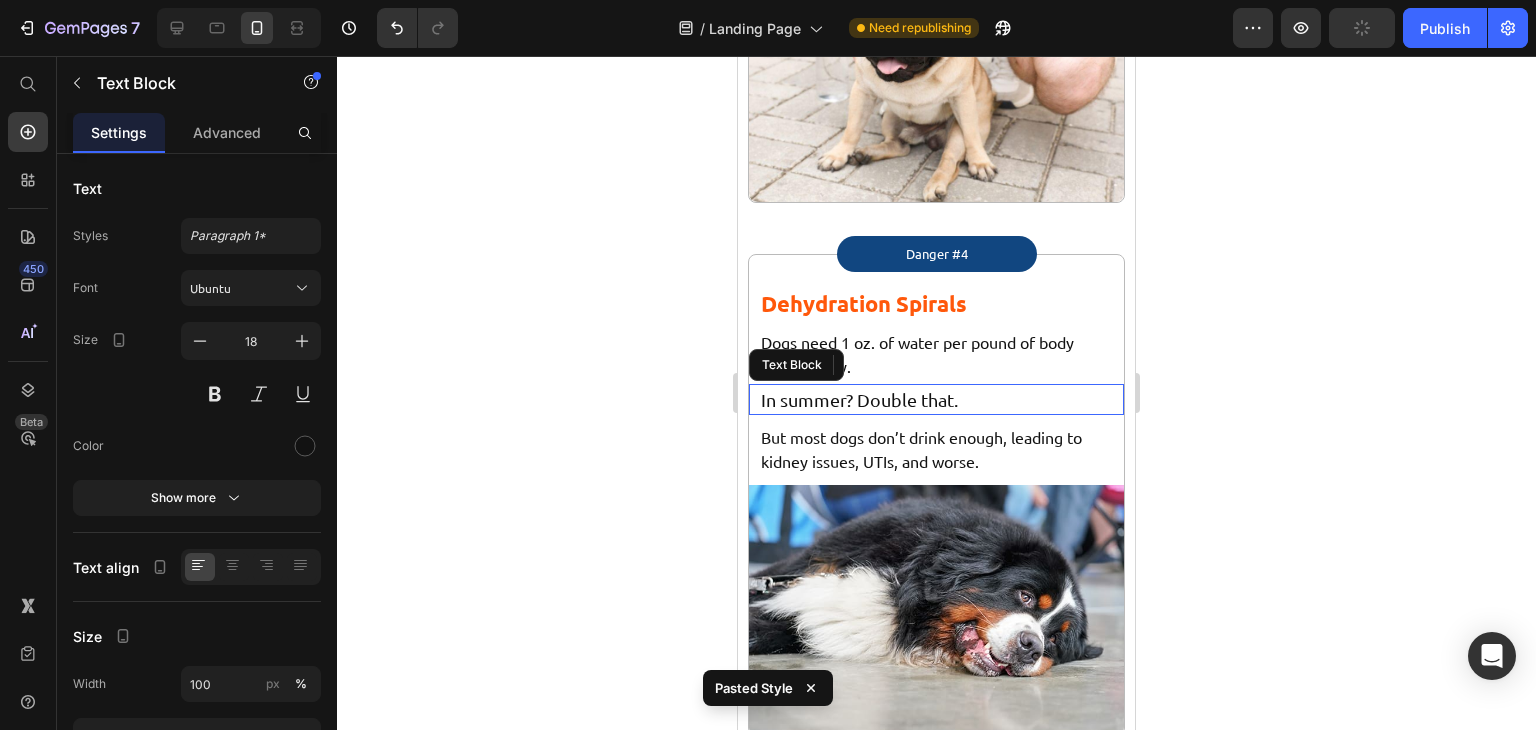 type on "16" 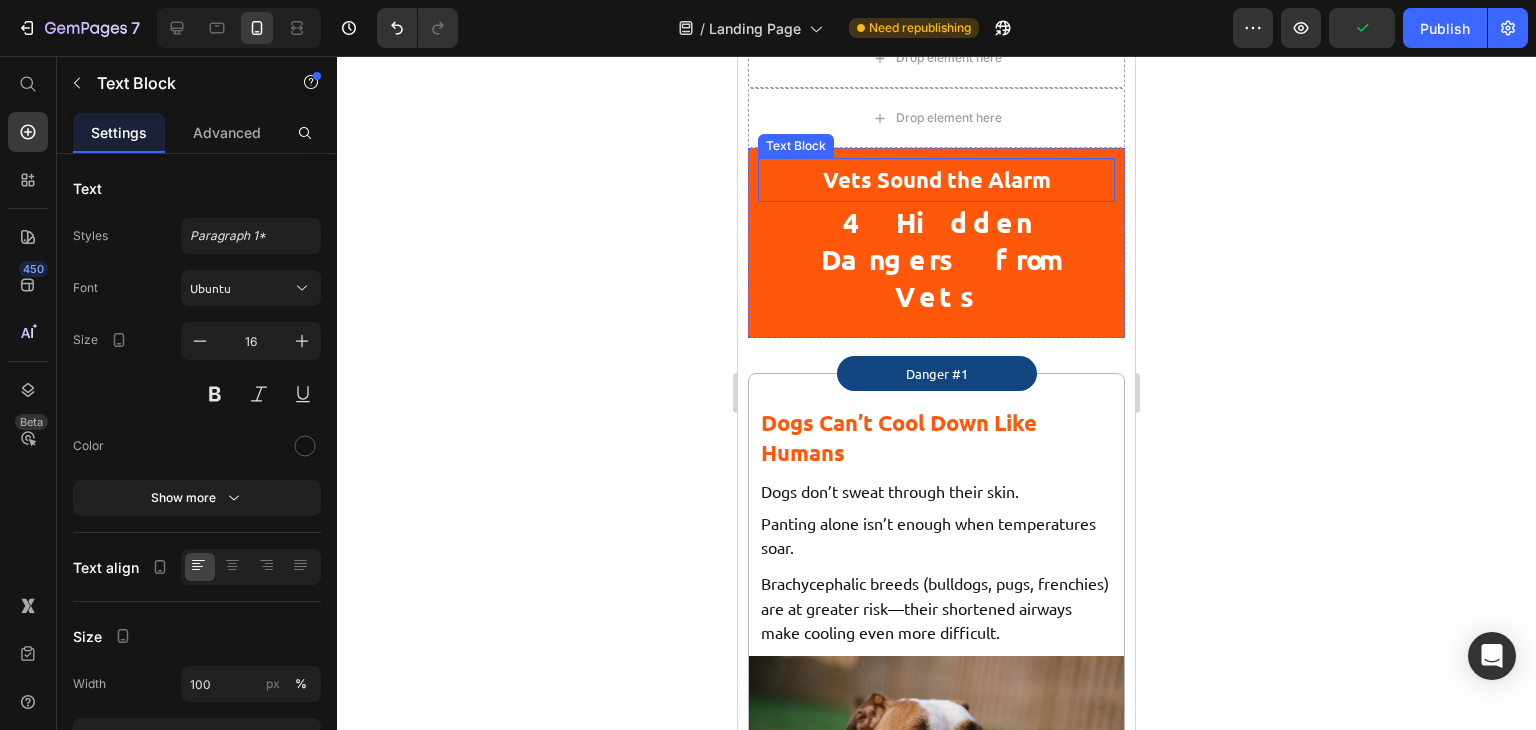 scroll, scrollTop: 1726, scrollLeft: 0, axis: vertical 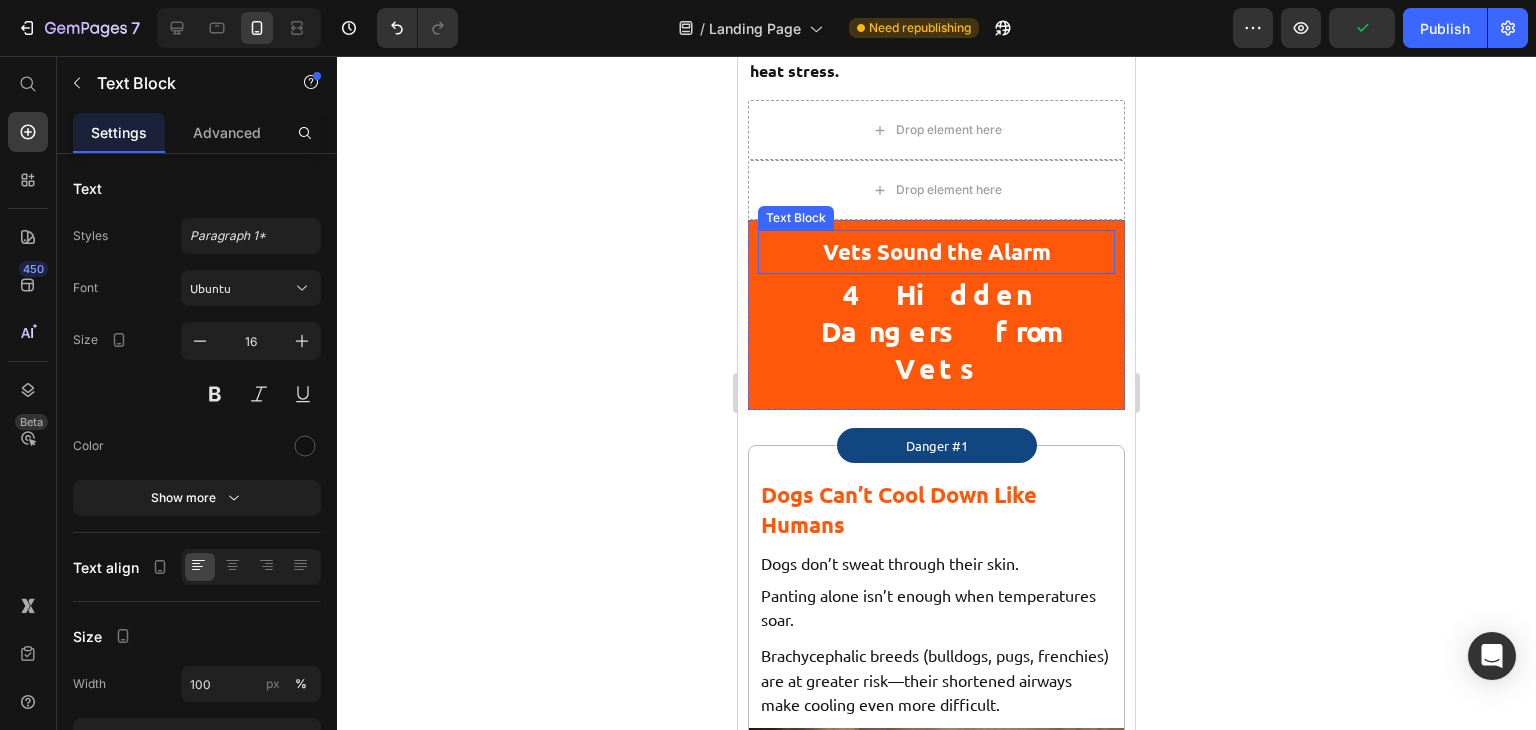 click on "Vets Sound the Alarm" at bounding box center [936, 252] 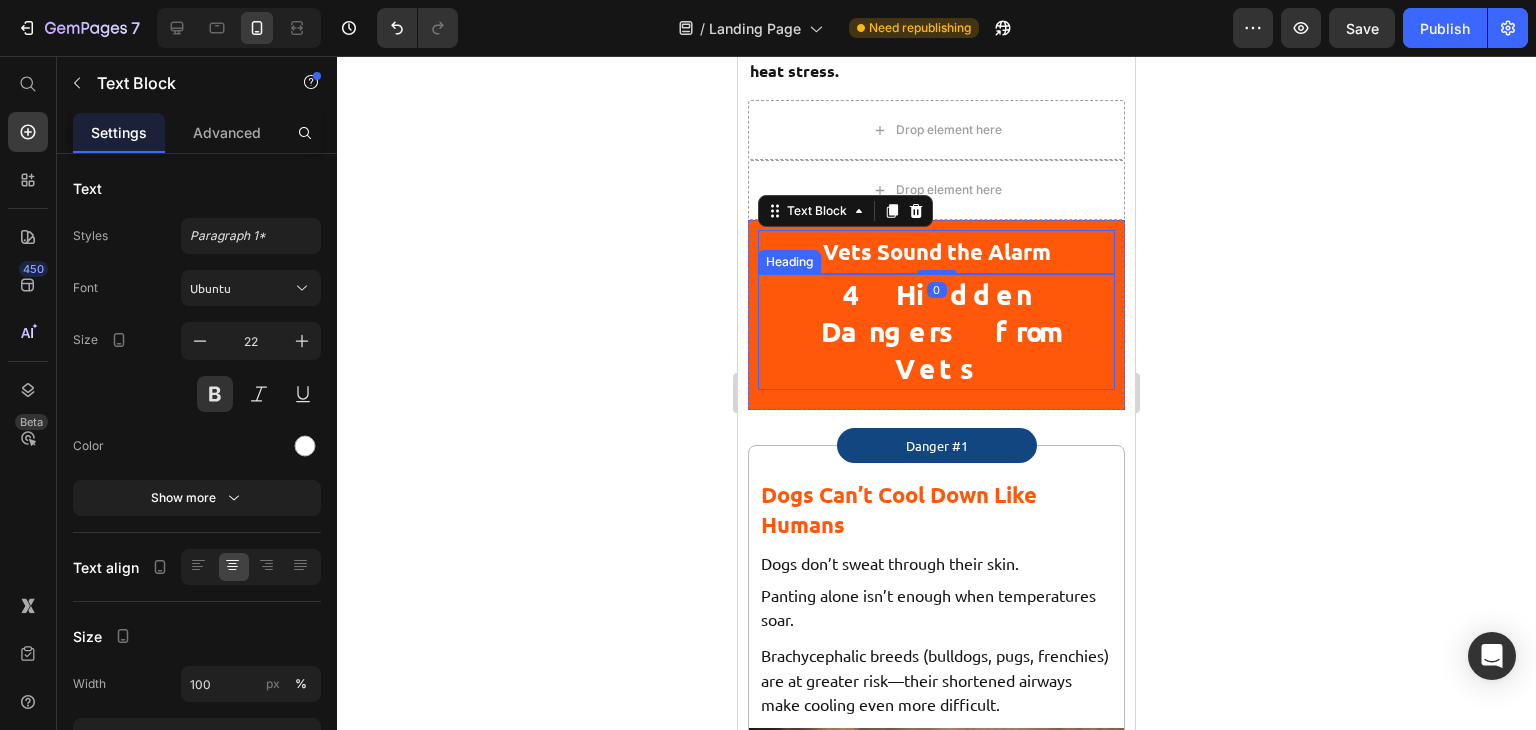 click on "4 Hidden Dangers from Vets" at bounding box center (936, 332) 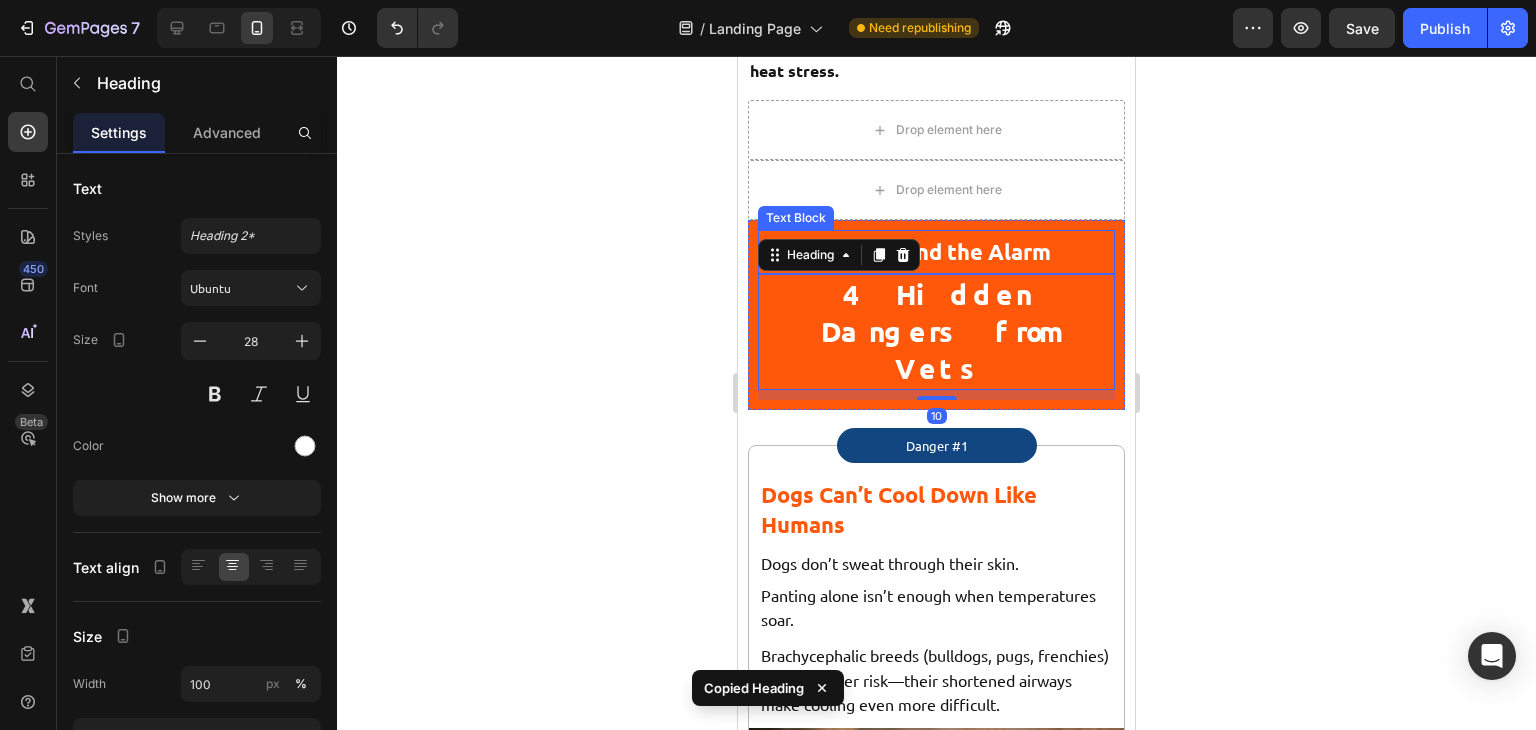 click on "Vets Sound the Alarm" at bounding box center [936, 252] 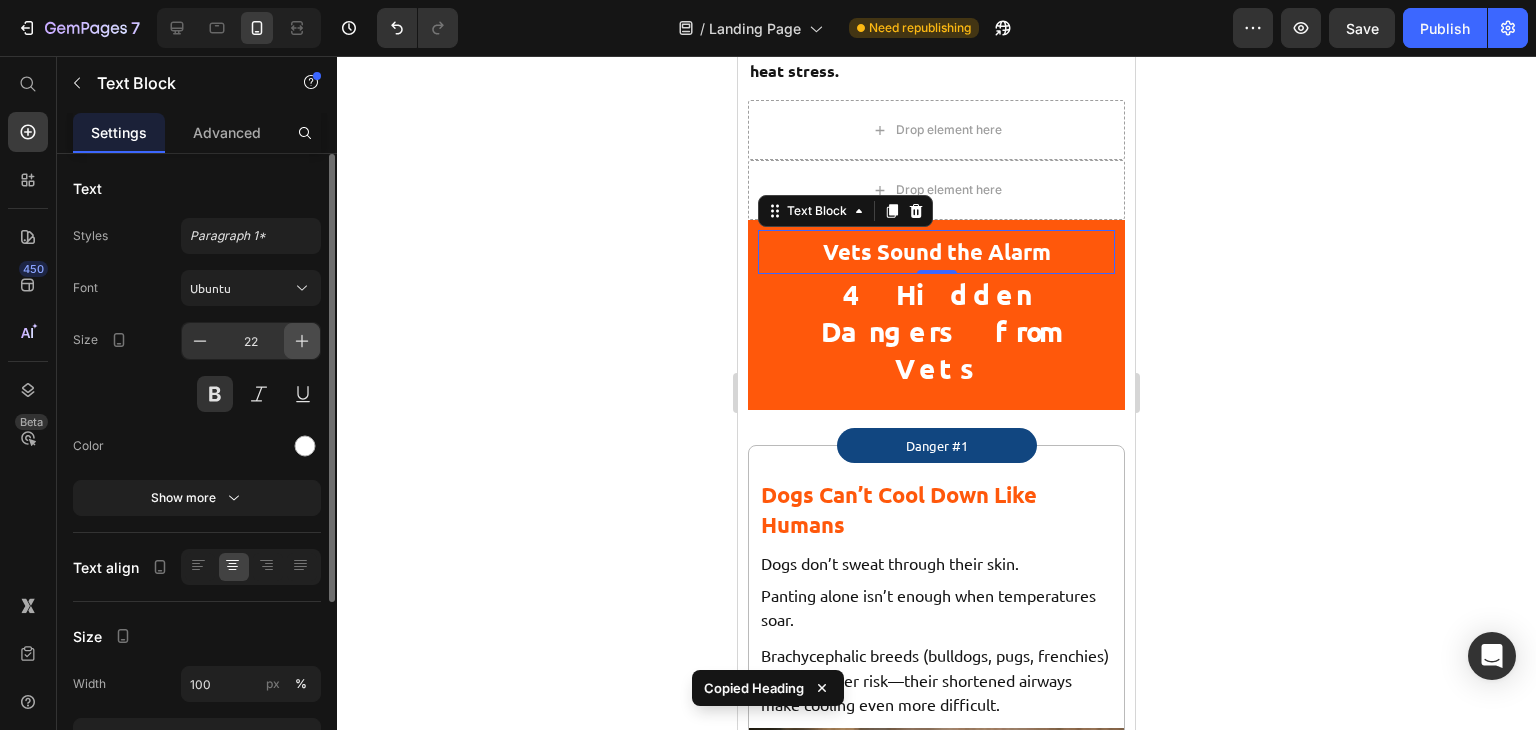 click at bounding box center [302, 341] 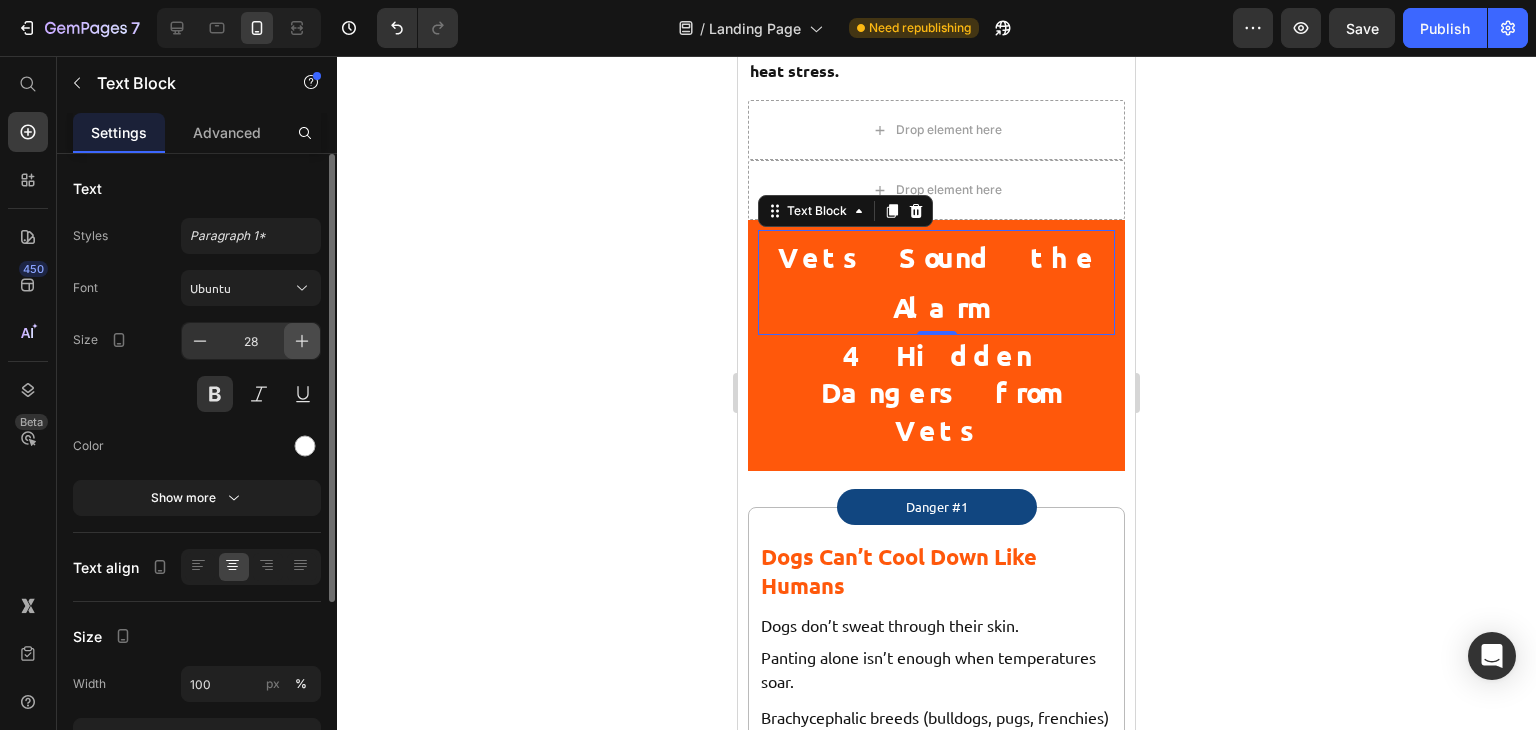 click at bounding box center [302, 341] 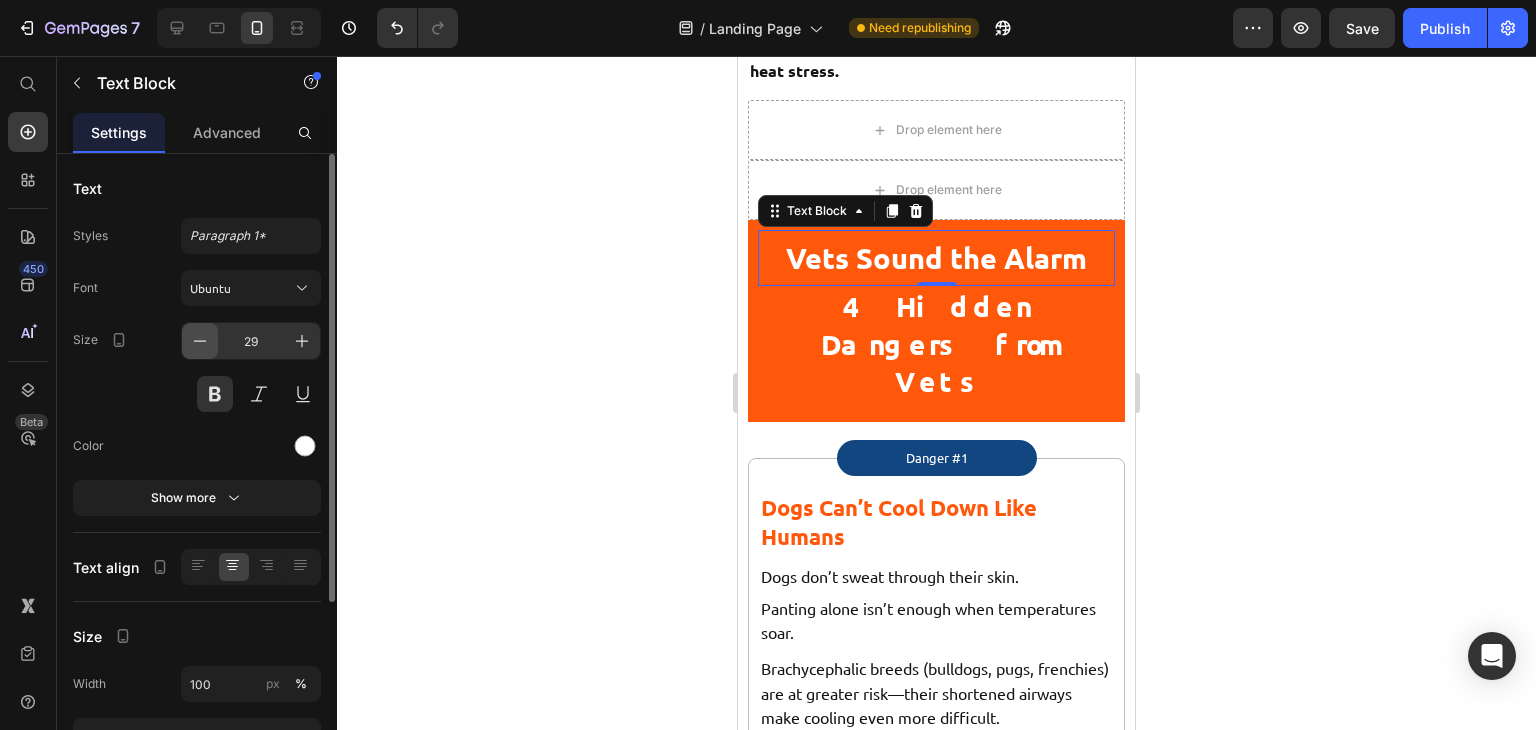 click at bounding box center (200, 341) 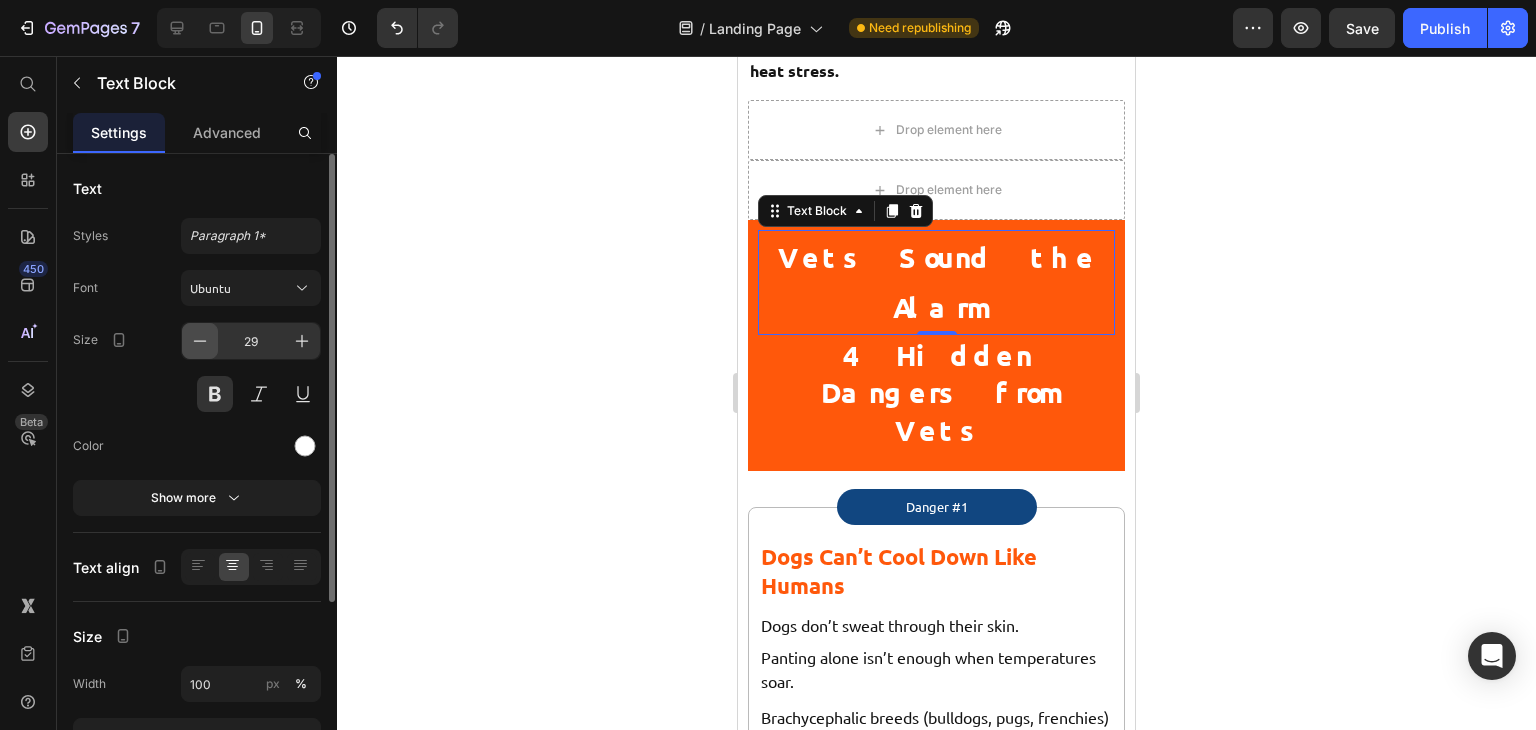 type on "28" 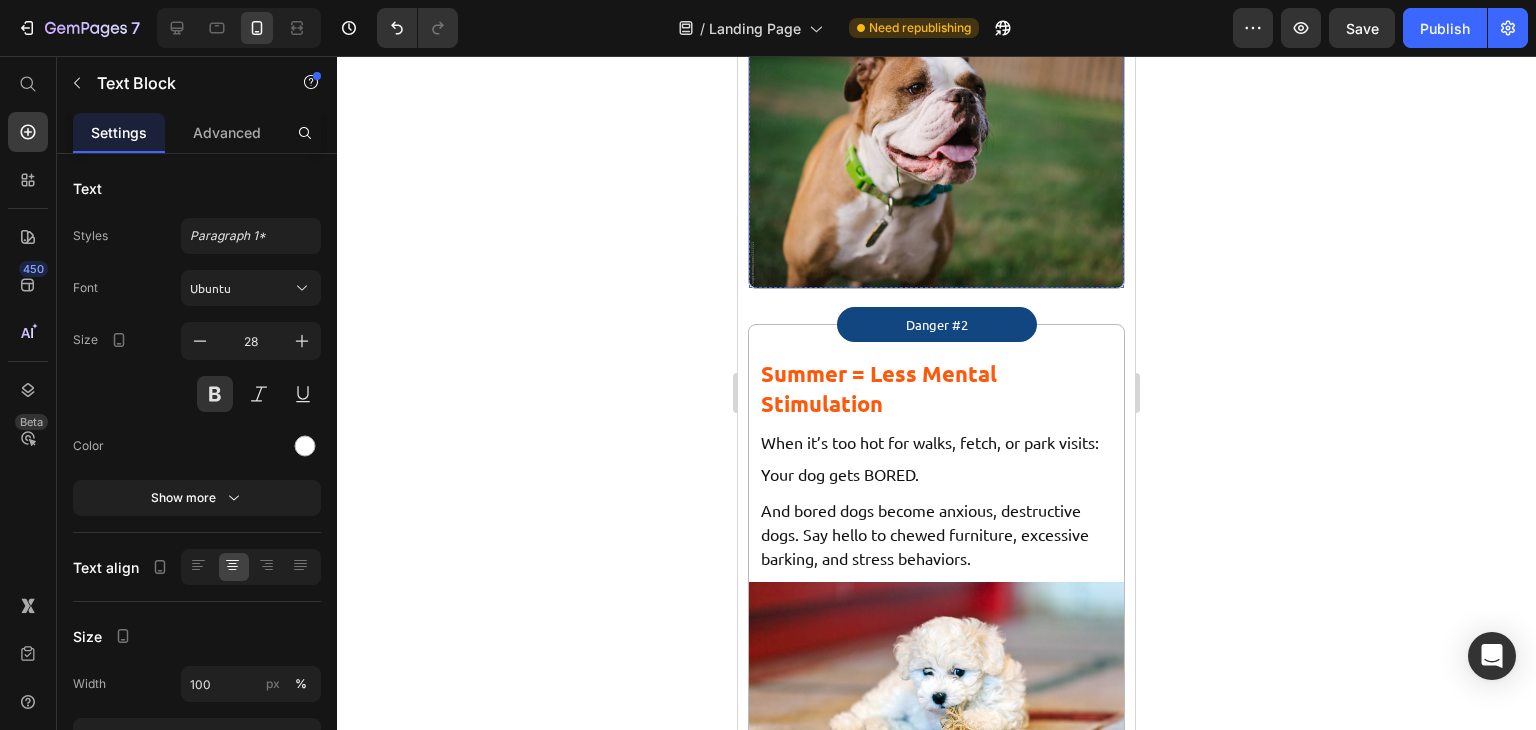 scroll, scrollTop: 2585, scrollLeft: 0, axis: vertical 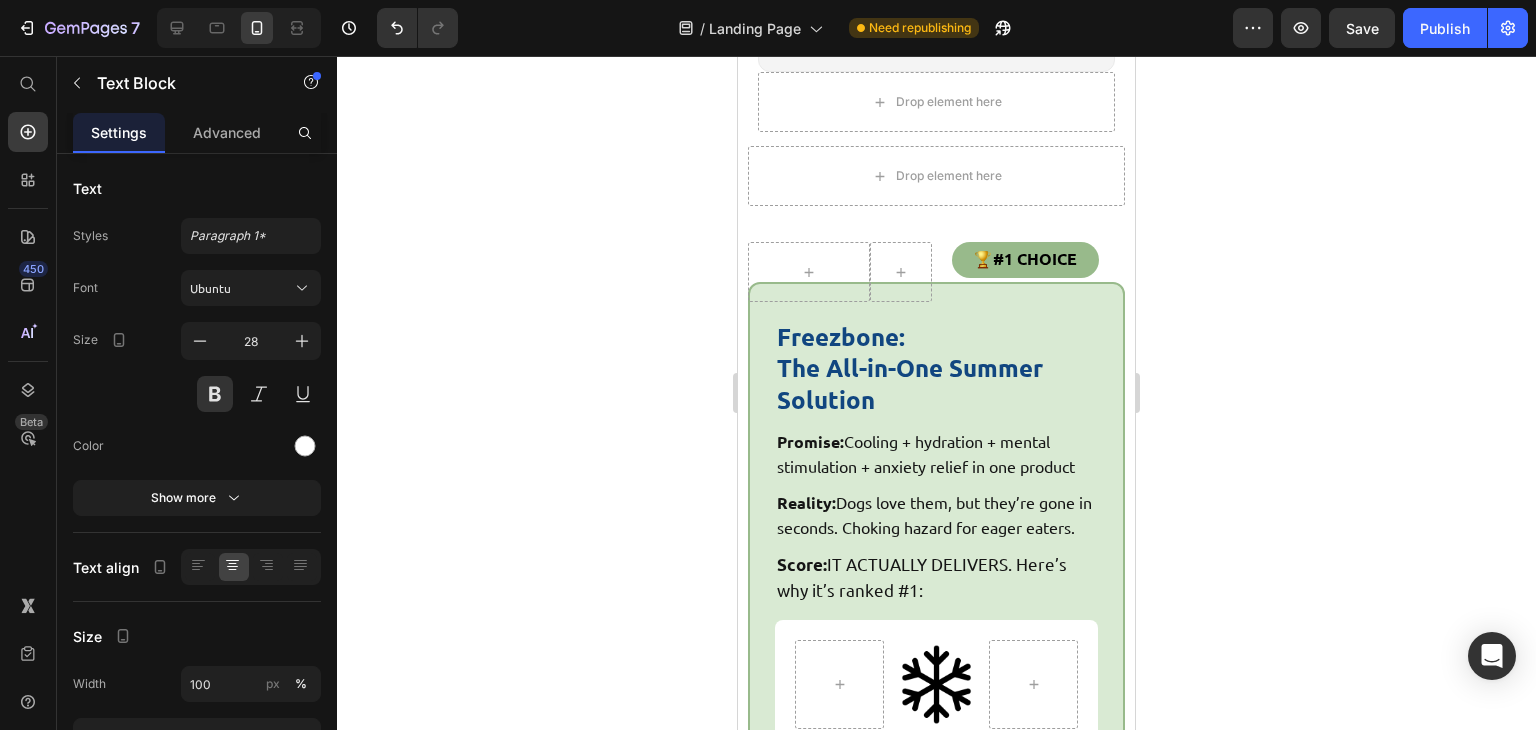 click on "Image
Row Cools for 30-60 minutes Text block Internal cooling that actually lowers body temp Text block Row" at bounding box center [936, 738] 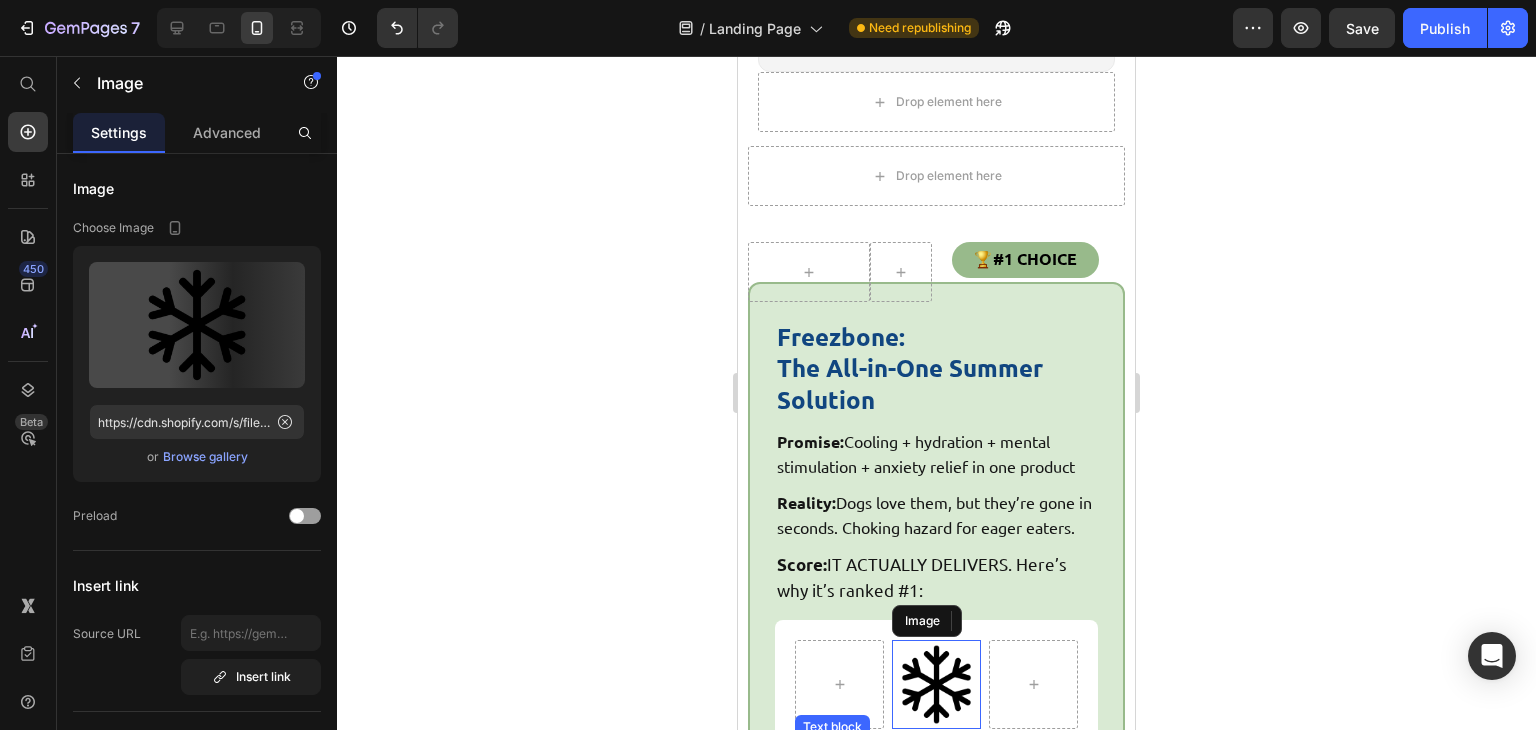 click on "Cools for 30-60 minutes" at bounding box center [937, 754] 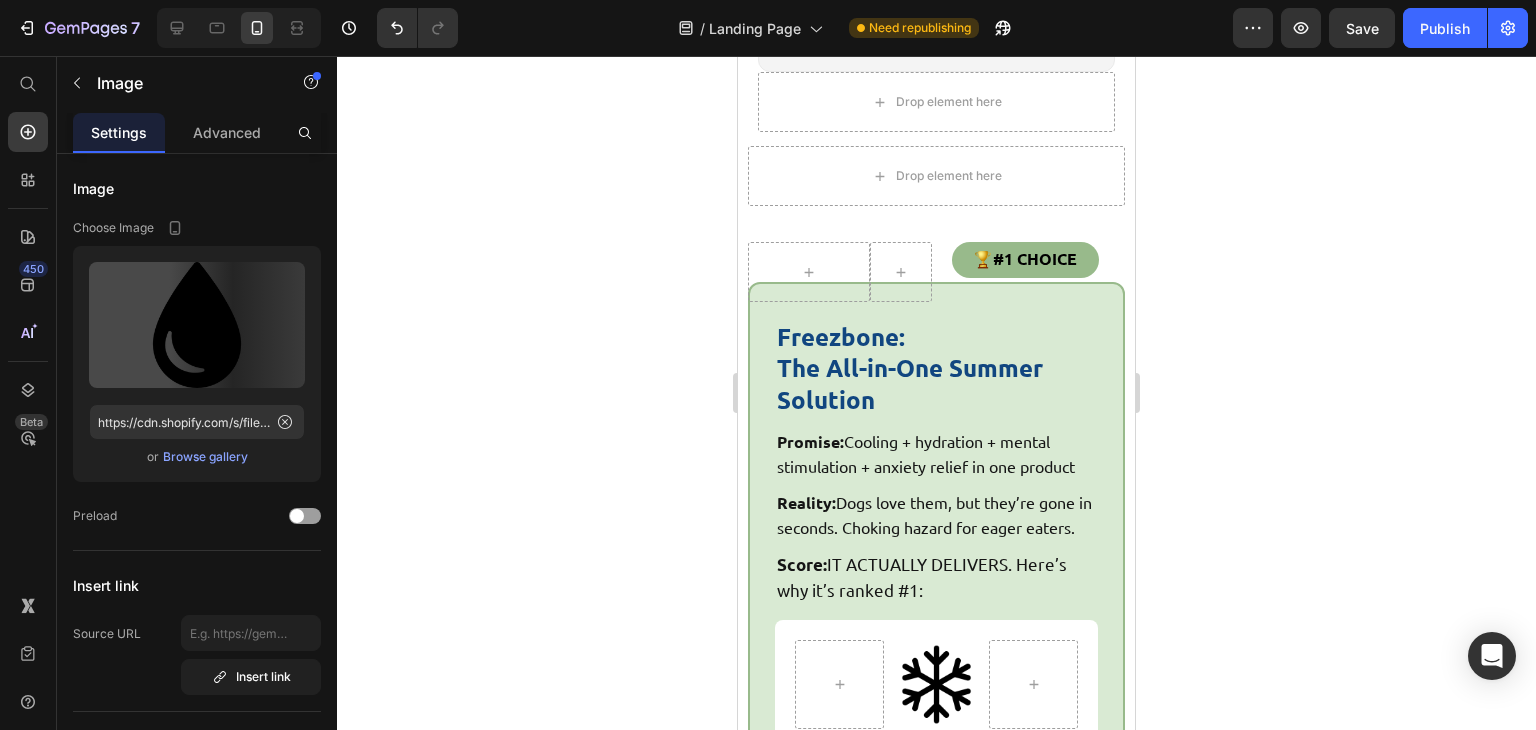 scroll, scrollTop: 9056, scrollLeft: 0, axis: vertical 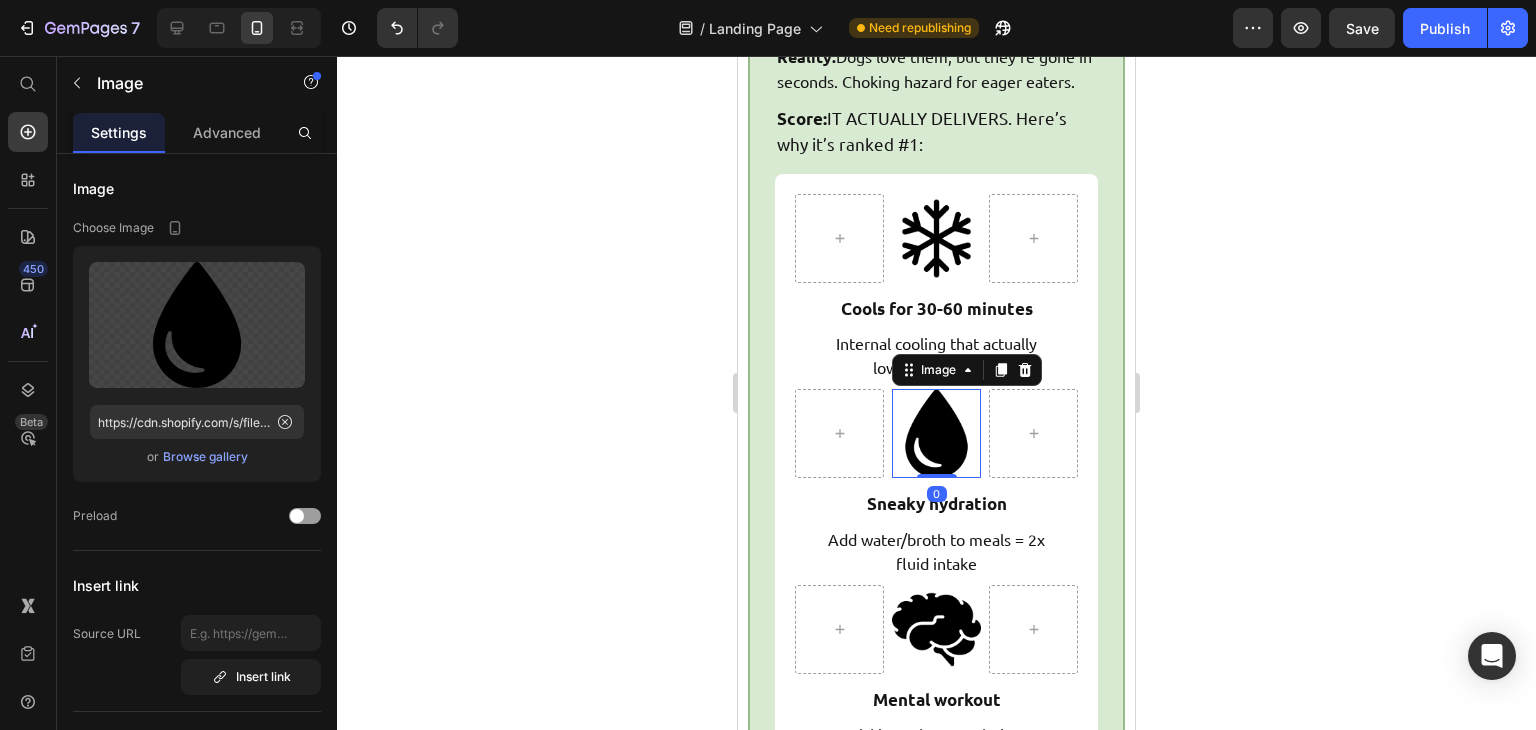 click at bounding box center (936, 238) 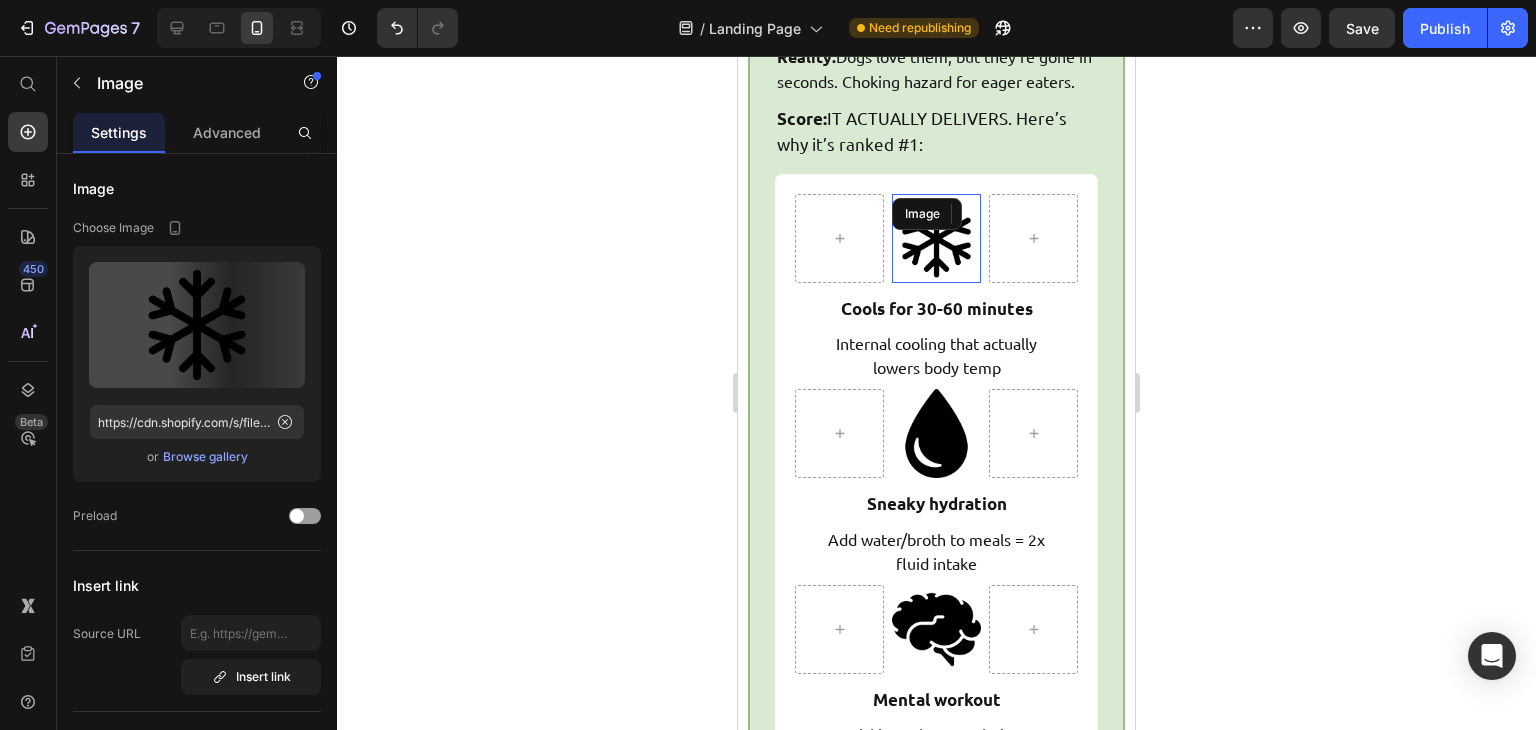 click at bounding box center [936, 238] 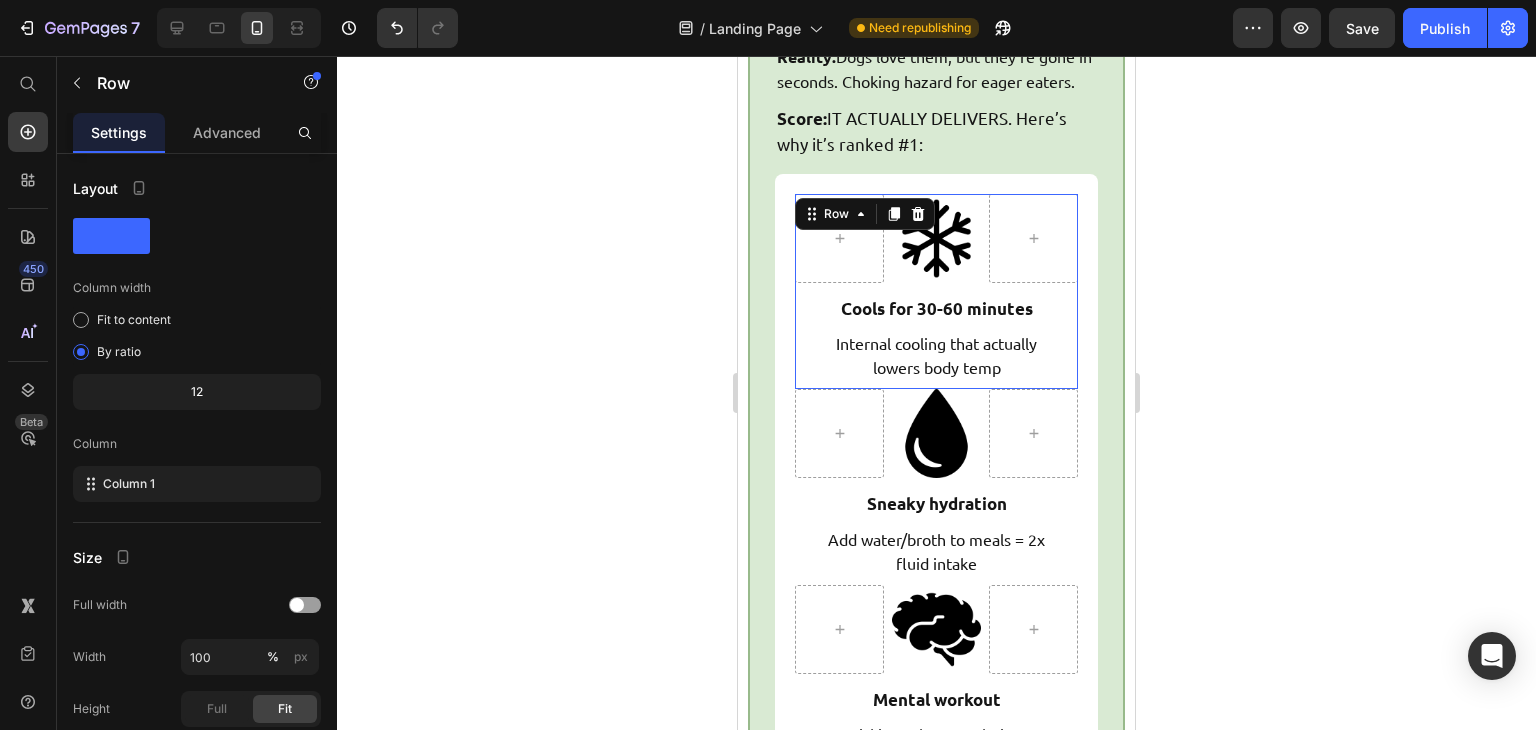 scroll, scrollTop: 8955, scrollLeft: 0, axis: vertical 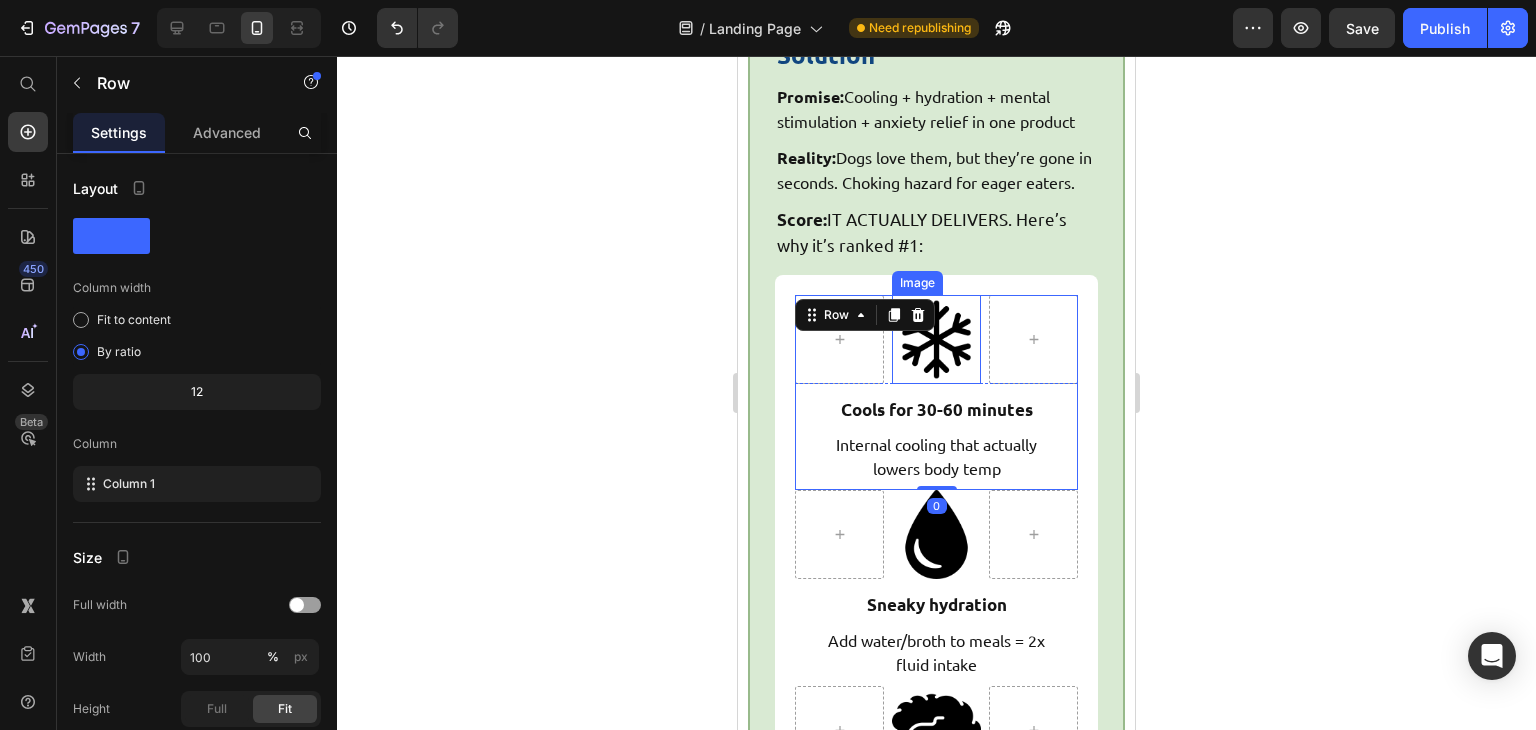 click at bounding box center [936, 339] 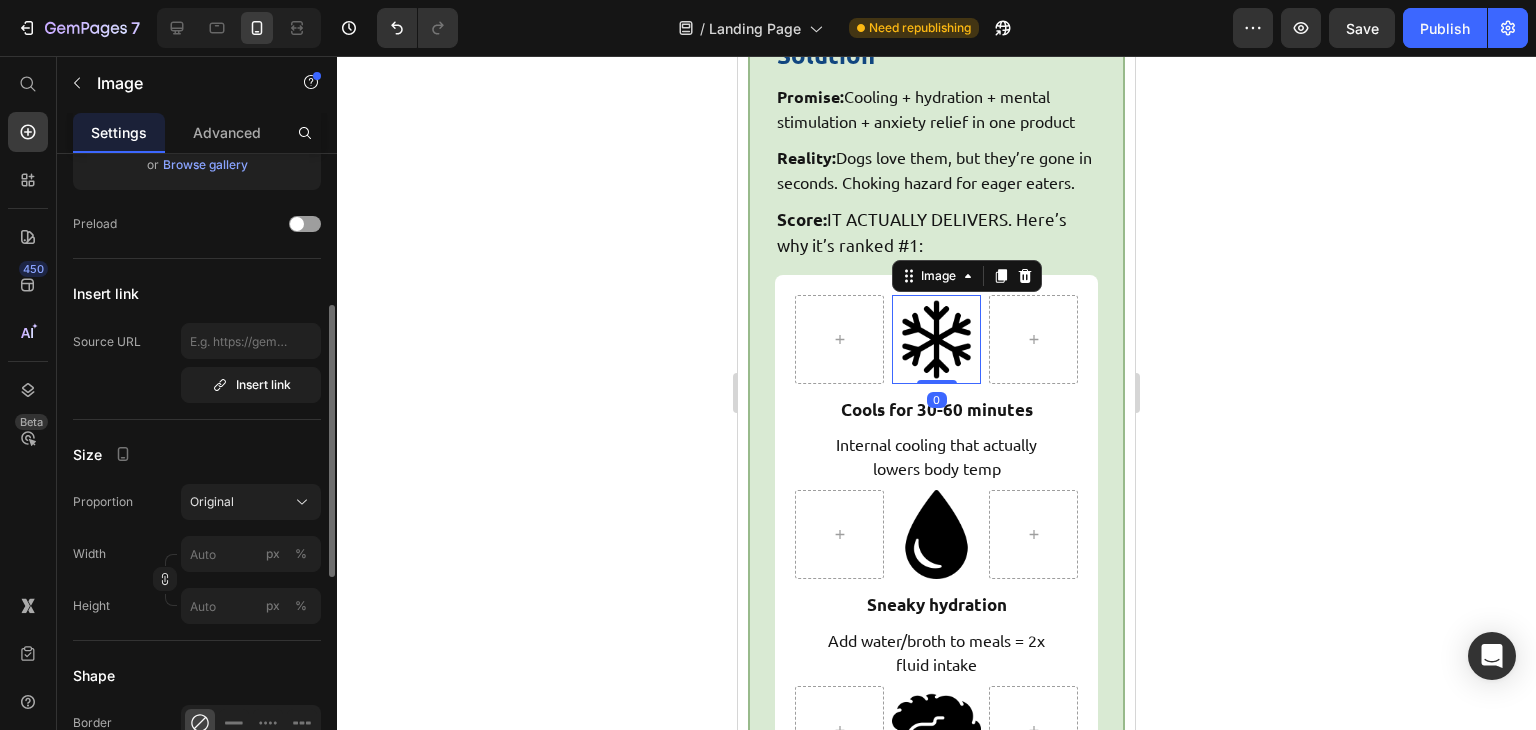 scroll, scrollTop: 310, scrollLeft: 0, axis: vertical 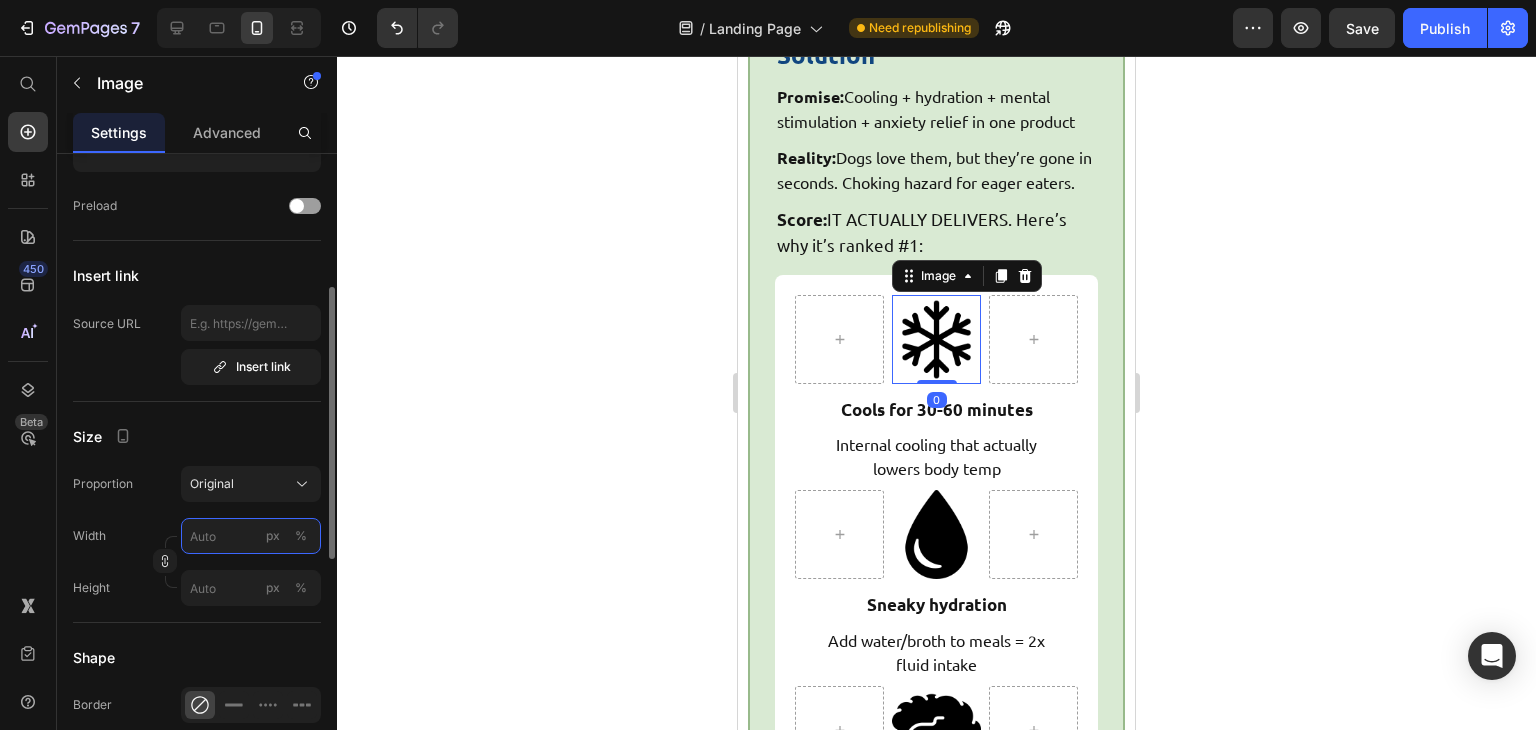 click on "px %" at bounding box center [251, 536] 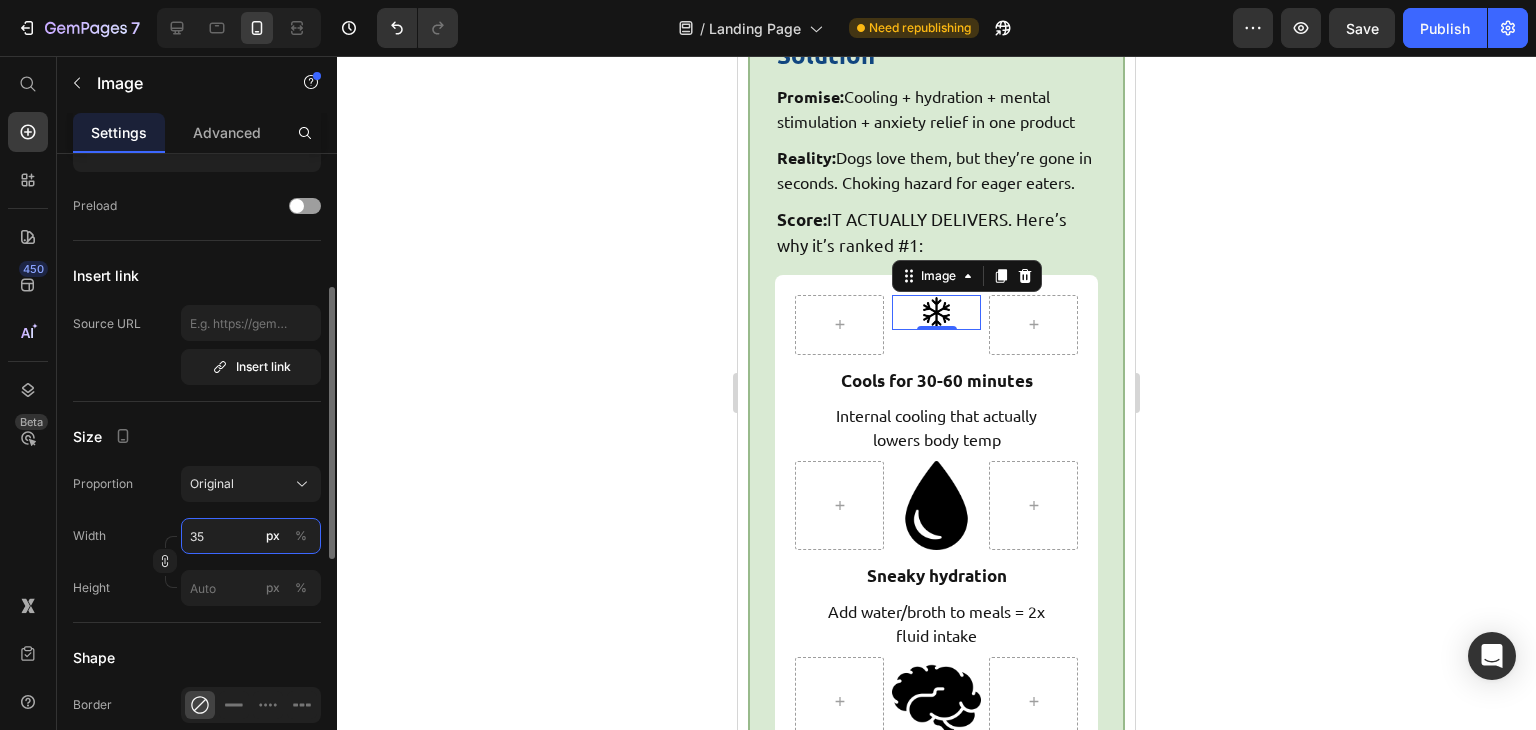 type on "35" 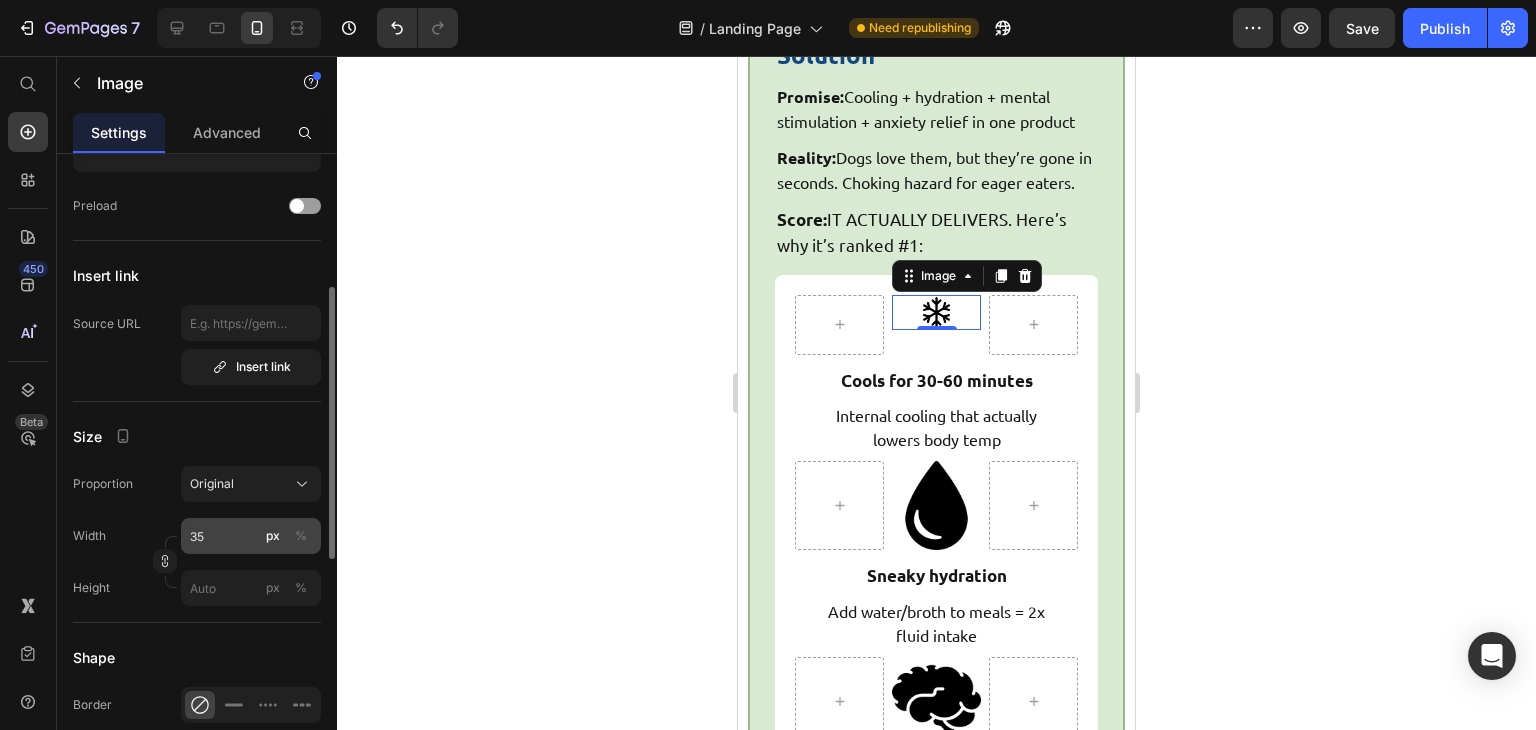 click on "%" at bounding box center [301, 536] 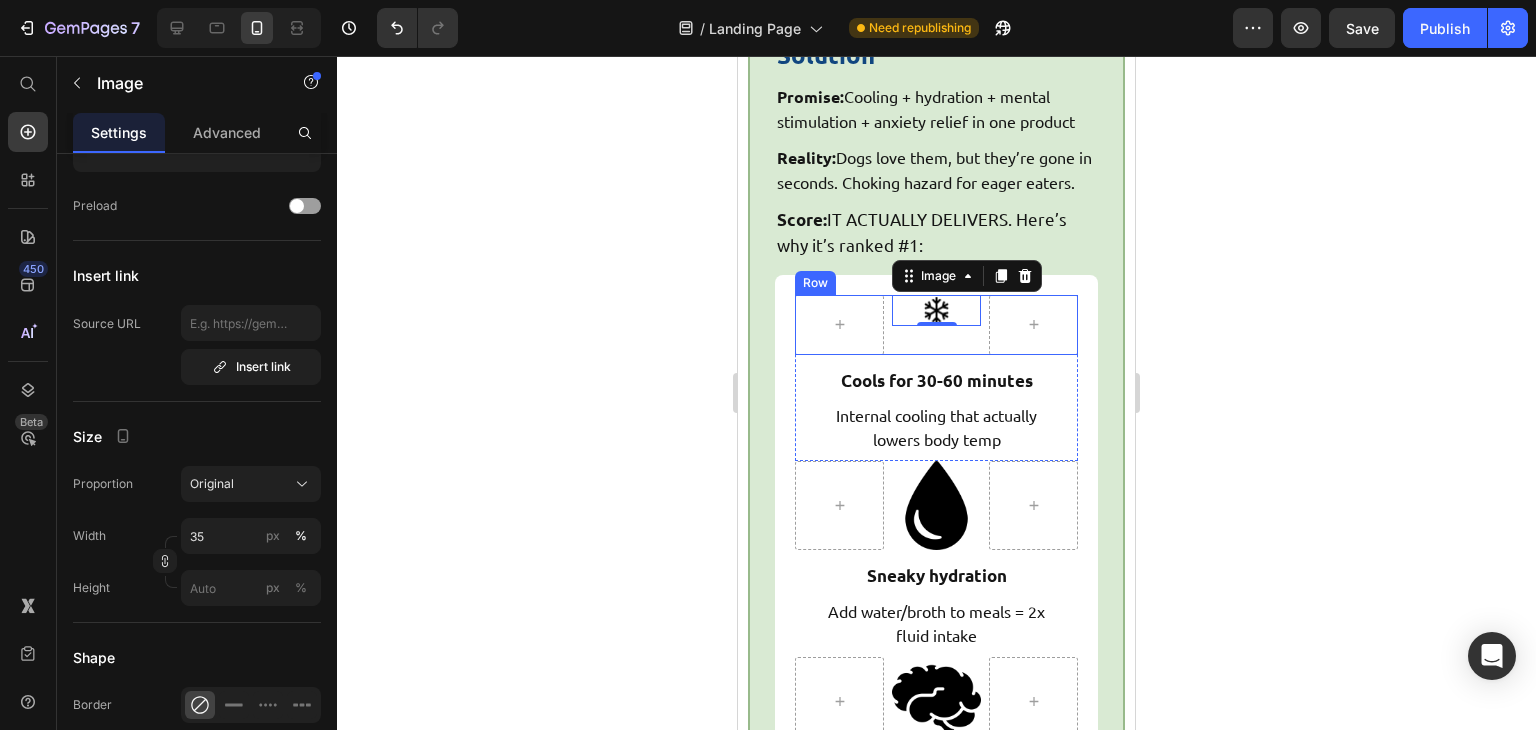 click on "Image   0" at bounding box center [936, 325] 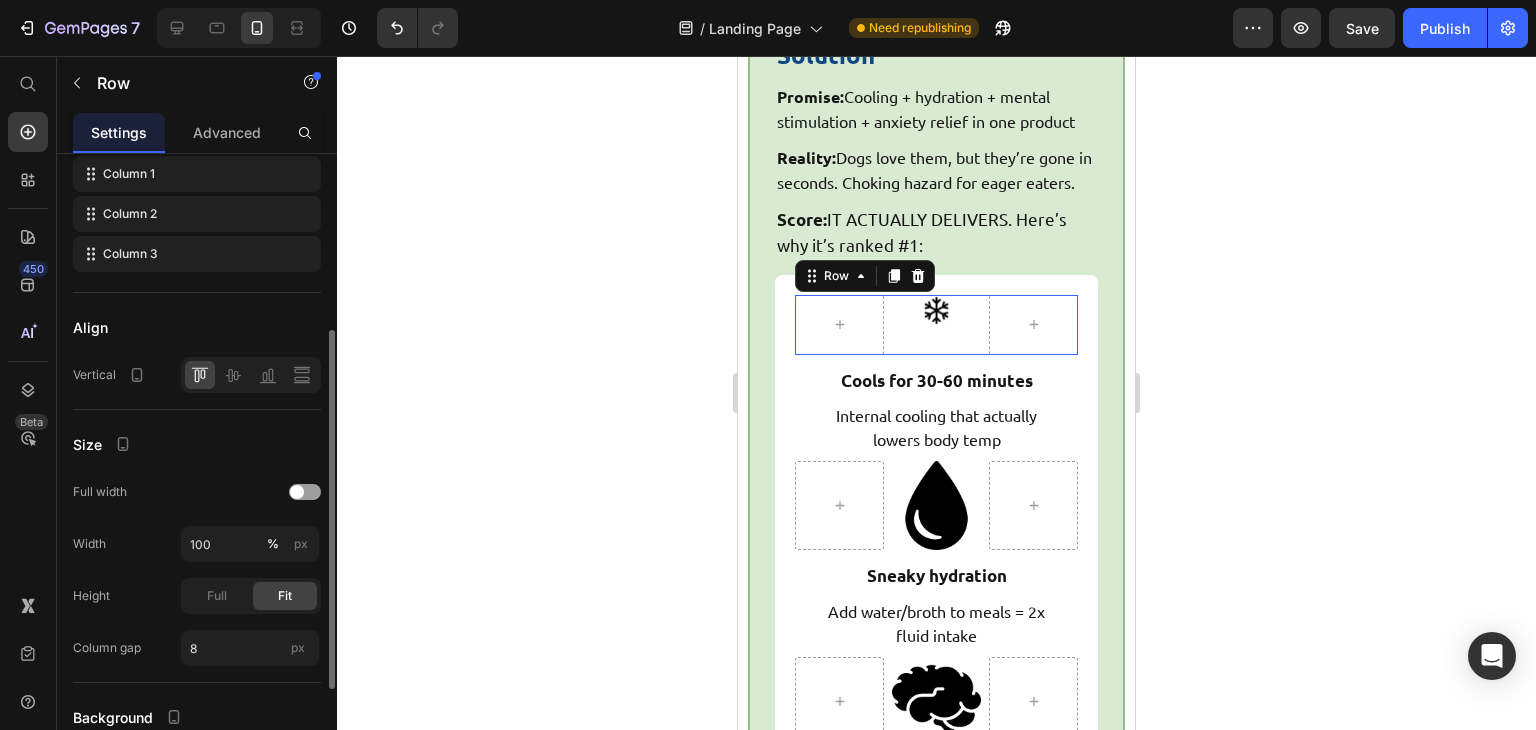 scroll, scrollTop: 0, scrollLeft: 0, axis: both 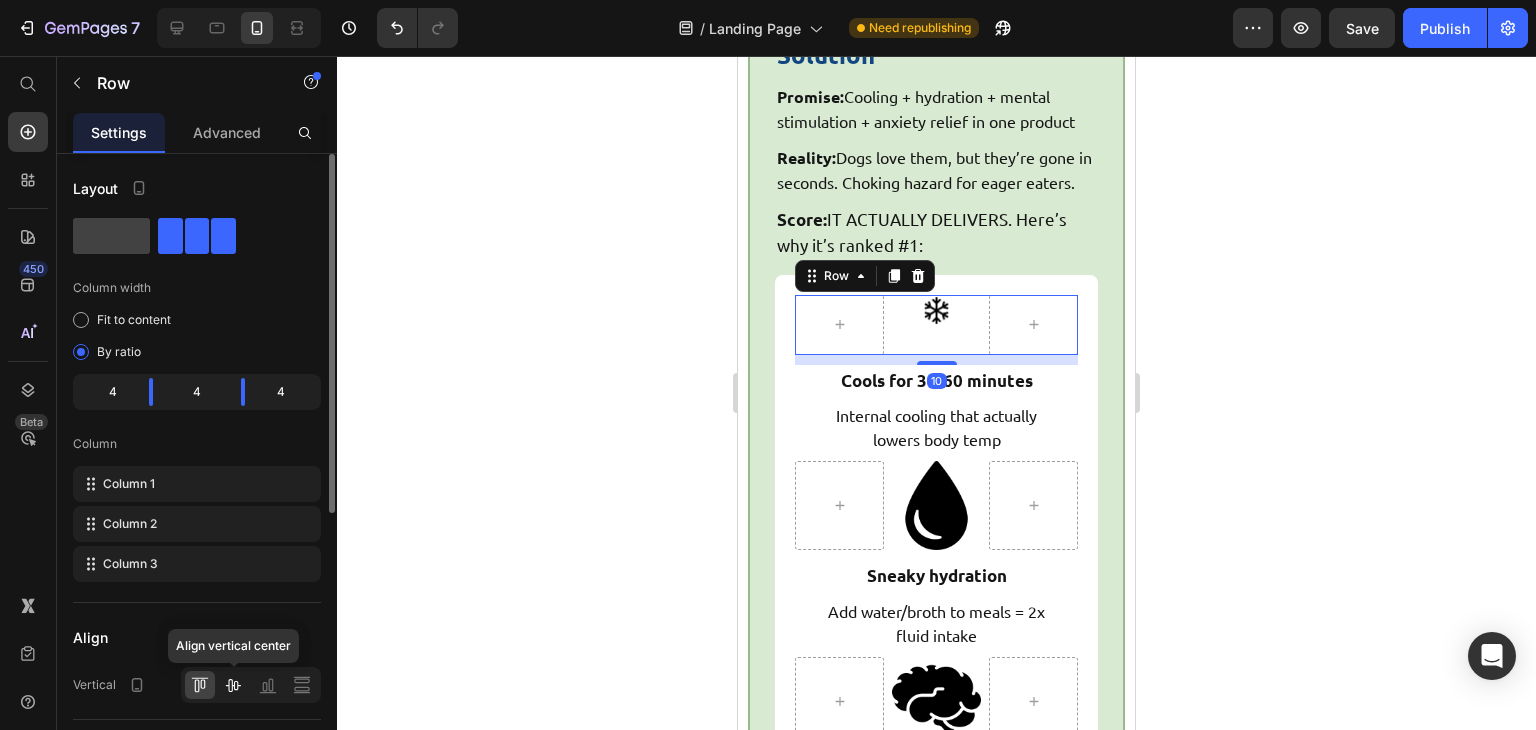 drag, startPoint x: 235, startPoint y: 677, endPoint x: 331, endPoint y: 190, distance: 496.37183 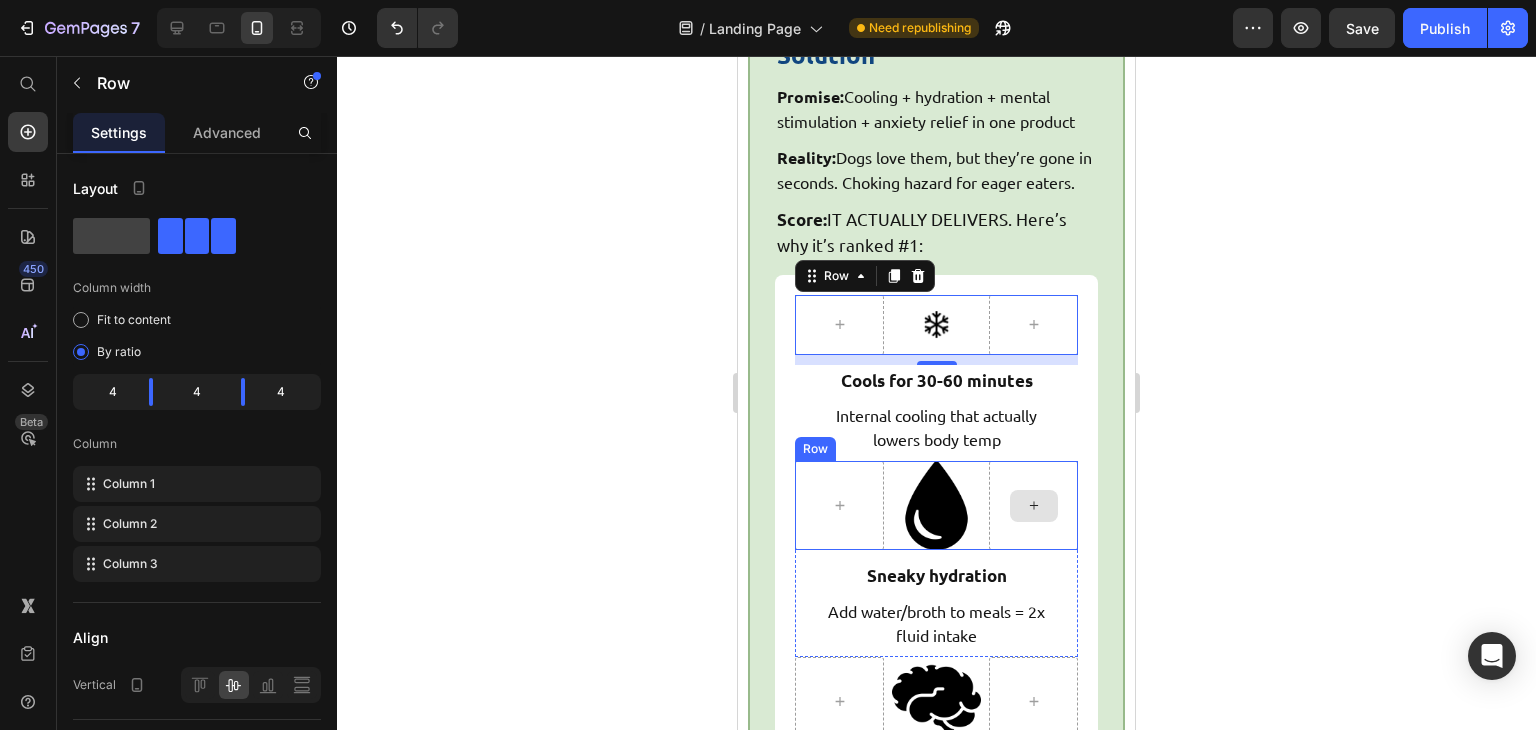click at bounding box center [1033, 505] 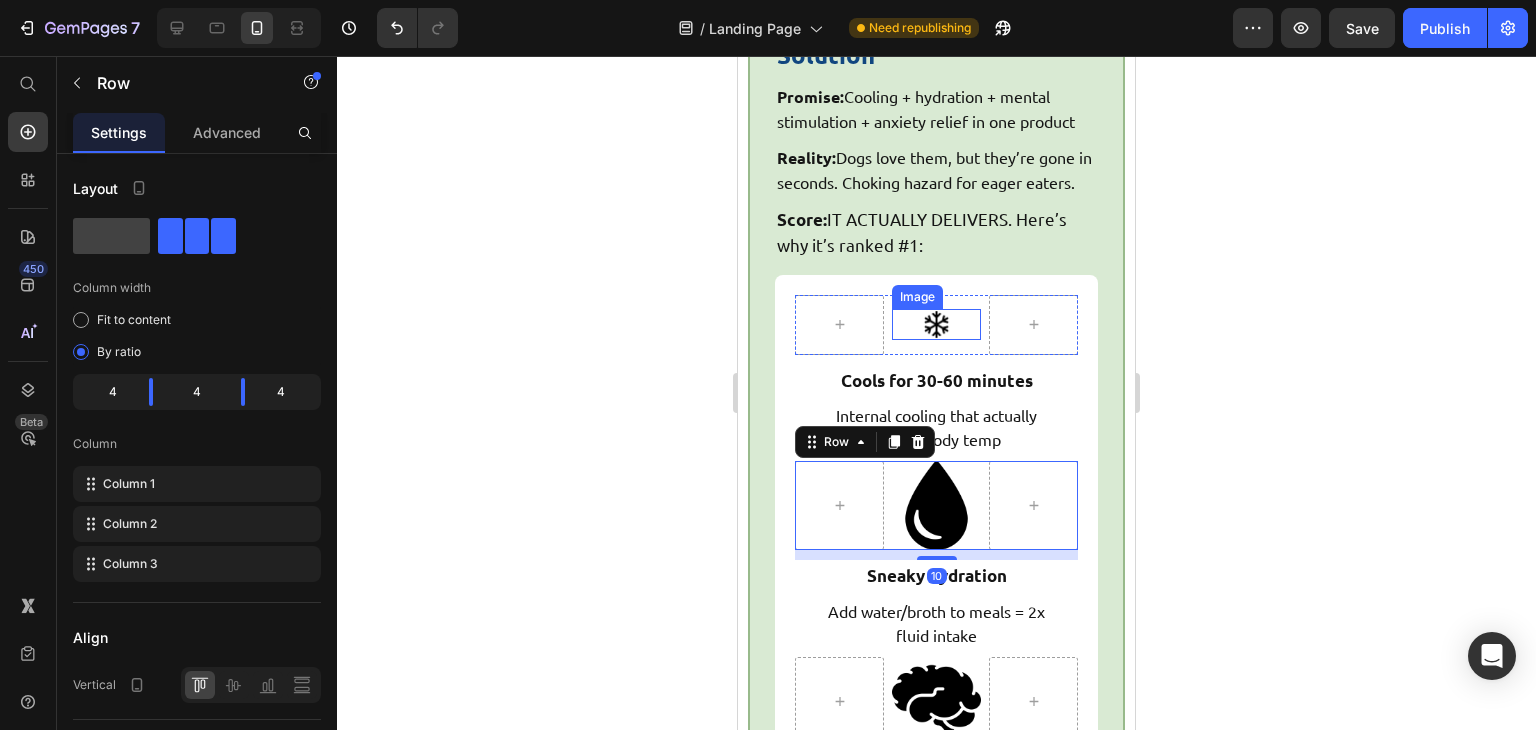 click at bounding box center [936, 324] 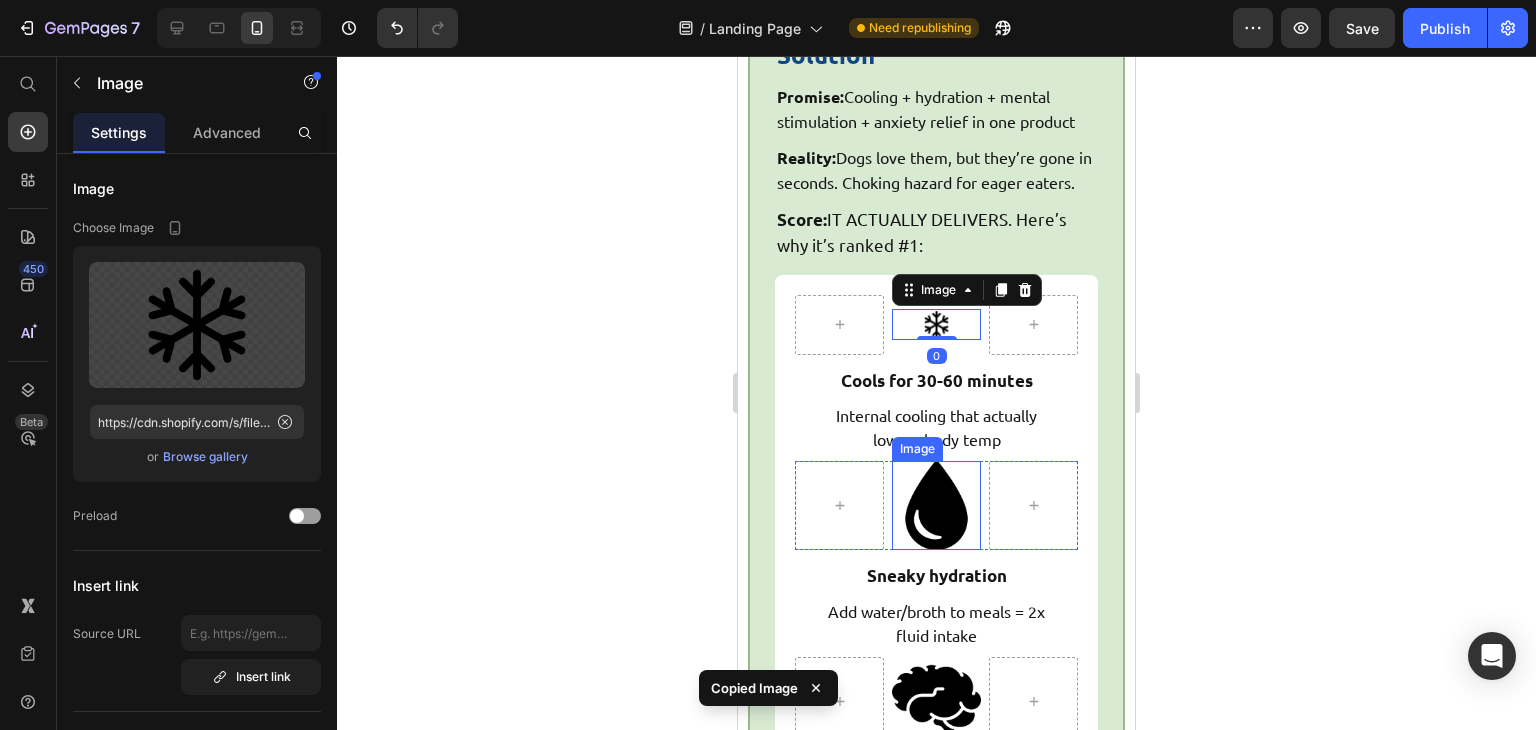 click at bounding box center [936, 505] 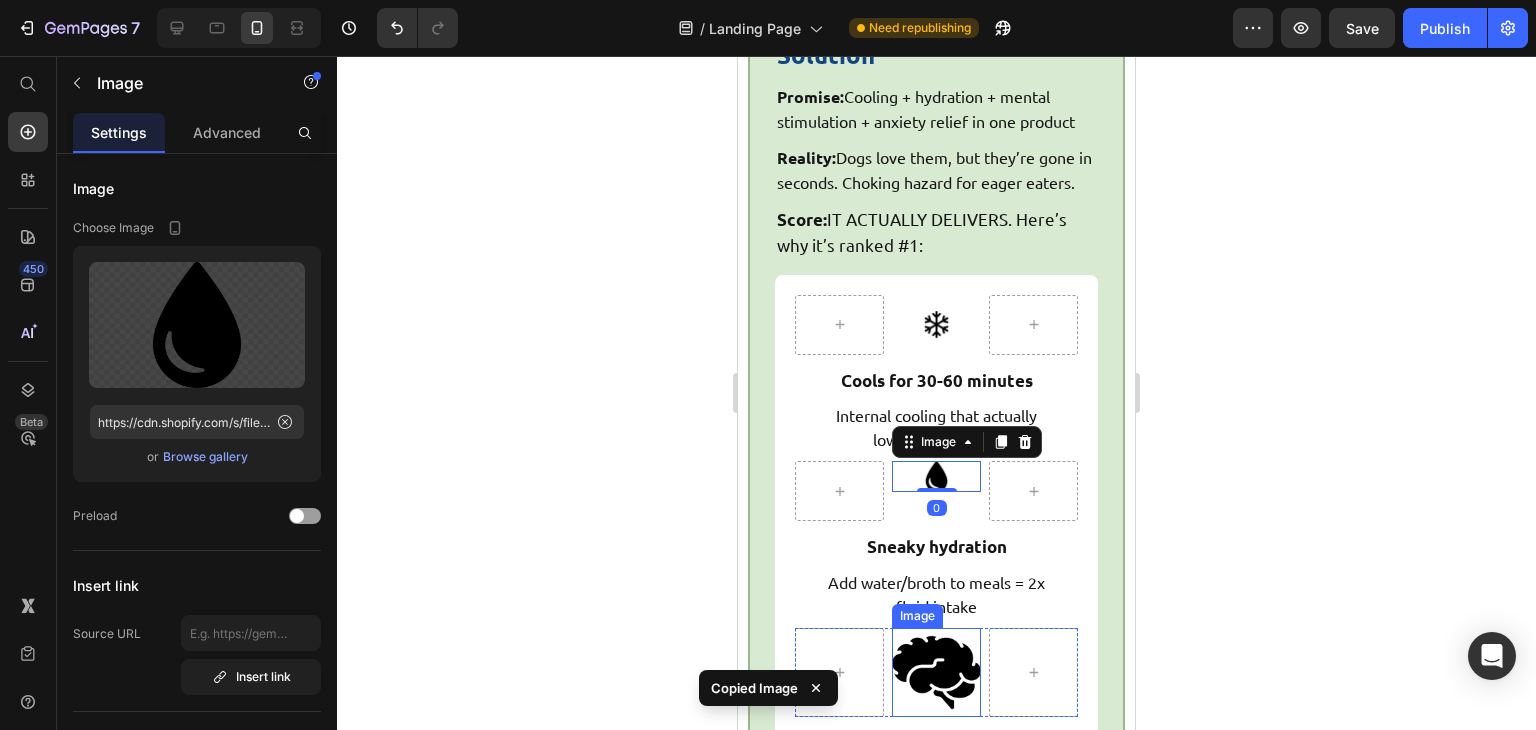 type on "35" 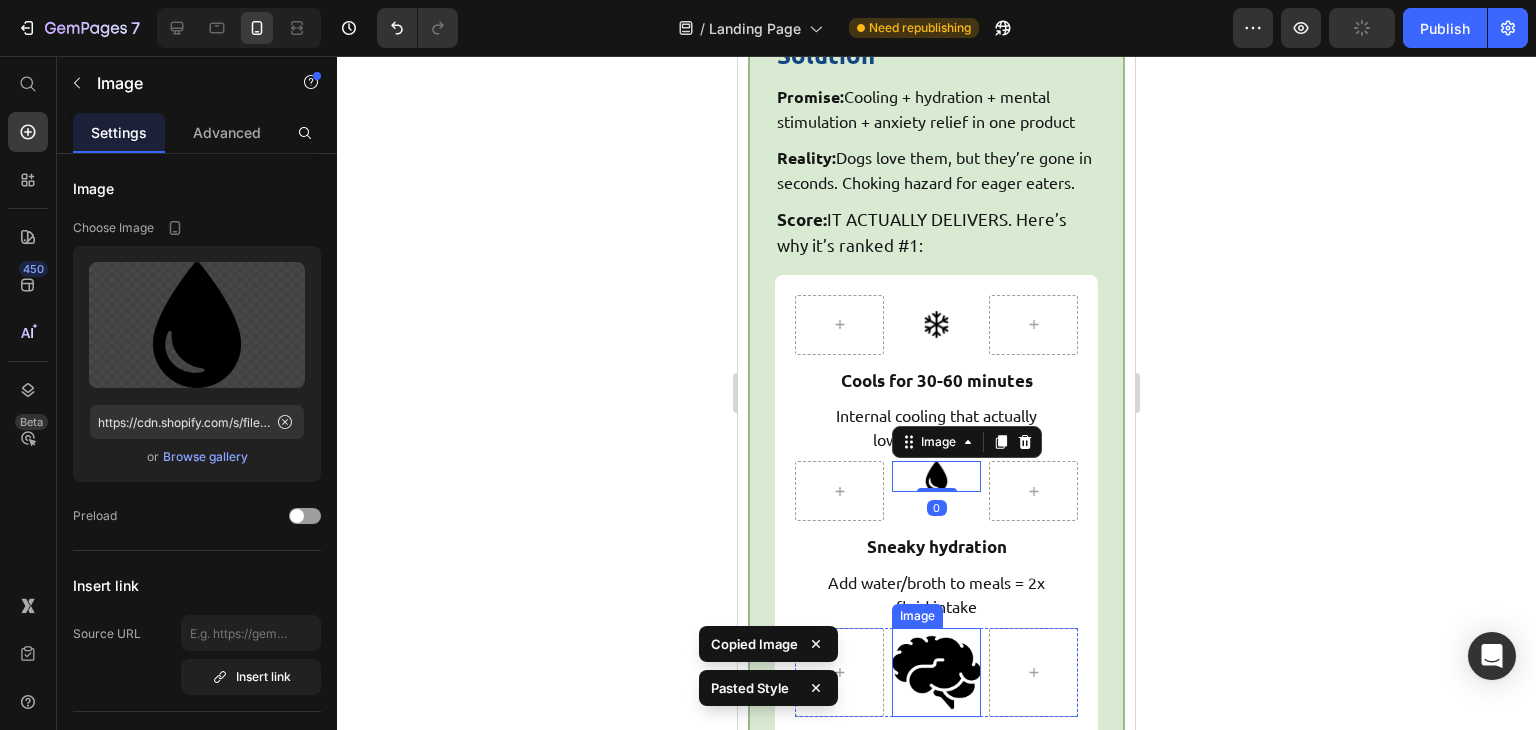 scroll, scrollTop: 9068, scrollLeft: 0, axis: vertical 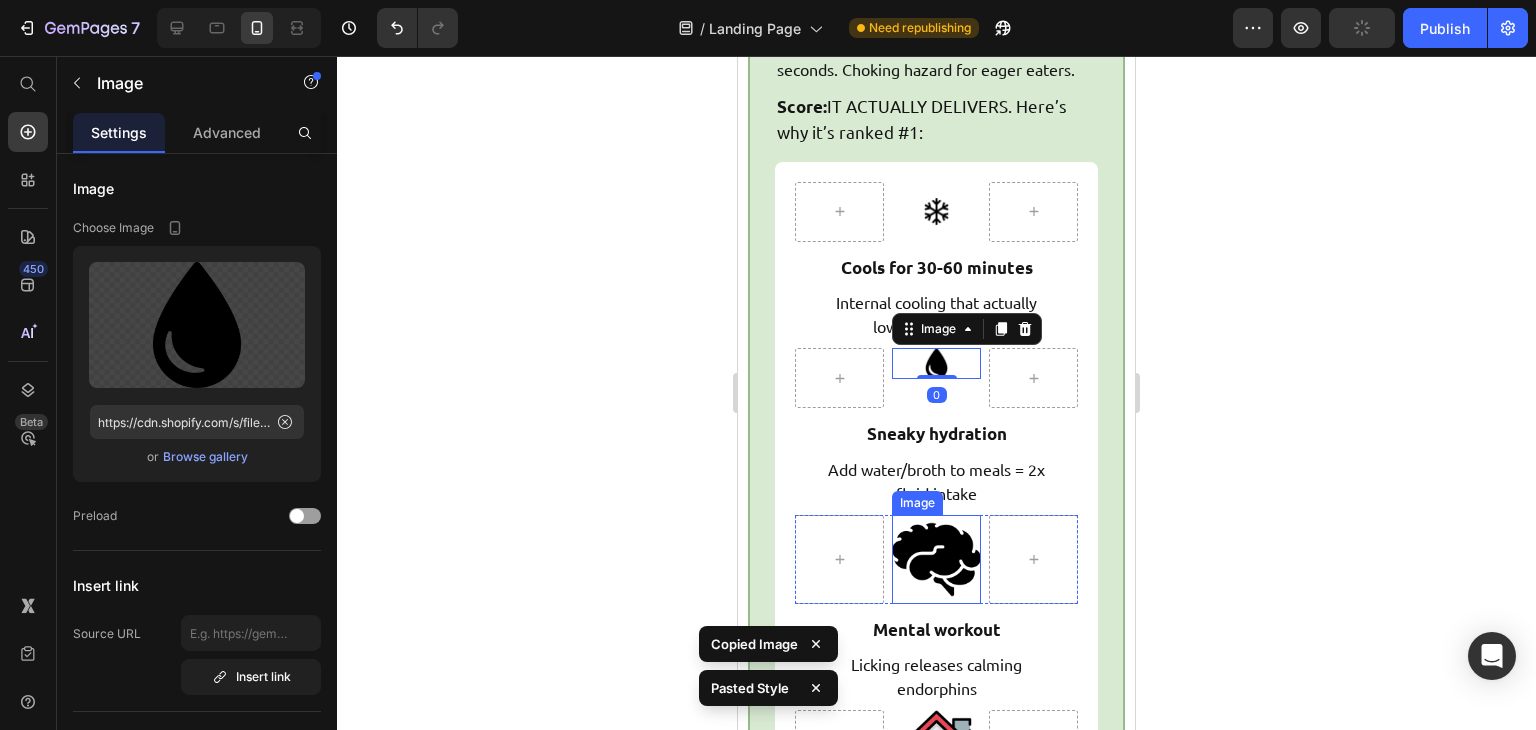 click at bounding box center [936, 559] 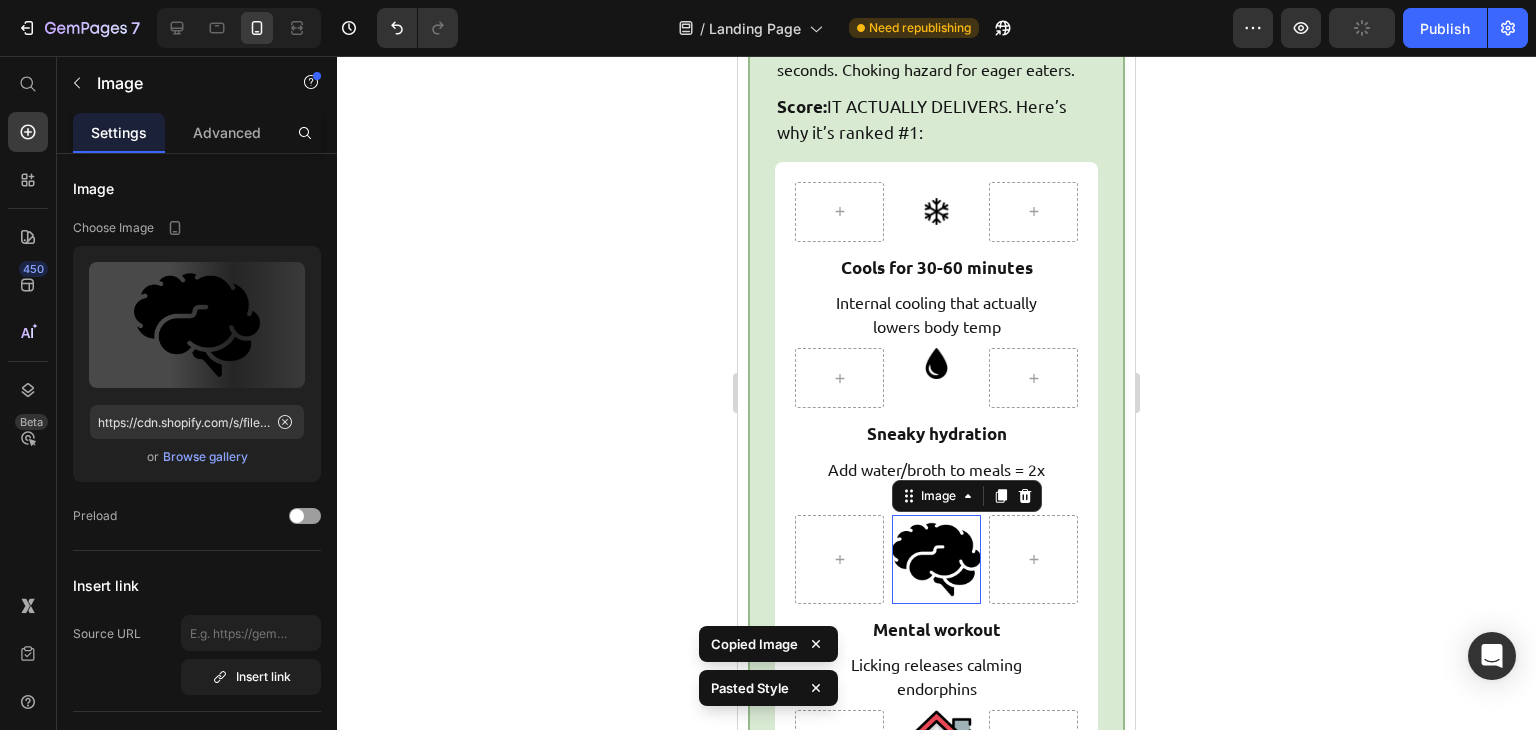 type on "35" 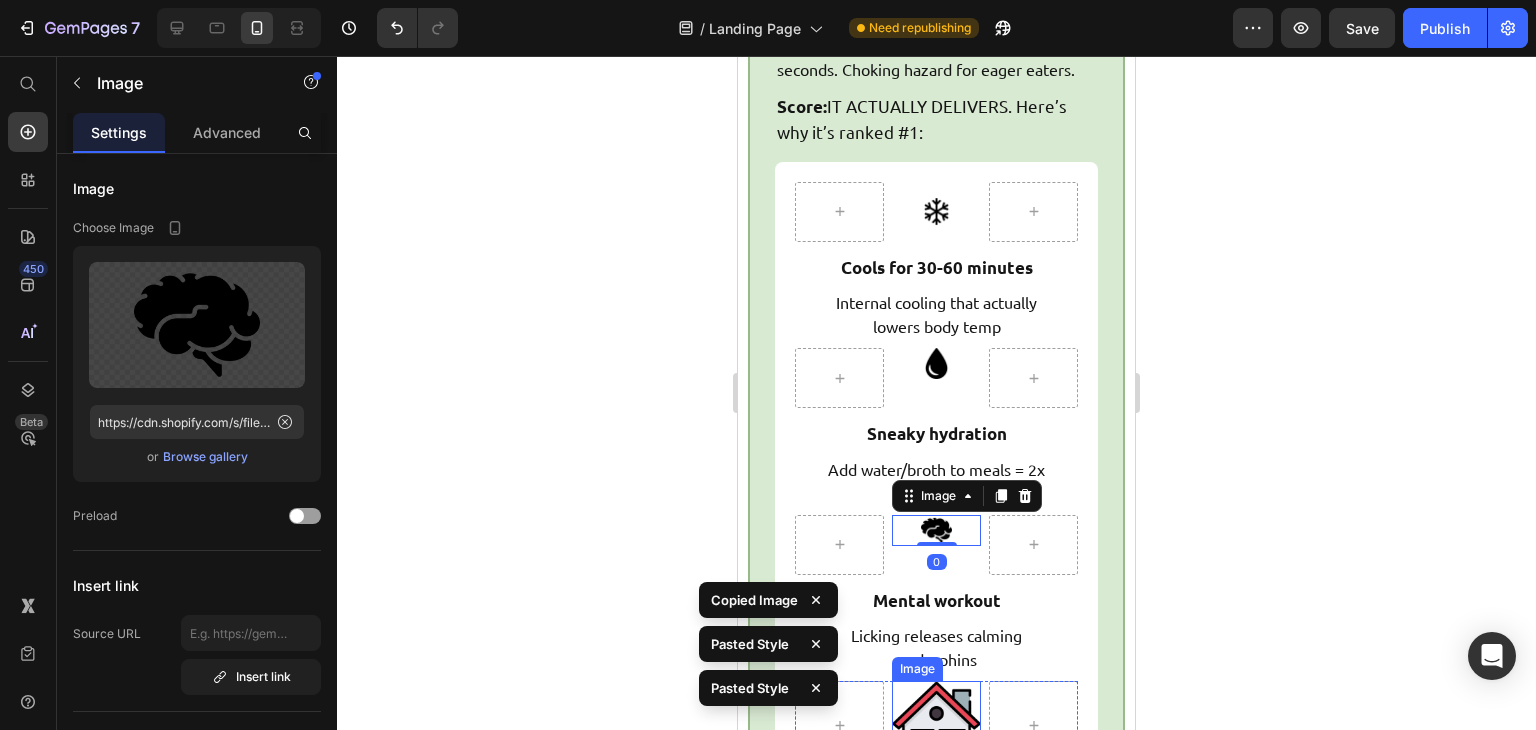 click at bounding box center [936, 725] 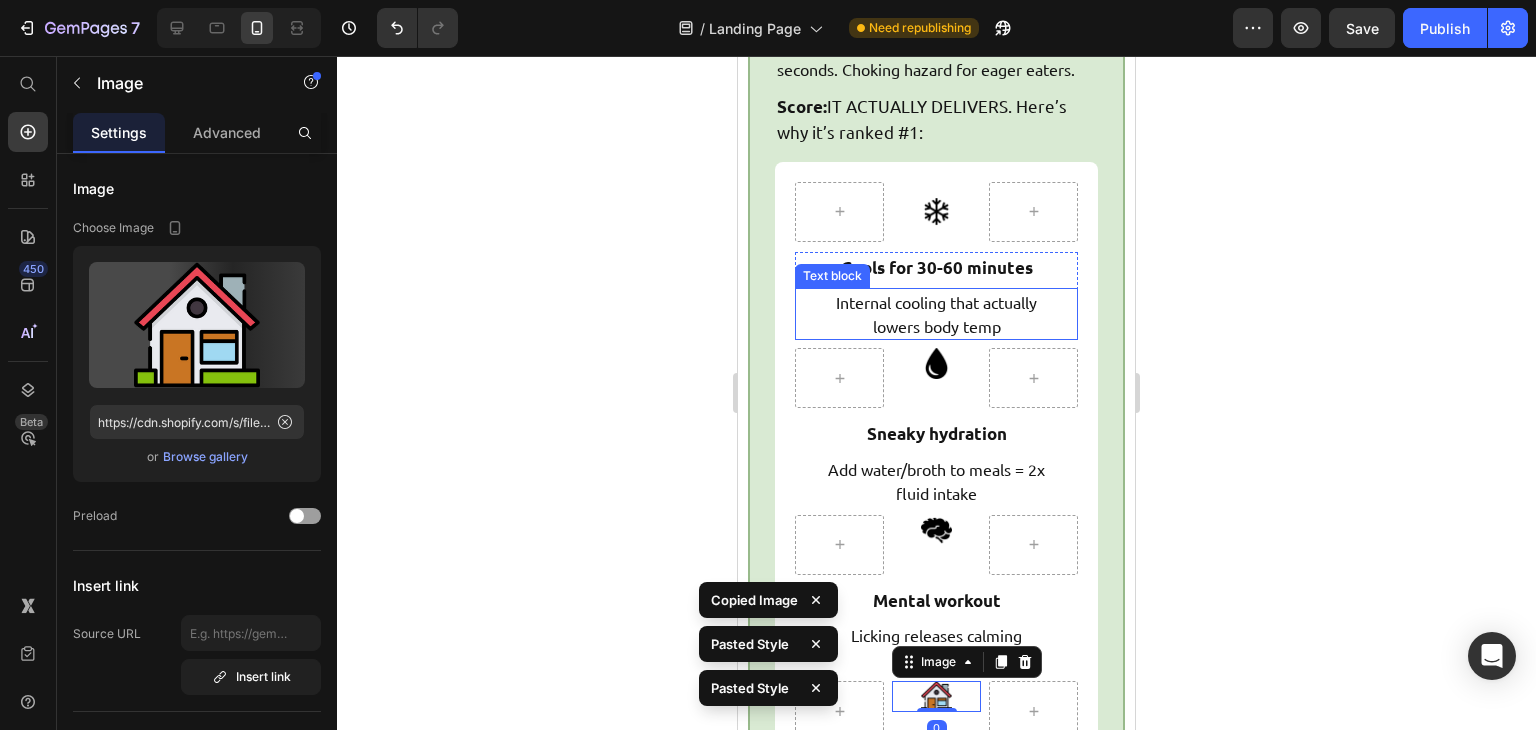 type on "35" 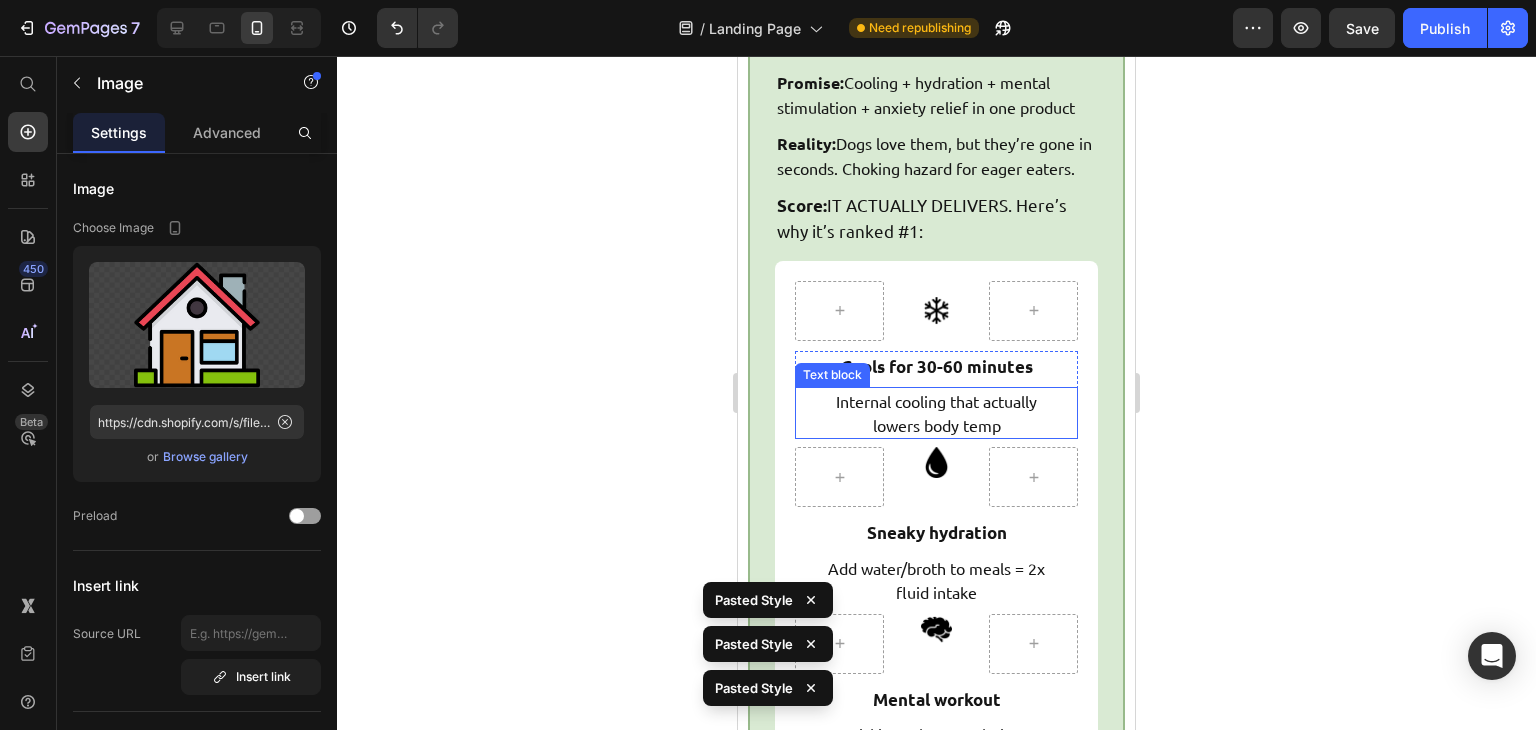 scroll, scrollTop: 8964, scrollLeft: 0, axis: vertical 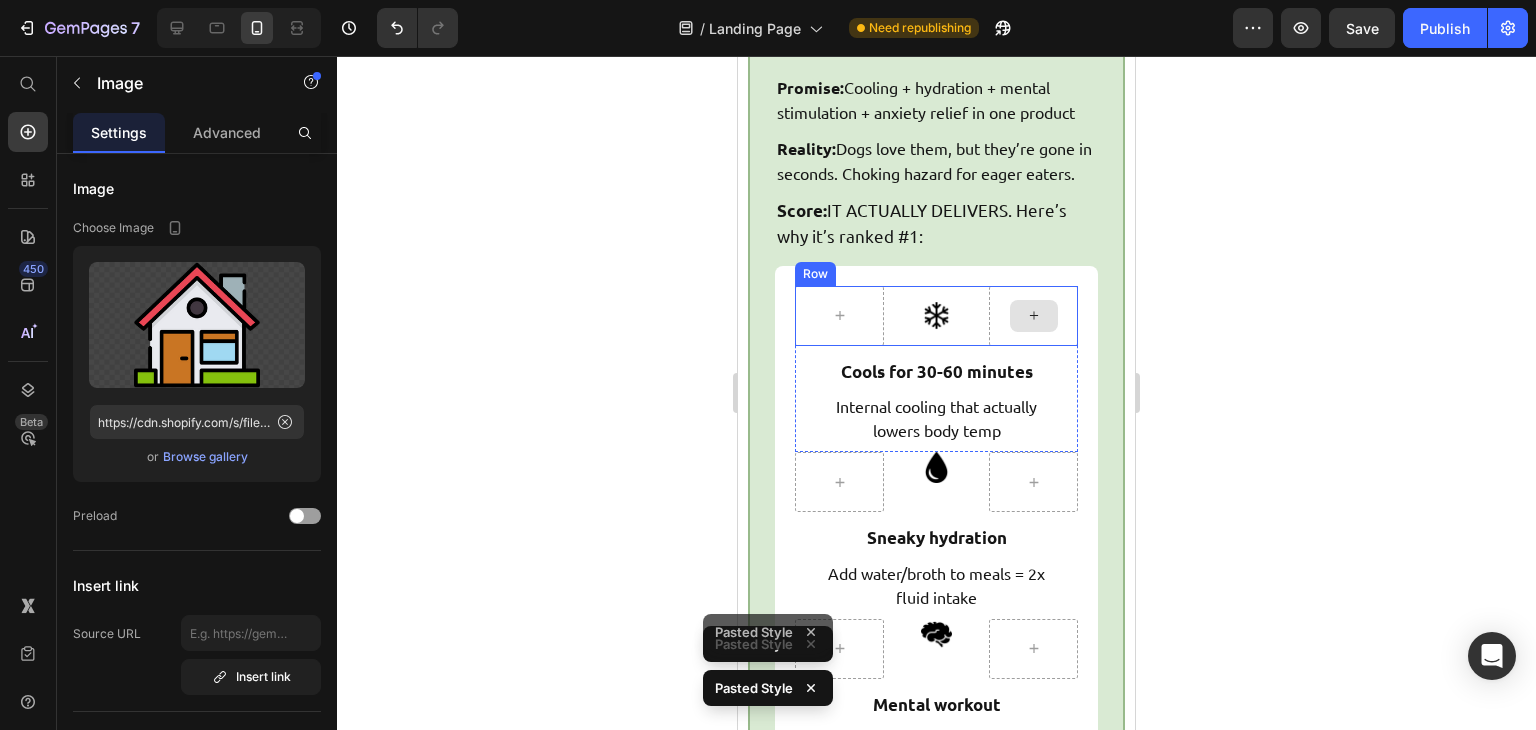 click at bounding box center [1033, 316] 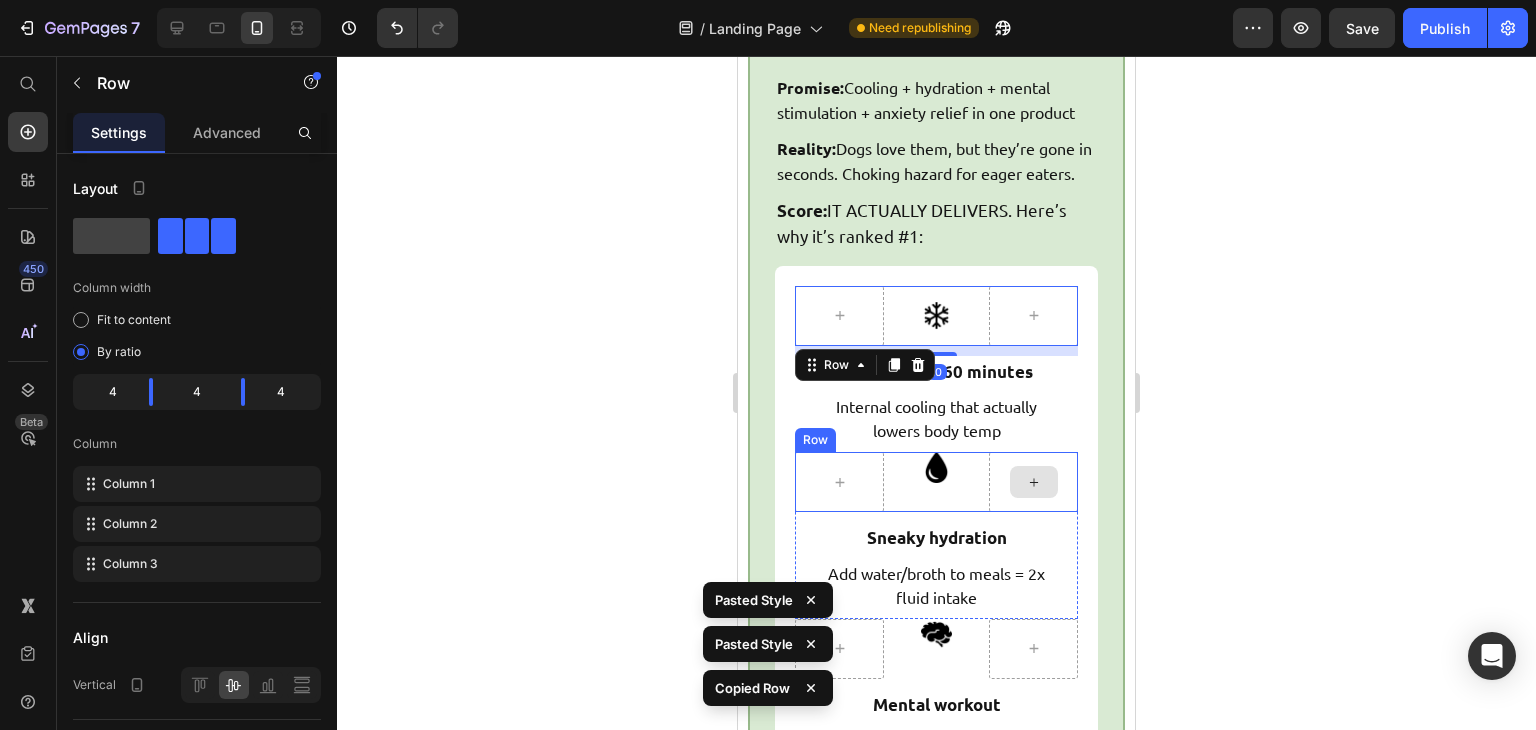 click at bounding box center [1034, 482] 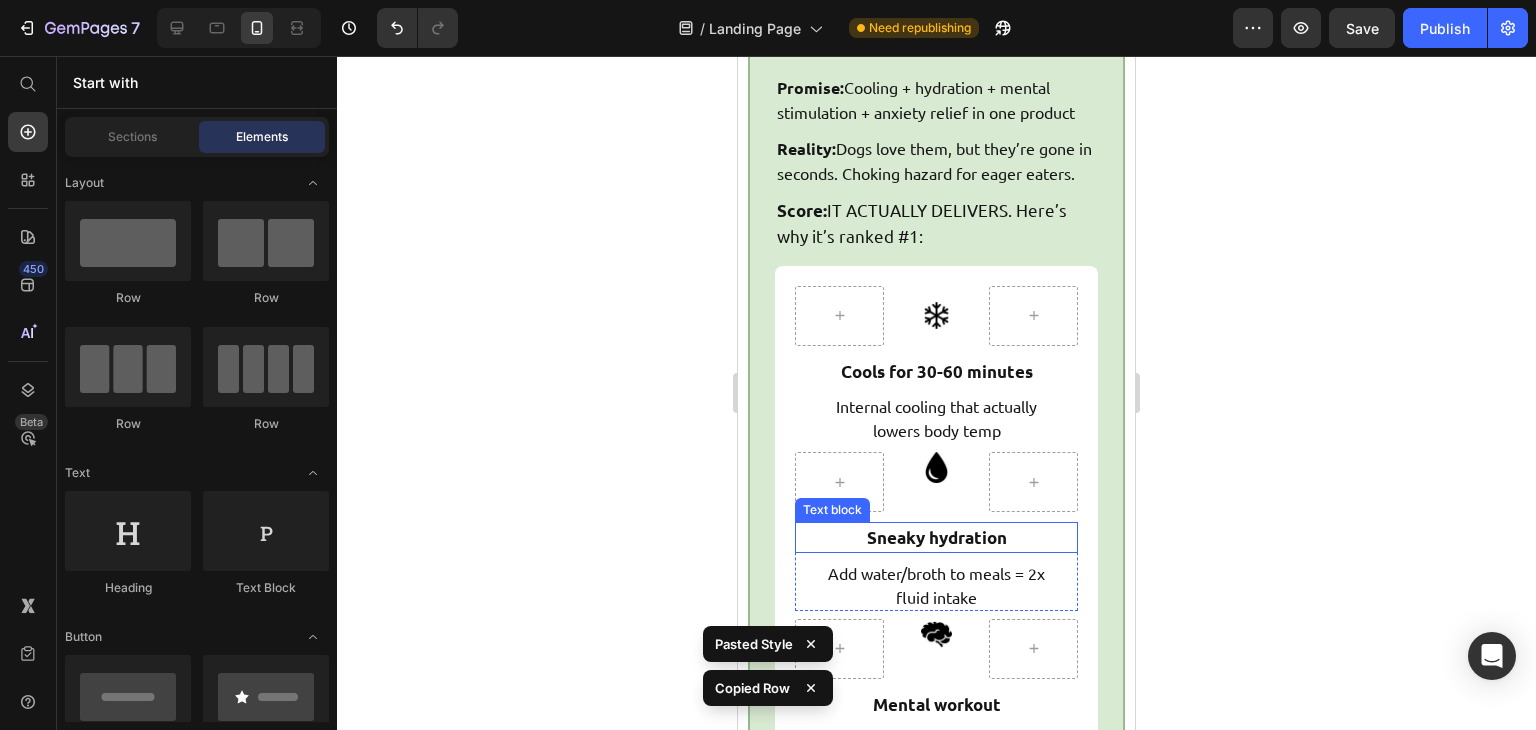 scroll, scrollTop: 9028, scrollLeft: 0, axis: vertical 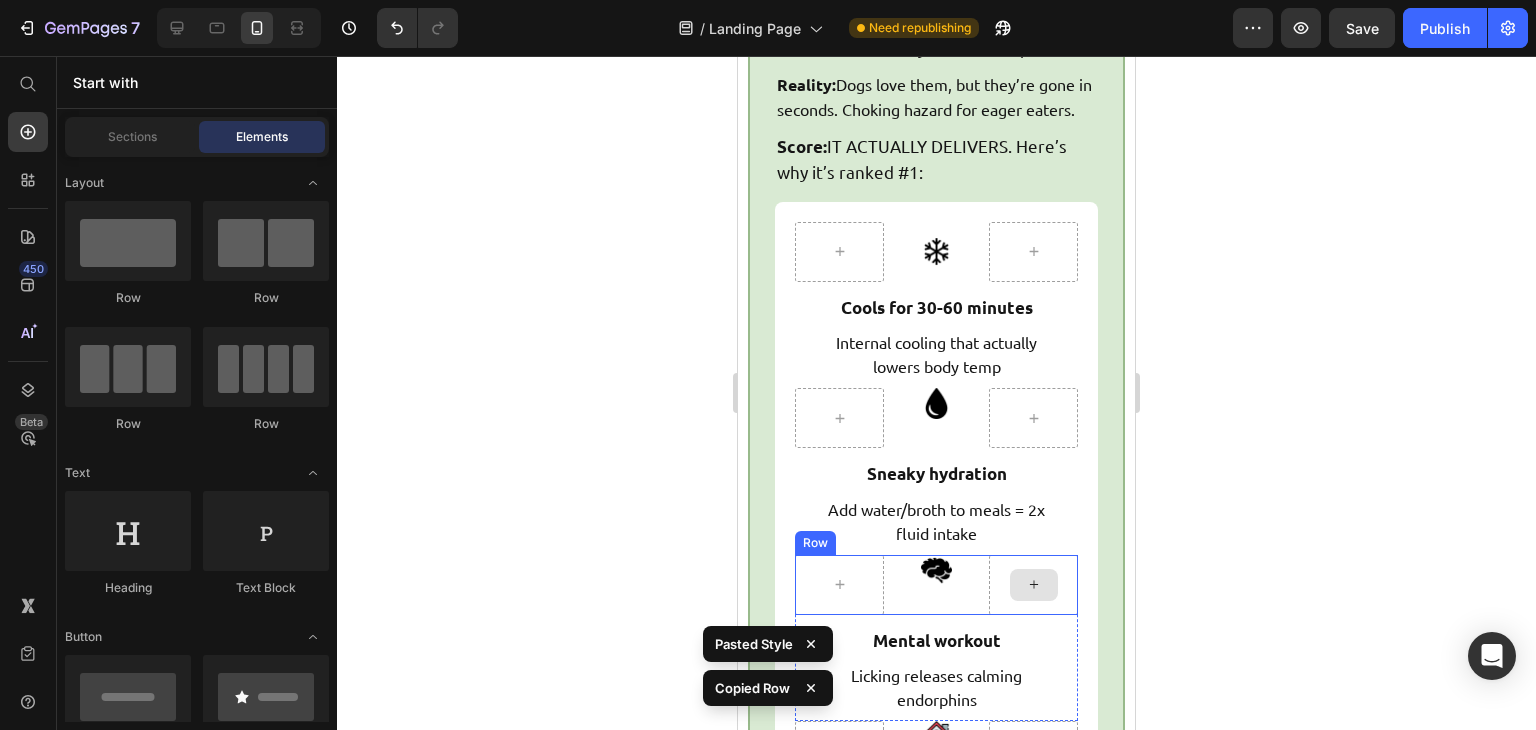 click at bounding box center (1033, 585) 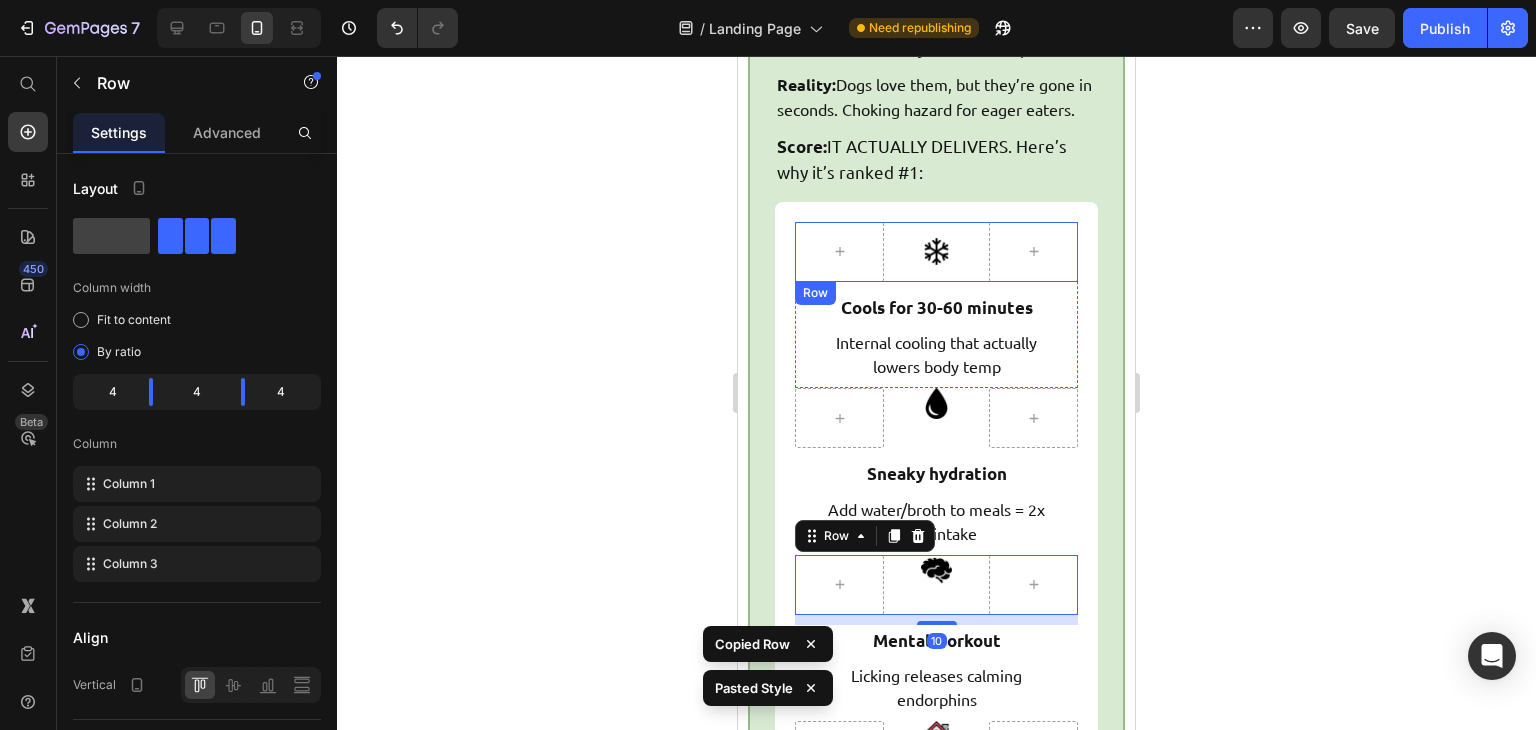 click on "Image" at bounding box center [936, 252] 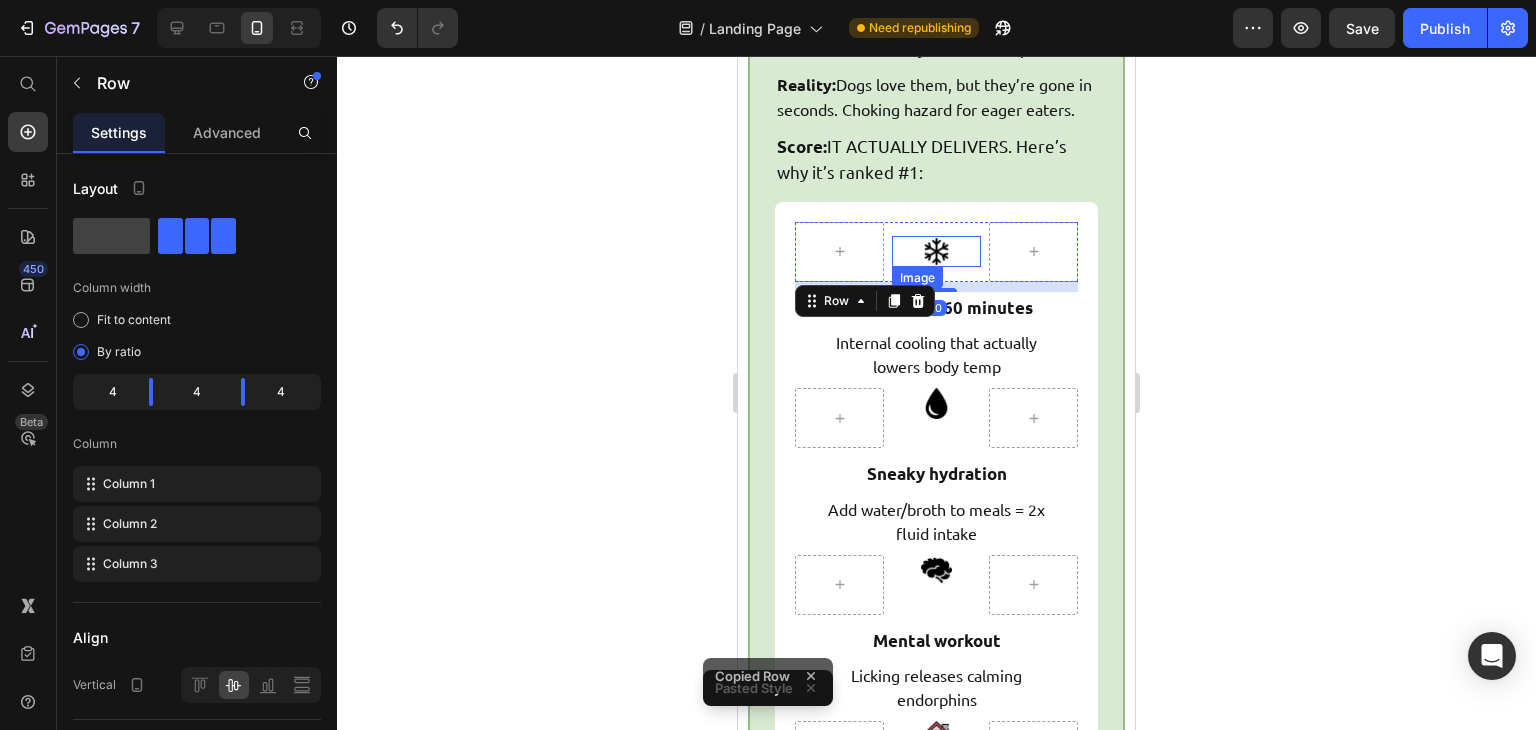 click at bounding box center [936, 251] 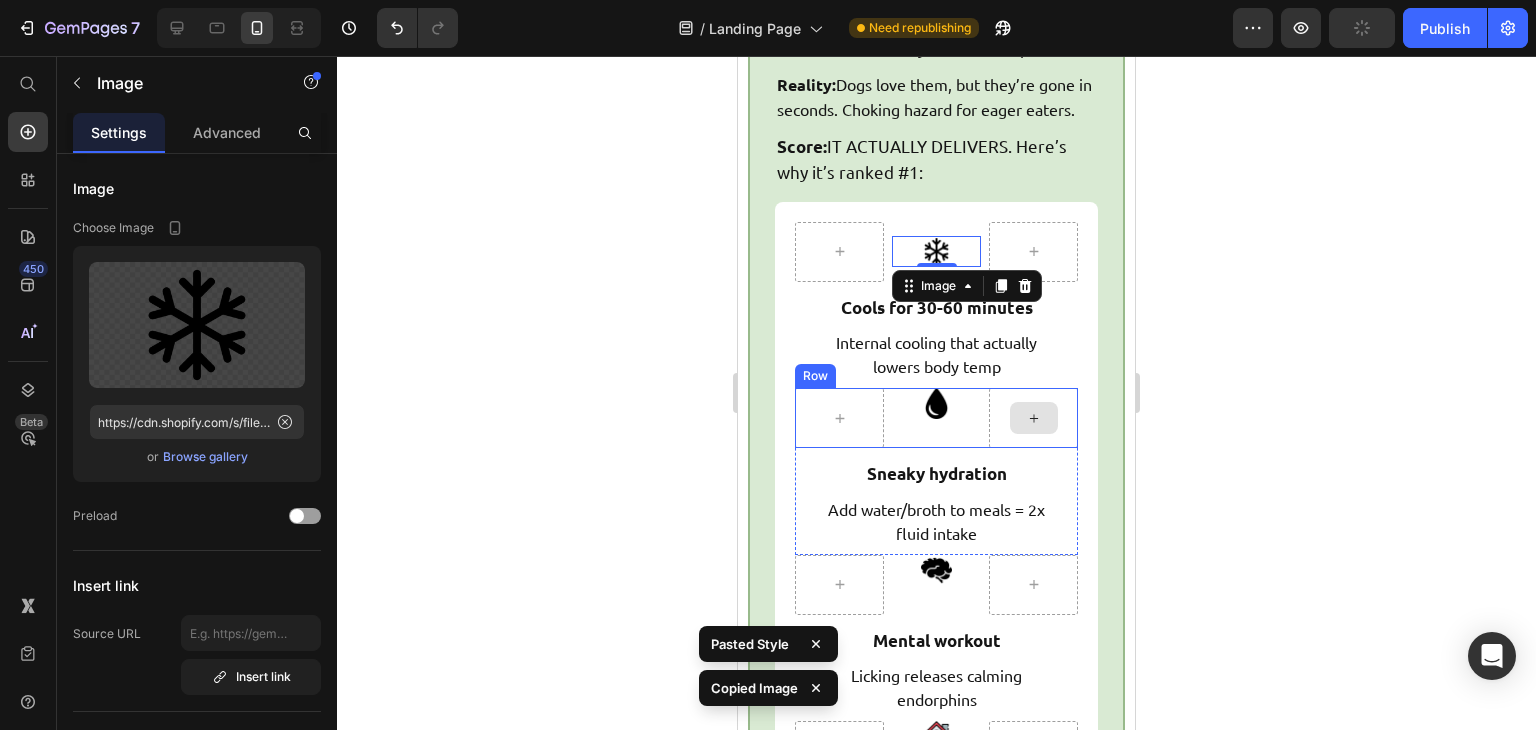 click at bounding box center [1034, 418] 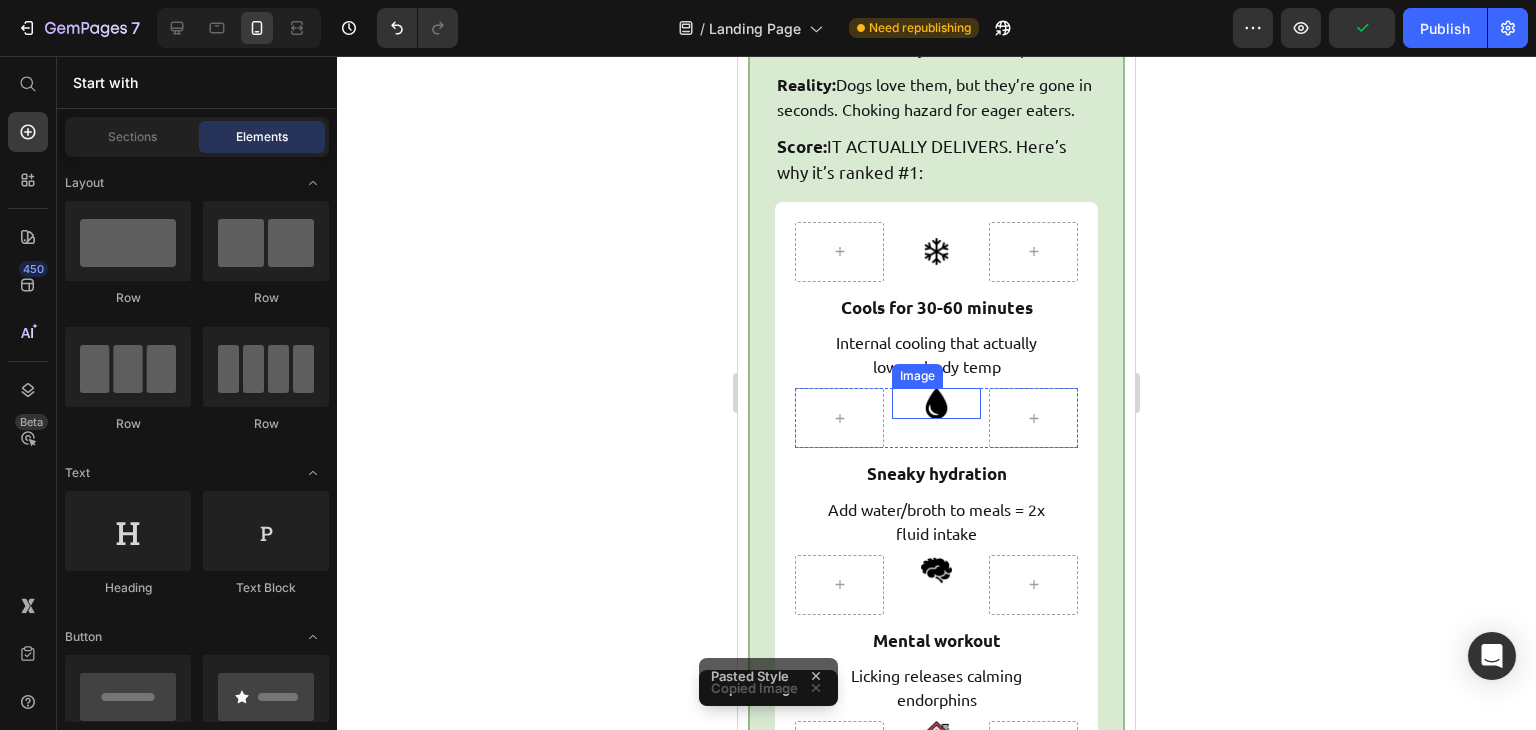click at bounding box center [936, 403] 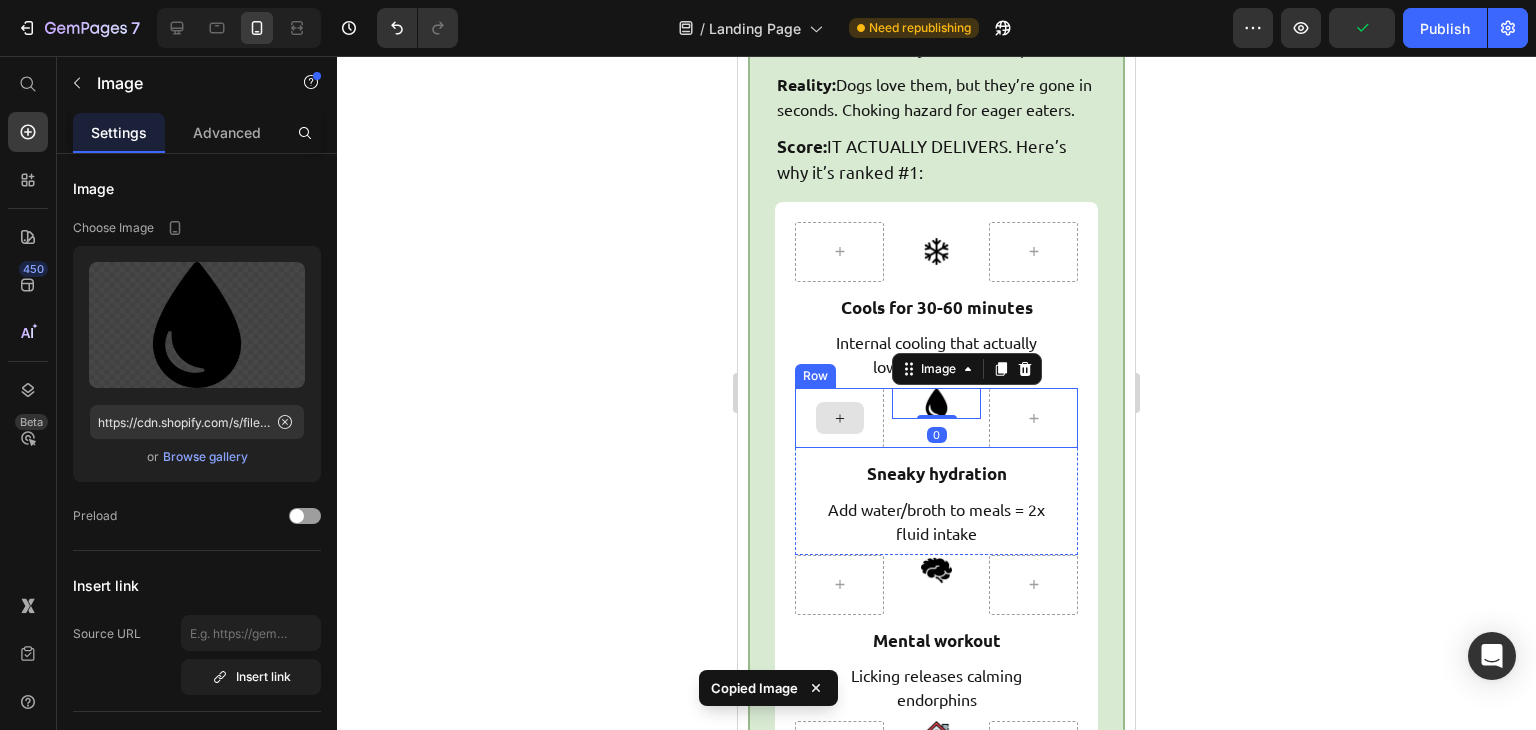 click 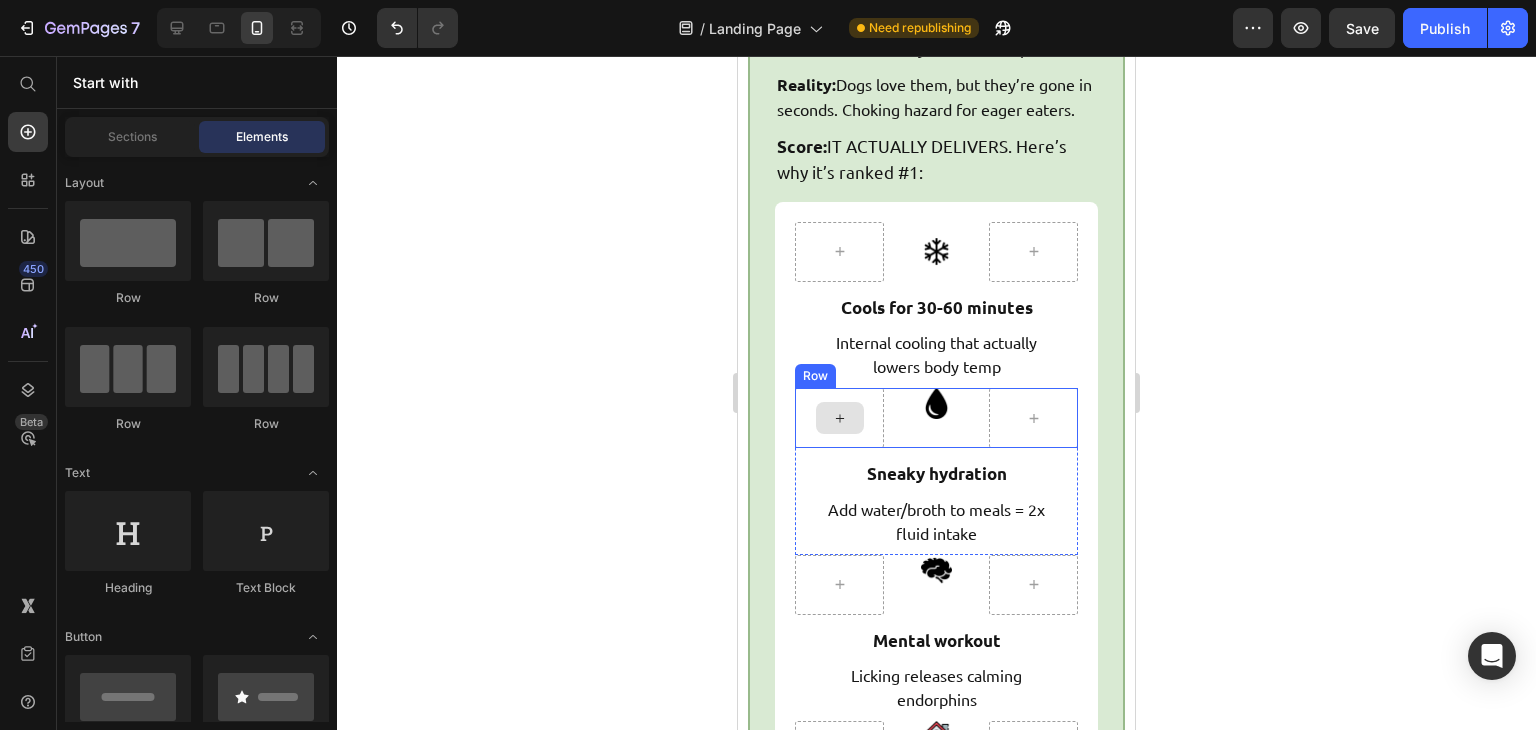 click on "Image
Row" at bounding box center [936, 418] 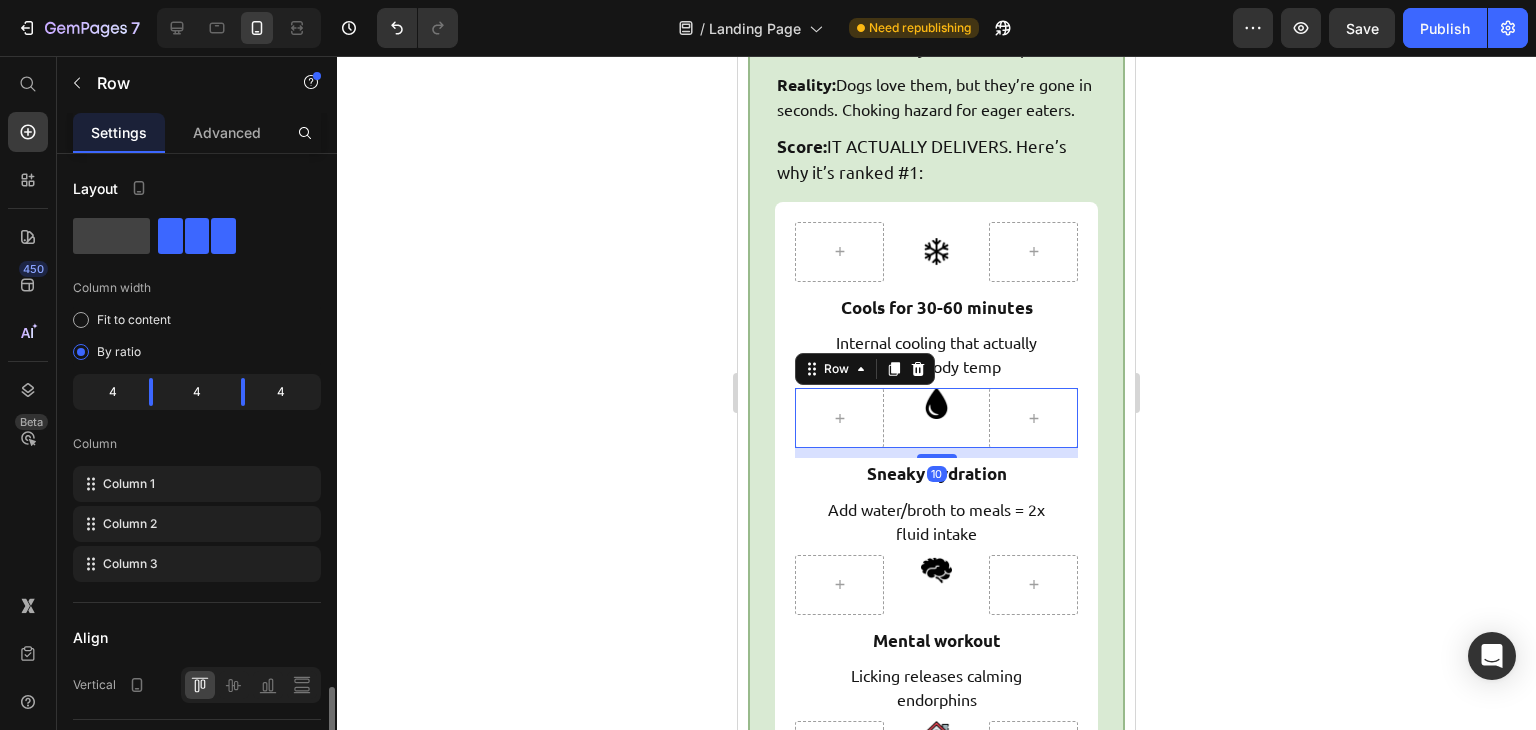 scroll, scrollTop: 376, scrollLeft: 0, axis: vertical 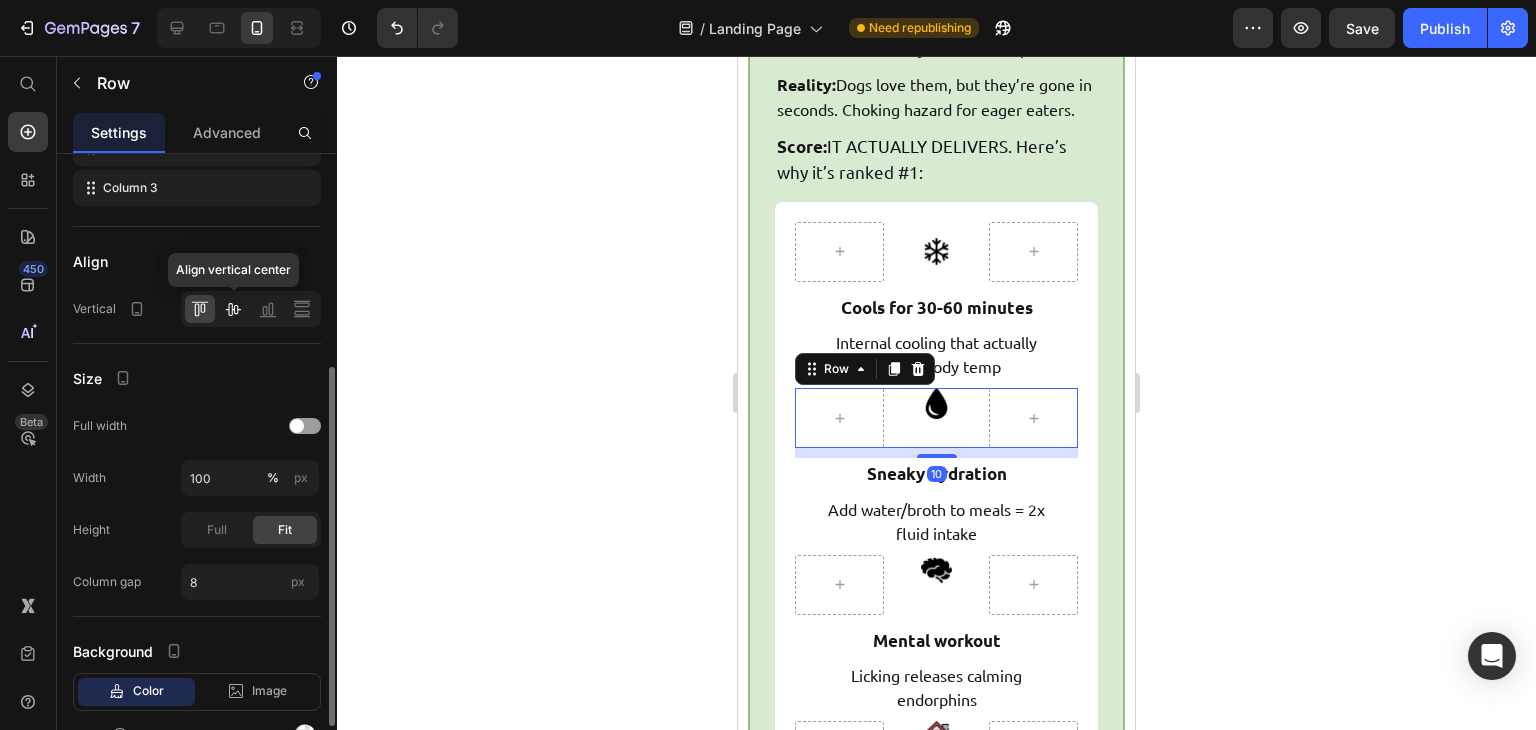 click 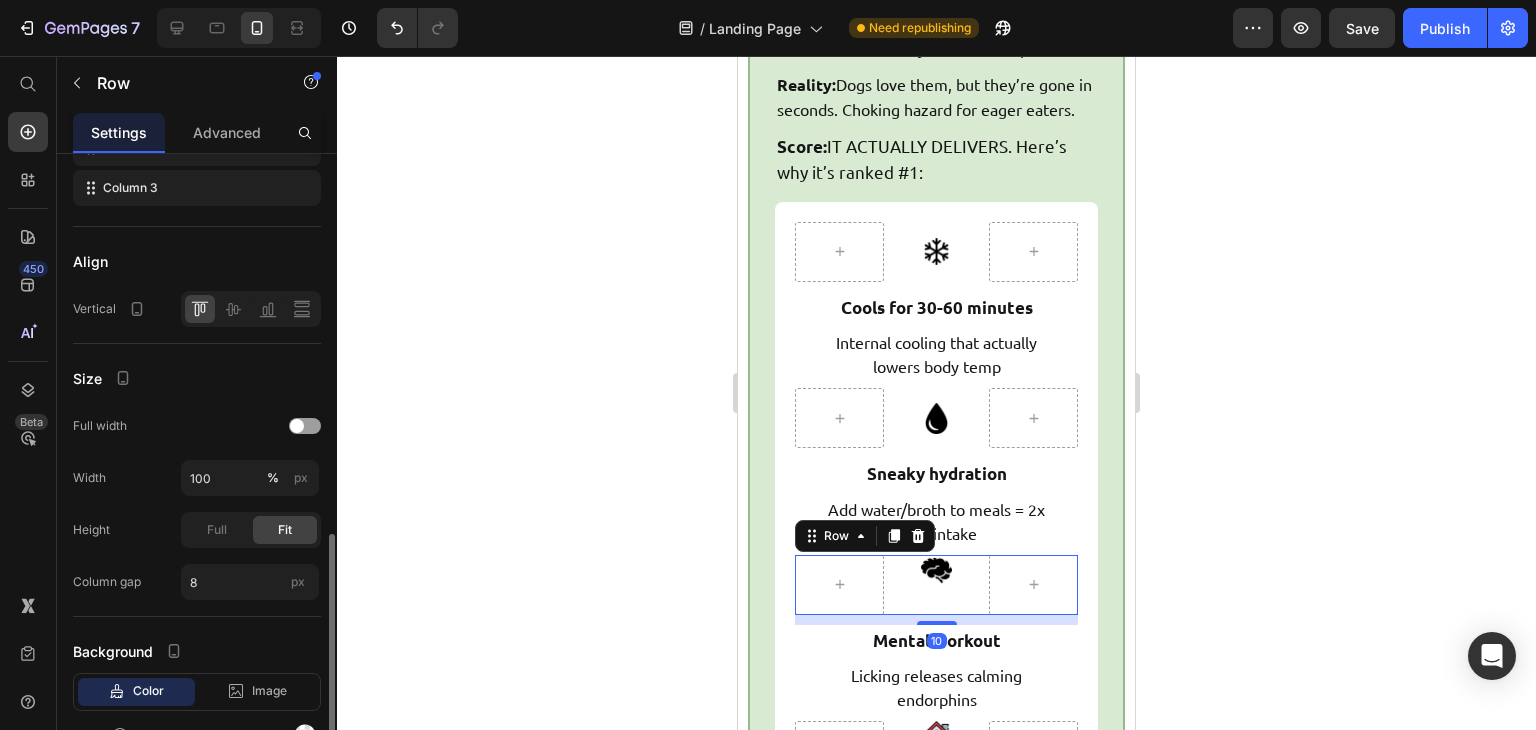 scroll, scrollTop: 482, scrollLeft: 0, axis: vertical 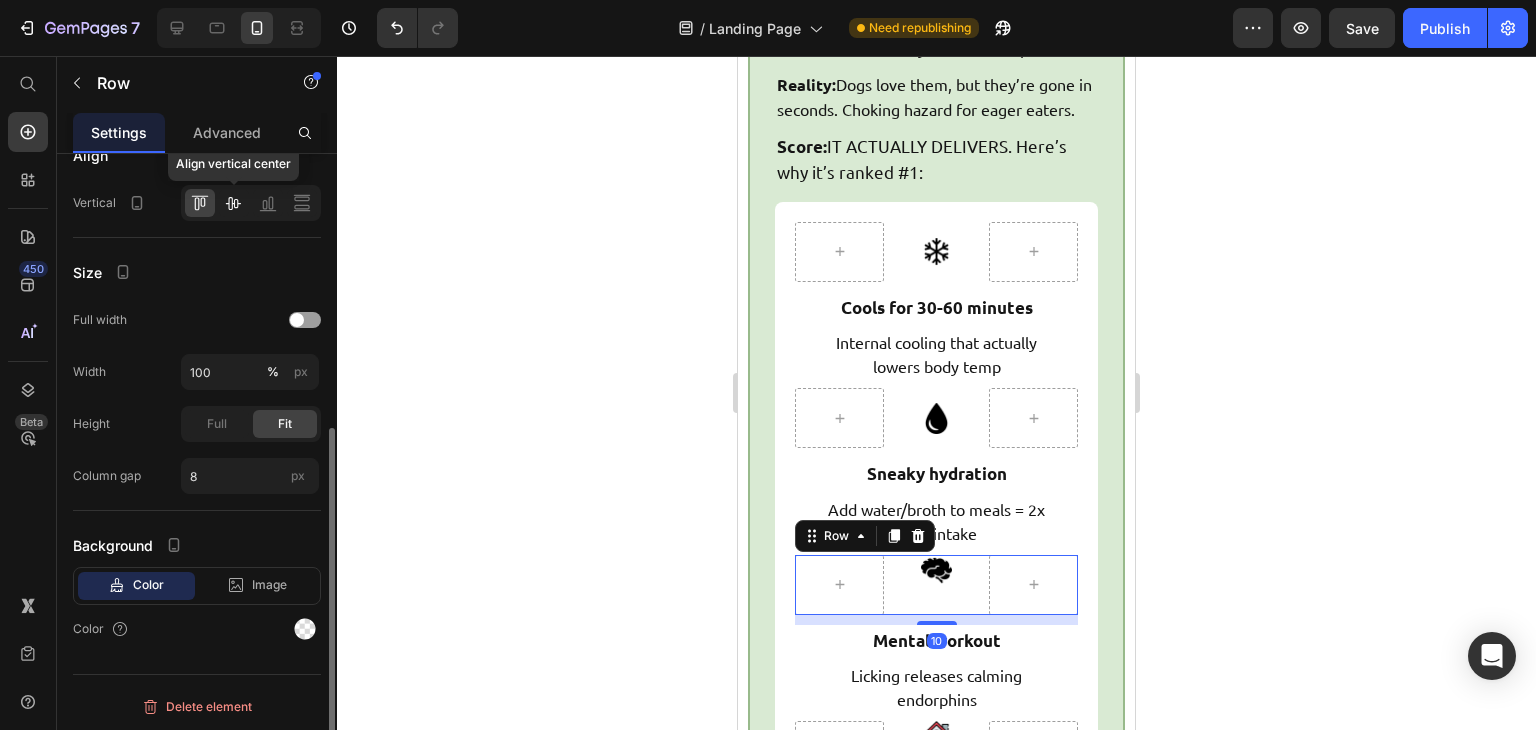 drag, startPoint x: 228, startPoint y: 208, endPoint x: 200, endPoint y: 477, distance: 270.4533 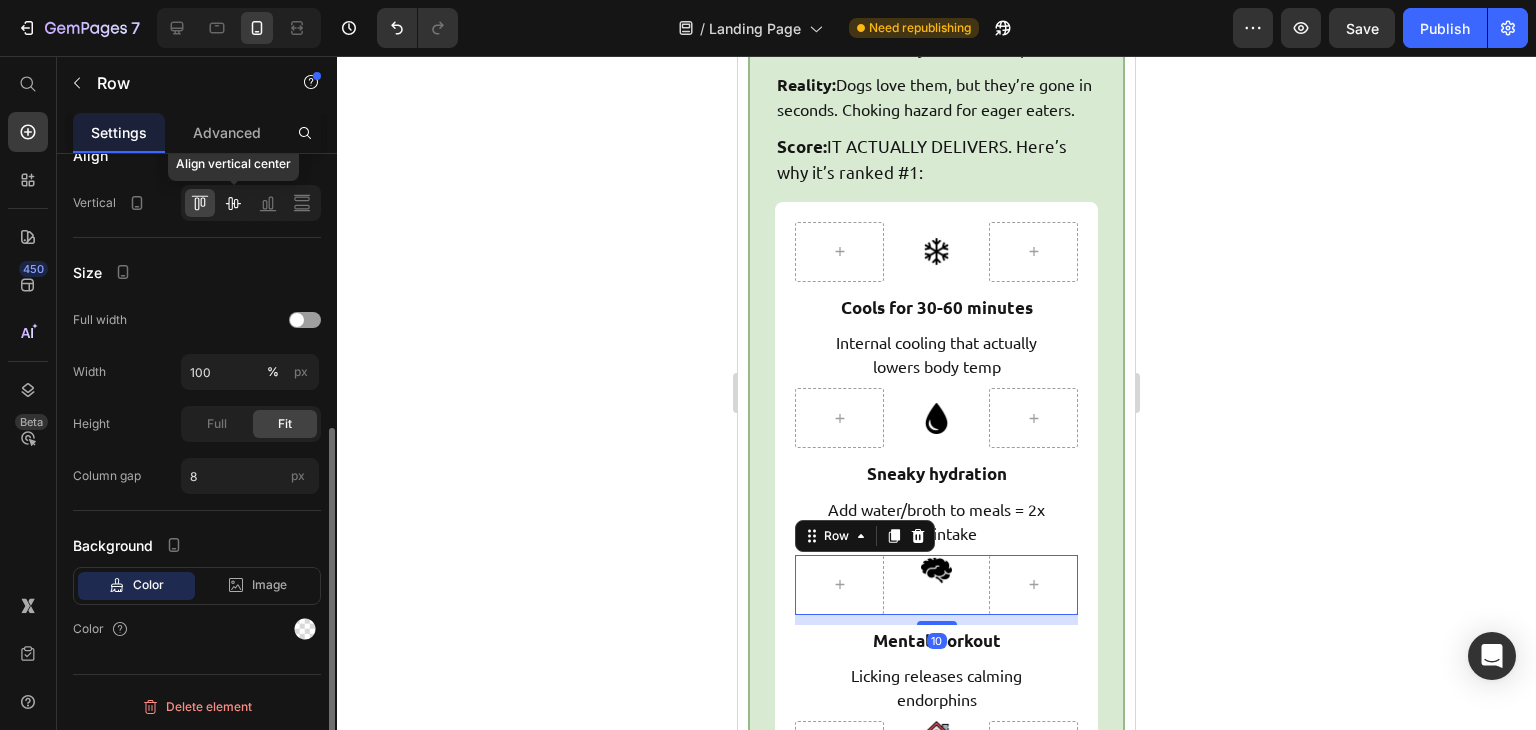 click 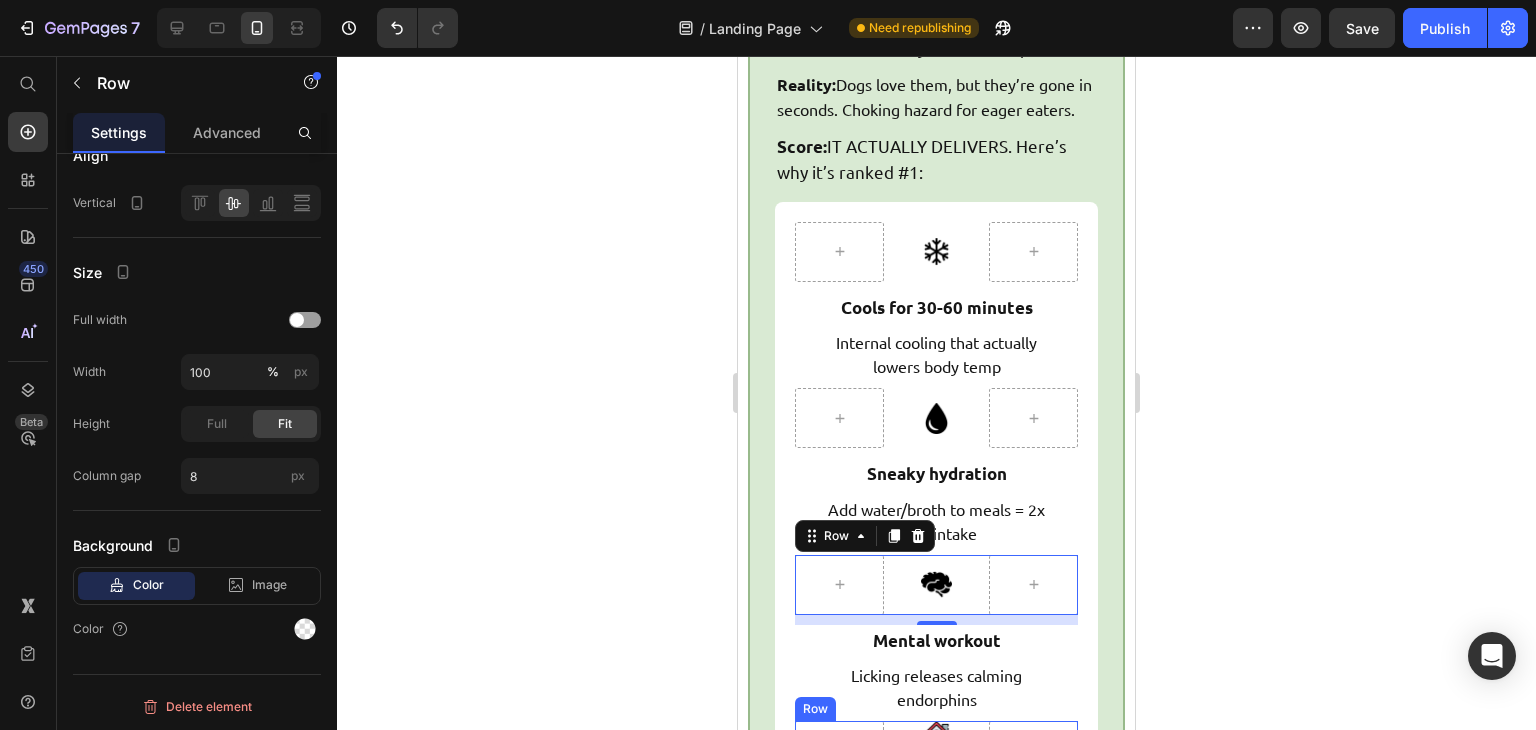 click at bounding box center (839, 751) 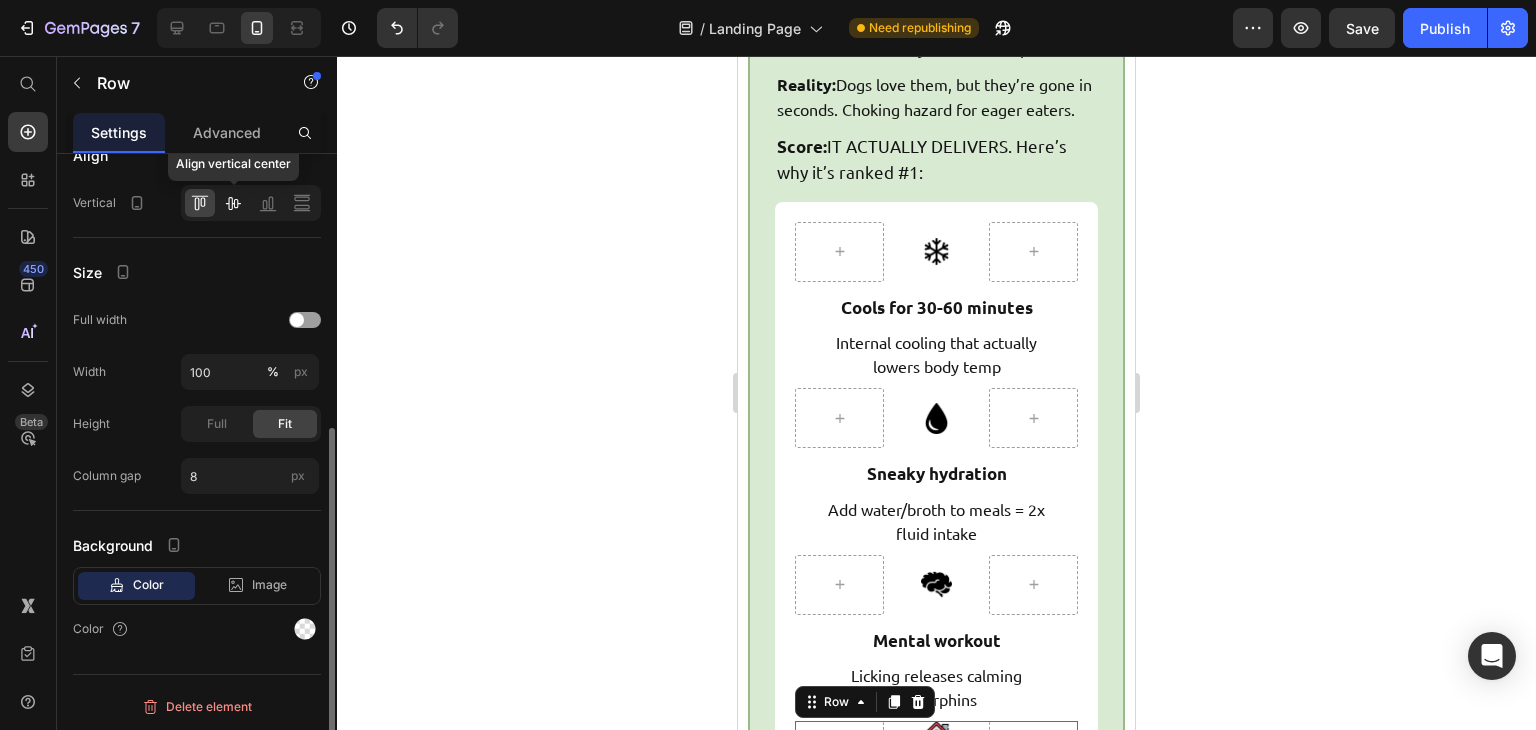 click 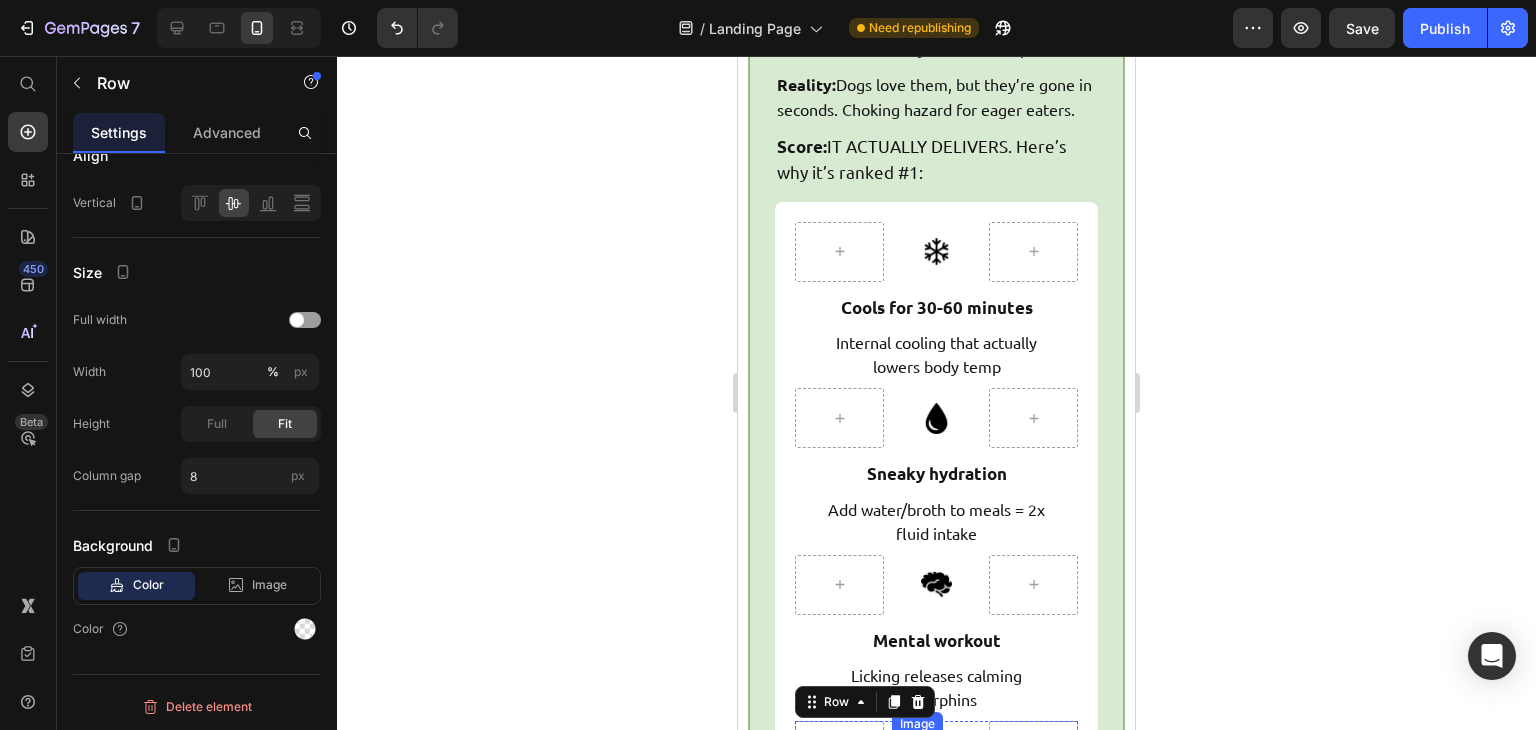 click at bounding box center [936, 751] 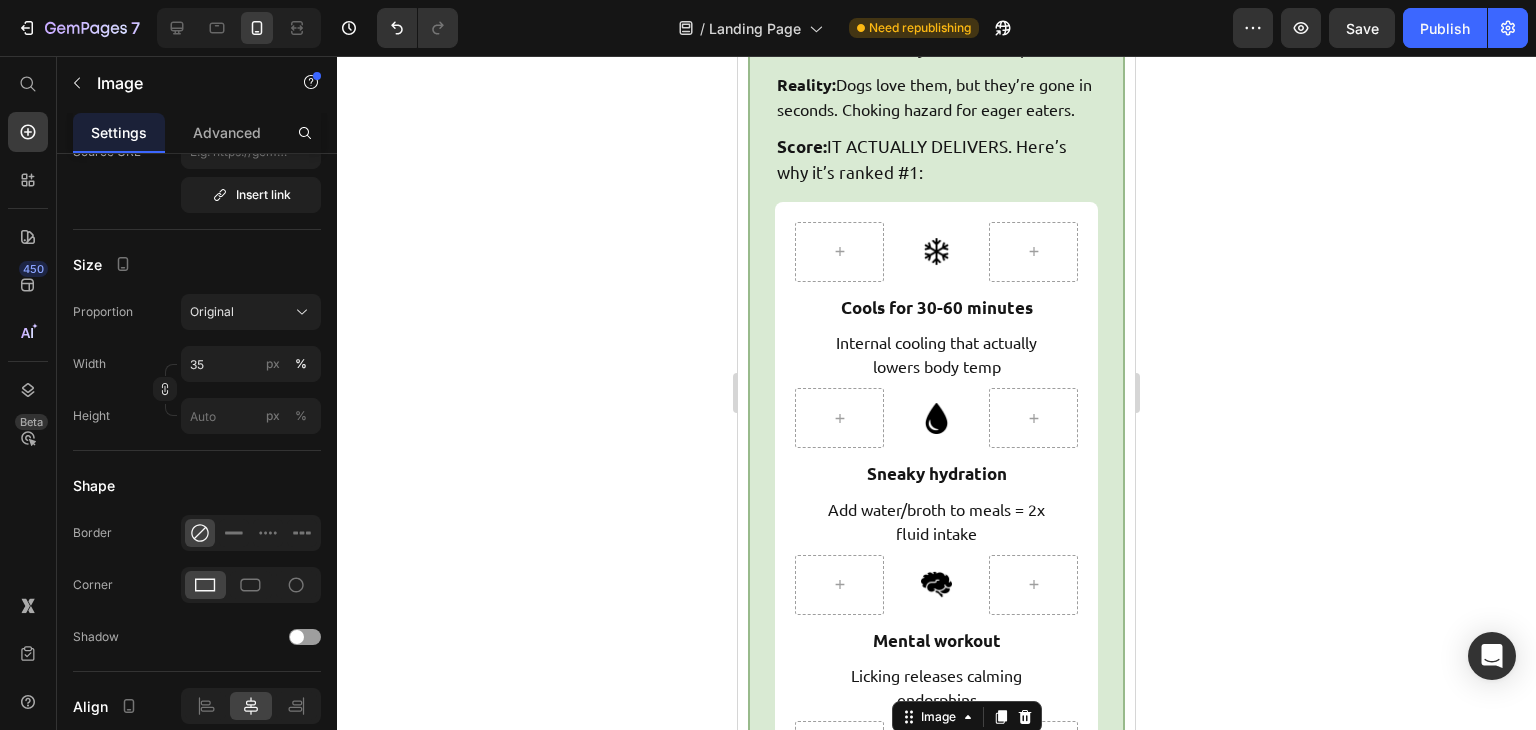 scroll, scrollTop: 0, scrollLeft: 0, axis: both 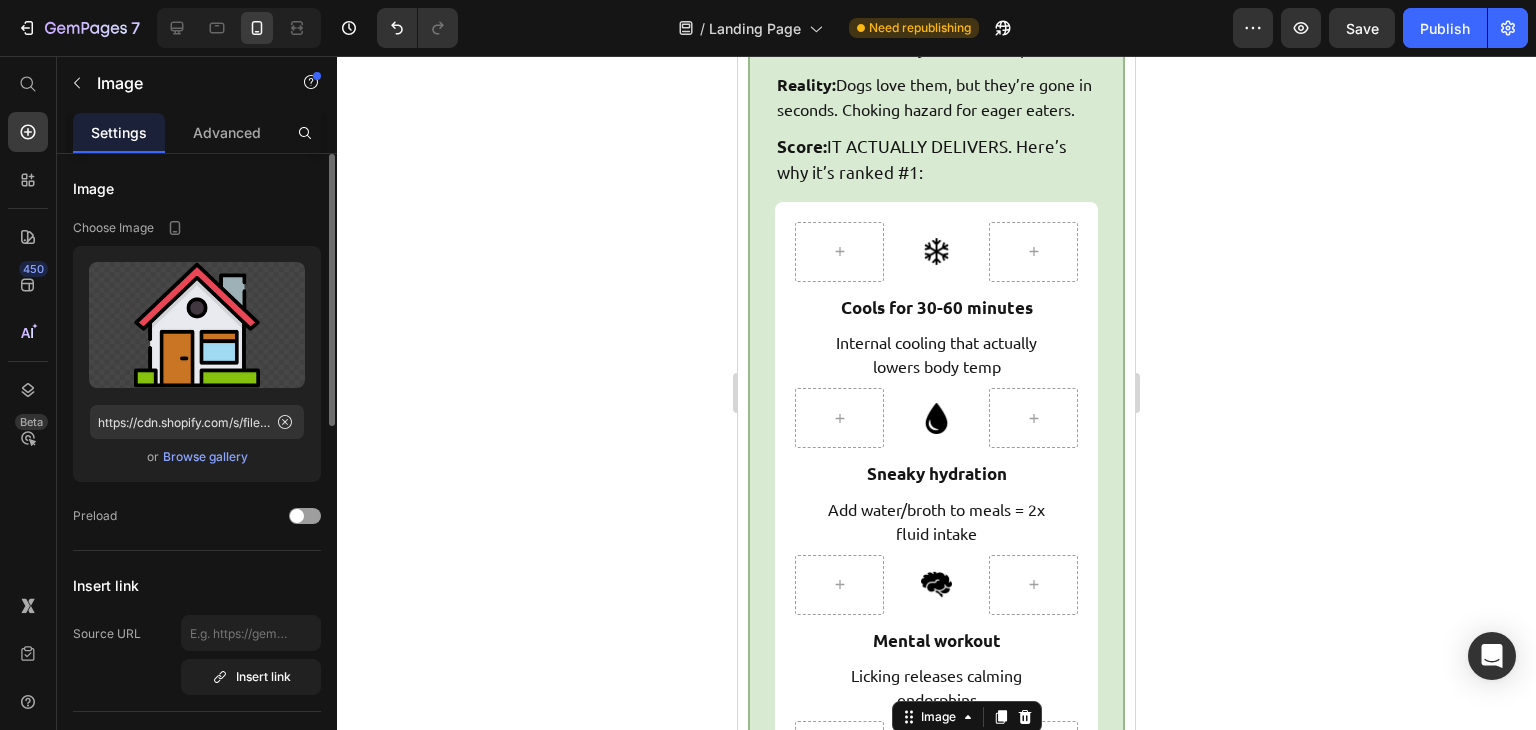 click on "Browse gallery" at bounding box center [205, 457] 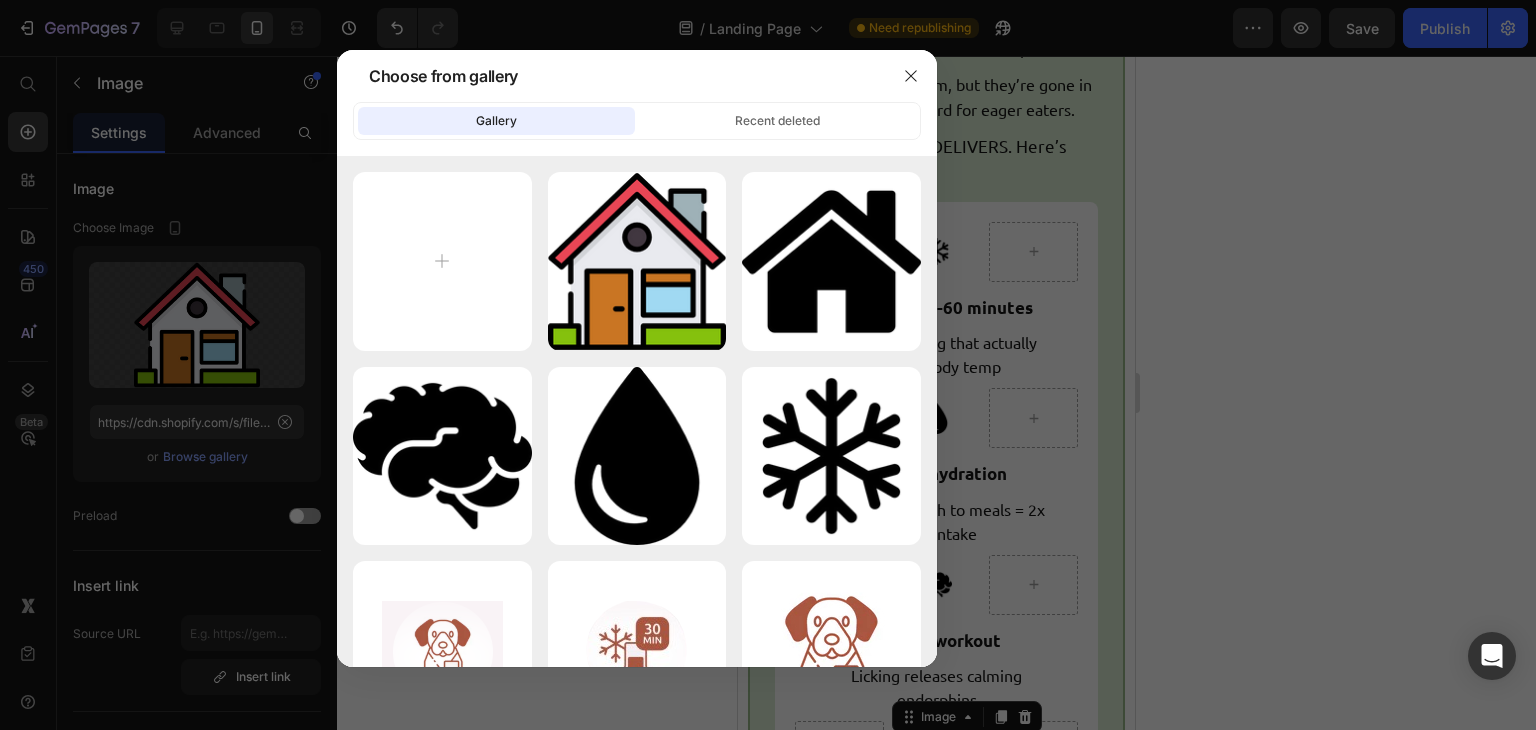click at bounding box center [768, 365] 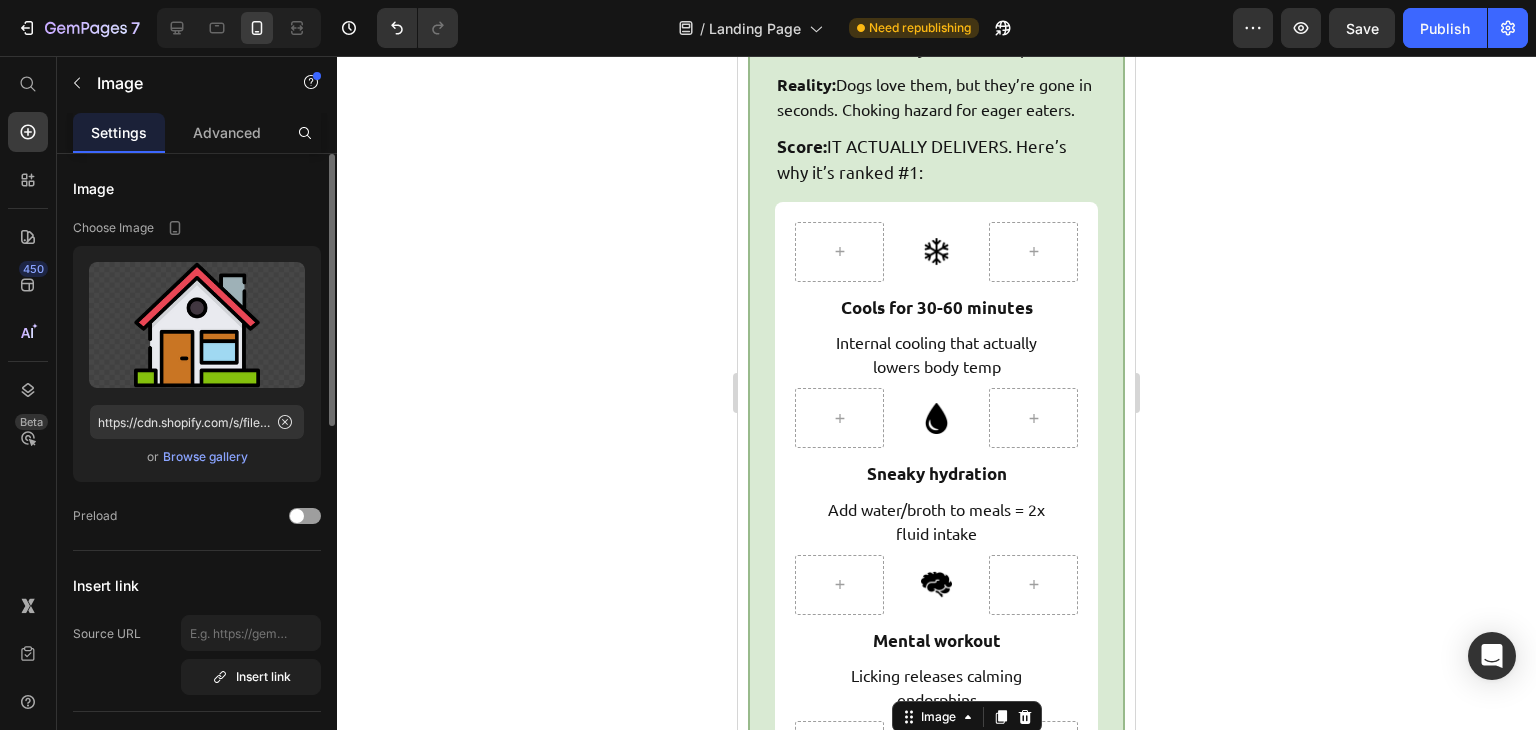 click on "Browse gallery" at bounding box center (205, 457) 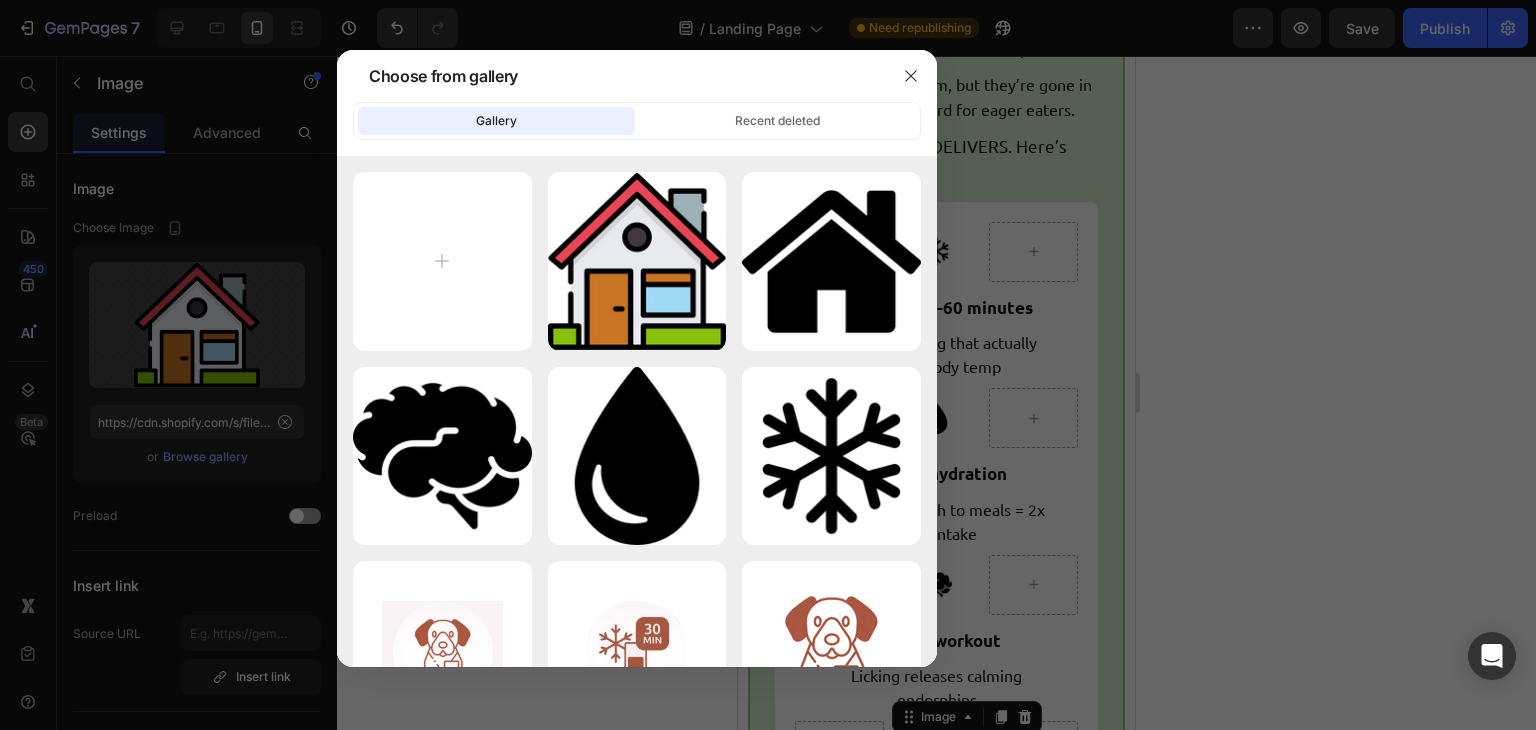 type on "C:\fakepath\home-icon-silhouette.png" 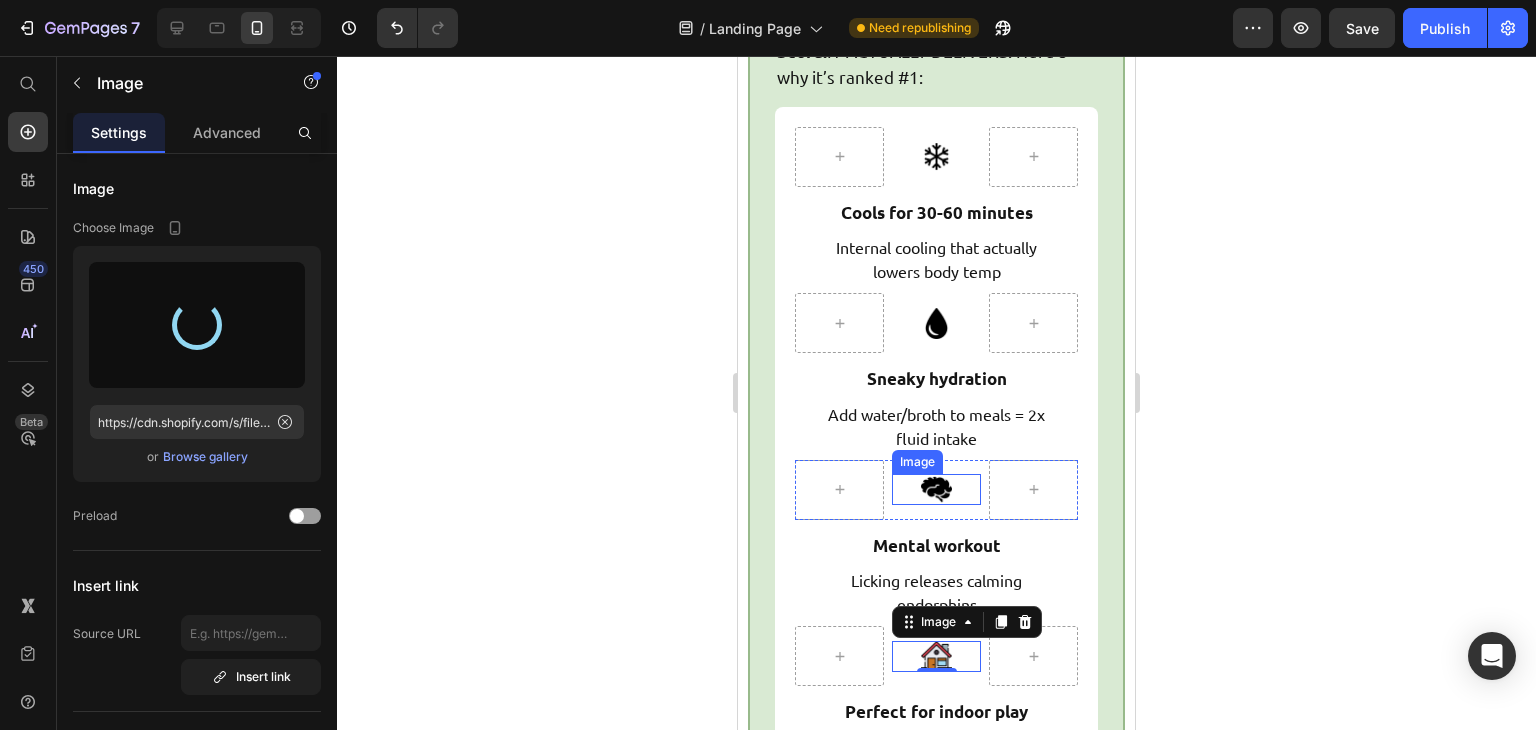 scroll, scrollTop: 9124, scrollLeft: 0, axis: vertical 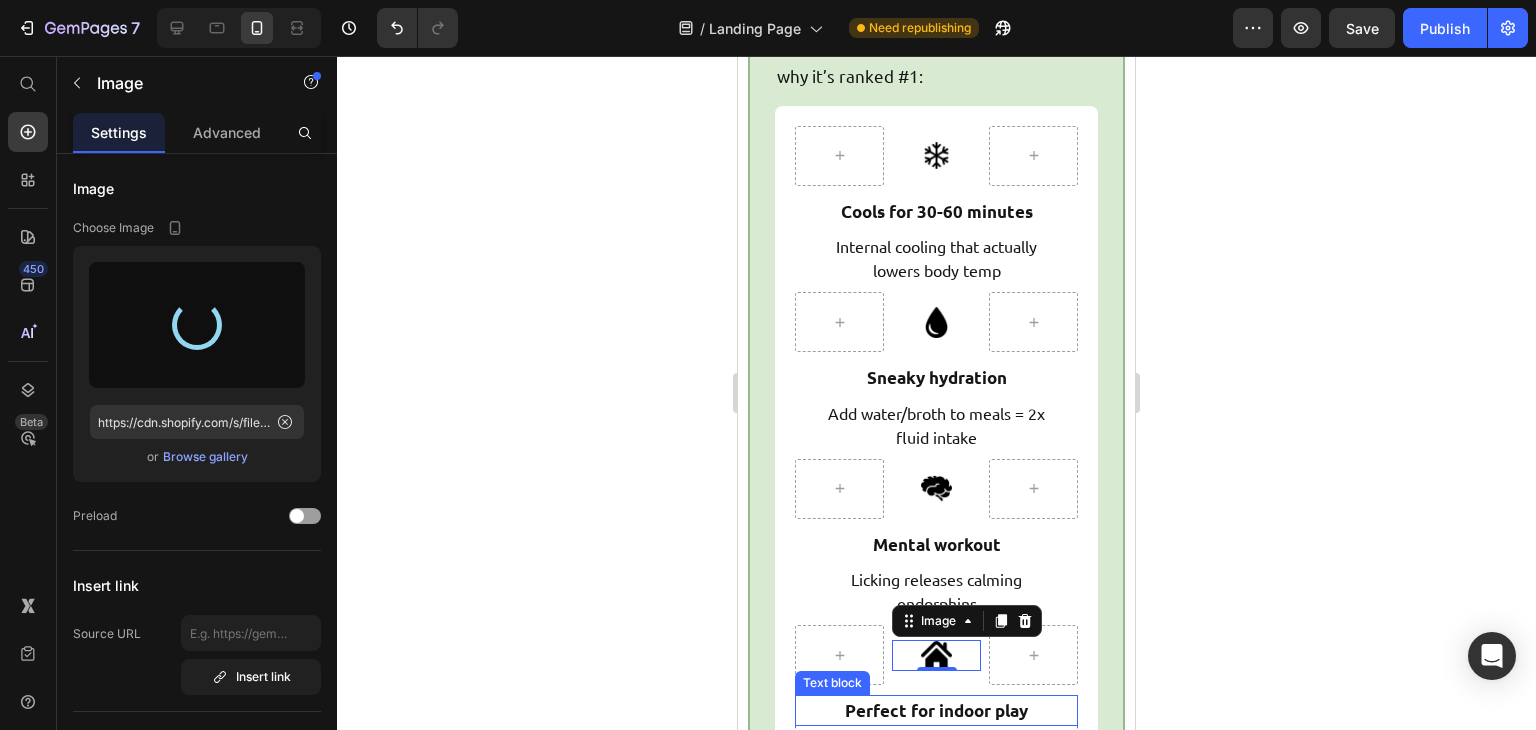 type on "https://cdn.shopify.com/s/files/1/0597/2335/0068/files/gempages_560636866219476053-995174e2-dccc-447d-8d3b-5fdfbfe01bae.png" 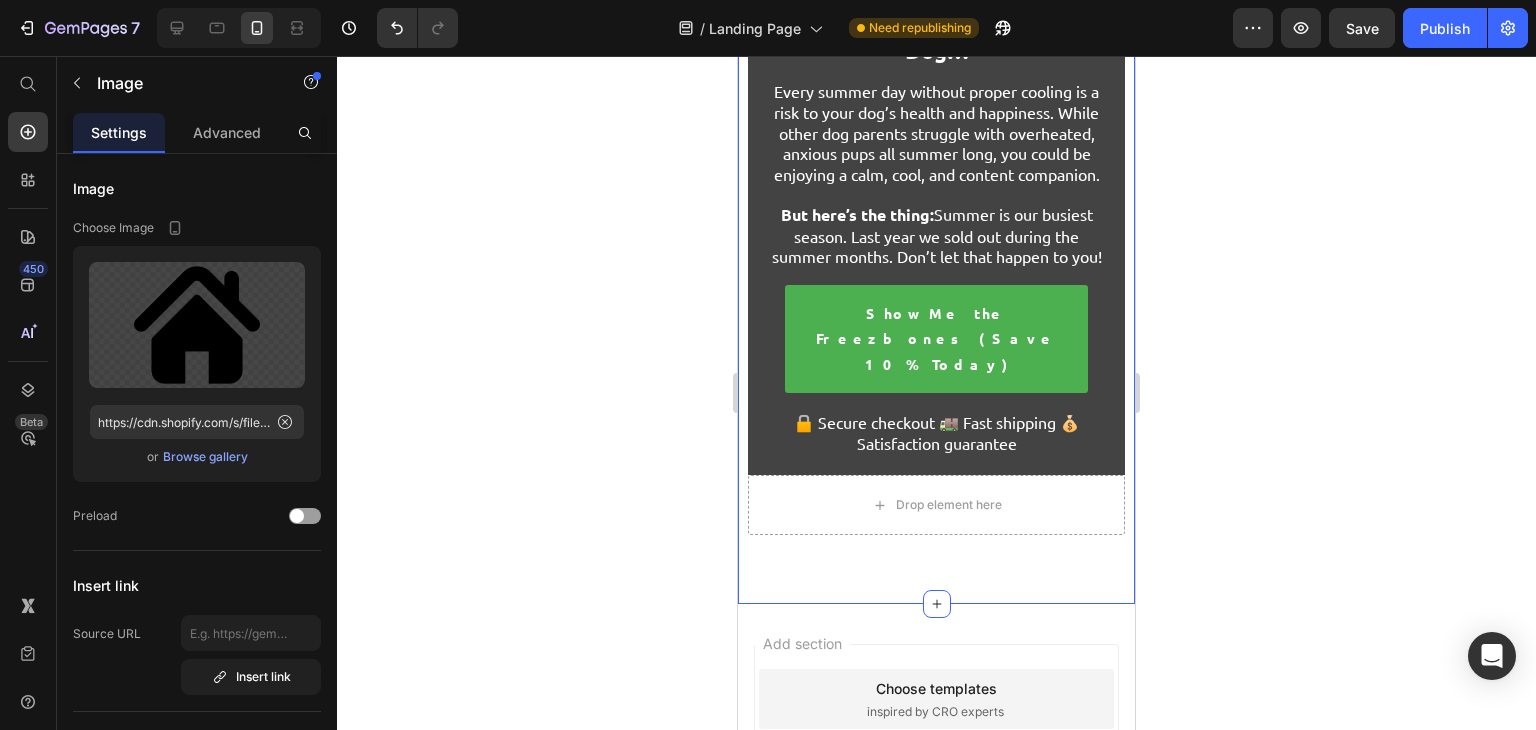 scroll, scrollTop: 12598, scrollLeft: 0, axis: vertical 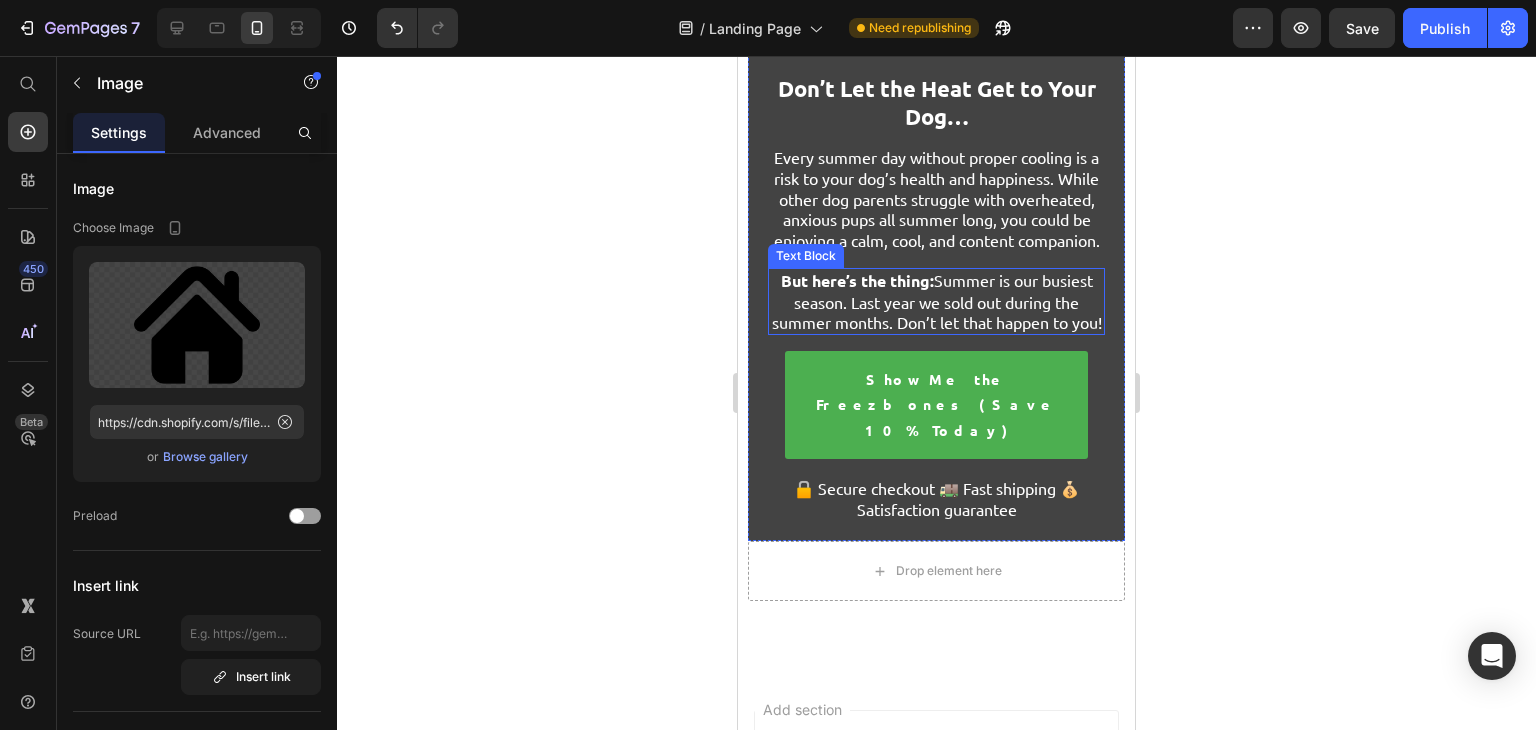 click on "But here’s the thing:  Summer is our busiest season. Last year we sold out during the summer months. Don’t let that happen to you!" at bounding box center [936, 301] 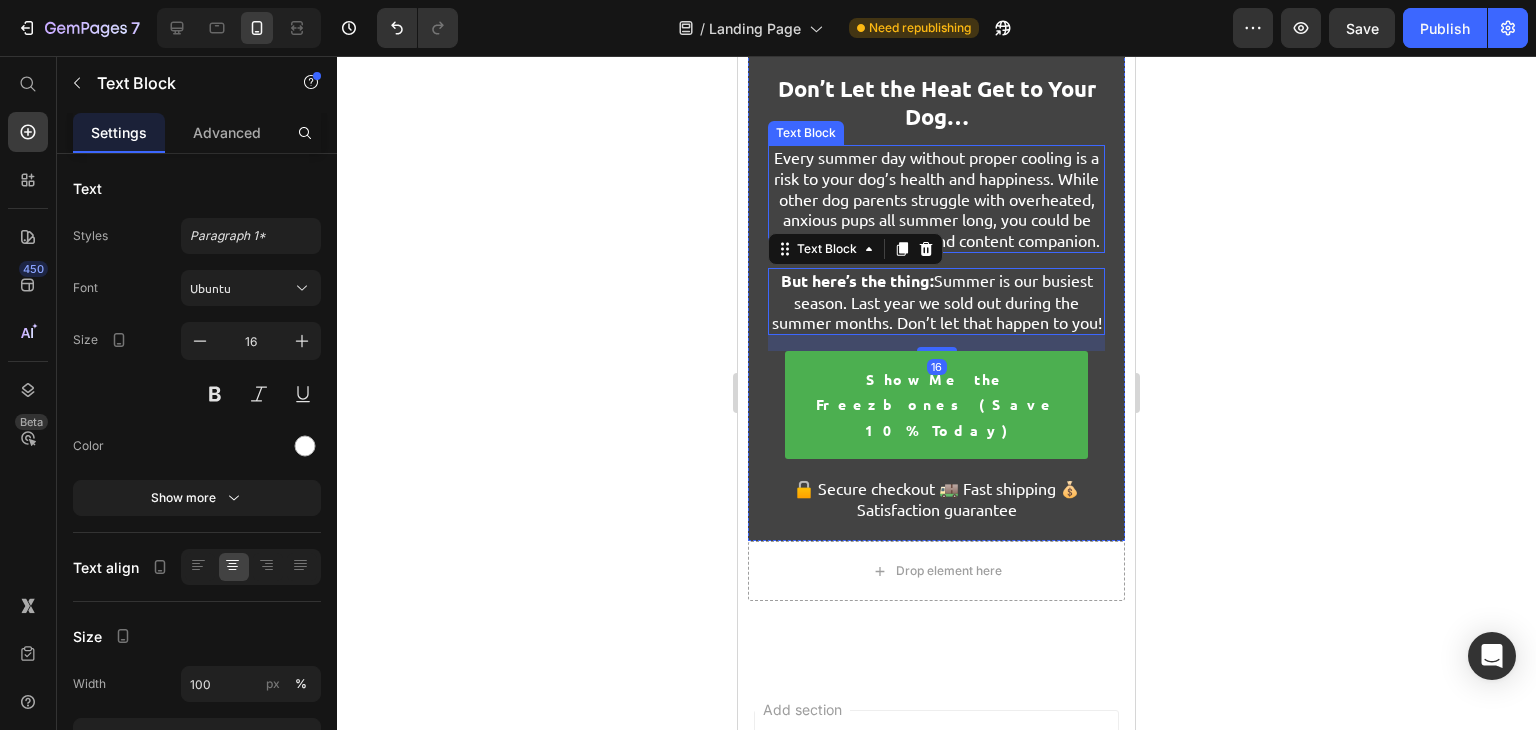 click on "Every summer day without proper cooling is a risk to your dog’s health and happiness. While other dog parents struggle with overheated, anxious pups all summer long, you could be enjoying a calm, cool, and content companion." at bounding box center (936, 199) 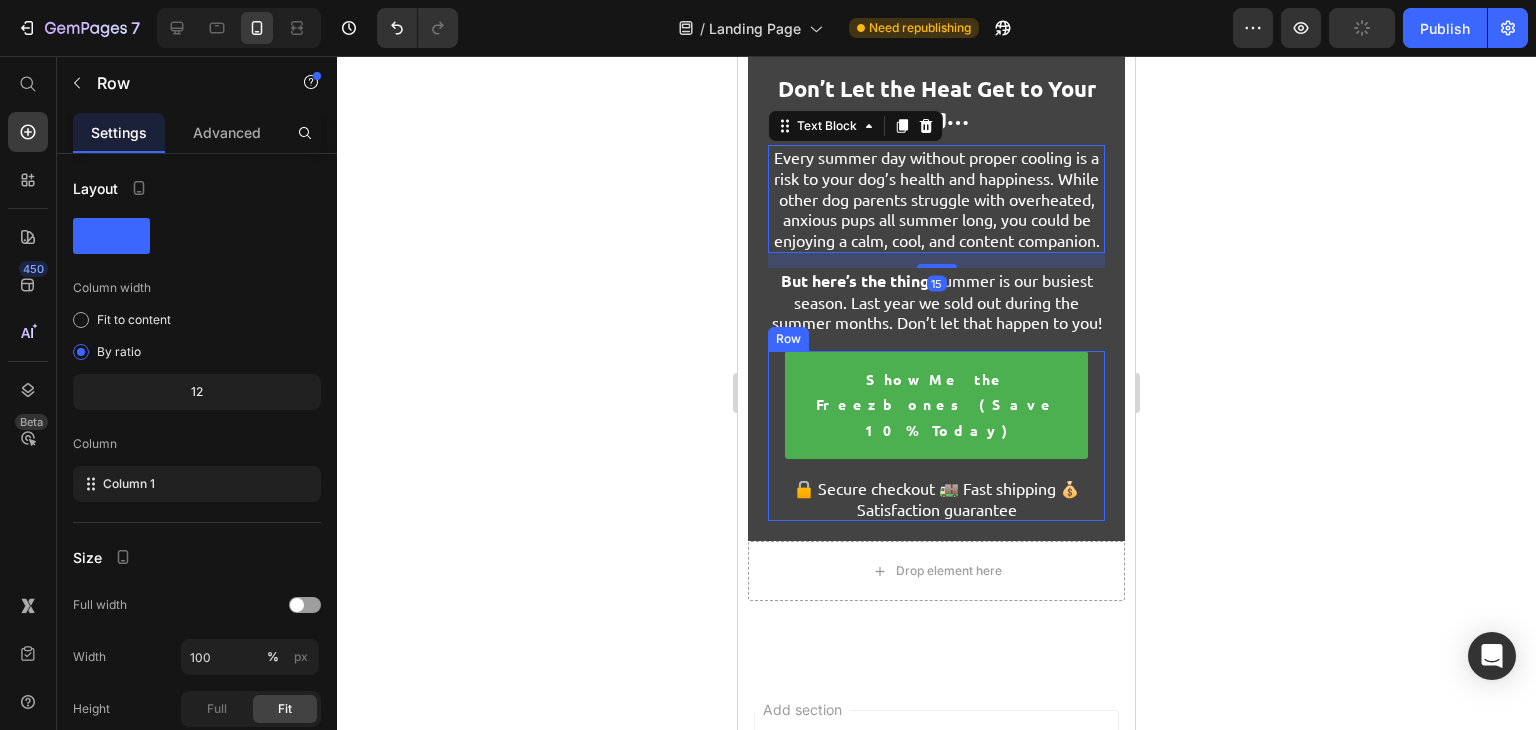 click on "Show Me the Freezbones (Save 10% Today) Button 🔒 Secure checkout 🚚 Fast shipping 💰Satisfaction guarantee Text Block" at bounding box center [936, 436] 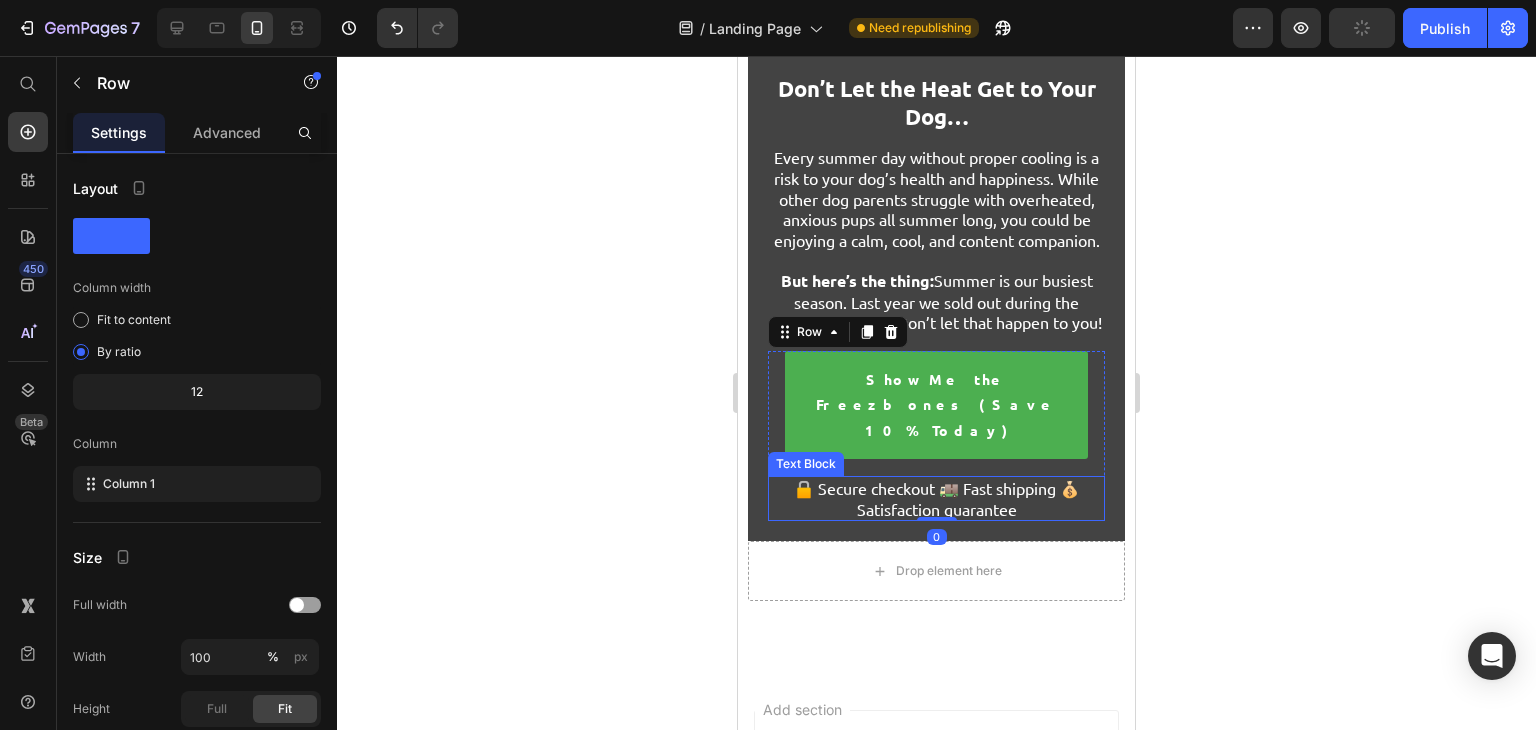 click on "🔒 Secure checkout 🚚 Fast shipping 💰Satisfaction guarantee" at bounding box center [936, 499] 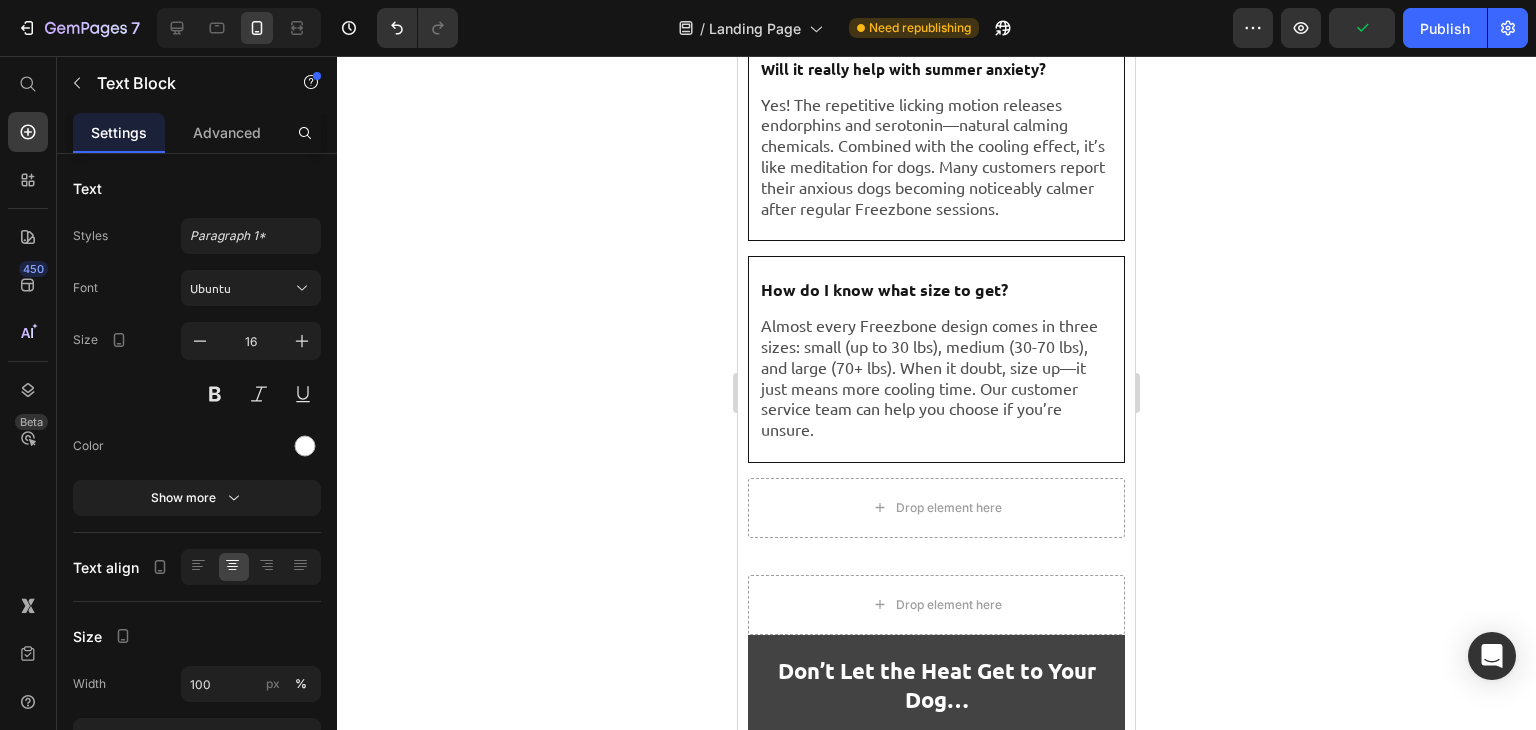 scroll, scrollTop: 11279, scrollLeft: 0, axis: vertical 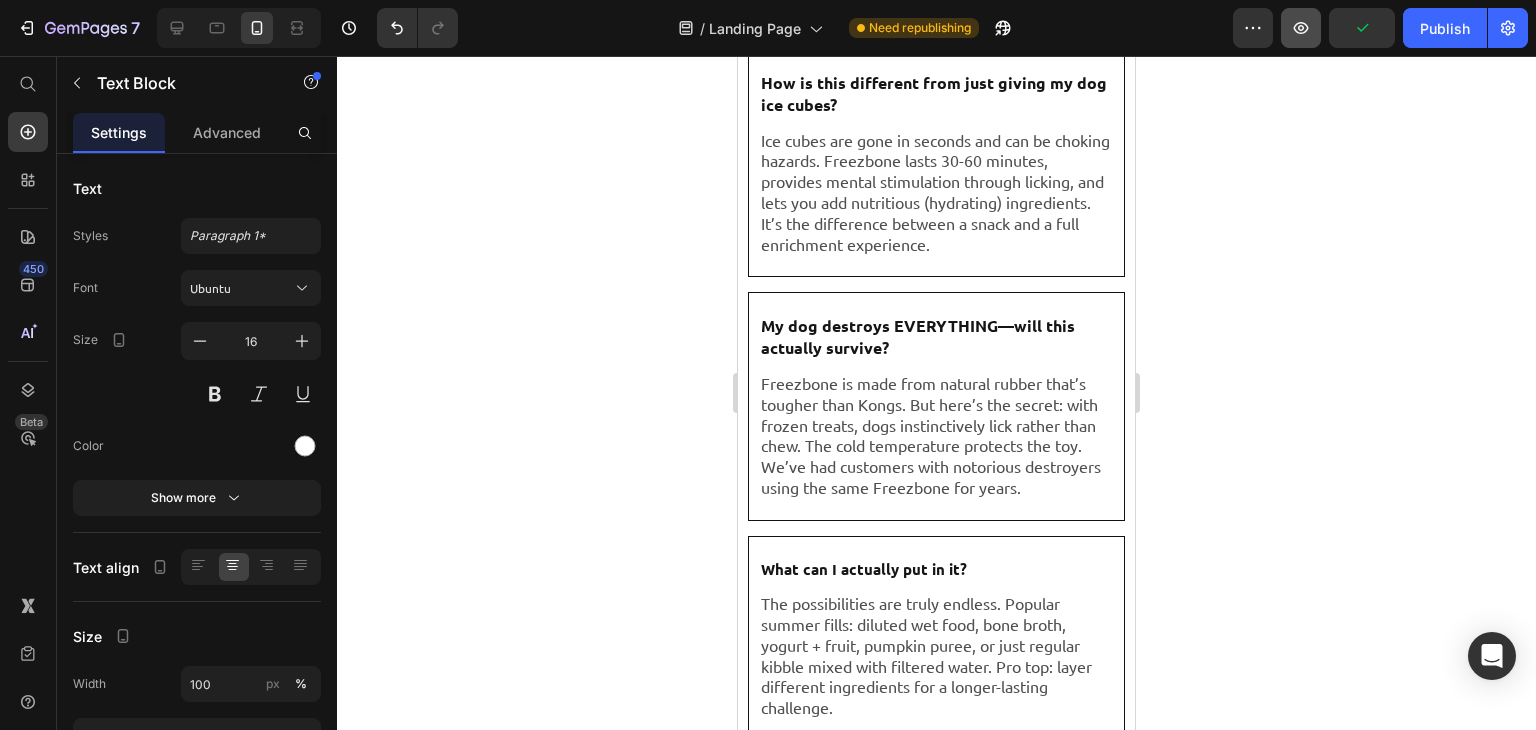 click 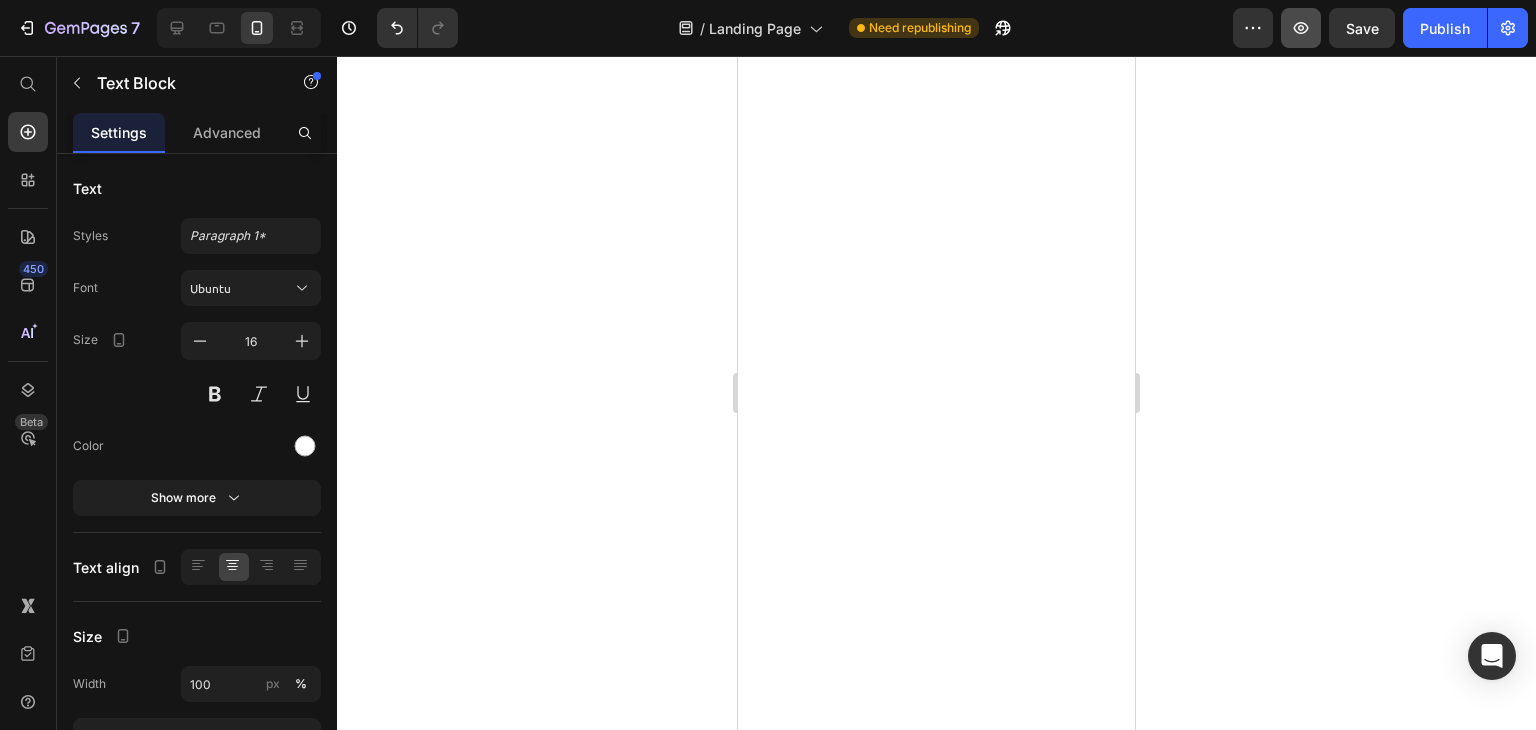 scroll, scrollTop: 8487, scrollLeft: 0, axis: vertical 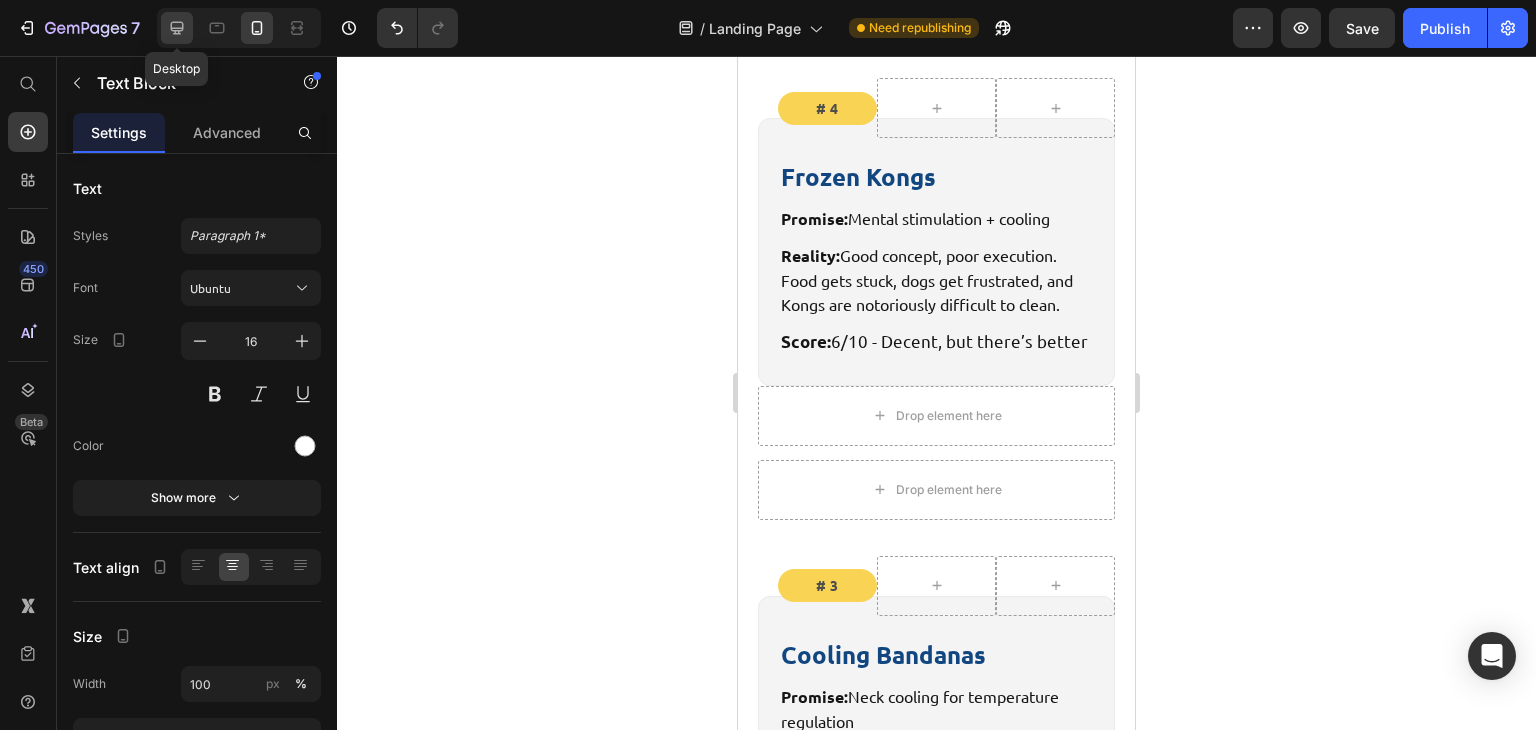 click 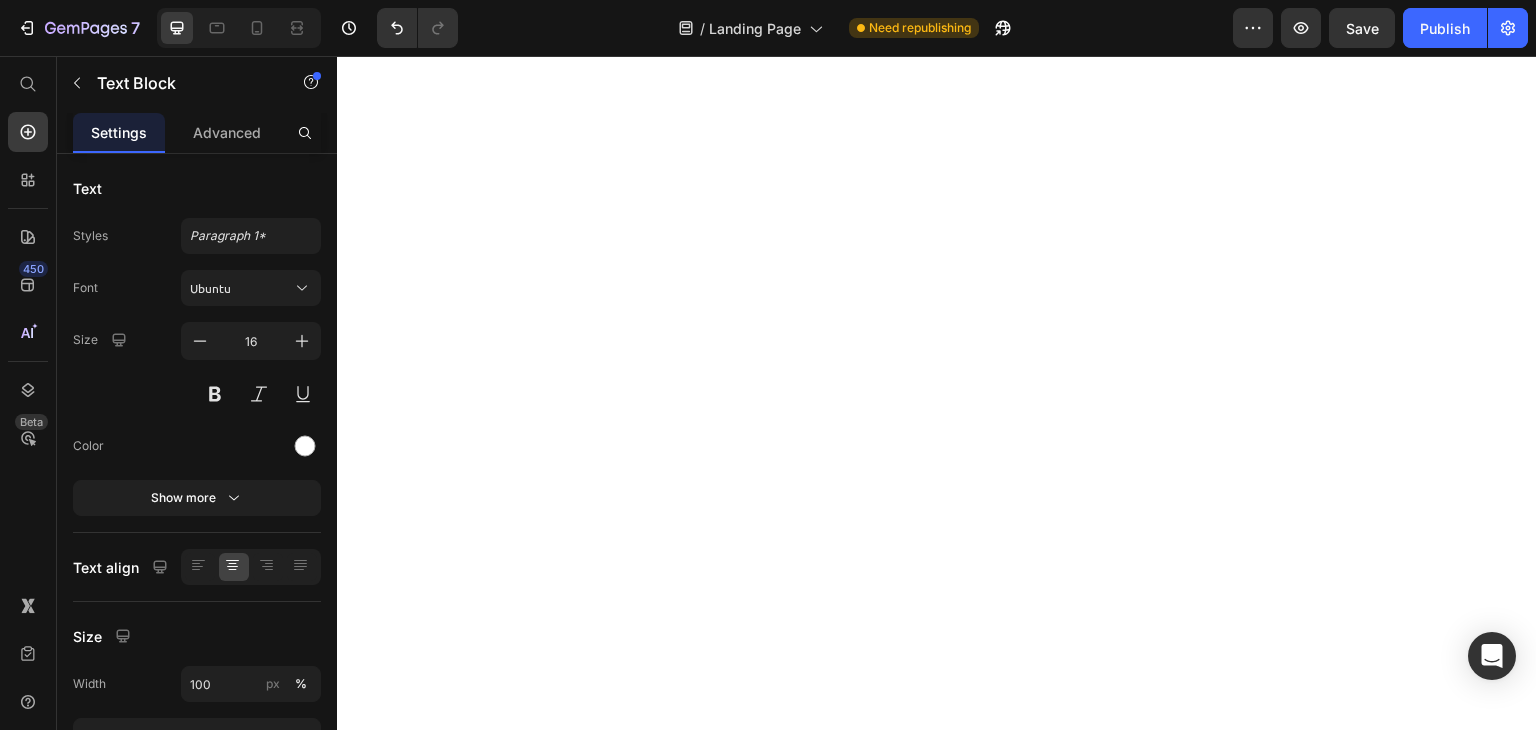 scroll, scrollTop: 0, scrollLeft: 0, axis: both 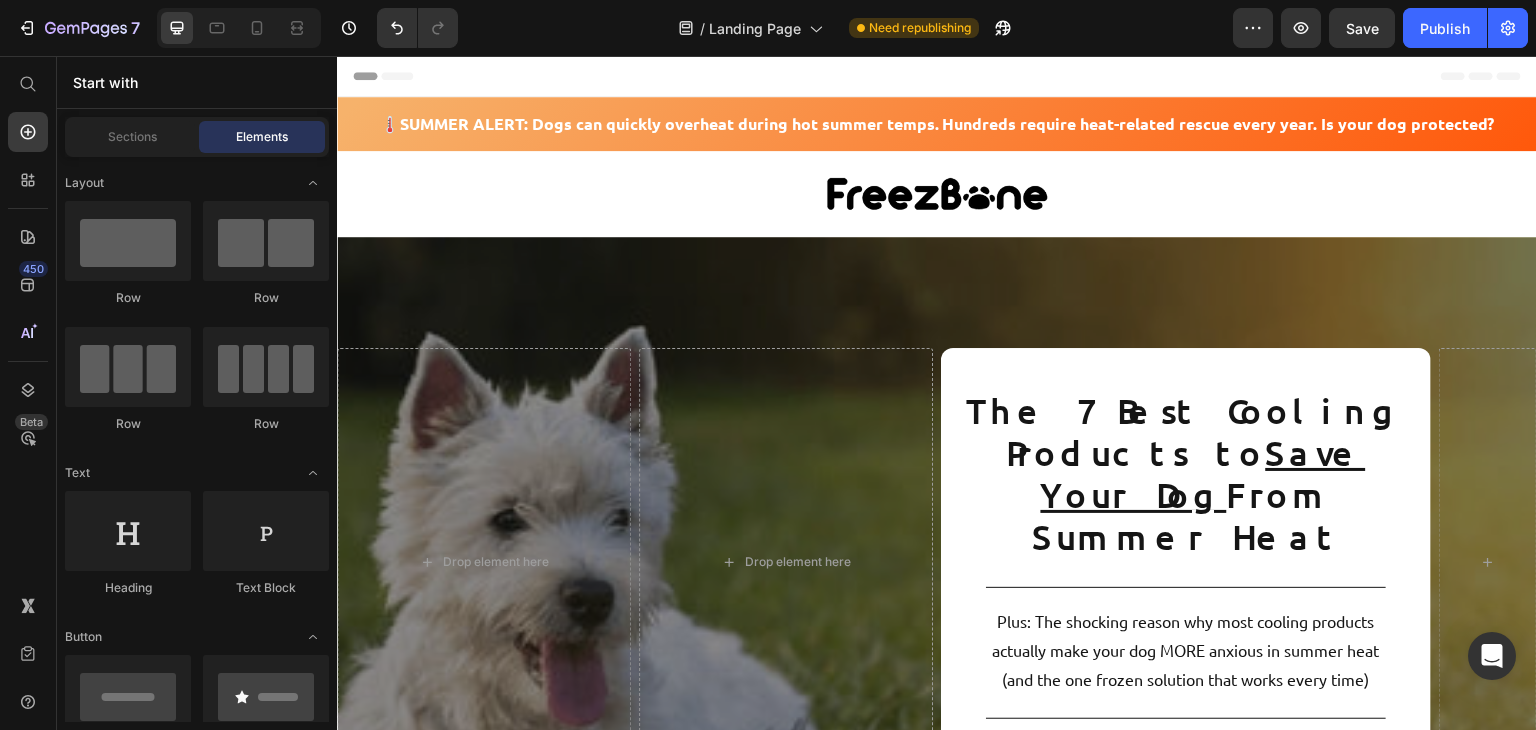 click on "Header" at bounding box center [383, 76] 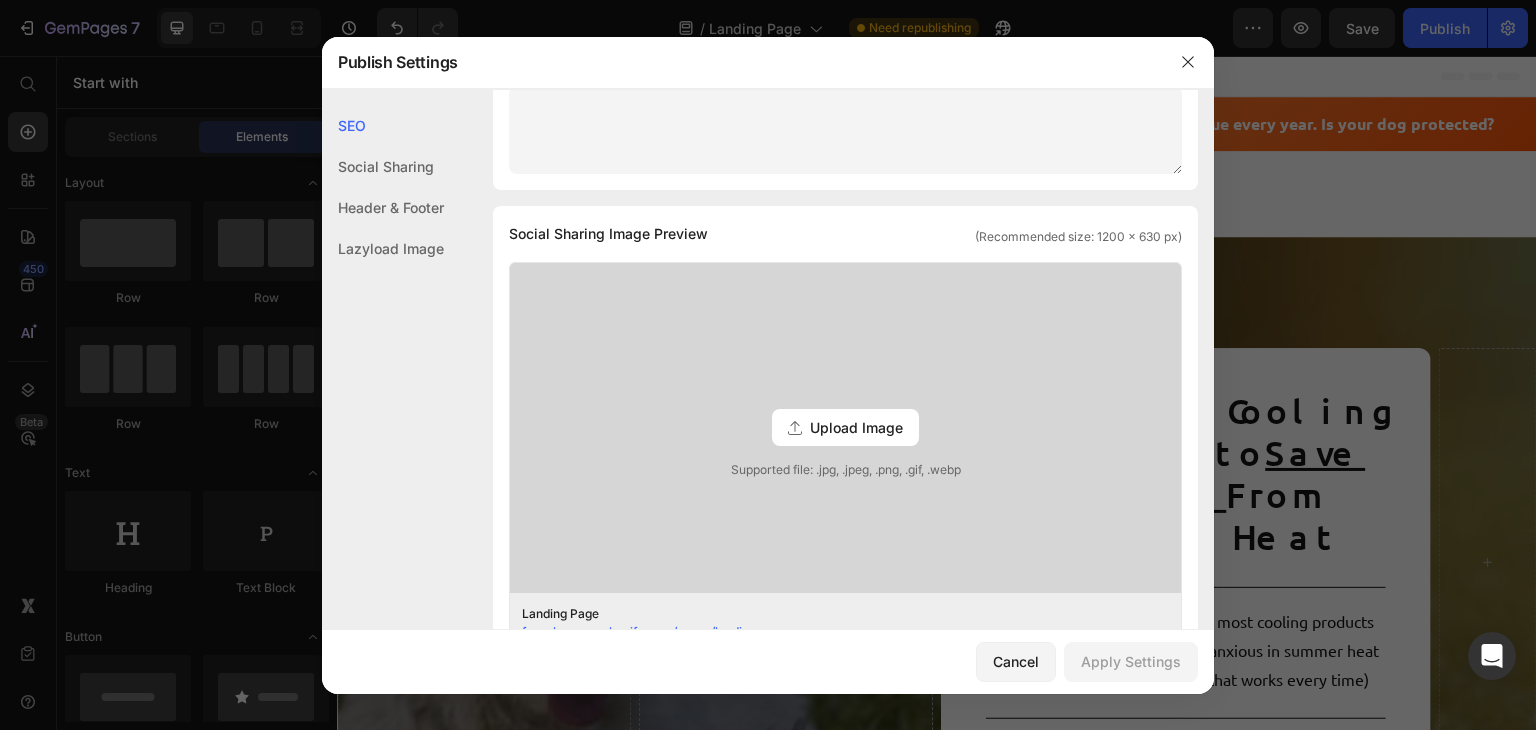 scroll, scrollTop: 0, scrollLeft: 0, axis: both 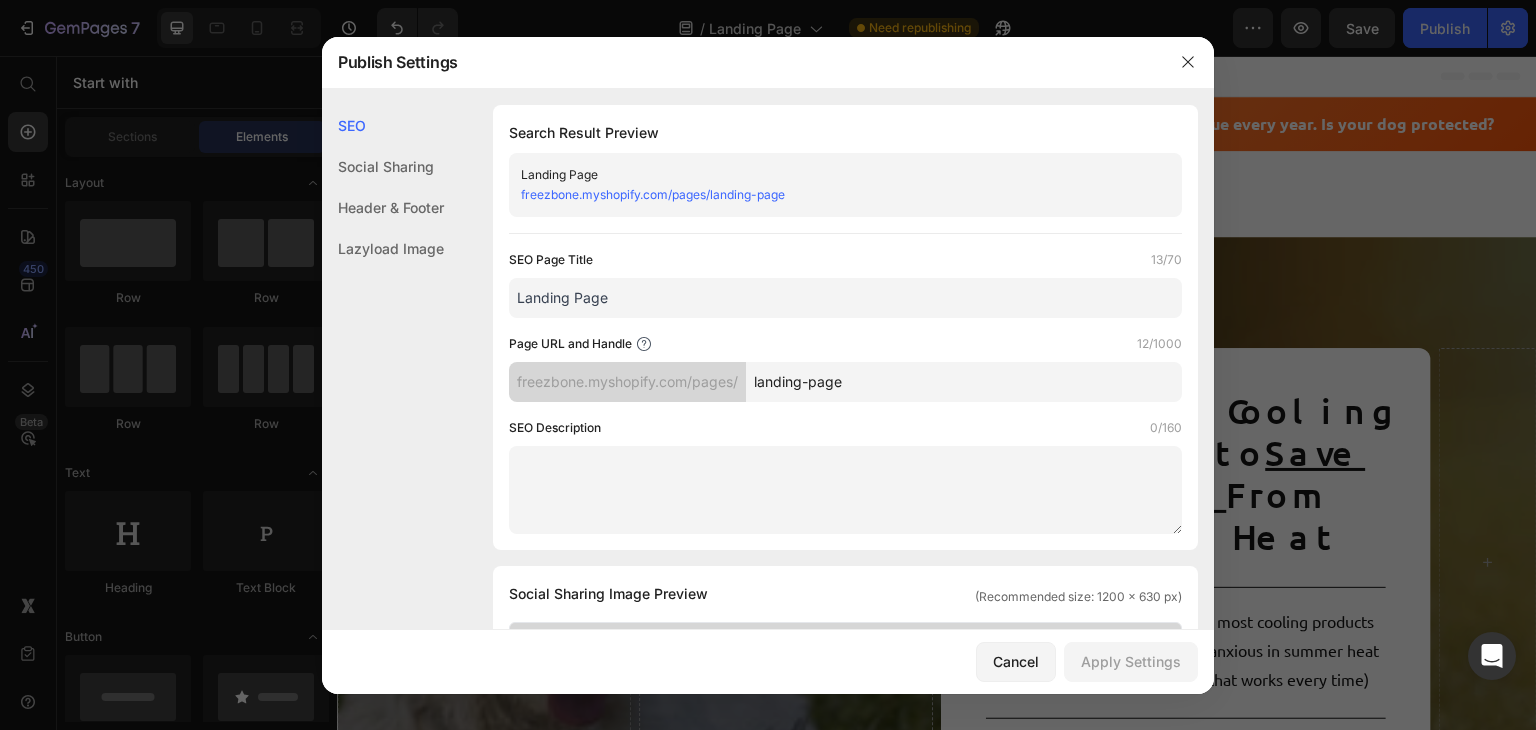 click on "freezbone.myshopify.com/pages/landing-page" at bounding box center [829, 195] 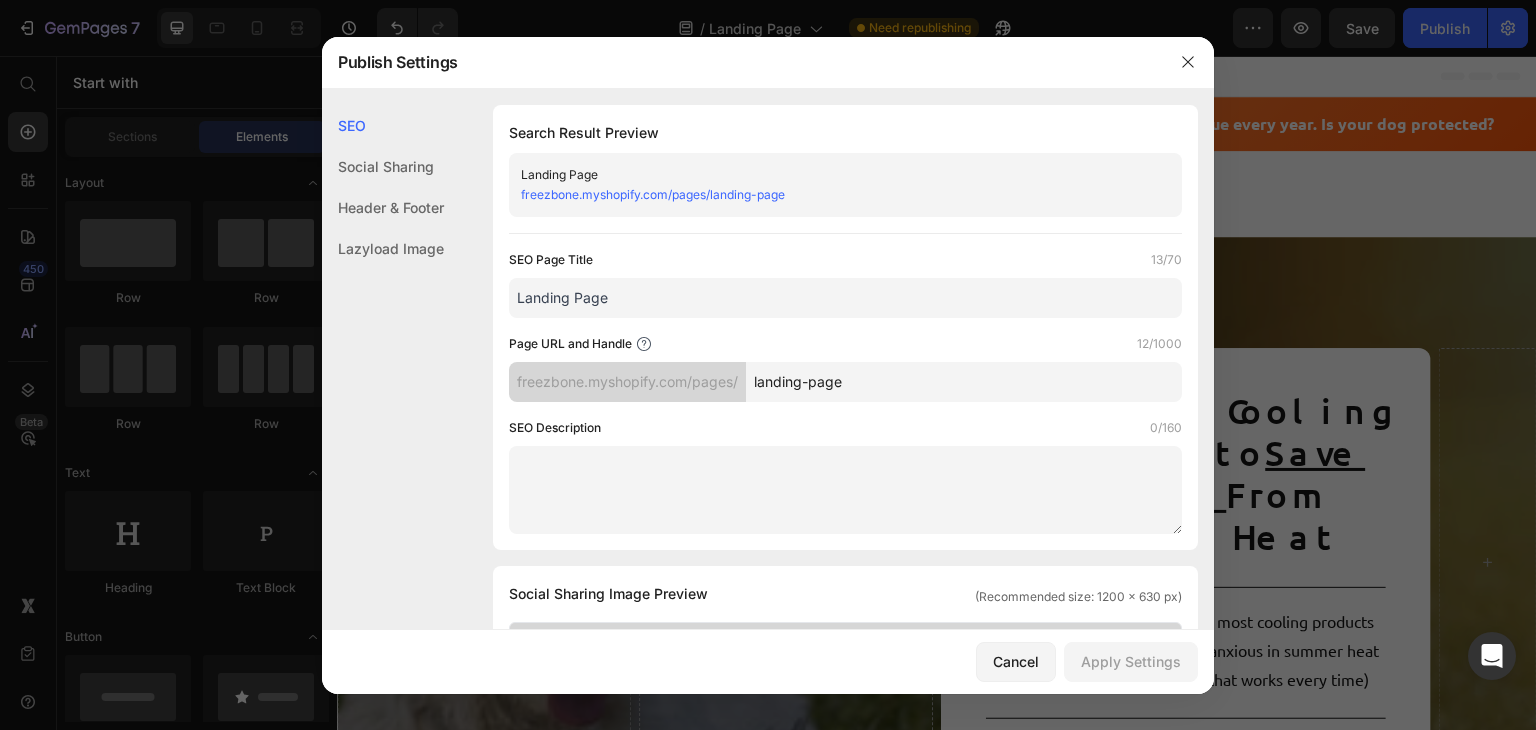 click on "Landing Page" at bounding box center (845, 298) 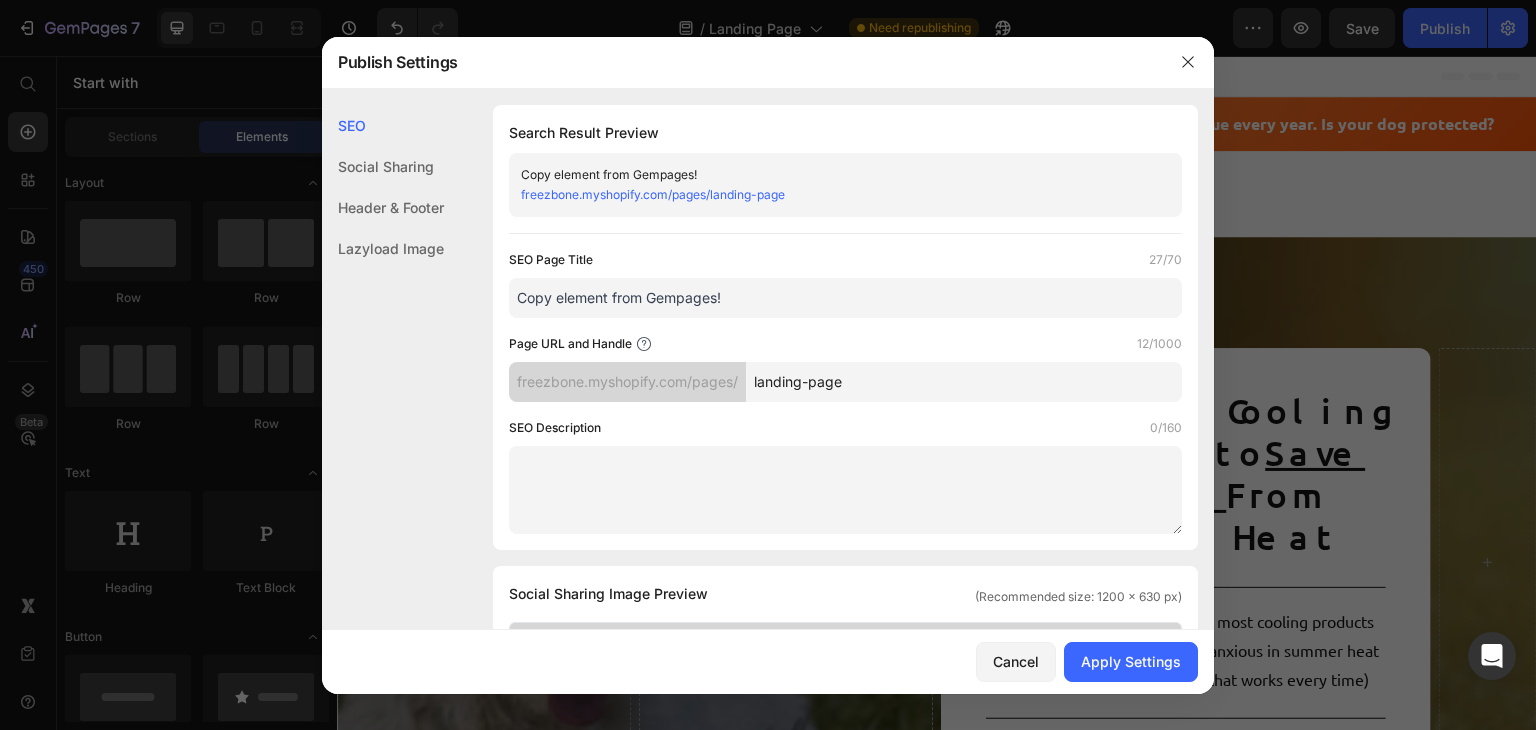 click on "Copy element from Gempages!" at bounding box center (845, 298) 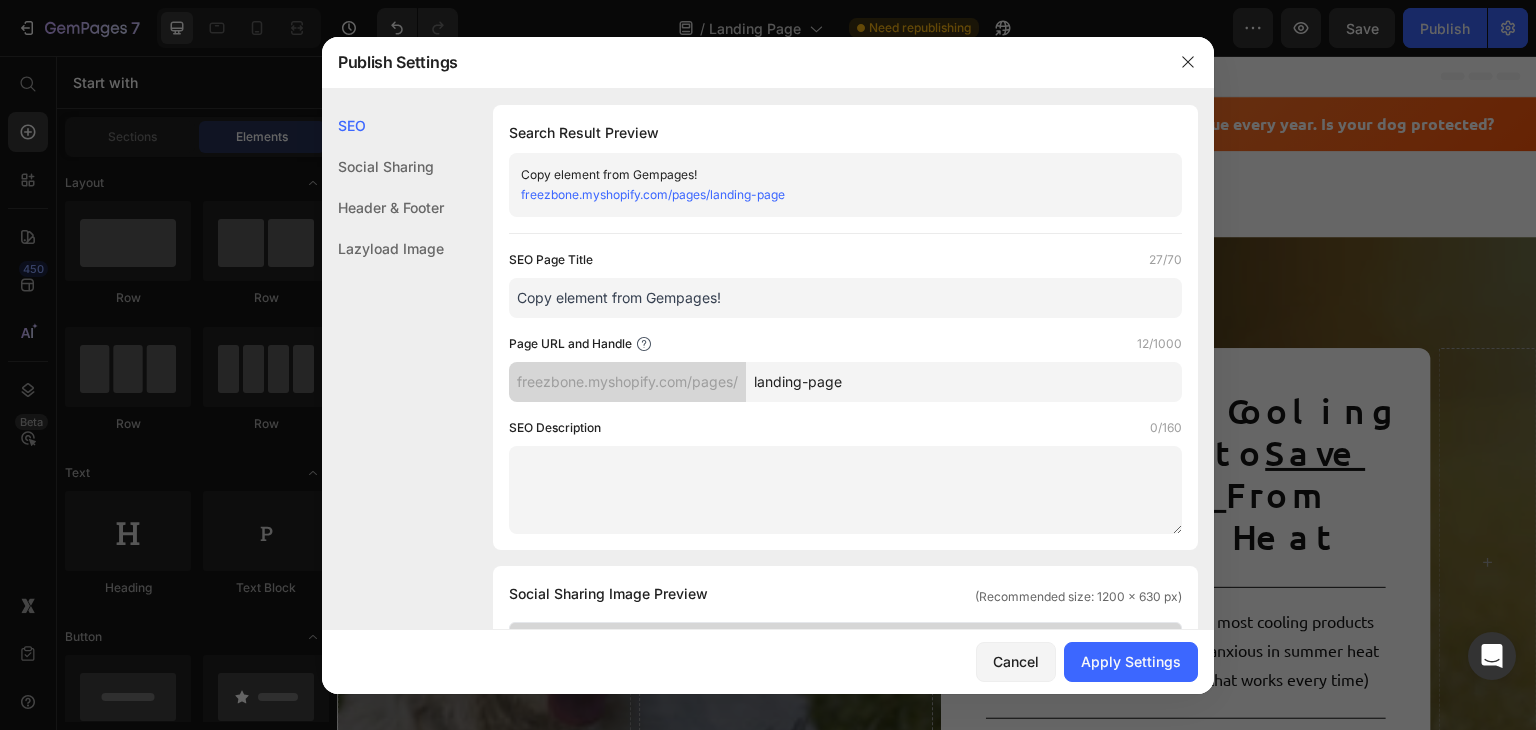 click on "Copy element from Gempages!" at bounding box center [845, 298] 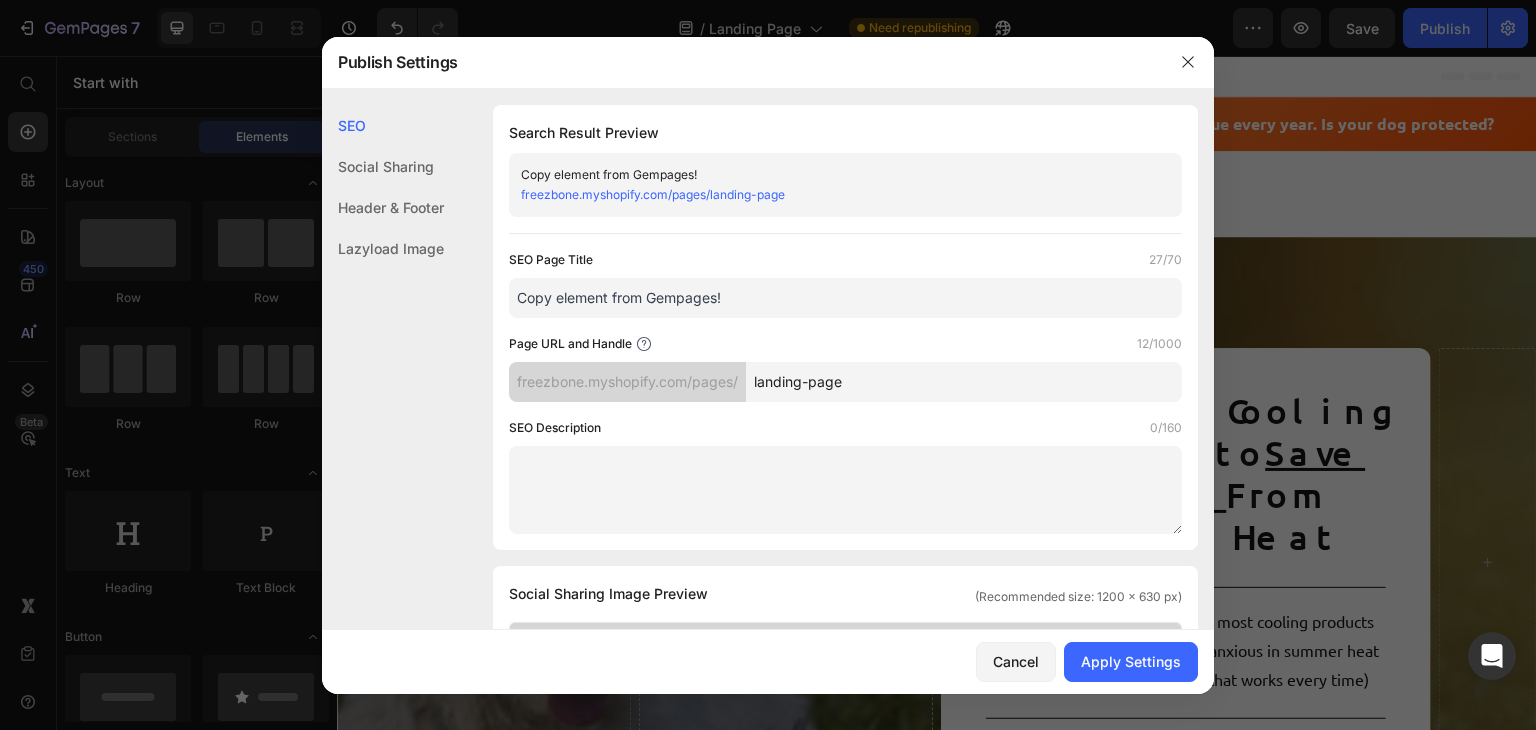 paste on "heatwave-dog-toys" 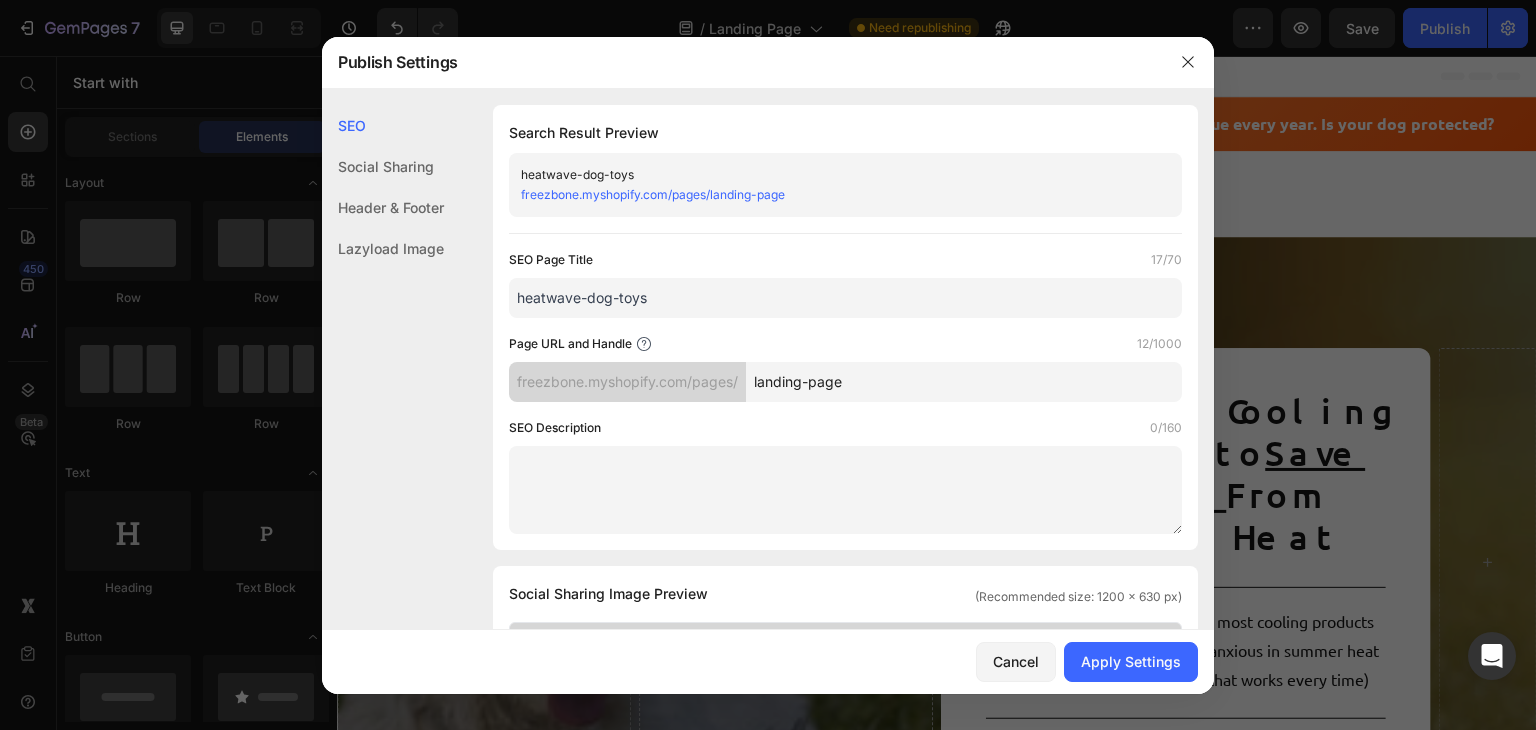 click on "heatwave-dog-toys" at bounding box center (845, 298) 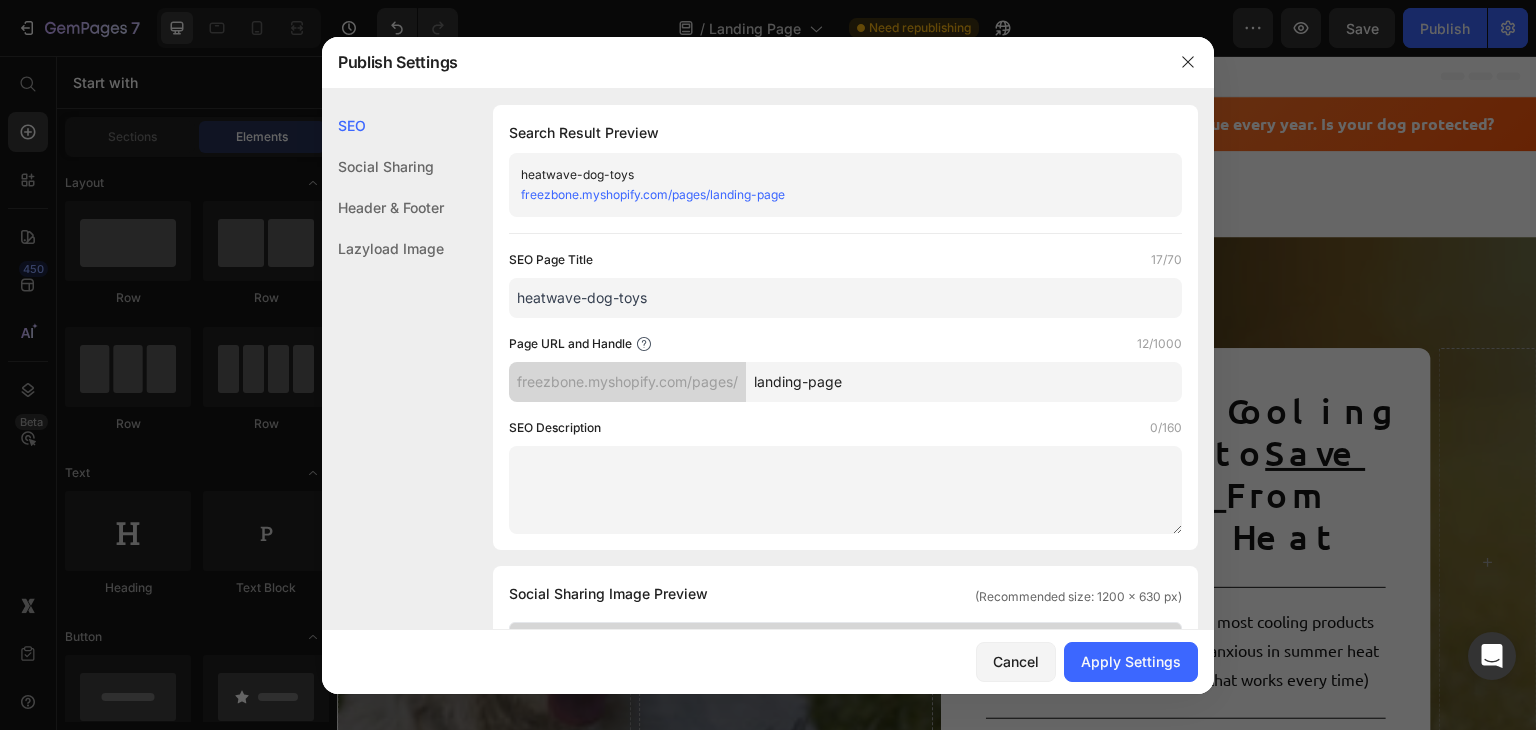 drag, startPoint x: 705, startPoint y: 297, endPoint x: 506, endPoint y: 301, distance: 199.04019 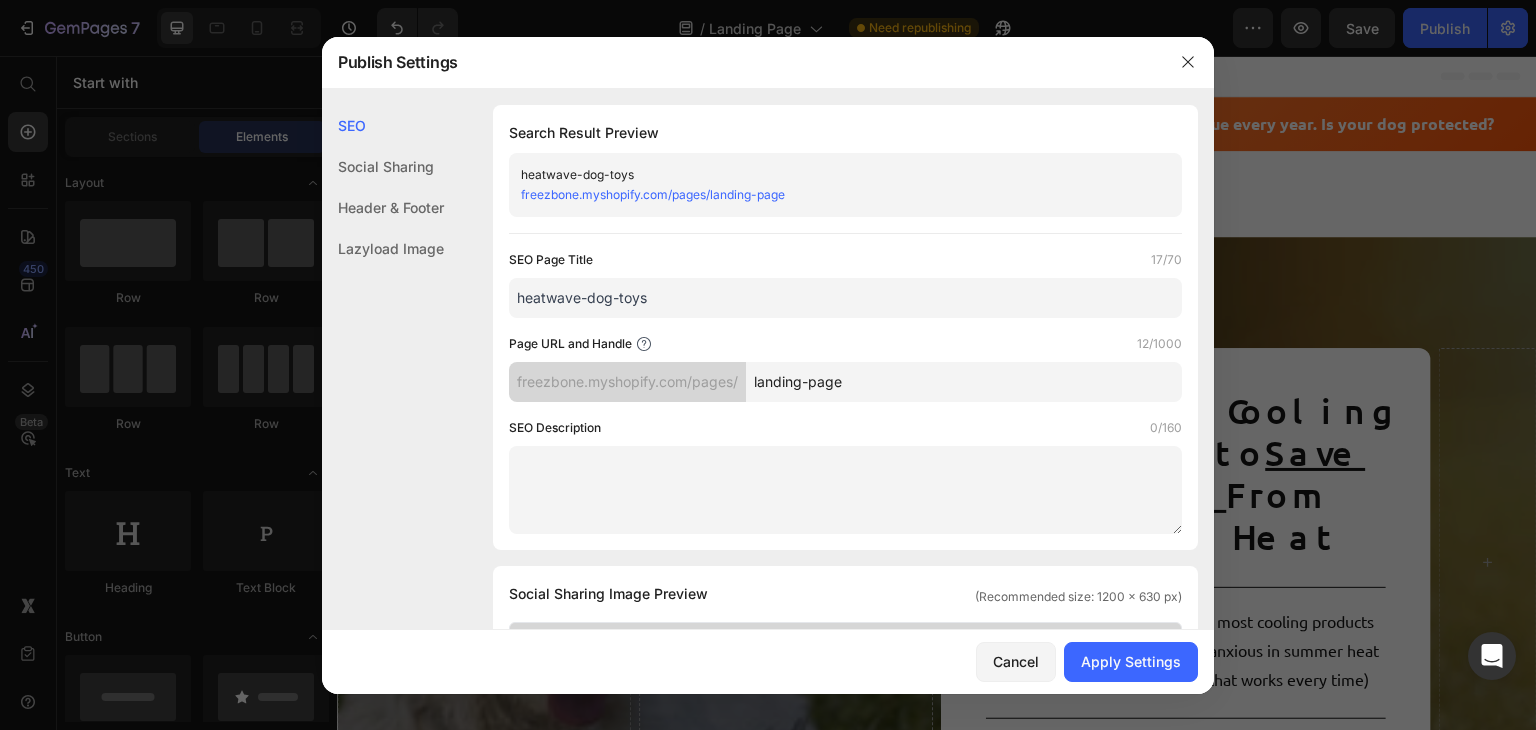 type on "heatwave-dog-toys" 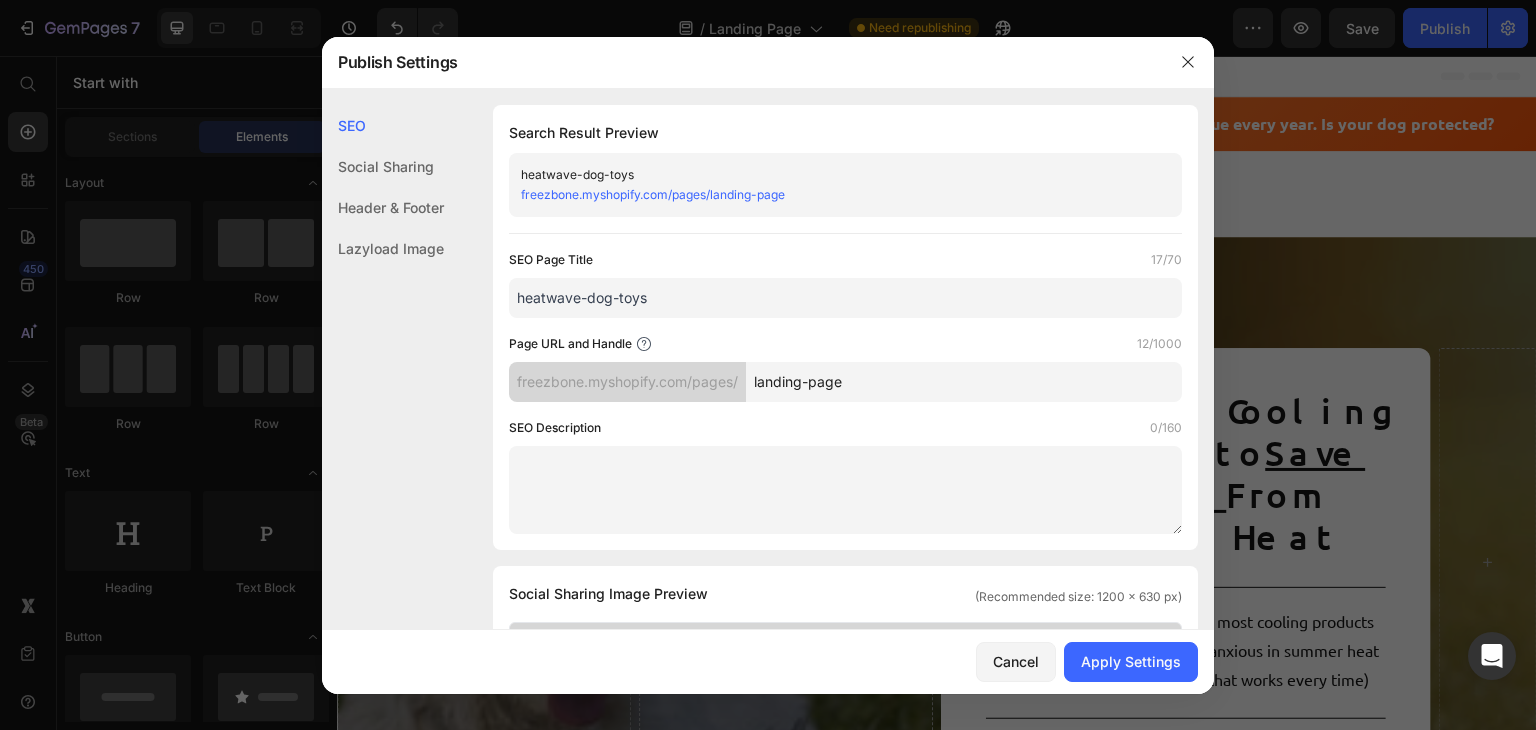 click on "freezbone.myshopify.com/pages/landing-page" at bounding box center [829, 195] 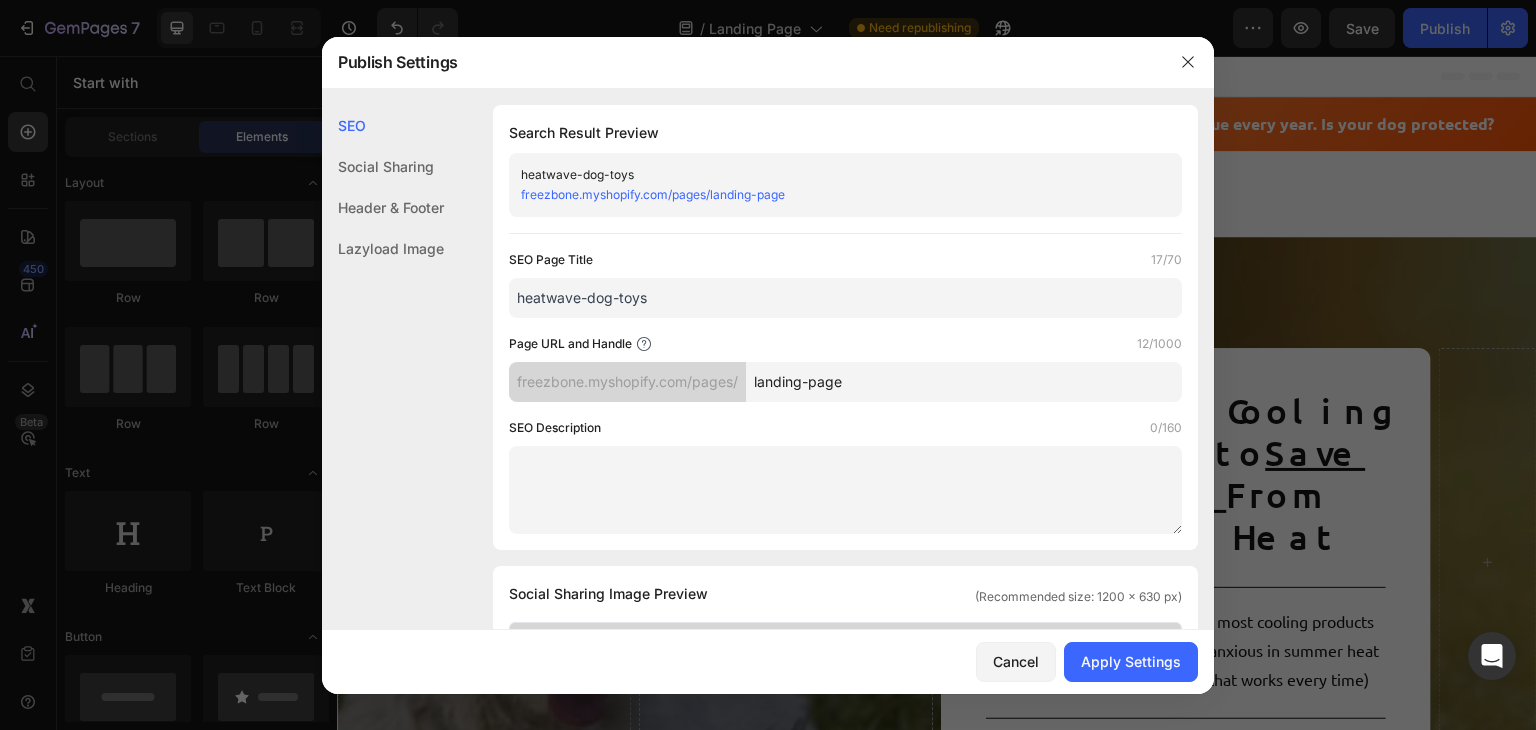 click on "landing-page" at bounding box center (964, 382) 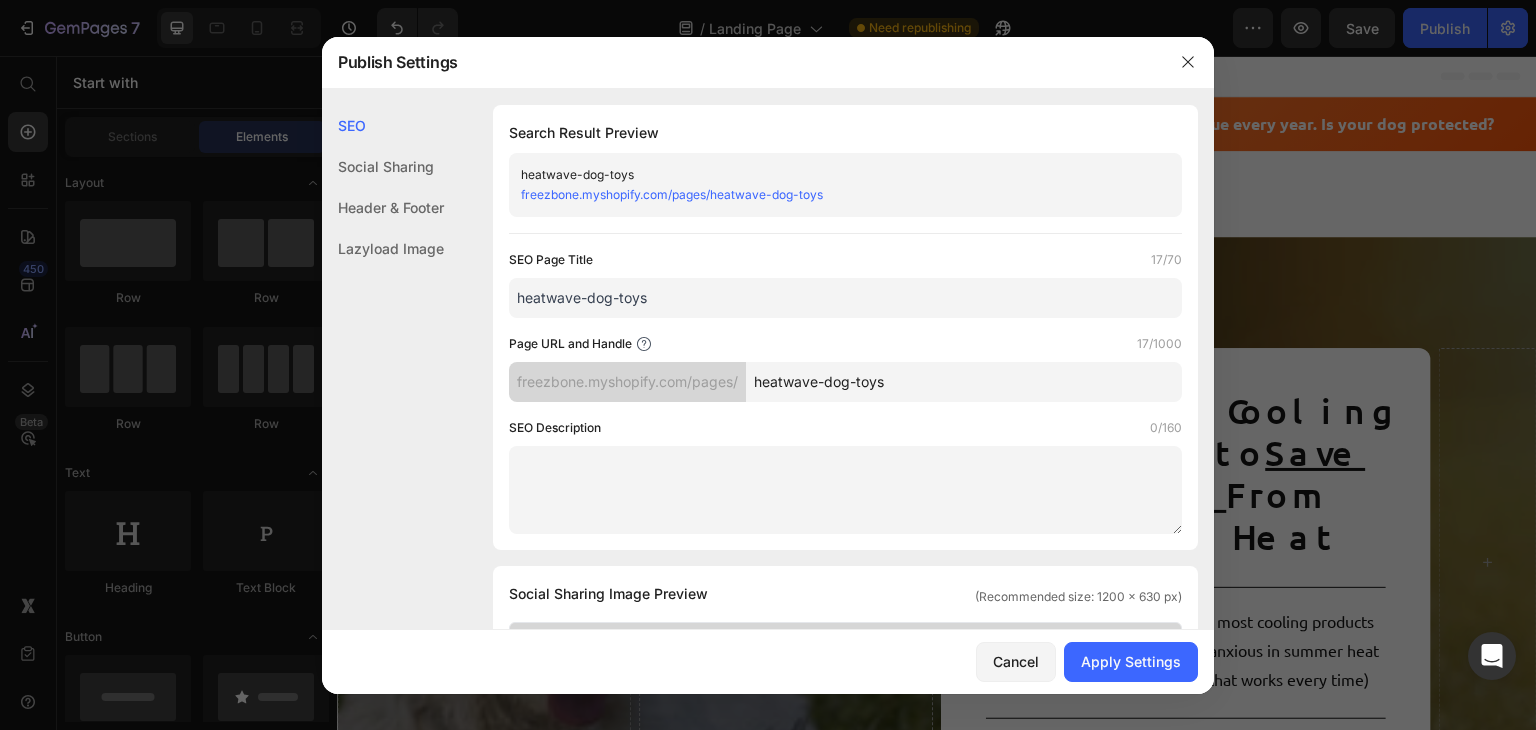 type on "heatwave-dog-toys" 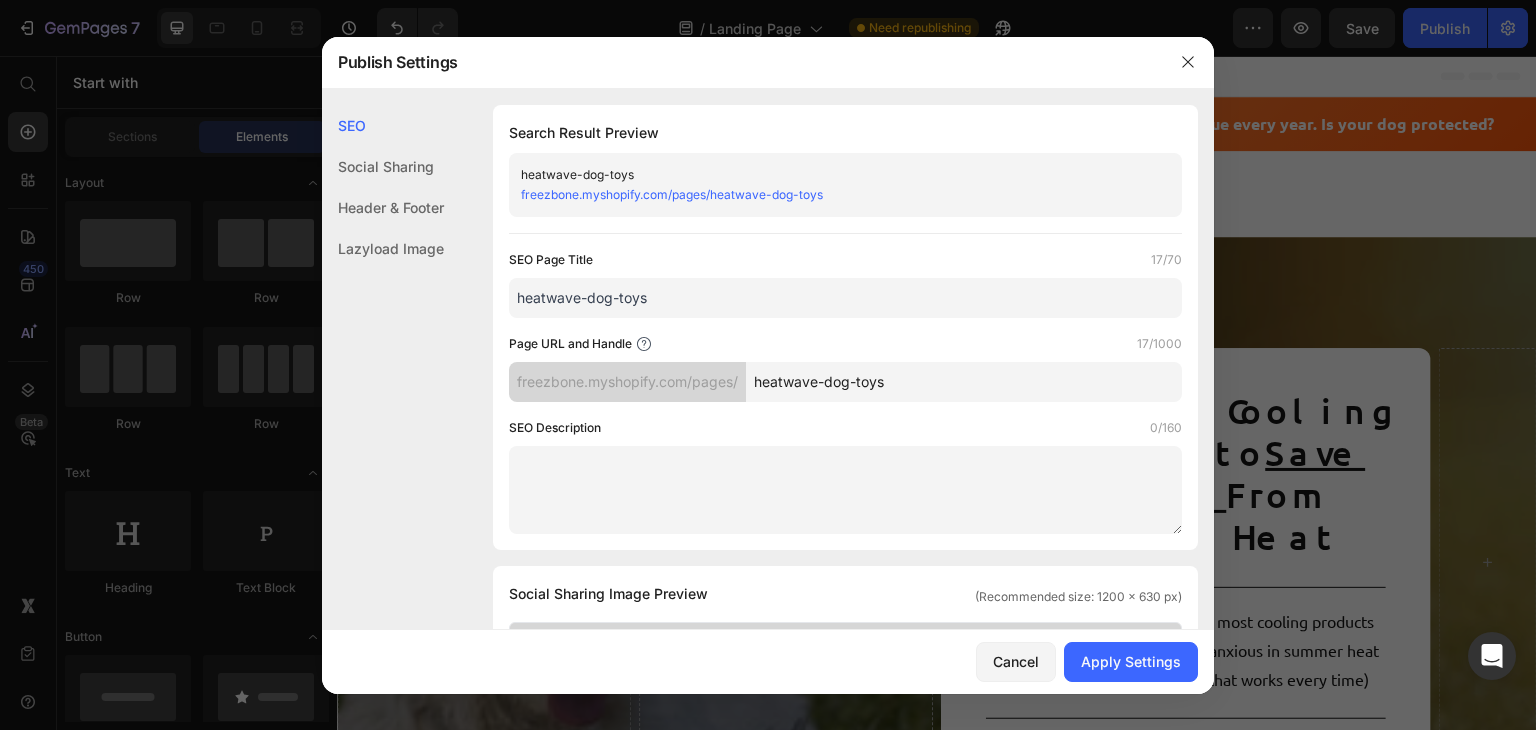click on "heatwave-dog-toys" at bounding box center [845, 298] 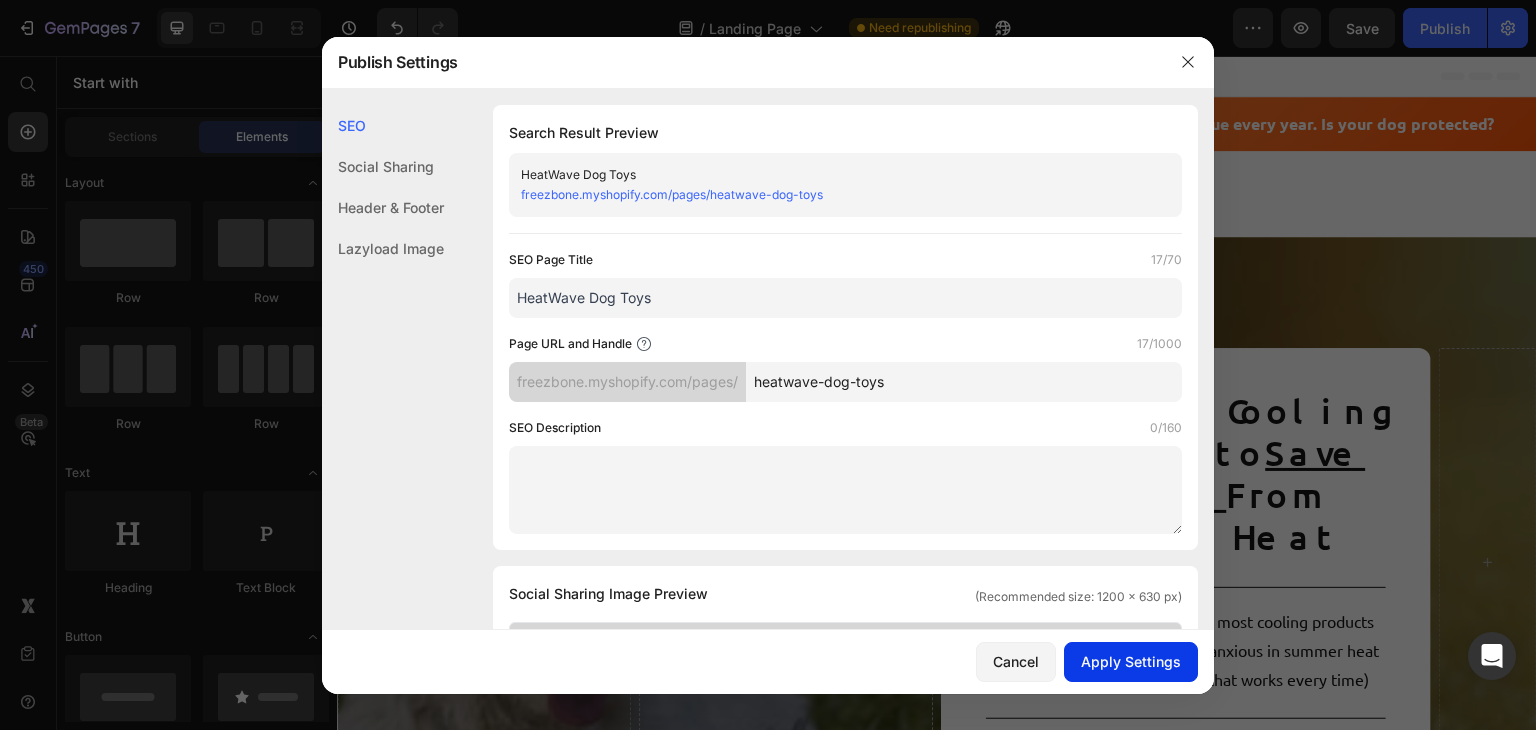 type on "HeatWave Dog Toys" 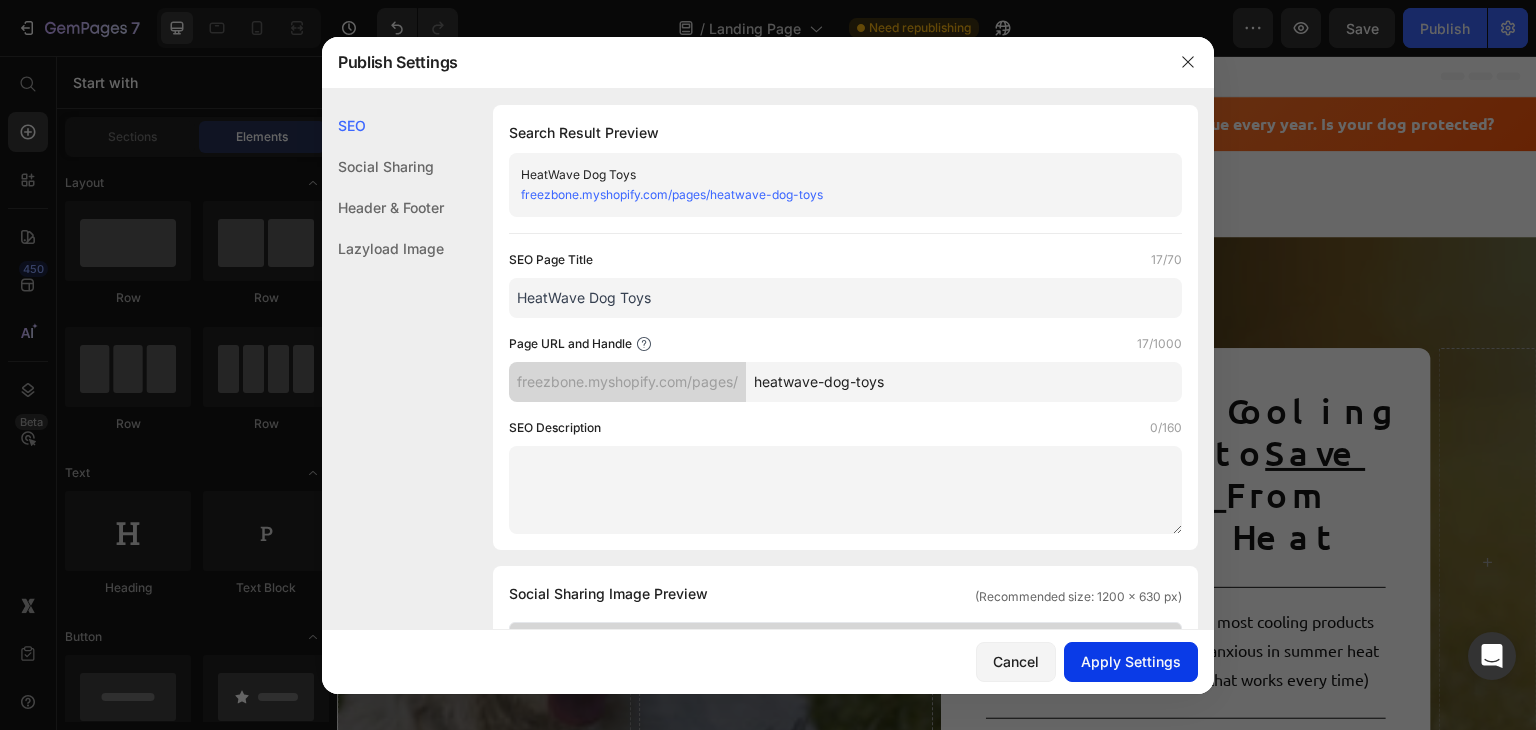 click on "Apply Settings" at bounding box center (1131, 661) 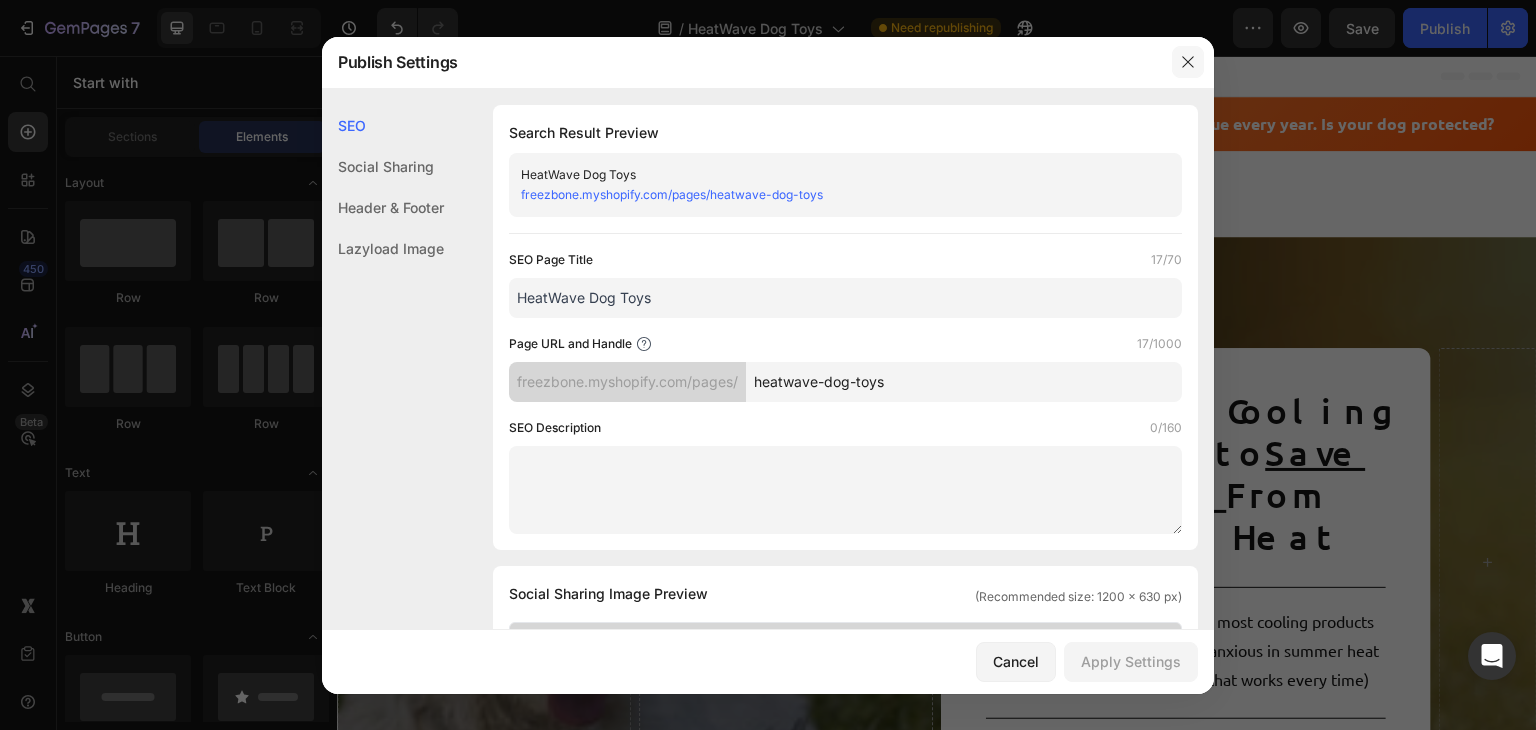 click 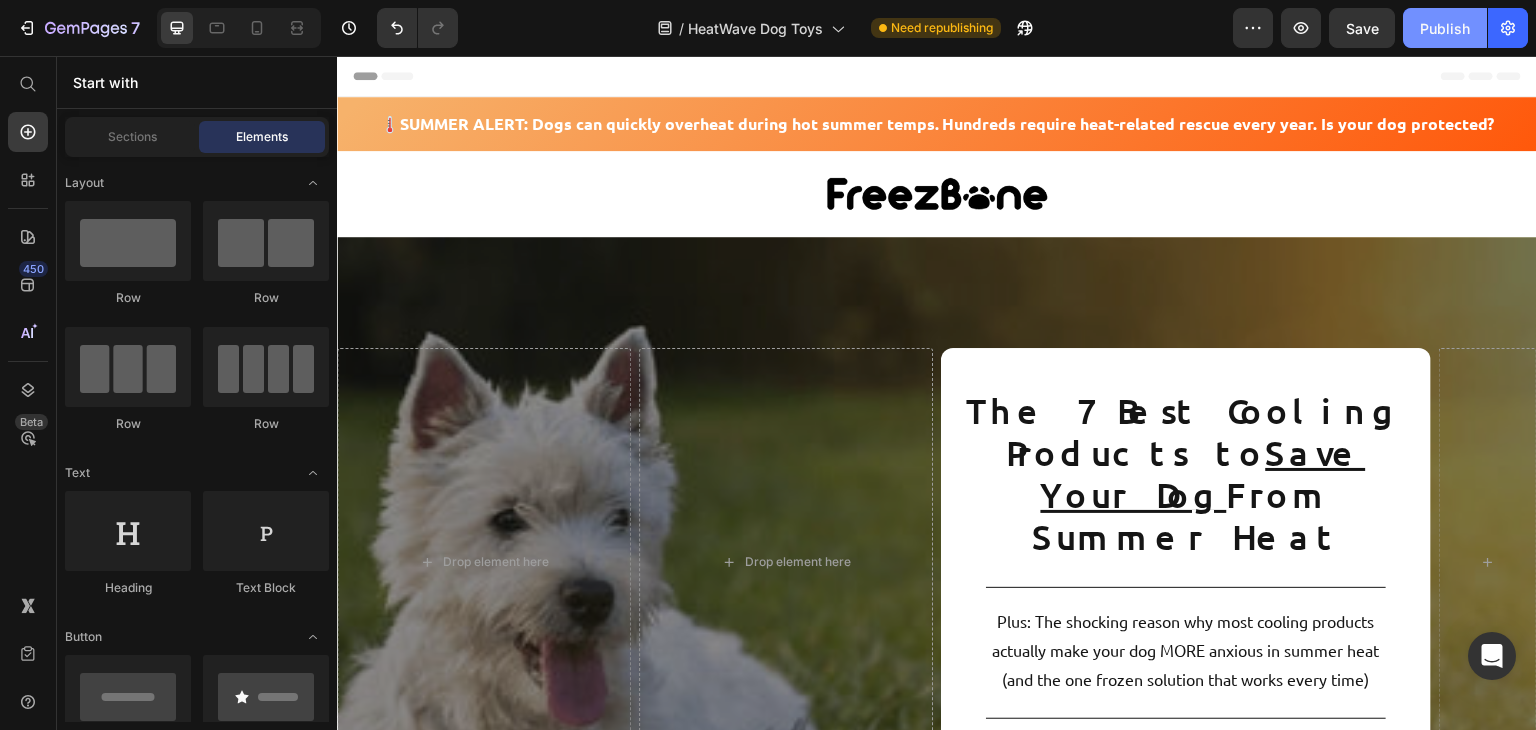 click on "Publish" at bounding box center (1445, 28) 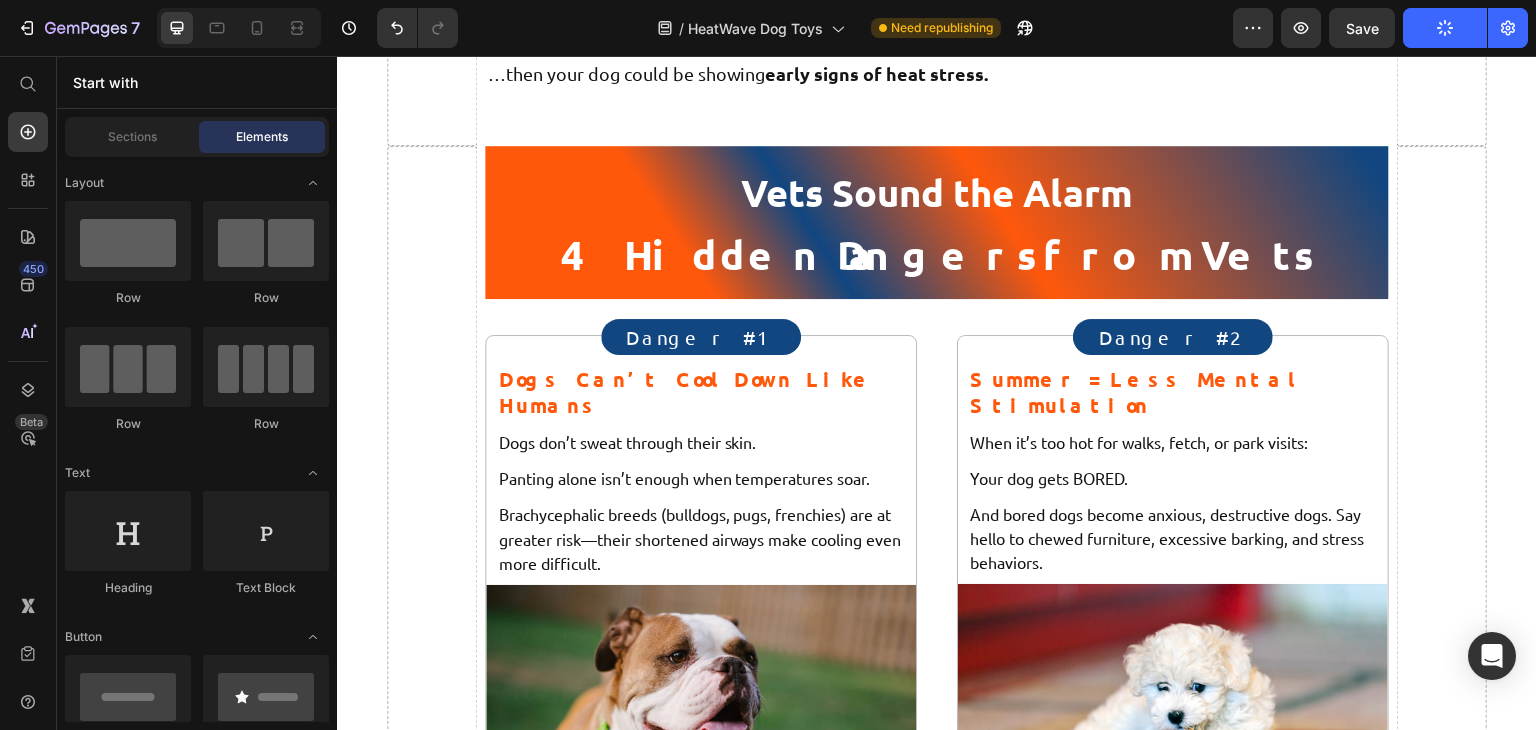 scroll, scrollTop: 1332, scrollLeft: 0, axis: vertical 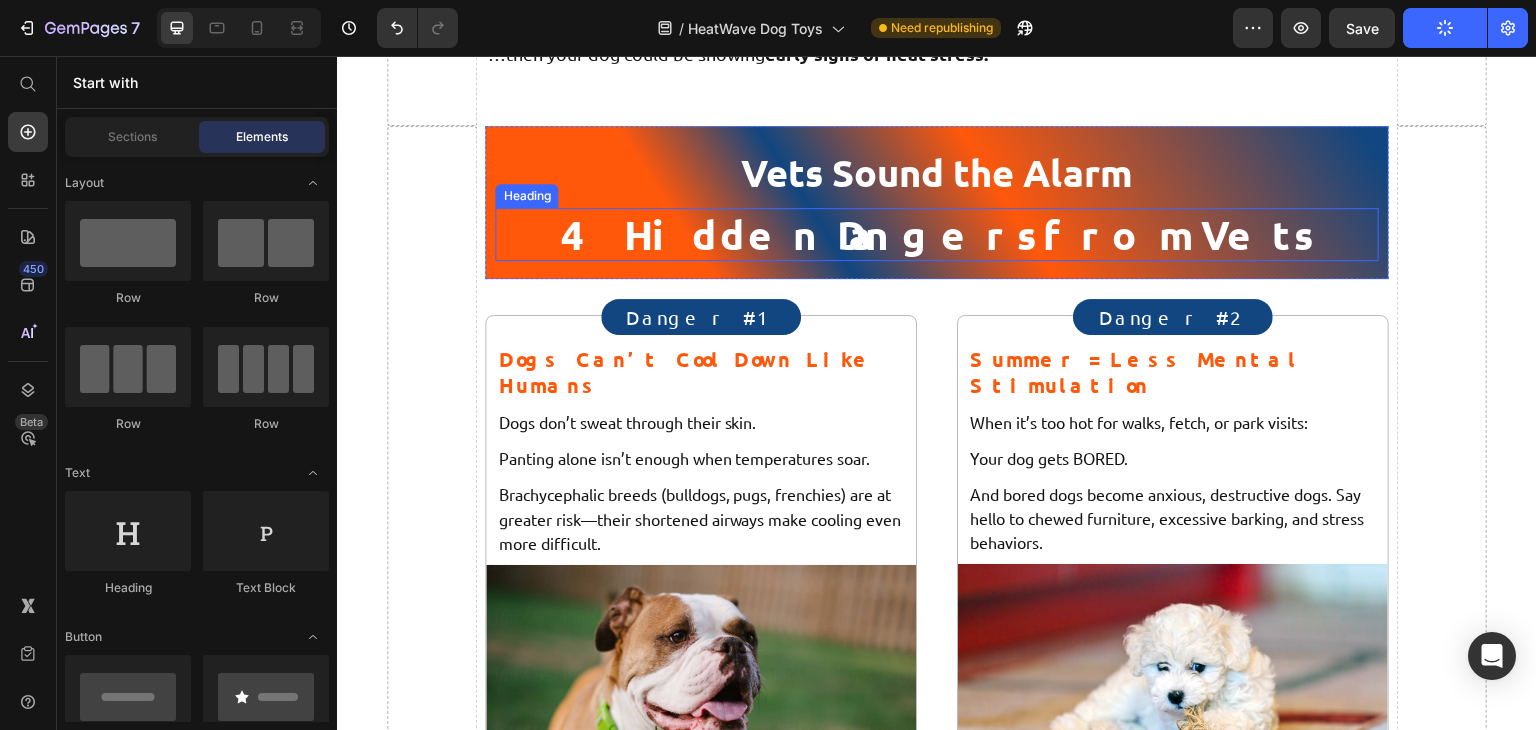 click on "4 Hidden Dangers from Vets" at bounding box center (936, 234) 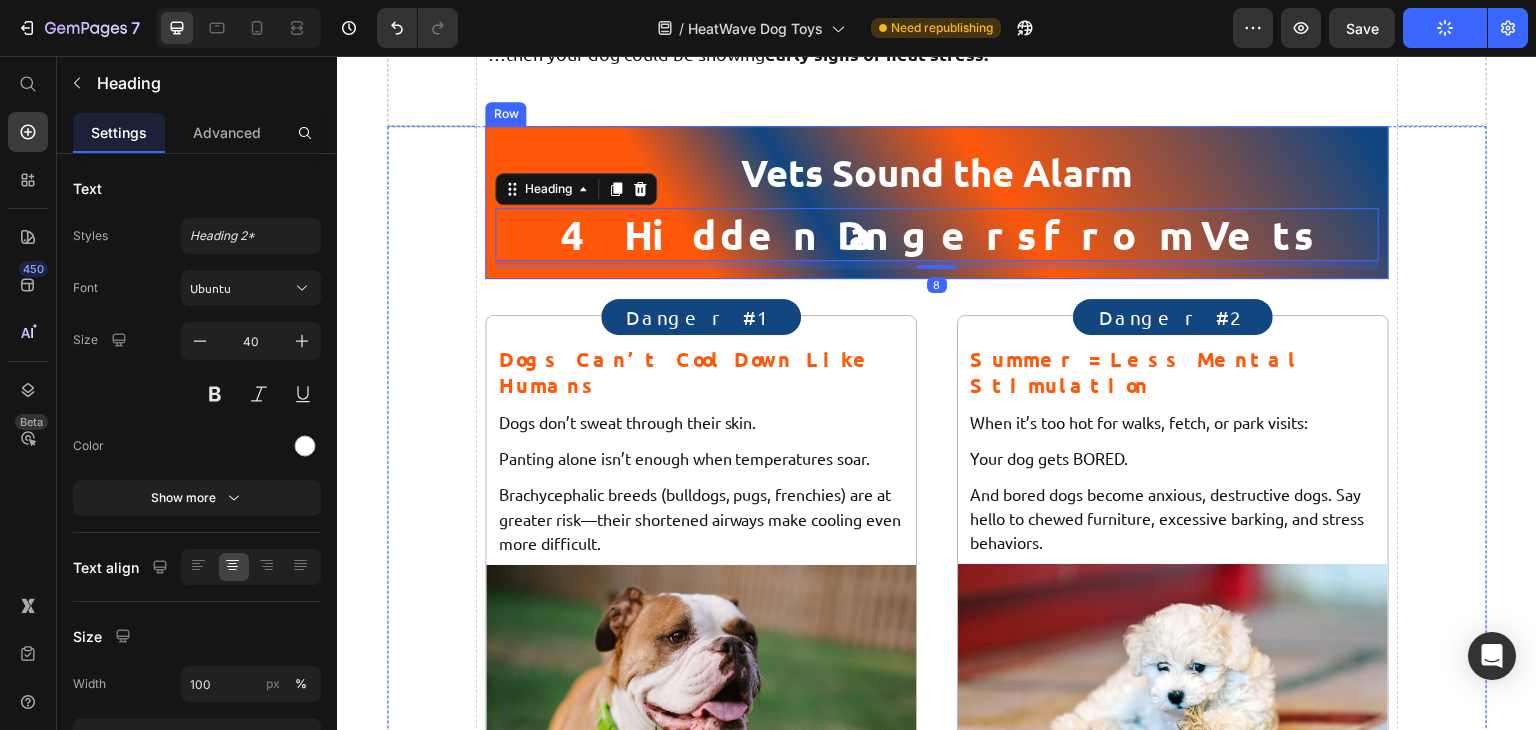 click on "Vets Sound the Alarm Text Block 4 Hidden Dangers from Vets Heading   8 Row" at bounding box center [936, 202] 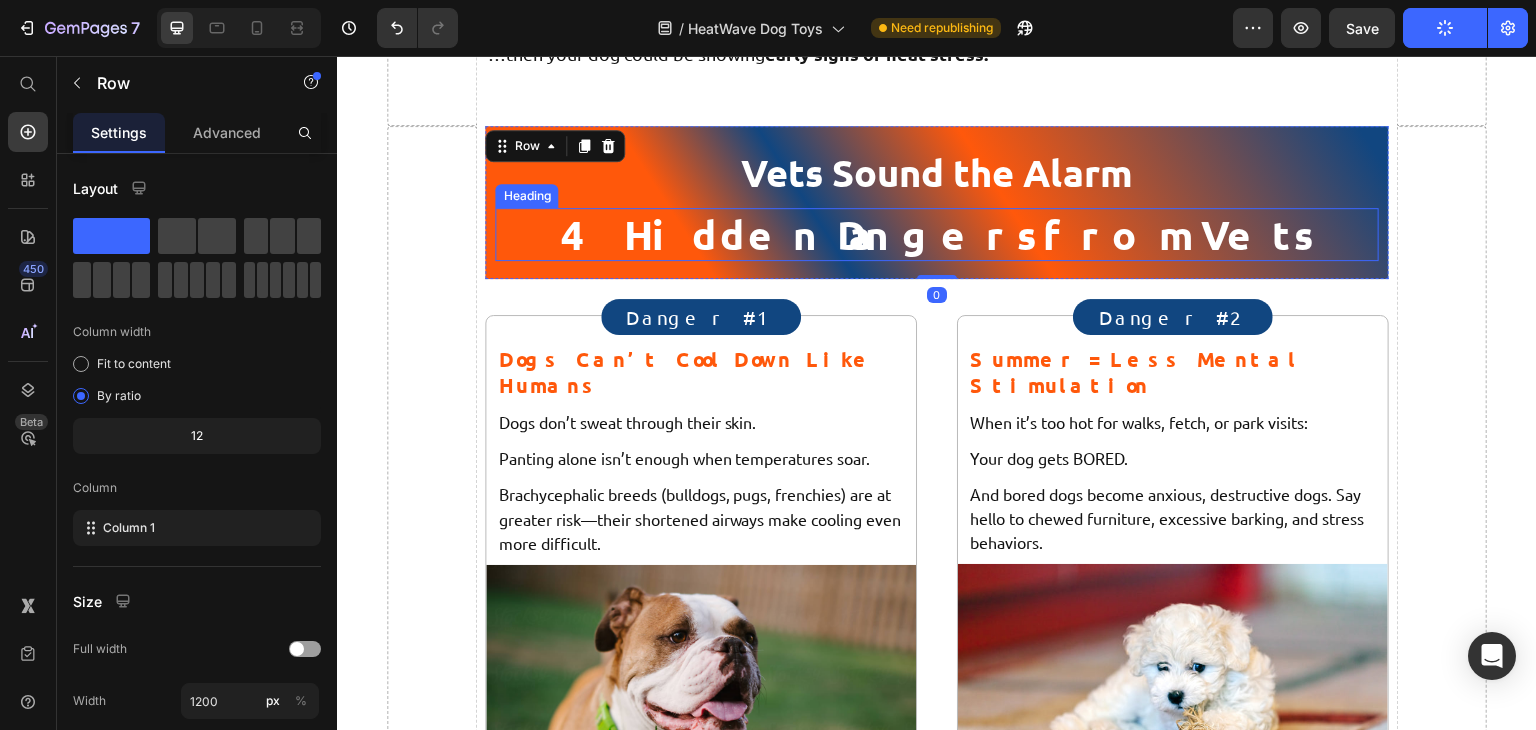 scroll, scrollTop: 1499, scrollLeft: 0, axis: vertical 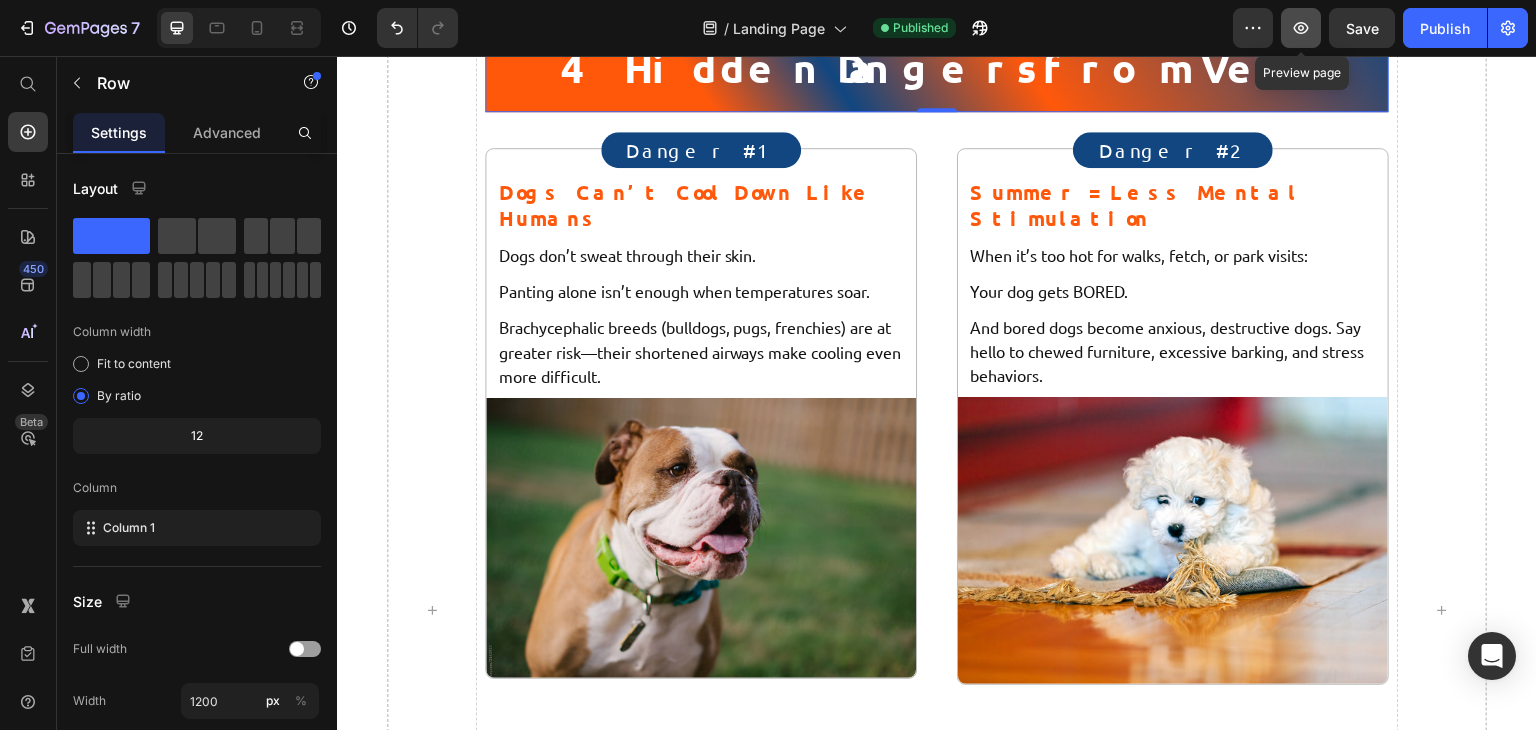 click 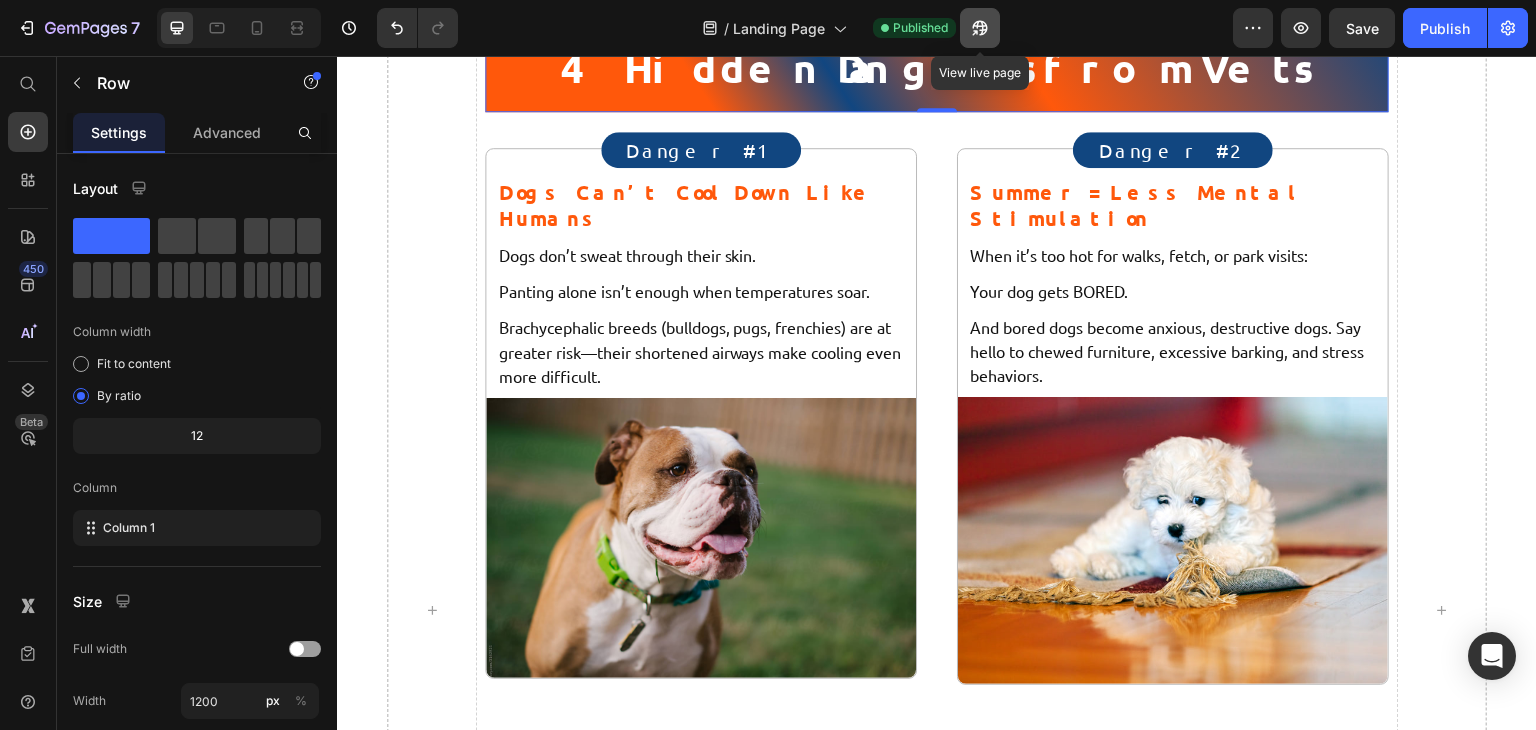 click 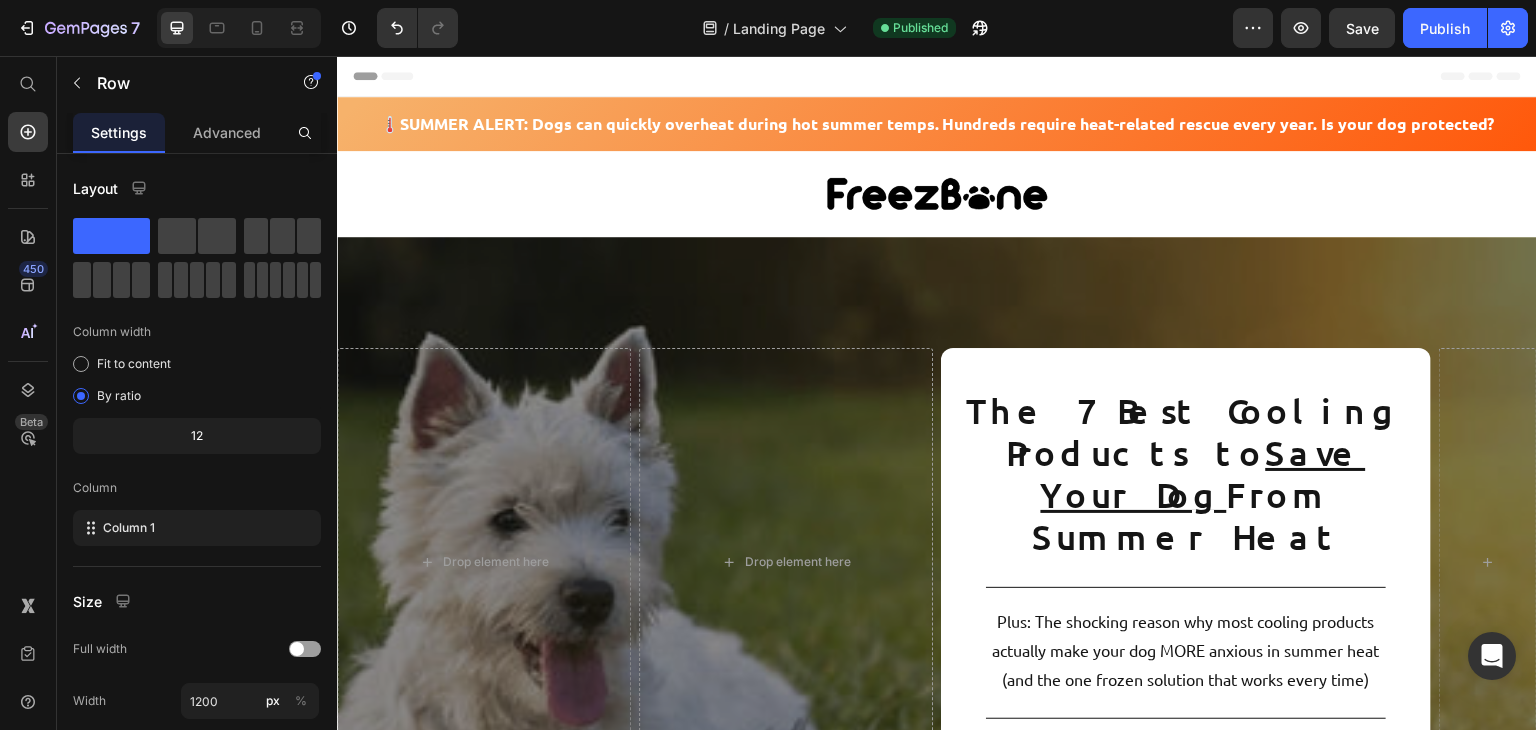 scroll, scrollTop: 182, scrollLeft: 0, axis: vertical 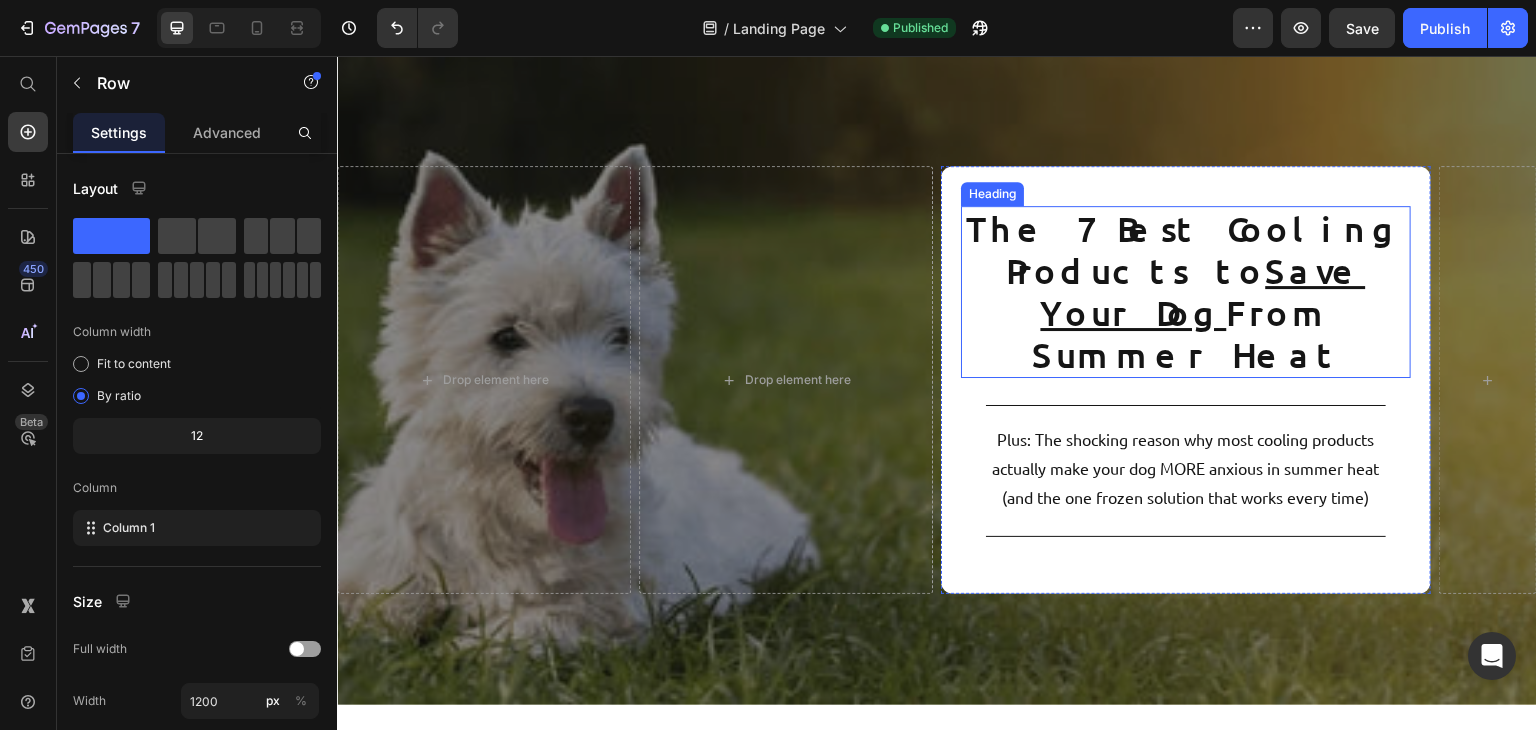 click on "The 7 Best Cooling Products to  Save Your Dog  From Summer Heat" at bounding box center (1186, 292) 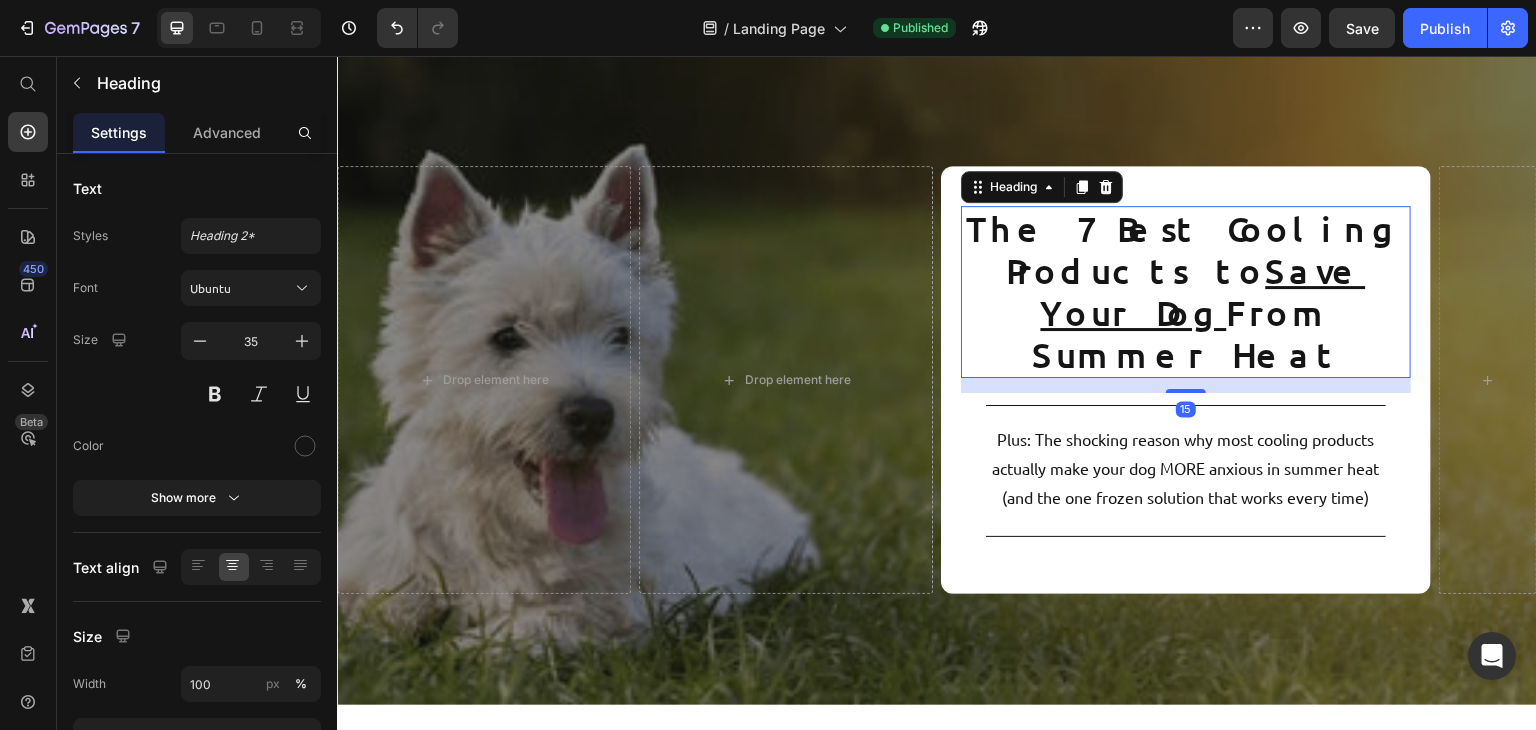 click on "The 7 Best Cooling Products to  Save Your Dog  From Summer Heat" at bounding box center [1186, 292] 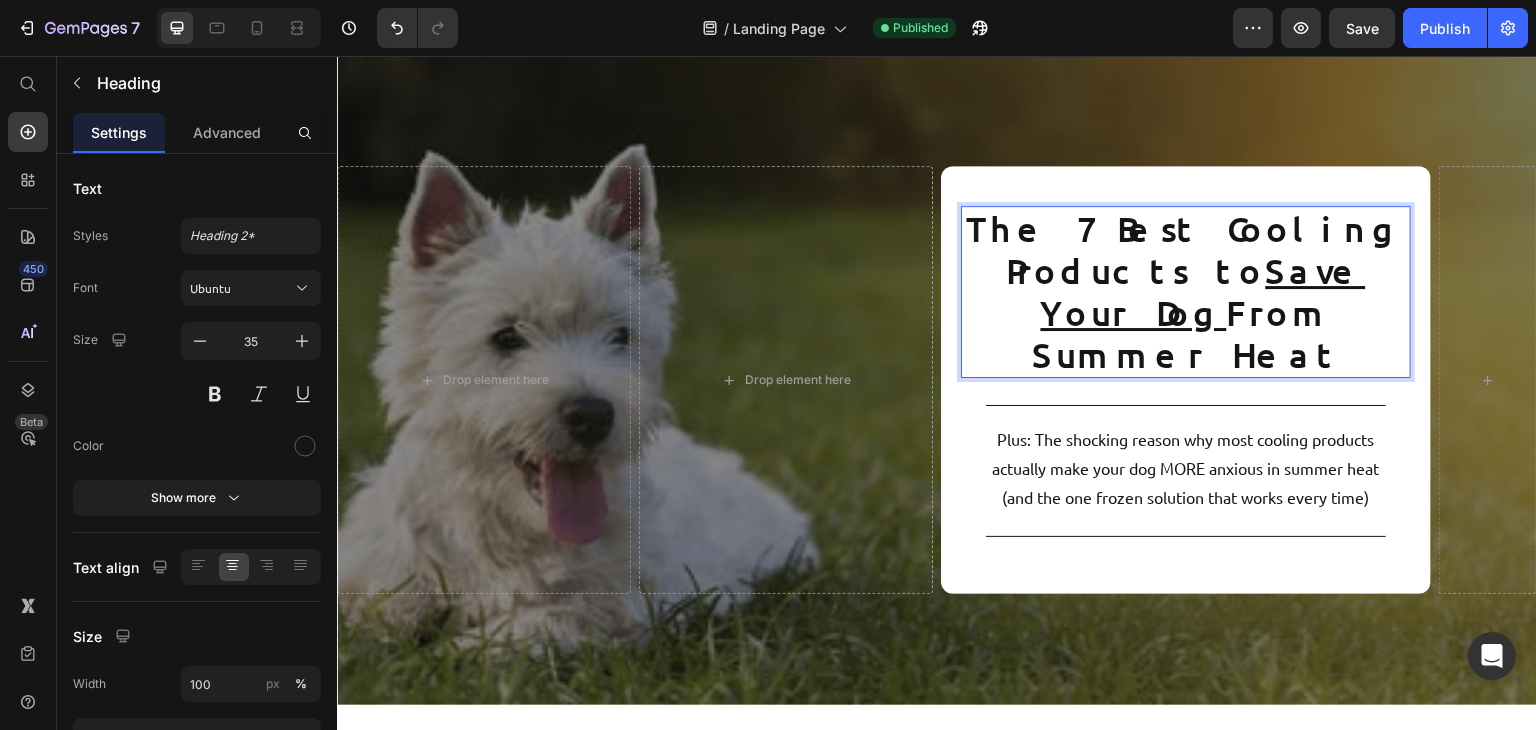 click on "The 7 Best Cooling Products to  Save Your Dog  From Summer Heat" at bounding box center [1186, 292] 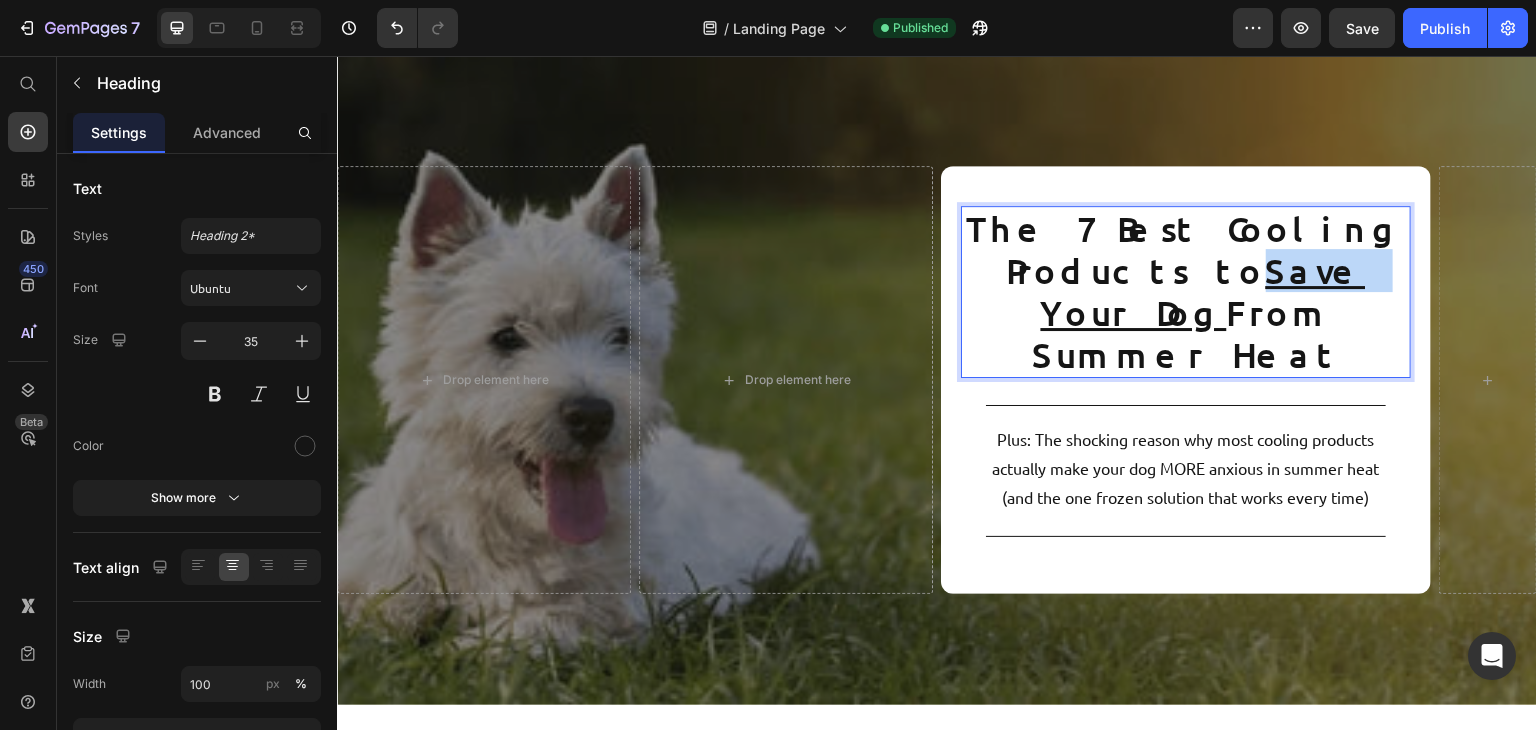 click on "Save Your Dog" at bounding box center [1203, 291] 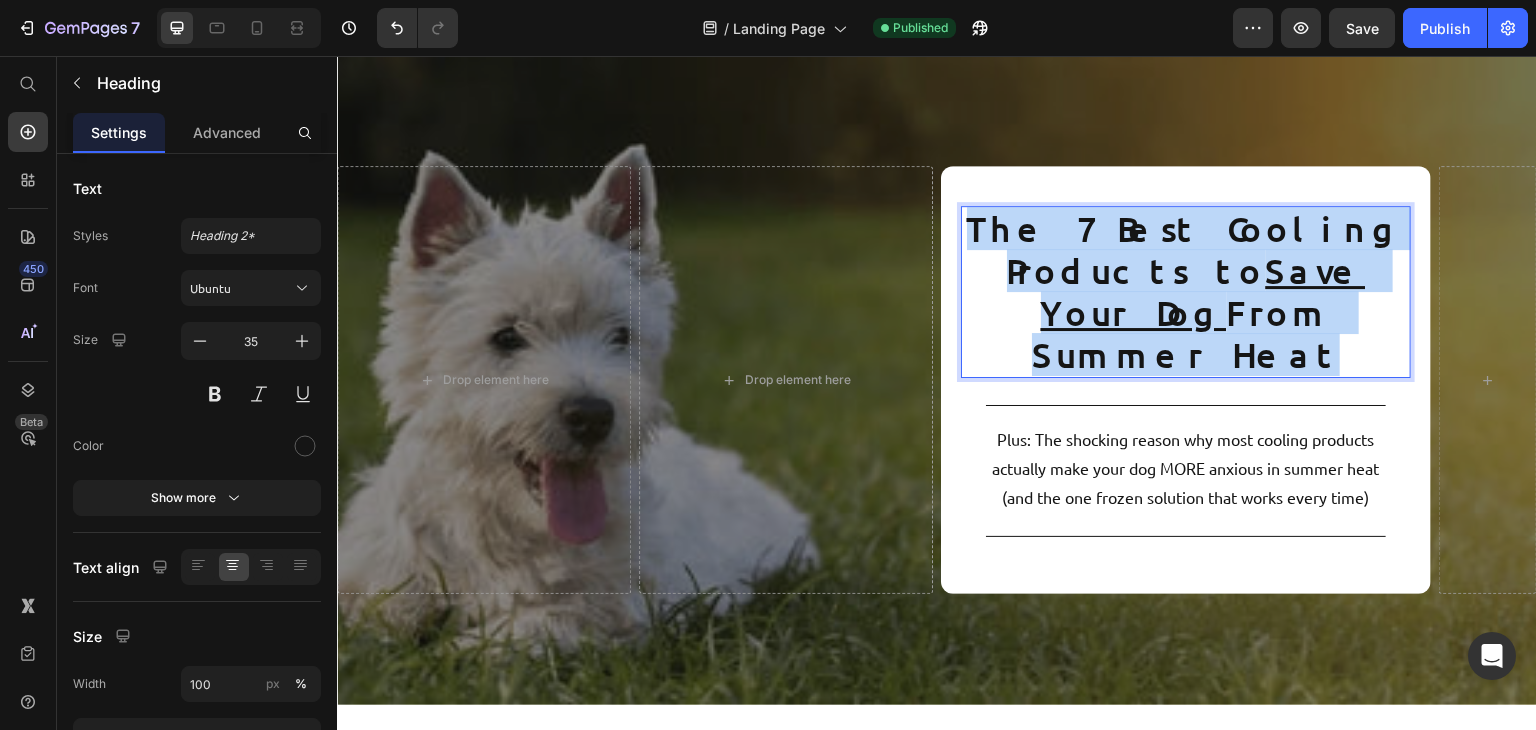 click on "Save Your Dog" at bounding box center (1203, 291) 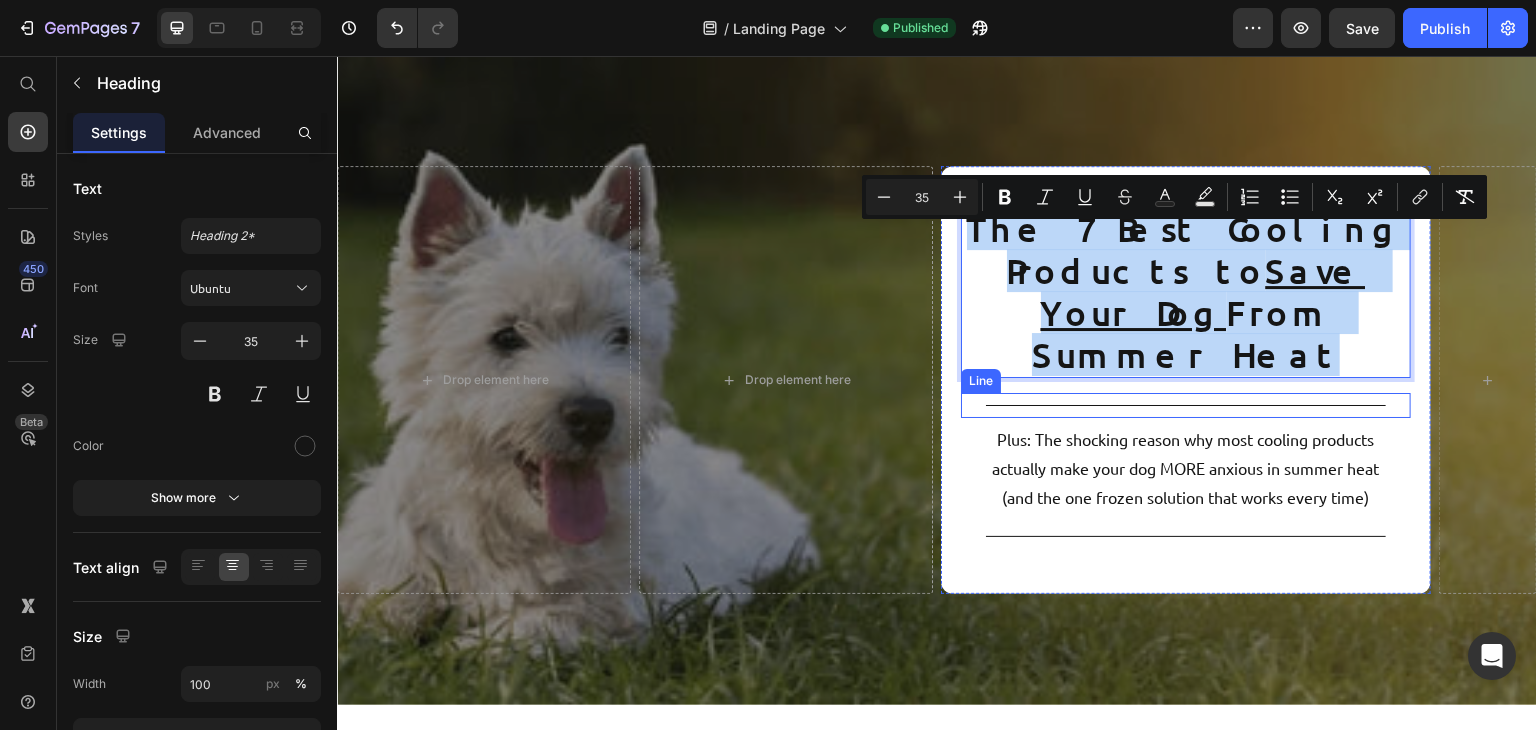 click on "Title Line" at bounding box center [1186, 405] 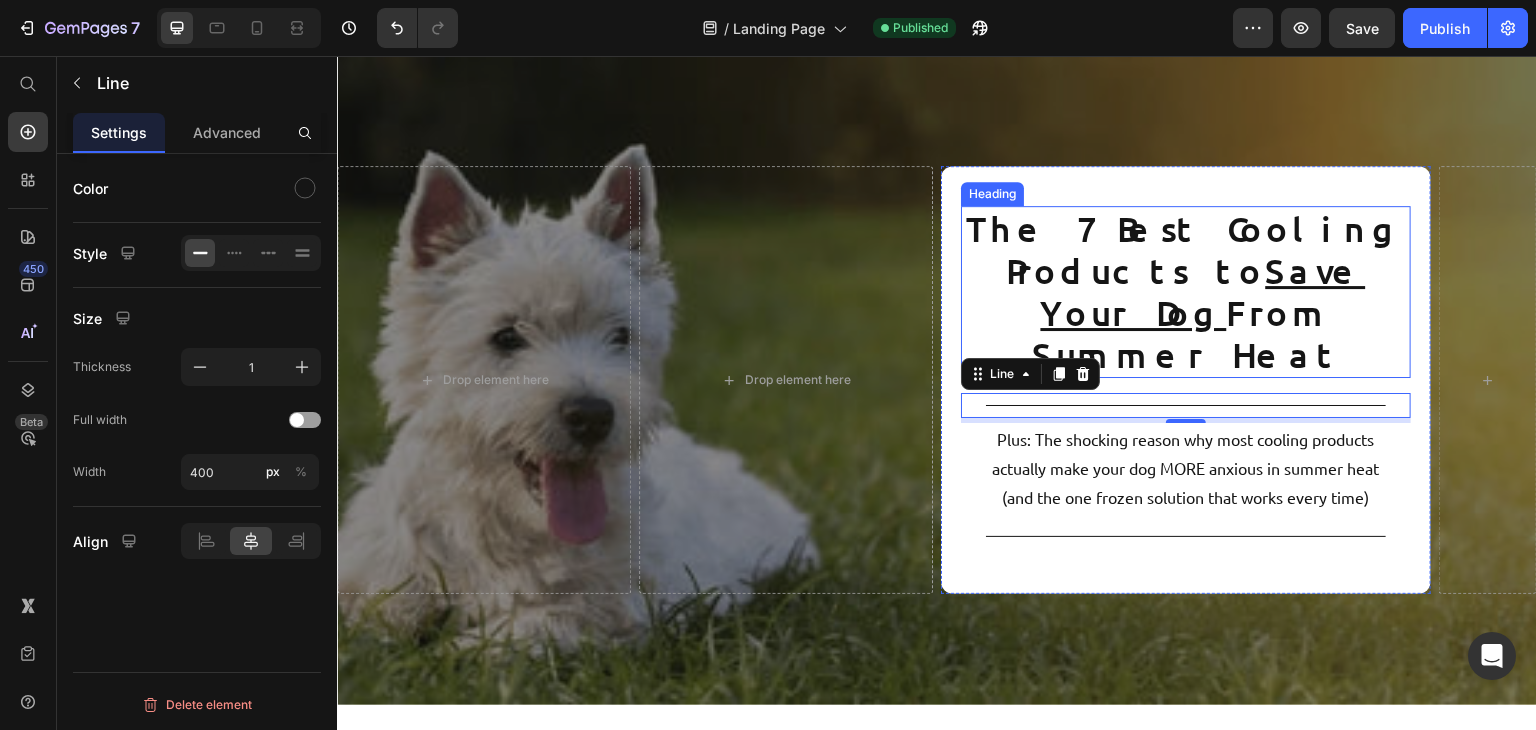 click on "Save Your Dog" at bounding box center [1203, 291] 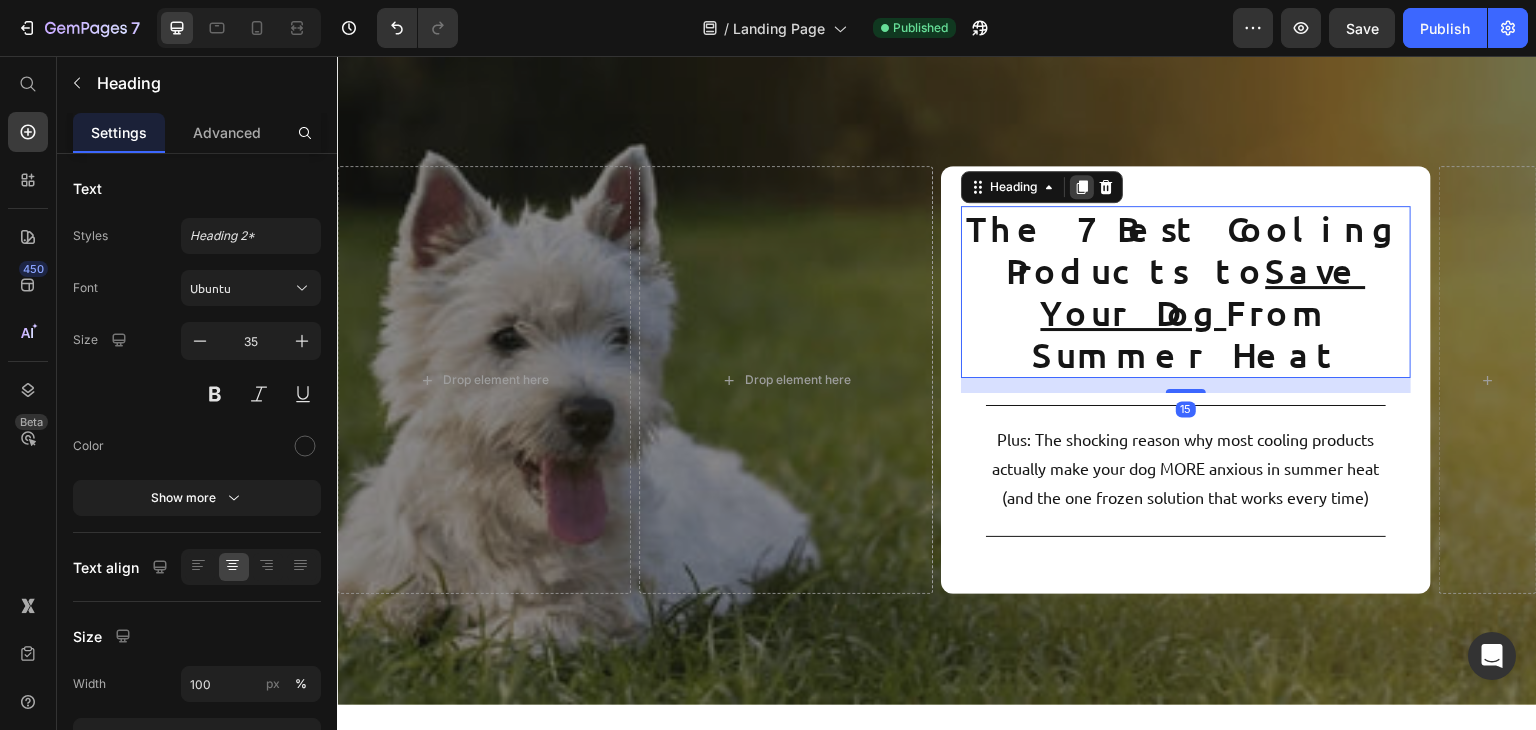 click 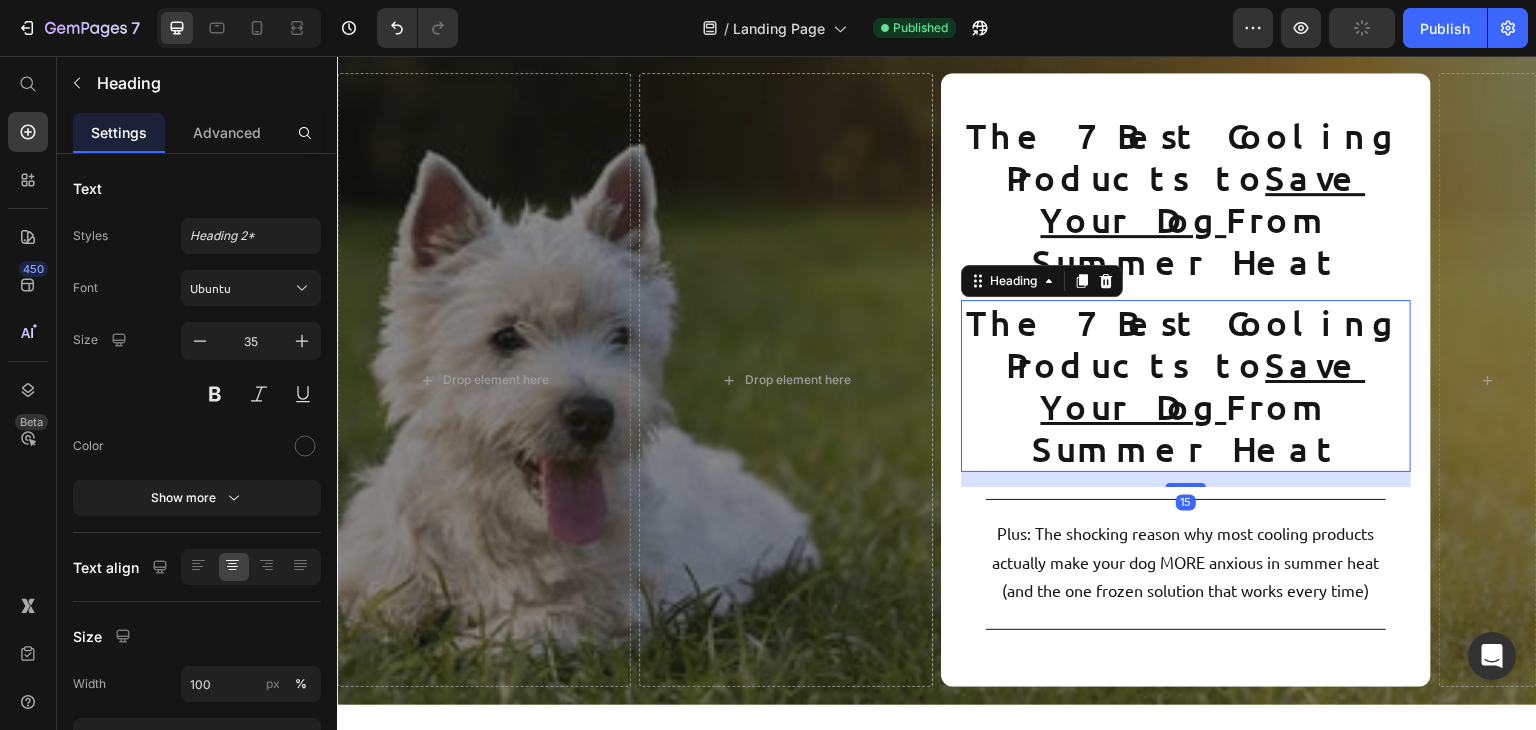 click on "The 7 Best Cooling Products to  Save Your Dog  From Summer Heat" at bounding box center (1186, 386) 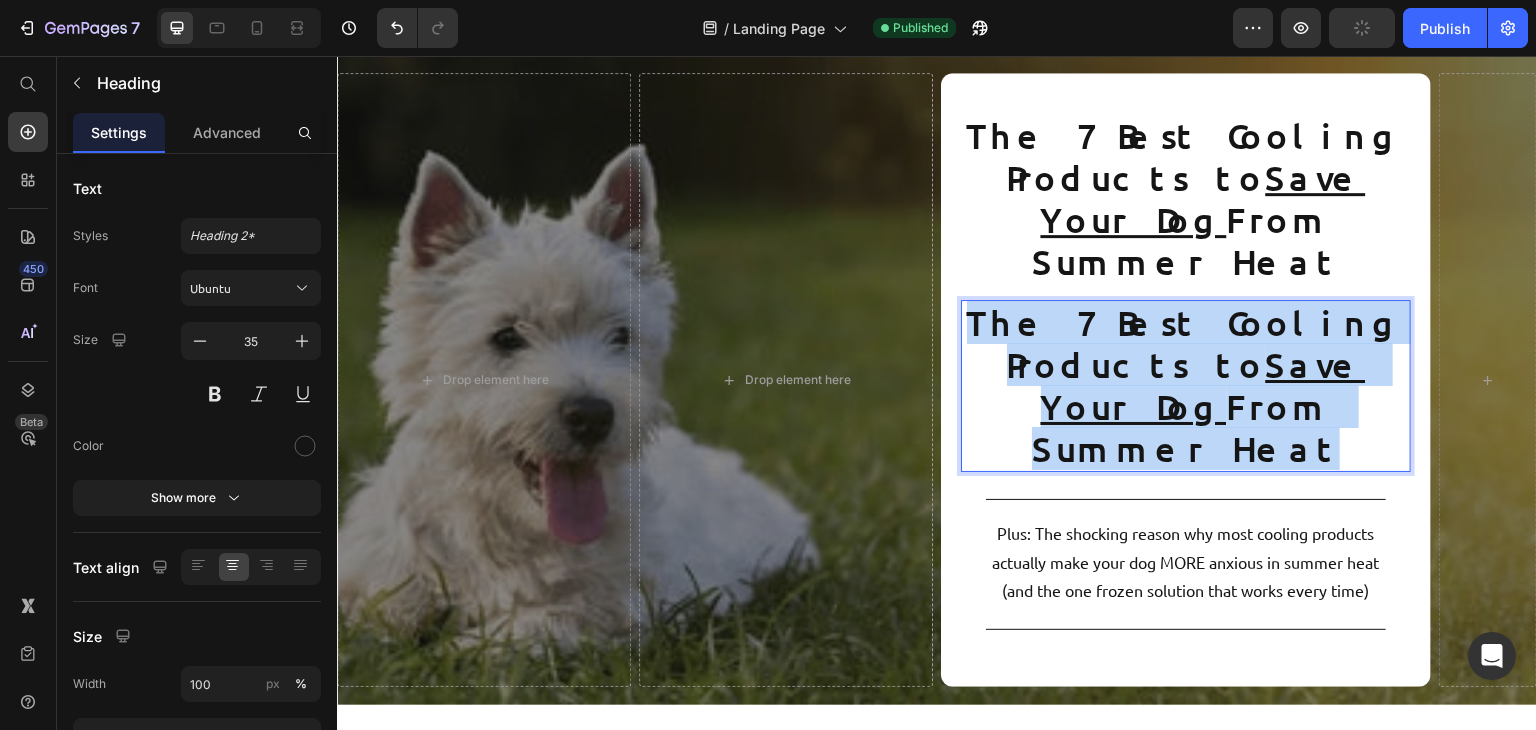 click on "The 7 Best Cooling Products to  Save Your Dog  From Summer Heat" at bounding box center (1186, 386) 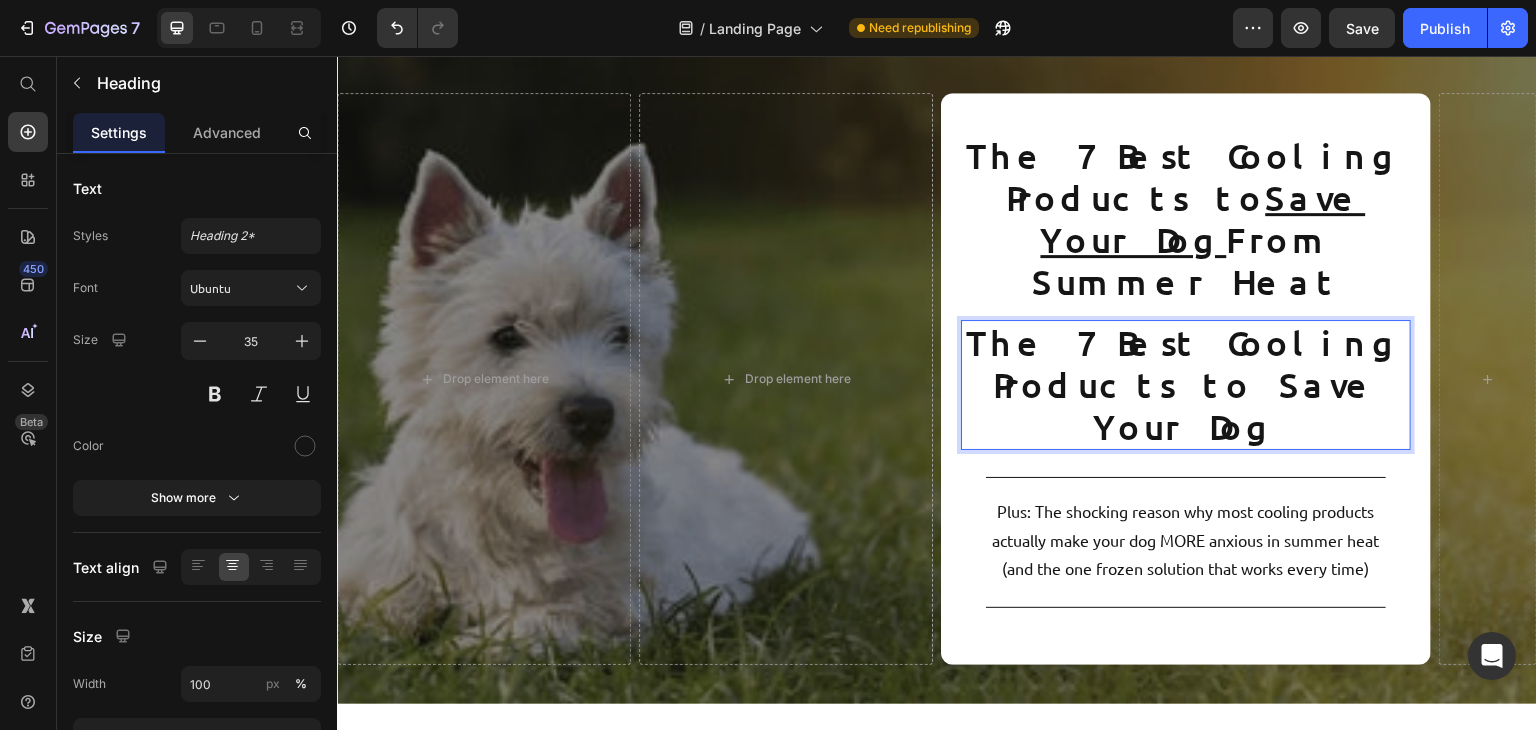 scroll, scrollTop: 161, scrollLeft: 0, axis: vertical 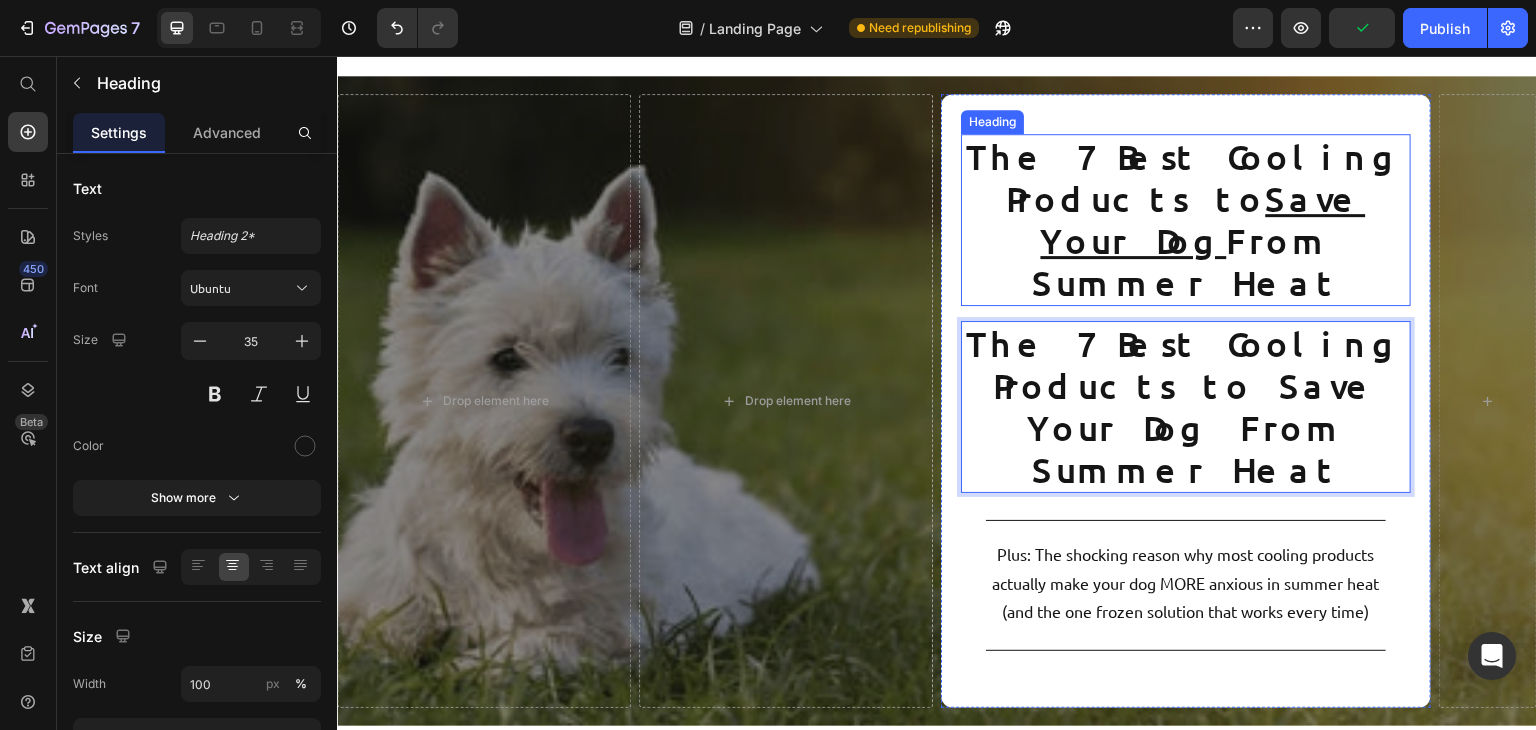click on "The 7 Best Cooling Products to  Save Your Dog  From Summer Heat" at bounding box center [1186, 220] 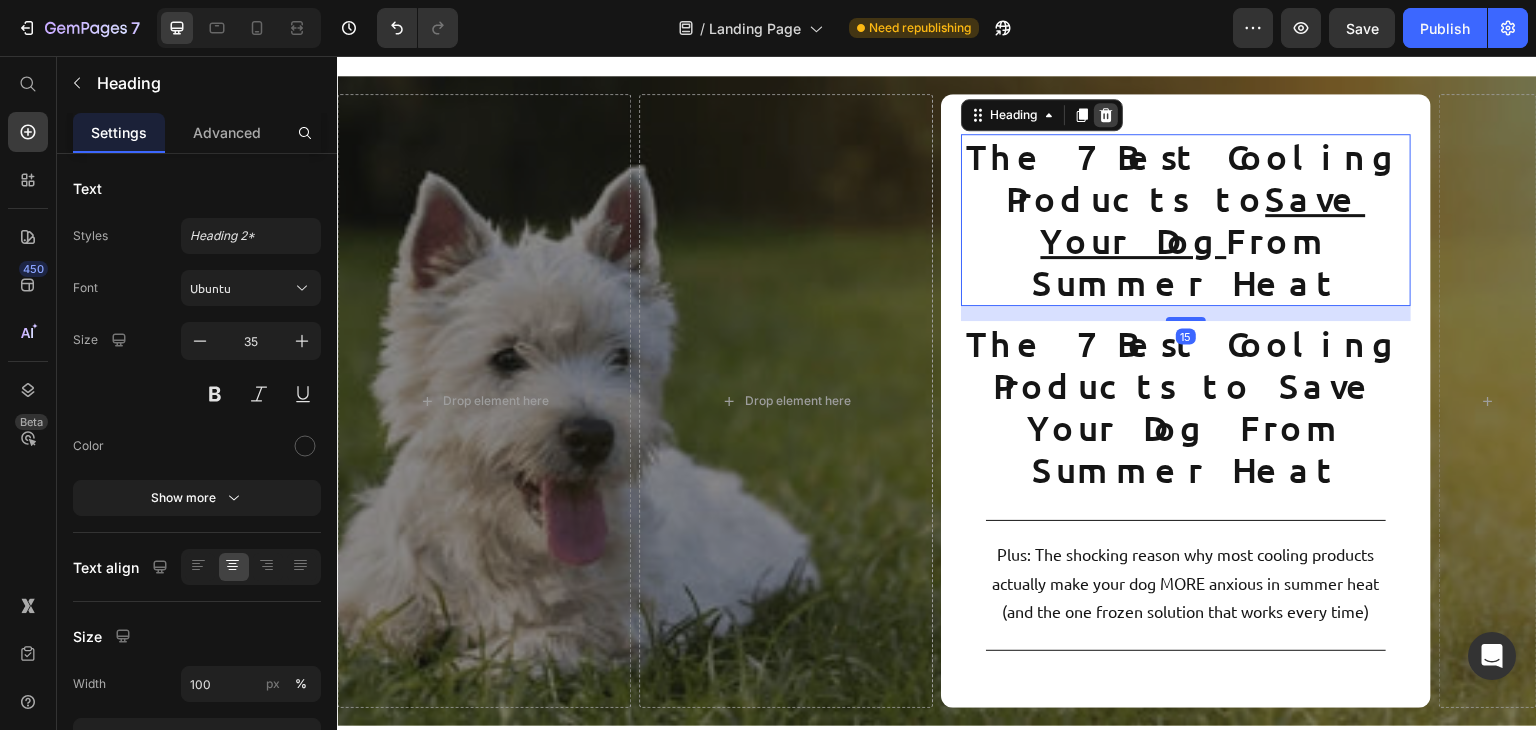 click 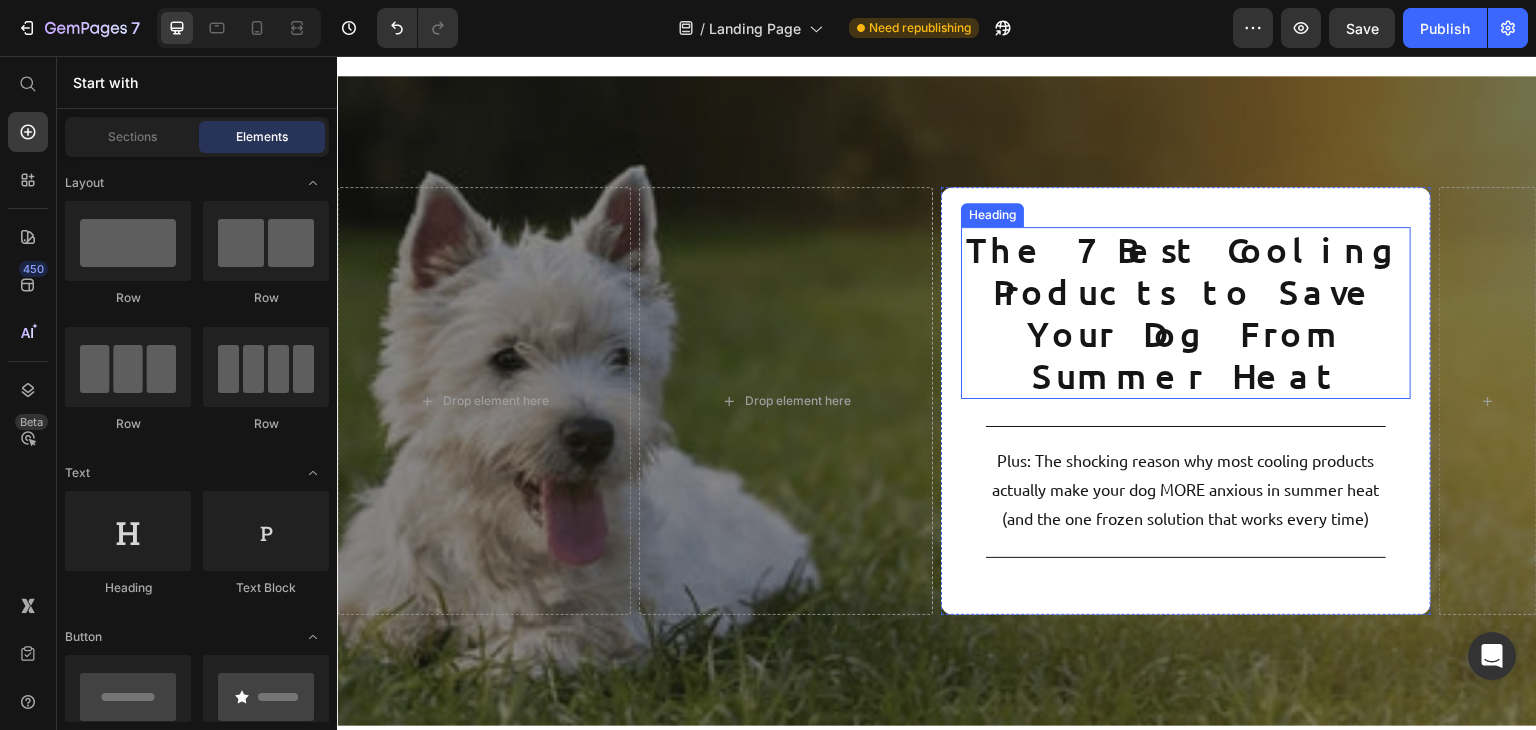 click on "The 7 Best Cooling Products to Save Your Dog From Summer Heat" at bounding box center (1186, 313) 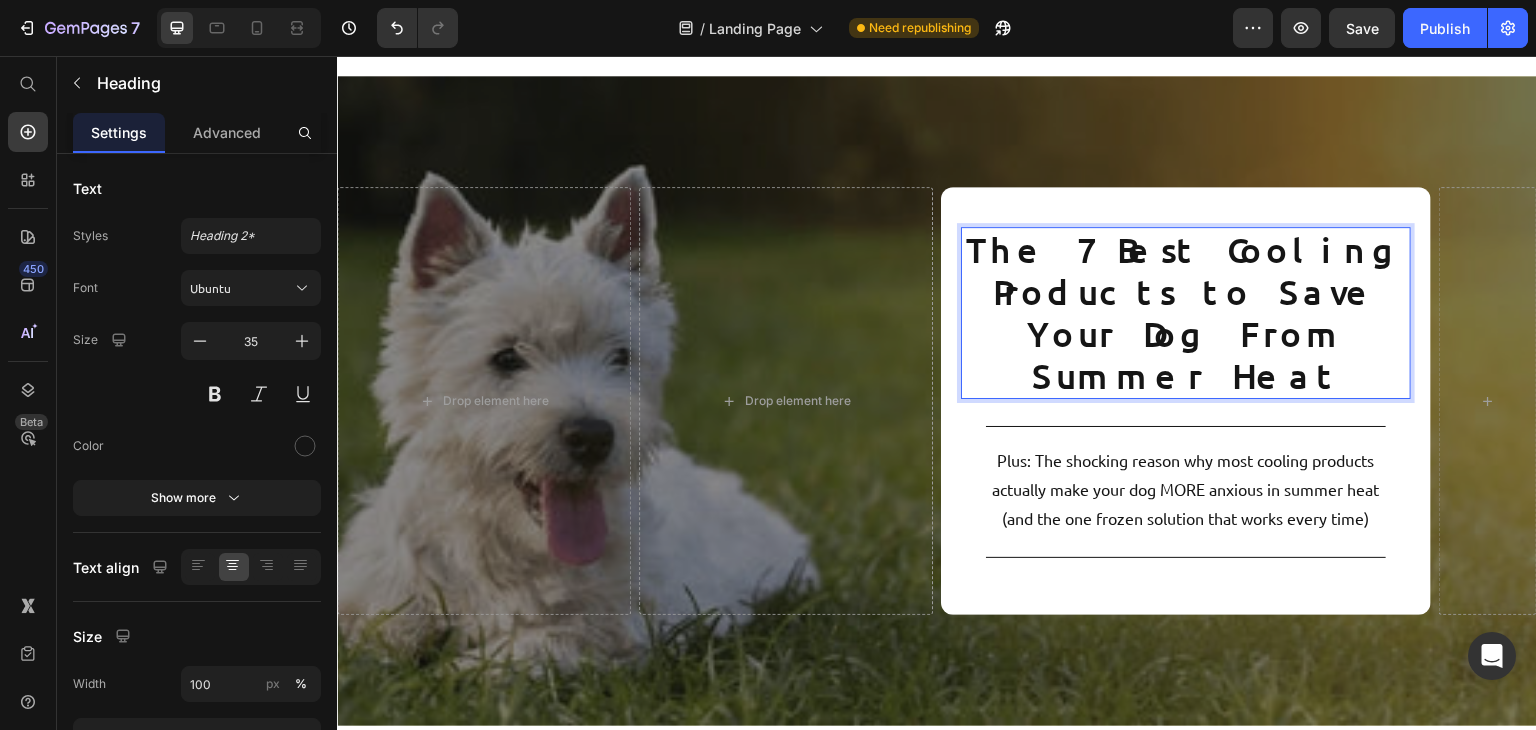 click on "The 7 Best Cooling Products to Save Your Dog From Summer Heat" at bounding box center (1186, 313) 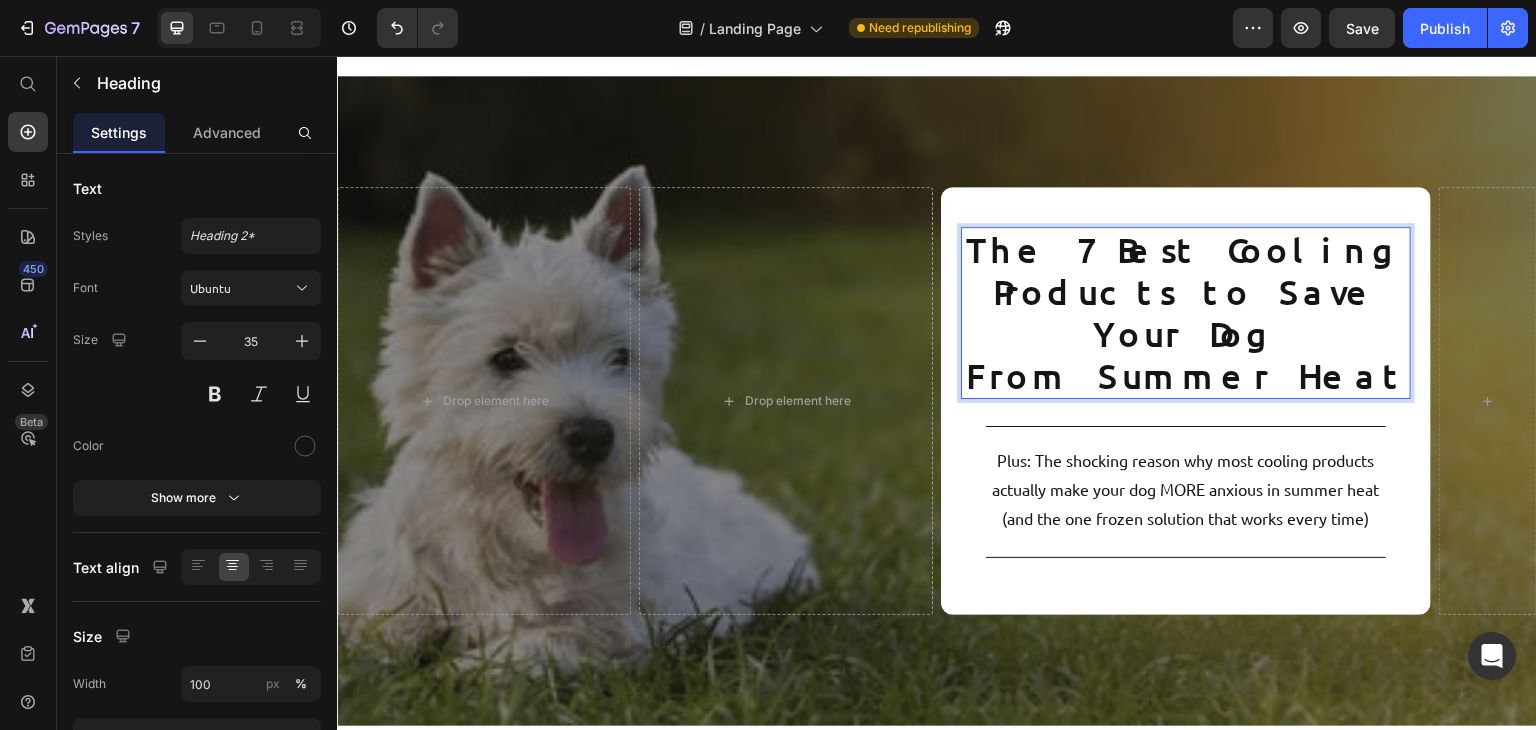 click on "The 7 Best Cooling Products to Save Your Dog  From Summer Heat" at bounding box center (1186, 313) 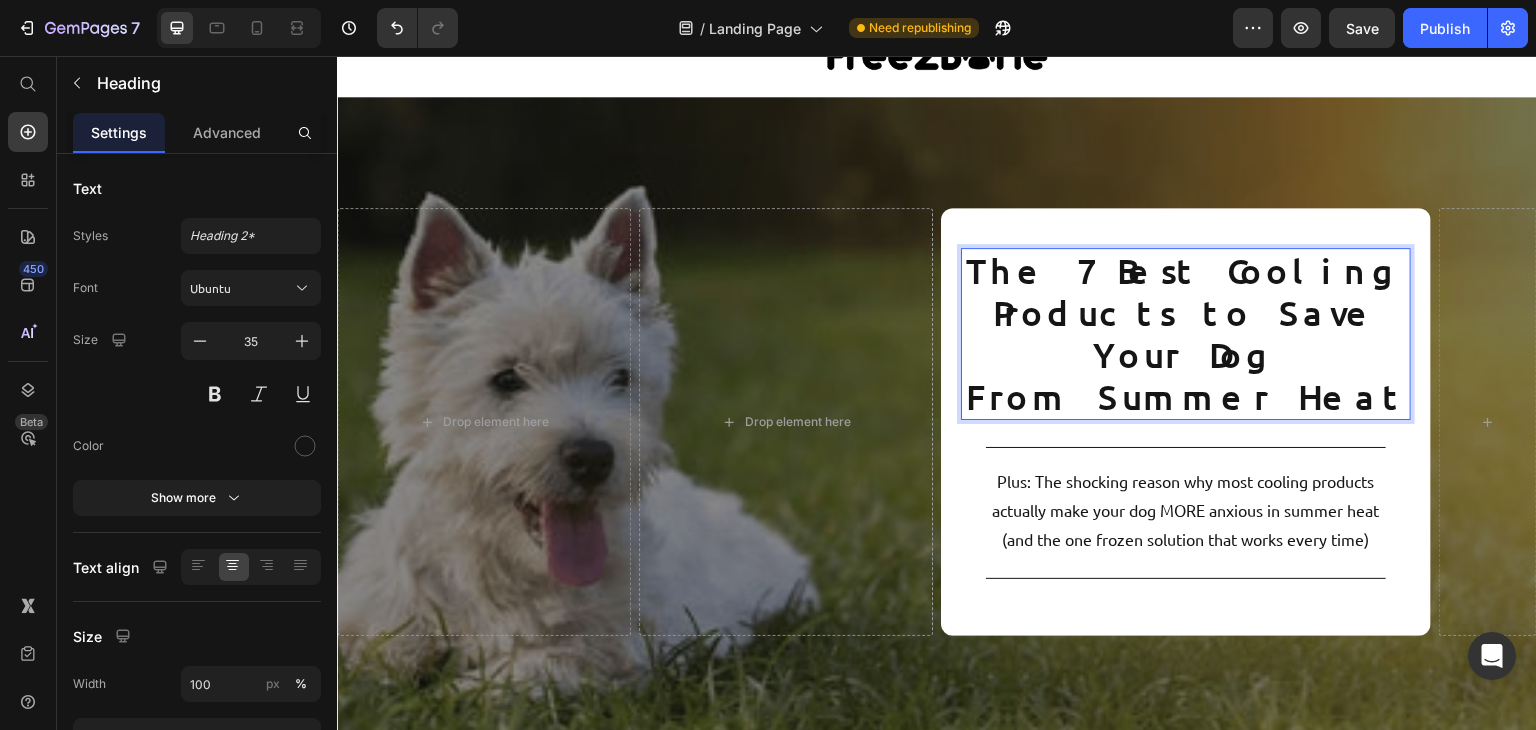 scroll, scrollTop: 161, scrollLeft: 0, axis: vertical 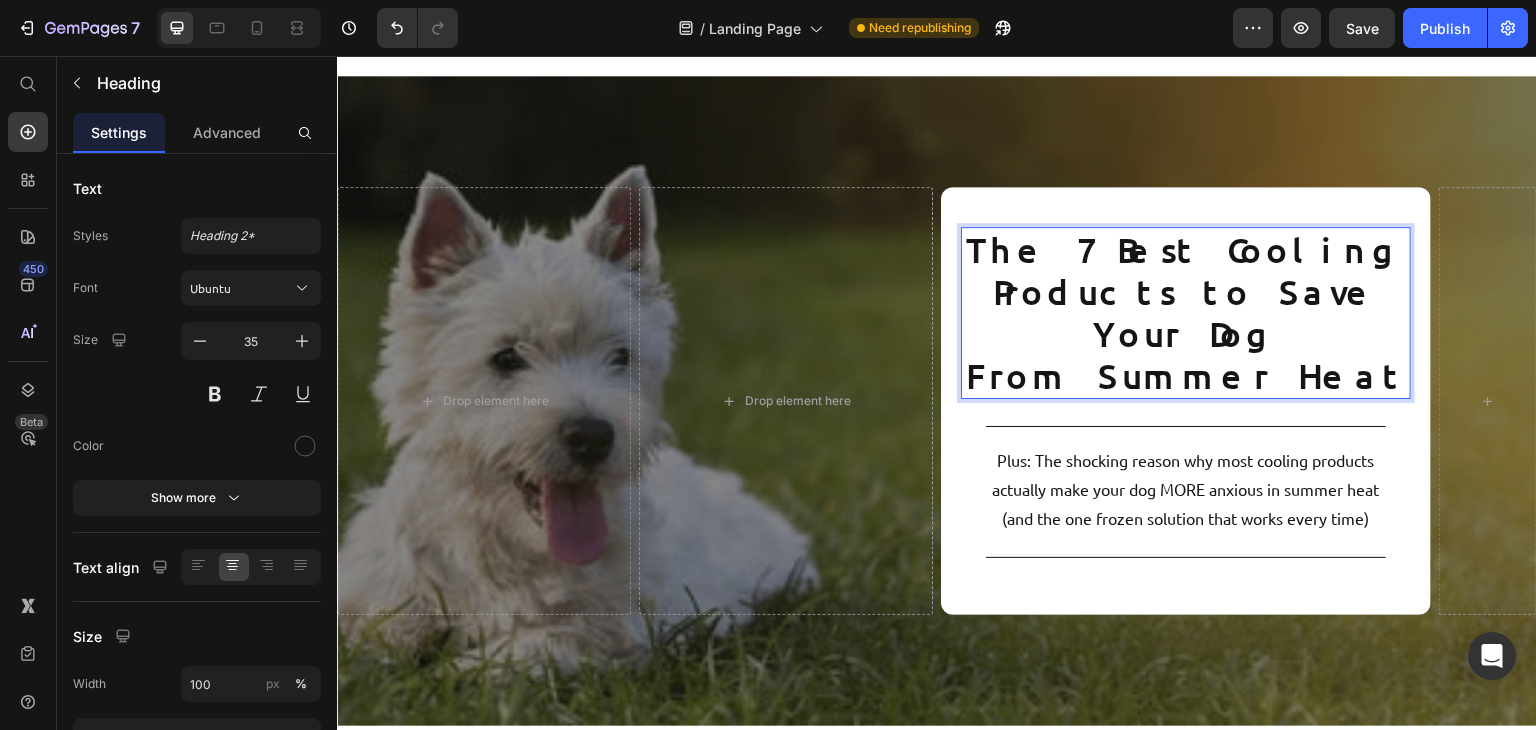 click on "The 7 Best Cooling Products to Save Your Dog  From Summer Heat" at bounding box center (1186, 313) 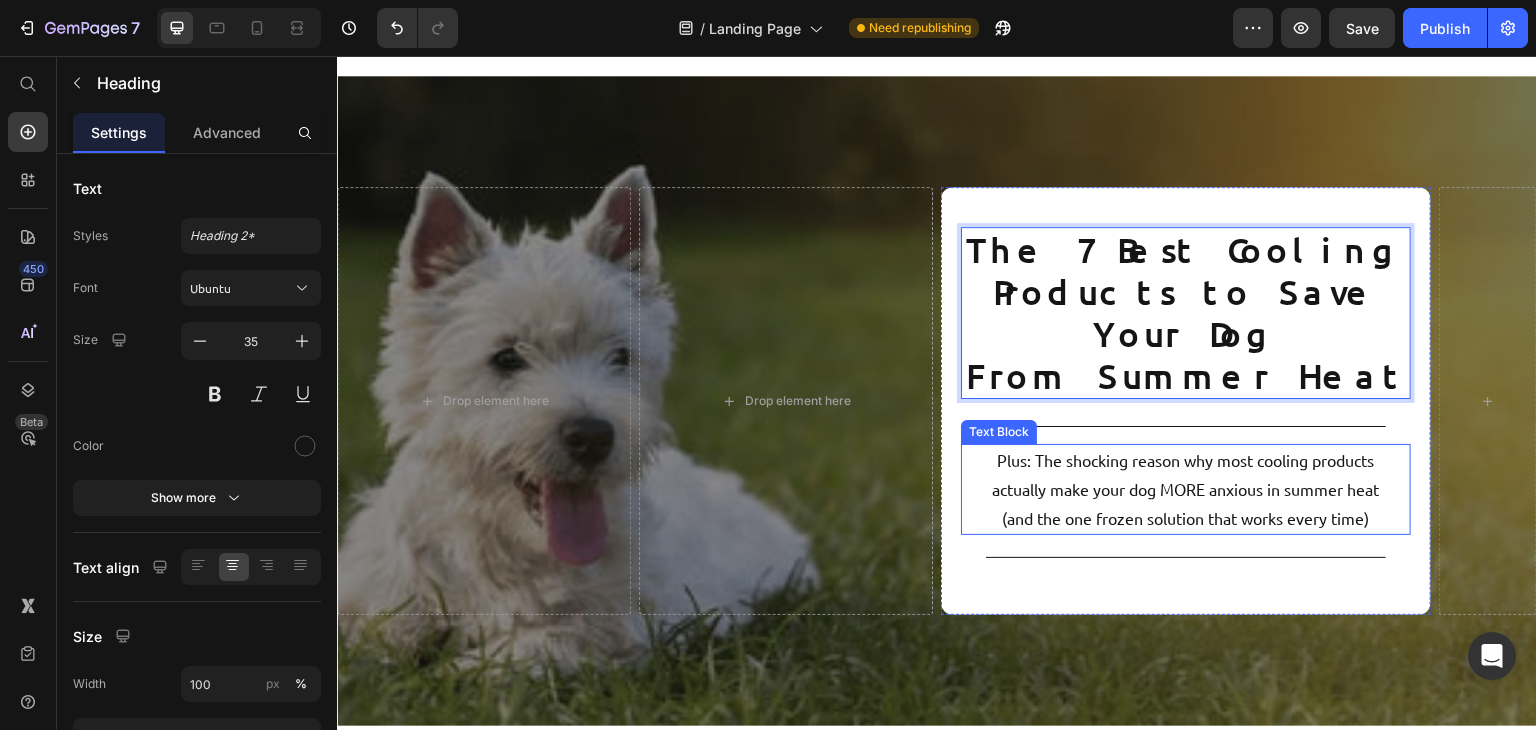 click on "Plus: The shocking reason why most cooling products actually make your dog MORE anxious in summer heat (and the one frozen solution that works every time)" at bounding box center [1186, 489] 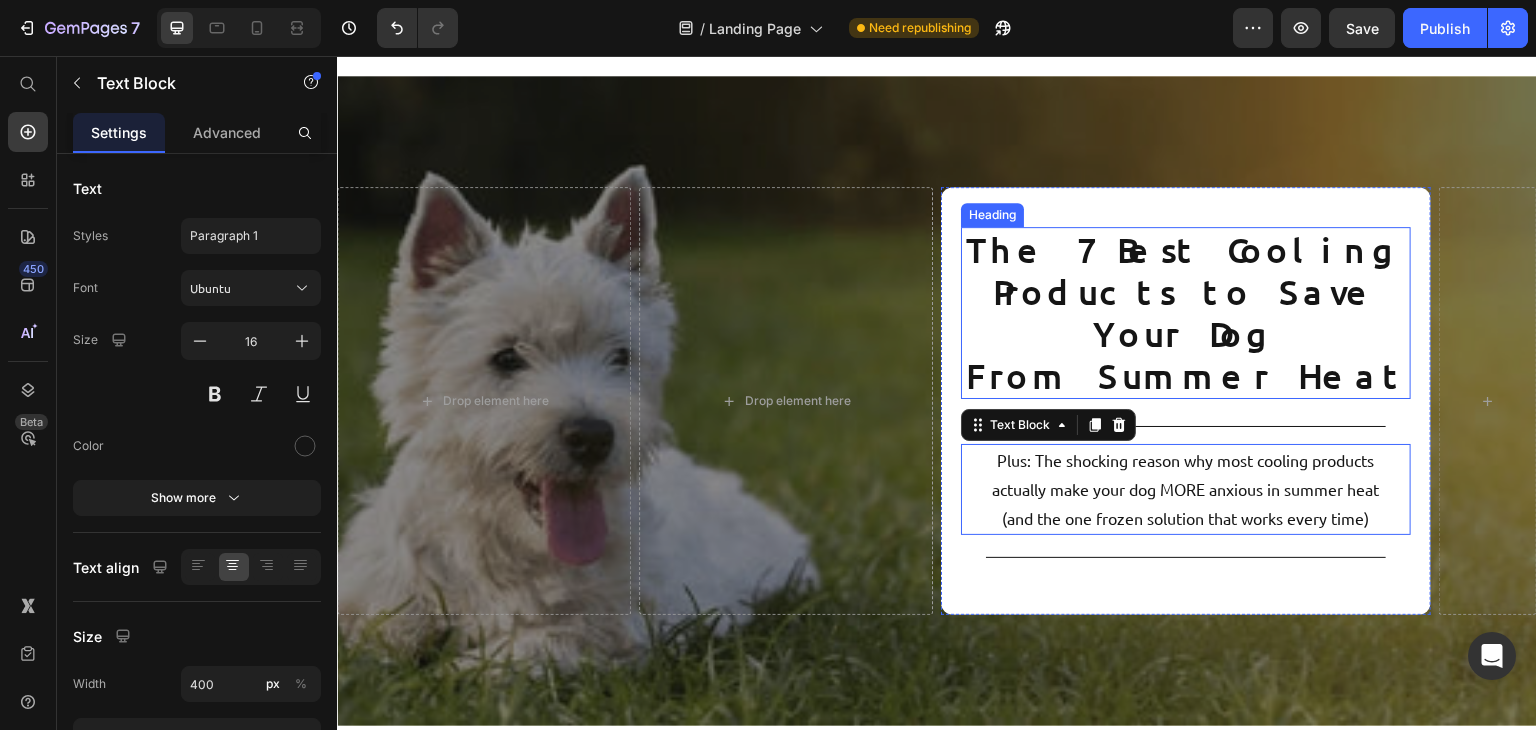 click on "The 7 Best Cooling Products to Save Your Dog From Summer Heat" at bounding box center (1186, 313) 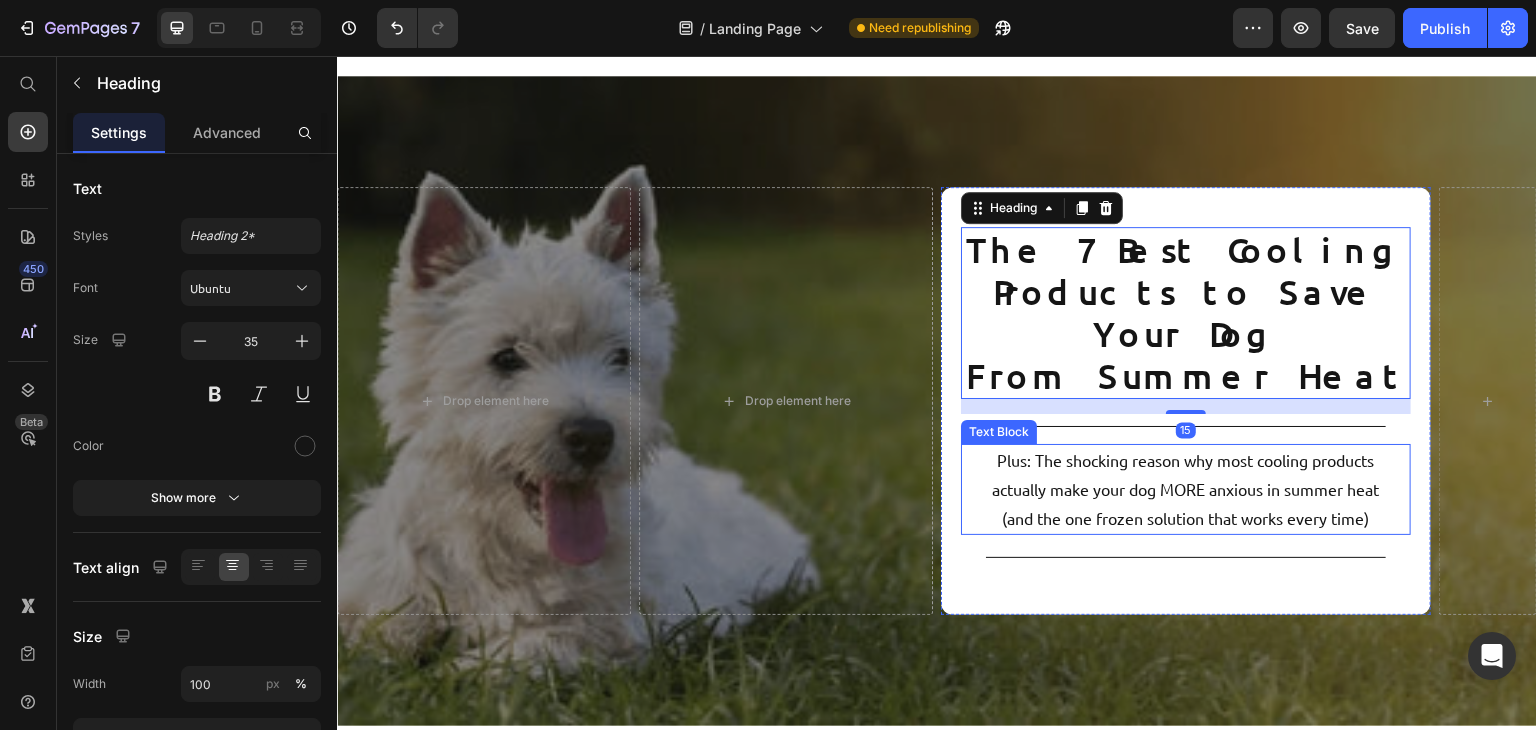 click on "Plus: The shocking reason why most cooling products actually make your dog MORE anxious in summer heat (and the one frozen solution that works every time)" at bounding box center (1186, 489) 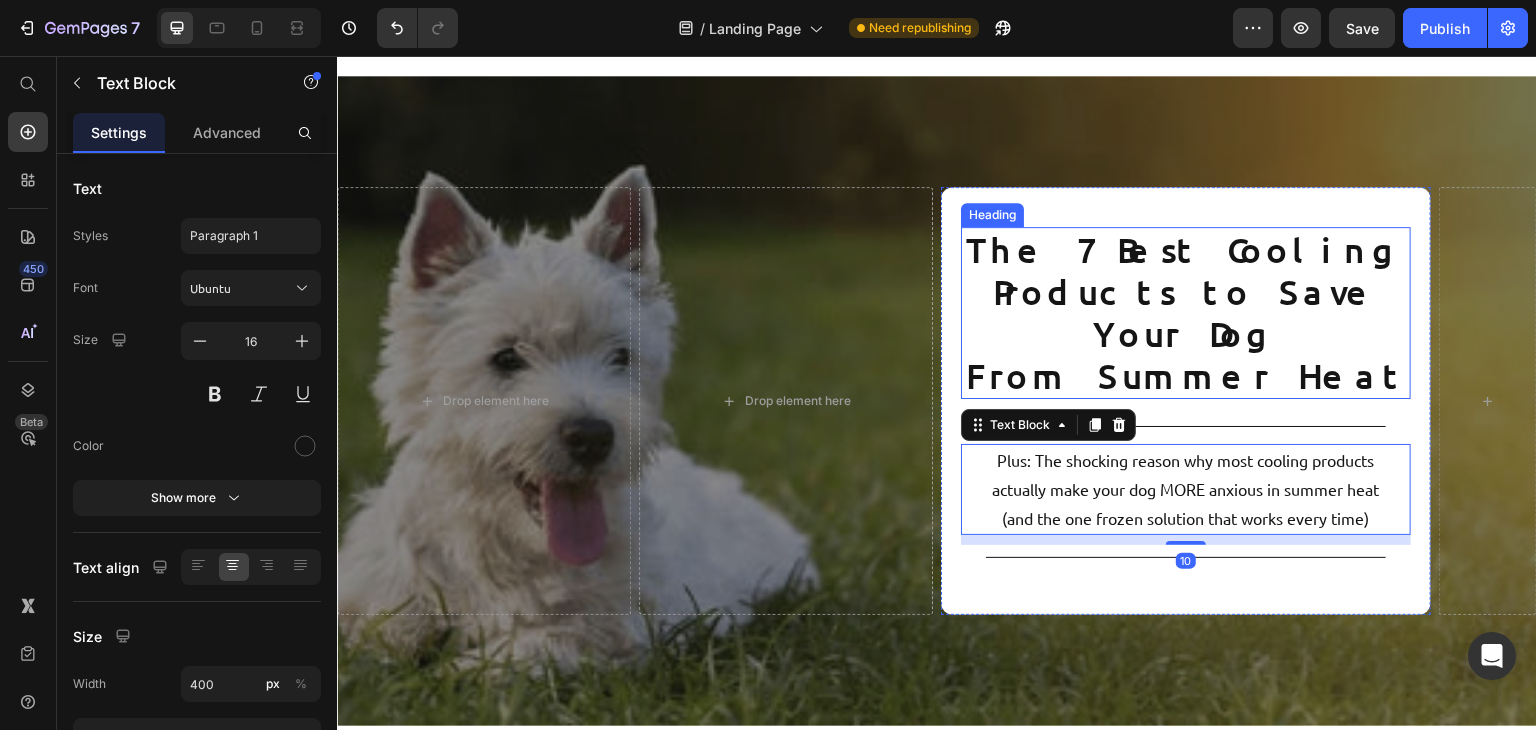 click on "The 7 Best Cooling Products to Save Your Dog From Summer Heat" at bounding box center (1186, 313) 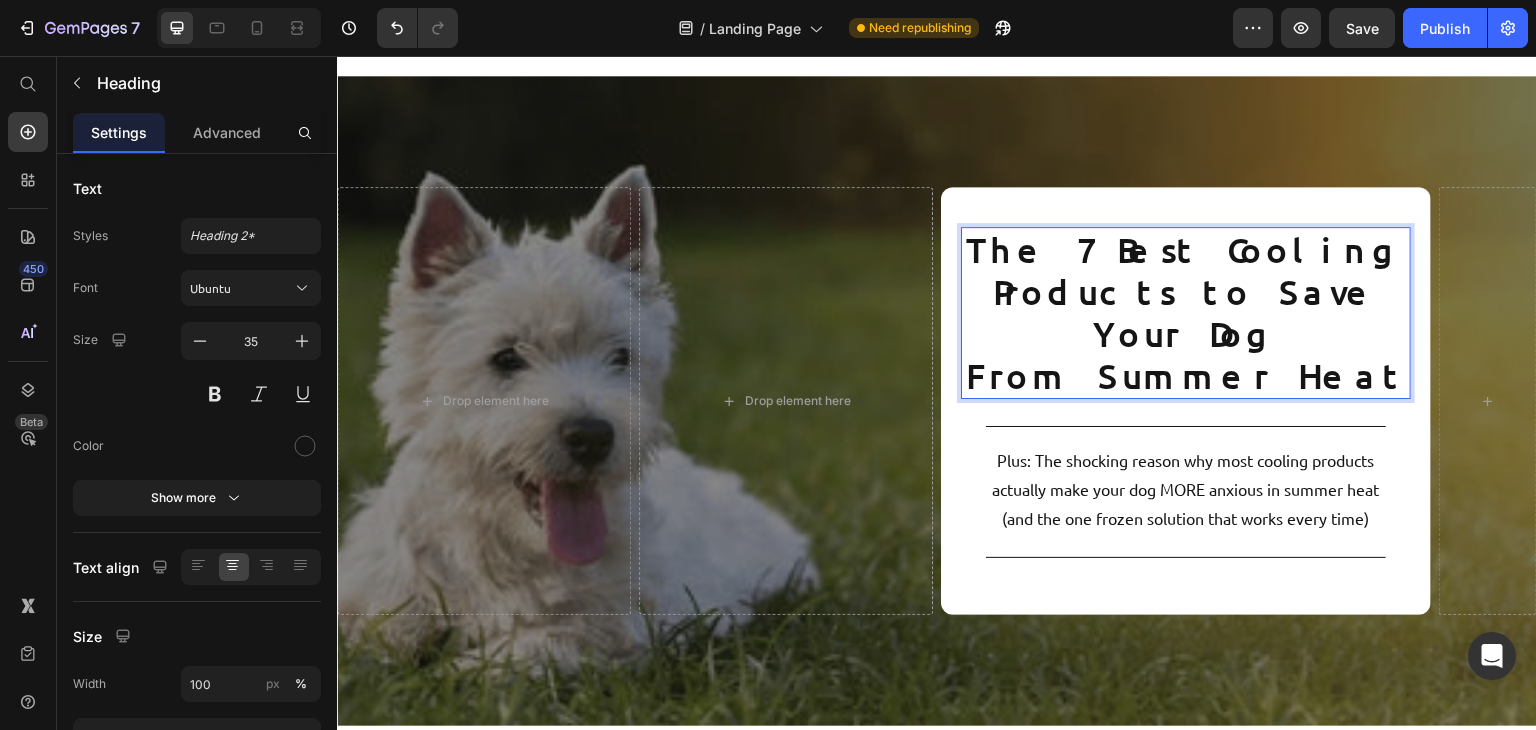 click on "The 7 Best Cooling Products to Save Your Dog From Summer Heat" at bounding box center [1186, 313] 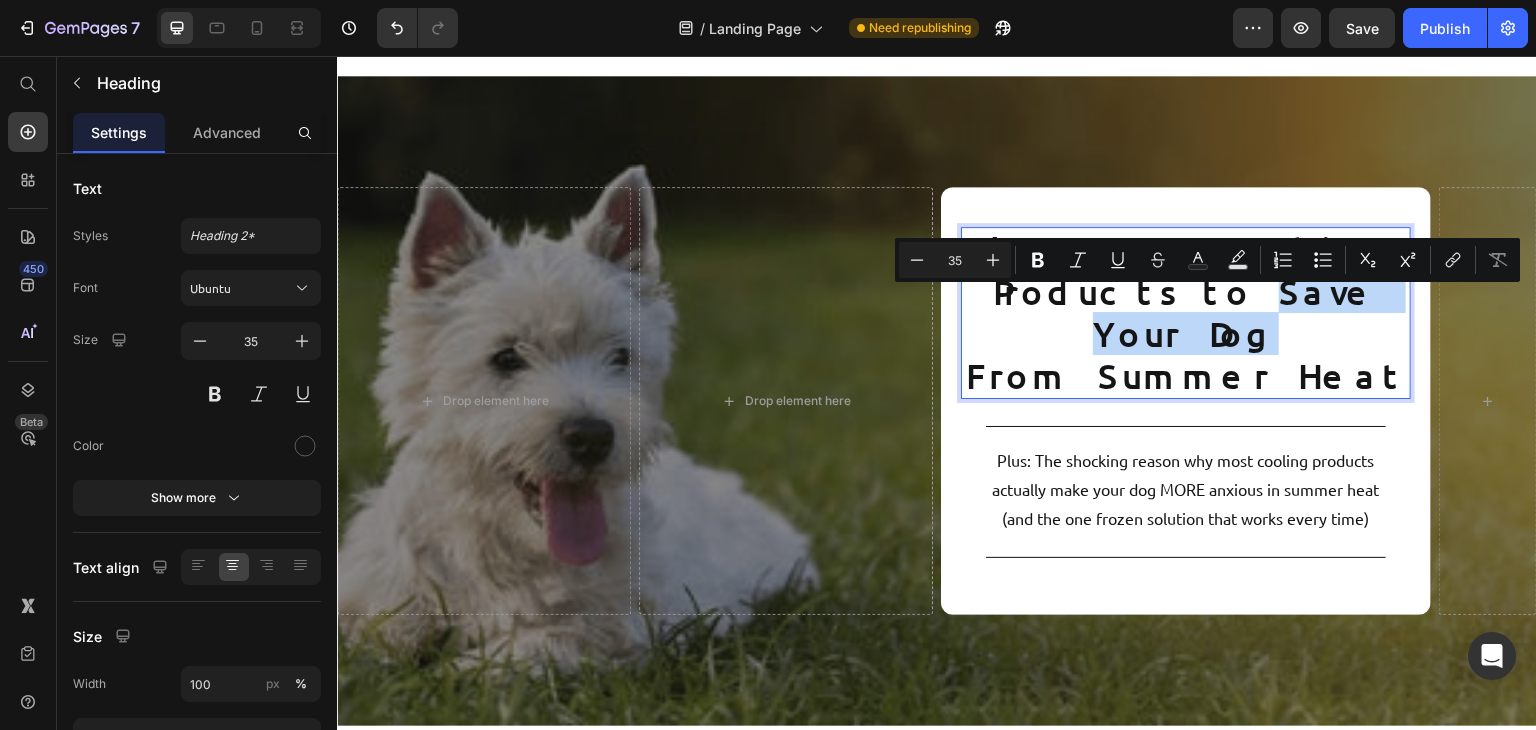 drag, startPoint x: 1165, startPoint y: 318, endPoint x: 1384, endPoint y: 316, distance: 219.00912 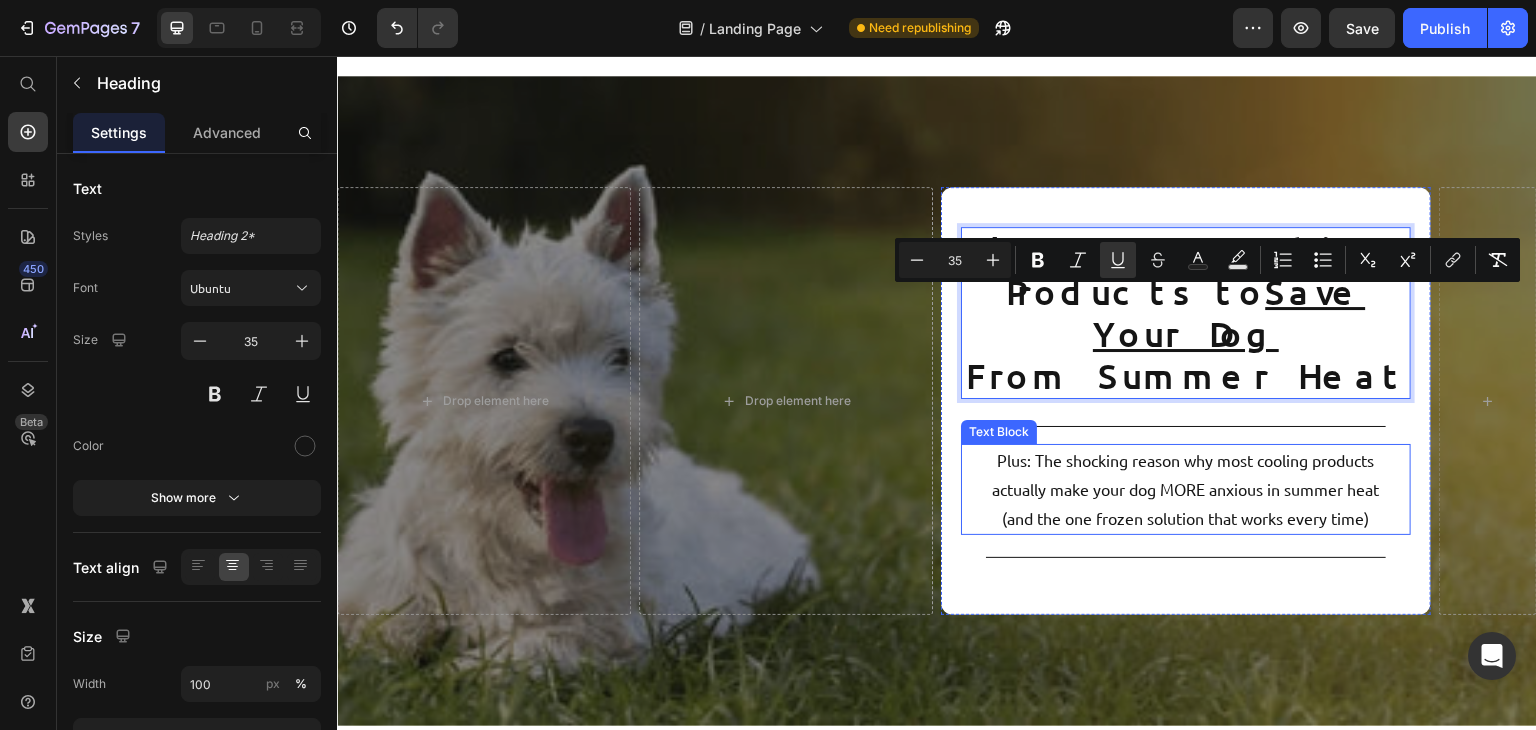 click on "Plus: The shocking reason why most cooling products actually make your dog MORE anxious in summer heat (and the one frozen solution that works every time)" at bounding box center (1186, 489) 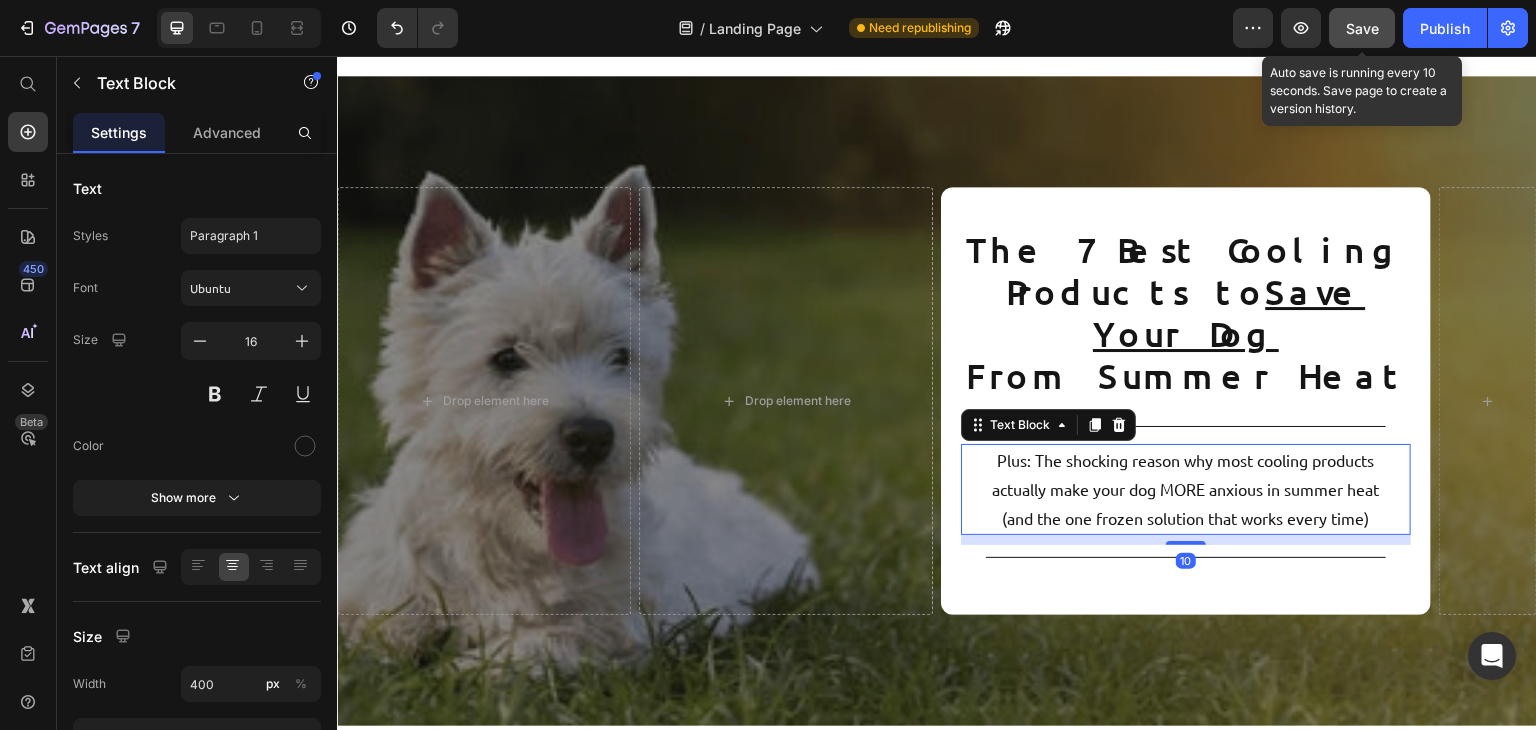 click on "Save" at bounding box center [1362, 28] 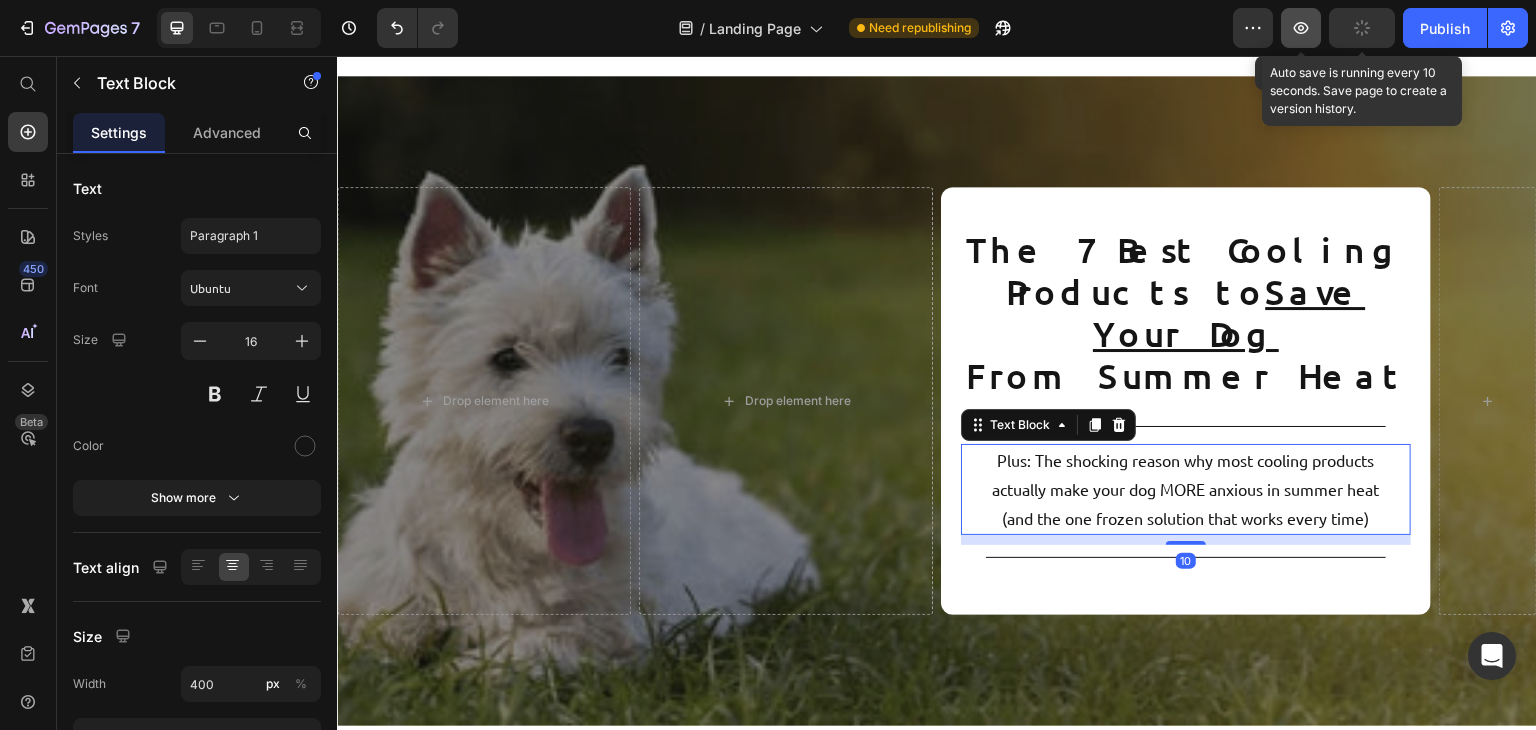 click 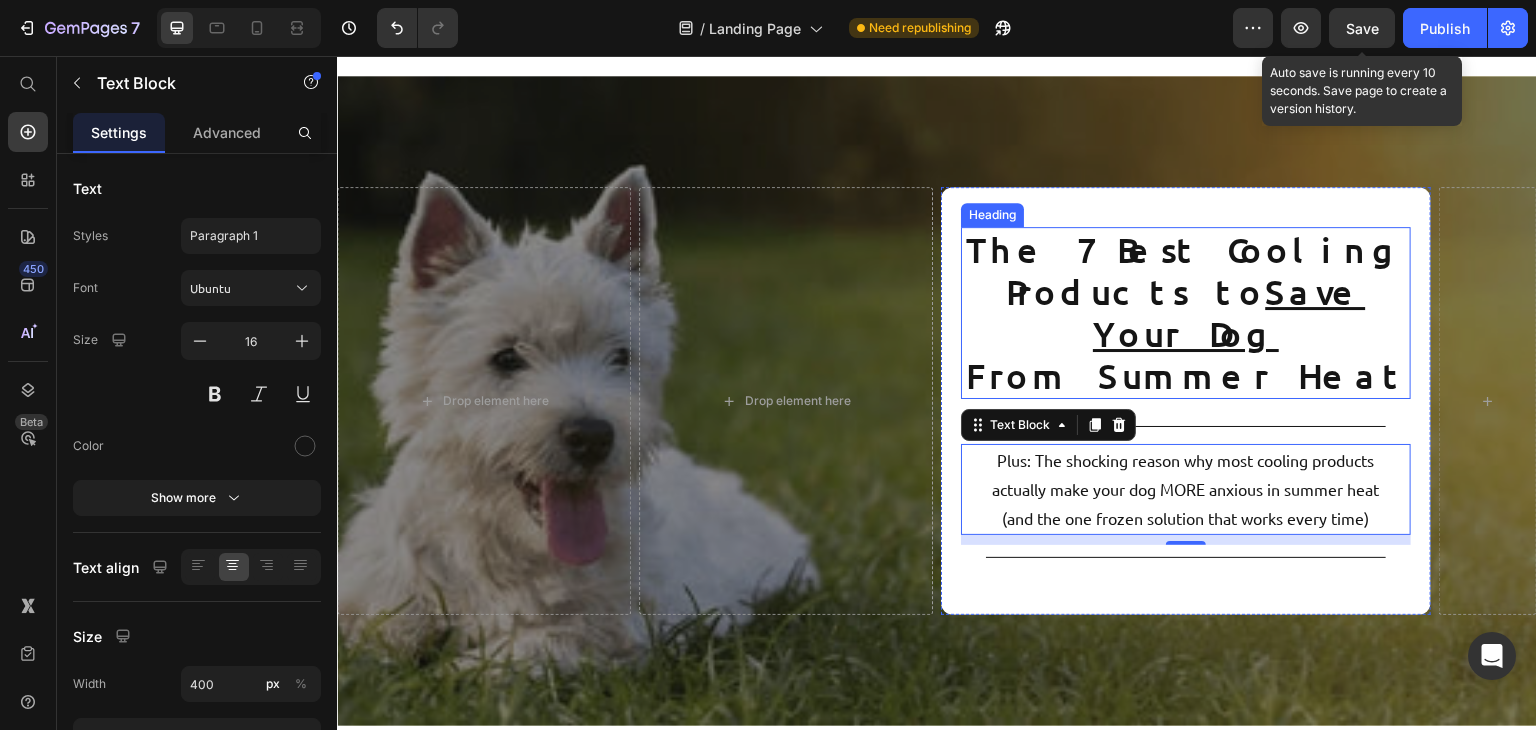 click on "The 7 Best Cooling Products to  Save Your Dog From Summer Heat" at bounding box center (1186, 313) 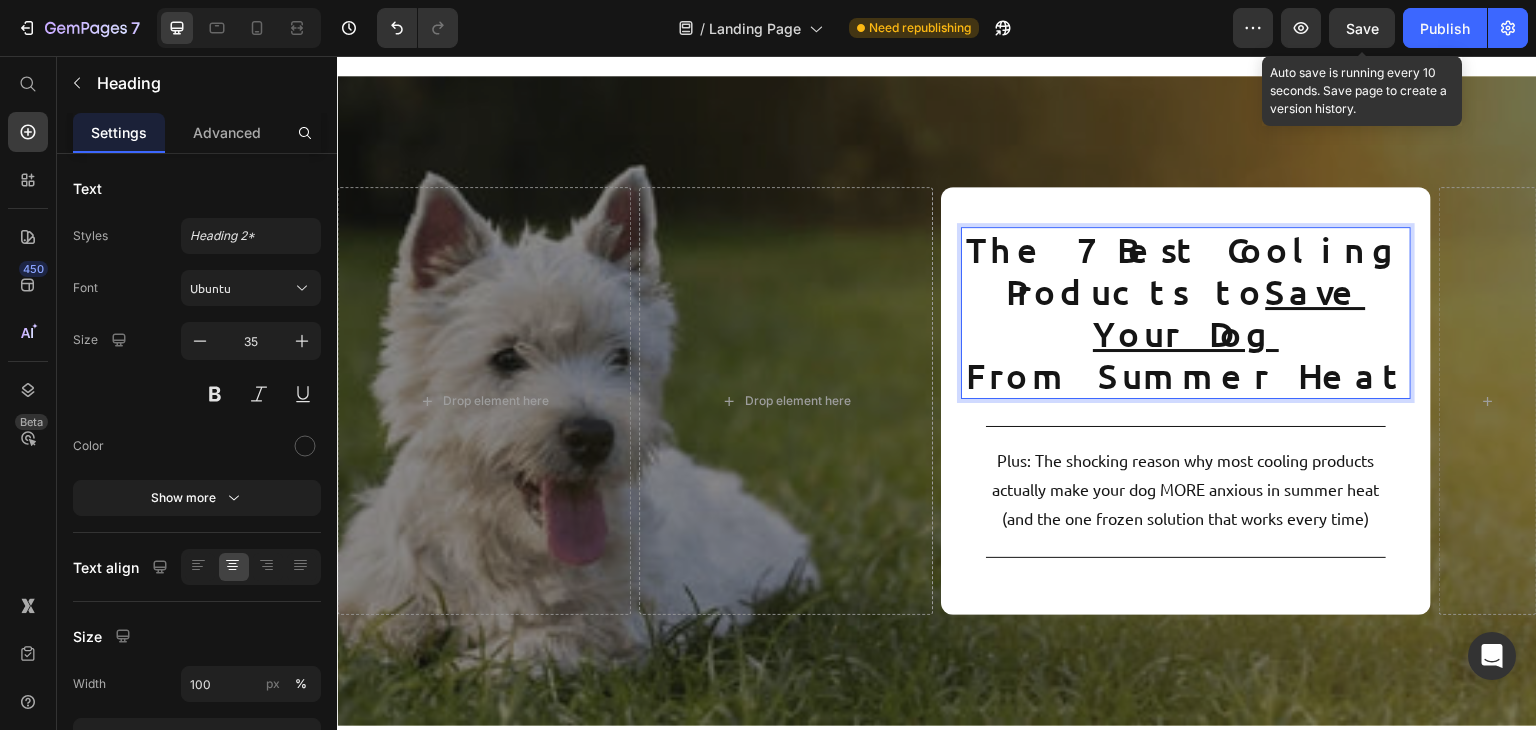 click on "The 7 Best Cooling Products to  Save Your Dog From Summer Heat" at bounding box center [1186, 313] 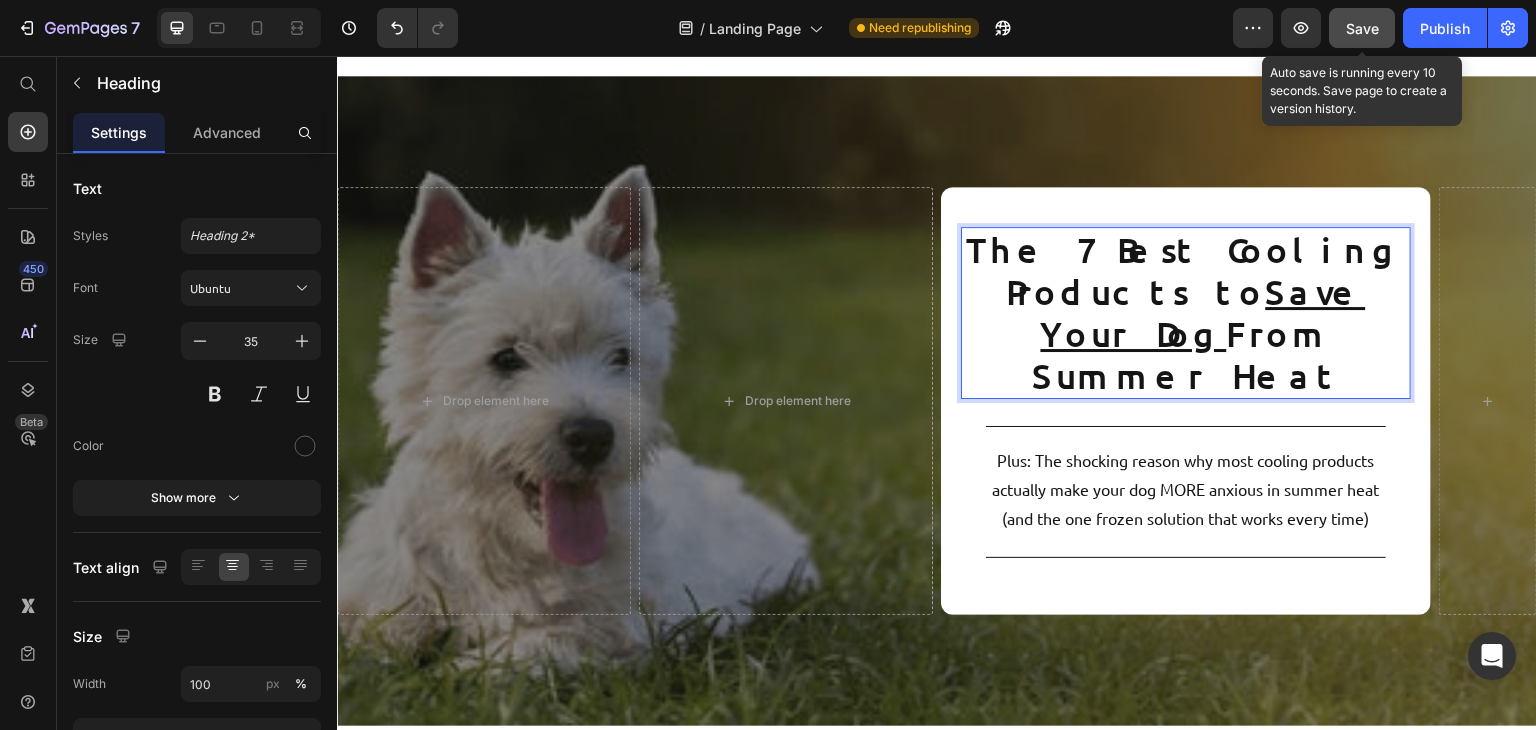click on "Save" 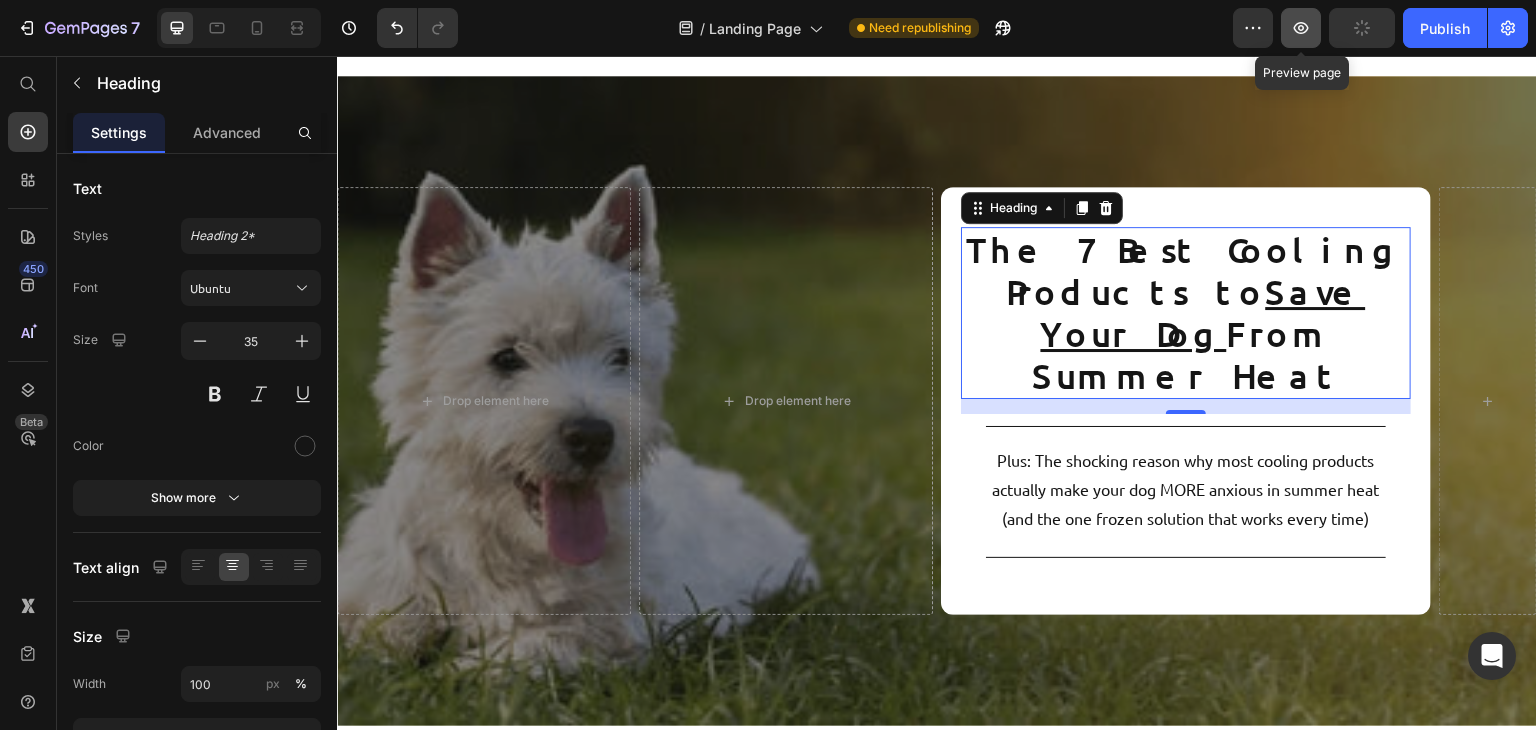 click 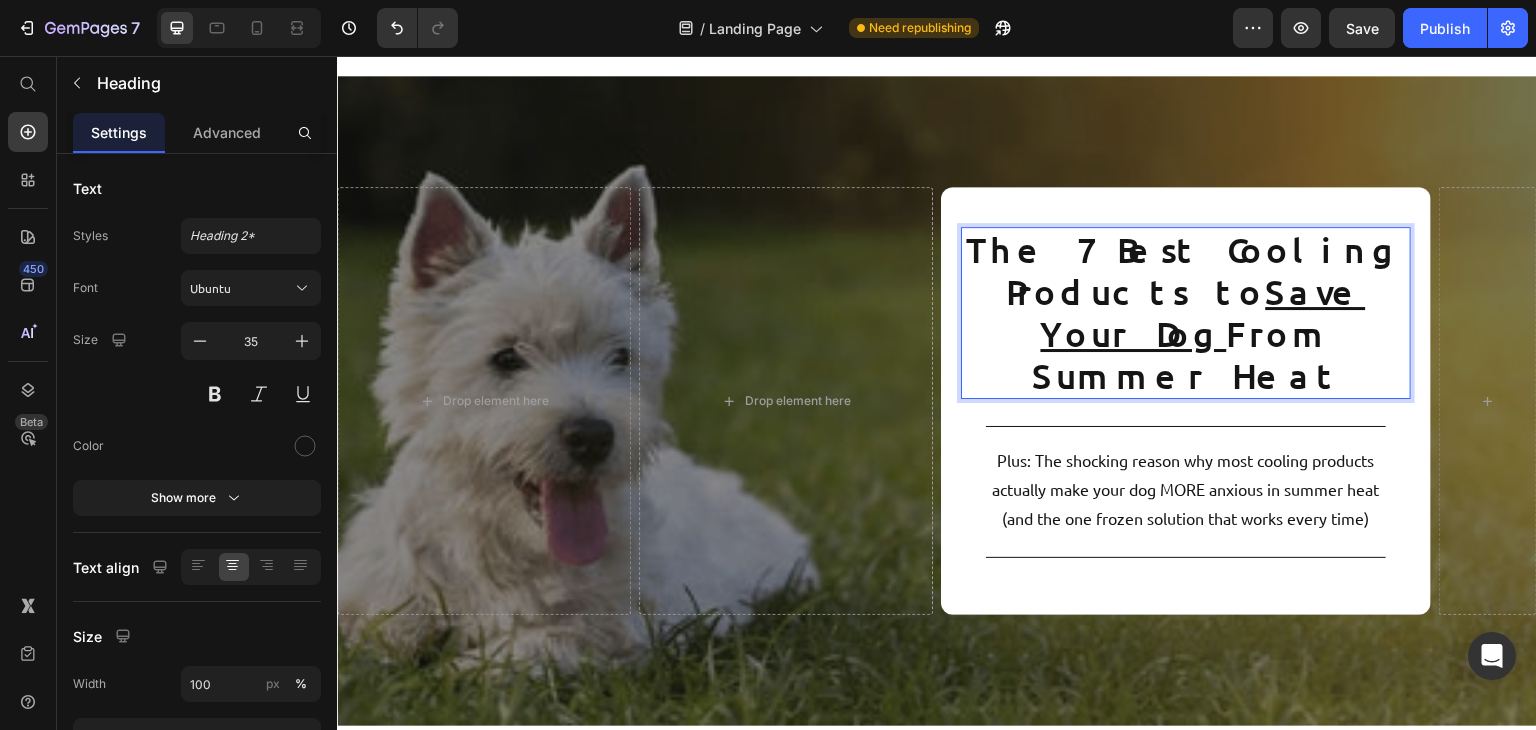 click on "The 7 Best Cooling Products to  Save Your Dog From Summer Heat" at bounding box center [1186, 313] 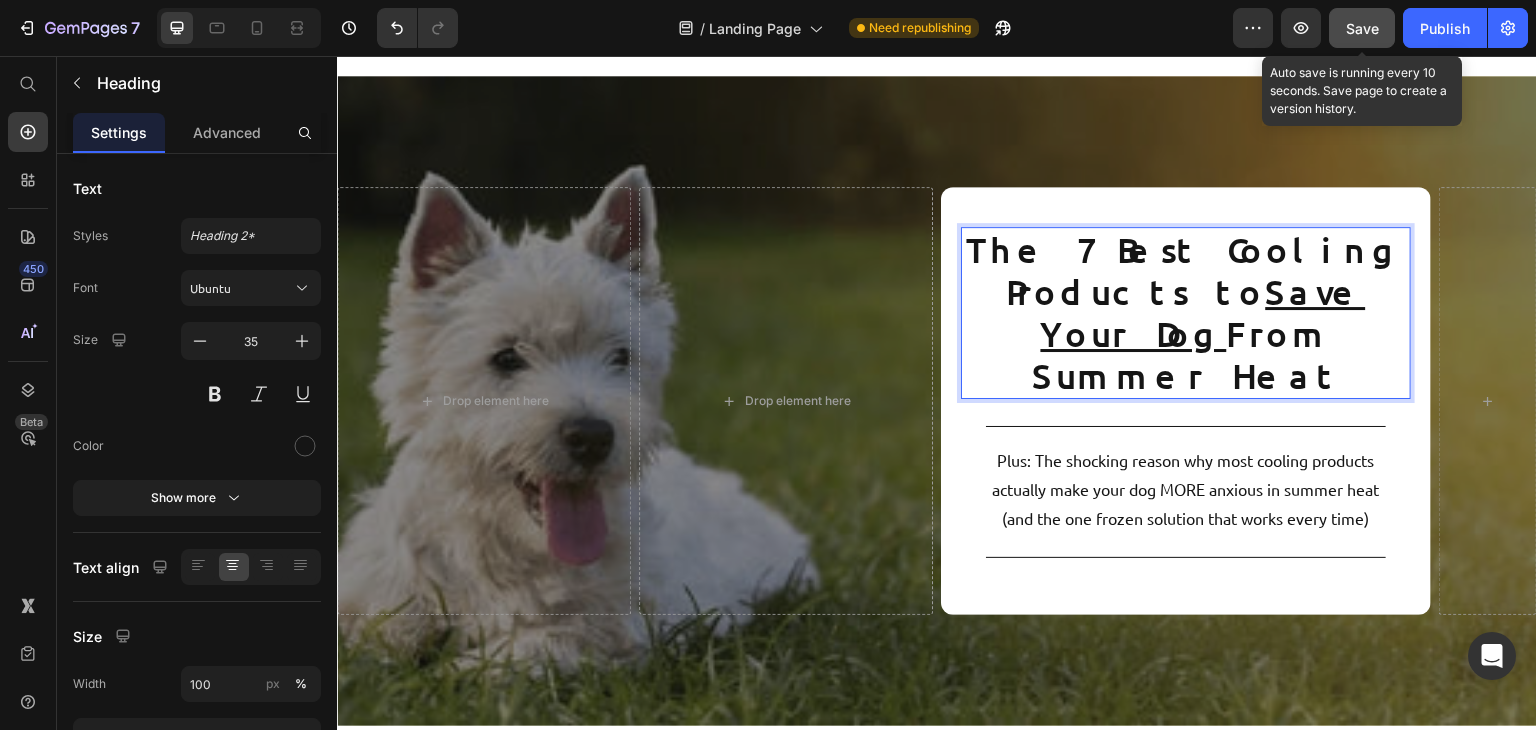 click on "Save" at bounding box center (1362, 28) 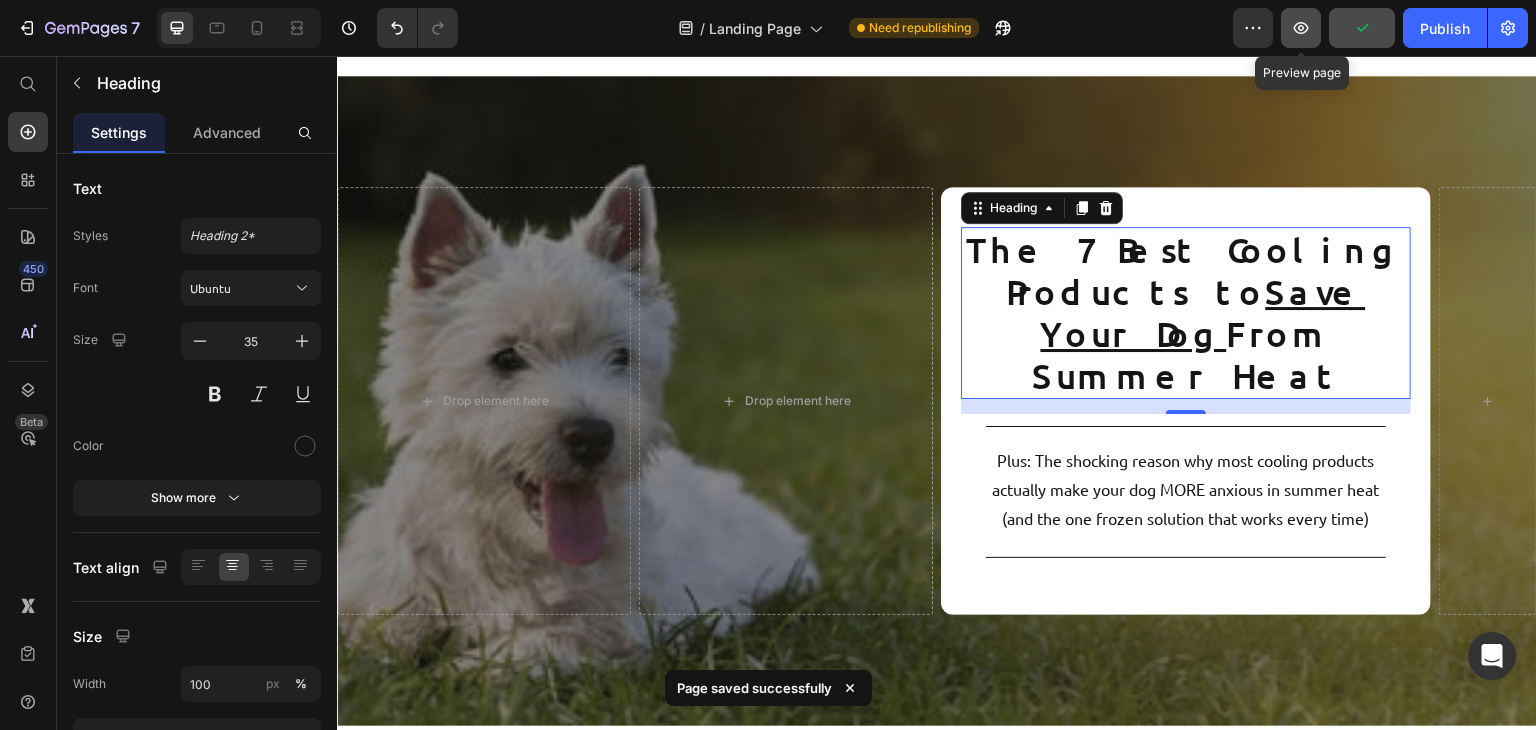 click 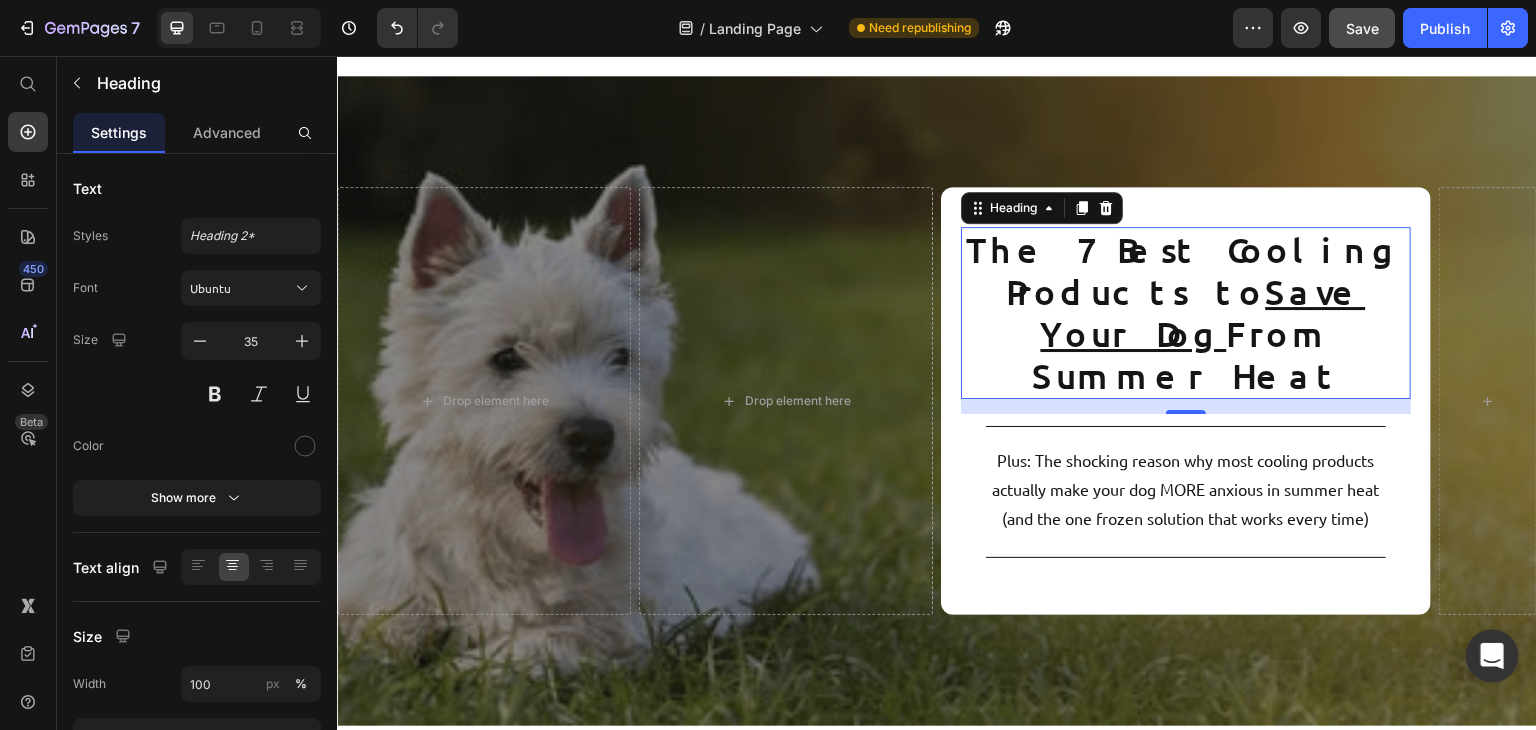 click at bounding box center (1492, 656) 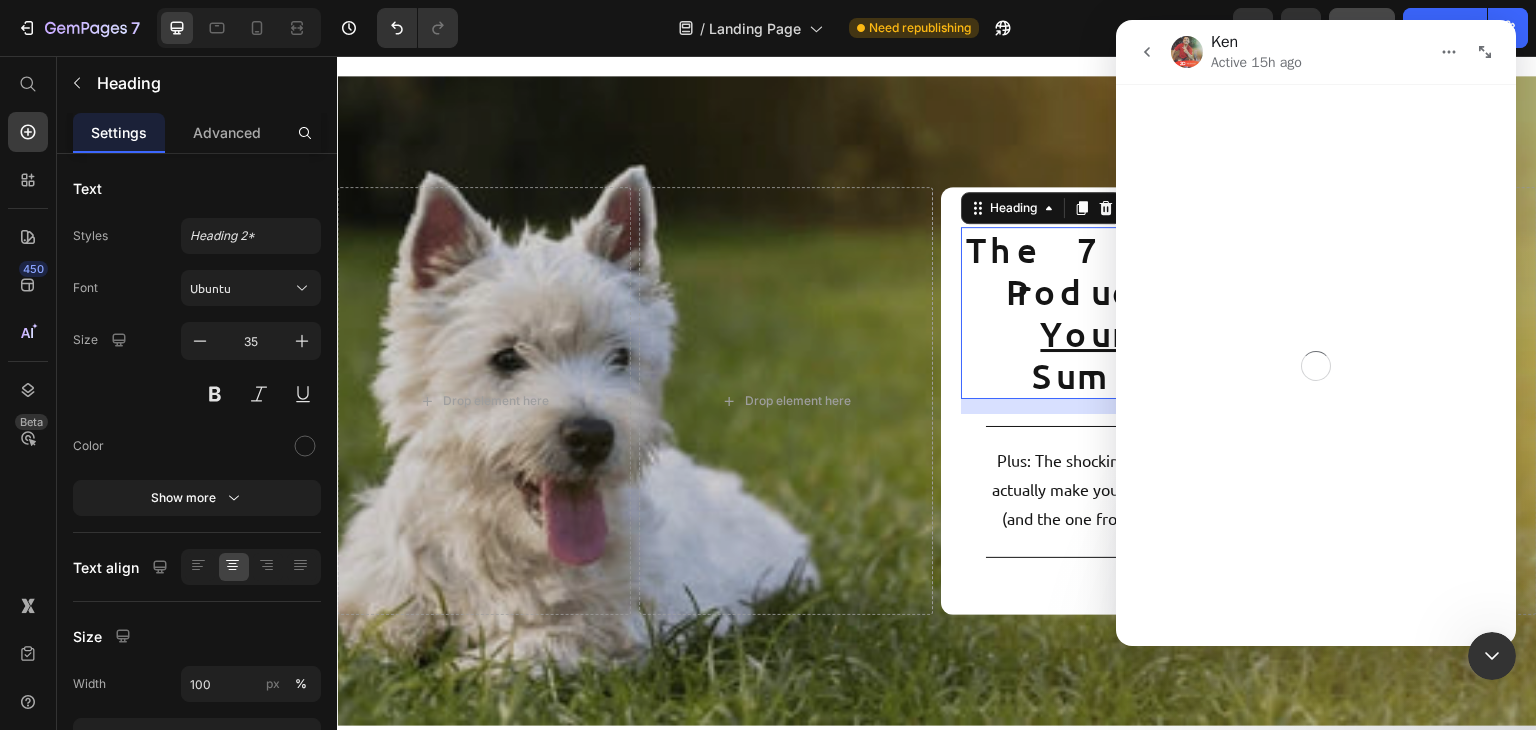 scroll, scrollTop: 0, scrollLeft: 0, axis: both 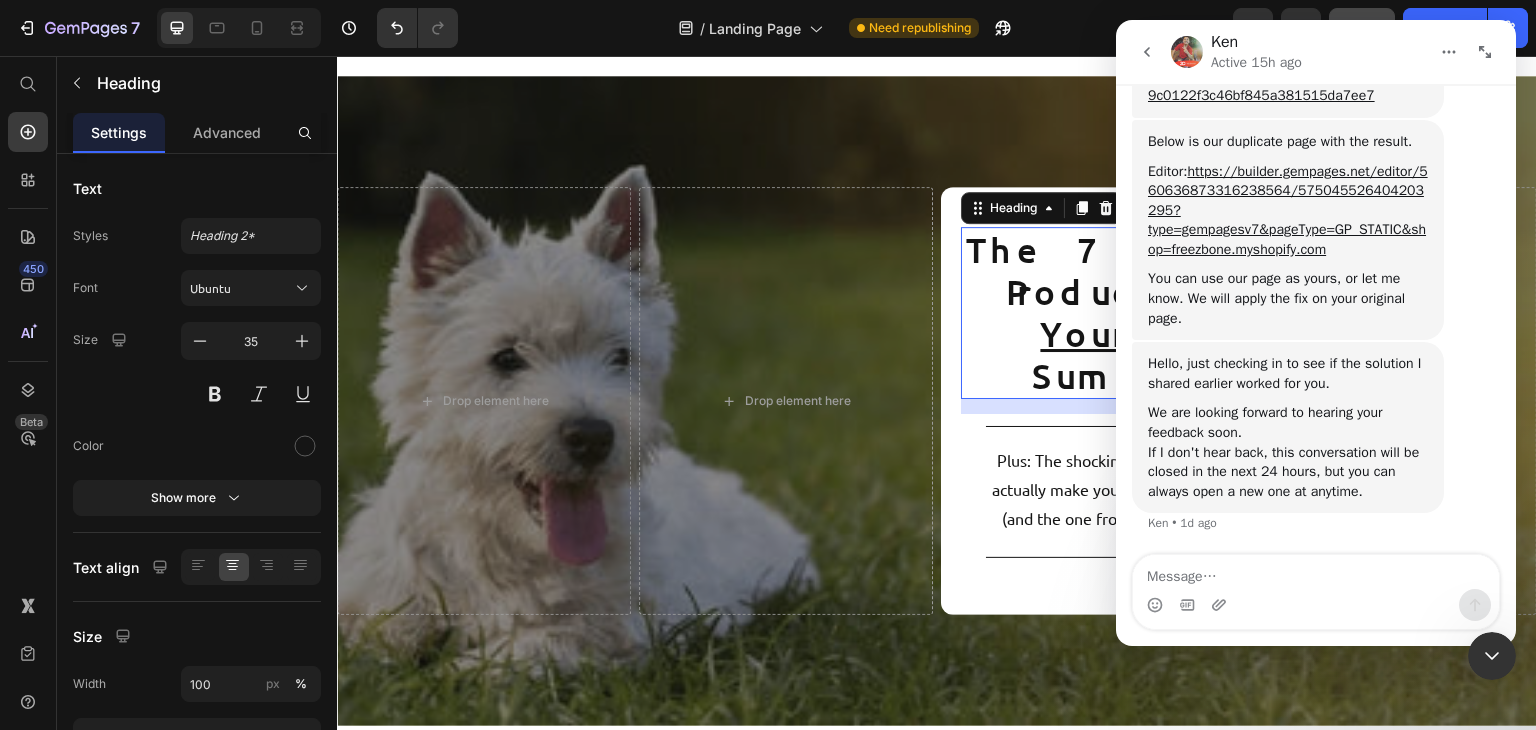 click at bounding box center [1316, 572] 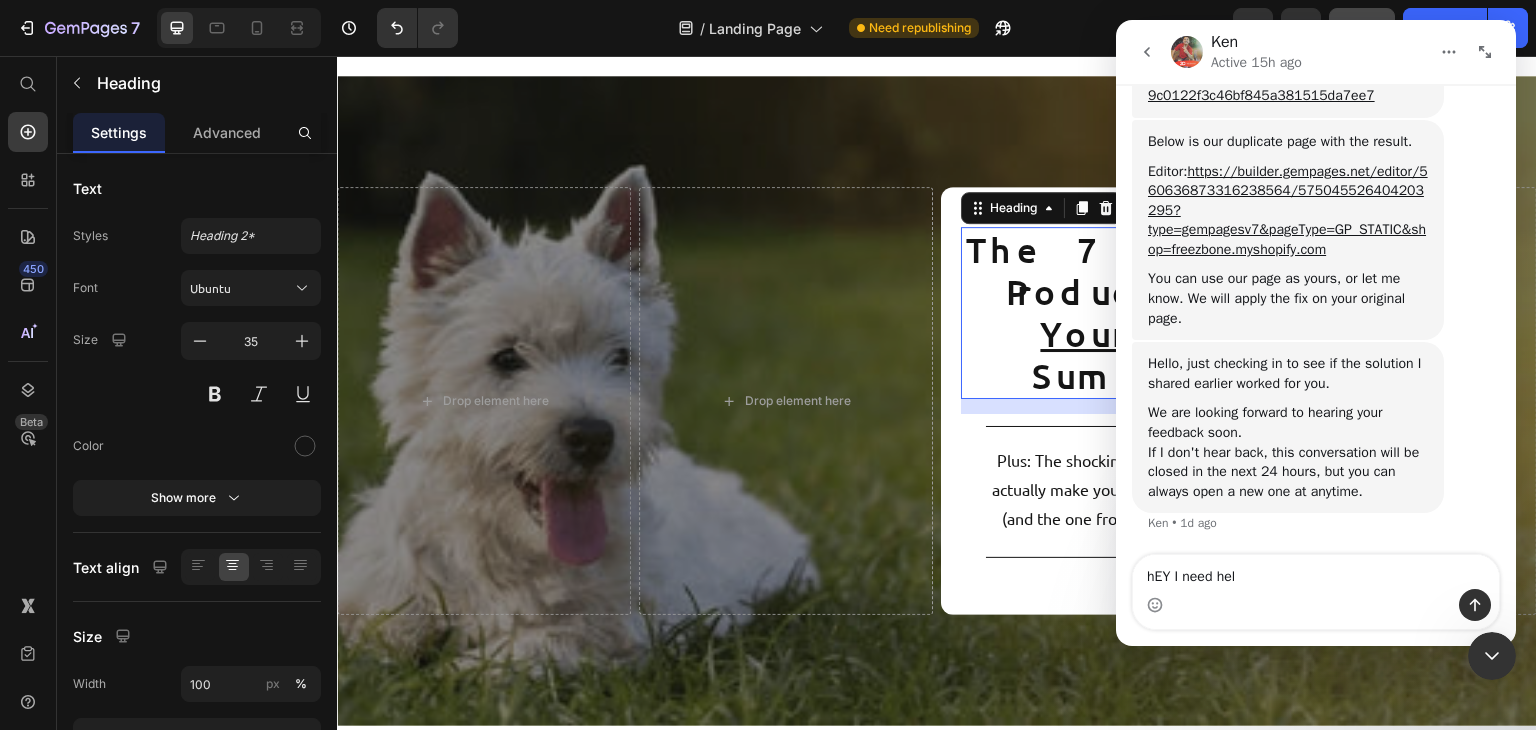 type on "hEY I need help" 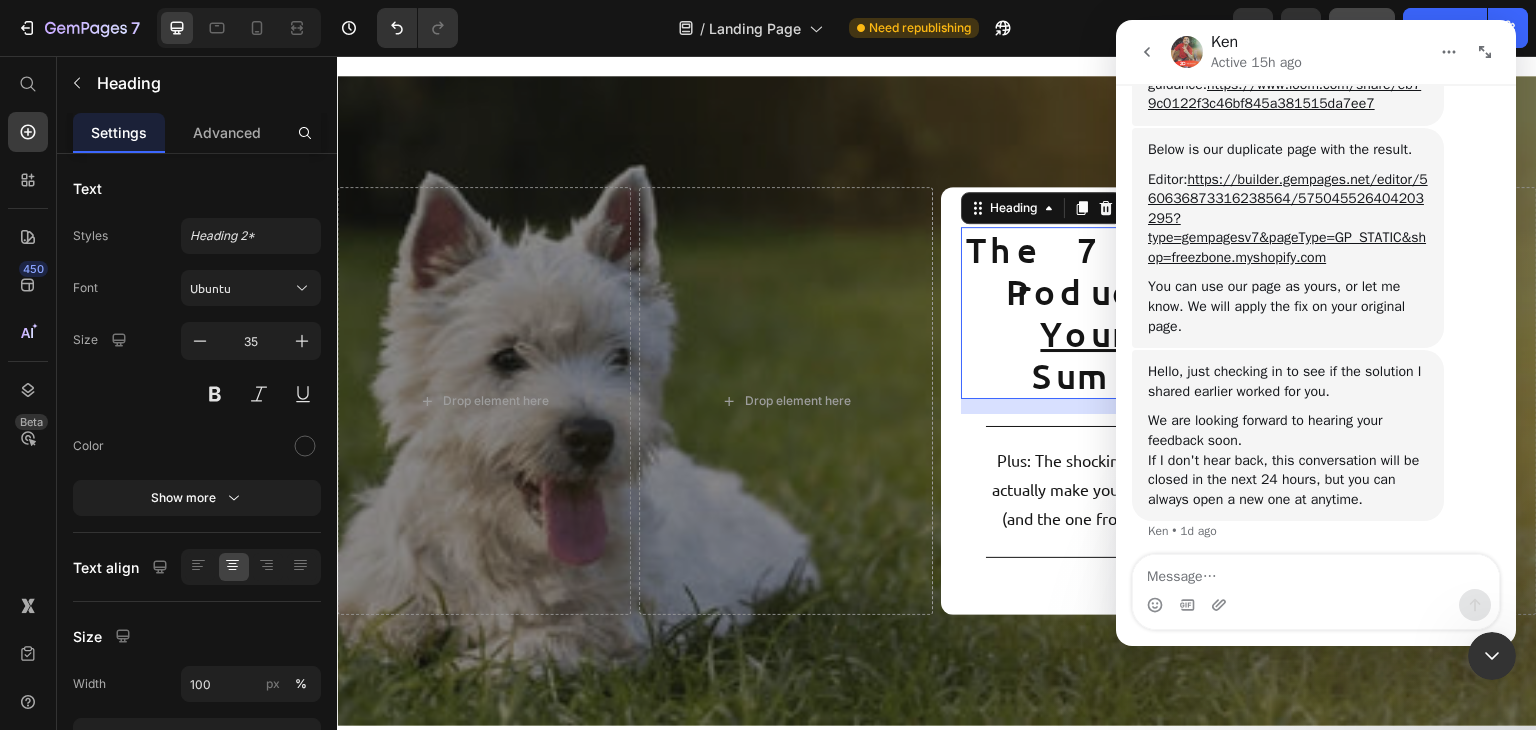 scroll, scrollTop: 2467, scrollLeft: 0, axis: vertical 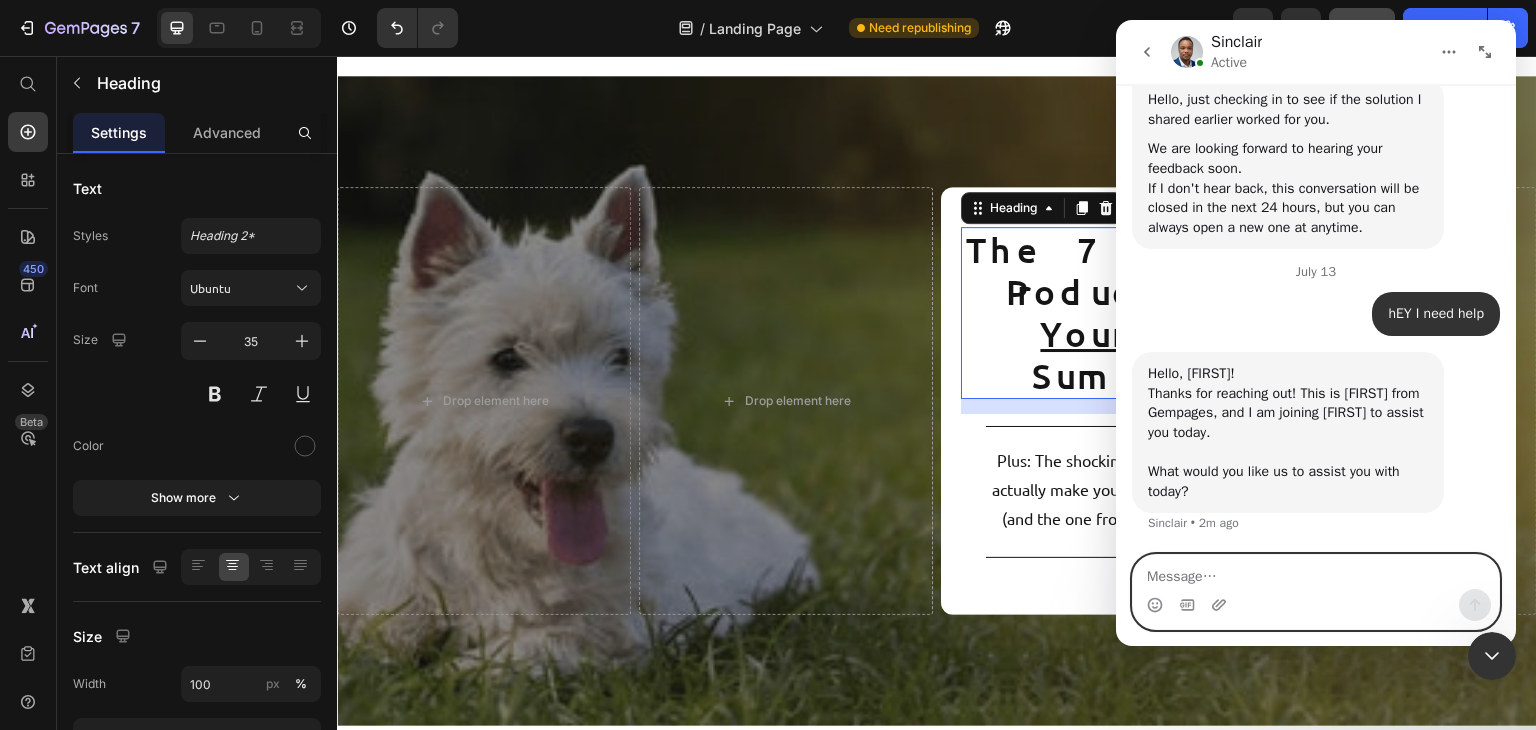 click at bounding box center (1316, 572) 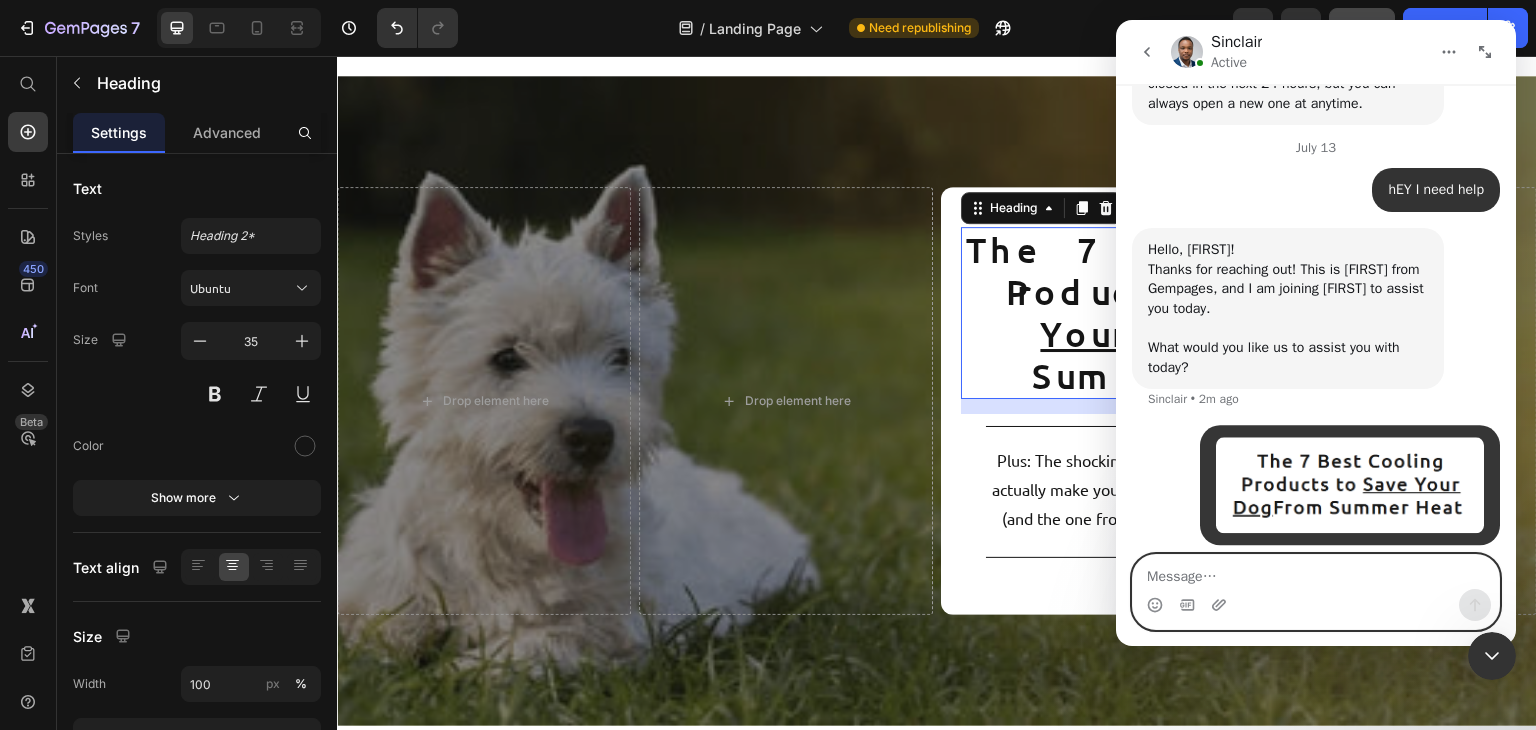 scroll, scrollTop: 2780, scrollLeft: 0, axis: vertical 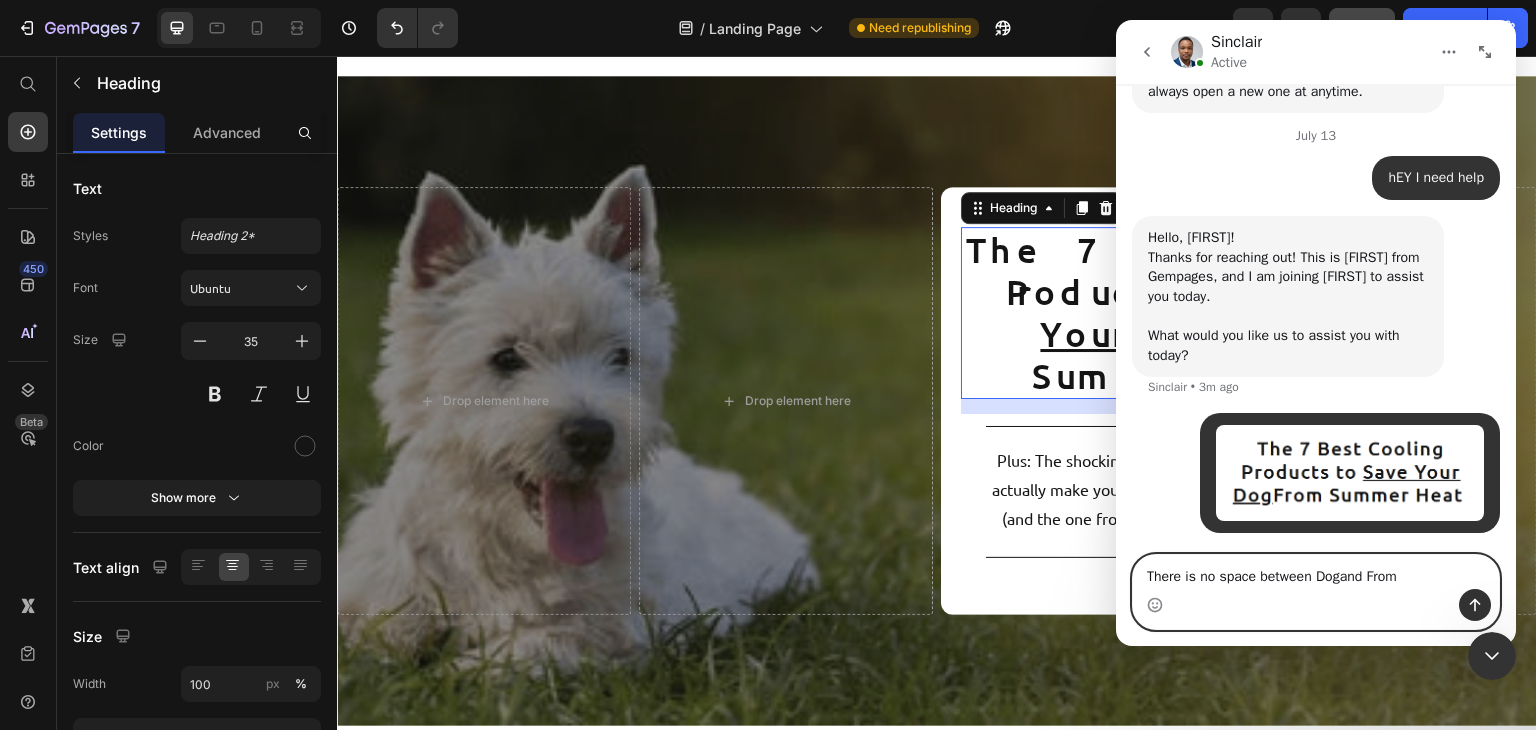 type on "There is no space between Dogand From." 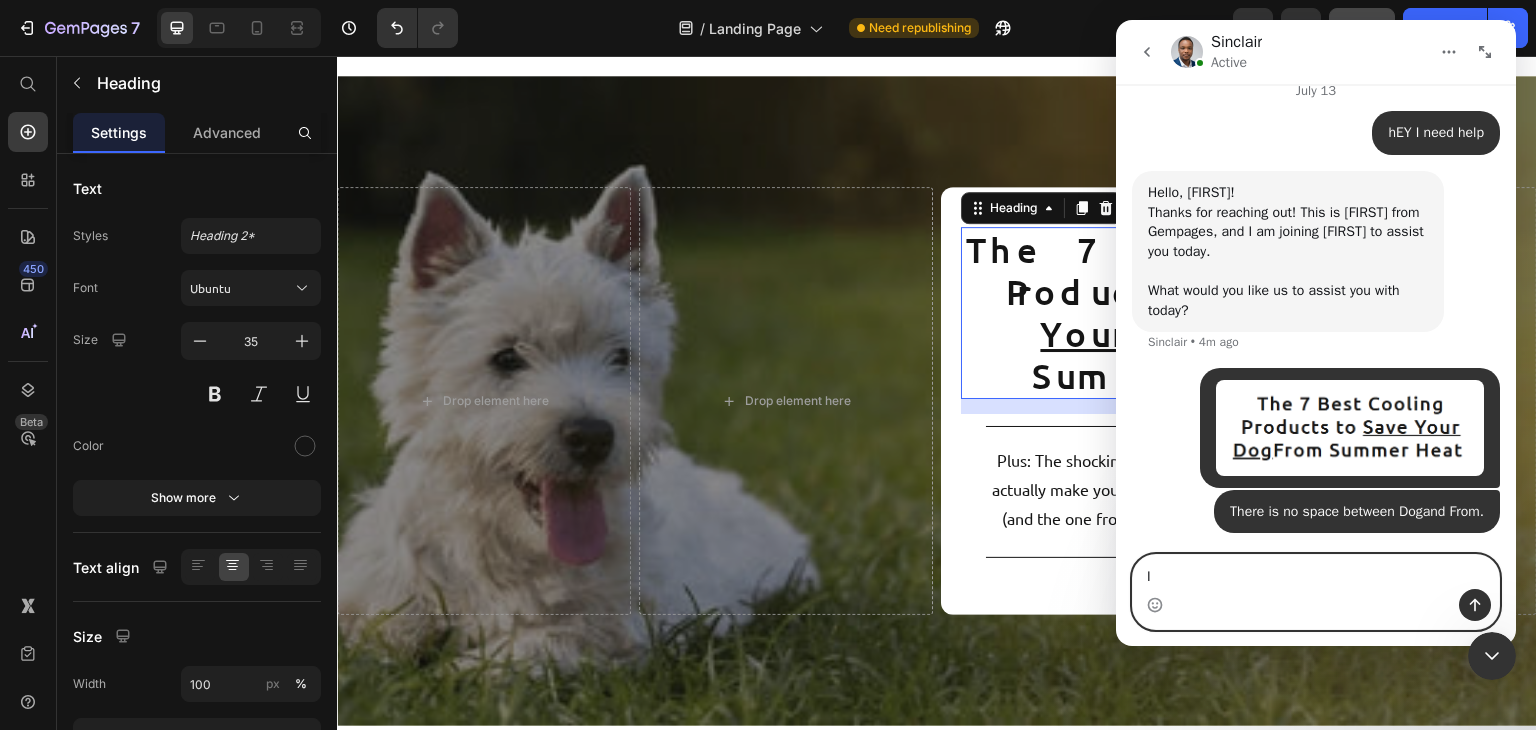 scroll, scrollTop: 2825, scrollLeft: 0, axis: vertical 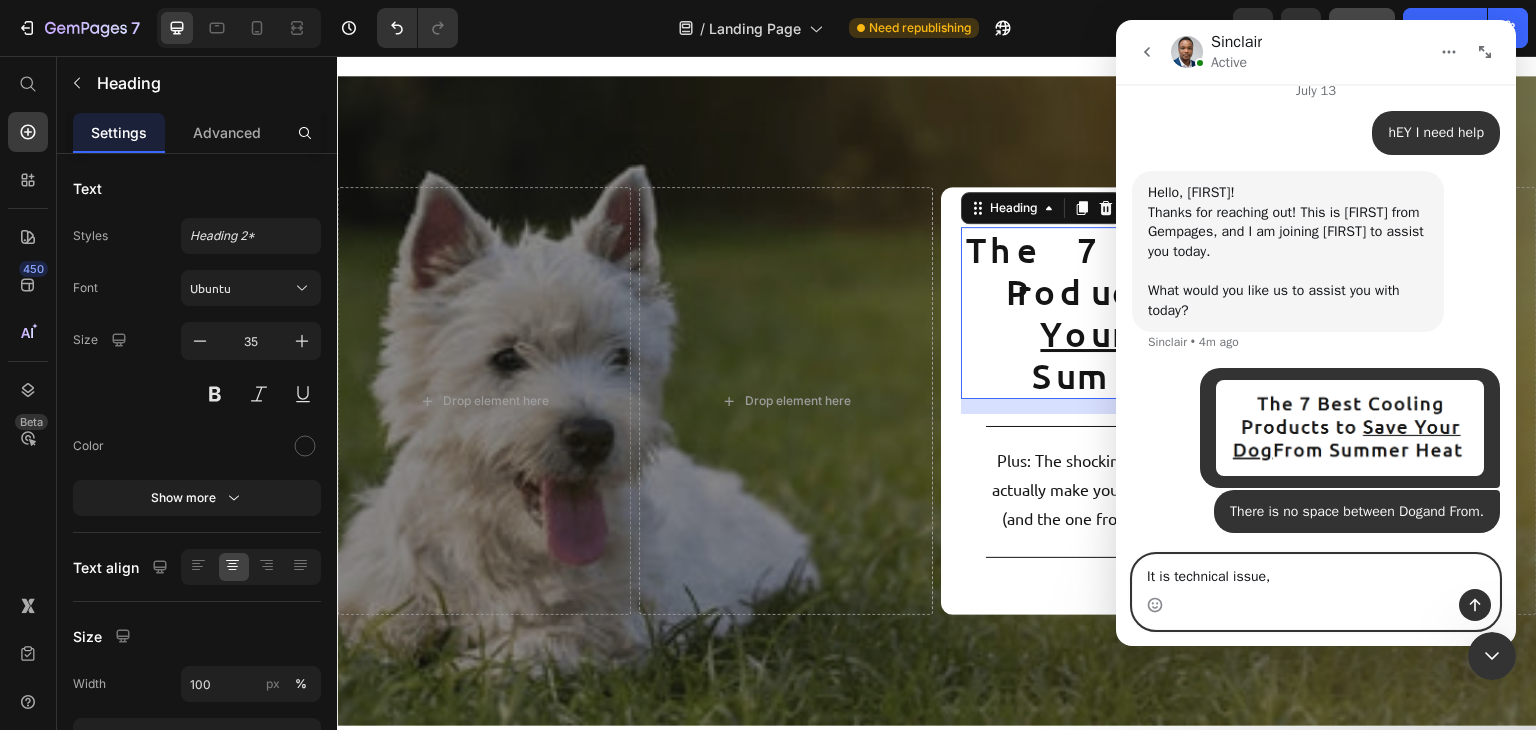 type on "It is technical issue," 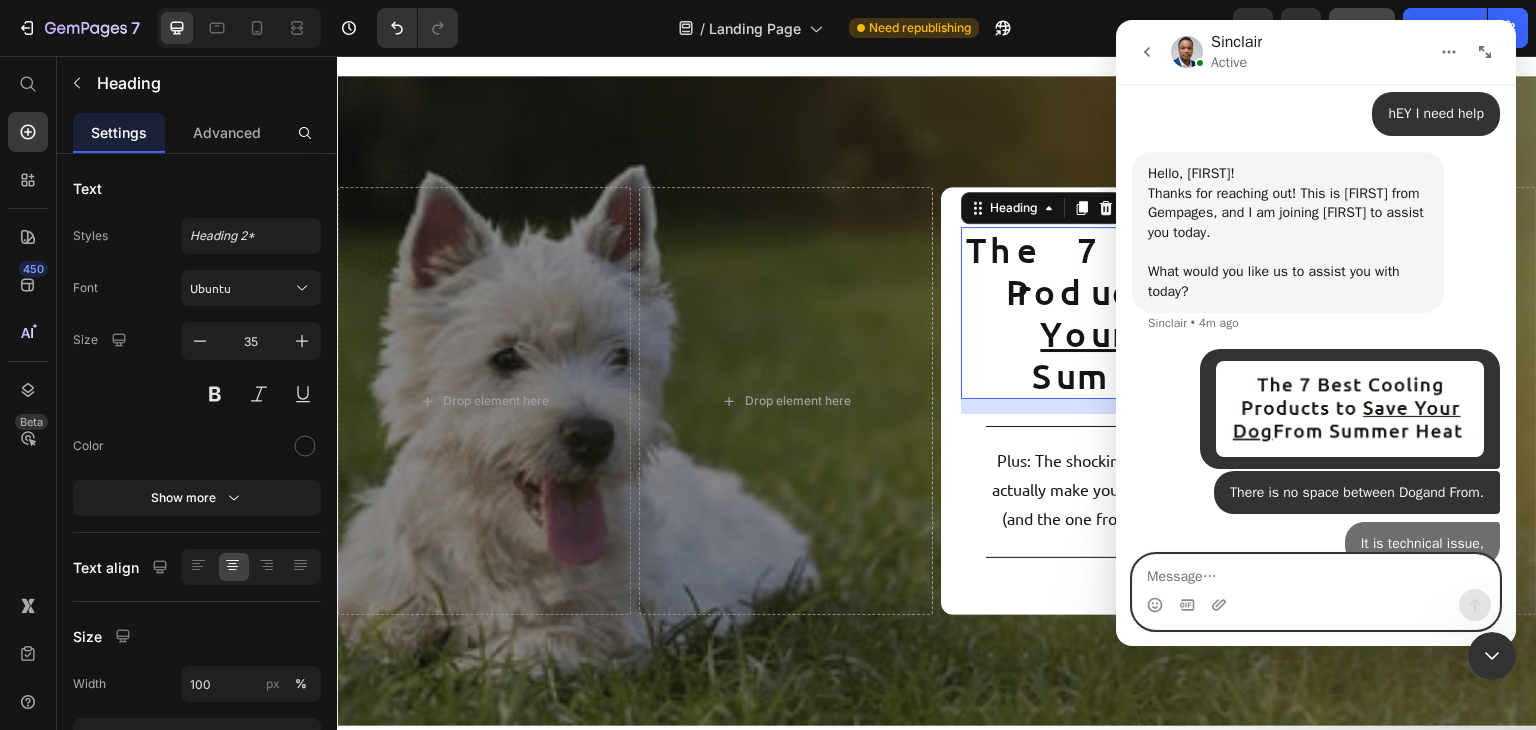 scroll, scrollTop: 2871, scrollLeft: 0, axis: vertical 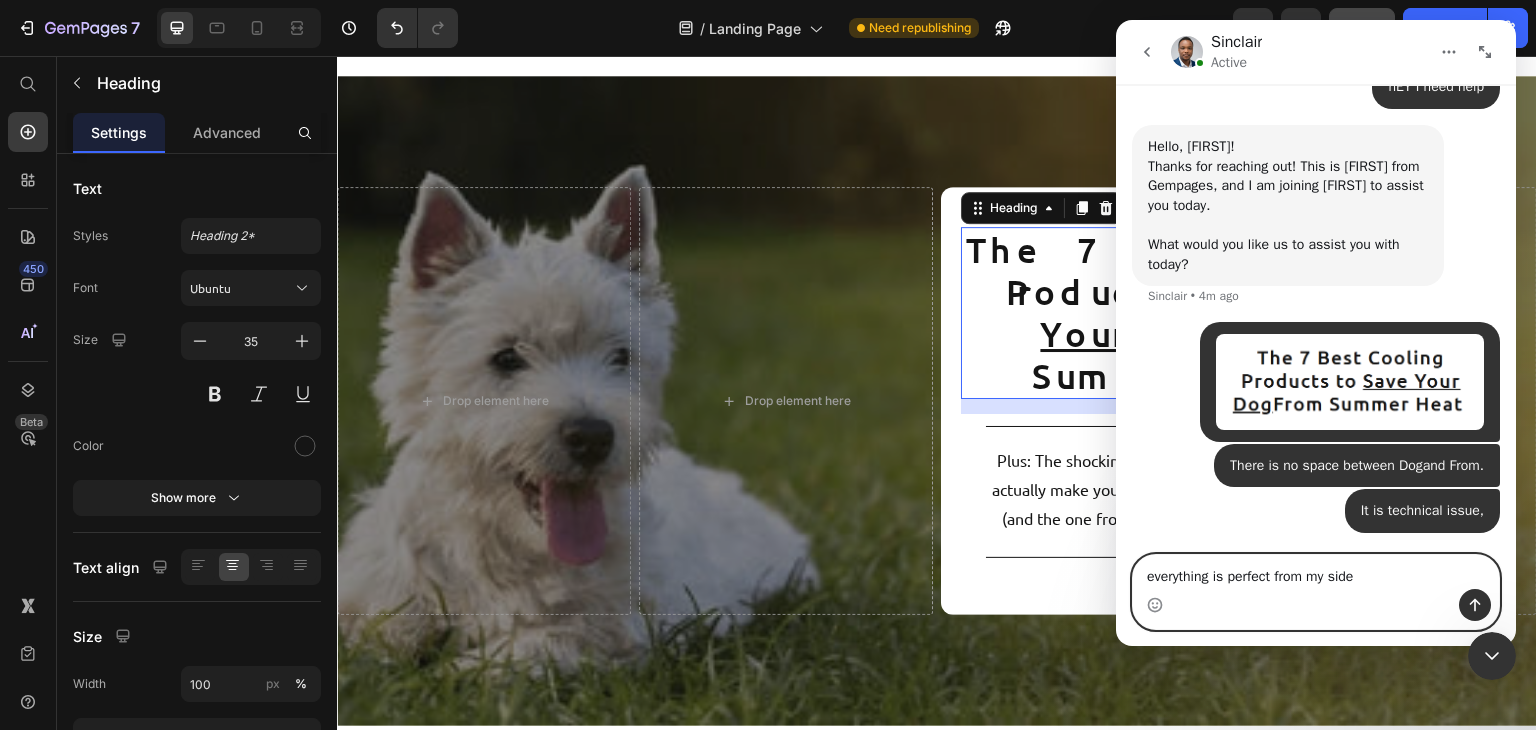 type on "everything is perfect from my side." 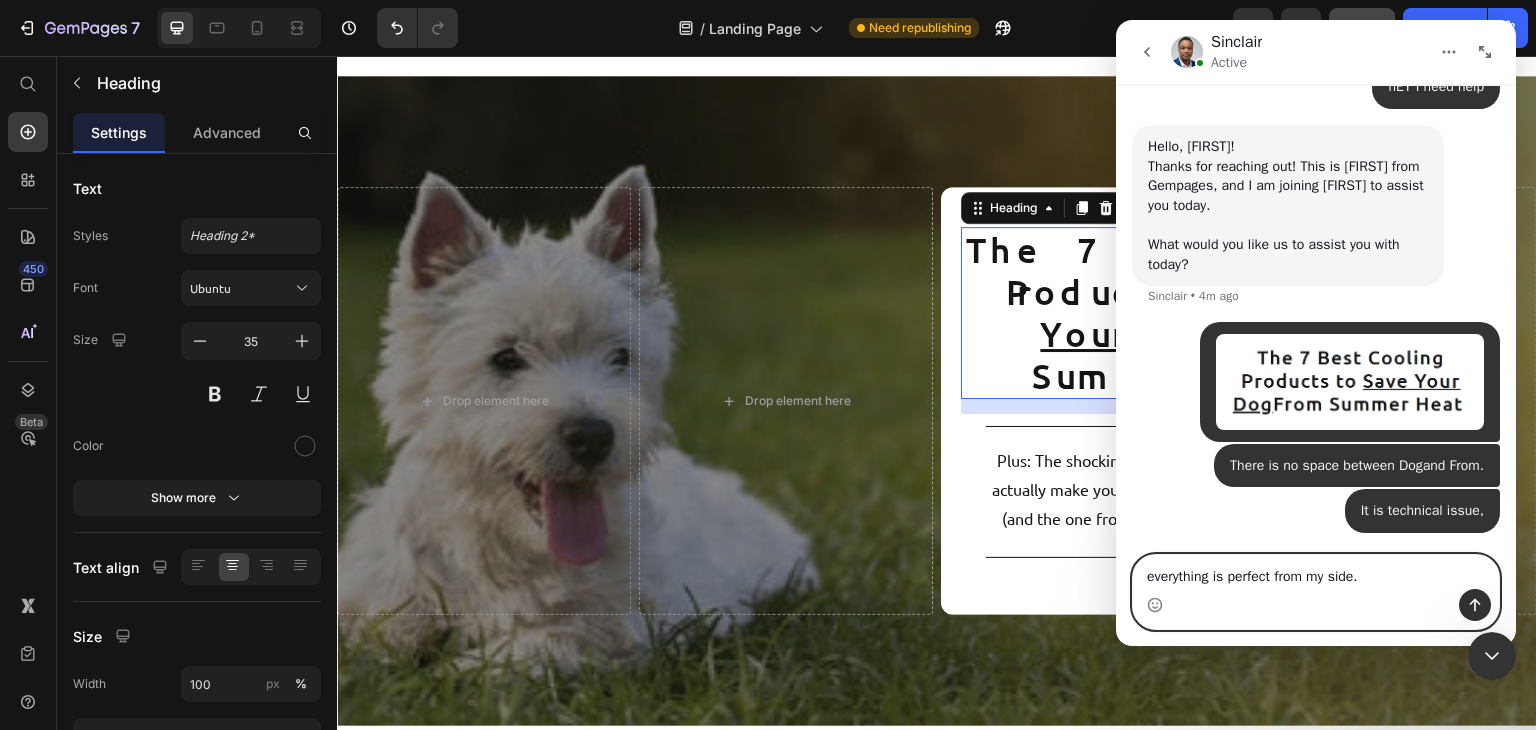 type 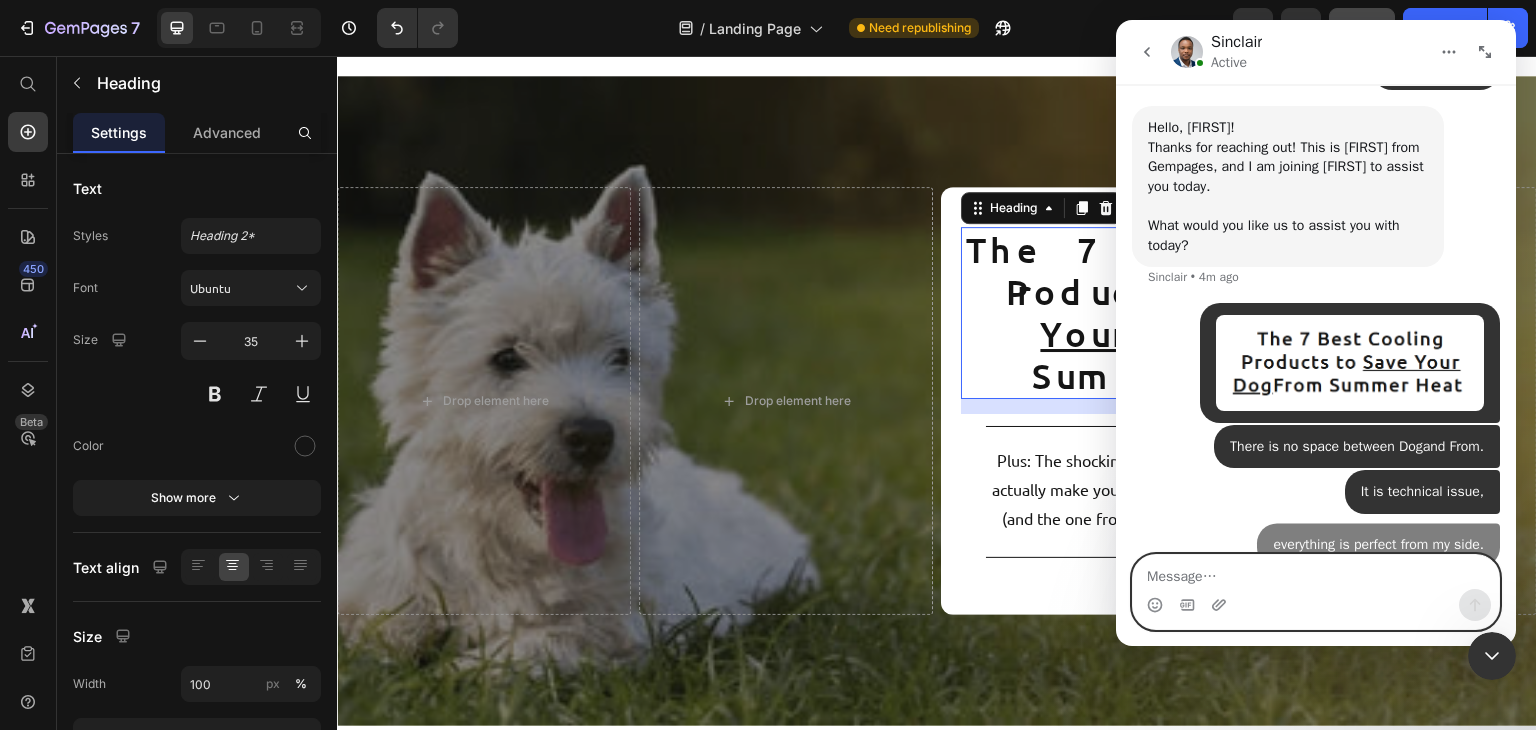 scroll, scrollTop: 2916, scrollLeft: 0, axis: vertical 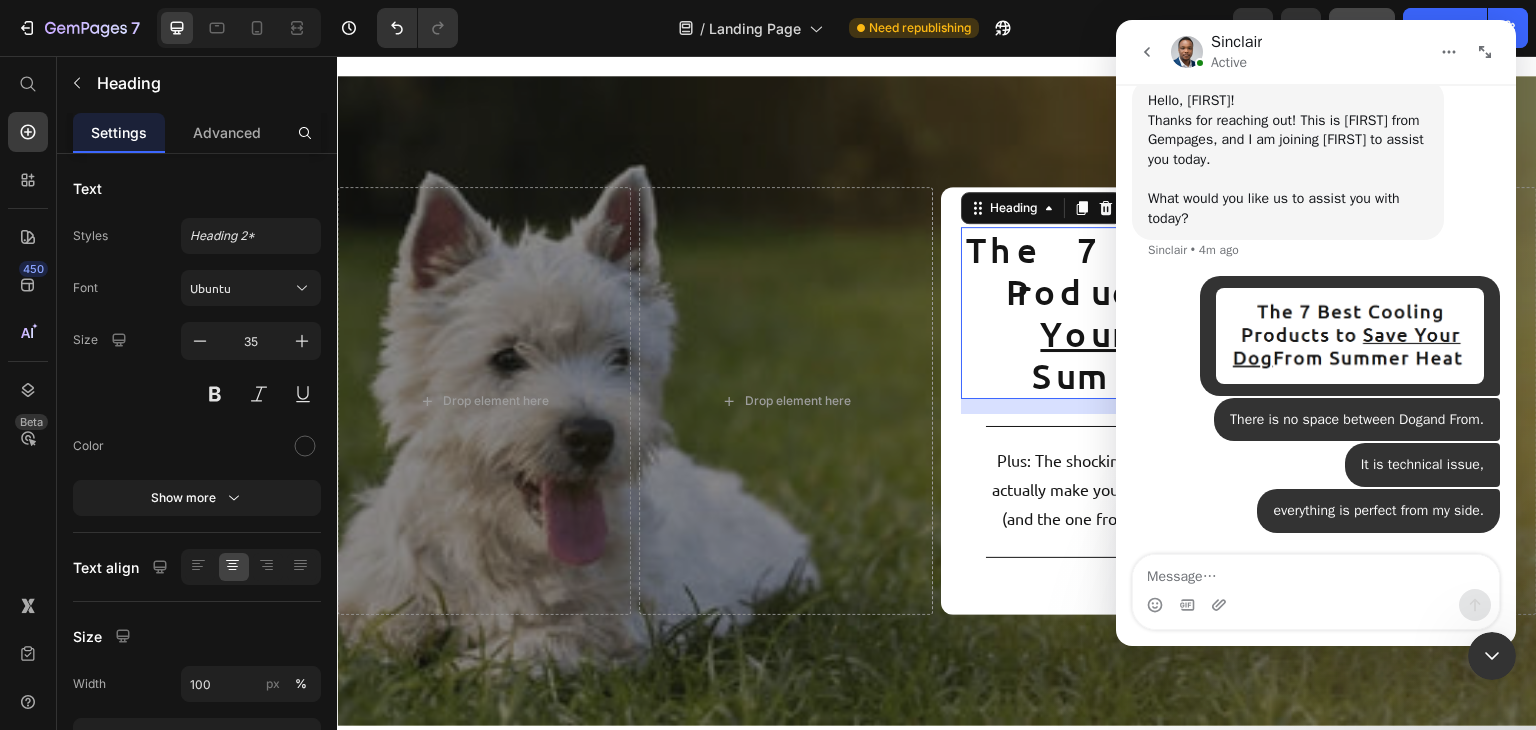 click at bounding box center [1492, 656] 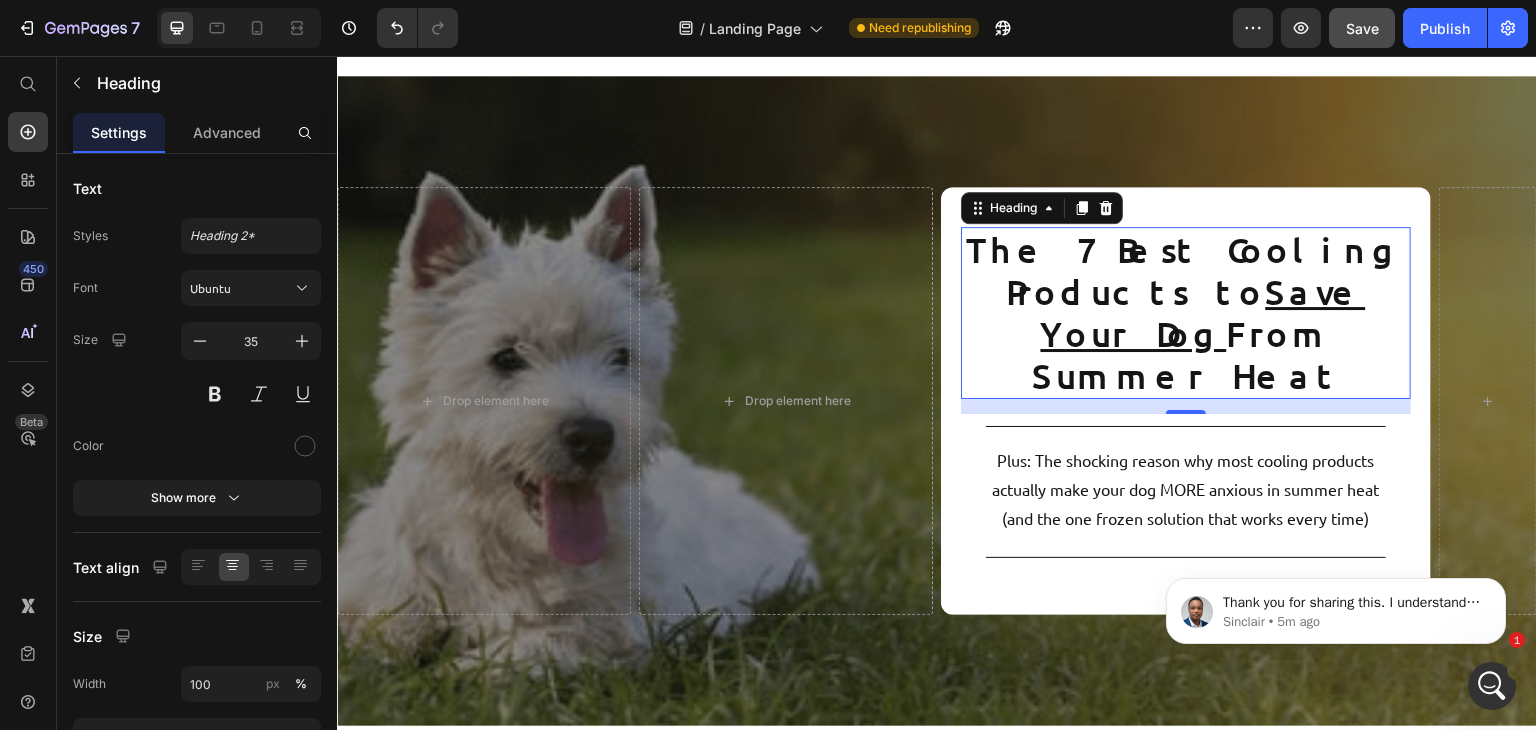 scroll, scrollTop: 0, scrollLeft: 0, axis: both 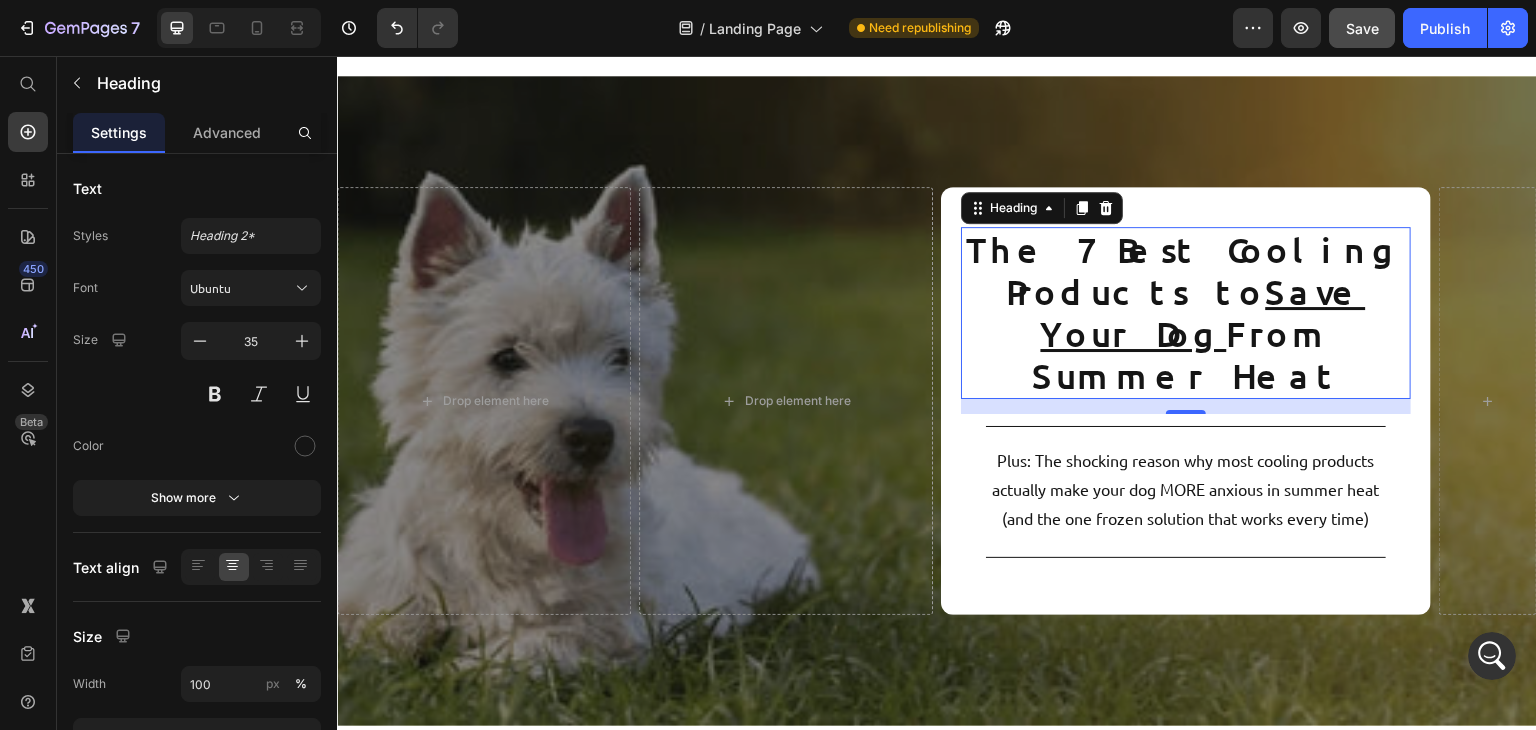 click 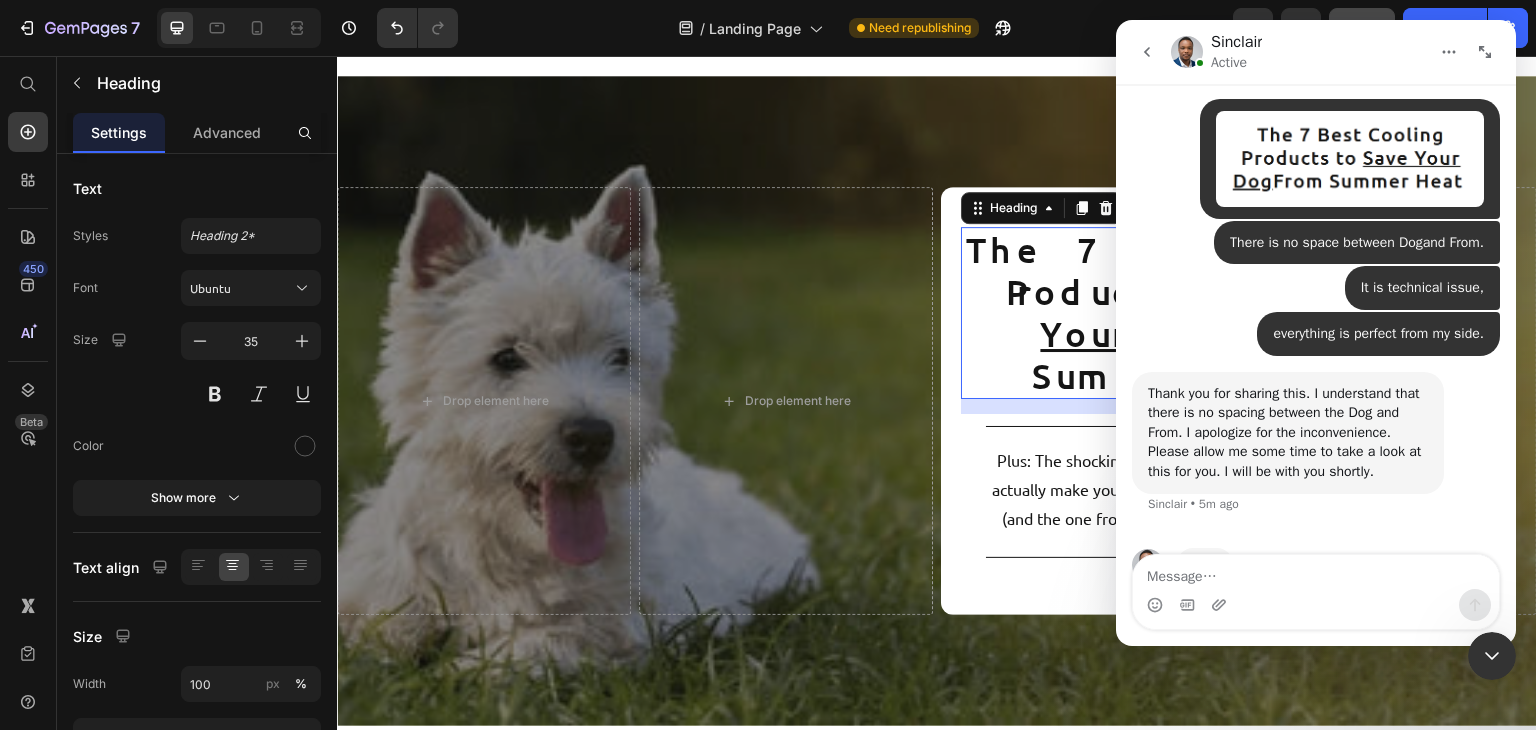scroll, scrollTop: 3132, scrollLeft: 0, axis: vertical 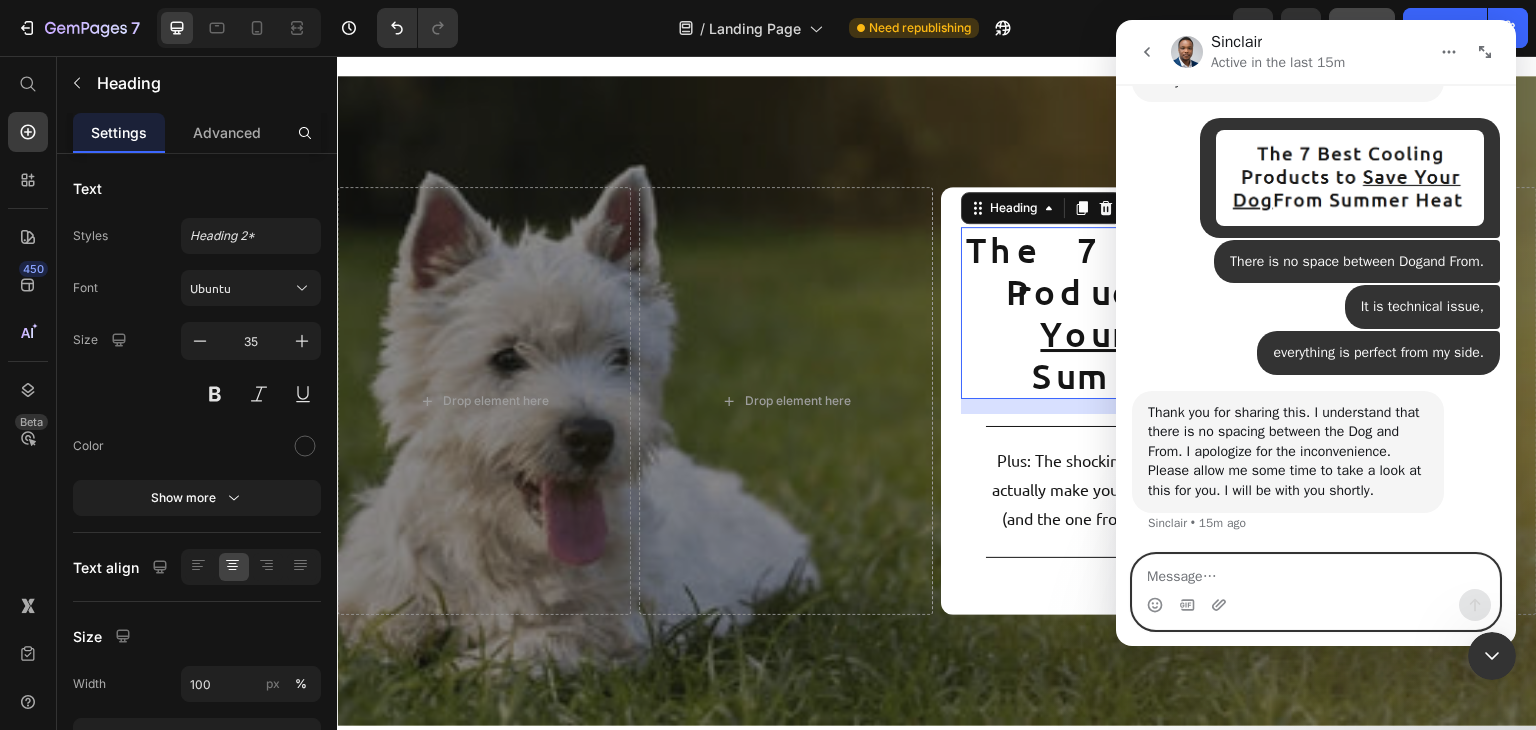 click at bounding box center (1316, 572) 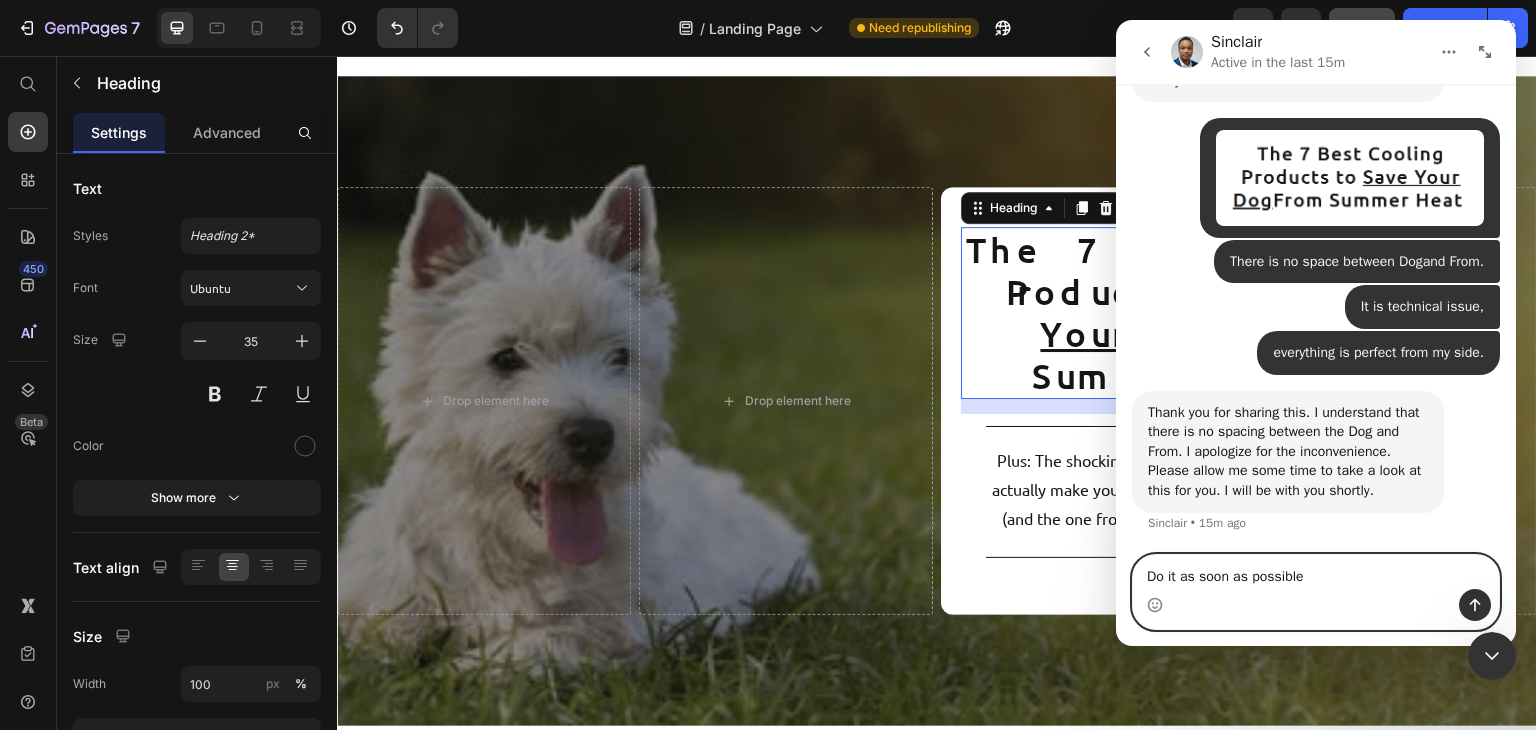 type on "Do it as soon as possible." 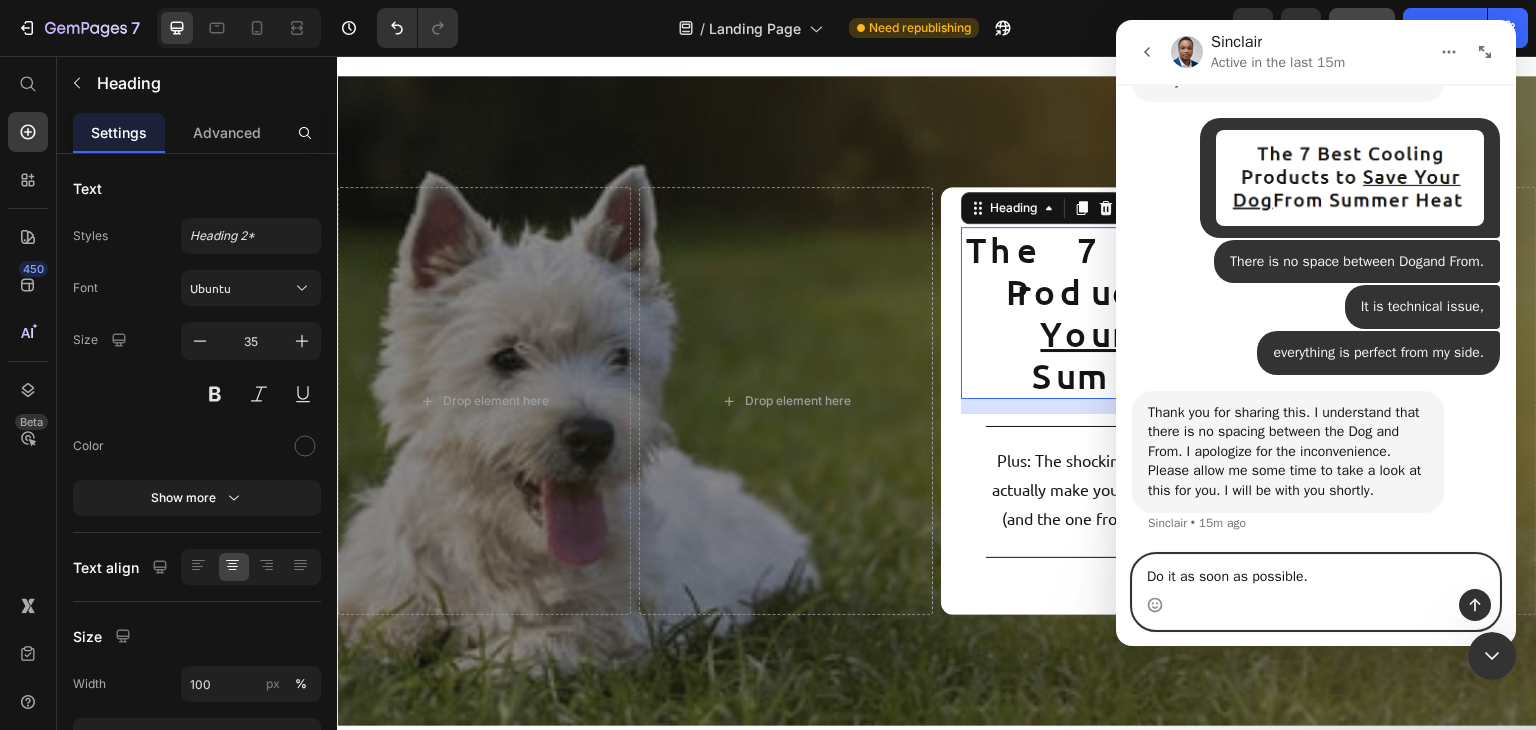 type 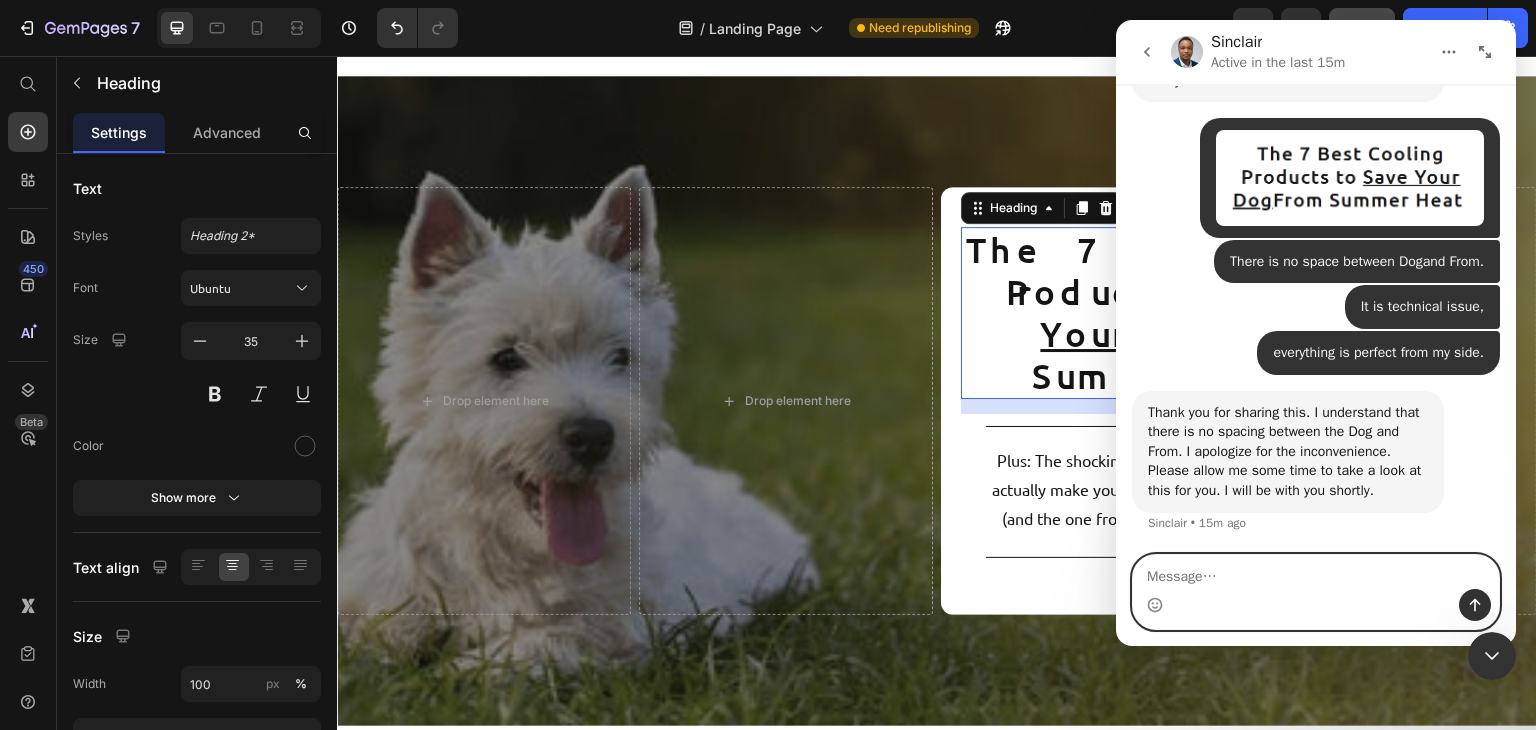 scroll, scrollTop: 3114, scrollLeft: 0, axis: vertical 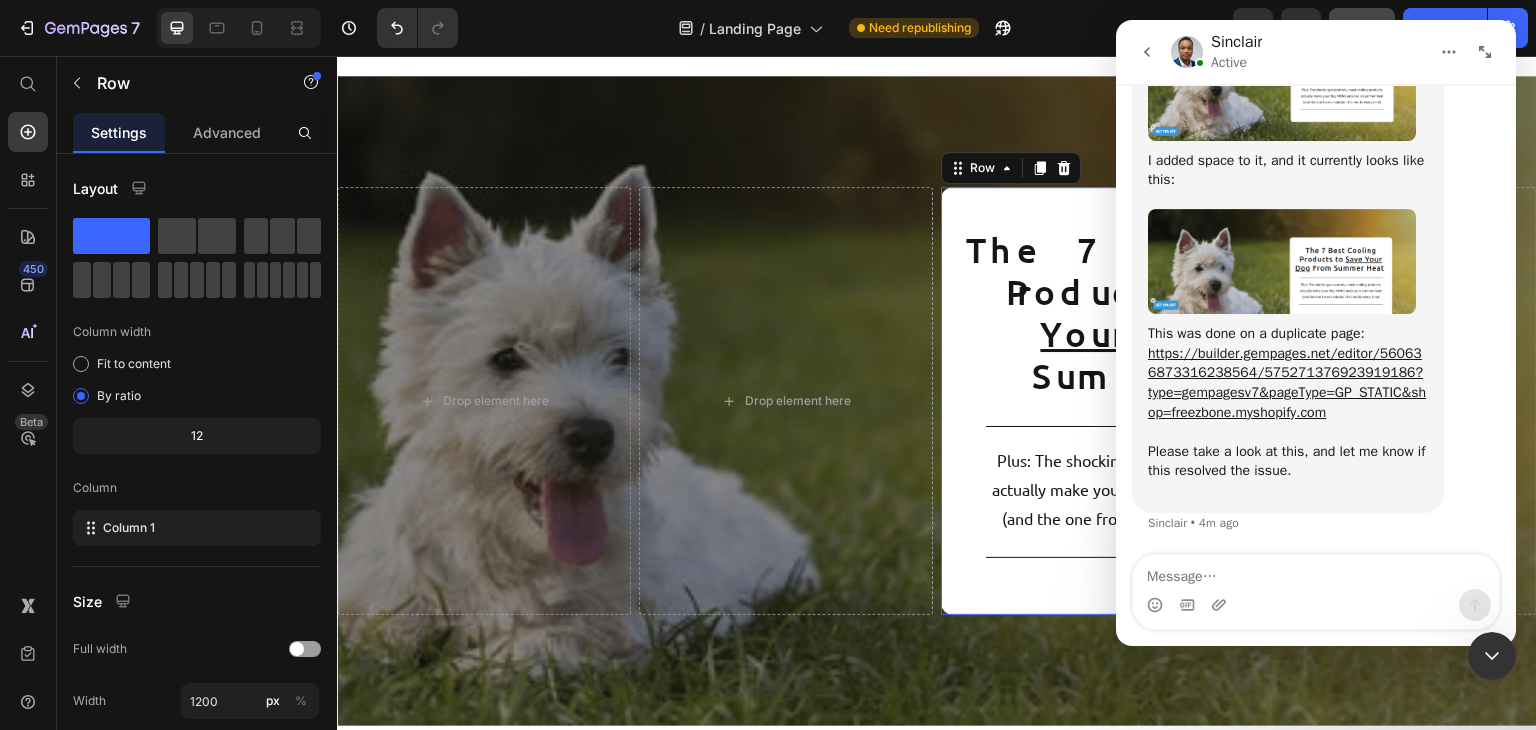 click on "The 7 Best Cooling Products to  Save Your Dog  From Summer Heat  Heading                Title Line Plus: The shocking reason why most cooling products actually make your dog MORE anxious in summer heat (and the one frozen solution that works every time) Text Block                Title Line Row   0" at bounding box center [1186, 400] 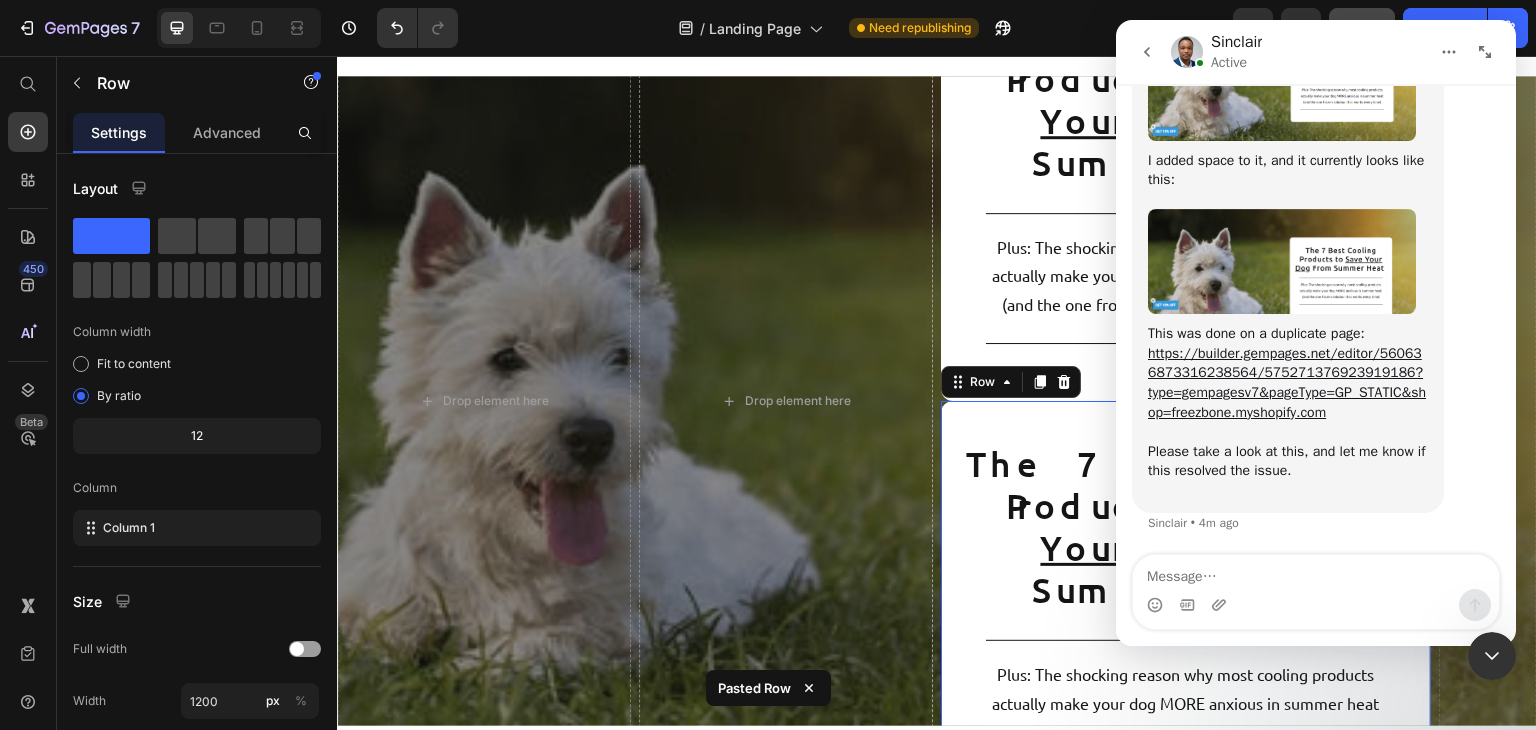 click 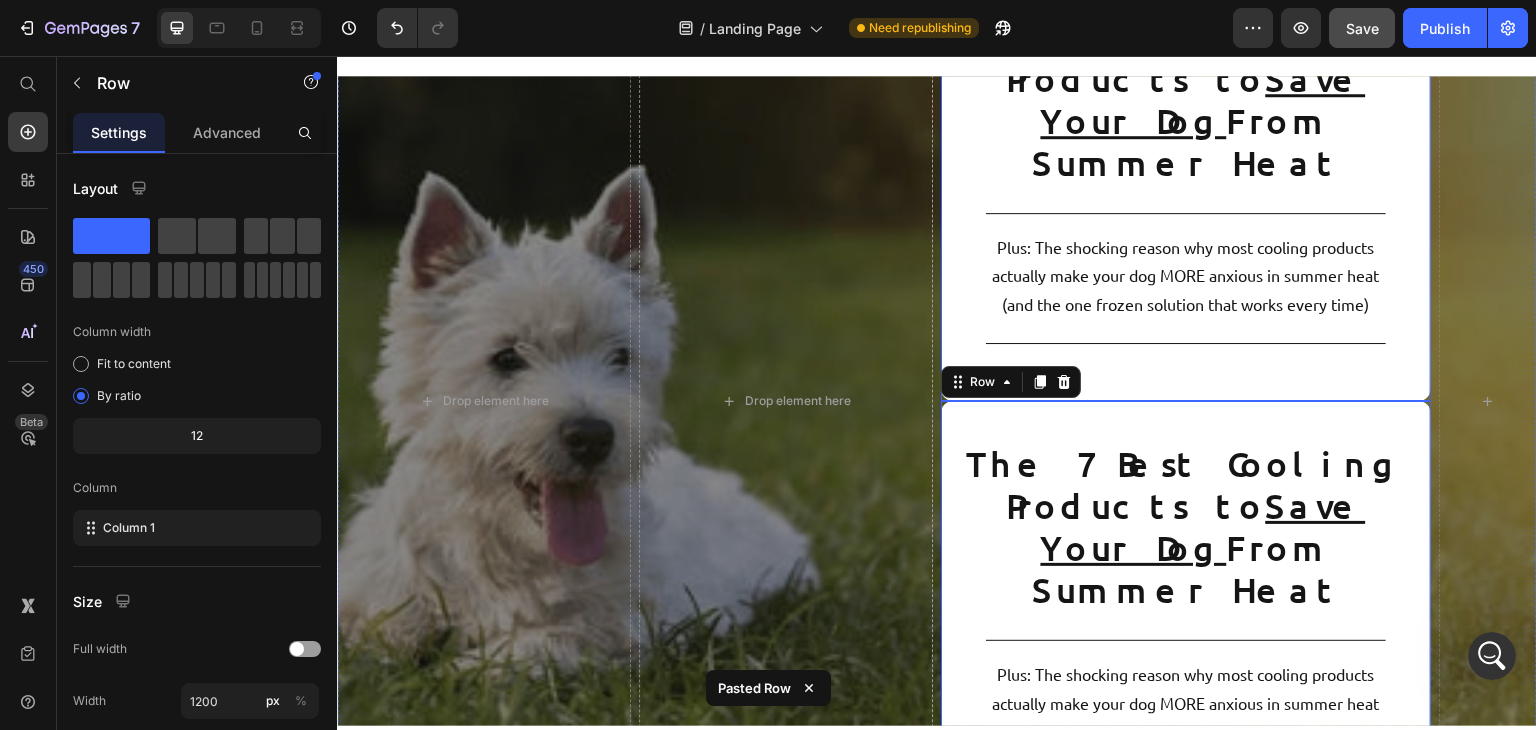 scroll, scrollTop: 0, scrollLeft: 0, axis: both 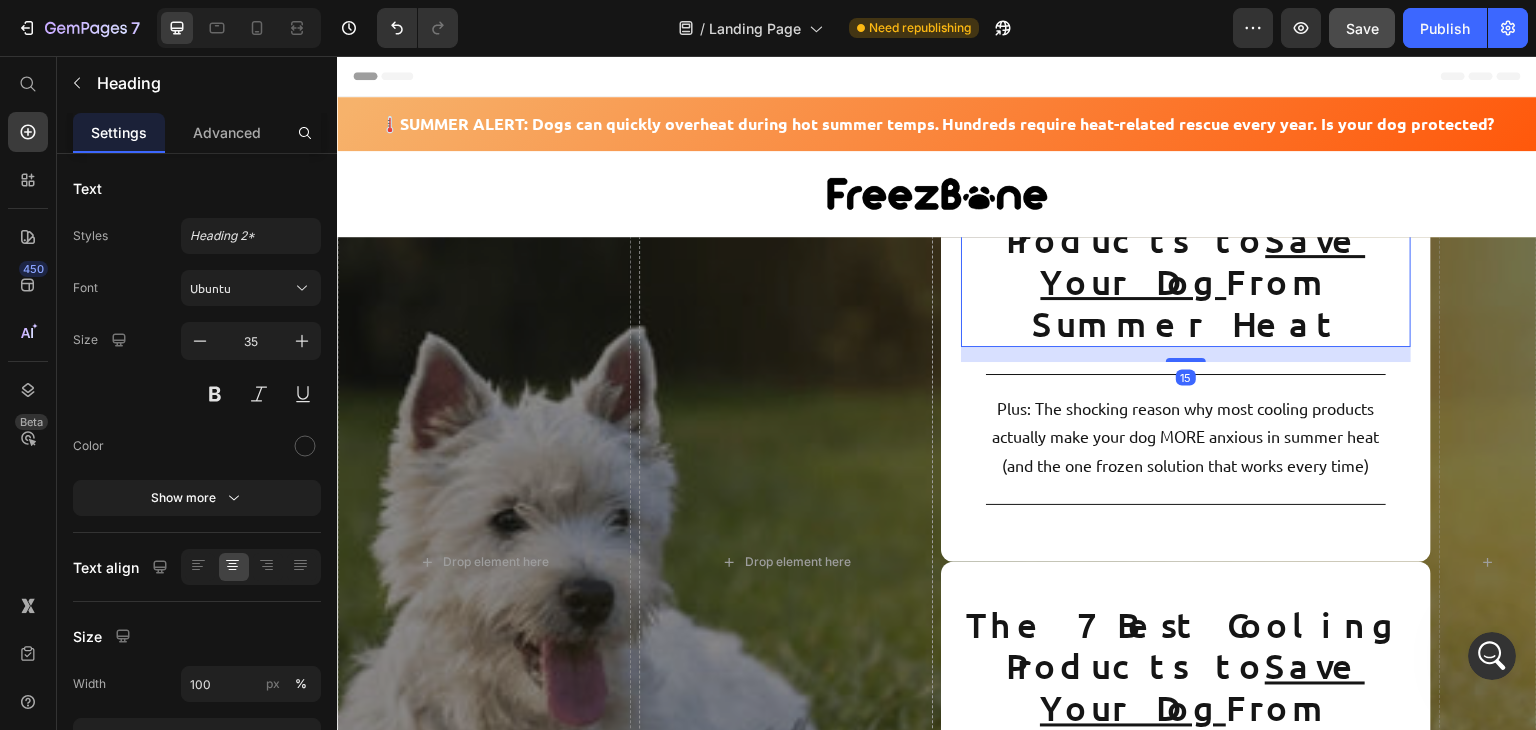 click 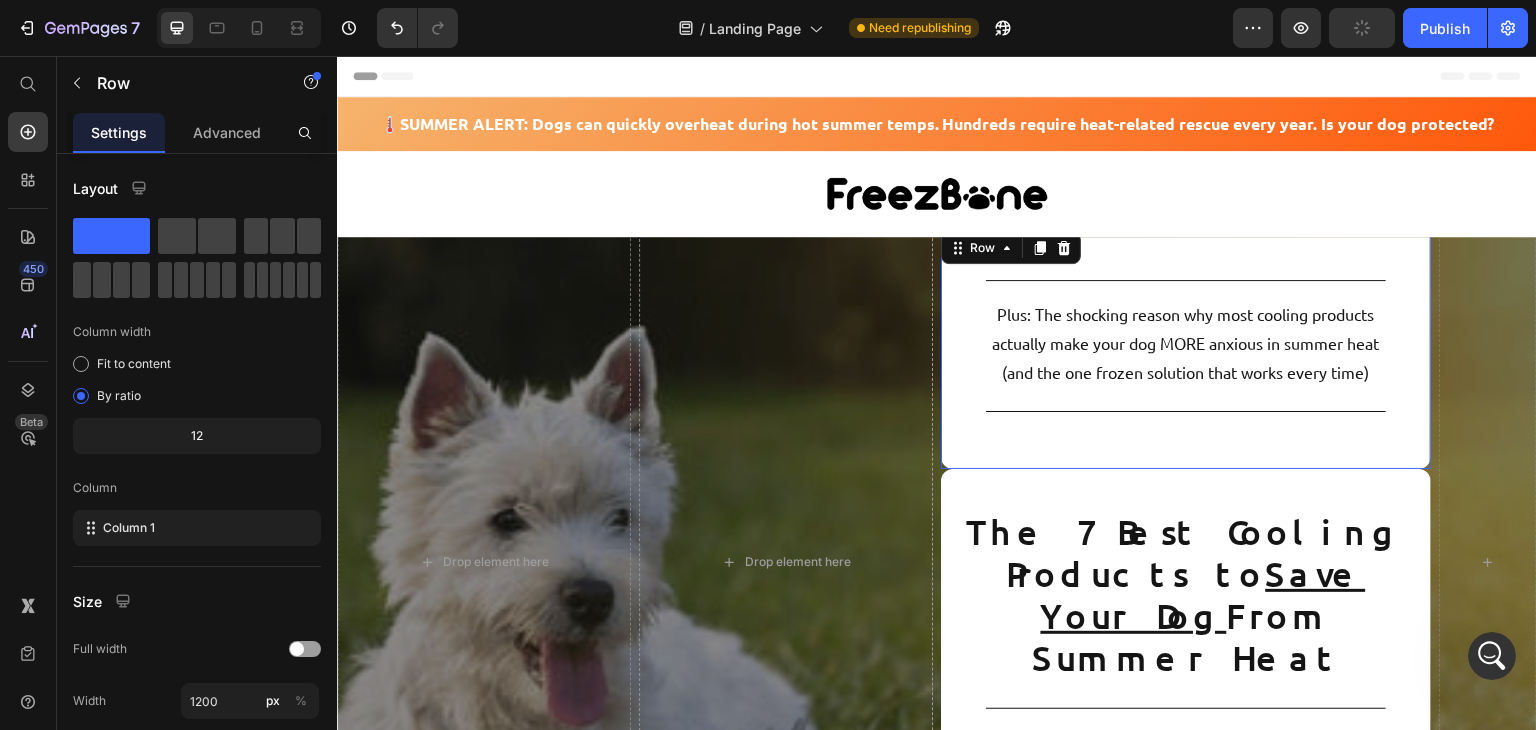 click on "Title Line Plus: The shocking reason why most cooling products actually make your dog MORE anxious in summer heat (and the one frozen solution that works every time) Text Block                Title Line Row   0" at bounding box center (1186, 348) 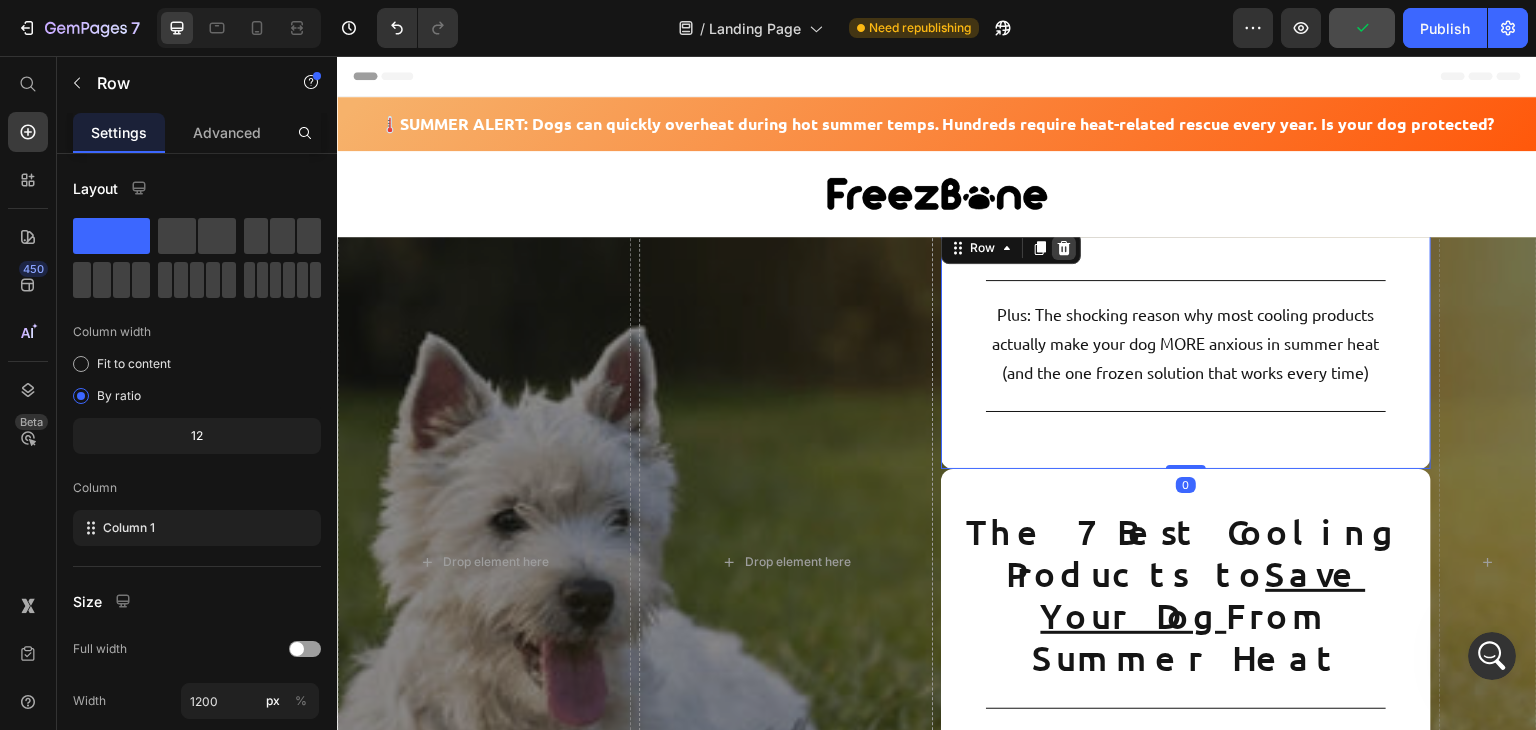 click 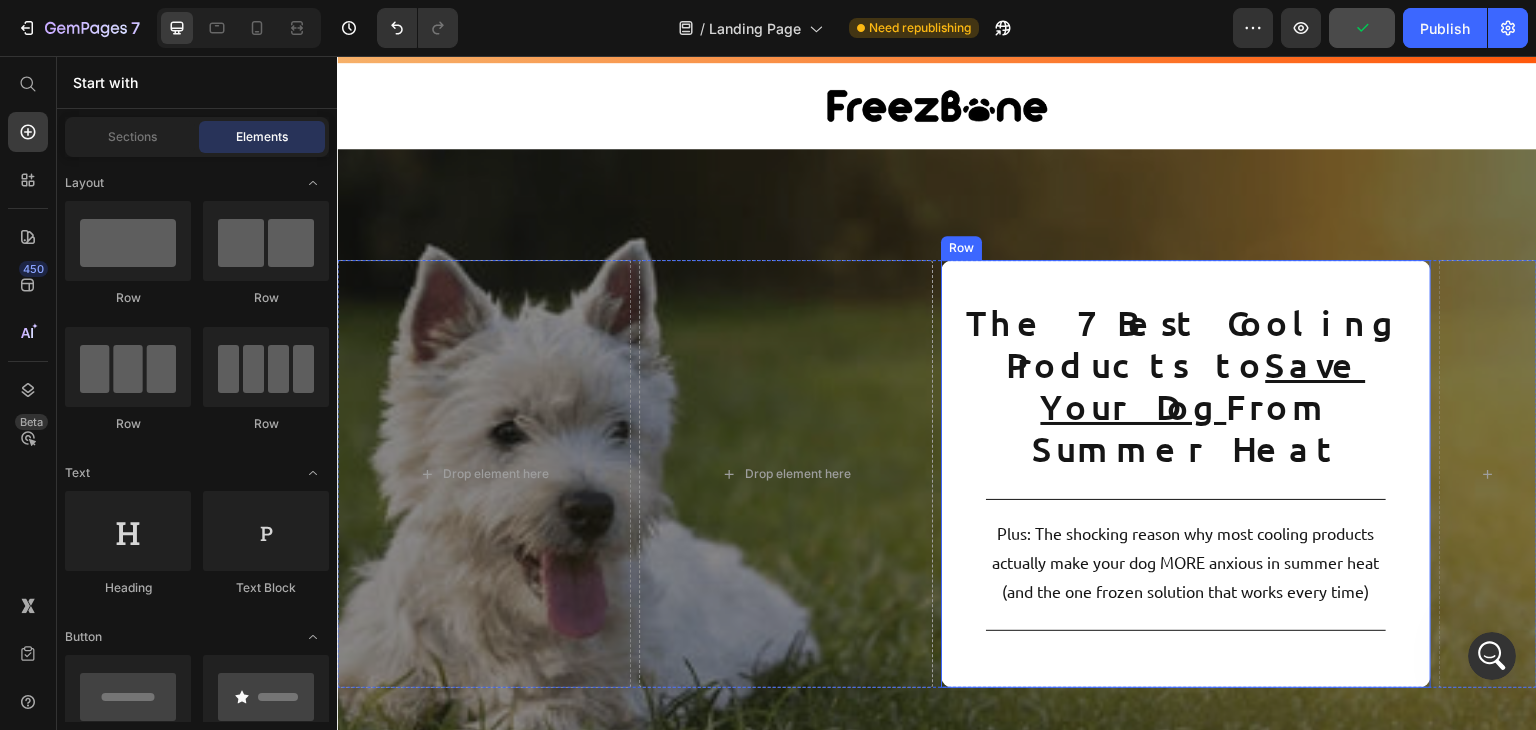 scroll, scrollTop: 94, scrollLeft: 0, axis: vertical 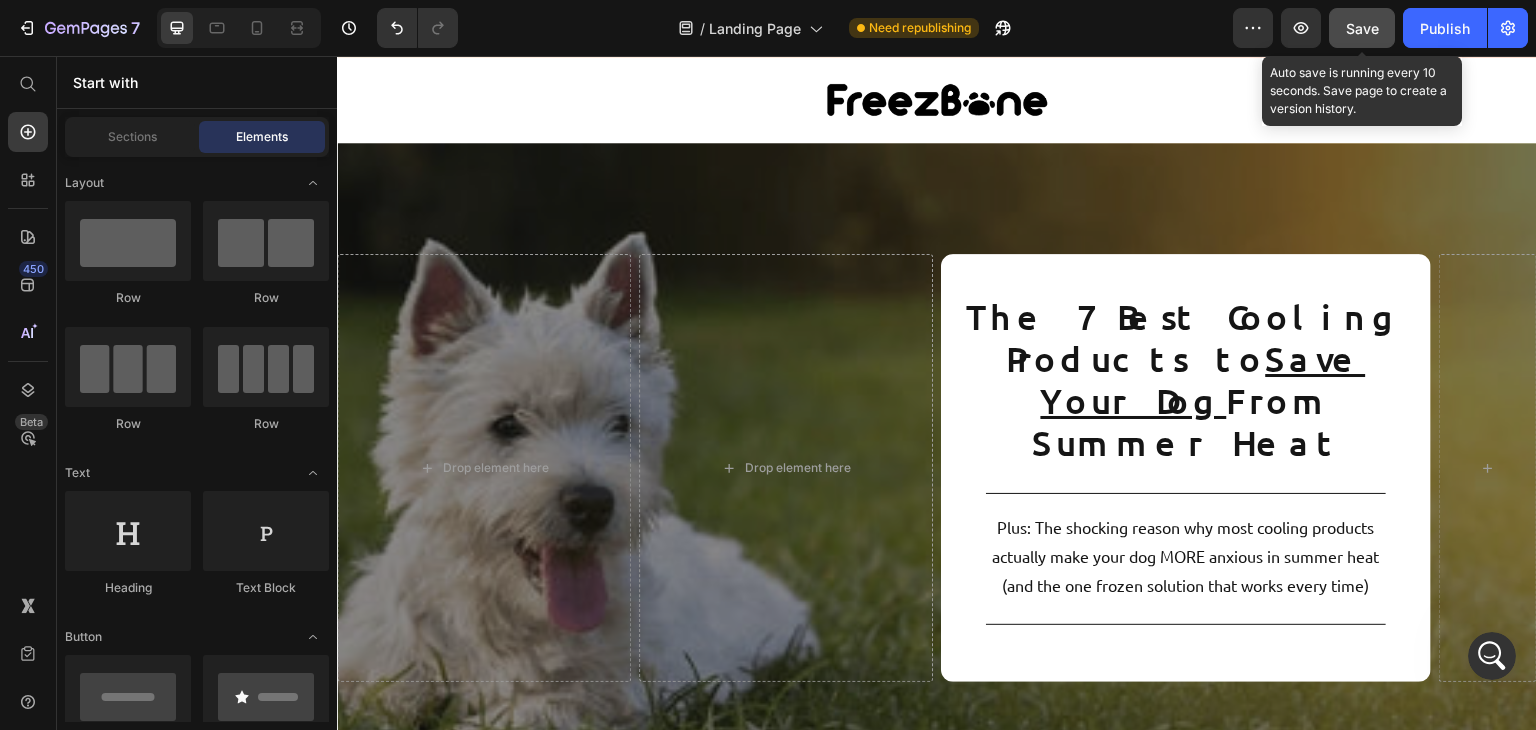 click on "Save" at bounding box center [1362, 28] 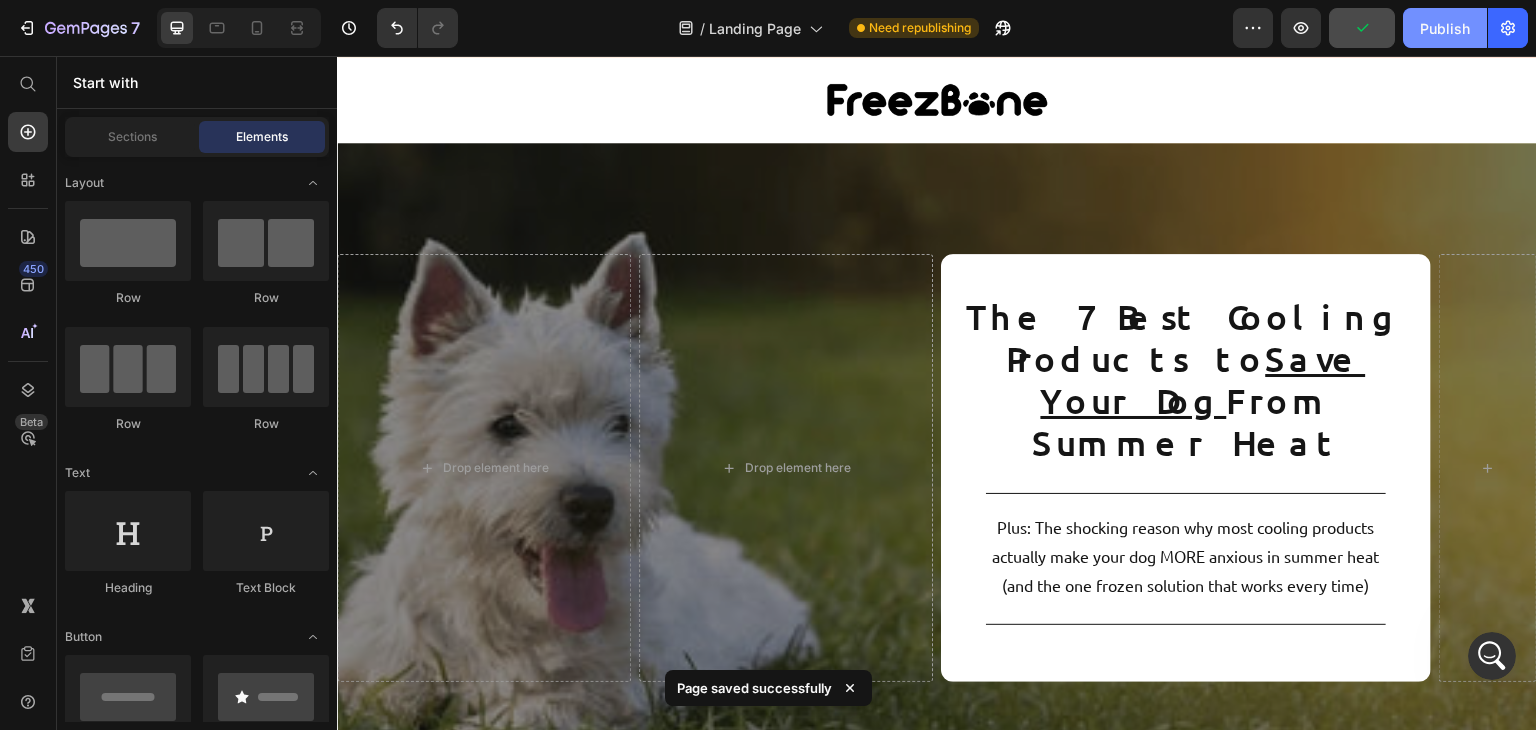 click on "Publish" at bounding box center (1445, 28) 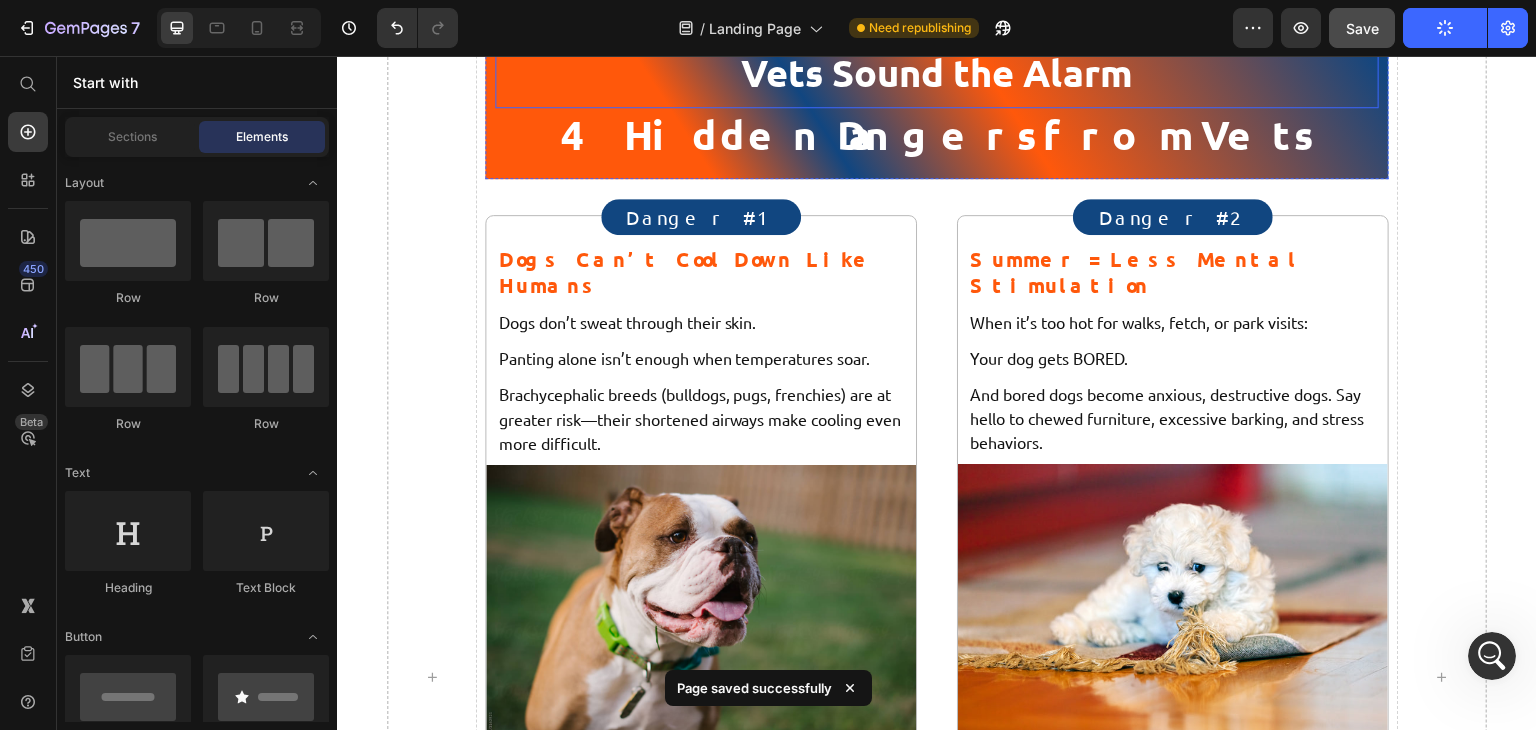 scroll, scrollTop: 1300, scrollLeft: 0, axis: vertical 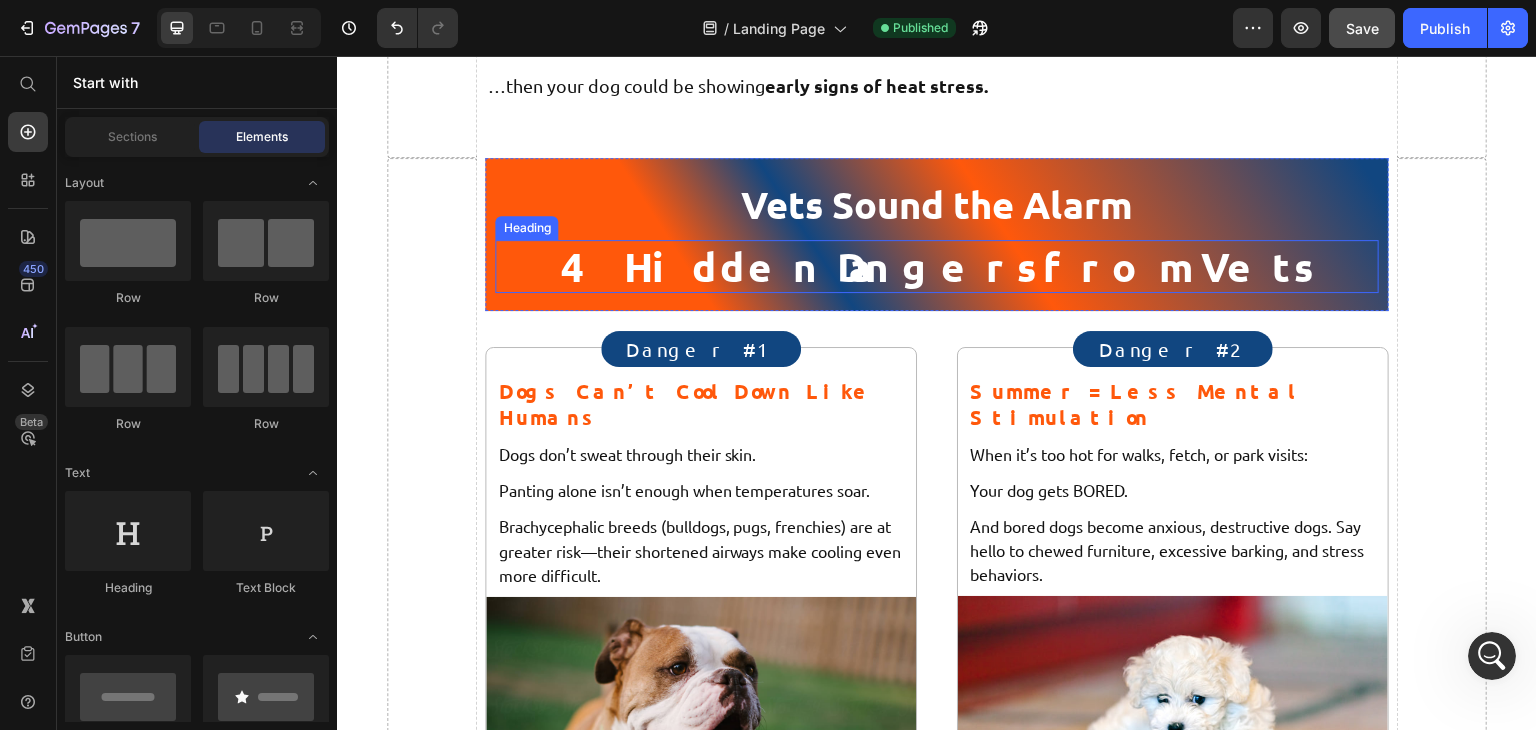click on "4 Hidden Dangers from Vets" at bounding box center (936, 266) 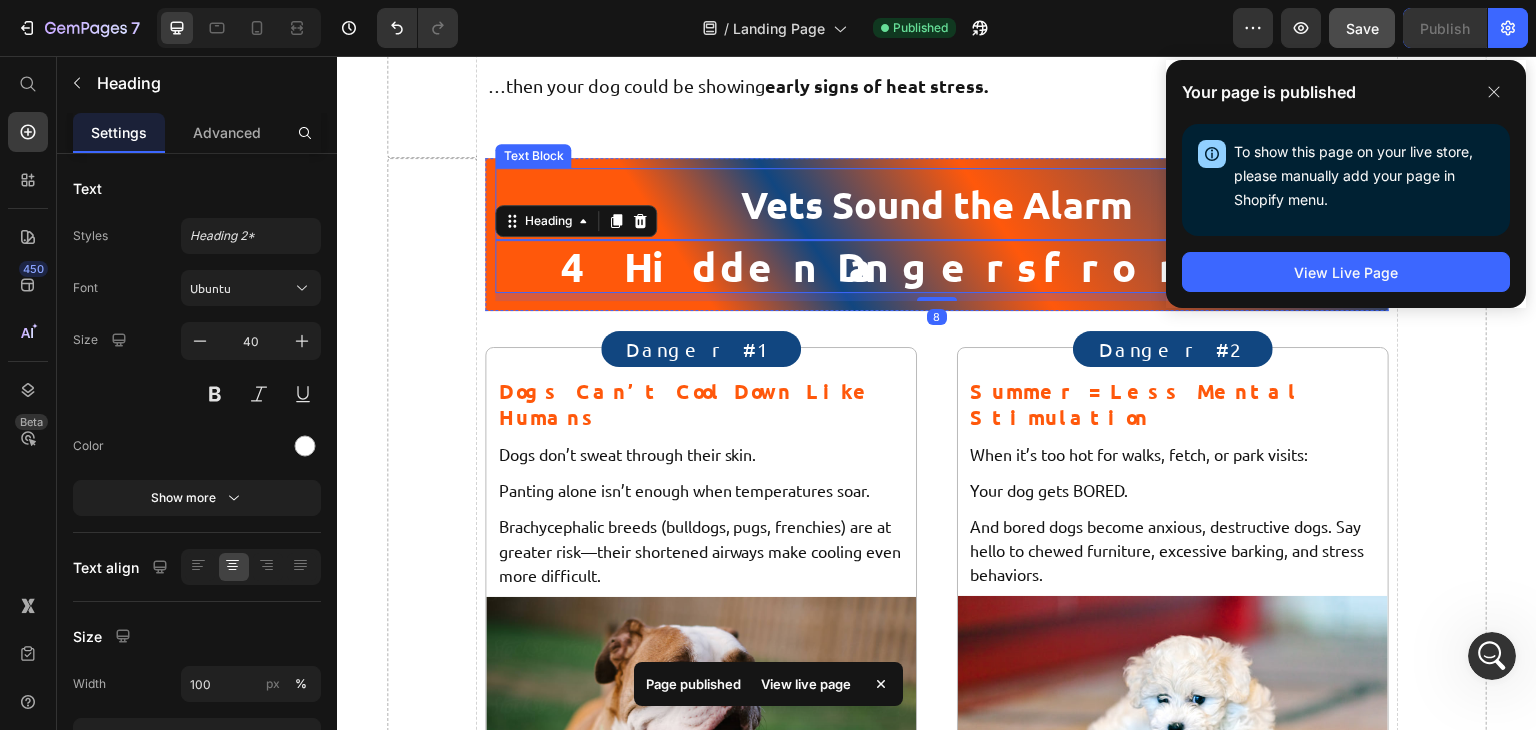 click on "Vets Sound the Alarm" at bounding box center [936, 204] 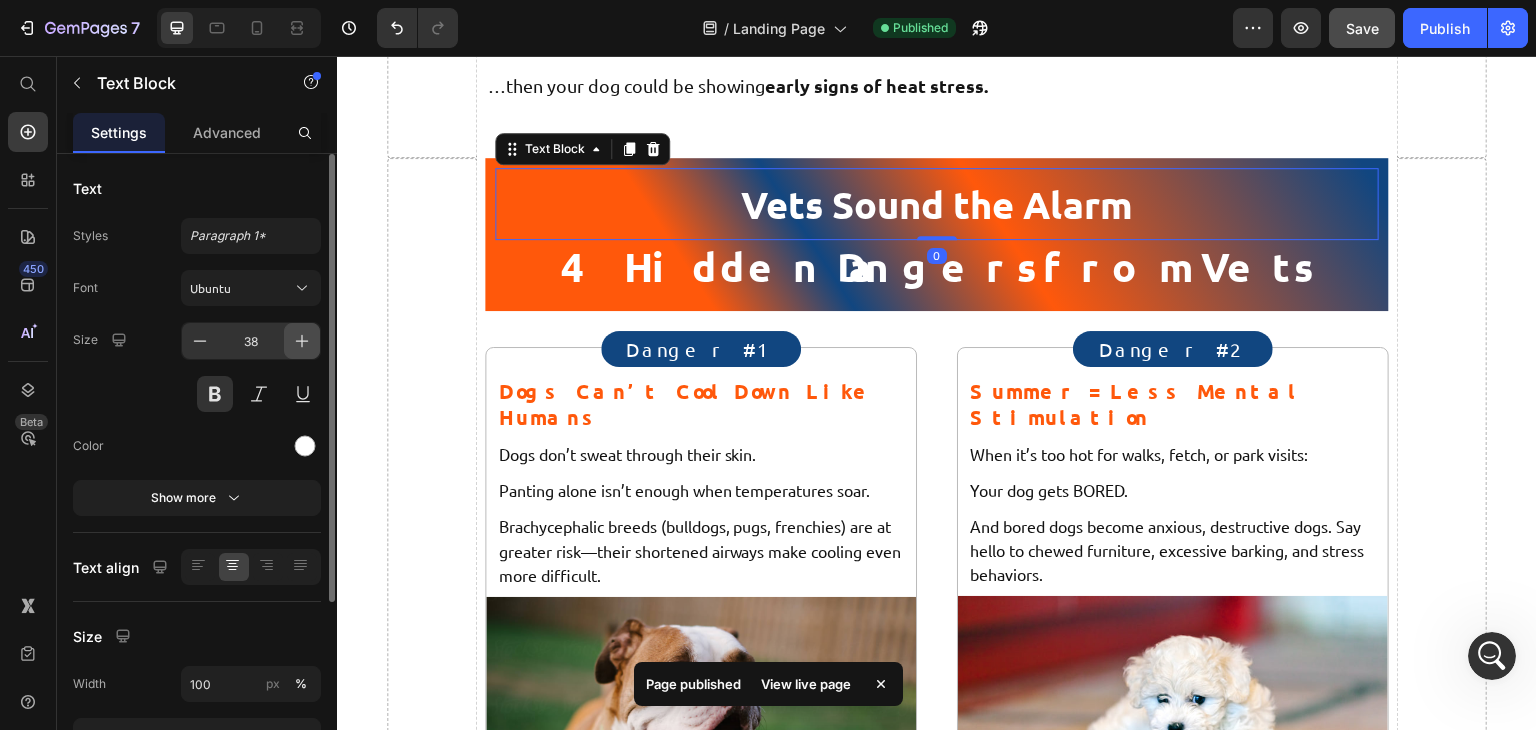 click 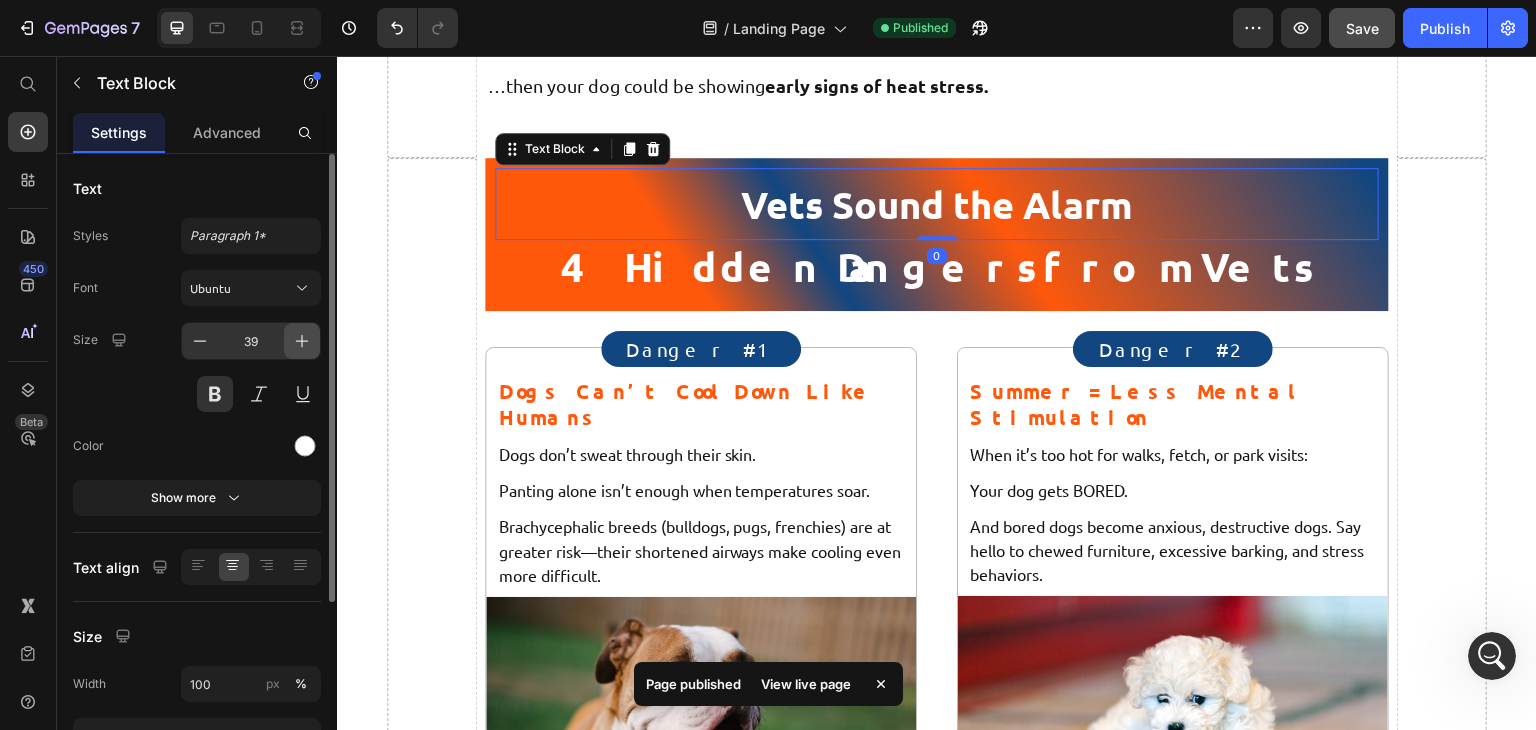 click 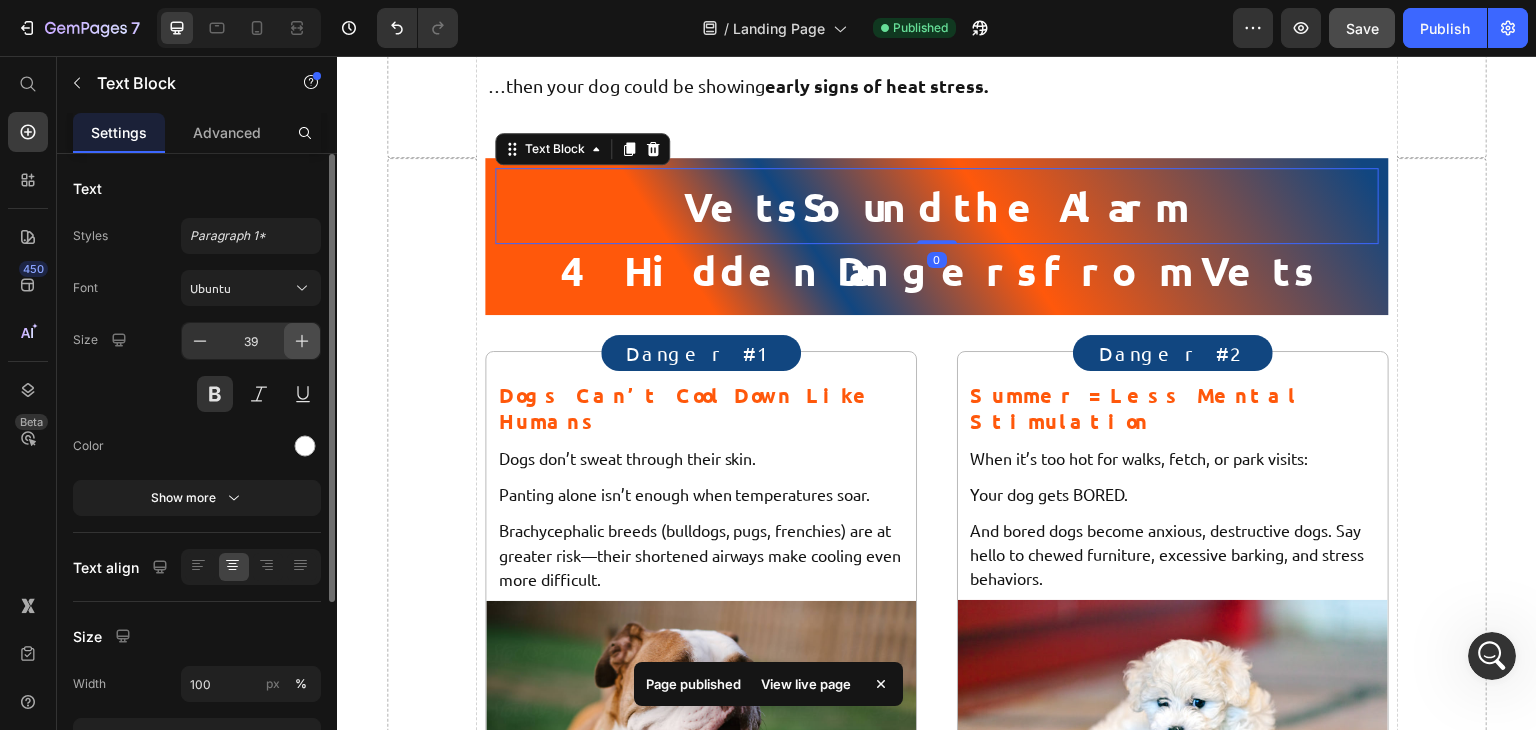 type on "40" 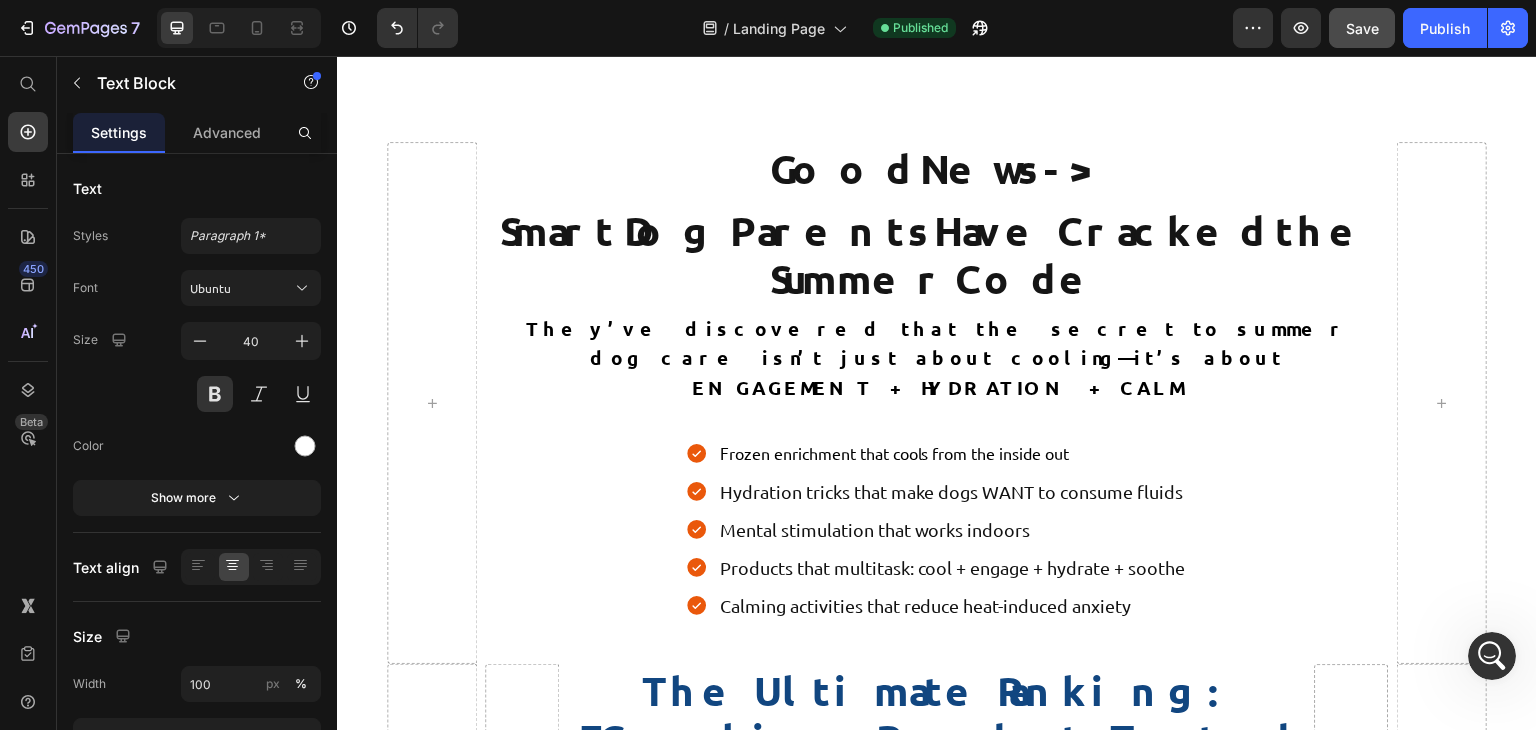 scroll, scrollTop: 2723, scrollLeft: 0, axis: vertical 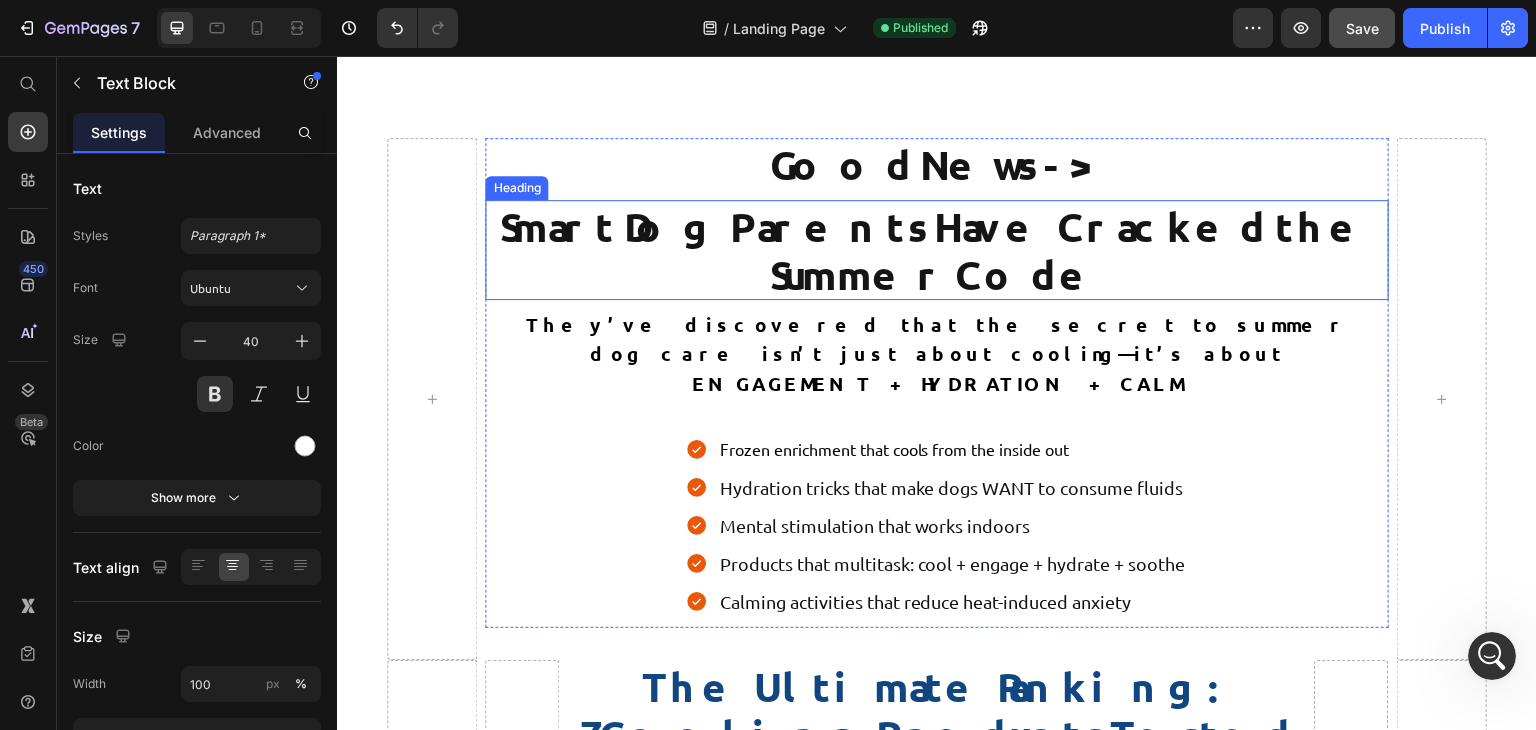 click on "Smart Dog Parents Have Cracked the Summer Code" at bounding box center (936, 250) 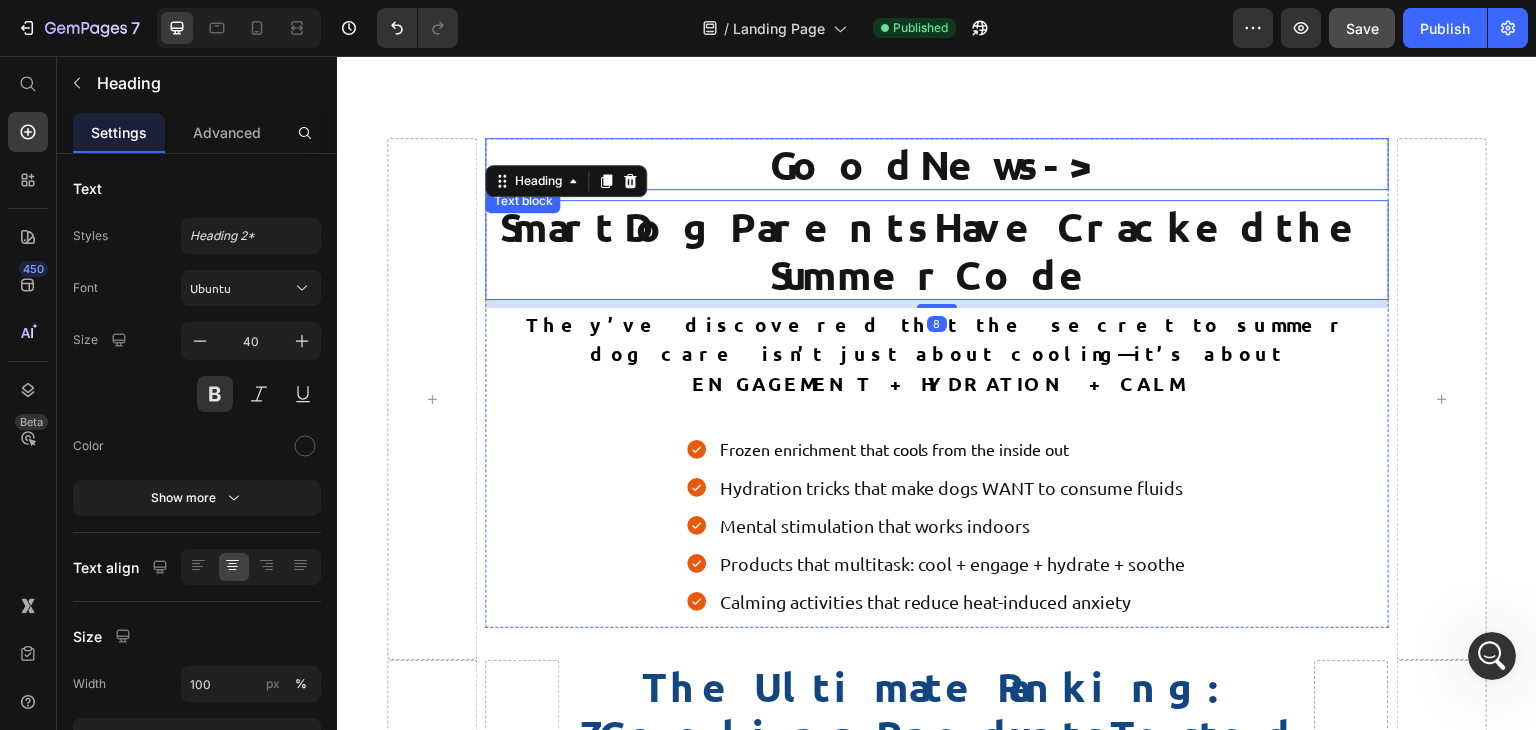 click on "Good News ->" at bounding box center [936, 164] 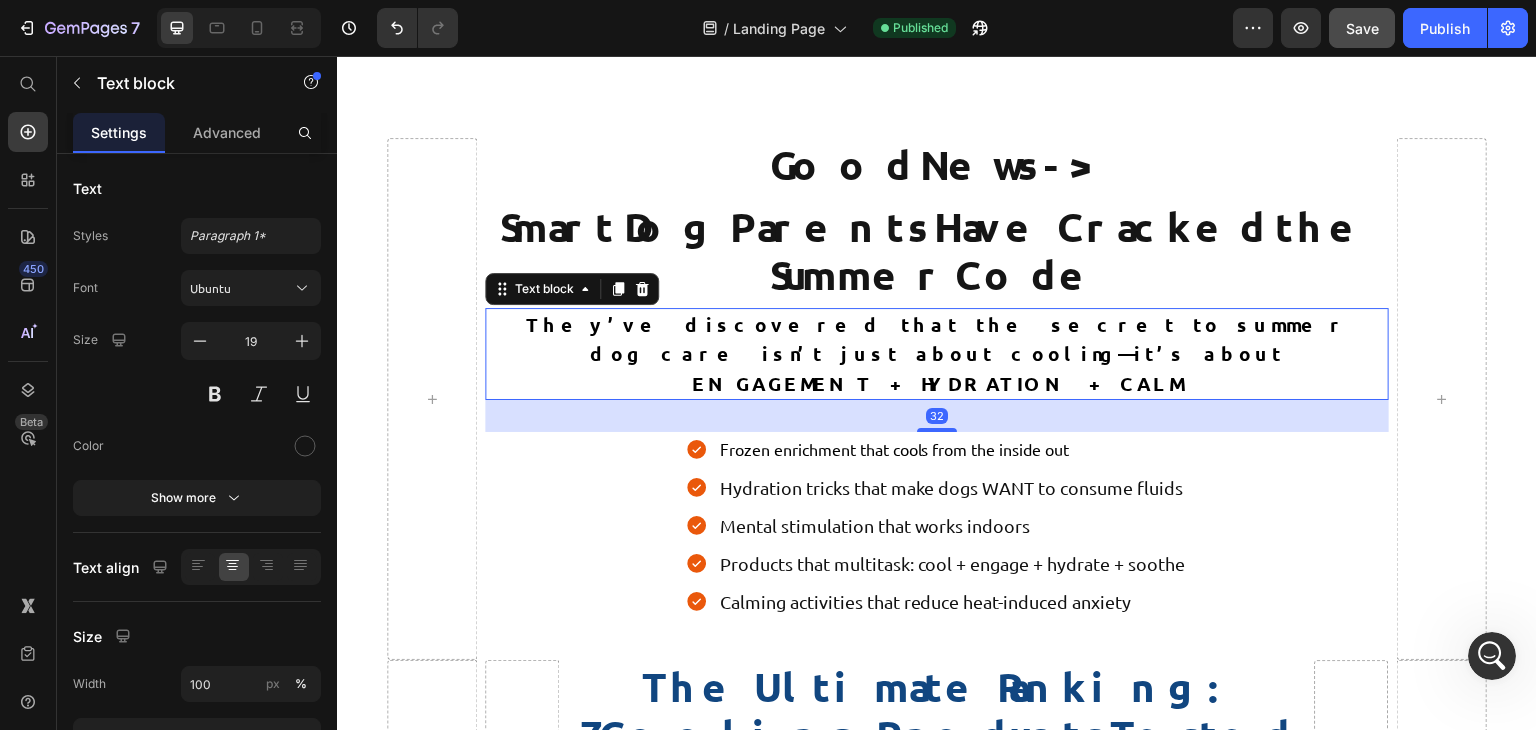 click on "They’ve discovered that the secret to summer dog care isn’t just about cooling—it’s about ENGAGEMENT + HYDRATION + CALM" at bounding box center (937, 354) 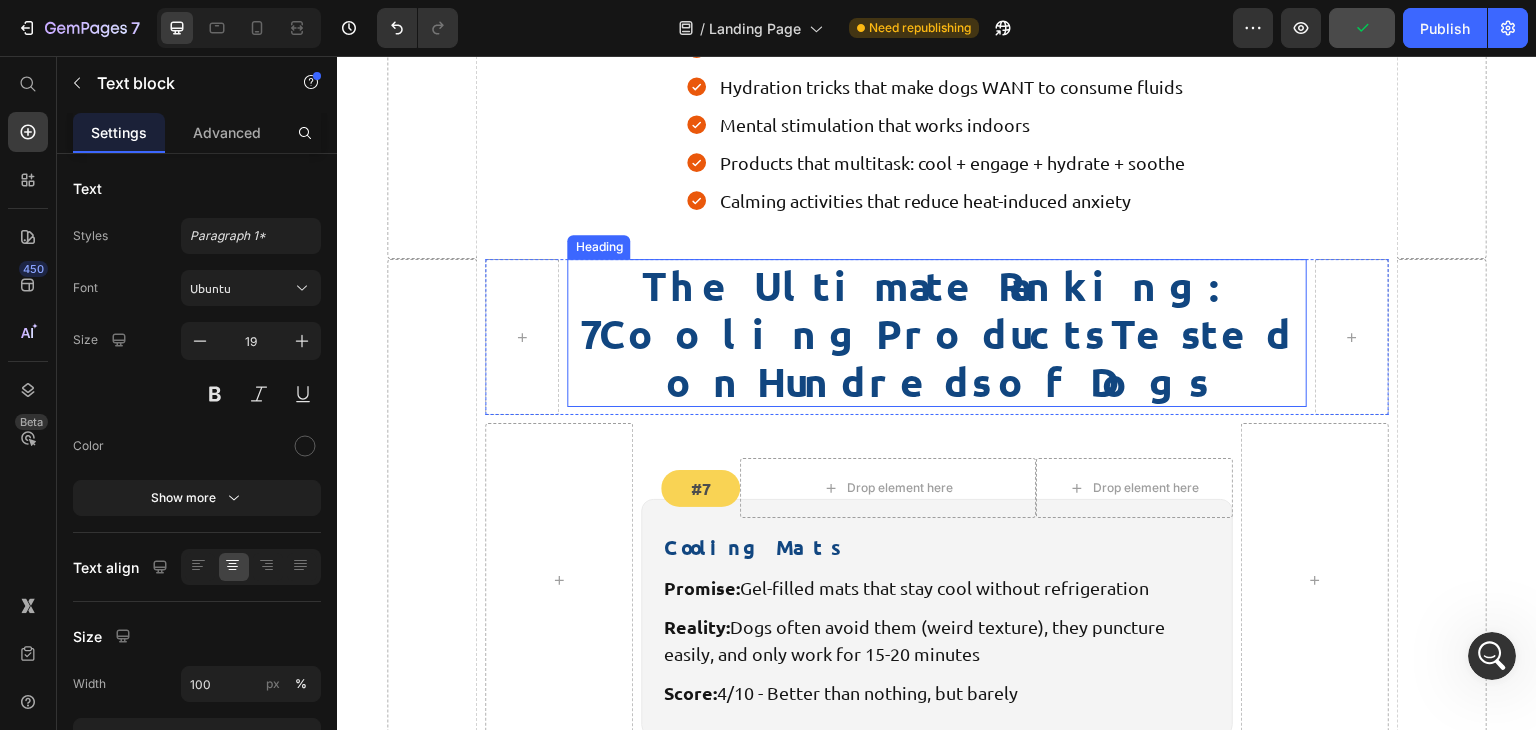 scroll, scrollTop: 3118, scrollLeft: 0, axis: vertical 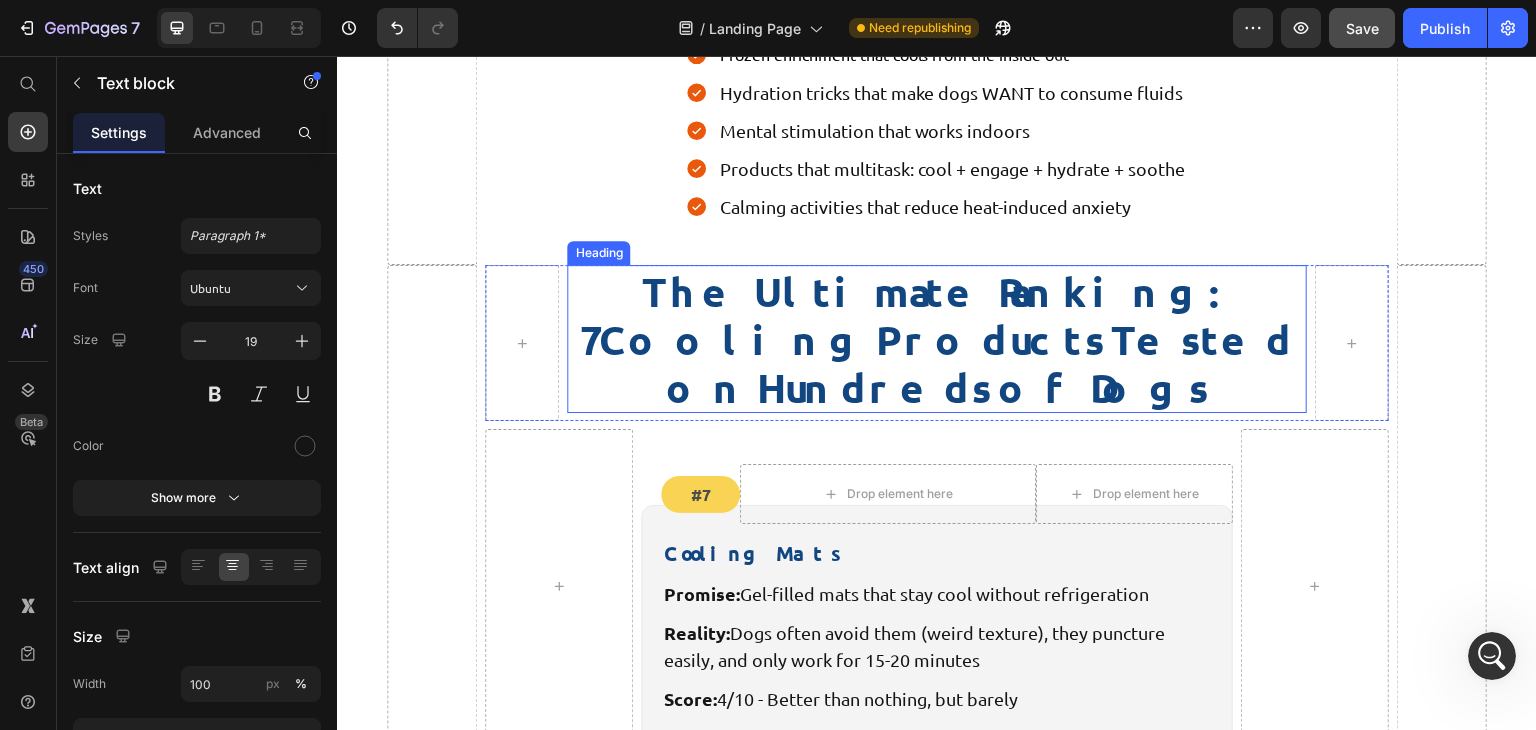 click on "The Ultimate Ranking:  7 Cooling Products Tested on Hundreds of Dogs" at bounding box center (936, 339) 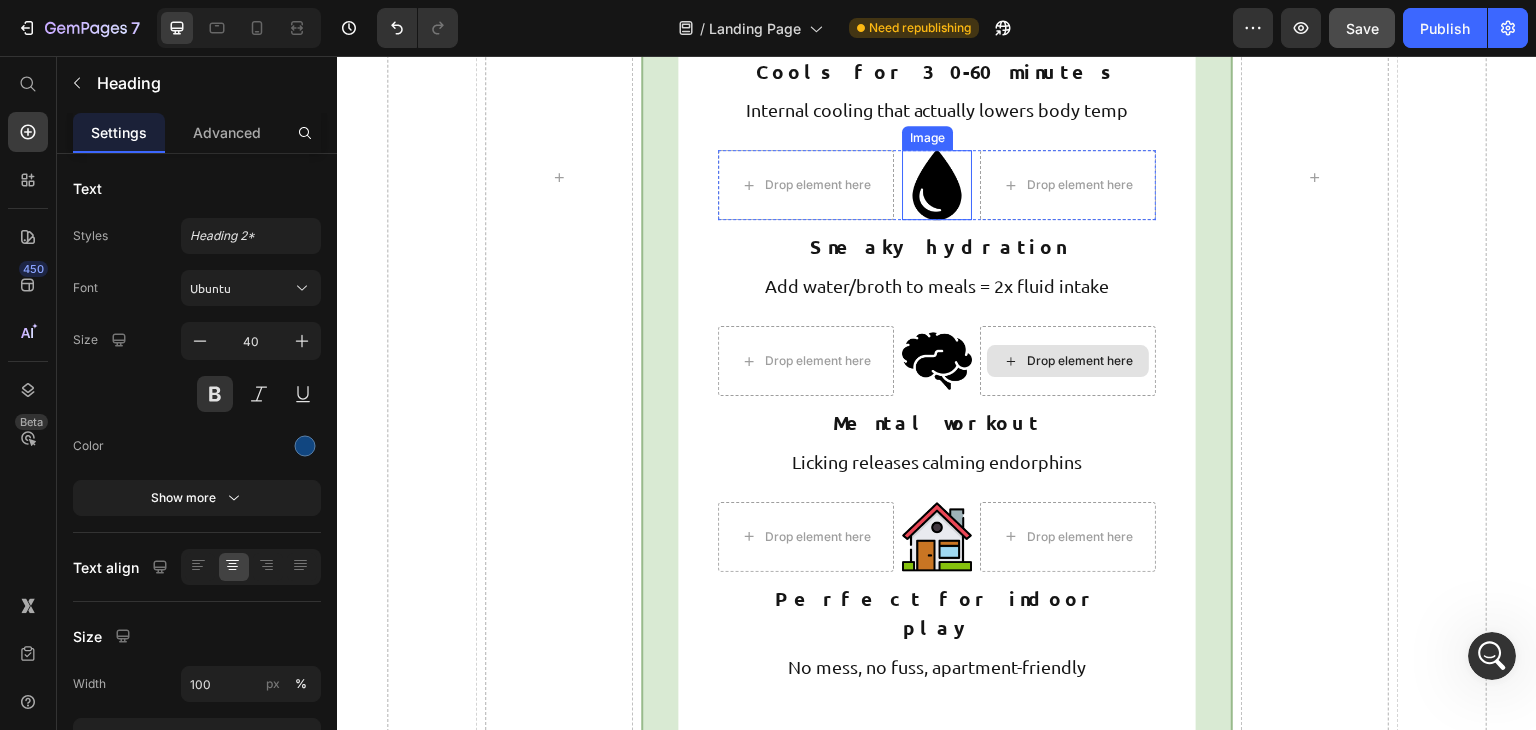 scroll, scrollTop: 5792, scrollLeft: 0, axis: vertical 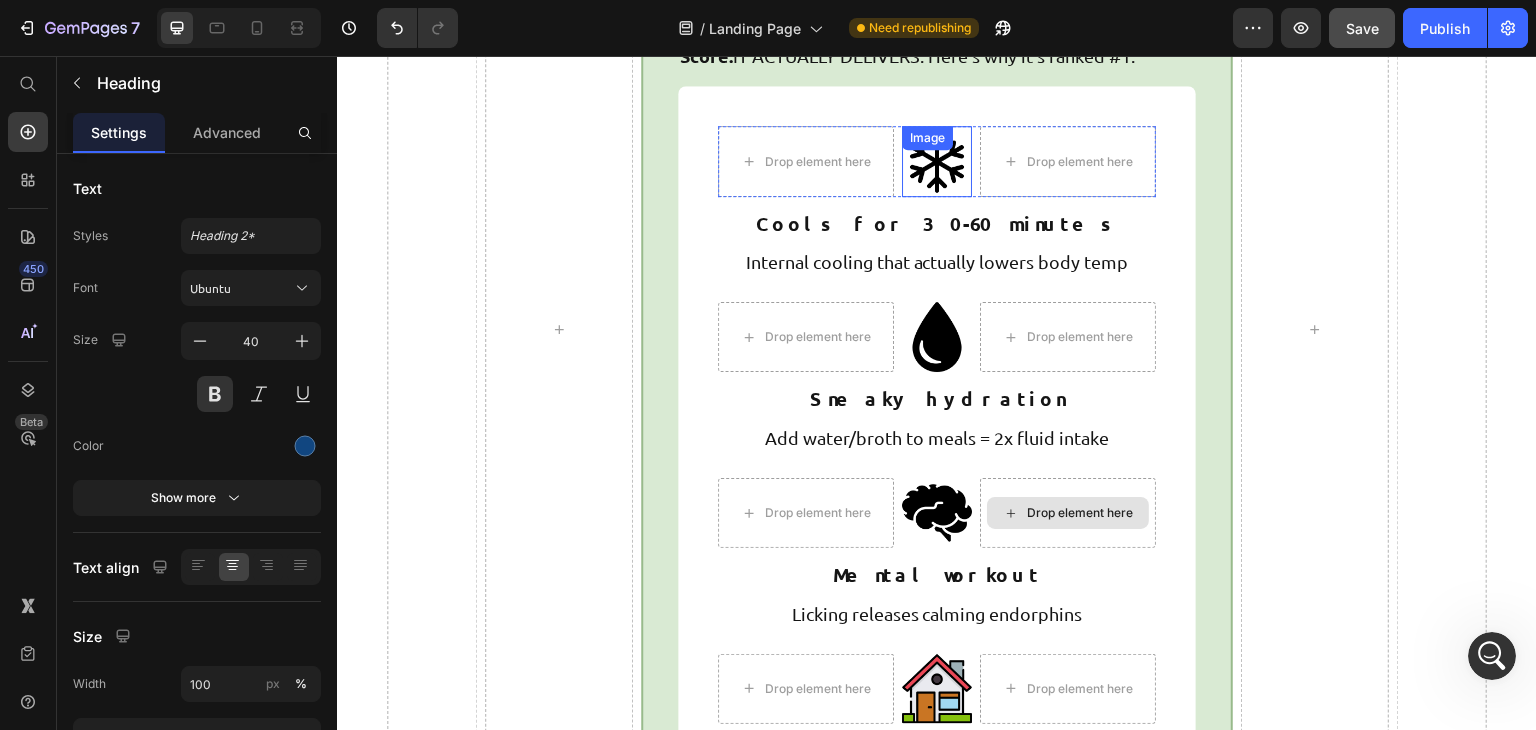 click at bounding box center (937, 161) 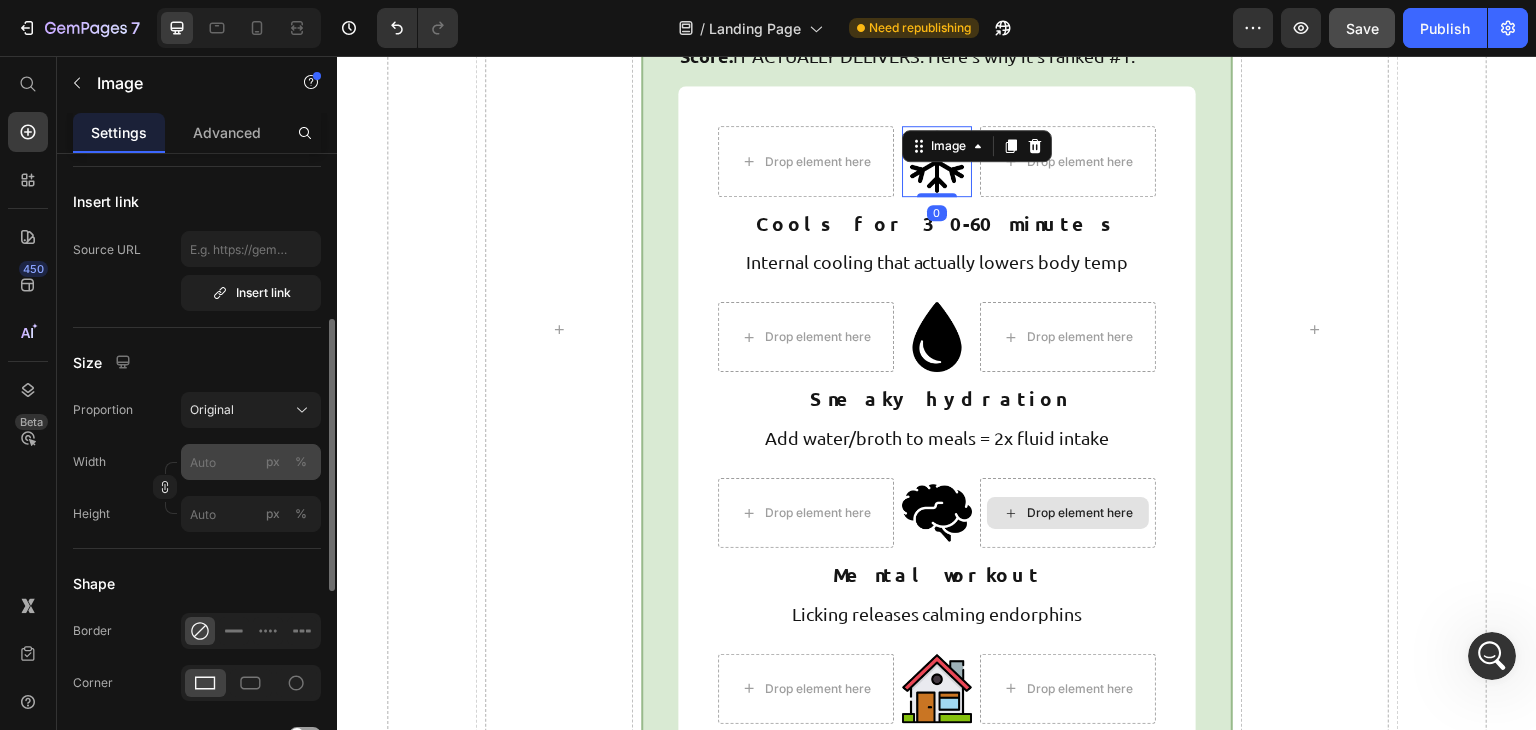 scroll, scrollTop: 384, scrollLeft: 0, axis: vertical 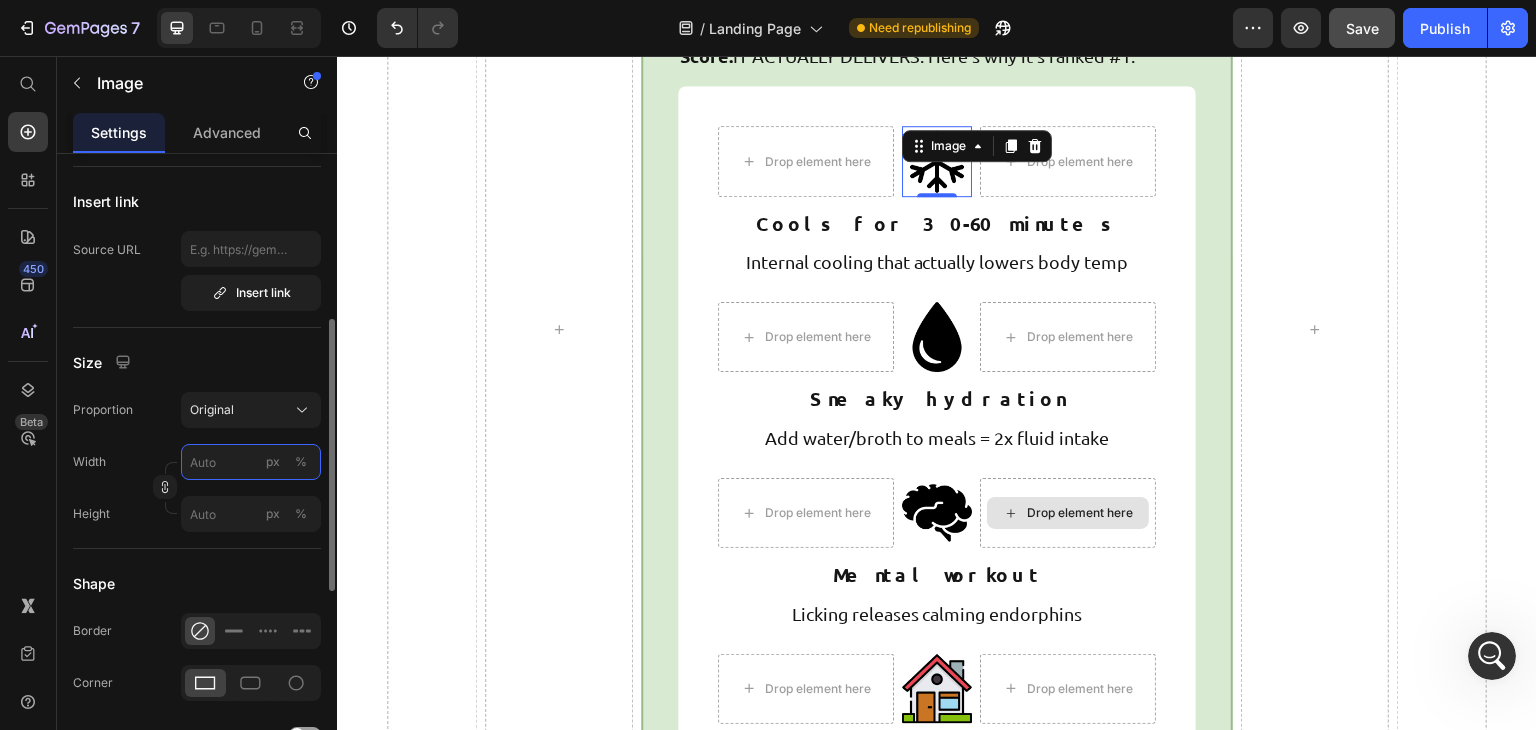 click on "px %" at bounding box center (251, 462) 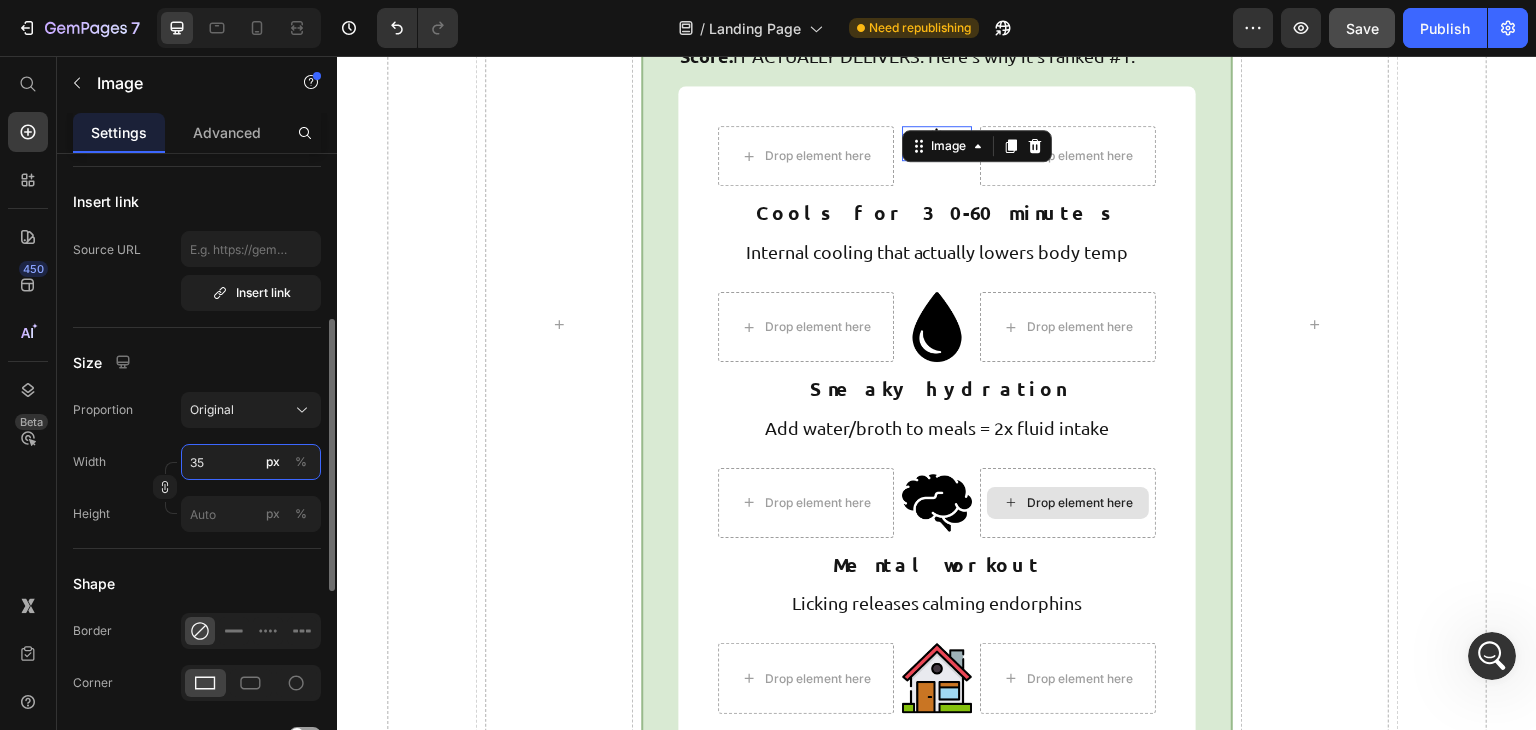 type on "35" 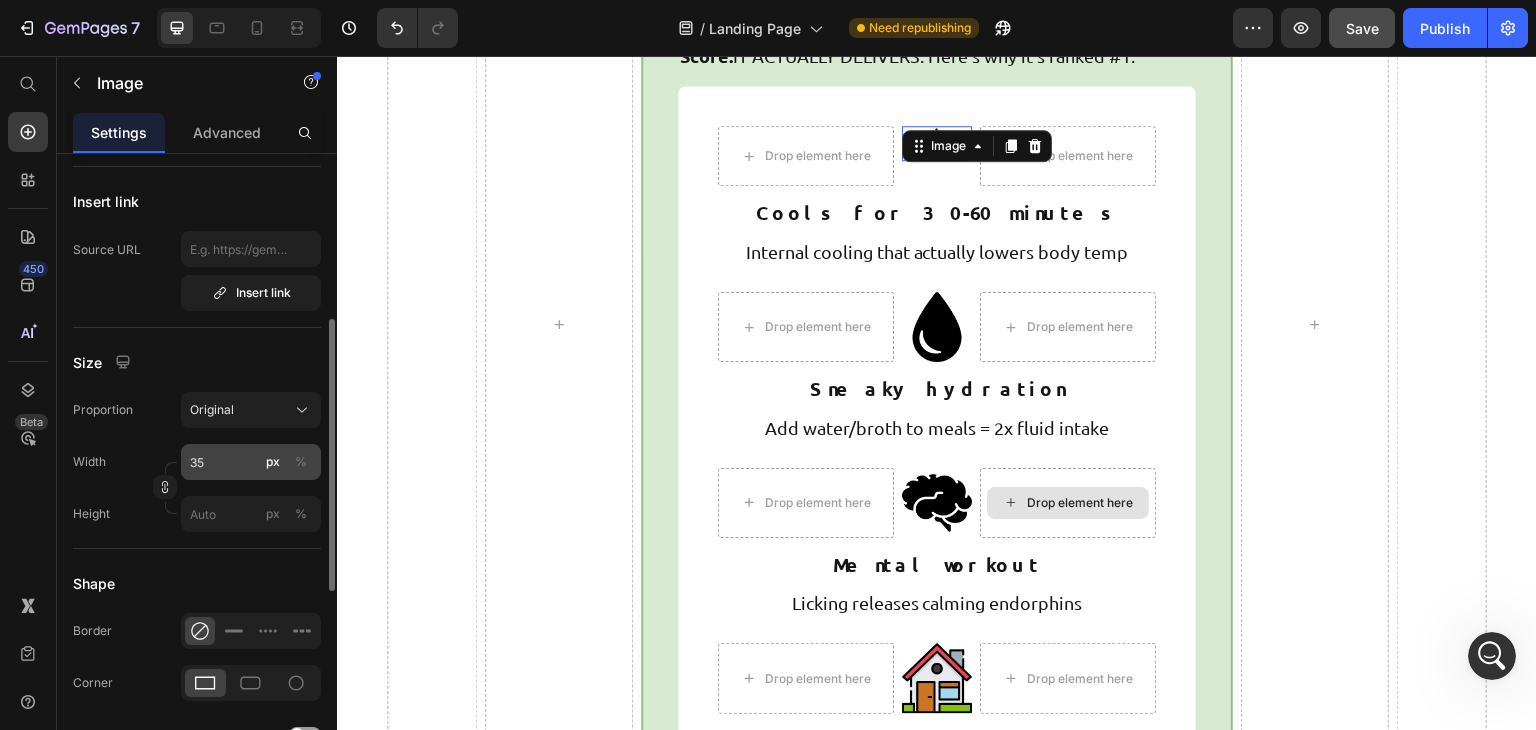 drag, startPoint x: 292, startPoint y: 457, endPoint x: 328, endPoint y: 410, distance: 59.20304 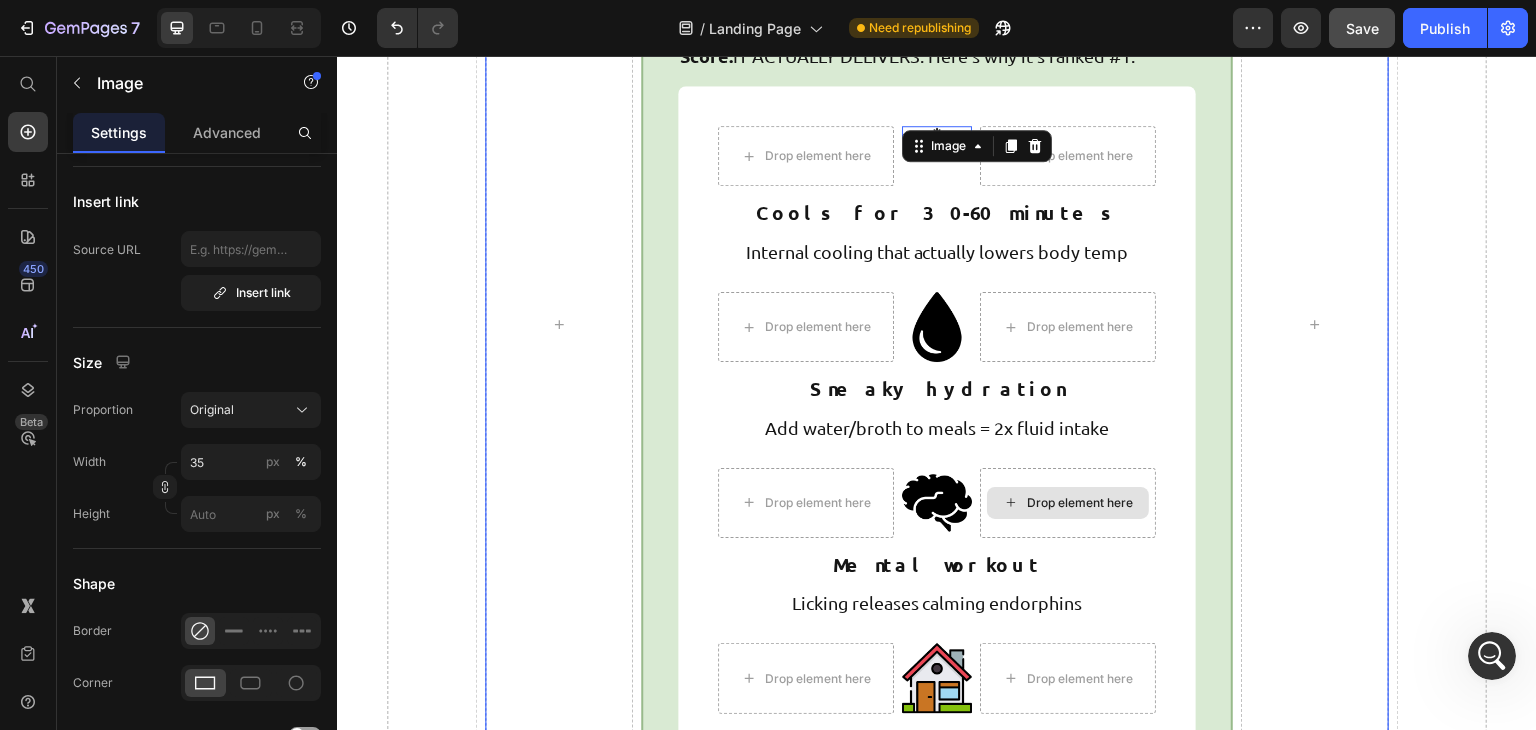 scroll, scrollTop: 5554, scrollLeft: 0, axis: vertical 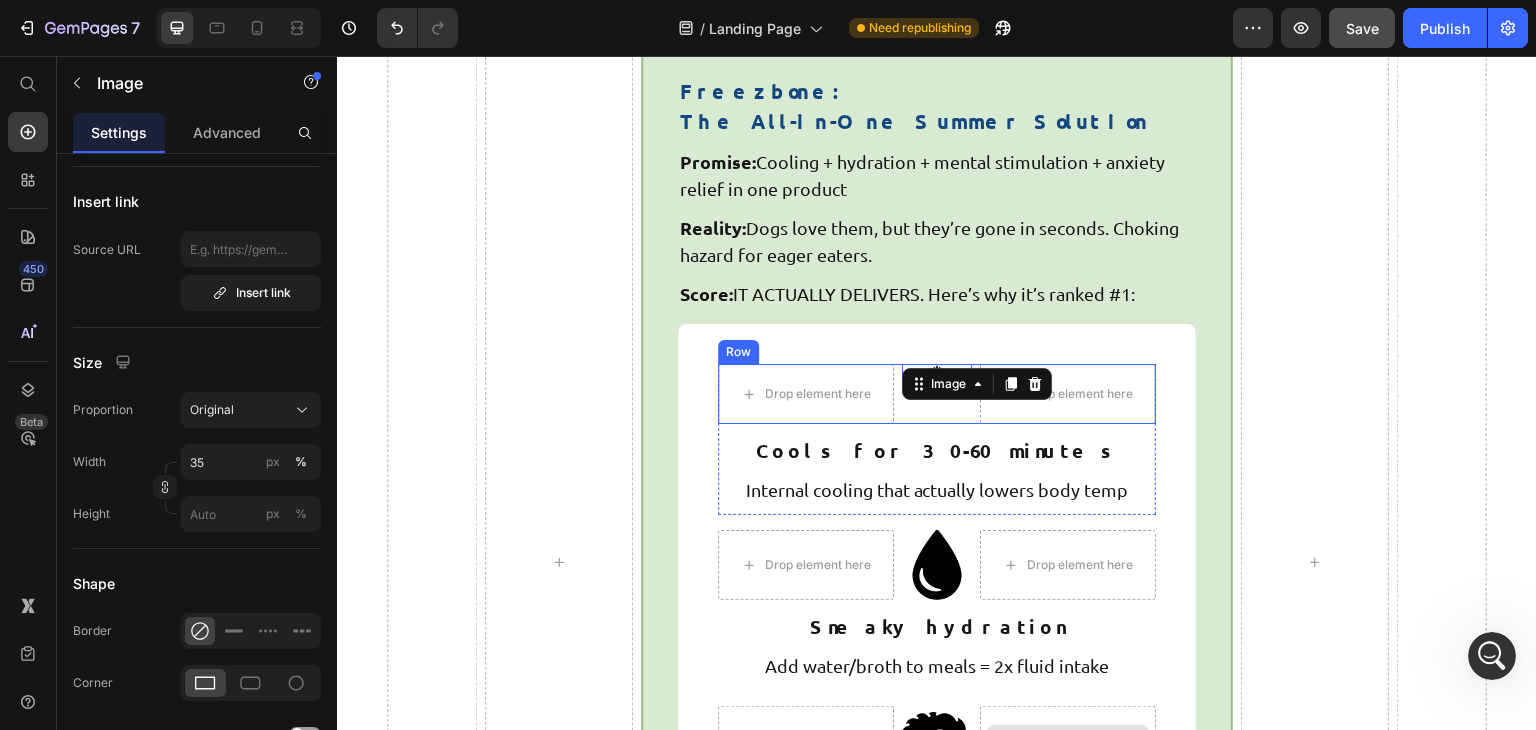 click on "Image   0" at bounding box center (937, 394) 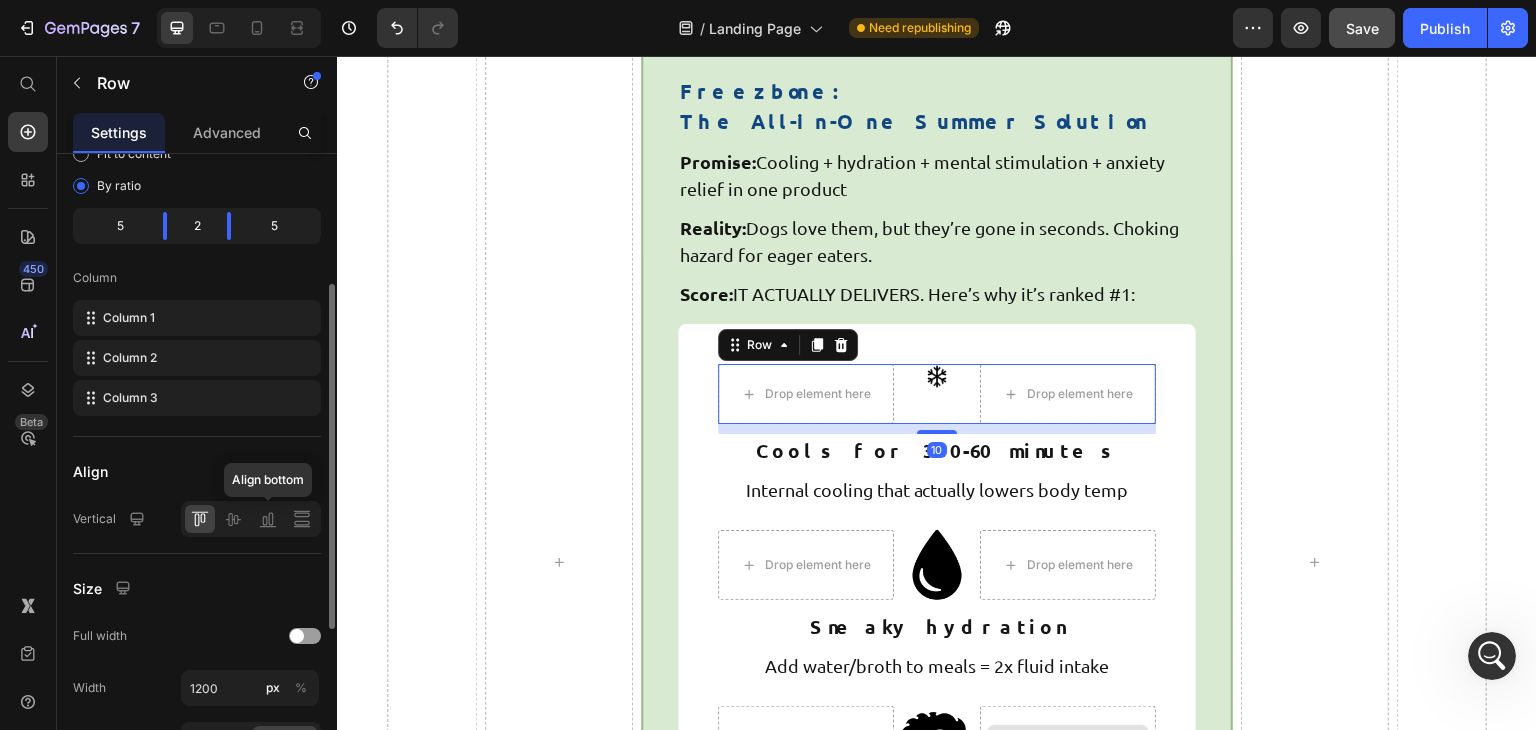 scroll, scrollTop: 222, scrollLeft: 0, axis: vertical 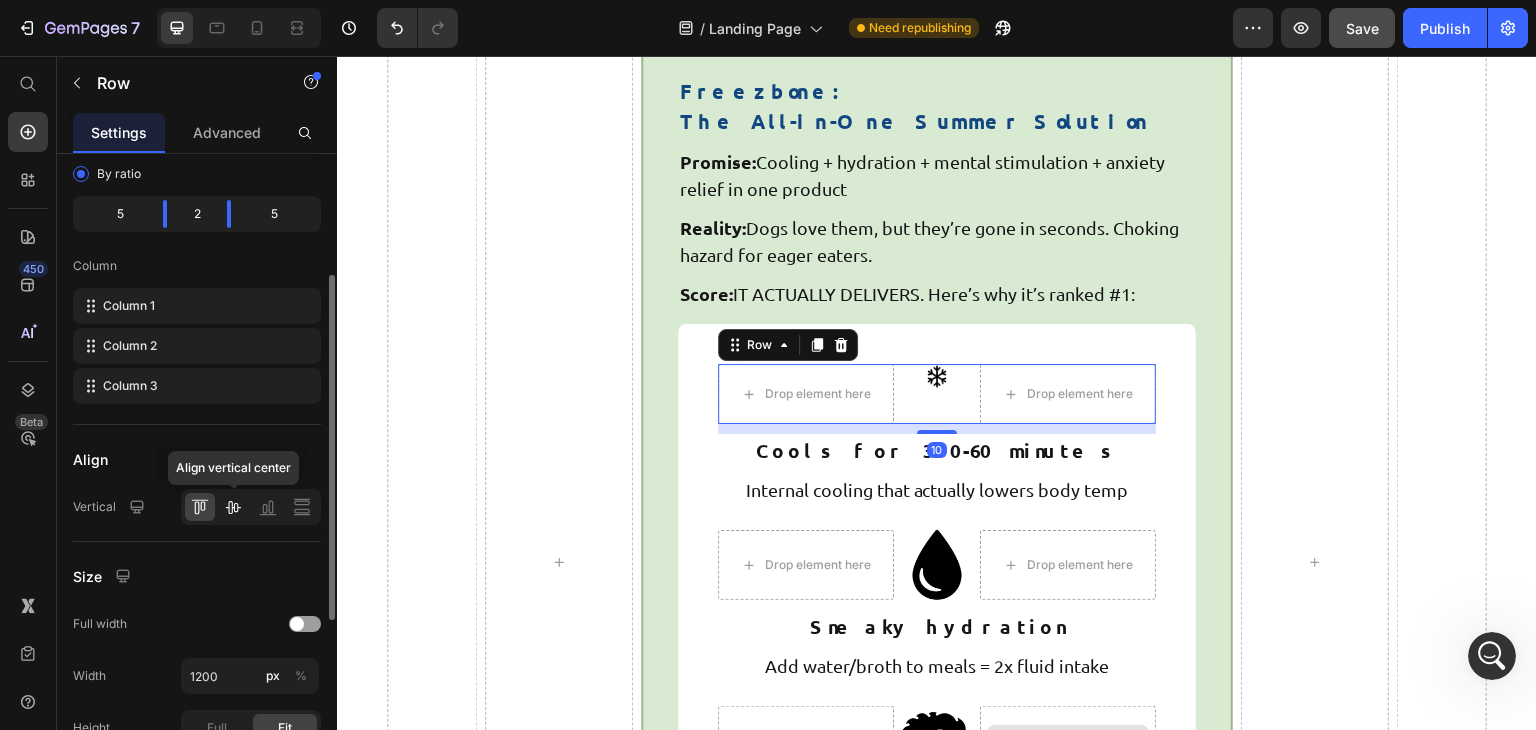 click 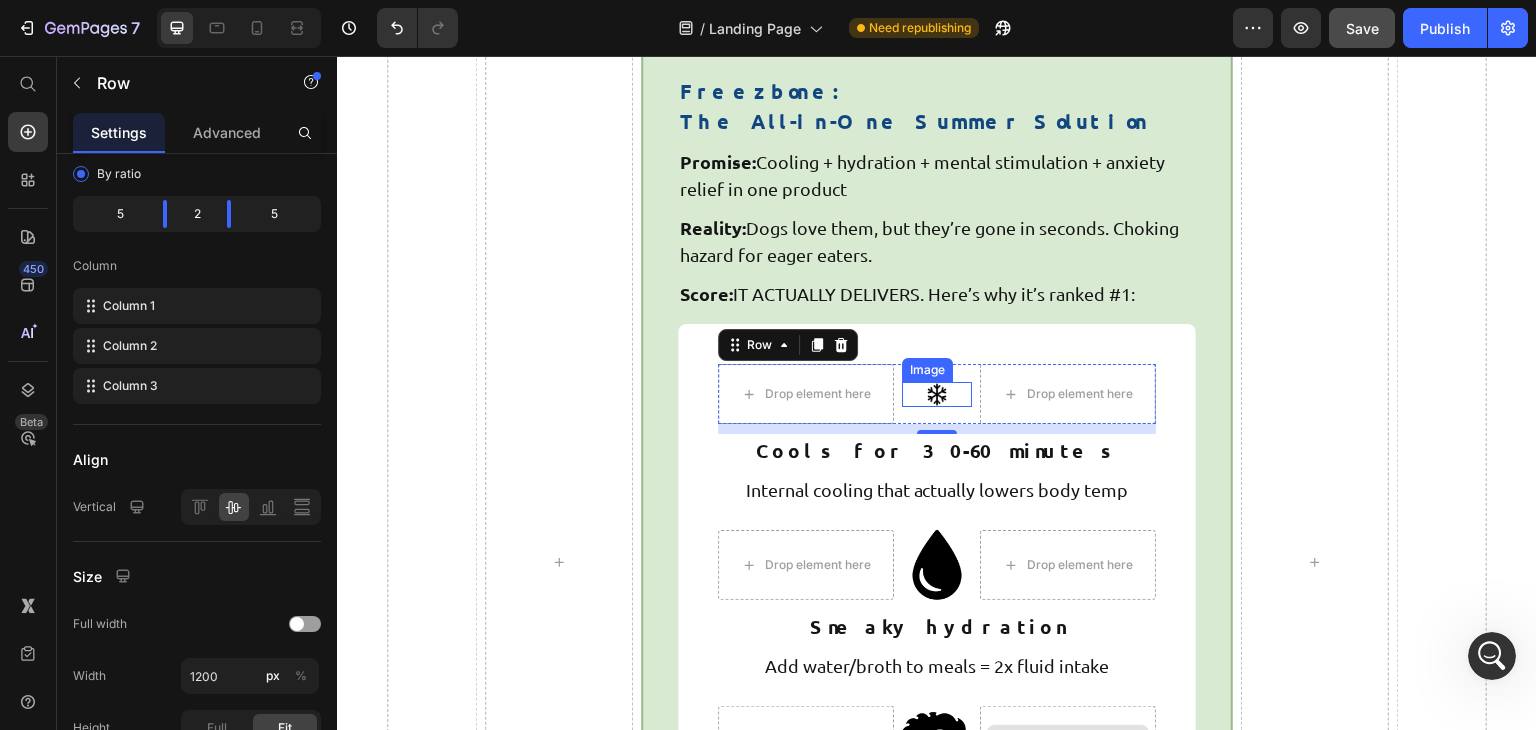 click at bounding box center [937, 394] 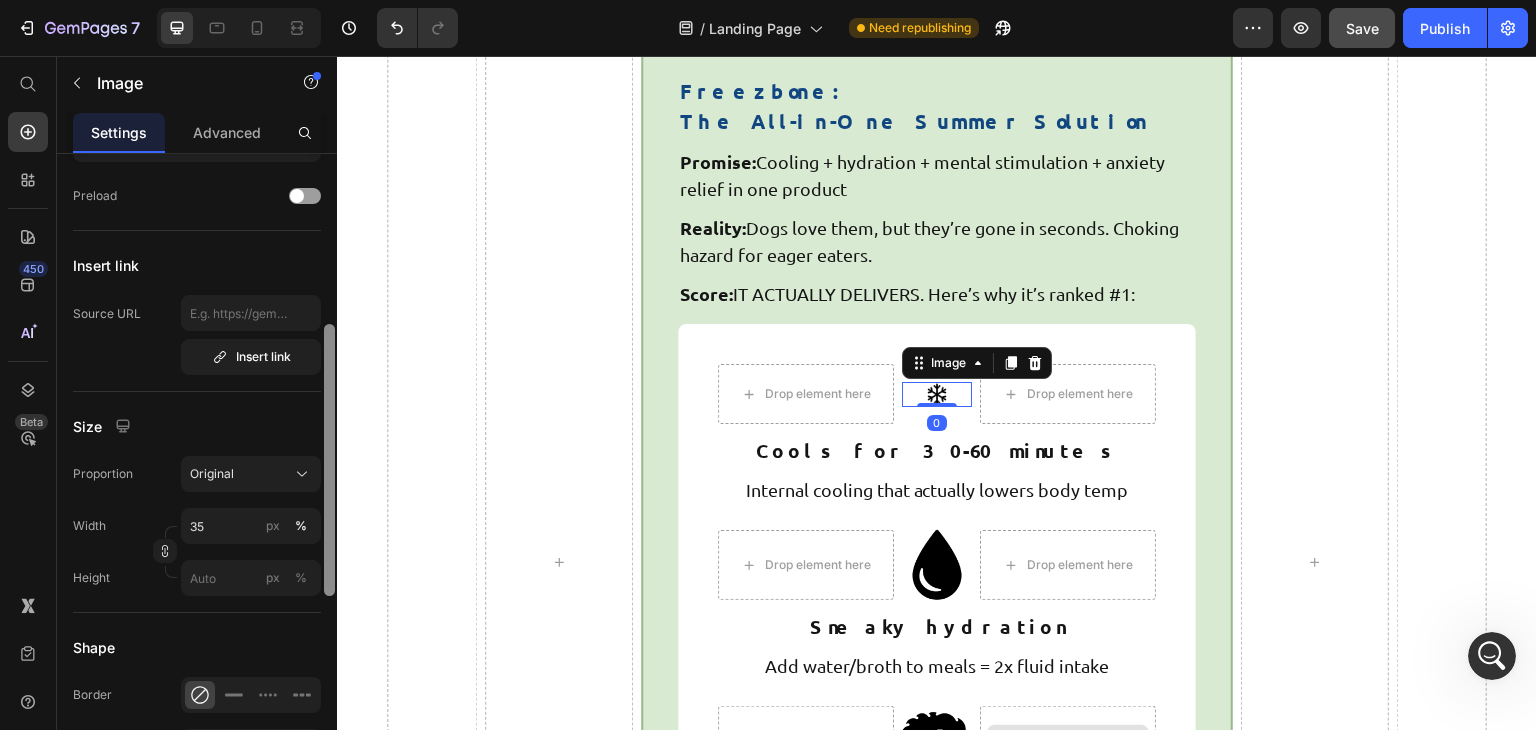 scroll, scrollTop: 351, scrollLeft: 0, axis: vertical 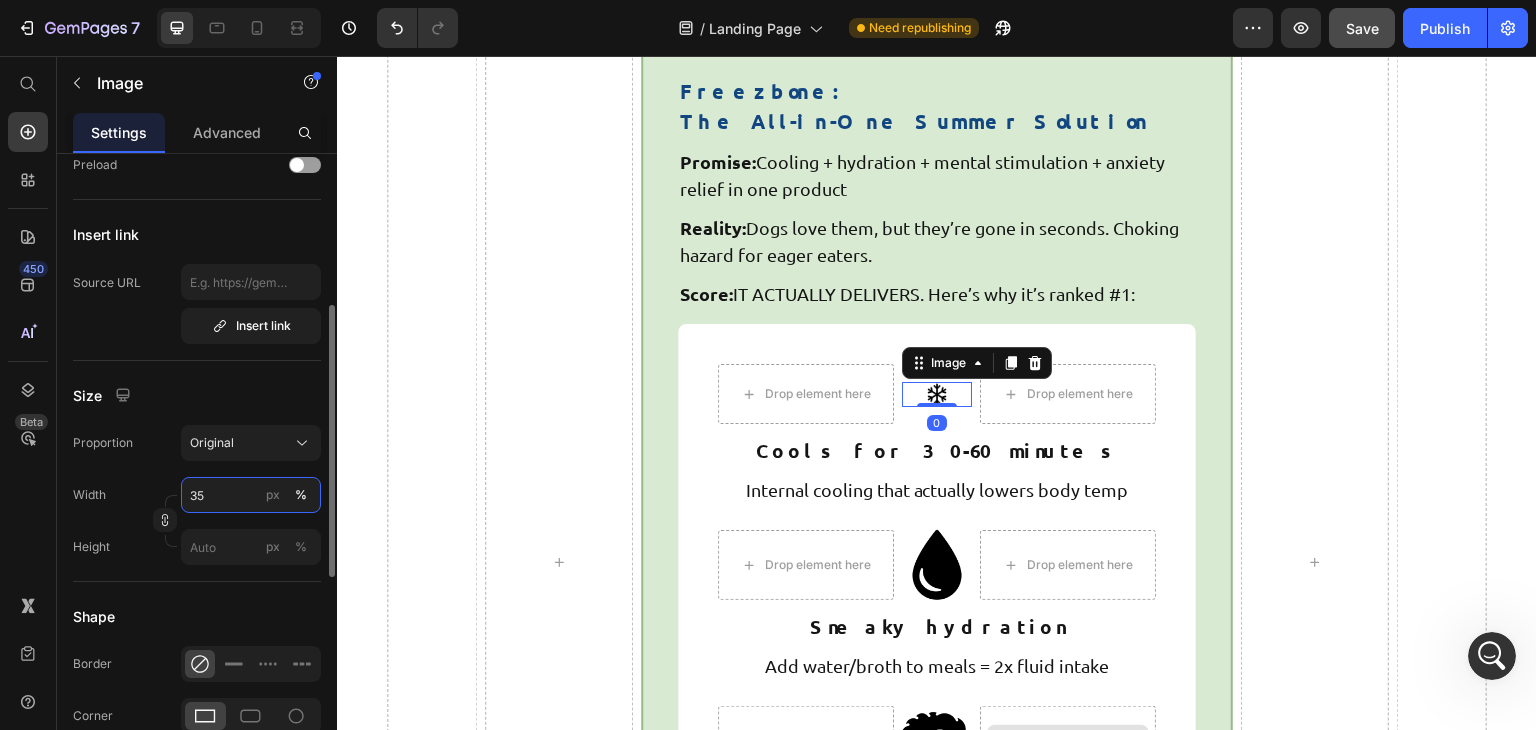 click on "35" at bounding box center [251, 495] 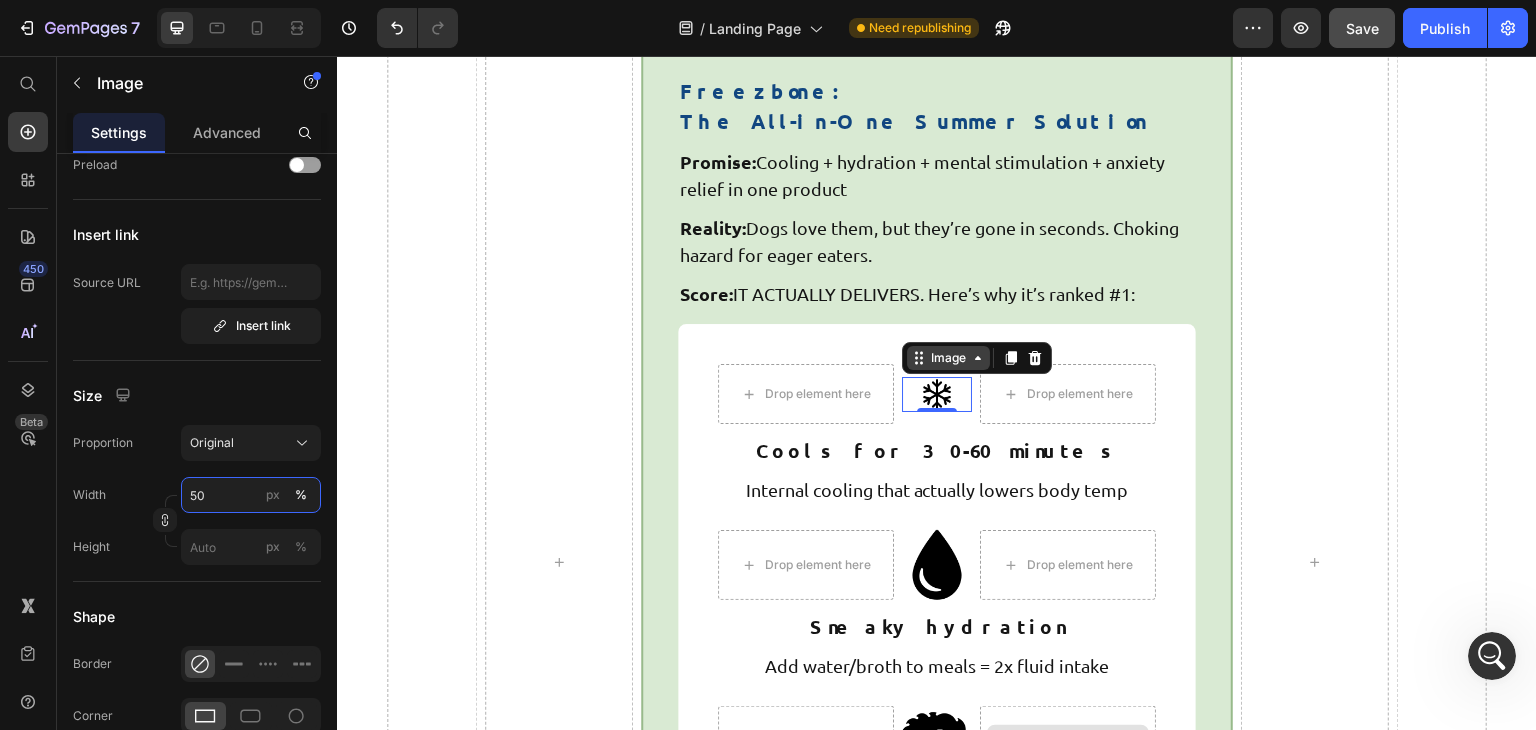 type on "50" 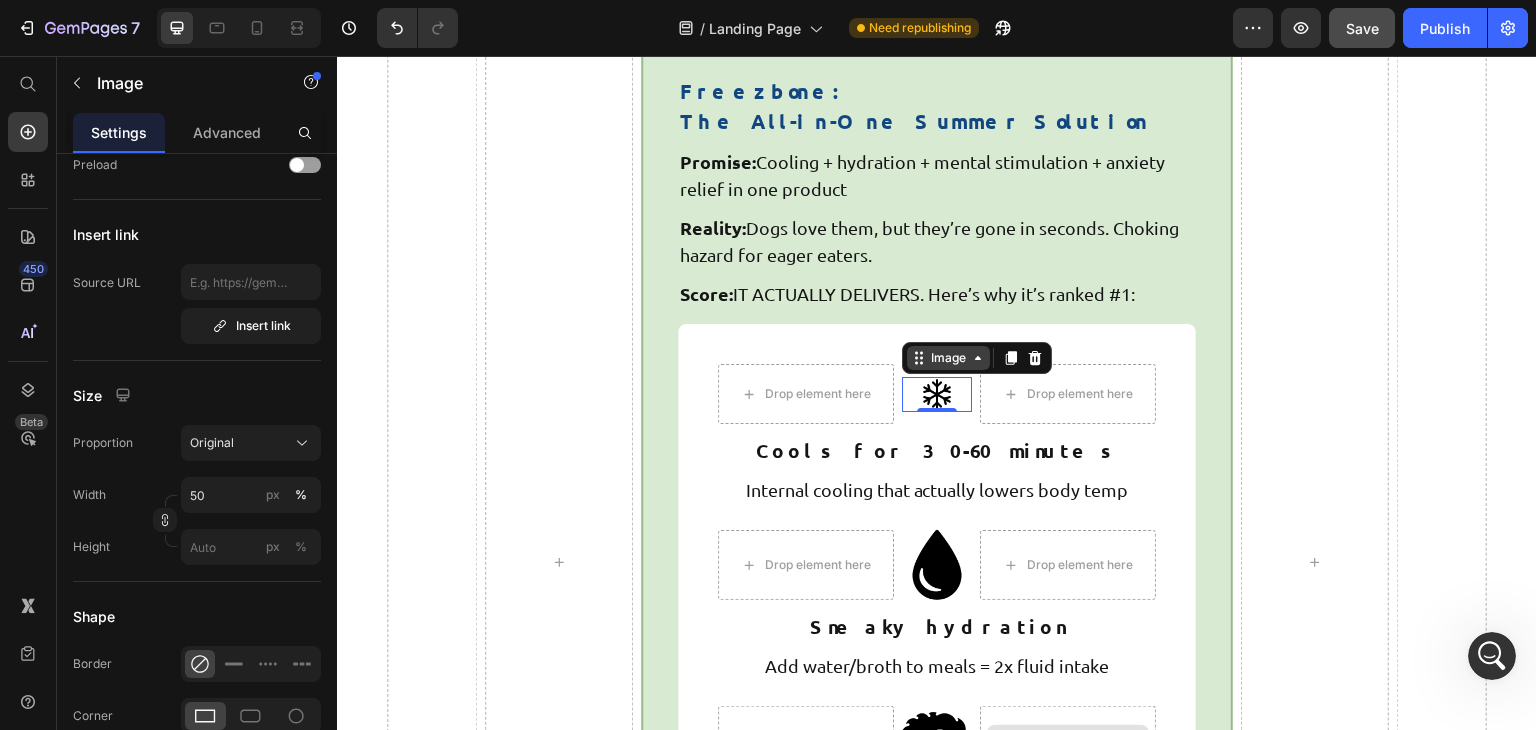 click on "Image" at bounding box center [948, 358] 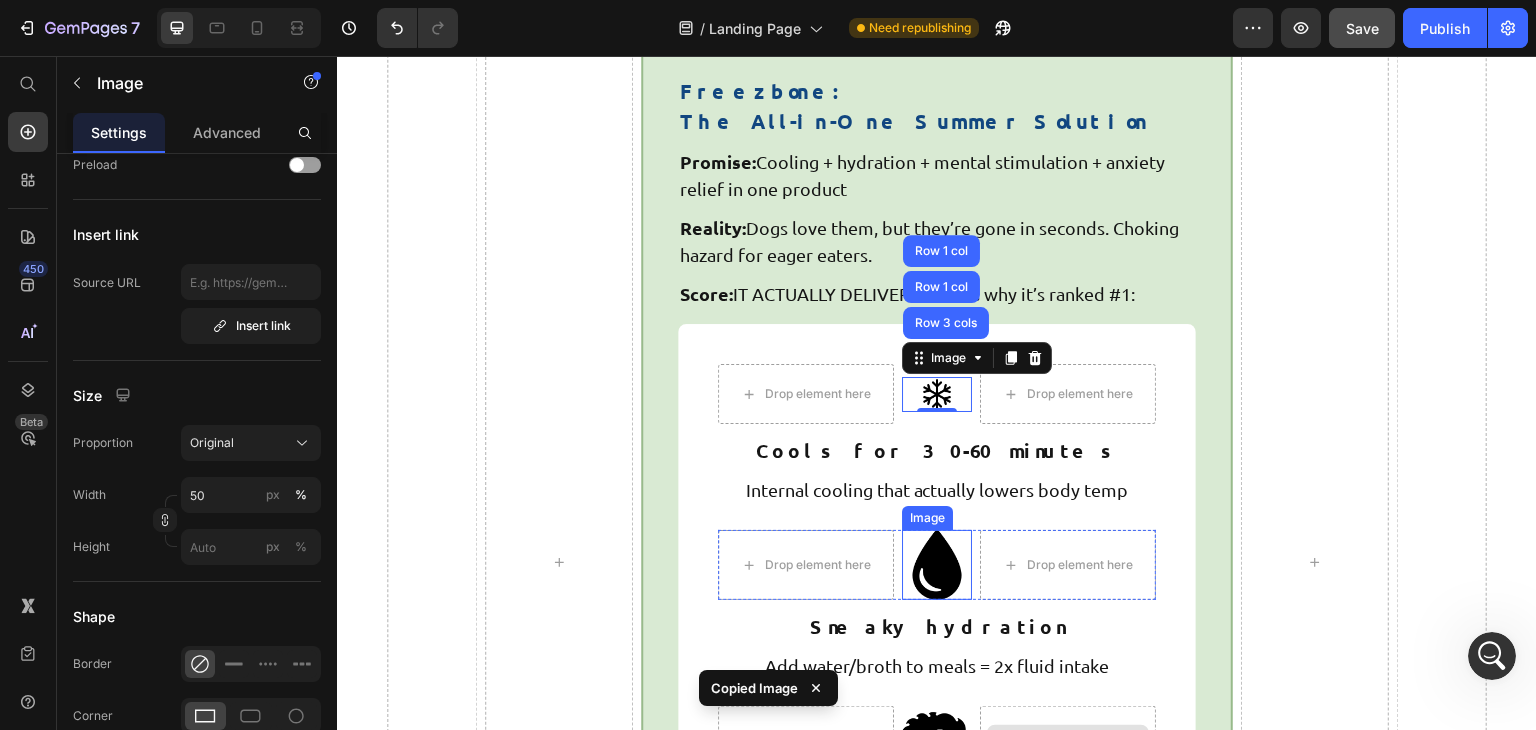 click at bounding box center [937, 565] 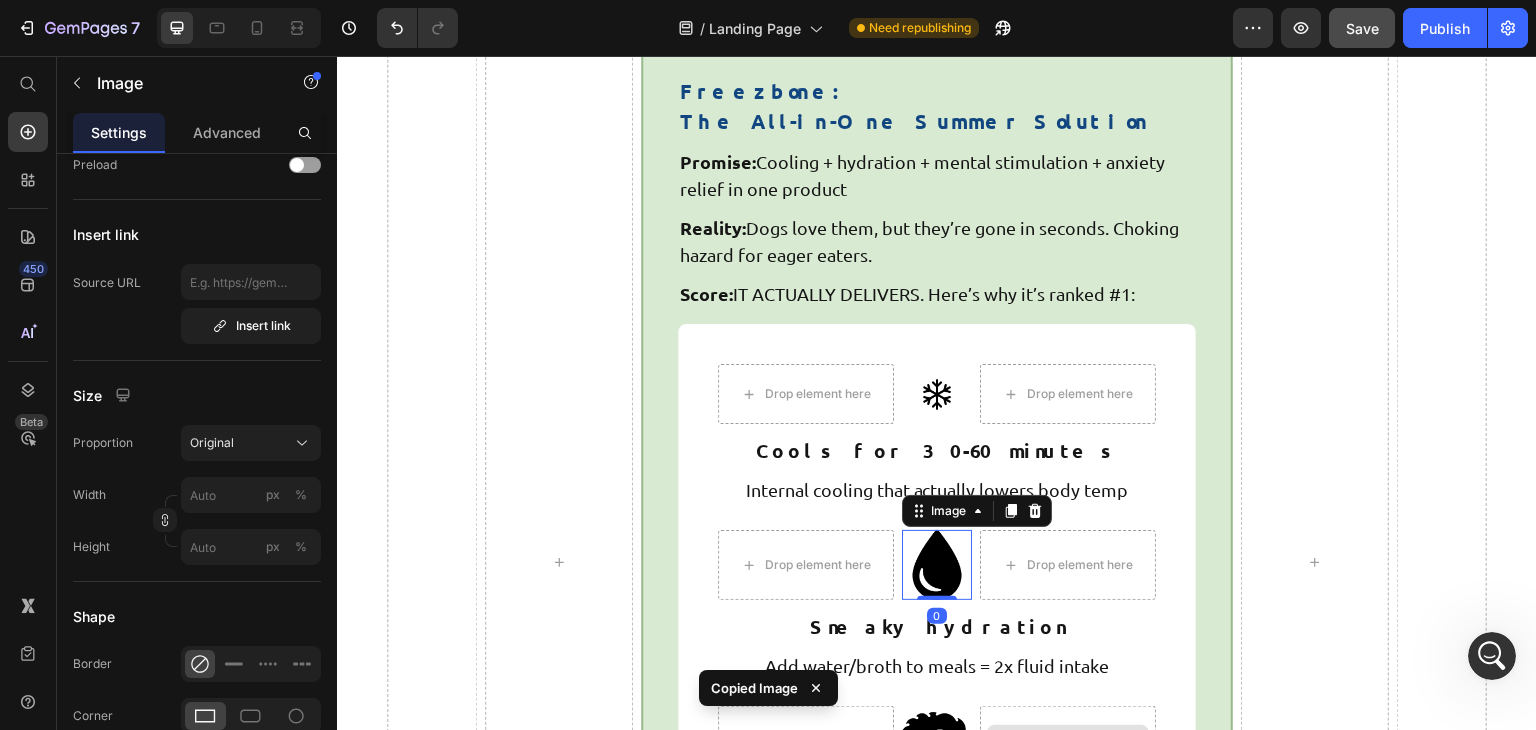 type on "50" 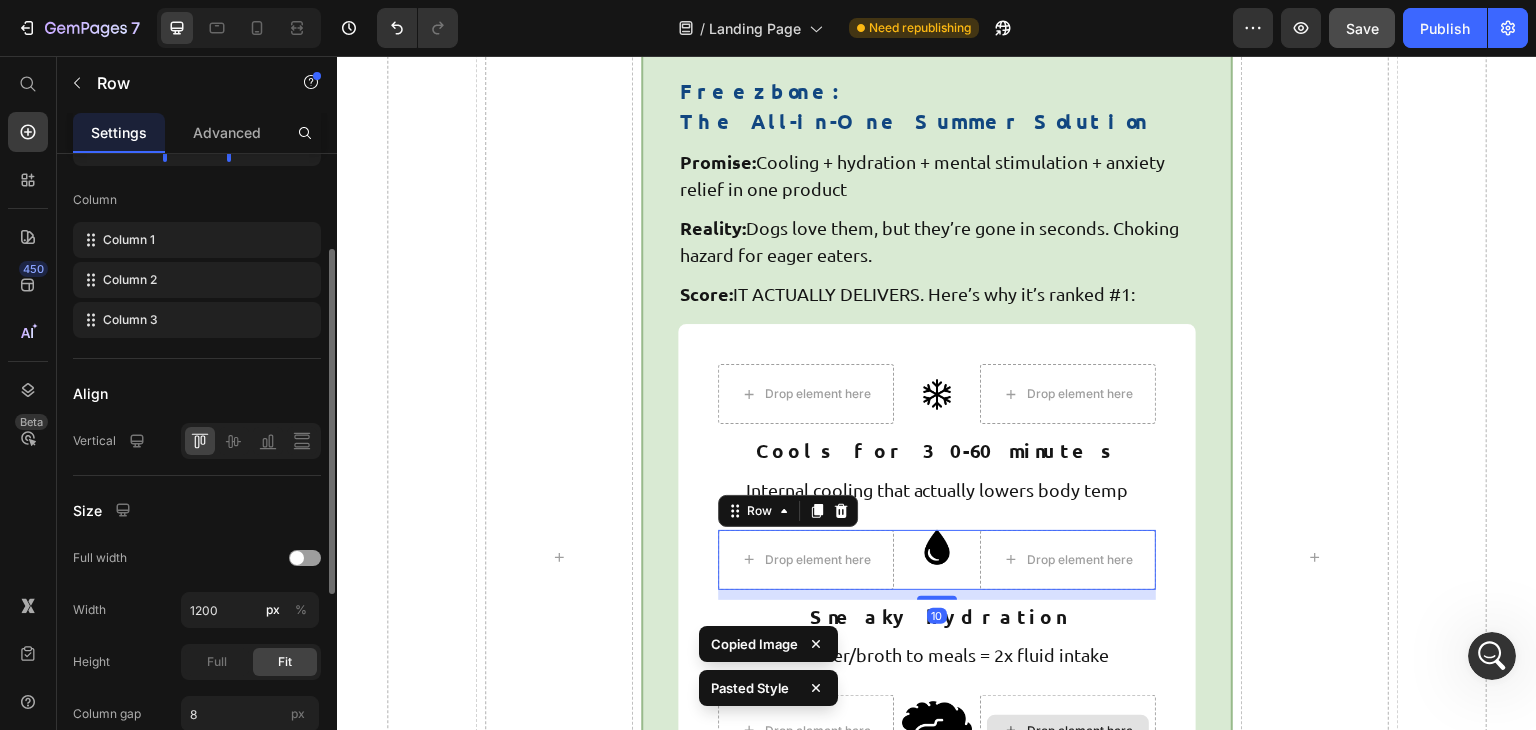 scroll, scrollTop: 291, scrollLeft: 0, axis: vertical 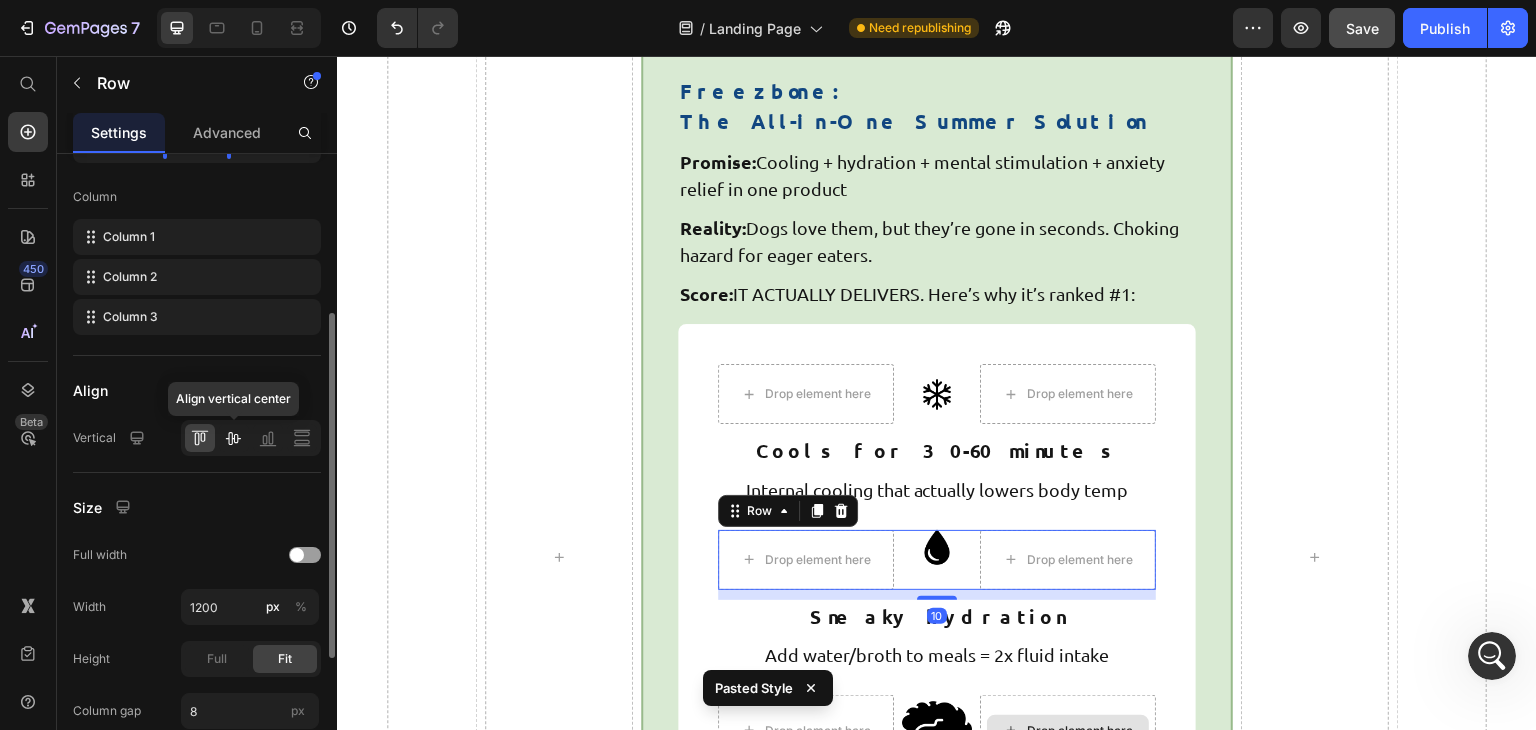 drag, startPoint x: 231, startPoint y: 439, endPoint x: 529, endPoint y: 428, distance: 298.20294 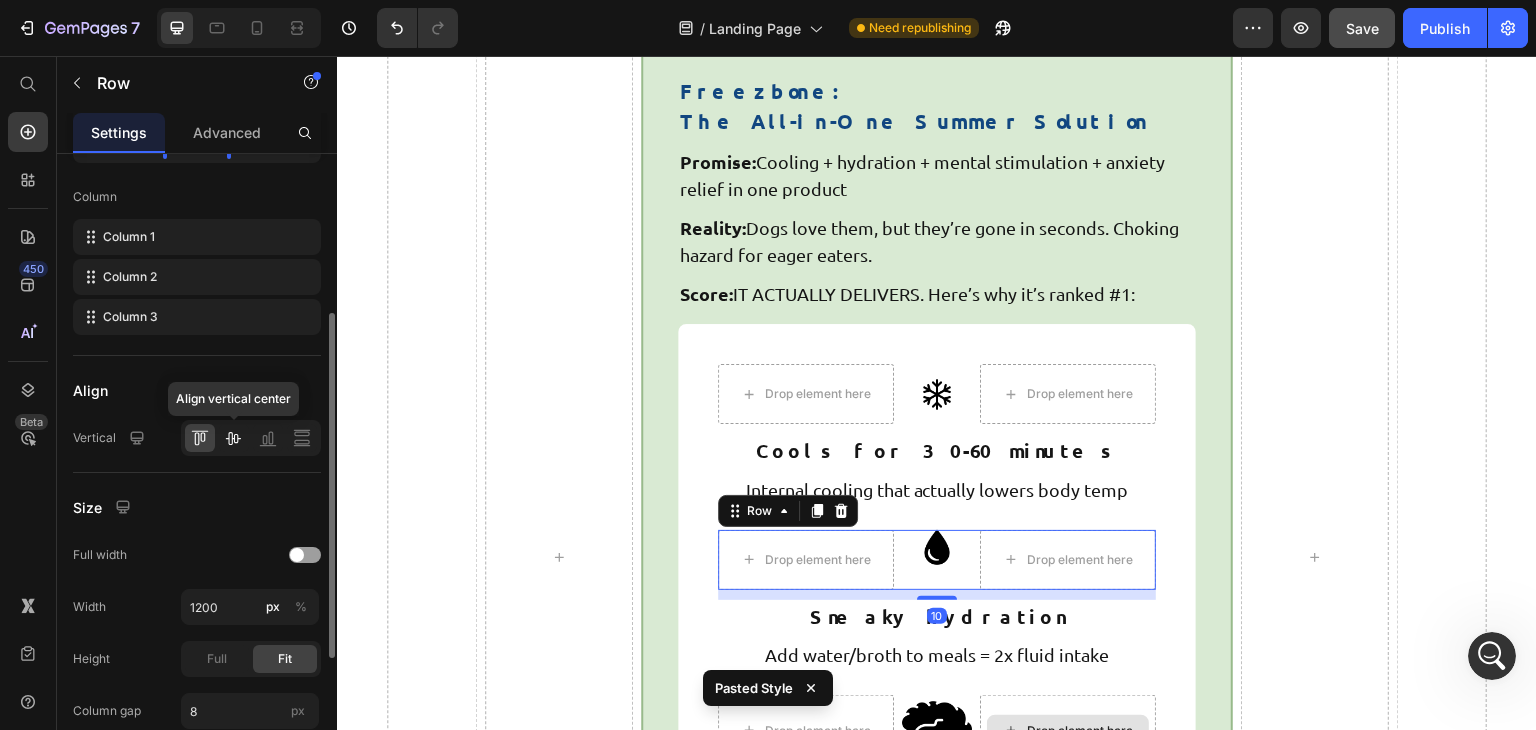 click 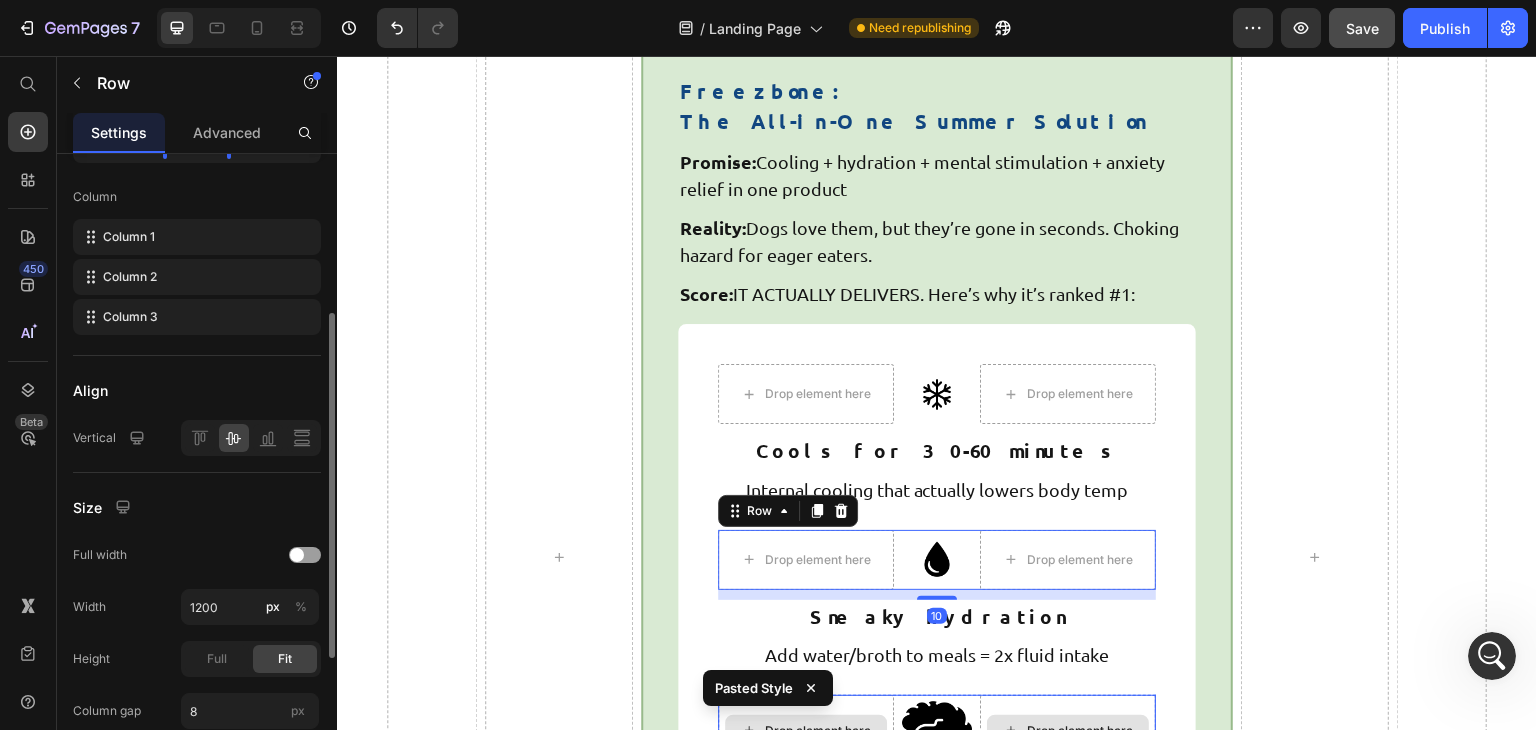 scroll, scrollTop: 5708, scrollLeft: 0, axis: vertical 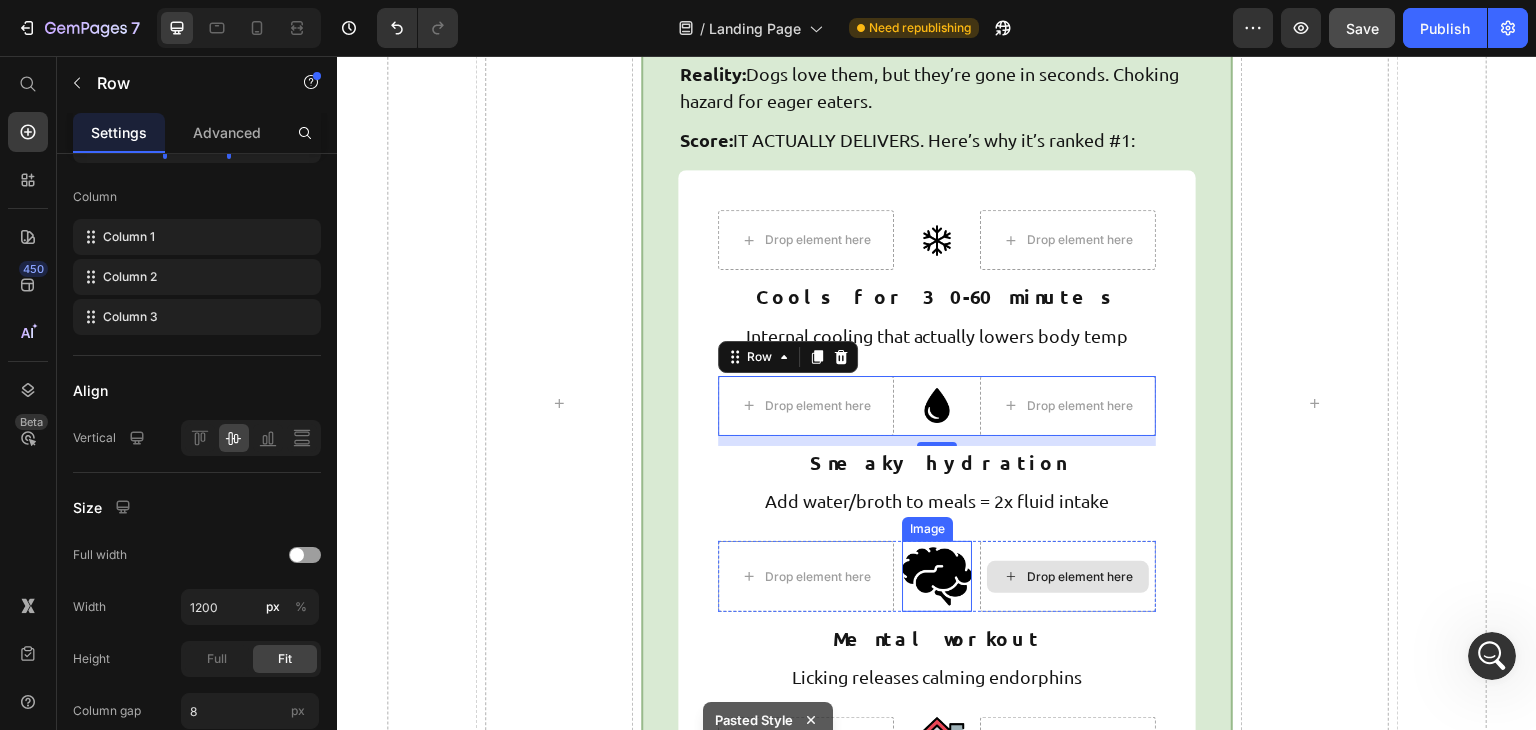click at bounding box center [937, 576] 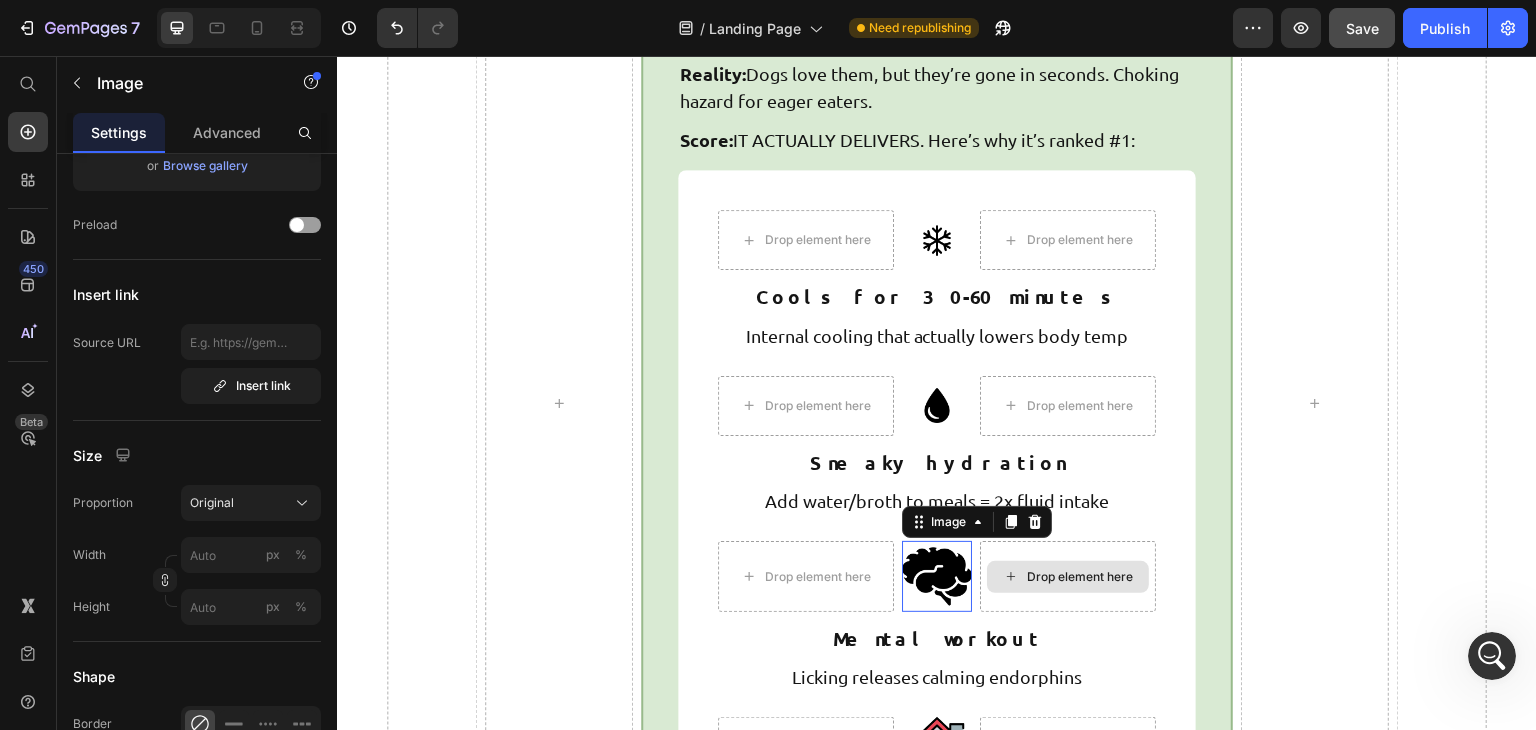 type on "50" 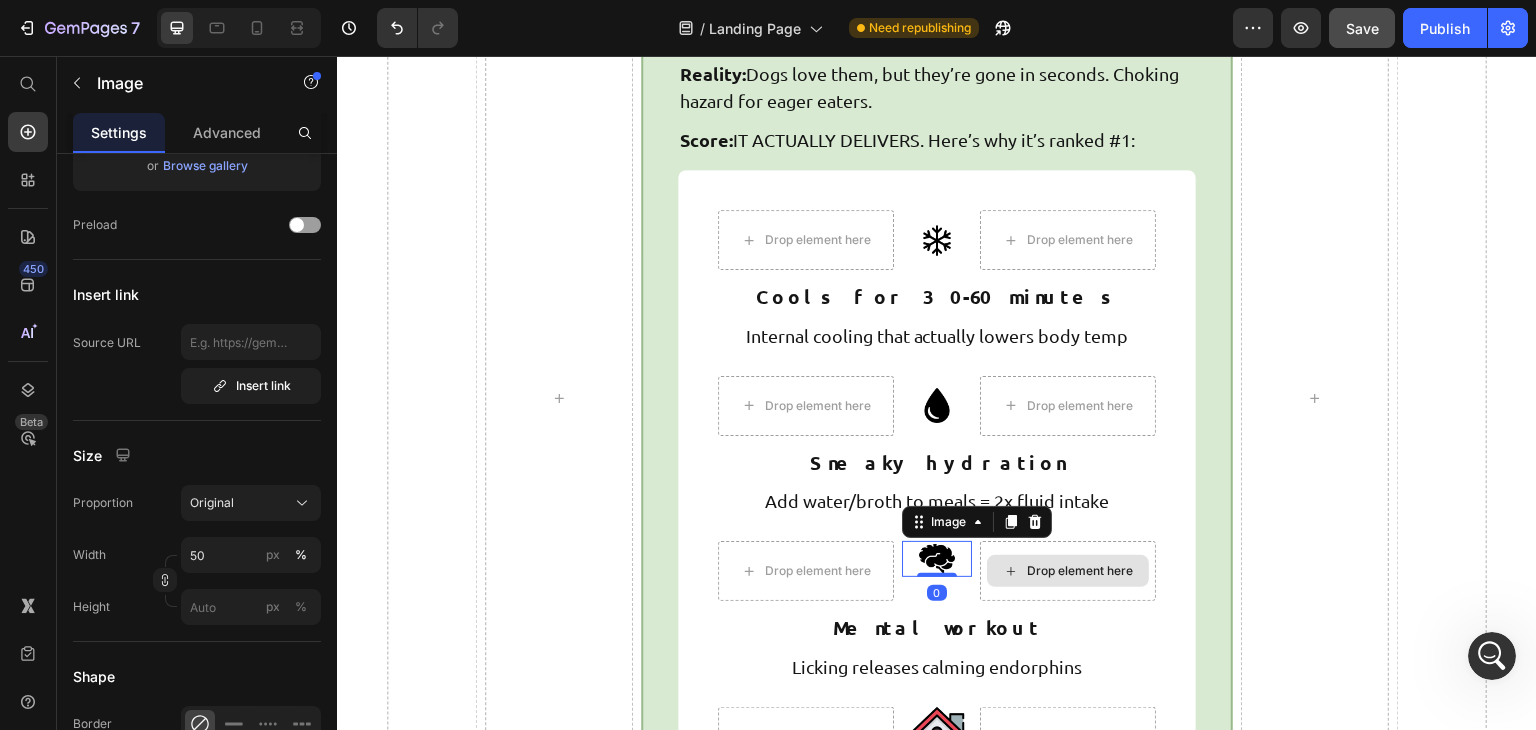 scroll, scrollTop: 0, scrollLeft: 0, axis: both 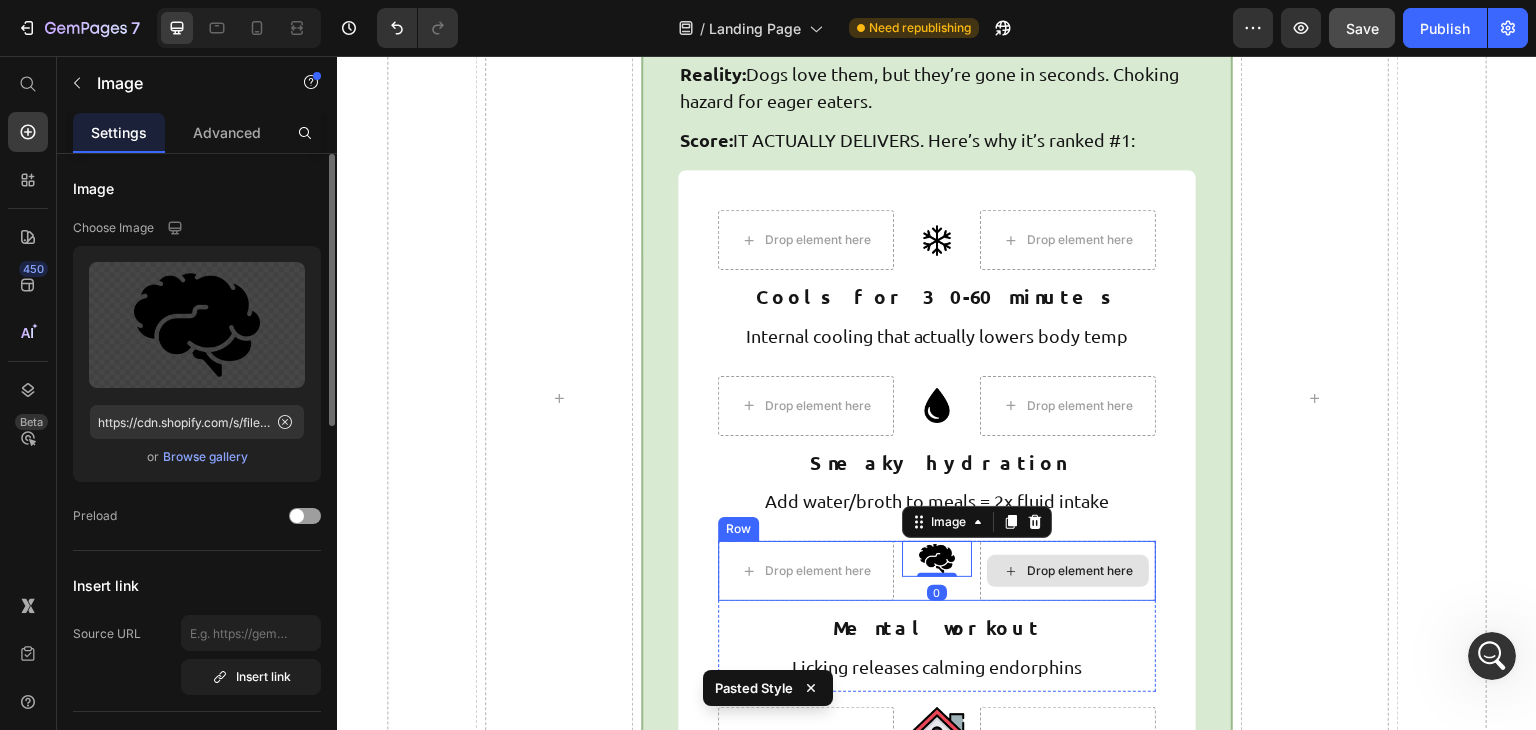 click on "Drop element here" at bounding box center (1068, 571) 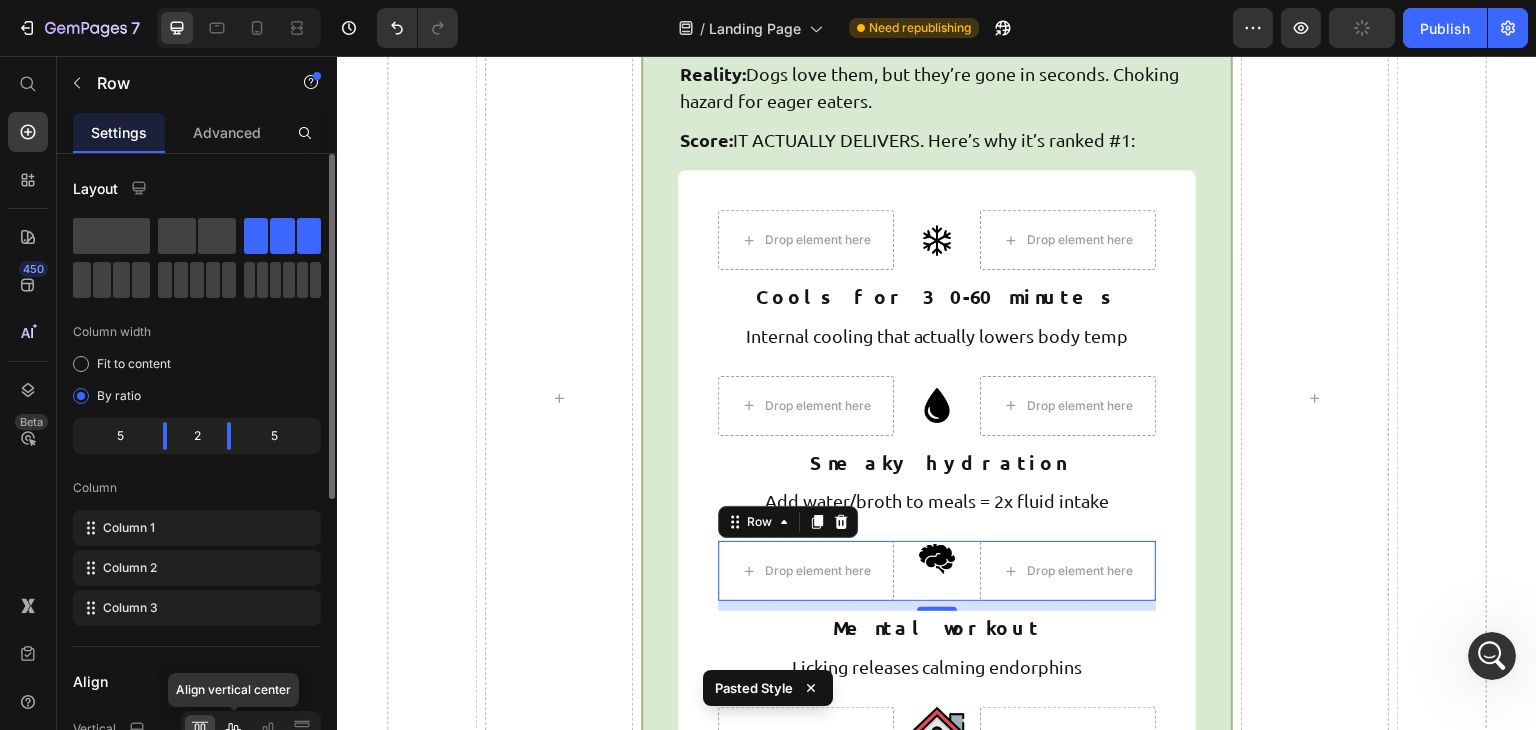 click 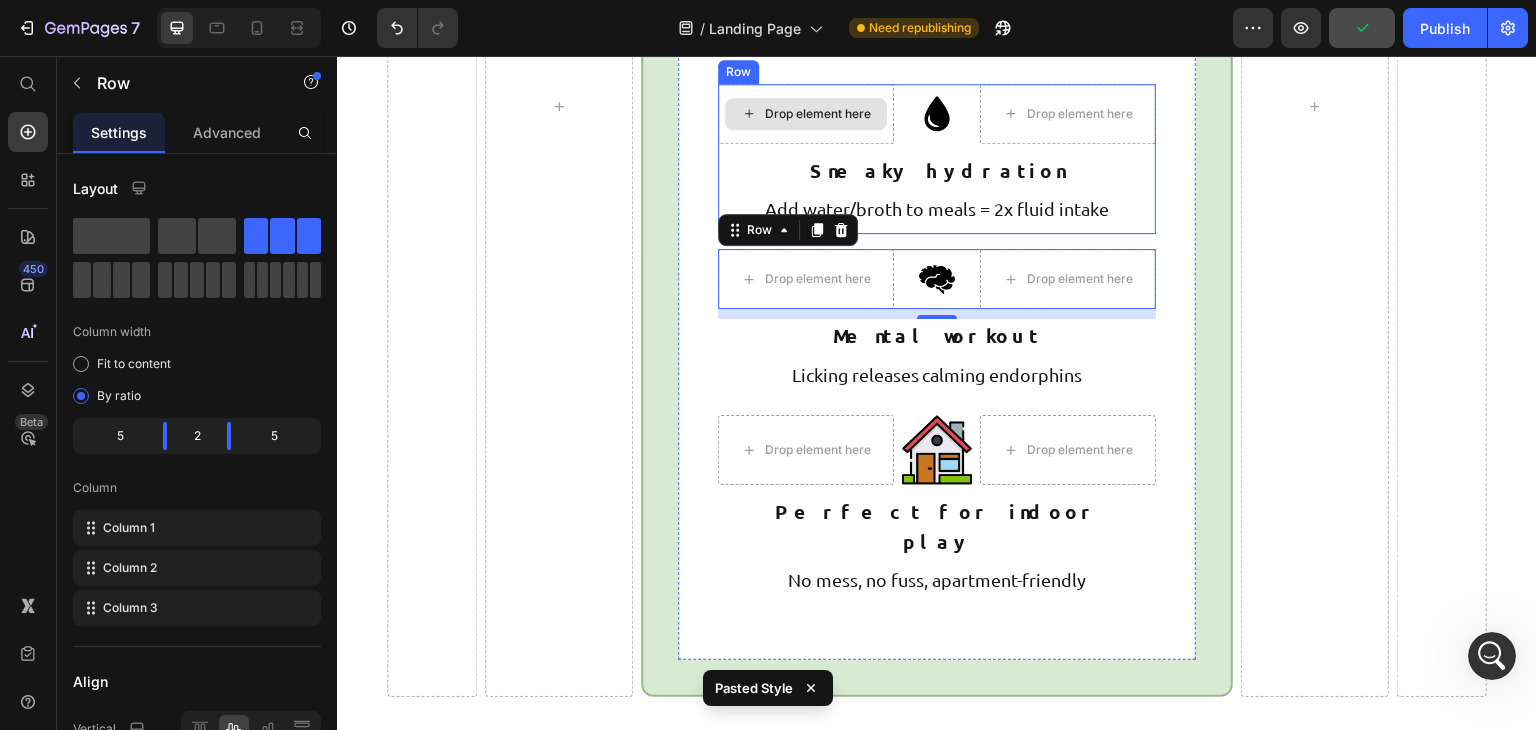 scroll, scrollTop: 6048, scrollLeft: 0, axis: vertical 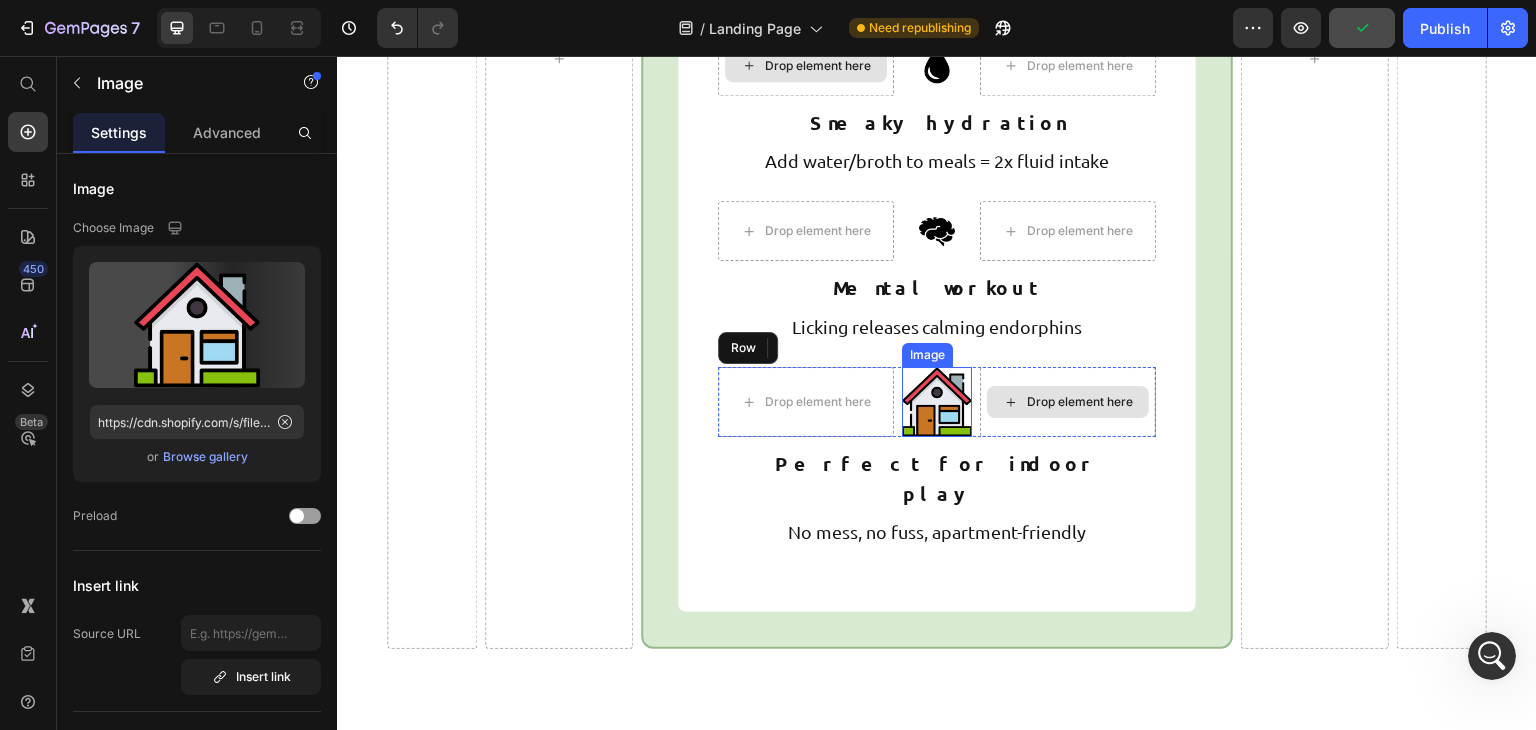 click at bounding box center [937, 402] 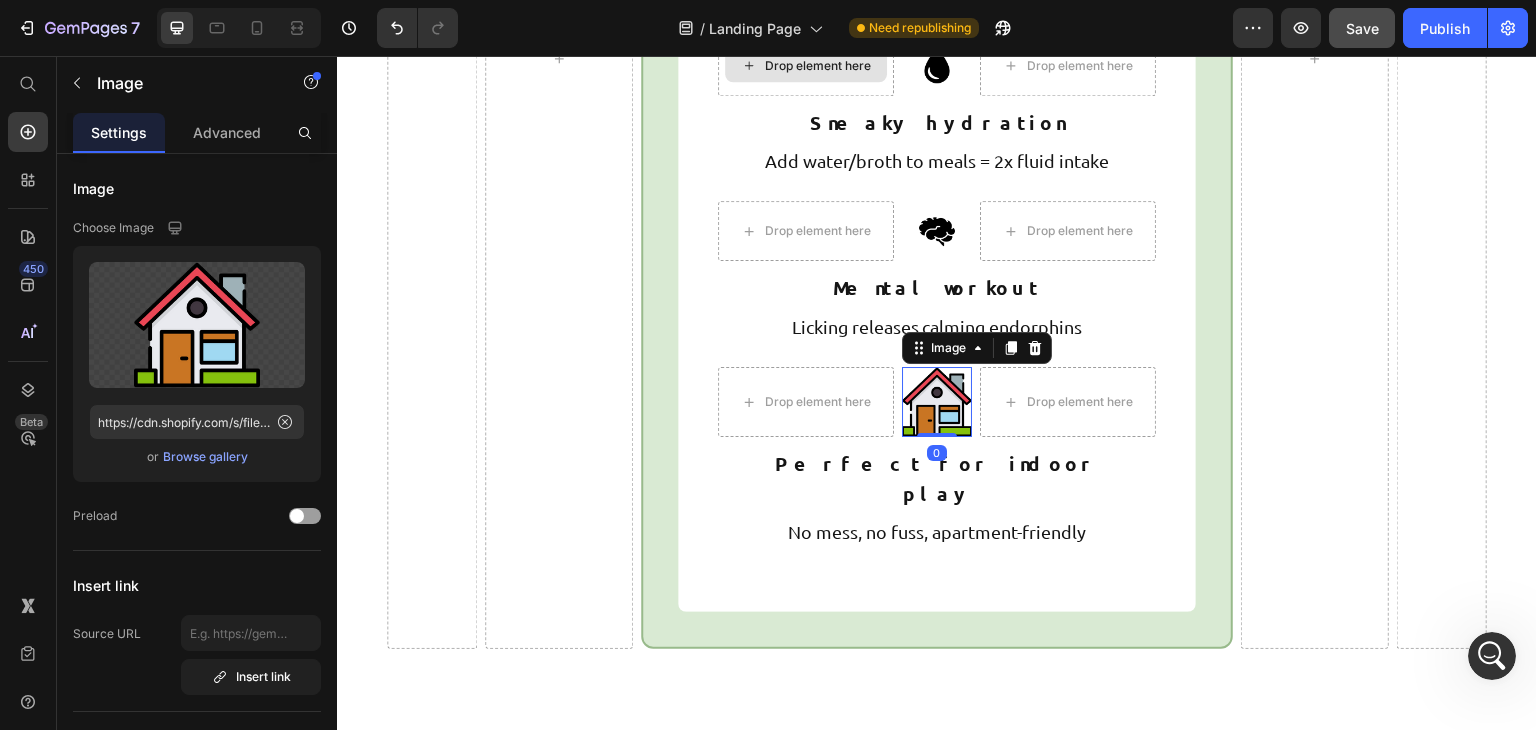 type on "50" 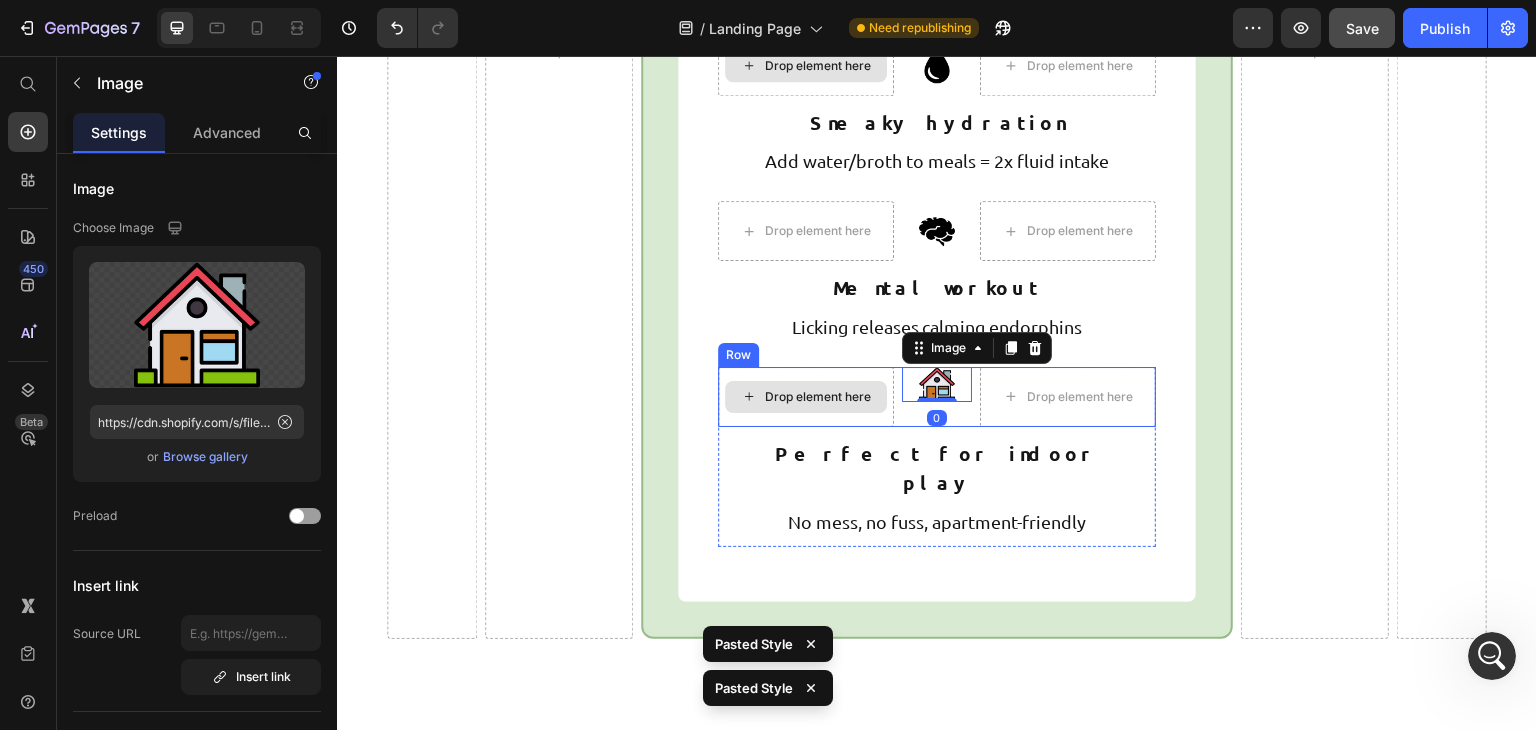 click on "Drop element here" at bounding box center [806, 397] 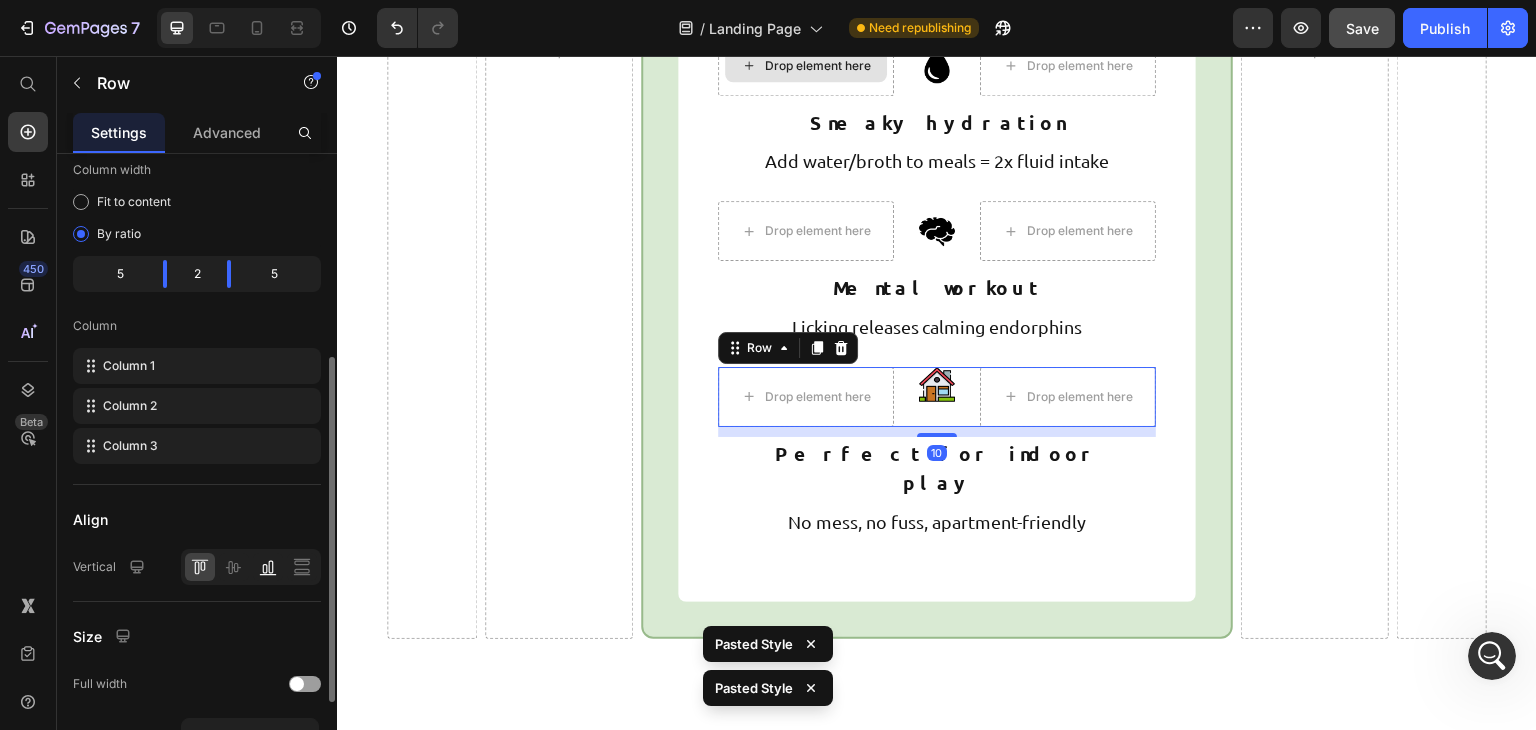 scroll, scrollTop: 236, scrollLeft: 0, axis: vertical 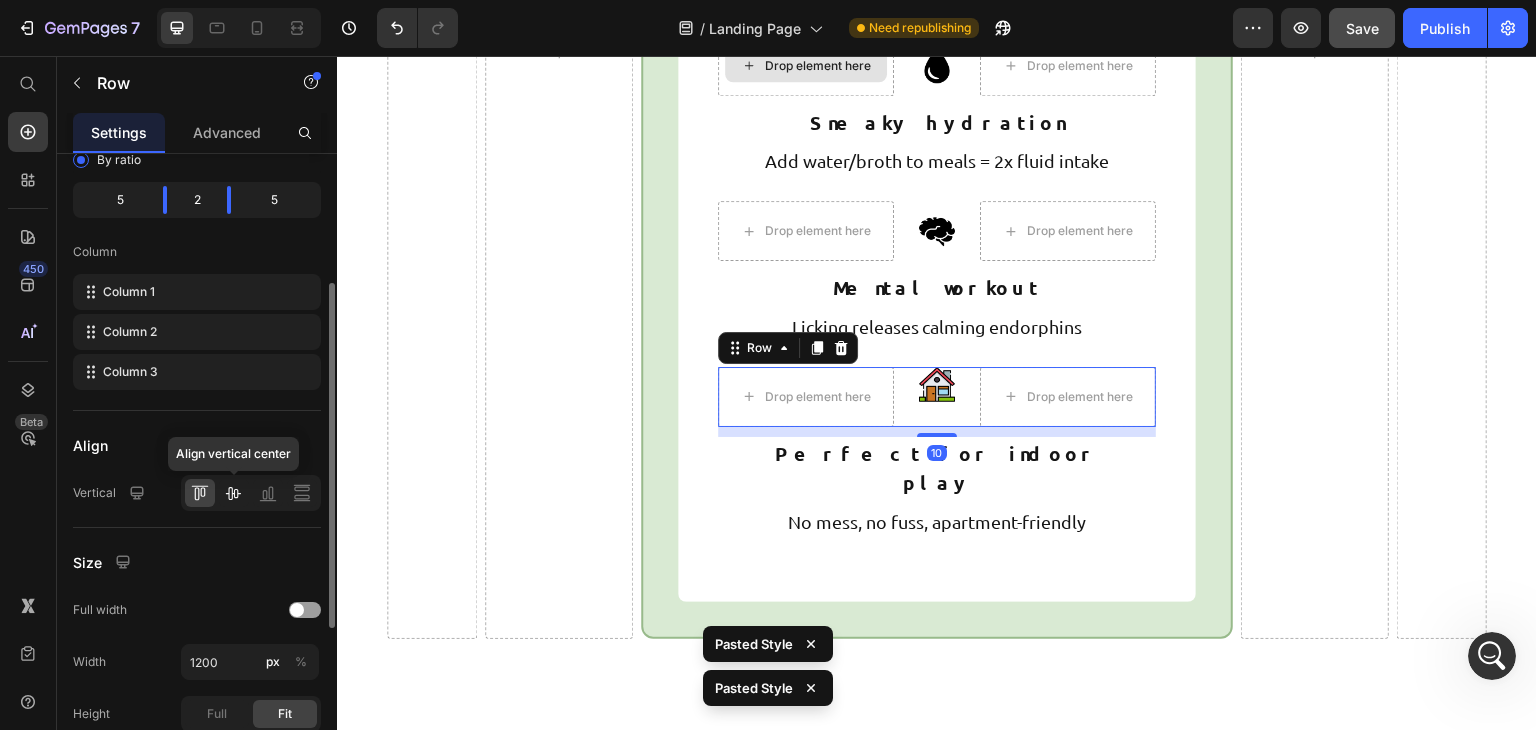 click 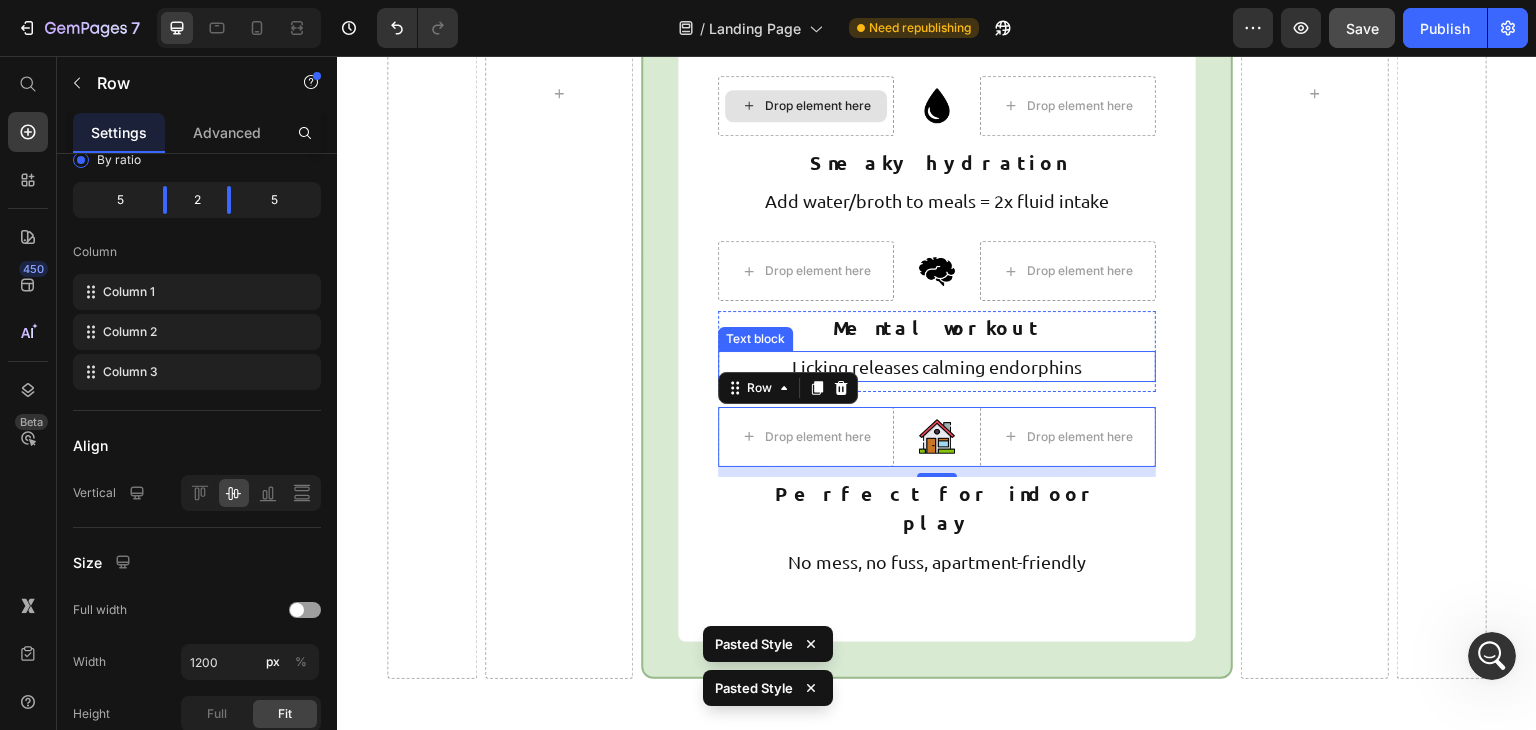 scroll, scrollTop: 6007, scrollLeft: 0, axis: vertical 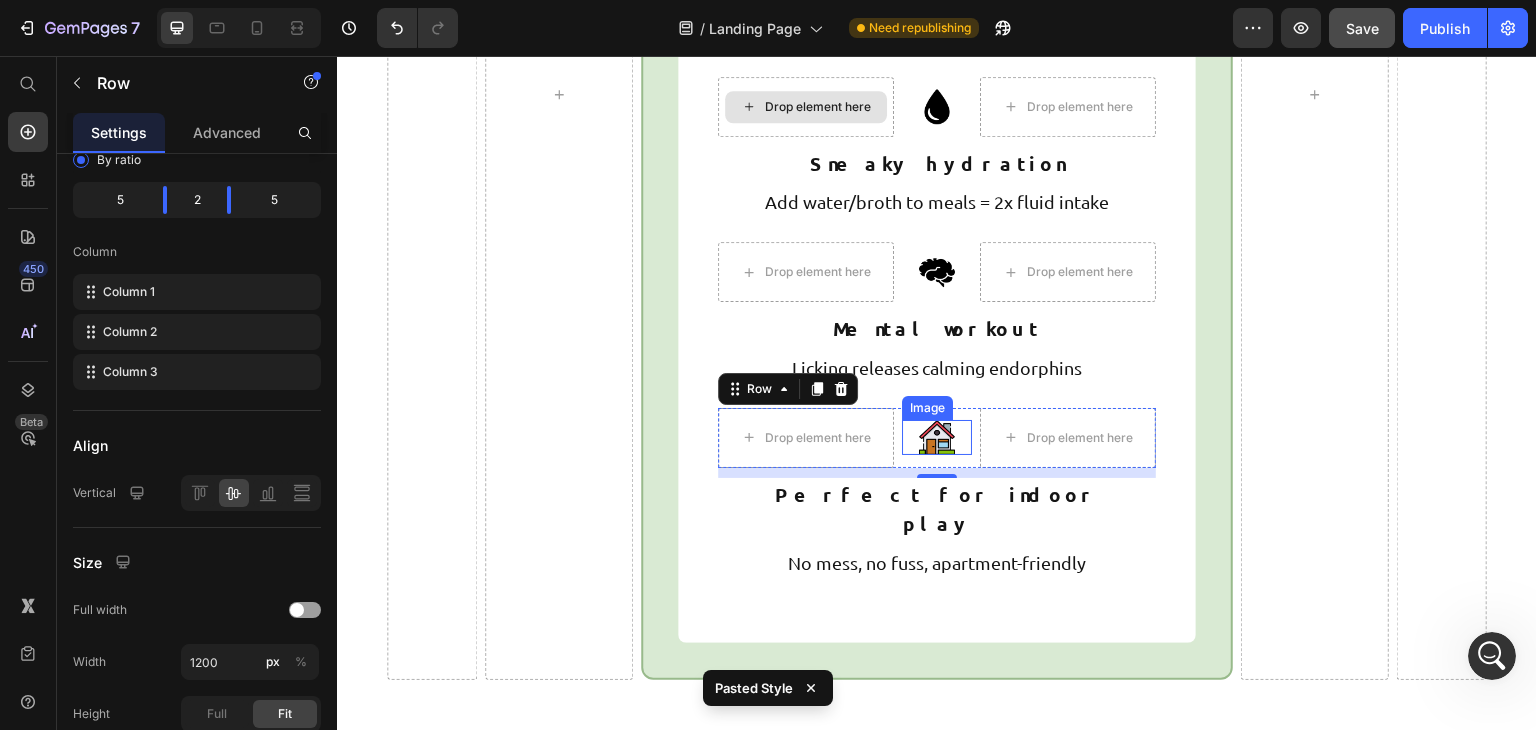 click at bounding box center [937, 437] 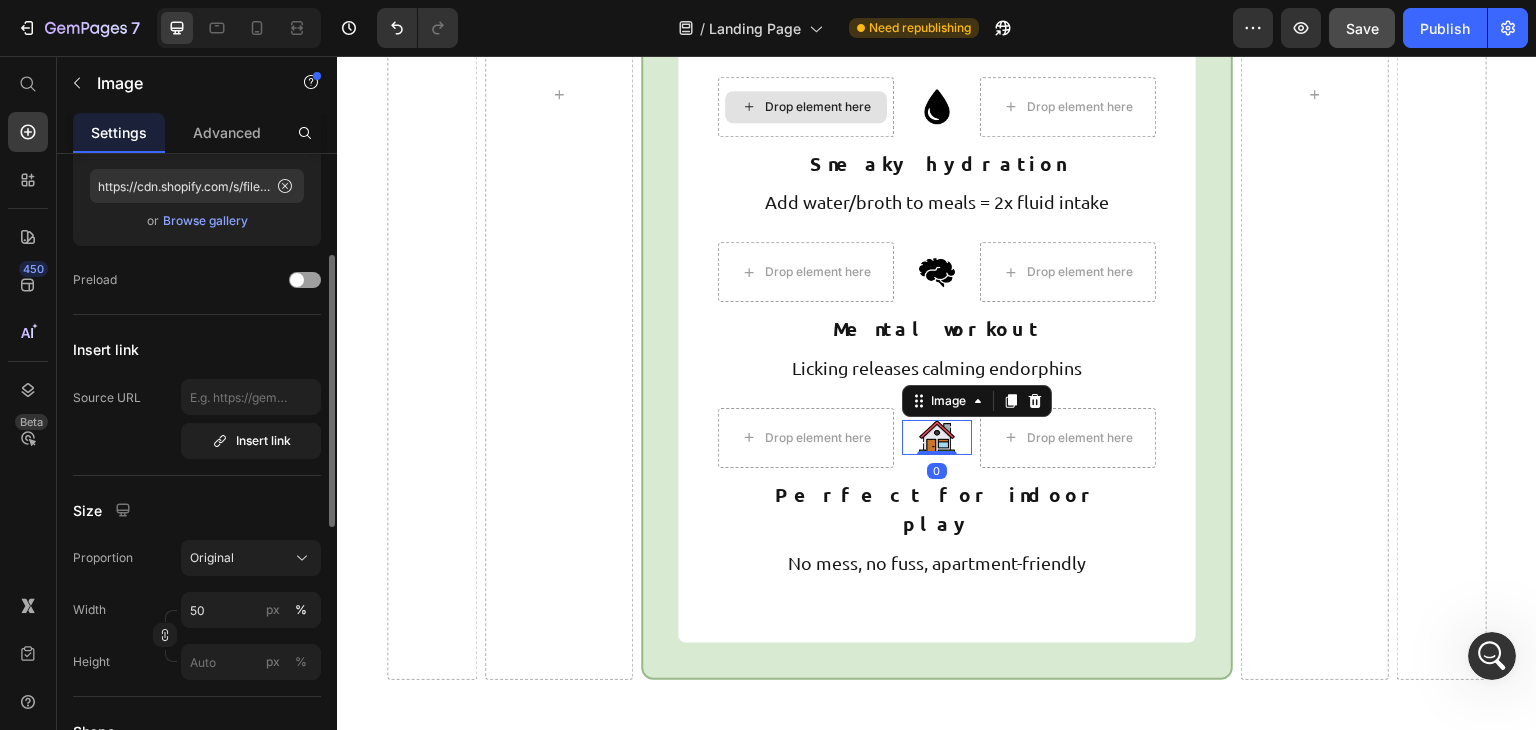 scroll, scrollTop: 0, scrollLeft: 0, axis: both 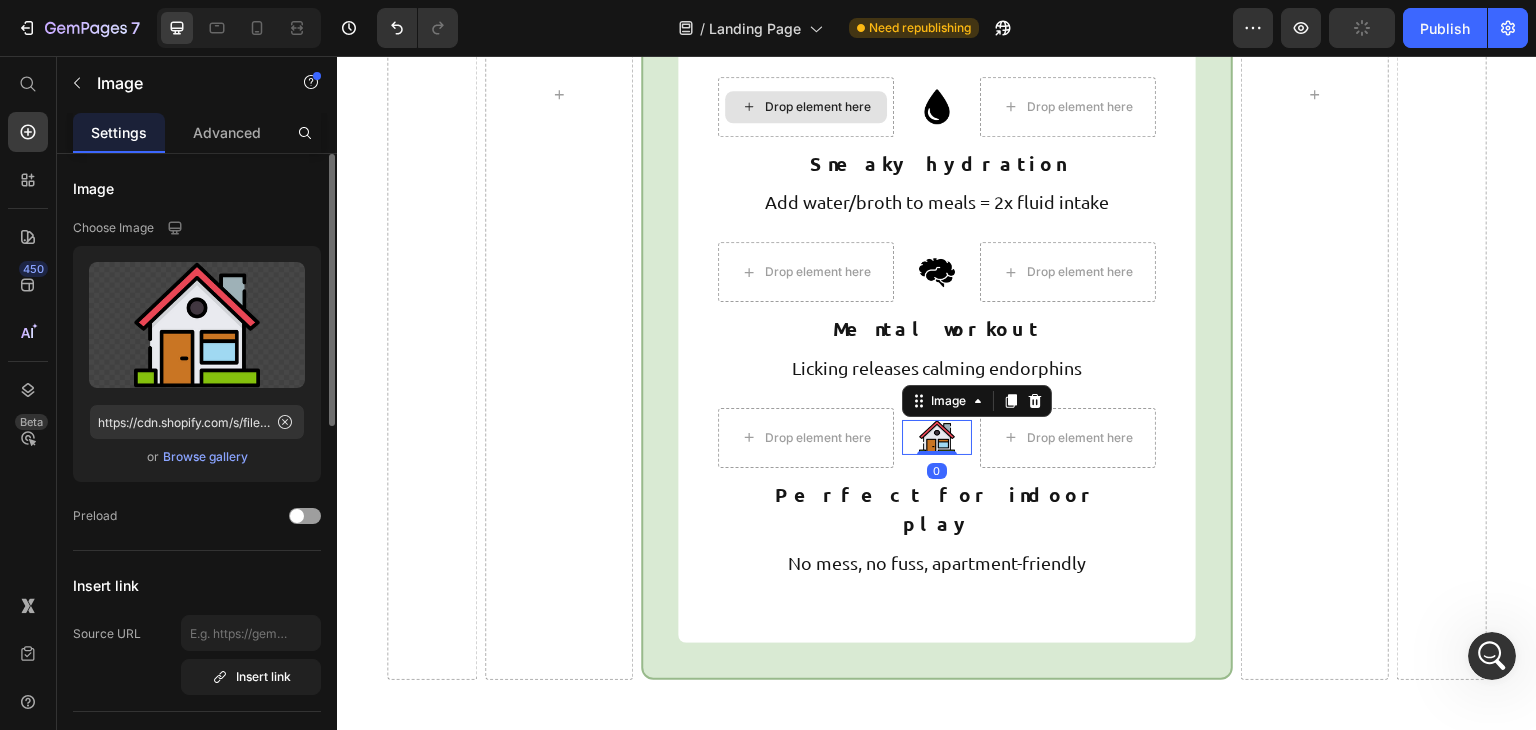 click on "Browse gallery" at bounding box center (205, 457) 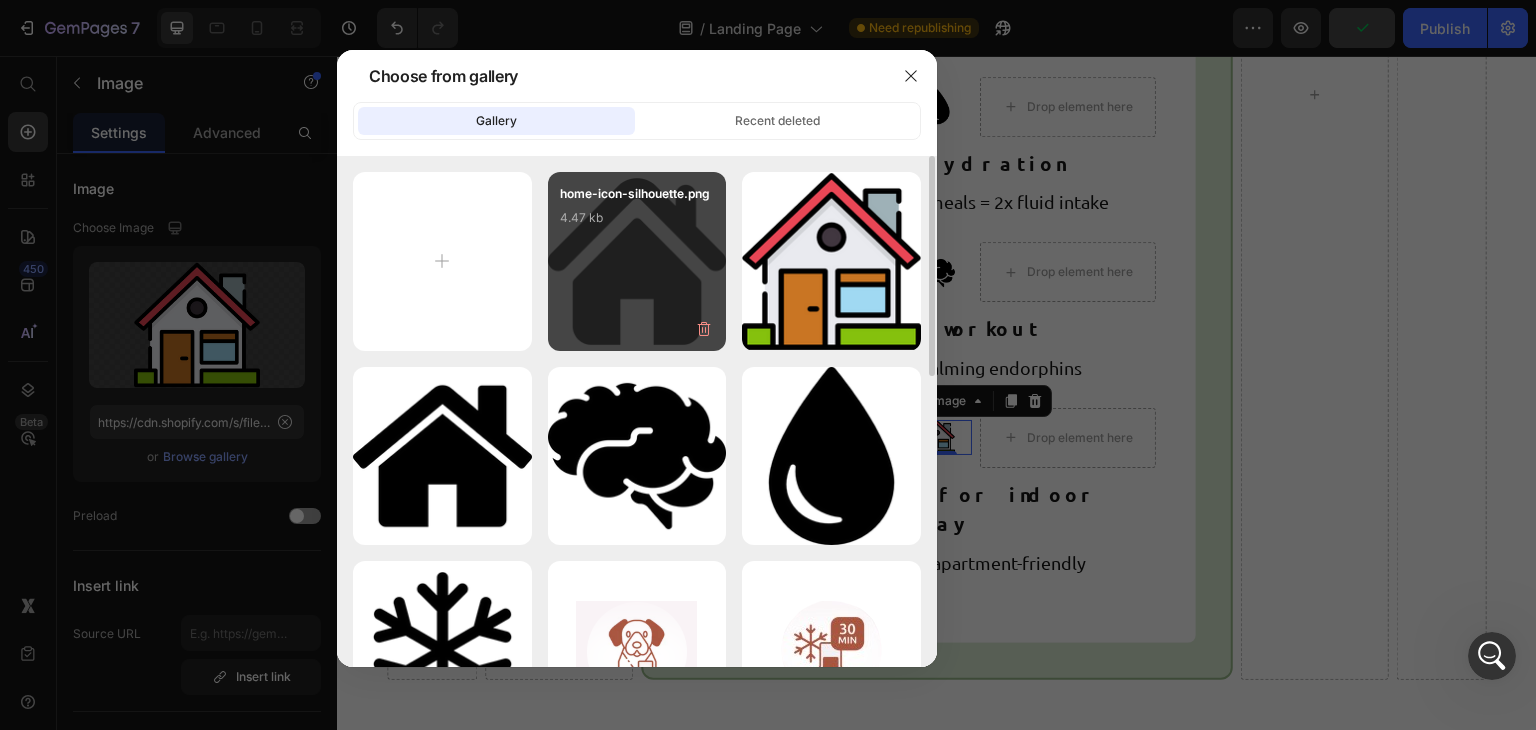 click on "home-icon-silhouette.png 4.47 kb" at bounding box center [637, 261] 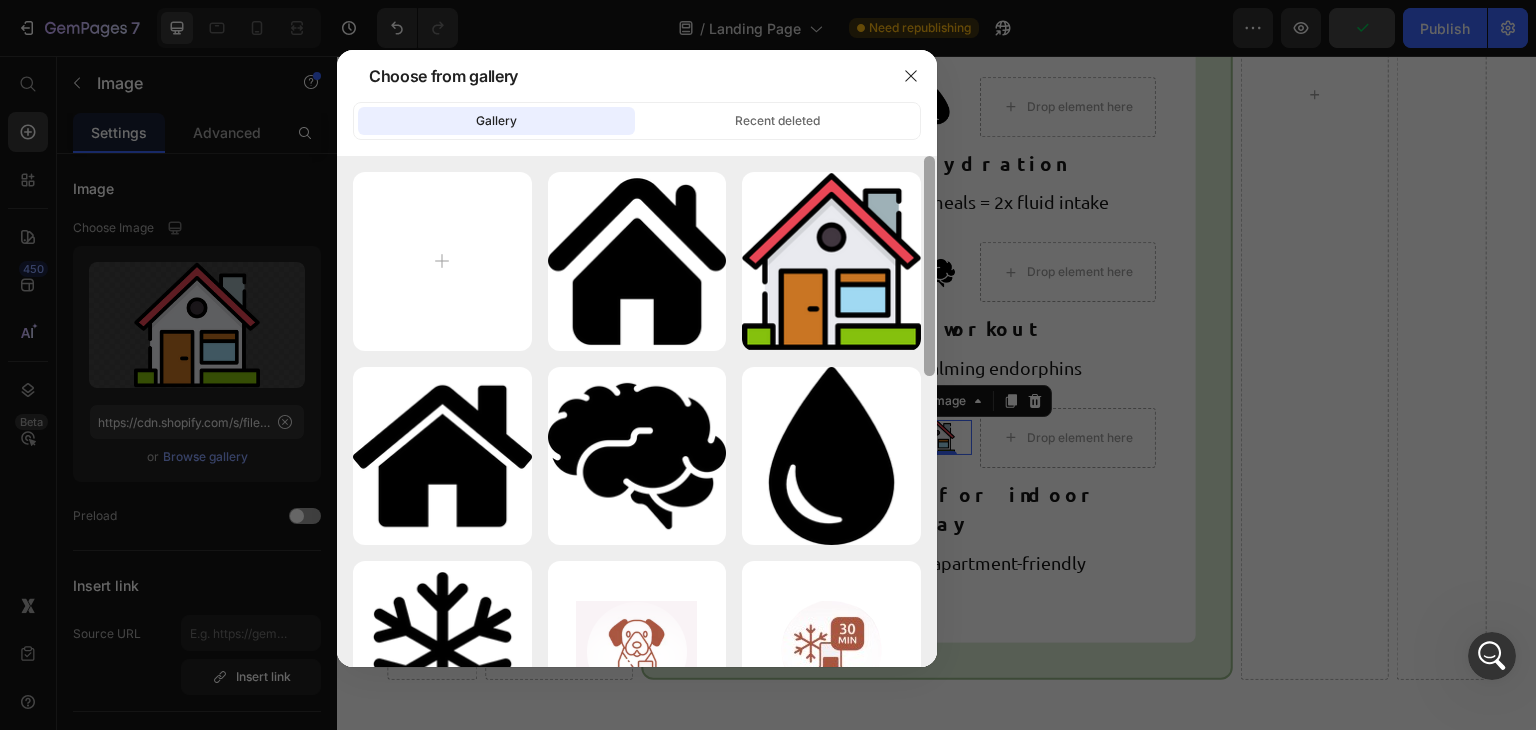 type on "https://cdn.shopify.com/s/files/1/0597/2335/0068/files/gempages_560636866219476053-995174e2-dccc-447d-8d3b-5fdfbfe01bae.png" 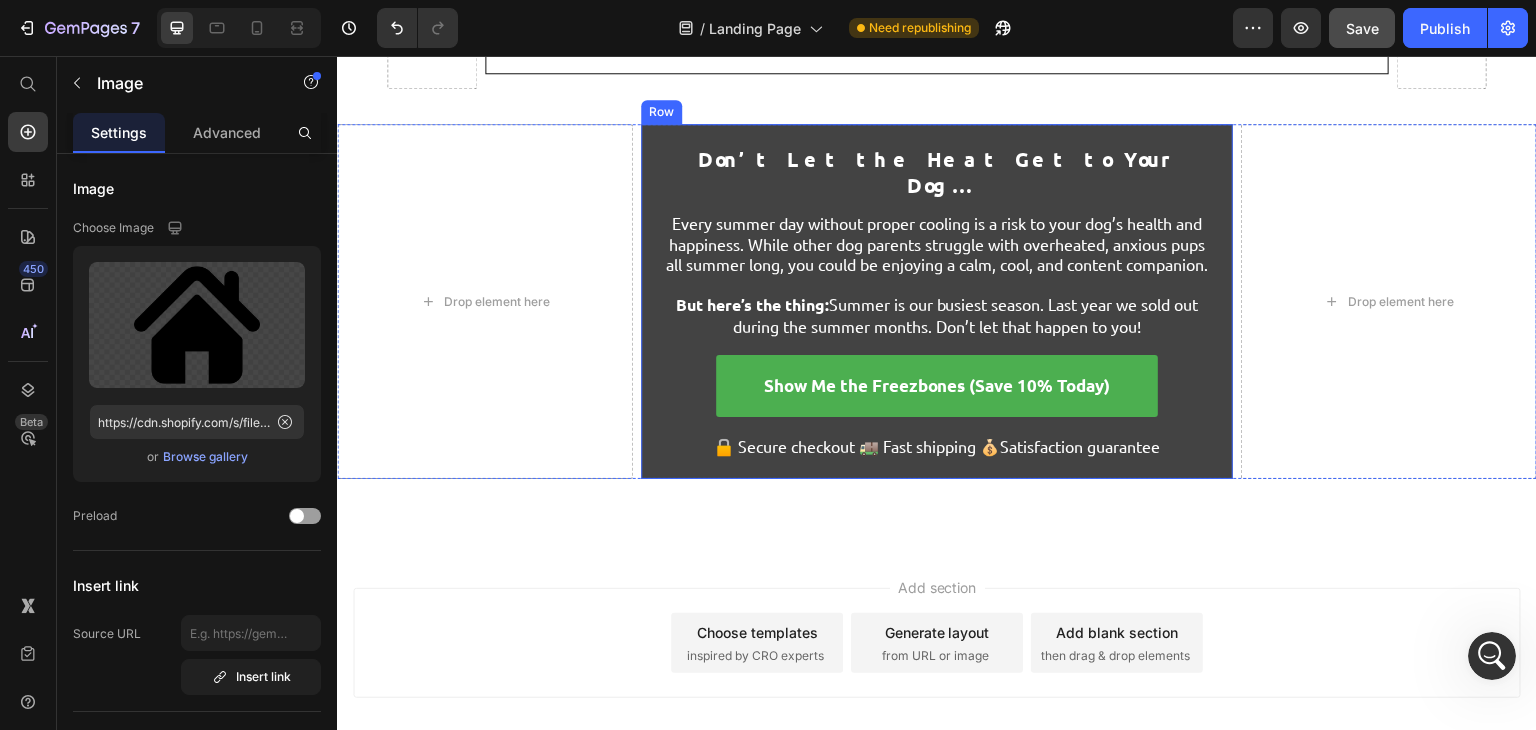 scroll, scrollTop: 8739, scrollLeft: 0, axis: vertical 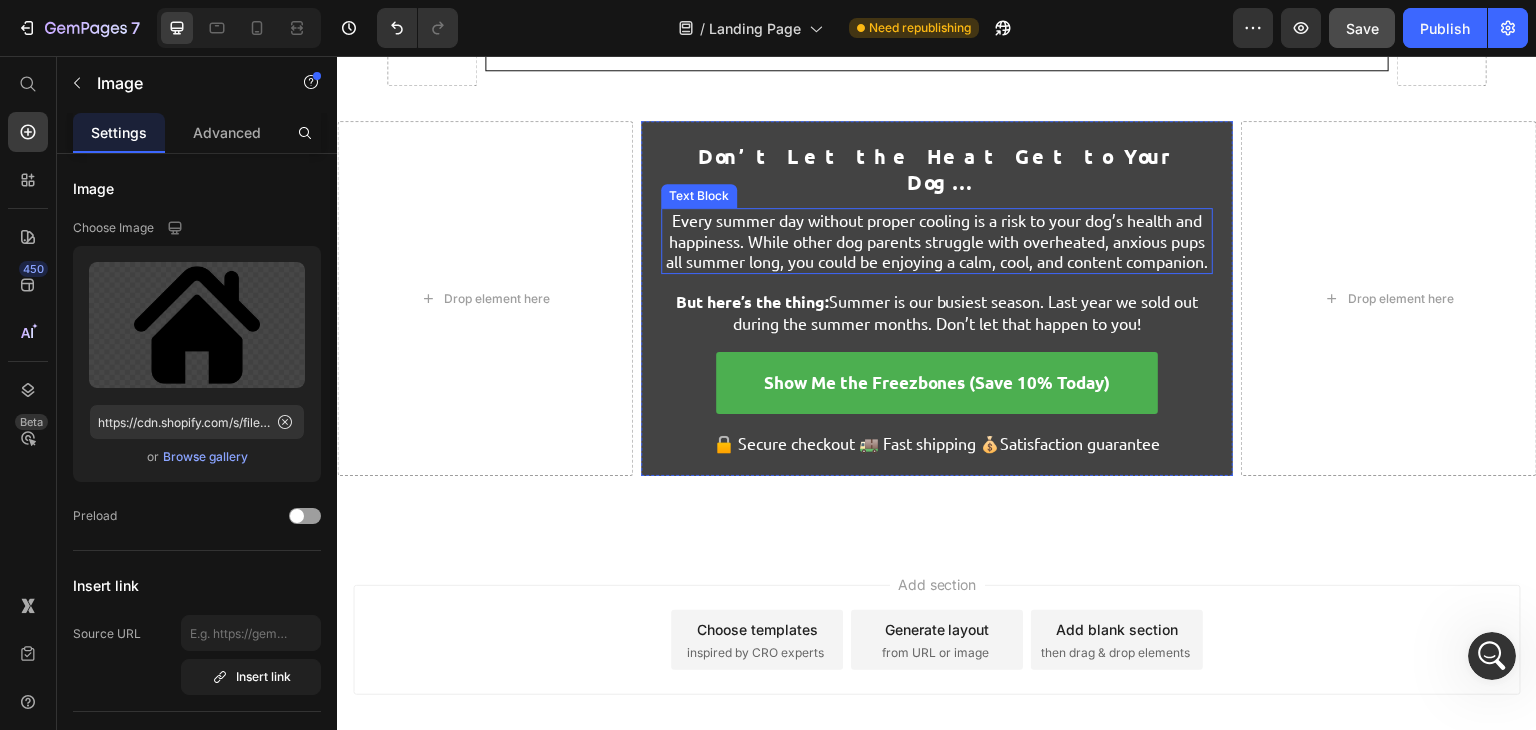click on "Every summer day without proper cooling is a risk to your dog’s health and happiness. While other dog parents struggle with overheated, anxious pups all summer long, you could be enjoying a calm, cool, and content companion." at bounding box center [937, 241] 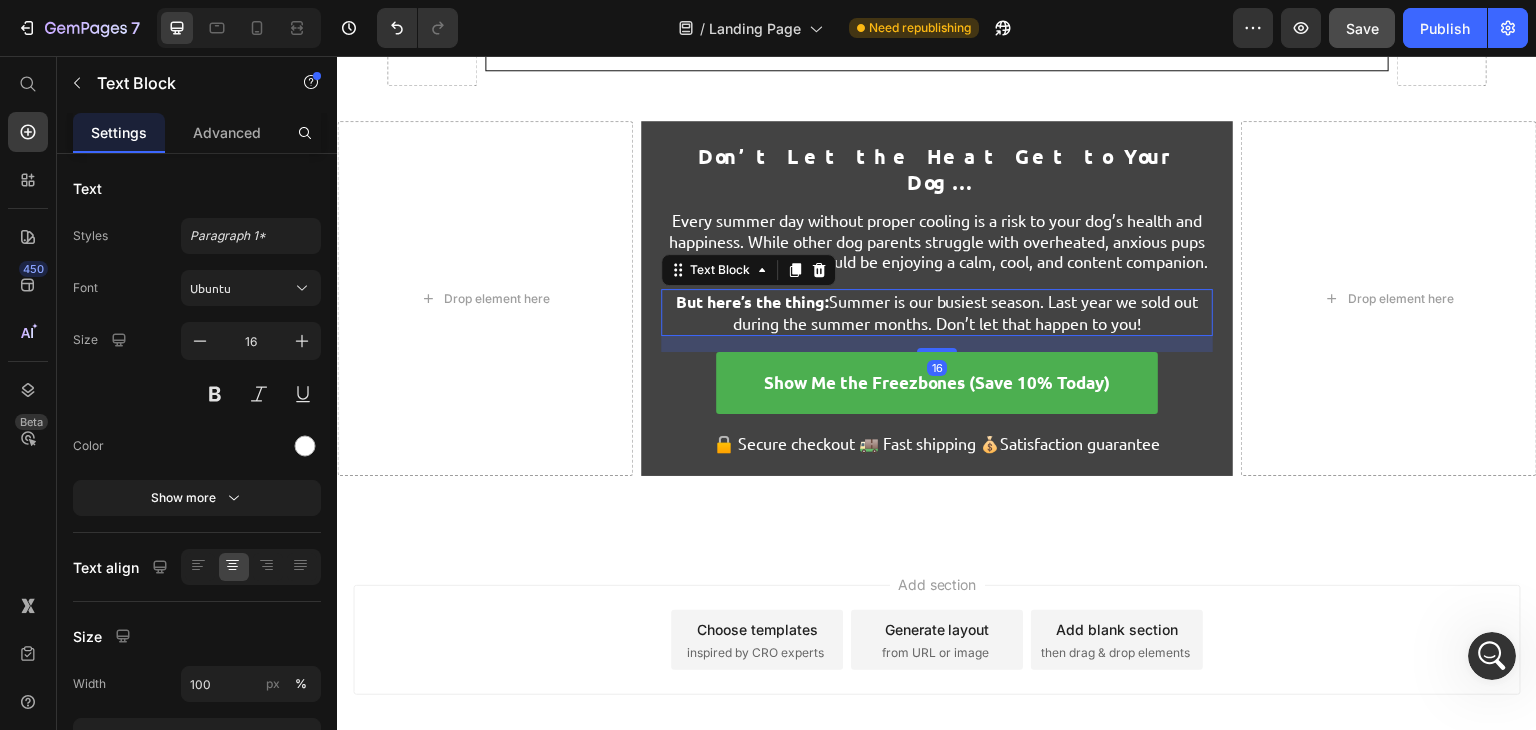 click on "But here’s the thing:  Summer is our busiest season. Last year we sold out during the summer months. Don’t let that happen to you!" at bounding box center (937, 312) 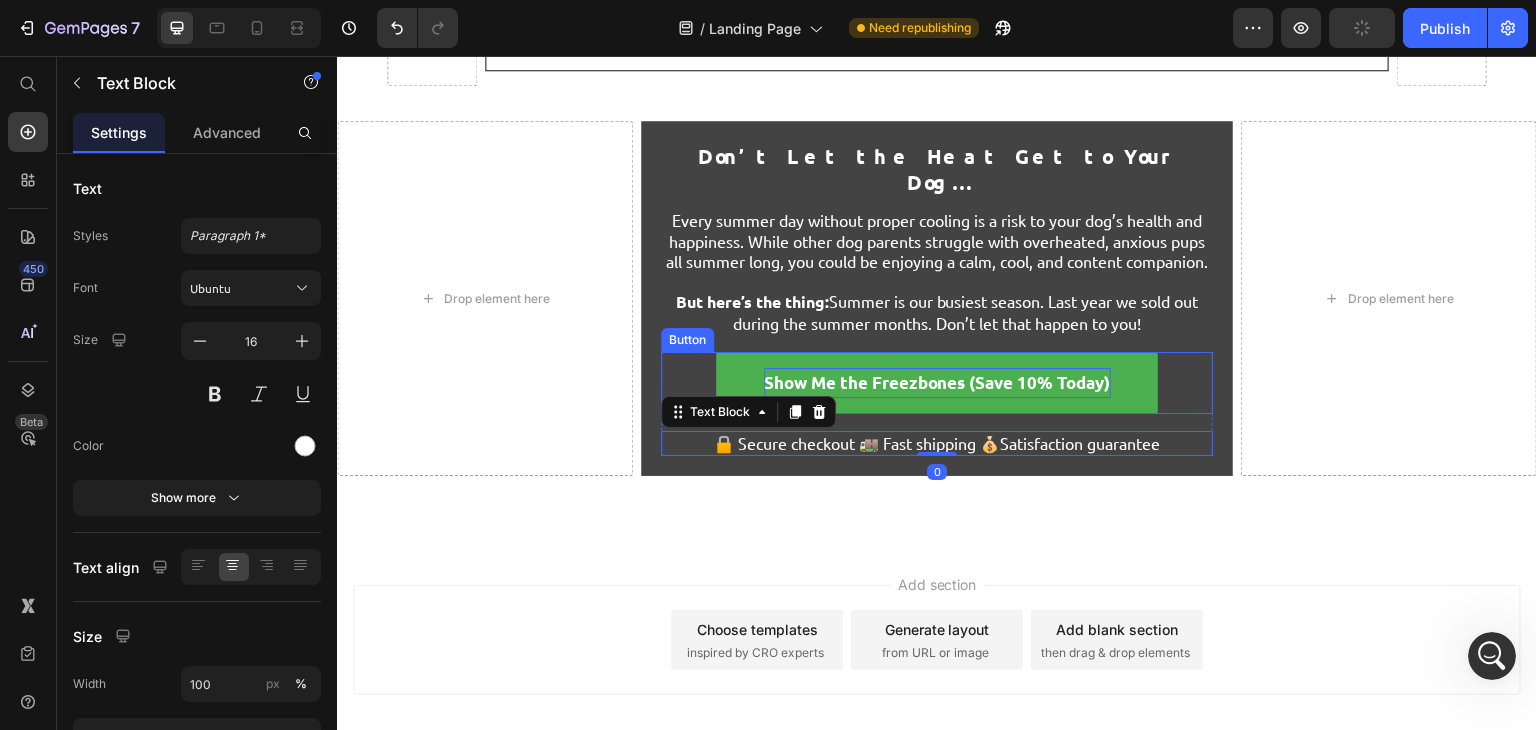 click on "Show Me the Freezbones (Save 10% Today)" at bounding box center [937, 383] 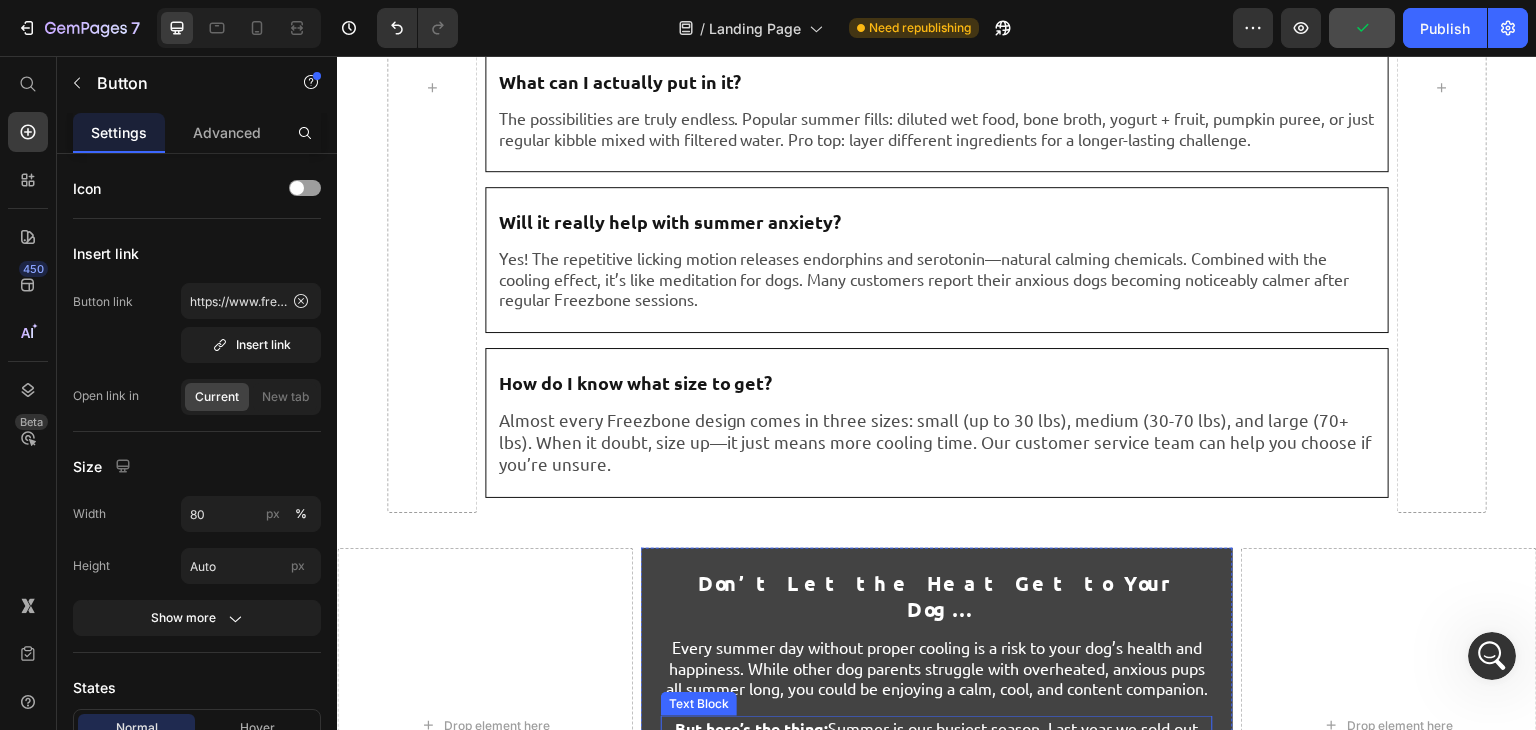 scroll, scrollTop: 8199, scrollLeft: 0, axis: vertical 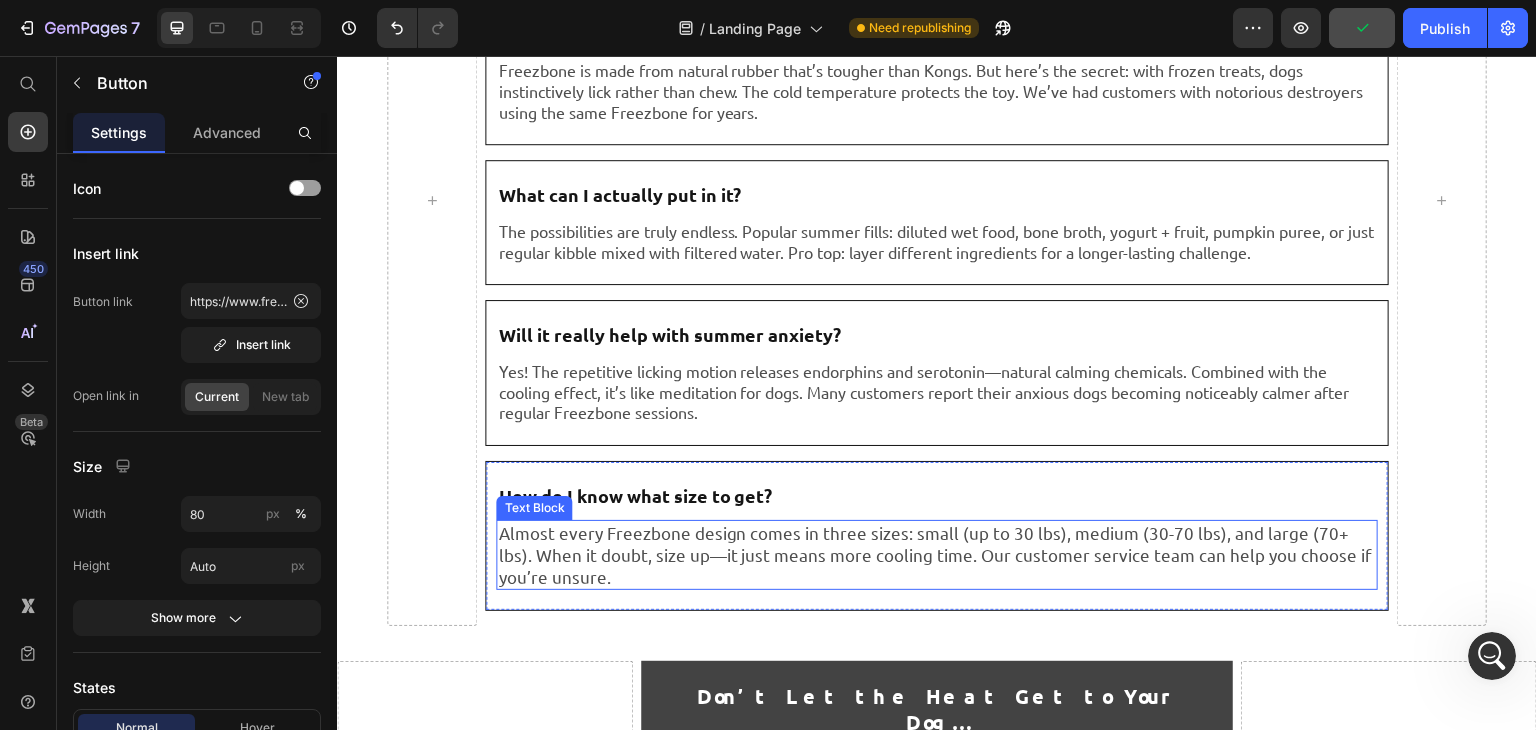 click on "Almost every Freezbone design comes in three sizes: small (up to 30 lbs), medium (30-70 lbs), and large (70+ lbs). When it doubt, size up—it just means more cooling time. Our customer service team can help you choose if you’re unsure." at bounding box center [936, 555] 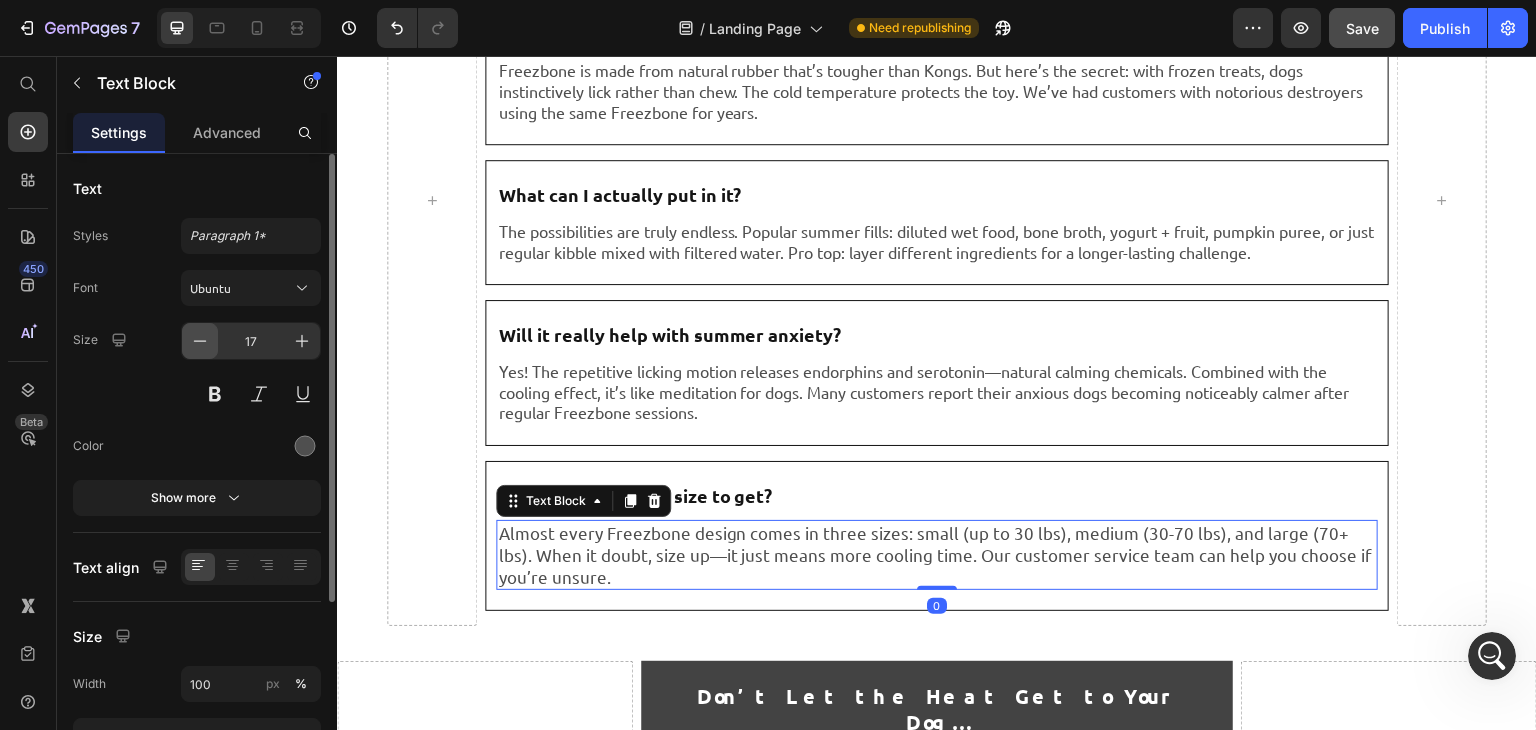 drag, startPoint x: 200, startPoint y: 361, endPoint x: 197, endPoint y: 336, distance: 25.179358 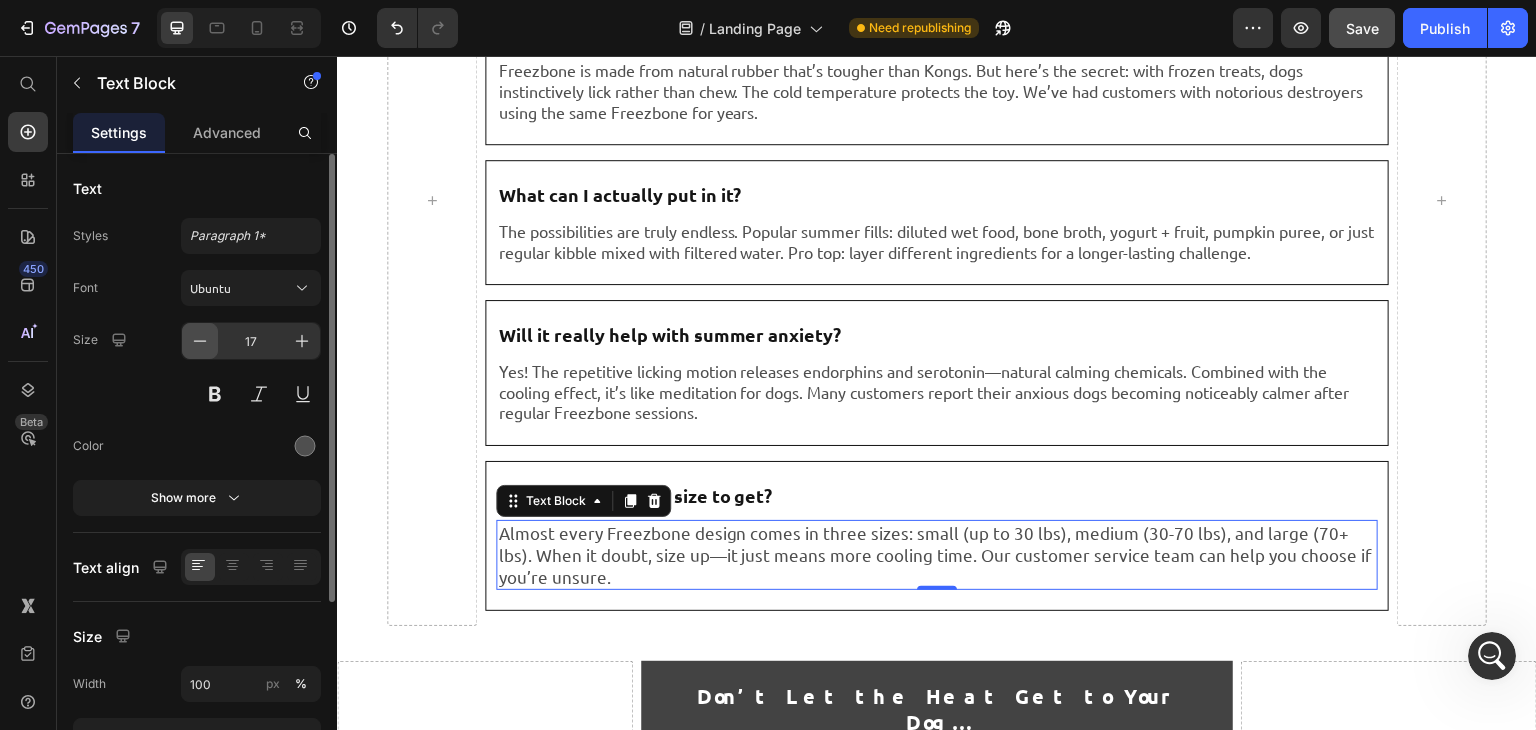 click 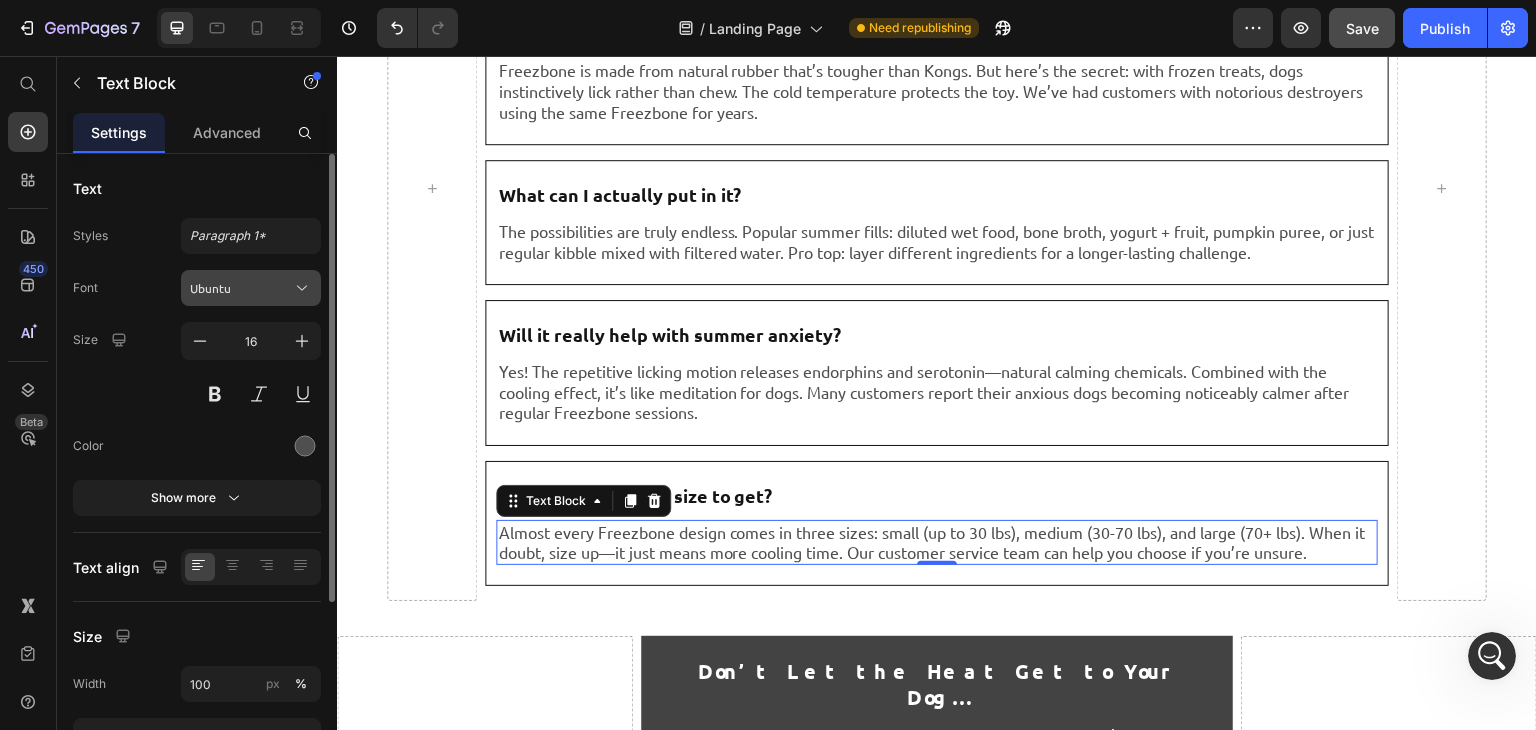 scroll, scrollTop: 8187, scrollLeft: 0, axis: vertical 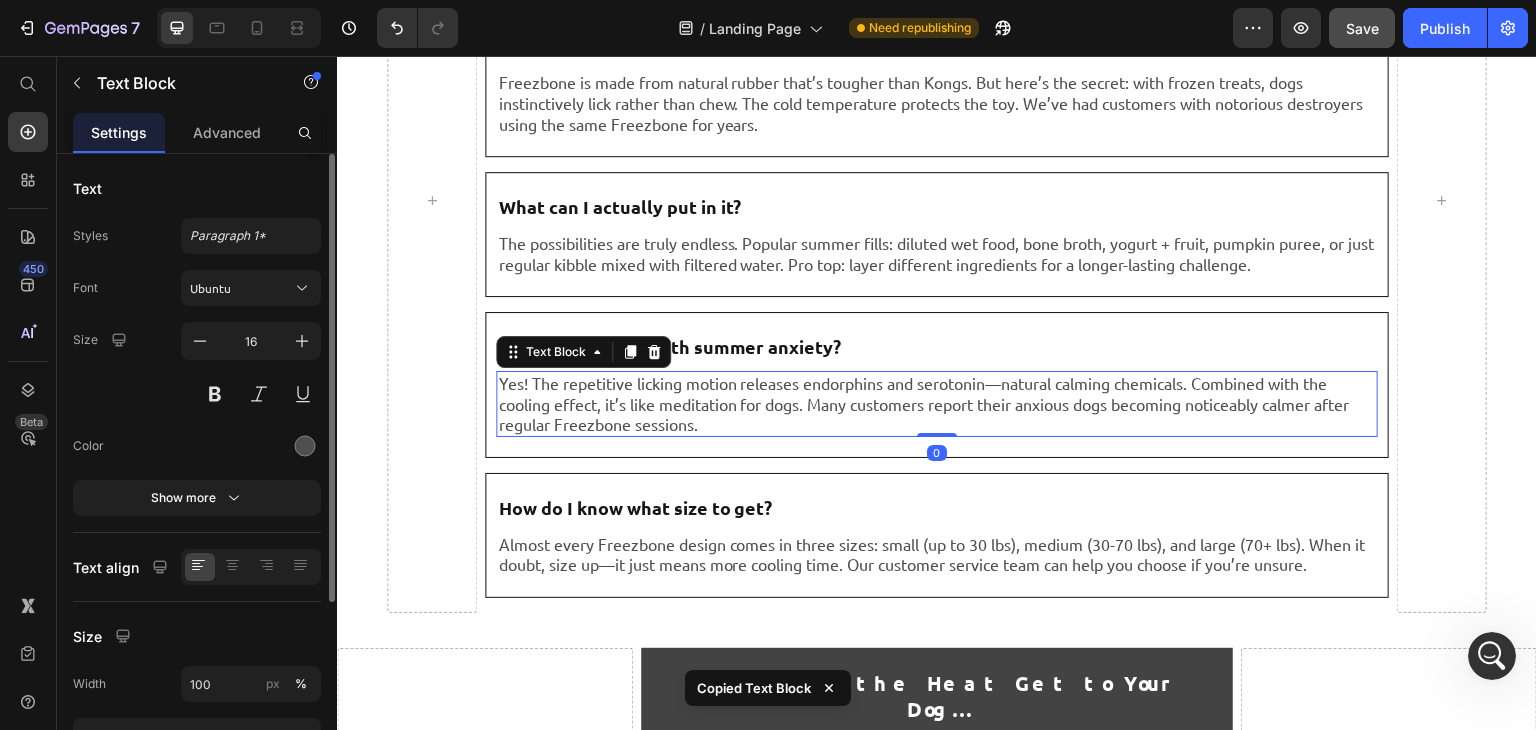 click on "Yes! The repetitive licking motion releases endorphins and serotonin—natural calming chemicals. Combined with the cooling effect, it’s like meditation for dogs. Many customers report their anxious dogs becoming noticeably calmer after regular Freezbone sessions." at bounding box center [936, 404] 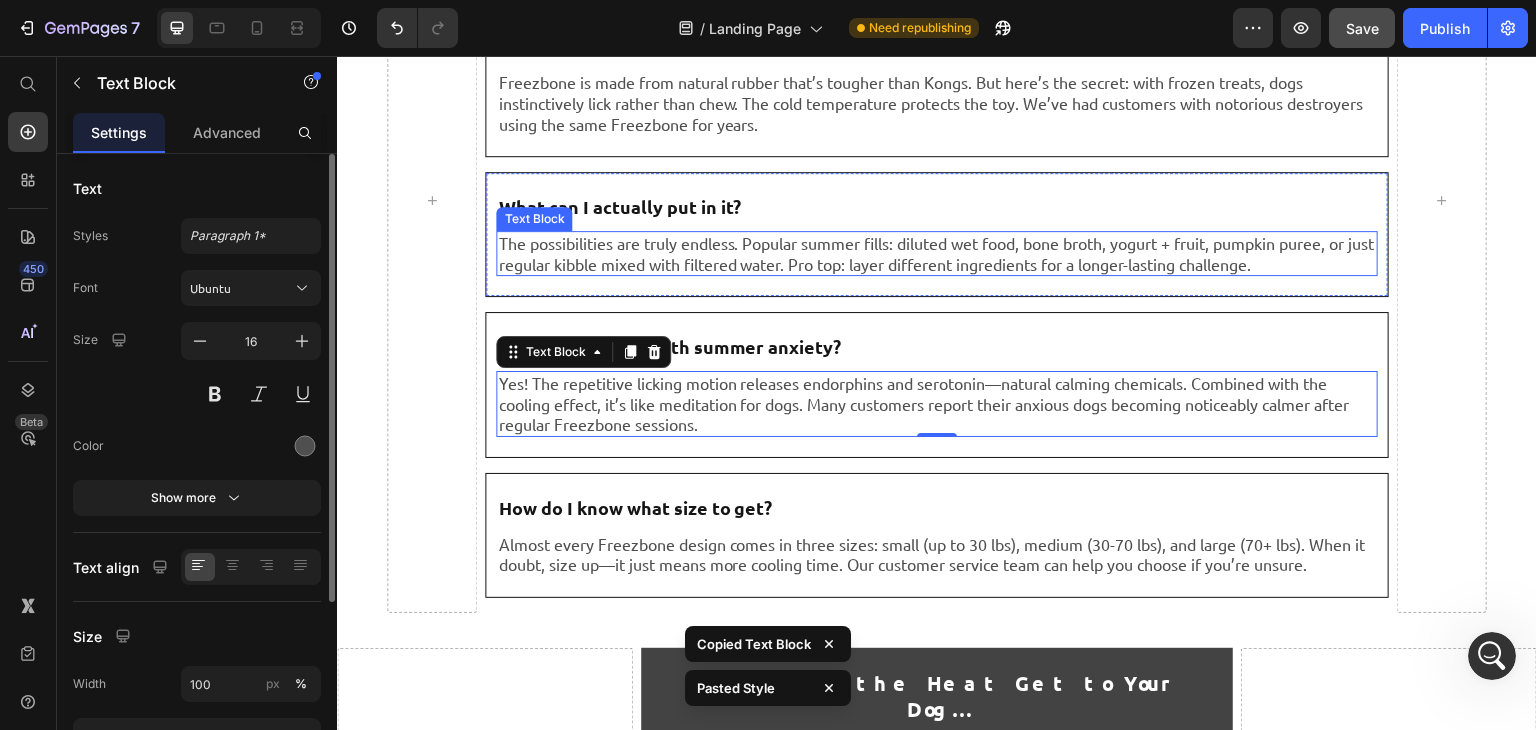 click on "The possibilities are truly endless. Popular summer fills: diluted wet food, bone broth, yogurt + fruit, pumpkin puree, or just regular kibble mixed with filtered water. Pro top: layer different ingredients for a longer-lasting challenge." at bounding box center [936, 254] 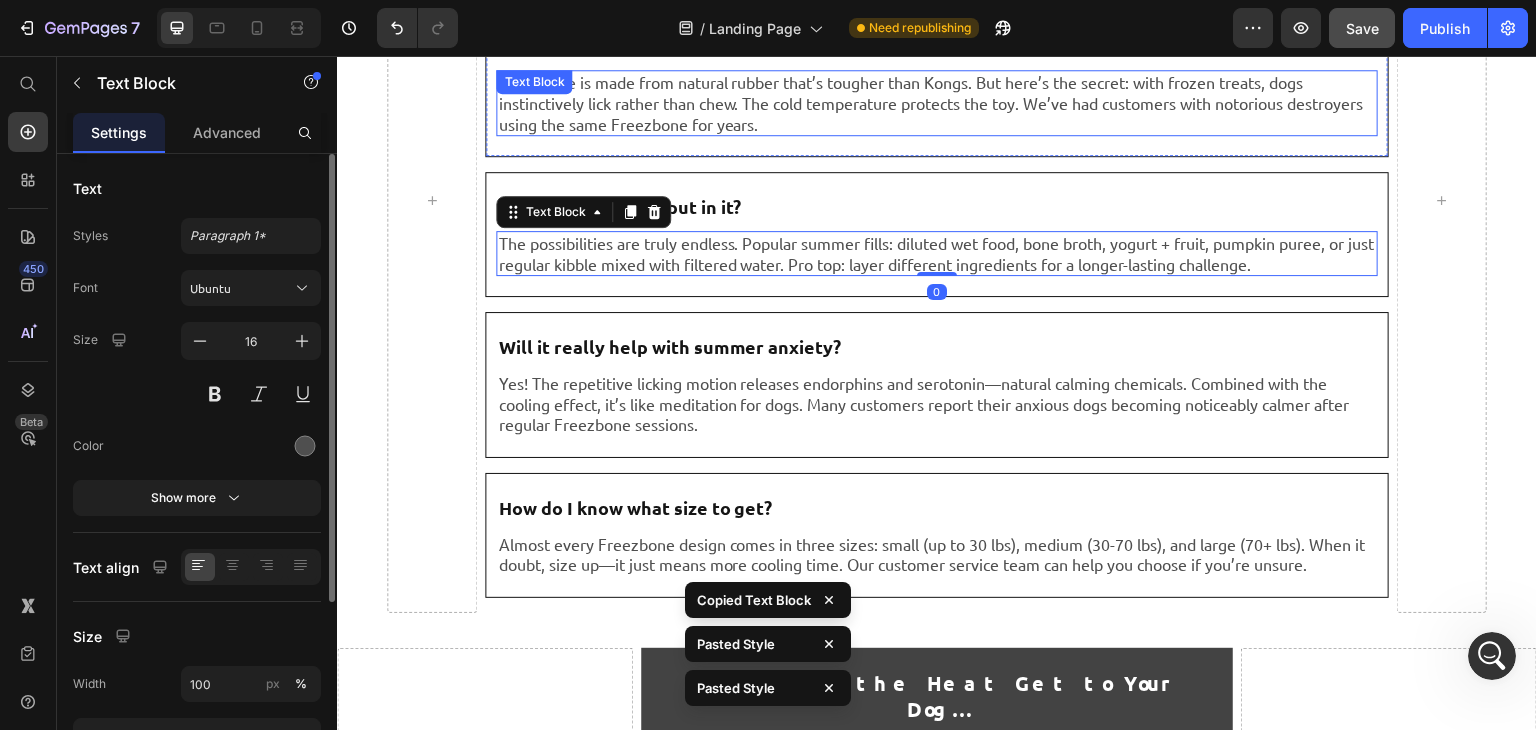 click on "Freezbone is made from natural rubber that’s tougher than Kongs. But here’s the secret: with frozen treats, dogs instinctively lick rather than chew. The cold temperature protects the toy. We’ve had customers with notorious destroyers using the same Freezbone for years." at bounding box center (936, 103) 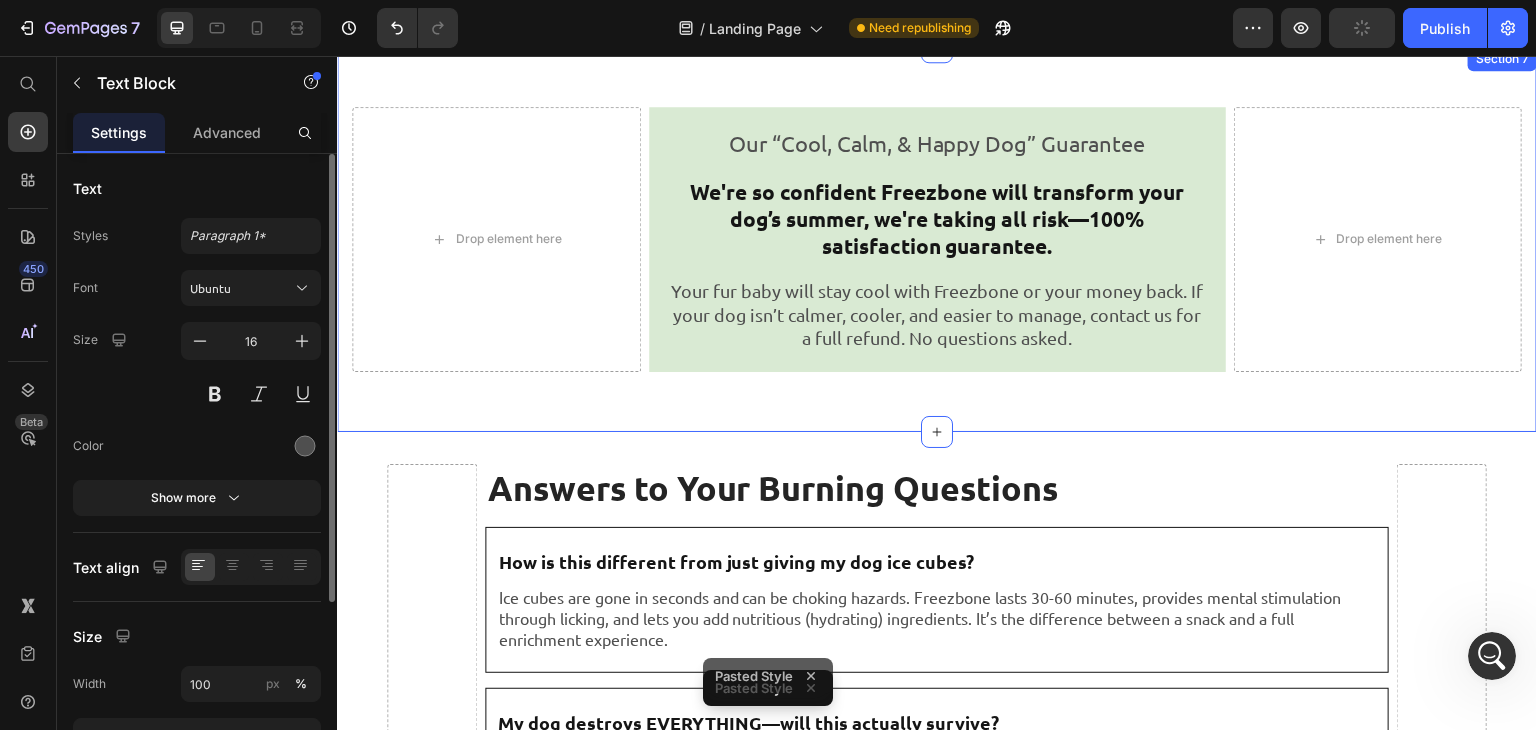 scroll, scrollTop: 7622, scrollLeft: 0, axis: vertical 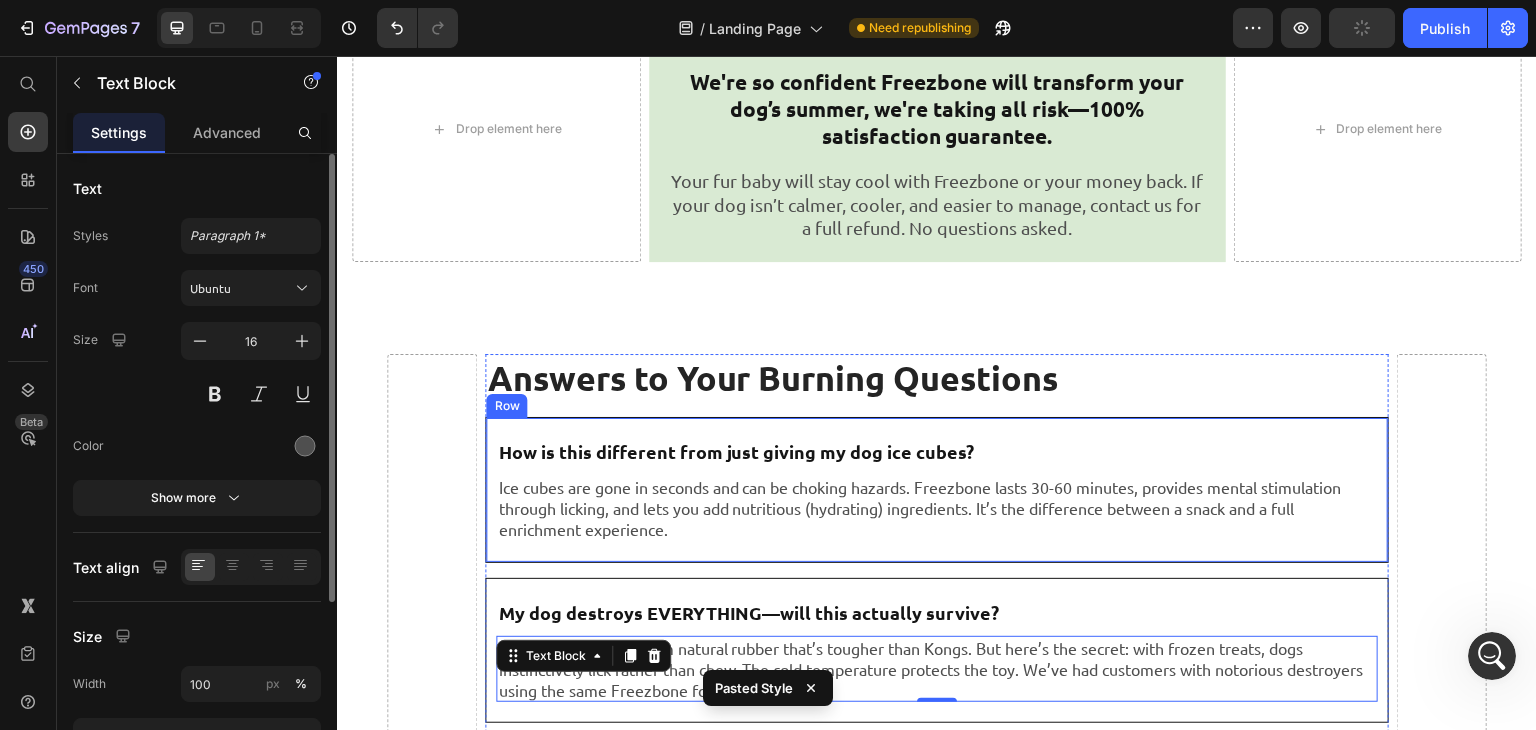 click on "Ice cubes are gone in seconds and can be choking hazards. Freezbone lasts 30-60 minutes, provides mental stimulation through licking, and lets you add nutritious (hydrating) ingredients. It’s the difference between a snack and a full enrichment experience." at bounding box center [936, 508] 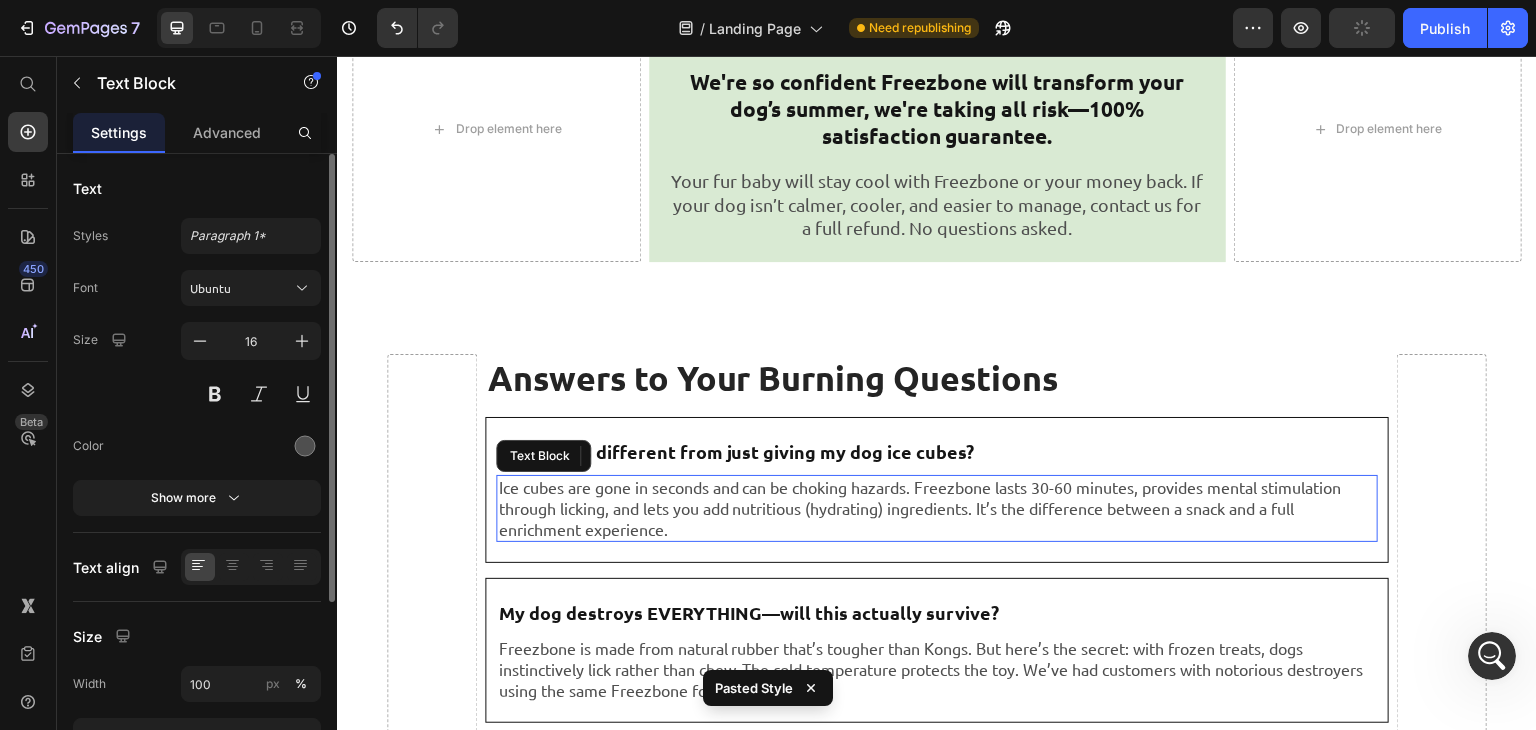 click on "Ice cubes are gone in seconds and can be choking hazards. Freezbone lasts 30-60 minutes, provides mental stimulation through licking, and lets you add nutritious (hydrating) ingredients. It’s the difference between a snack and a full enrichment experience." at bounding box center [936, 508] 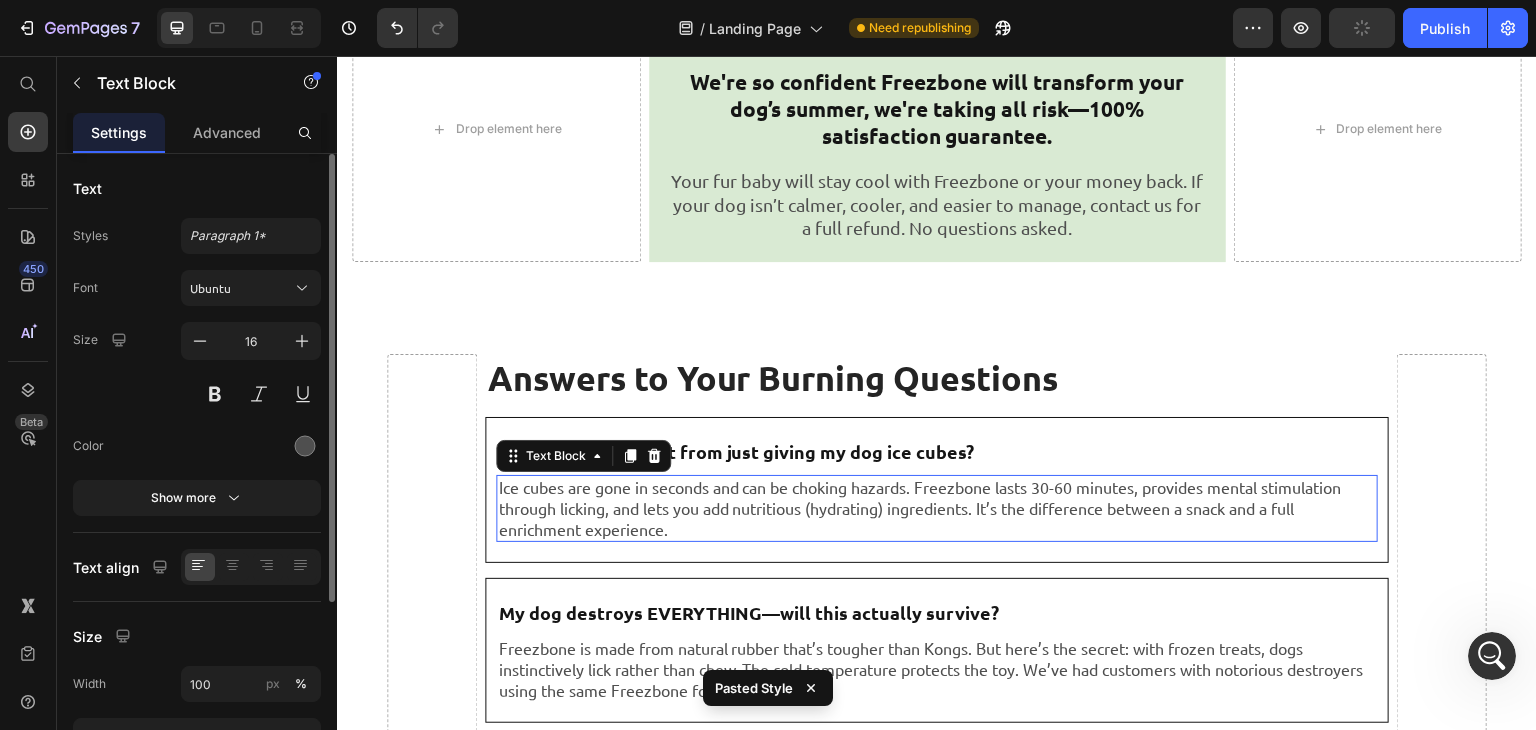 click on "Ice cubes are gone in seconds and can be choking hazards. Freezbone lasts 30-60 minutes, provides mental stimulation through licking, and lets you add nutritious (hydrating) ingredients. It’s the difference between a snack and a full enrichment experience." at bounding box center (936, 508) 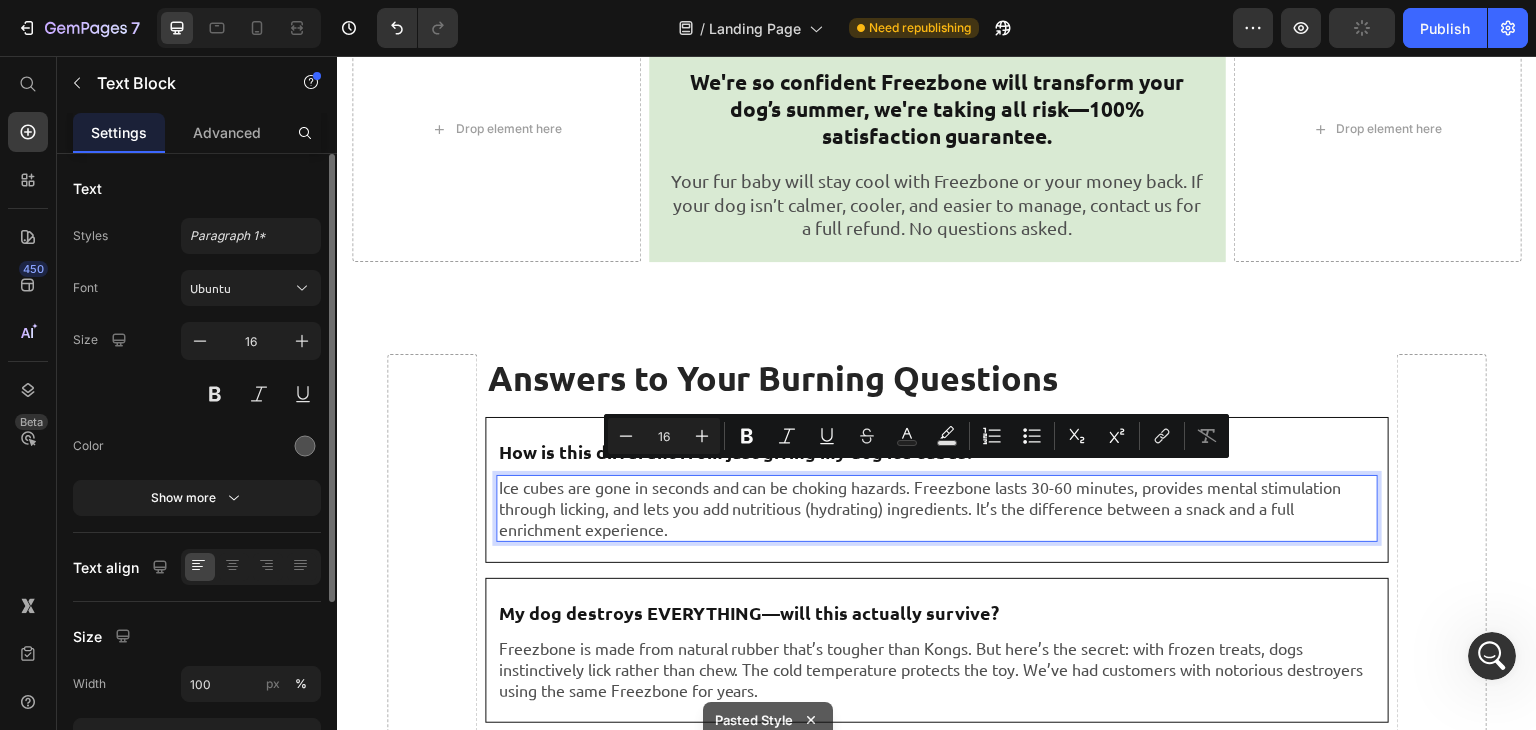 scroll, scrollTop: 7631, scrollLeft: 0, axis: vertical 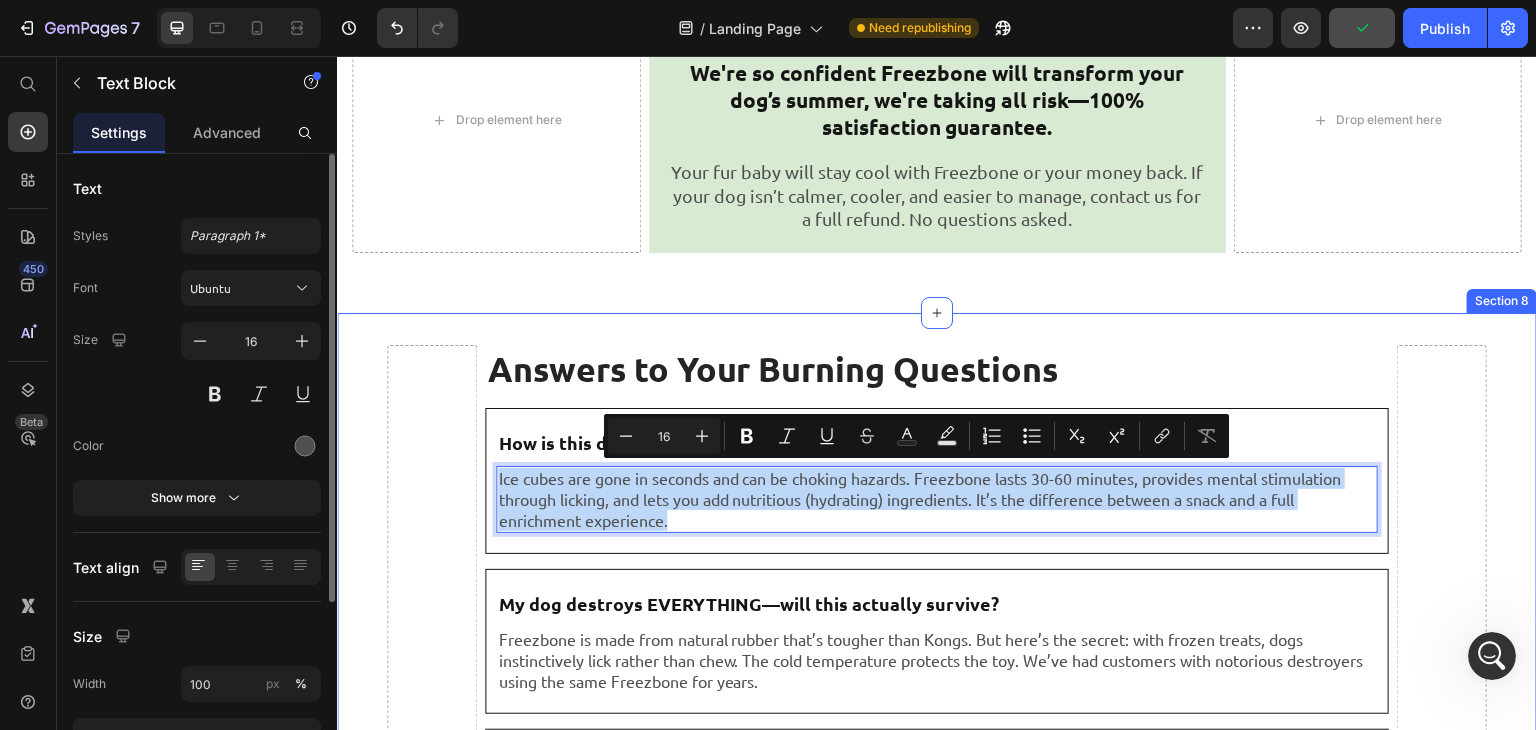 click on "Answers to Your Burning Questions Heading How is this different from just giving my dog ice cubes? Text Block Ice cubes are gone in seconds and can be choking hazards. Freezbone lasts 30-60 minutes, provides mental stimulation through licking, and lets you add nutritious (hydrating) ingredients. It’s the difference between a snack and a full enrichment experience. Text Block   0 Row My dog destroys EVERYTHING—will this actually survive?   Text Block Freezbone is made from natural rubber that’s tougher than Kongs. But here’s the secret: with frozen treats, dogs instinctively lick rather than chew. The cold temperature protects the toy. We’ve had customers with notorious destroyers using the same Freezbone for years. Text Block Row What can I actually put in it? Text Block Text Block Row Will it really help with summer anxiety? Text Block Text Block Row How do I know what size to get?  Text Block Text Block Row Row
Row
Drop element here Heading" at bounding box center (937, 971) 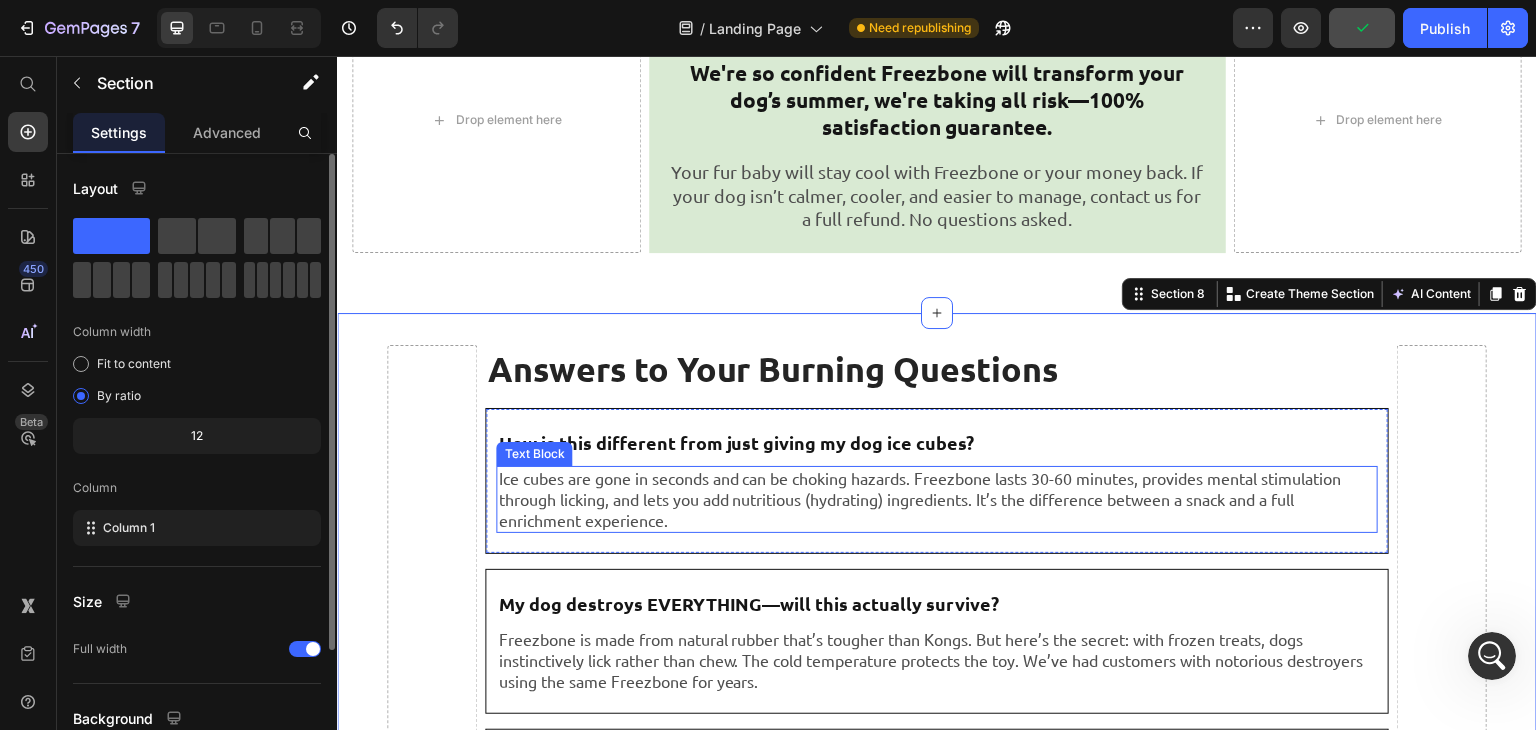click on "Ice cubes are gone in seconds and can be choking hazards. Freezbone lasts 30-60 minutes, provides mental stimulation through licking, and lets you add nutritious (hydrating) ingredients. It’s the difference between a snack and a full enrichment experience." at bounding box center (936, 499) 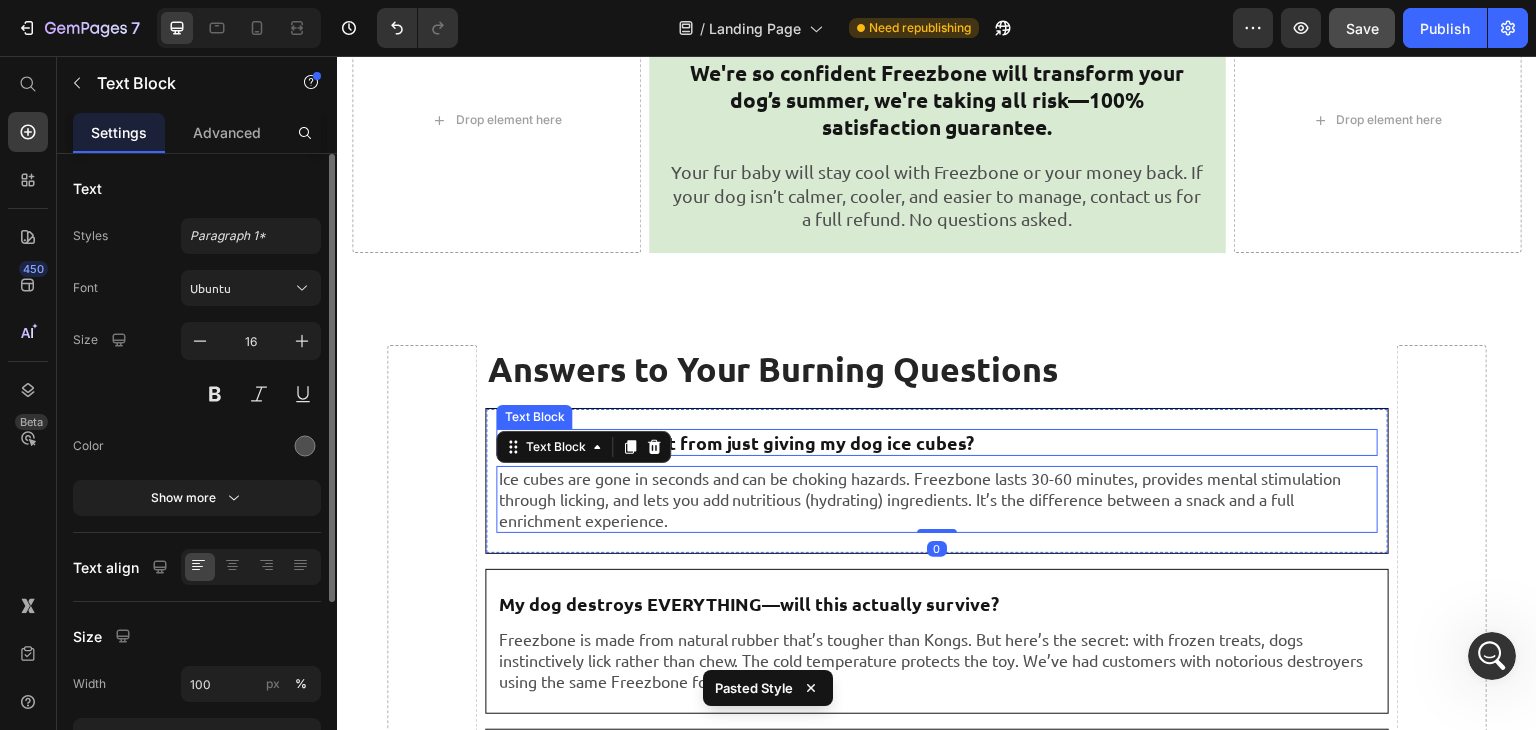 click on "How is this different from just giving my dog ice cubes?" at bounding box center [736, 442] 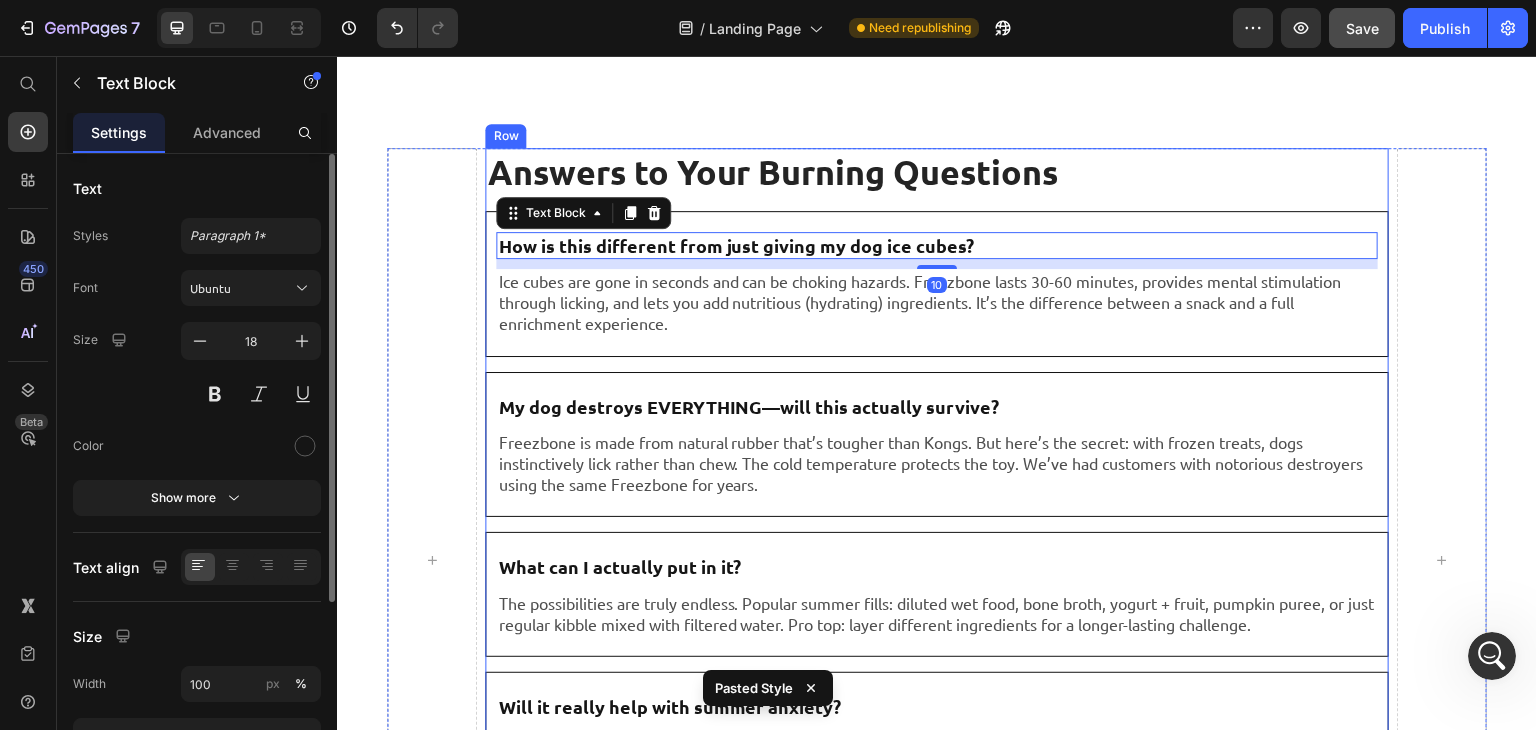 scroll, scrollTop: 7828, scrollLeft: 0, axis: vertical 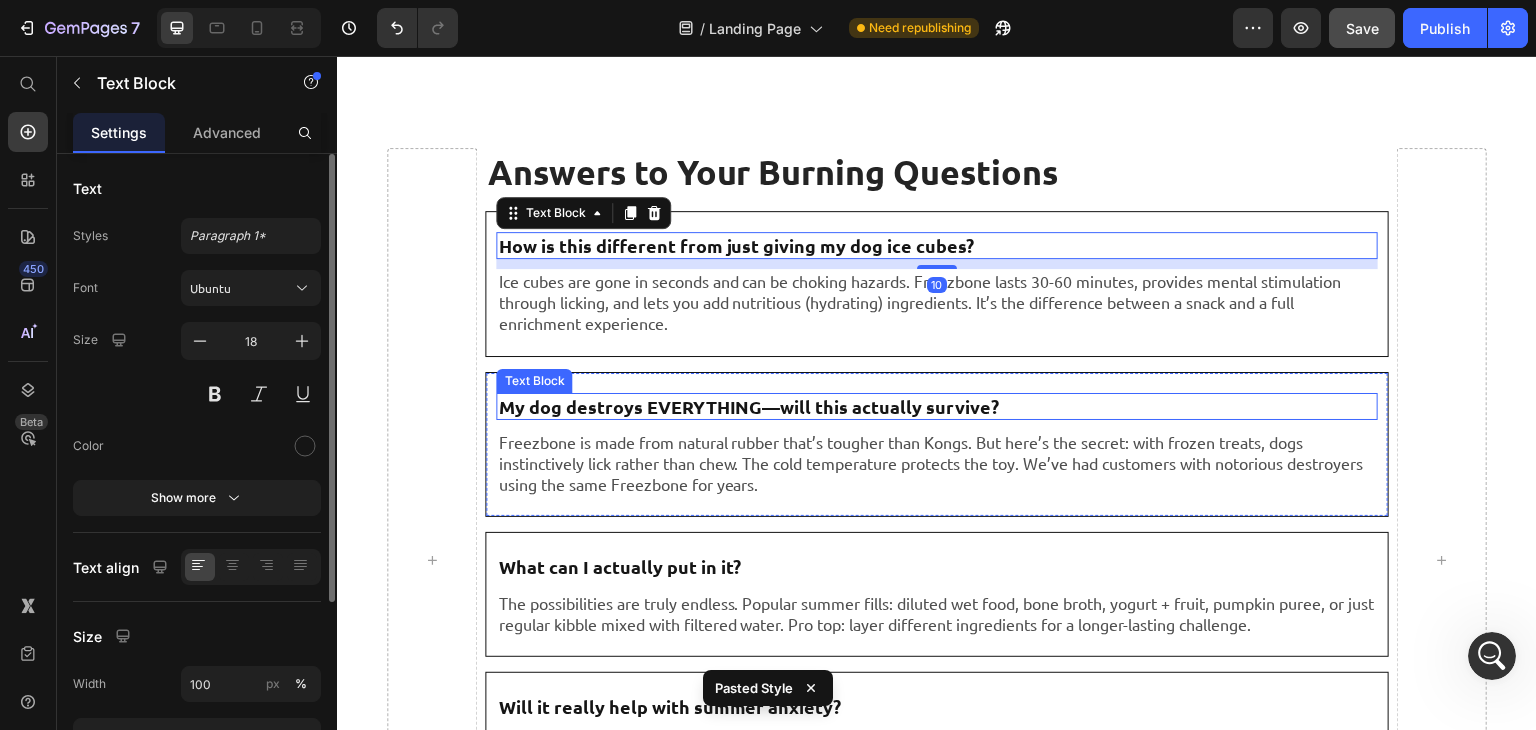 click on "My dog destroys EVERYTHING—will this actually survive?" at bounding box center (748, 406) 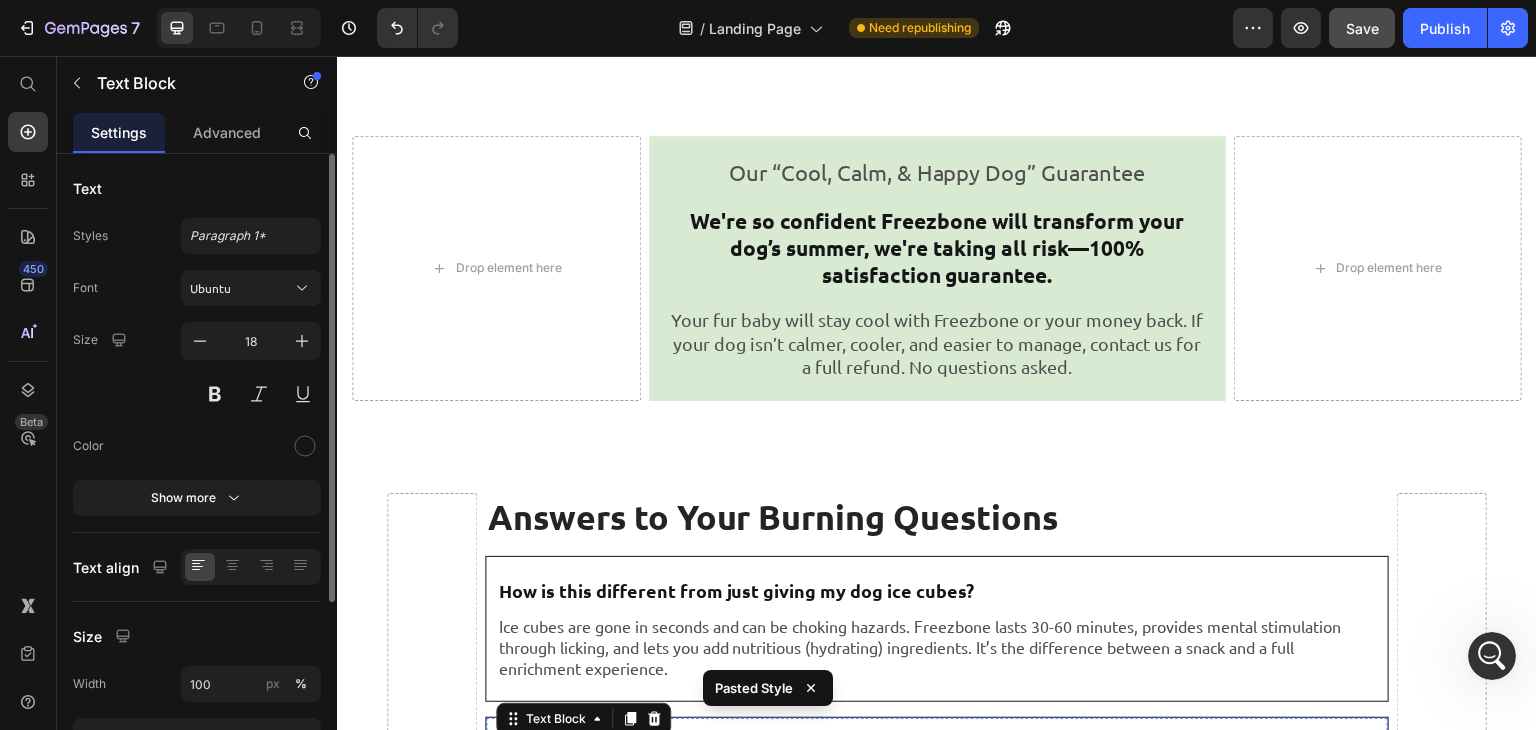 scroll, scrollTop: 7474, scrollLeft: 0, axis: vertical 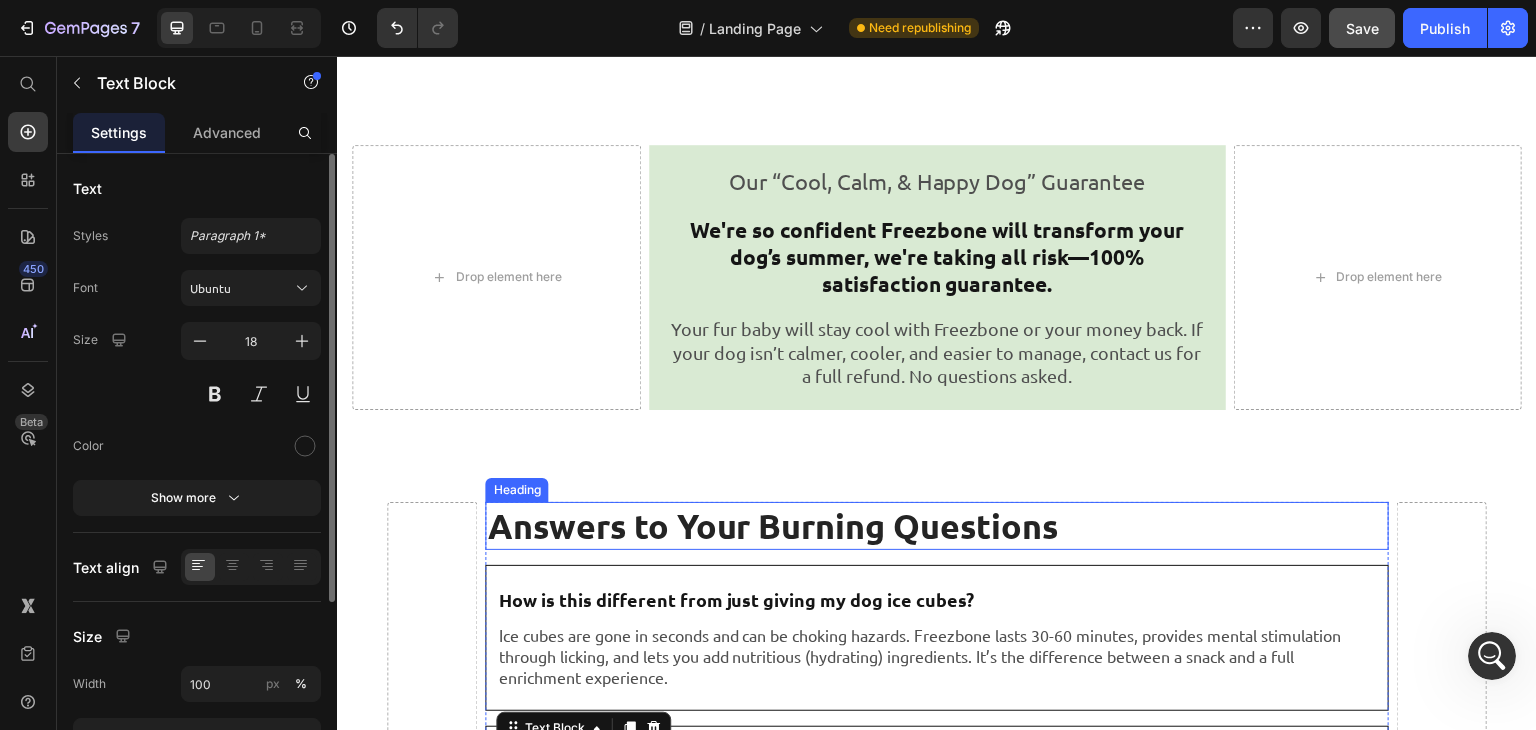 click on "Answers to Your Burning Questions" at bounding box center [936, 526] 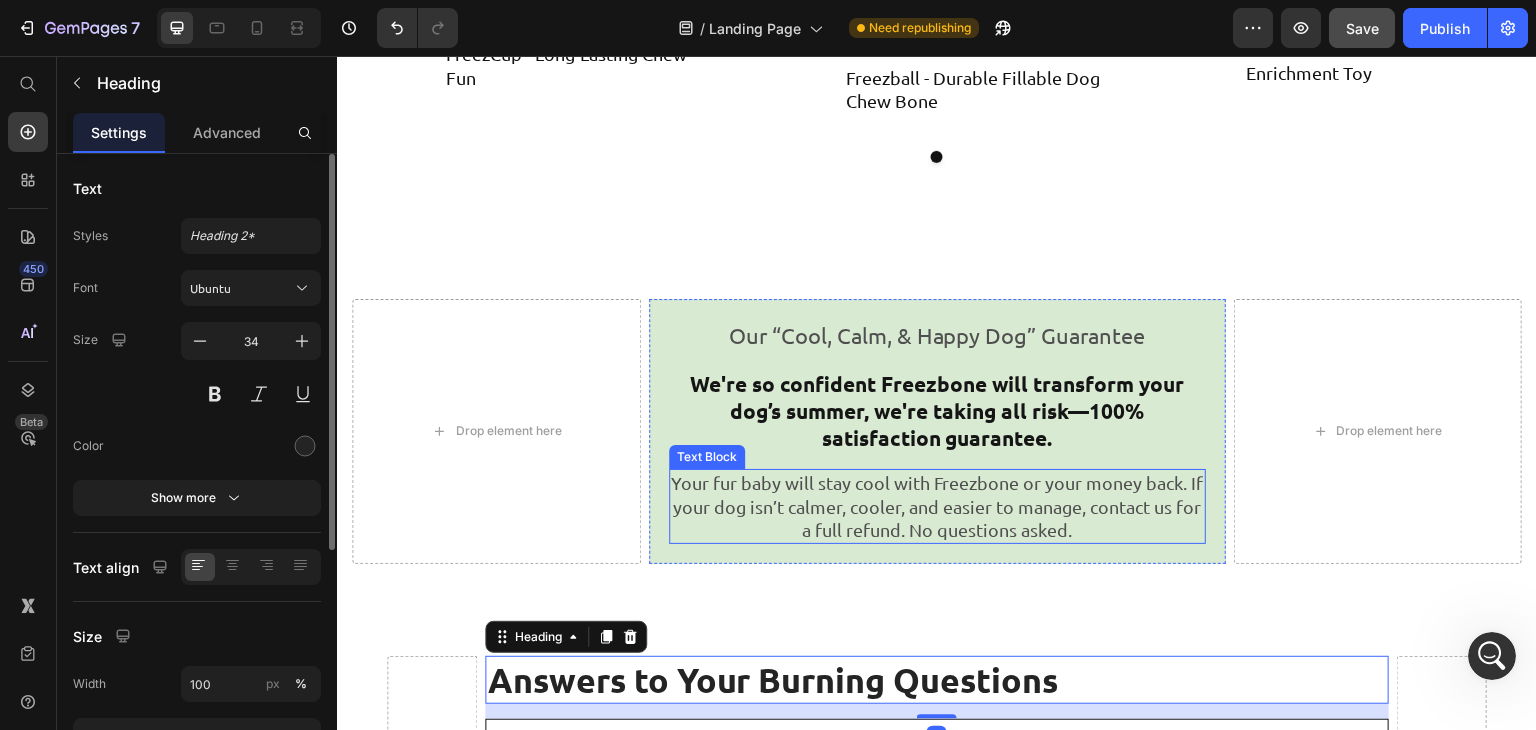 scroll, scrollTop: 7316, scrollLeft: 0, axis: vertical 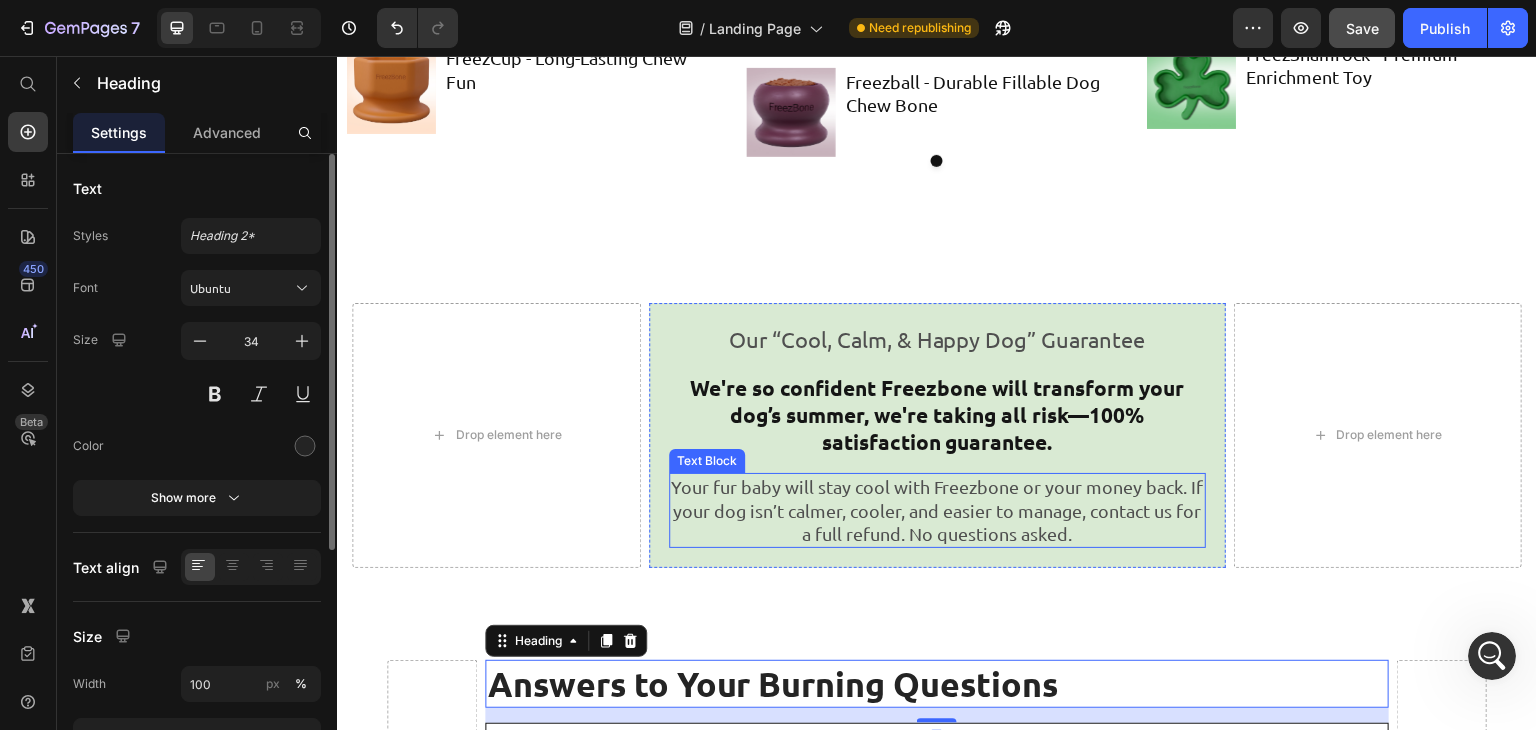 click on "Your fur baby will stay cool with Freezbone or your money back. If your dog isn’t calmer, cooler, and easier to manage, contact us for a full refund. No questions asked." at bounding box center (937, 510) 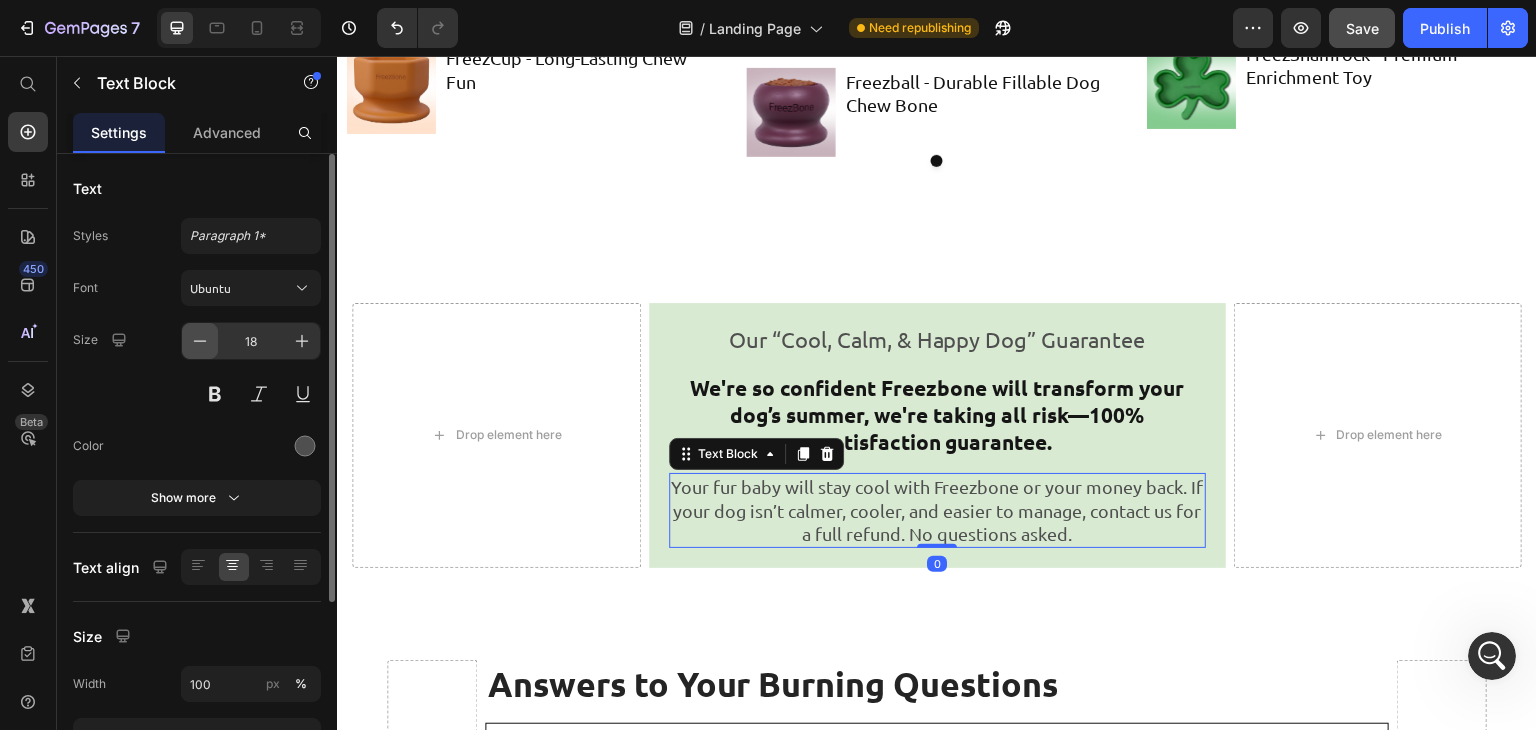 click 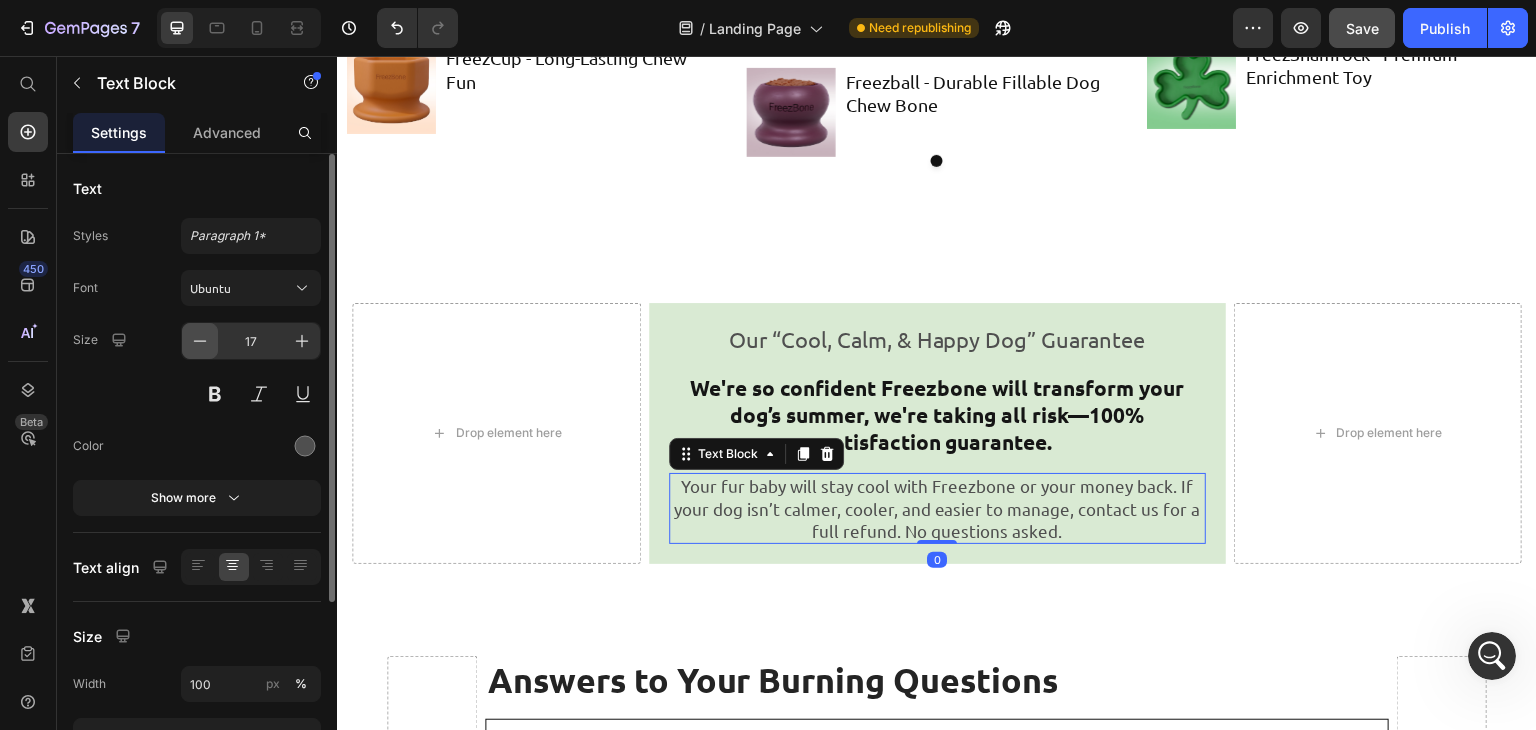 click 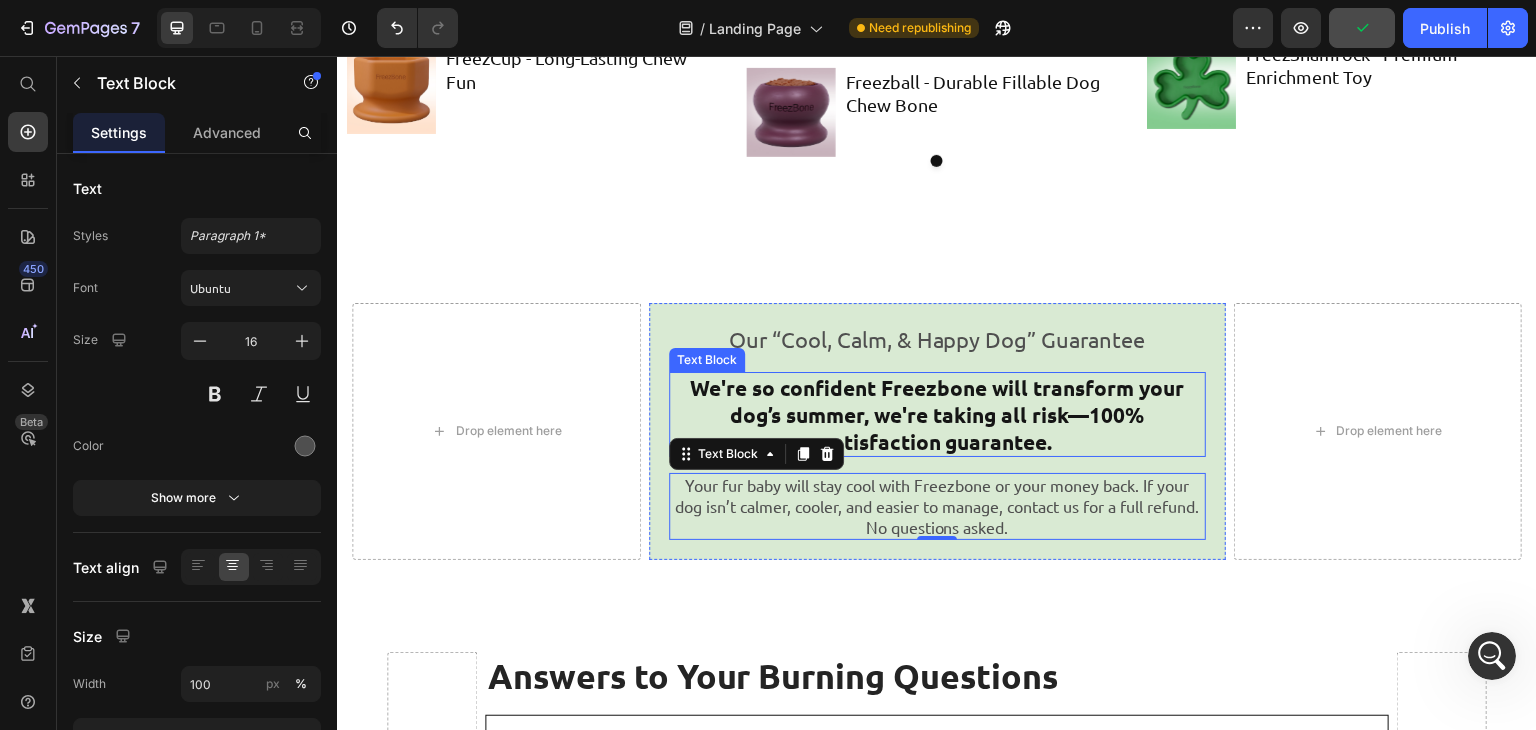 click on "We're so confident Freezbone will transform your dog’s summer, we're taking all risk—100% satisfaction guarantee." at bounding box center [937, 415] 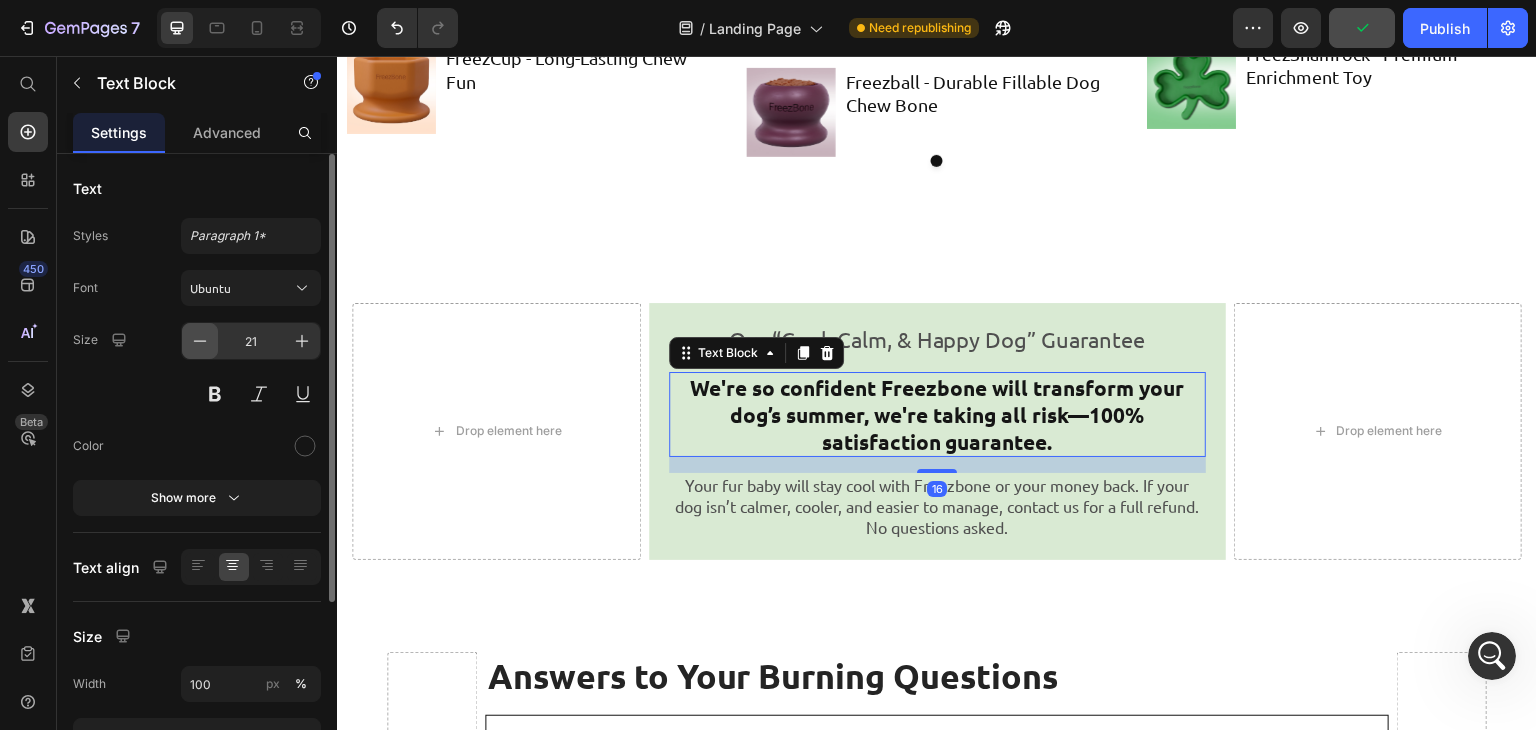 click 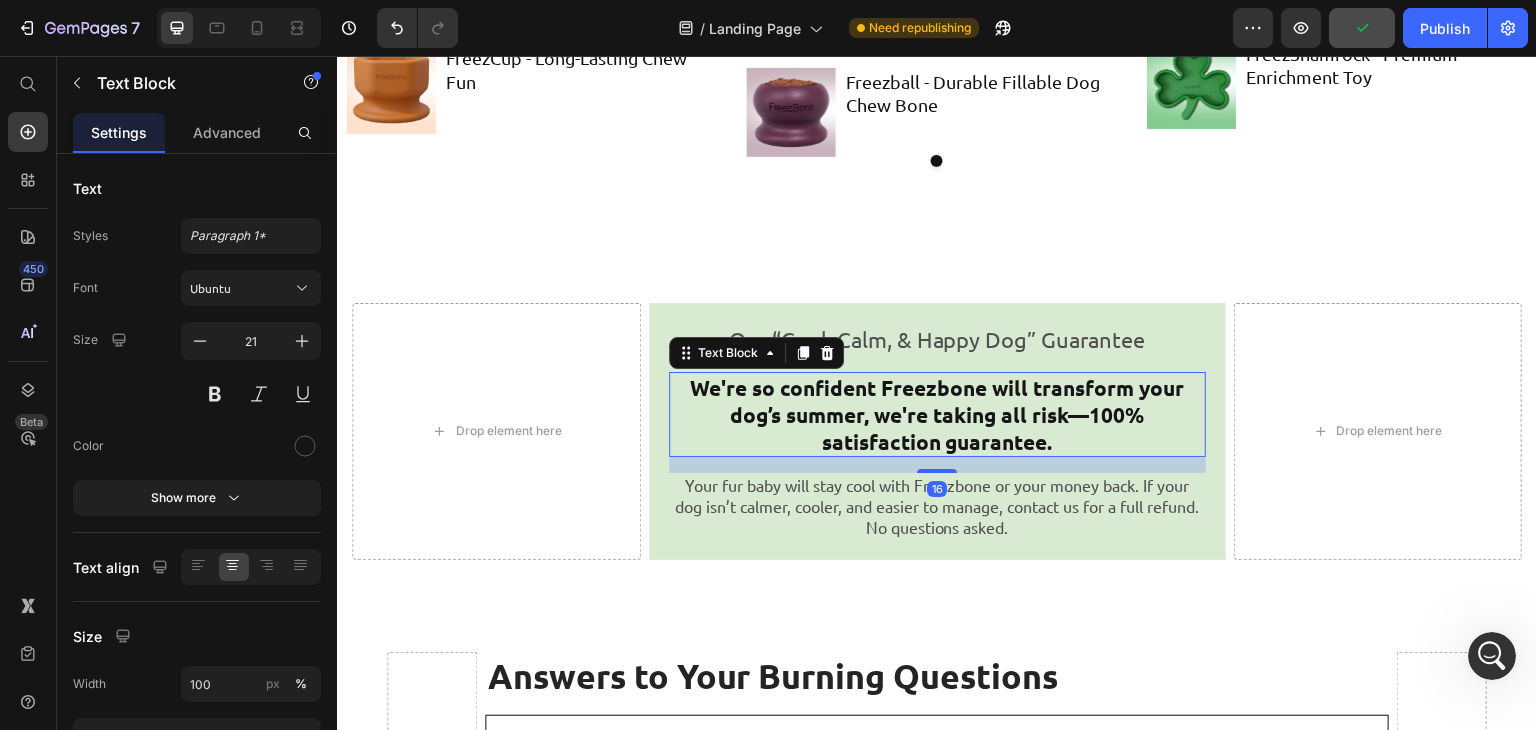 type on "20" 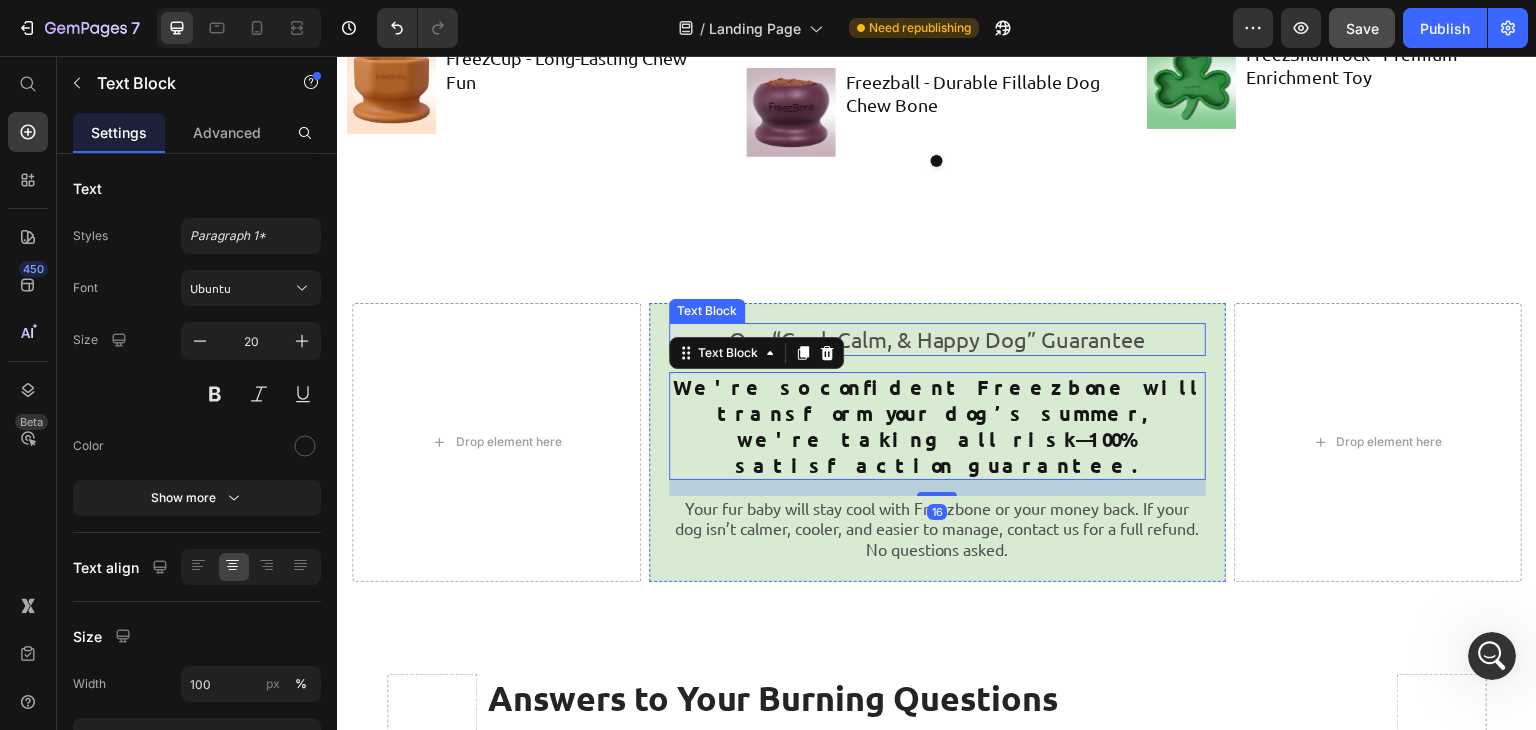 click on "Our “Cool, Calm, & Happy Dog” Guarantee" at bounding box center (937, 339) 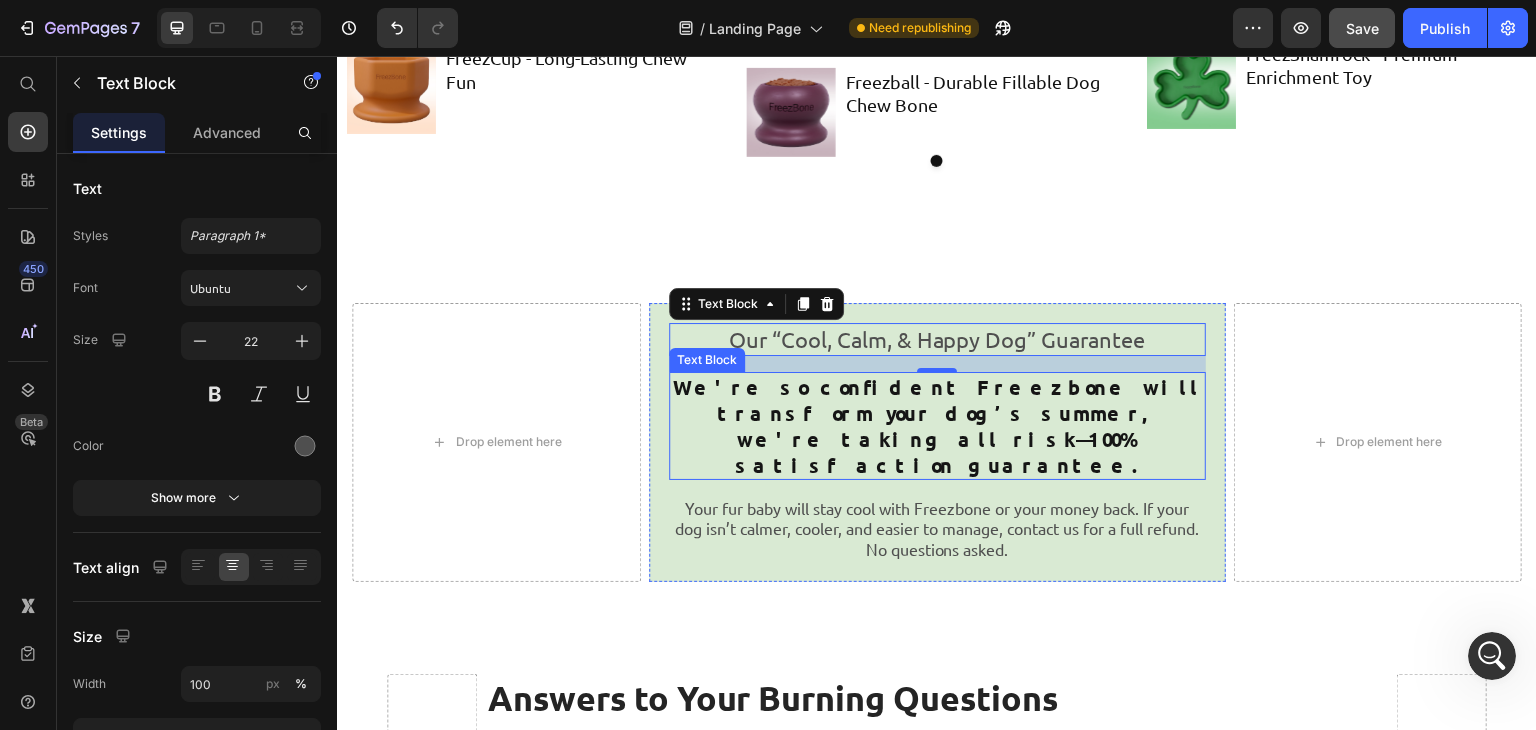 click on "We're so confident Freezbone will transform your dog’s summer, we're taking all risk—100% satisfaction guarantee." at bounding box center (937, 426) 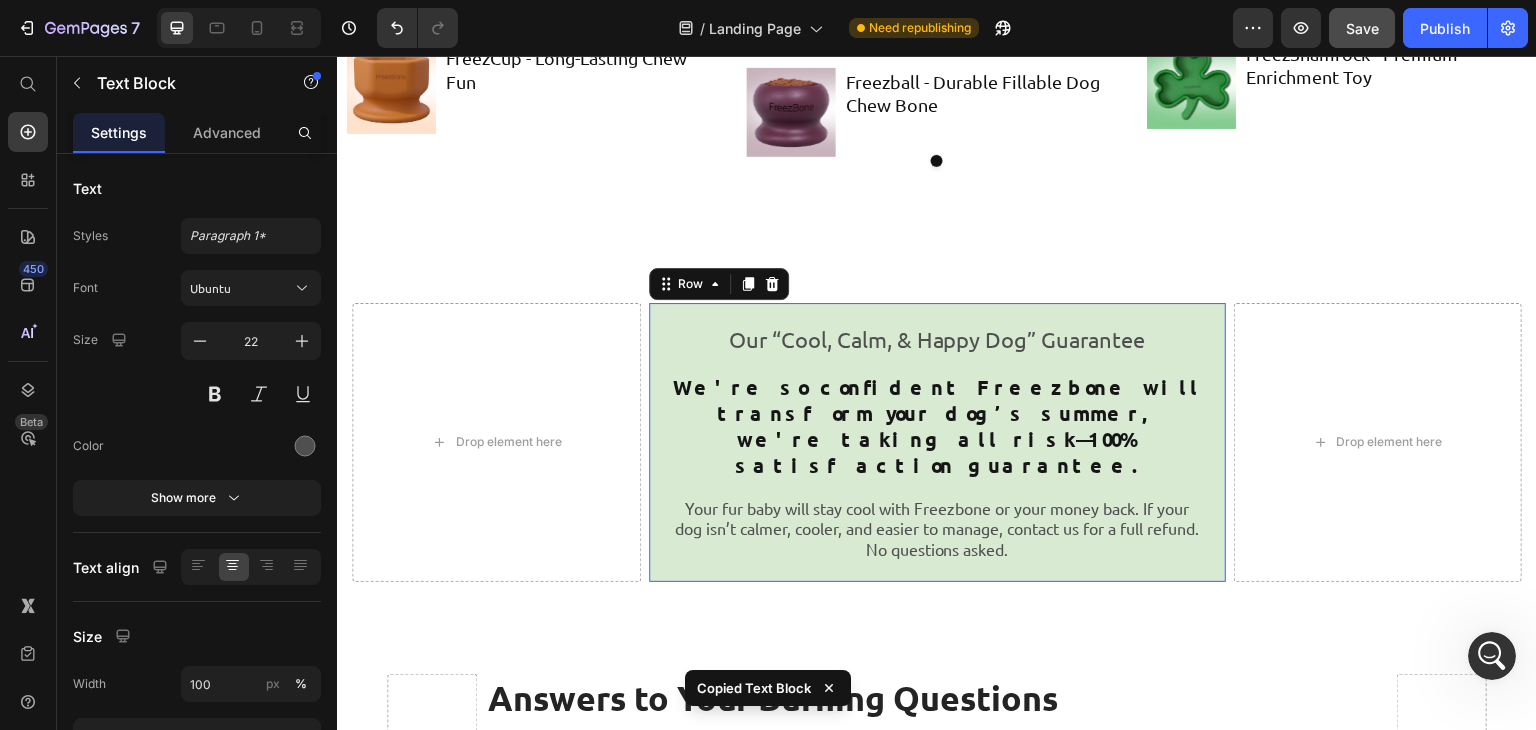 click on "Our “Cool, Calm, & Happy Dog” Guarantee" at bounding box center (937, 339) 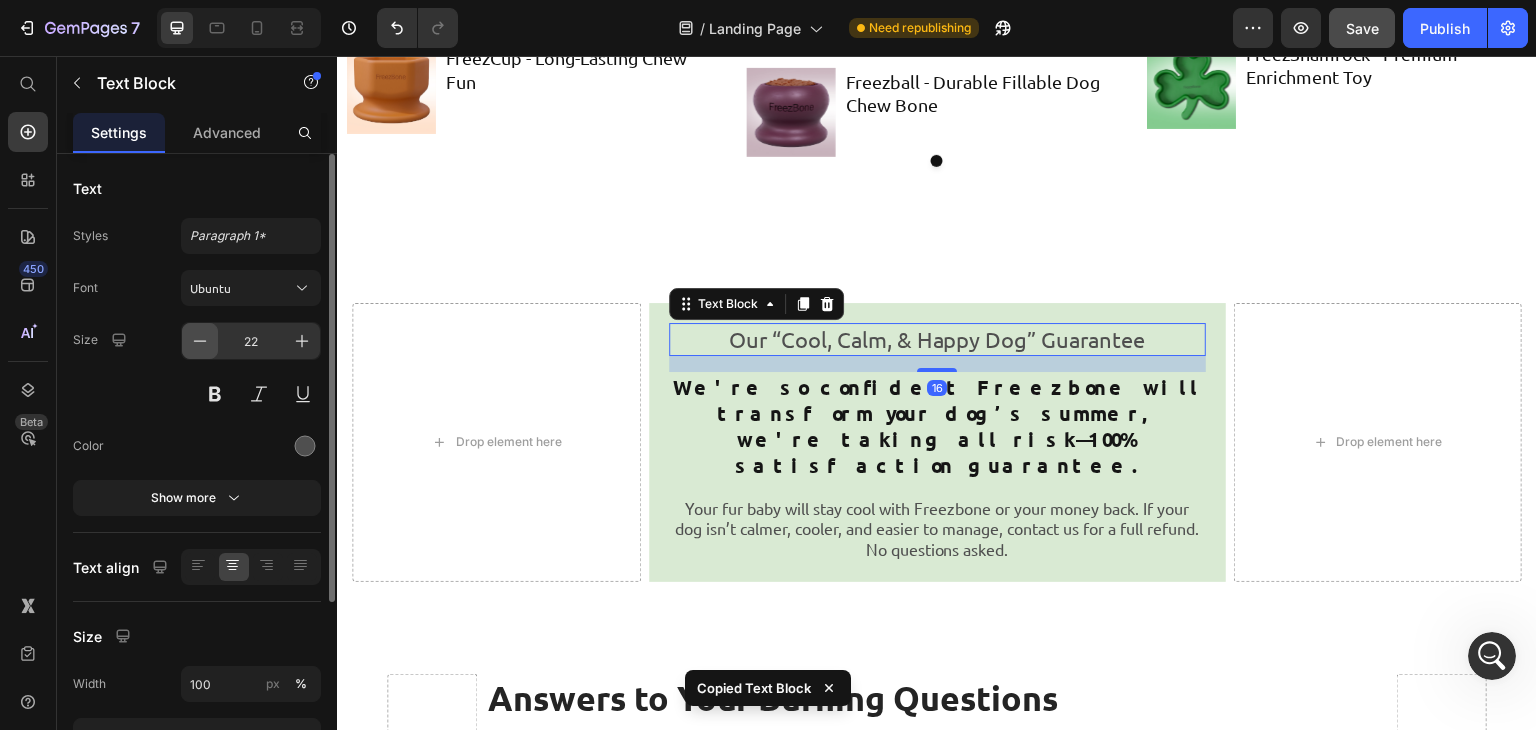 click 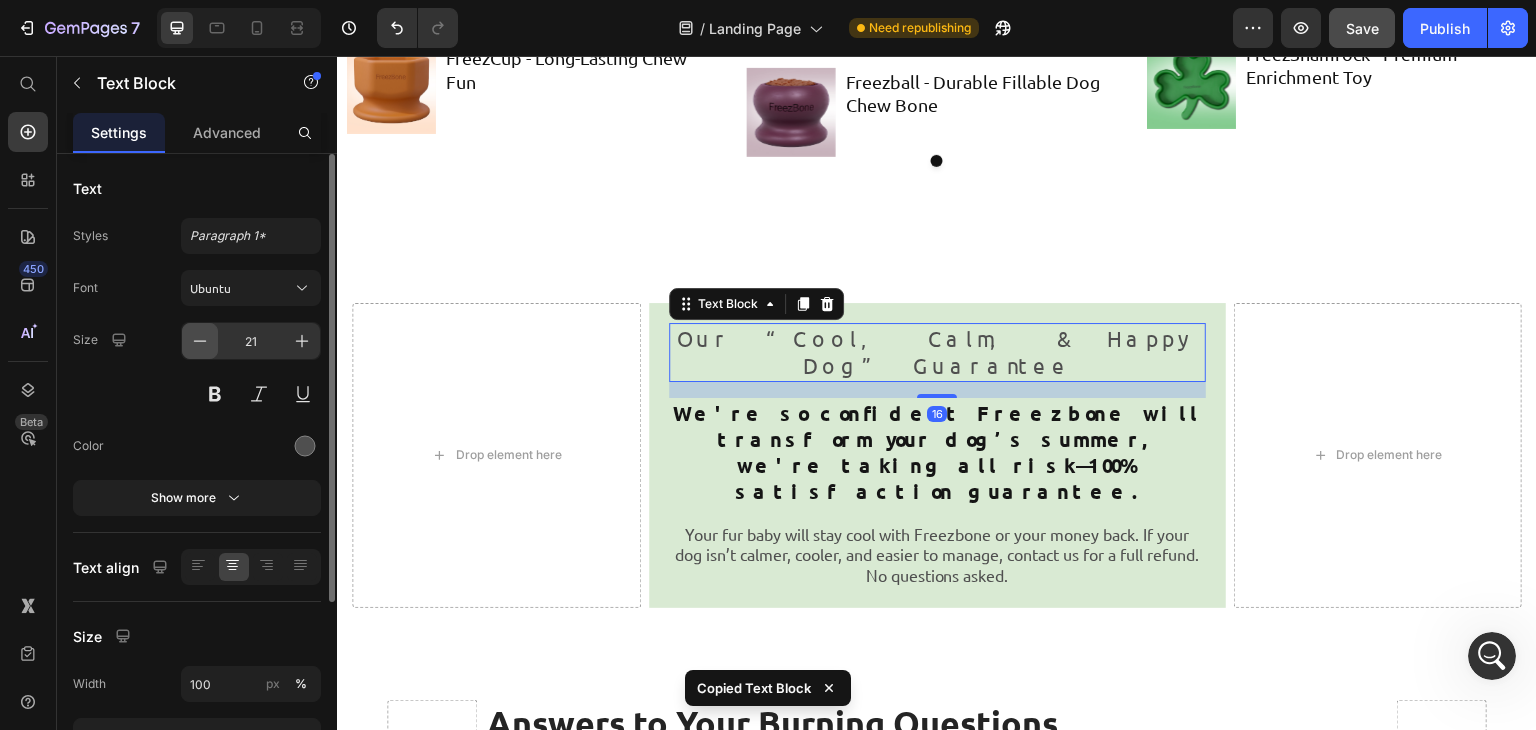 click 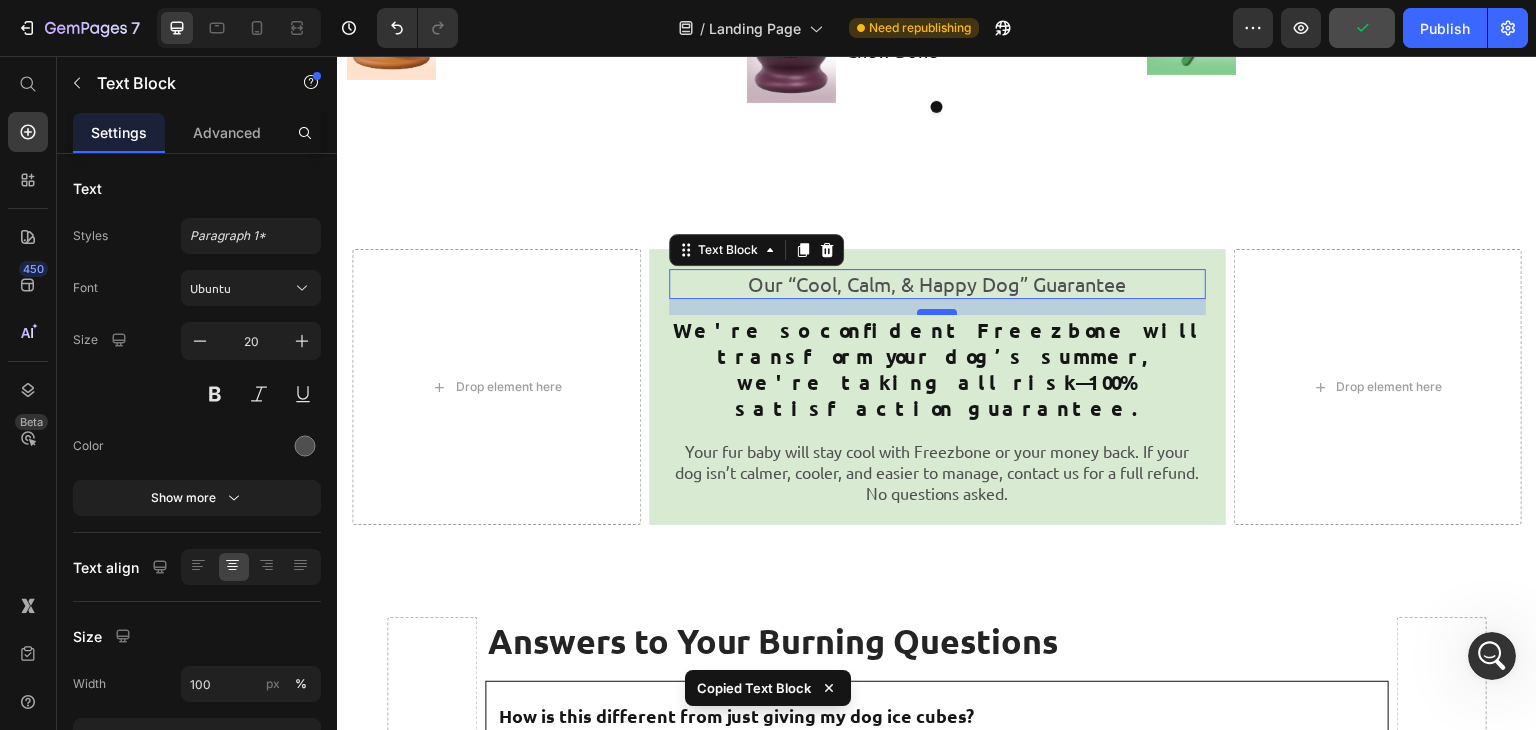 scroll, scrollTop: 7511, scrollLeft: 0, axis: vertical 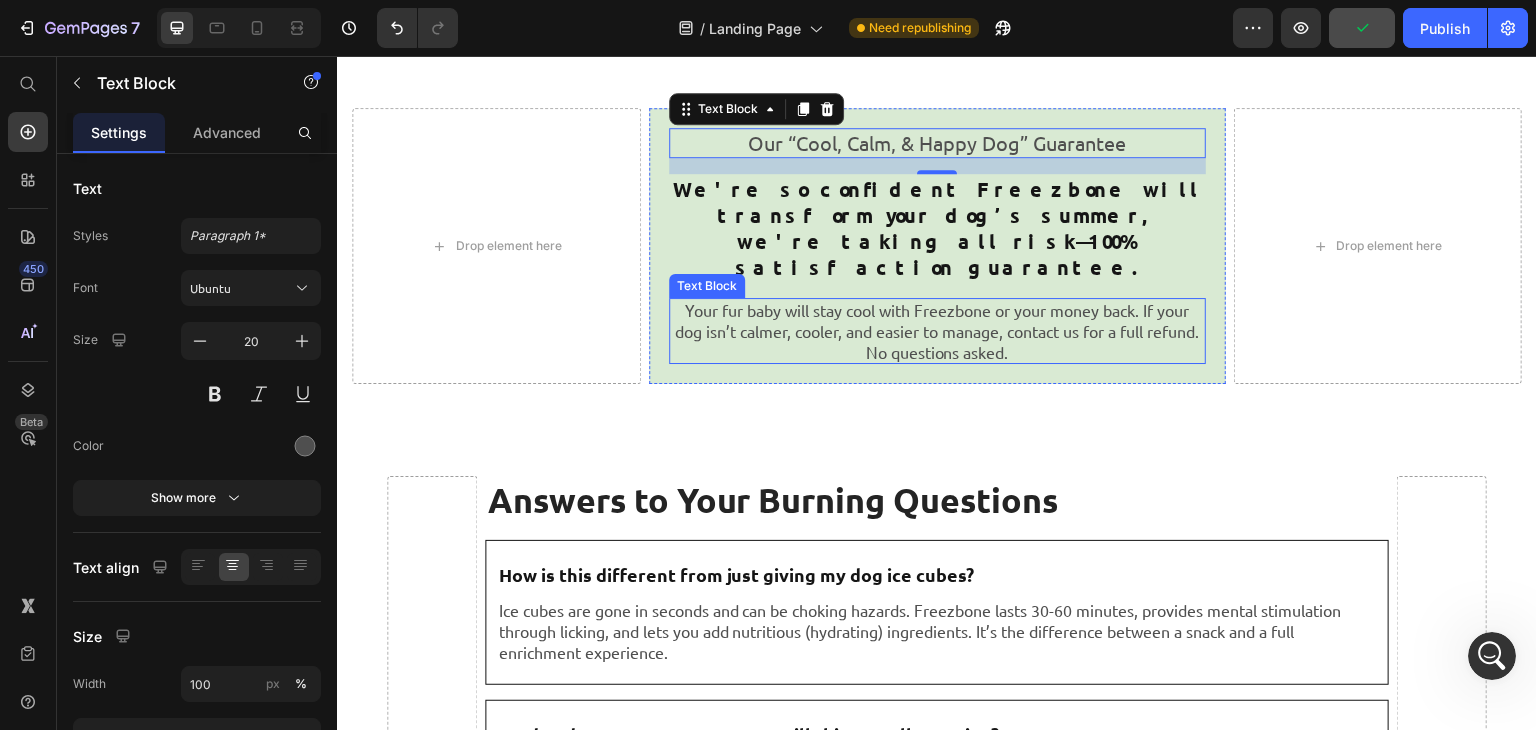 click on "Your fur baby will stay cool with Freezbone or your money back. If your dog isn’t calmer, cooler, and easier to manage, contact us for a full refund. No questions asked." at bounding box center [937, 331] 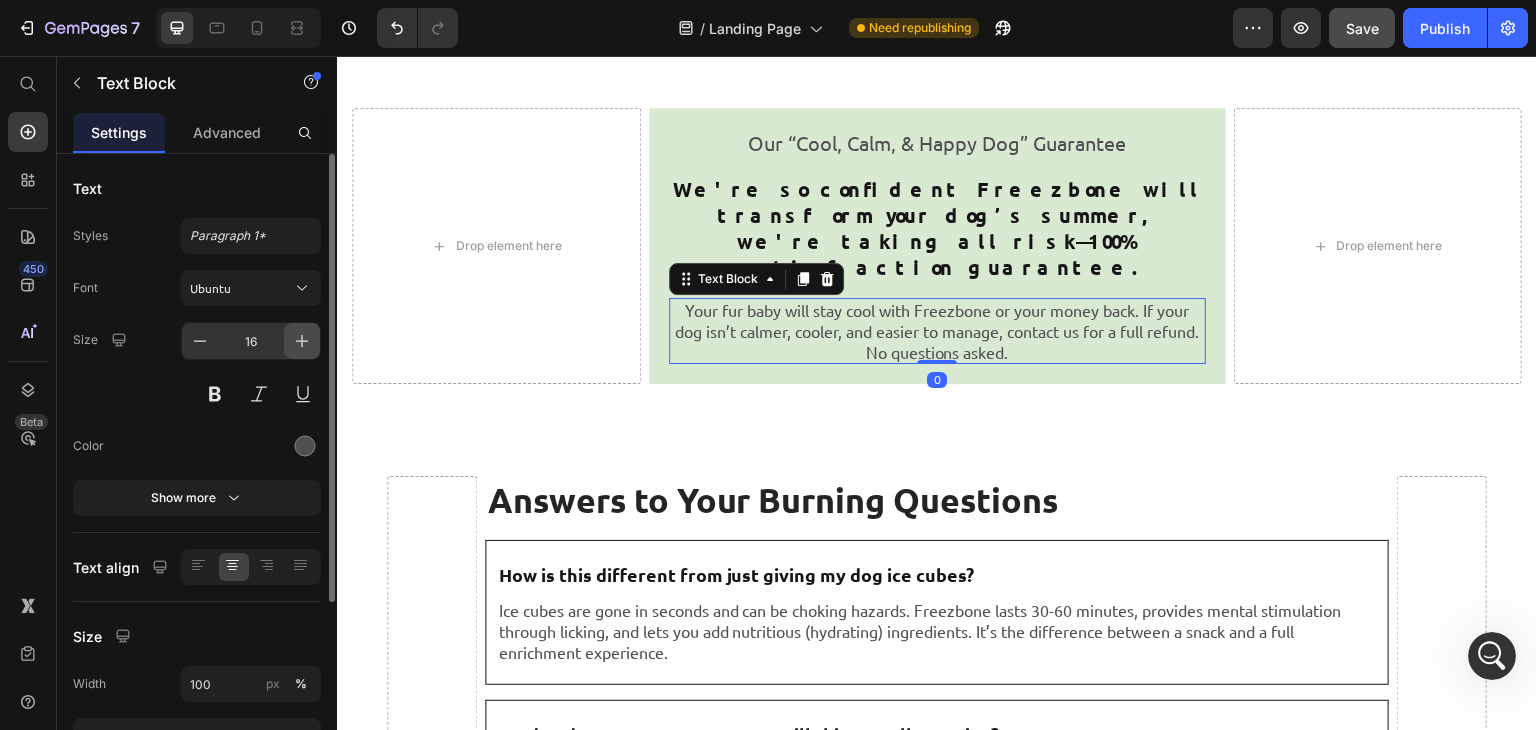click 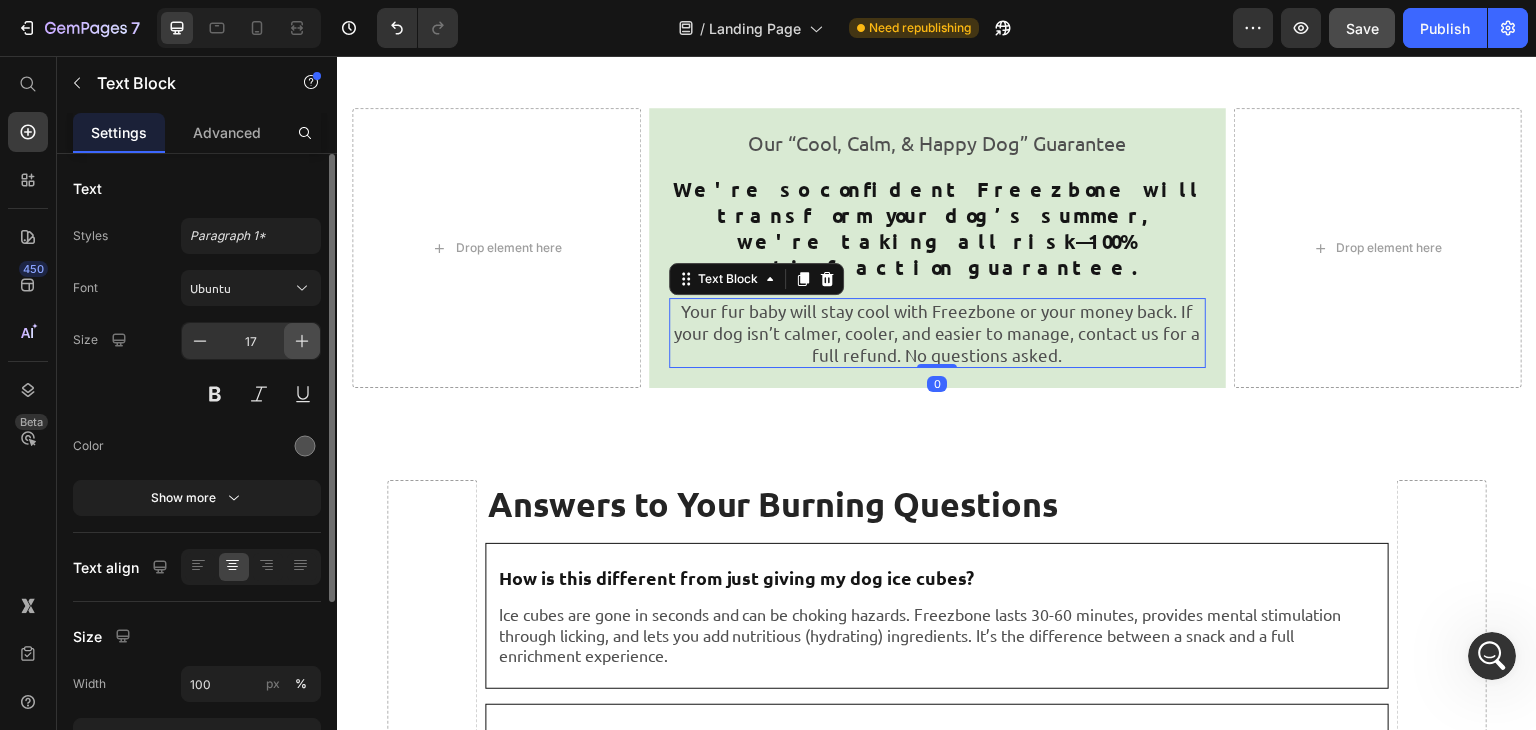 click 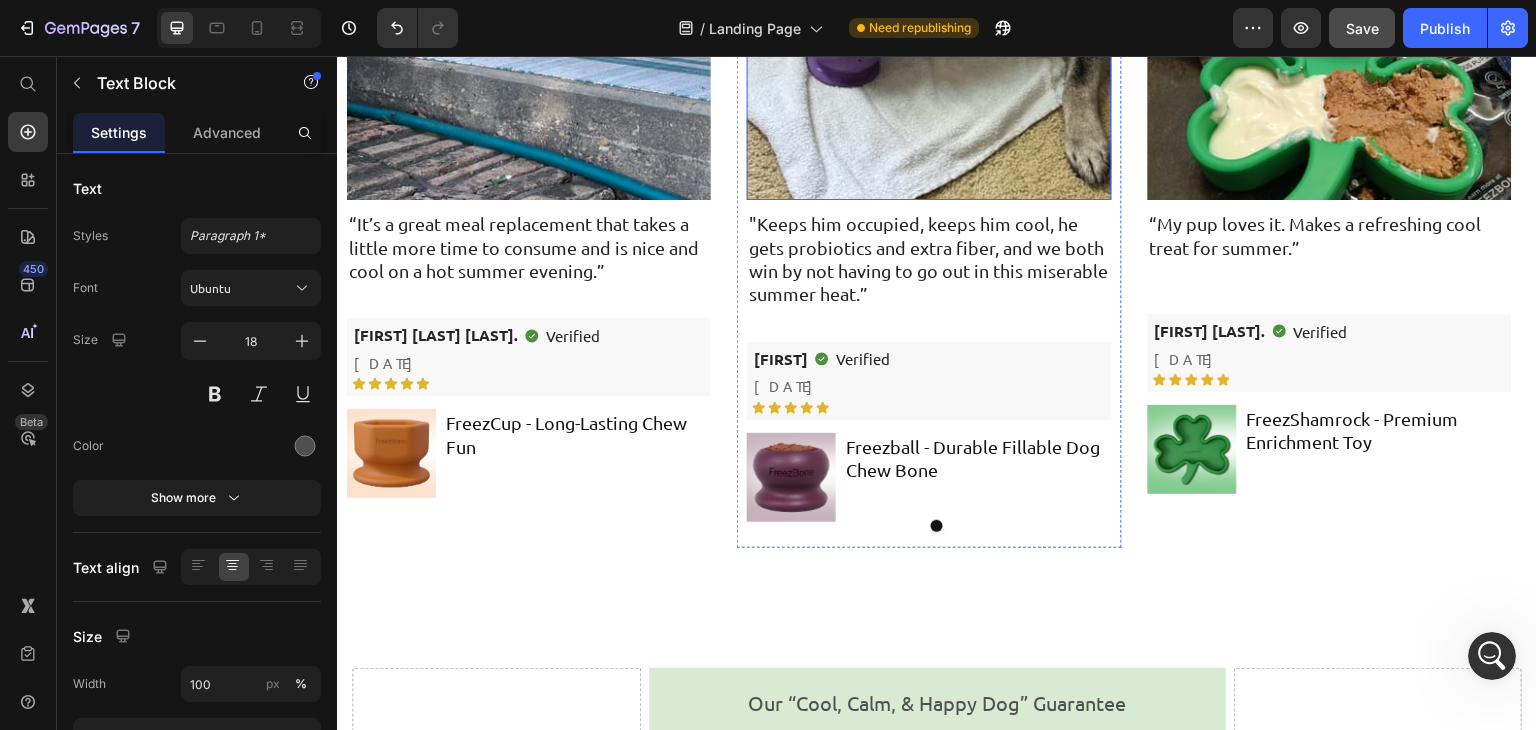 scroll, scrollTop: 6740, scrollLeft: 0, axis: vertical 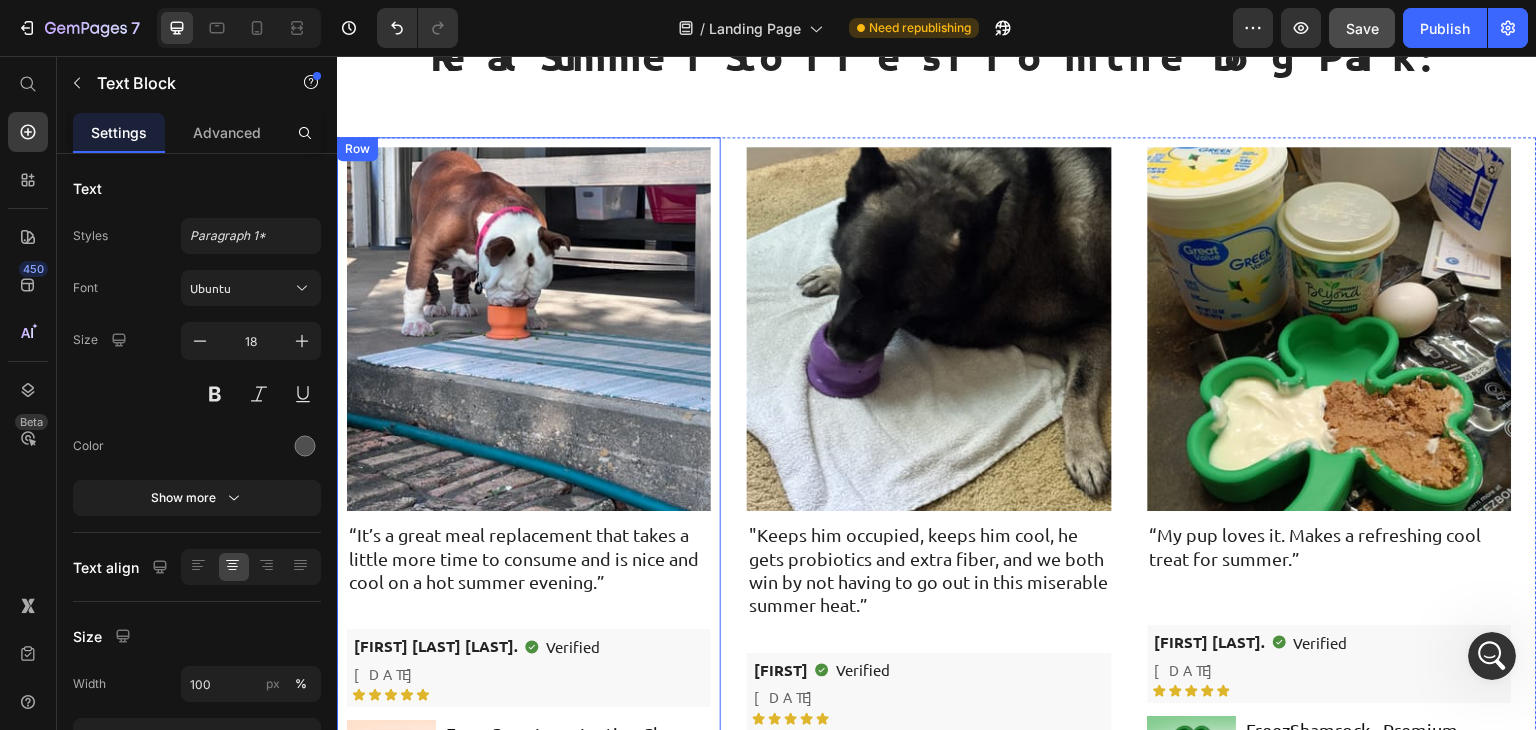 click on "“It’s a great meal replacement that takes a little more time to consume and is nice and cool on a hot summer evening.”" at bounding box center (529, 558) 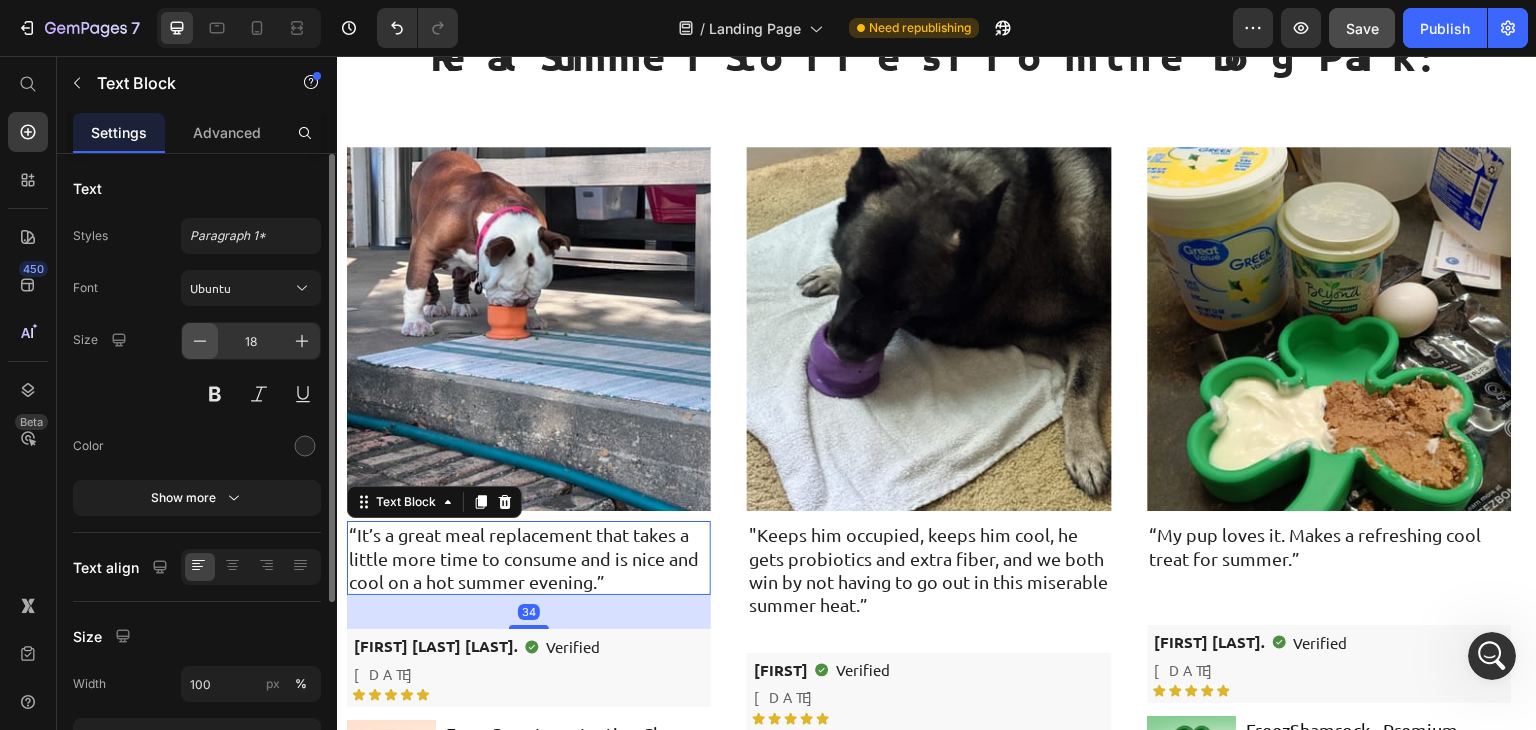 click 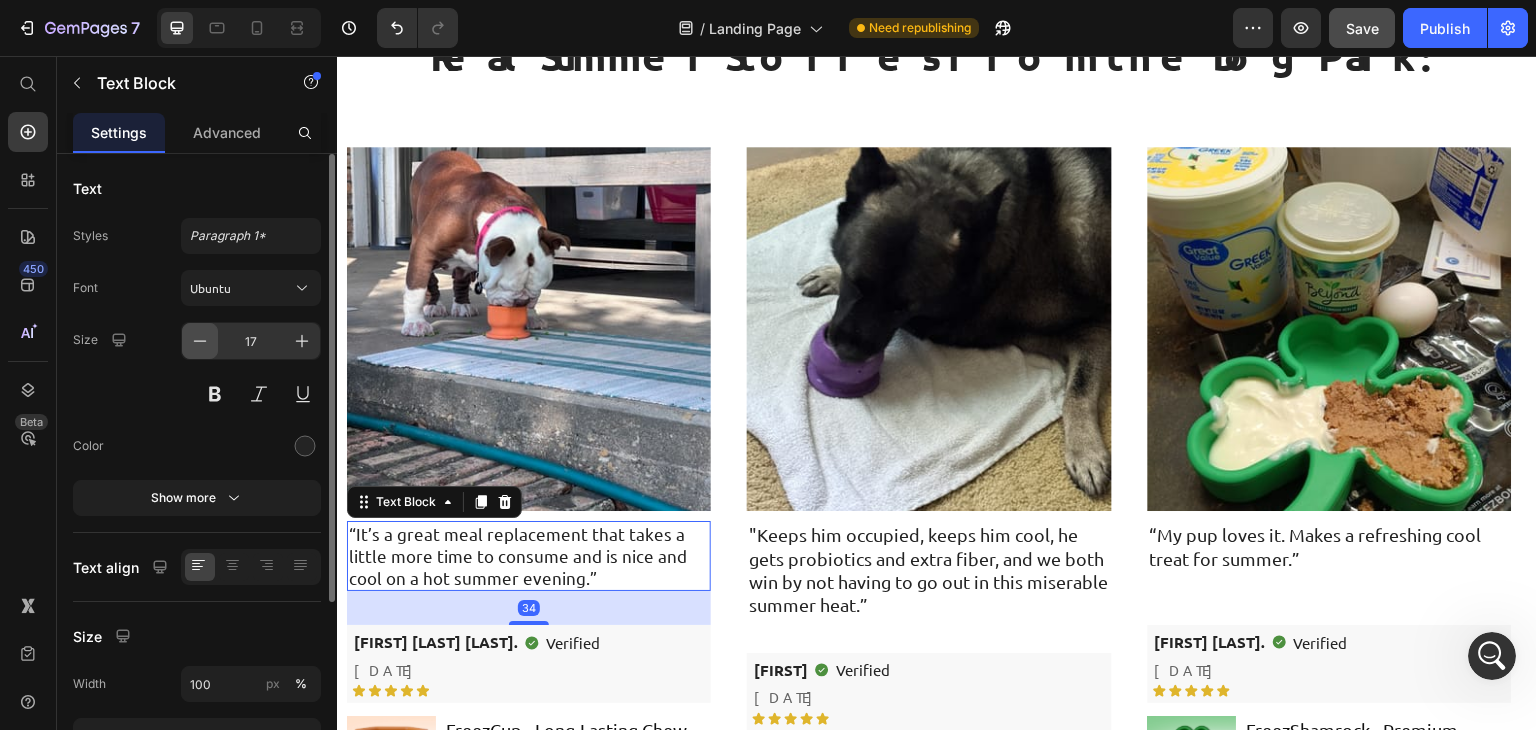 click 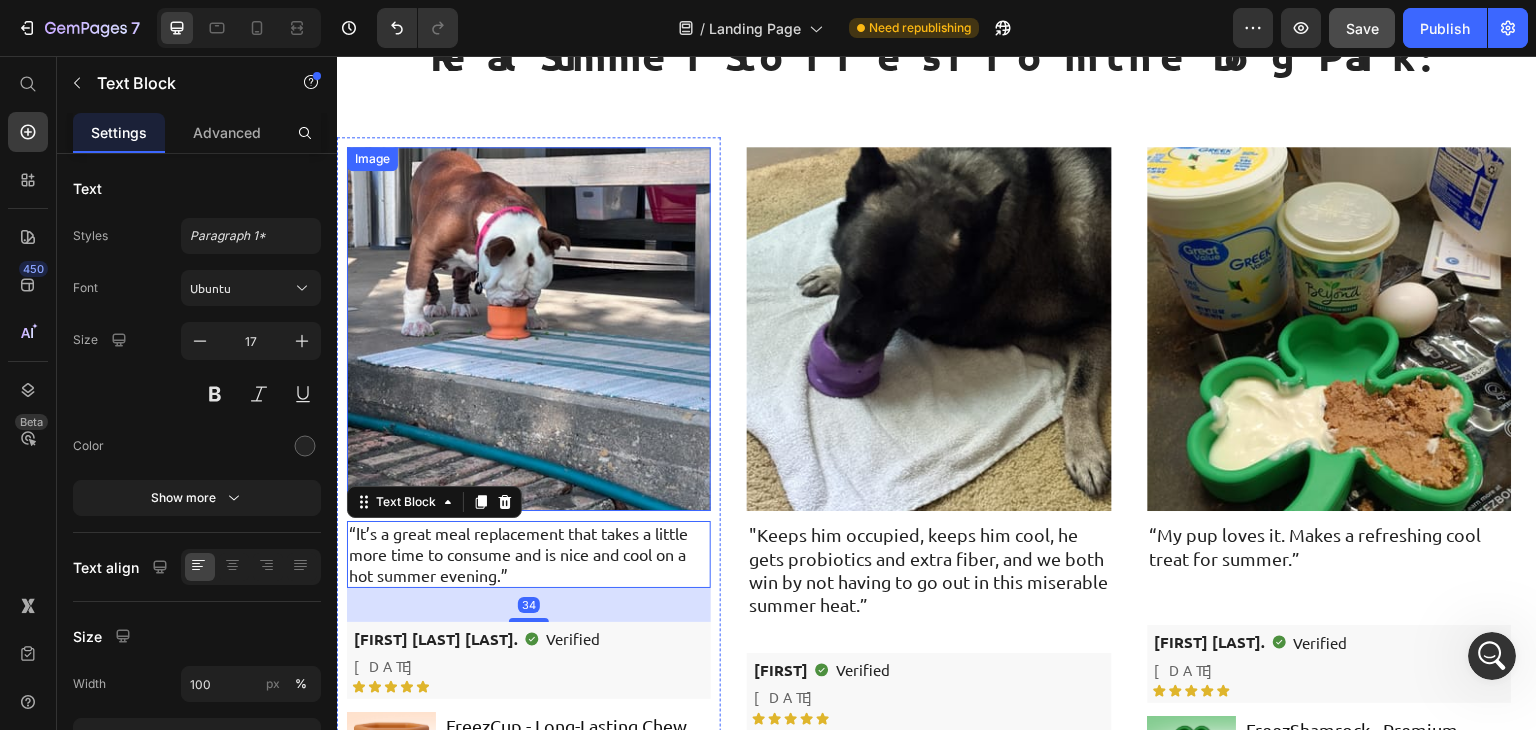 type on "16" 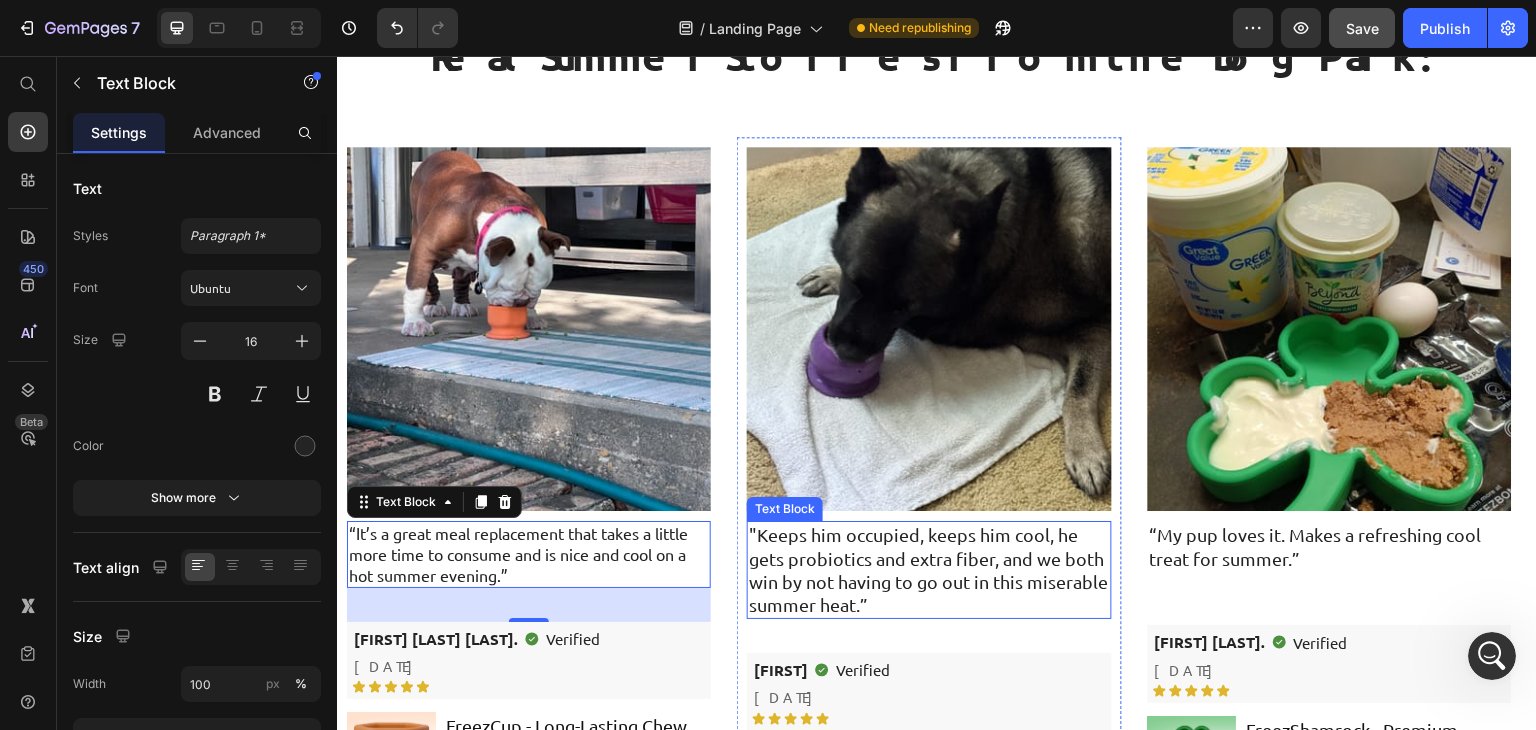 click on ""Keeps him occupied, keeps him cool, he gets probiotics and extra fiber, and we both win by not having to go out in this miserable summer heat.”" at bounding box center [929, 570] 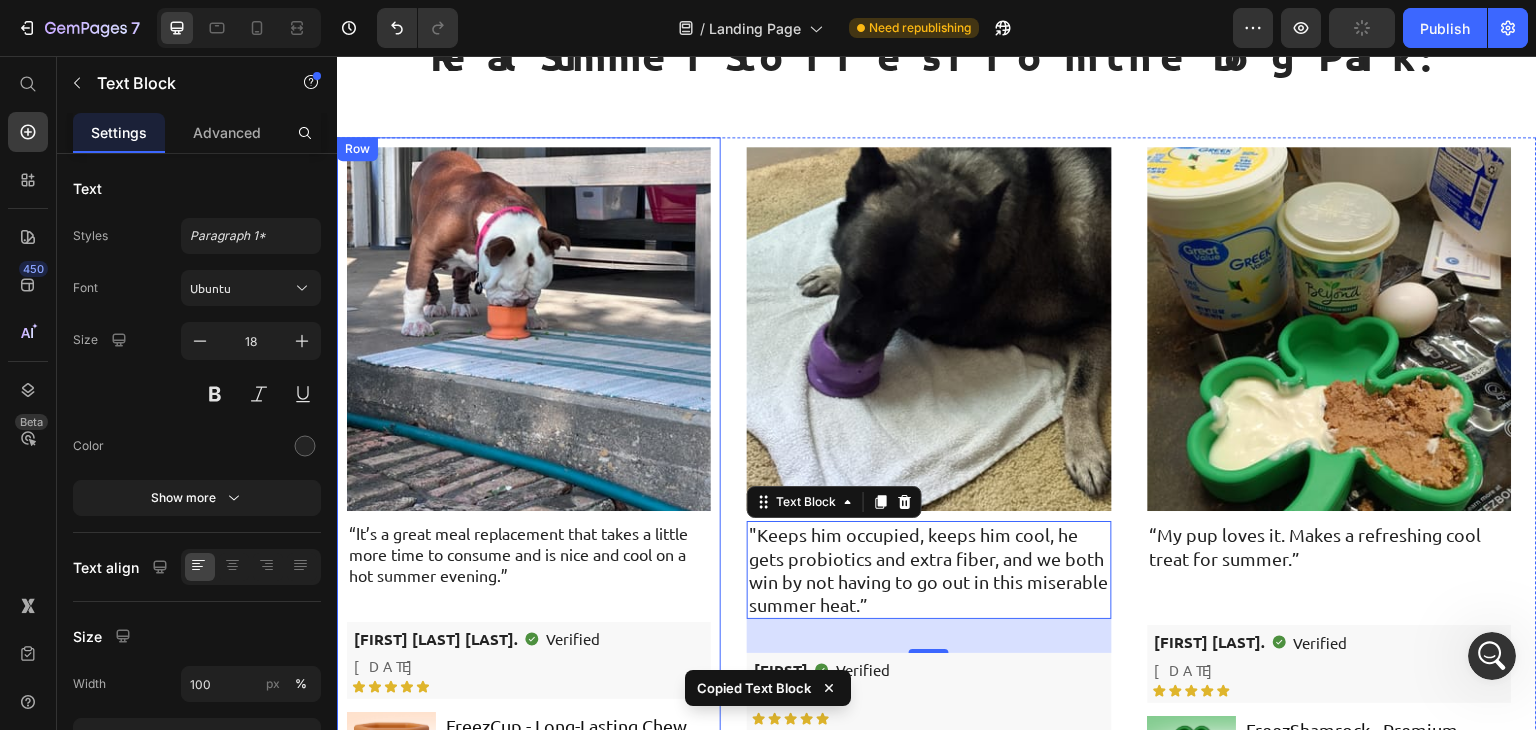 scroll, scrollTop: 6880, scrollLeft: 0, axis: vertical 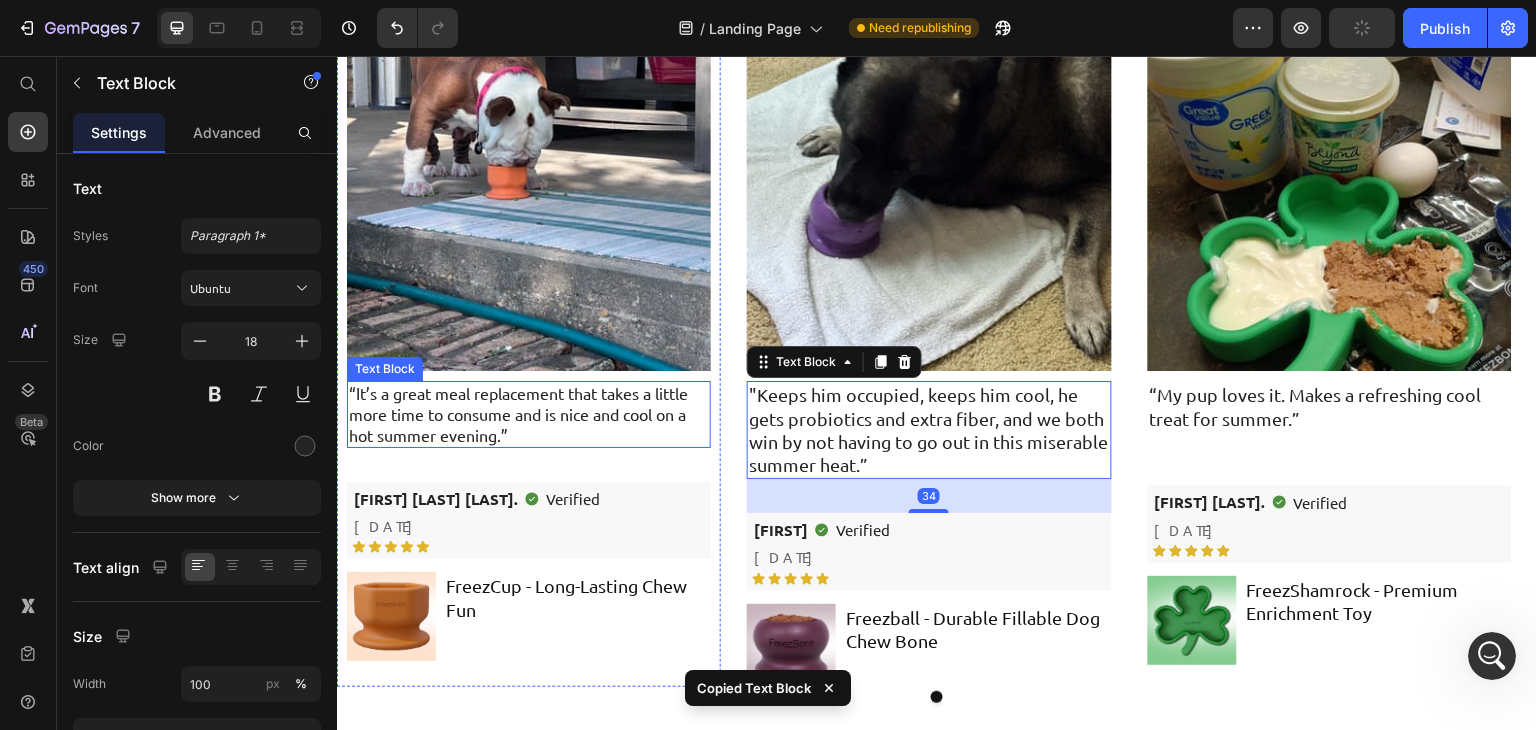 click on "“It’s a great meal replacement that takes a little more time to consume and is nice and cool on a hot summer evening.”" at bounding box center [529, 414] 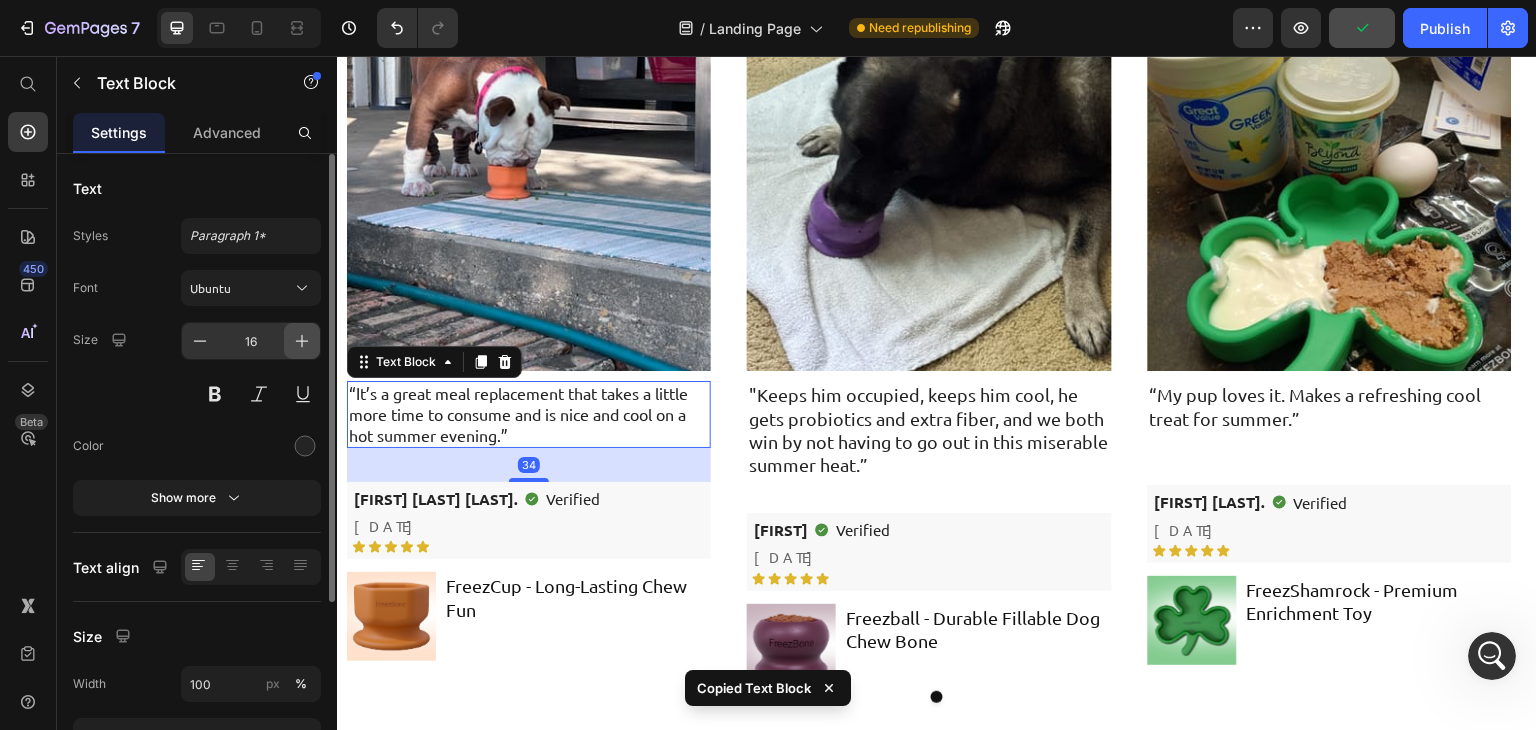 click 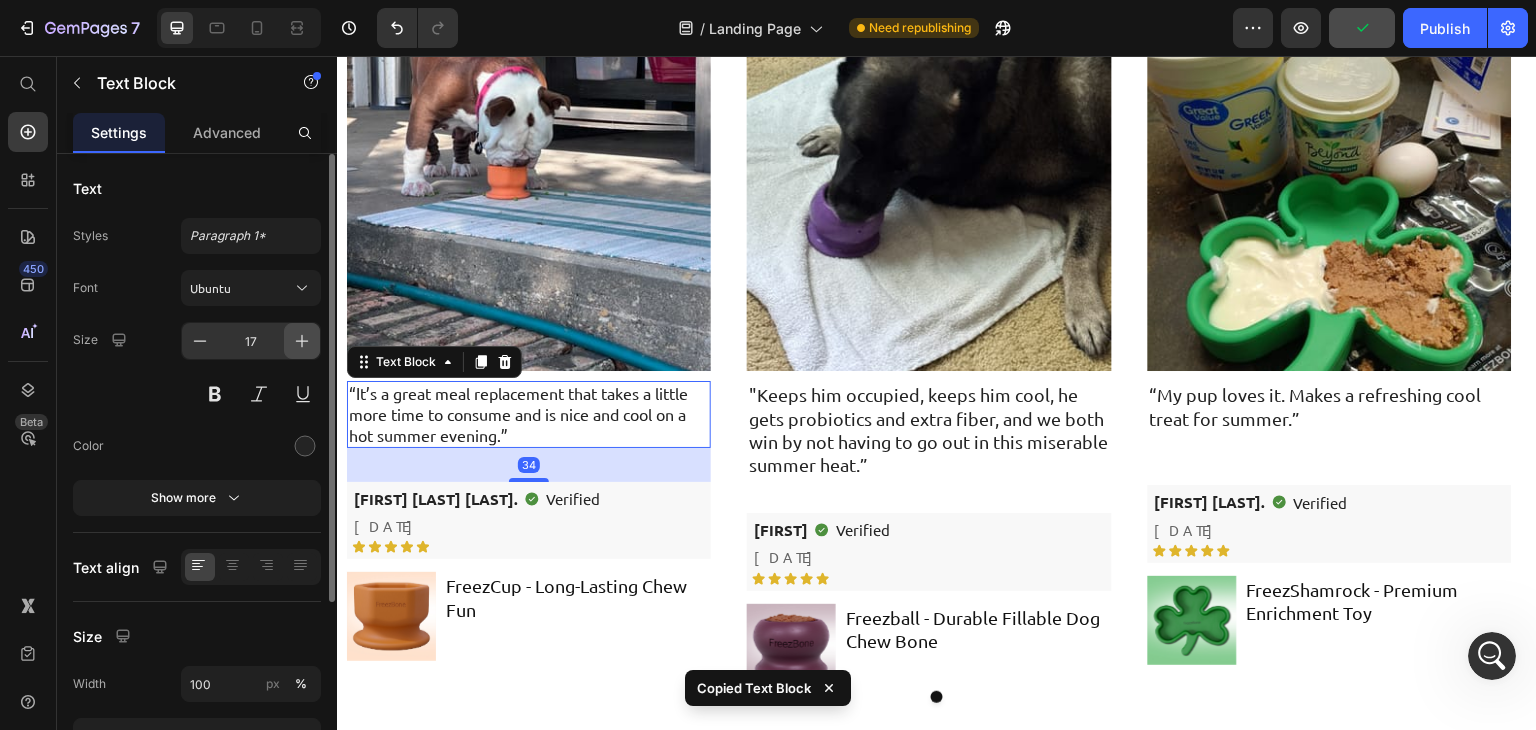 click 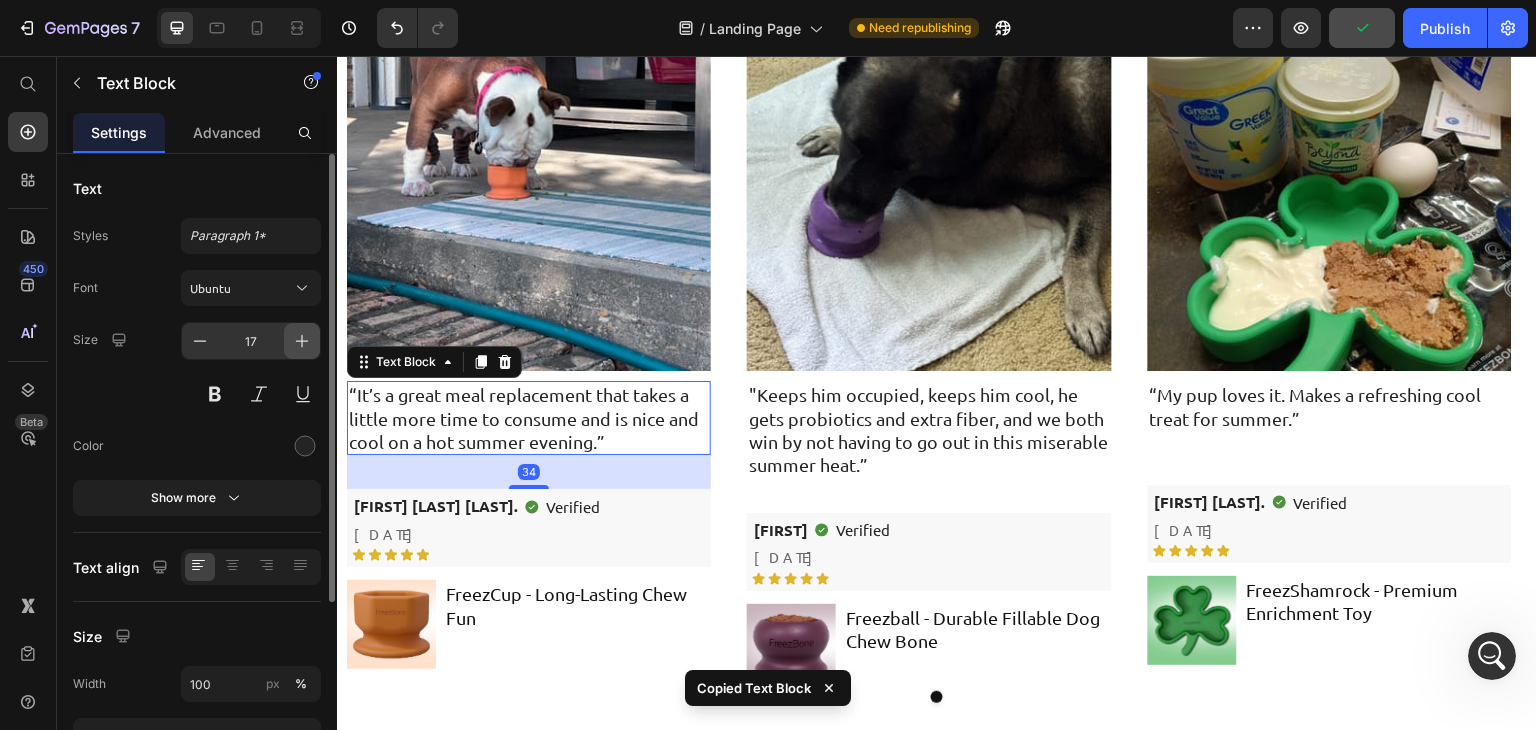 type on "18" 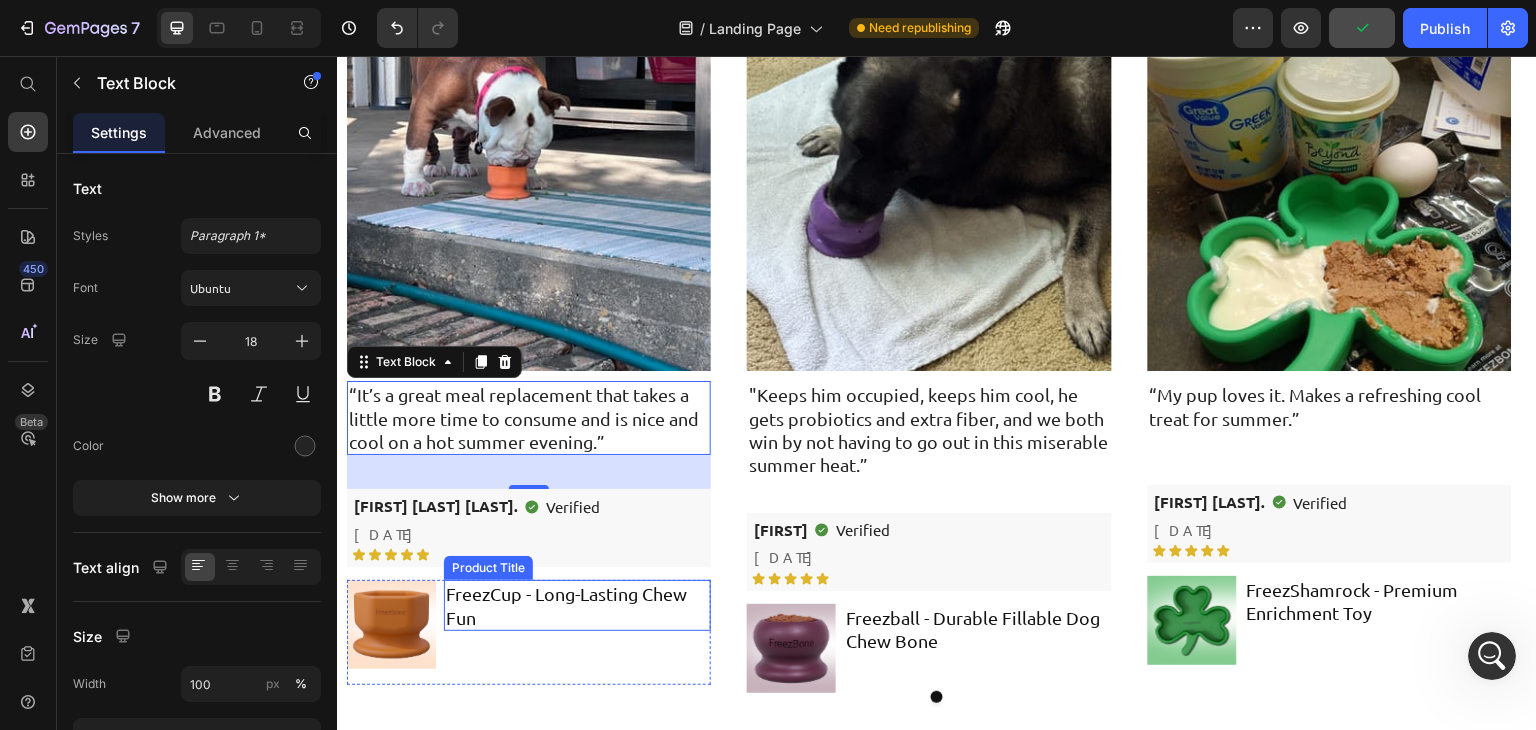 click on "FreezCup - Long-Lasting Chew Fun" at bounding box center [577, 605] 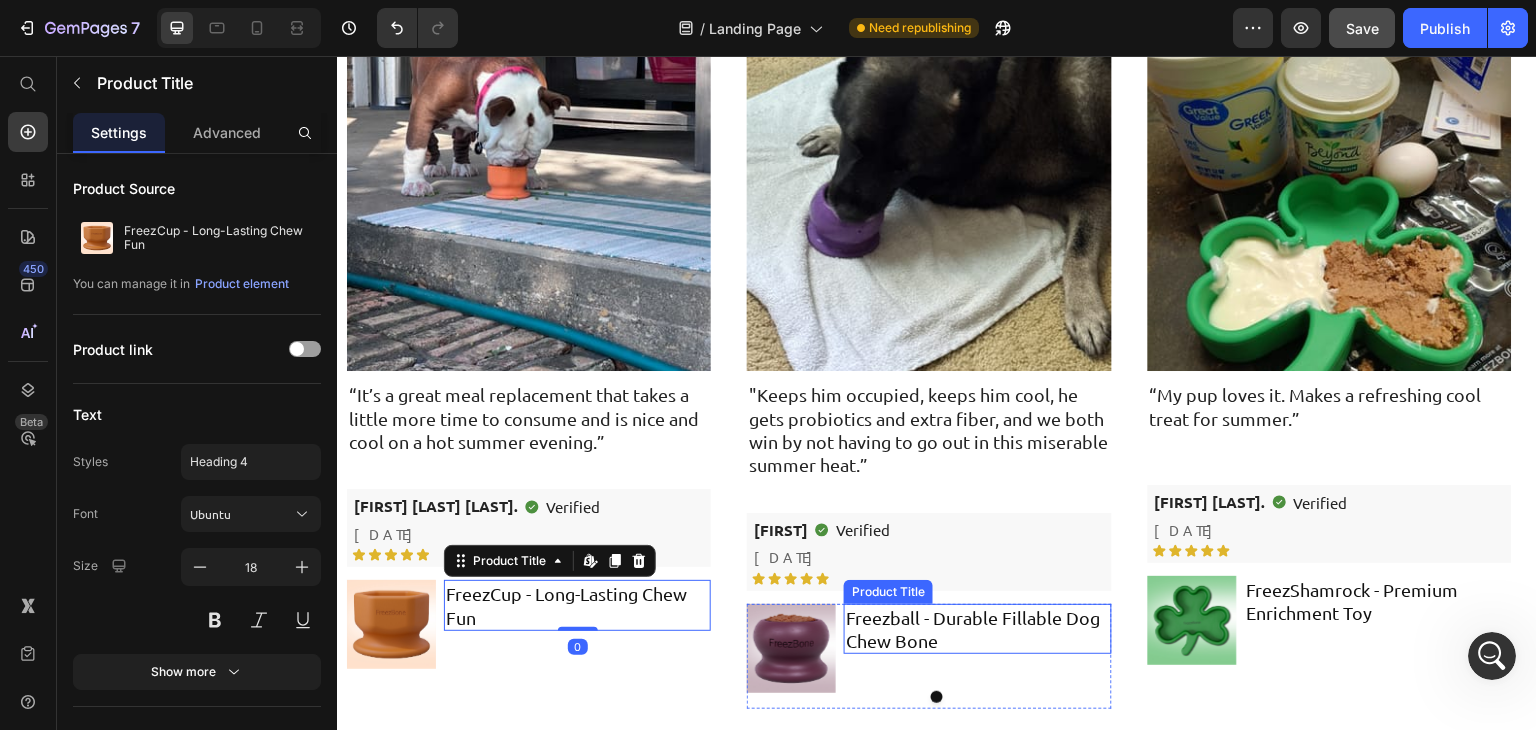 click on "Freezball - Durable Fillable Dog Chew Bone" at bounding box center (977, 629) 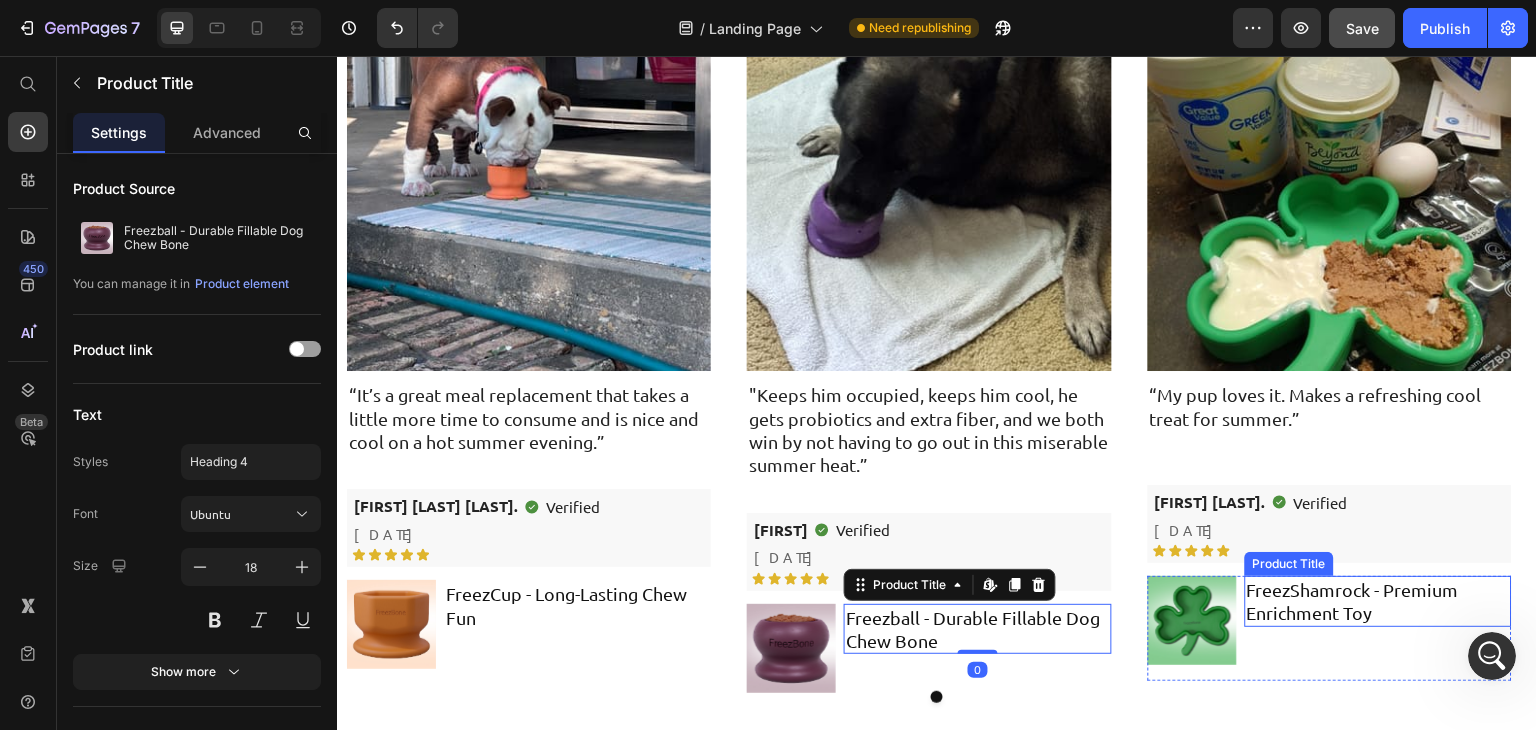 click on "FreezShamrock - Premium Enrichment Toy" at bounding box center [1378, 601] 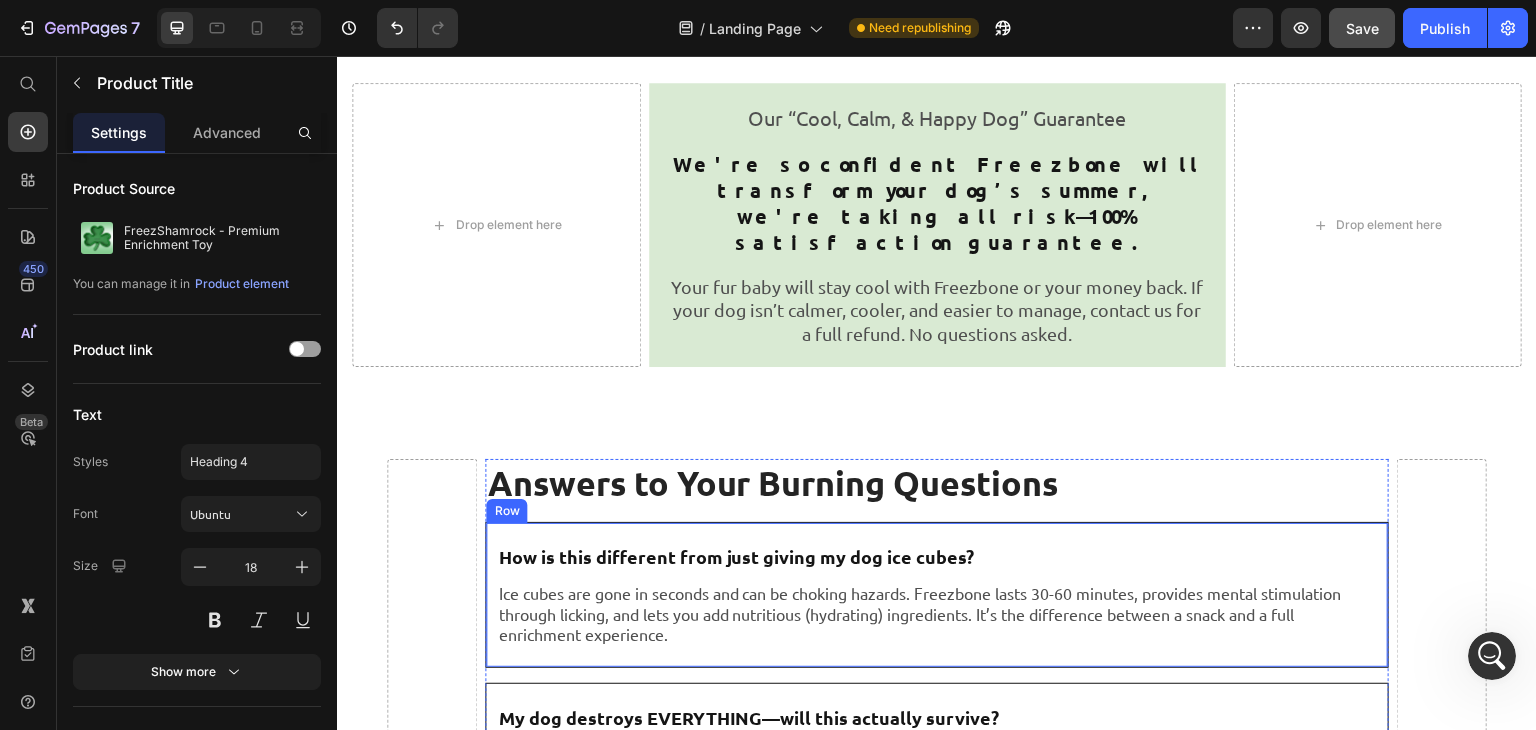 scroll, scrollTop: 7671, scrollLeft: 0, axis: vertical 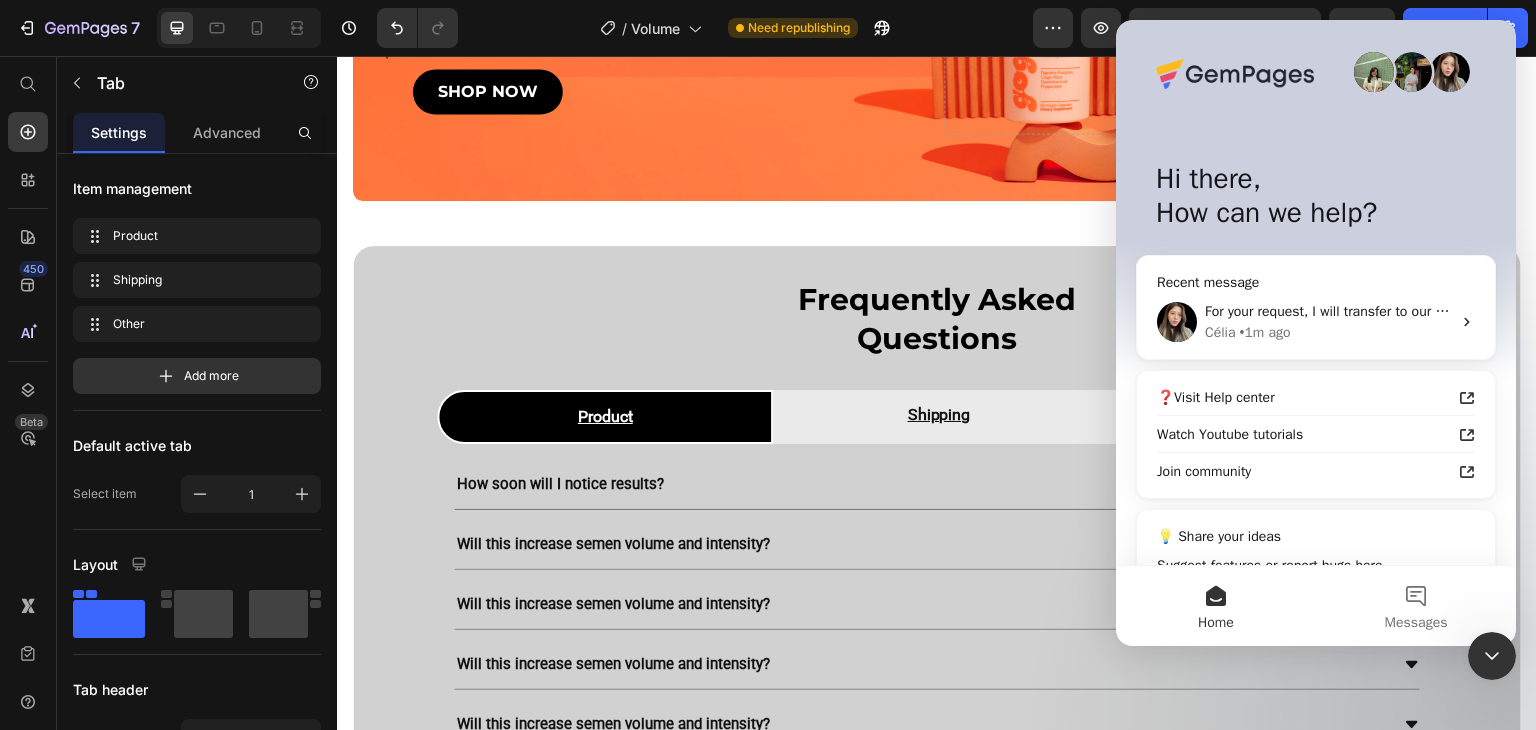 click on "/  Volume Need republishing" 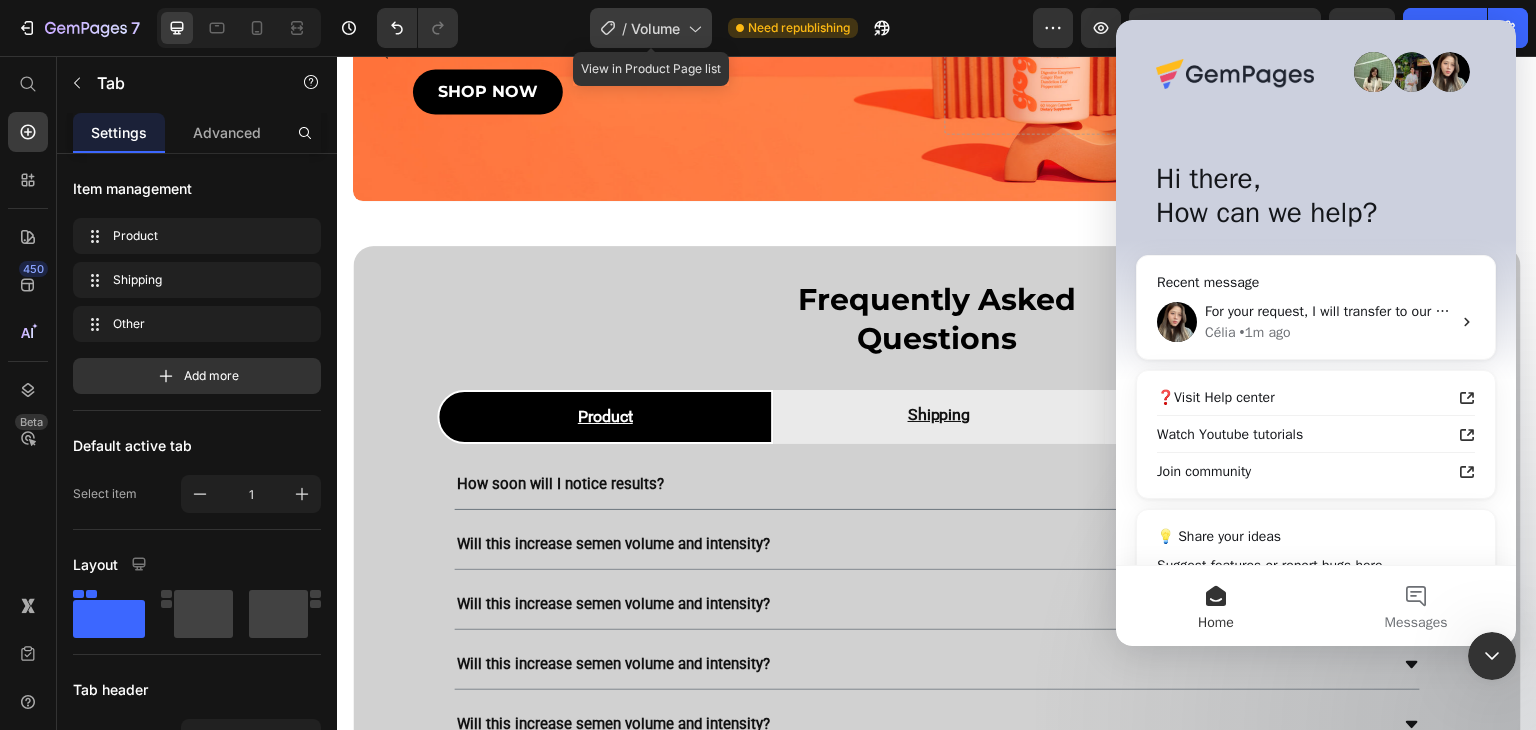 click on "Volume" at bounding box center [655, 28] 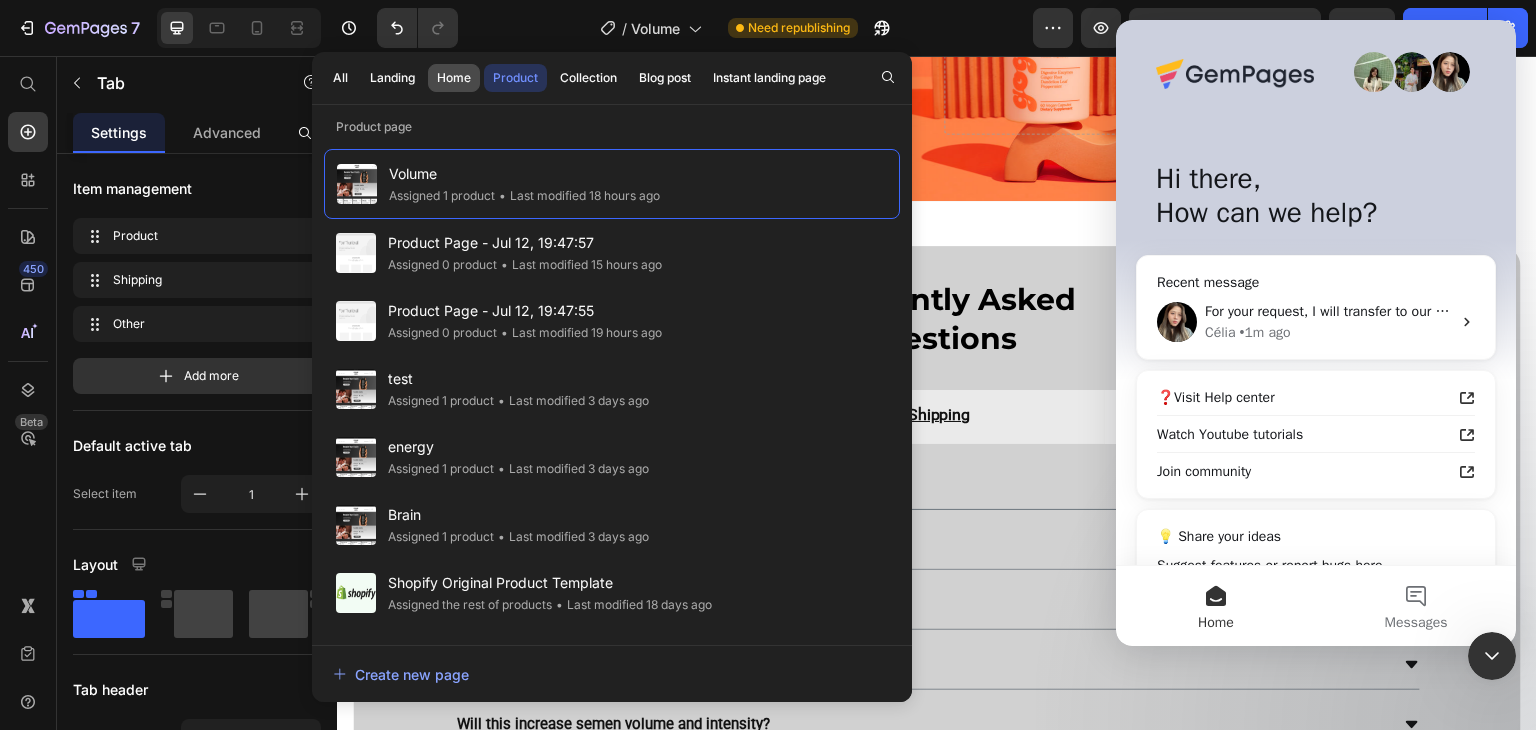 click on "Home" at bounding box center (454, 78) 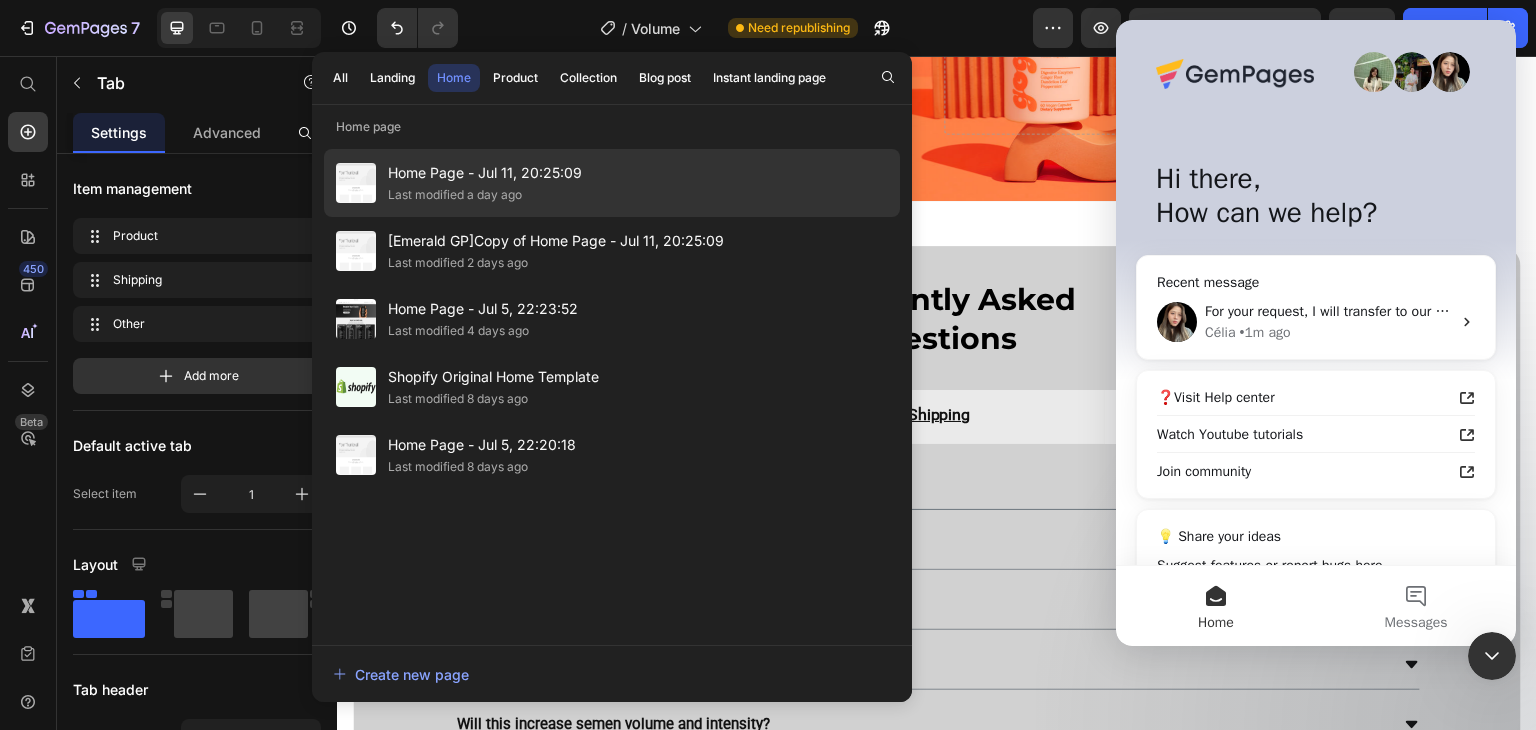 click on "Home Page - Jul 11, 20:25:09 Last modified a day ago" 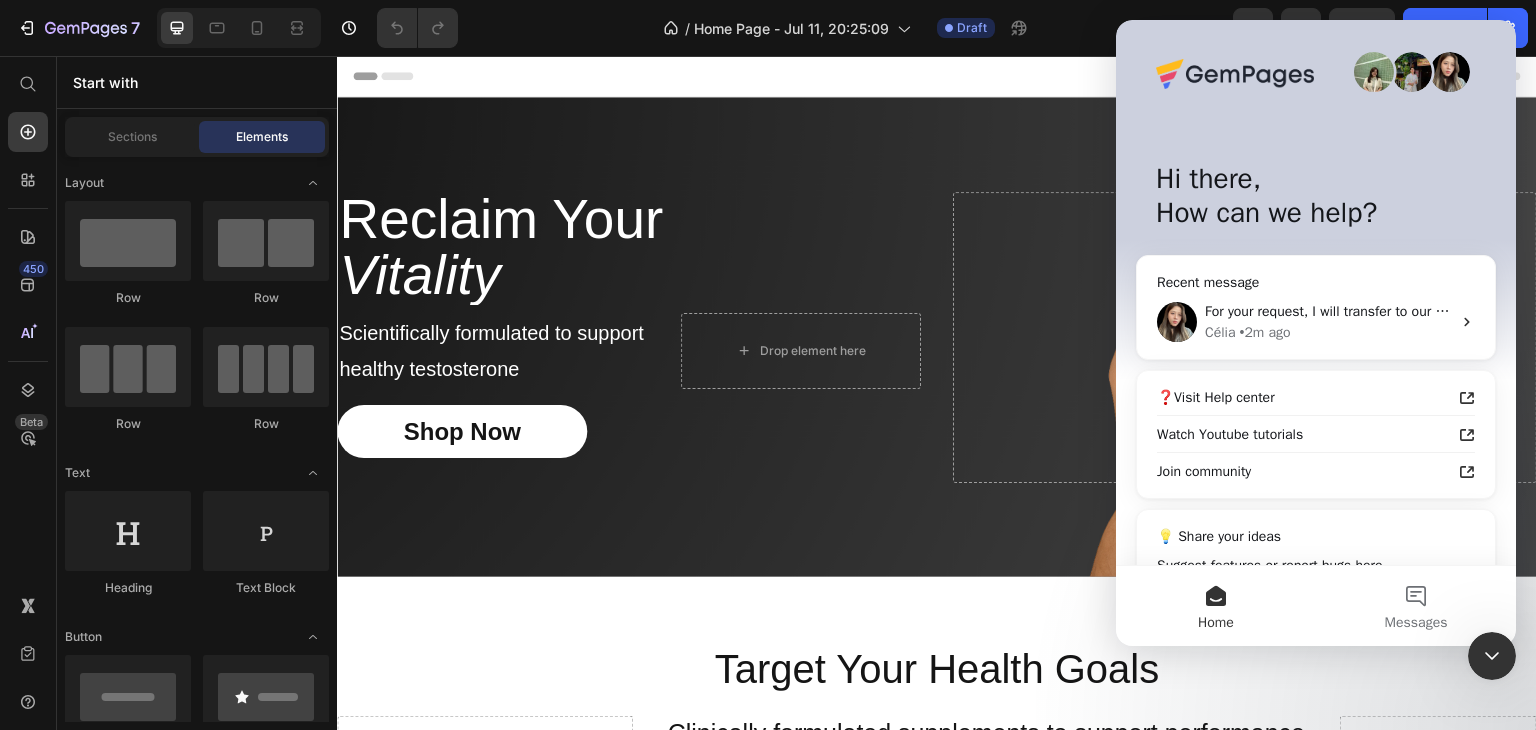 scroll, scrollTop: 0, scrollLeft: 0, axis: both 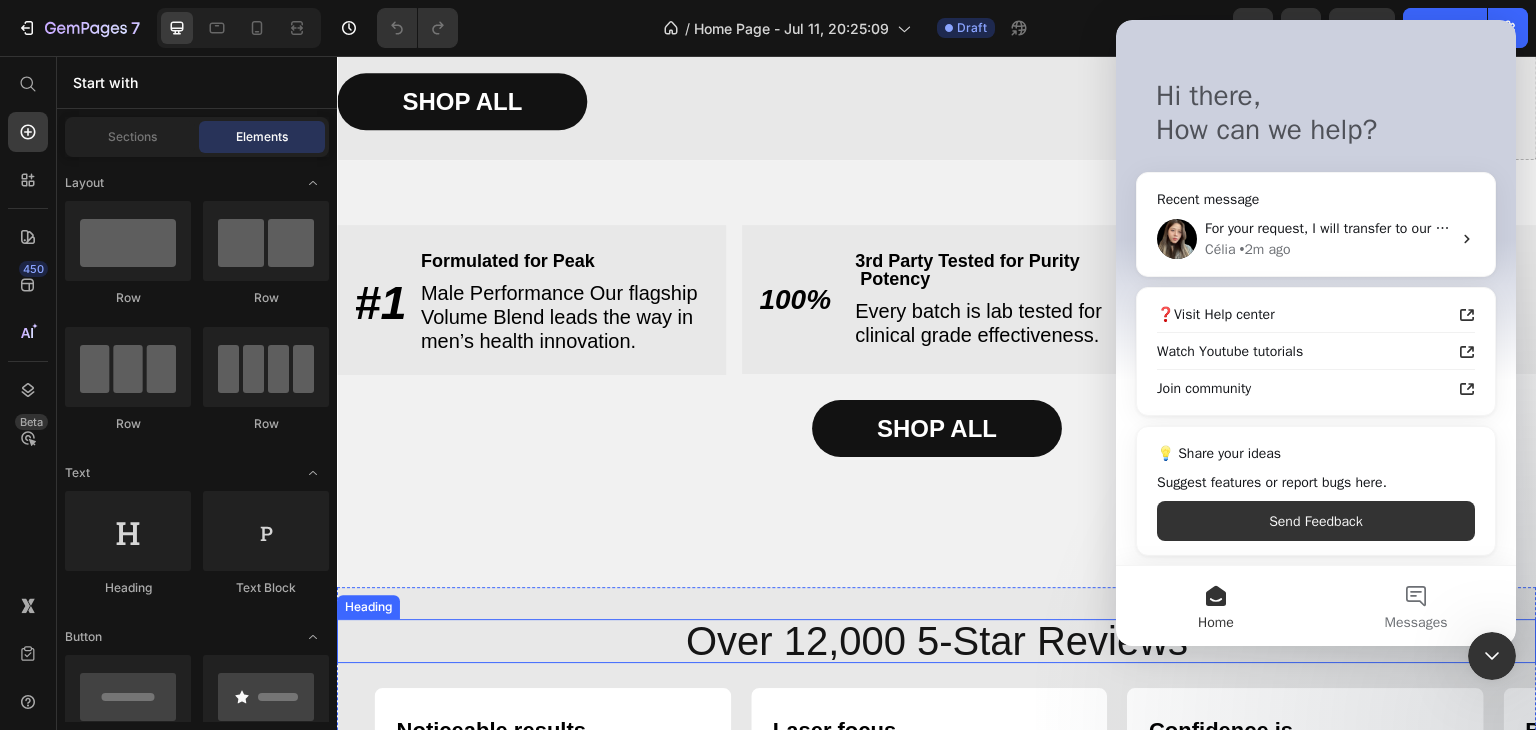 click on "Over 12,000 5-Star Reviews" at bounding box center (937, 641) 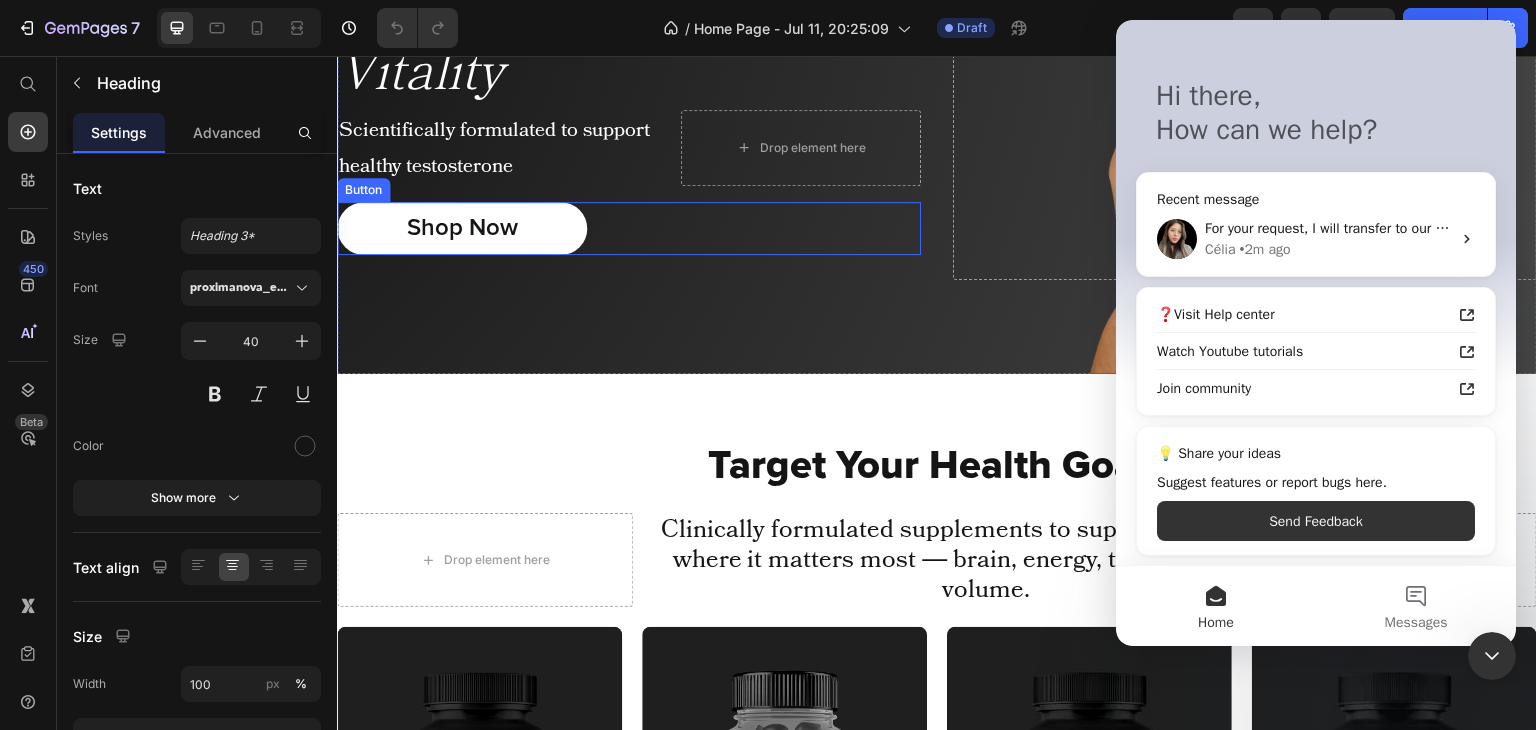 scroll, scrollTop: 0, scrollLeft: 0, axis: both 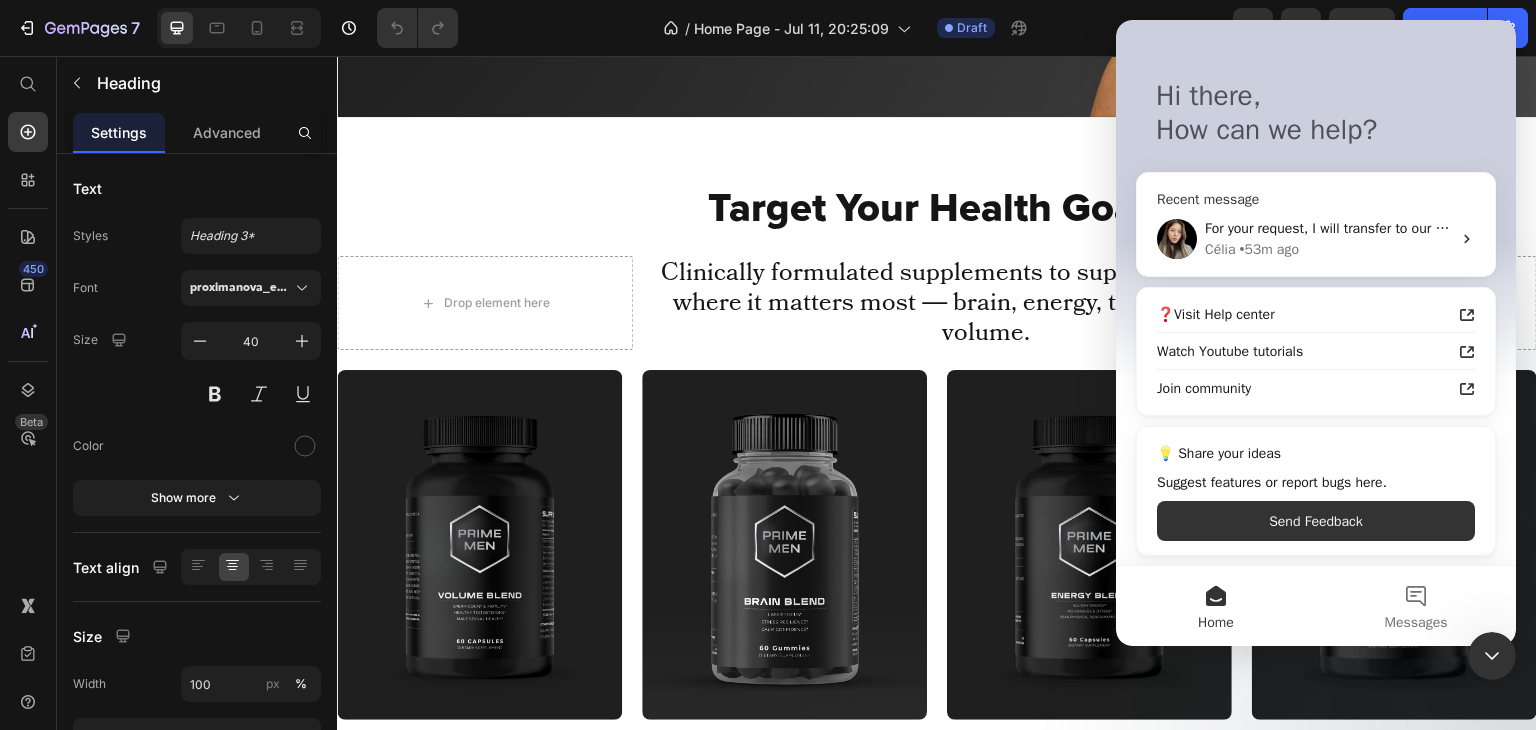 click on "For your request, I will transfer to our Technical Team now for further checking. Please allow the team to have up to 24 hours to work on this matter, in case of any technical difficulties.   Normally, it should not take that long. So if the solution is available any sooner, I will keep you notified via this conversation. Thank you very much!   Also, I would like to inform you that this is a custom request. I want to manage your expectations by letting you know that custom requests may not fall within our capabilities. Due to coding limitations, we may not be able to fulfill your specific request. However, please know that we will make every effort to ensure our clients are satisfied. Célia •  53m ago" at bounding box center (1316, 239) 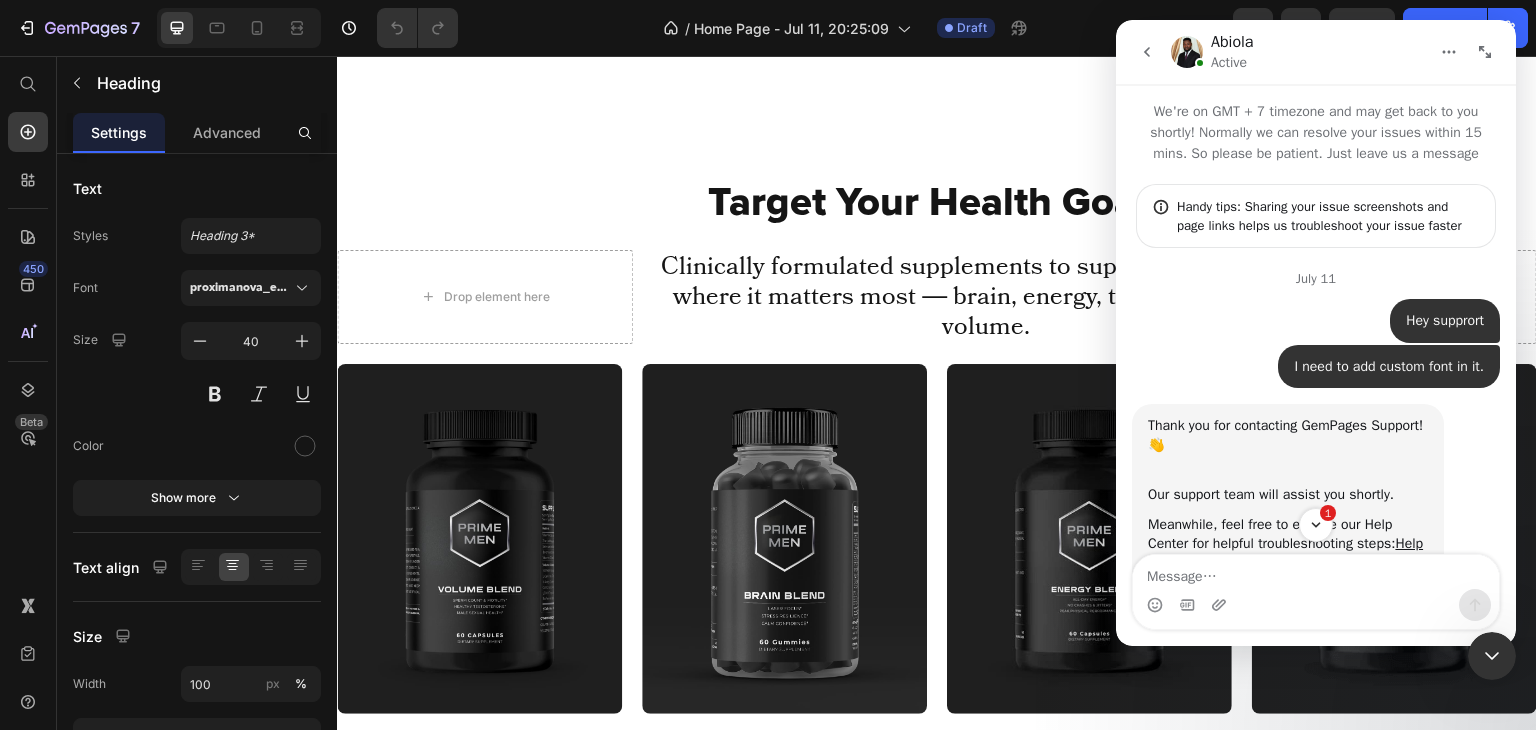 scroll, scrollTop: 1480, scrollLeft: 0, axis: vertical 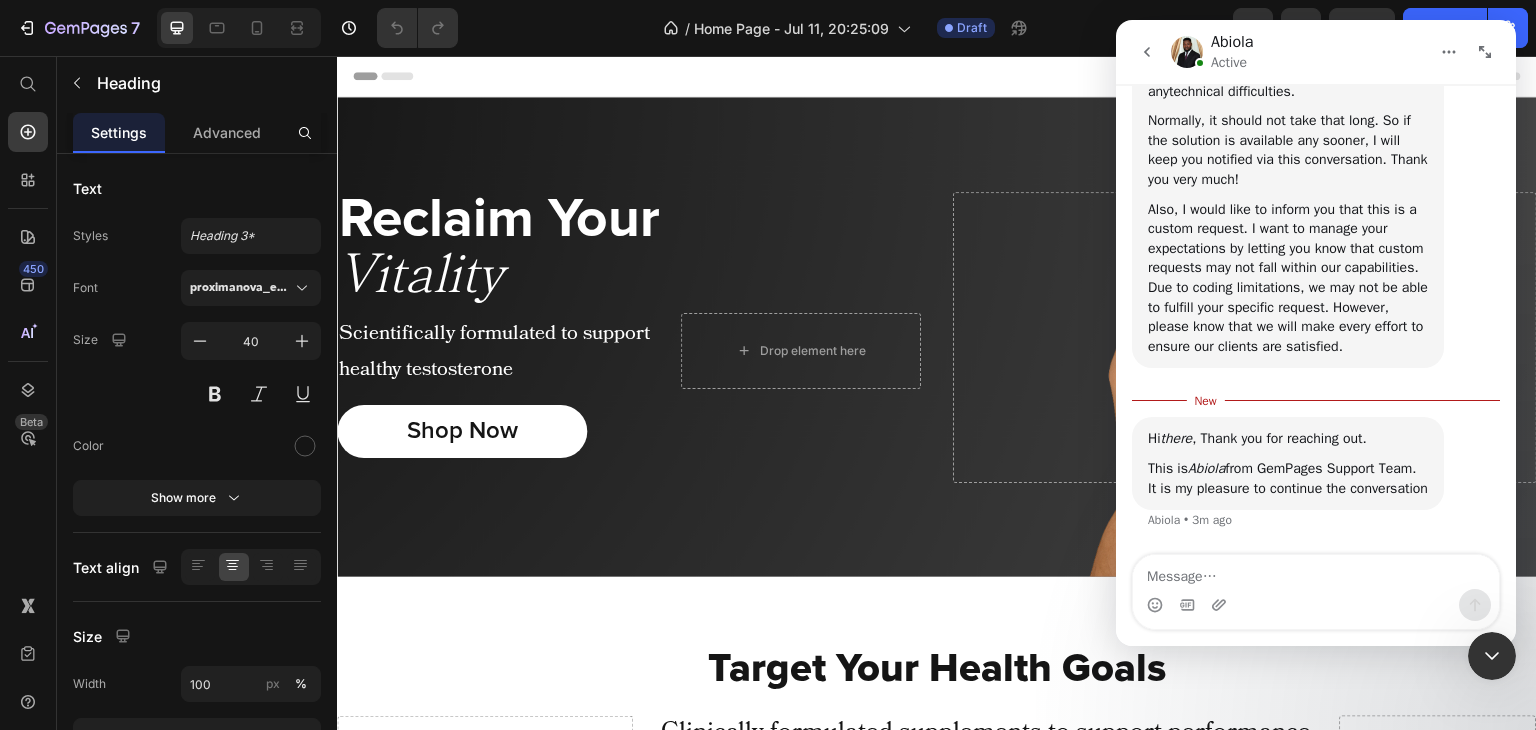 click 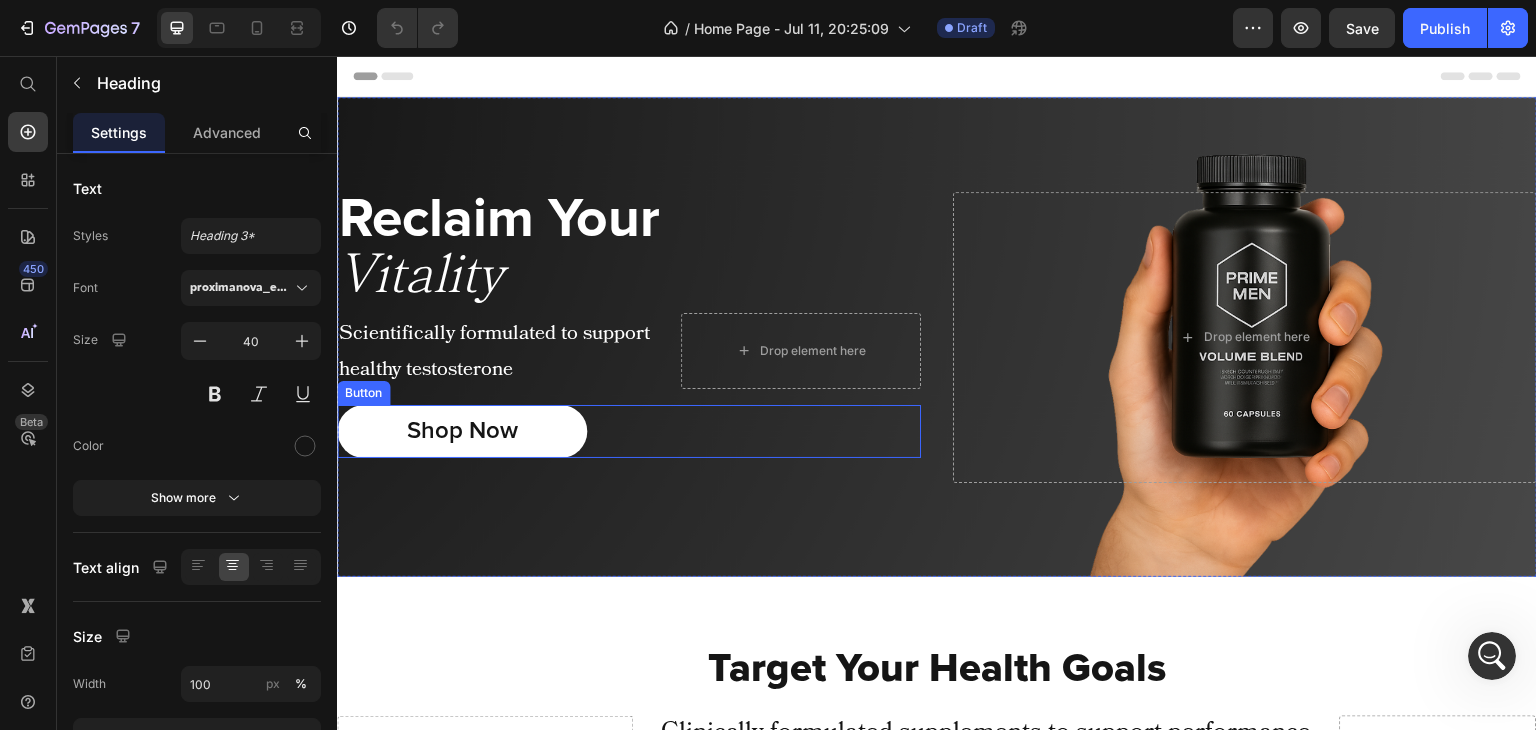 scroll, scrollTop: 0, scrollLeft: 0, axis: both 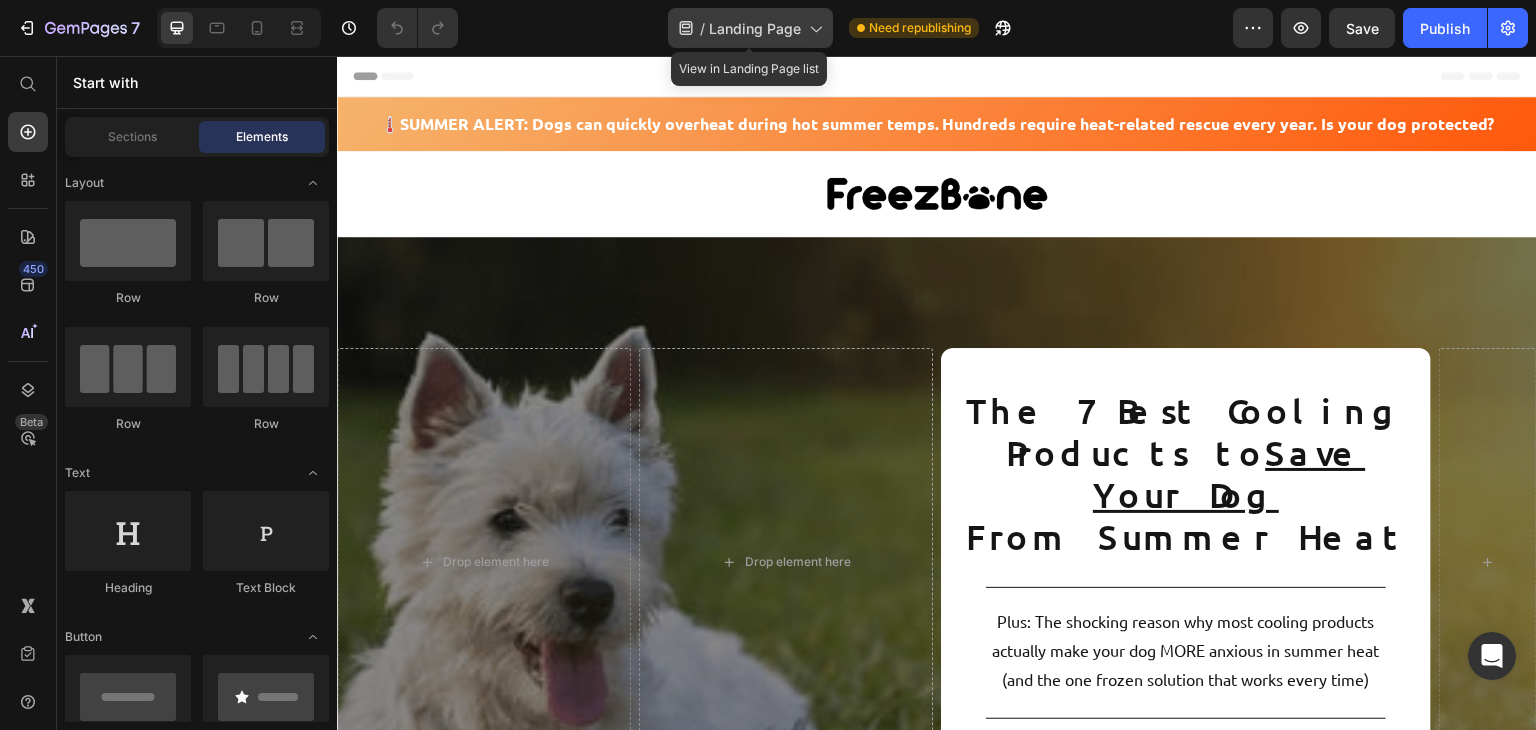 click 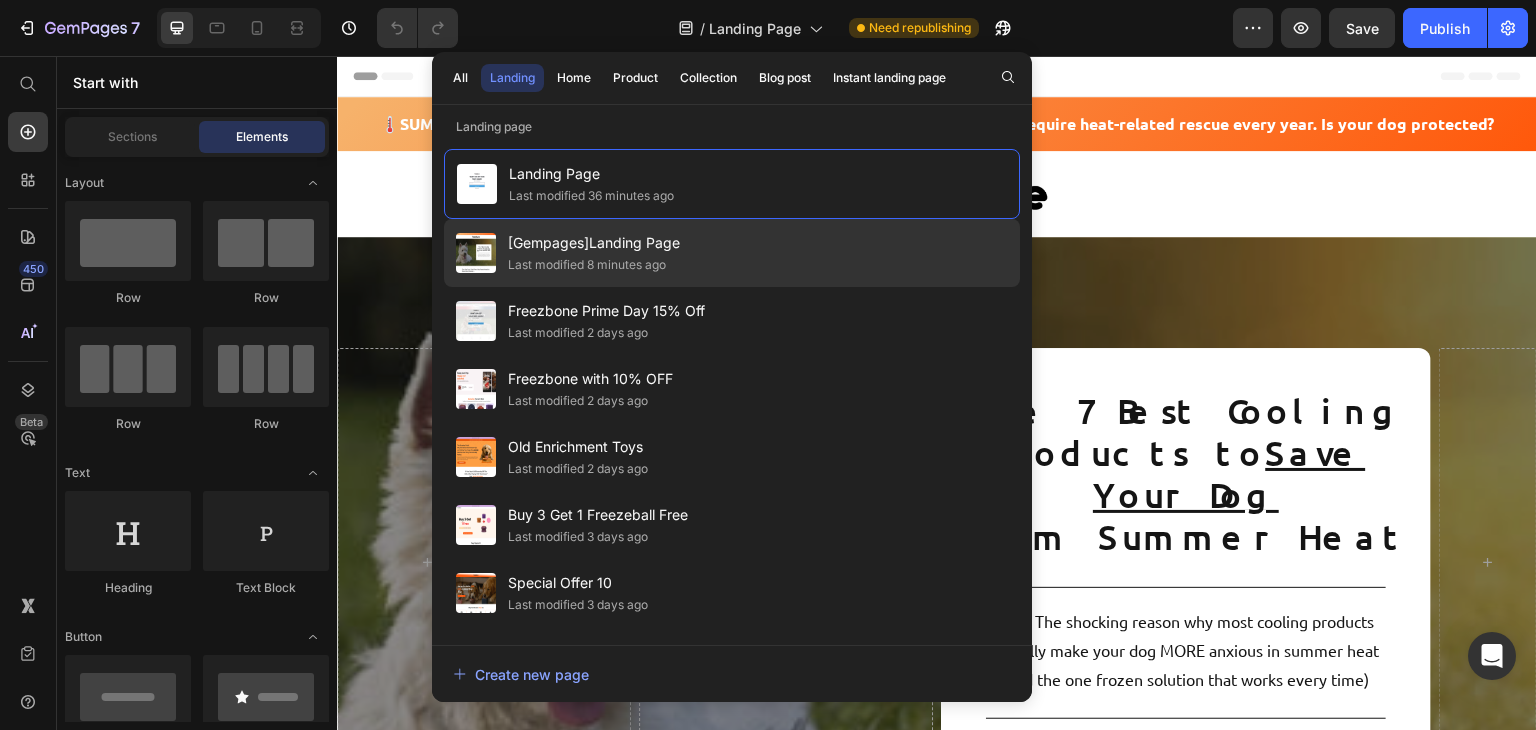 click on "[Gempages]Landing Page Last modified 8 minutes ago" 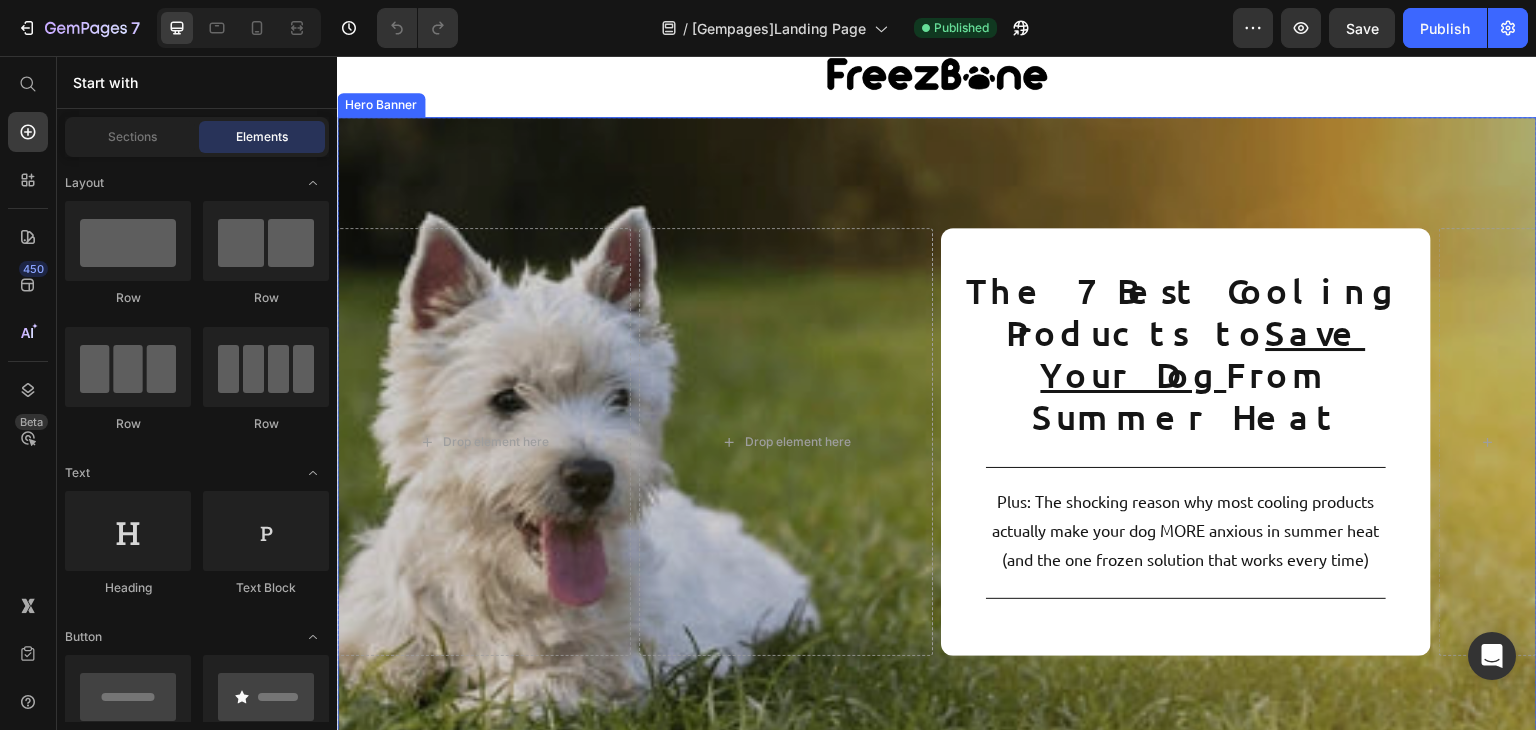 scroll, scrollTop: 119, scrollLeft: 0, axis: vertical 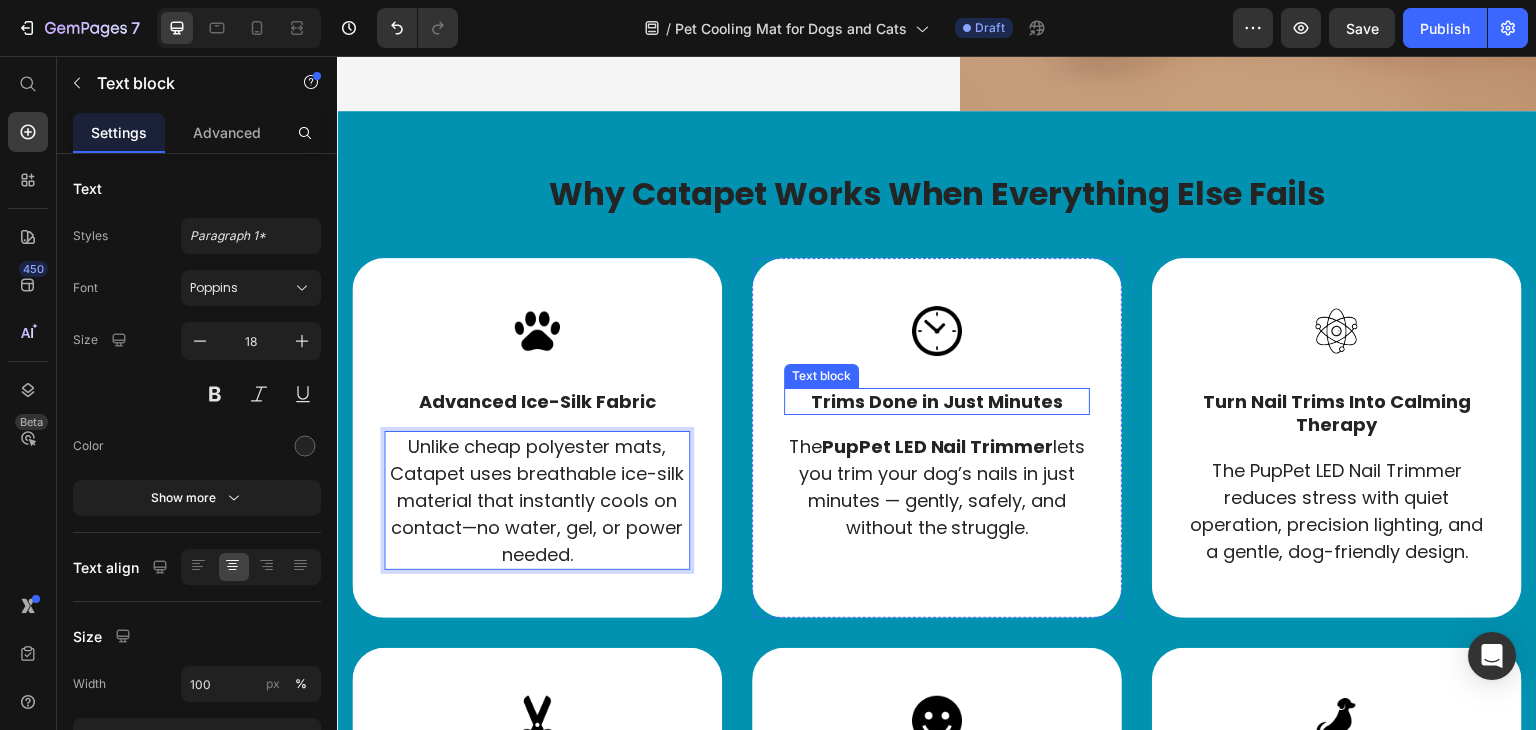 click on "Trims Done in Just Minutes" at bounding box center [937, 401] 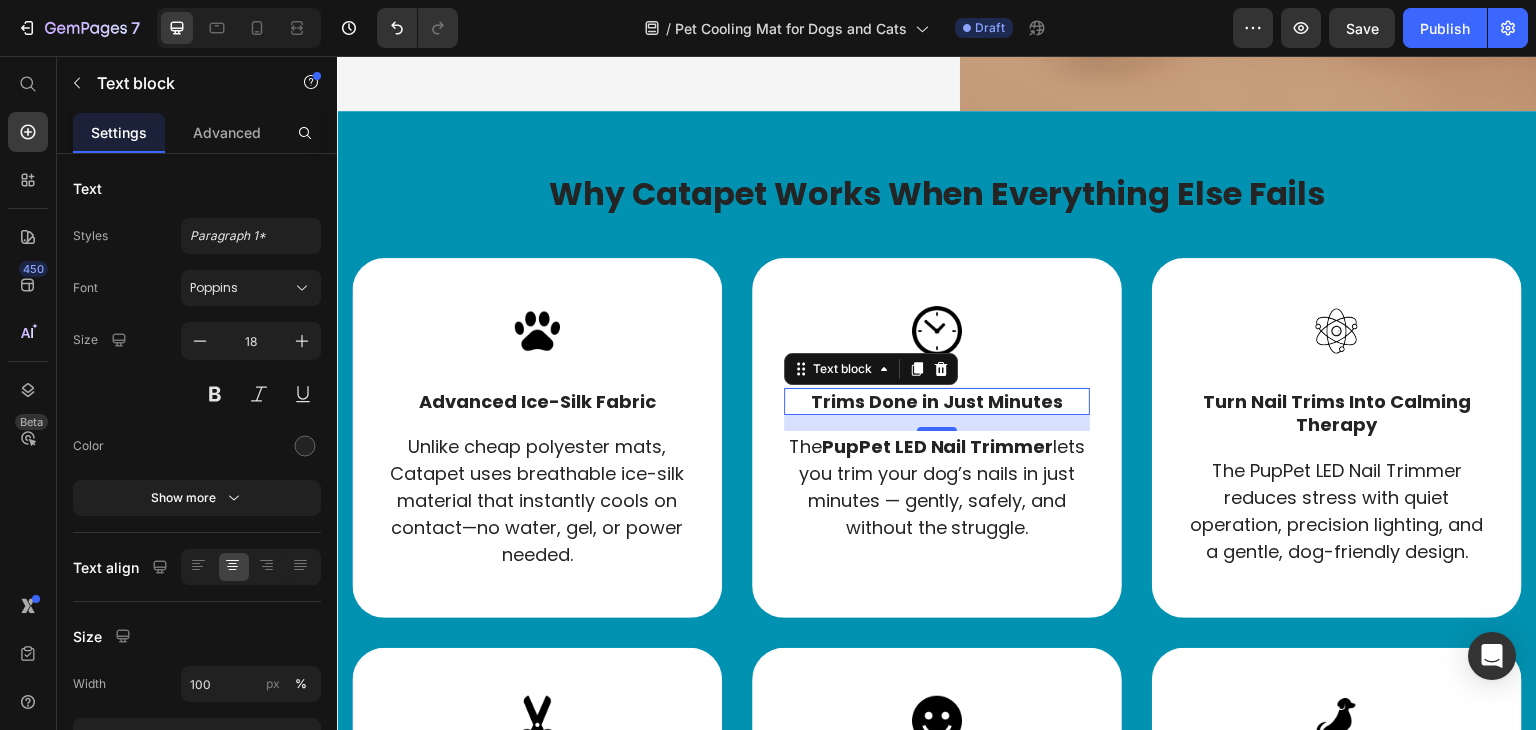 click on "Trims Done in Just Minutes" at bounding box center (937, 401) 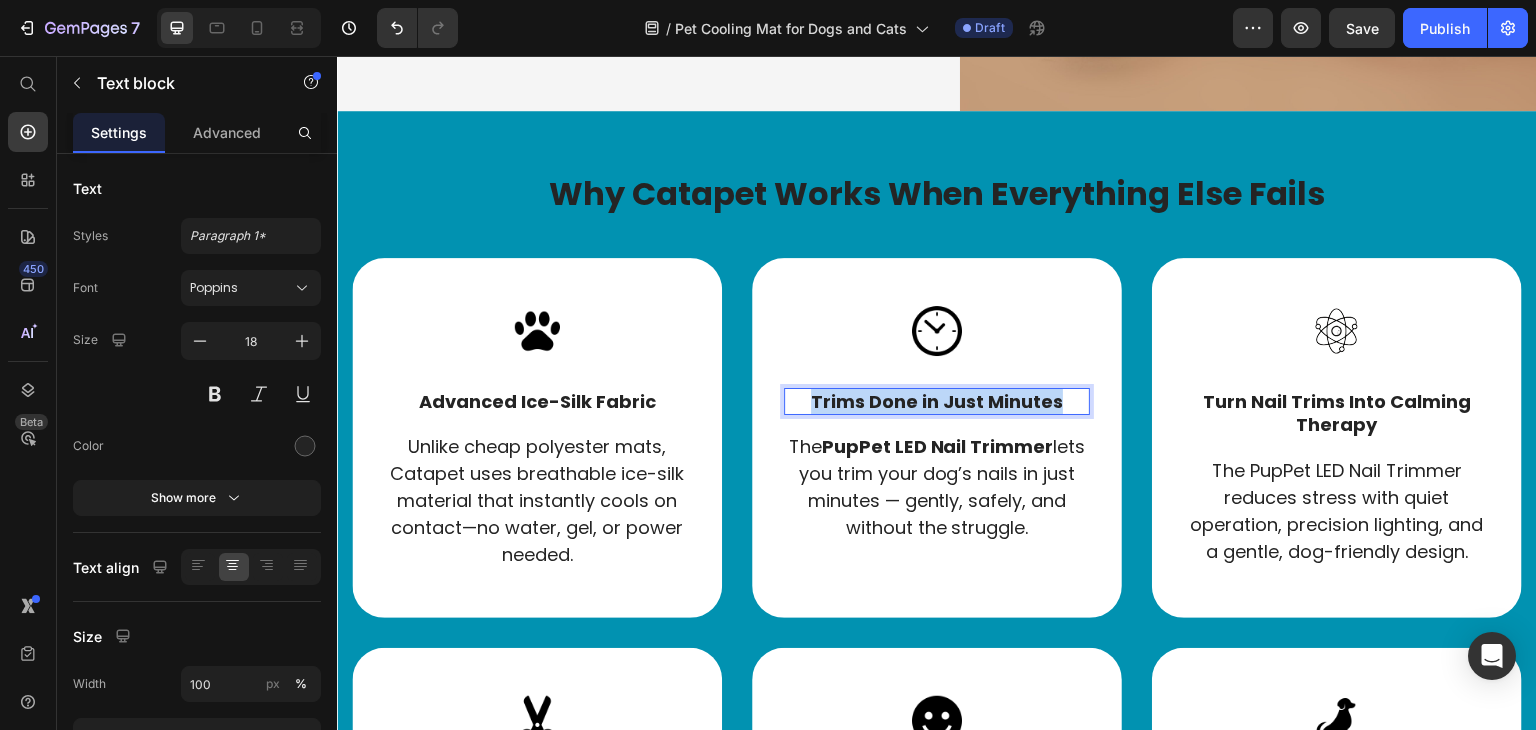 click on "Trims Done in Just Minutes" at bounding box center (937, 401) 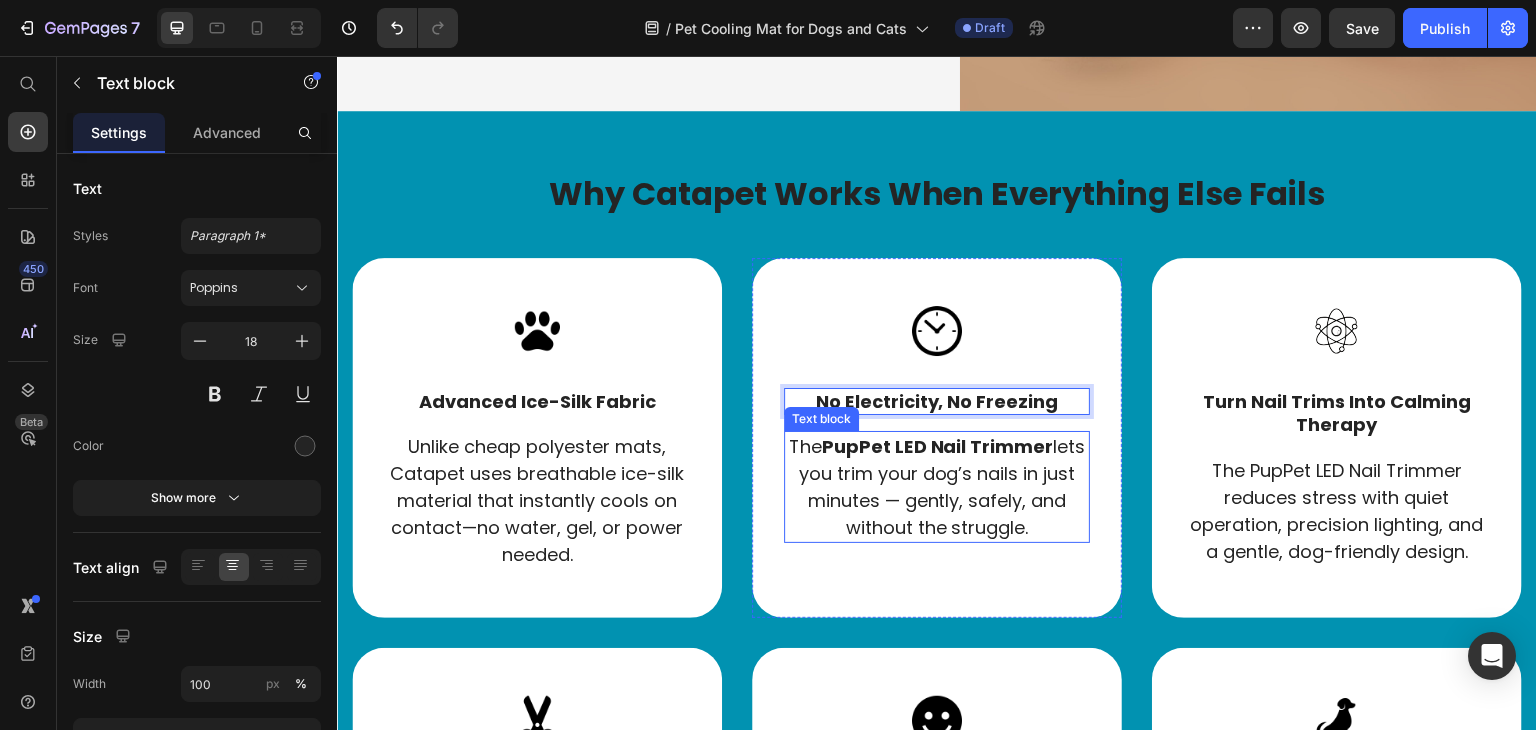 click on "The  PupPet LED Nail Trimmer  lets you trim your dog’s nails in just minutes — gently, safely, and without the struggle." at bounding box center (937, 487) 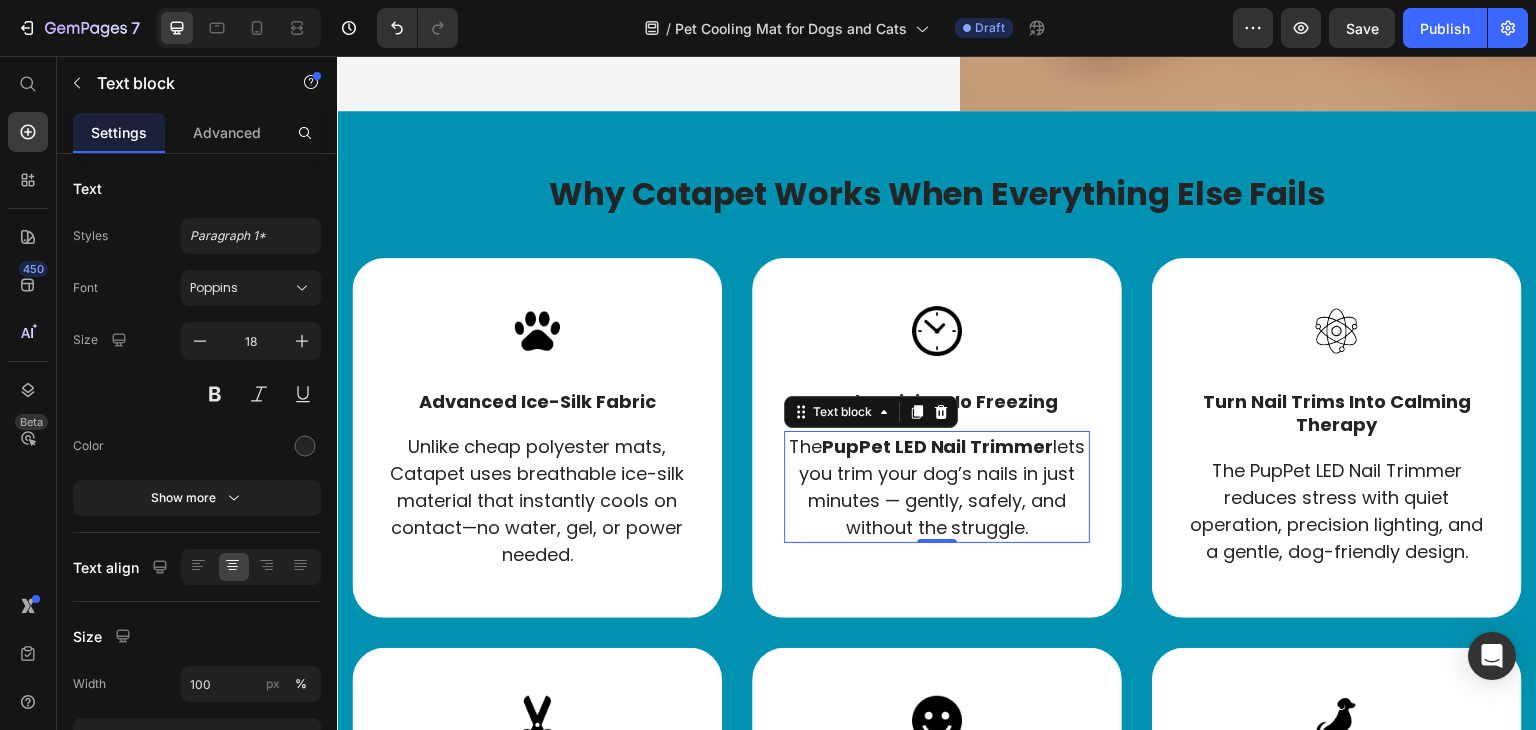 click on "The  PupPet LED Nail Trimmer  lets you trim your dog’s nails in just minutes — gently, safely, and without the struggle." at bounding box center (937, 487) 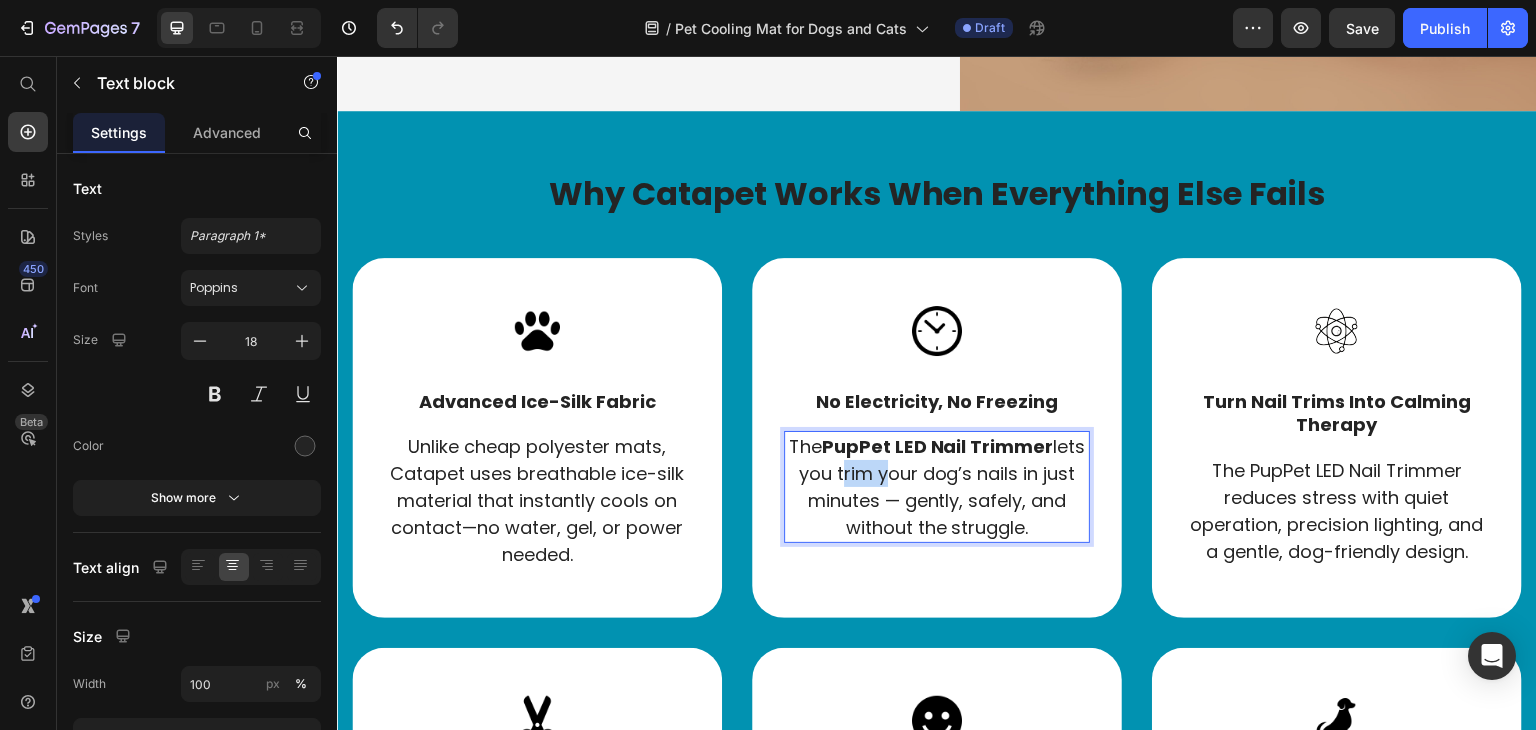 click on "The  PupPet LED Nail Trimmer  lets you trim your dog’s nails in just minutes — gently, safely, and without the struggle." at bounding box center [937, 487] 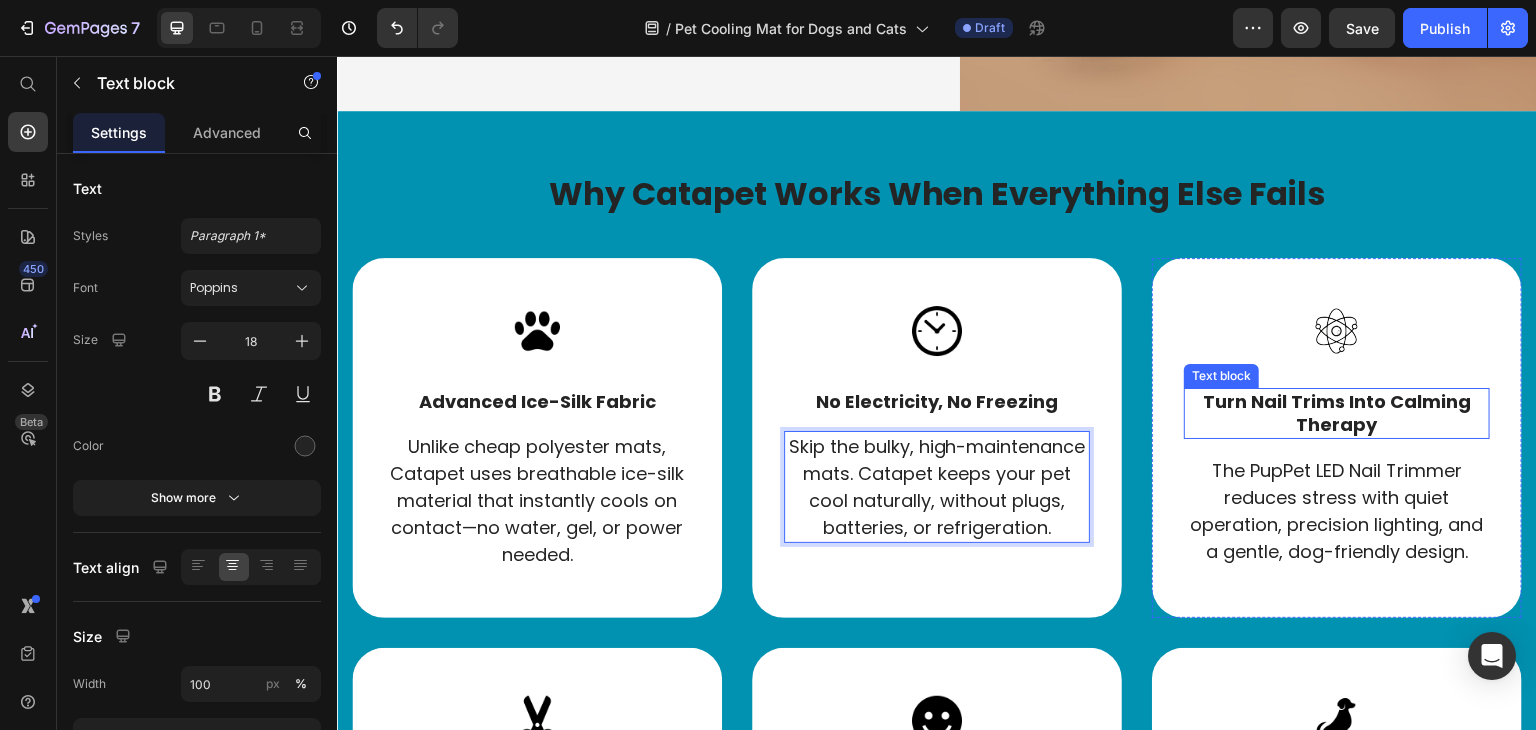 click on "Turn Nail Trims Into Calming Therapy" at bounding box center [1337, 413] 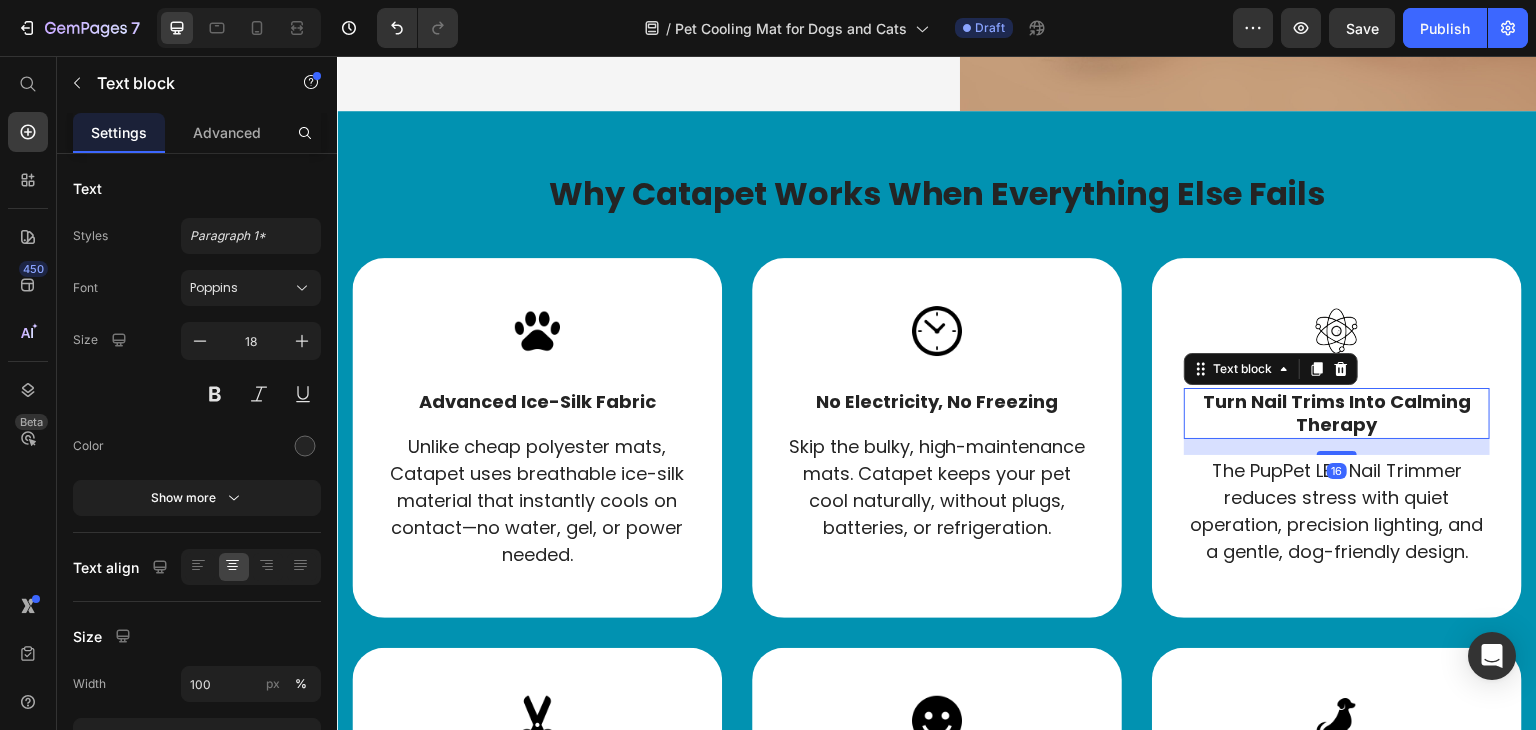 click on "Turn Nail Trims Into Calming Therapy" at bounding box center (1337, 413) 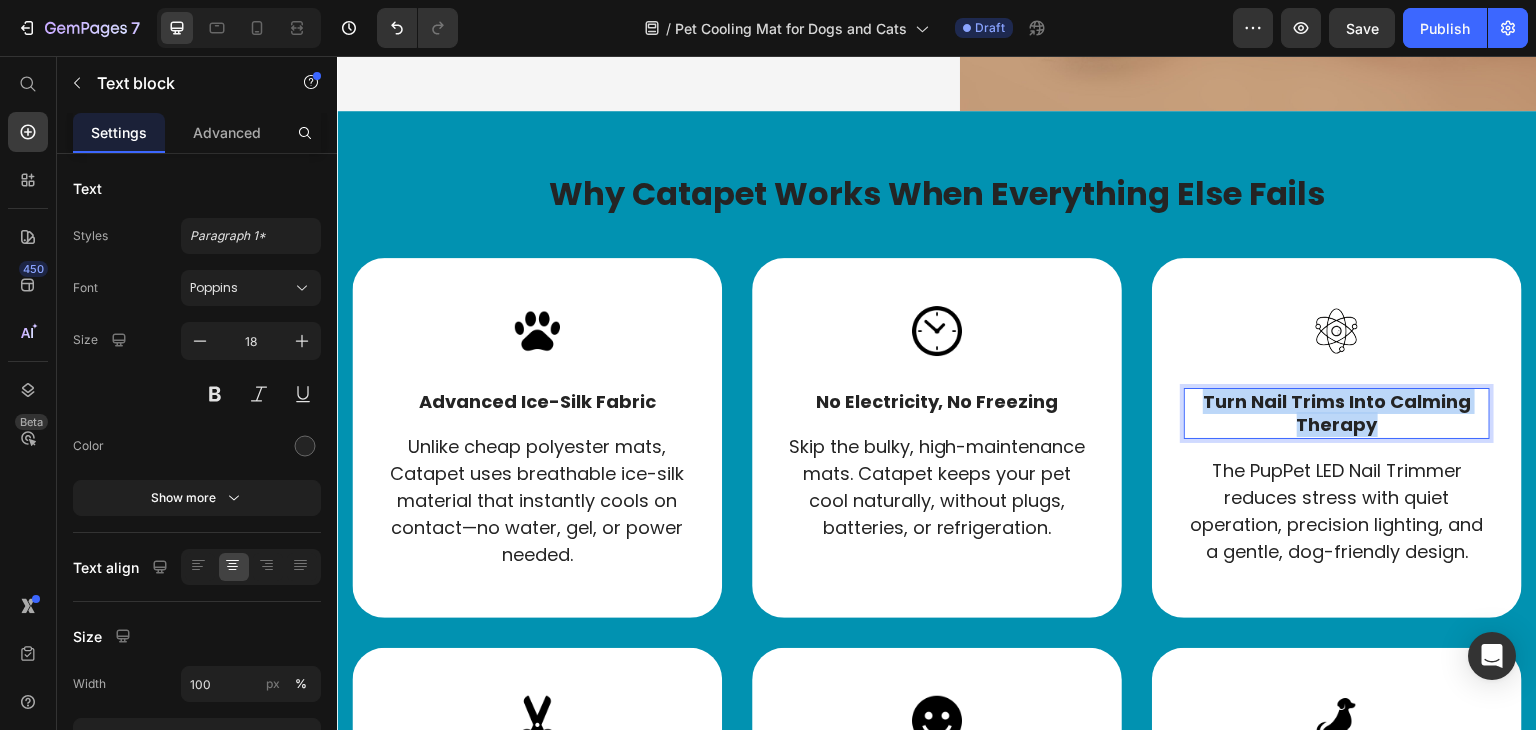 click on "Turn Nail Trims Into Calming Therapy" at bounding box center (1337, 413) 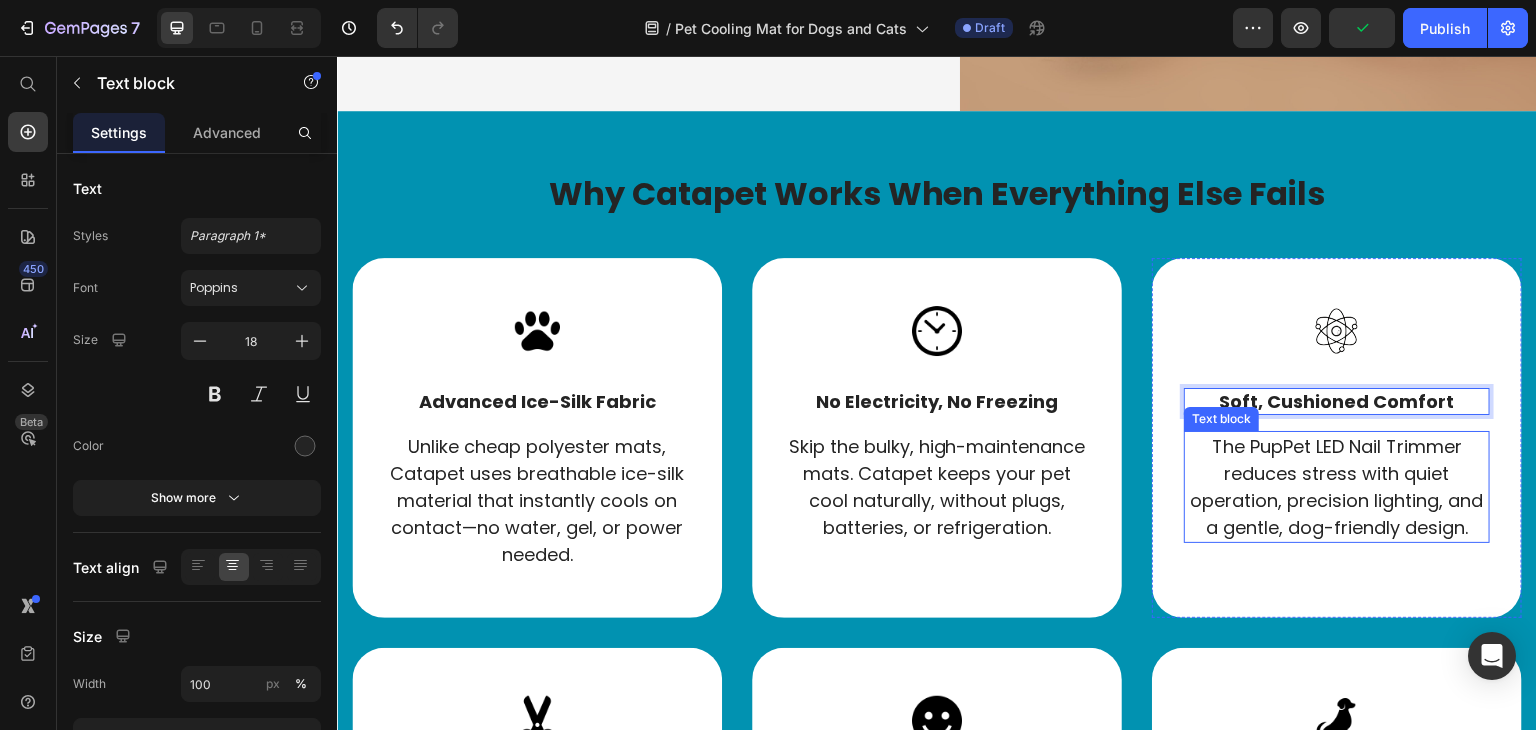 click on "The PupPet LED Nail Trimmer reduces stress with quiet operation, precision lighting, and a gentle, dog-friendly design." at bounding box center [1337, 487] 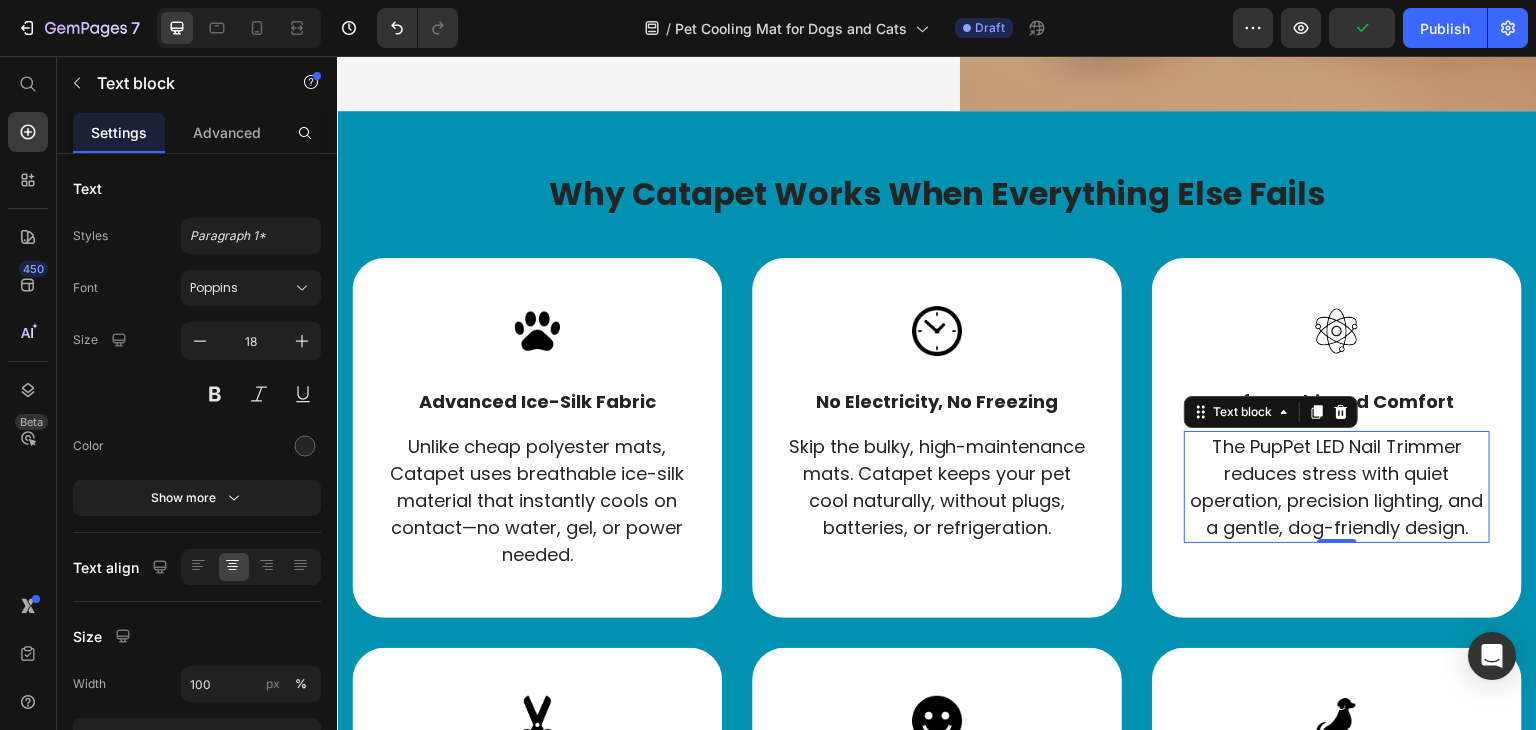 click on "The PupPet LED Nail Trimmer reduces stress with quiet operation, precision lighting, and a gentle, dog-friendly design." at bounding box center (1337, 487) 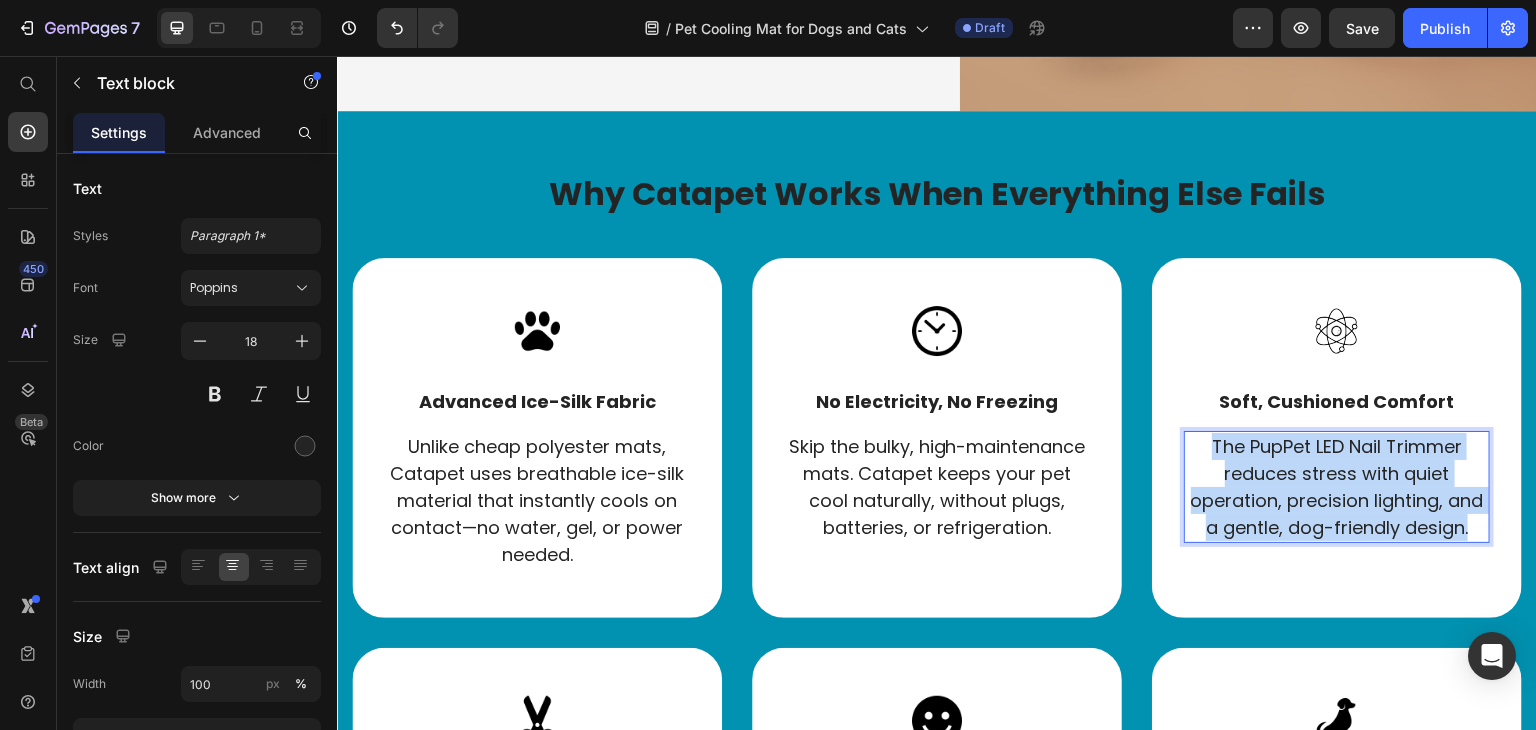 click on "The PupPet LED Nail Trimmer reduces stress with quiet operation, precision lighting, and a gentle, dog-friendly design." at bounding box center [1337, 487] 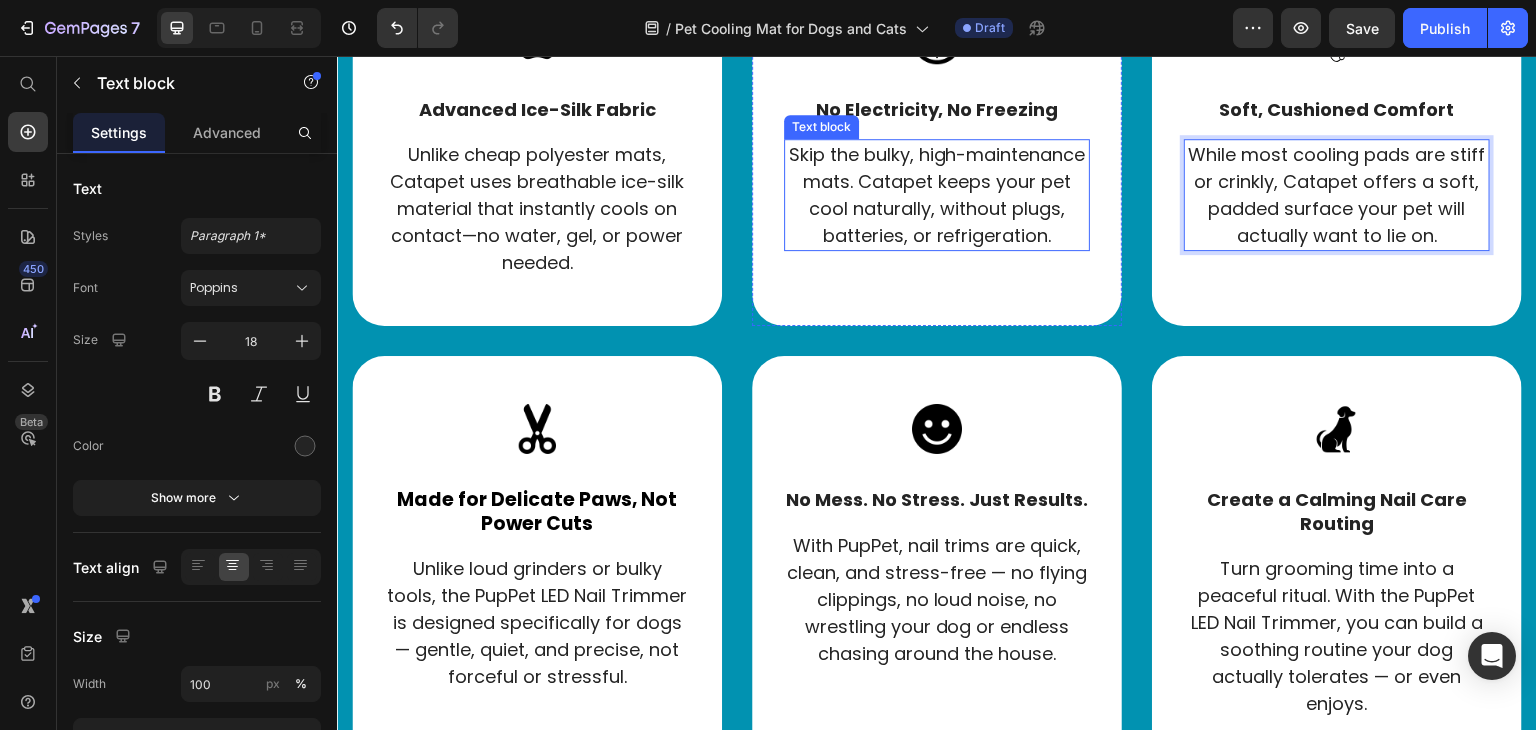 scroll, scrollTop: 5597, scrollLeft: 0, axis: vertical 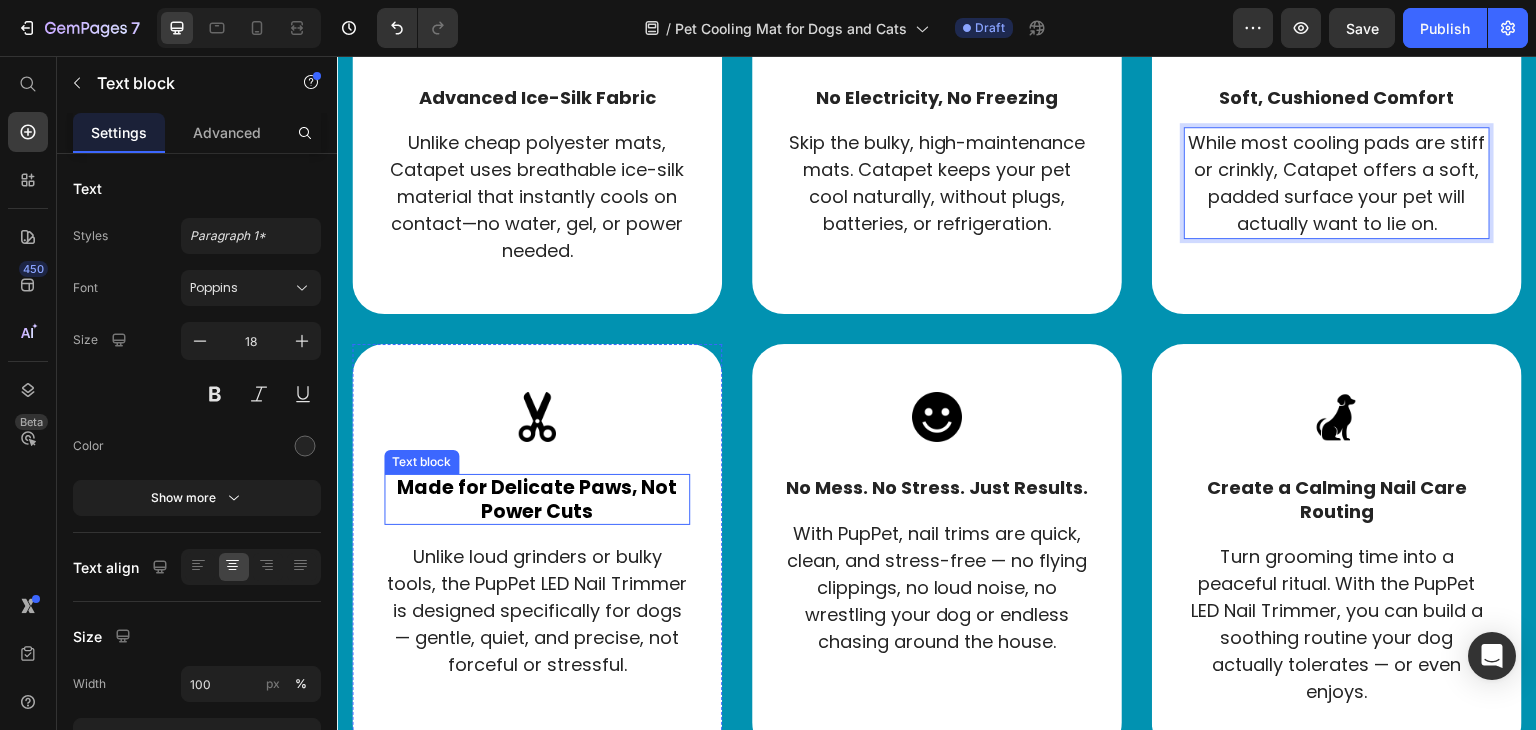 click on "Made for Delicate Paws, Not Power Cuts" at bounding box center (537, 499) 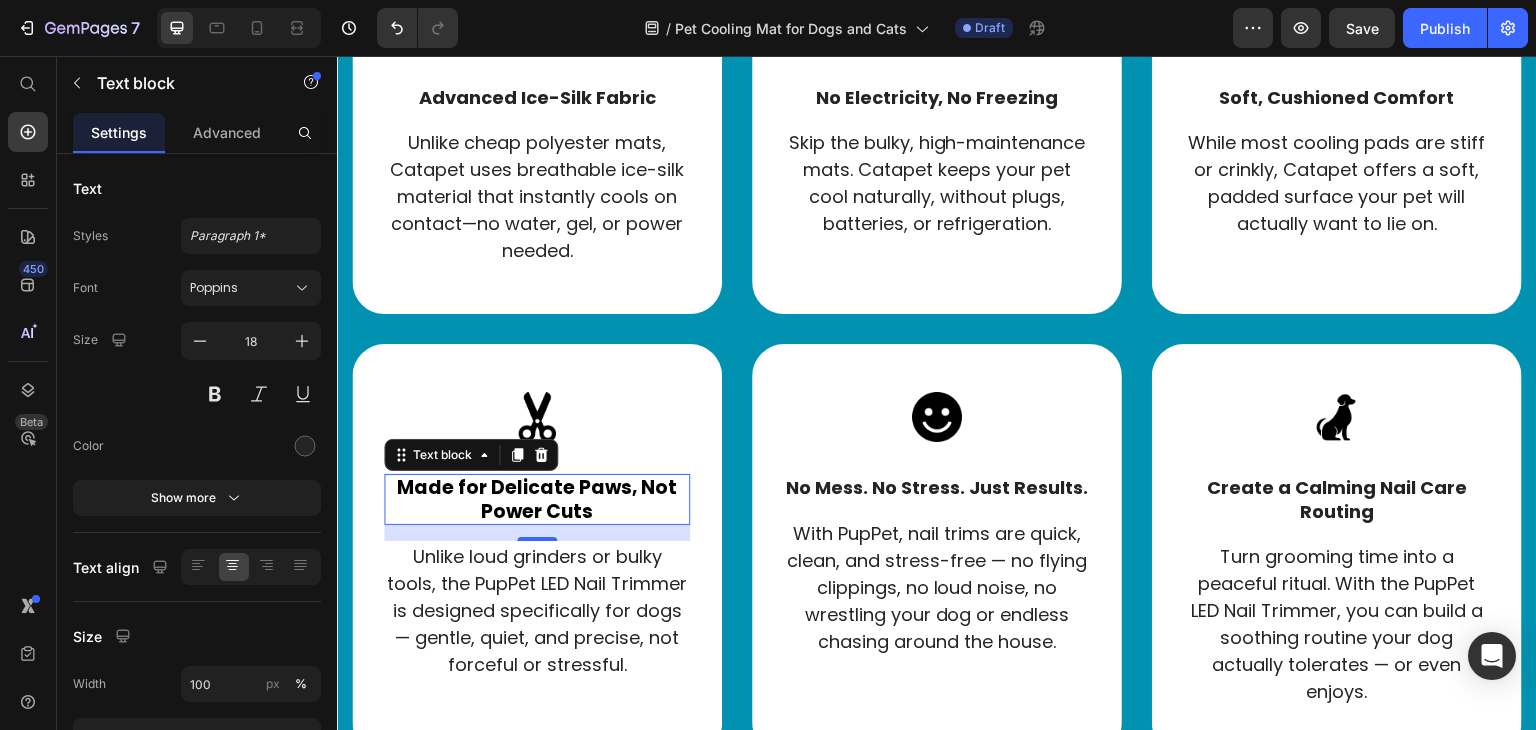 click on "Made for Delicate Paws, Not Power Cuts" at bounding box center (537, 499) 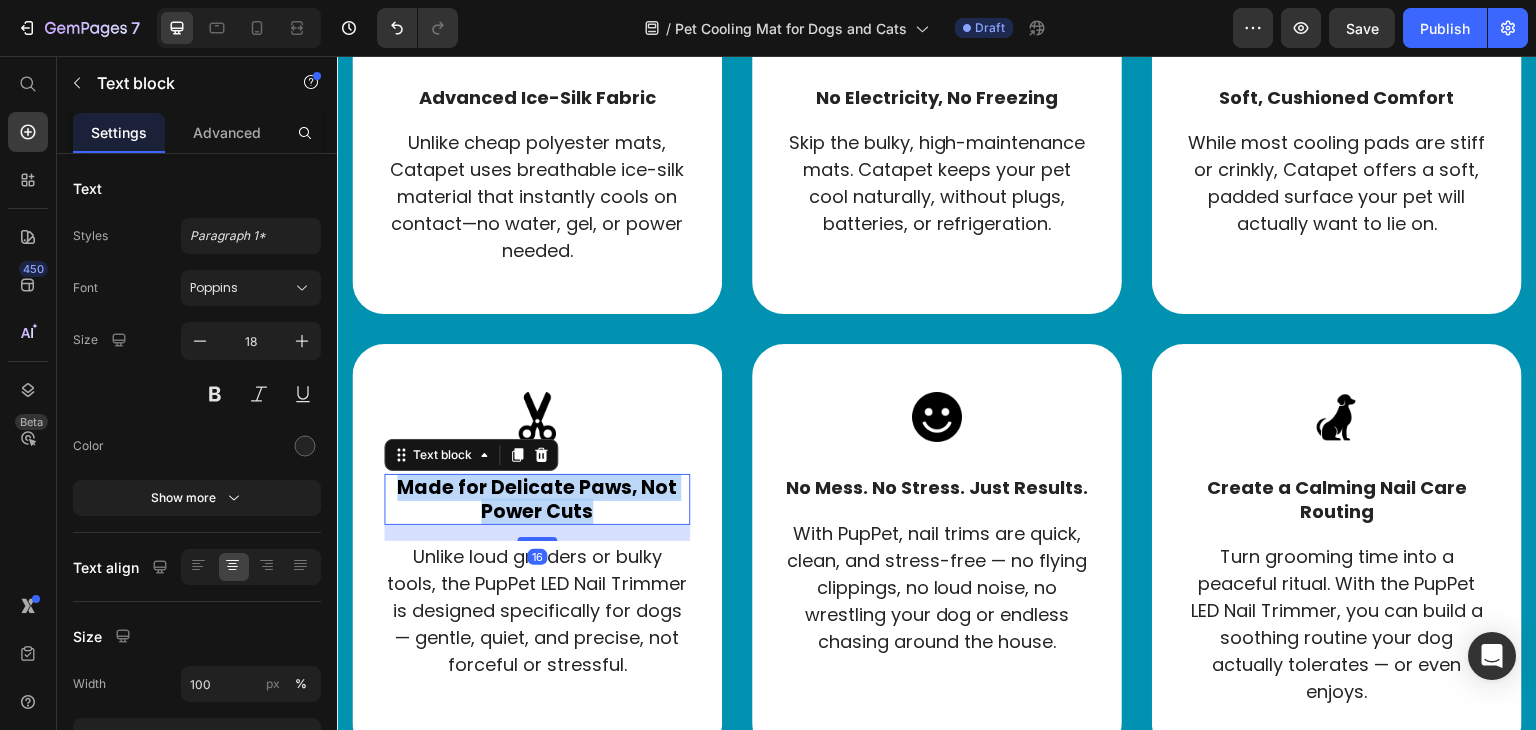 click on "Made for Delicate Paws, Not Power Cuts" at bounding box center [537, 499] 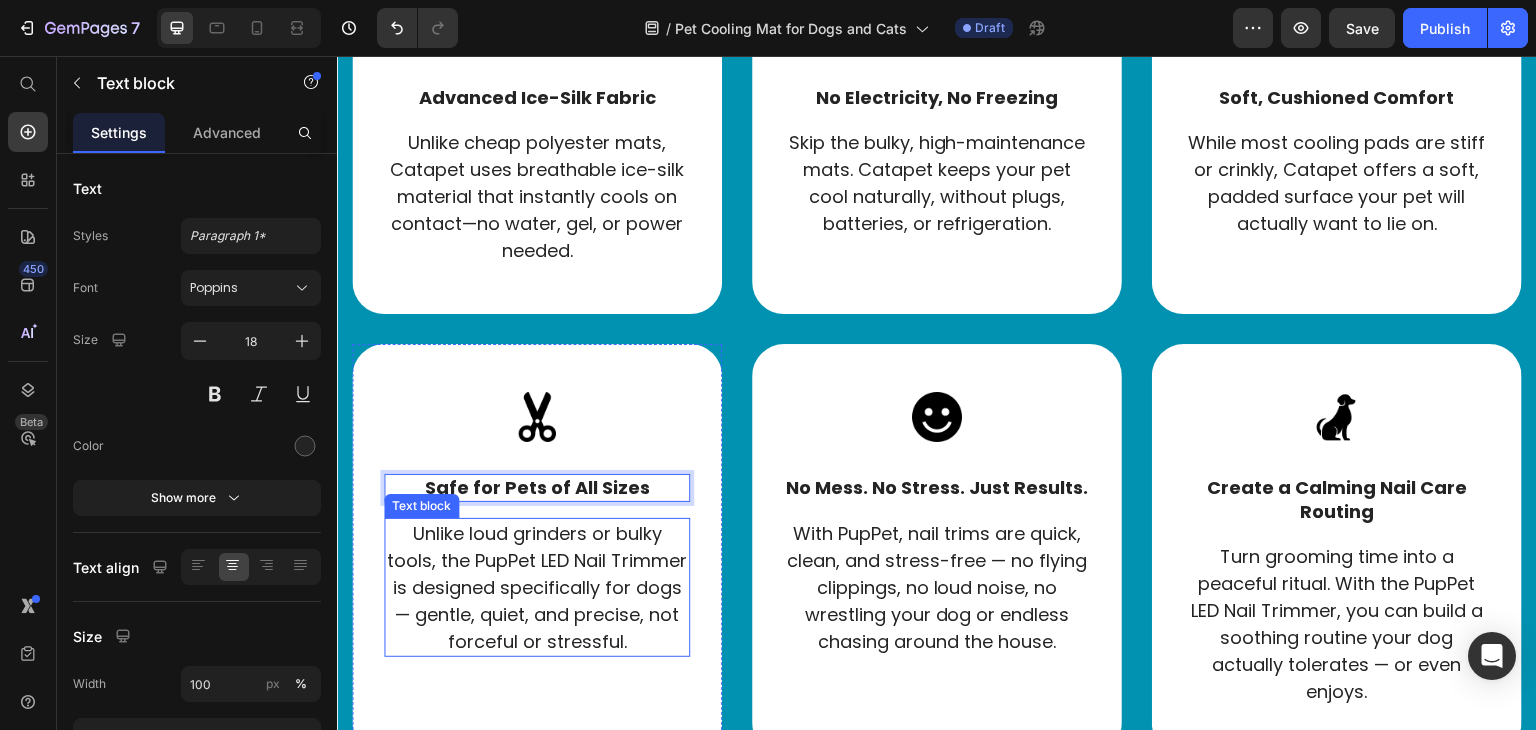 click on "Unlike loud grinders or bulky tools, the PupPet LED Nail Trimmer is designed specifically for dogs — gentle, quiet, and precise, not forceful or stressful." at bounding box center [537, 587] 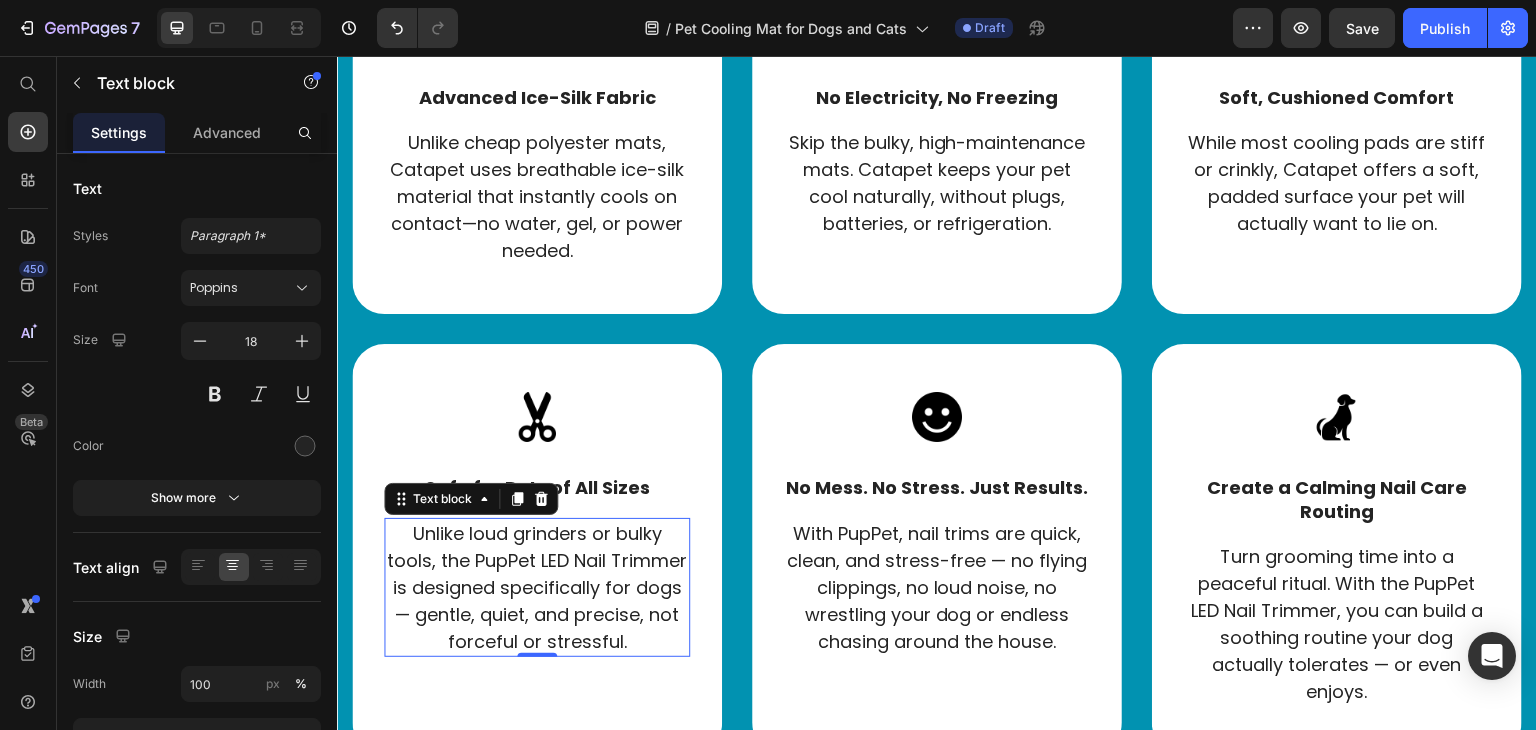 click on "Unlike loud grinders or bulky tools, the PupPet LED Nail Trimmer is designed specifically for dogs — gentle, quiet, and precise, not forceful or stressful." at bounding box center [537, 587] 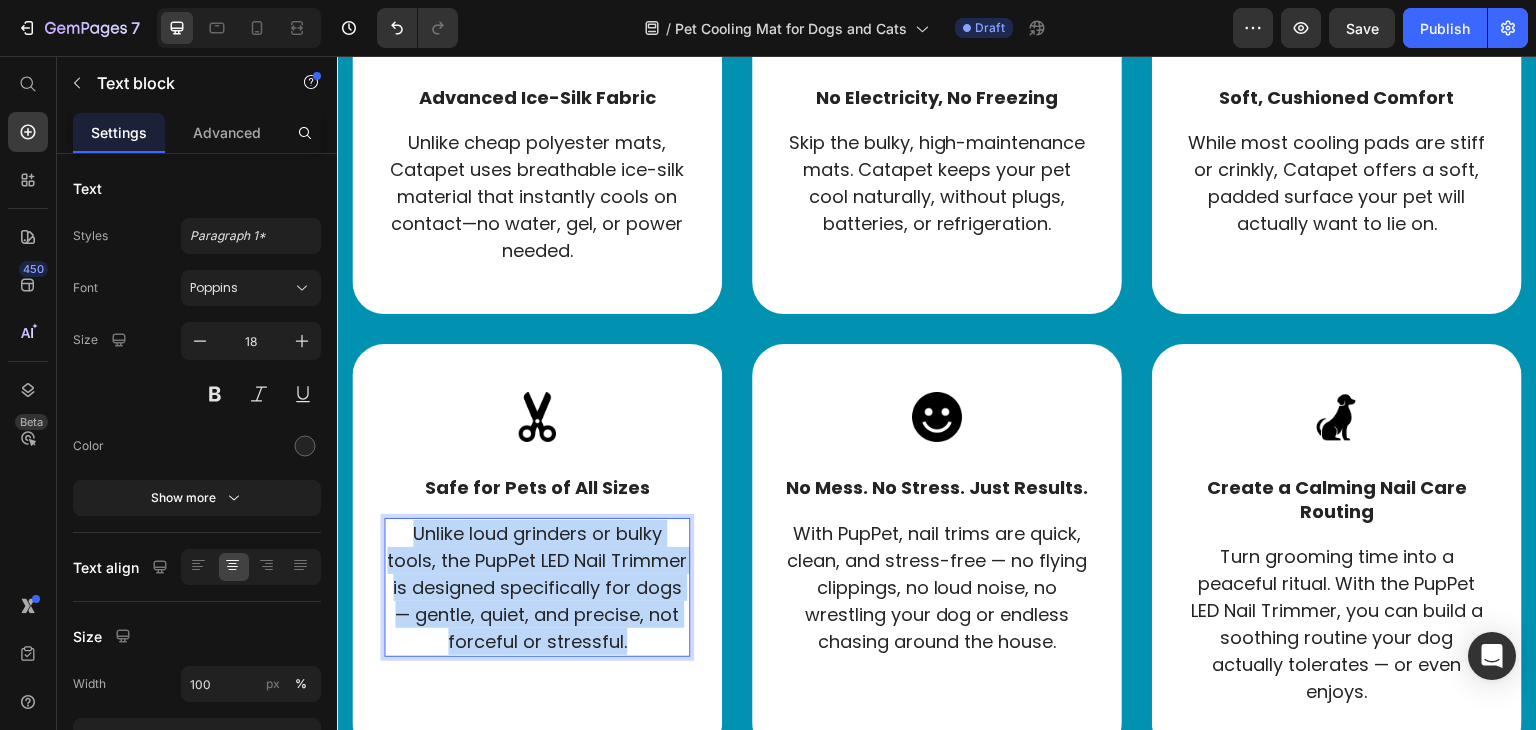 click on "Unlike loud grinders or bulky tools, the PupPet LED Nail Trimmer is designed specifically for dogs — gentle, quiet, and precise, not forceful or stressful." at bounding box center (537, 587) 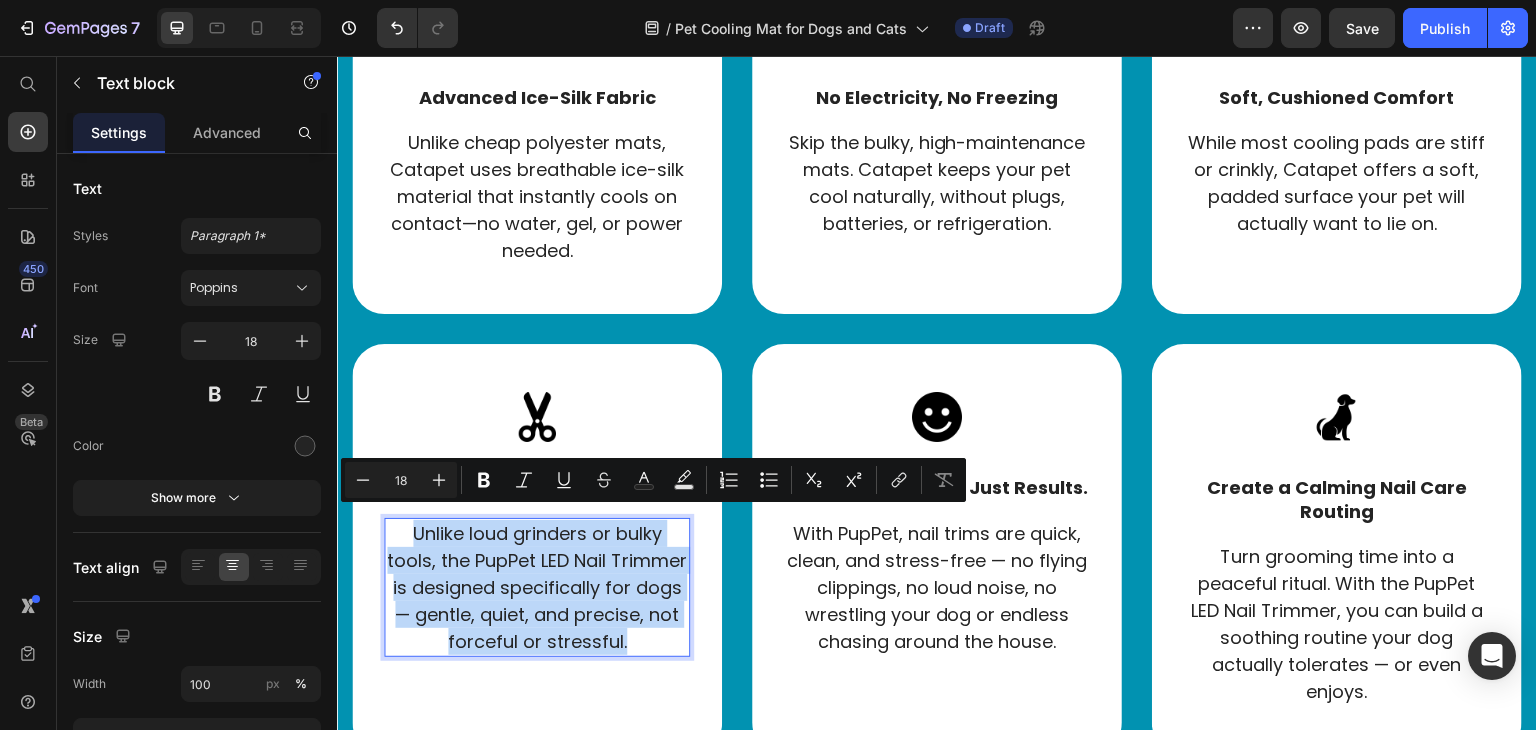 click on "Unlike loud grinders or bulky tools, the PupPet LED Nail Trimmer is designed specifically for dogs — gentle, quiet, and precise, not forceful or stressful." at bounding box center [537, 587] 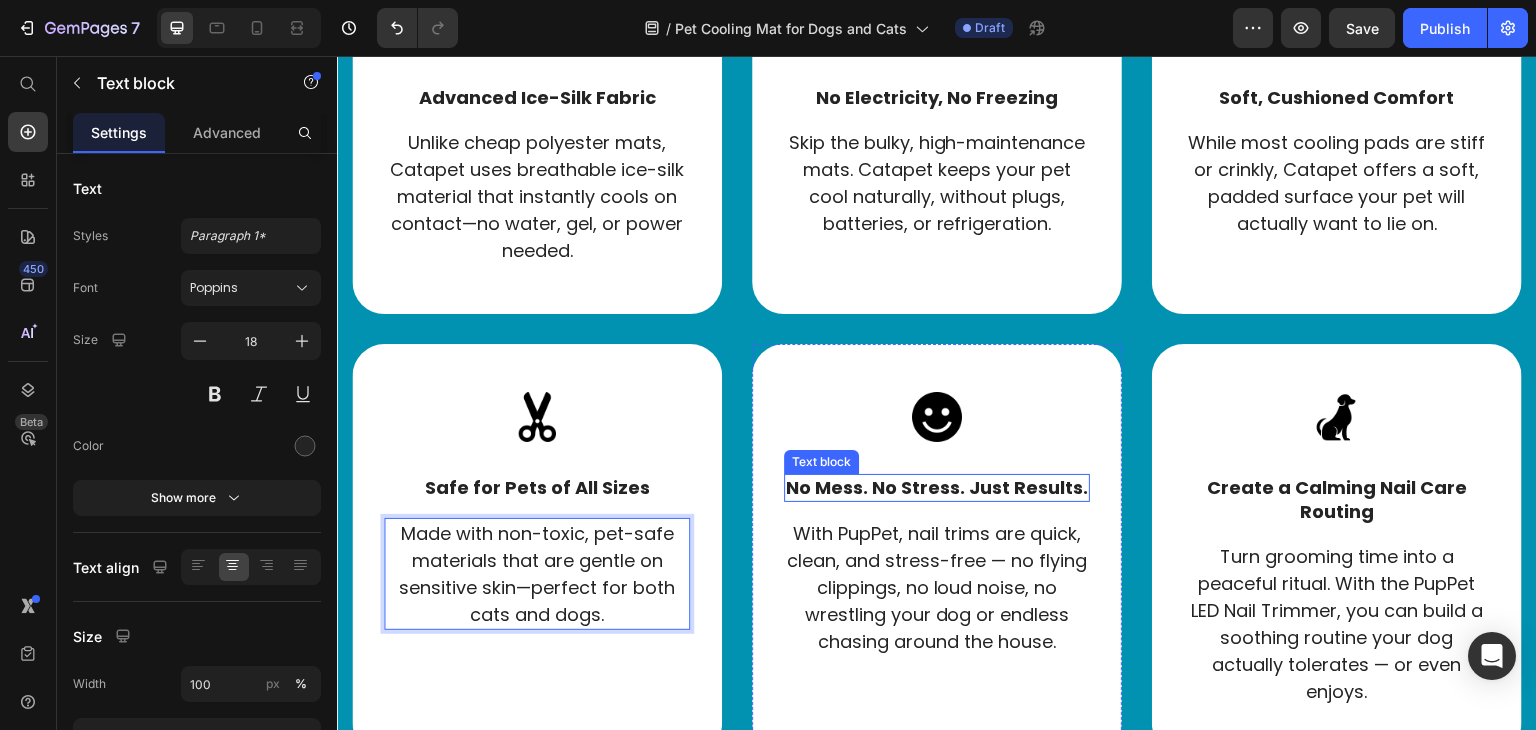 click on "No Mess. No Stress. Just Results." at bounding box center (937, 487) 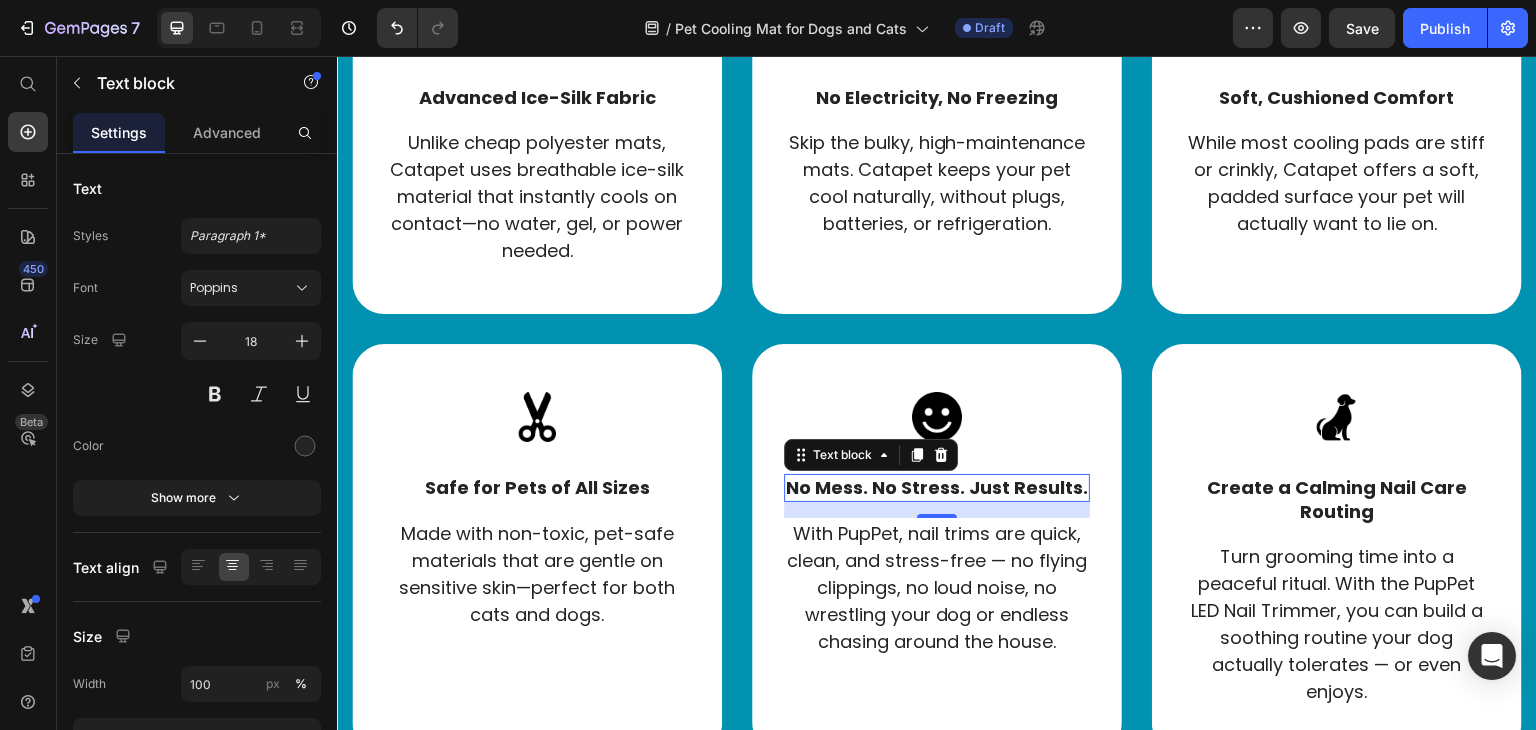click on "No Mess. No Stress. Just Results." at bounding box center [937, 487] 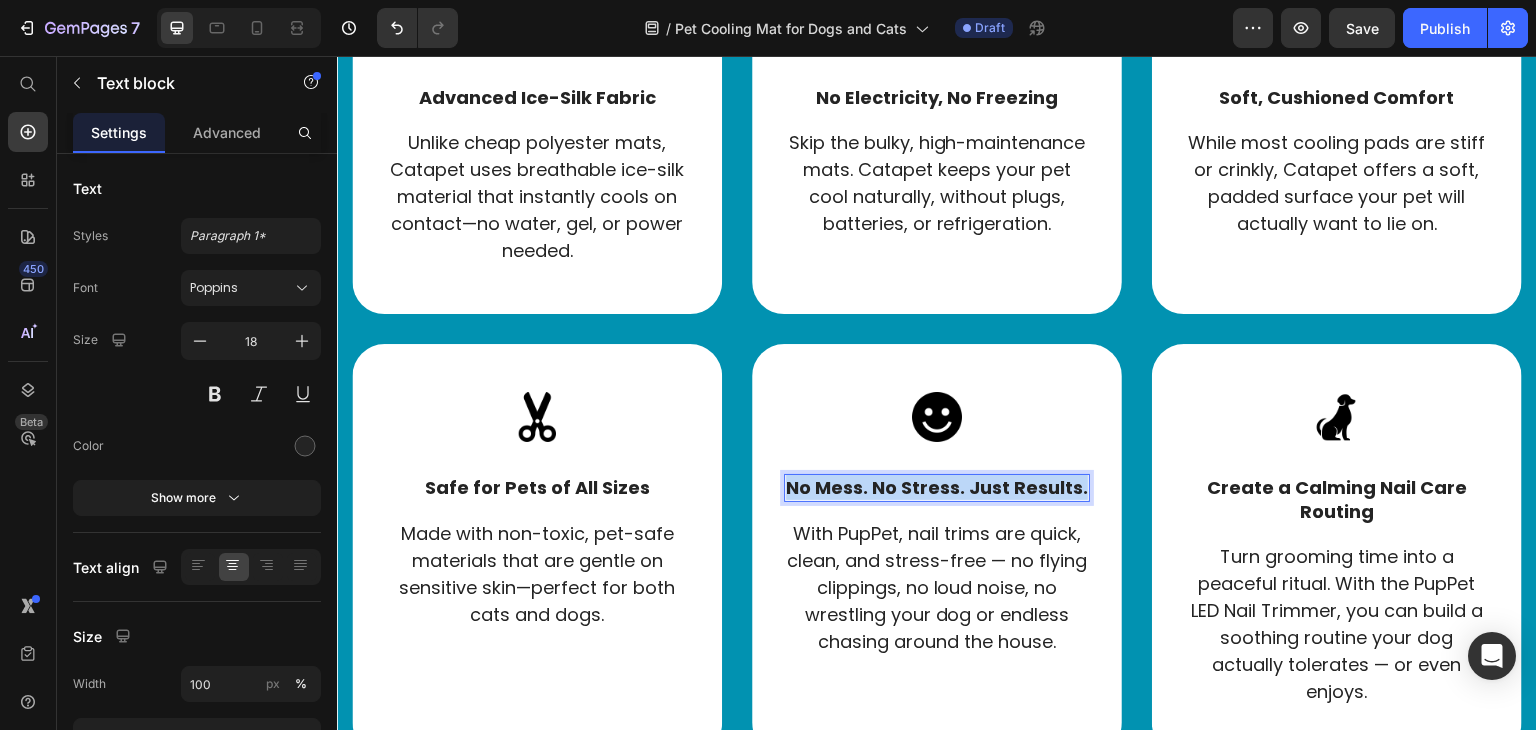 click on "No Mess. No Stress. Just Results." at bounding box center [937, 487] 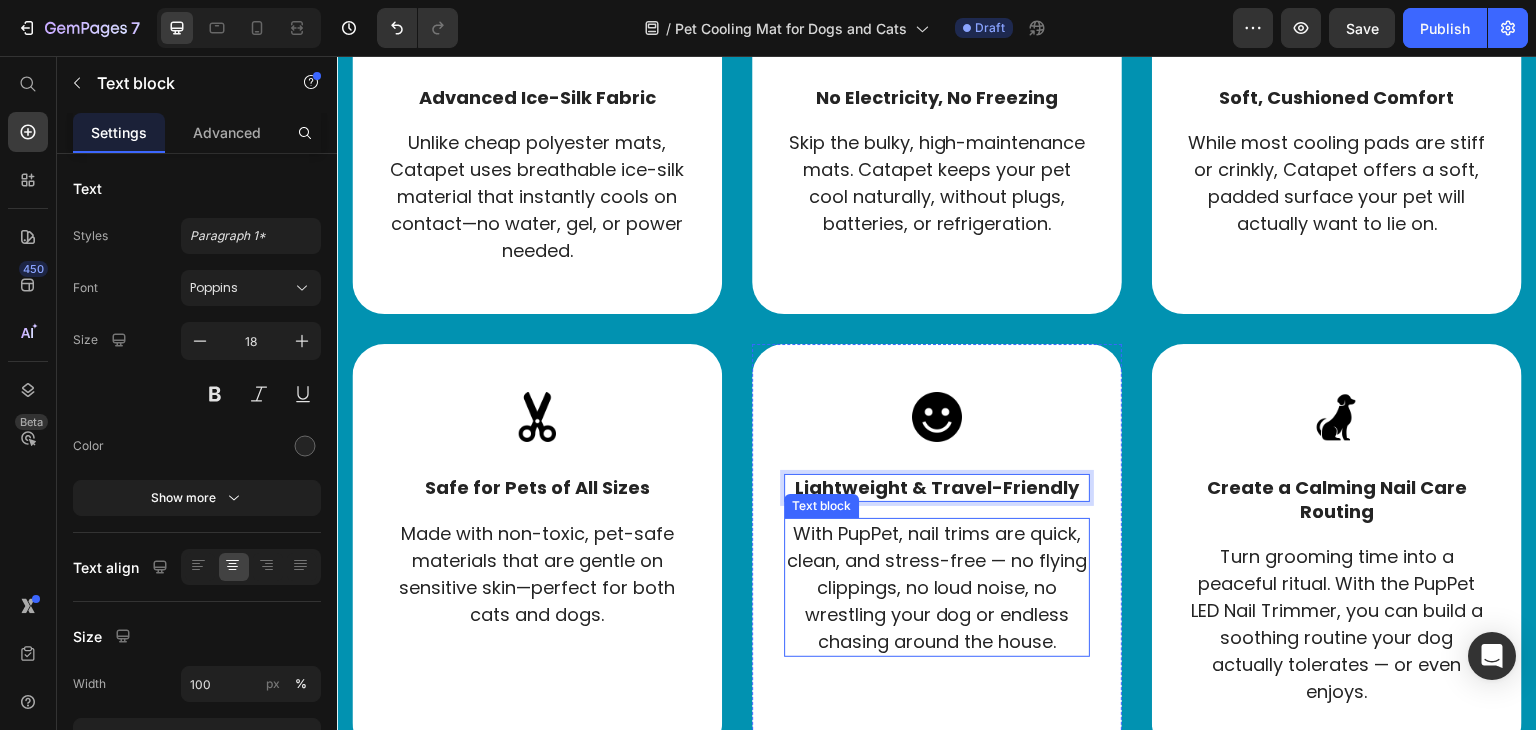 click on "With PupPet, nail trims are quick, clean, and stress-free — no flying clippings, no loud noise, no wrestling your dog or endless chasing around the house." at bounding box center (937, 587) 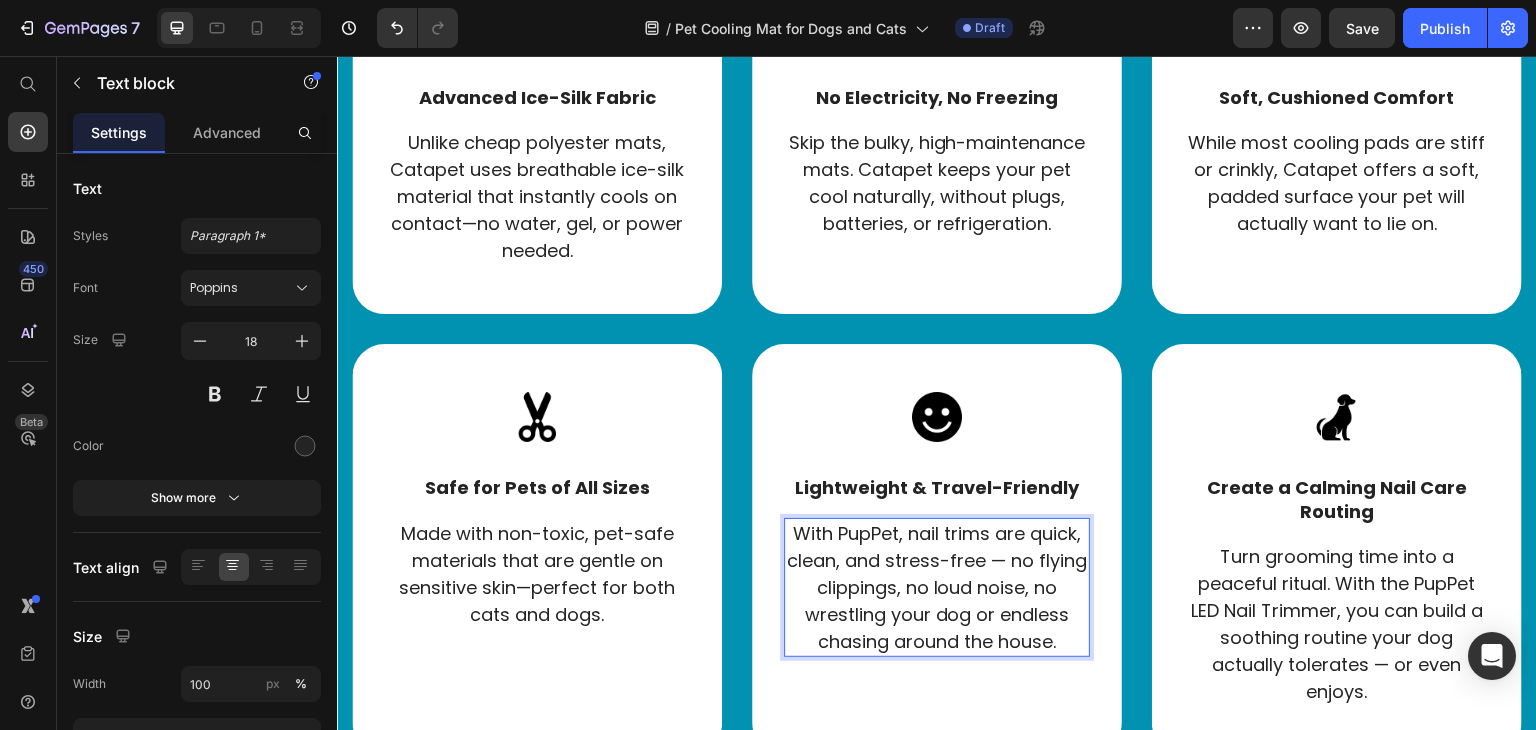 click on "With PupPet, nail trims are quick, clean, and stress-free — no flying clippings, no loud noise, no wrestling your dog or endless chasing around the house." at bounding box center (937, 587) 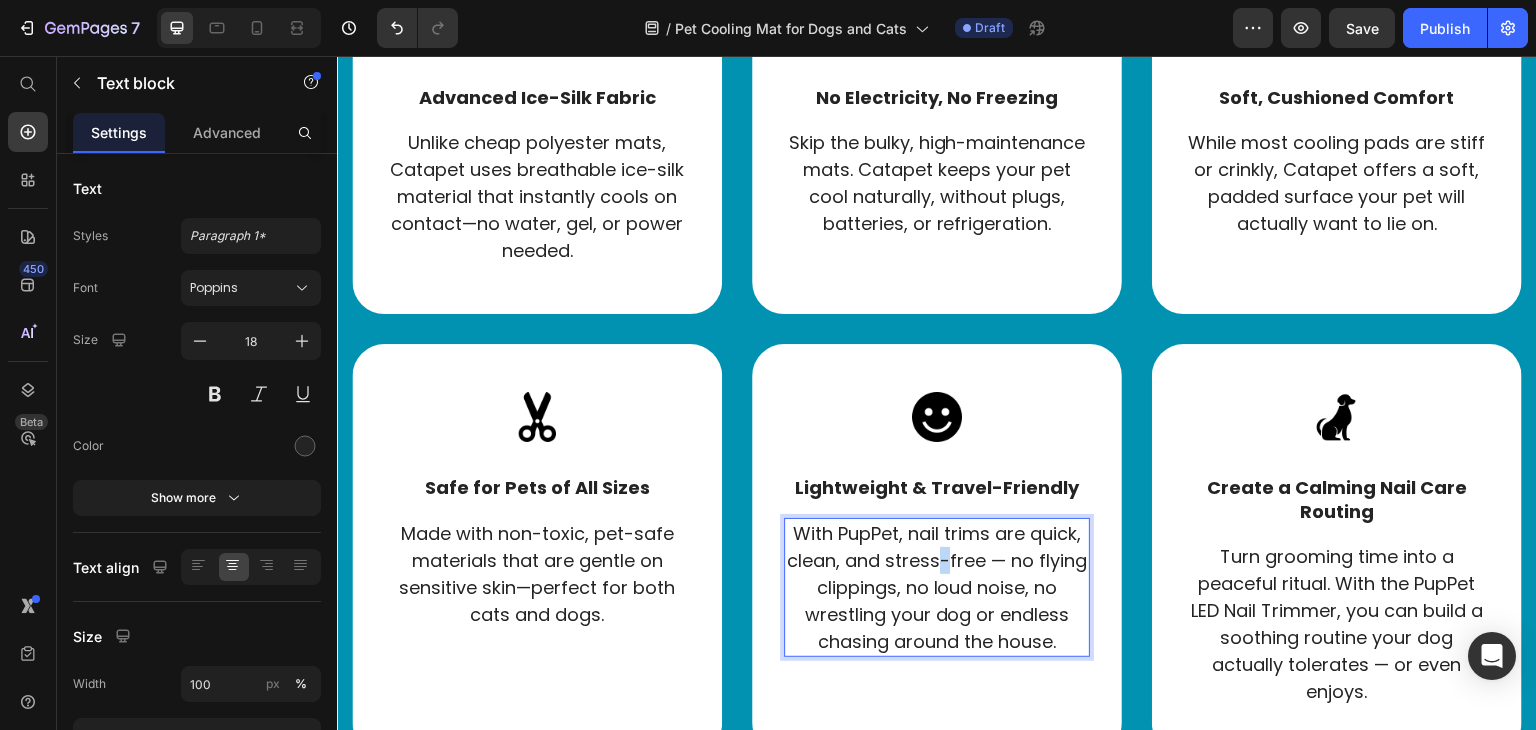 click on "With PupPet, nail trims are quick, clean, and stress-free — no flying clippings, no loud noise, no wrestling your dog or endless chasing around the house." at bounding box center [937, 587] 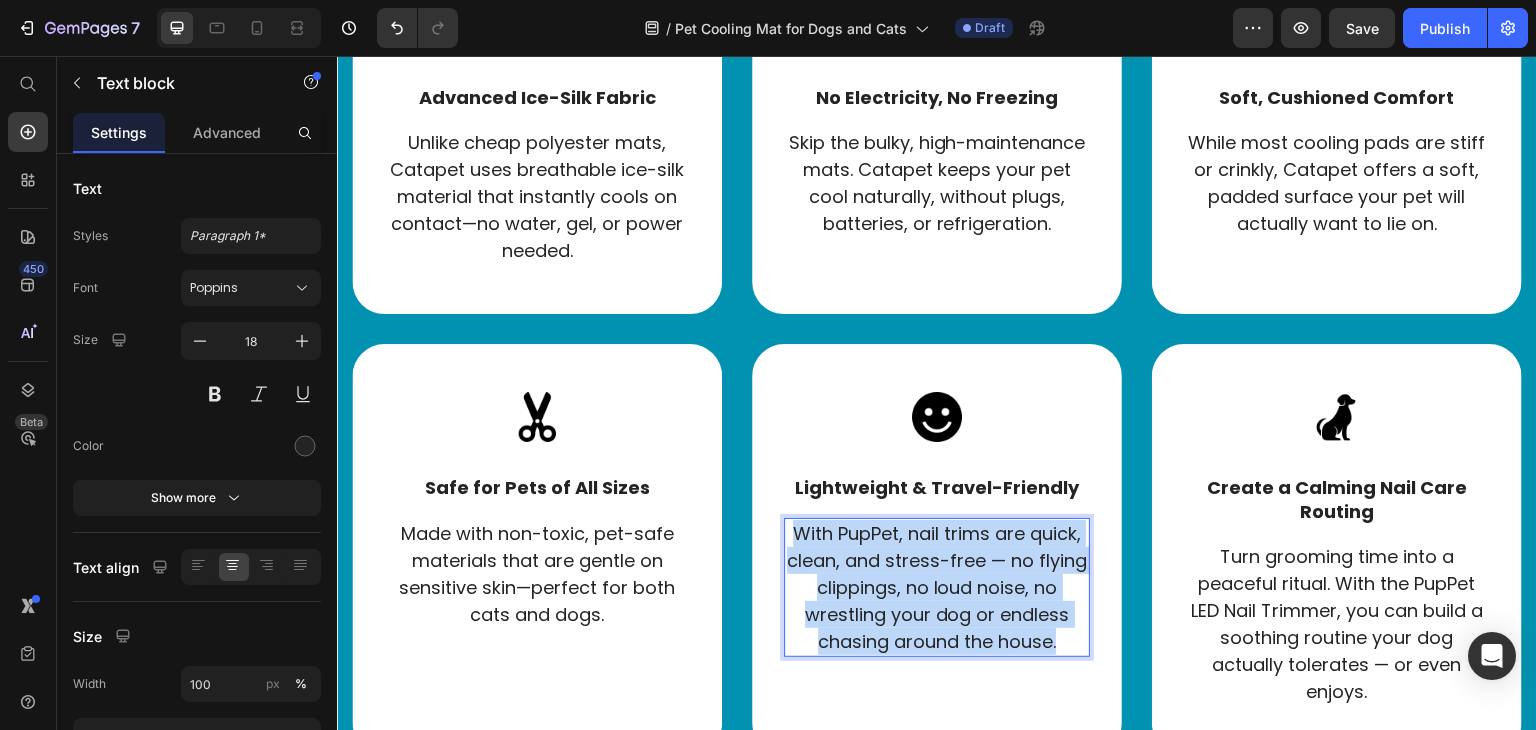 click on "With PupPet, nail trims are quick, clean, and stress-free — no flying clippings, no loud noise, no wrestling your dog or endless chasing around the house." at bounding box center [937, 587] 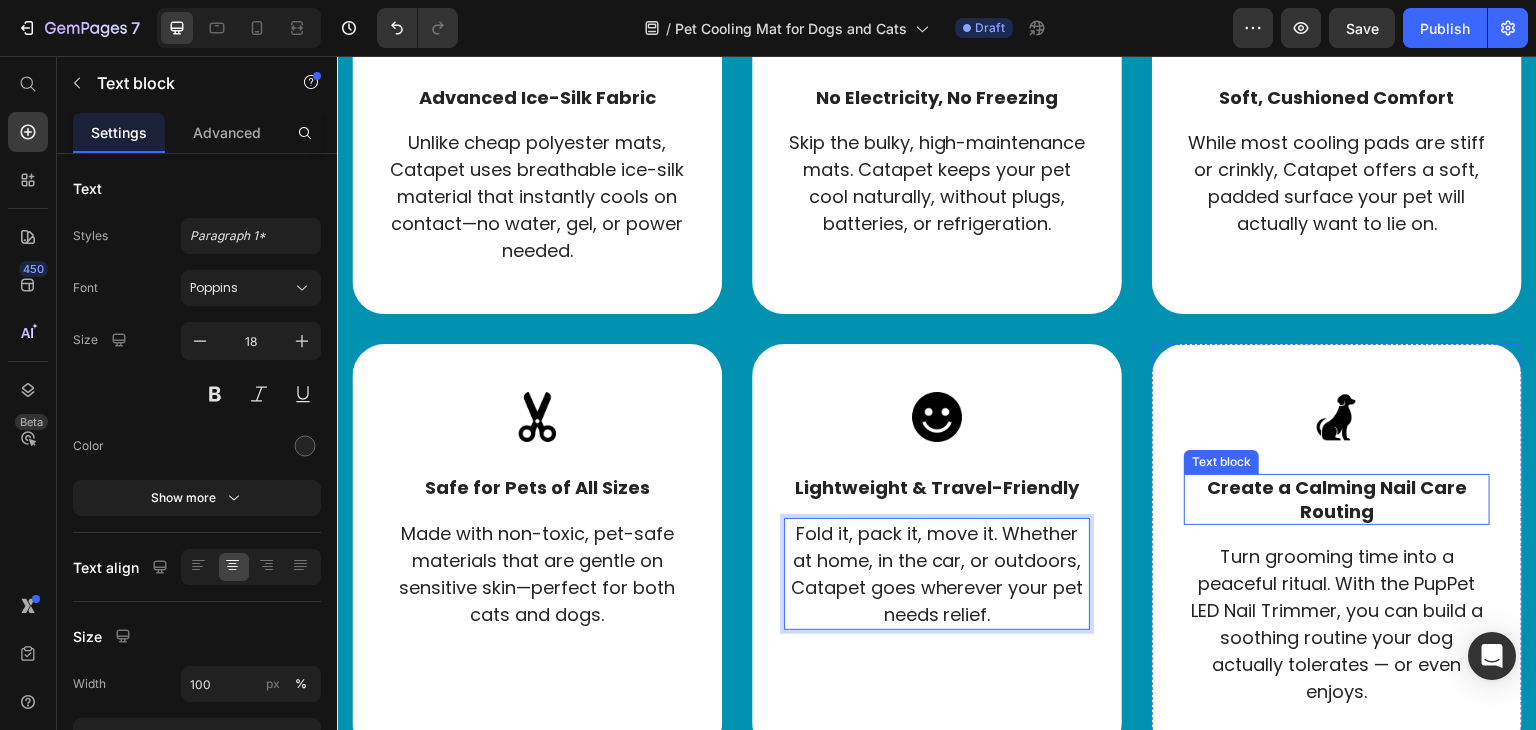 click on "Create a Calming Nail Care Routing" at bounding box center (1337, 499) 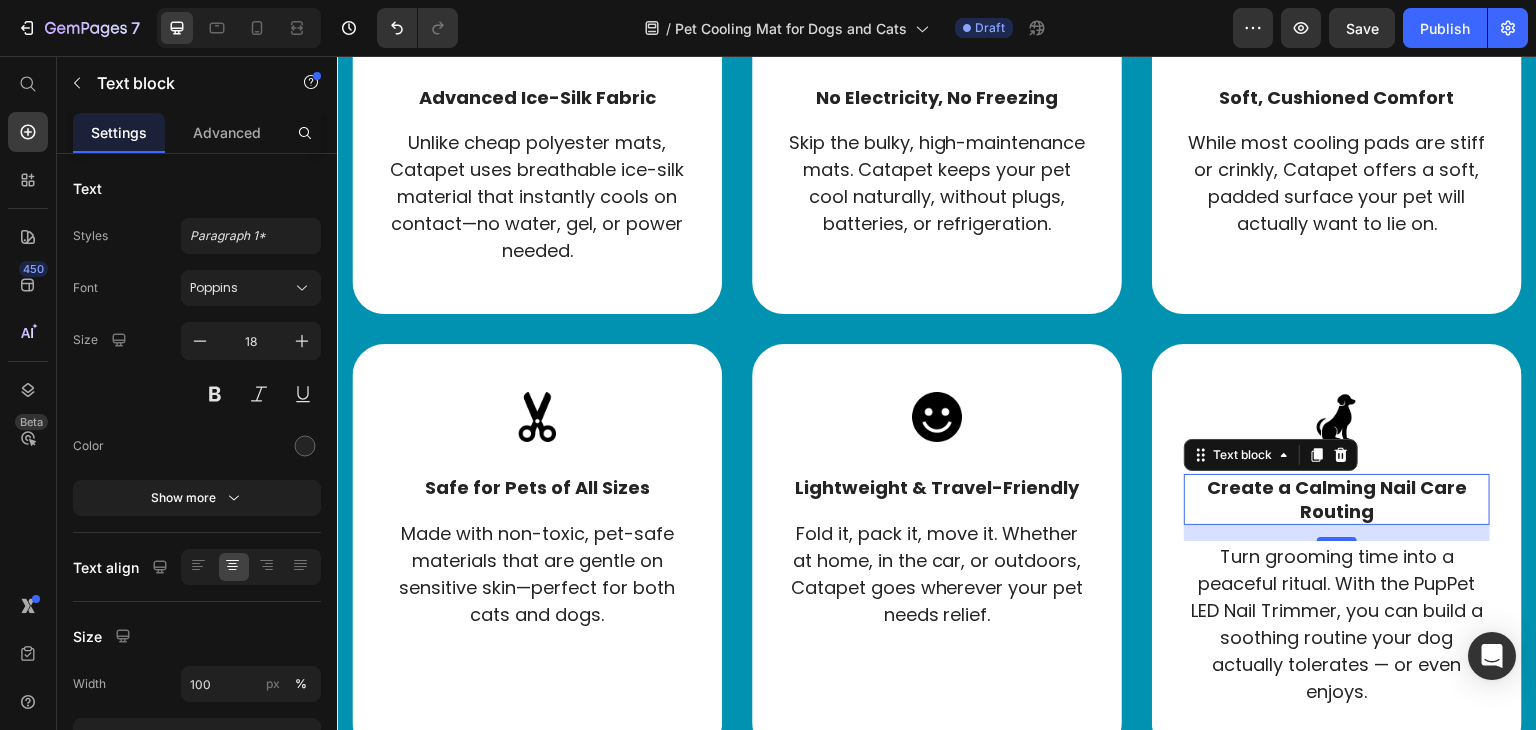 click on "Create a Calming Nail Care Routing" at bounding box center (1337, 499) 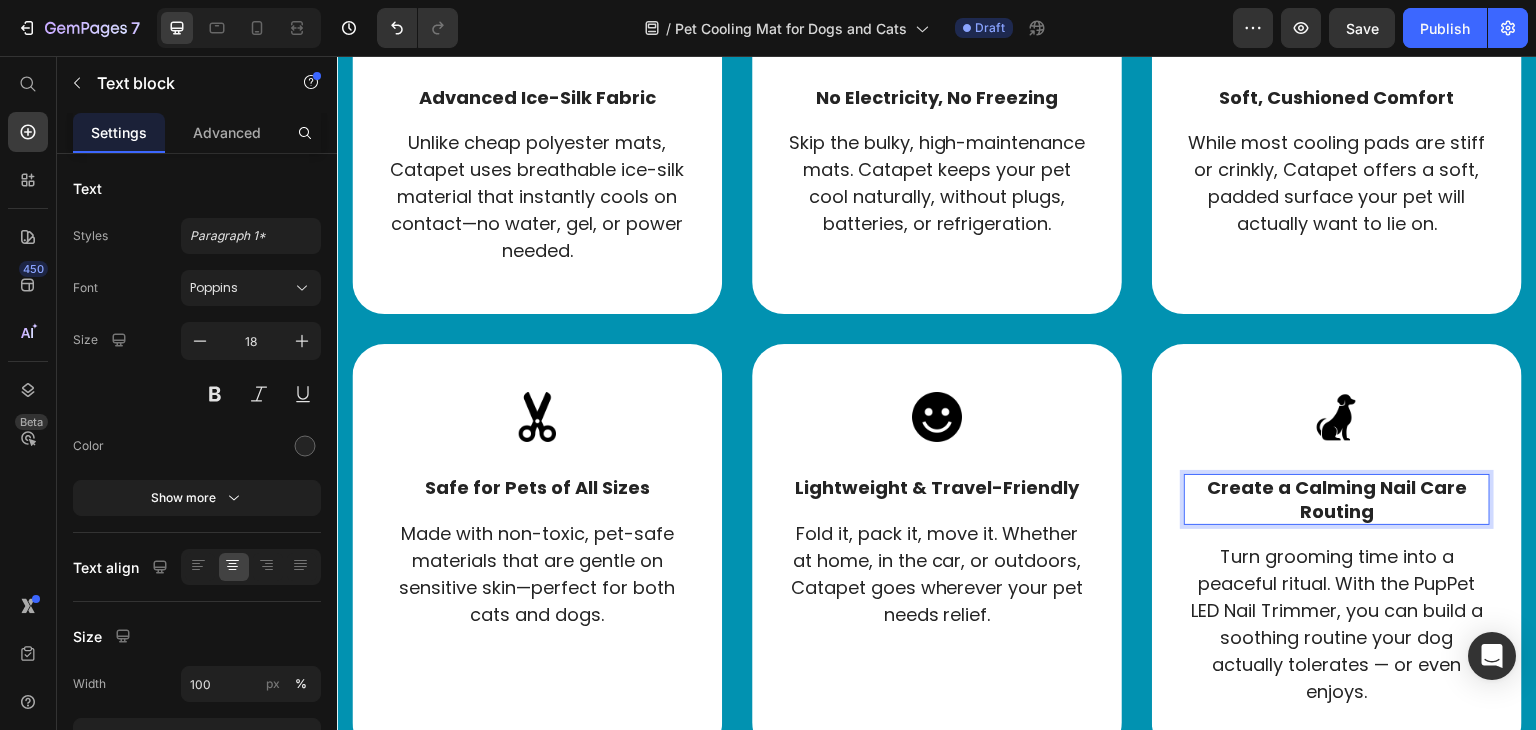 click on "Create a Calming Nail Care Routing" at bounding box center [1337, 499] 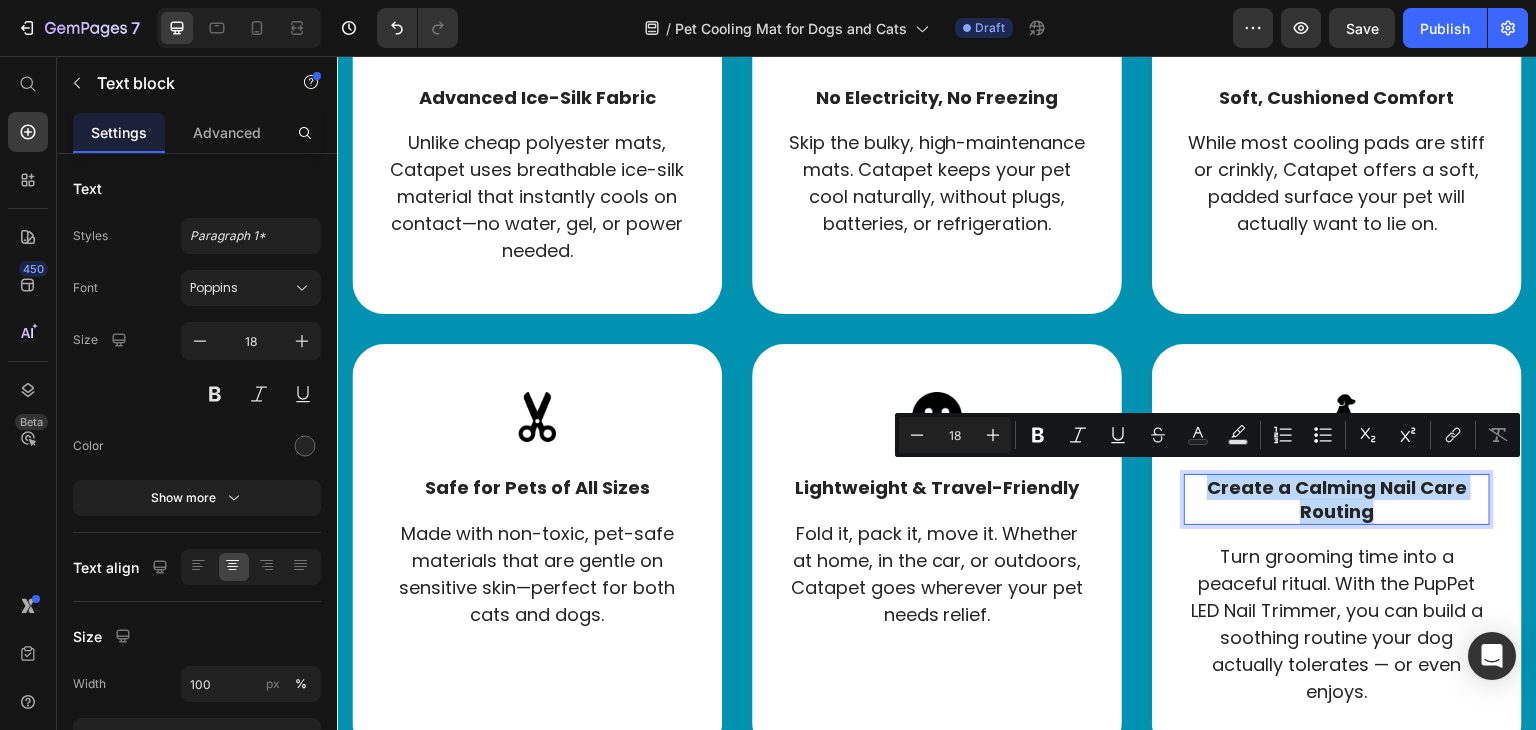 click on "Create a Calming Nail Care Routing" at bounding box center [1337, 499] 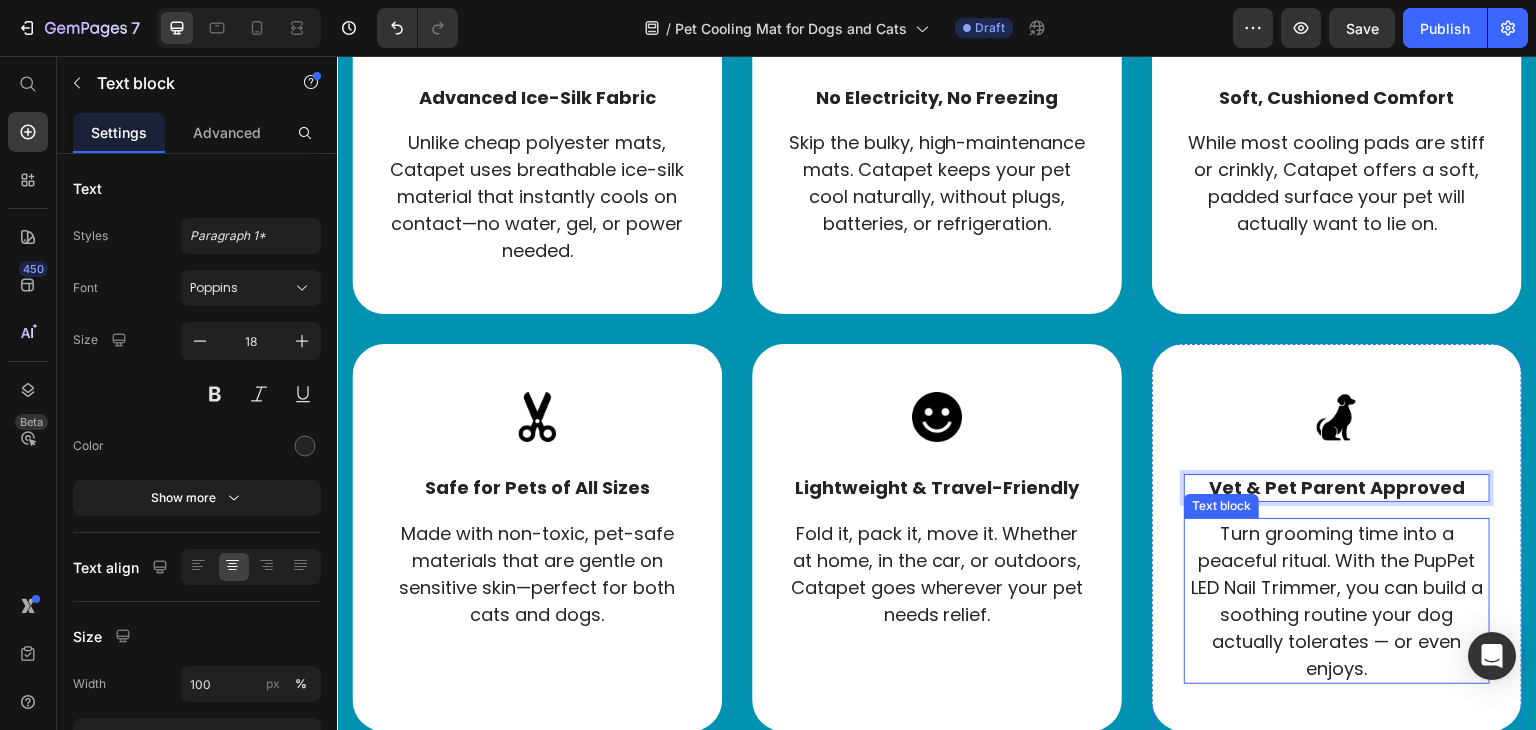 click on "Turn grooming time into a peaceful ritual. With the PupPet LED Nail Trimmer, you can build a soothing routine your dog actually tolerates — or even enjoys." at bounding box center [1337, 601] 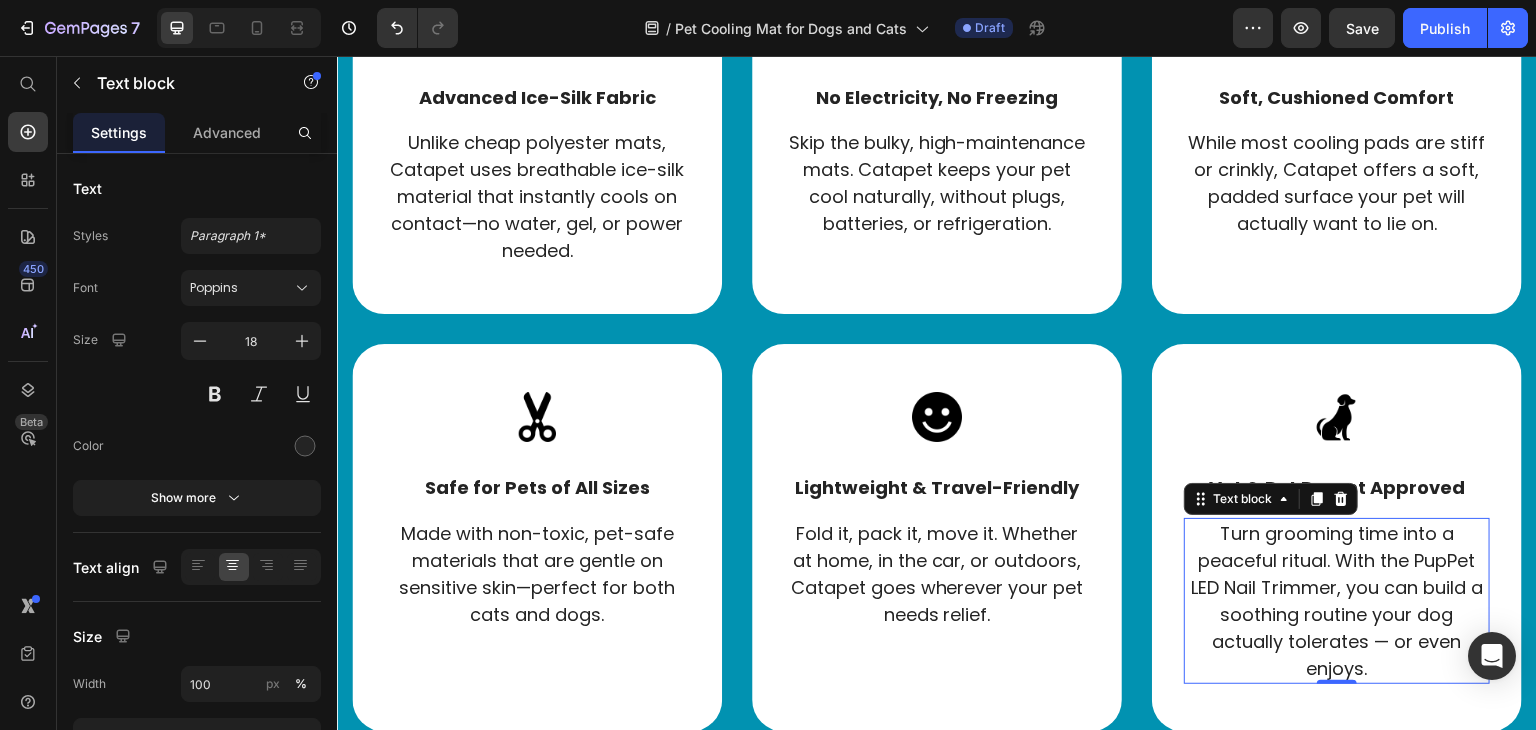click on "Turn grooming time into a peaceful ritual. With the PupPet LED Nail Trimmer, you can build a soothing routine your dog actually tolerates — or even enjoys." at bounding box center (1337, 601) 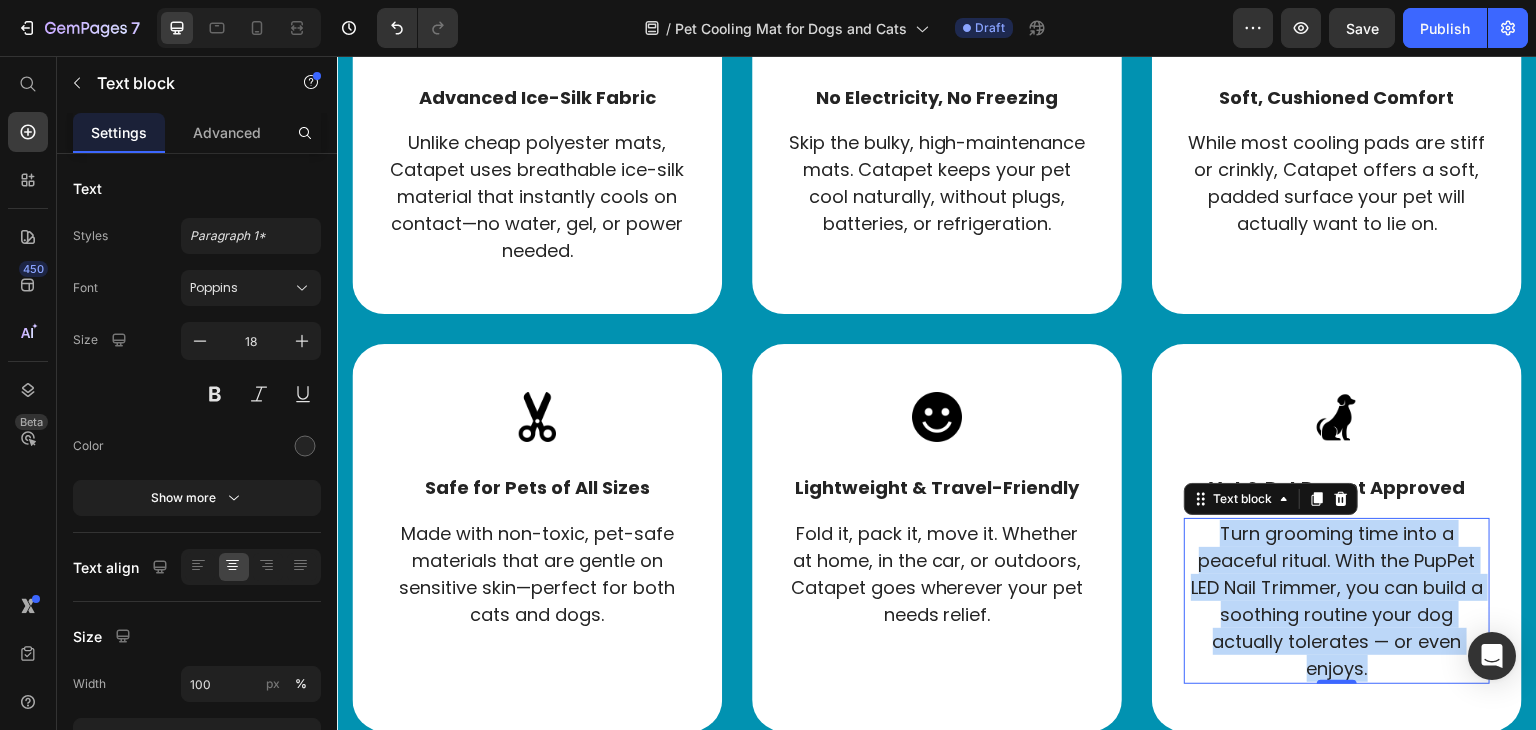 click on "Turn grooming time into a peaceful ritual. With the PupPet LED Nail Trimmer, you can build a soothing routine your dog actually tolerates — or even enjoys." at bounding box center [1337, 601] 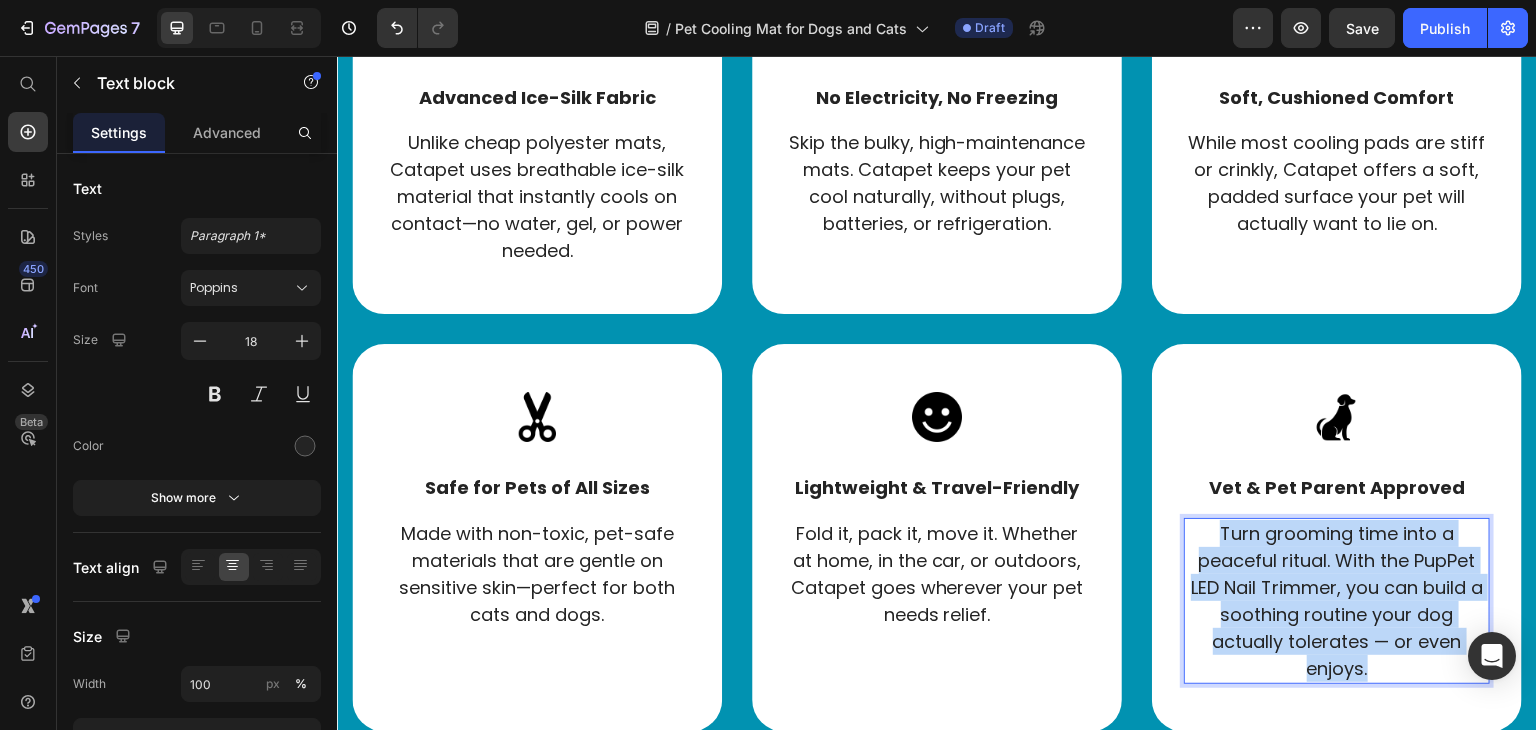 click on "Turn grooming time into a peaceful ritual. With the PupPet LED Nail Trimmer, you can build a soothing routine your dog actually tolerates — or even enjoys." at bounding box center [1337, 601] 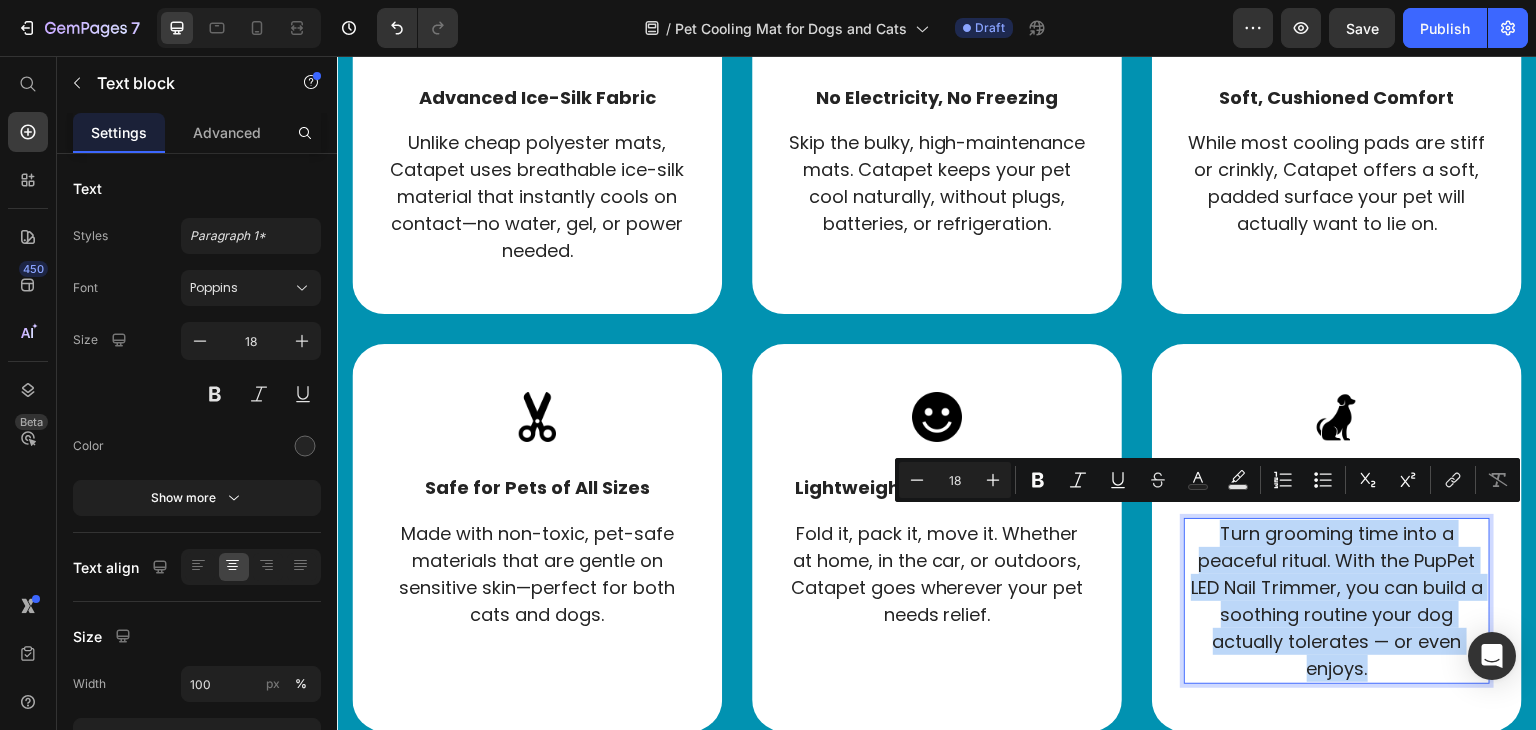 click on "Turn grooming time into a peaceful ritual. With the PupPet LED Nail Trimmer, you can build a soothing routine your dog actually tolerates — or even enjoys." at bounding box center [1337, 601] 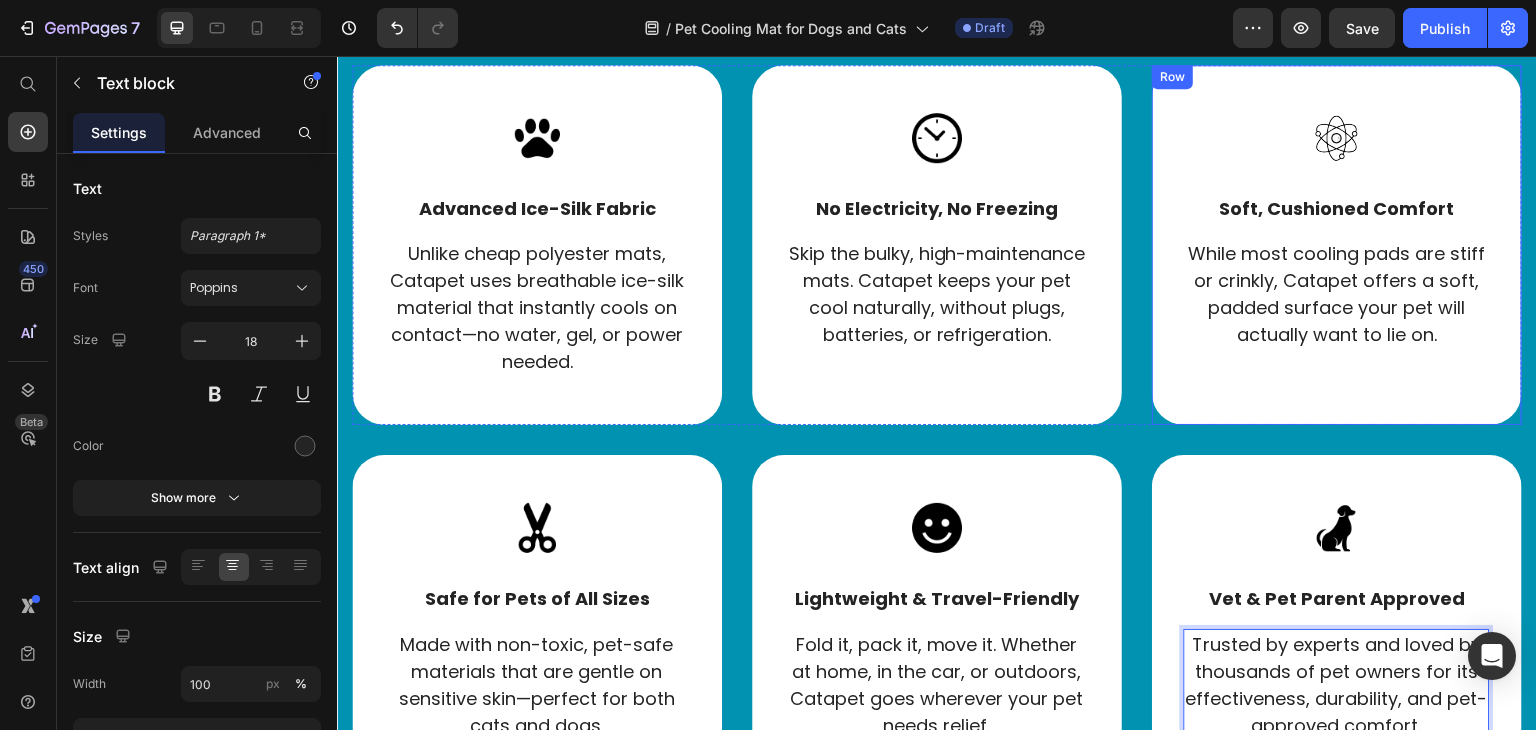scroll, scrollTop: 5488, scrollLeft: 0, axis: vertical 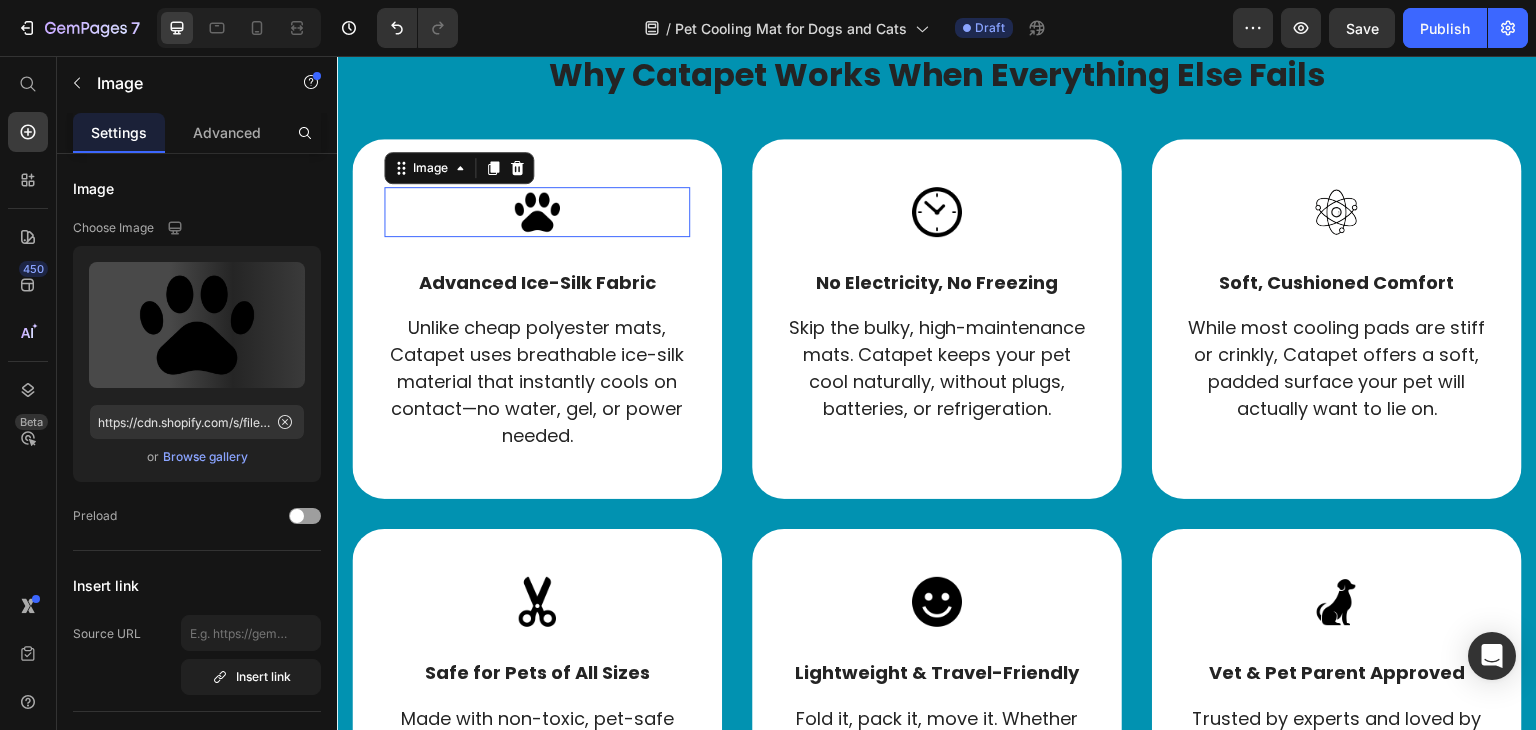 click at bounding box center [537, 212] 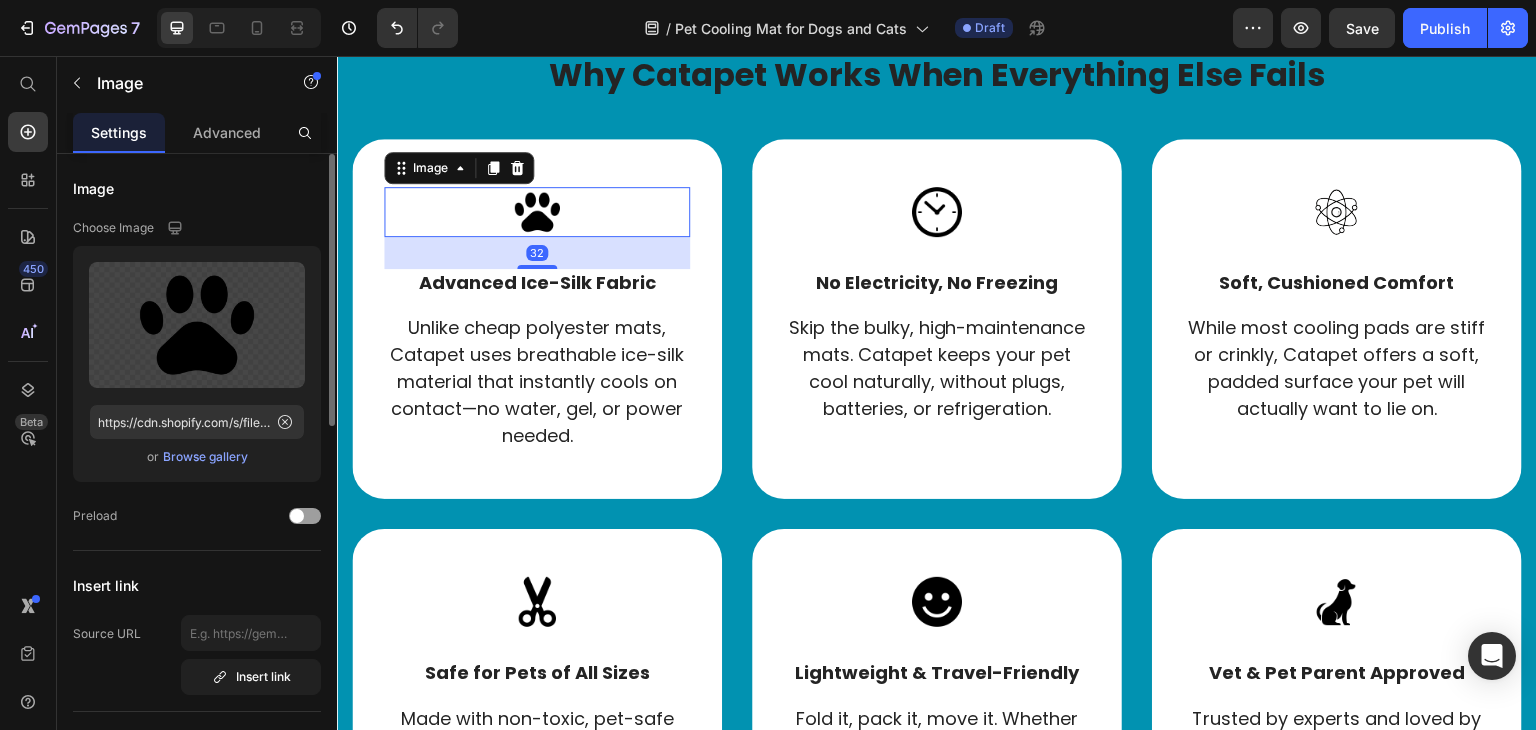click on "Browse gallery" at bounding box center (205, 457) 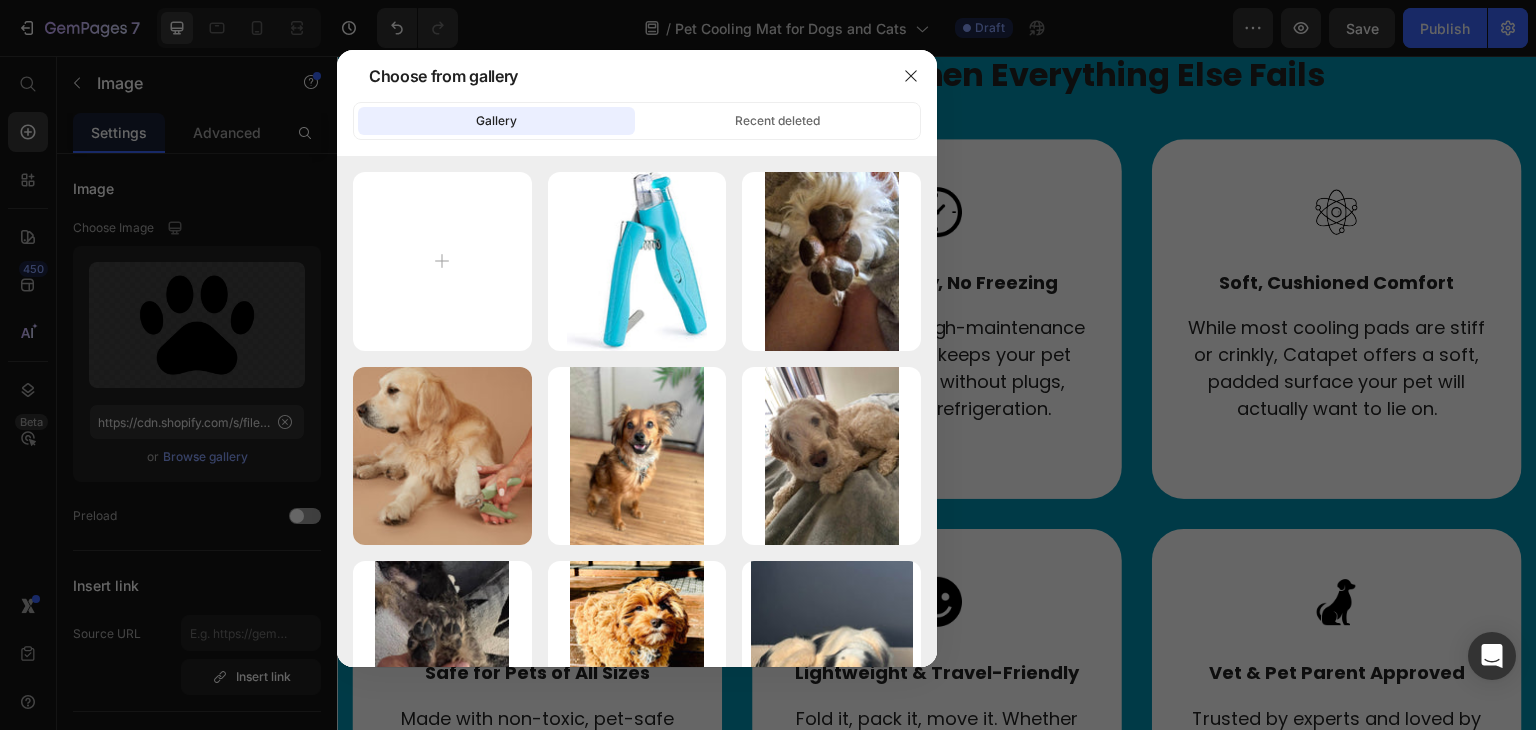 type on "C:\fakepath\textile.png" 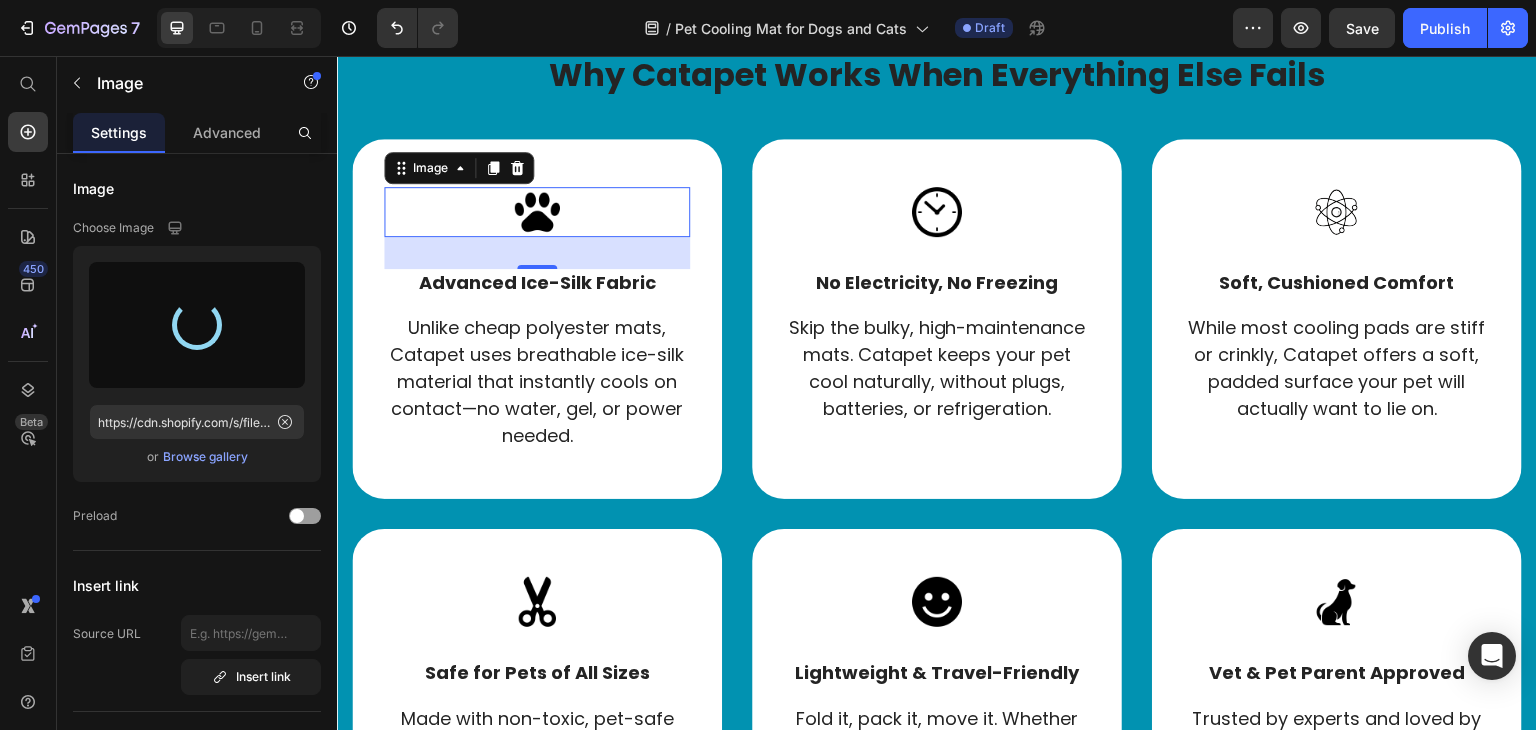 type on "https://cdn.shopify.com/s/files/1/0945/2109/8562/files/gempages_574703779312567408-8557bc5b-8cc2-485f-9bd3-e127535254a7.png" 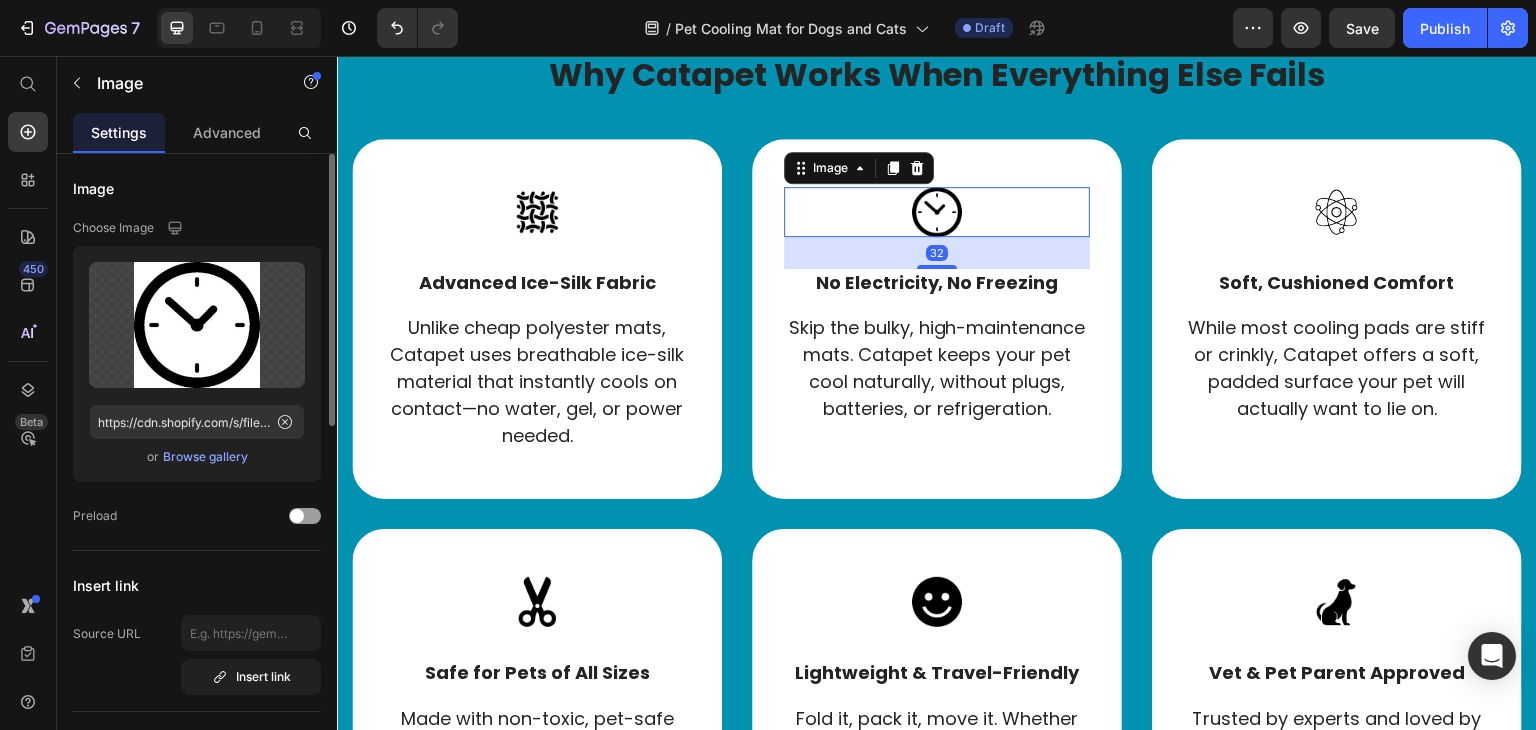 click on "Browse gallery" at bounding box center [205, 457] 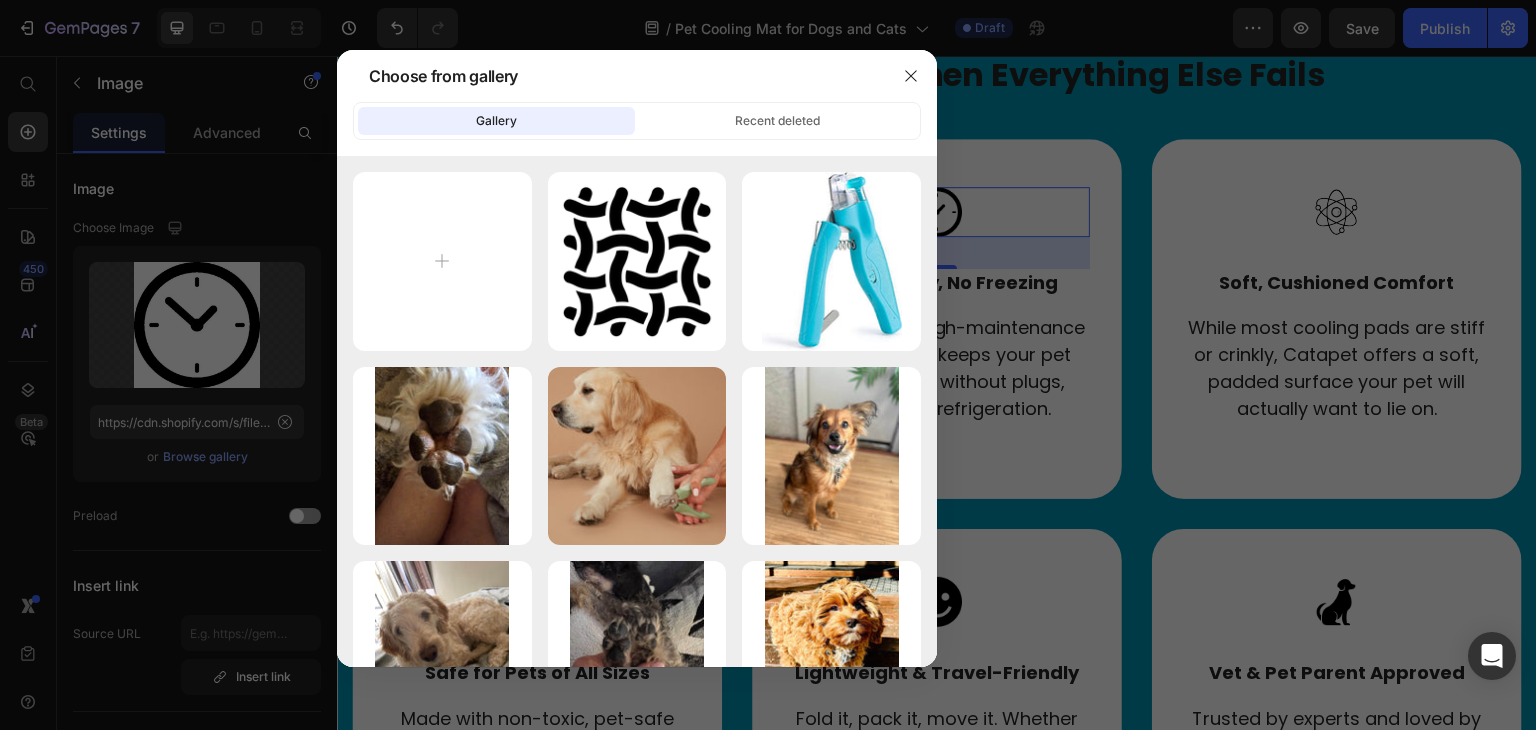 type on "C:\fakepath\flash.png" 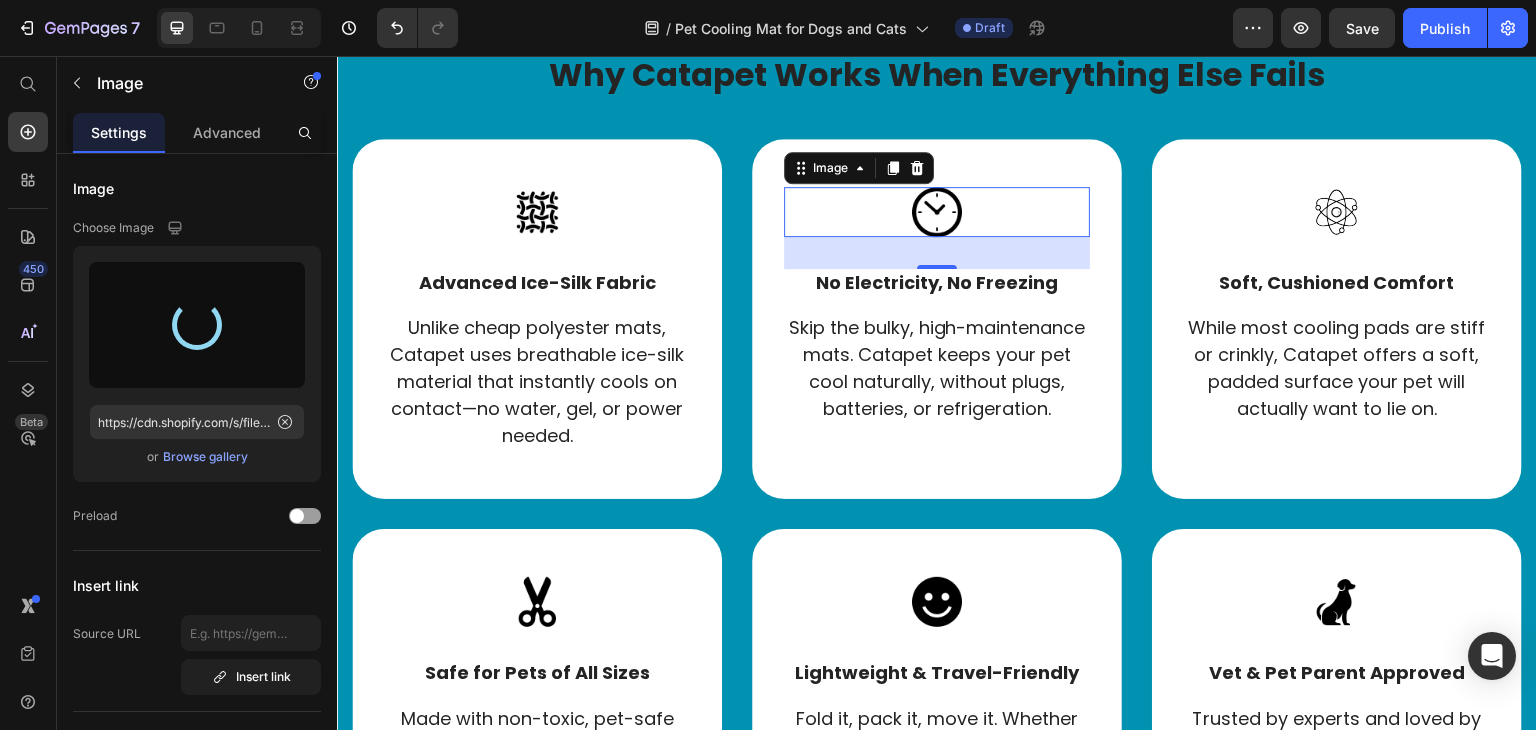 type on "https://cdn.shopify.com/s/files/1/0945/2109/8562/files/gempages_574703779312567408-3ce98ea2-3d45-4bc7-820a-e739f1477f19.png" 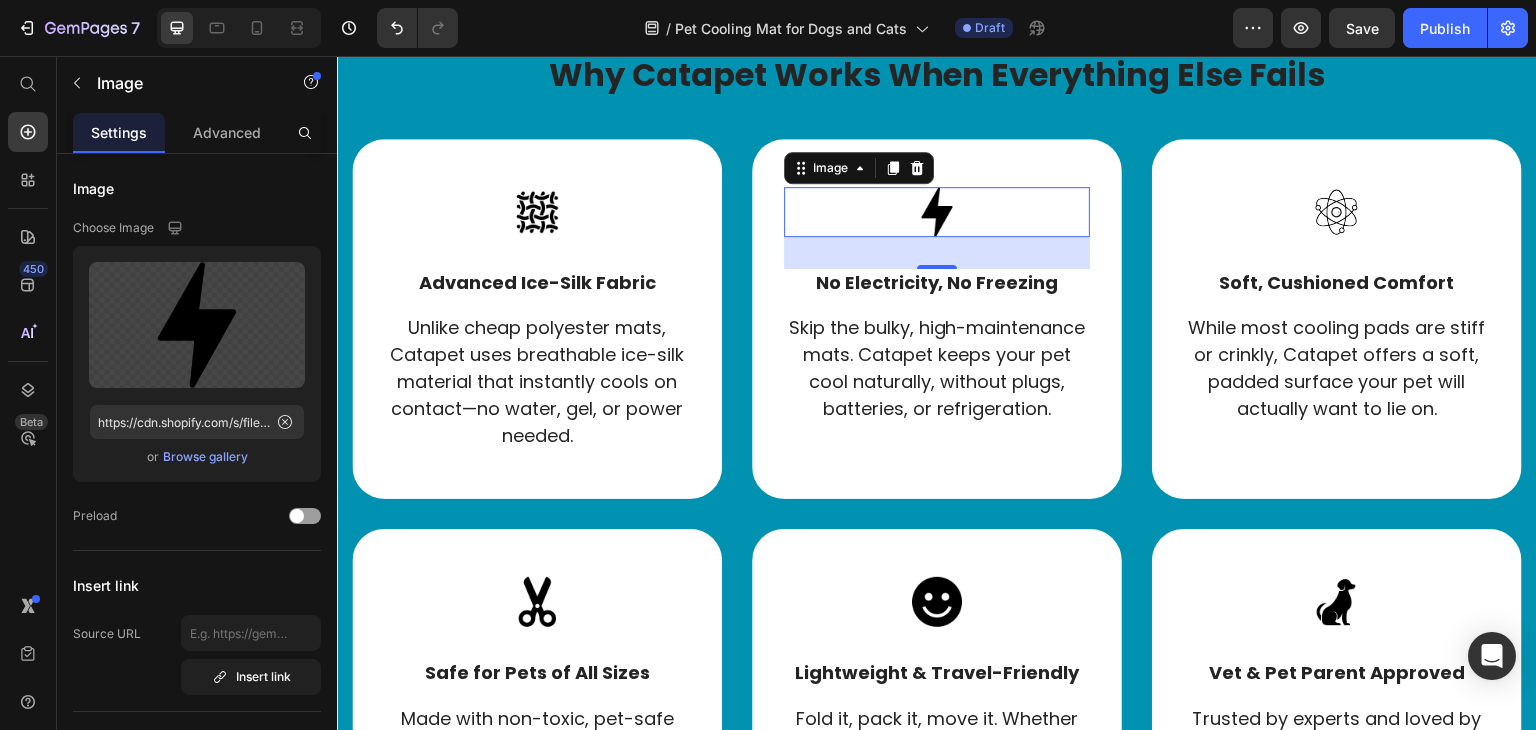 click on "32" at bounding box center (937, 253) 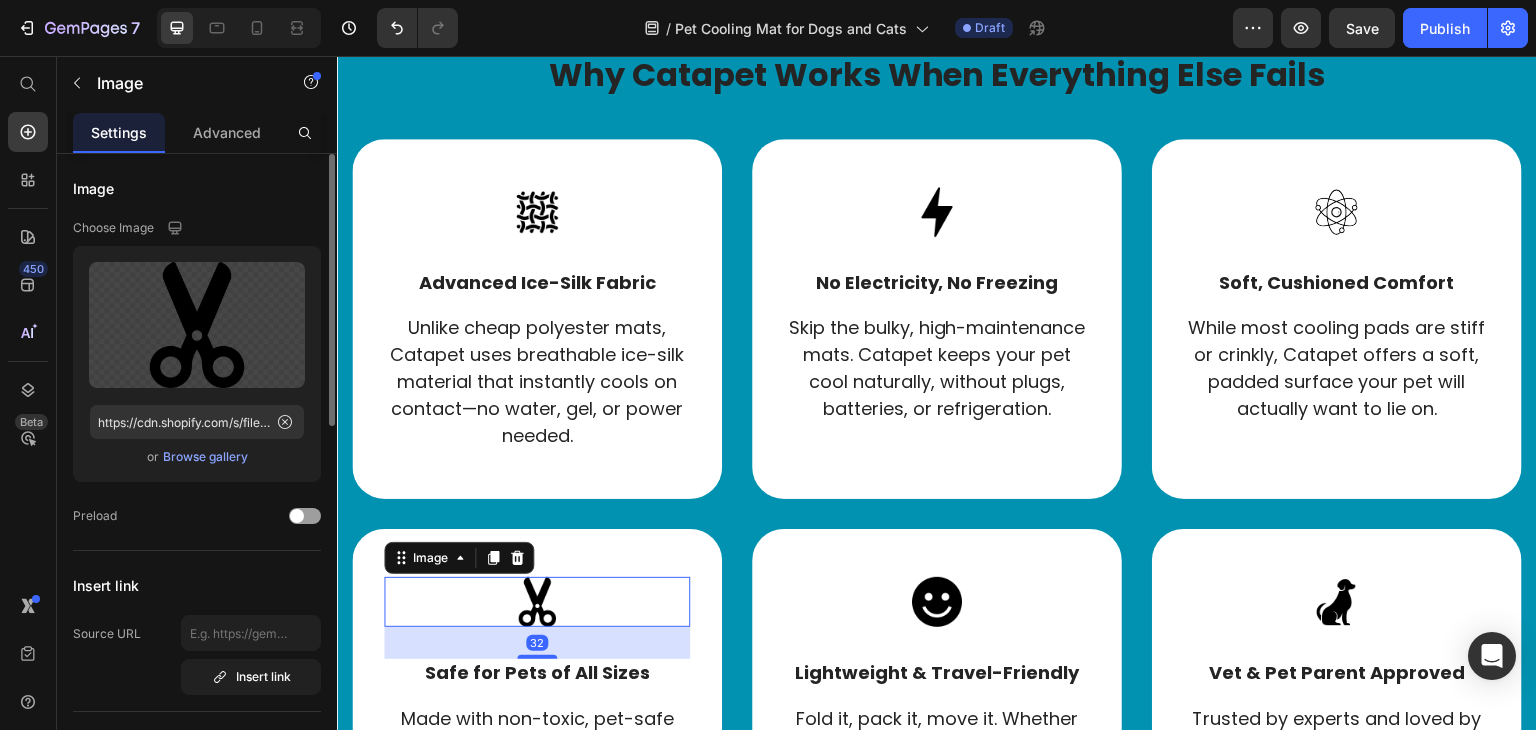click on "Browse gallery" at bounding box center (205, 457) 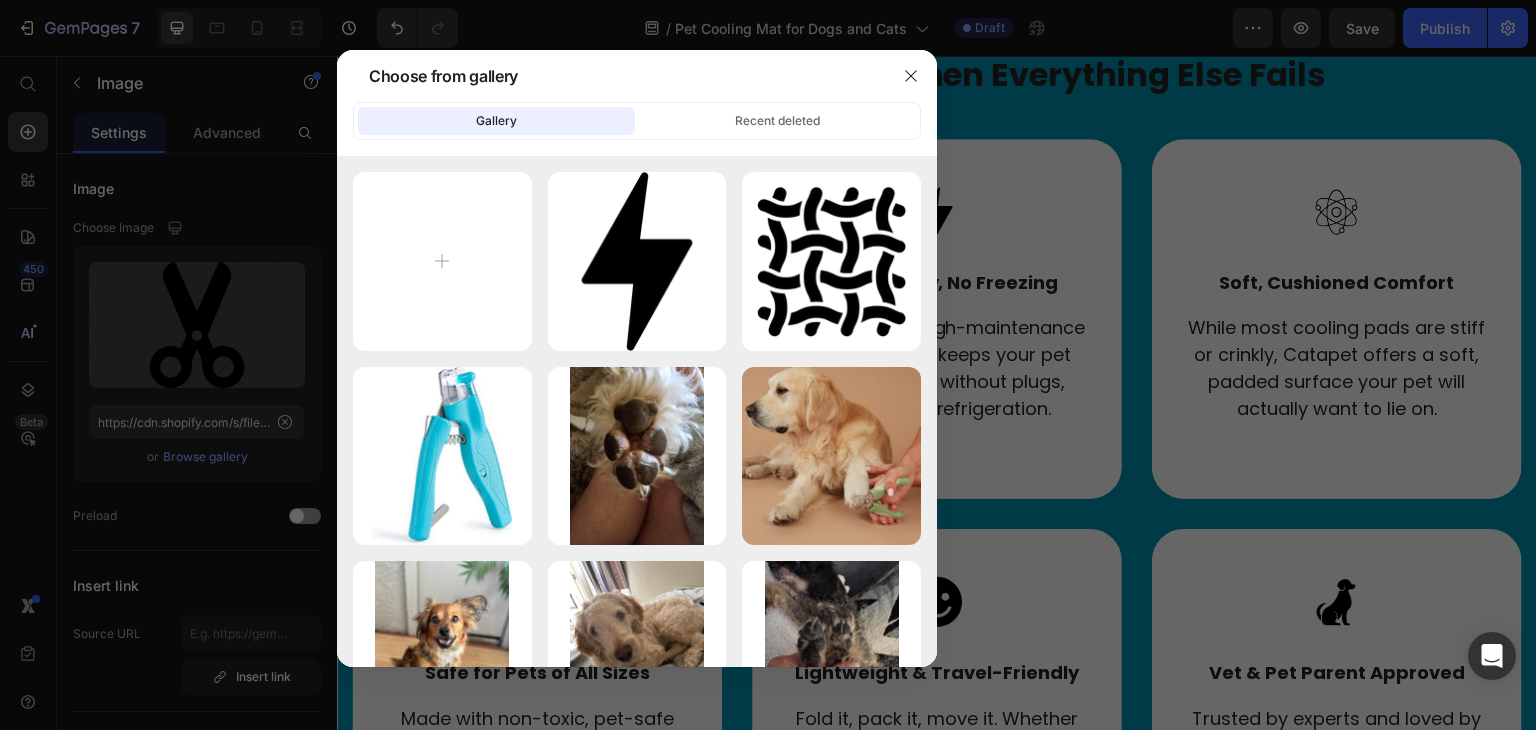 type on "C:\fakepath\animal (1).png" 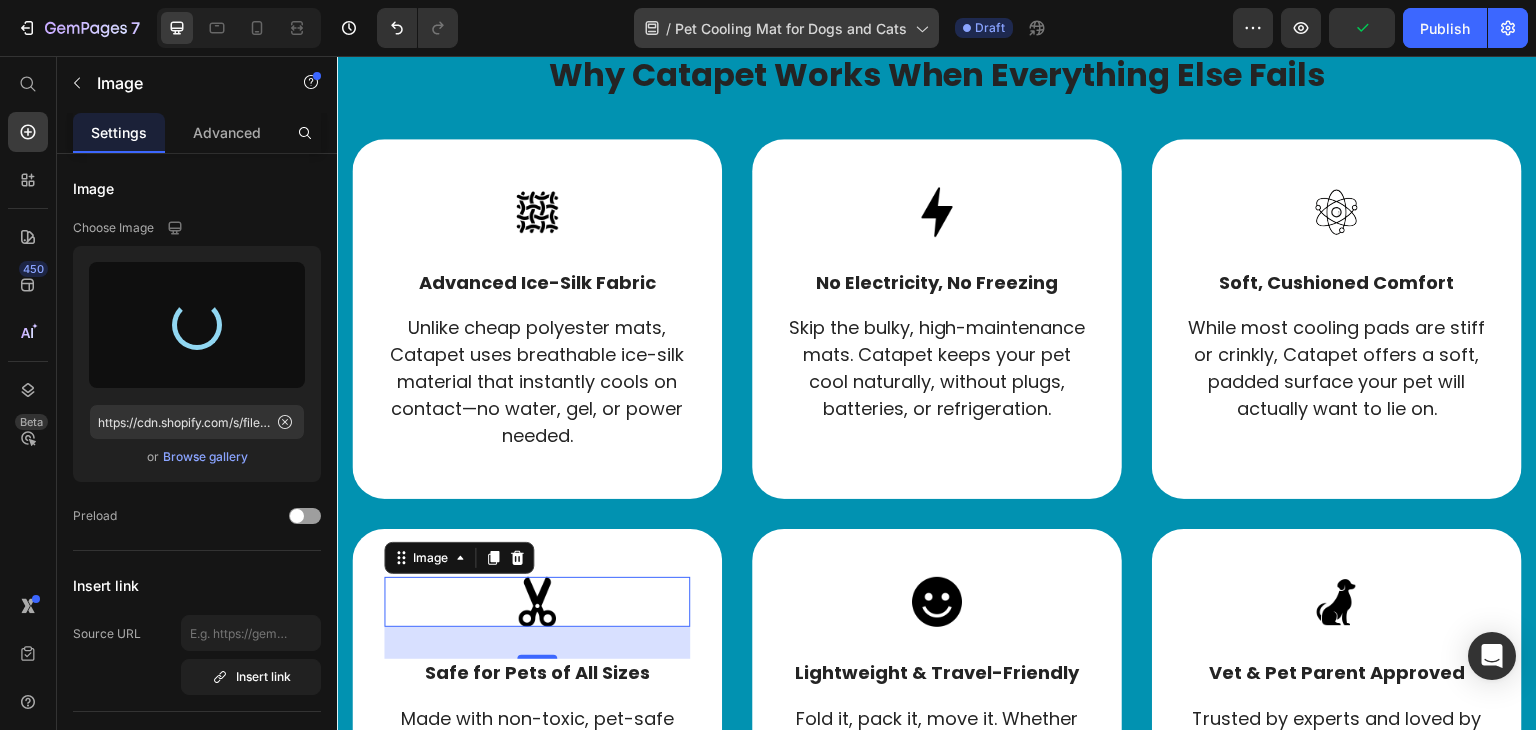 type on "https://cdn.shopify.com/s/files/1/0945/2109/8562/files/gempages_574703779312567408-52930fe4-a699-4ae7-b9e0-6a8047ebbb99.png" 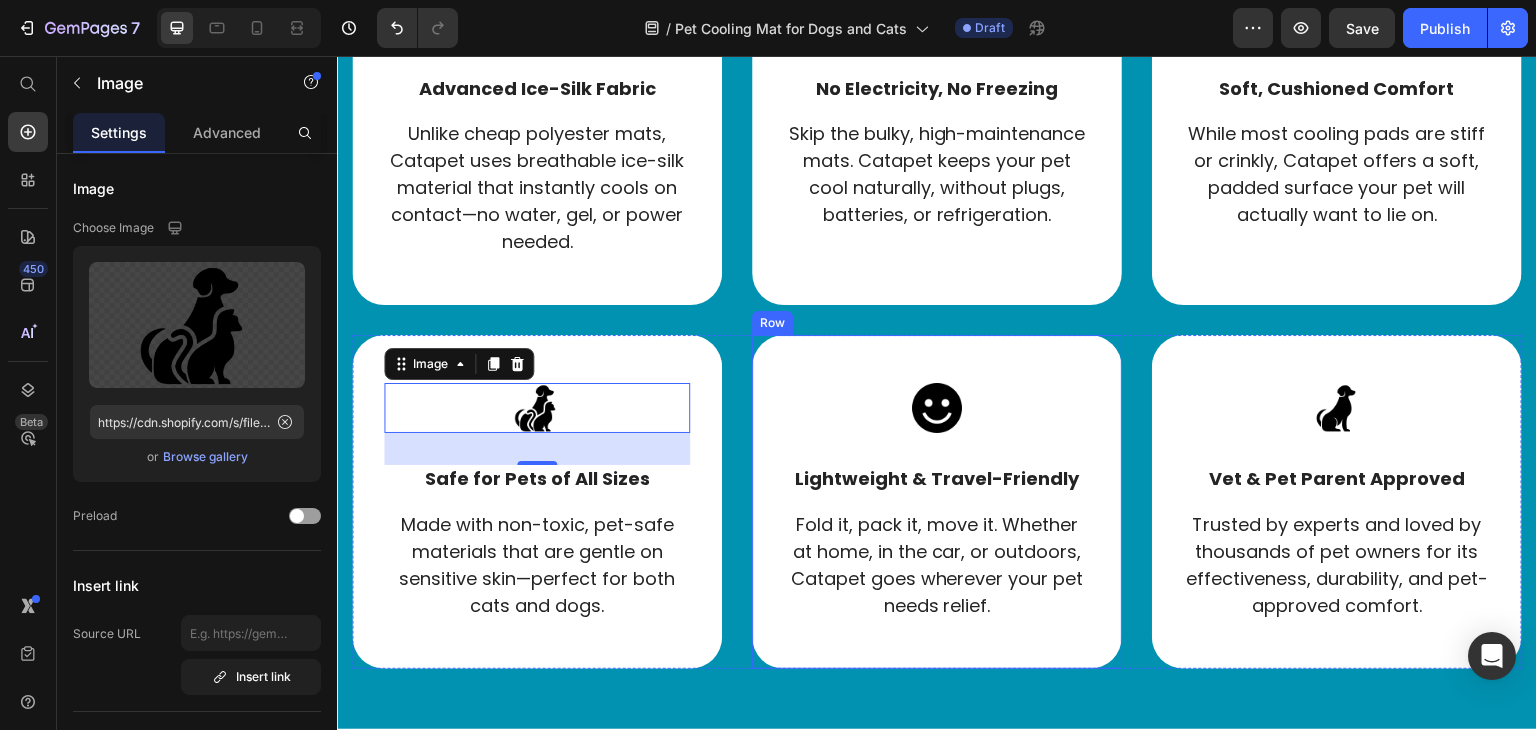 scroll, scrollTop: 5610, scrollLeft: 0, axis: vertical 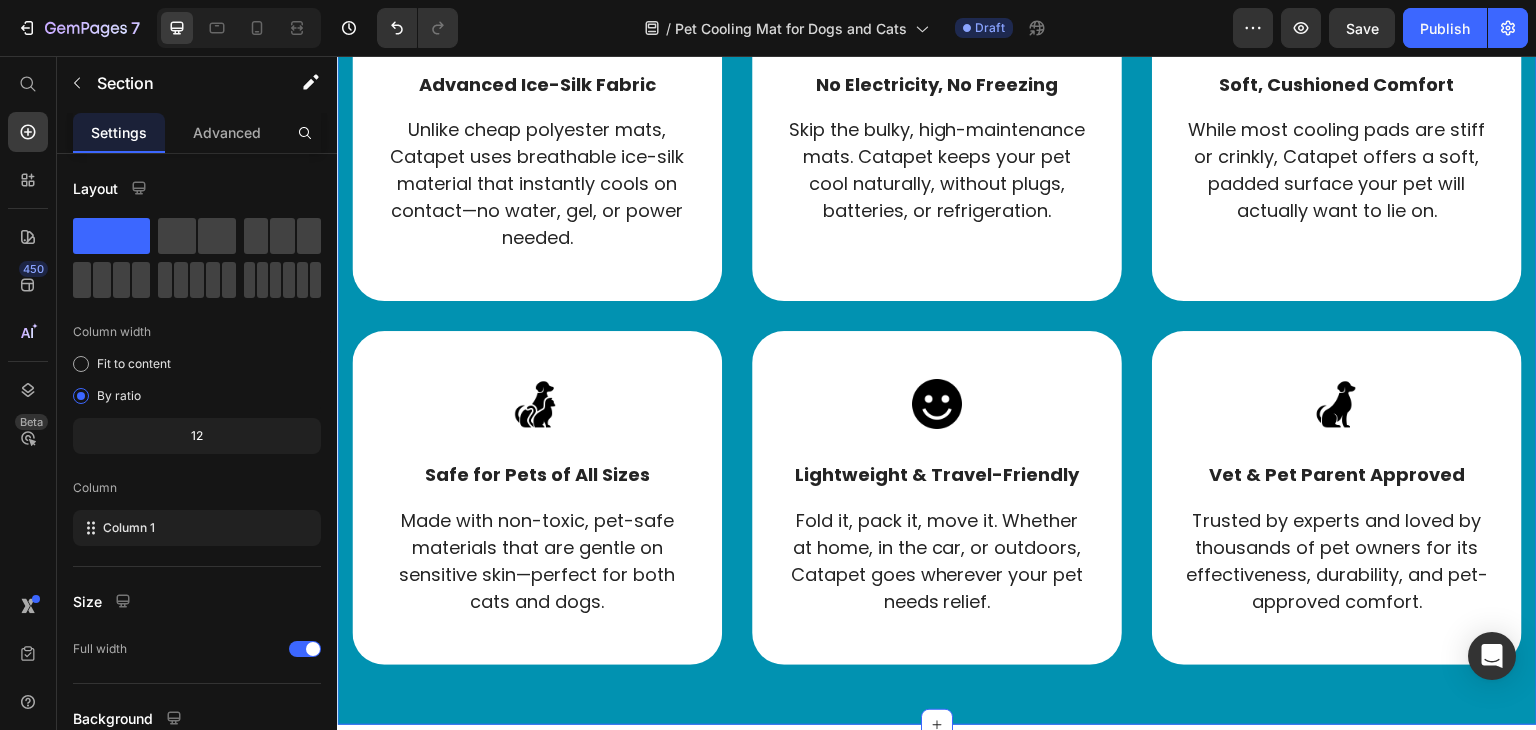click on "⁠⁠⁠⁠⁠⁠⁠ Why Catapet Works When Everything Else Fails Heading Row Image Advanced Ice-Silk Fabric Text block Unlike cheap polyester mats, Catapet uses breathable ice-silk material that instantly cools on contact—no water, gel, or power needed. Text block Row Image No Electricity, No Freezing Text block Skip the bulky, high-maintenance mats. Catapet keeps your pet cool naturally, without plugs, batteries, or refrigeration. Text block Row Image Soft, Cushioned Comfort Text block While most cooling pads are stiff or crinkly, Catapet offers a soft, padded surface your pet will actually want to lie on. Text block Row Row Image Safe for Pets of All Sizes Text block Made with non-toxic, pet-safe materials that are gentle on sensitive skin—perfect for both cats and dogs. Text block Row Image Lightweight & Travel-Friendly Text block Fold it, pack it, move it. Whether at home, in the car, or outdoors, Catapet goes wherever your pet needs relief. Text block Row Image Vet & Pet Parent Approved Text block" at bounding box center (937, 259) 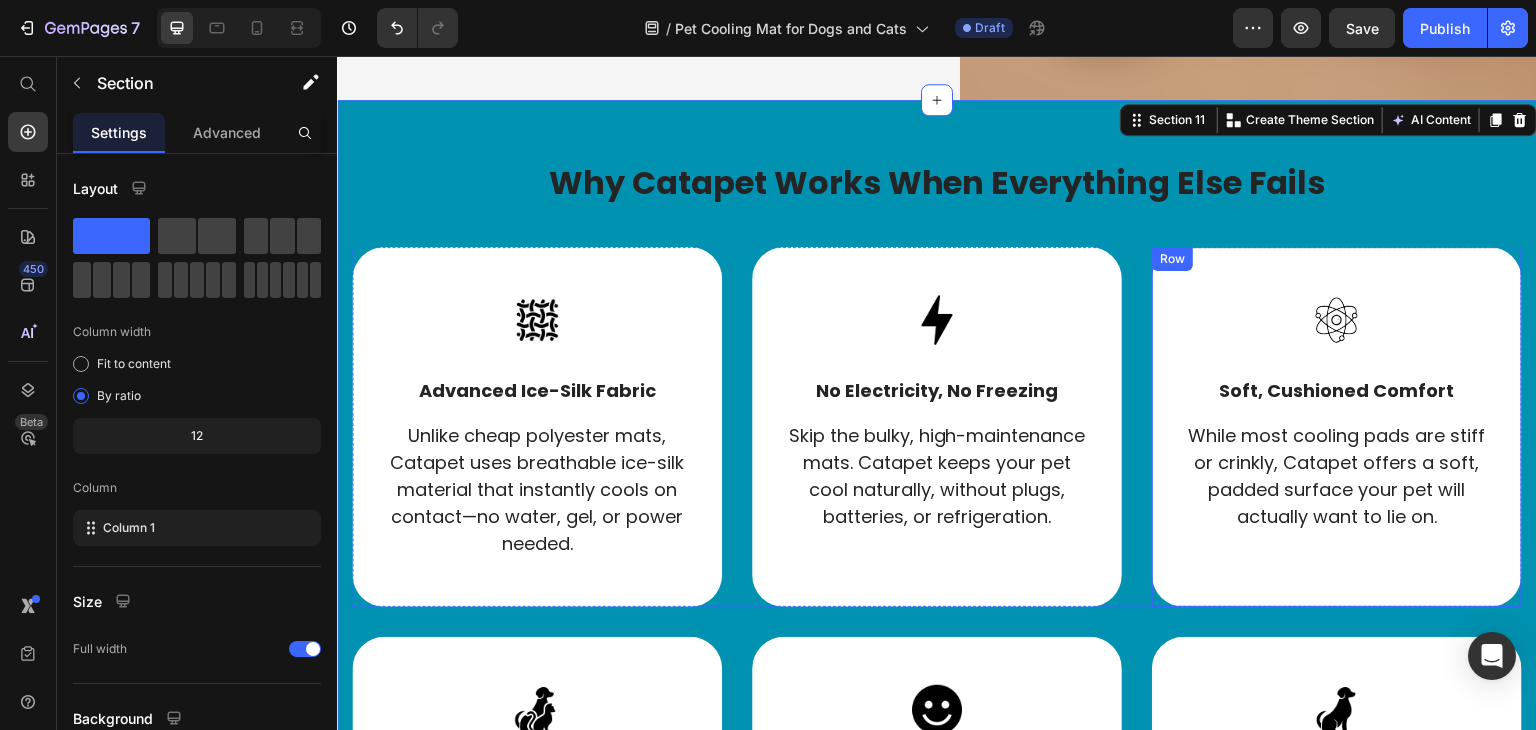 scroll, scrollTop: 5304, scrollLeft: 0, axis: vertical 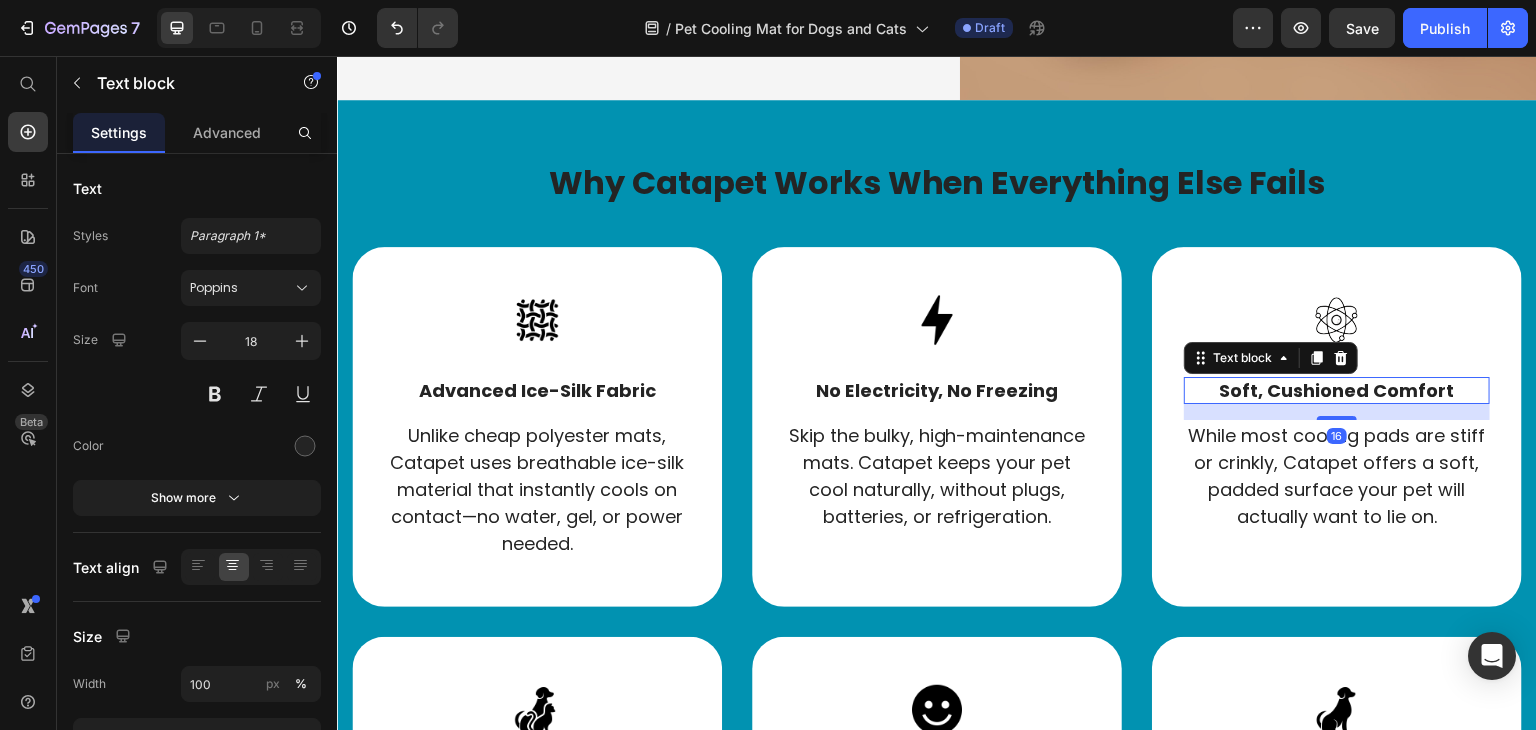 click on "Soft, Cushioned Comfort" at bounding box center [1337, 390] 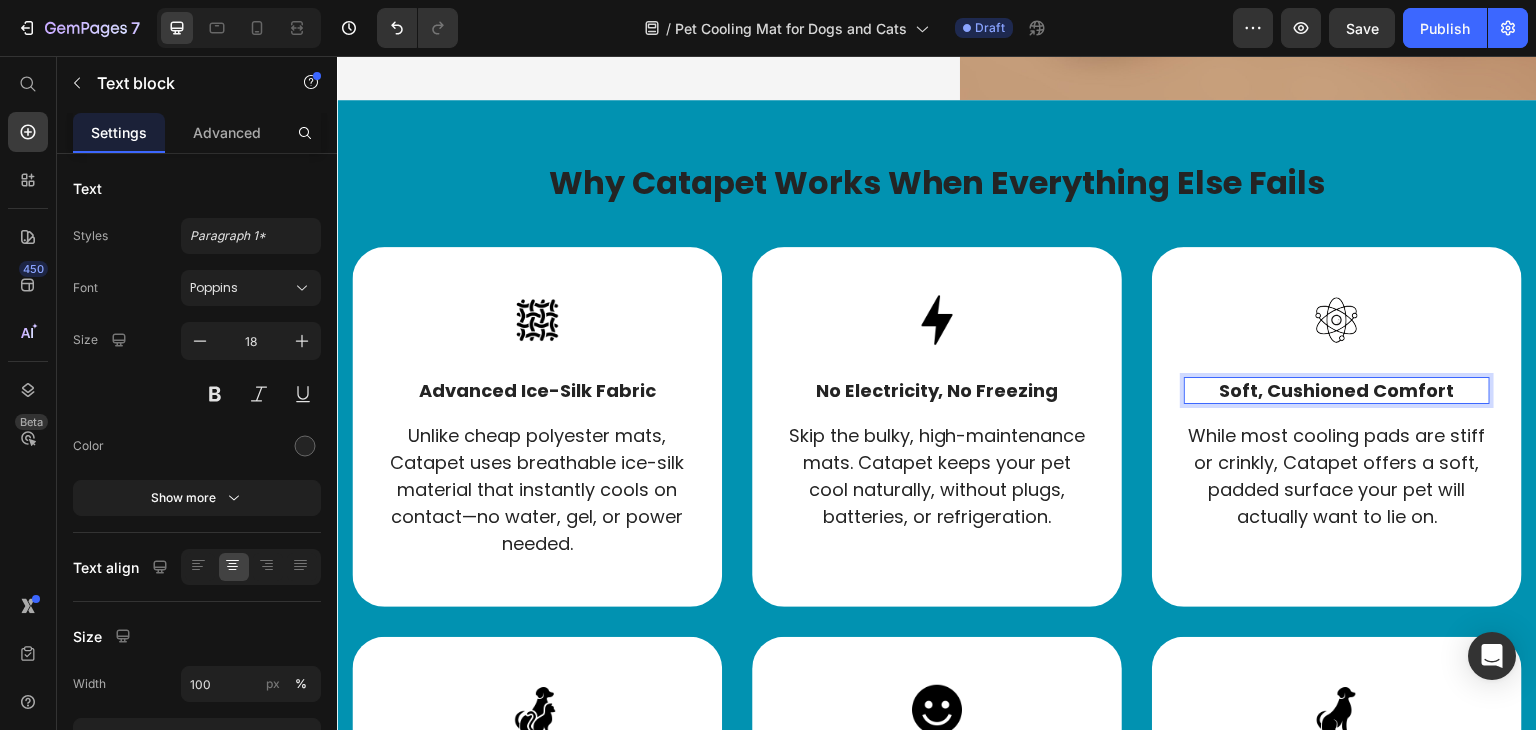 click on "Soft, Cushioned Comfort" at bounding box center [1337, 390] 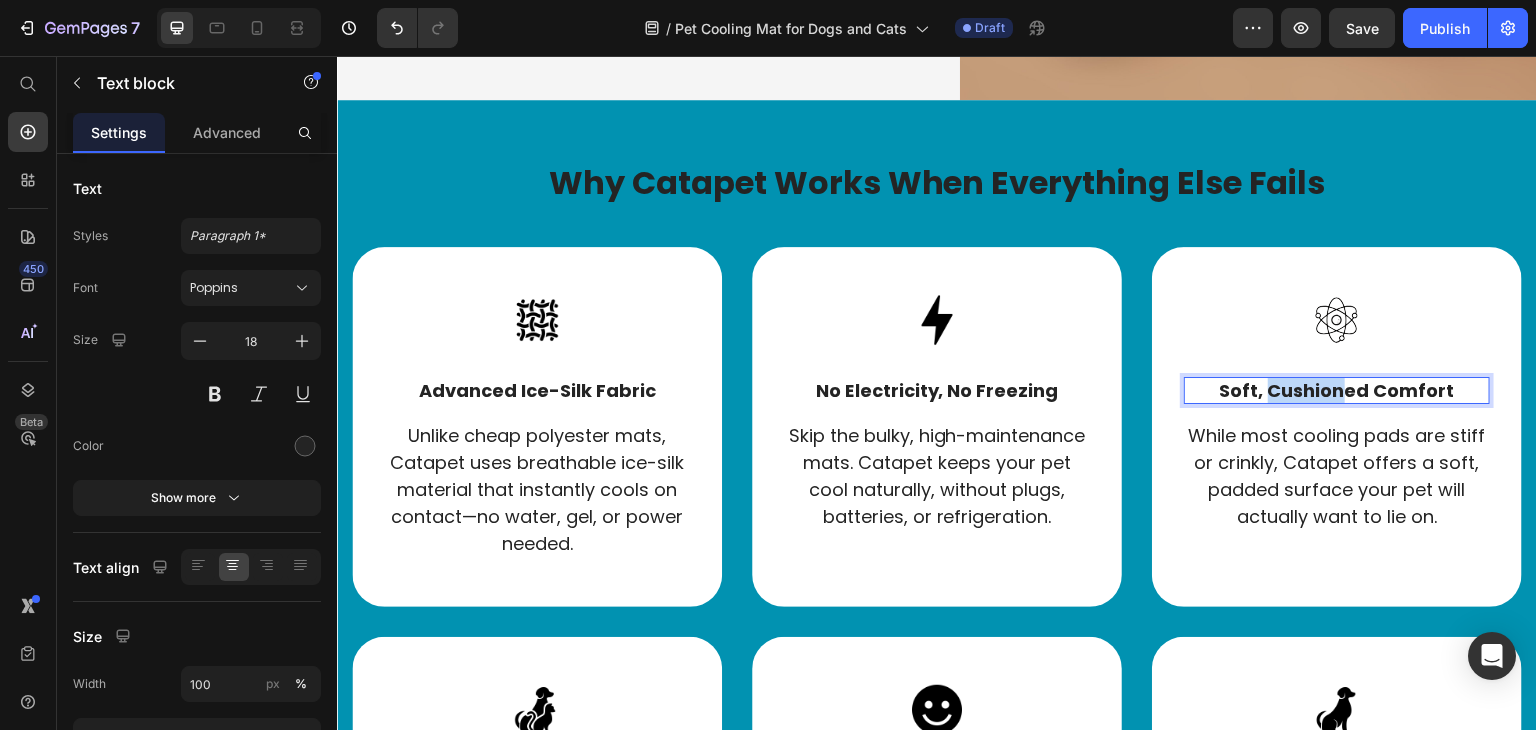 drag, startPoint x: 1334, startPoint y: 384, endPoint x: 1257, endPoint y: 389, distance: 77.16217 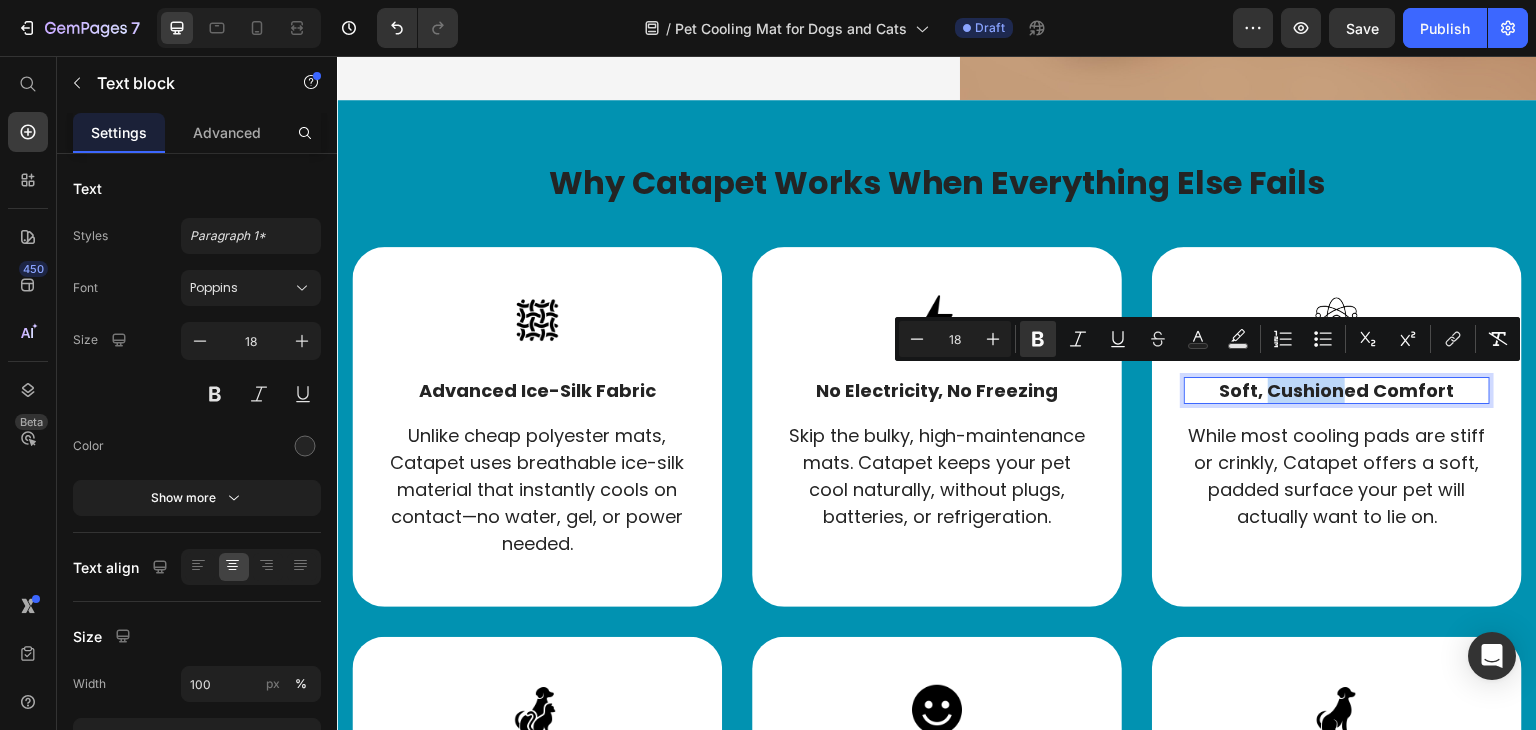 copy on "Cushion" 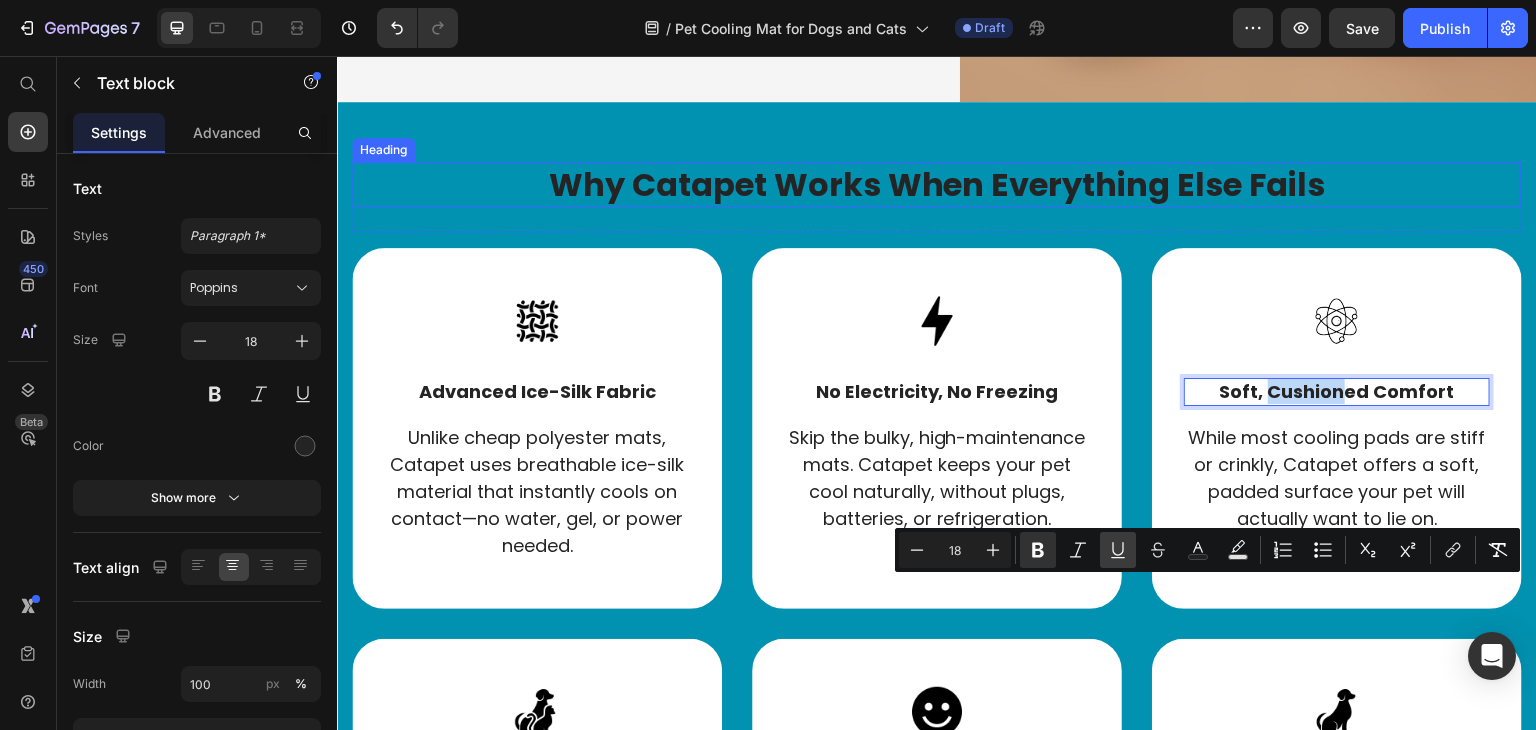 scroll, scrollTop: 5088, scrollLeft: 0, axis: vertical 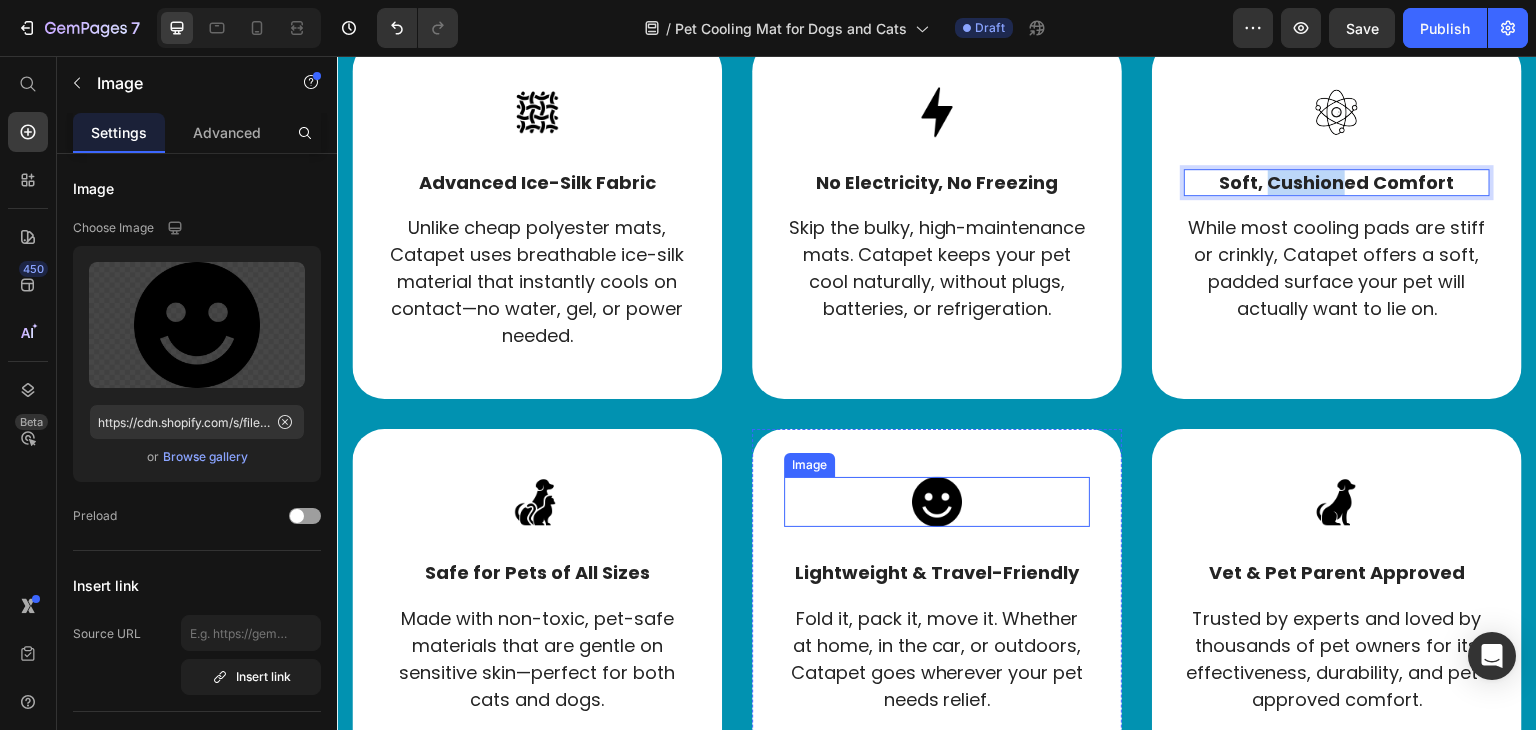 click at bounding box center [937, 502] 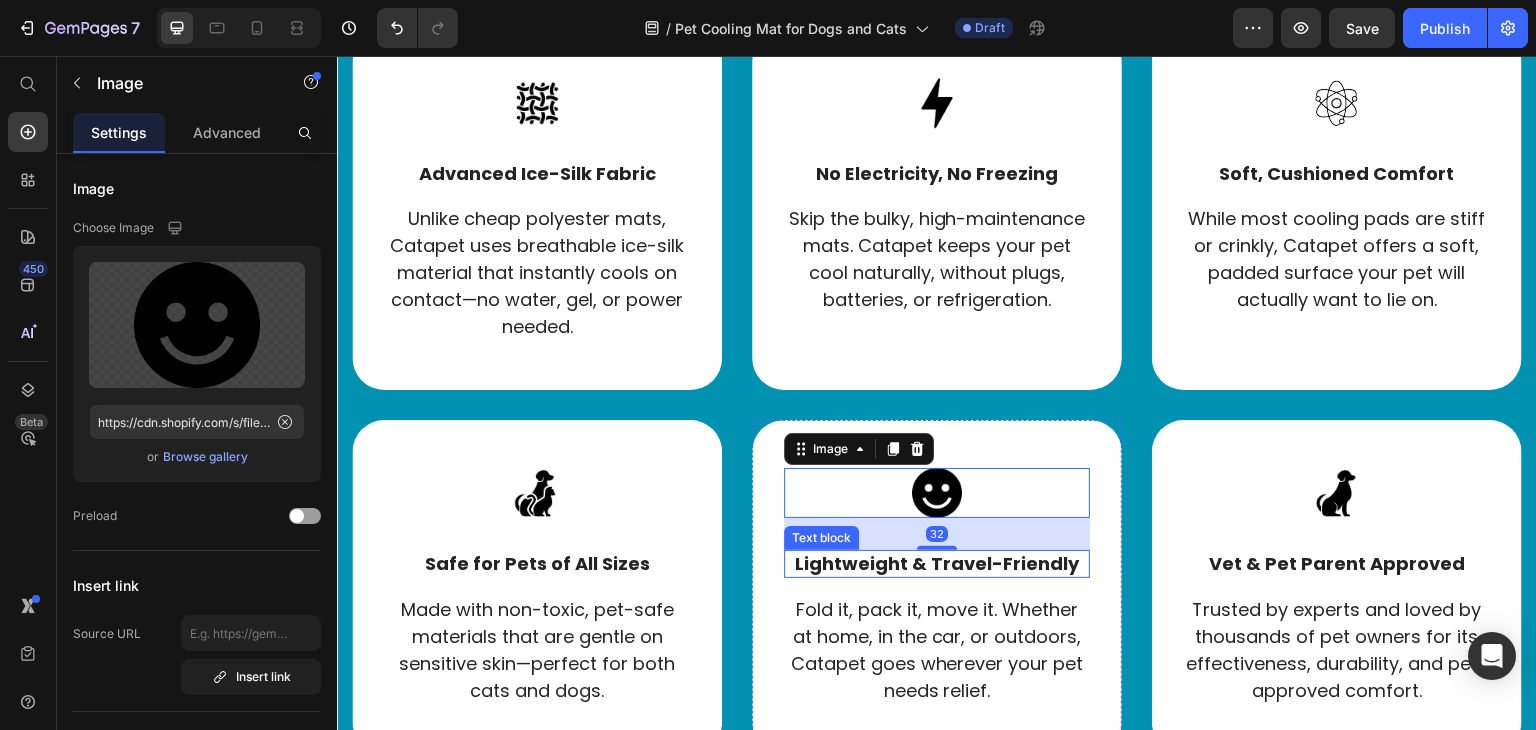 scroll, scrollTop: 5520, scrollLeft: 0, axis: vertical 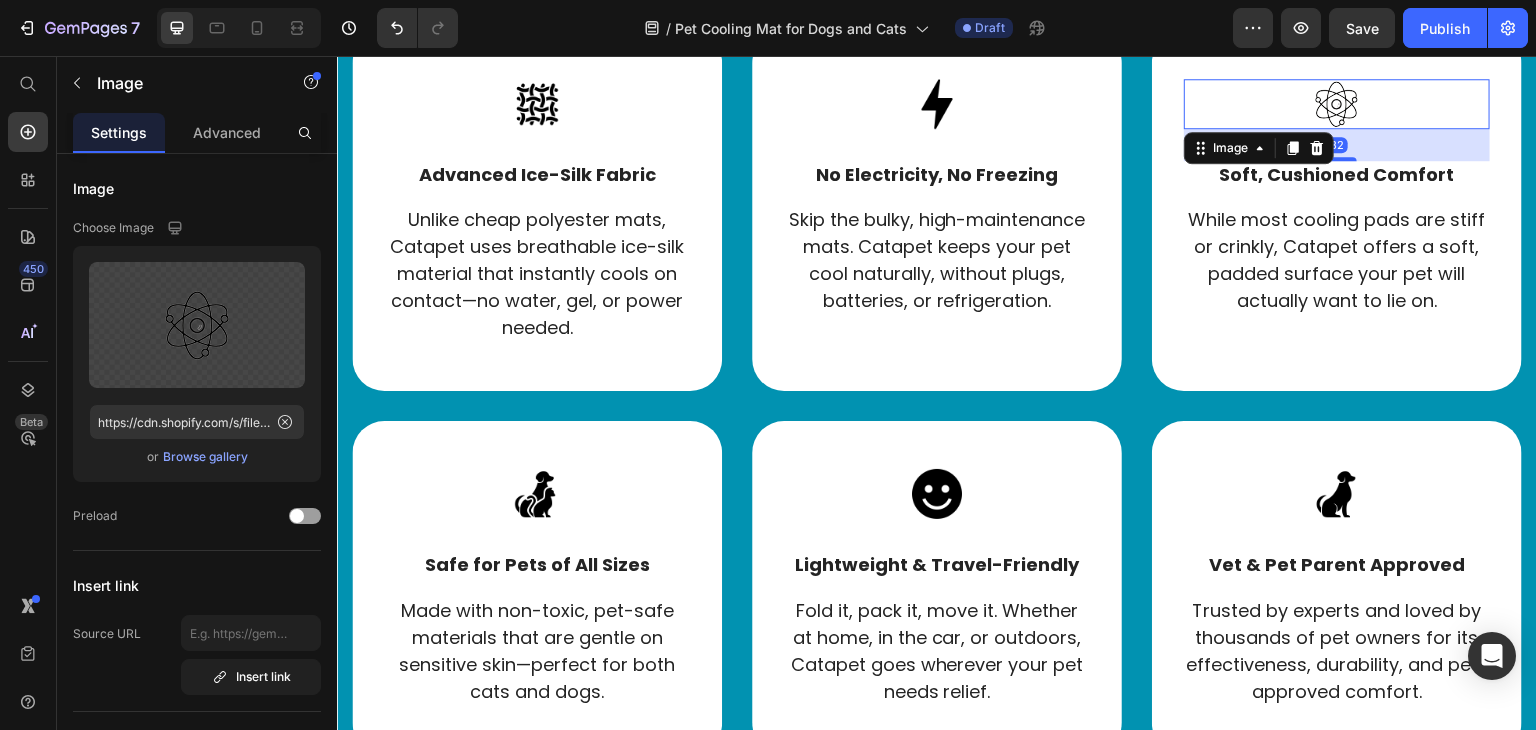 click at bounding box center [1337, 104] 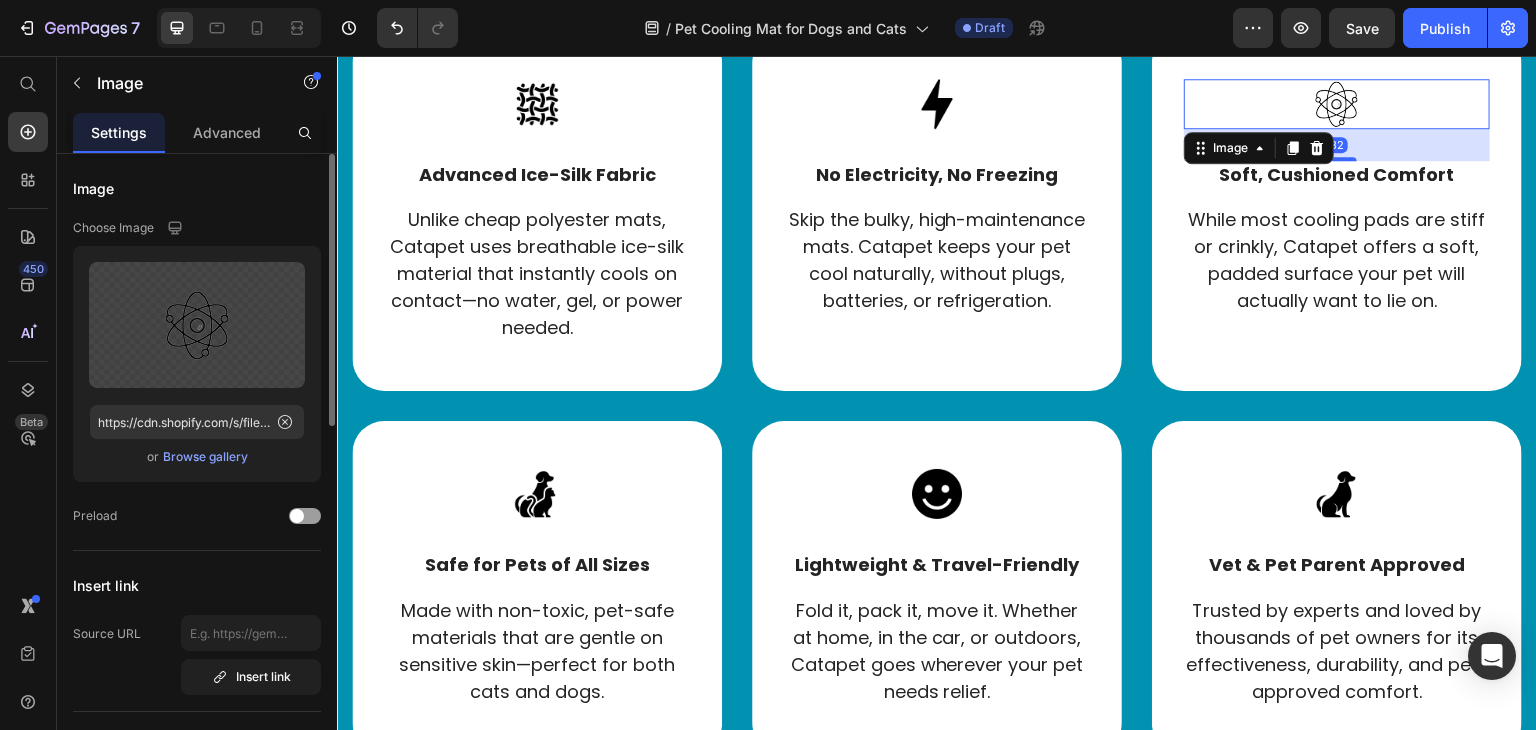click on "Browse gallery" at bounding box center [205, 457] 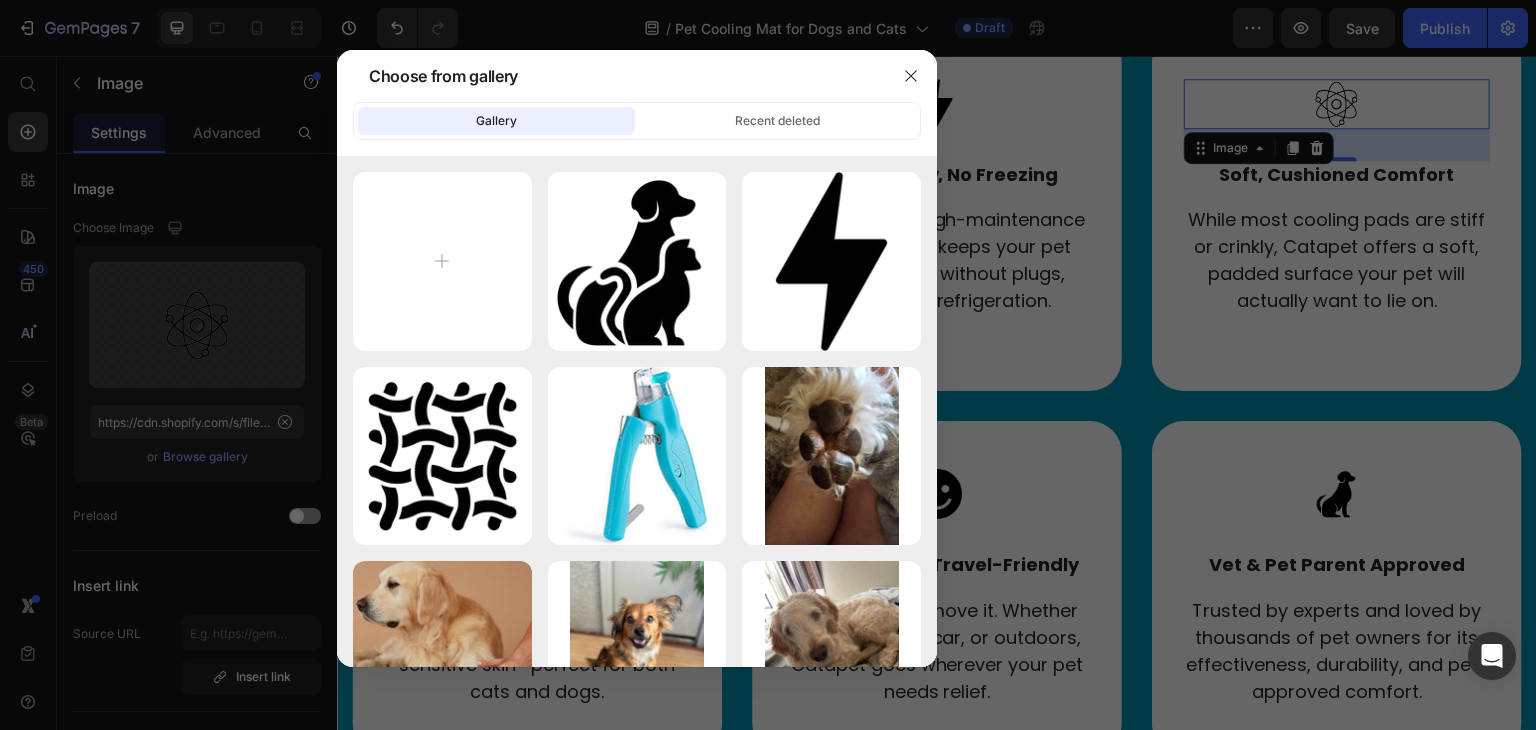 type on "C:\fakepath\cushions.png" 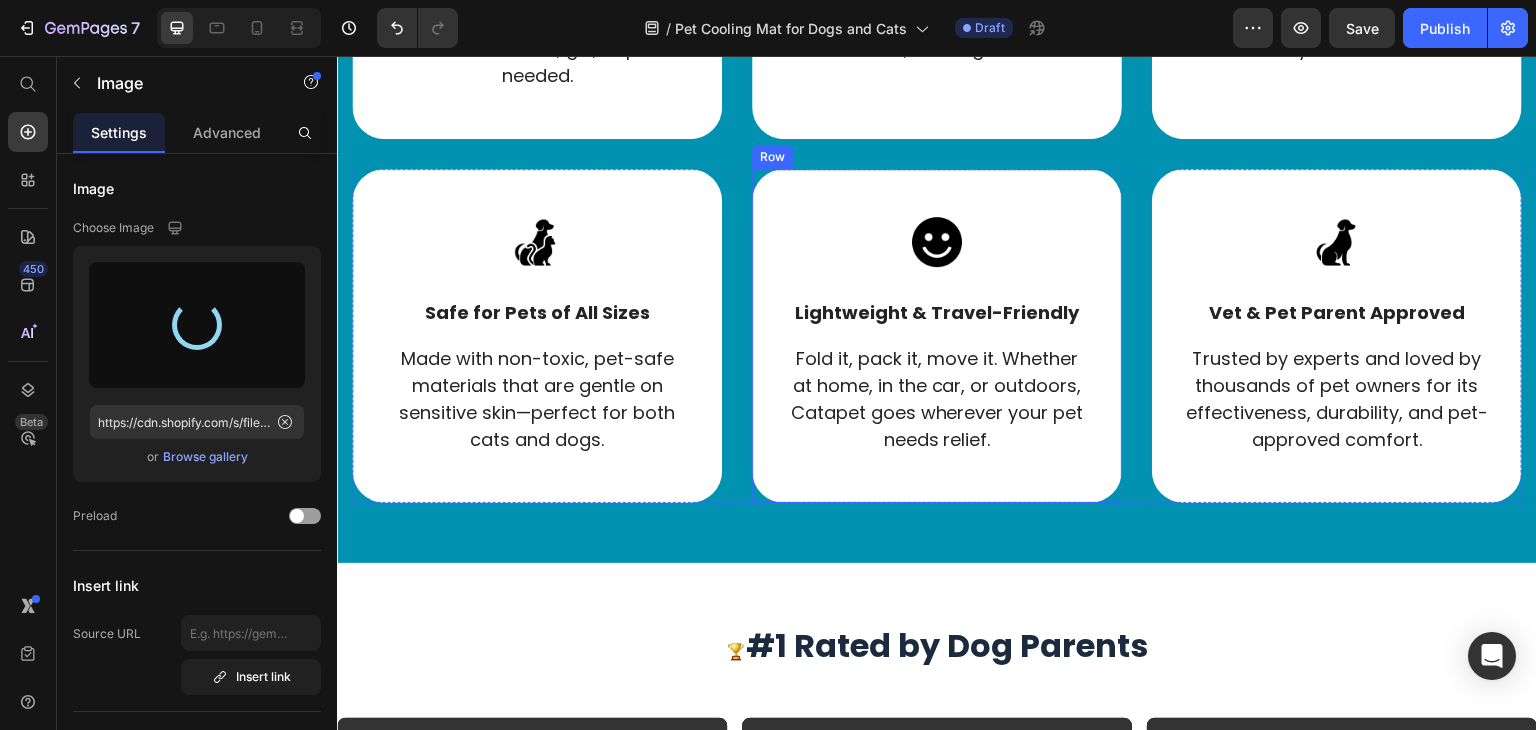 scroll, scrollTop: 5776, scrollLeft: 0, axis: vertical 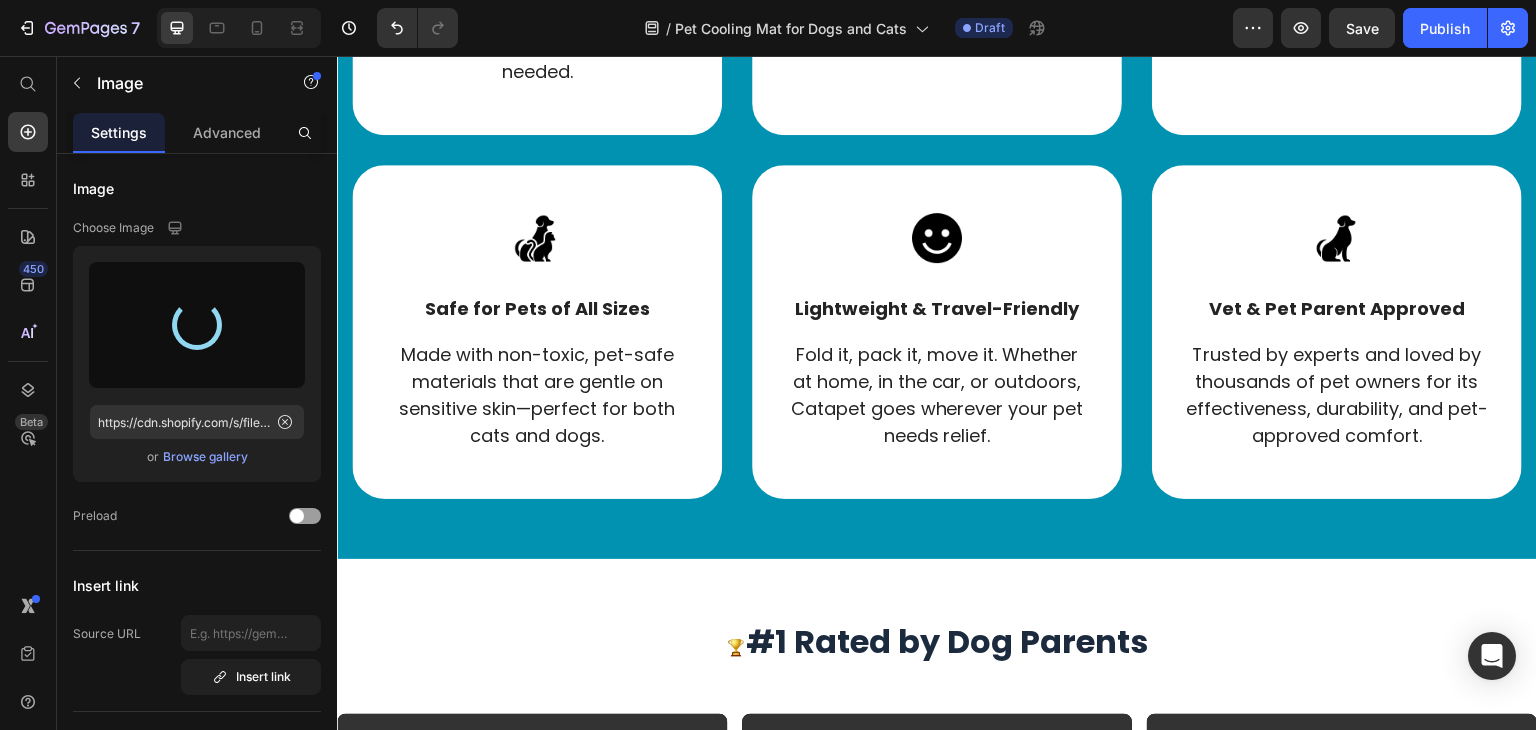 type on "https://cdn.shopify.com/s/files/1/0945/2109/8562/files/gempages_574703779312567408-9e6e1f88-ed89-4b1f-b8a6-c0832bd48c7b.png" 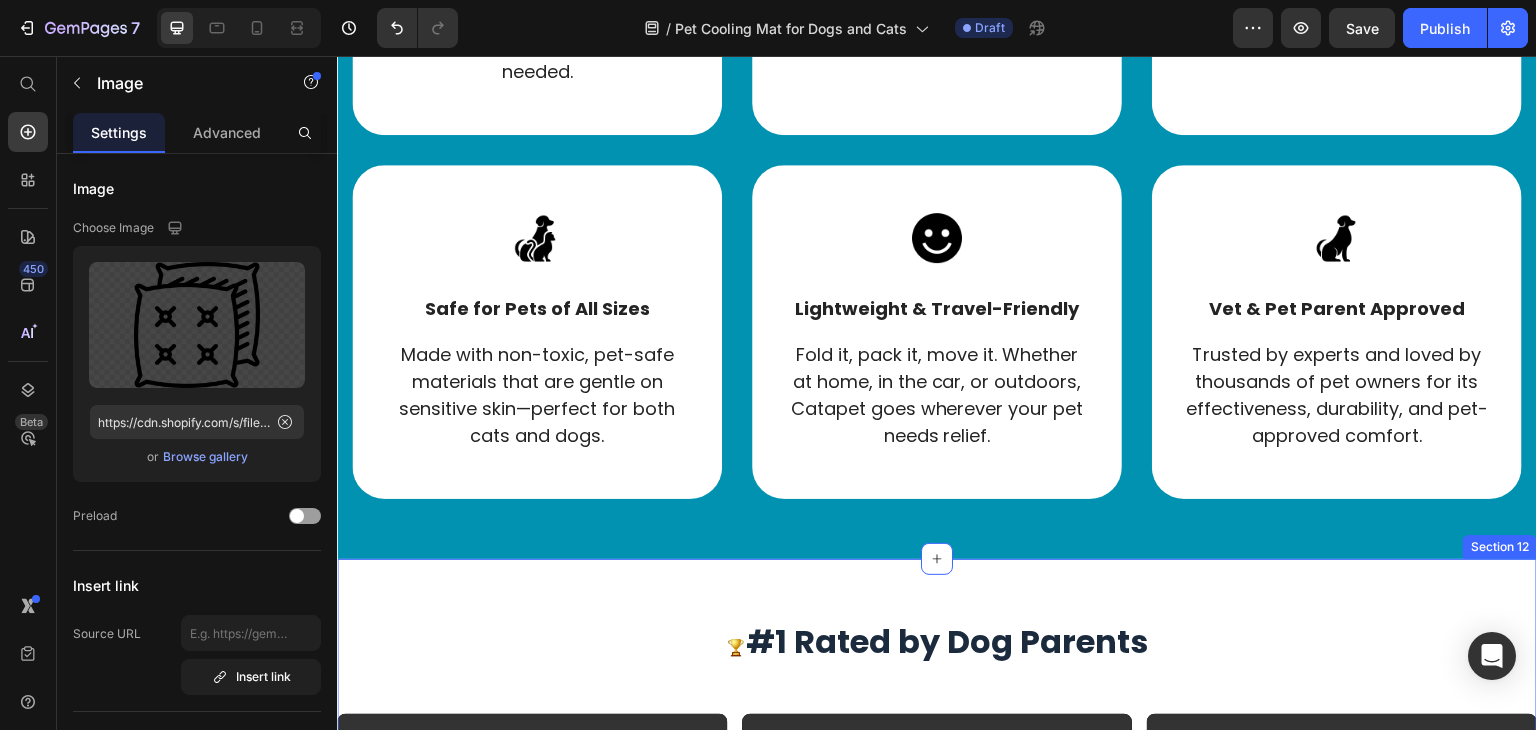 click on "🏆  #1 Rated by Dog Parents Heading Video I’ve tried so many trimmers. This is the first one my cat didn’t run from! Heading Video My cat’s relaxed, I’m relieved. Catapet made nail care simple. Heading Video I use it regularly for my cat — it’s quick, gentle, and totally stress-free. Heading Row Order Now – Calm Starts at Home Button Section 12" at bounding box center [937, 1087] 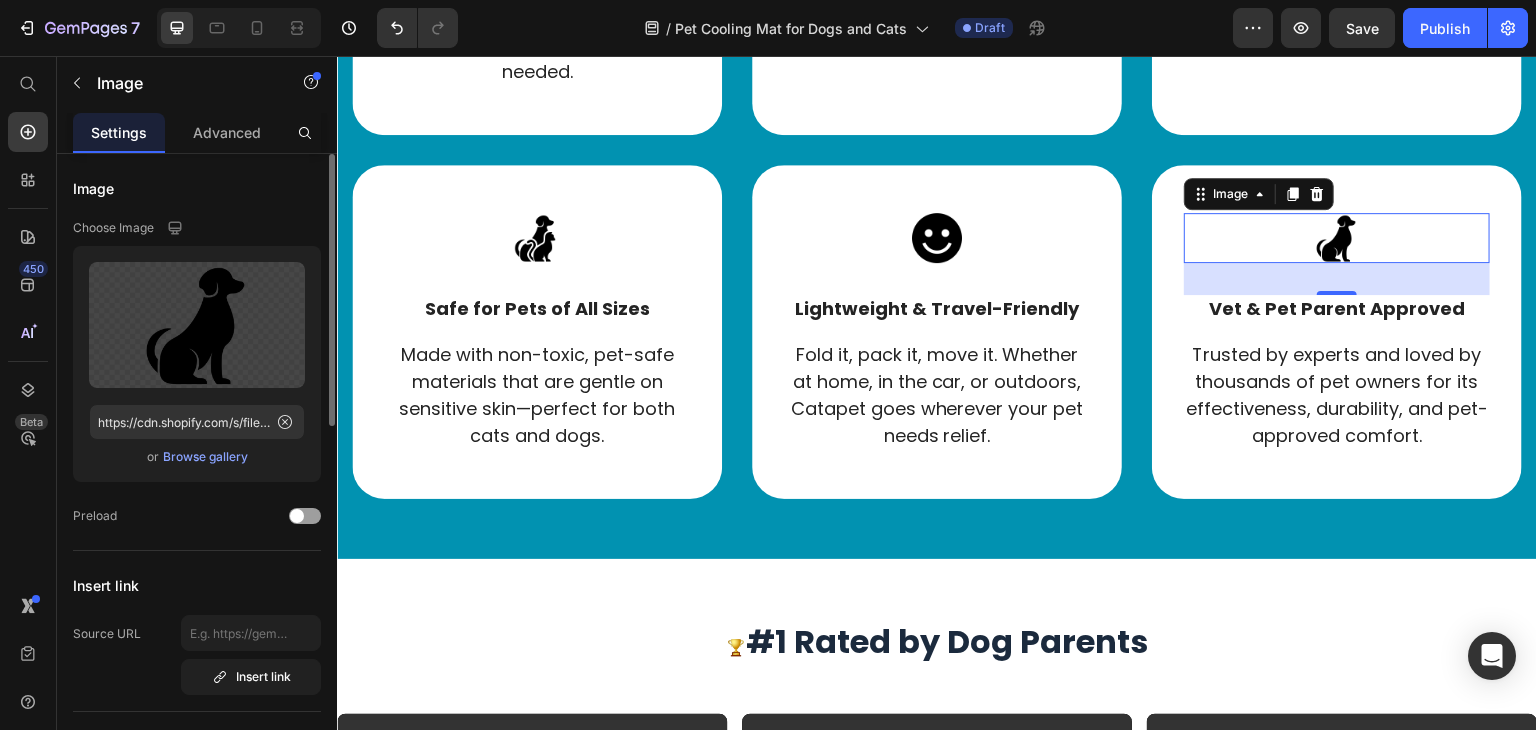 click on "Browse gallery" at bounding box center [205, 457] 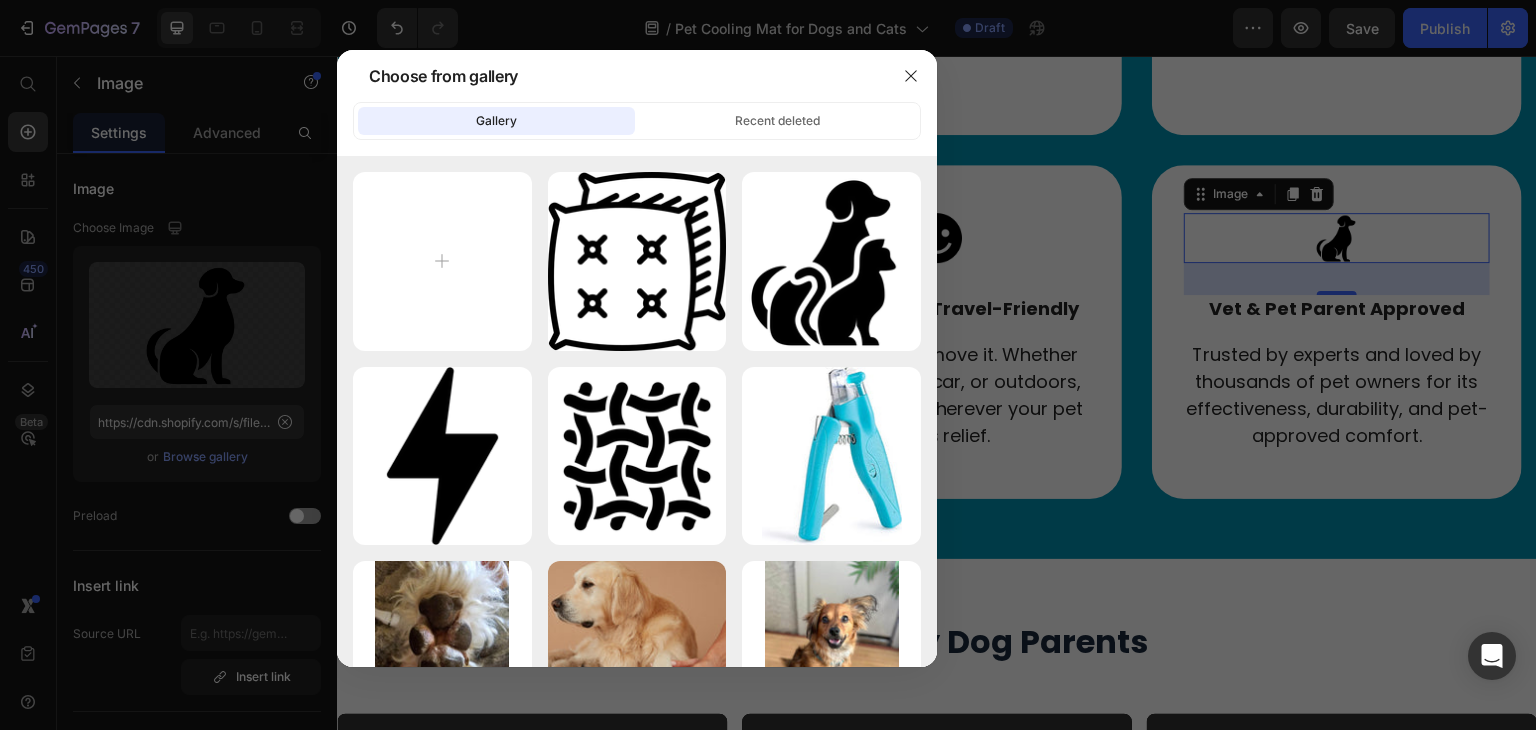 type on "C:\fakepath\quality.png" 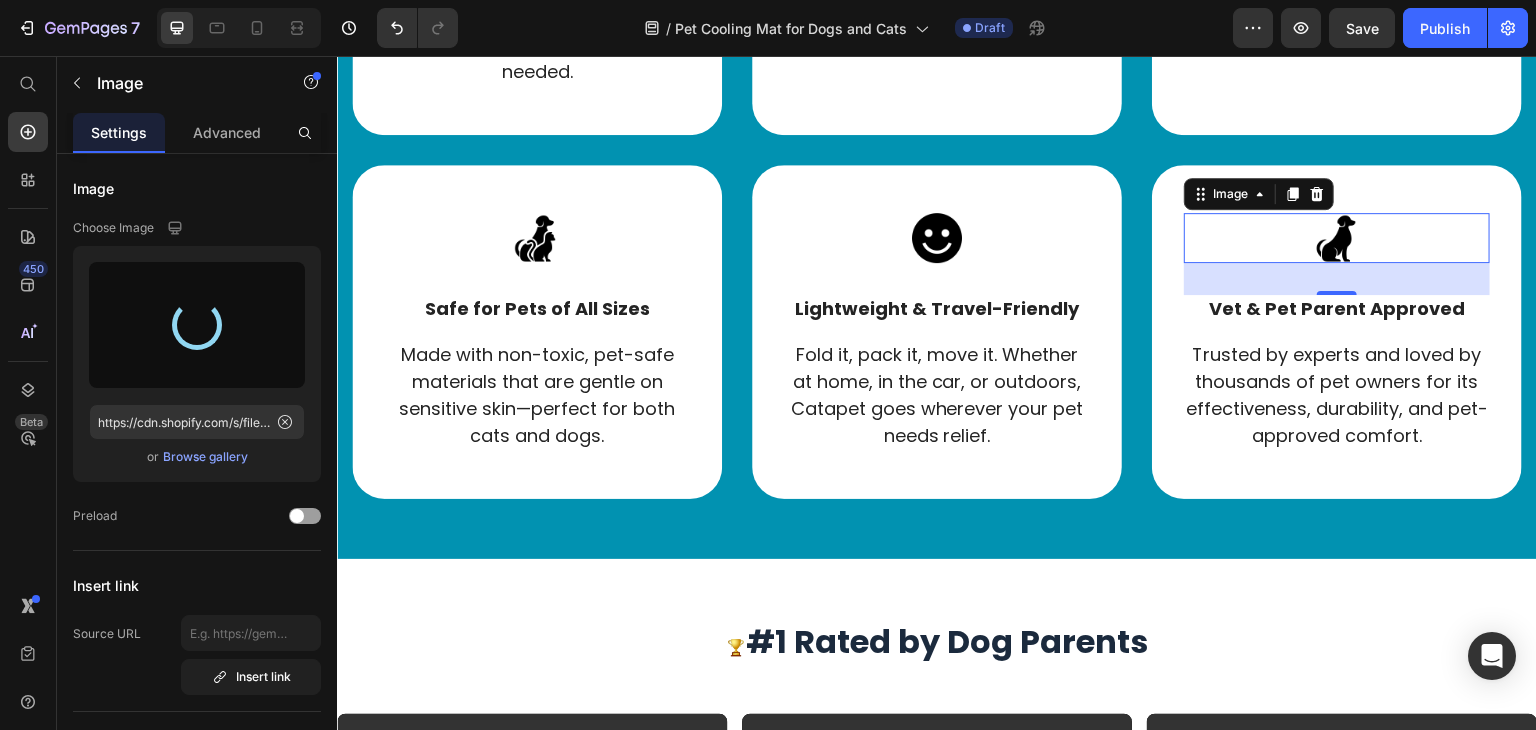 type on "https://cdn.shopify.com/s/files/1/0945/2109/8562/files/gempages_574703779312567408-bde05274-25a9-494b-bcad-9fe76ff7b909.png" 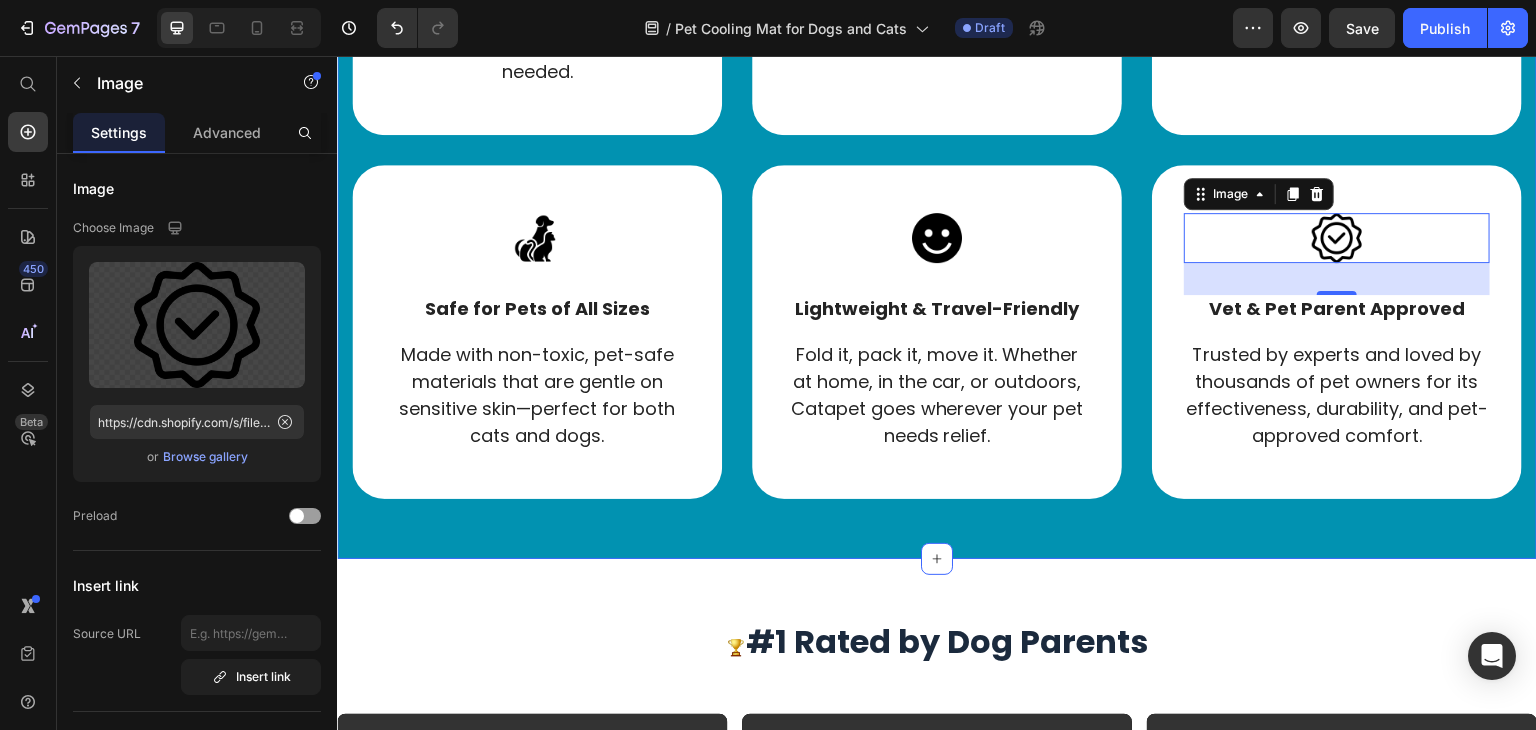click on "⁠⁠⁠⁠⁠⁠⁠ Why Catapet Works When Everything Else Fails Heading Row Image Advanced Ice-Silk Fabric Text block Unlike cheap polyester mats, Catapet uses breathable ice-silk material that instantly cools on contact—no water, gel, or power needed. Text block Row Image No Electricity, No Freezing Text block Skip the bulky, high-maintenance mats. Catapet keeps your pet cool naturally, without plugs, batteries, or refrigeration. Text block Row Image Soft, Cushioned Comfort Text block While most cooling pads are stiff or crinkly, Catapet offers a soft, padded surface your pet will actually want to lie on. Text block Row Row Image Safe for Pets of All Sizes Text block Made with non-toxic, pet-safe materials that are gentle on sensitive skin—perfect for both cats and dogs. Text block Row Image Lightweight & Travel-Friendly Text block Fold it, pack it, move it. Whether at home, in the car, or outdoors, Catapet goes wherever your pet needs relief. Text block Row Image   32 Vet & Pet Parent Approved Row" at bounding box center [937, 93] 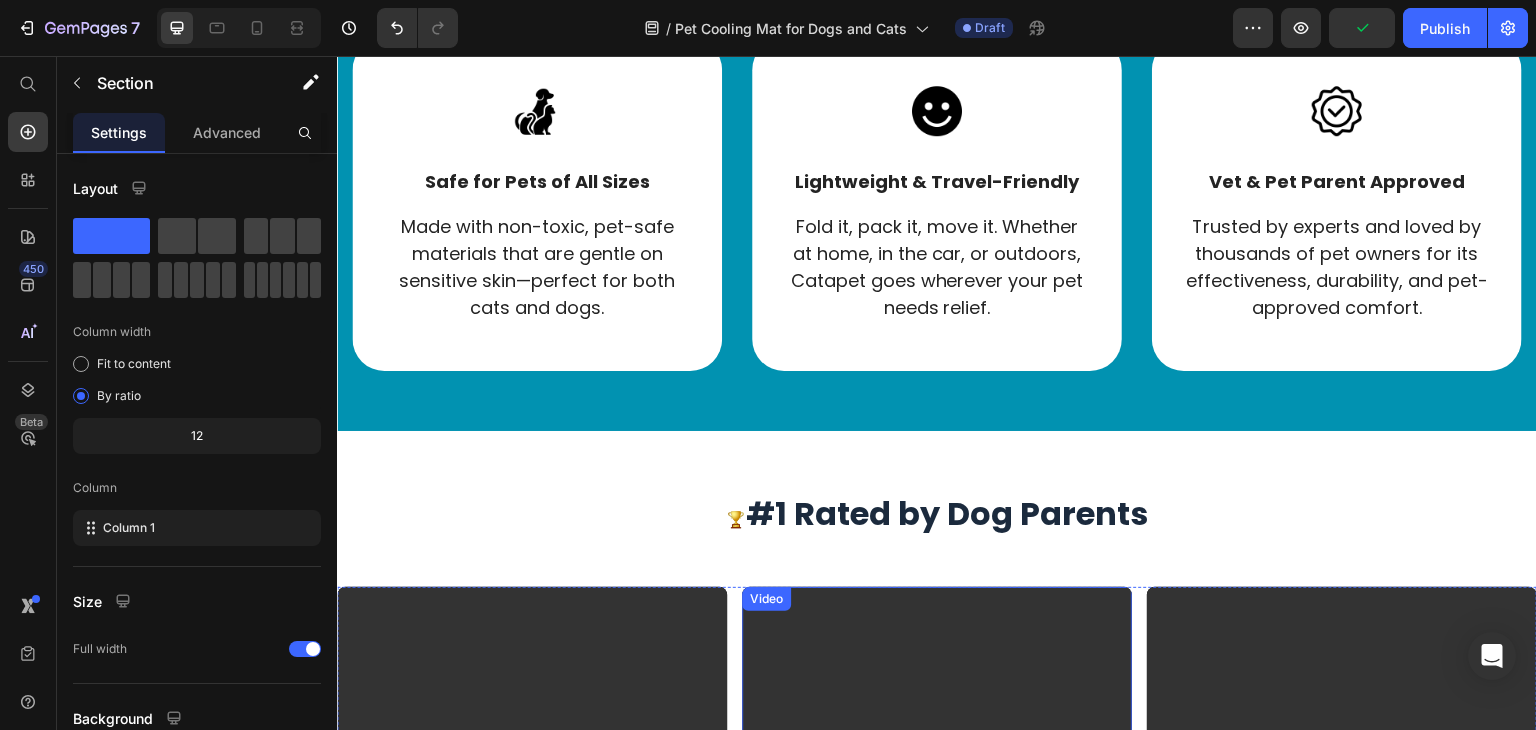 scroll, scrollTop: 5904, scrollLeft: 0, axis: vertical 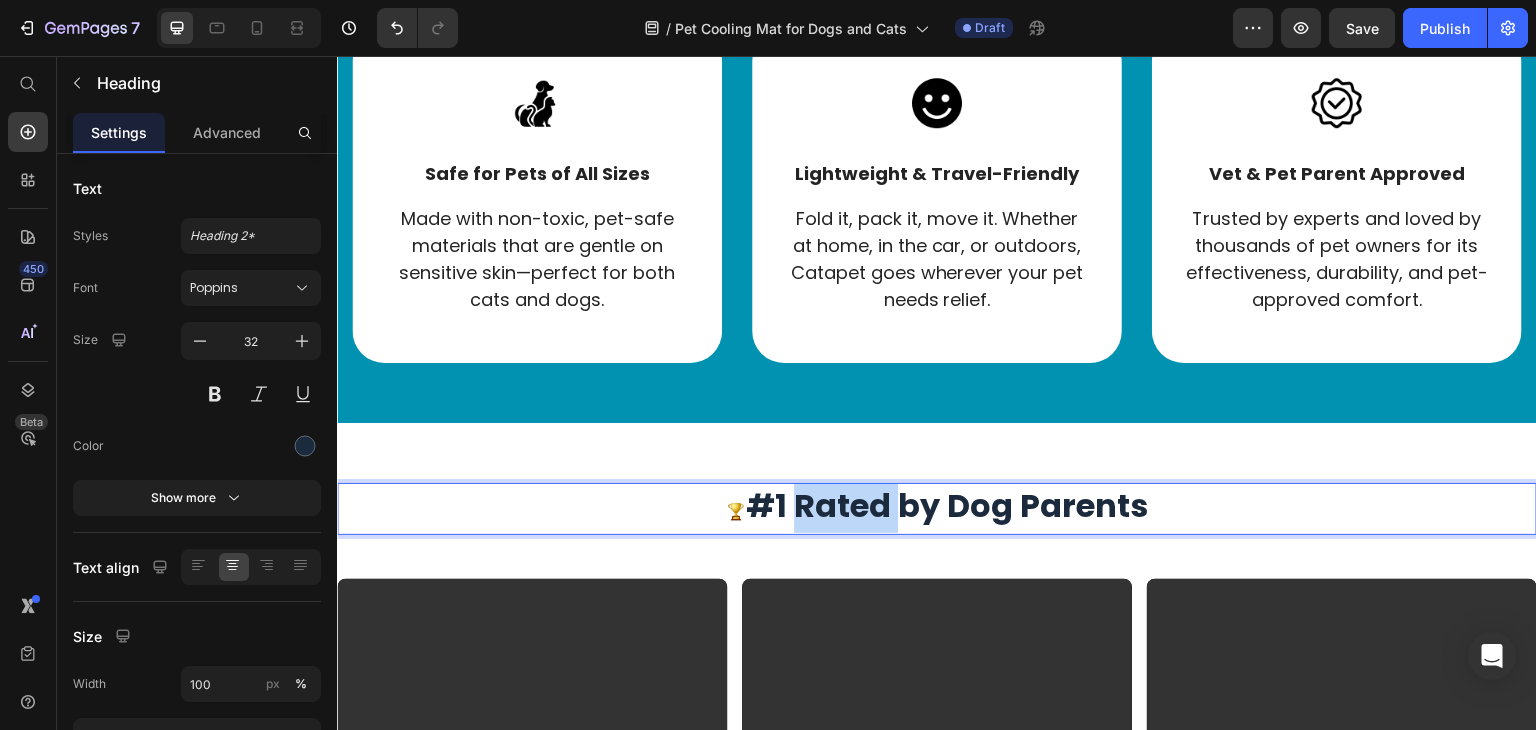 click on "#1 Rated by Dog Parents" at bounding box center (947, 505) 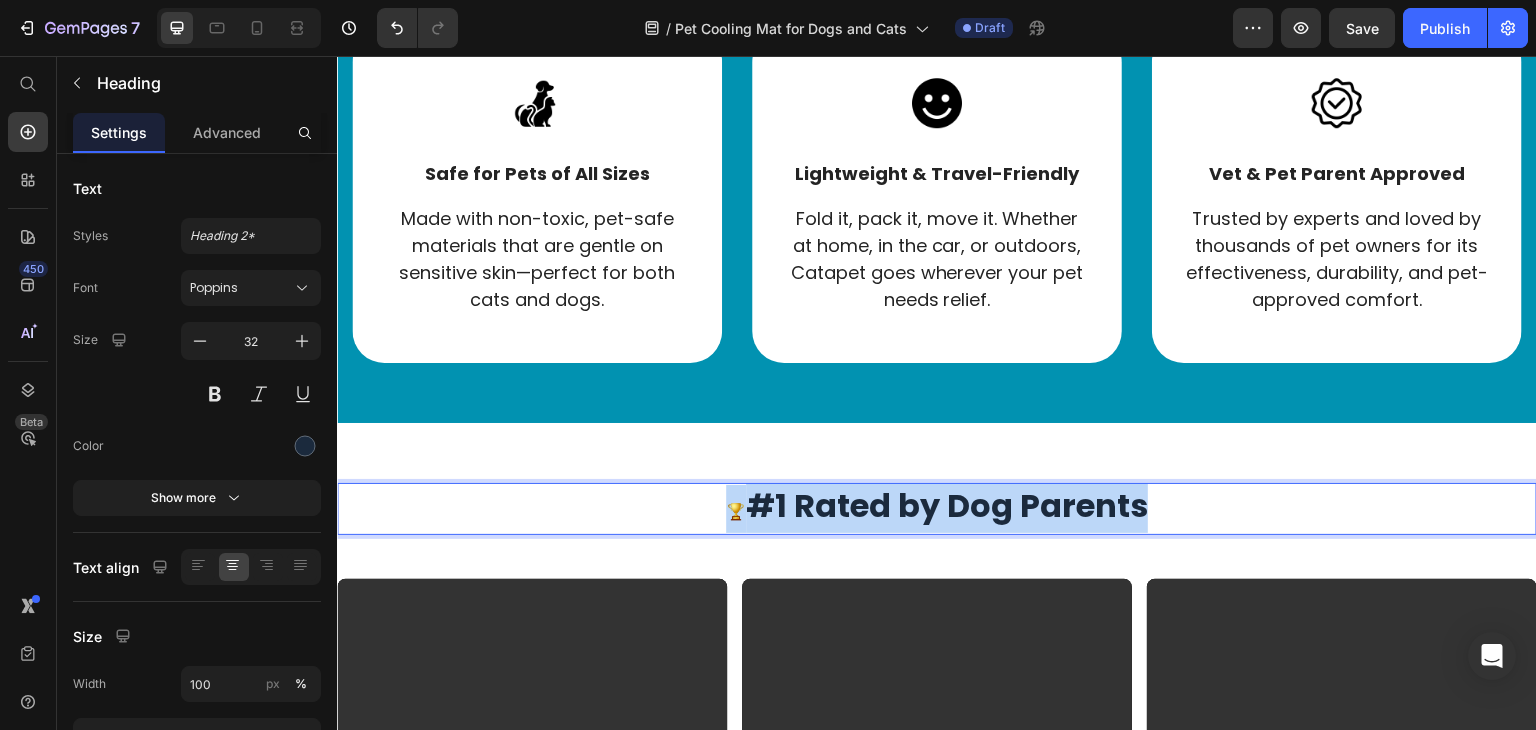 click on "#1 Rated by Dog Parents" at bounding box center (947, 505) 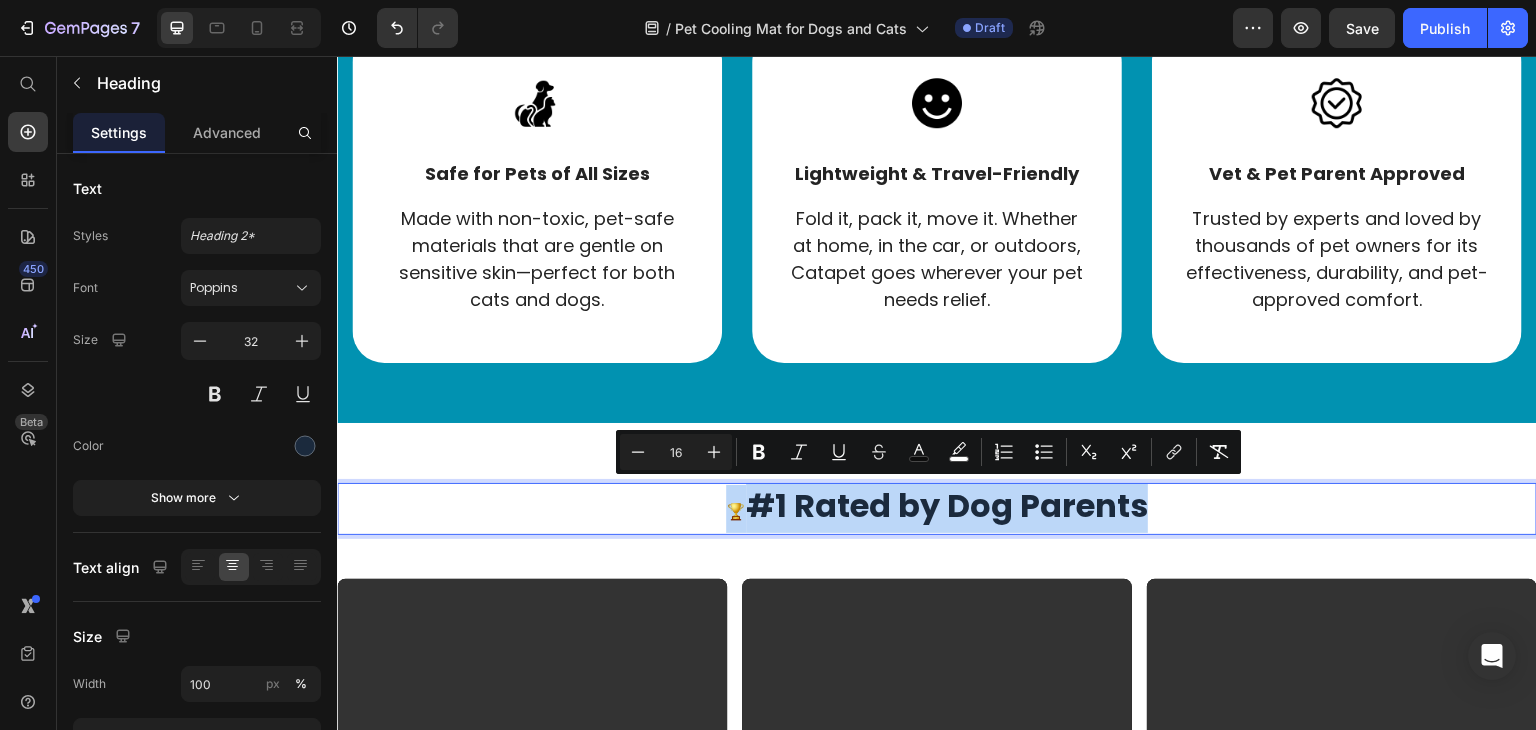copy on "🏆  #1 Rated by Dog Parents" 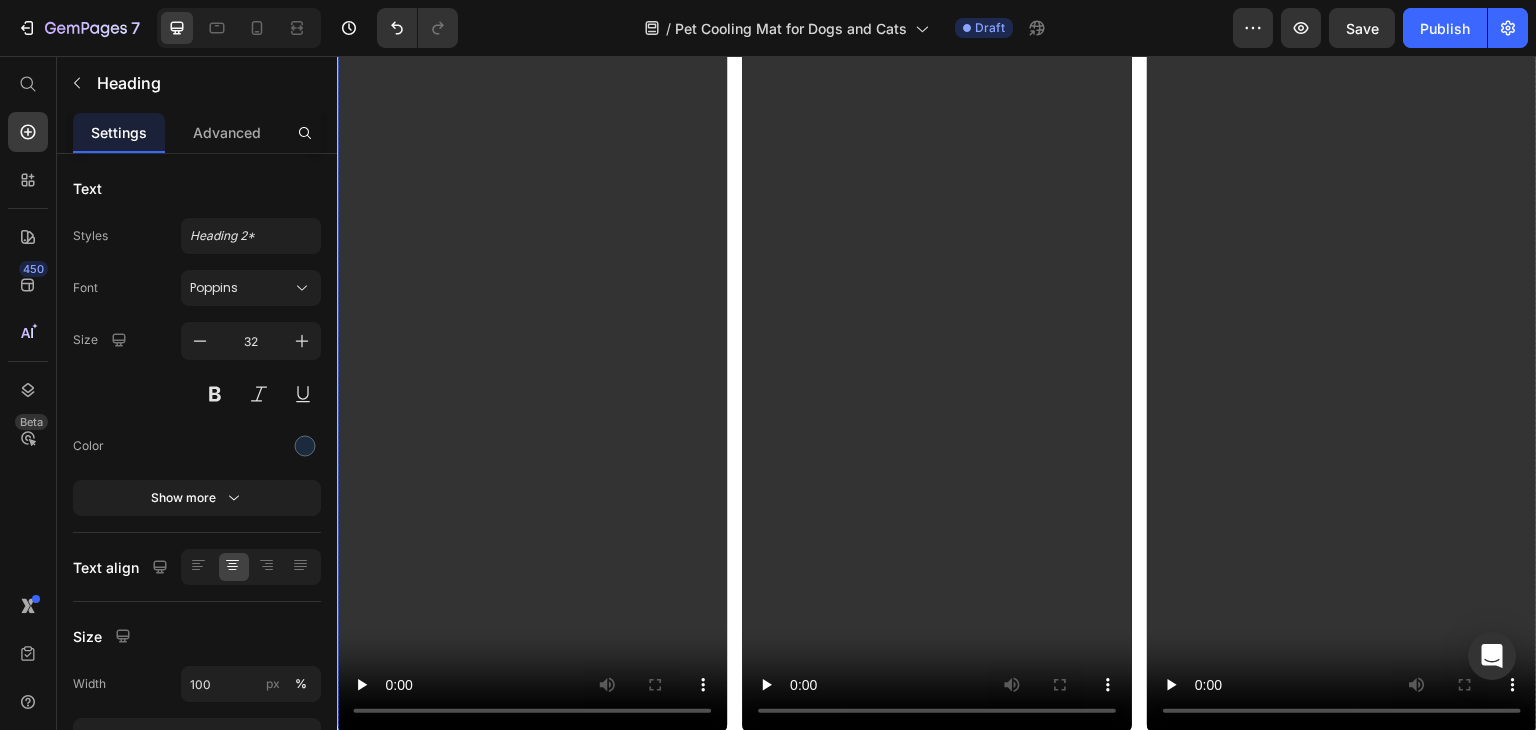 scroll, scrollTop: 6440, scrollLeft: 0, axis: vertical 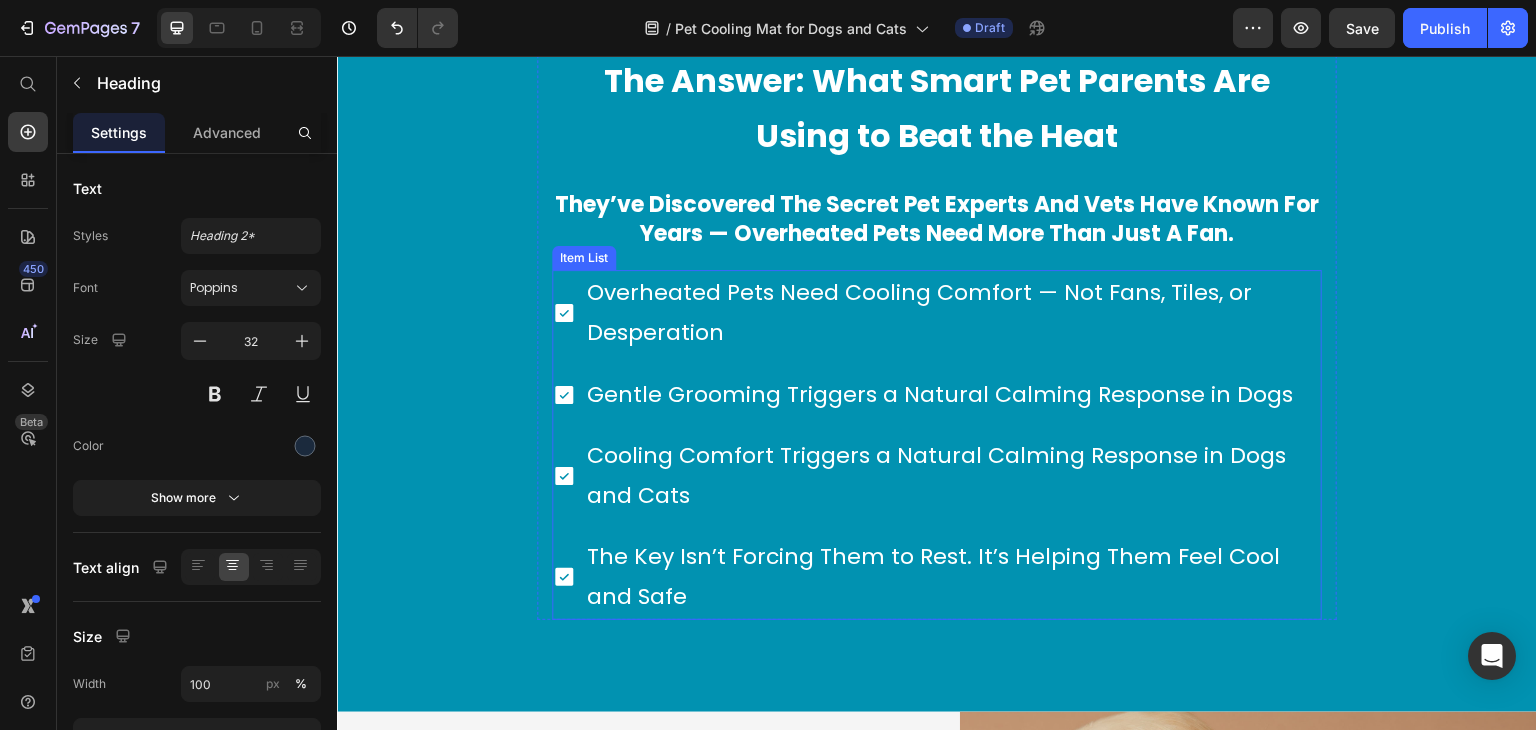 click on "Overheated Pets Need Cooling Comfort — Not Fans, Tiles, or Desperation
Gentle Grooming Triggers a Natural Calming Response in Dogs
Cooling Comfort Triggers a Natural Calming Response in Dogs and Cats
The Key Isn’t Forcing Them to Rest. It’s Helping Them Feel Cool and Safe" at bounding box center [937, 444] 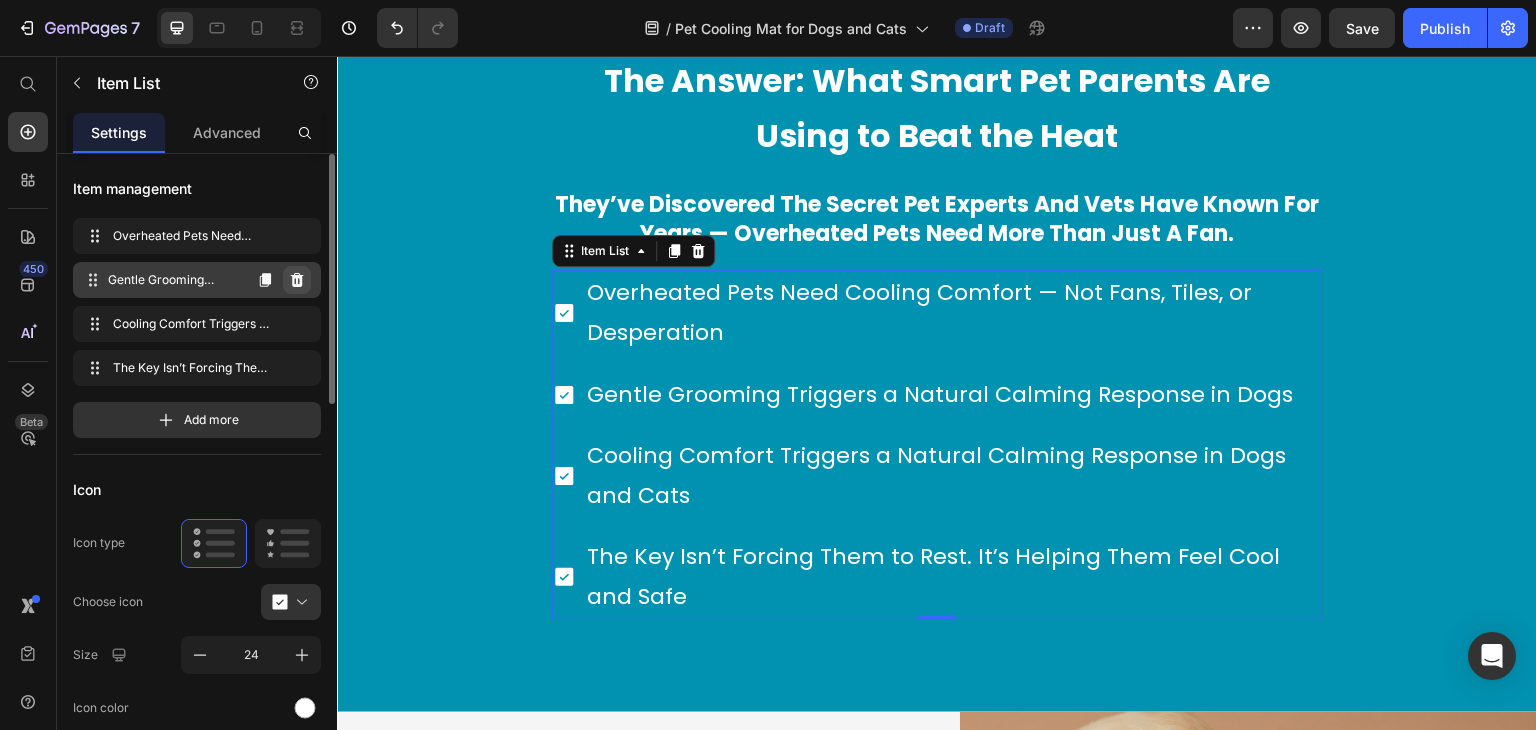 click 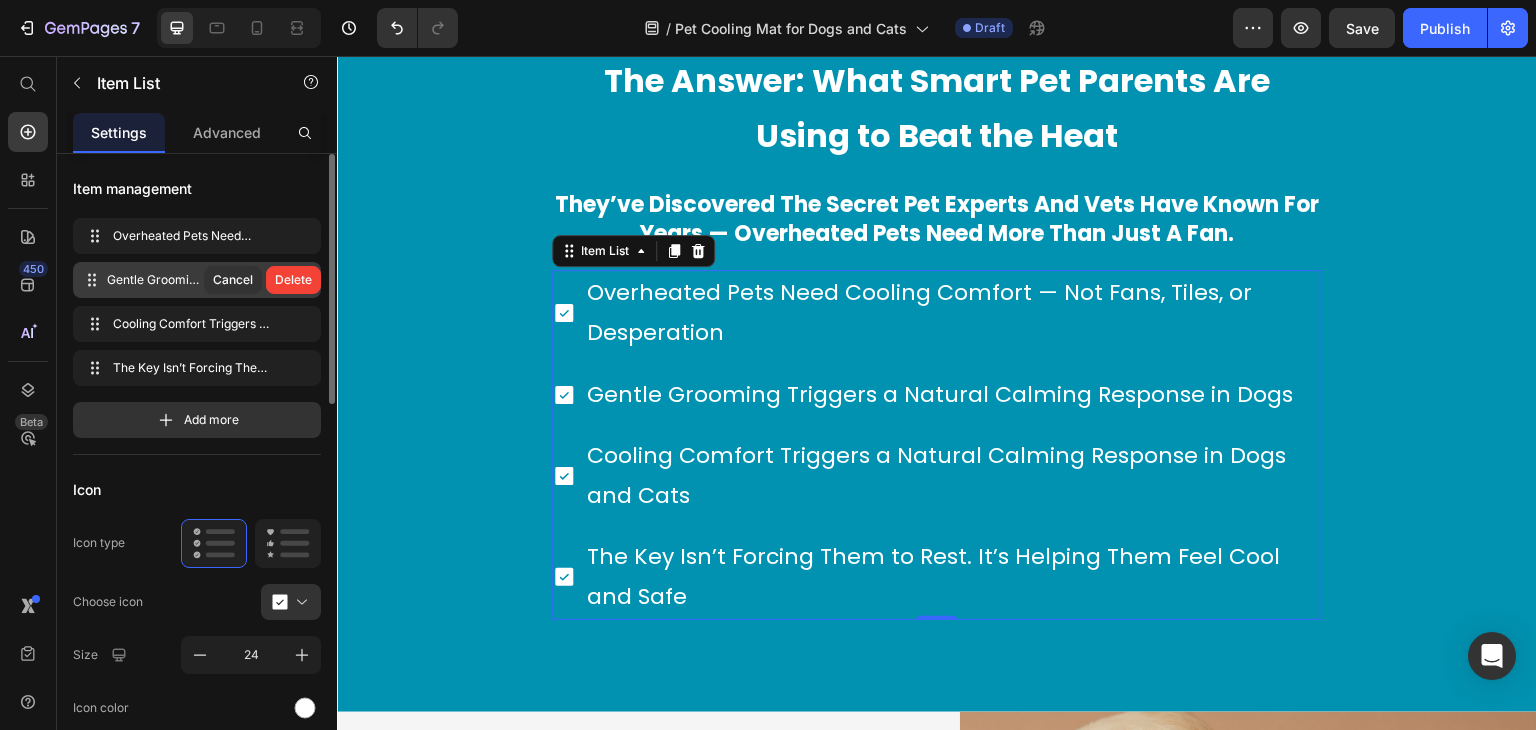 click on "Delete" at bounding box center [293, 280] 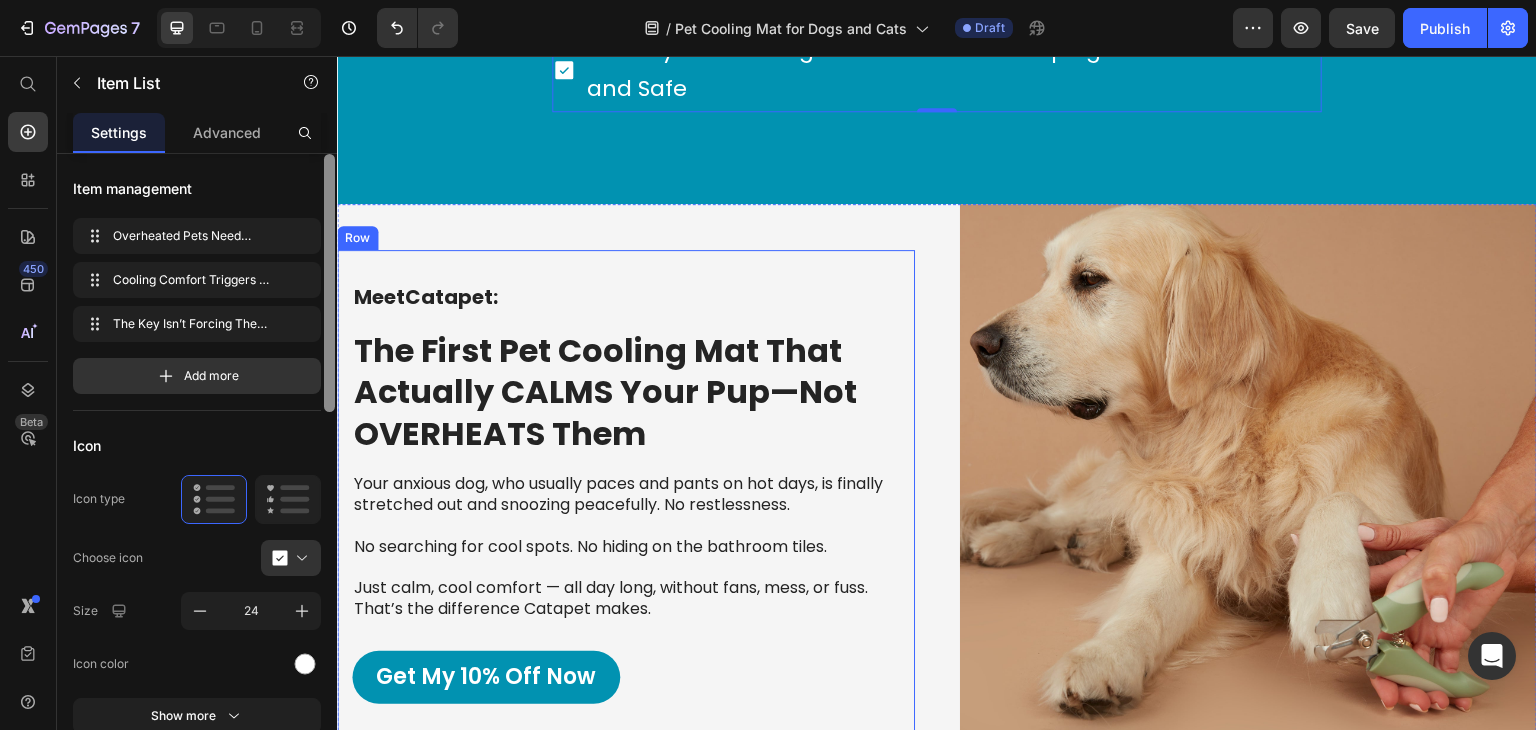 scroll, scrollTop: 4368, scrollLeft: 0, axis: vertical 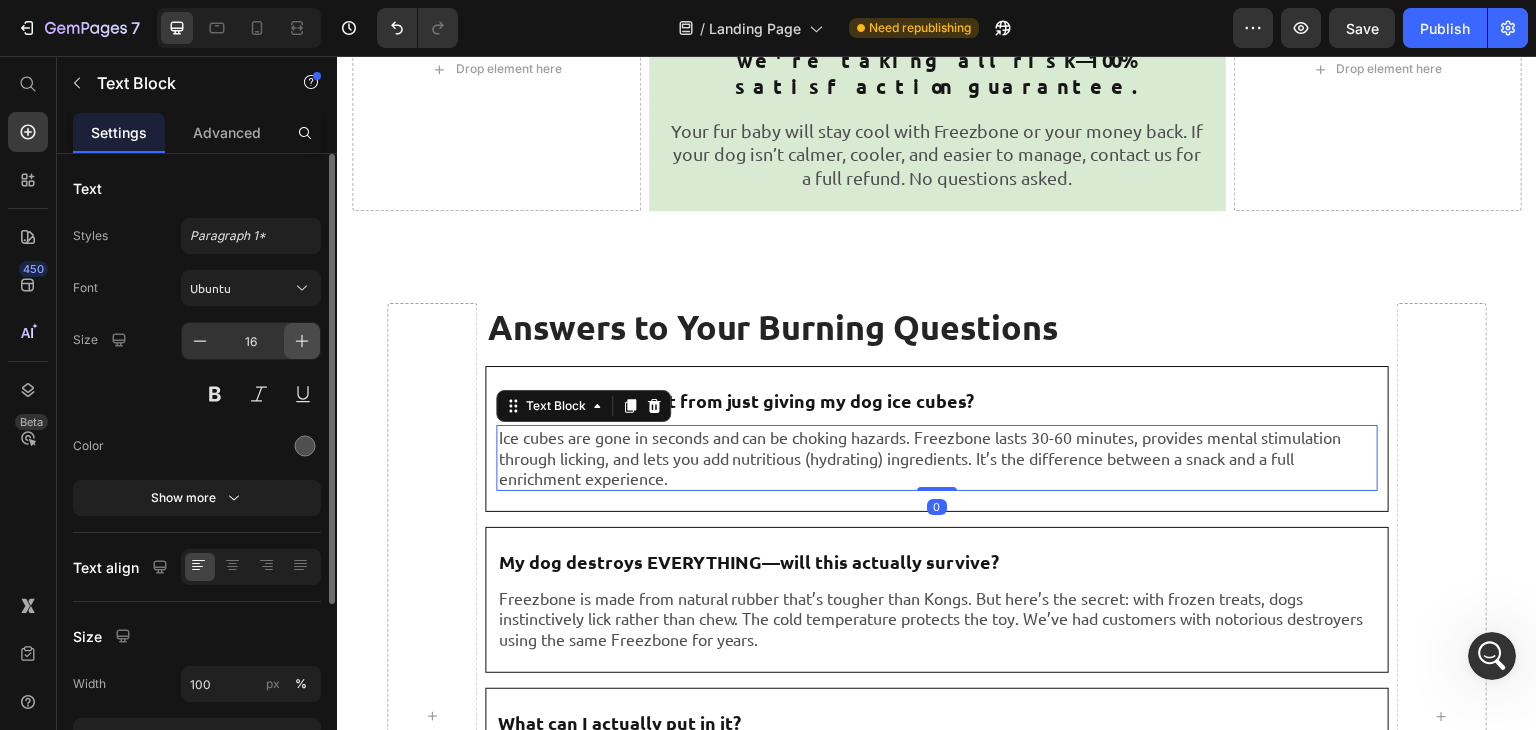 click 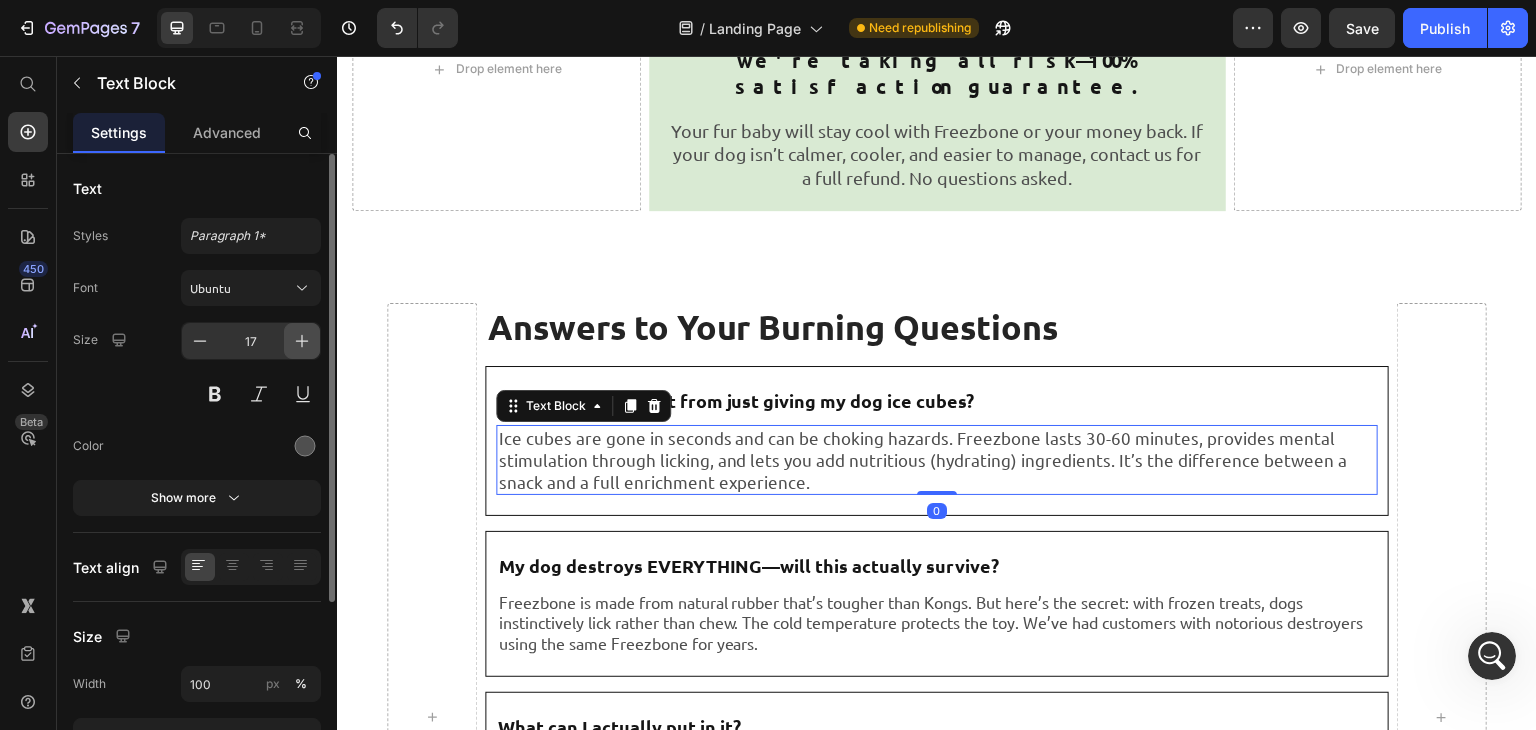 click 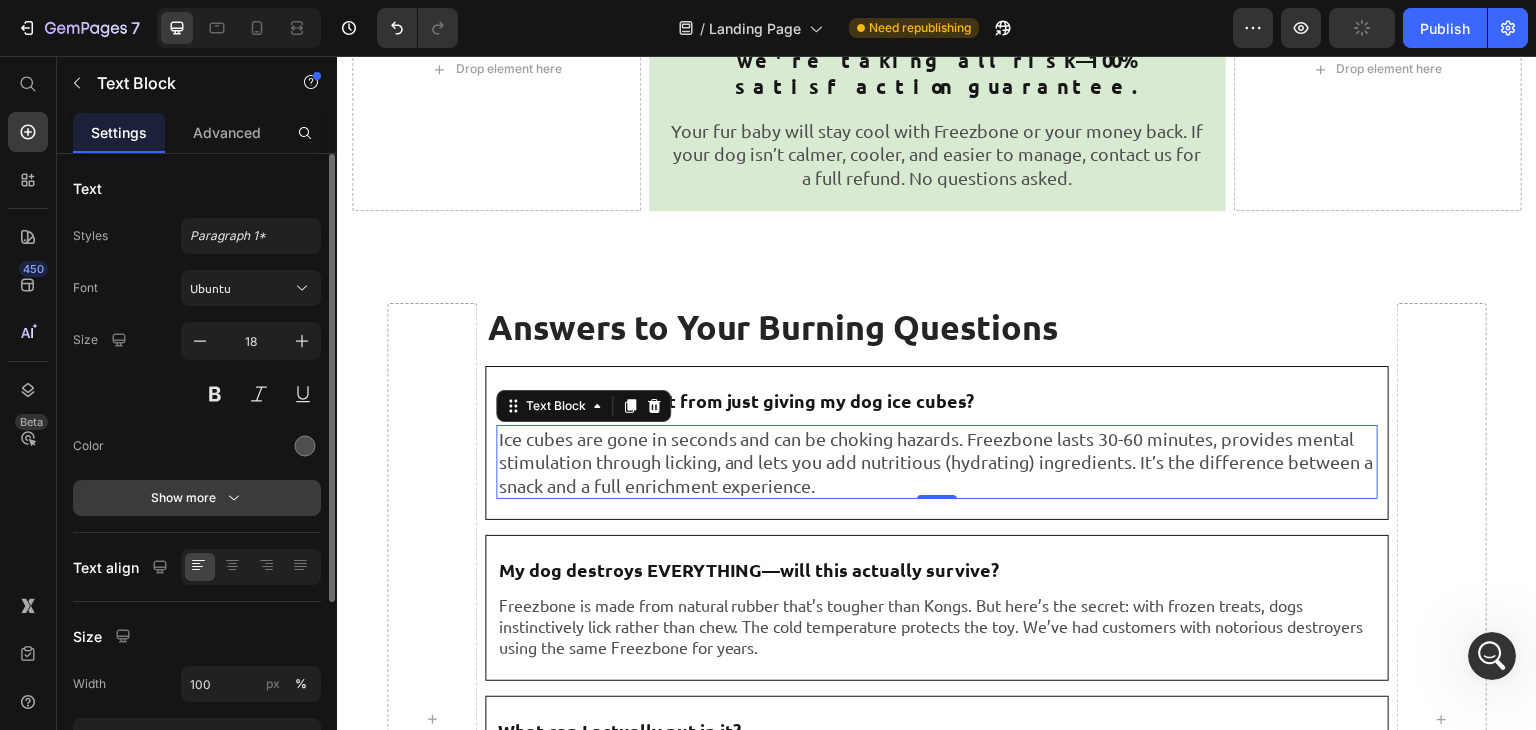 click on "Show more" at bounding box center (197, 498) 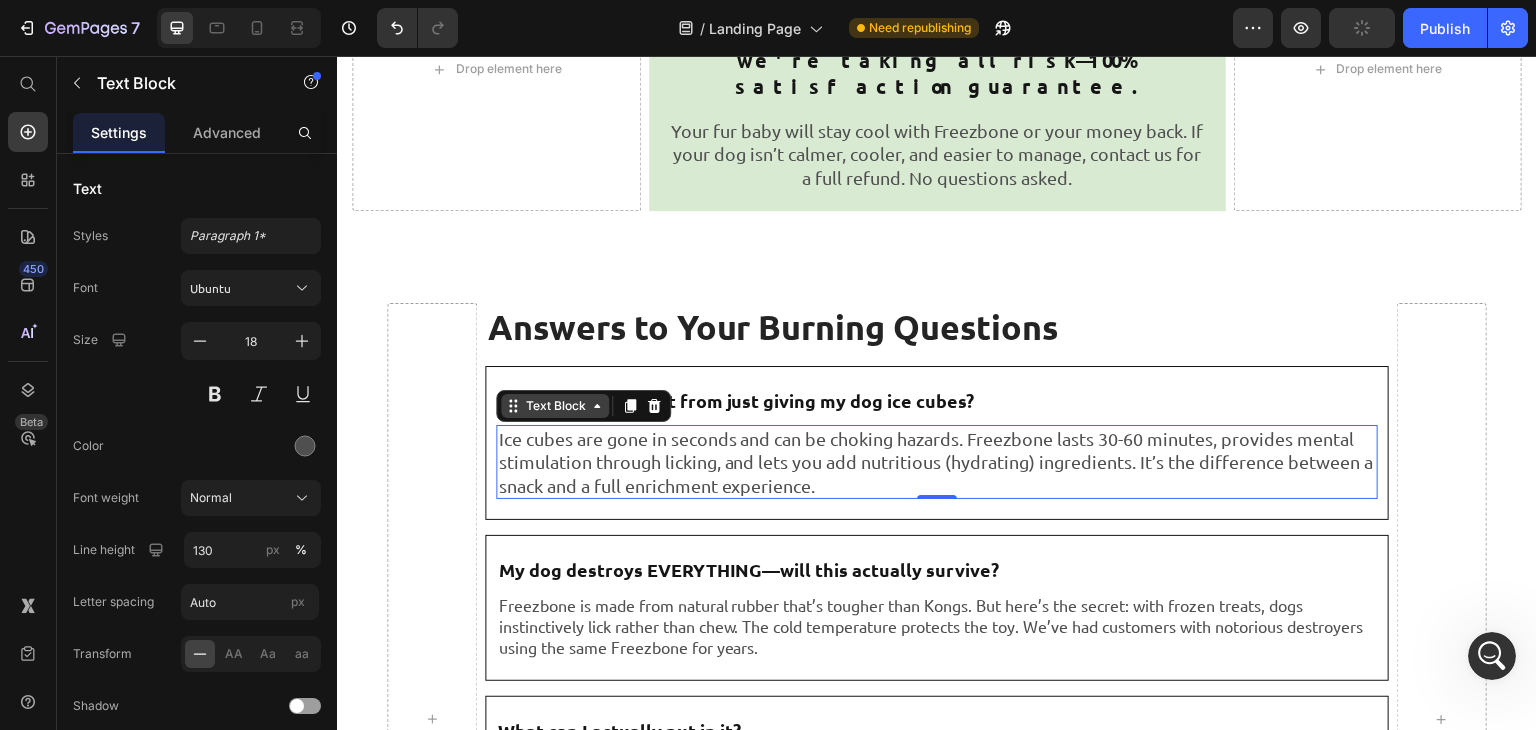 click on "Text Block" at bounding box center (555, 406) 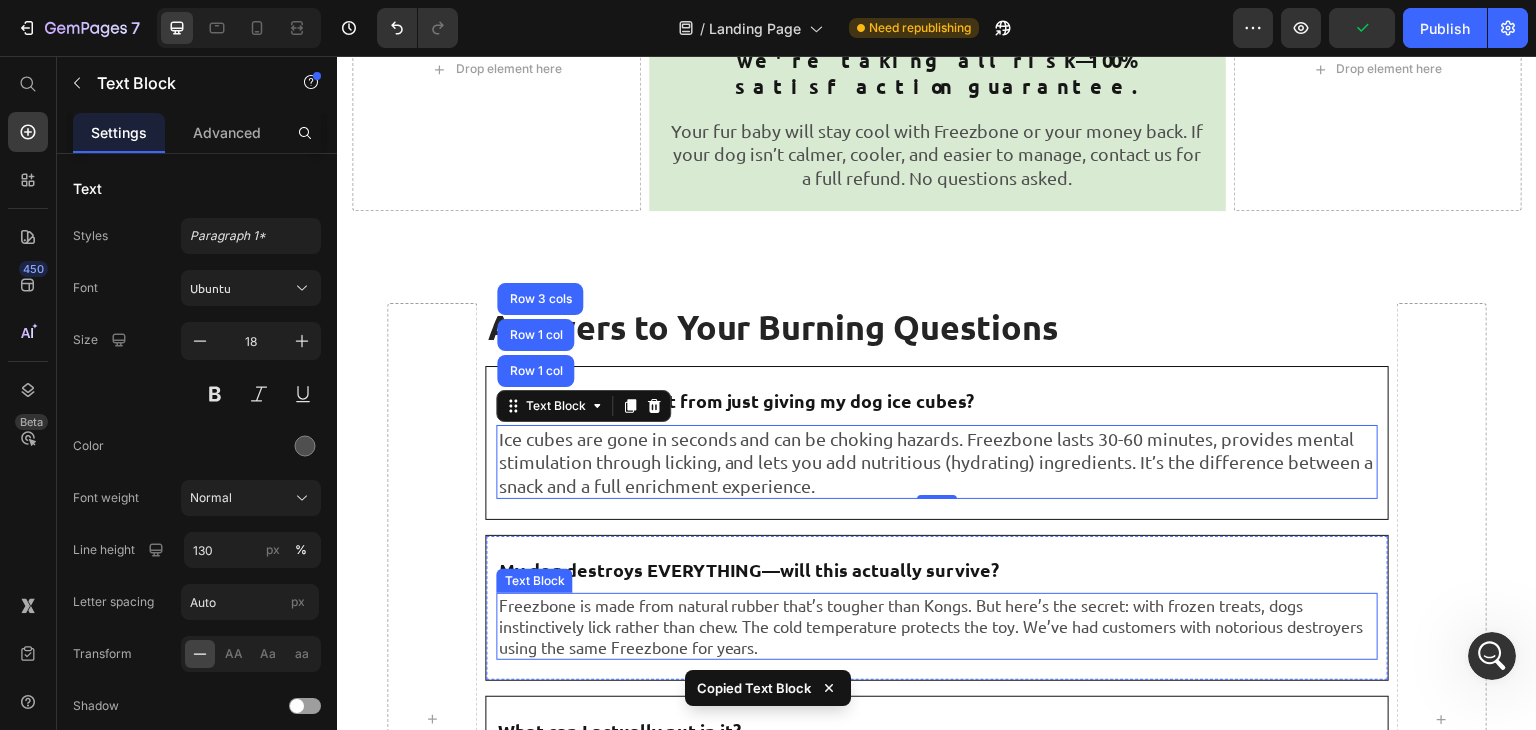 click on "Freezbone is made from natural rubber that’s tougher than Kongs. But here’s the secret: with frozen treats, dogs instinctively lick rather than chew. The cold temperature protects the toy. We’ve had customers with notorious destroyers using the same Freezbone for years." at bounding box center [936, 626] 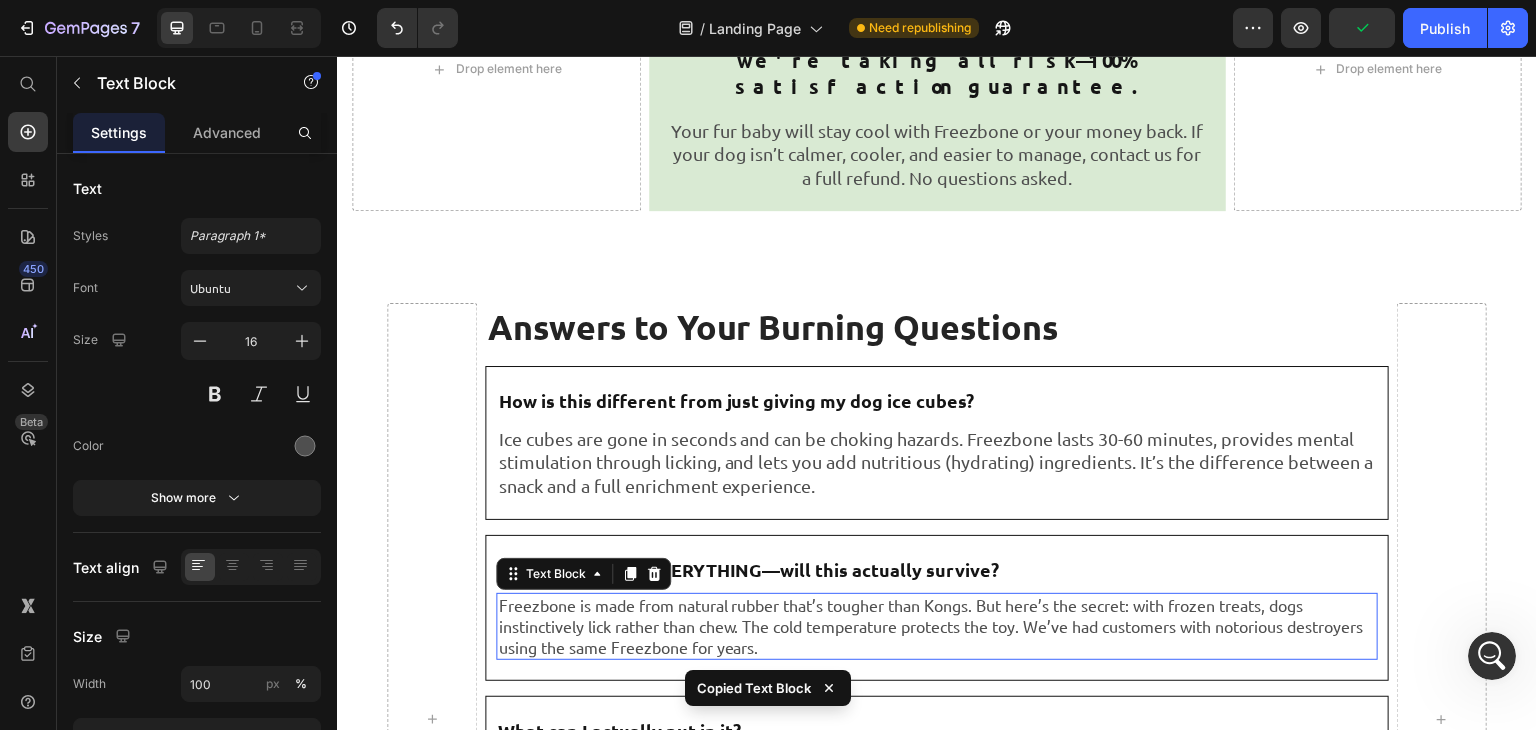 type on "18" 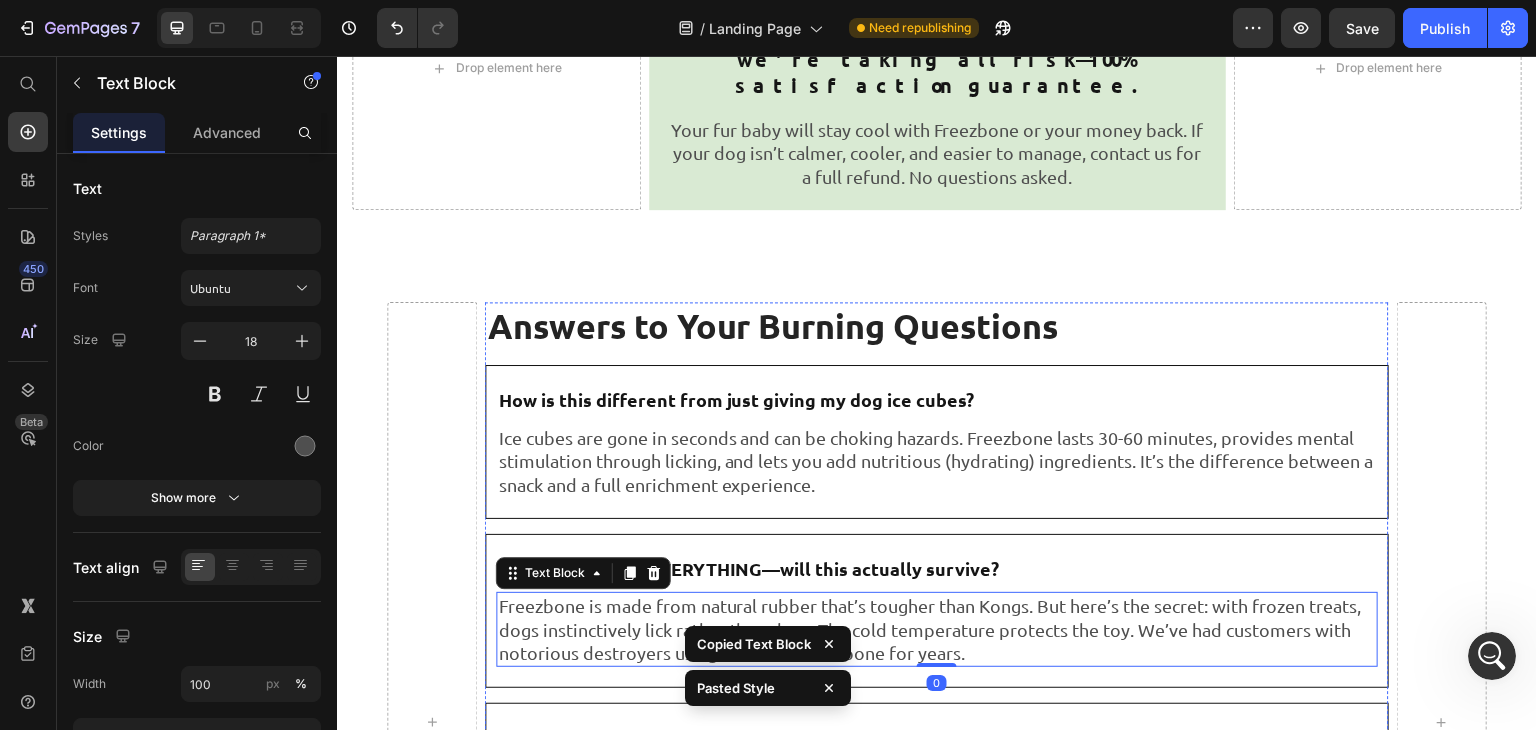 scroll, scrollTop: 8035, scrollLeft: 0, axis: vertical 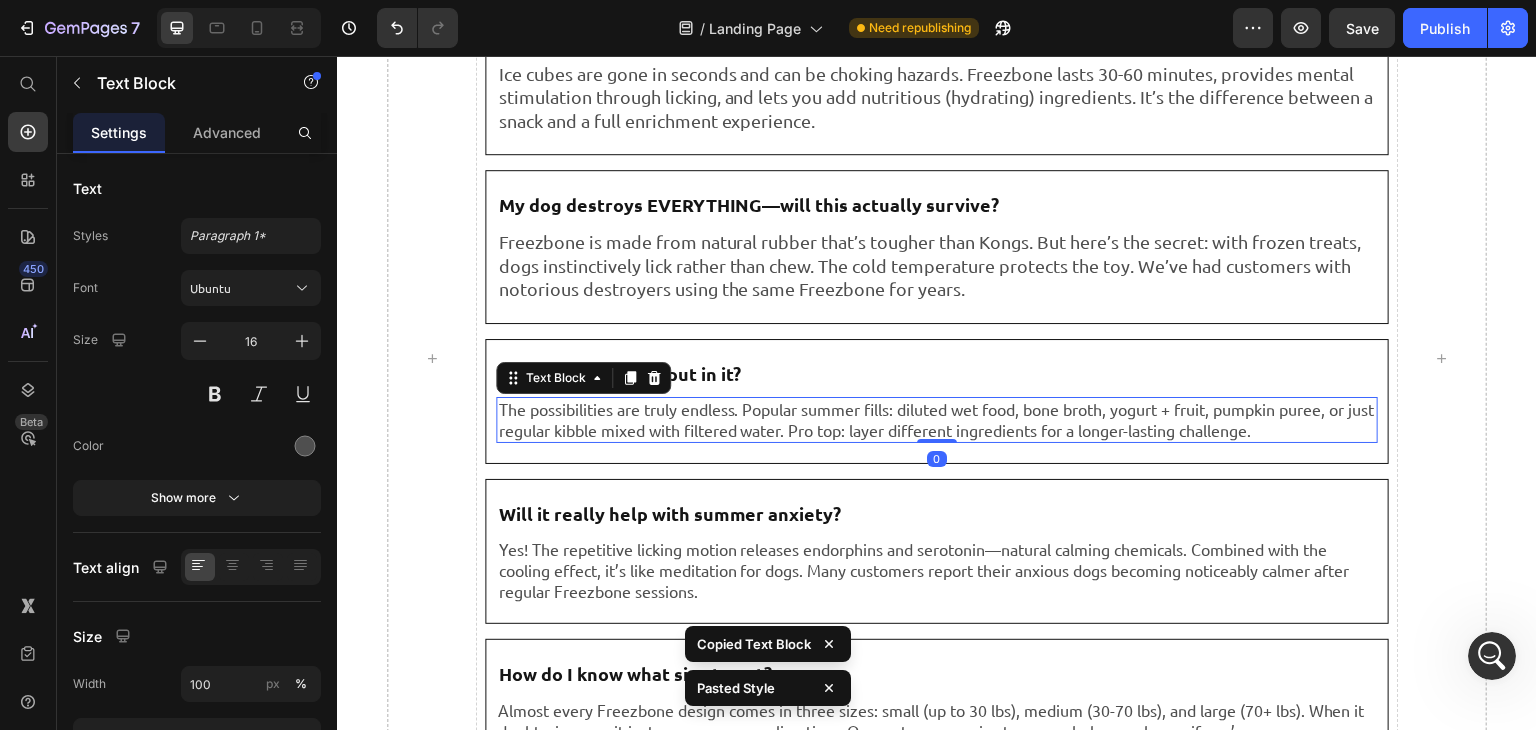 type on "18" 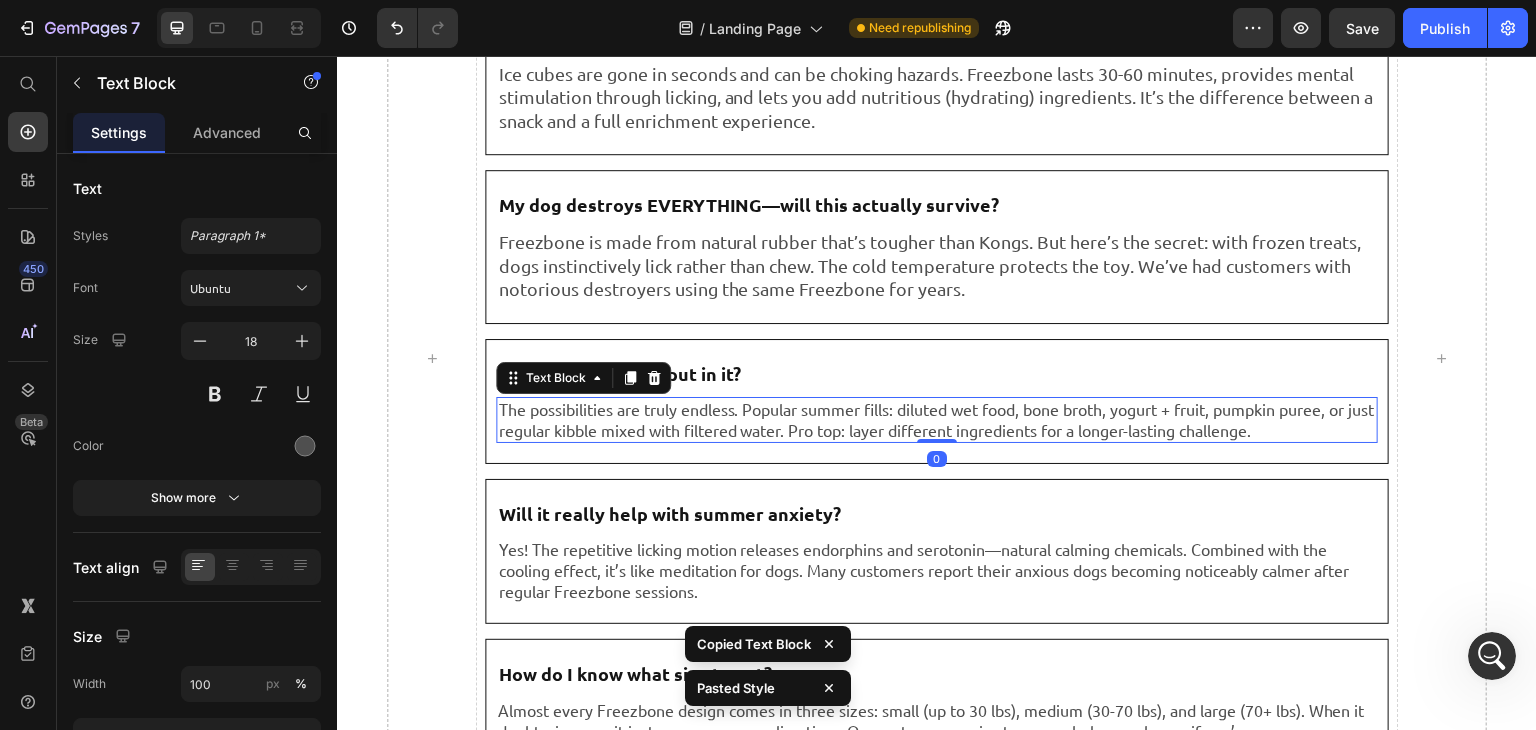 scroll, scrollTop: 8049, scrollLeft: 0, axis: vertical 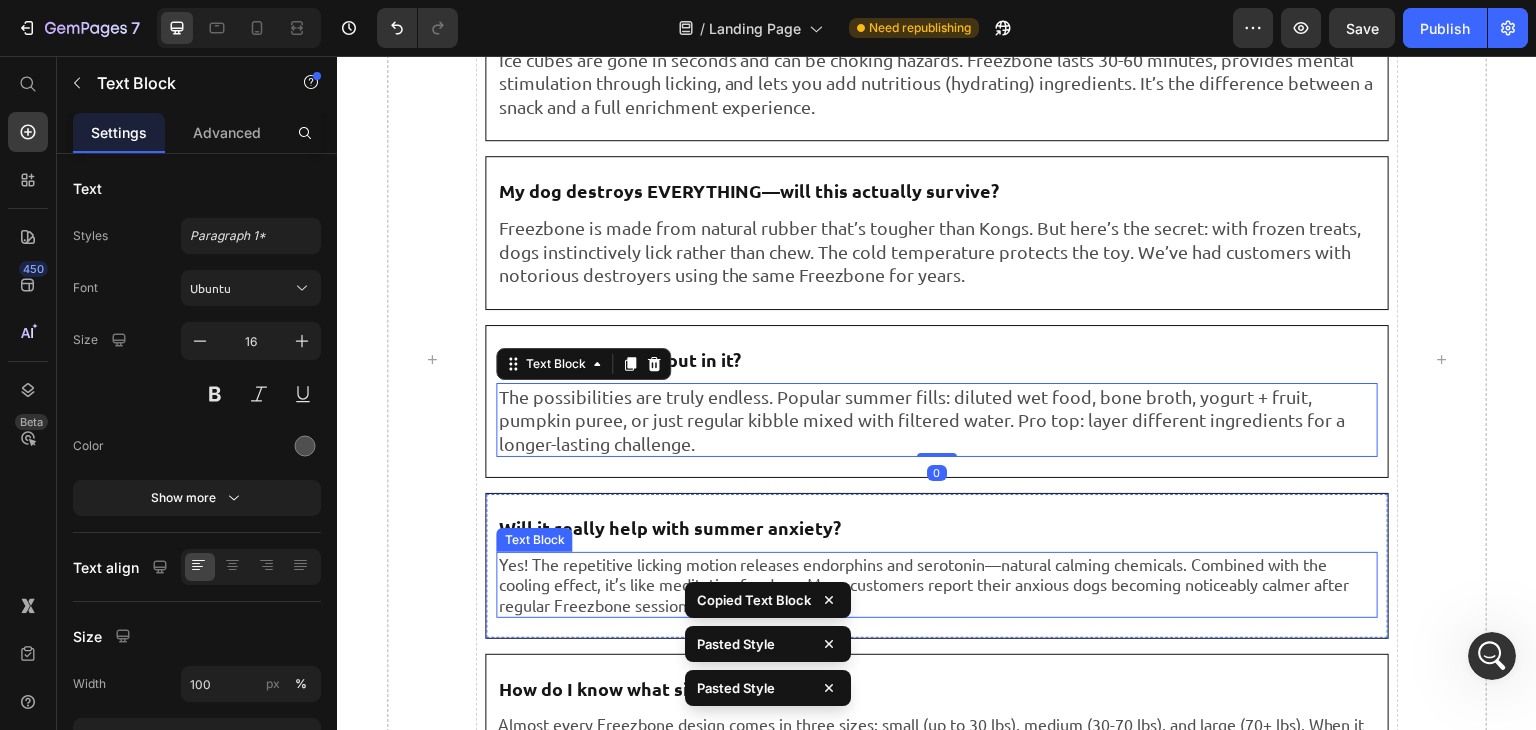 click on "Yes! The repetitive licking motion releases endorphins and serotonin—natural calming chemicals. Combined with the cooling effect, it’s like meditation for dogs. Many customers report their anxious dogs becoming noticeably calmer after regular Freezbone sessions." at bounding box center (936, 585) 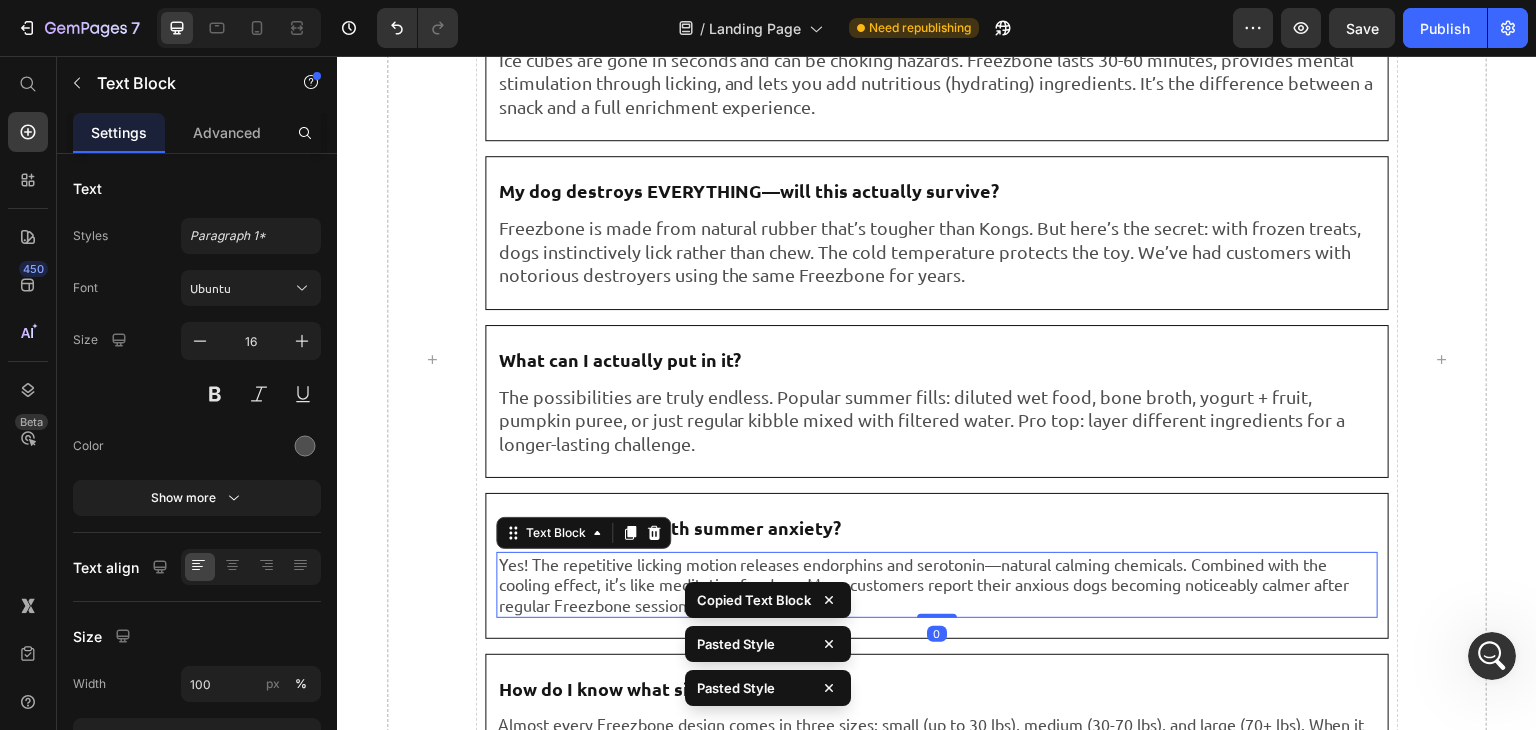 type on "18" 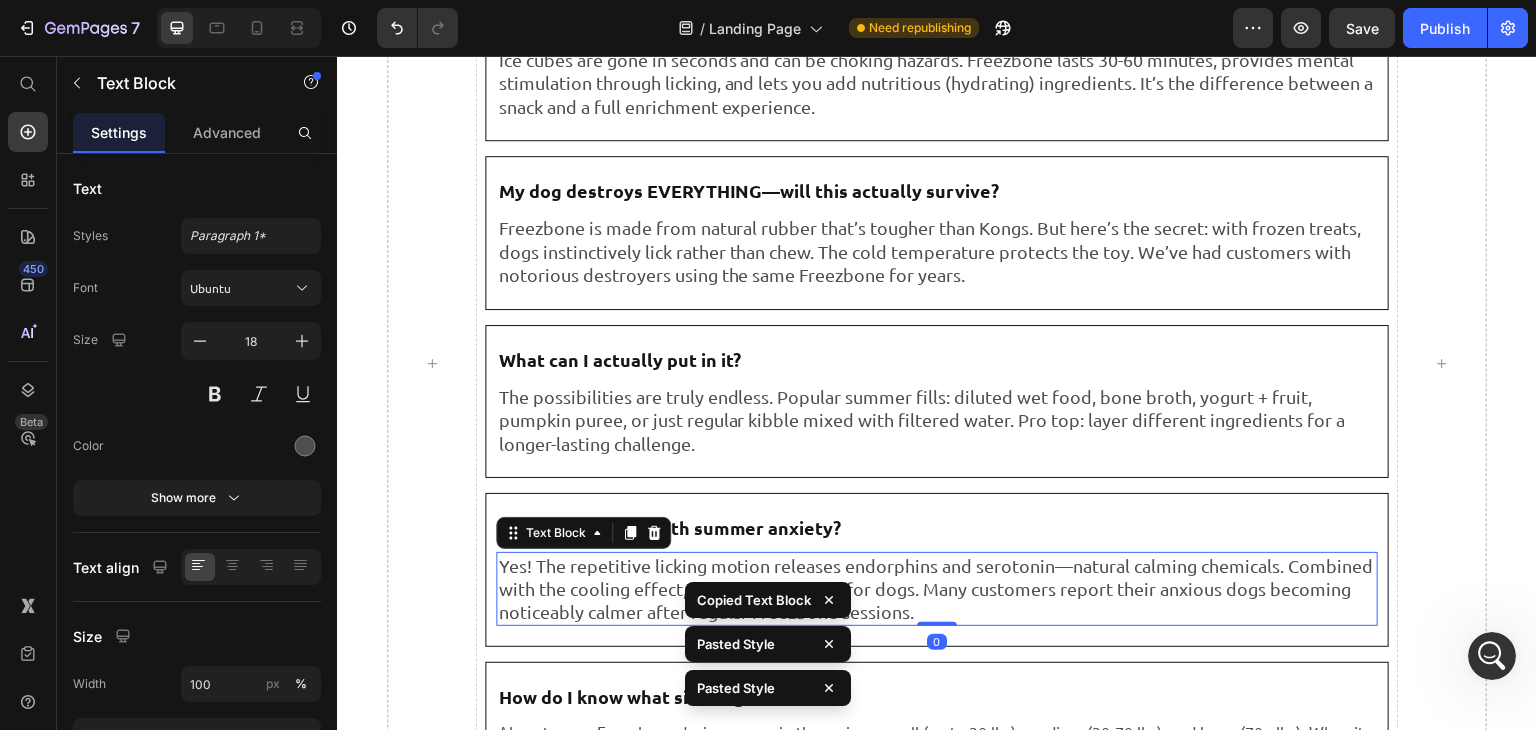 scroll, scrollTop: 8053, scrollLeft: 0, axis: vertical 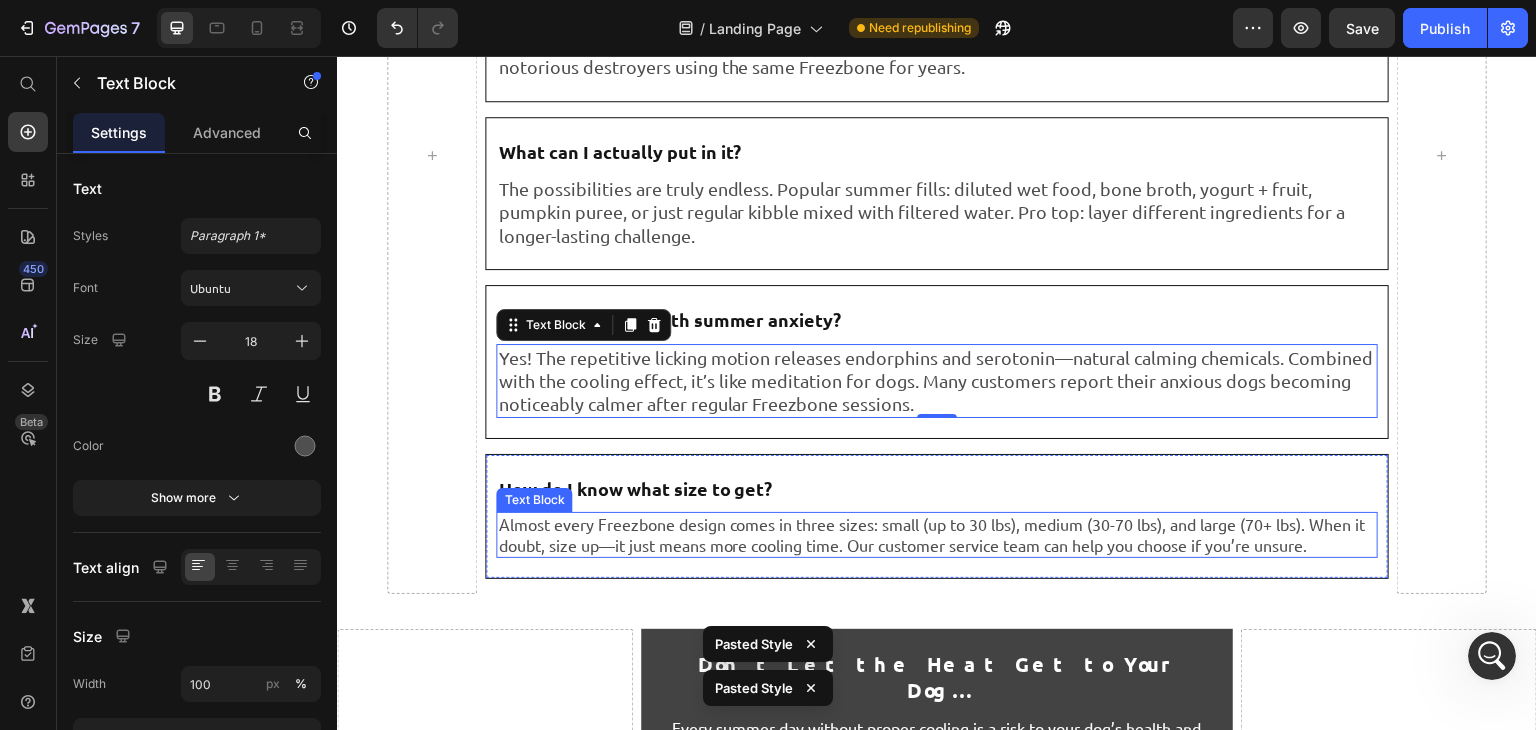 click on "Almost every Freezbone design comes in three sizes: small (up to 30 lbs), medium (30-70 lbs), and large (70+ lbs). When it doubt, size up—it just means more cooling time. Our customer service team can help you choose if you’re unsure." at bounding box center [936, 535] 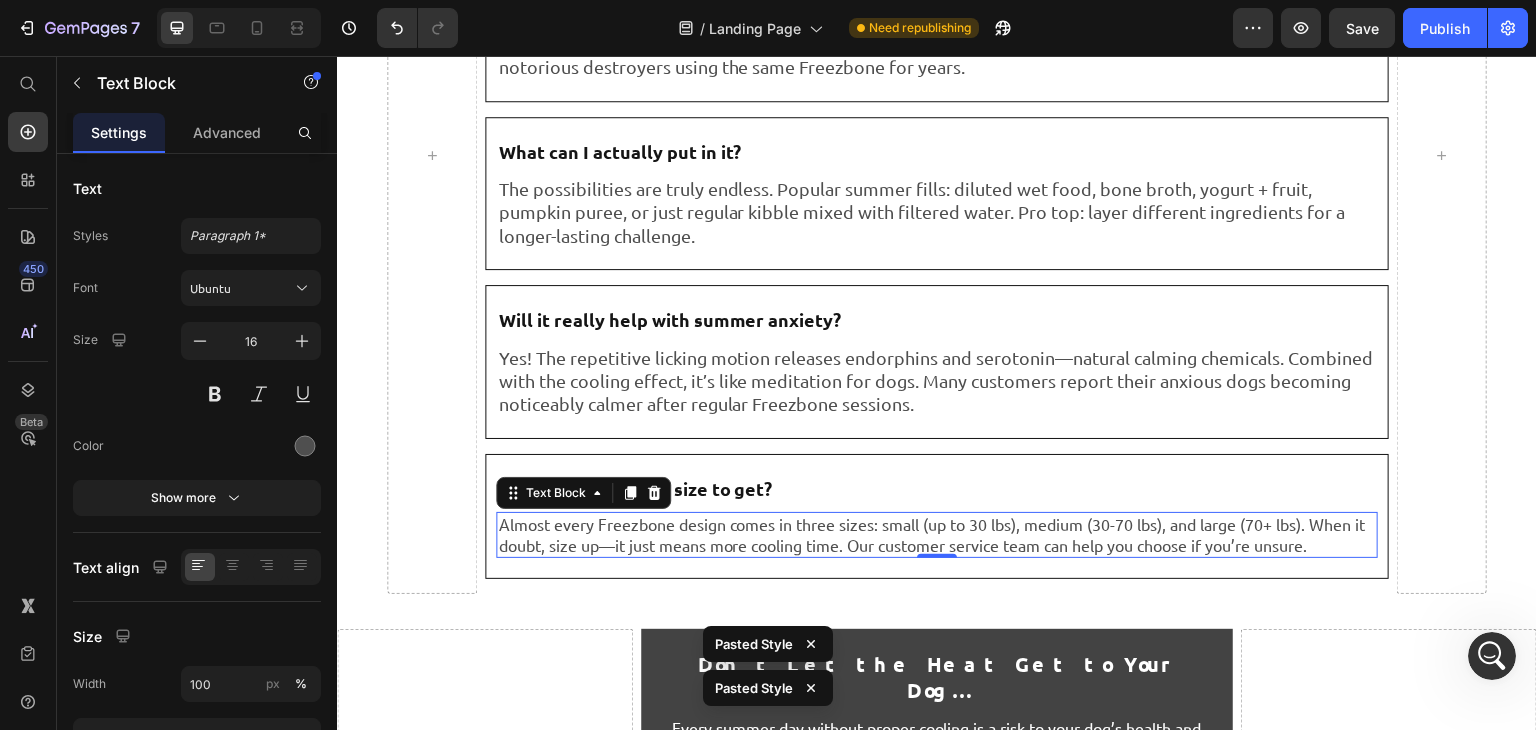 type on "18" 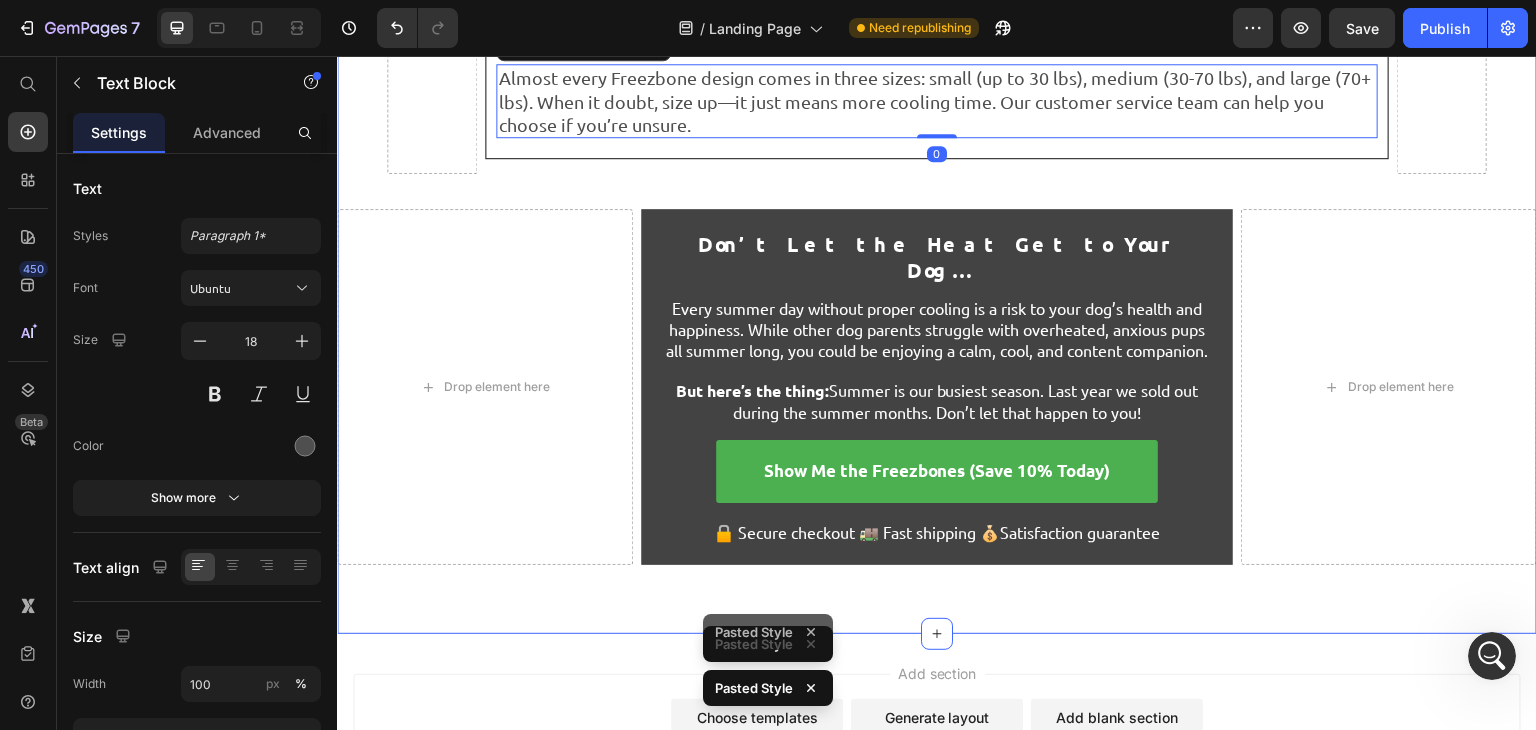 scroll, scrollTop: 8720, scrollLeft: 0, axis: vertical 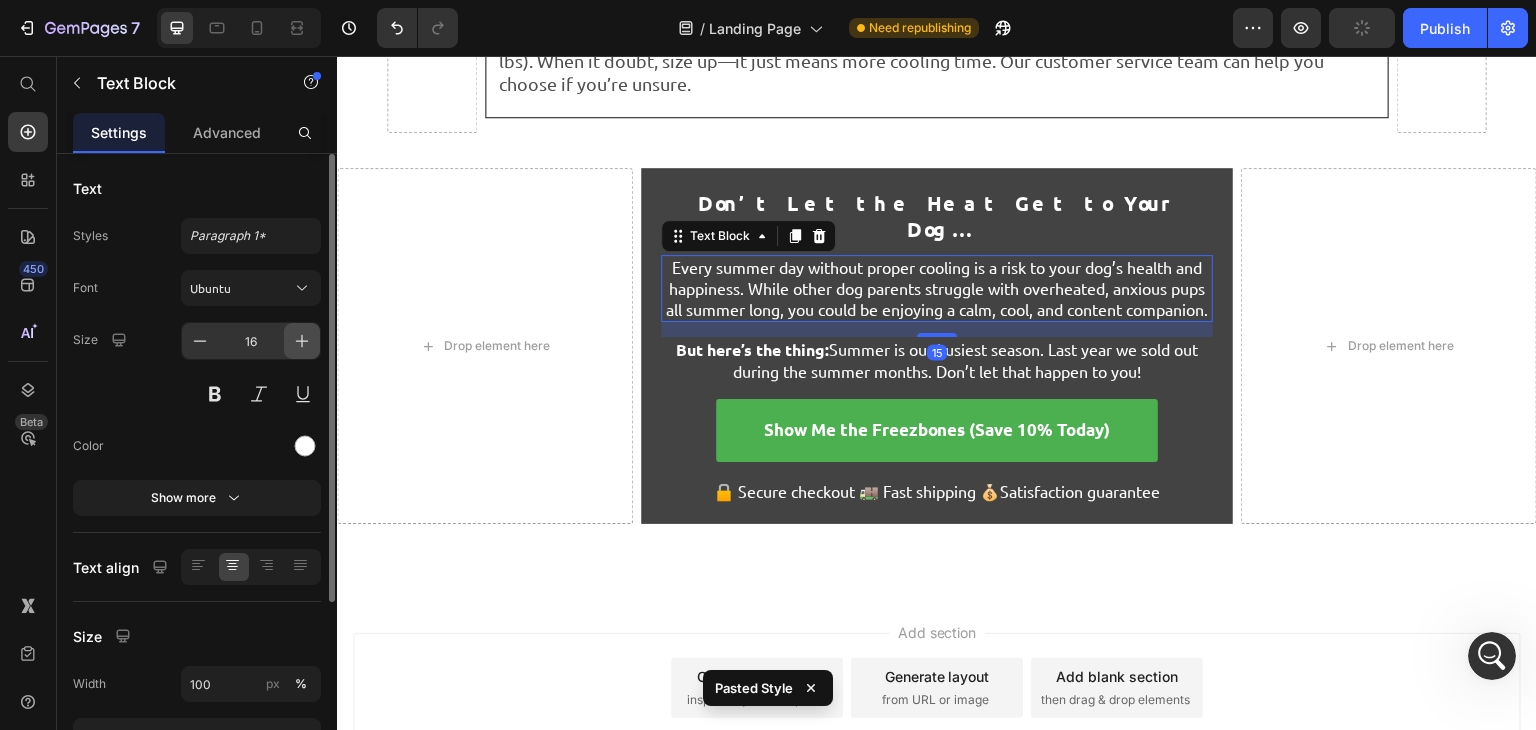 click 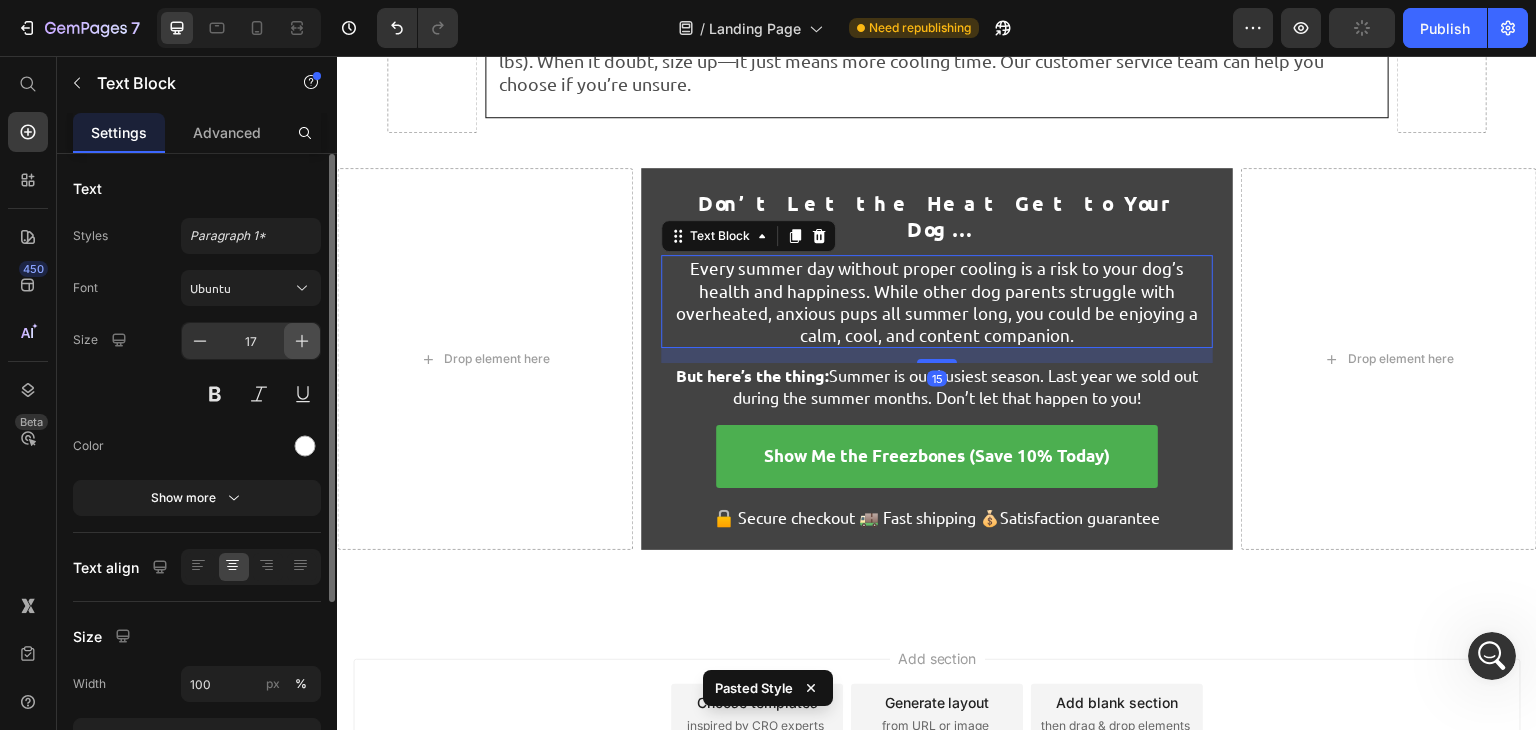 click 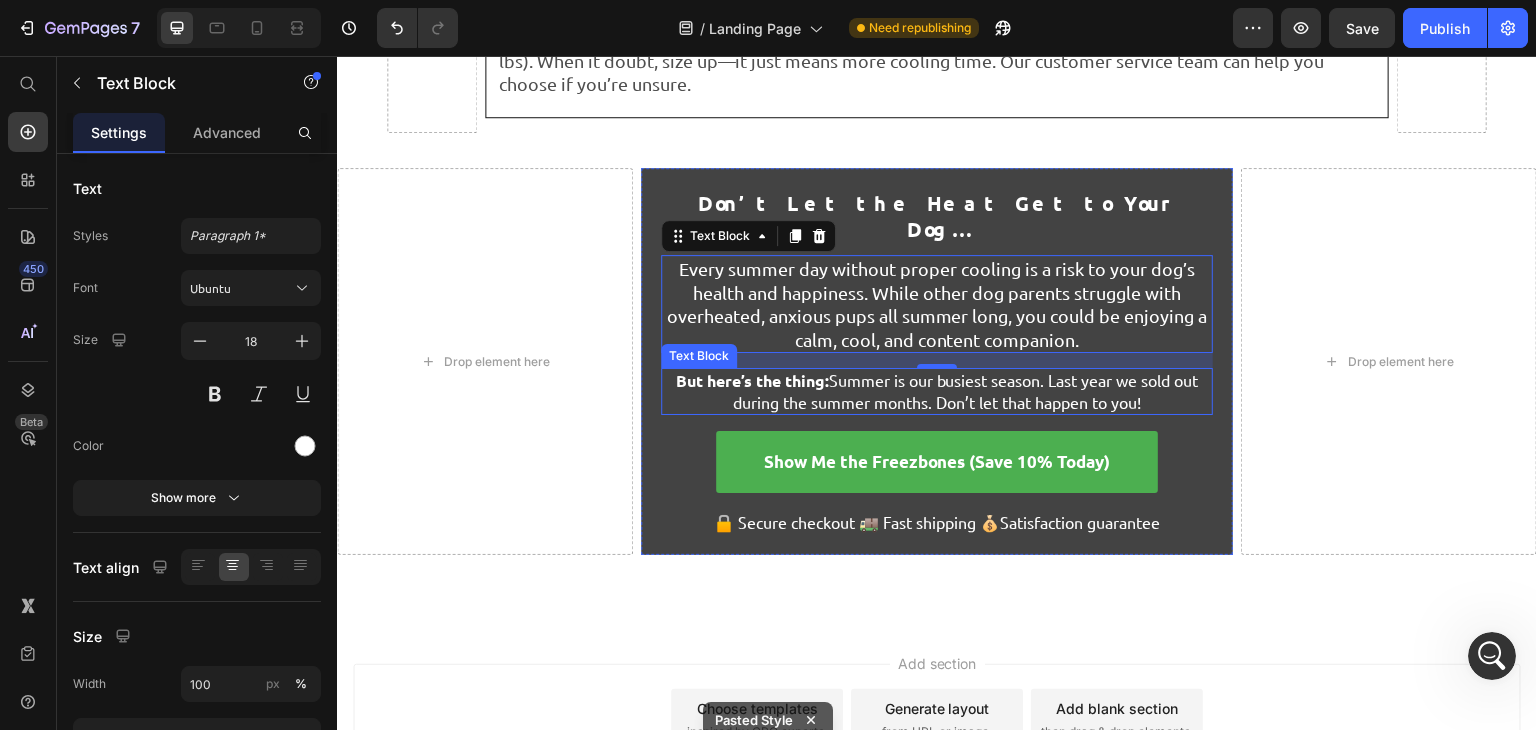 click on "But here’s the thing:  Summer is our busiest season. Last year we sold out during the summer months. Don’t let that happen to you!" at bounding box center [937, 391] 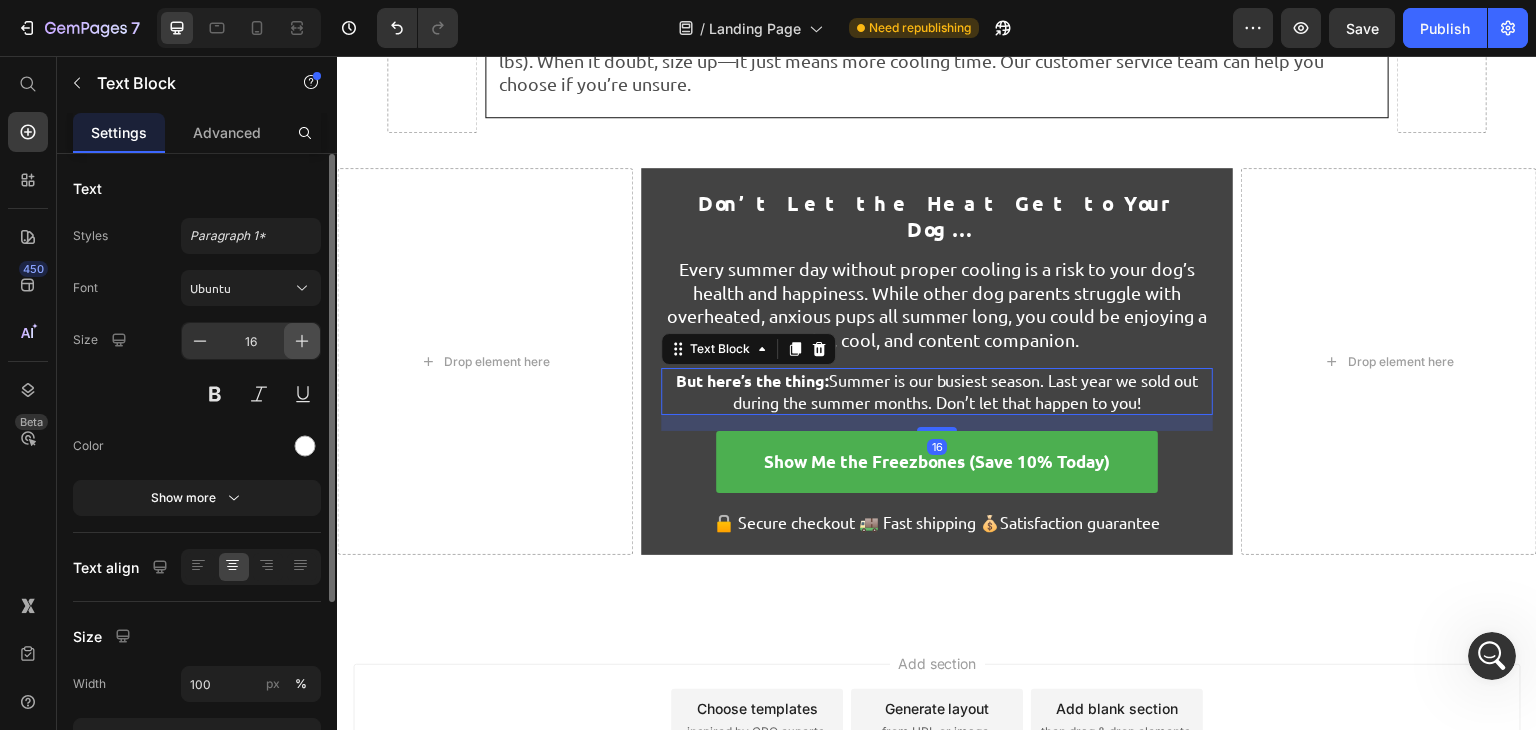 click at bounding box center (302, 341) 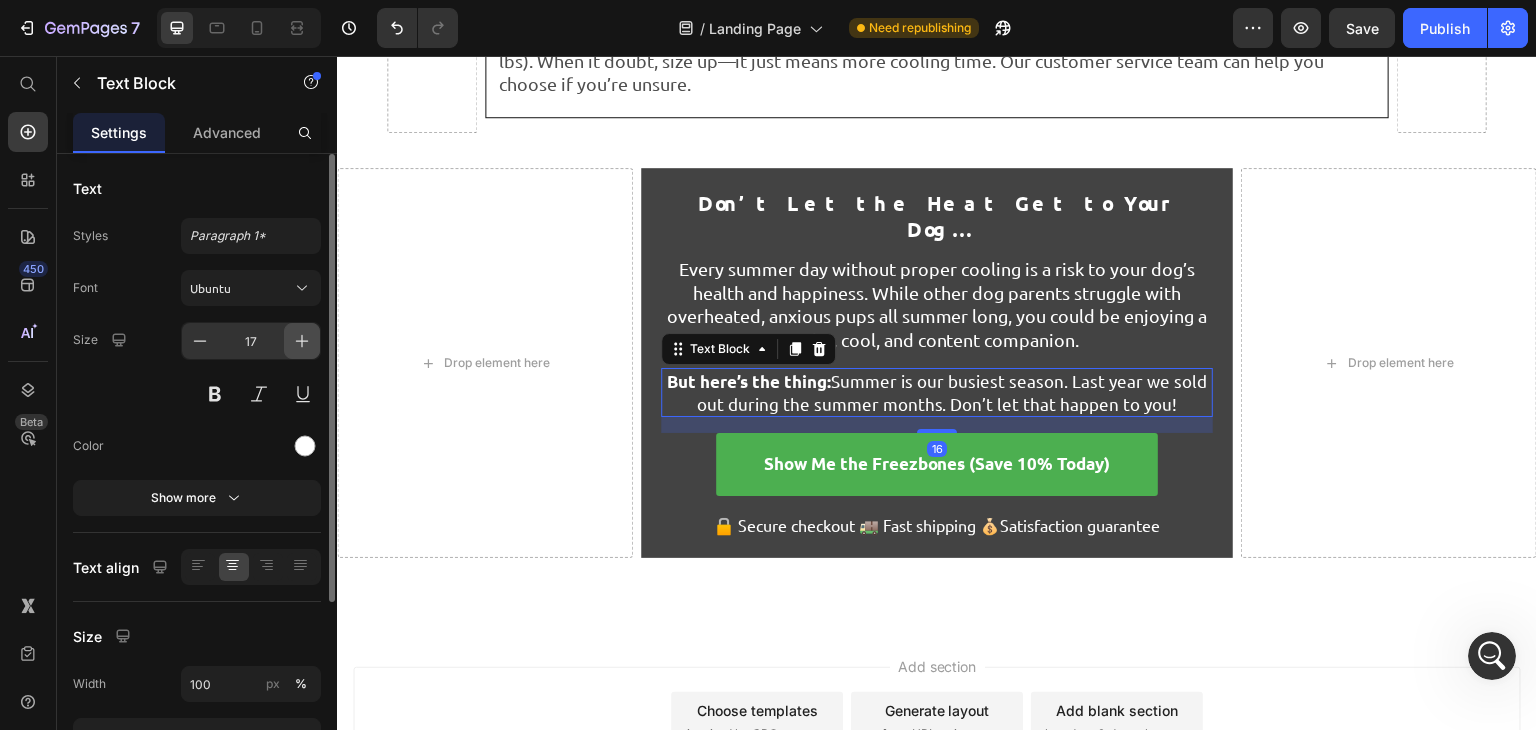 click at bounding box center [302, 341] 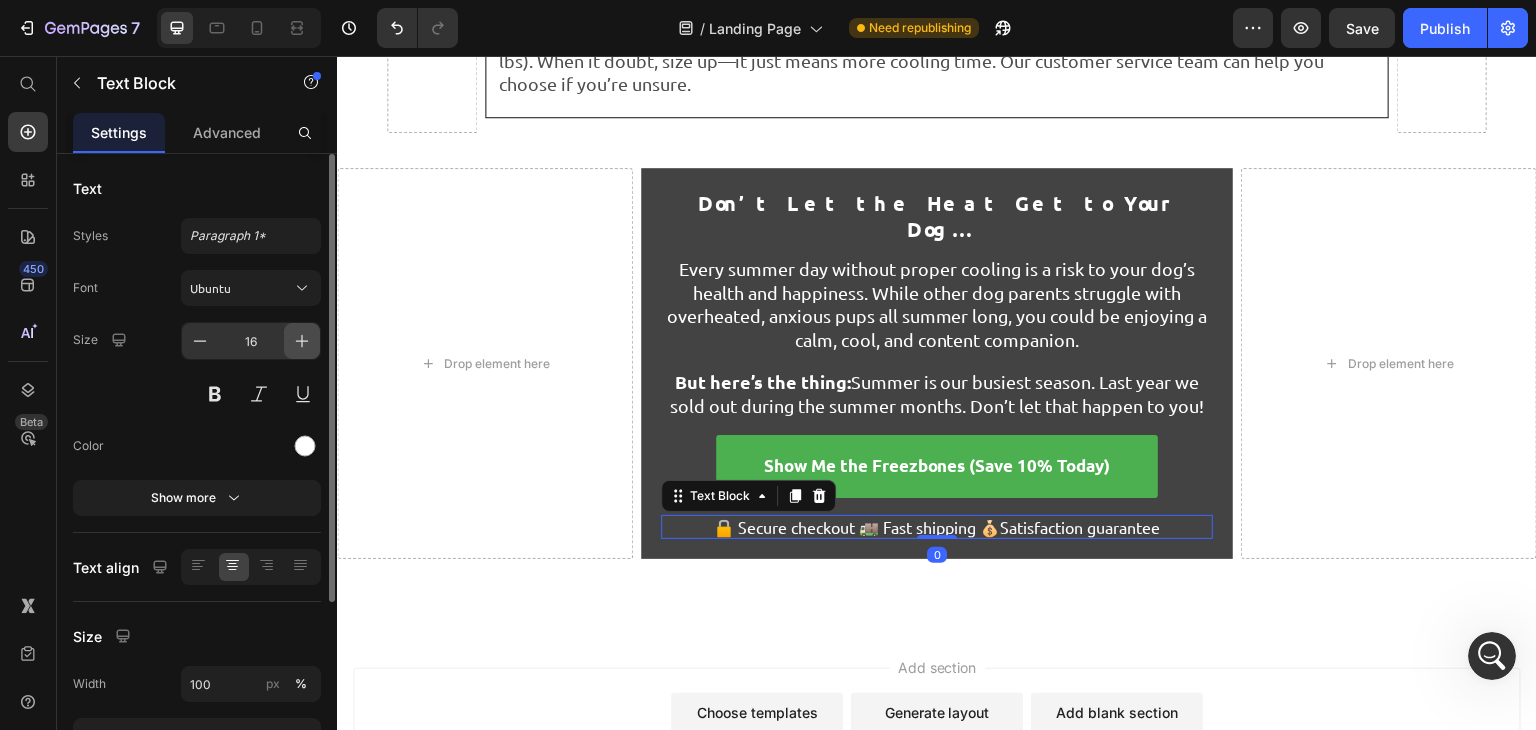 click at bounding box center (302, 341) 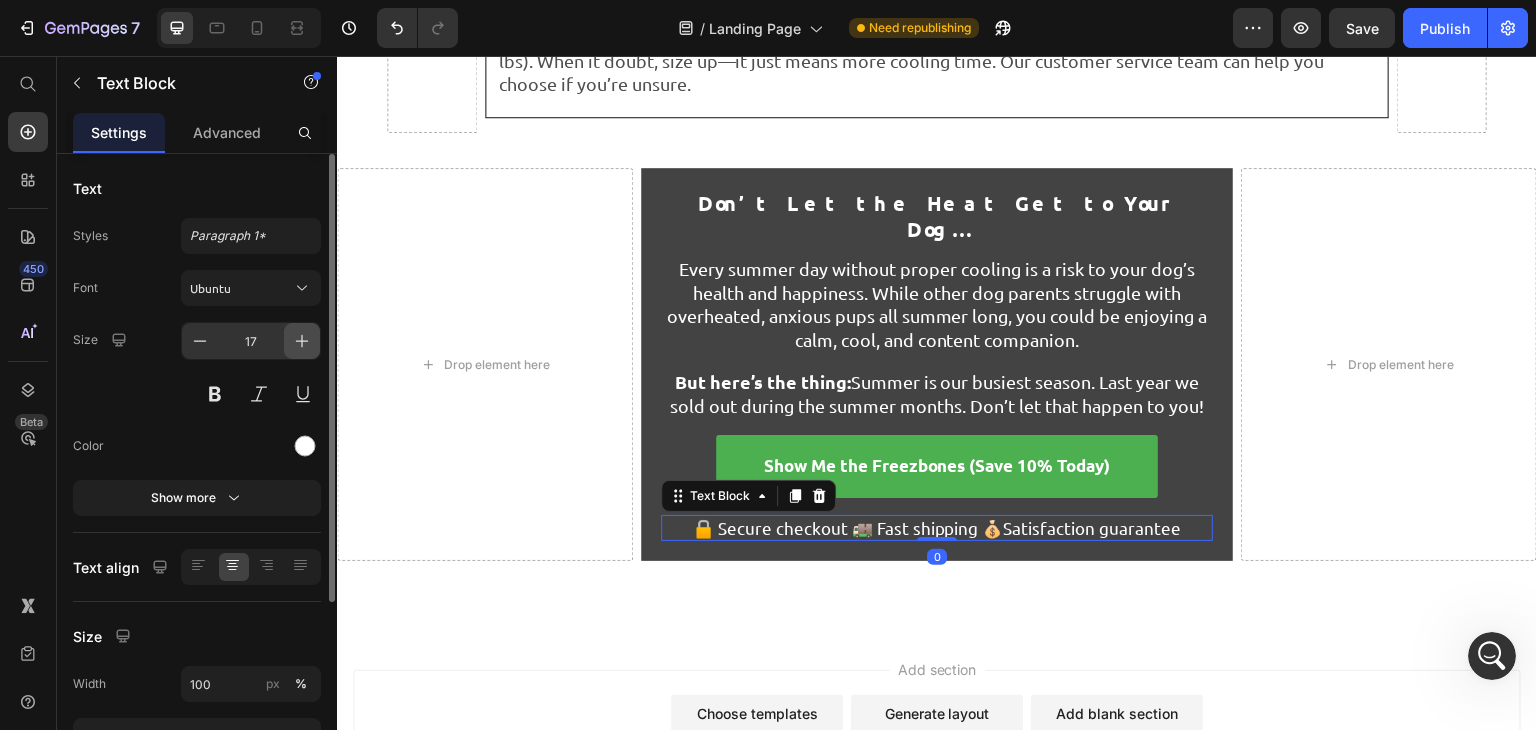 click at bounding box center [302, 341] 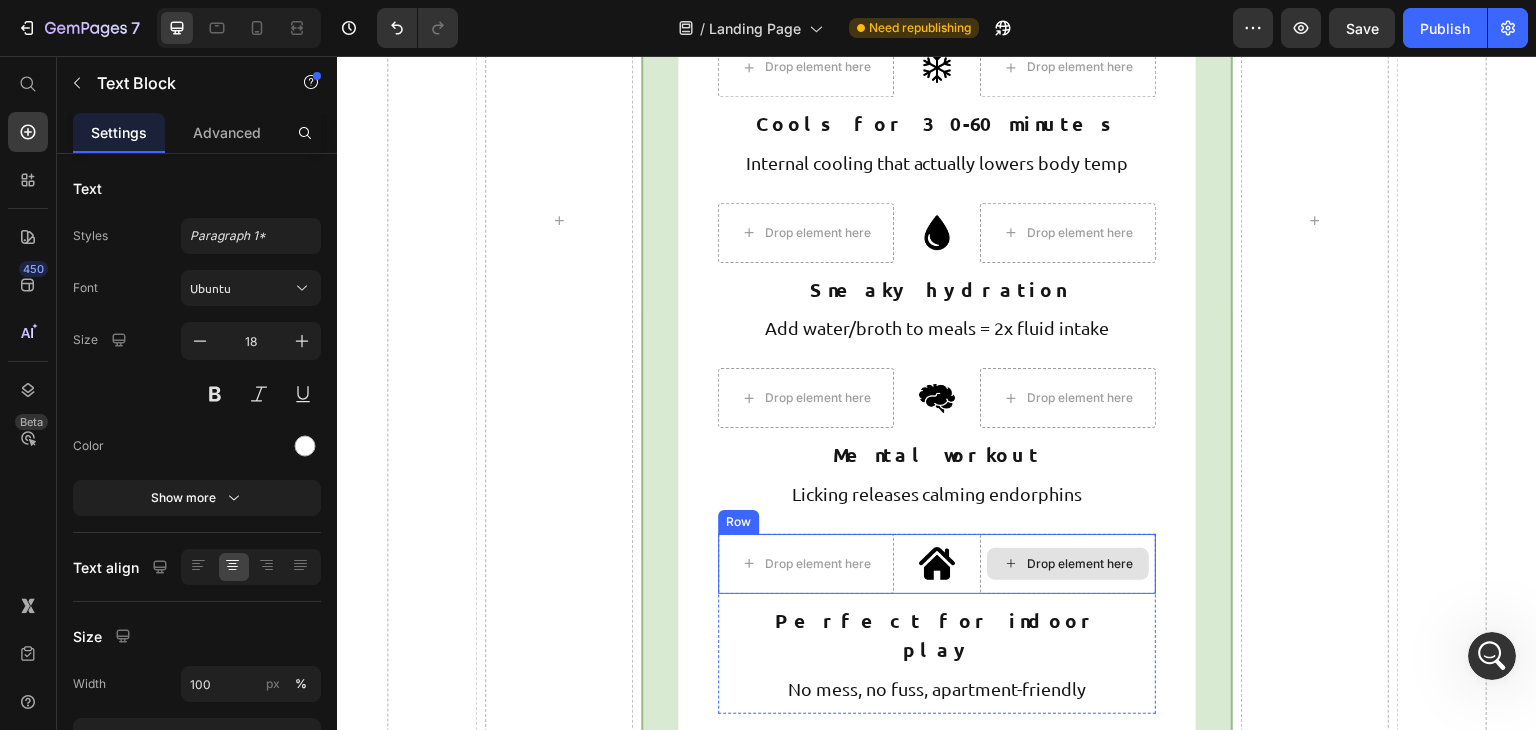 scroll, scrollTop: 5900, scrollLeft: 0, axis: vertical 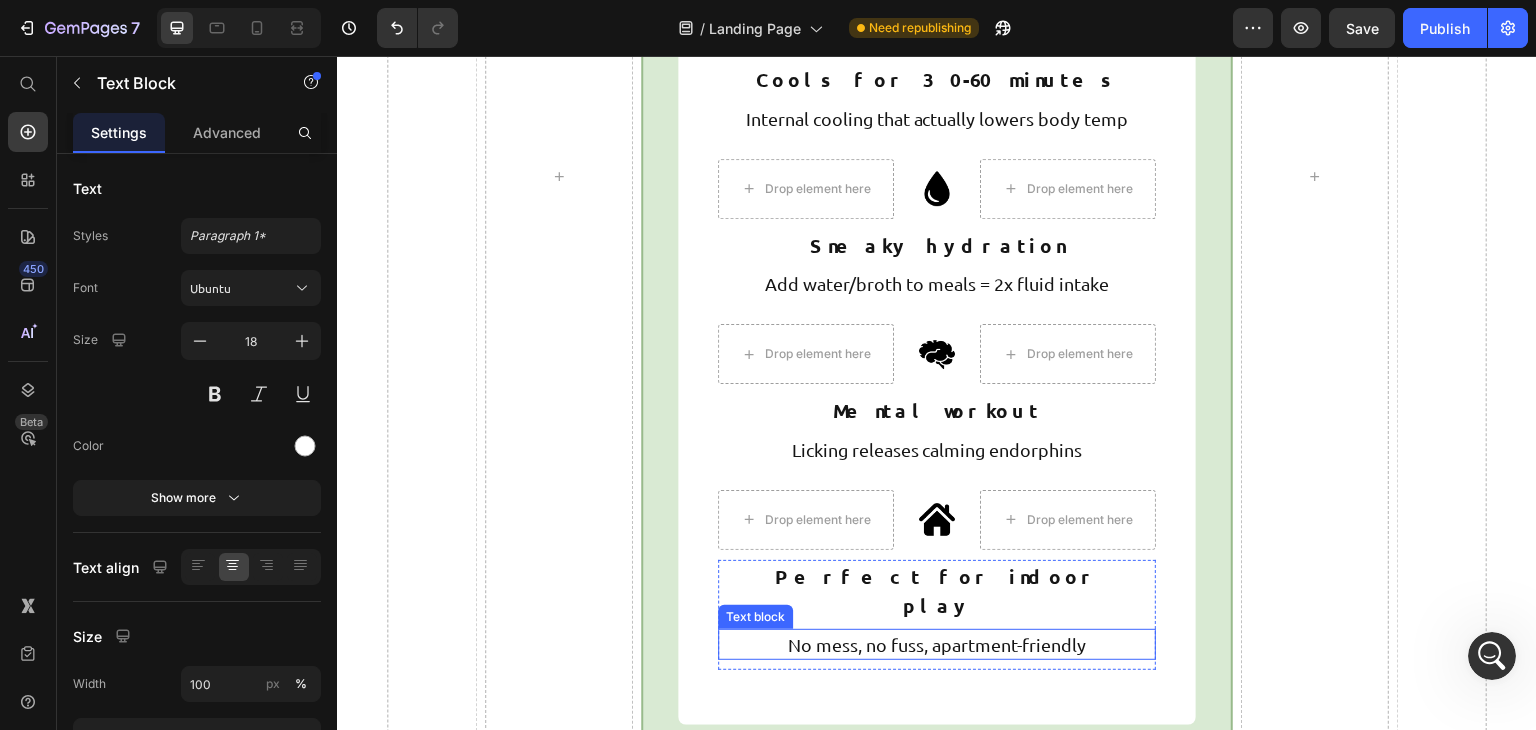 click on "No mess, no fuss, apartment-friendly" at bounding box center (937, 644) 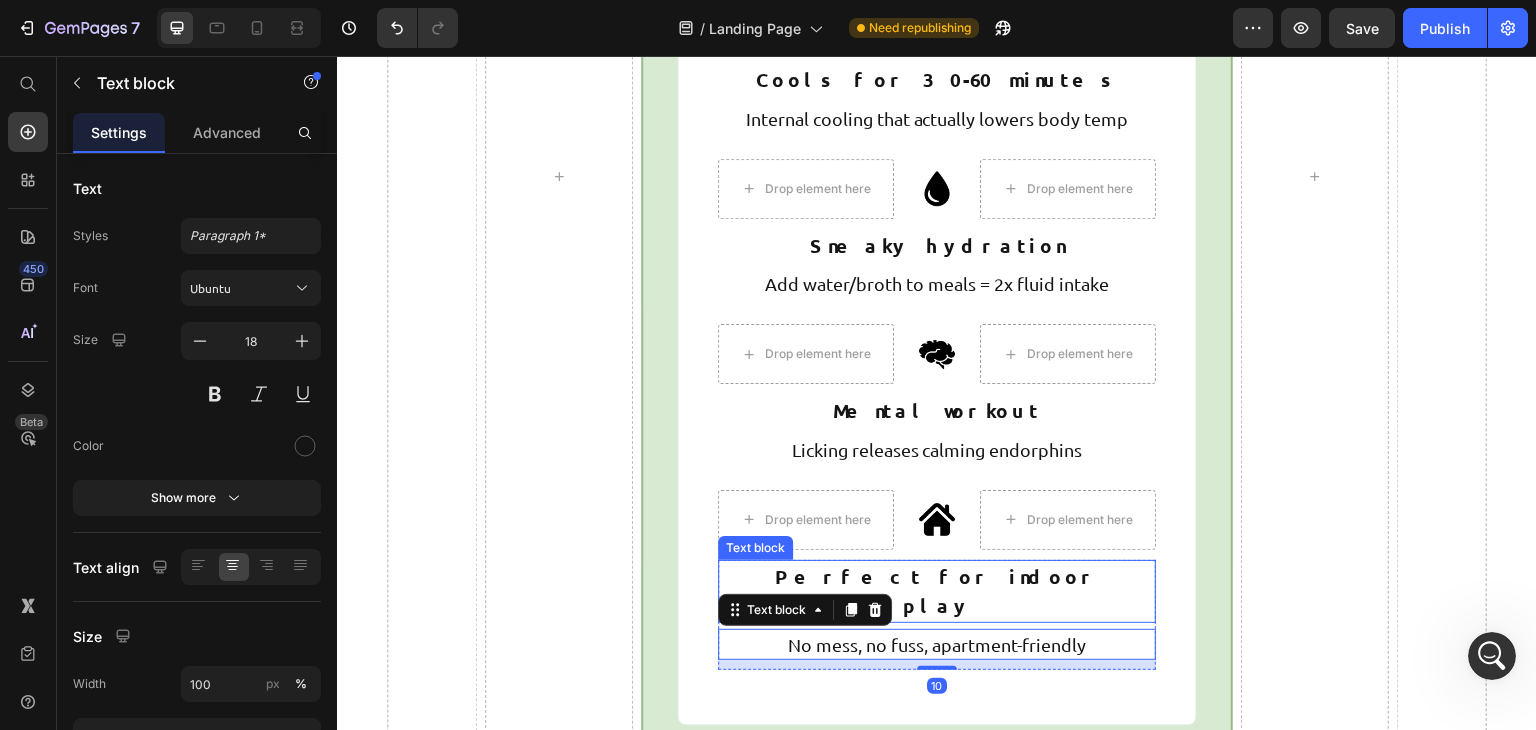click on "Perfect for indoor play" at bounding box center (937, 591) 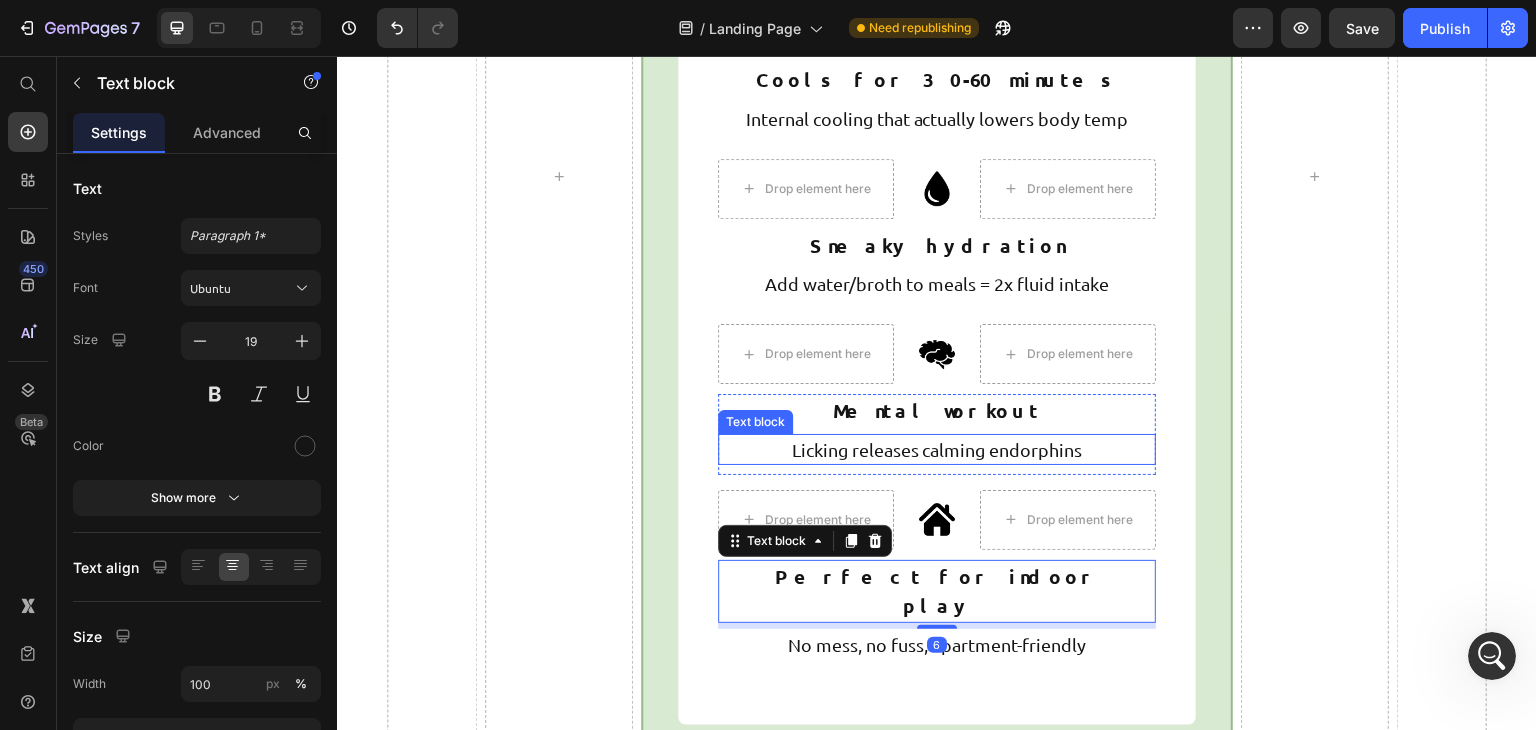 click on "Licking releases calming endorphins" at bounding box center (937, 449) 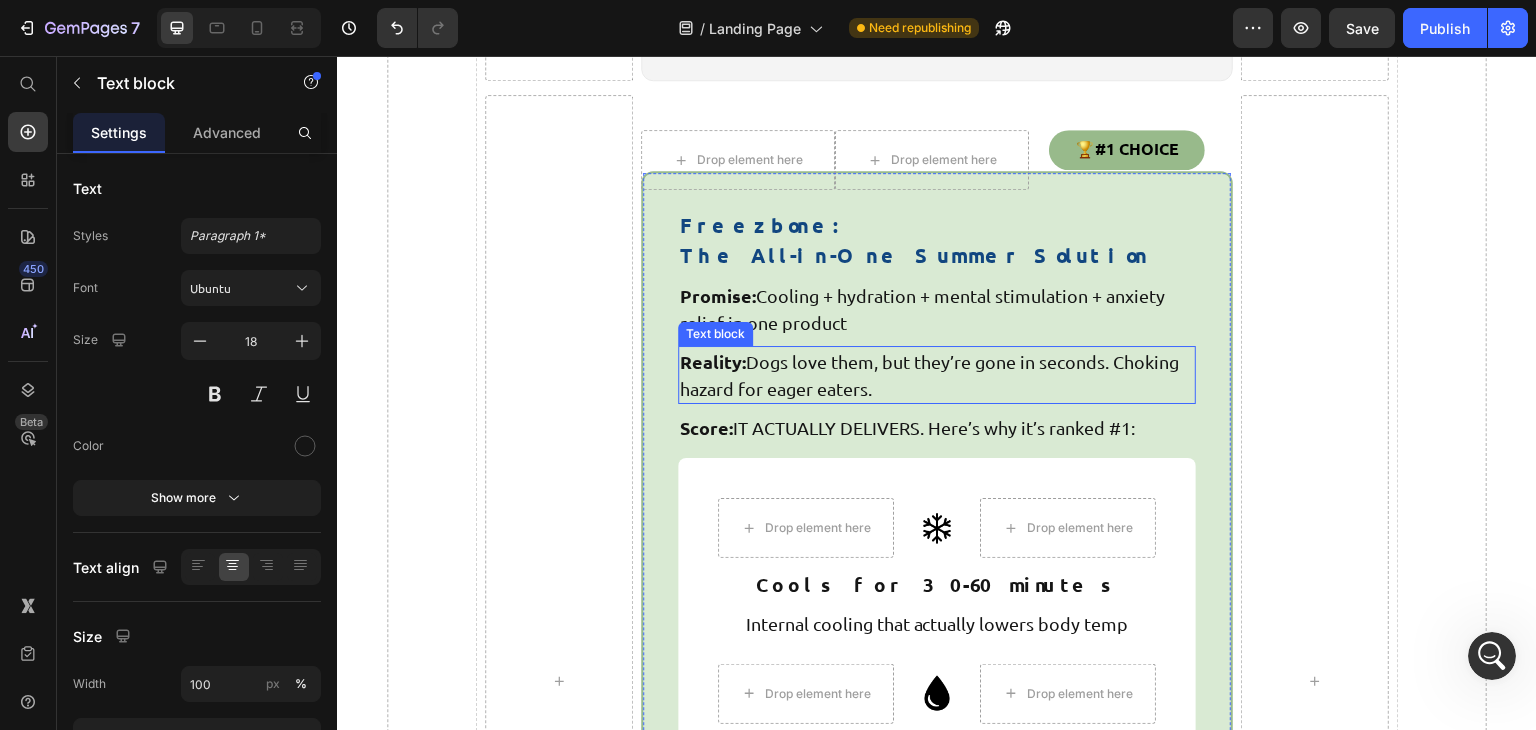 scroll, scrollTop: 5386, scrollLeft: 0, axis: vertical 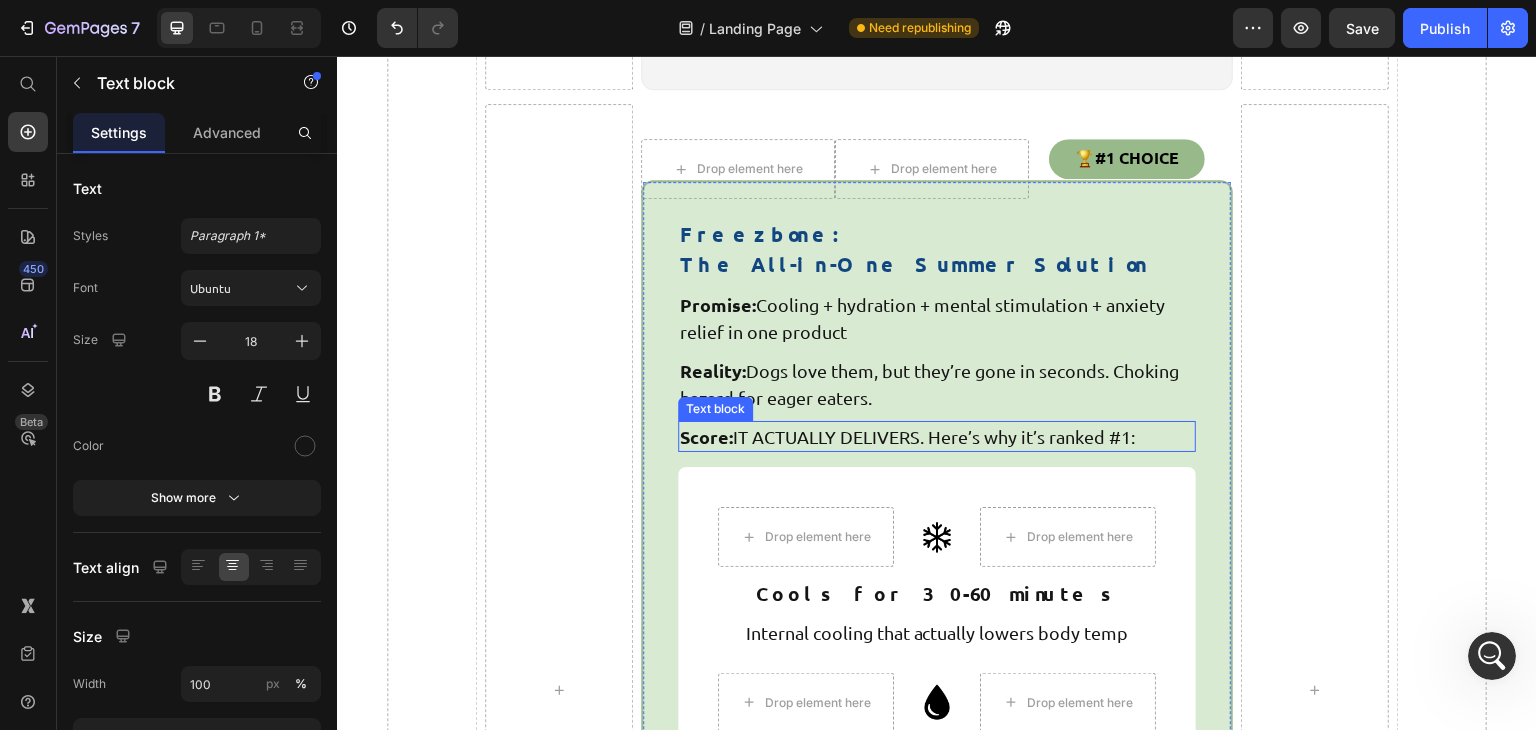 click on "Score:  IT ACTUALLY DELIVERS. Here’s why it’s ranked #1:" at bounding box center (937, 436) 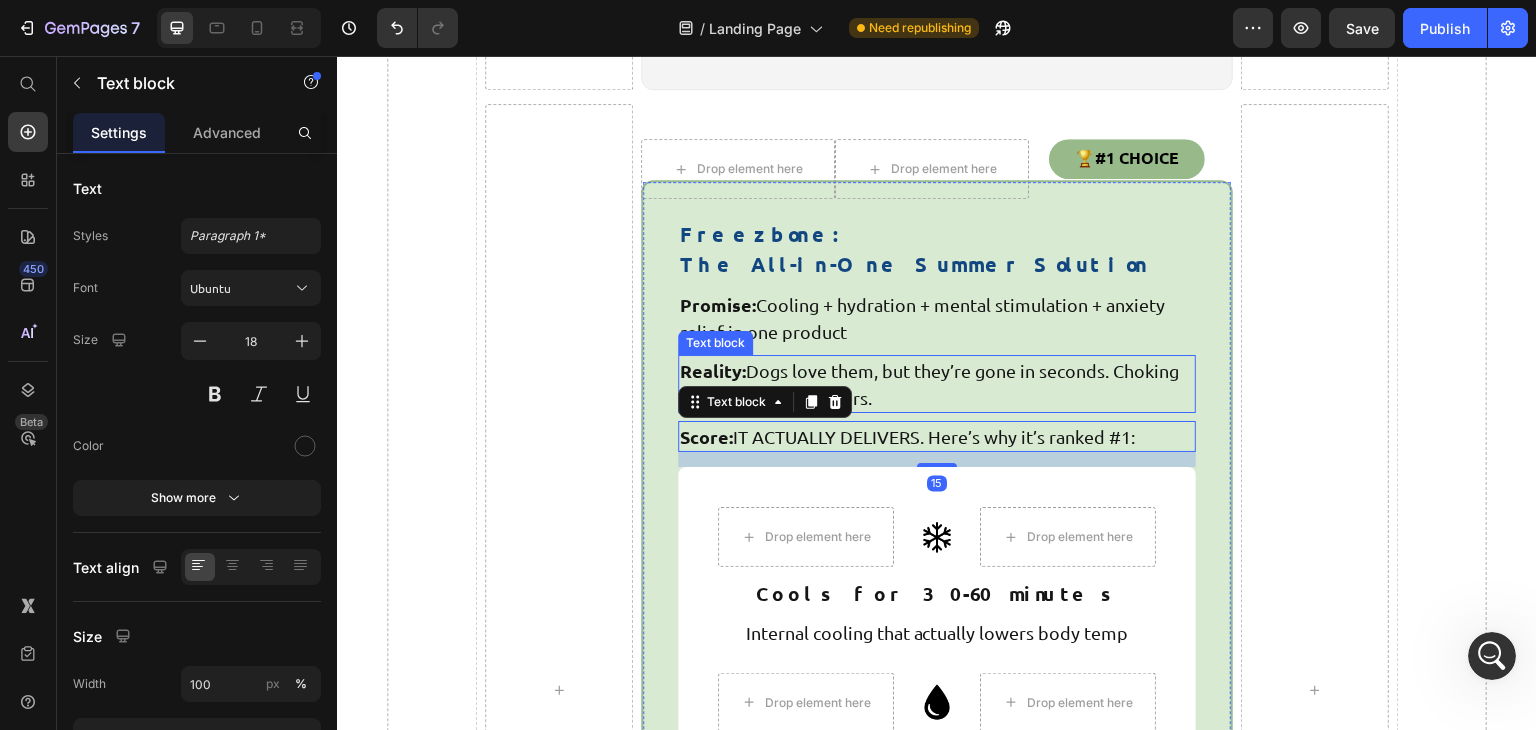 click on "Reality:  Dogs love them, but they’re gone in seconds. Choking hazard for eager eaters." at bounding box center [937, 384] 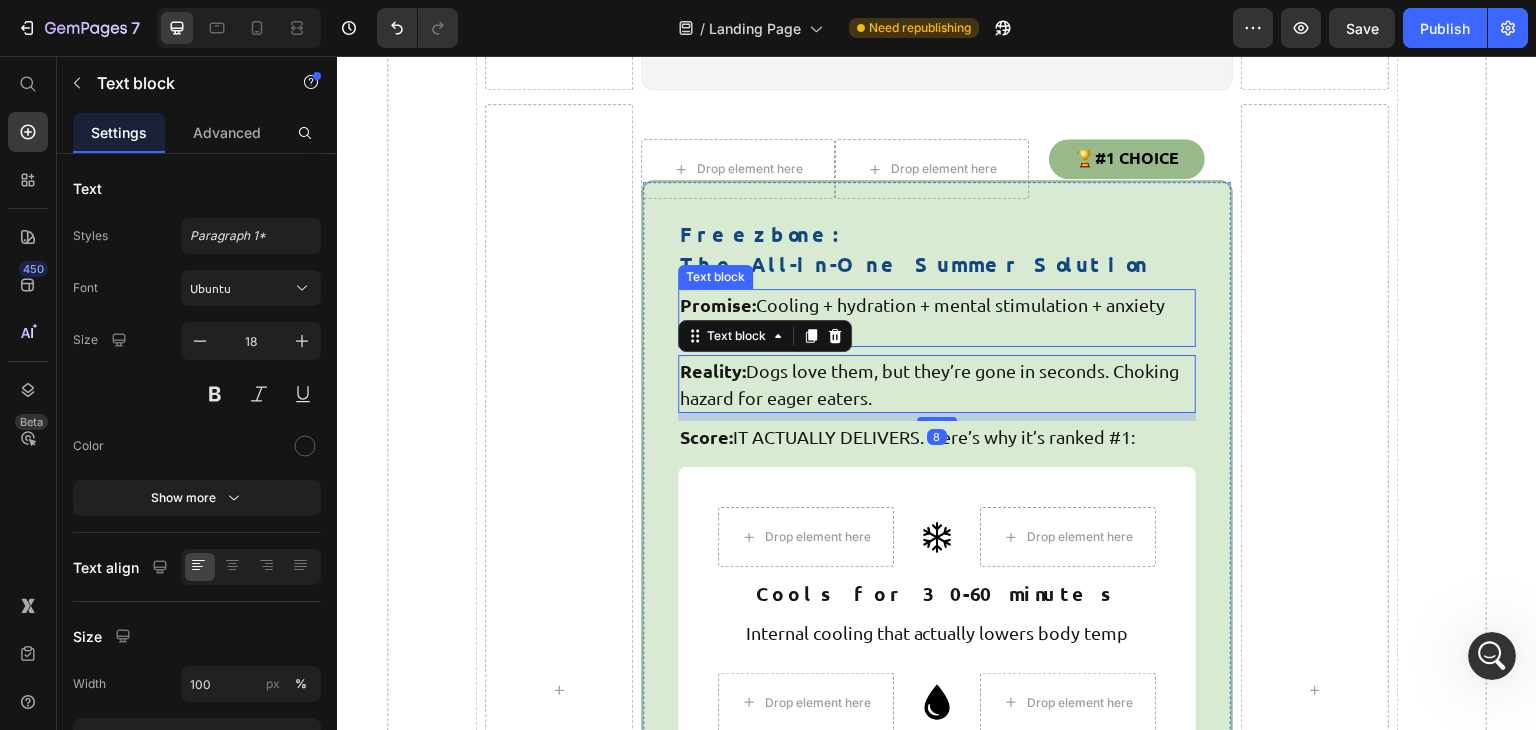 click on "Promise:  Cooling + hydration + mental stimulation + anxiety relief in one product" at bounding box center (937, 318) 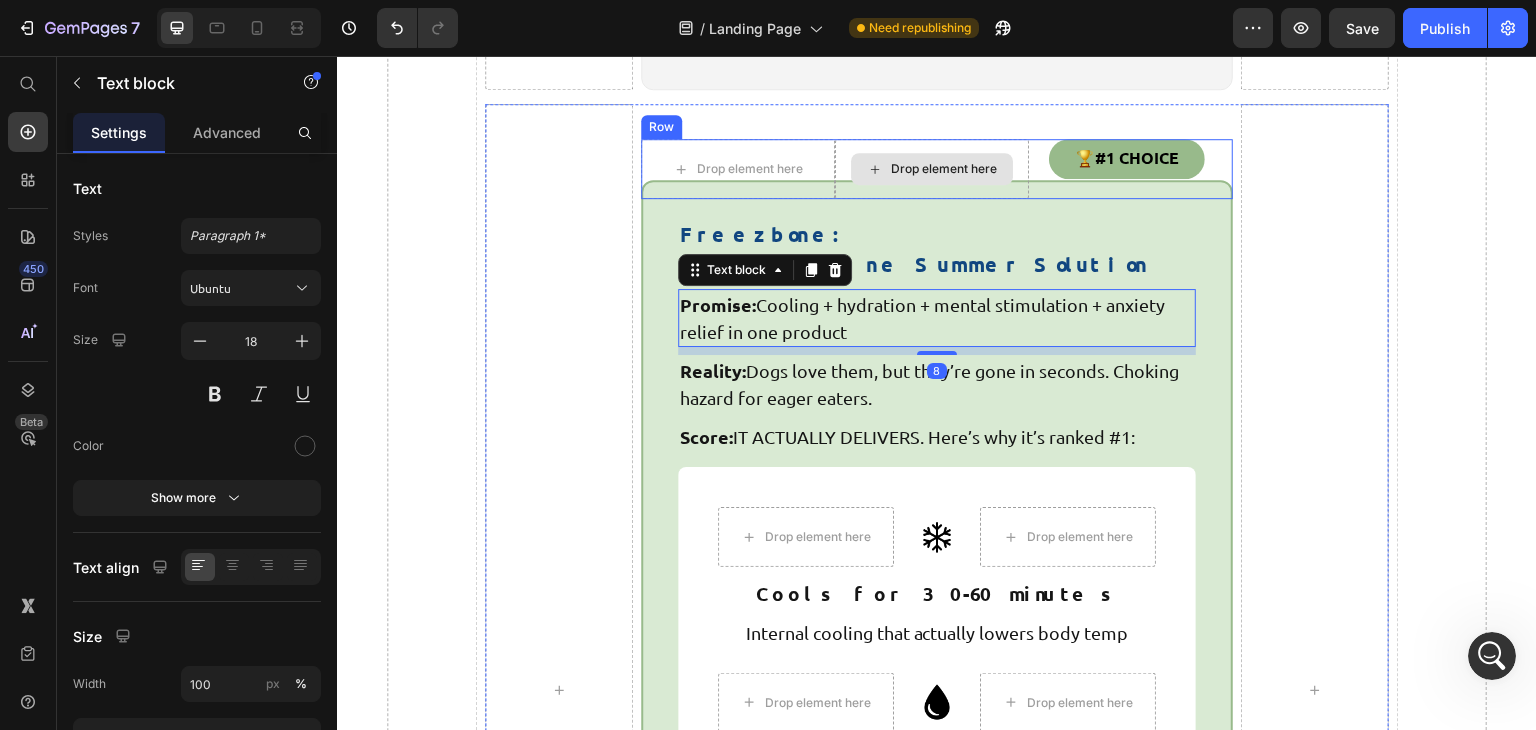 scroll, scrollTop: 5038, scrollLeft: 0, axis: vertical 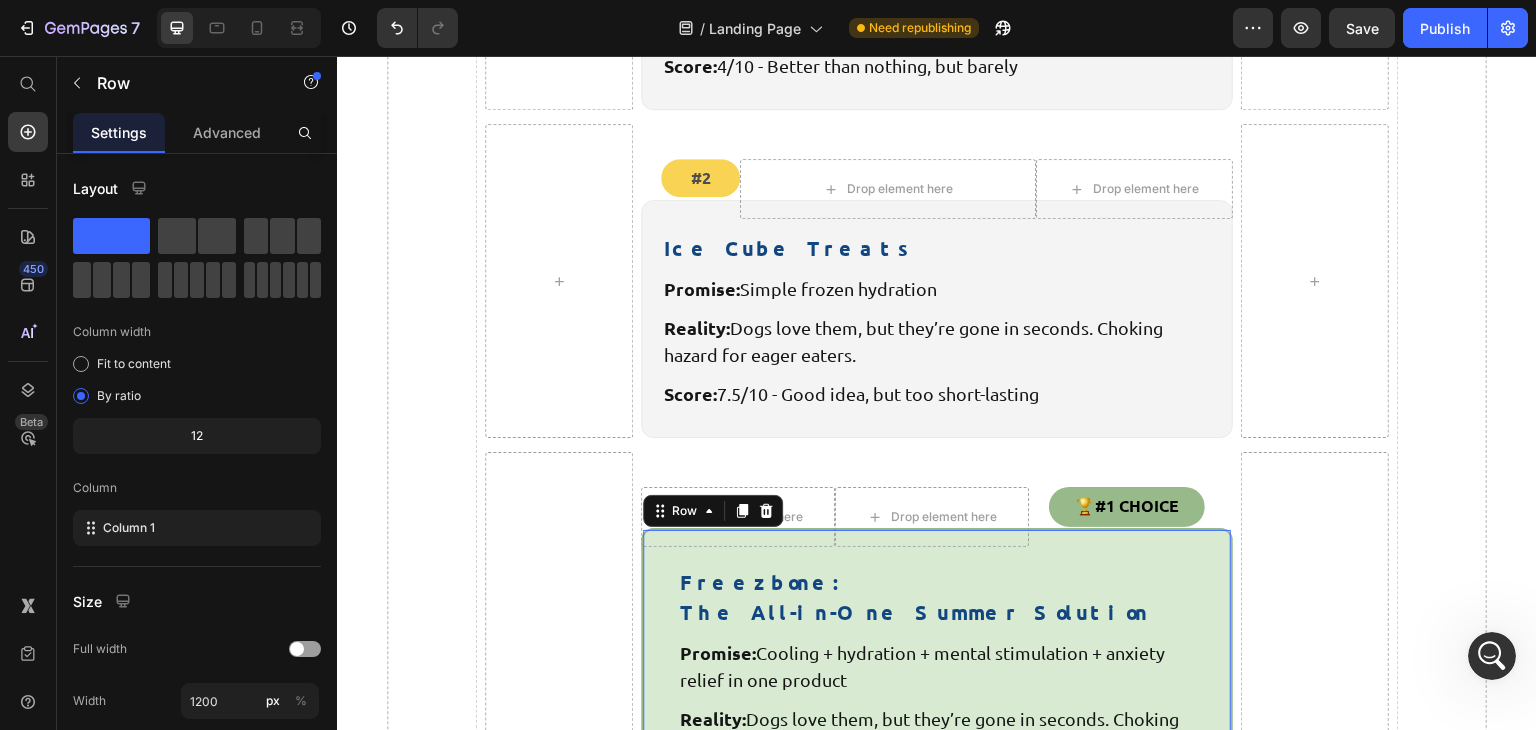 click on "Freezbone:  The All-in-One Summer Solution Heading Promise:  Cooling + hydration + mental stimulation + anxiety relief in one product Text block Reality:  Dogs love them, but they’re gone in seconds. Choking hazard for eager eaters. Text block Score:  IT ACTUALLY DELIVERS. Here’s why it’s ranked #1:  Text block
Drop element here Image
Drop element here Row Cools for 30-60 minutes Text block Internal cooling that actually lowers body temp Text block Row Row
Drop element here Image
Drop element here Row Sneaky hydration Text block  Add water/broth to meals = 2x fluid intake Text block Row Row
Drop element here Image
Drop element here Row Mental workout Text block Licking releases calming endorphins Text block Row Row
Drop element here Image
Drop element here Row Perfect for indoor play  Text block No mess, no fuss, apartment-friendly Text block Row Row Row Row" at bounding box center (937, 1076) 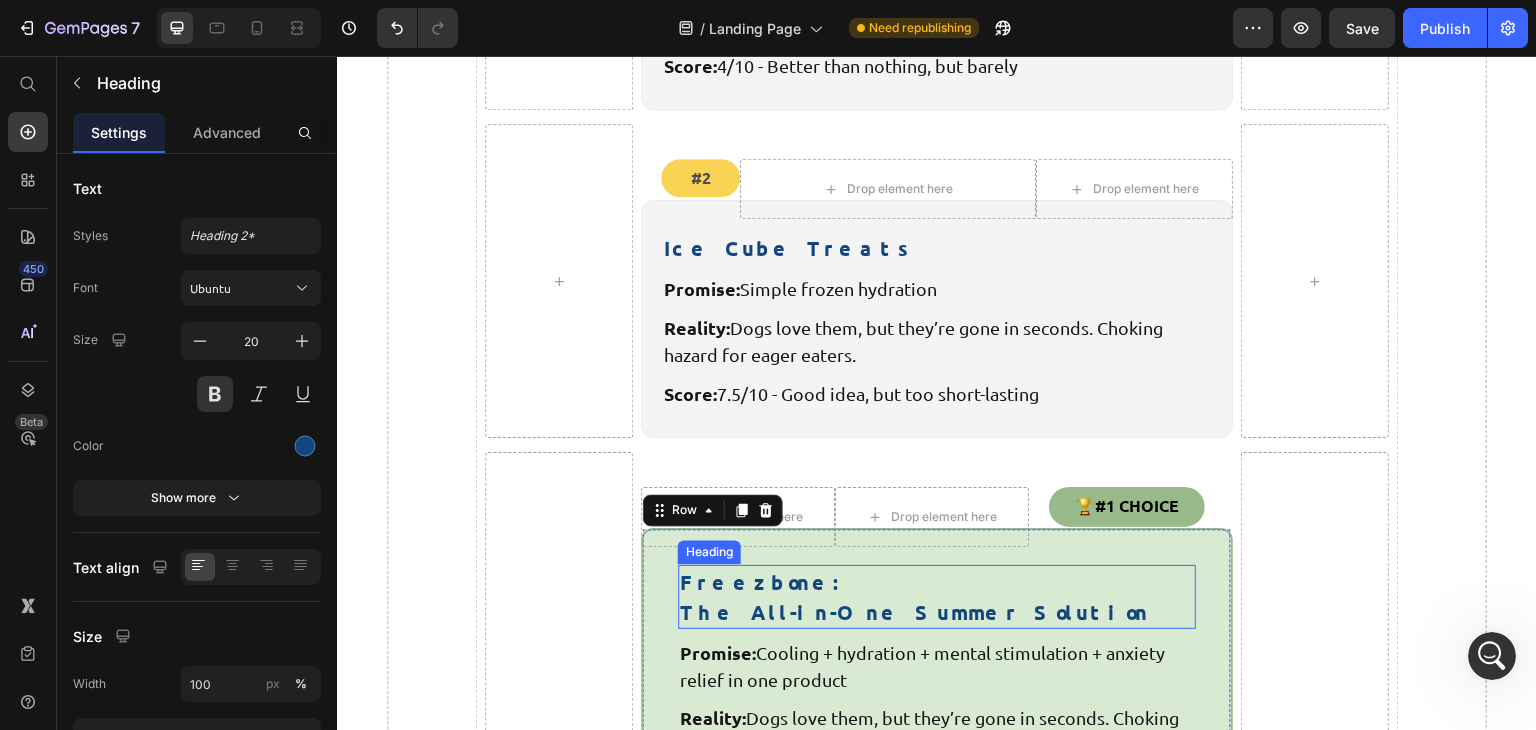 click on "Freezbone:  The All-in-One Summer Solution" at bounding box center [937, 597] 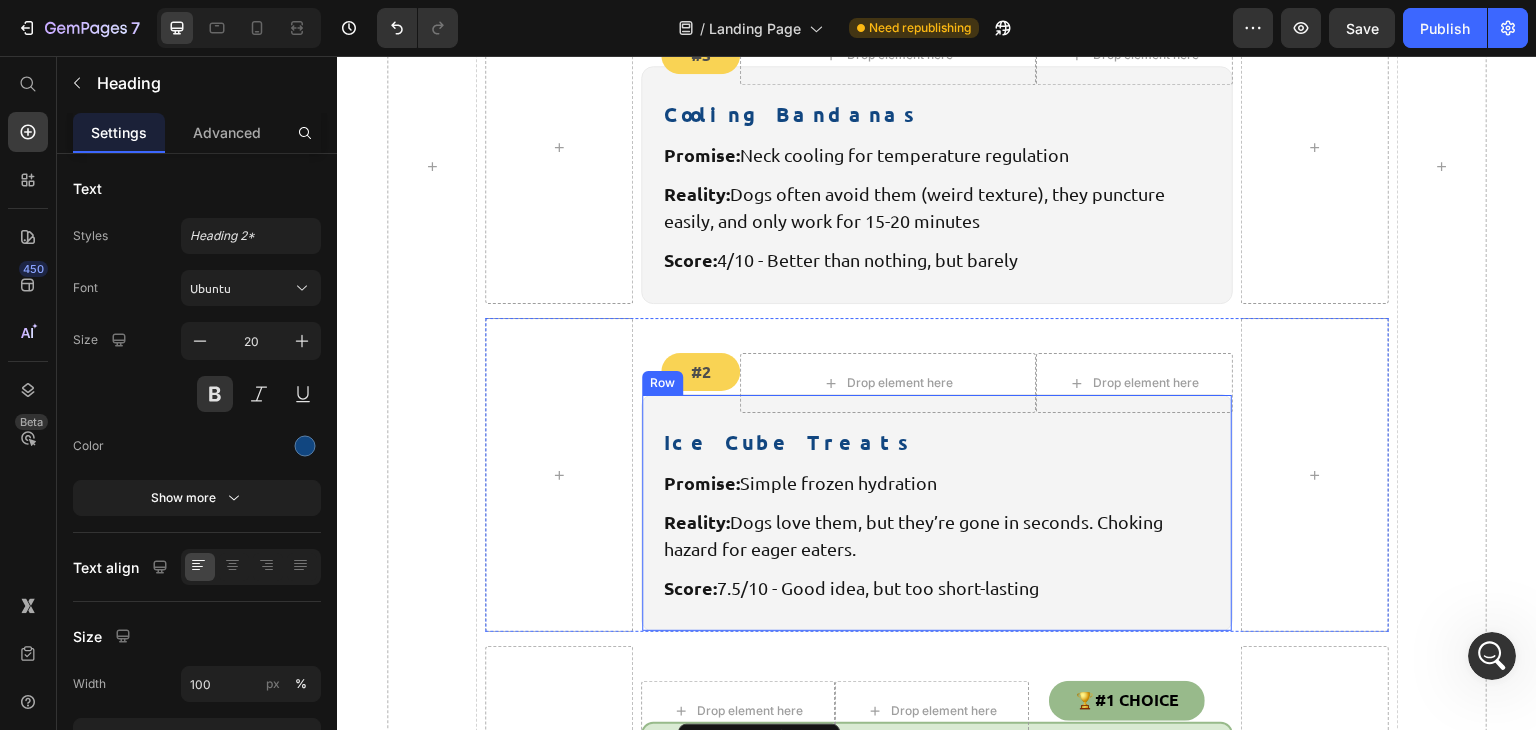 scroll, scrollTop: 4830, scrollLeft: 0, axis: vertical 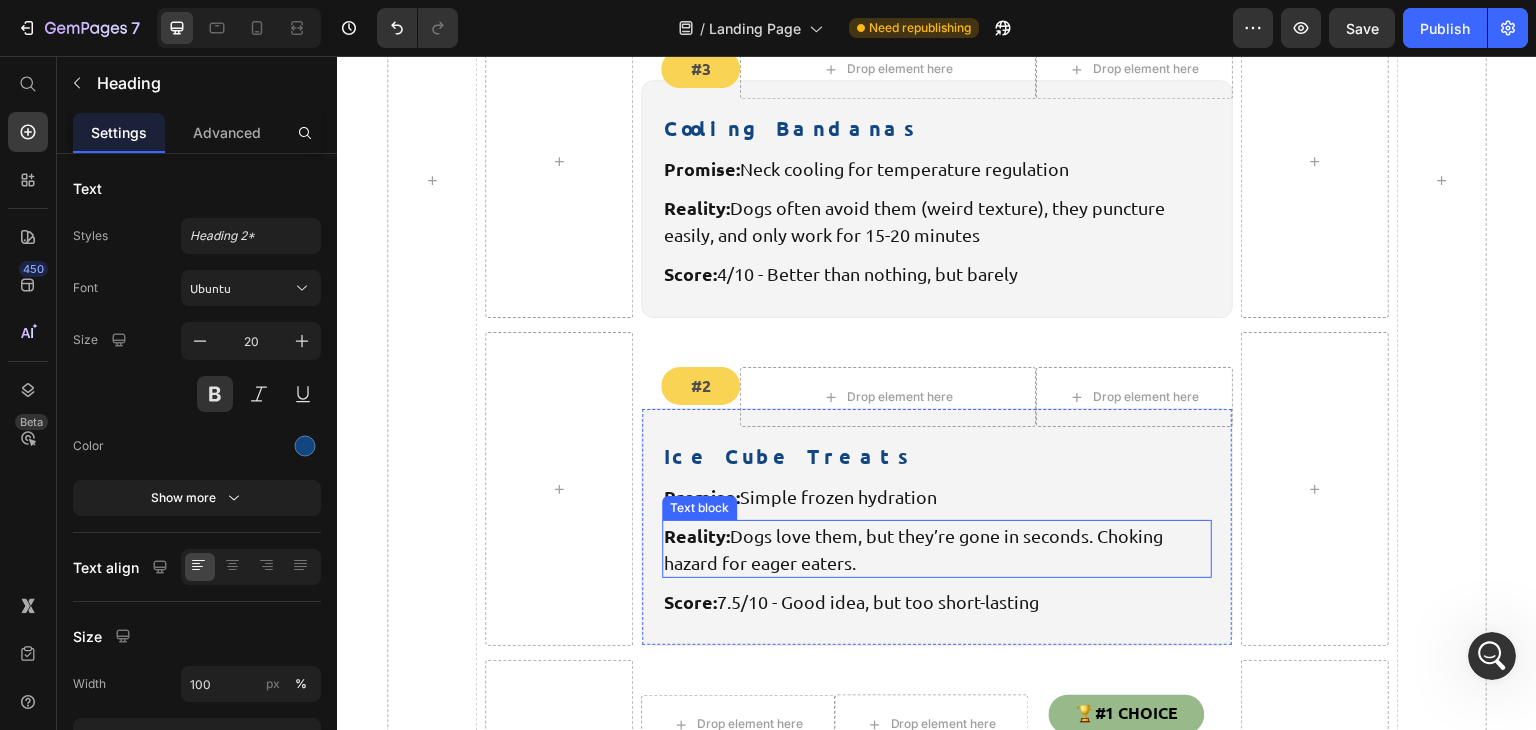 click on "Reality:  Dogs love them, but they’re gone in seconds. Choking hazard for eager eaters." at bounding box center [937, 549] 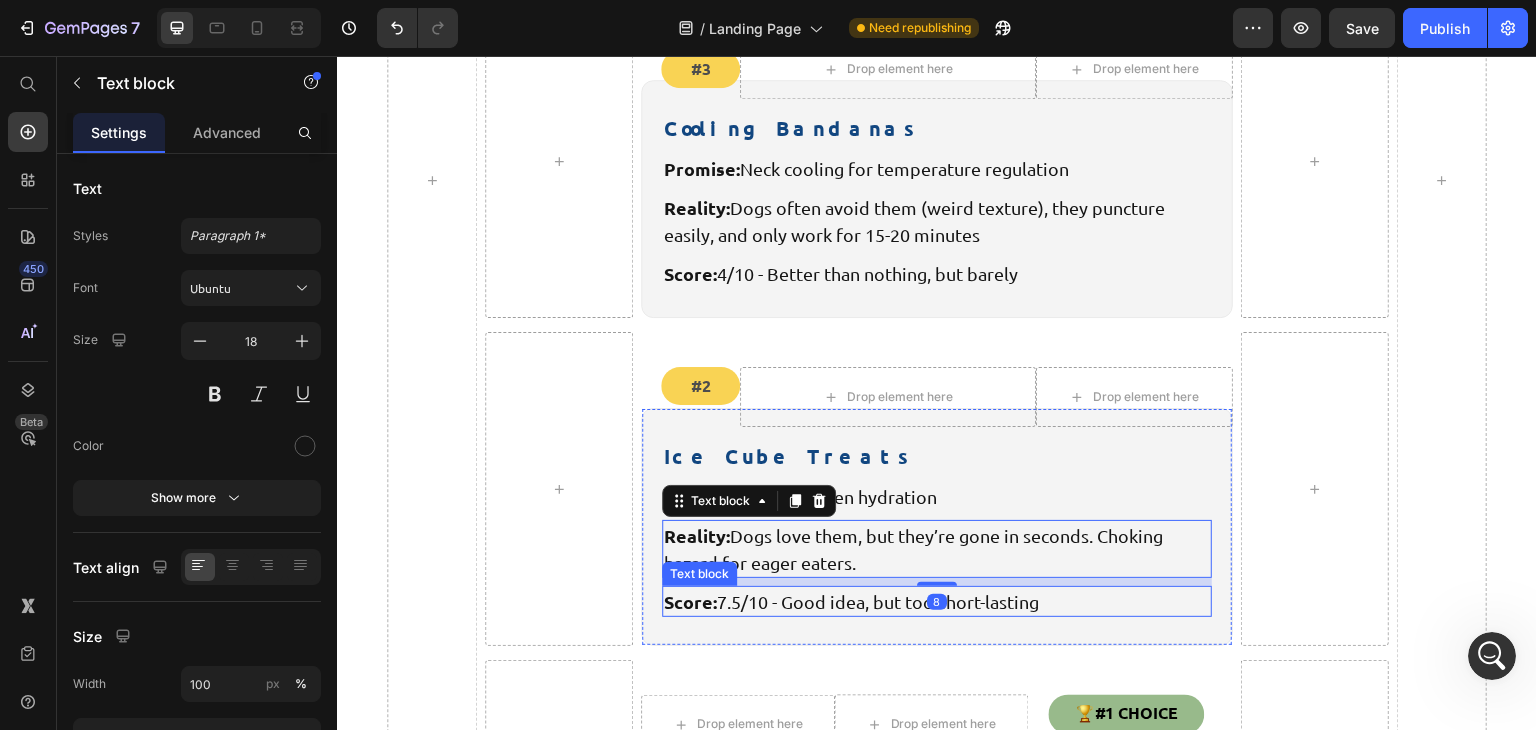 click on "Score:  7.5/10 - Good idea, but too short-lasting" at bounding box center [937, 601] 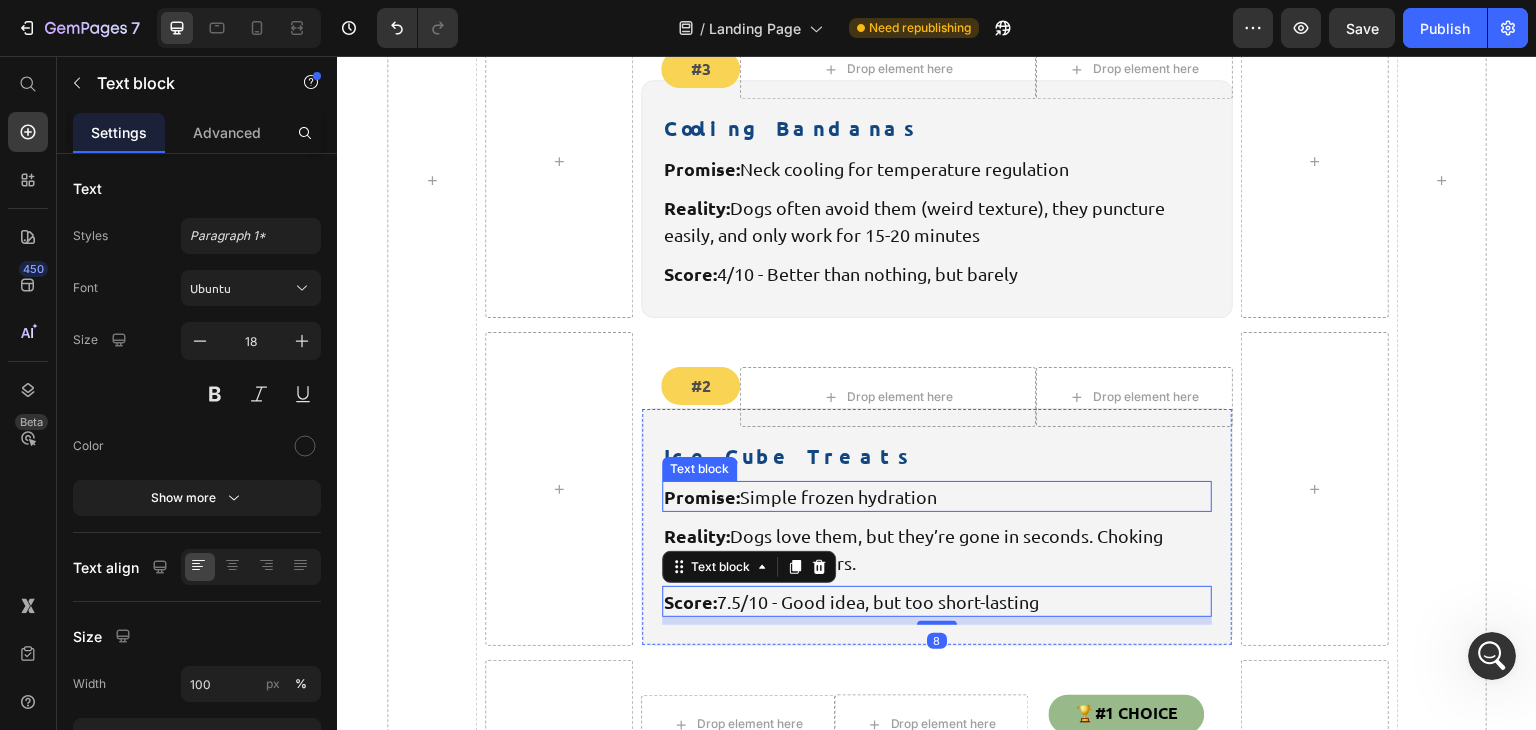 click on "Promise:  Simple frozen hydration" at bounding box center (937, 496) 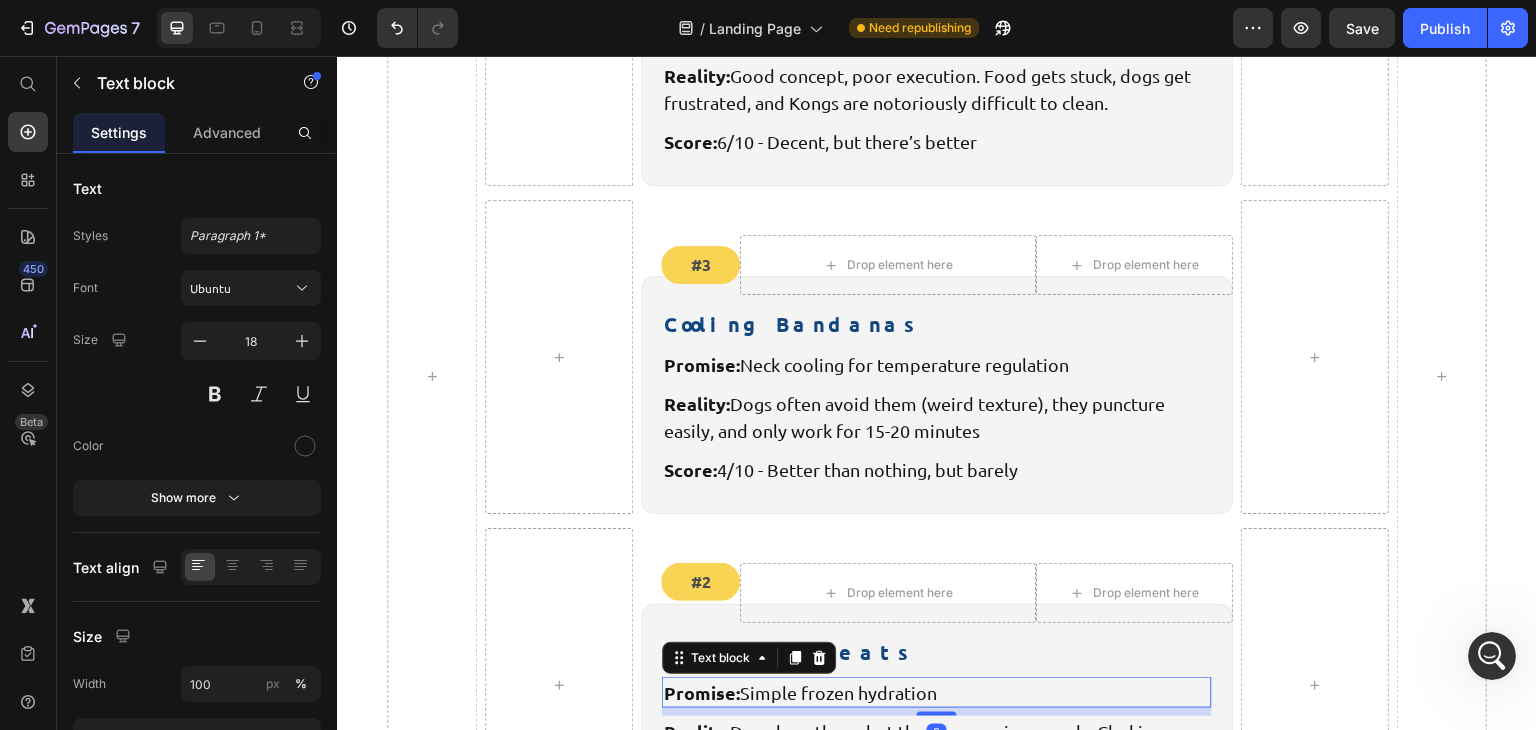 scroll, scrollTop: 4631, scrollLeft: 0, axis: vertical 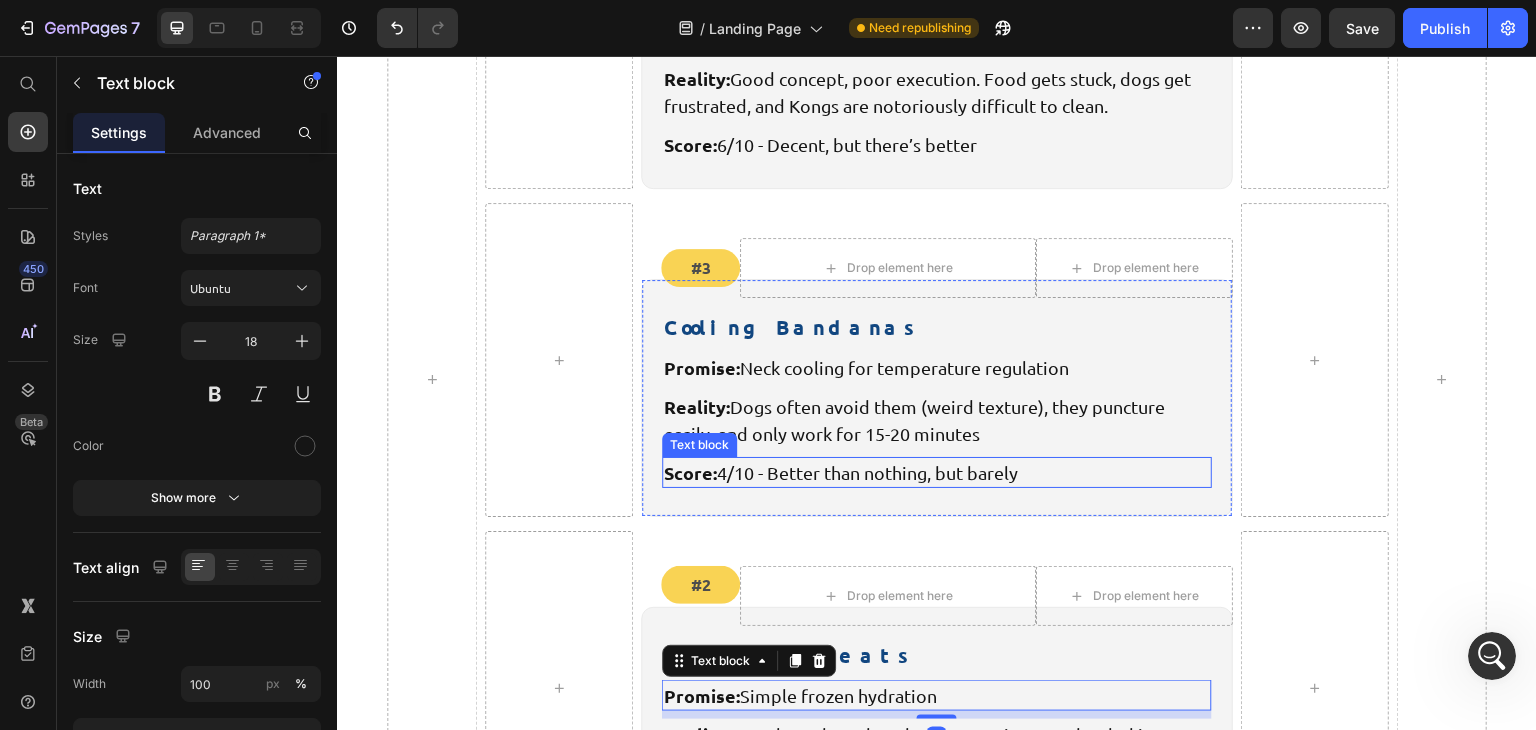 click on "Score:  4/10 - Better than nothing, but barely" at bounding box center [937, 472] 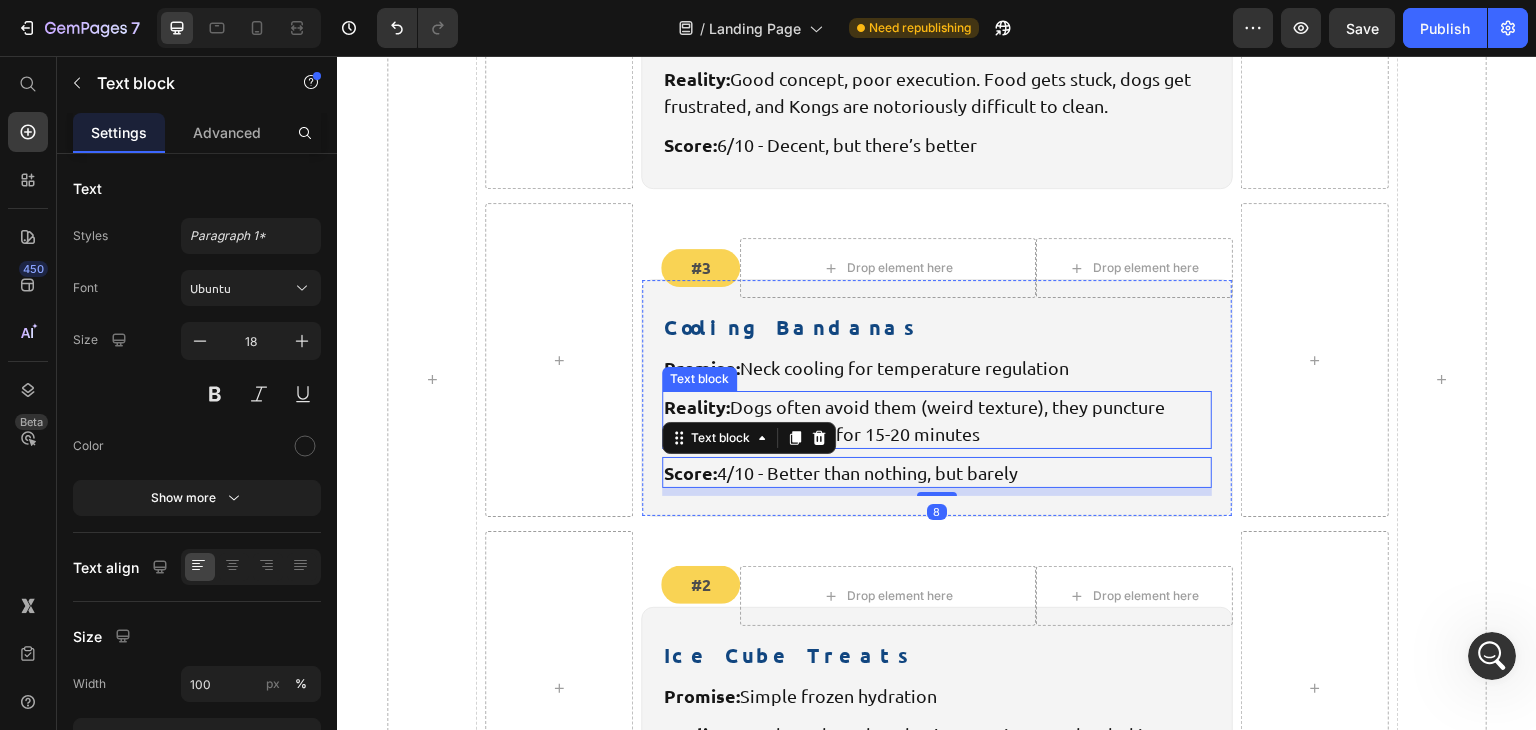 click on "Reality:  Dogs often avoid them (weird texture), they puncture easily, and only work for 15-20 minutes" at bounding box center (937, 420) 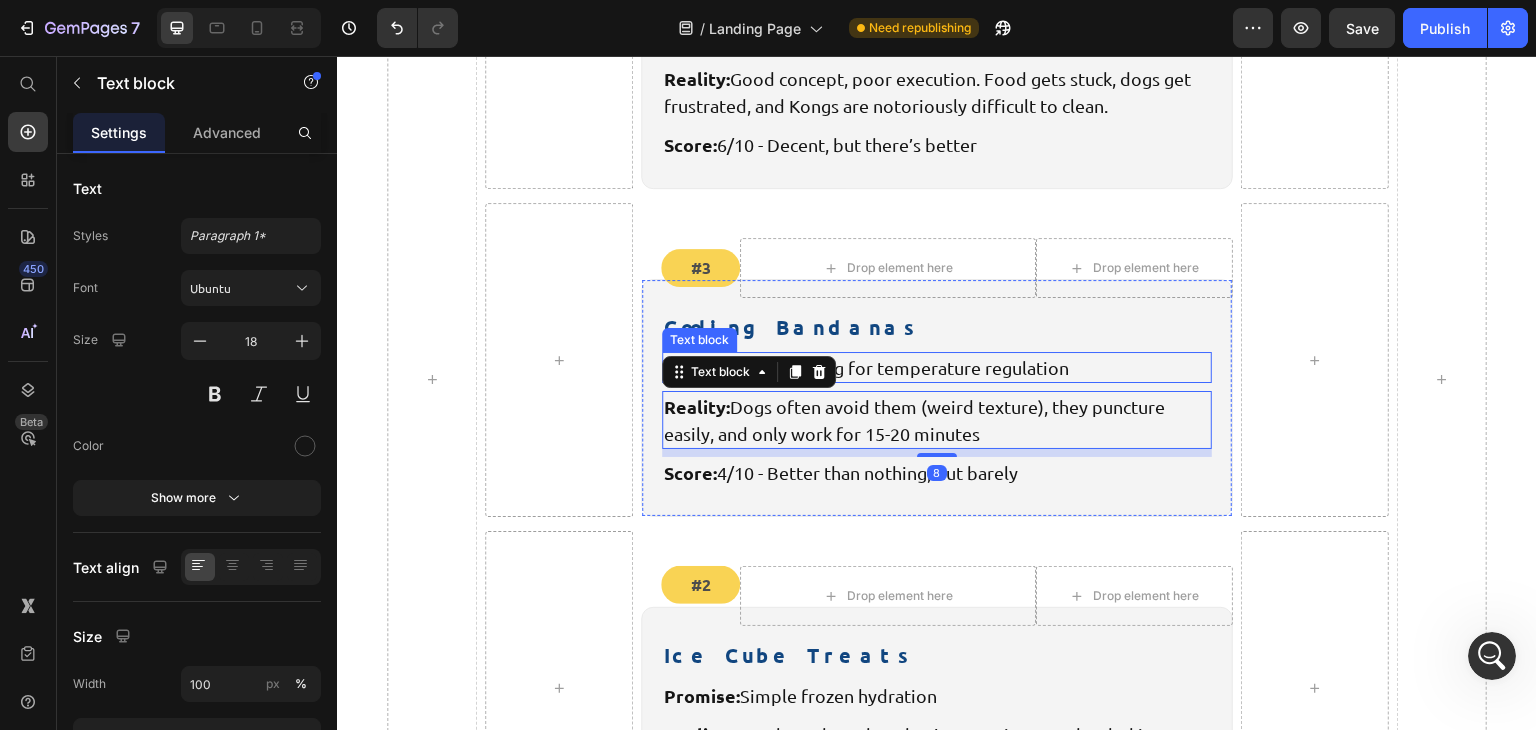 click on "Promise:   Neck cooling for temperature regulation" at bounding box center (937, 367) 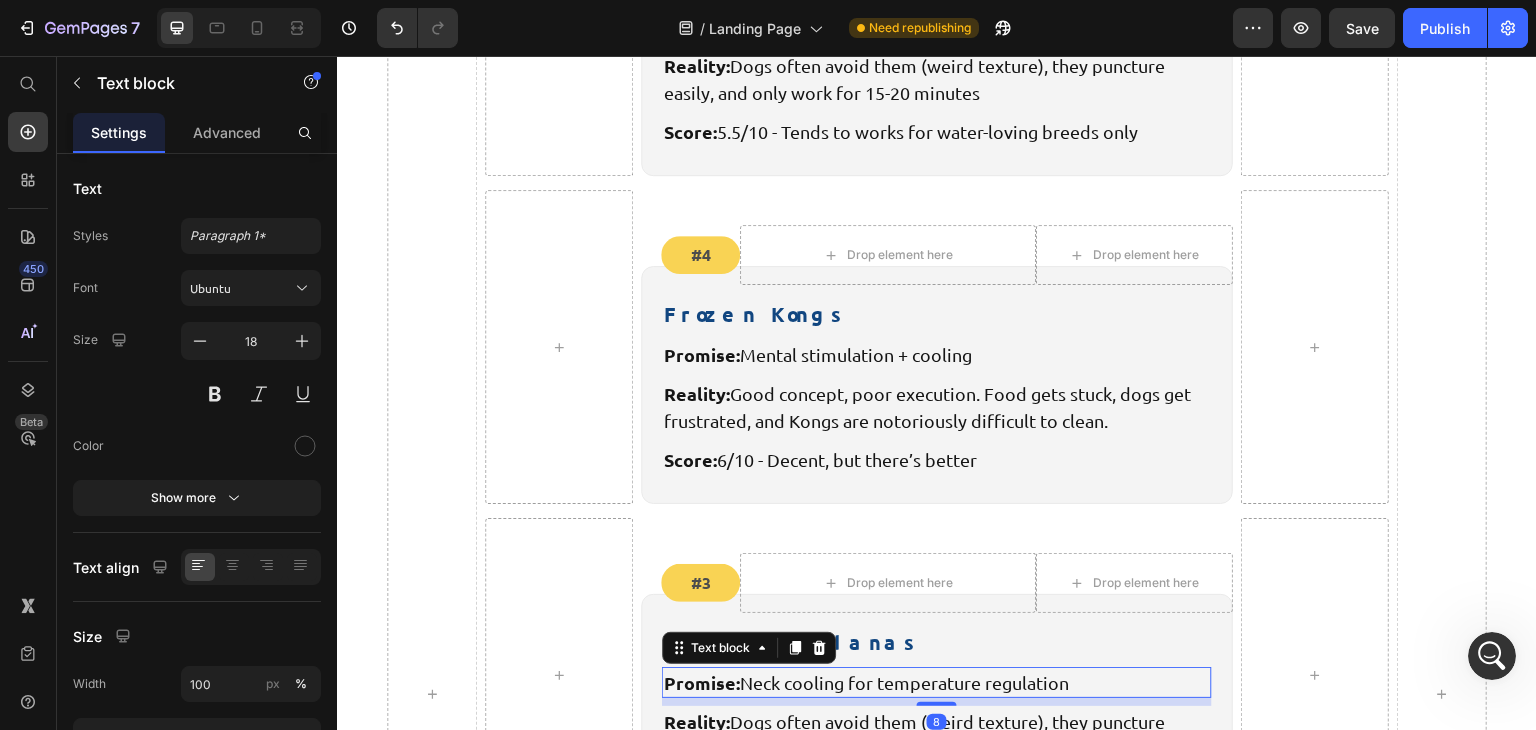 scroll, scrollTop: 4315, scrollLeft: 0, axis: vertical 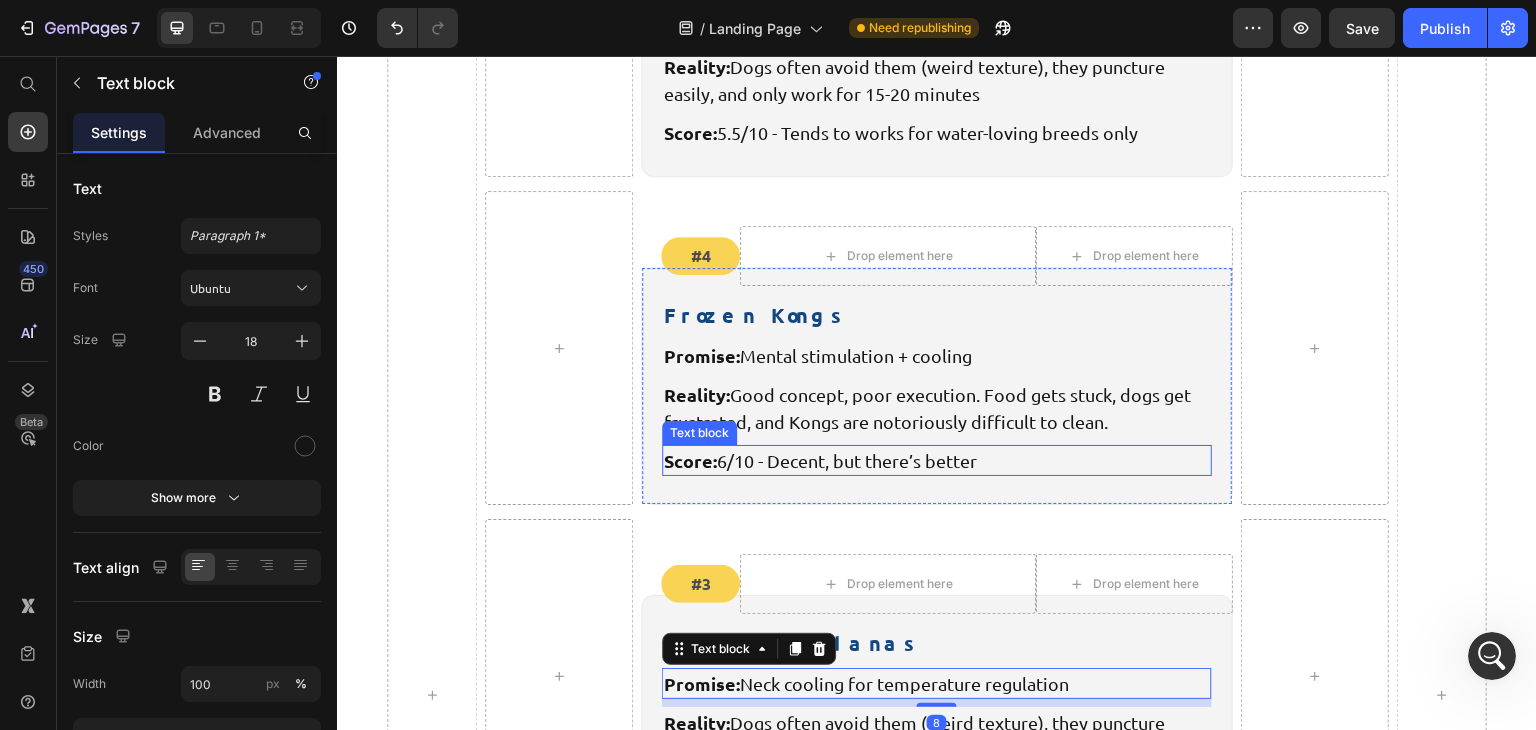 click on "Score:  6/10 - Decent, but there’s better" at bounding box center (937, 460) 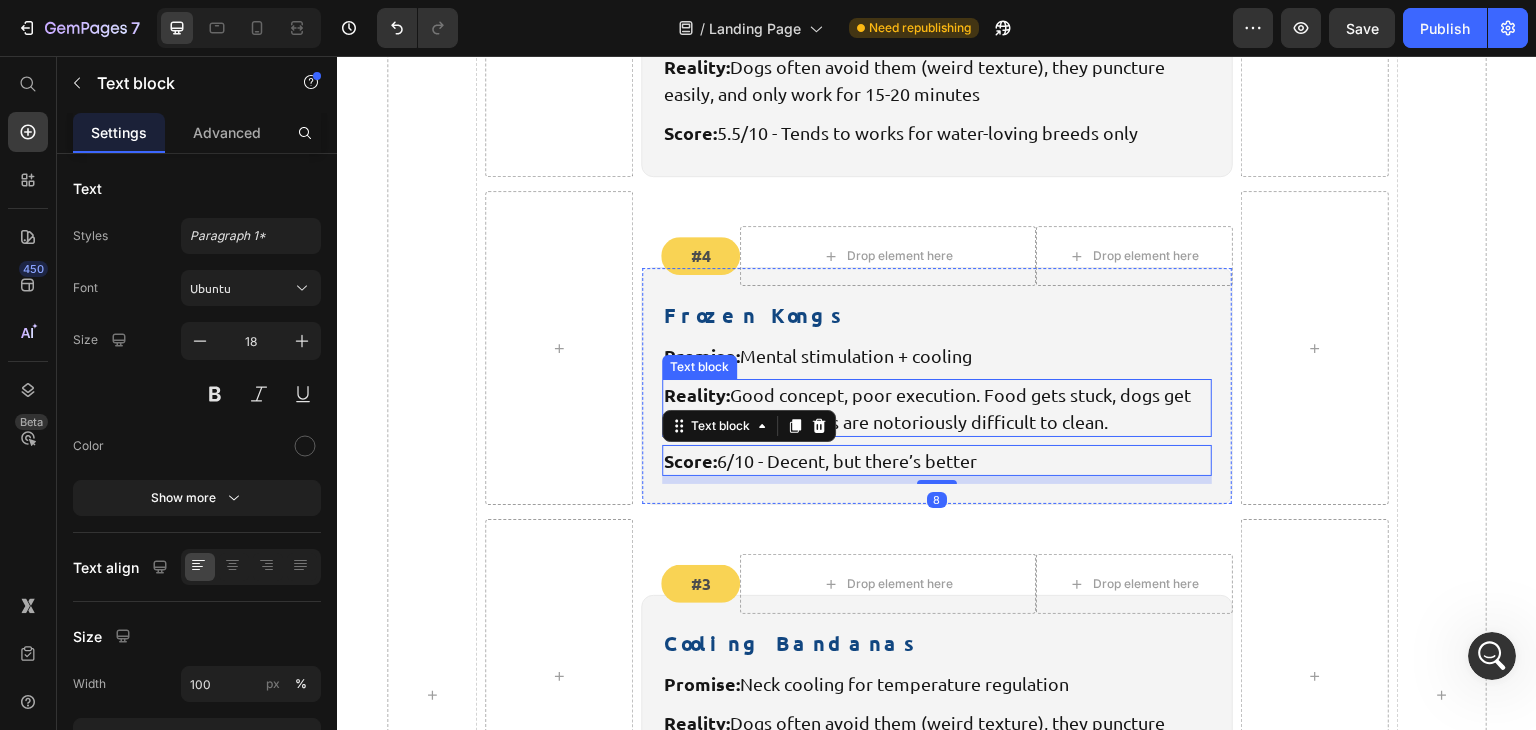 click on "Reality:  Good concept, poor execution. Food gets stuck, dogs get frustrated, and Kongs are notoriously difficult to clean." at bounding box center (937, 408) 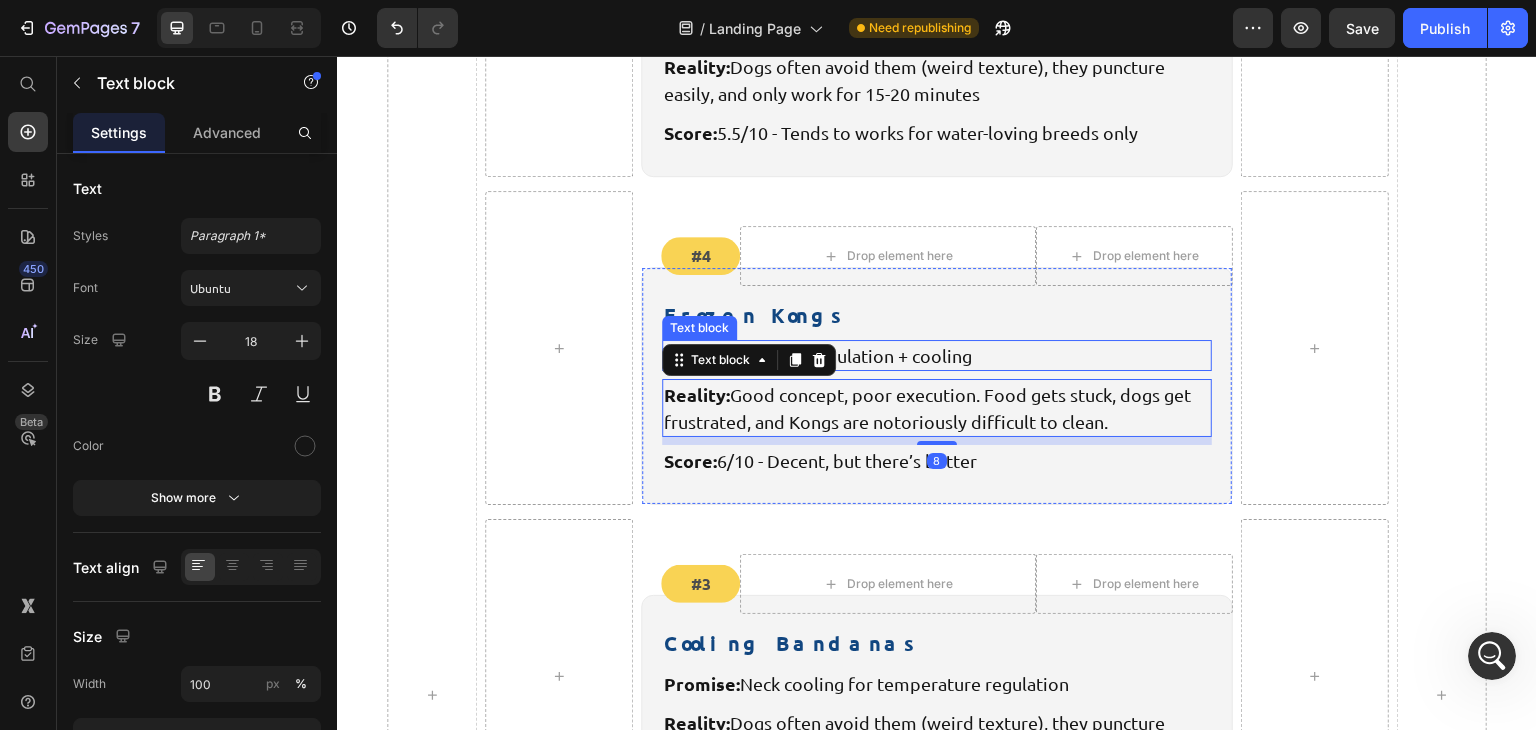 click on "Promise:   Mental stimulation + cooling" at bounding box center [937, 355] 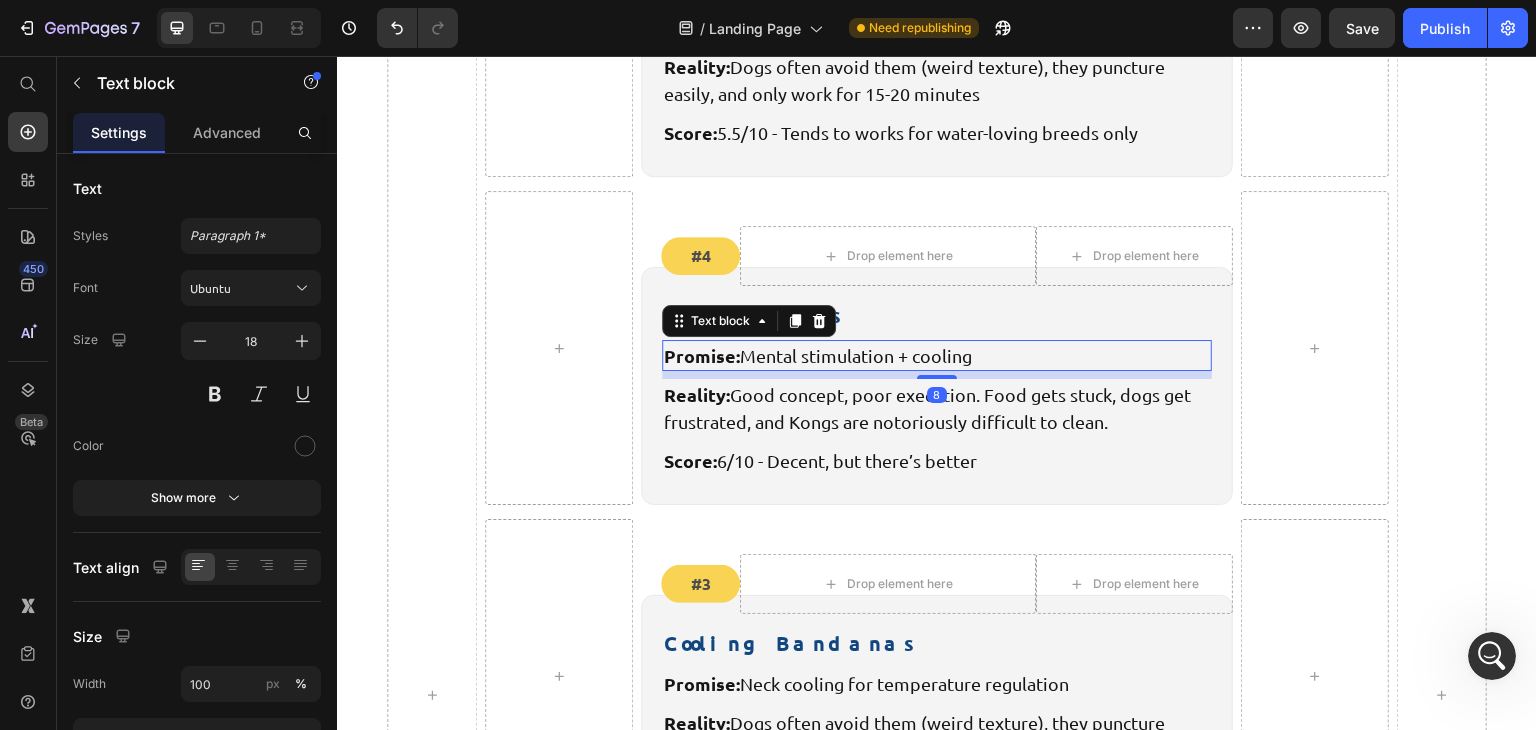 click on "Promise:   Mental stimulation + cooling" at bounding box center [937, 355] 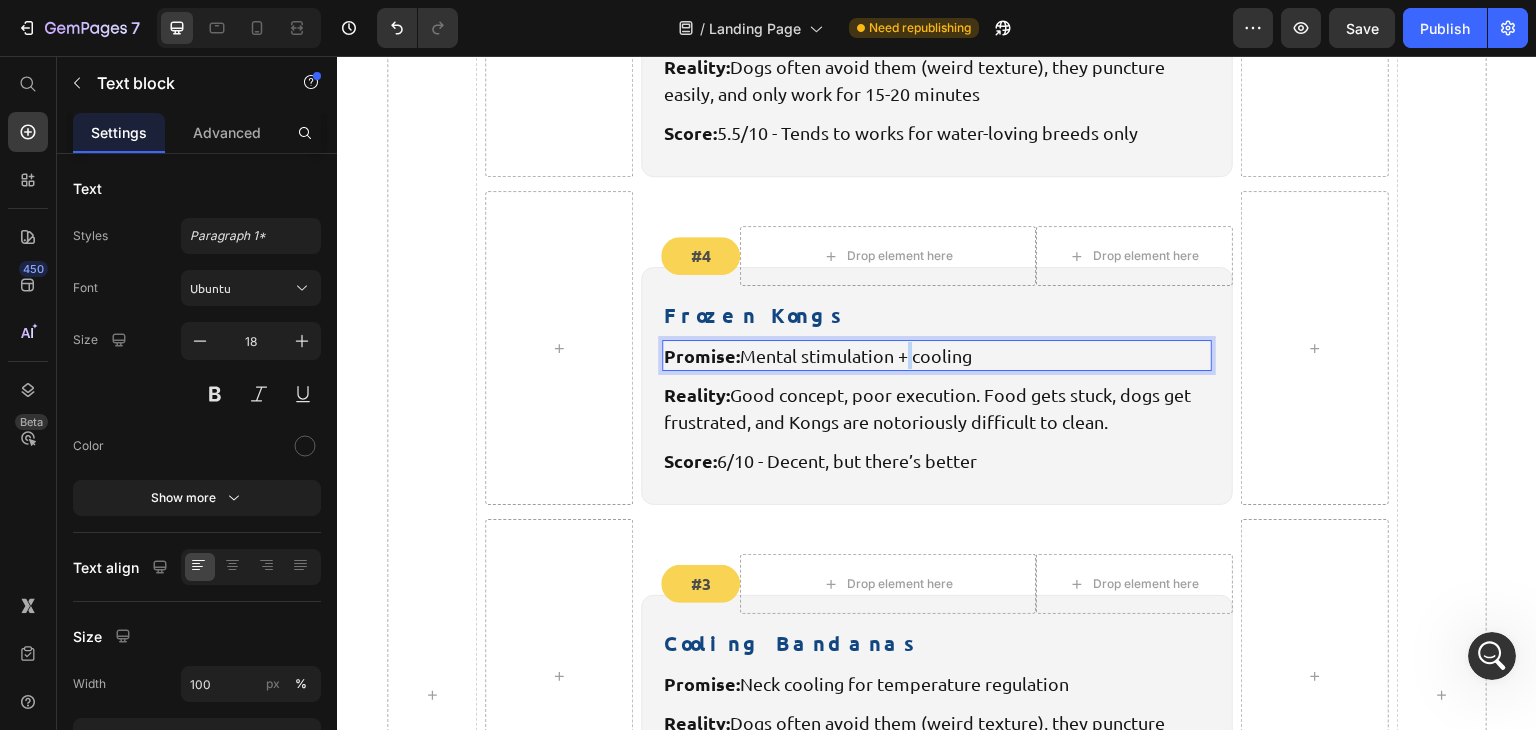 click on "Promise:   Mental stimulation + cooling" at bounding box center (937, 355) 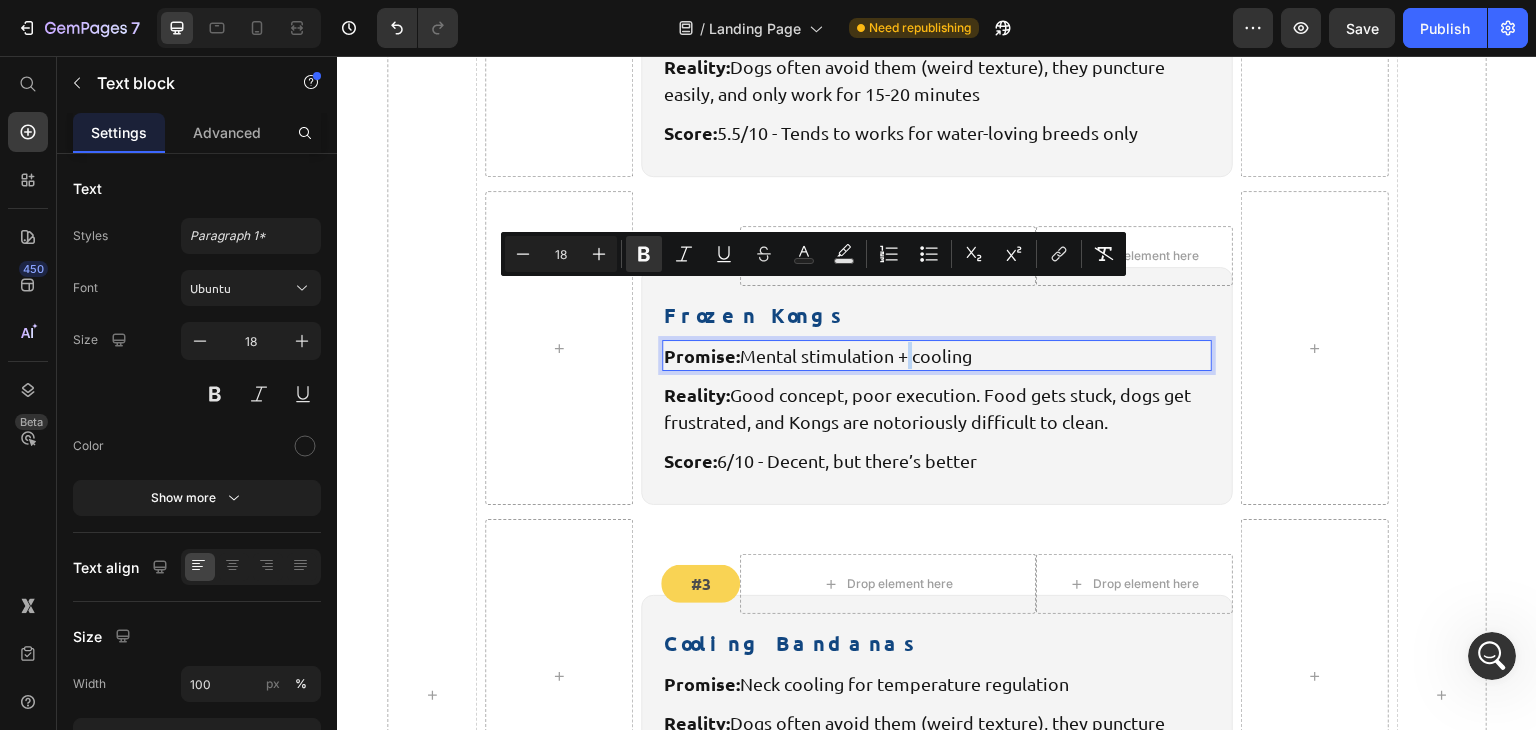 click on "Promise:   Mental stimulation + cooling" at bounding box center (937, 355) 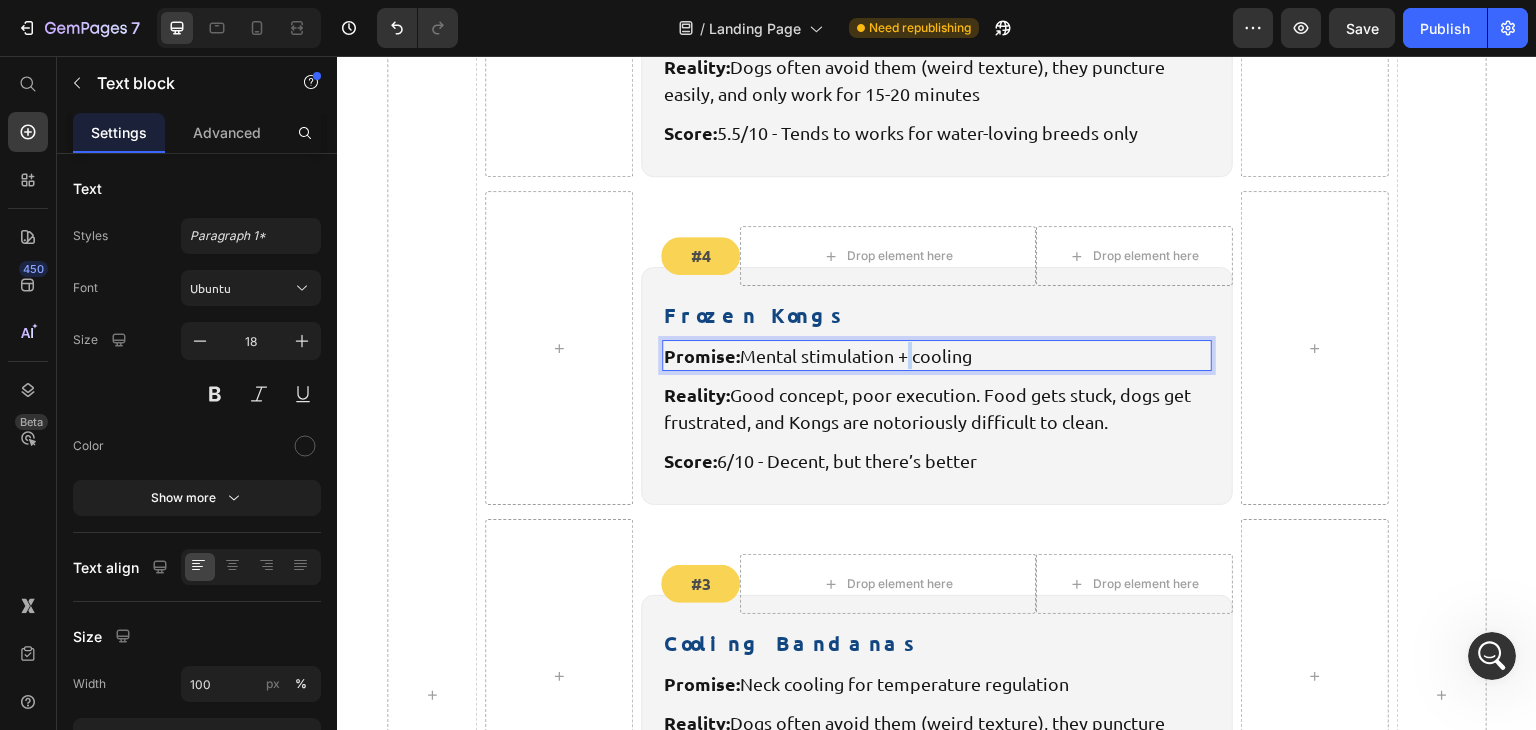 drag, startPoint x: 749, startPoint y: 301, endPoint x: 970, endPoint y: 297, distance: 221.0362 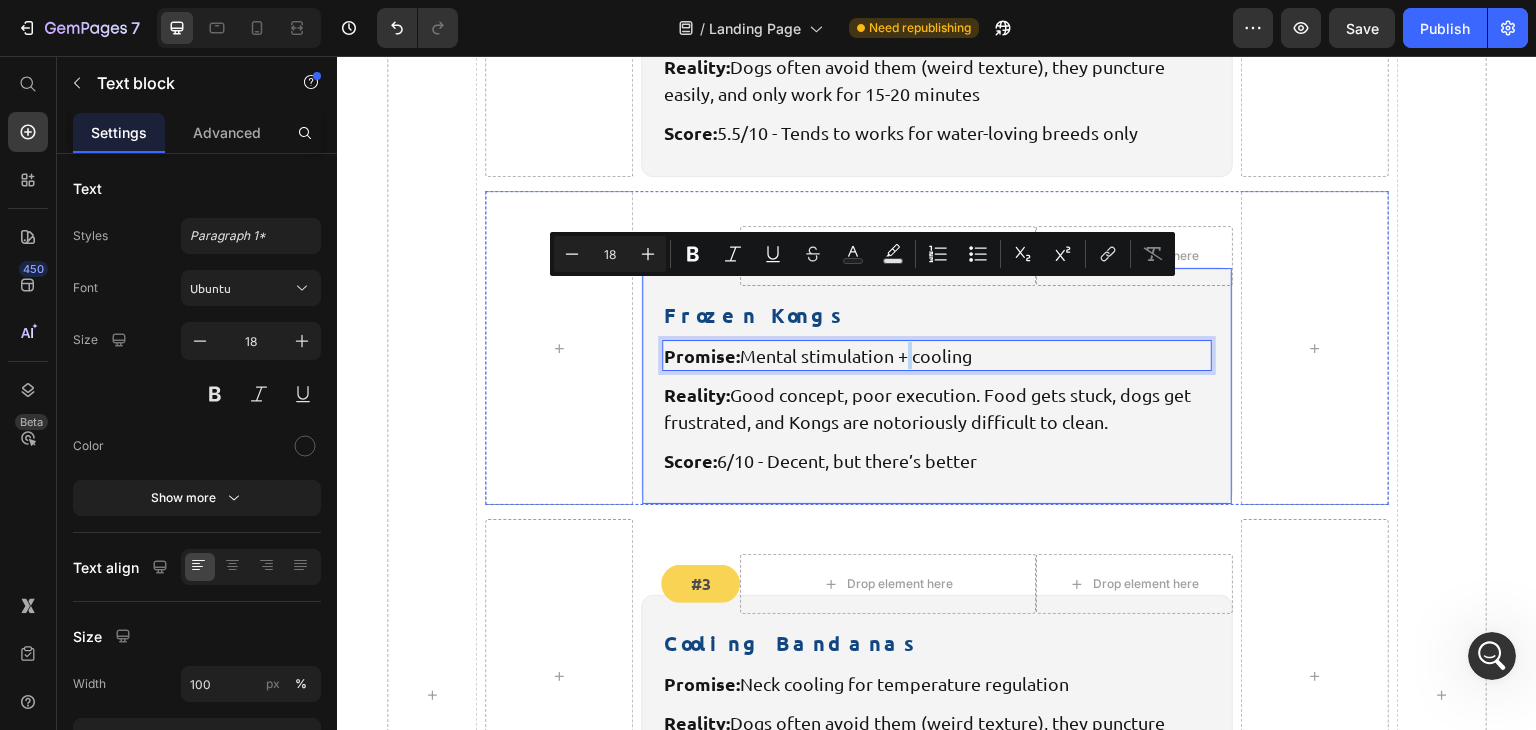 click on "Score:  6/10 - Decent, but there’s better" at bounding box center [937, 460] 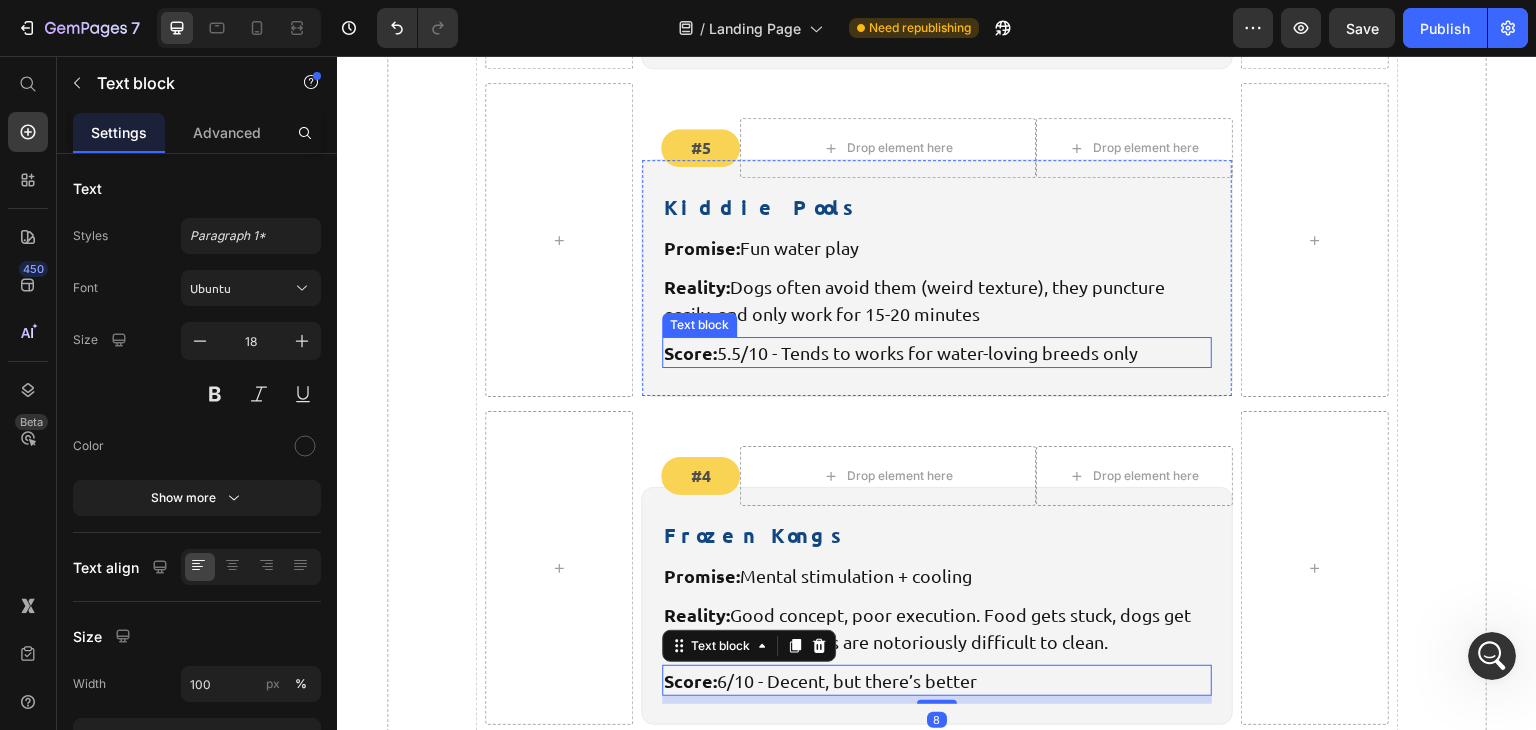 scroll, scrollTop: 4079, scrollLeft: 0, axis: vertical 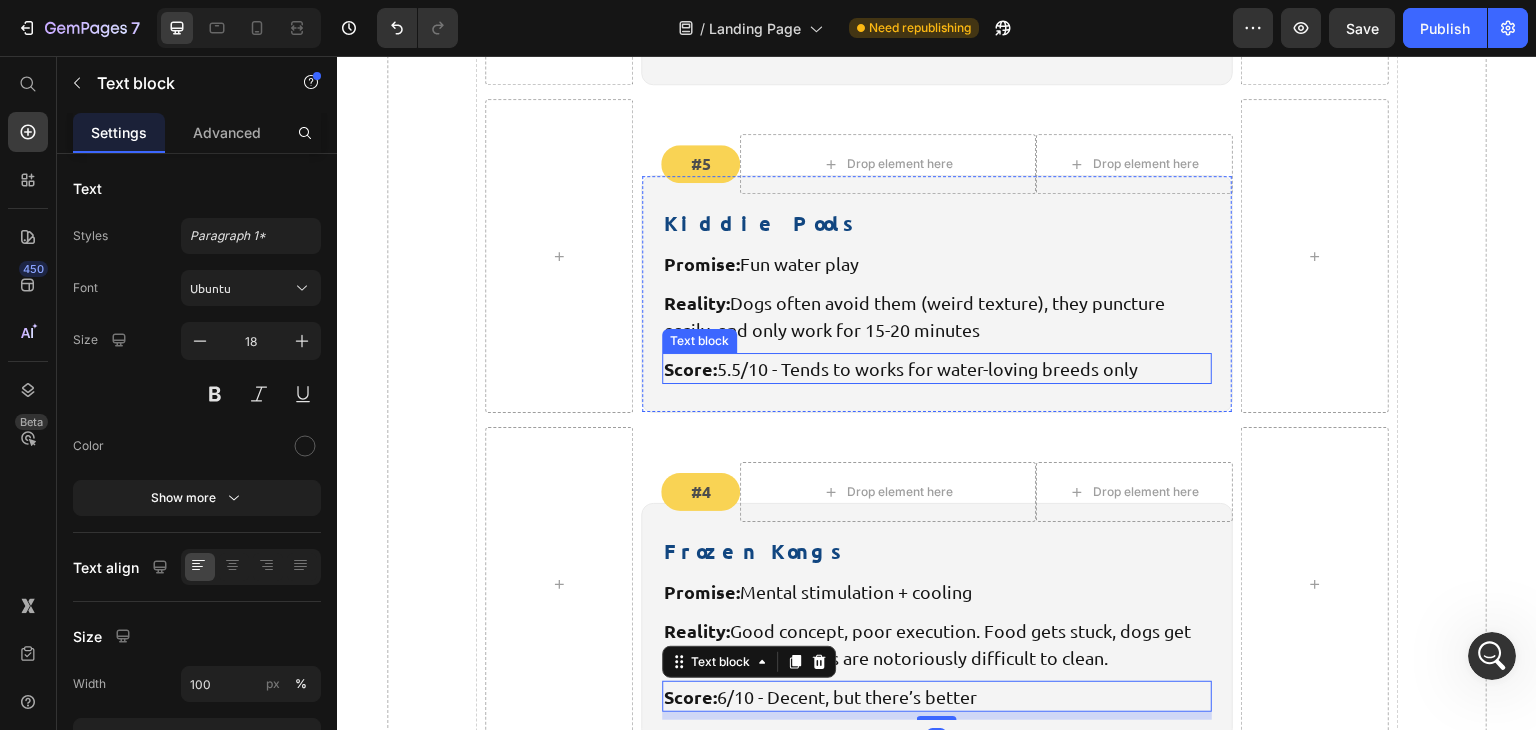 click on "Score:  5.5/10 - Tends to works for water-loving breeds only" at bounding box center (937, 368) 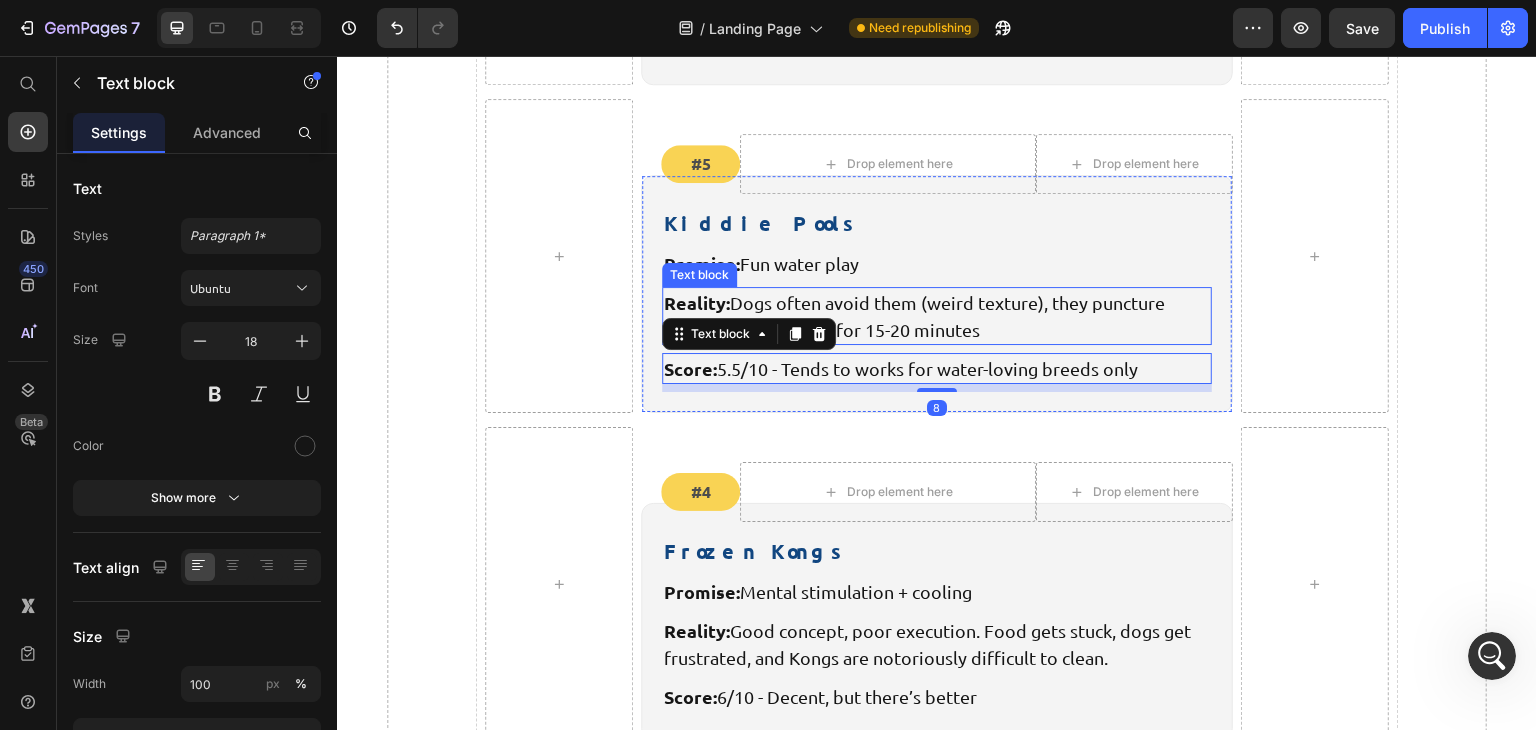 click on "Reality:  Dogs often avoid them (weird texture), they puncture easily, and only work for 15-20 minutes" at bounding box center [937, 316] 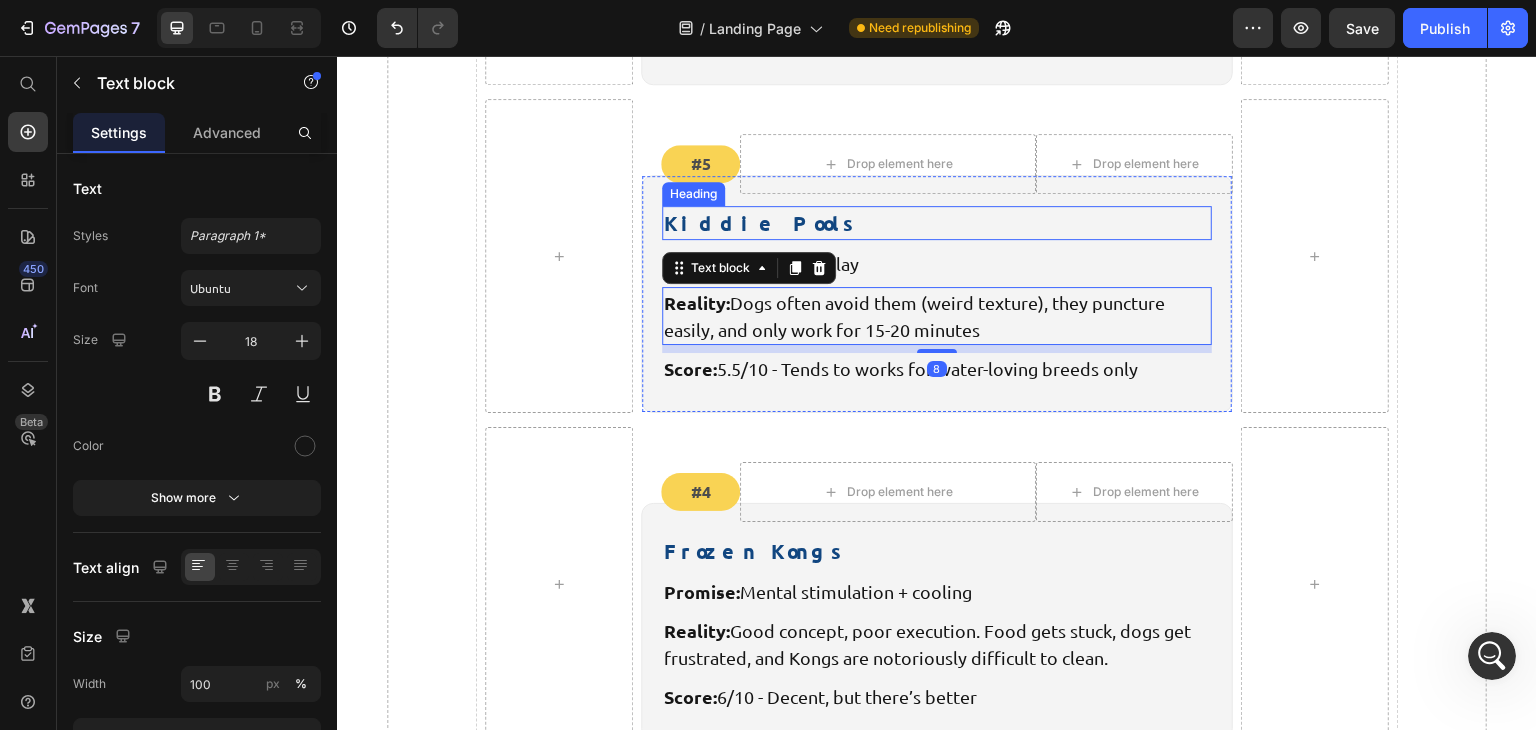 drag, startPoint x: 813, startPoint y: 178, endPoint x: 830, endPoint y: 187, distance: 19.235384 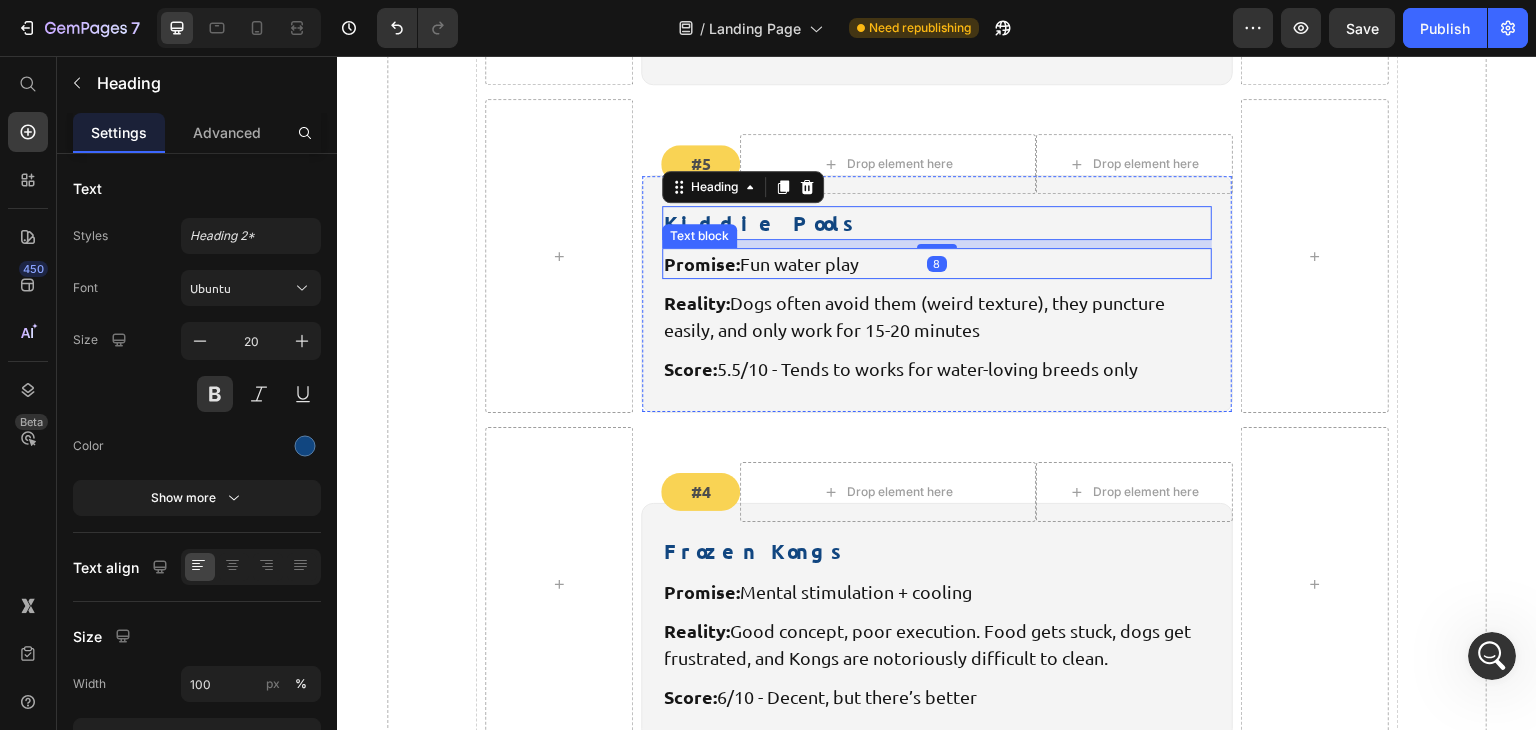 click on "Promise:  Fun water play" at bounding box center [937, 263] 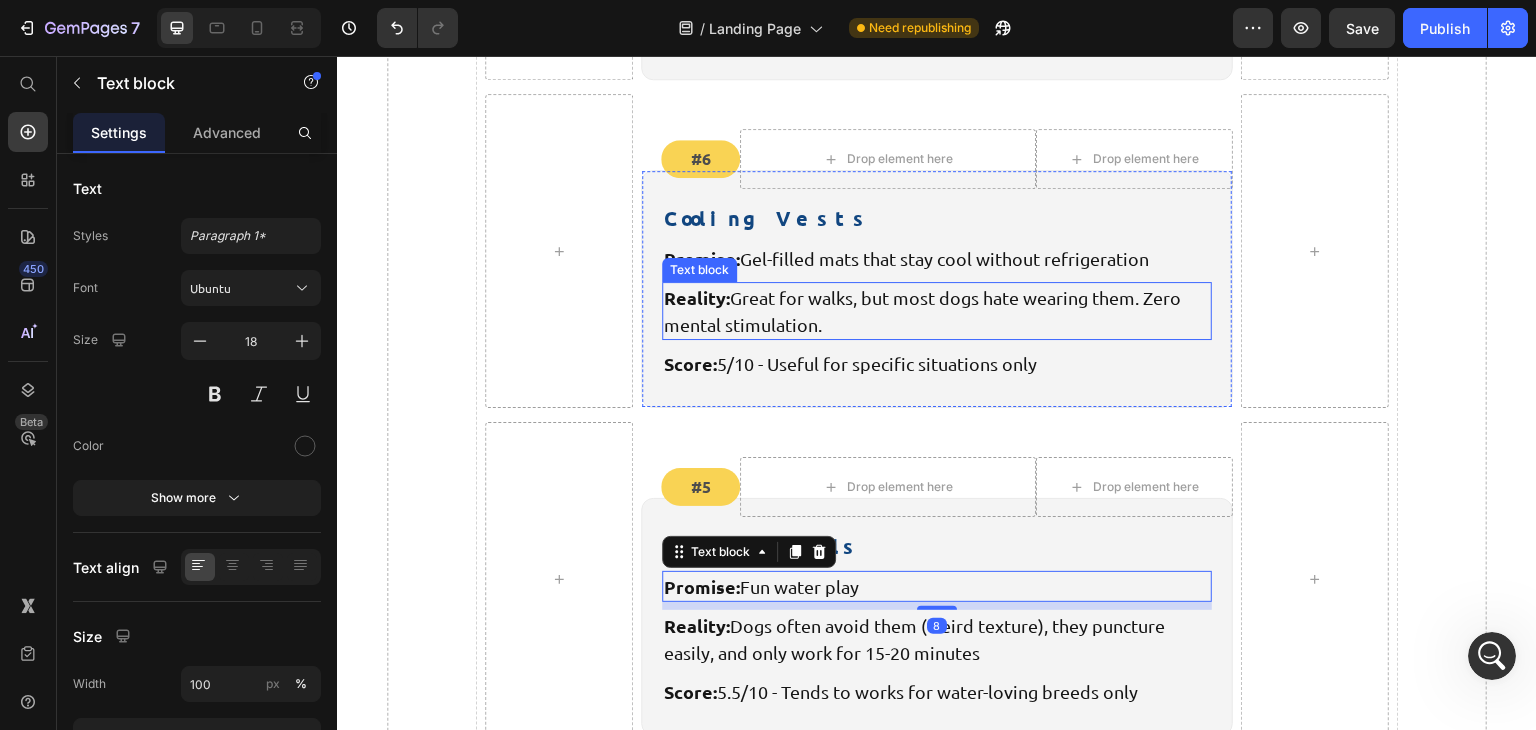 scroll, scrollTop: 3752, scrollLeft: 0, axis: vertical 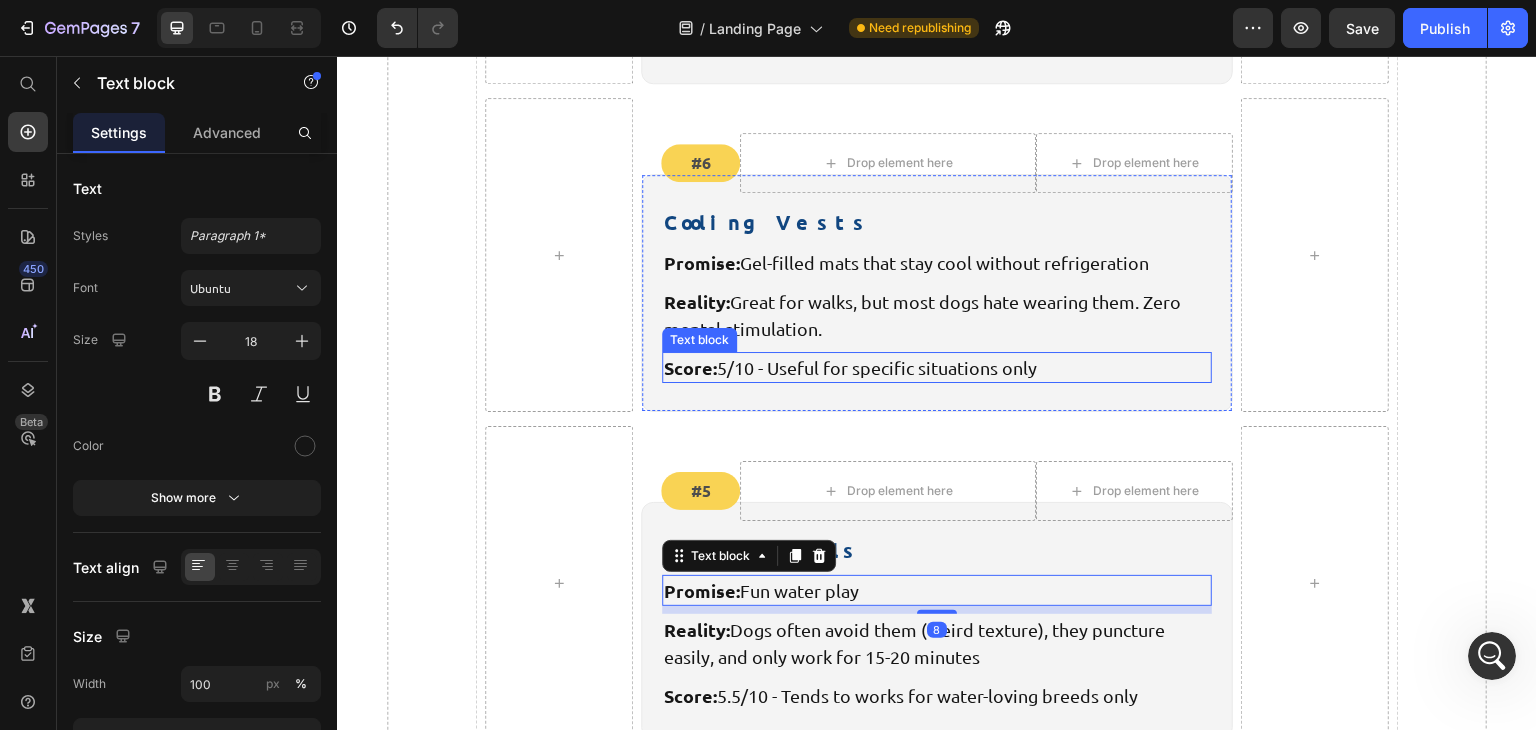 click on "Score:  5/10 - Useful for specific situations only" at bounding box center [937, 367] 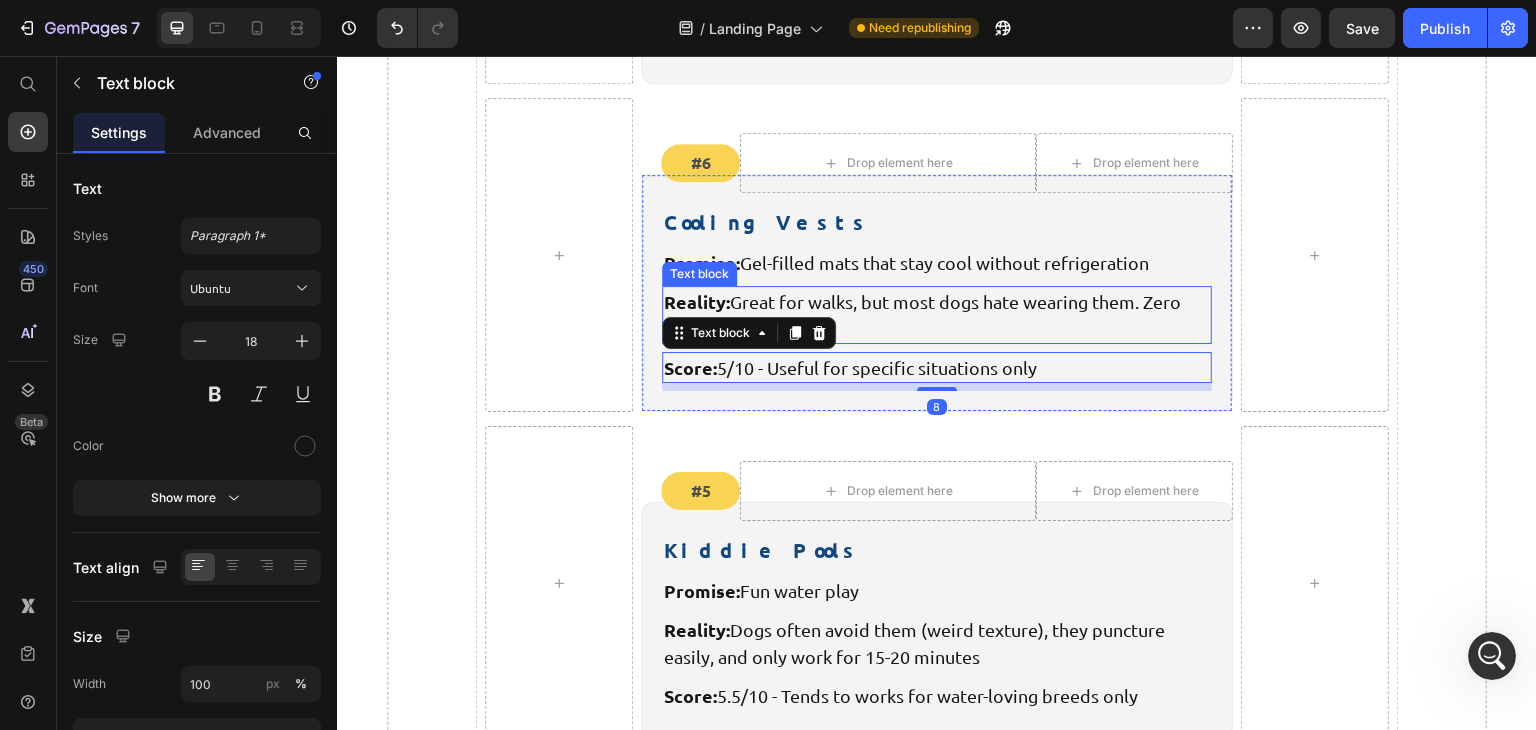 click on "Reality:  Great for walks, but most dogs hate wearing them. Zero mental stimulation." at bounding box center [937, 315] 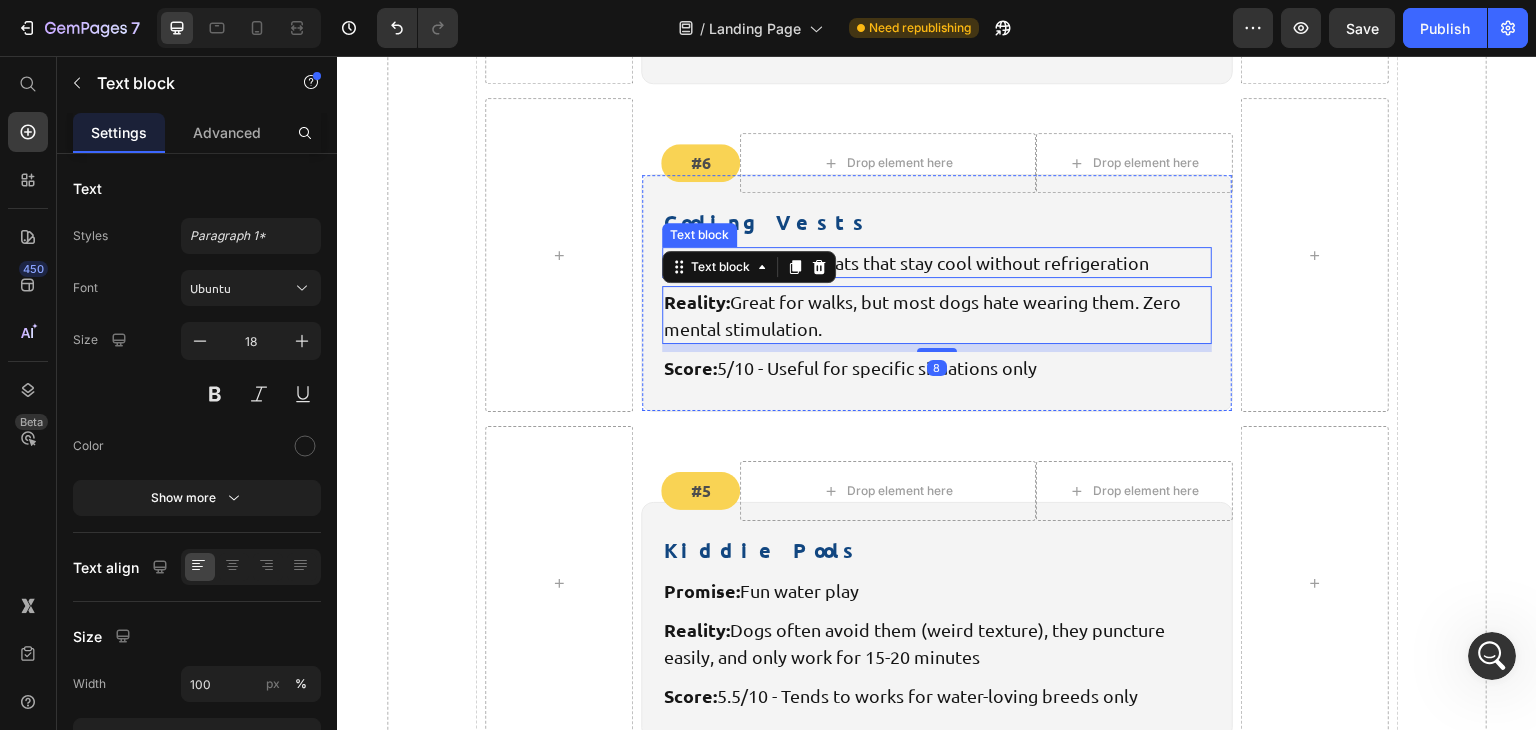 click on "Promise:  Gel-filled mats that stay cool without refrigeration" at bounding box center [937, 262] 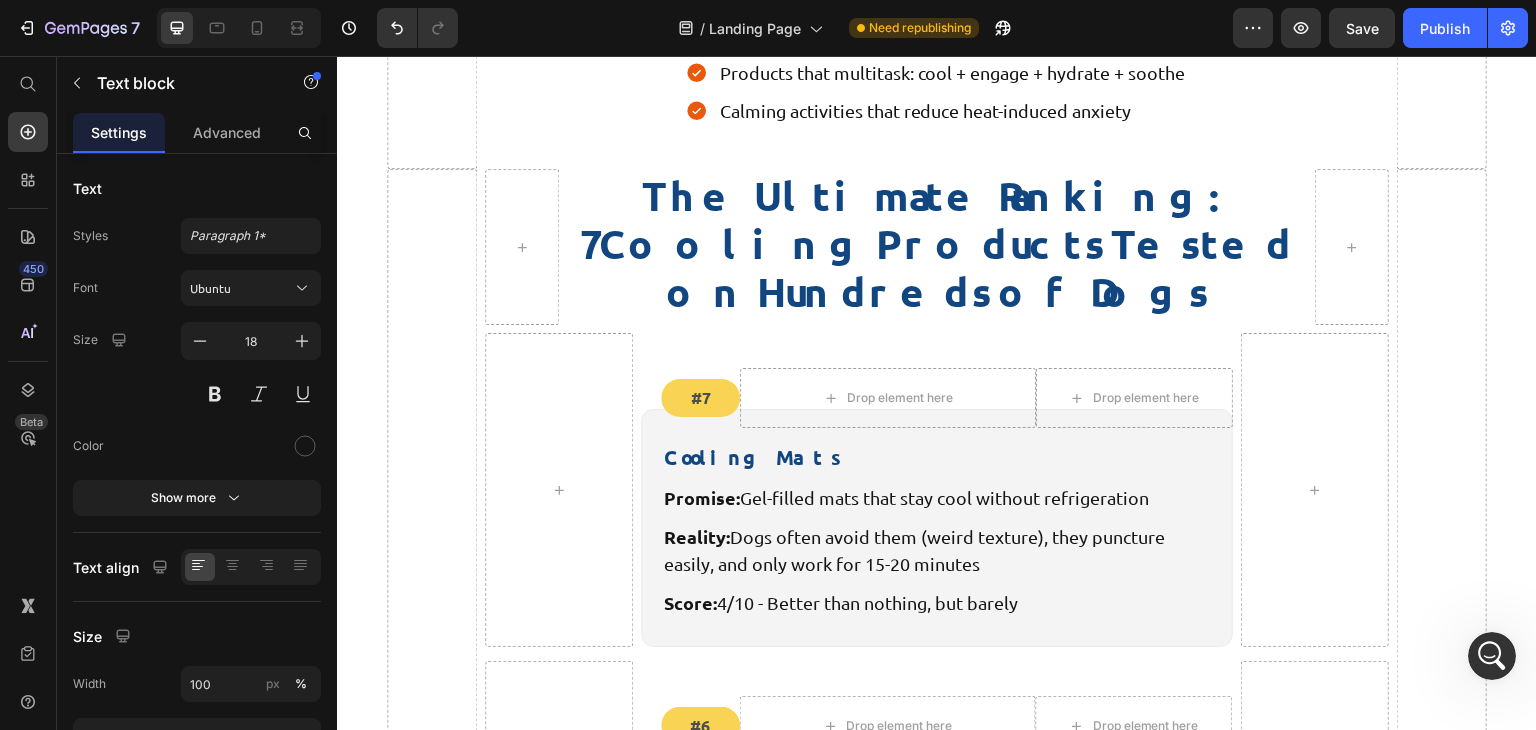 scroll, scrollTop: 3187, scrollLeft: 0, axis: vertical 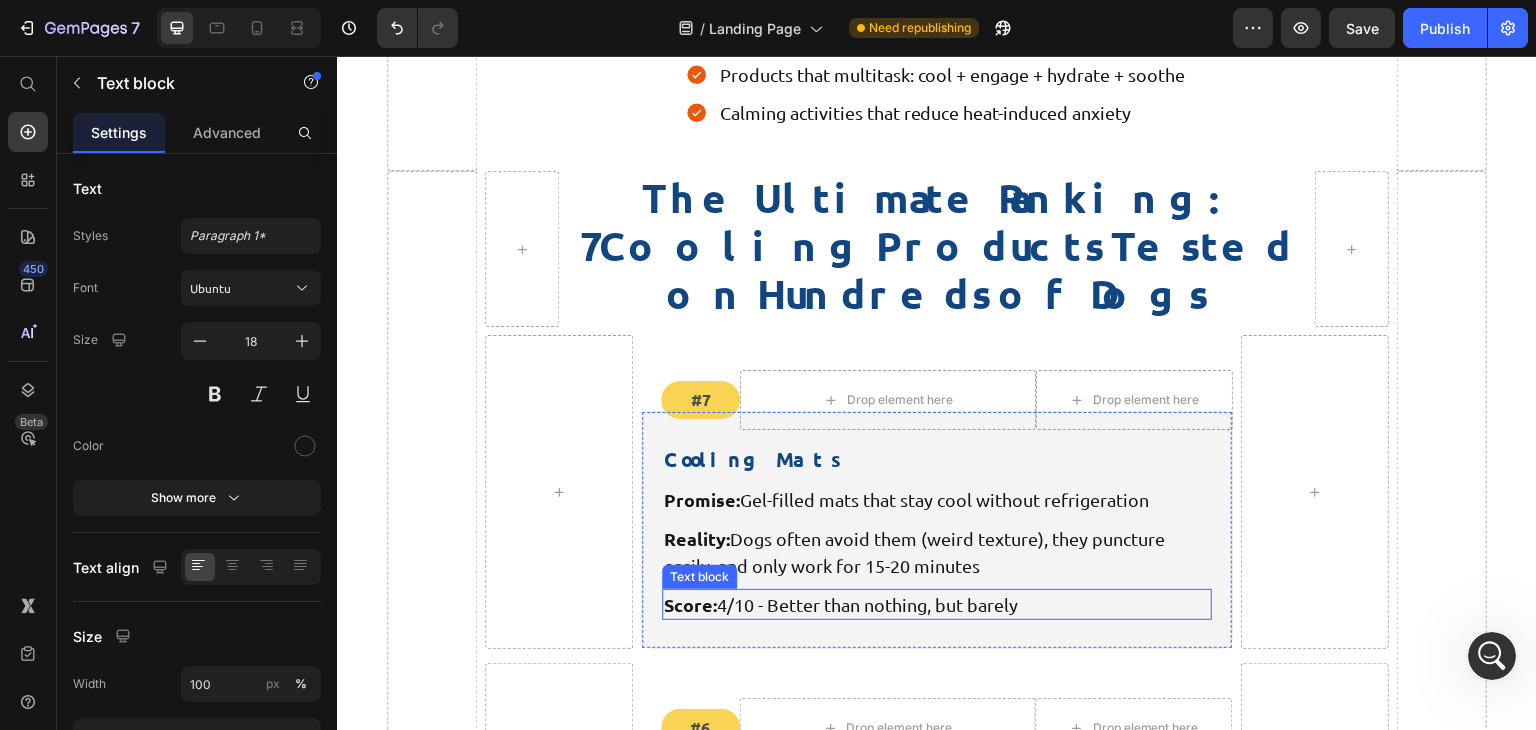 click on "Score:  4/10 - Better than nothing, but barely" at bounding box center (937, 604) 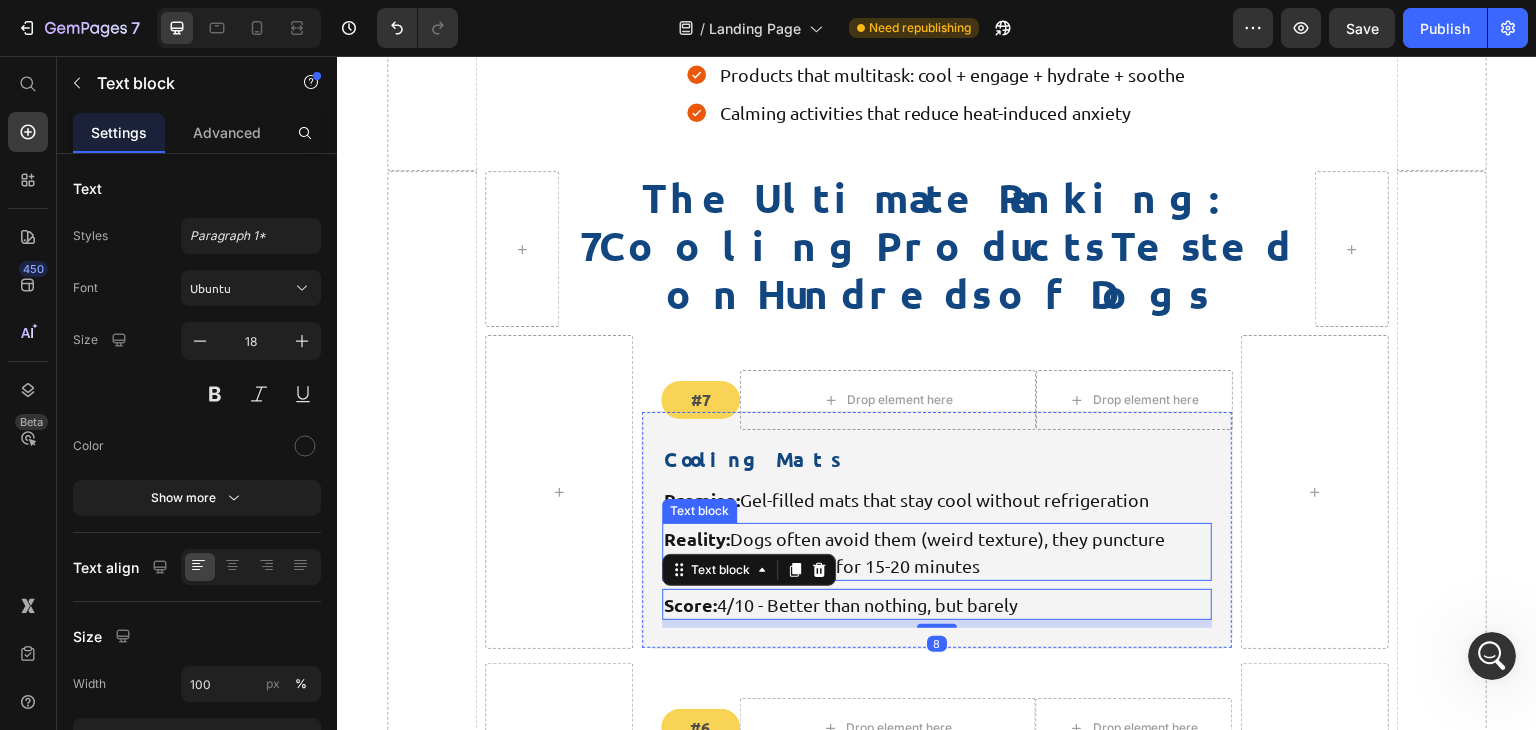 click on "Reality:  Dogs often avoid them (weird texture), they puncture easily, and only work for 15-20 minutes" at bounding box center [937, 552] 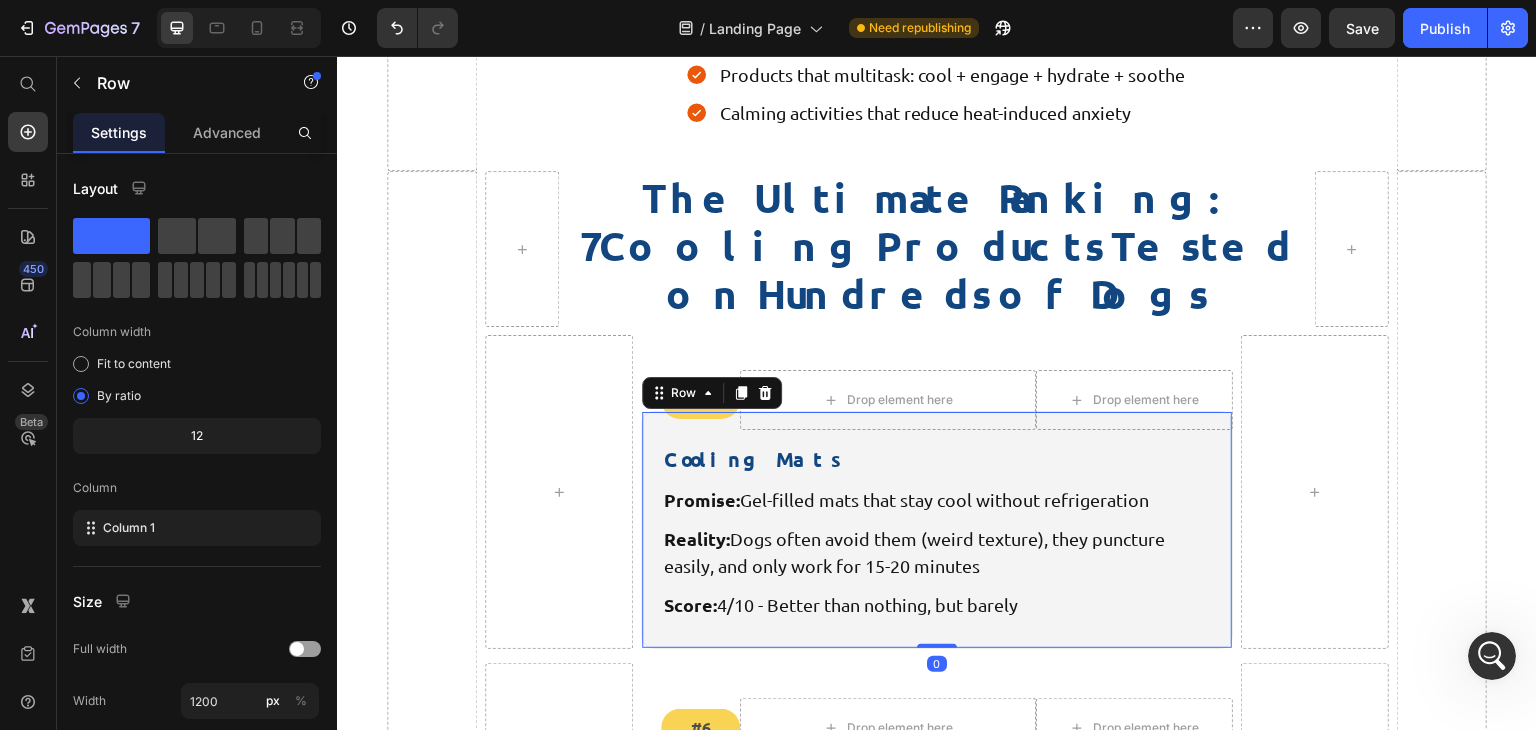 click on "Cooling Mats Heading Promise:  Gel-filled mats that stay cool without refrigeration Text block Reality:  Dogs often avoid them (weird texture), they puncture easily, and only work for 15-20 minutes Text block Score:  4/10 - Better than nothing, but barely Text block" at bounding box center (937, 535) 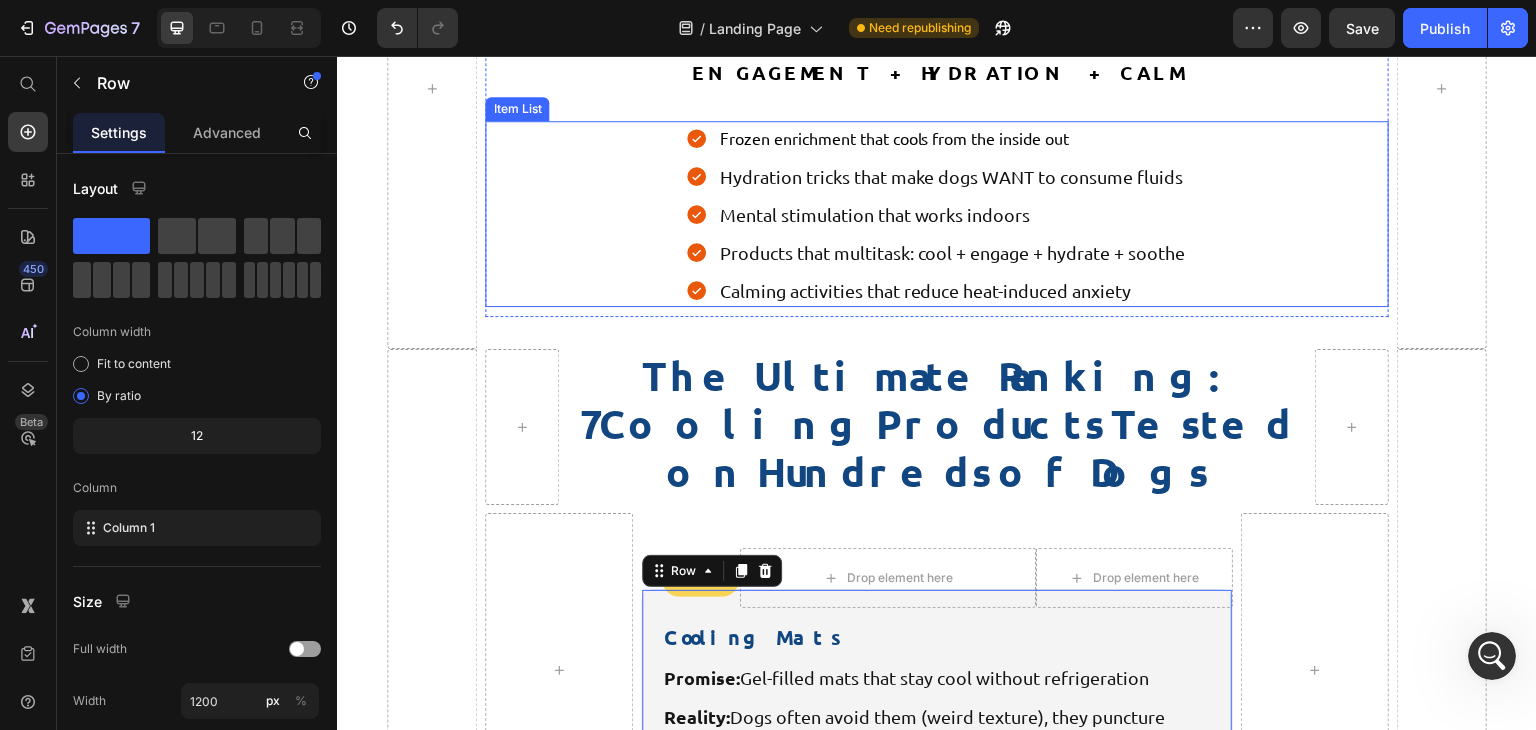 scroll, scrollTop: 2959, scrollLeft: 0, axis: vertical 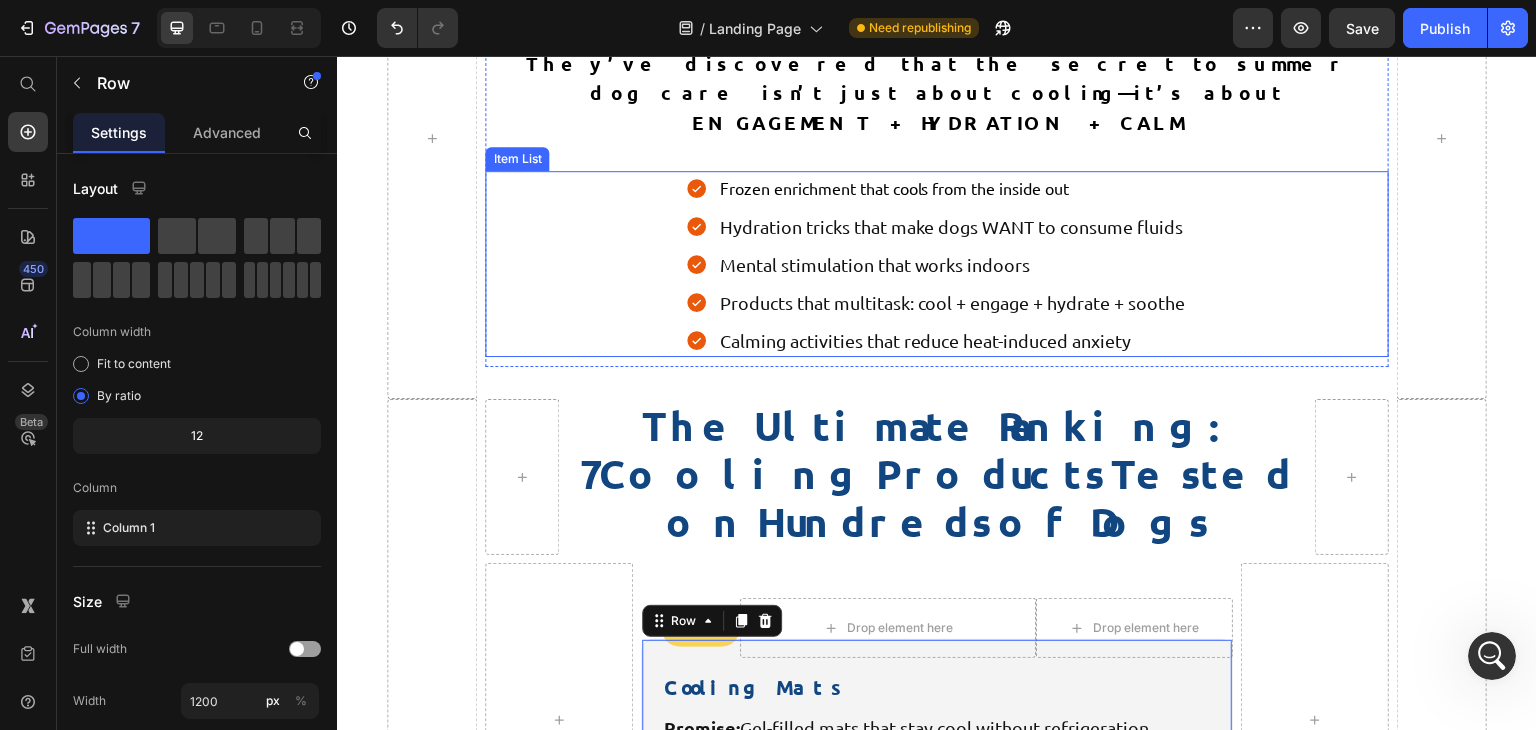 click on "Calming activities that reduce heat-induced anxiety" at bounding box center (952, 340) 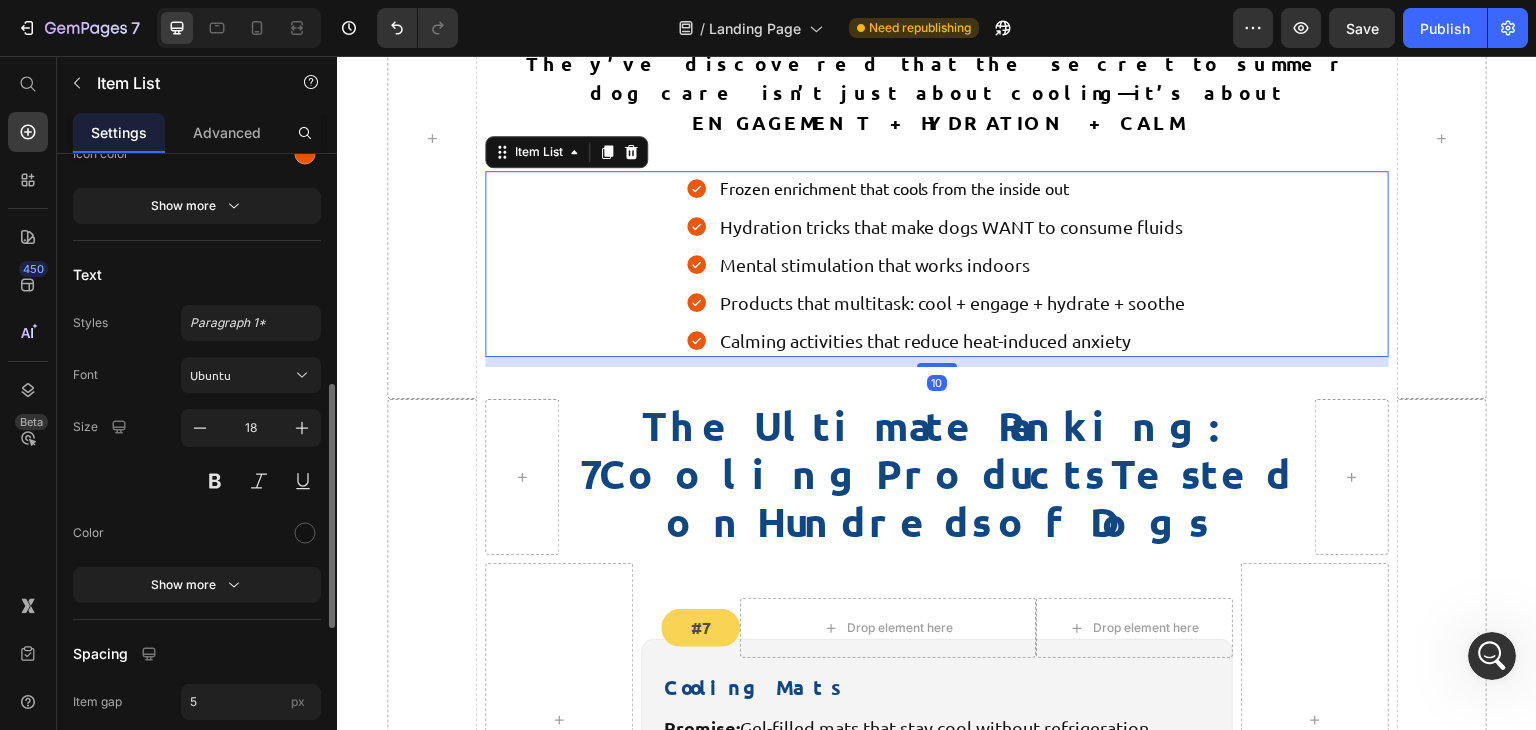 scroll, scrollTop: 600, scrollLeft: 0, axis: vertical 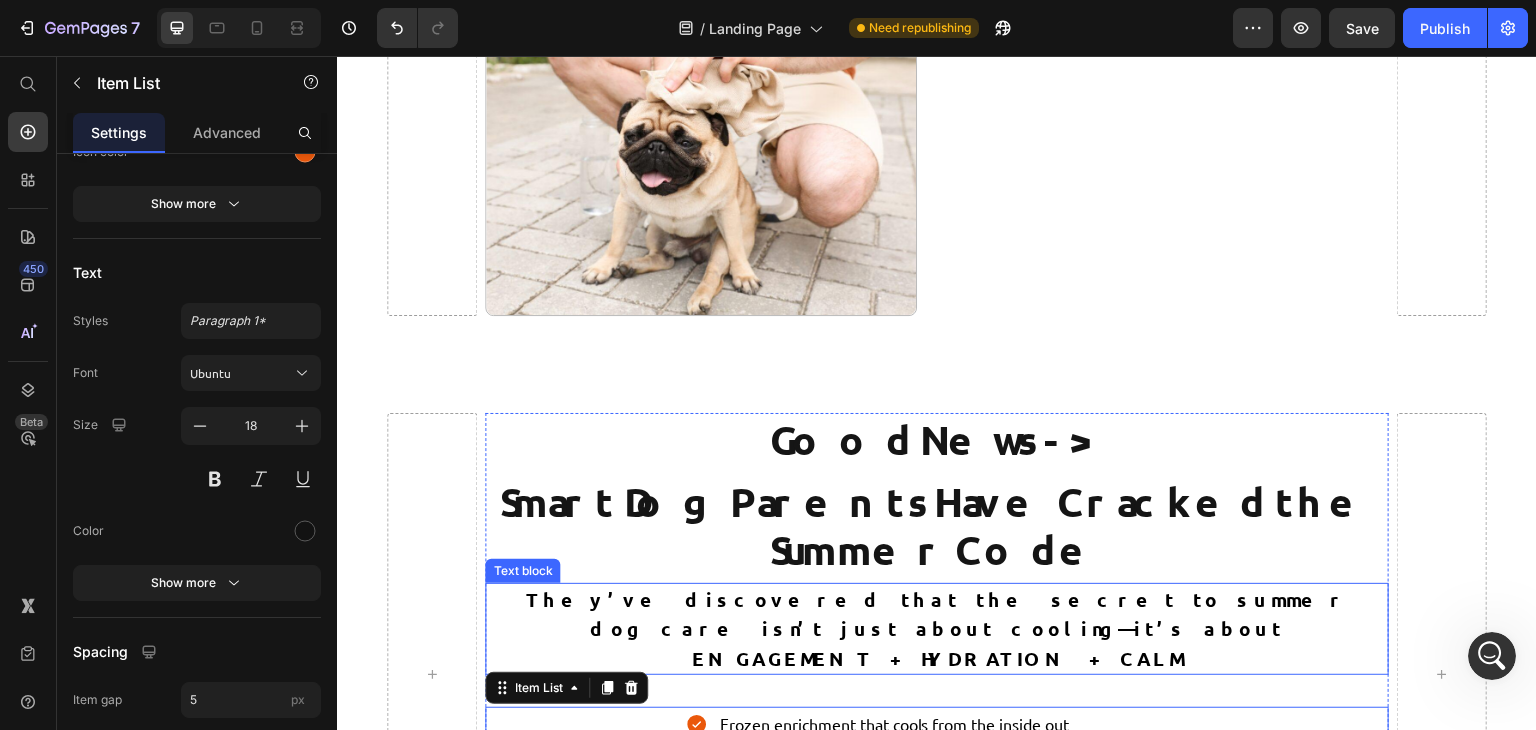 click on "They’ve discovered that the secret to summer dog care isn’t just about cooling—it’s about ENGAGEMENT + HYDRATION + CALM" at bounding box center (937, 629) 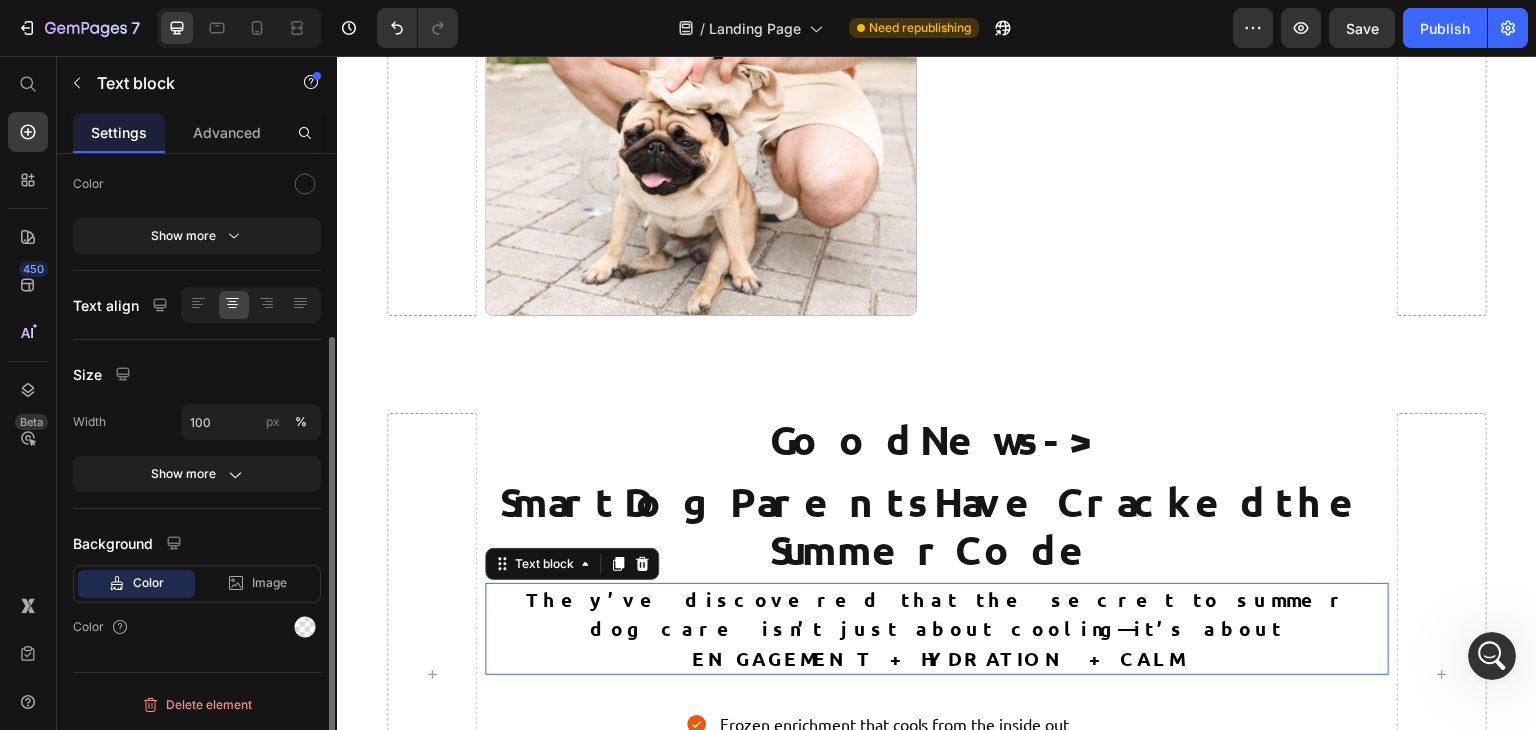 scroll, scrollTop: 0, scrollLeft: 0, axis: both 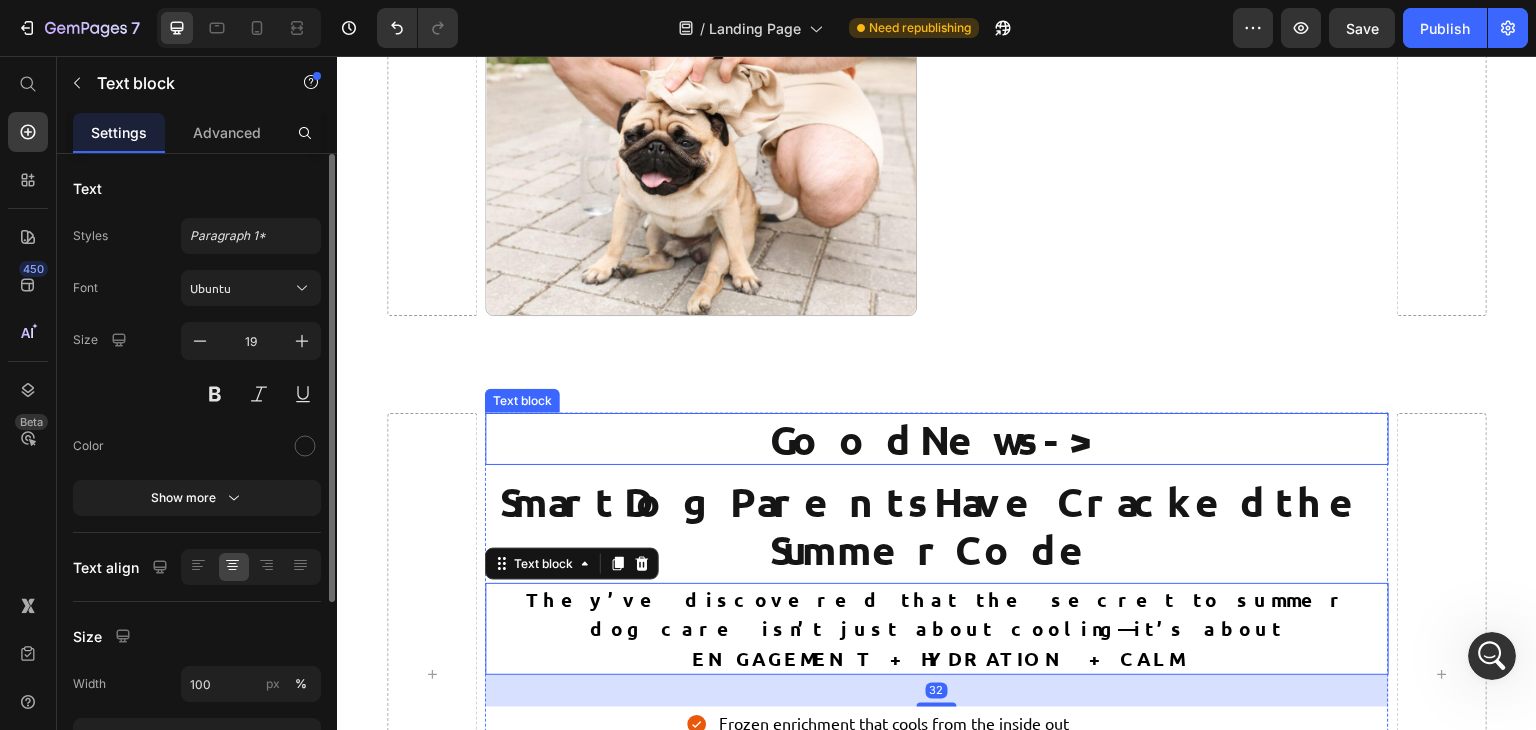 click on "Good News ->" at bounding box center (936, 439) 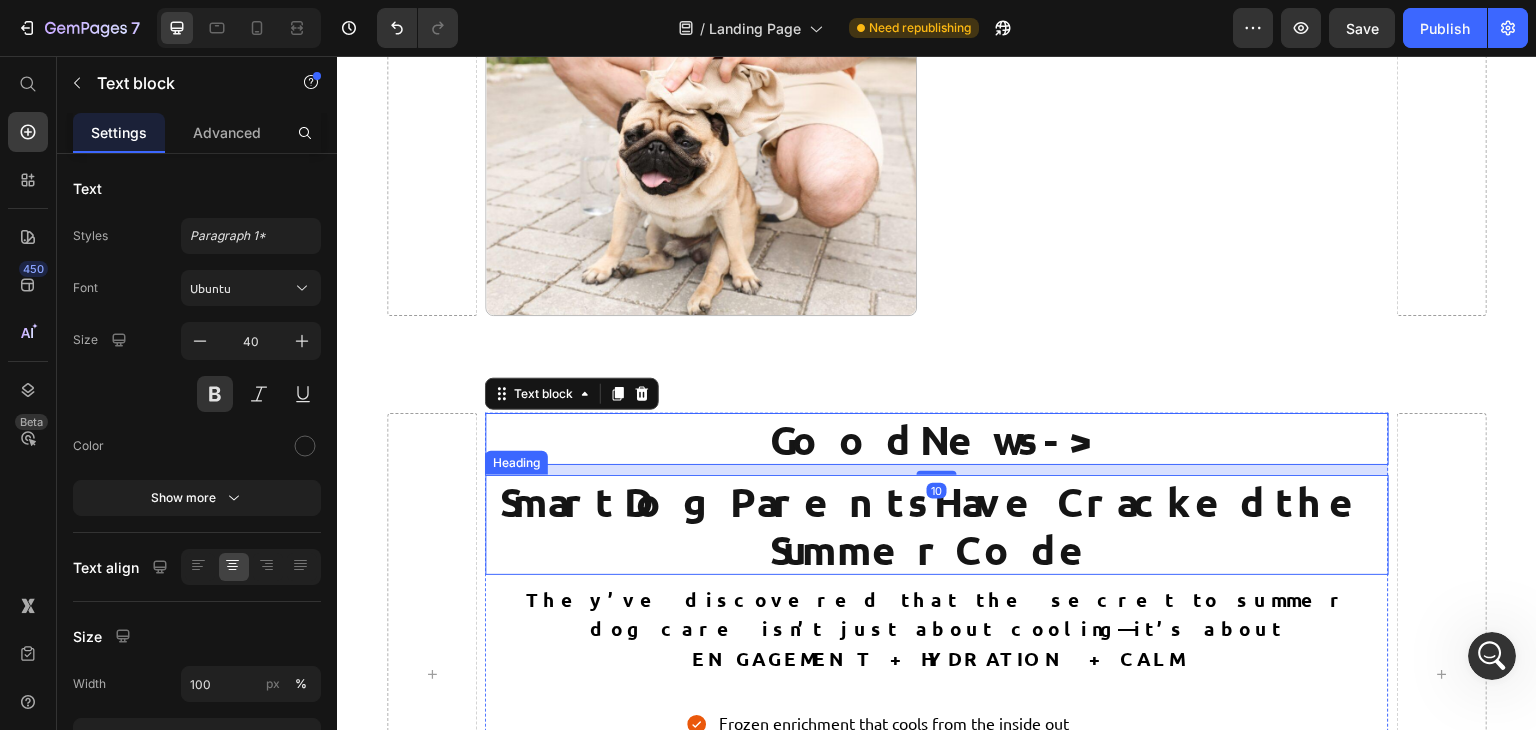 click on "Smart Dog Parents Have Cracked the Summer Code" at bounding box center (936, 525) 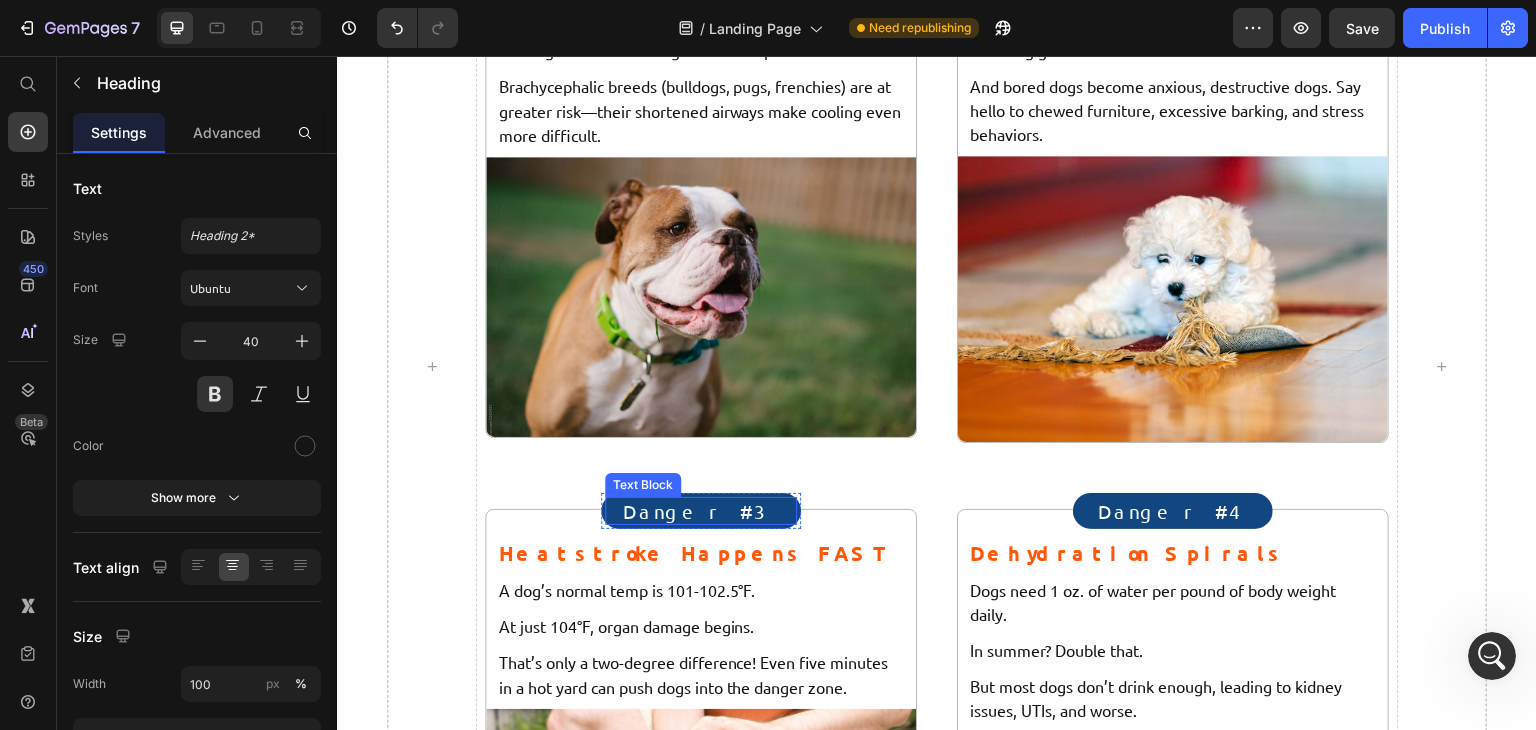 scroll, scrollTop: 1873, scrollLeft: 0, axis: vertical 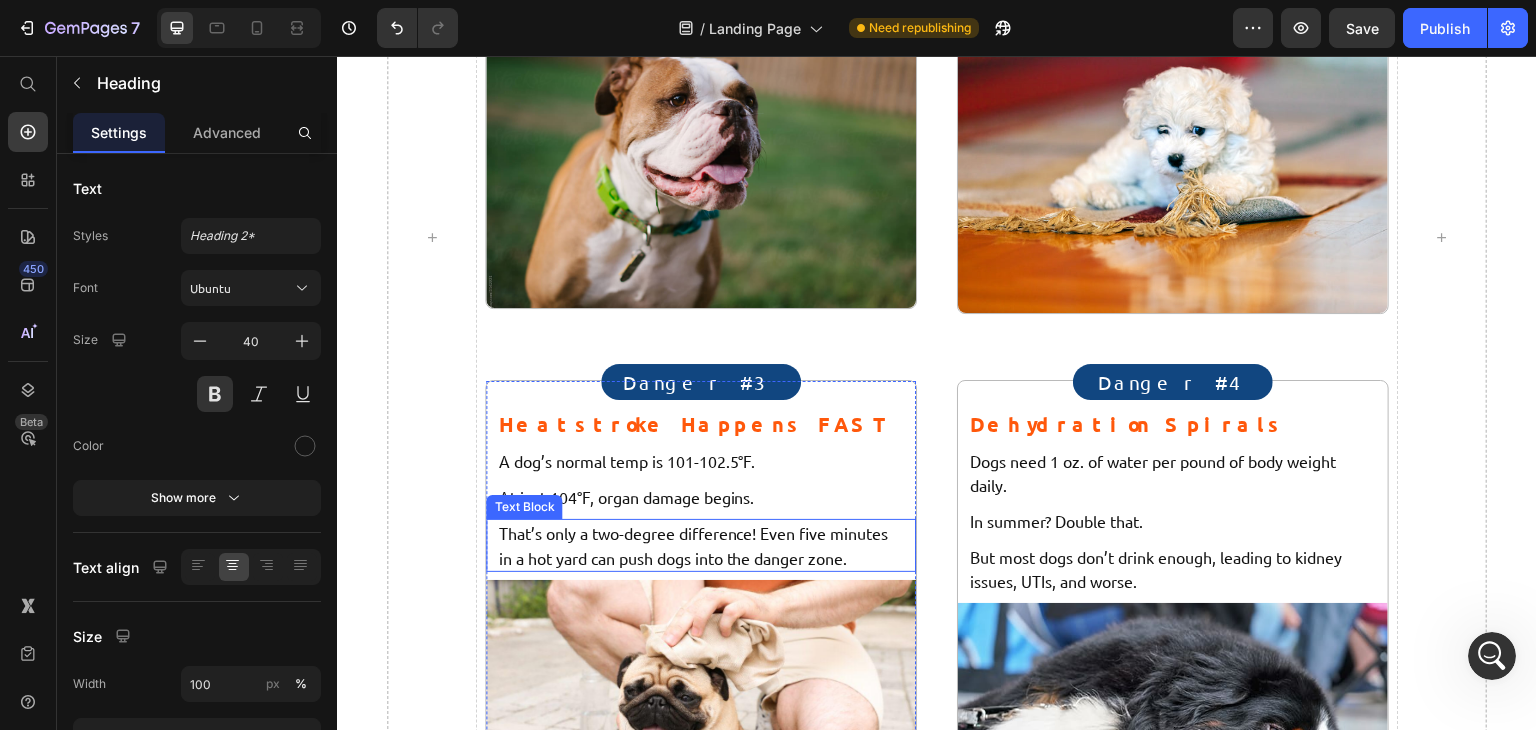 click on "That’s only a two-degree difference! Even five minutes   in a hot yard can push dogs into the danger zone." at bounding box center (701, 545) 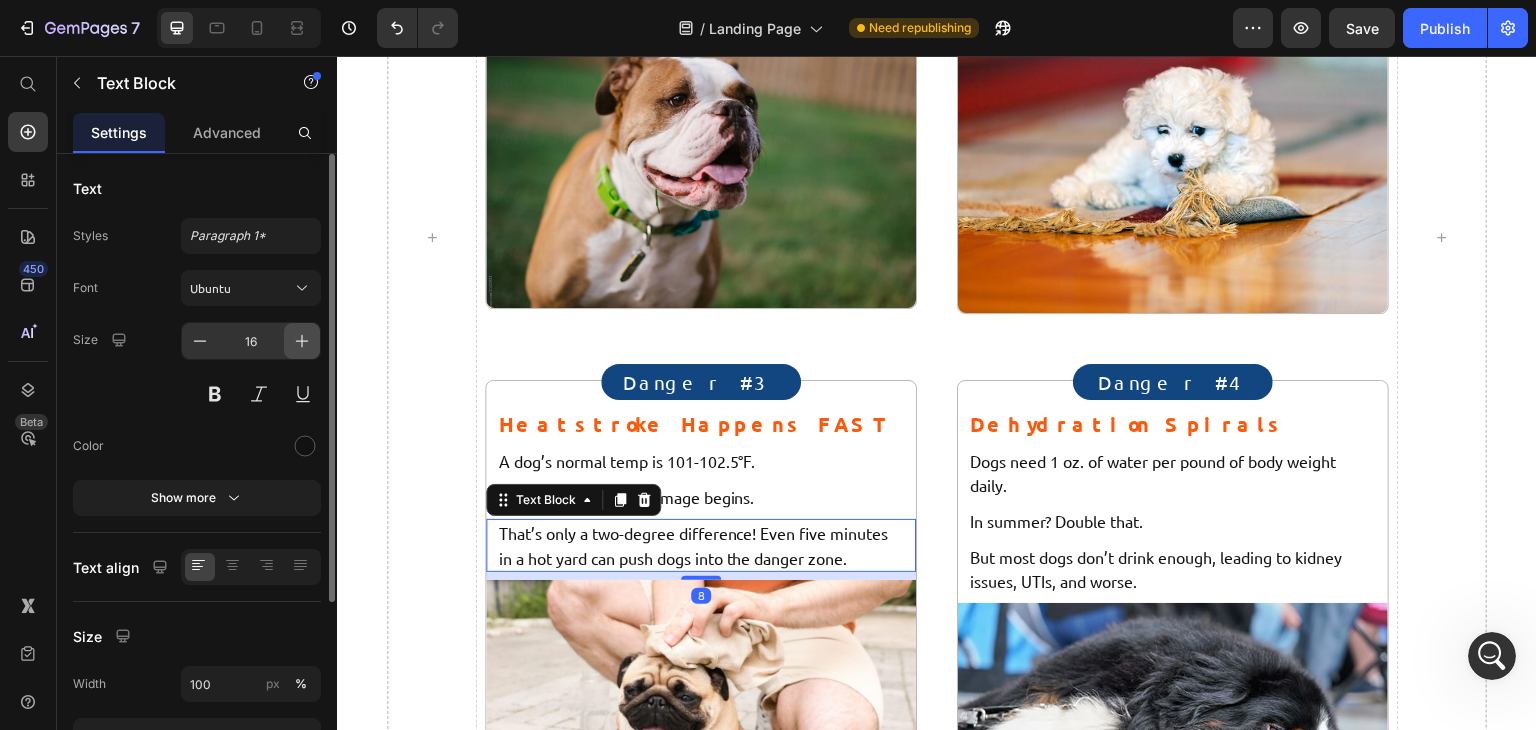 click 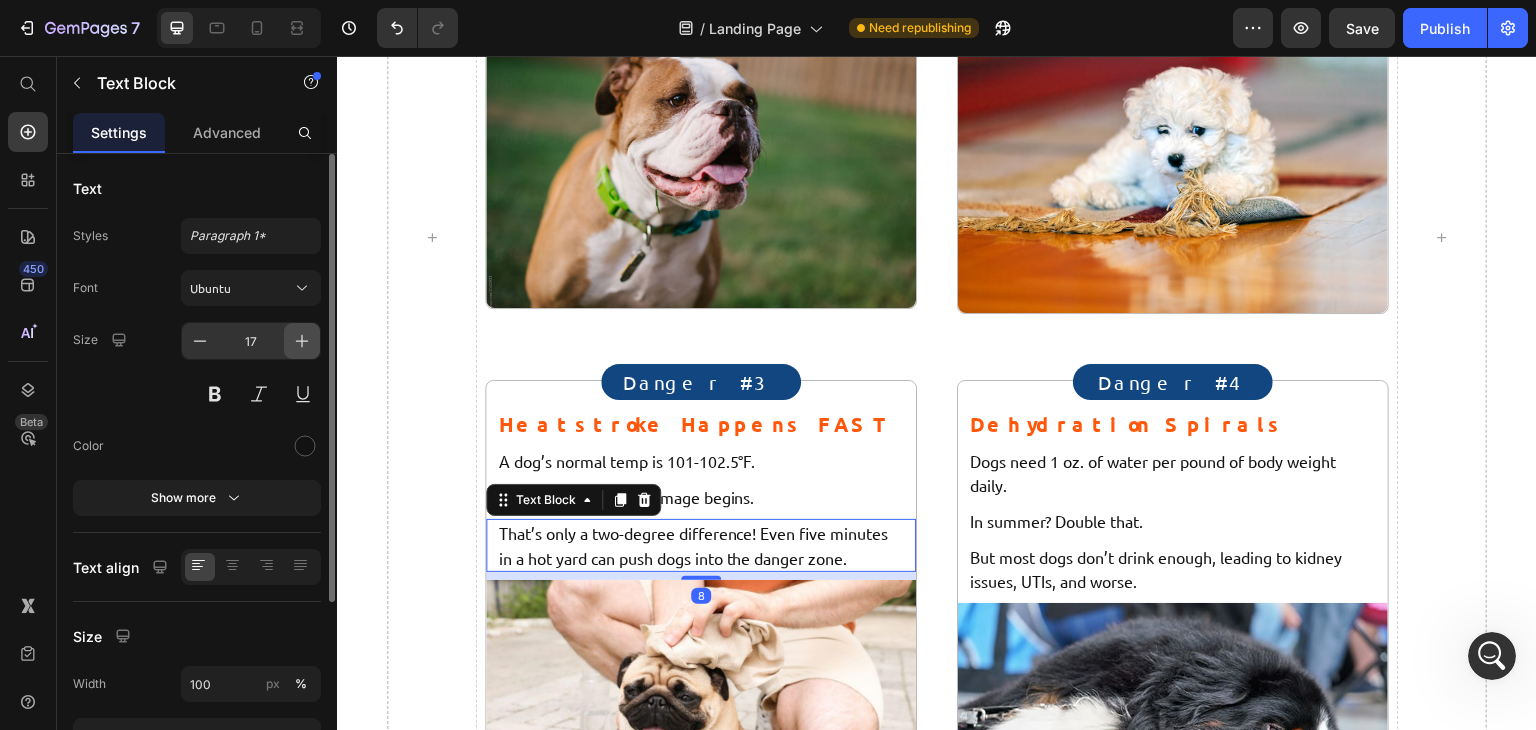 click 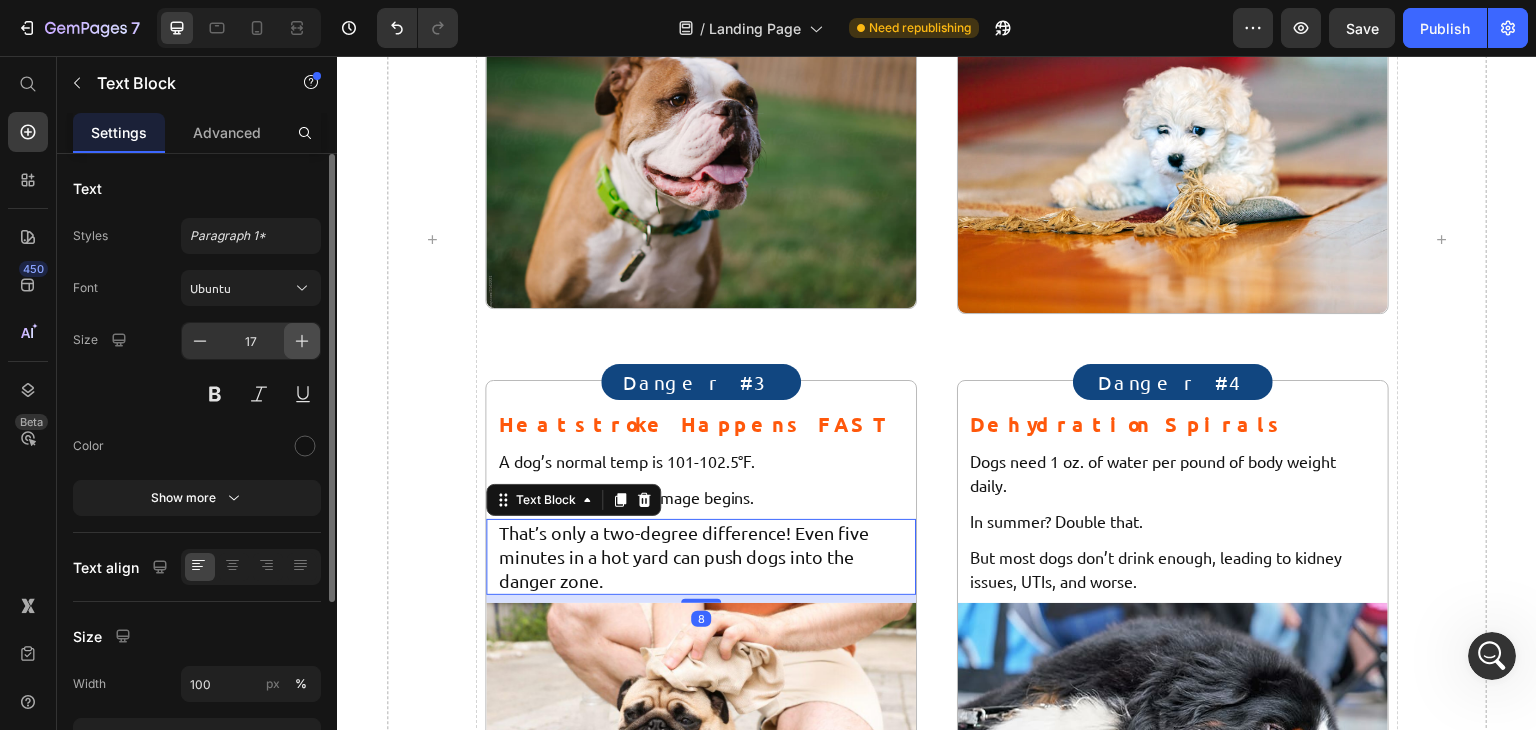 type on "18" 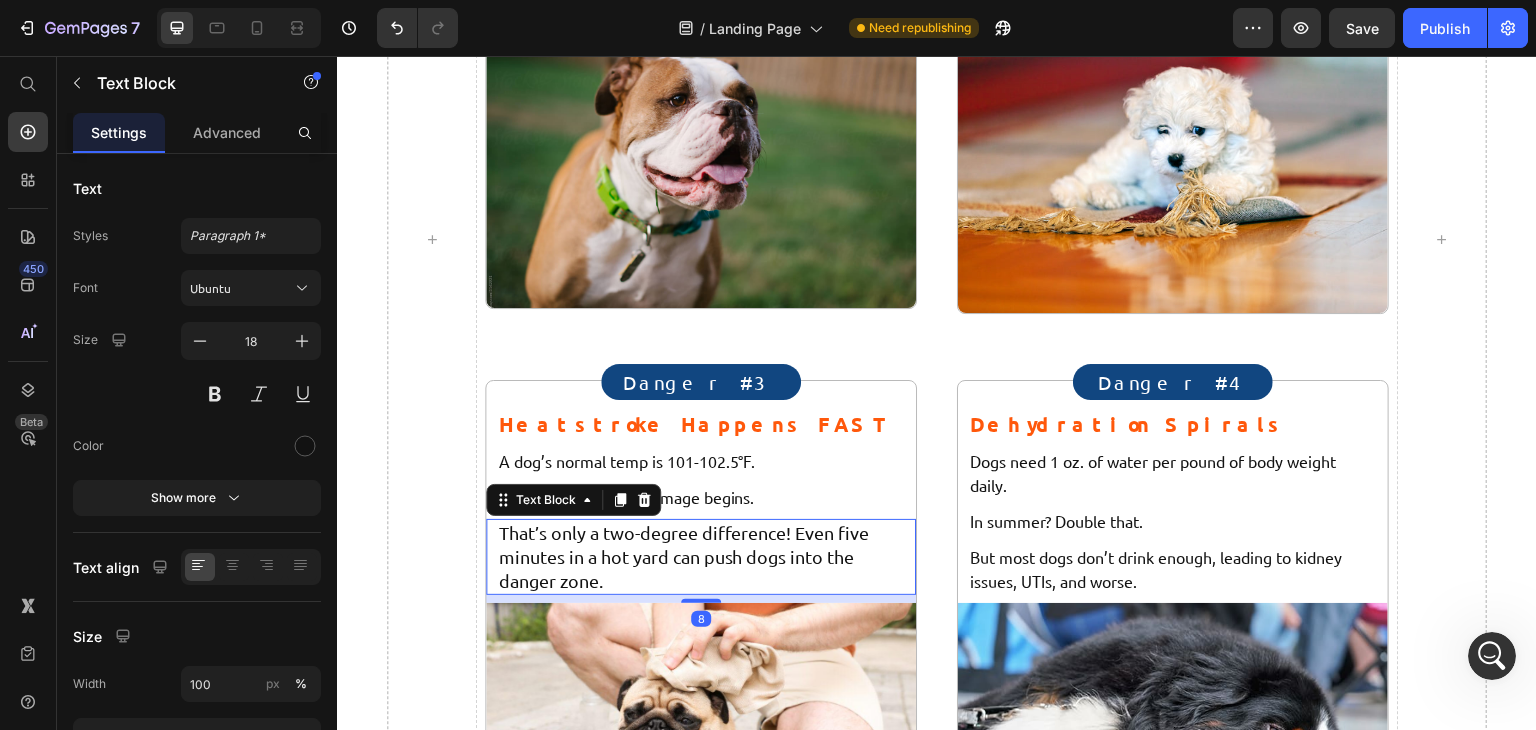 scroll, scrollTop: 1875, scrollLeft: 0, axis: vertical 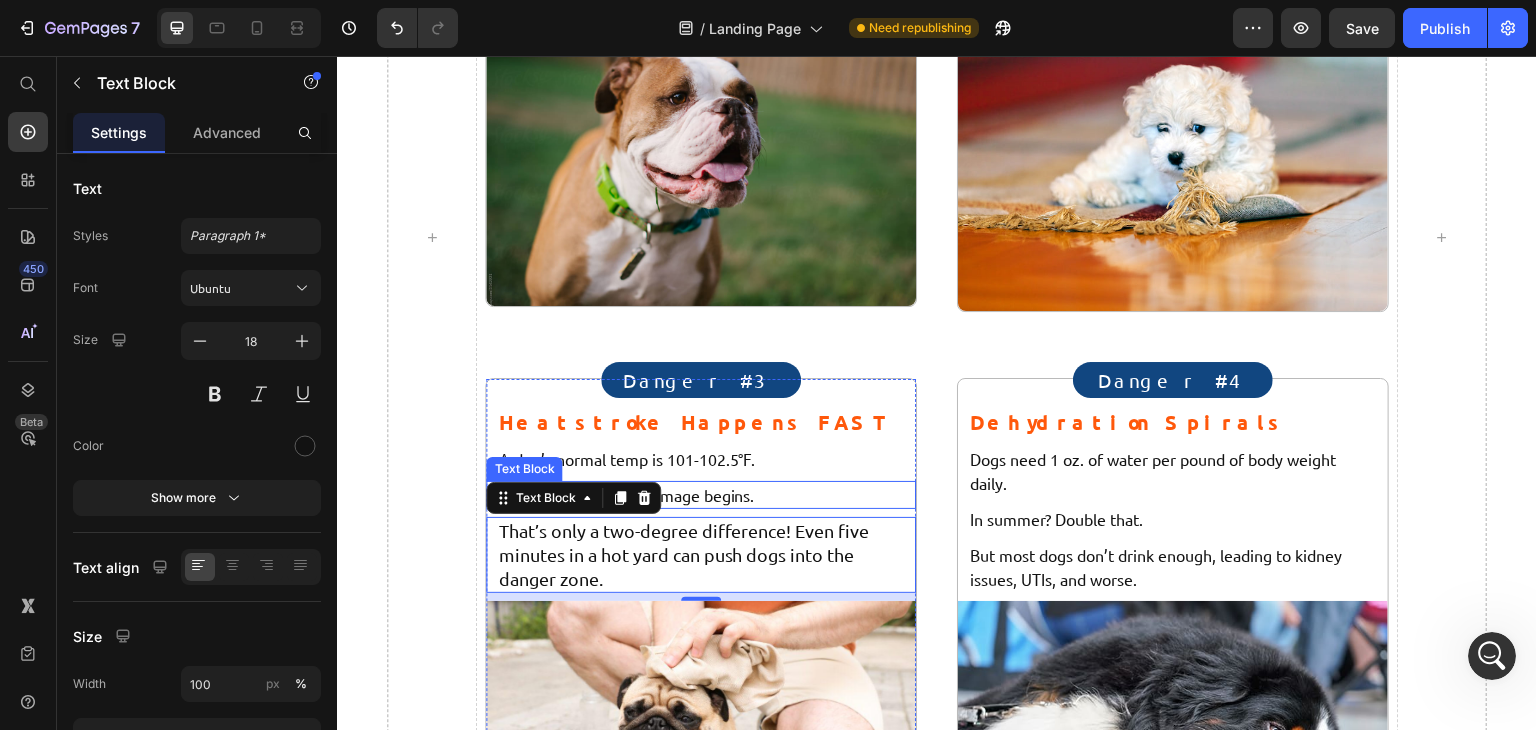 click on "At just 104°F, organ damage begins." at bounding box center [701, 495] 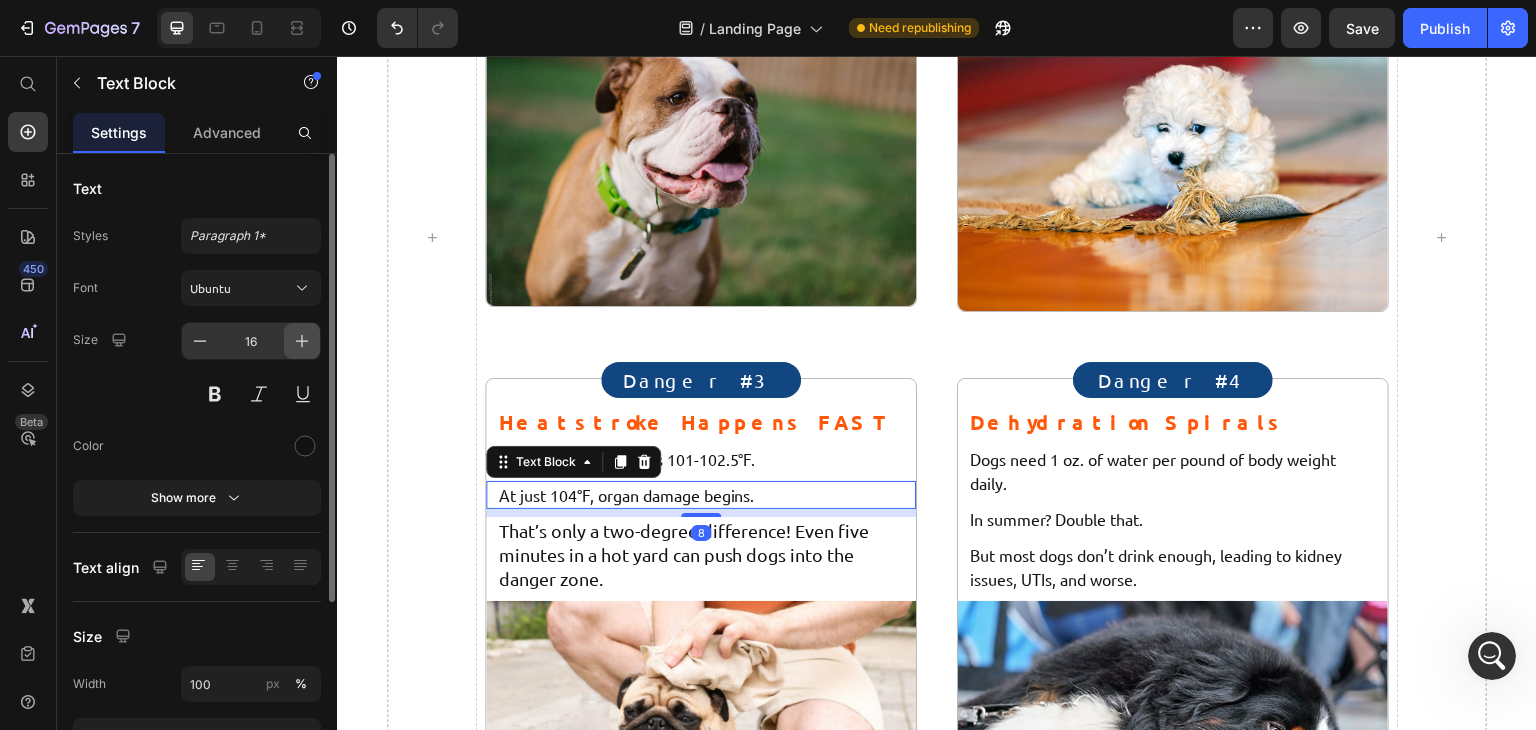 click at bounding box center [302, 341] 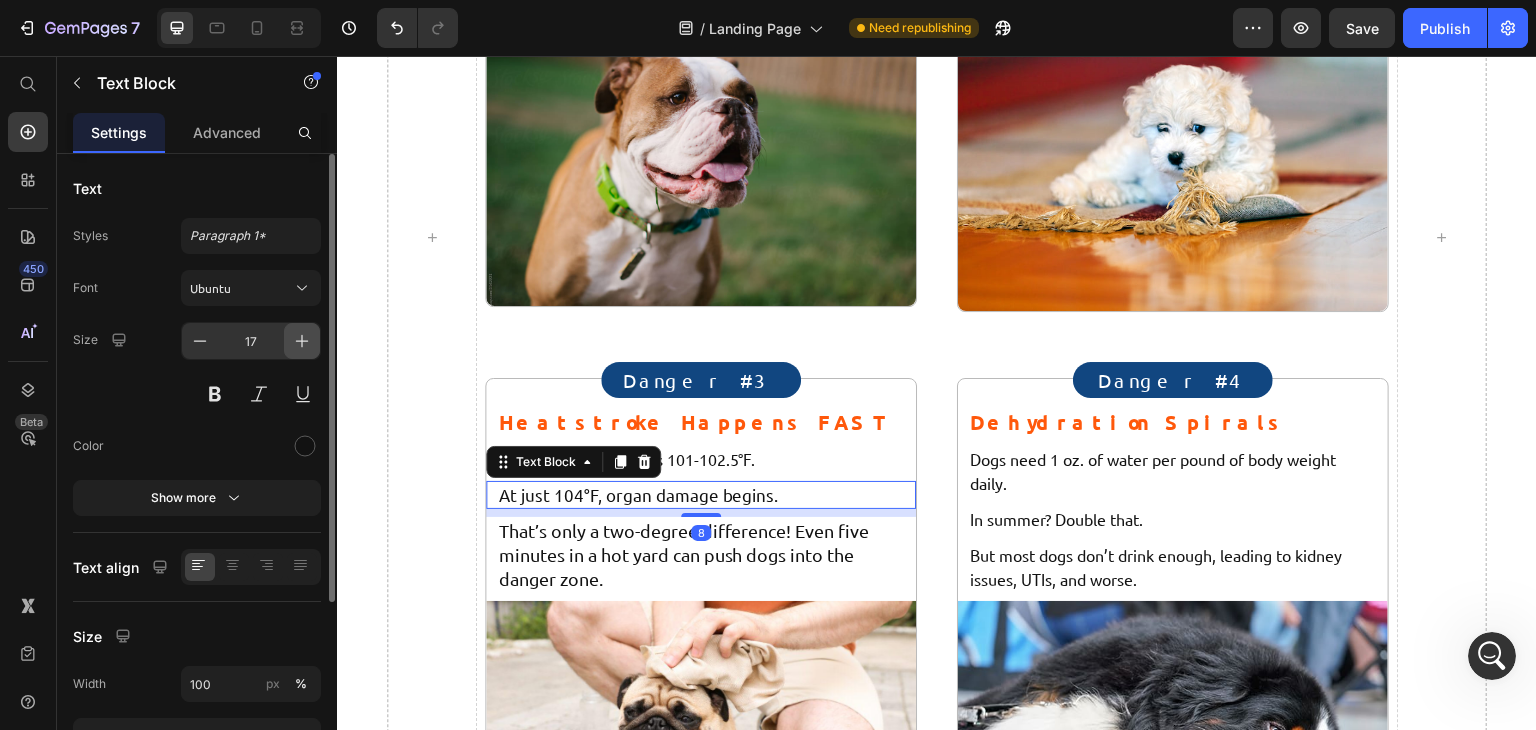 click at bounding box center (302, 341) 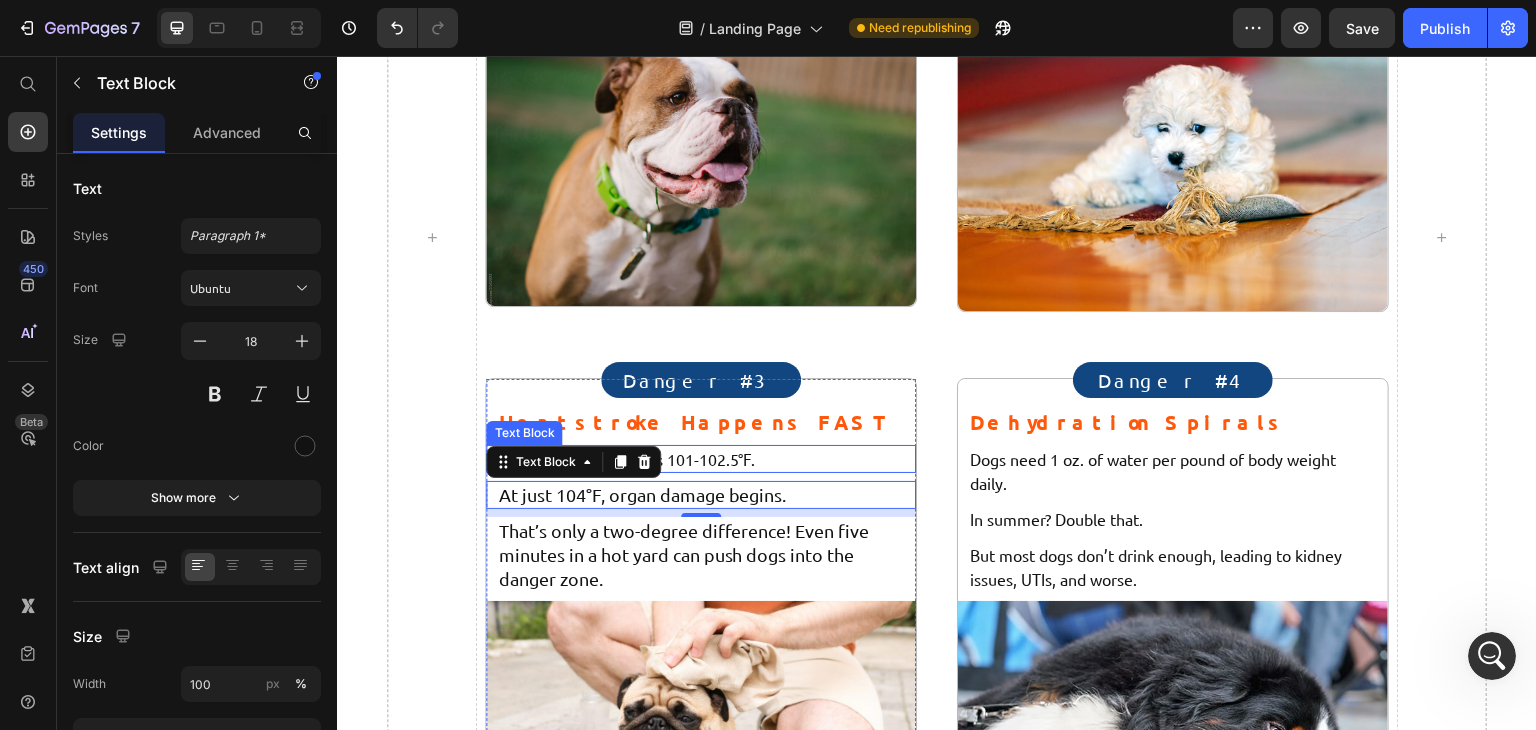 click on "A dog’s normal temp is 101-102.5°F." at bounding box center (701, 459) 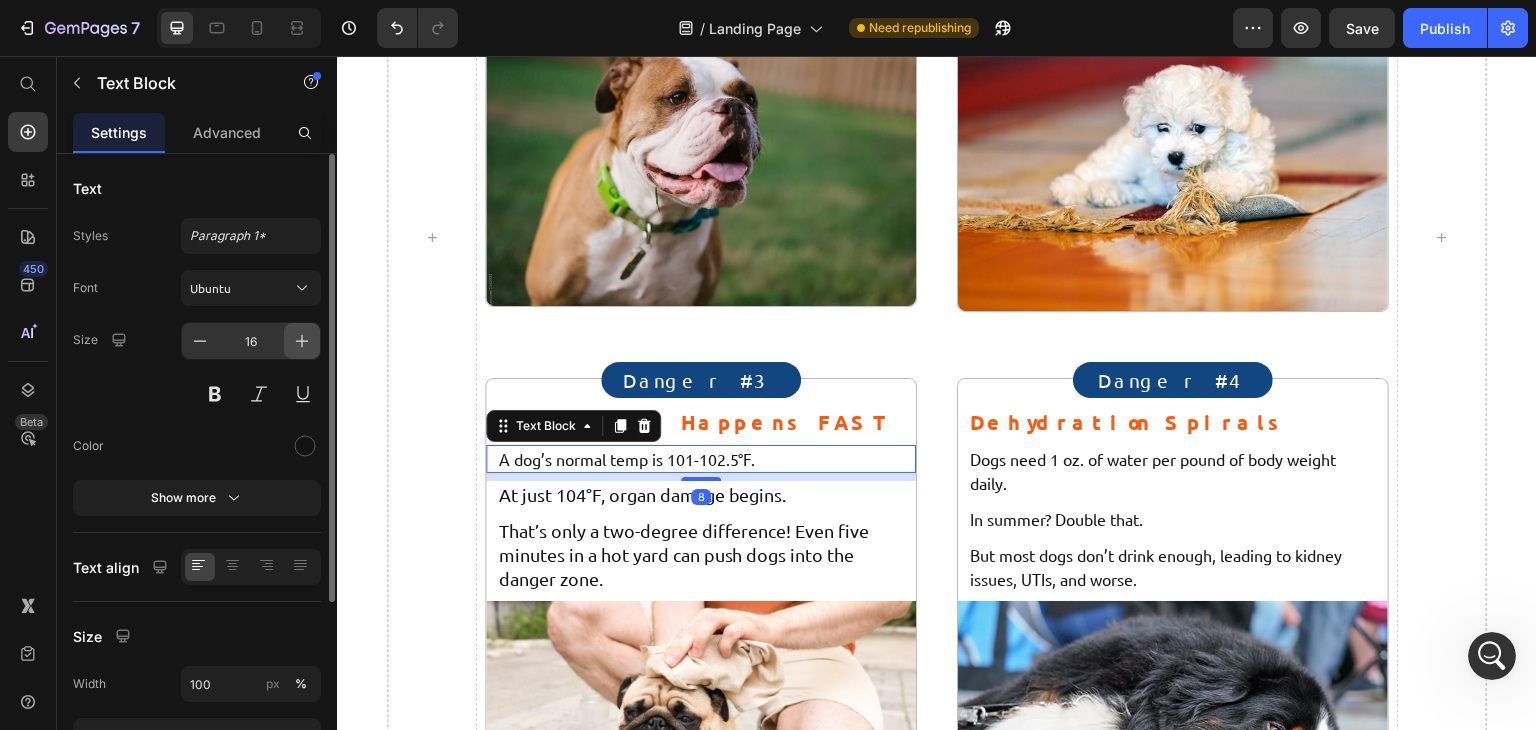 click 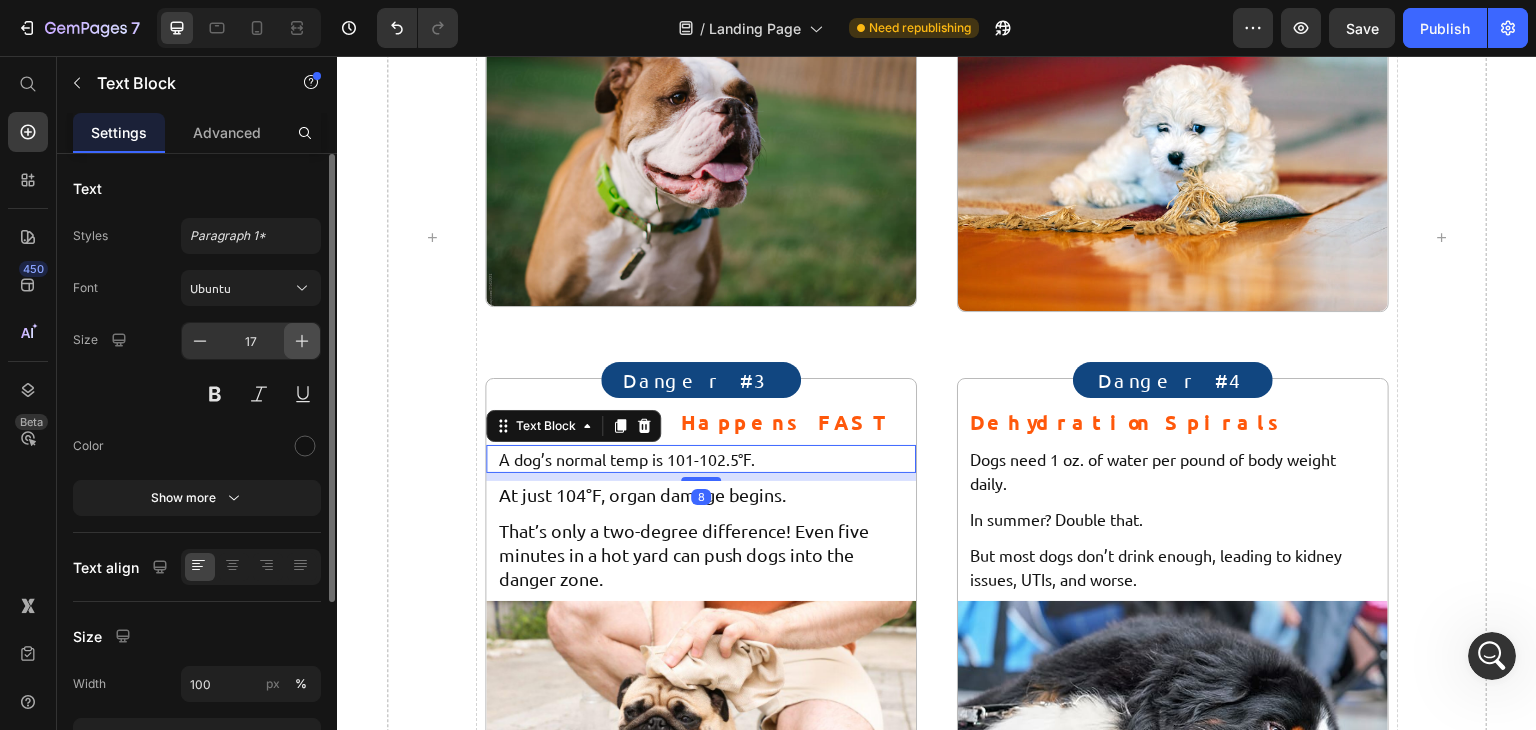 drag, startPoint x: 298, startPoint y: 341, endPoint x: 272, endPoint y: 274, distance: 71.867935 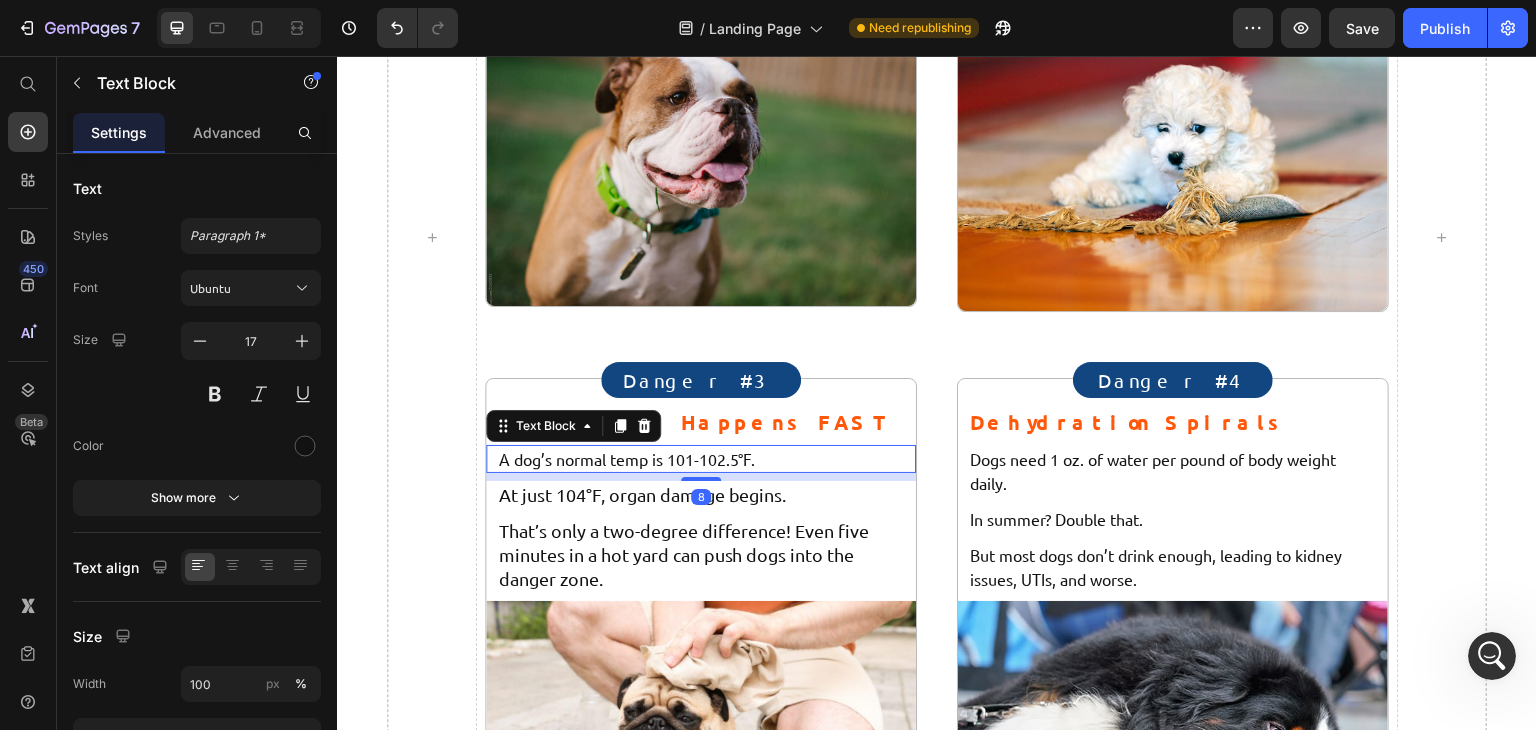 type on "18" 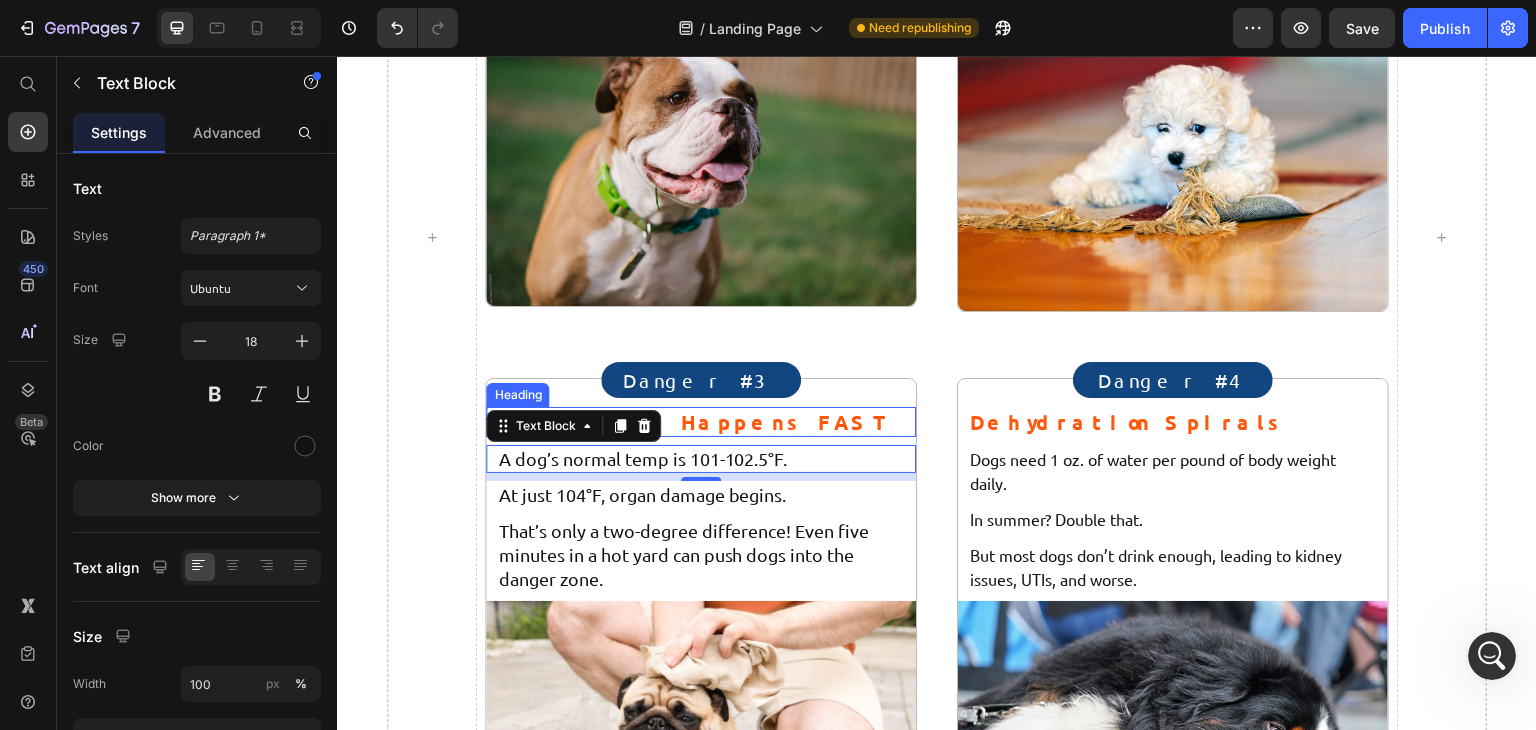 click on "Heatstroke Happens FAST" at bounding box center [701, 422] 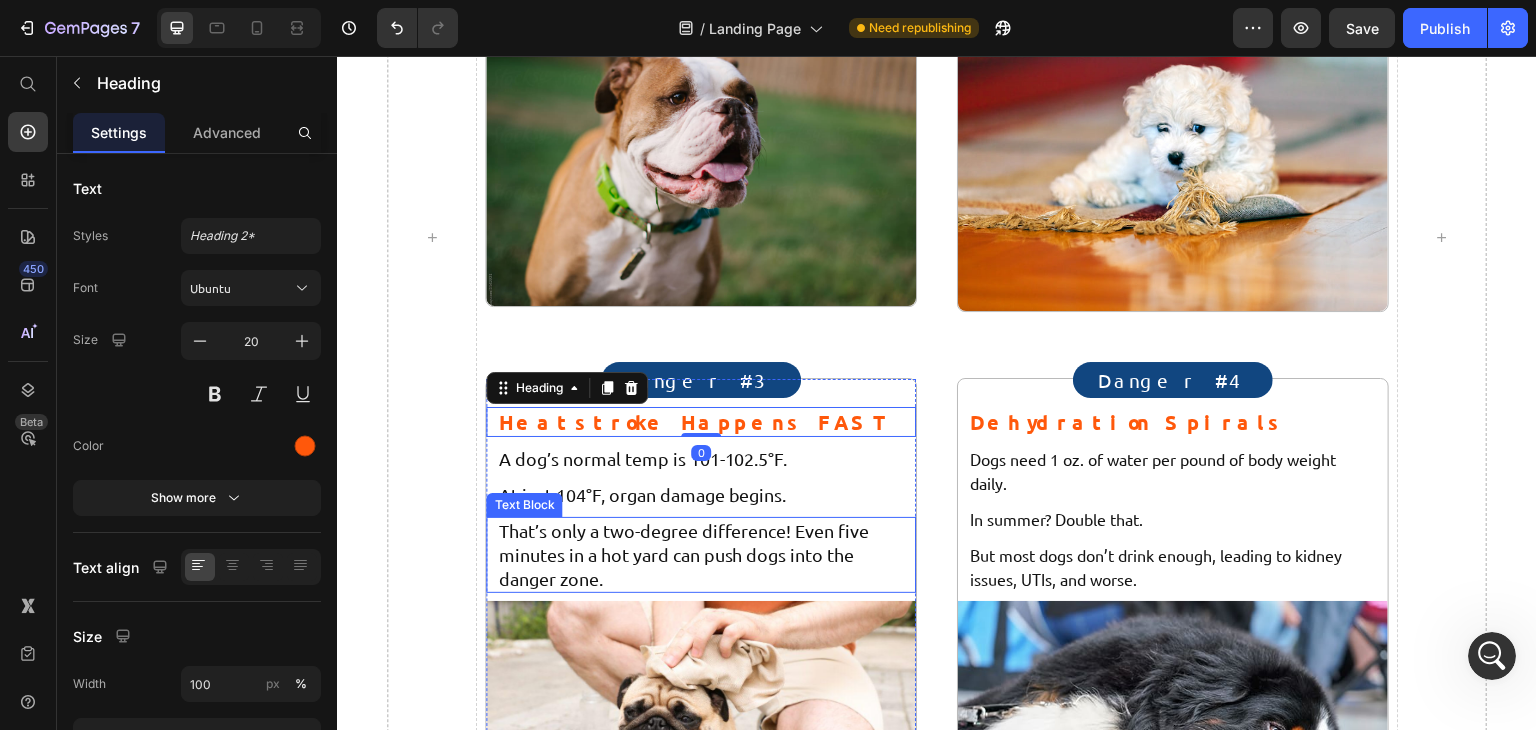 click on "That’s only a two-degree difference! Even five minutes   in a hot yard can push dogs into the danger zone." at bounding box center (701, 555) 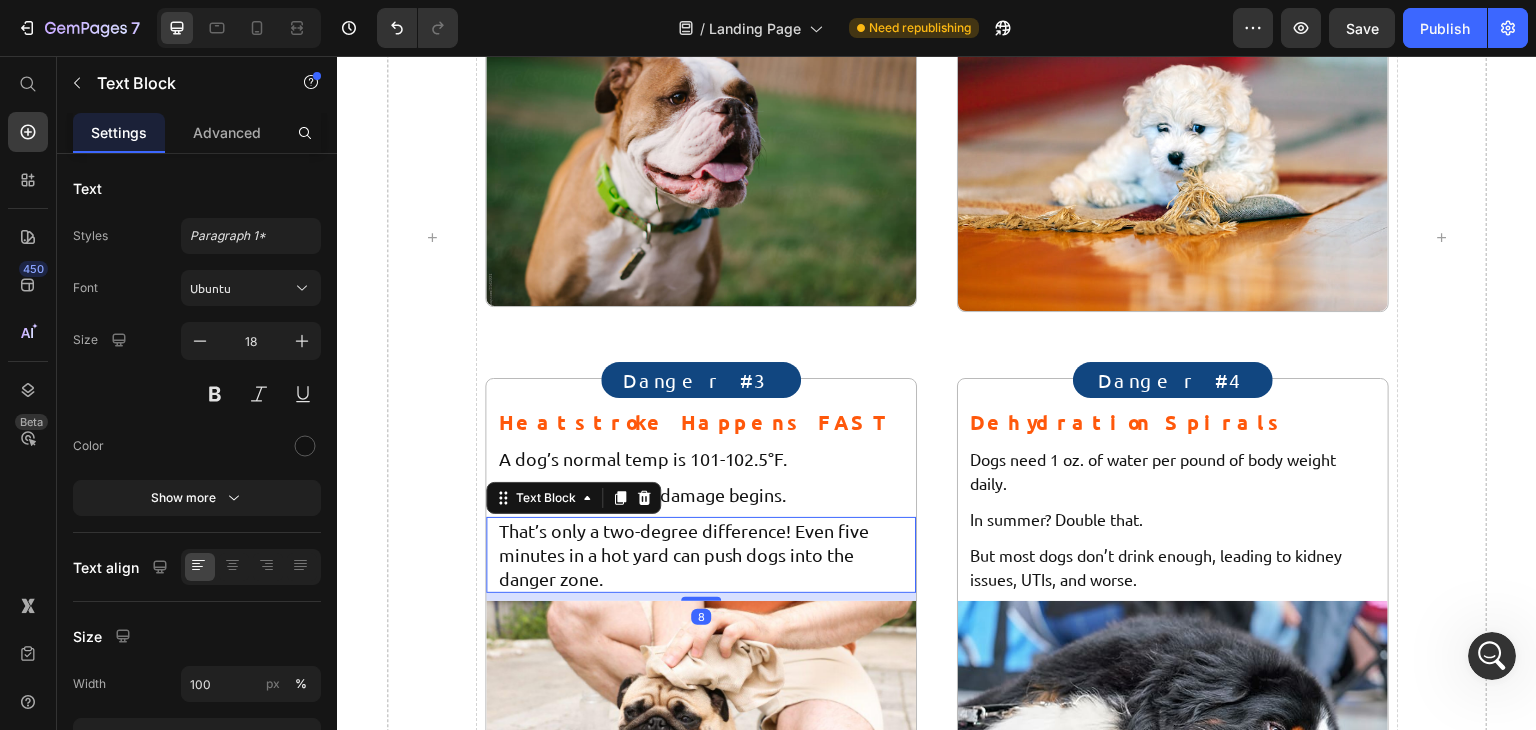 copy on "ental stimulation + cooling" 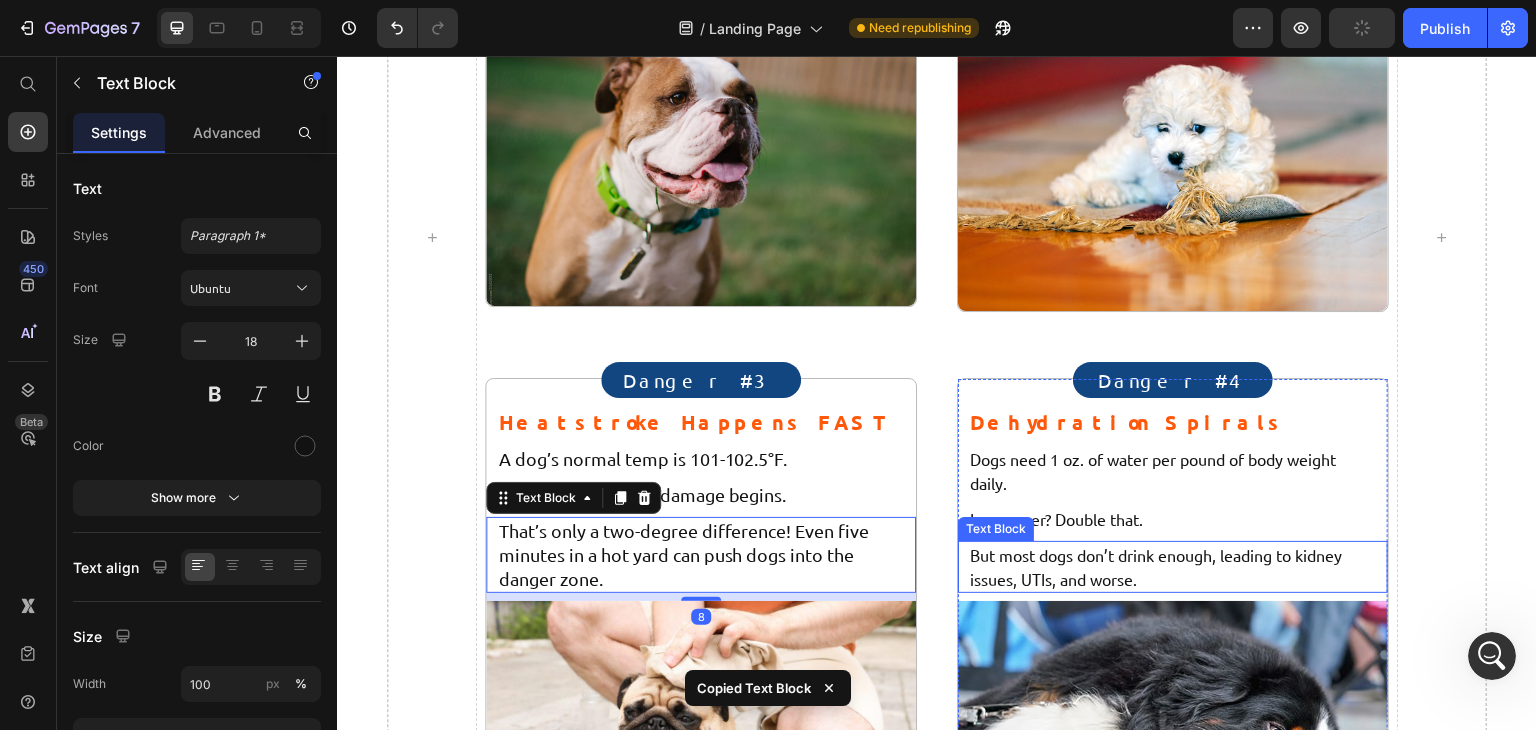 click on "But most dogs don’t drink enough, leading to kidney issues, UTIs, and worse." at bounding box center [1173, 567] 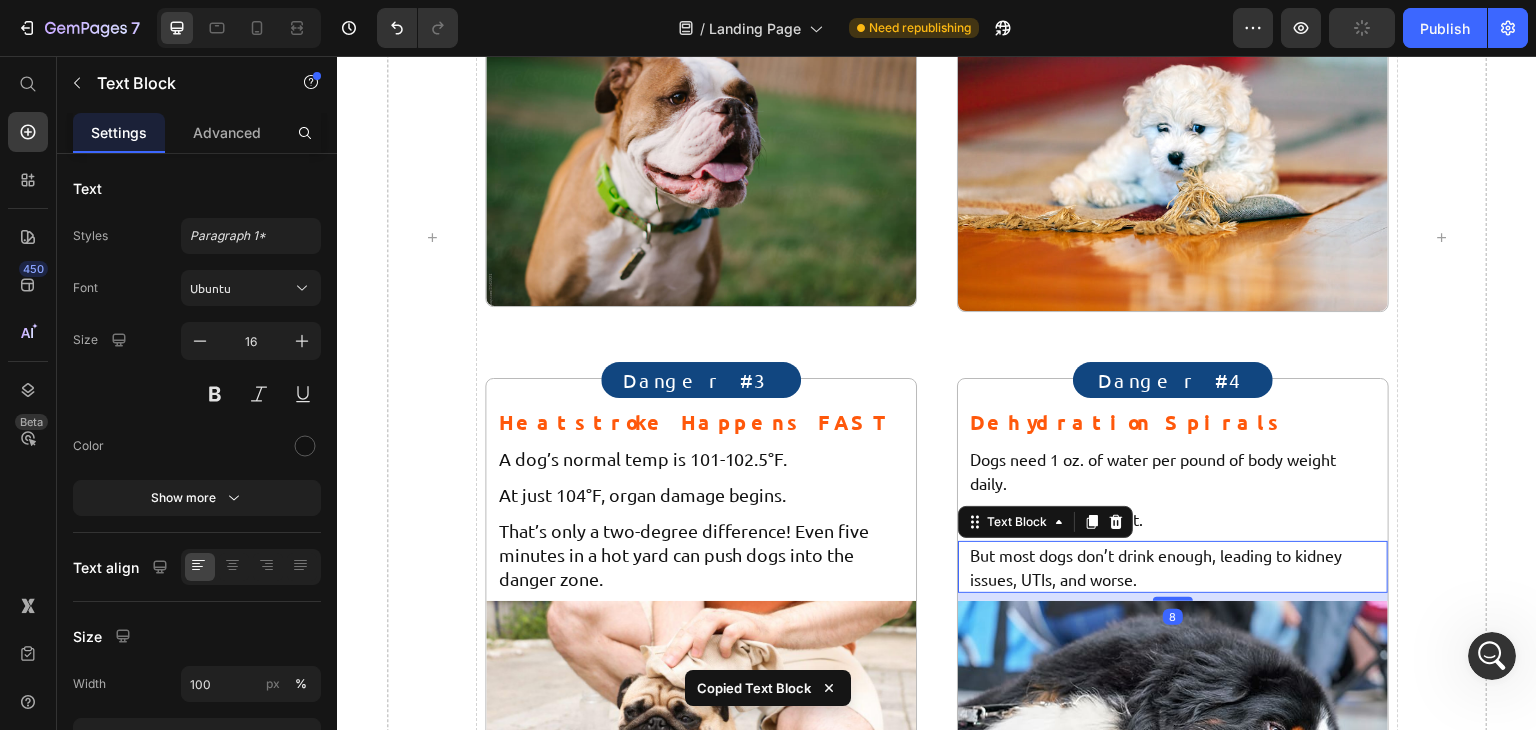 type on "18" 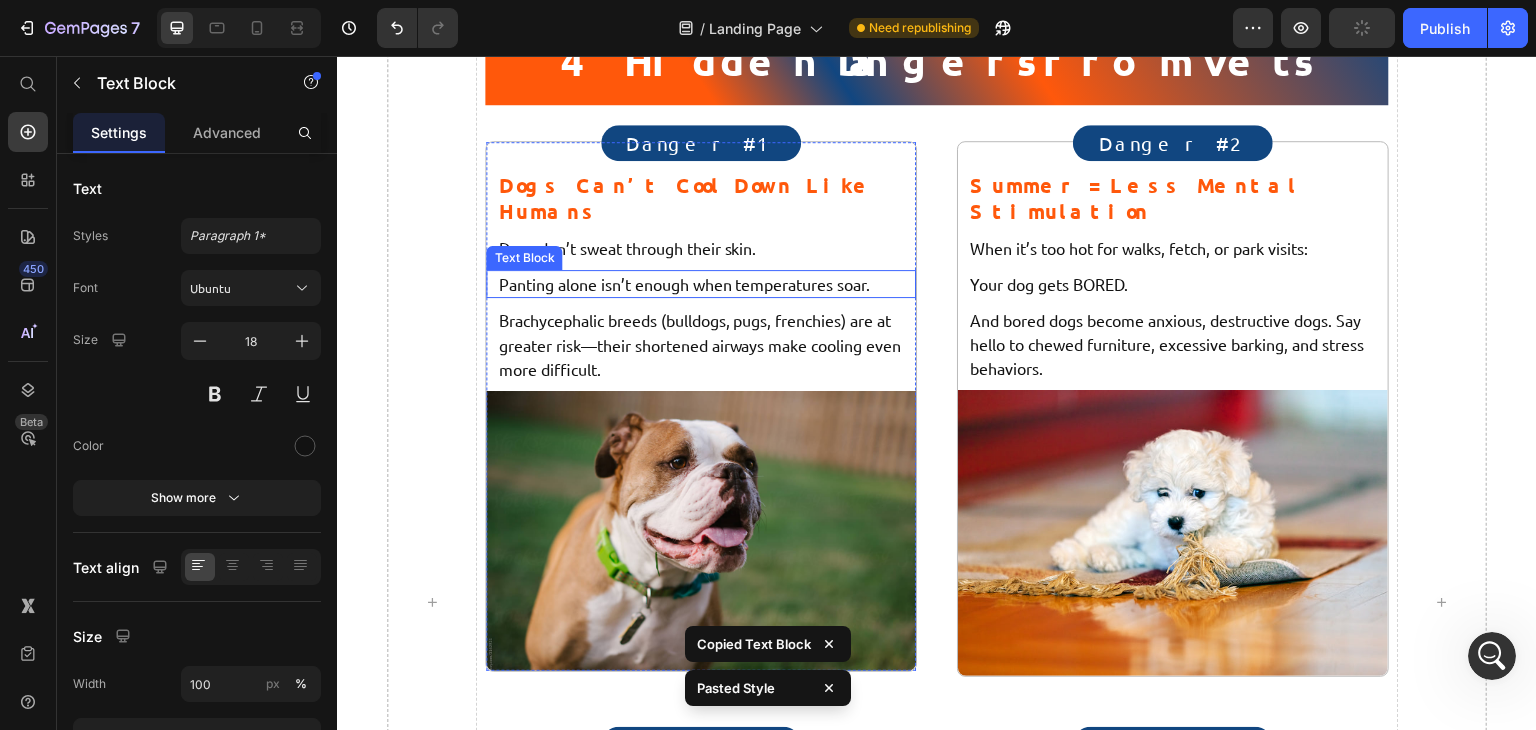 scroll, scrollTop: 1500, scrollLeft: 0, axis: vertical 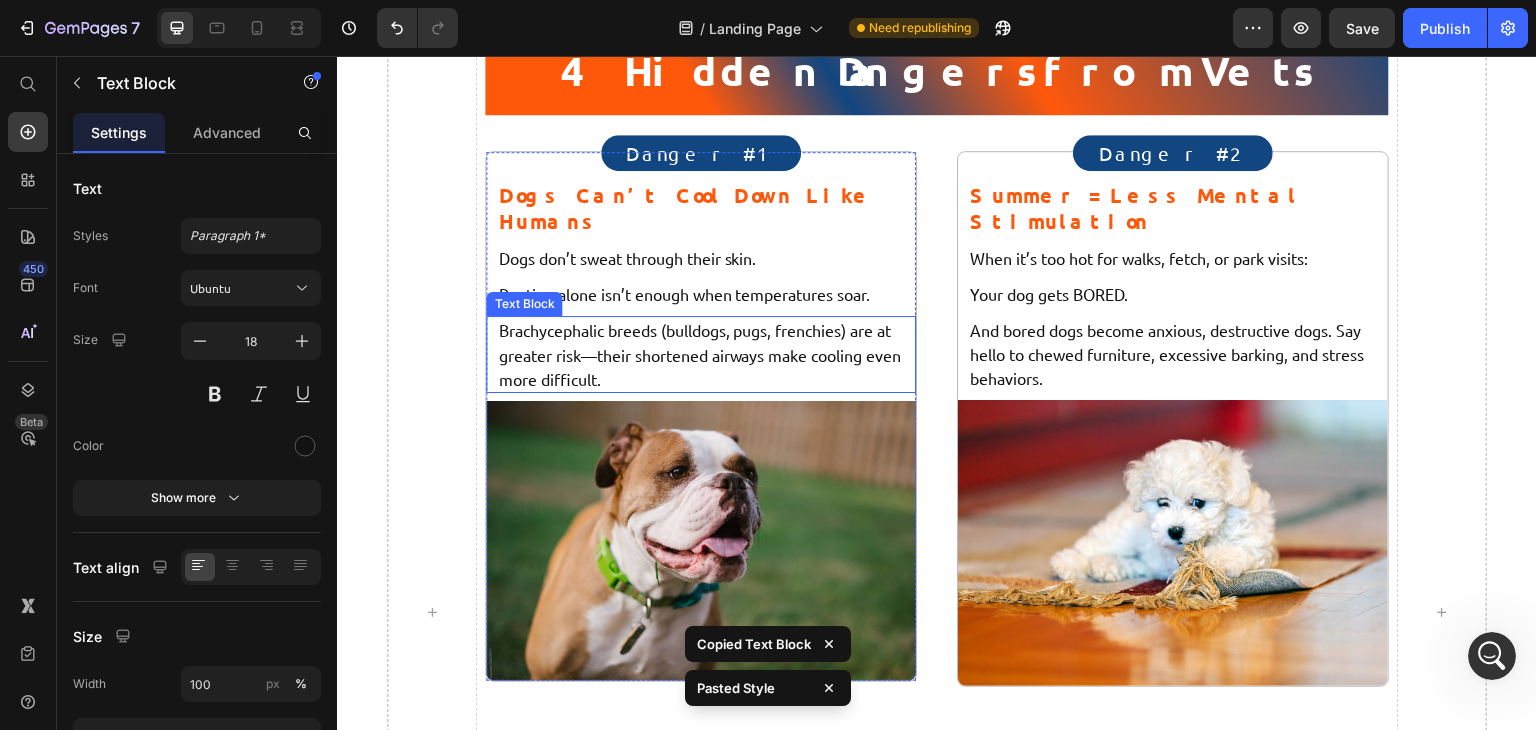 click on "Brachycephalic breeds   (bulldogs, pugs, frenchies) are at greater risk—their shortened airways make cooling even more difficult." at bounding box center (701, 354) 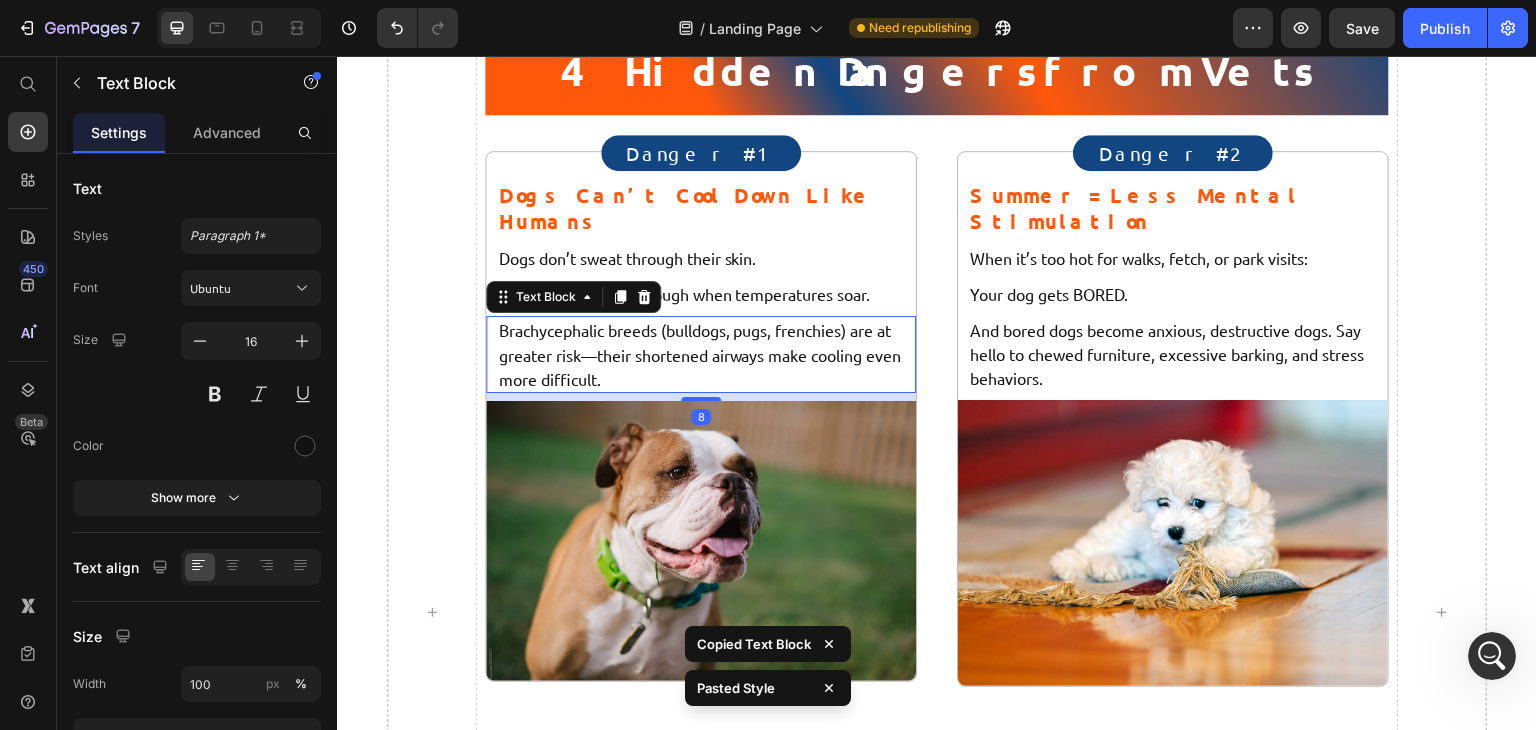 type on "18" 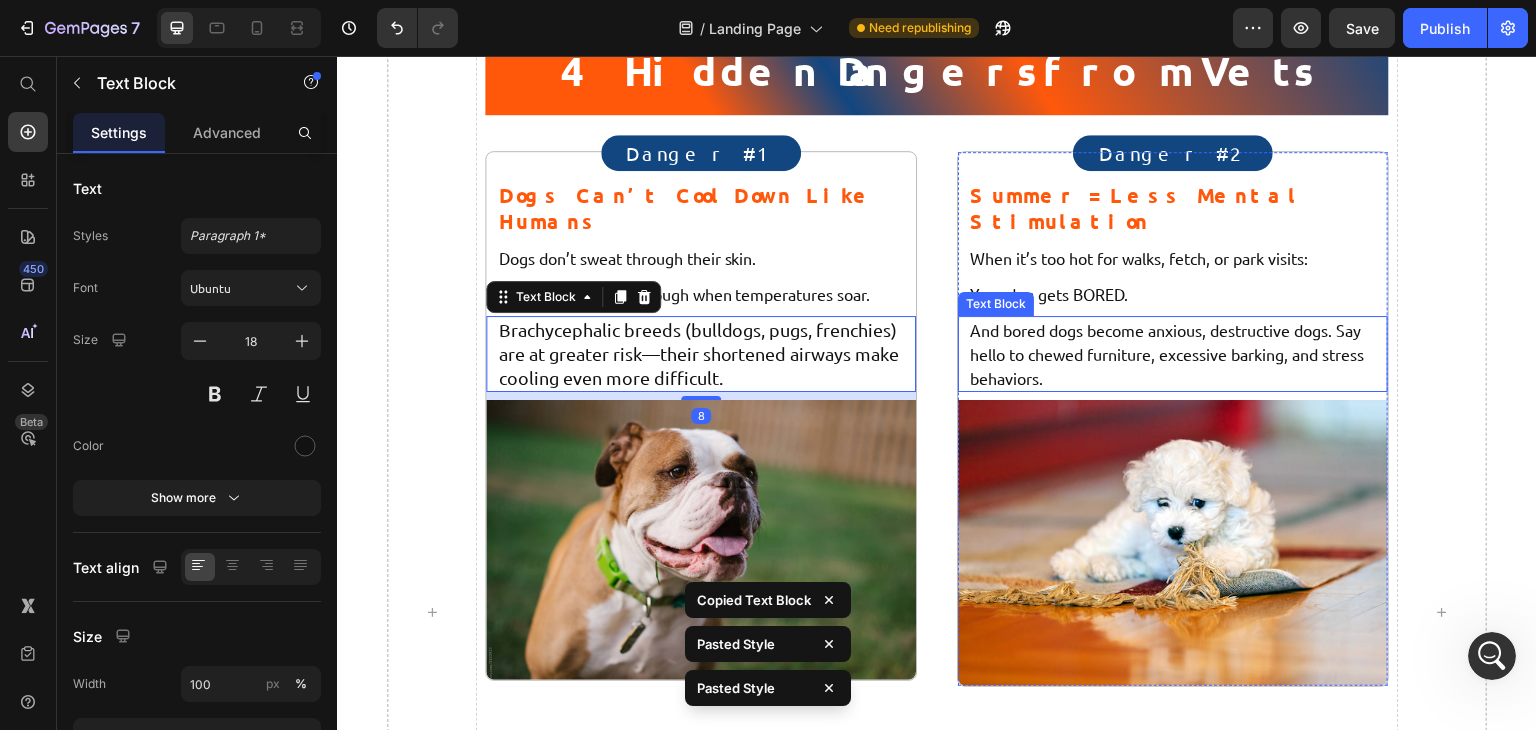 click on "And bored dogs become anxious, destructive dogs. Say hello to chewed furniture, excessive barking, and stress behaviors." at bounding box center [1173, 354] 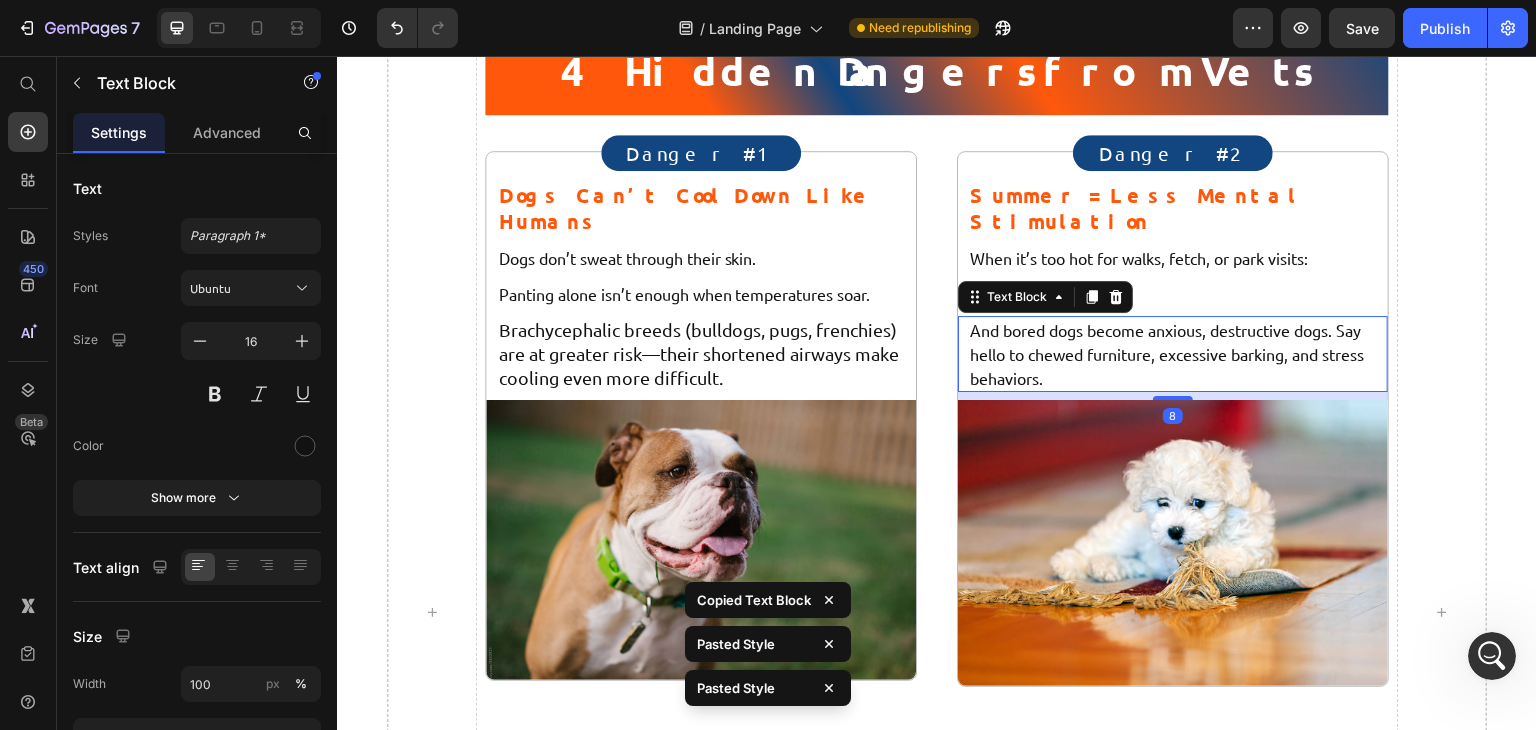 type on "18" 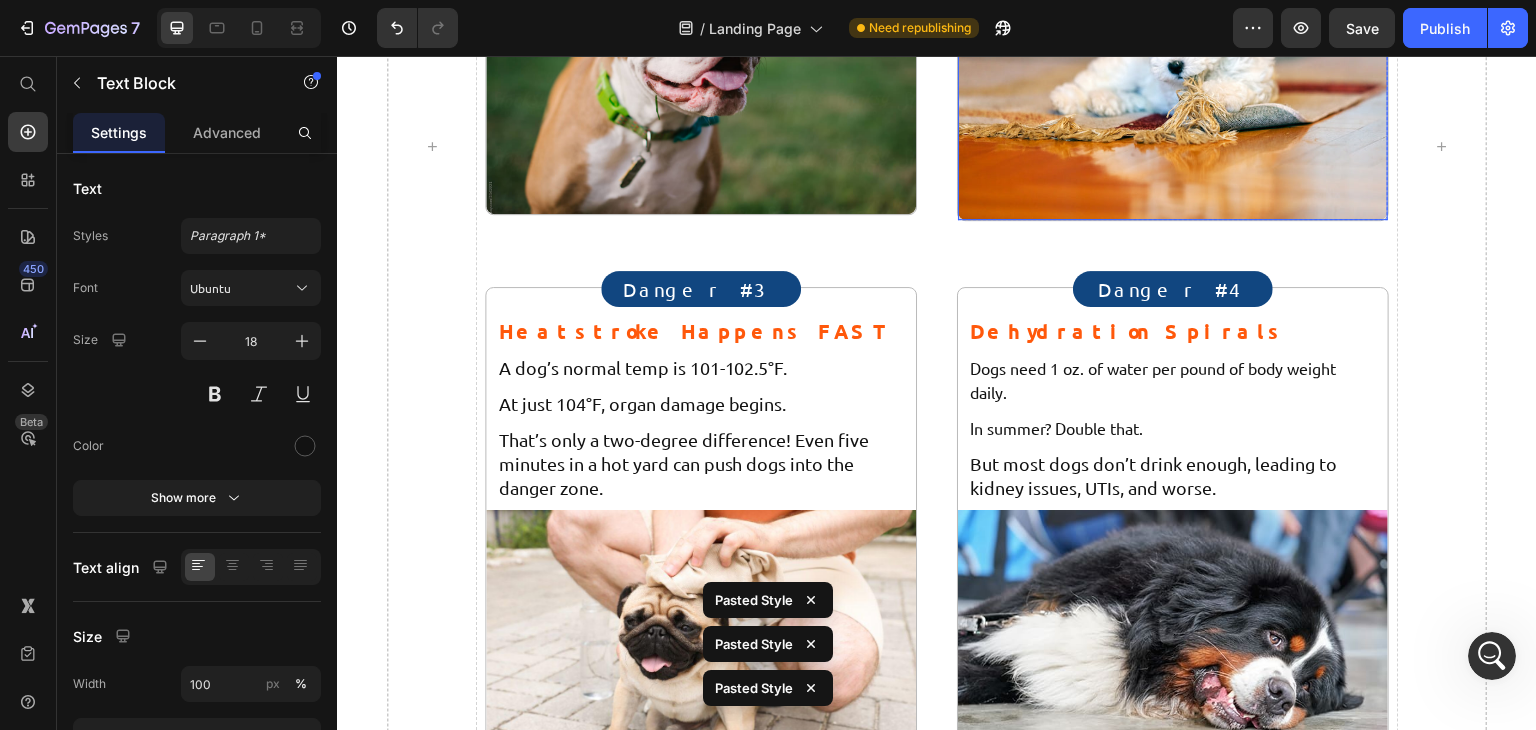 scroll, scrollTop: 1976, scrollLeft: 0, axis: vertical 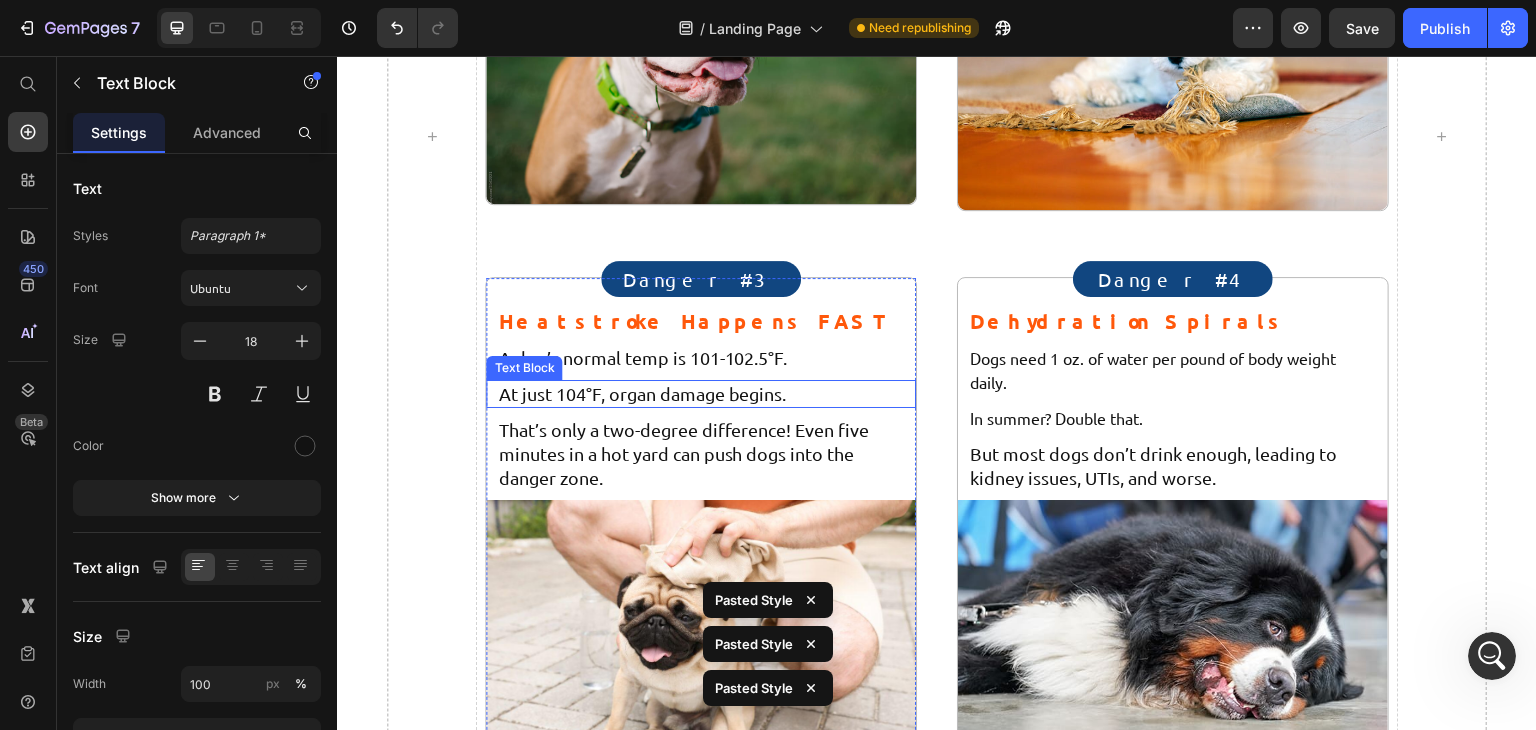 click on "At just 104°F, organ damage begins." at bounding box center [701, 394] 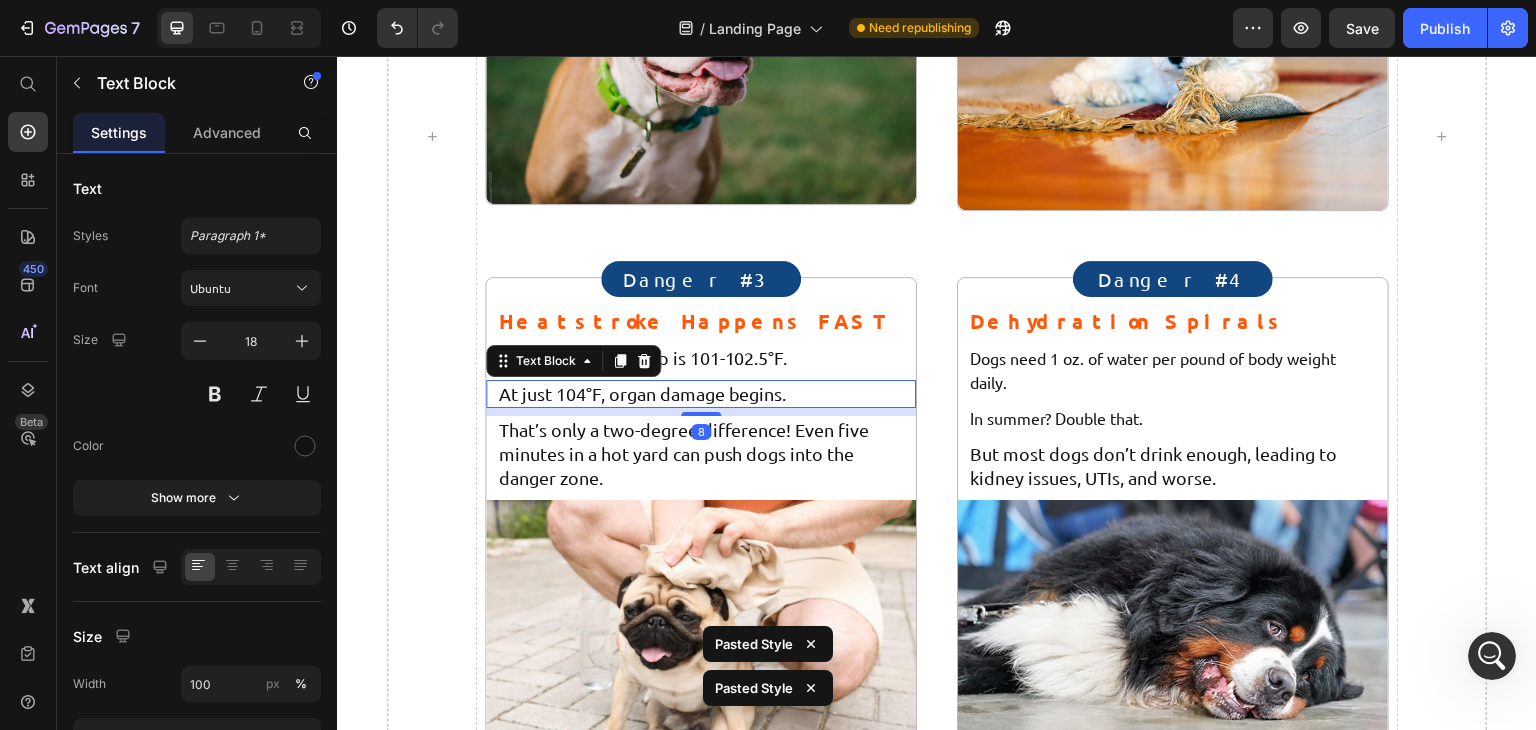 copy on "ental stimulation + cooling" 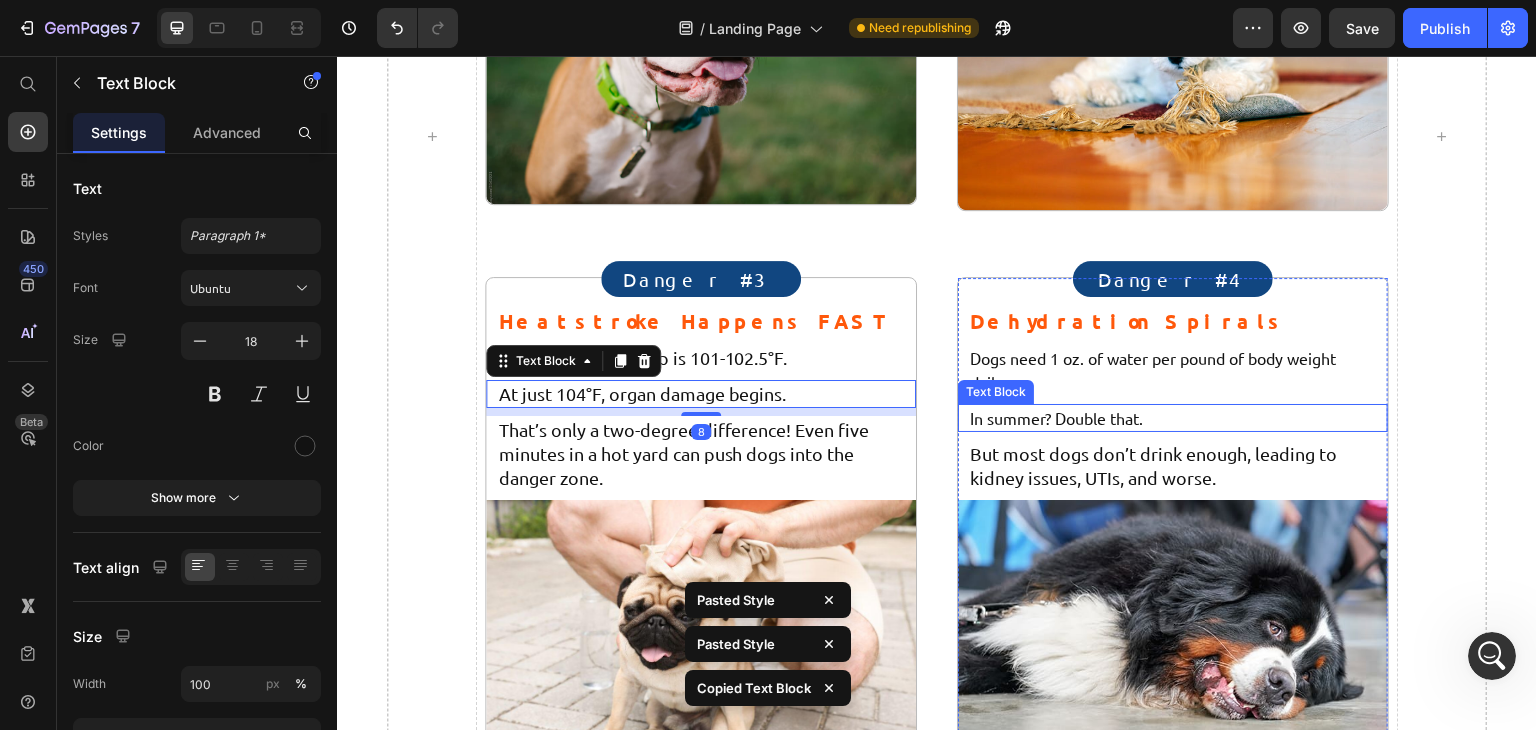 click on "In summer? Double that." at bounding box center [1173, 418] 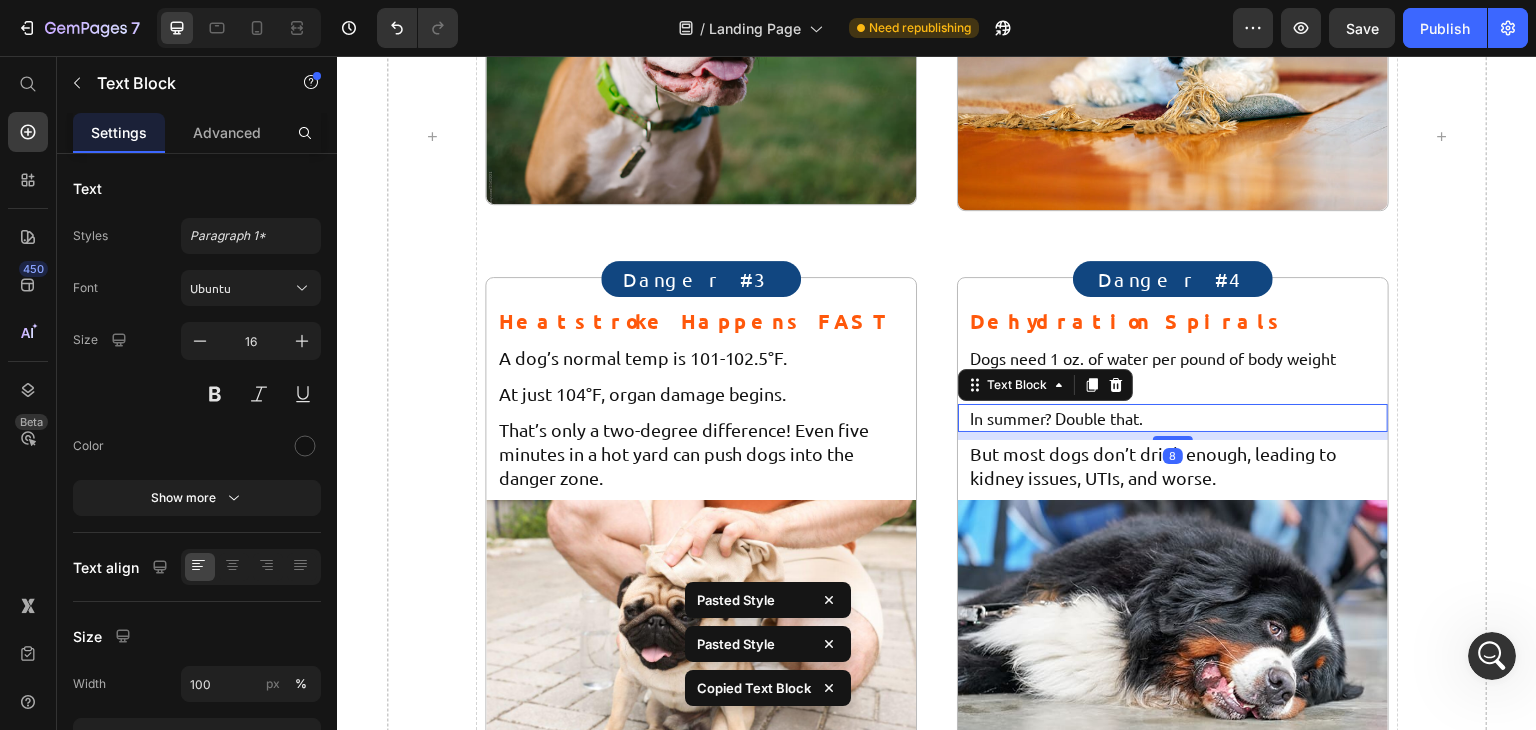 type on "18" 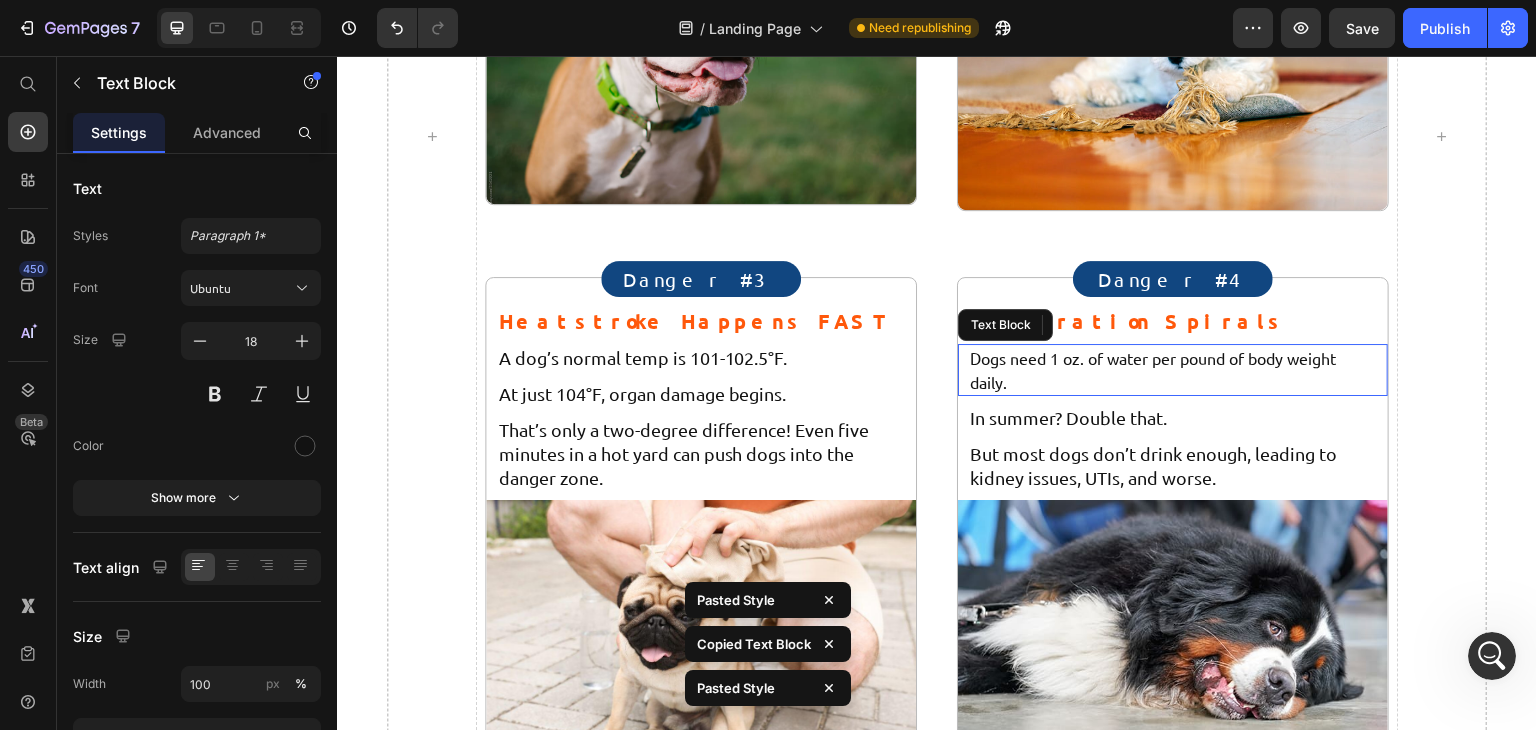 click on "Dogs need 1 oz. of water per pound of body weight daily." at bounding box center [1173, 370] 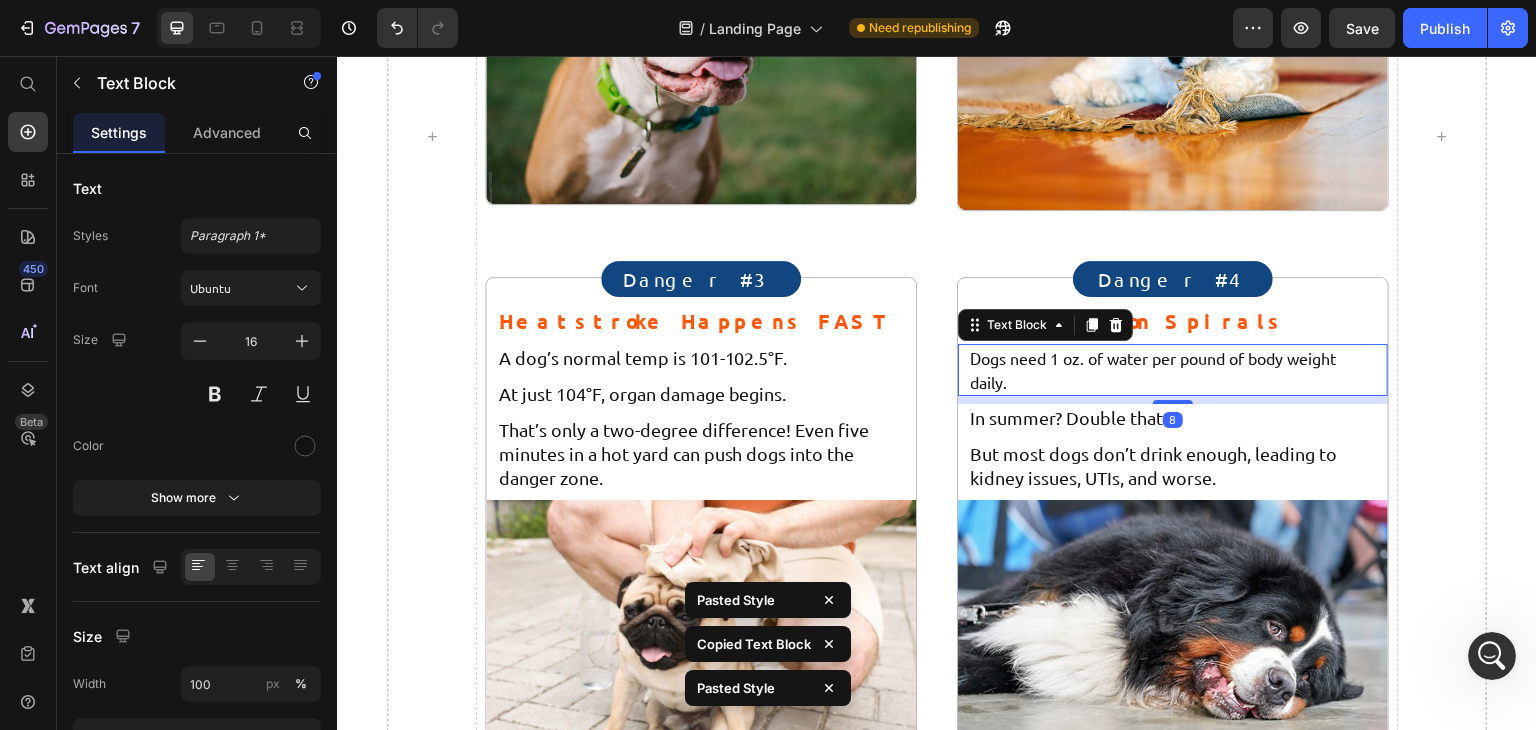 type on "18" 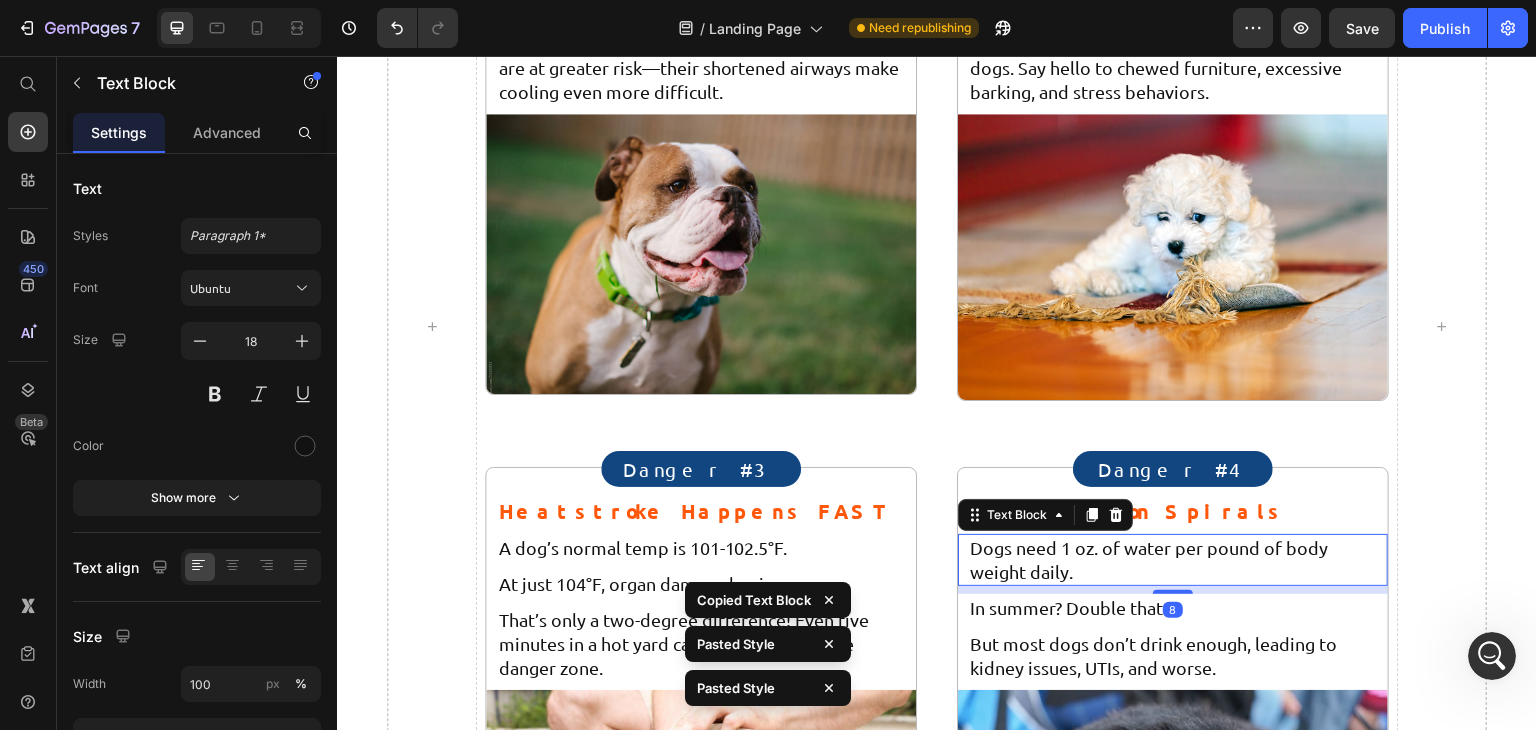 scroll, scrollTop: 1783, scrollLeft: 0, axis: vertical 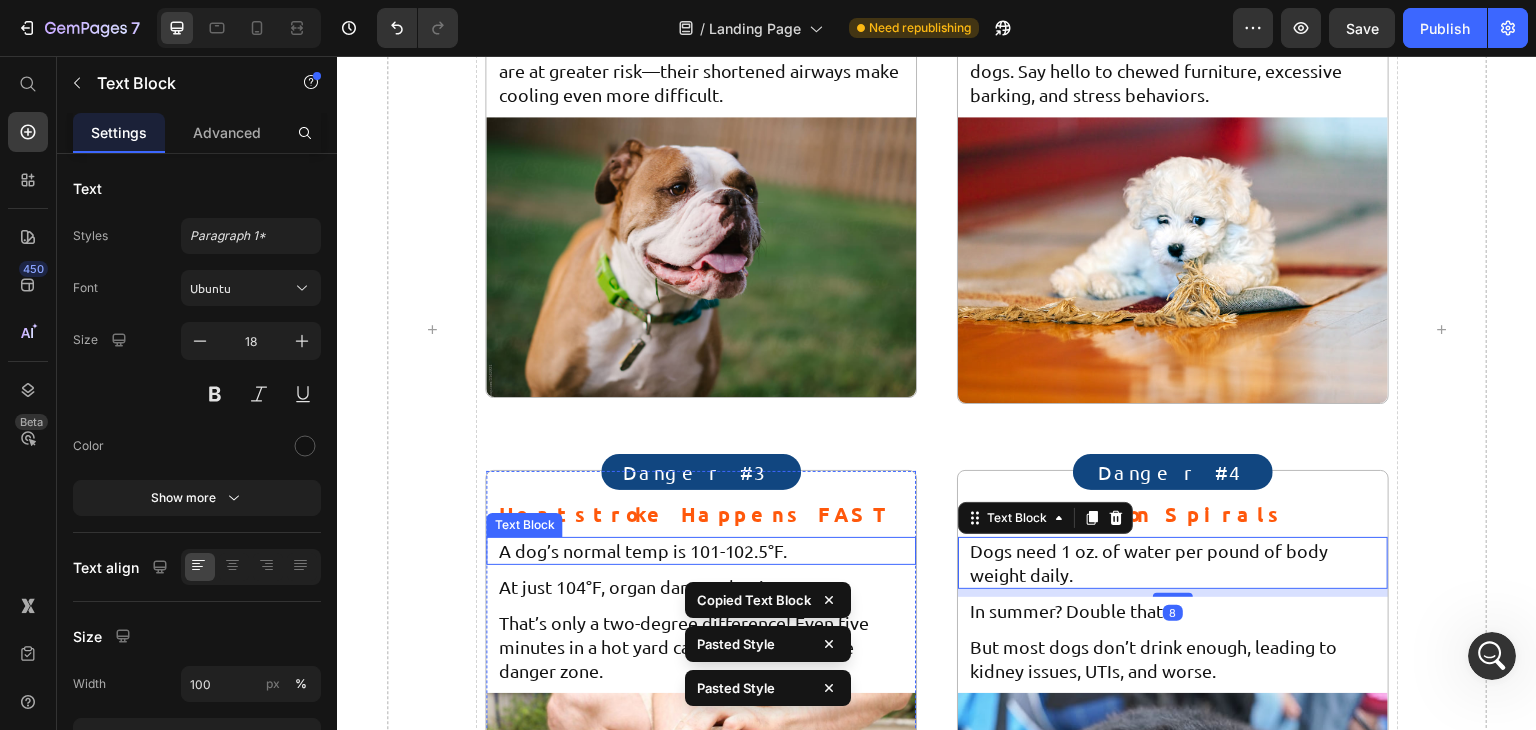 click on "A dog’s normal temp is 101-102.5°F." at bounding box center (701, 551) 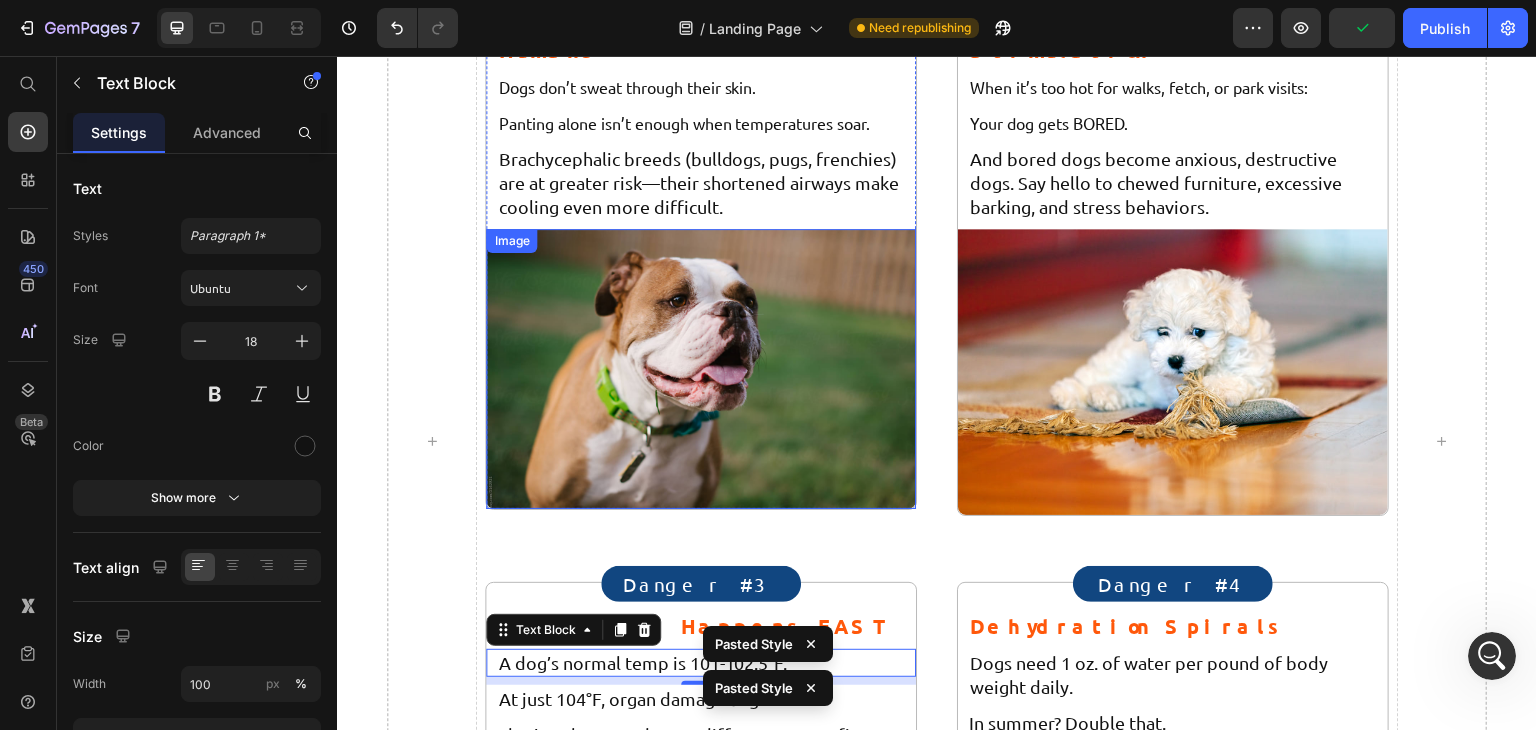 scroll, scrollTop: 1380, scrollLeft: 0, axis: vertical 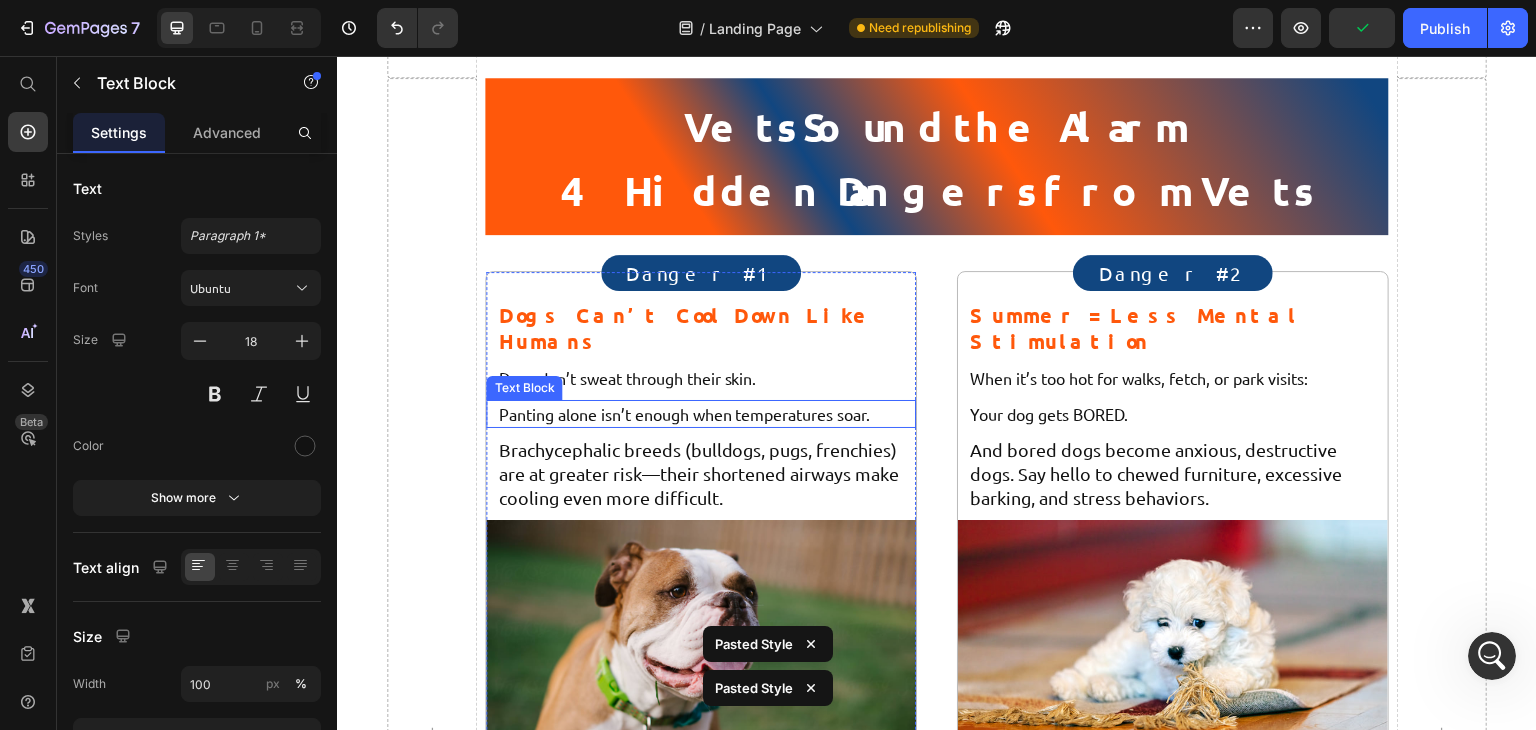 click on "Panting alone isn’t enough when temperatures soar." at bounding box center (701, 414) 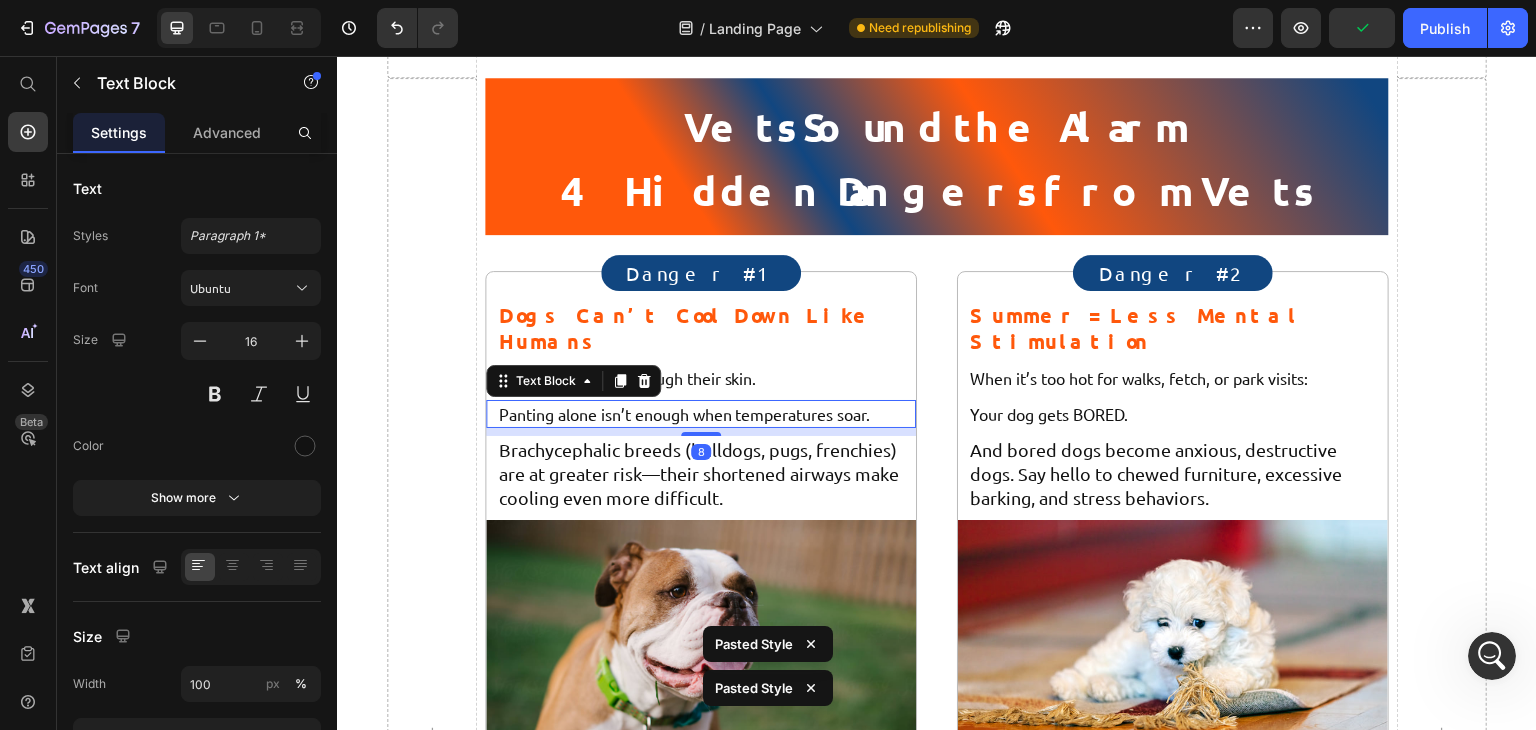 type on "18" 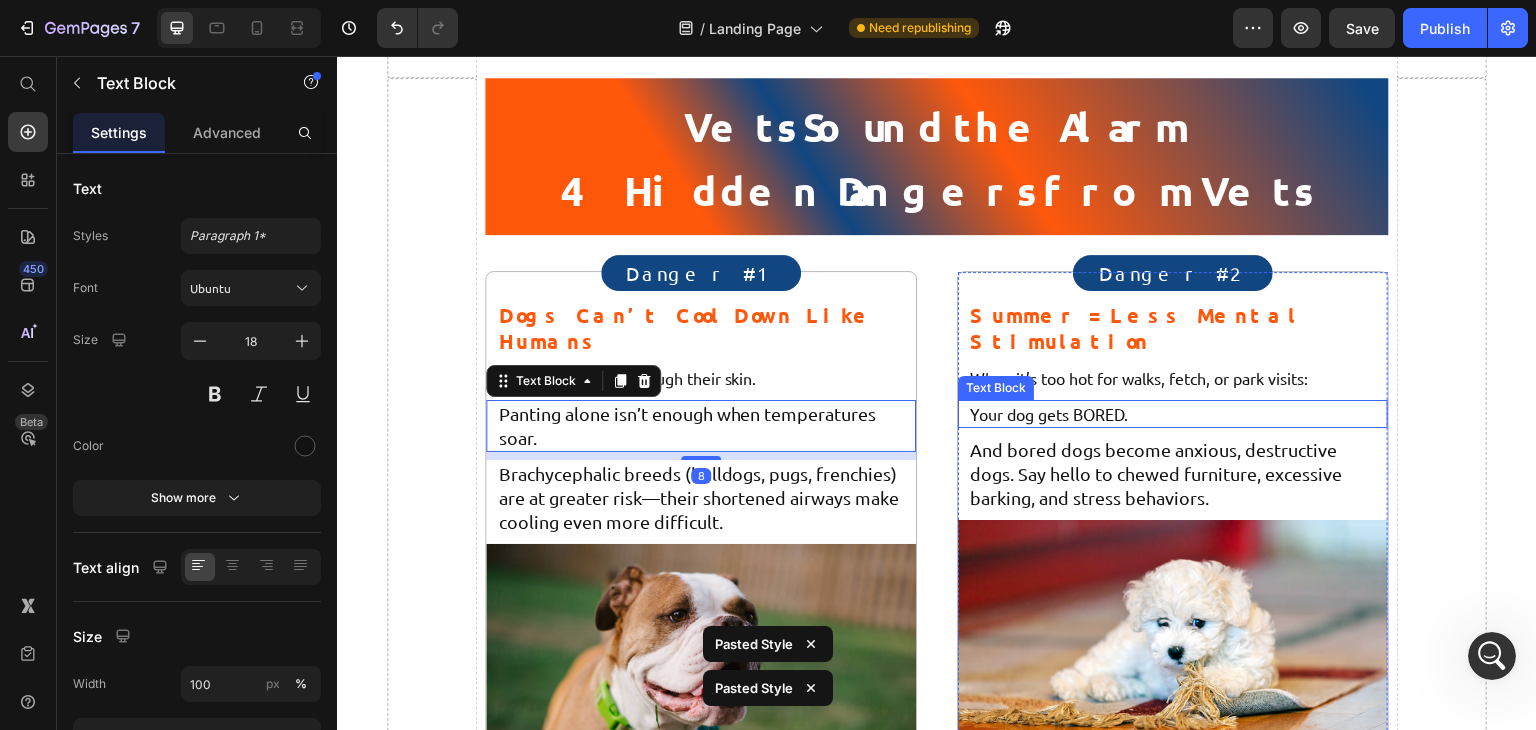 click on "Your dog gets BORED." at bounding box center (1173, 414) 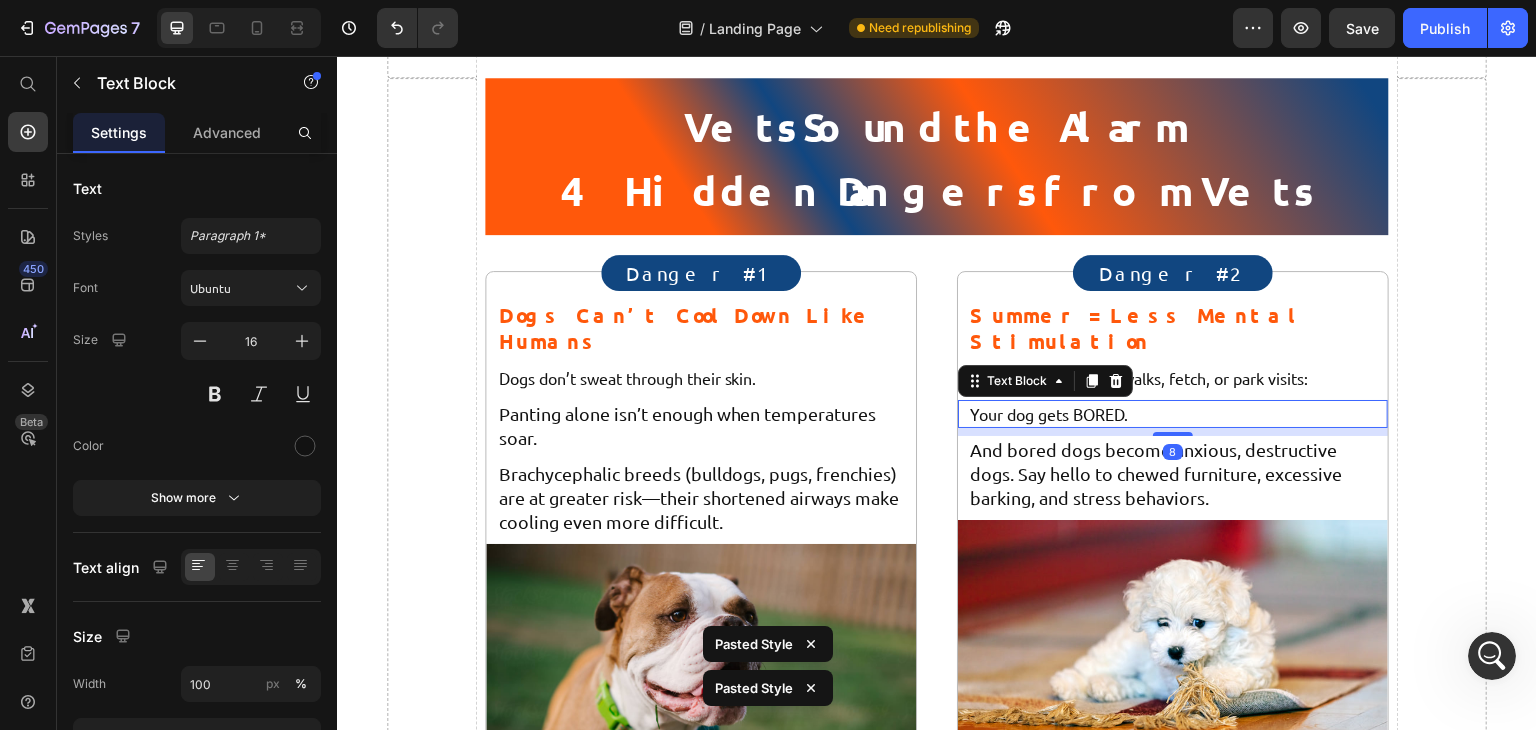 type on "18" 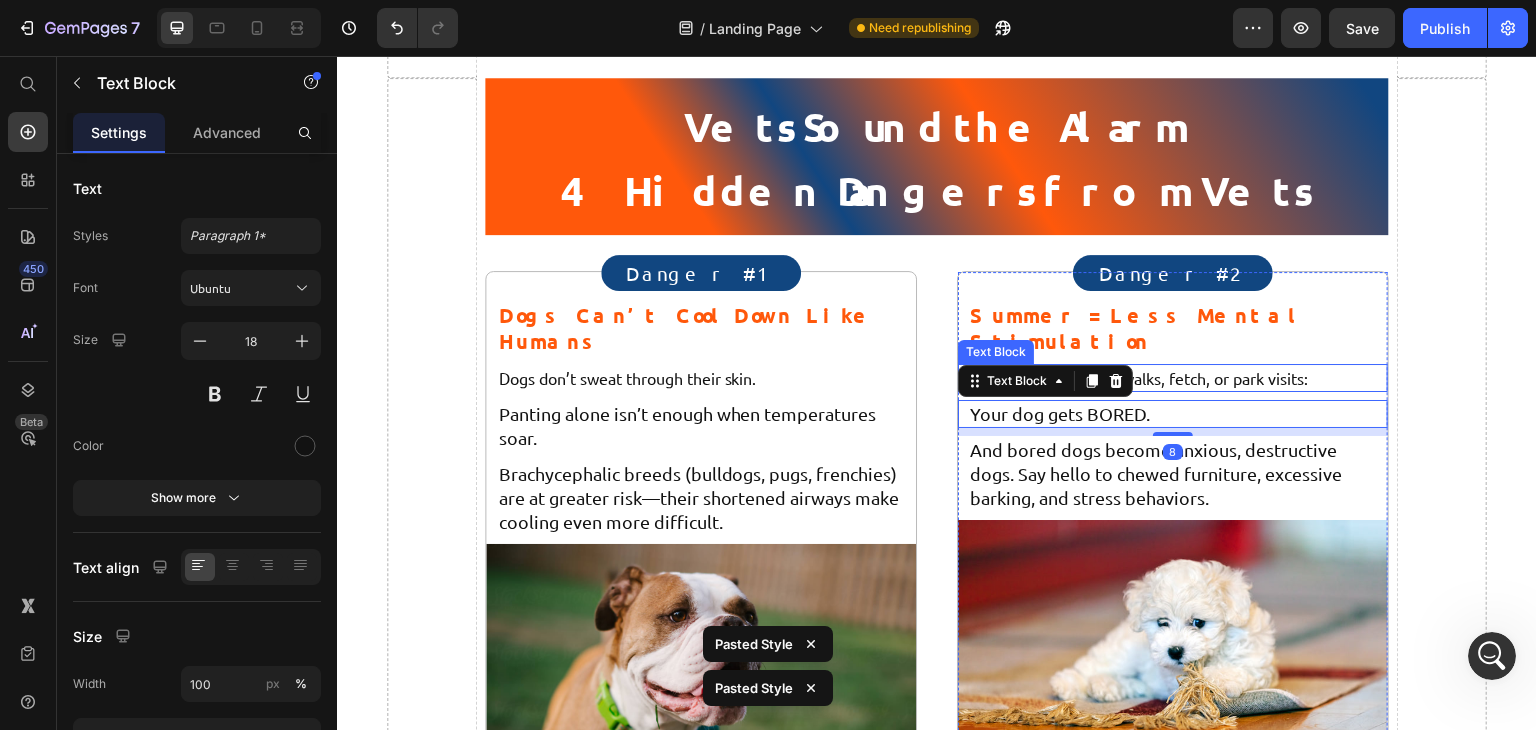 click on "When it’s too hot for walks, fetch, or park visits:" at bounding box center [1173, 378] 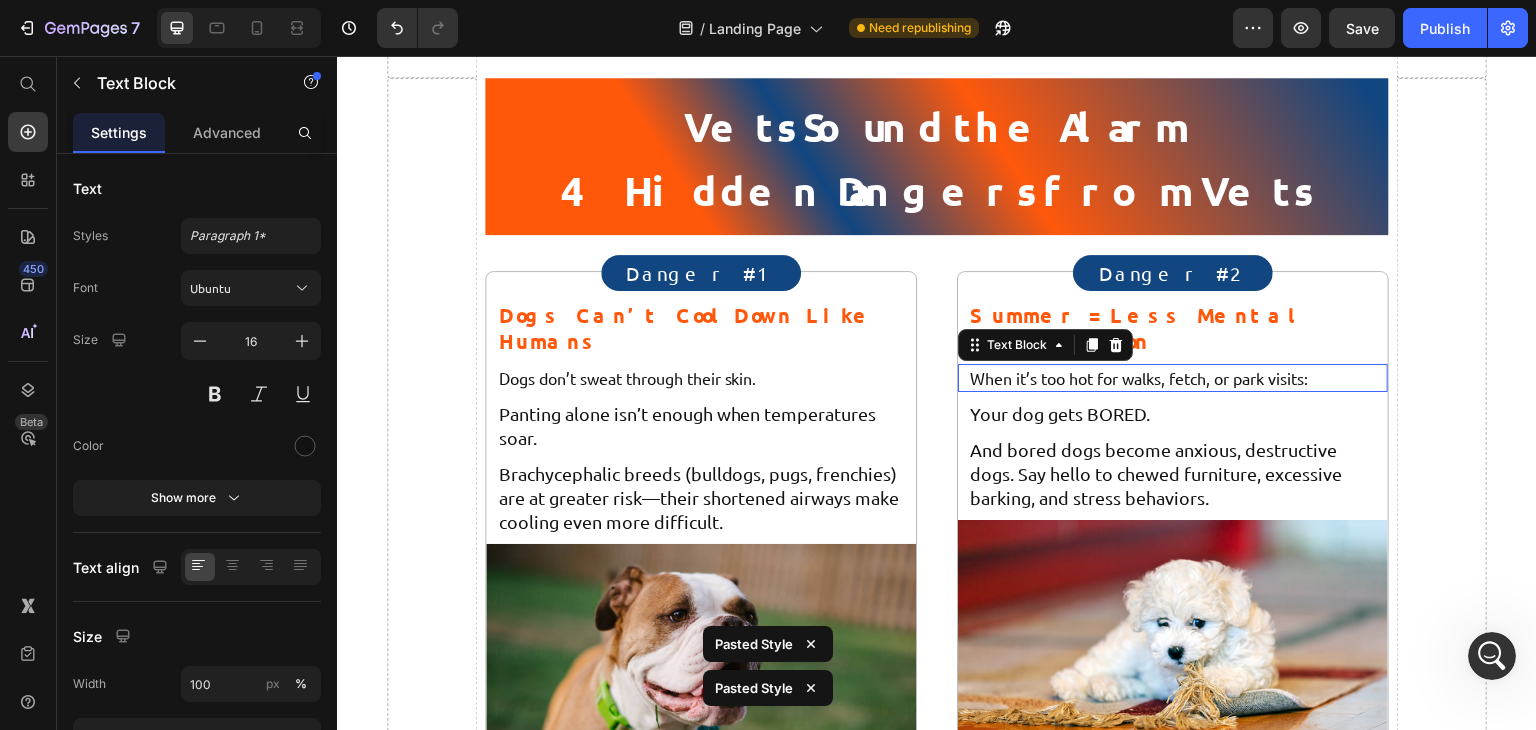 type on "18" 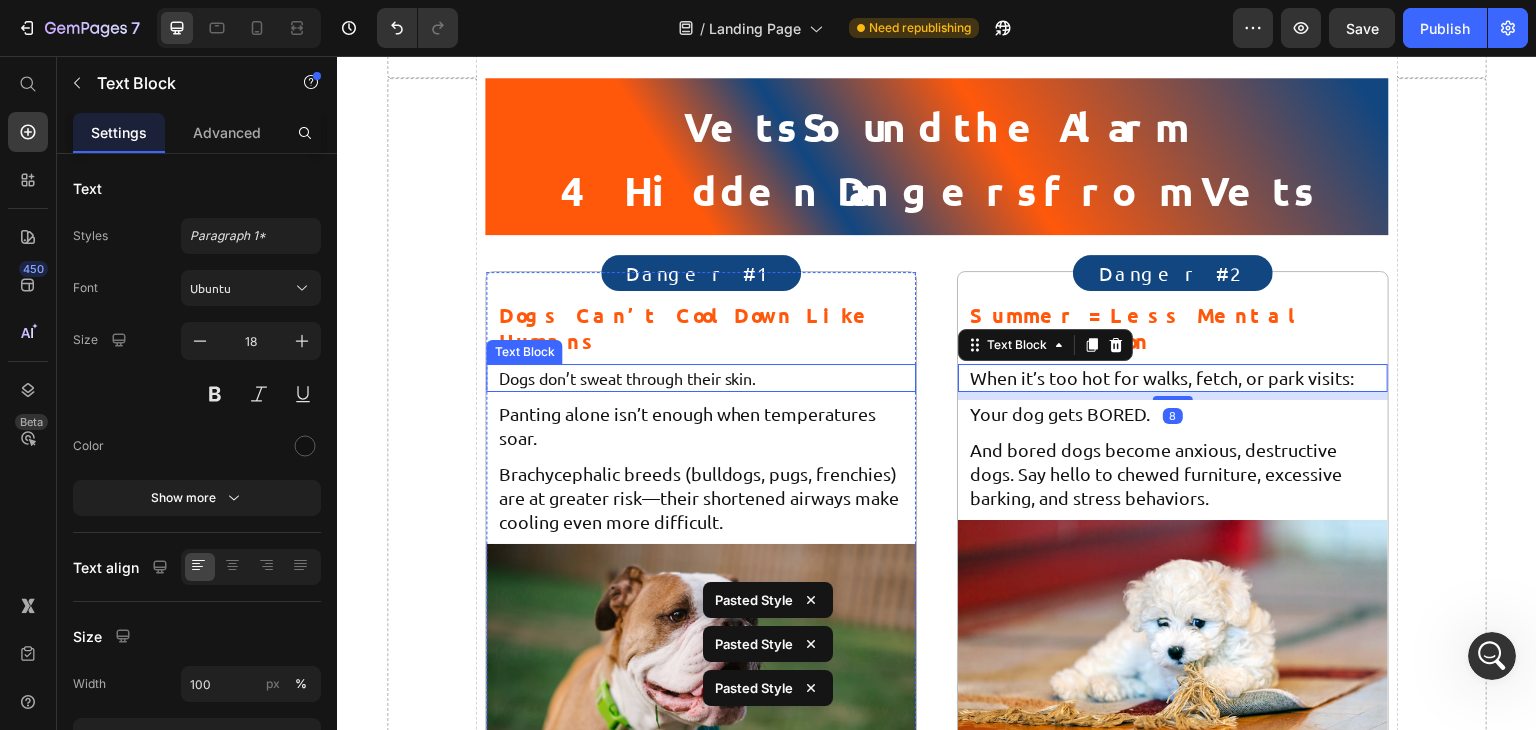 click on "Dogs don’t sweat through their skin." at bounding box center (701, 378) 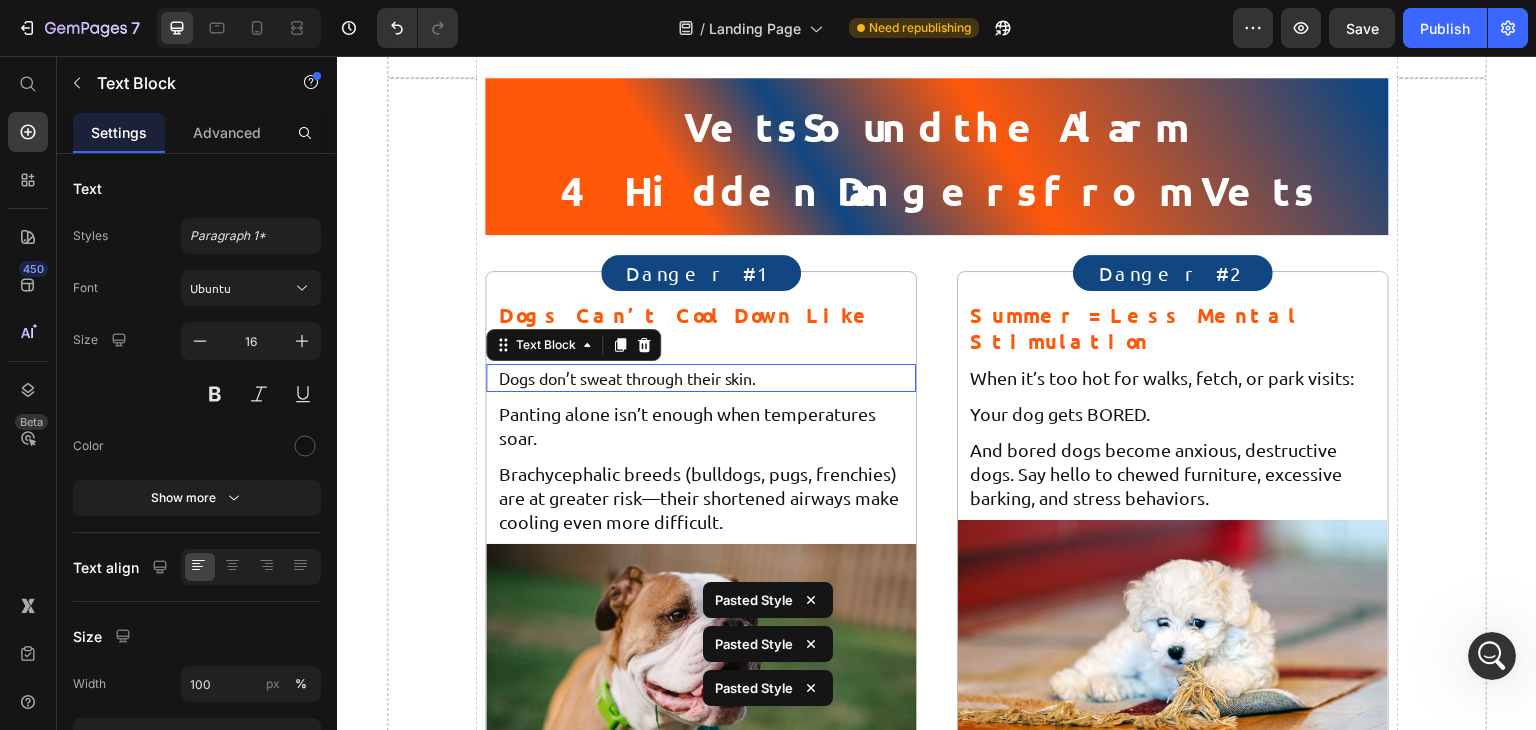 type on "18" 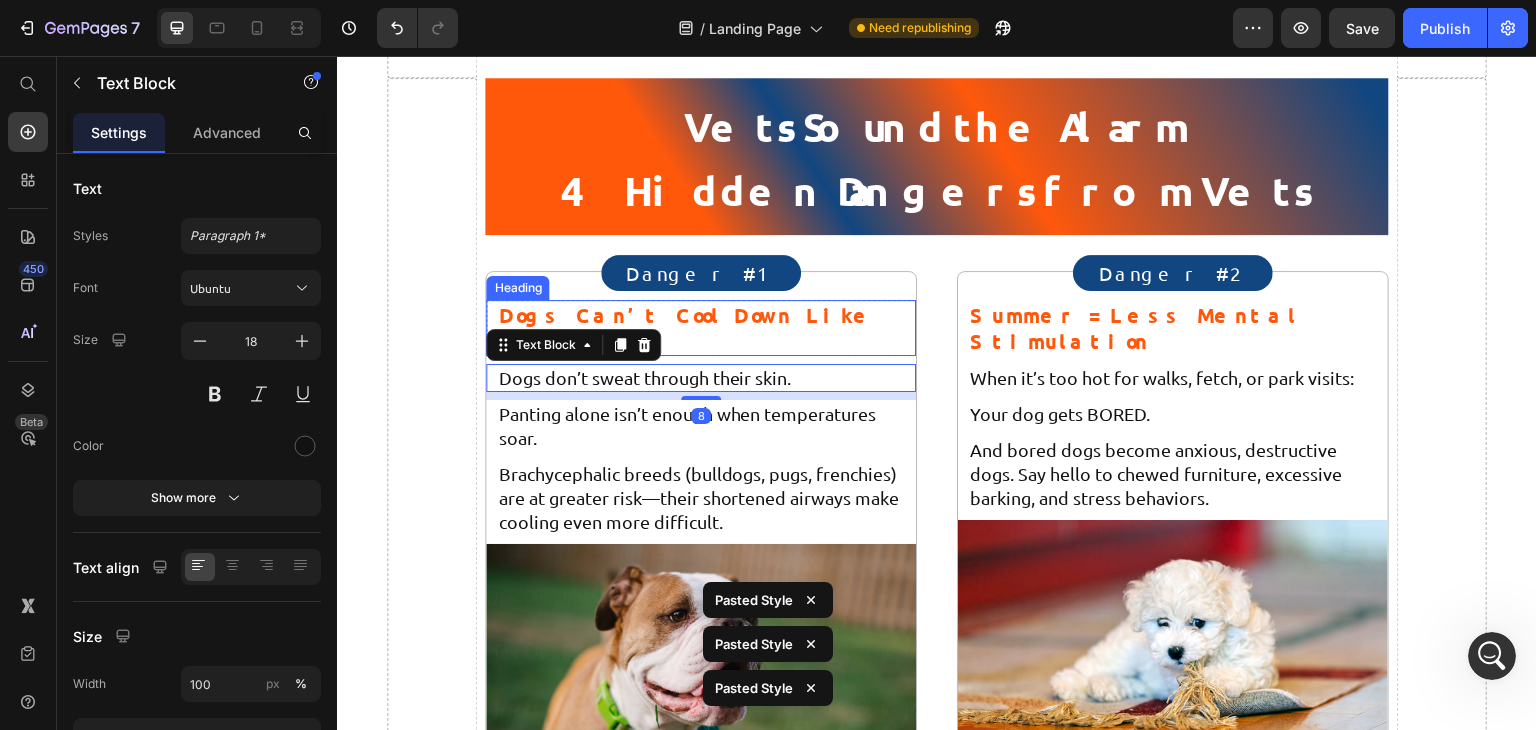 click on "Dogs Can’t Cool Down Like Humans" at bounding box center (686, 328) 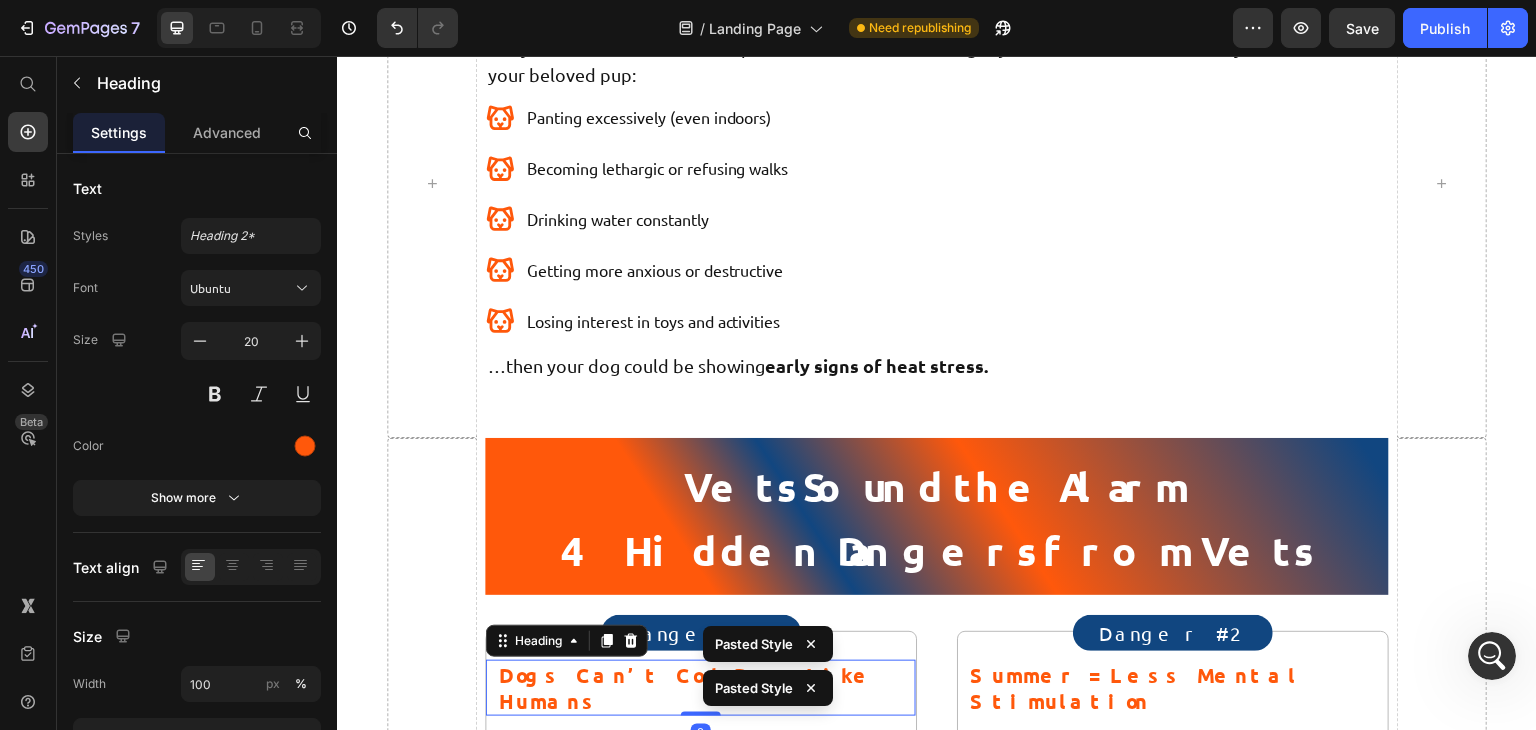 scroll, scrollTop: 1000, scrollLeft: 0, axis: vertical 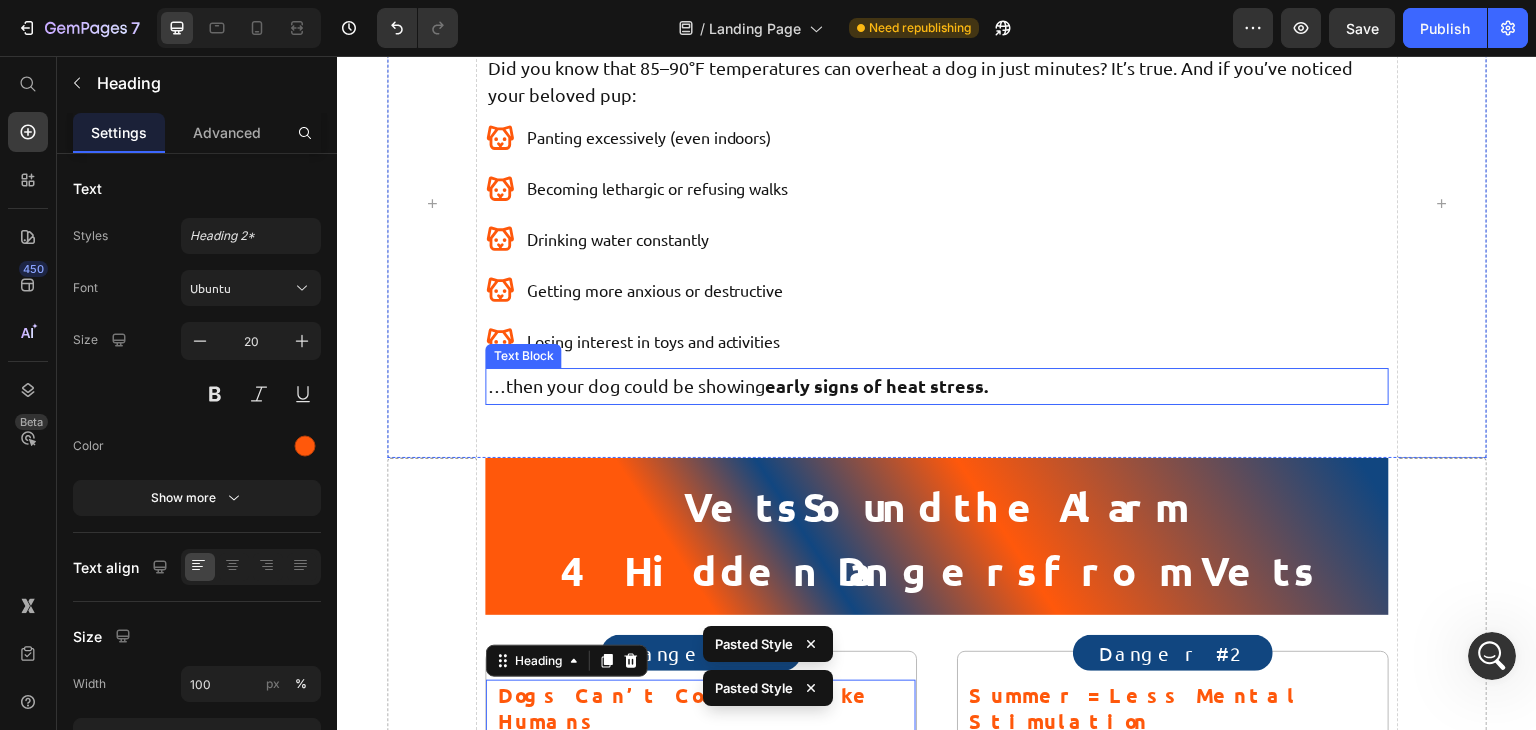 click on "…then your dog could be showing  early signs of heat stress." at bounding box center (936, 386) 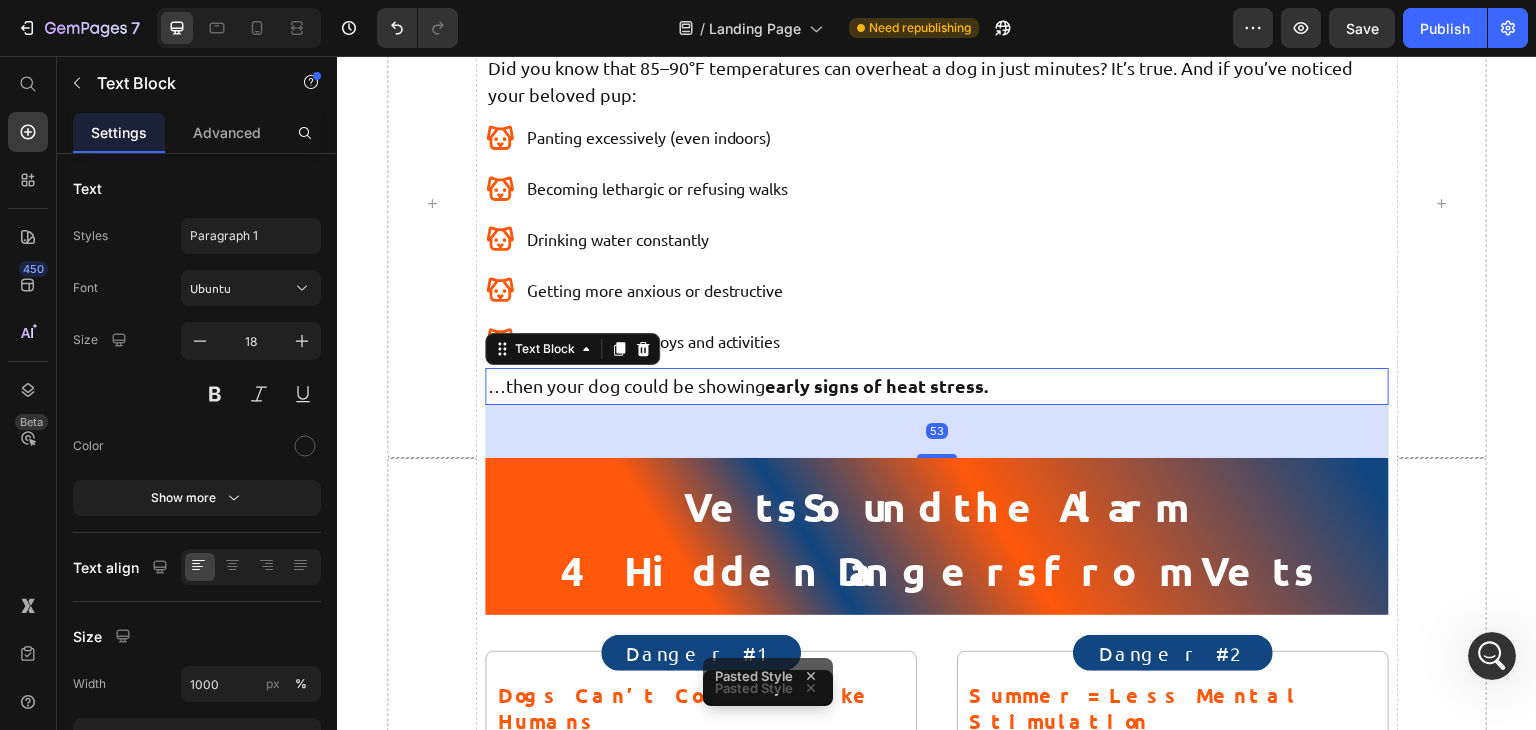 click on "…then your dog could be showing  early signs of heat stress." at bounding box center (936, 386) 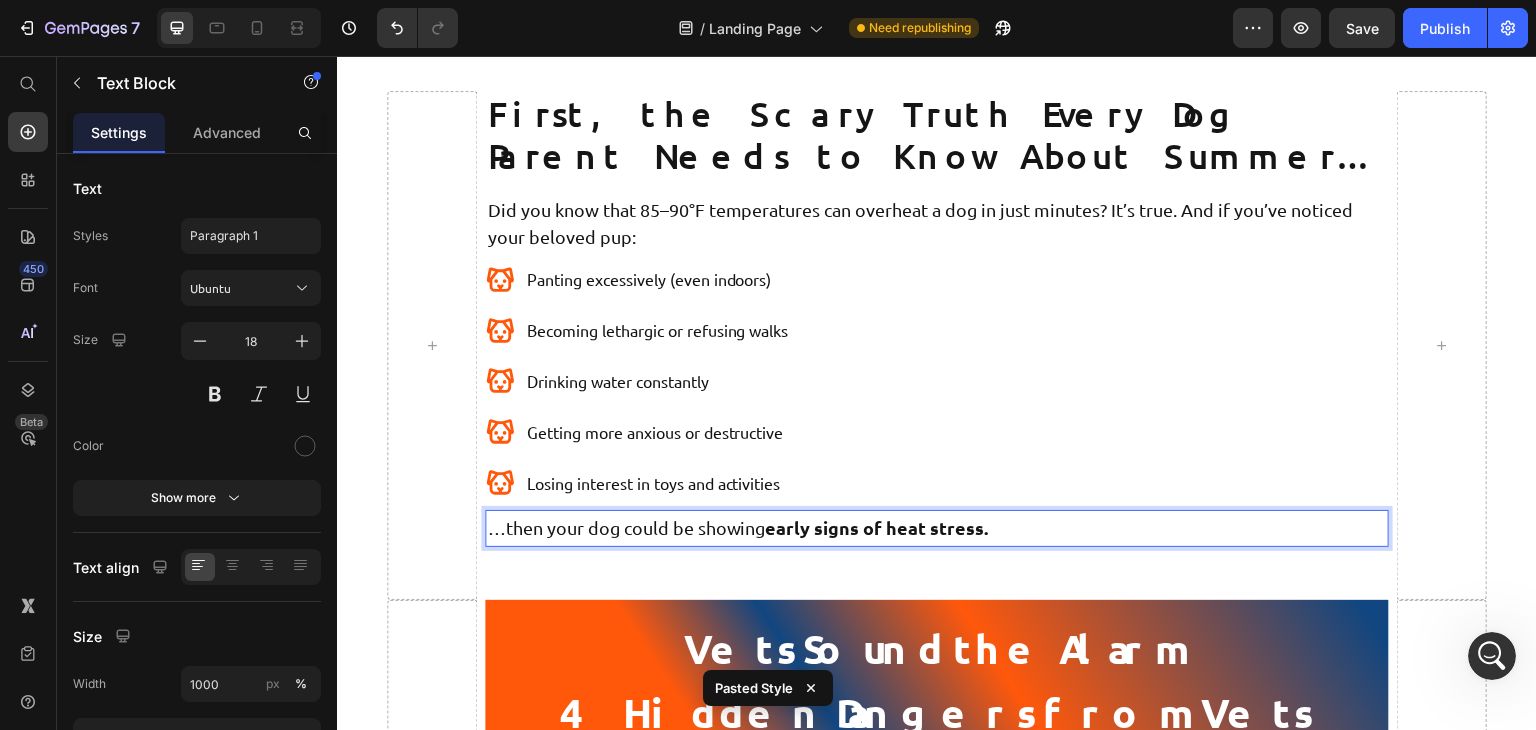 scroll, scrollTop: 854, scrollLeft: 0, axis: vertical 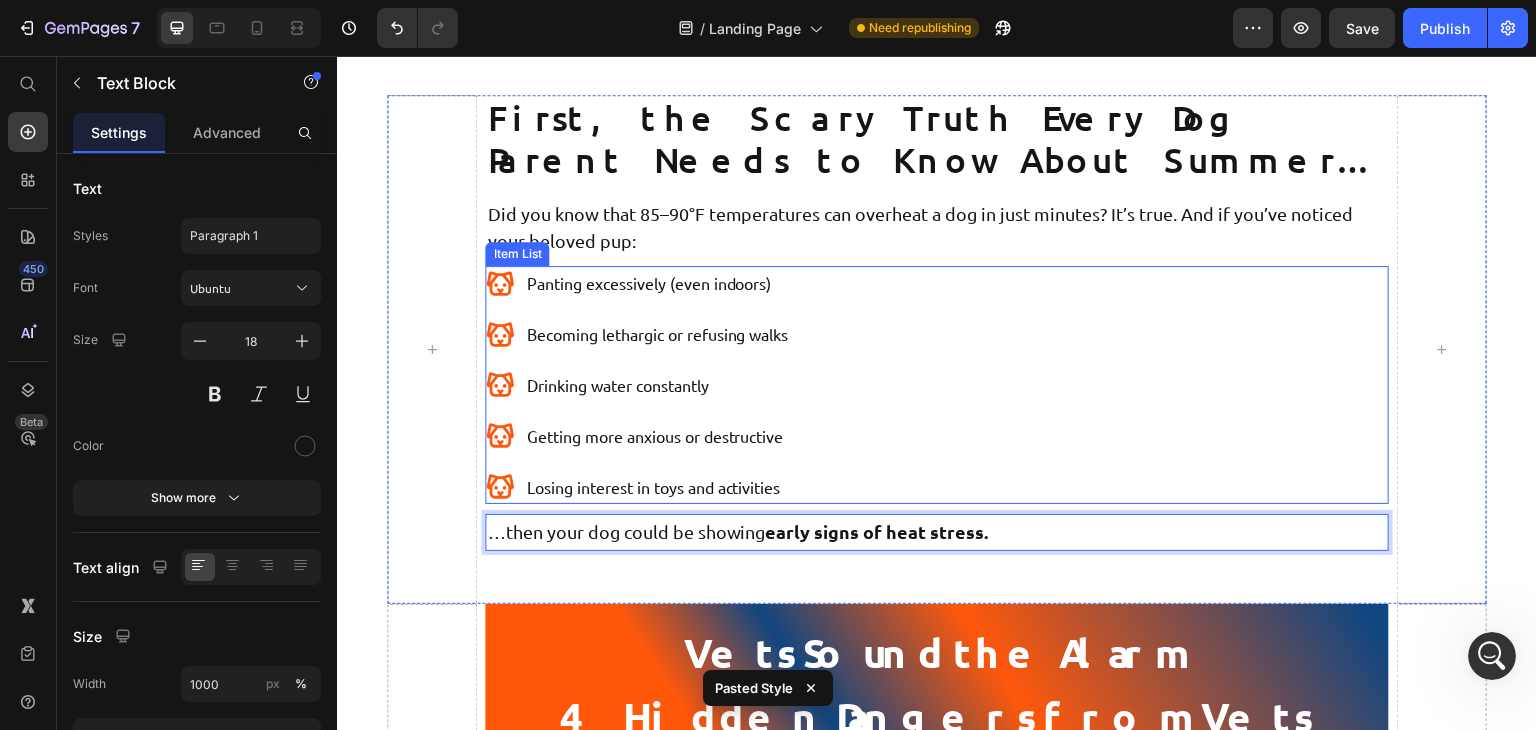 click on "Panting excessively (even indoors)
Becoming lethargic or refusing walks
Drinking water constantly
Getting more anxious or destructive
Losing interest in toys and activities" at bounding box center (936, 385) 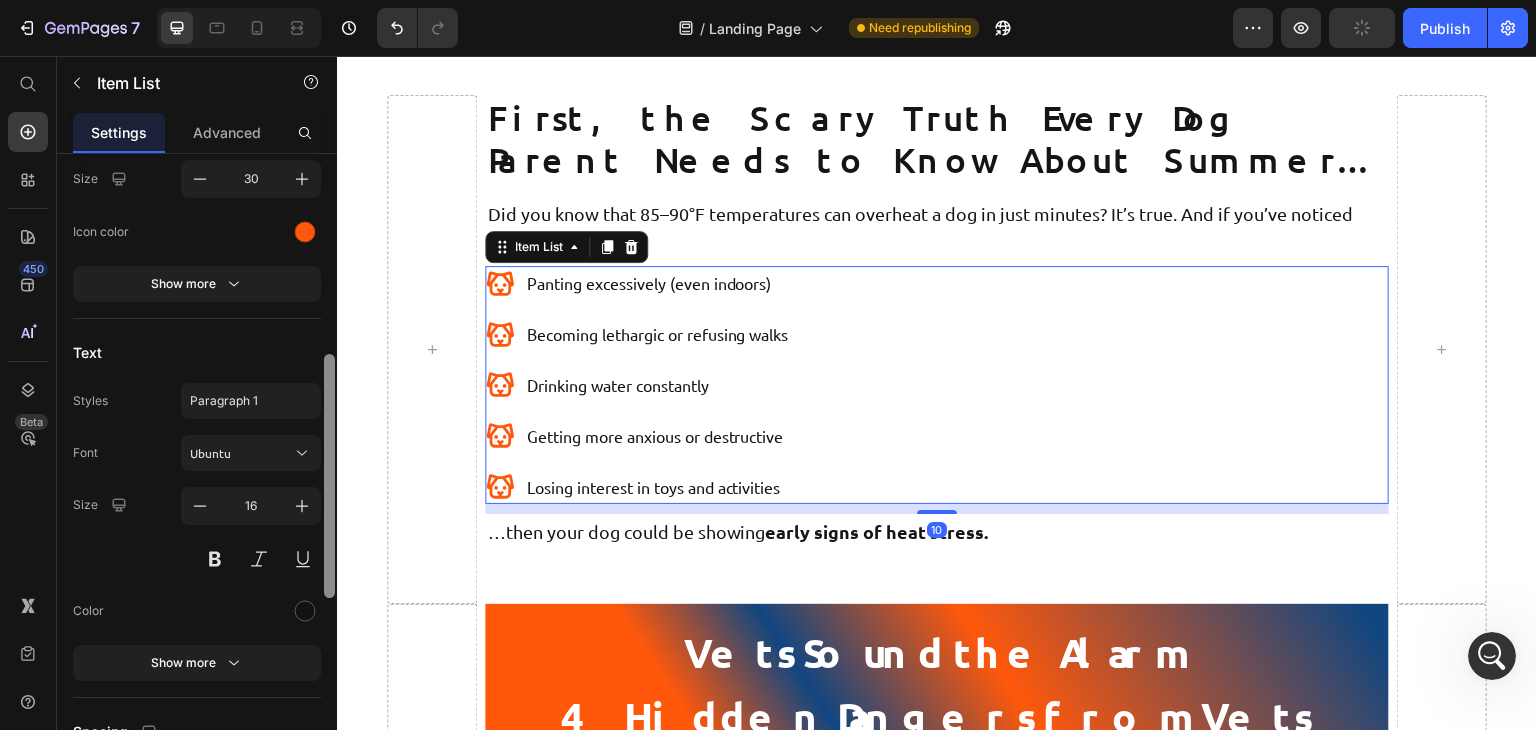 scroll, scrollTop: 523, scrollLeft: 0, axis: vertical 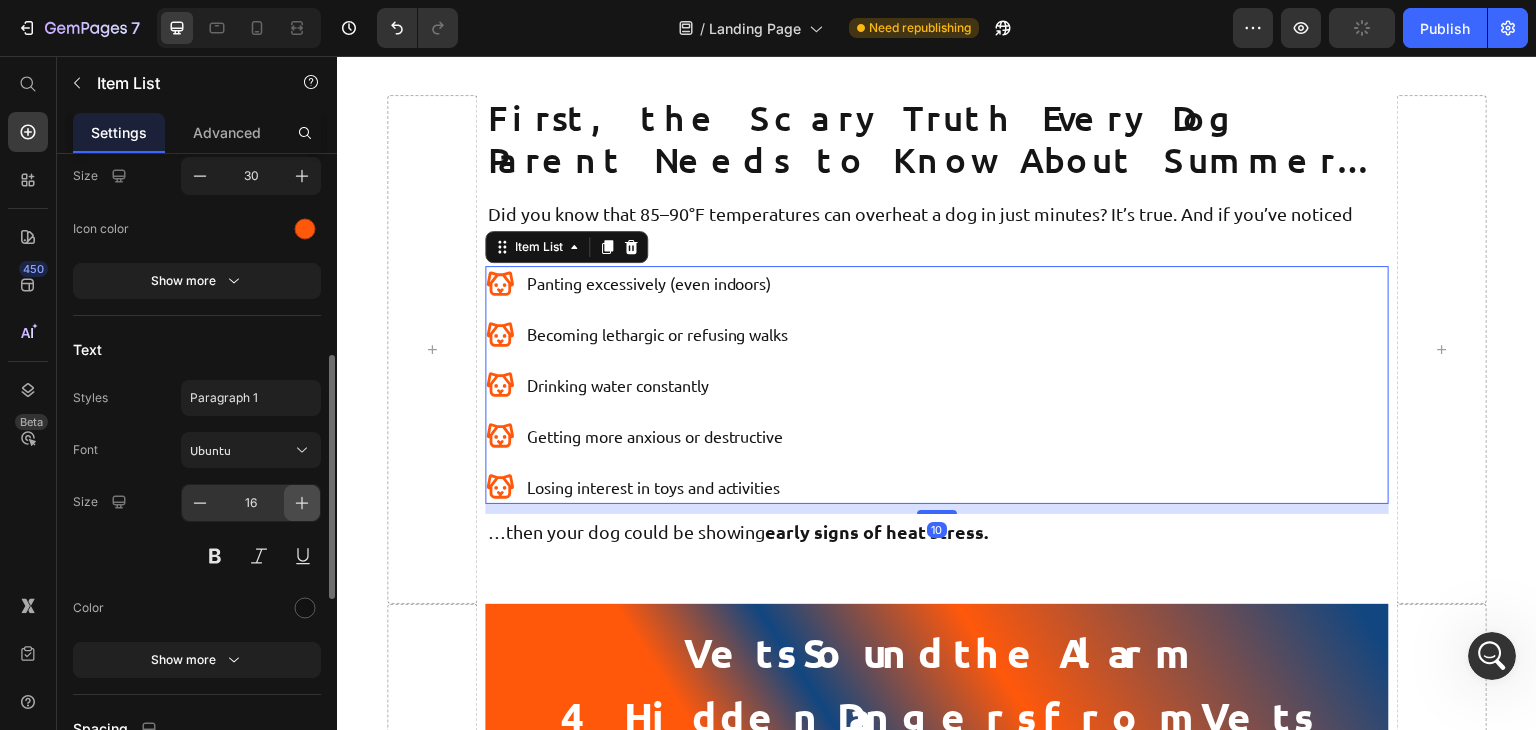 drag, startPoint x: 293, startPoint y: 505, endPoint x: 609, endPoint y: 254, distance: 403.55545 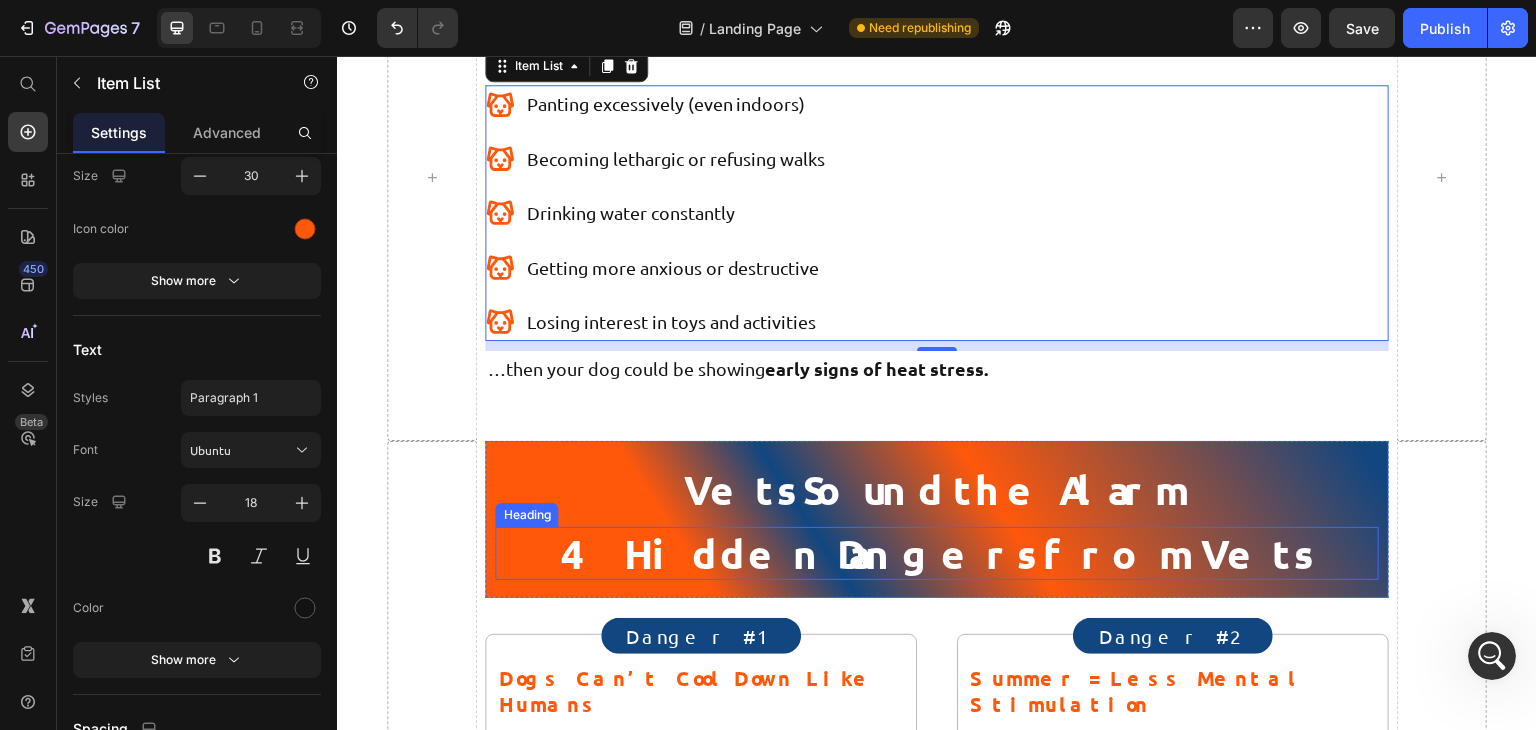 scroll, scrollTop: 1034, scrollLeft: 0, axis: vertical 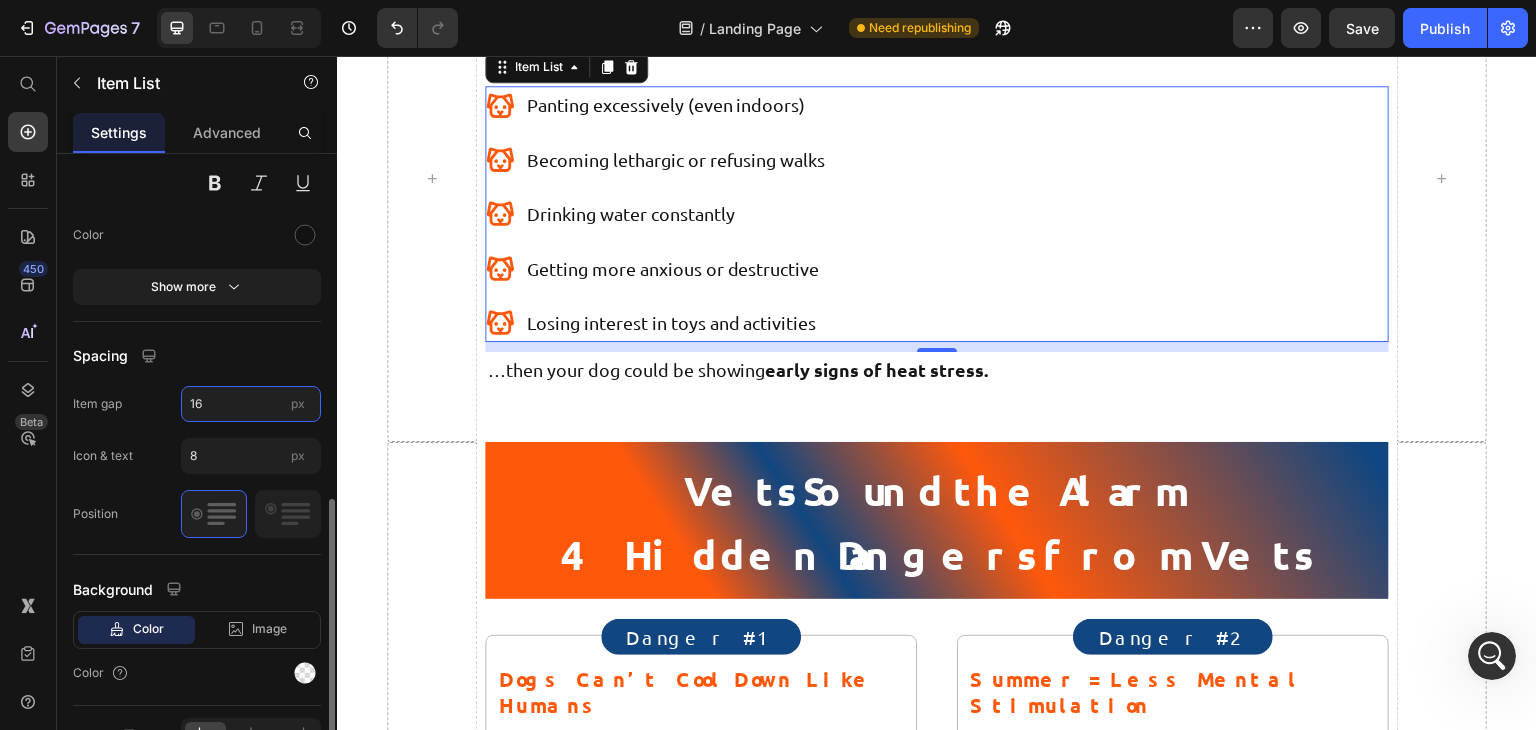 click on "16" at bounding box center [251, 404] 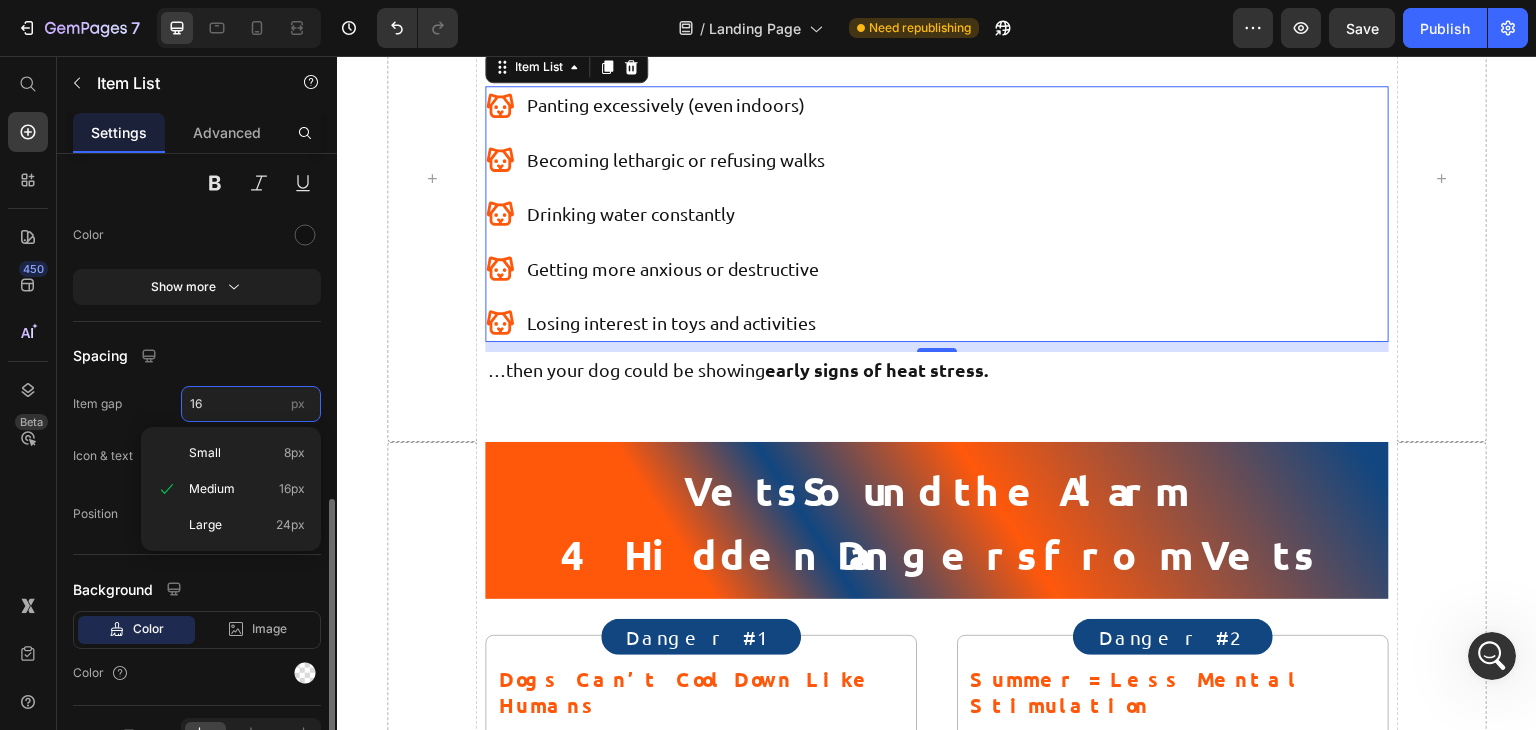 type on "8" 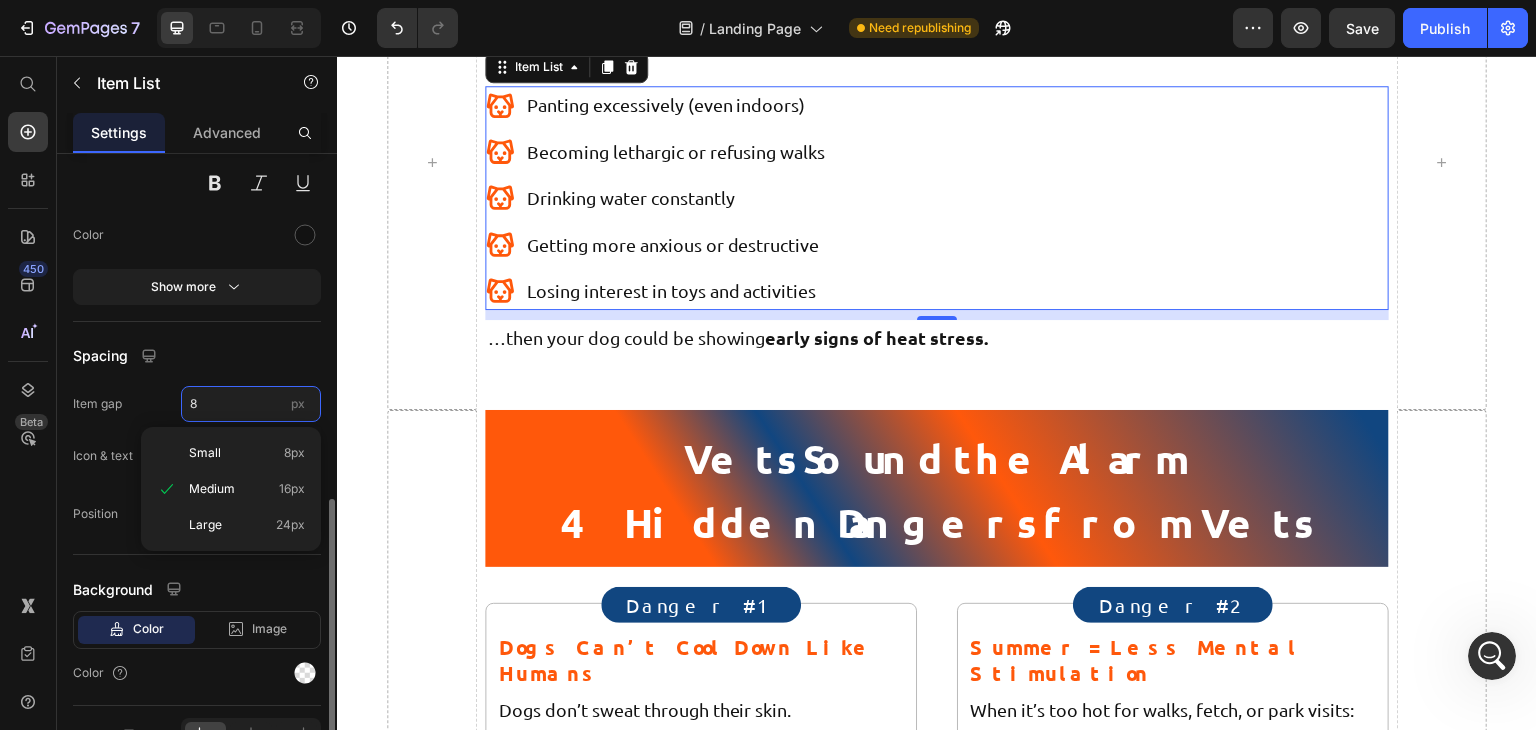 scroll, scrollTop: 1018, scrollLeft: 0, axis: vertical 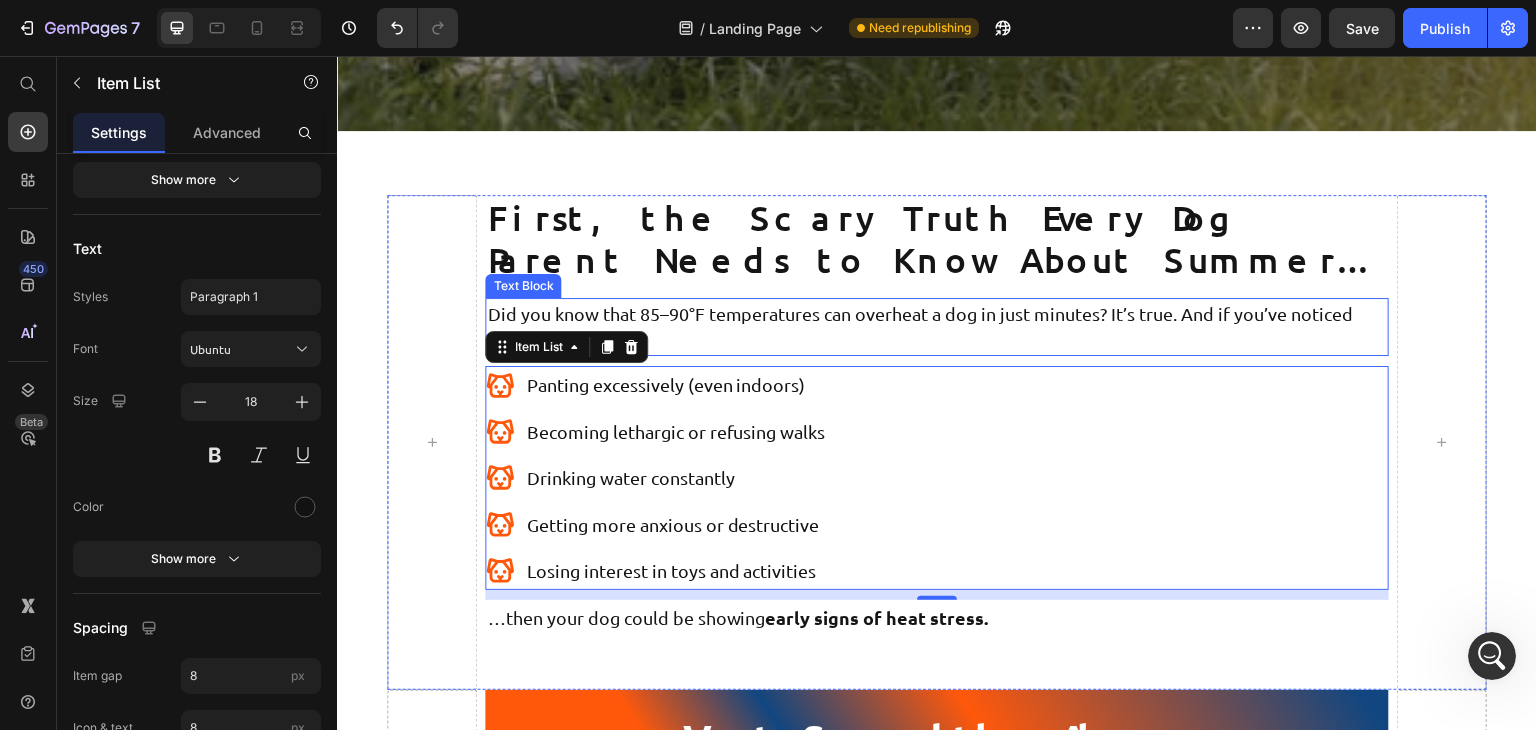 click on "Did you know that 85–90°F temperatures can overheat a dog in just minutes? It’s true. And if you’ve noticed your beloved pup:" at bounding box center [936, 327] 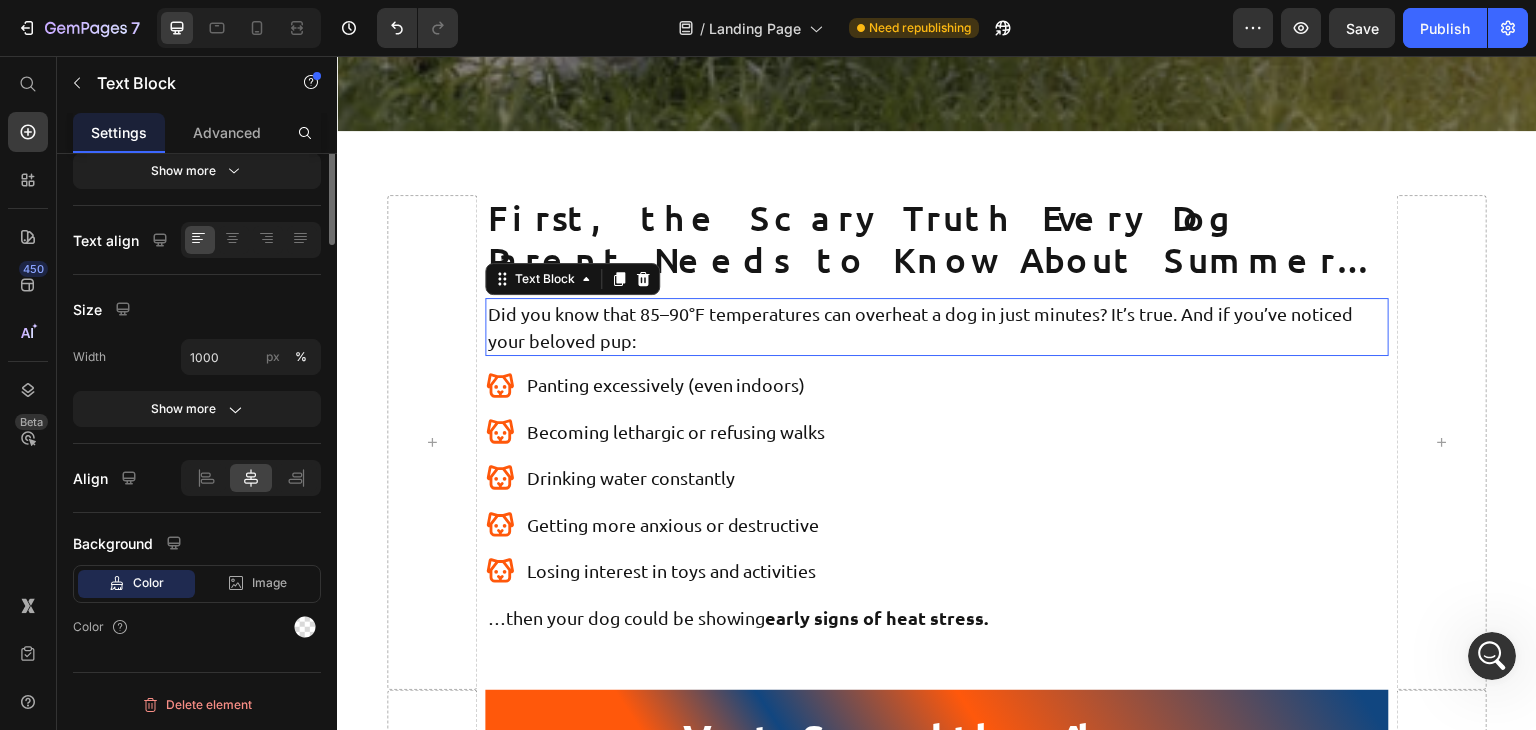scroll, scrollTop: 0, scrollLeft: 0, axis: both 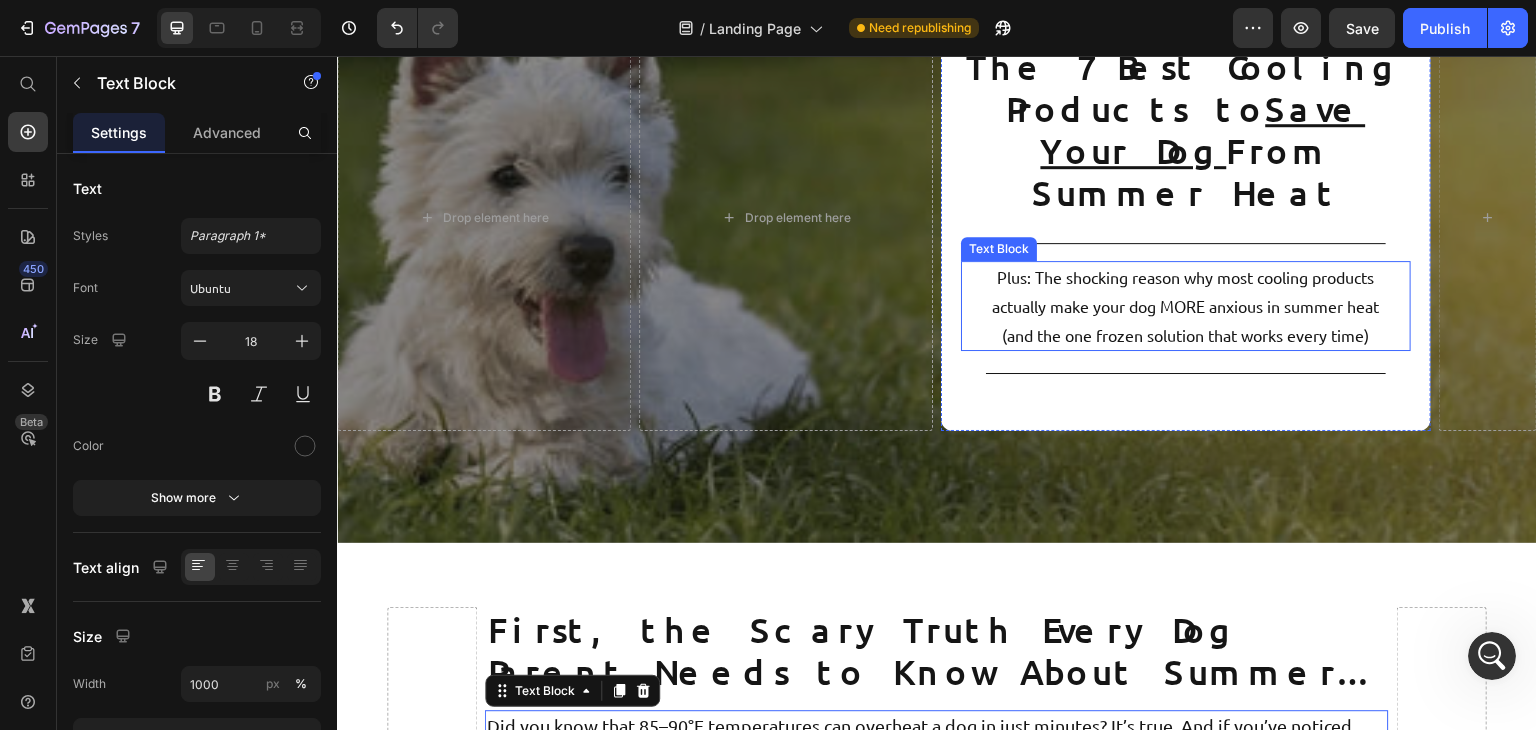 click on "Plus: The shocking reason why most cooling products actually make your dog MORE anxious in summer heat (and the one frozen solution that works every time)" at bounding box center (1186, 306) 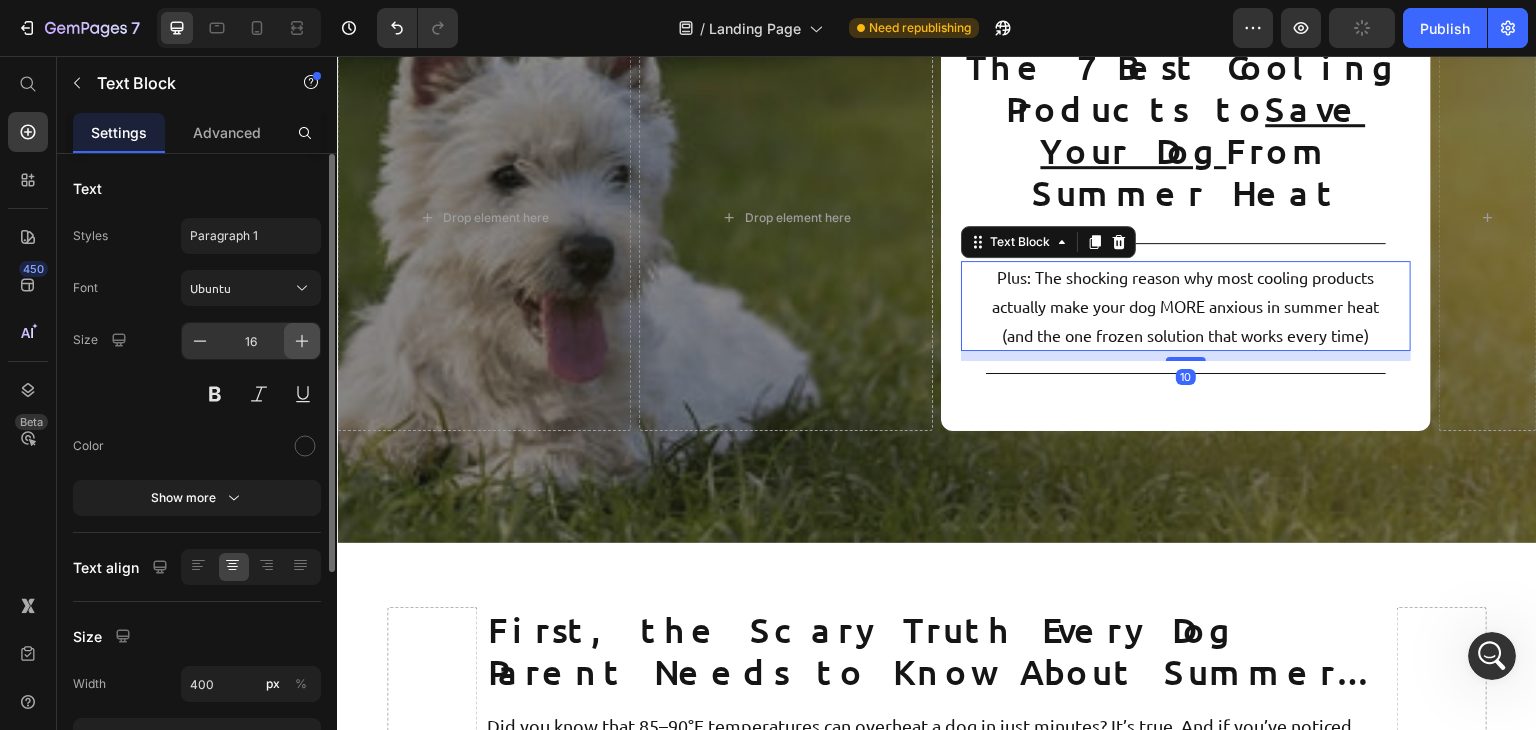 click 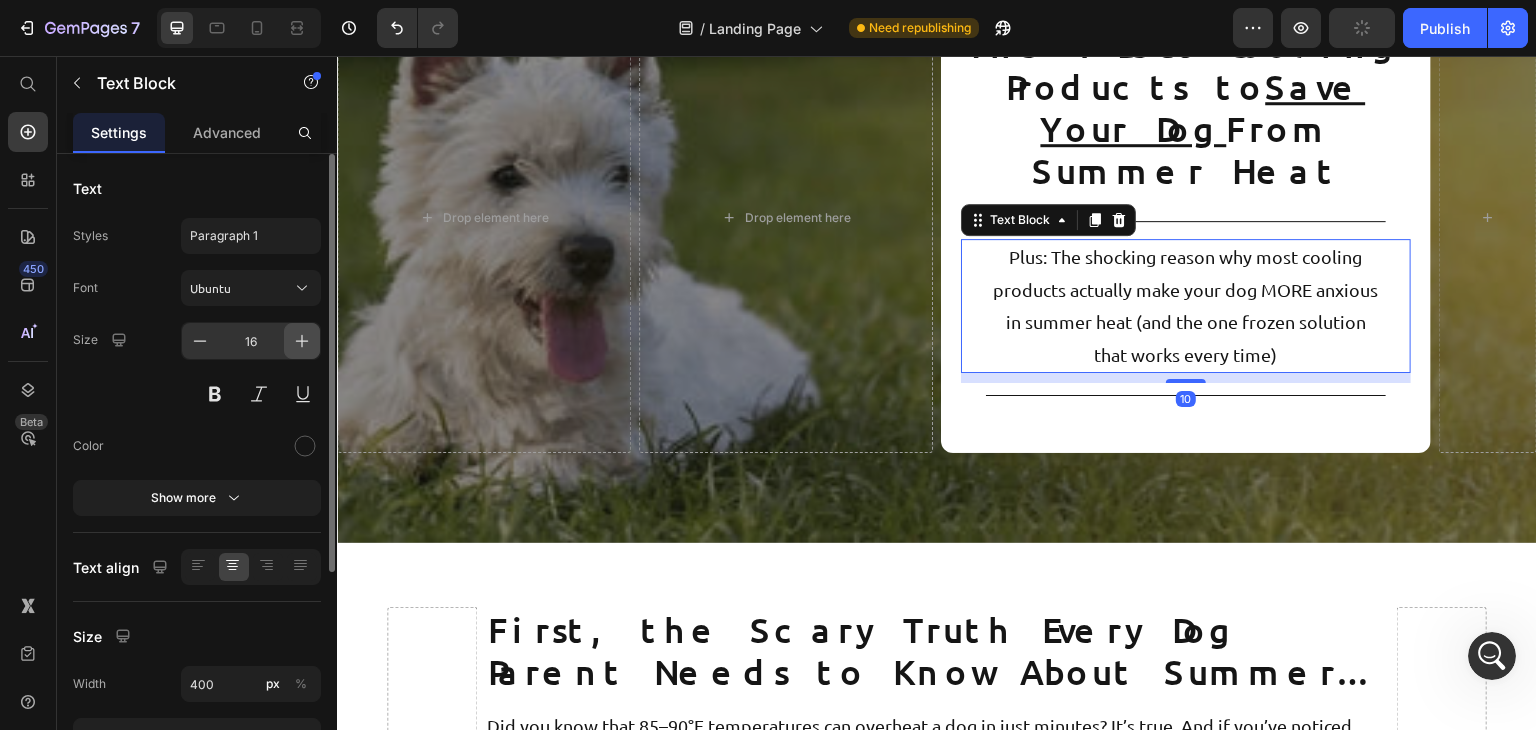 type on "18" 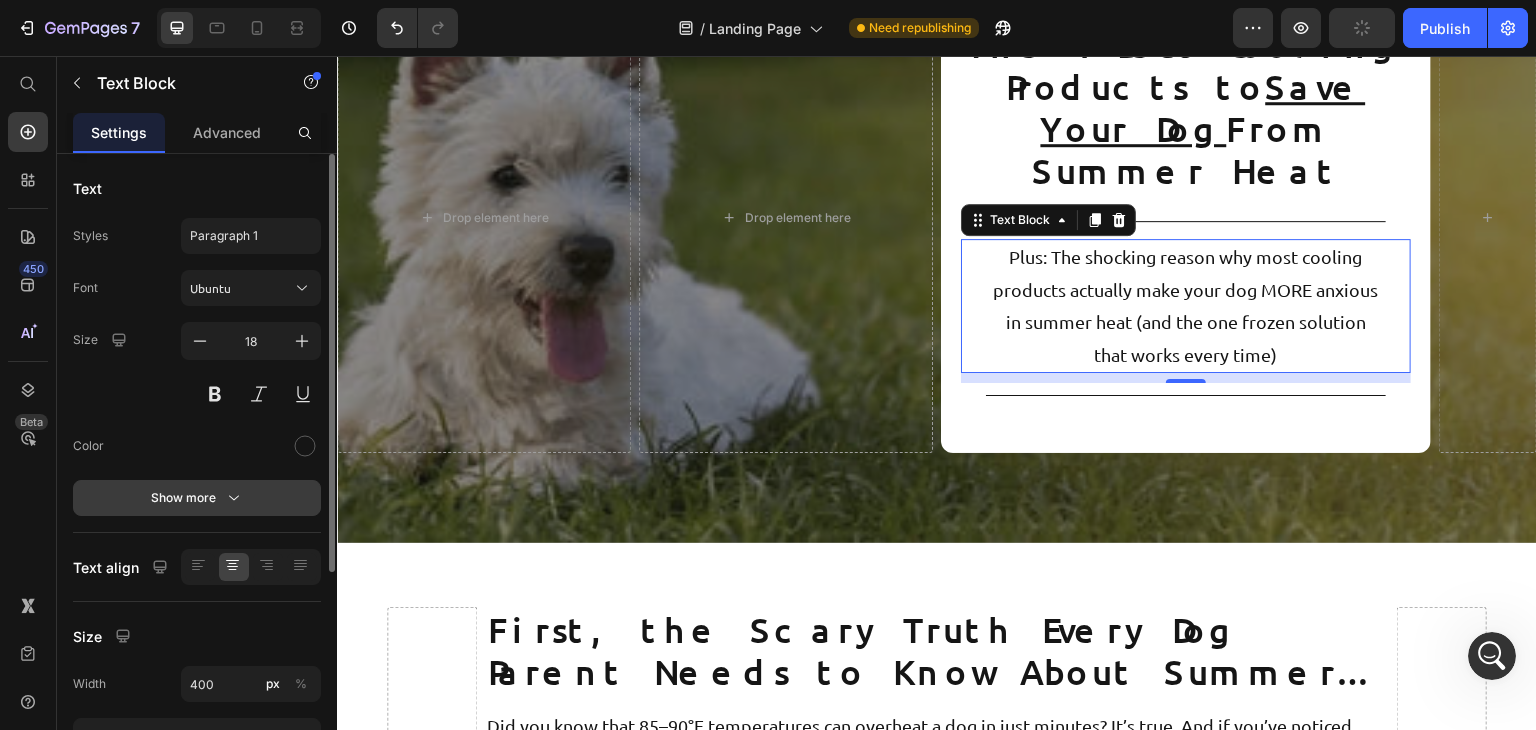 click on "Show more" at bounding box center (197, 498) 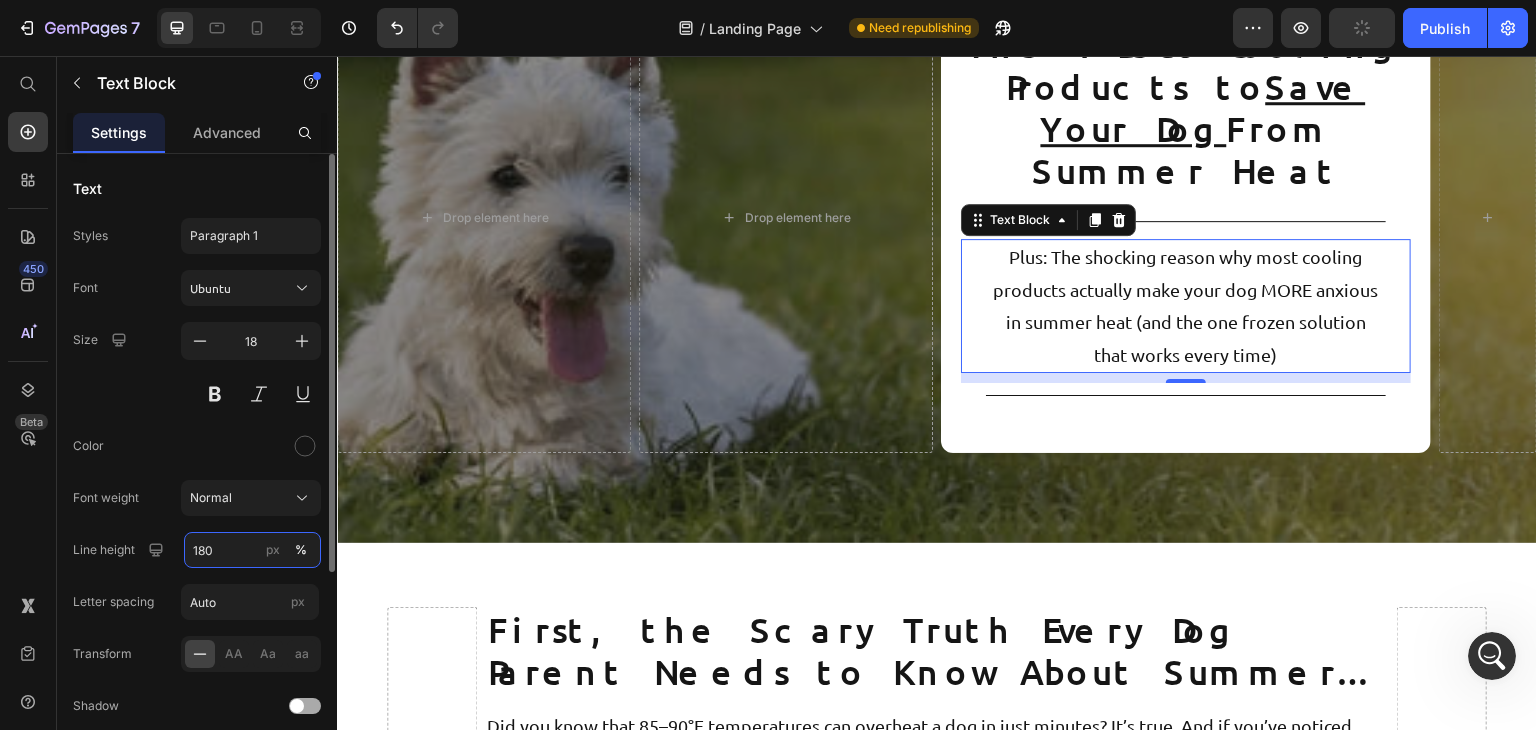 click on "180" at bounding box center [252, 550] 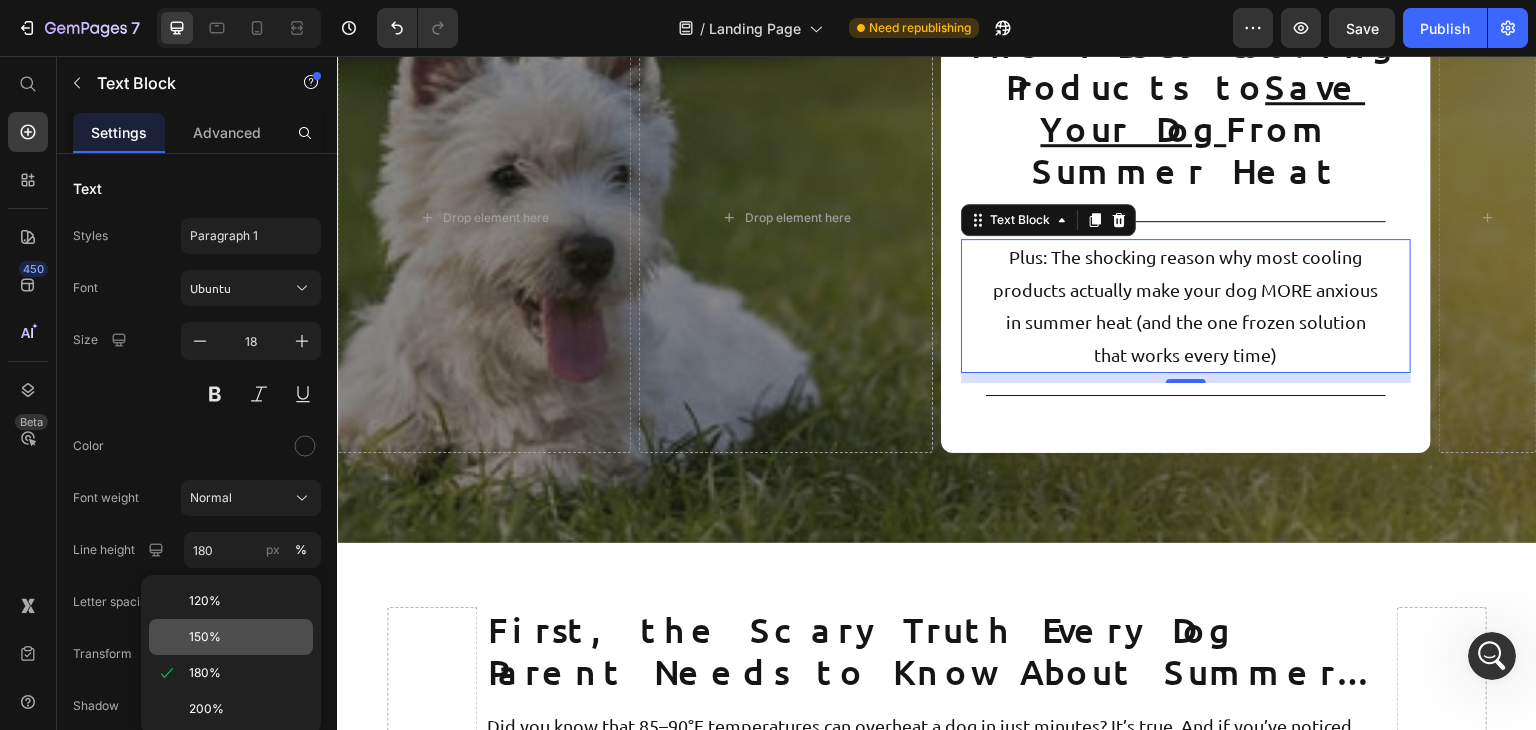 click on "150%" 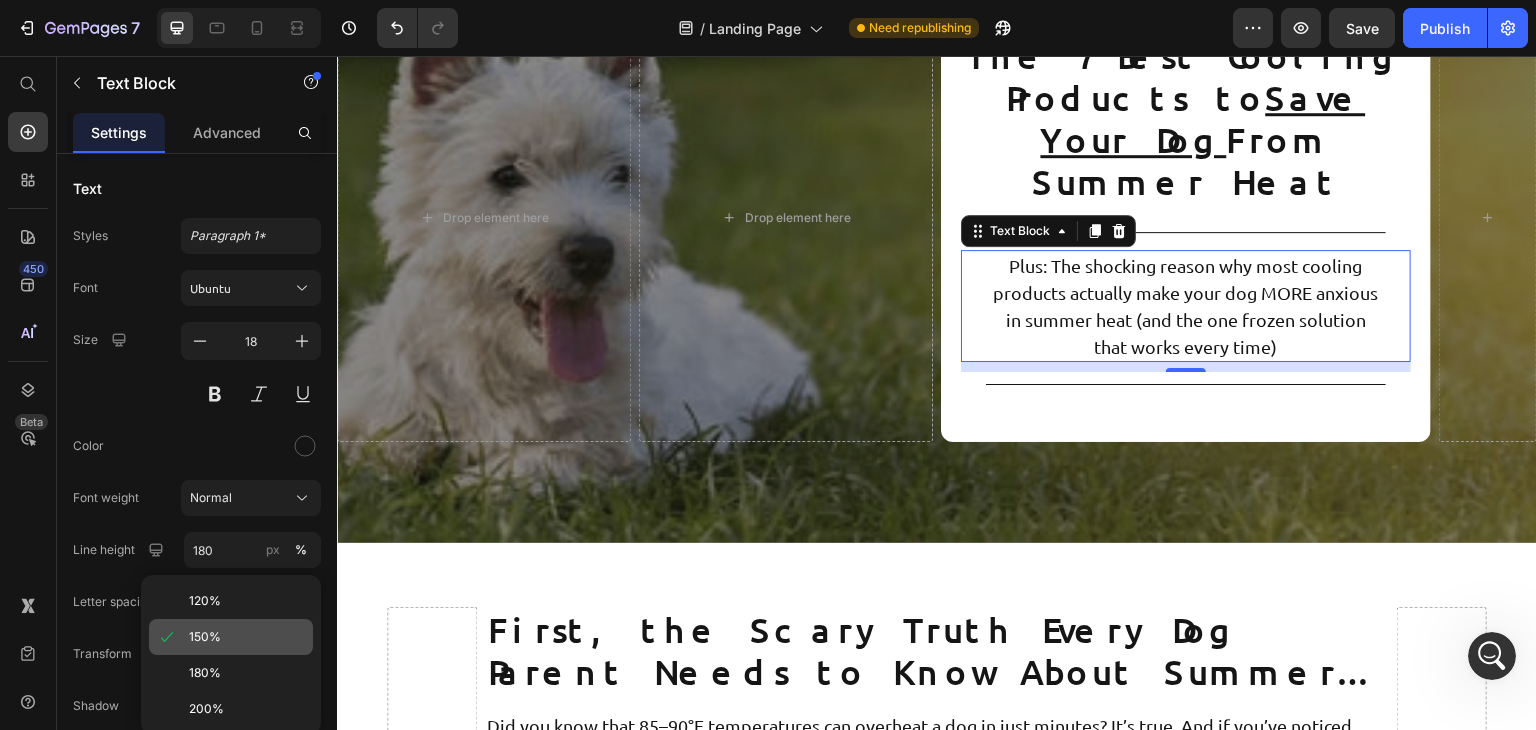 type on "150" 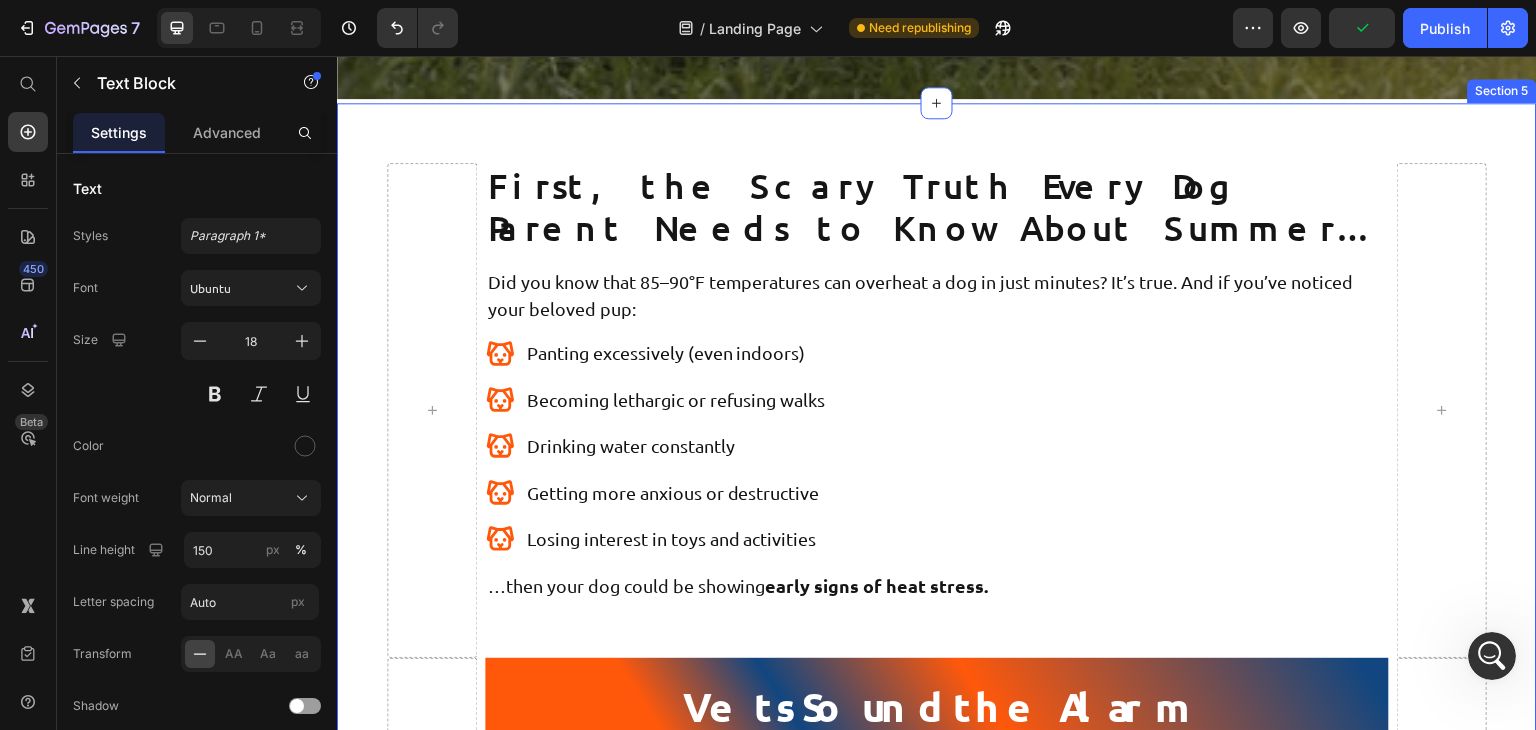 scroll, scrollTop: 803, scrollLeft: 0, axis: vertical 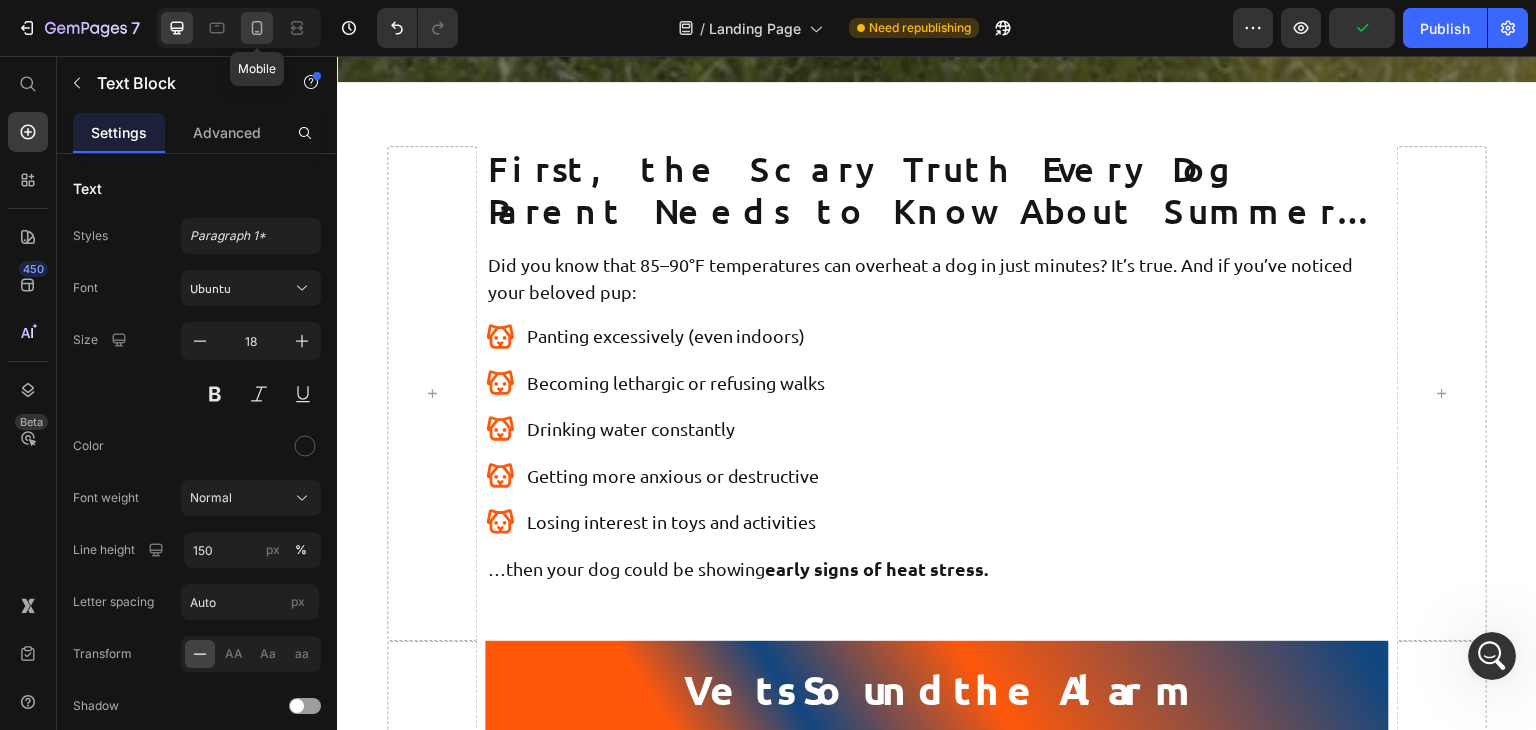 click 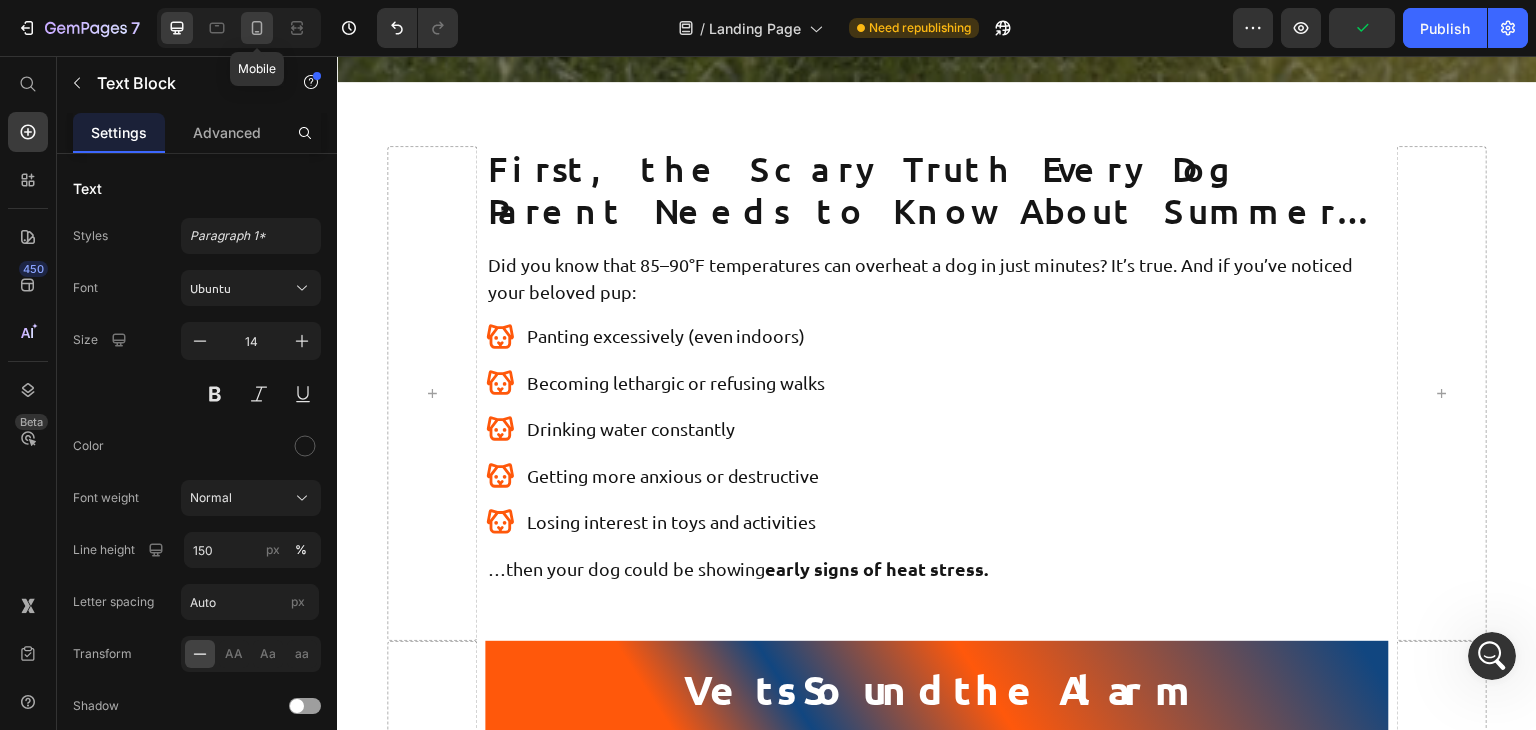 type on "180" 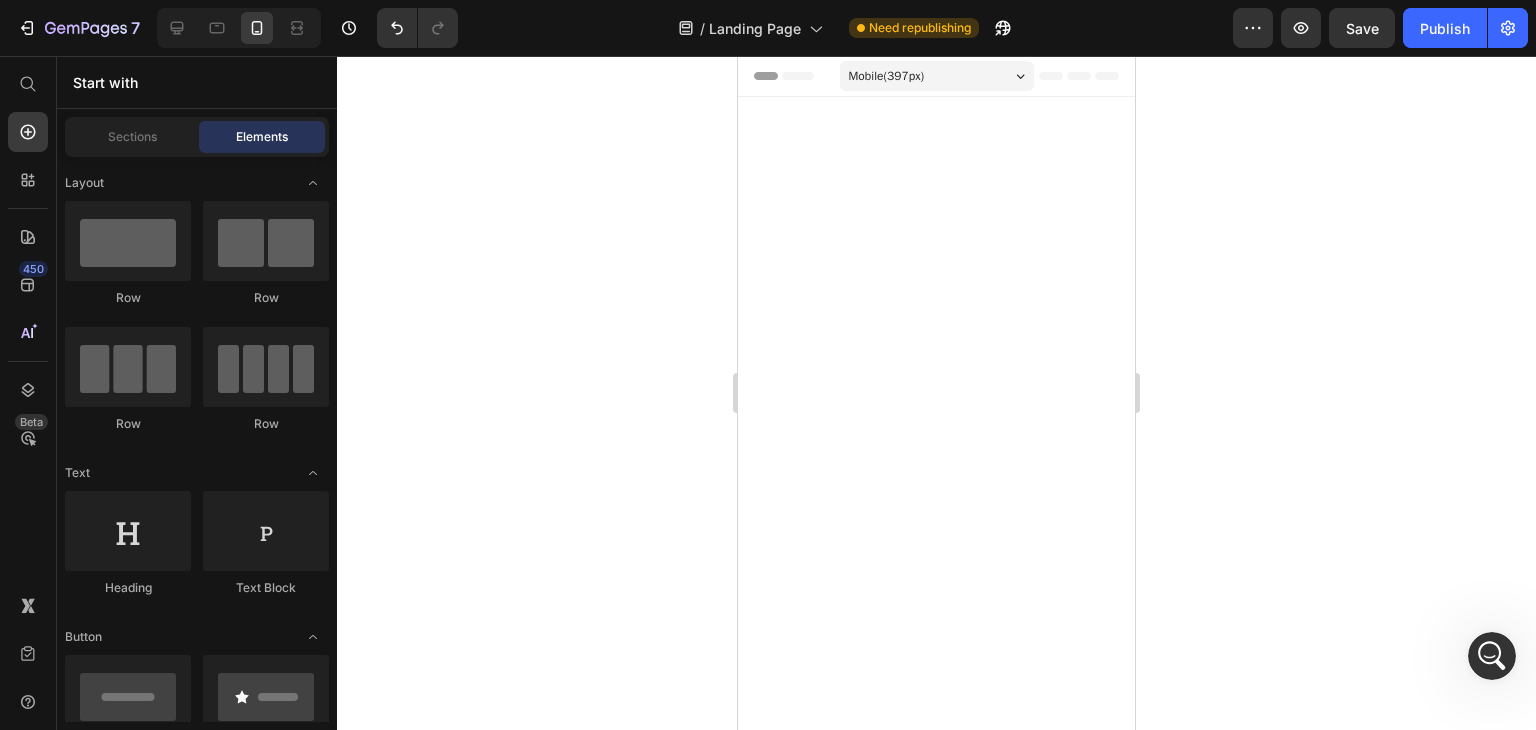 scroll, scrollTop: 1891, scrollLeft: 0, axis: vertical 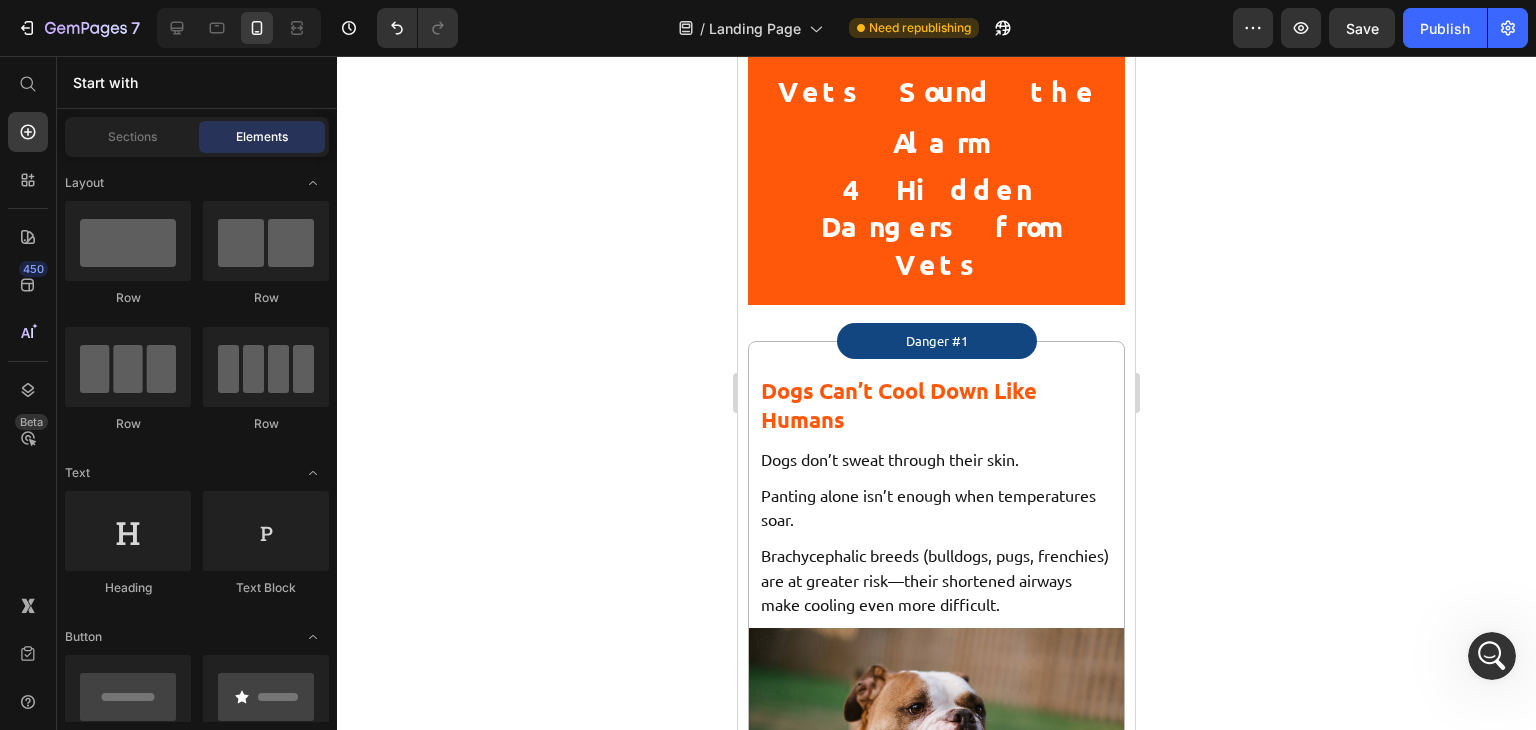 click 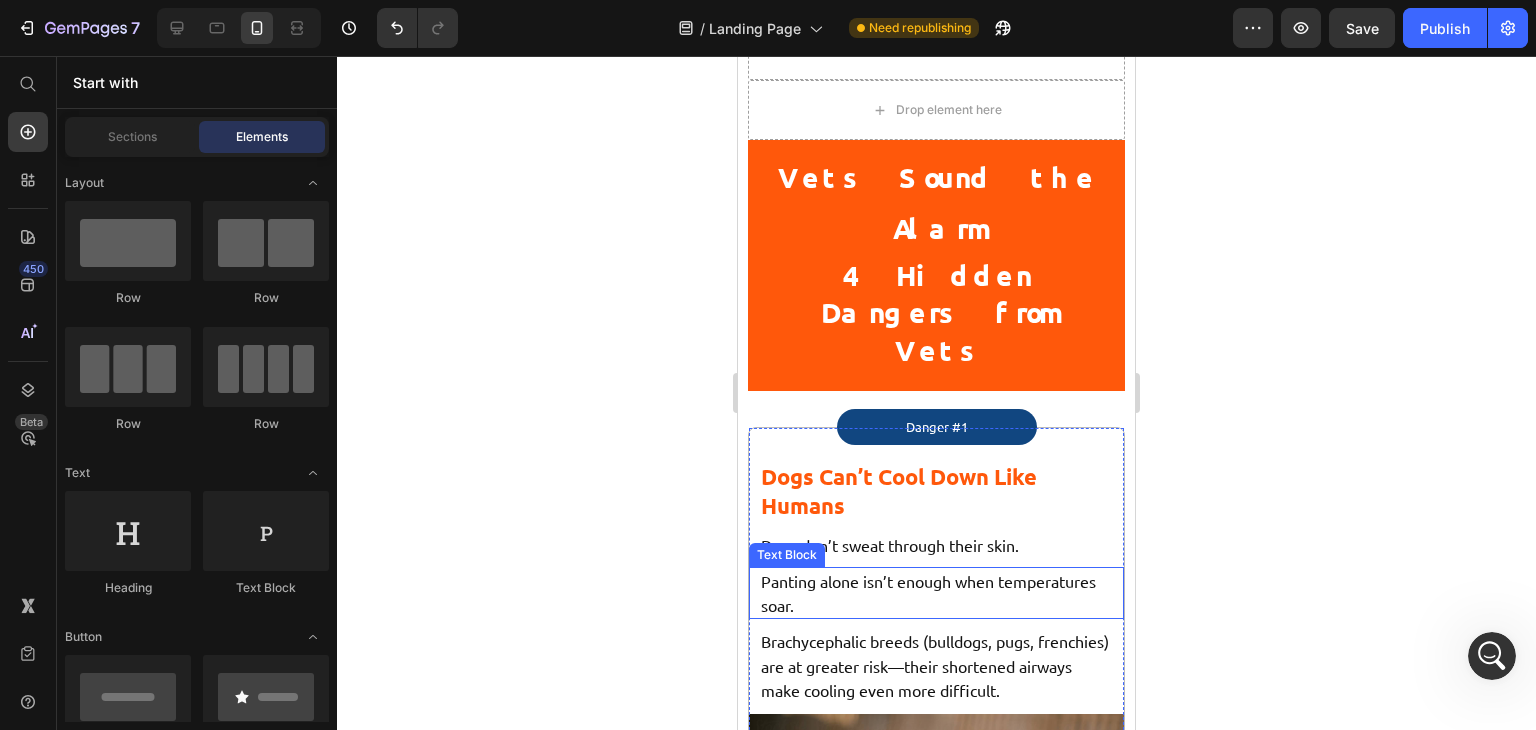 scroll, scrollTop: 1809, scrollLeft: 0, axis: vertical 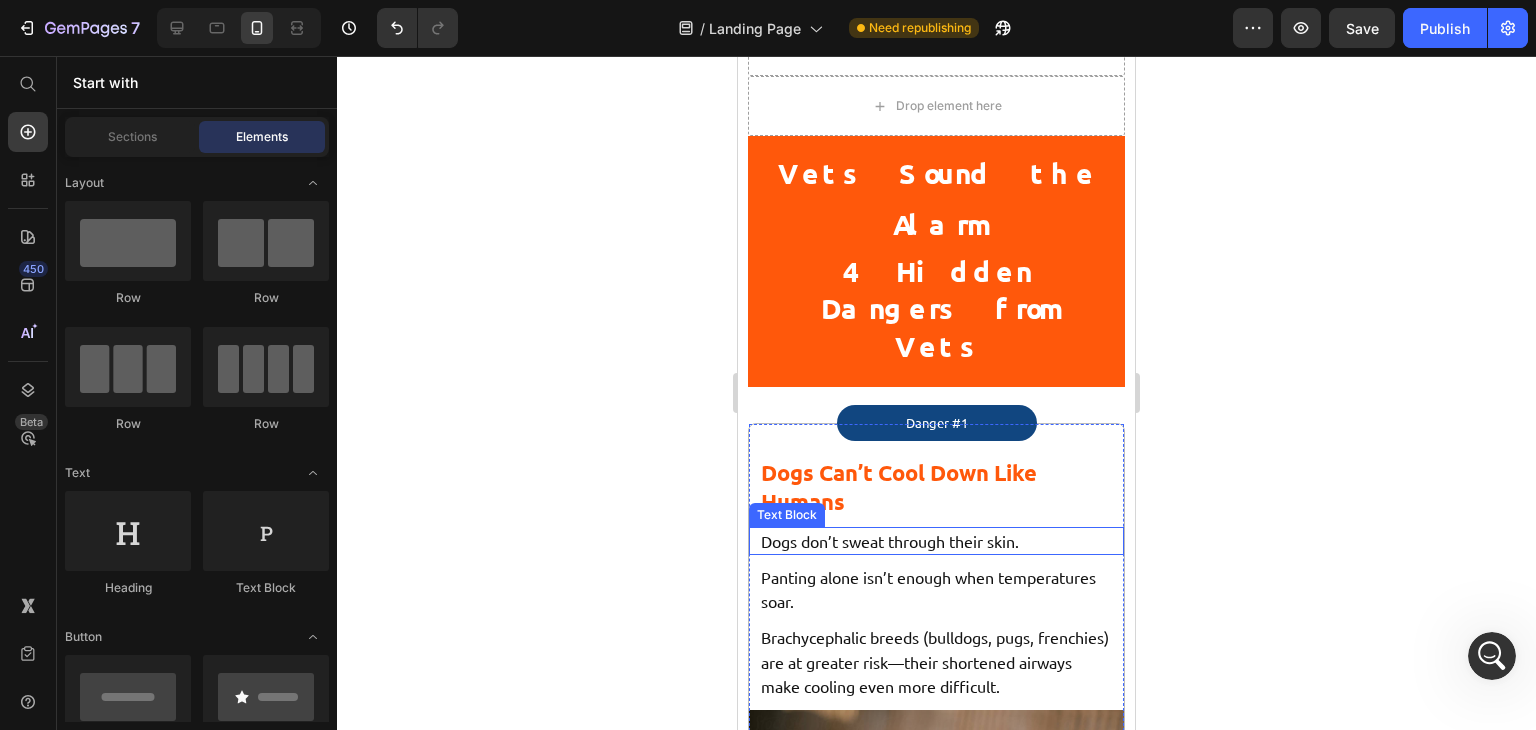click on "Dogs don’t sweat through their skin." at bounding box center (936, 541) 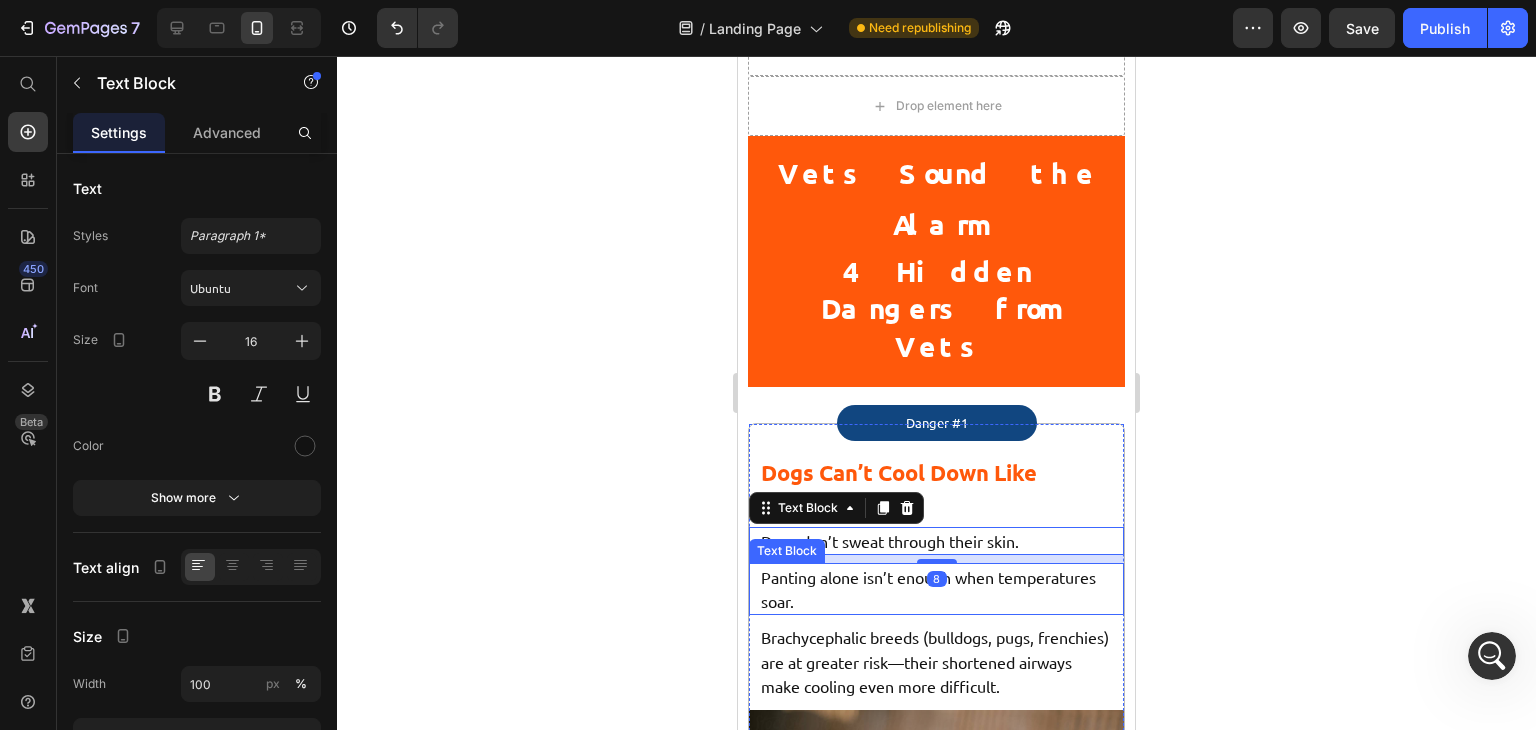 click on "Panting alone isn’t enough when temperatures soar." at bounding box center (936, 589) 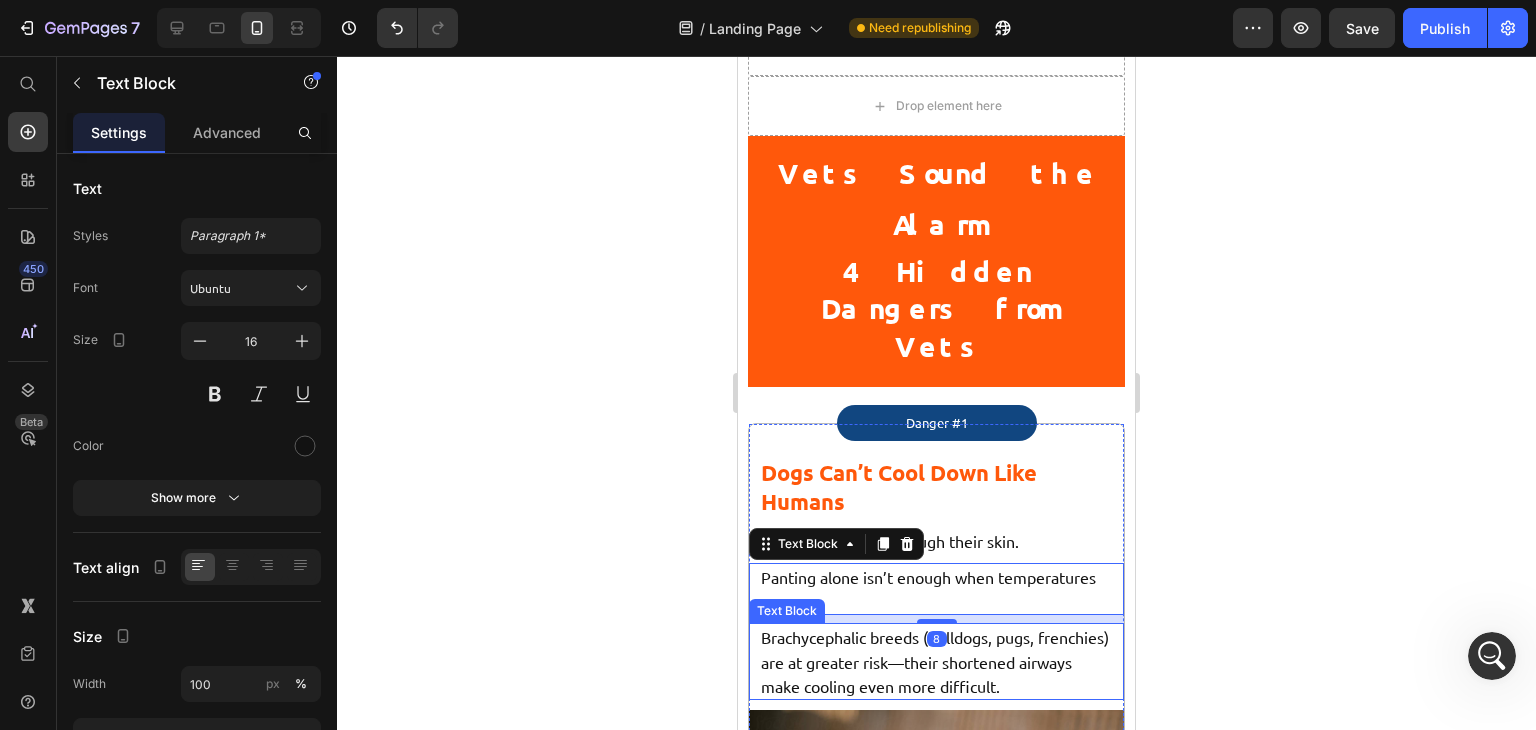 click on "Brachycephalic breeds   (bulldogs, pugs, frenchies) are at greater risk—their shortened airways make cooling even more difficult." at bounding box center [936, 661] 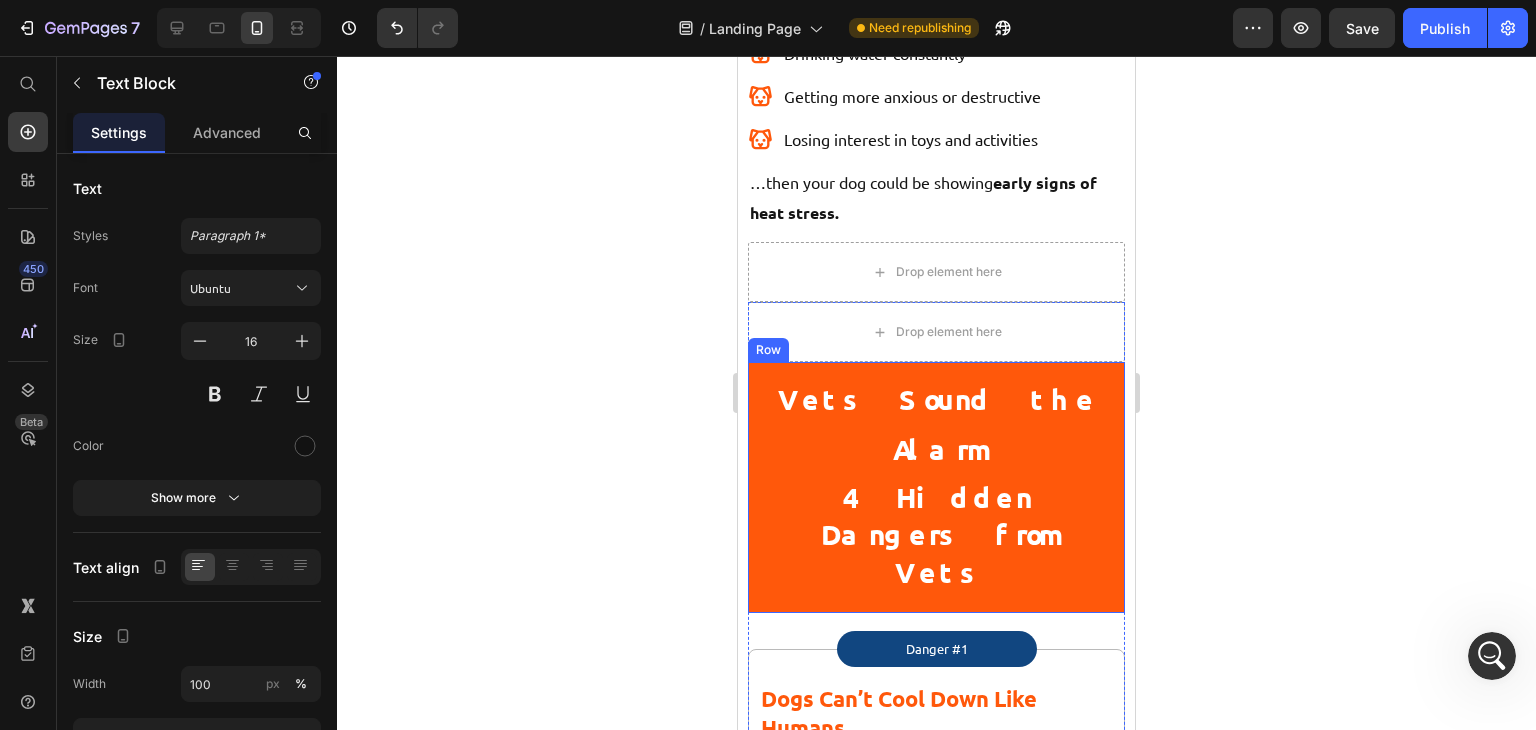 scroll, scrollTop: 1580, scrollLeft: 0, axis: vertical 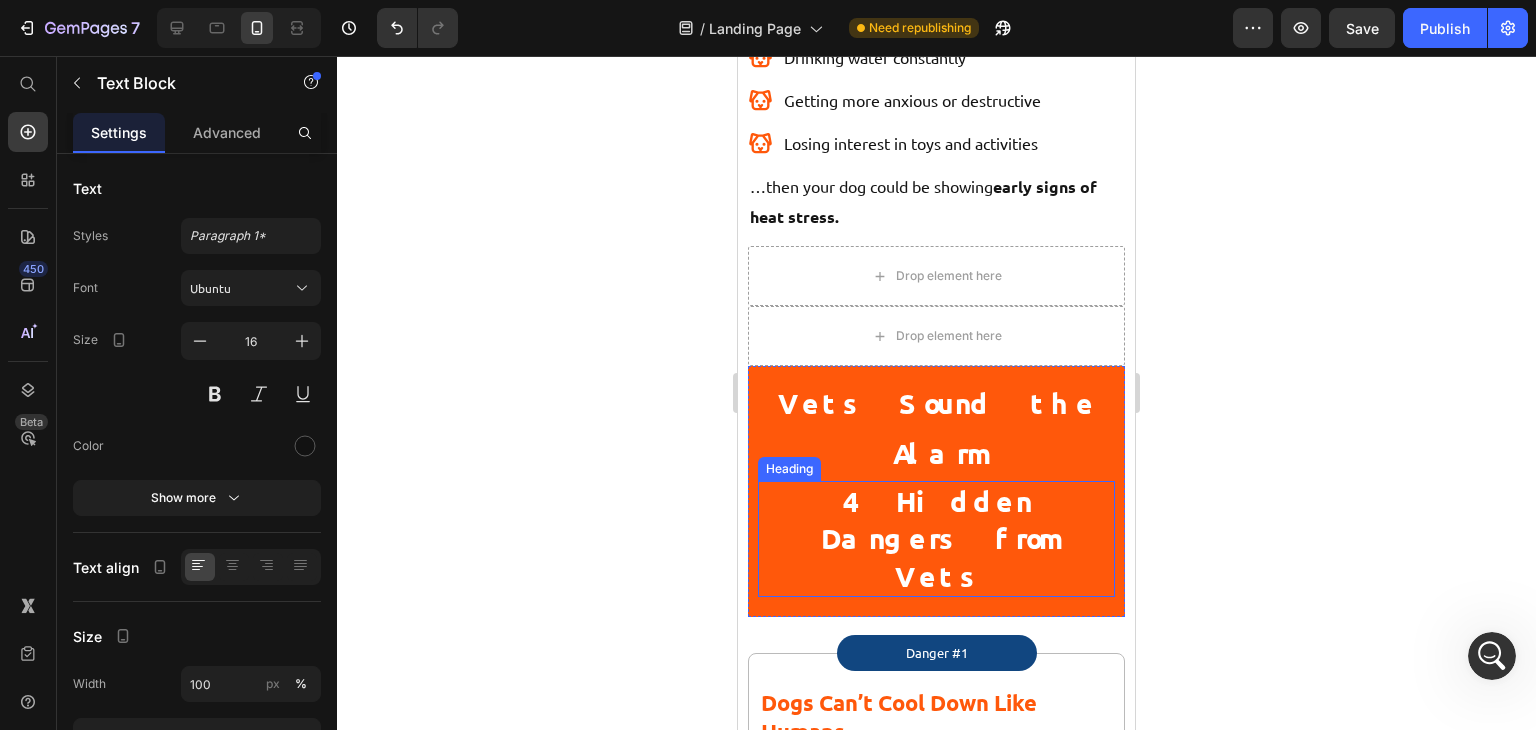 click on "4 Hidden Dangers from Vets" at bounding box center (936, 538) 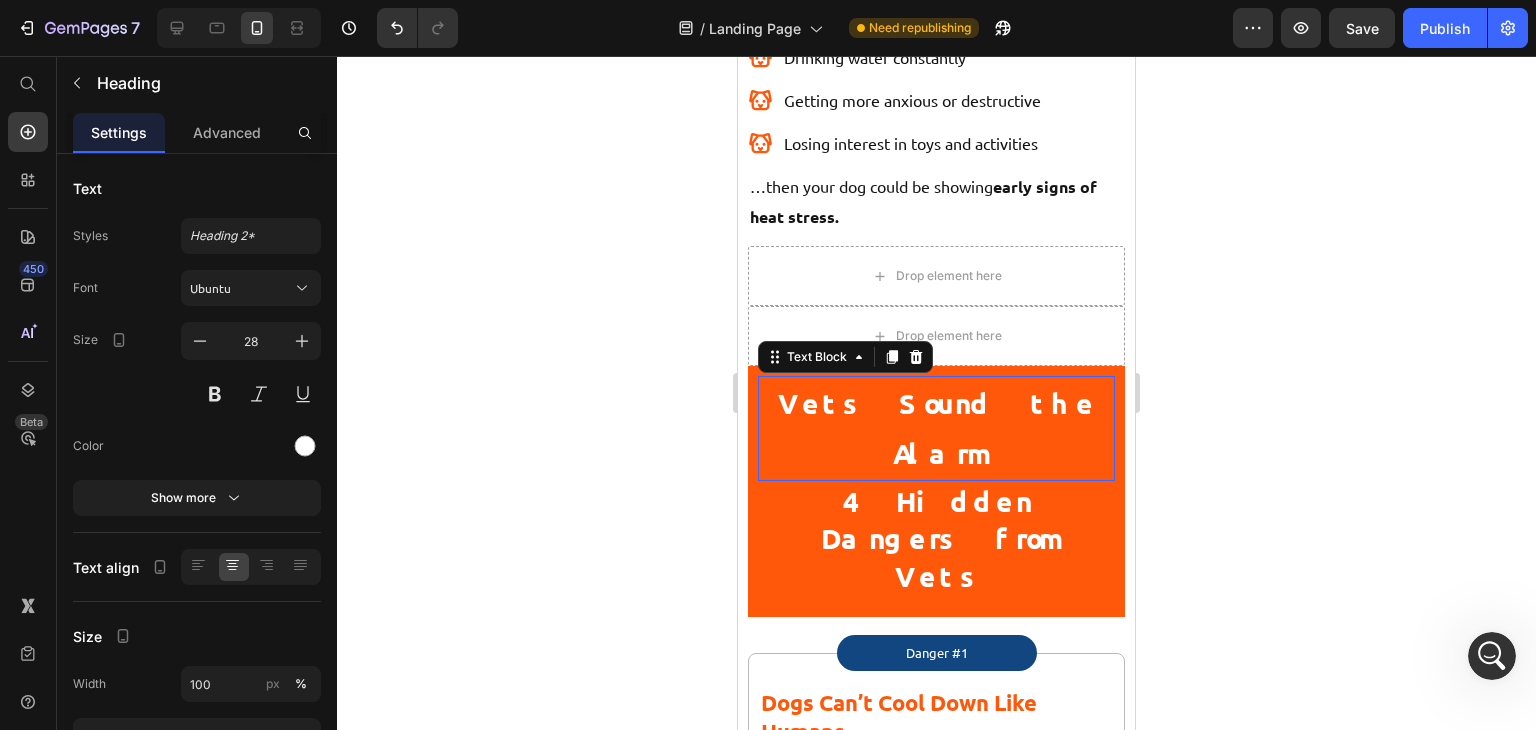 click on "Vets Sound the Alarm" at bounding box center (936, 428) 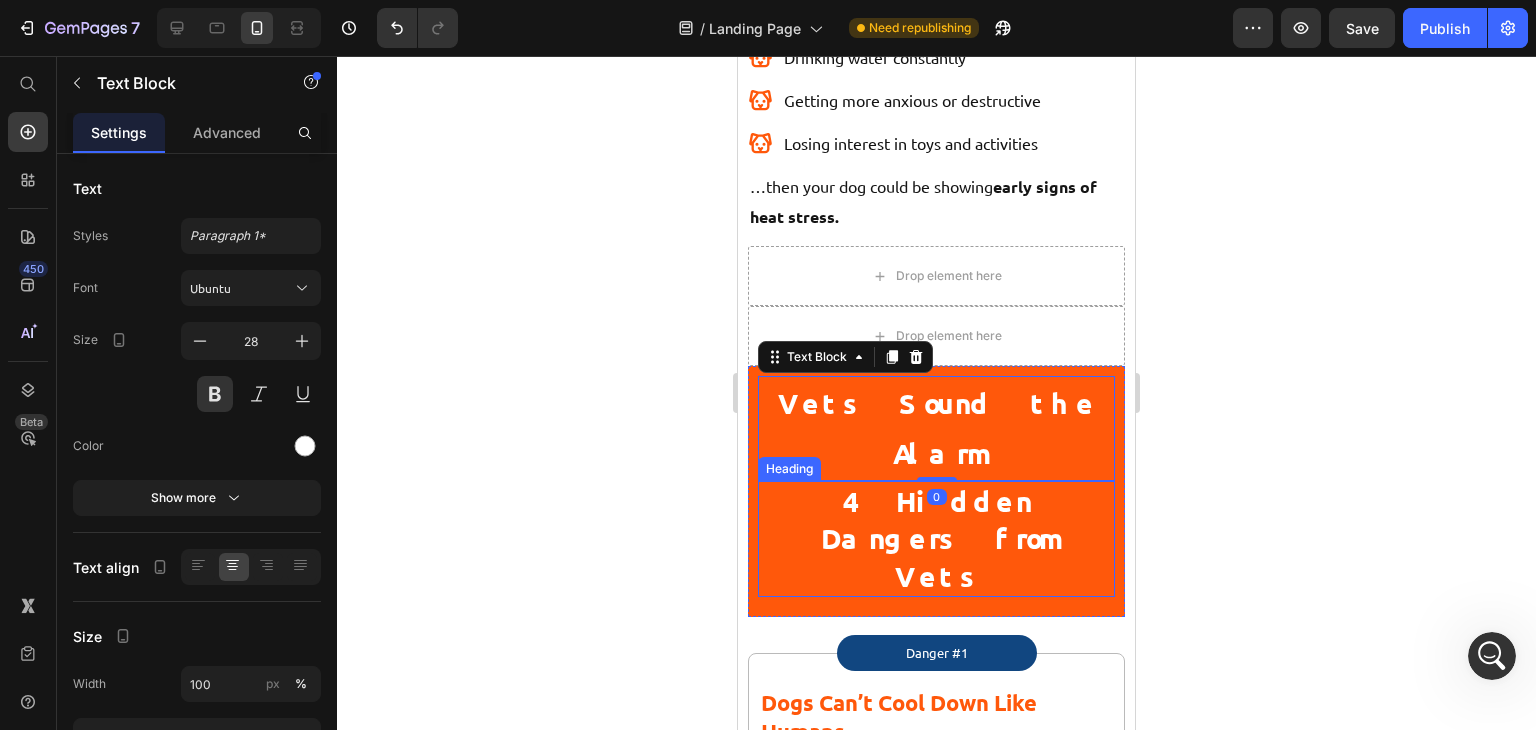 click on "4 Hidden Dangers from Vets" at bounding box center (936, 538) 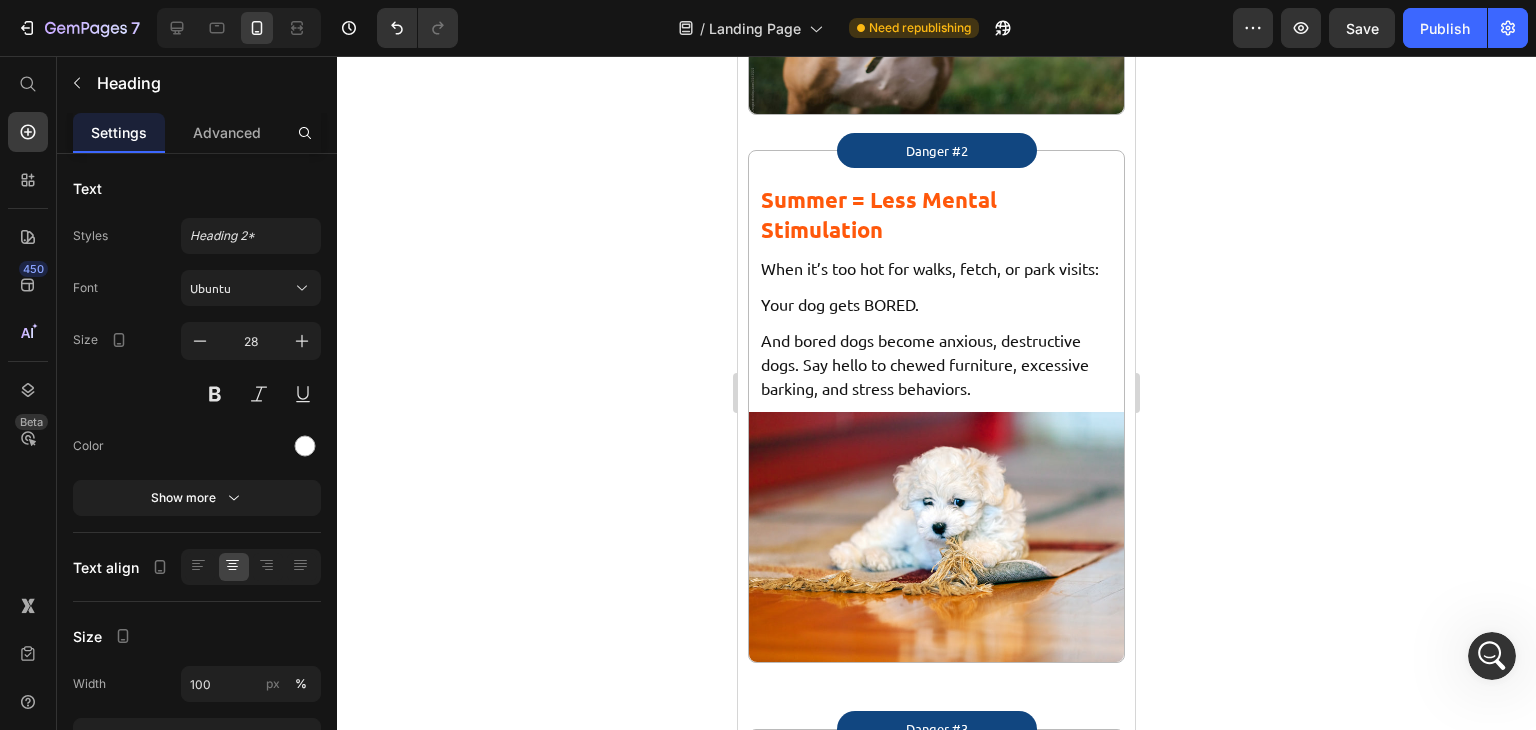 scroll, scrollTop: 2708, scrollLeft: 0, axis: vertical 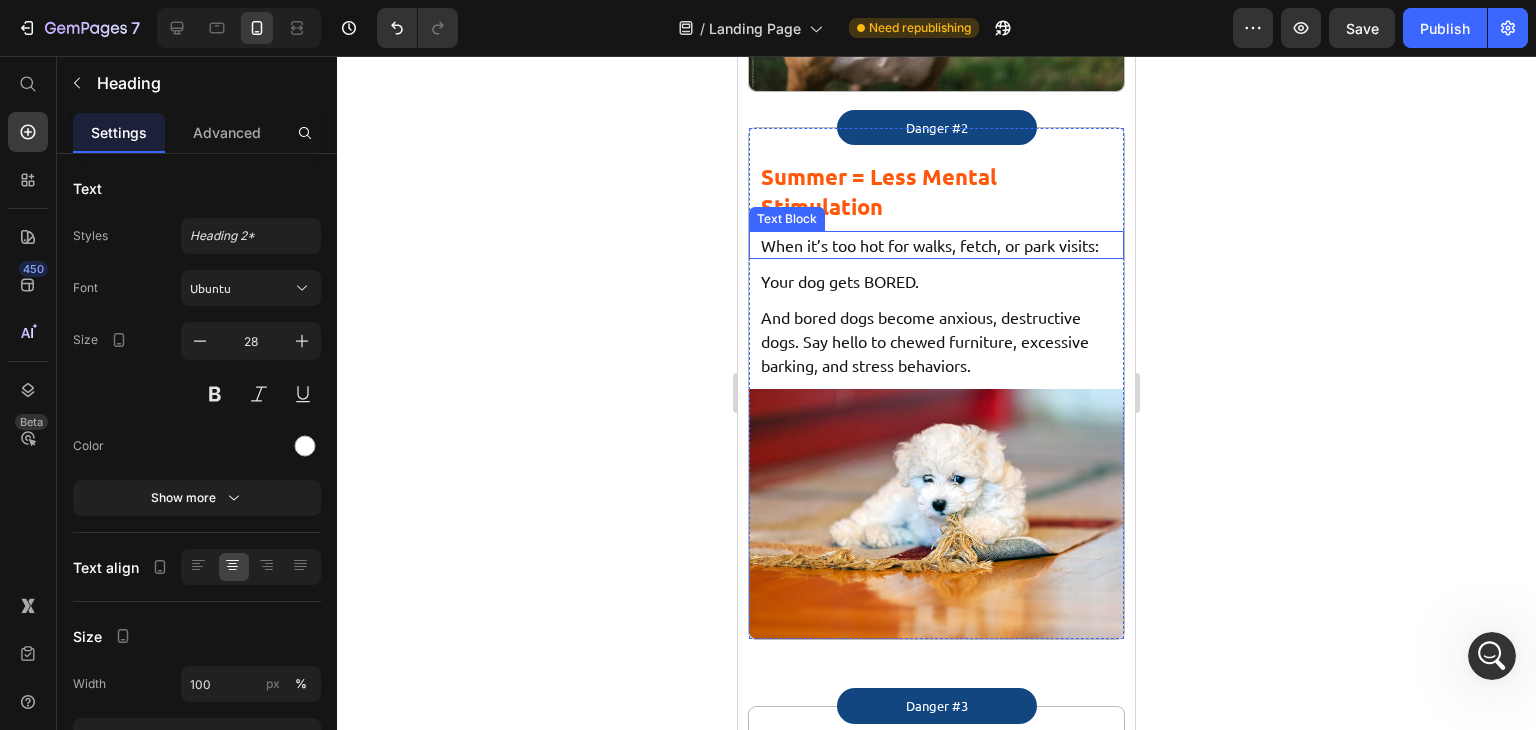click on "When it’s too hot for walks, fetch, or park visits:" at bounding box center [936, 245] 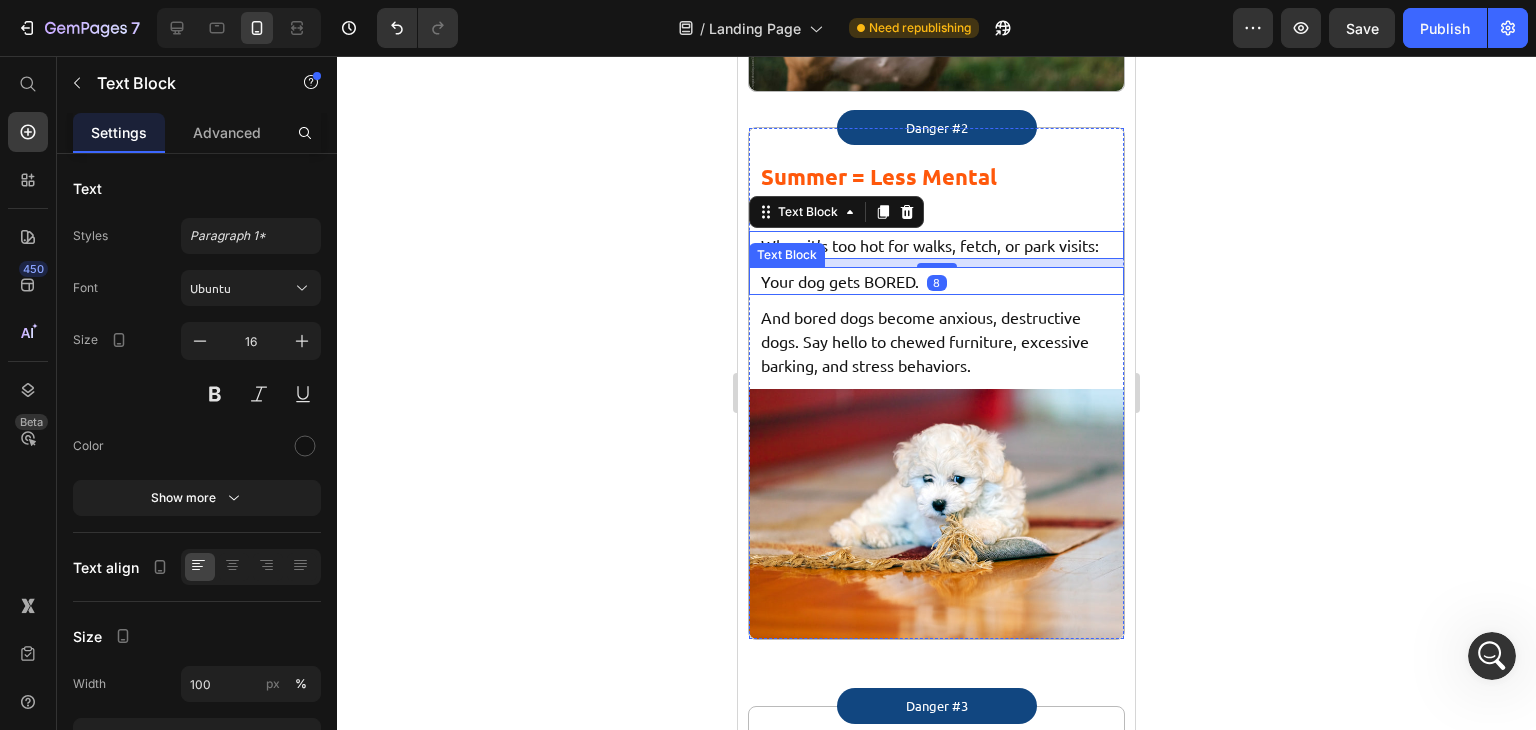 click on "Your dog gets BORED." at bounding box center (936, 281) 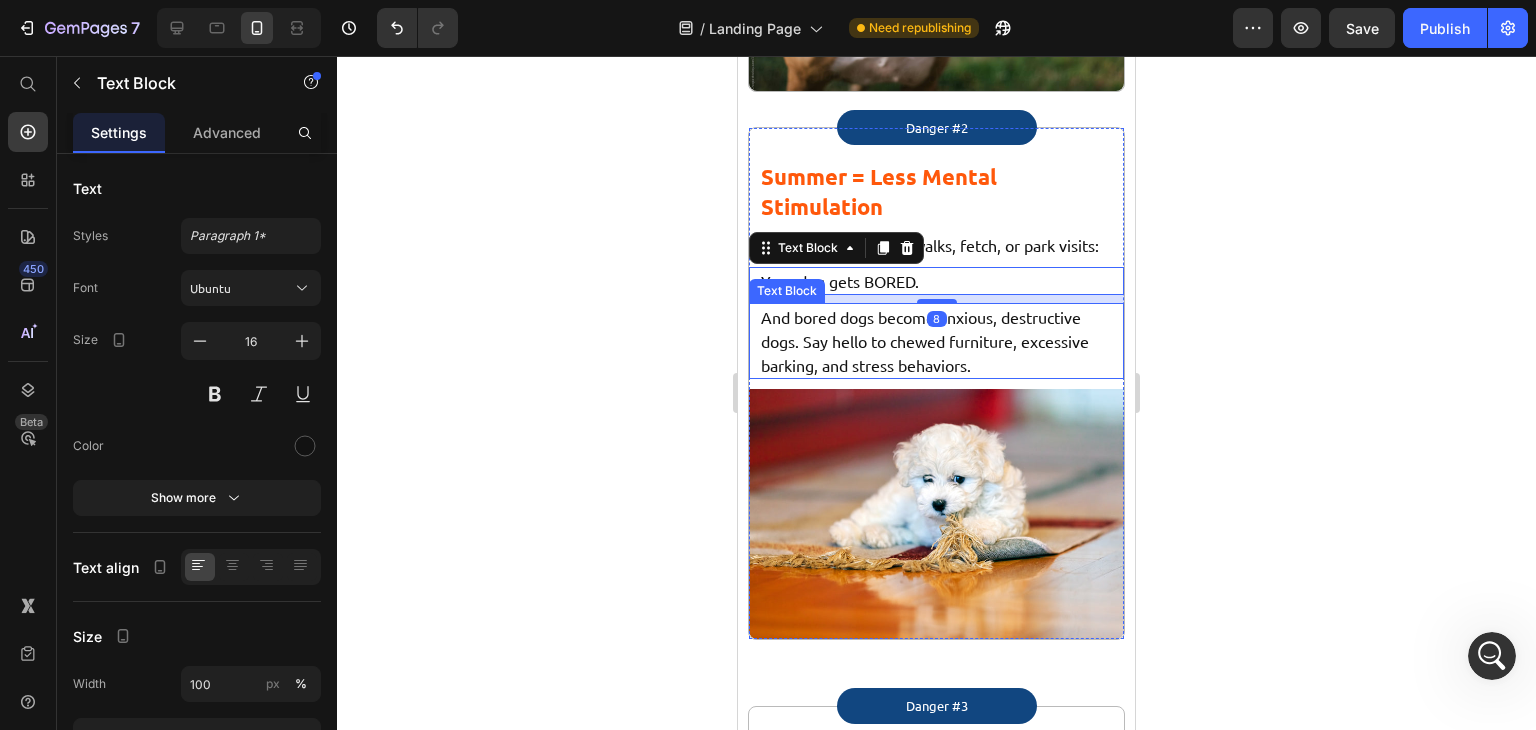 click on "And bored dogs become anxious, destructive dogs. Say hello to chewed furniture, excessive barking, and stress behaviors." at bounding box center (936, 341) 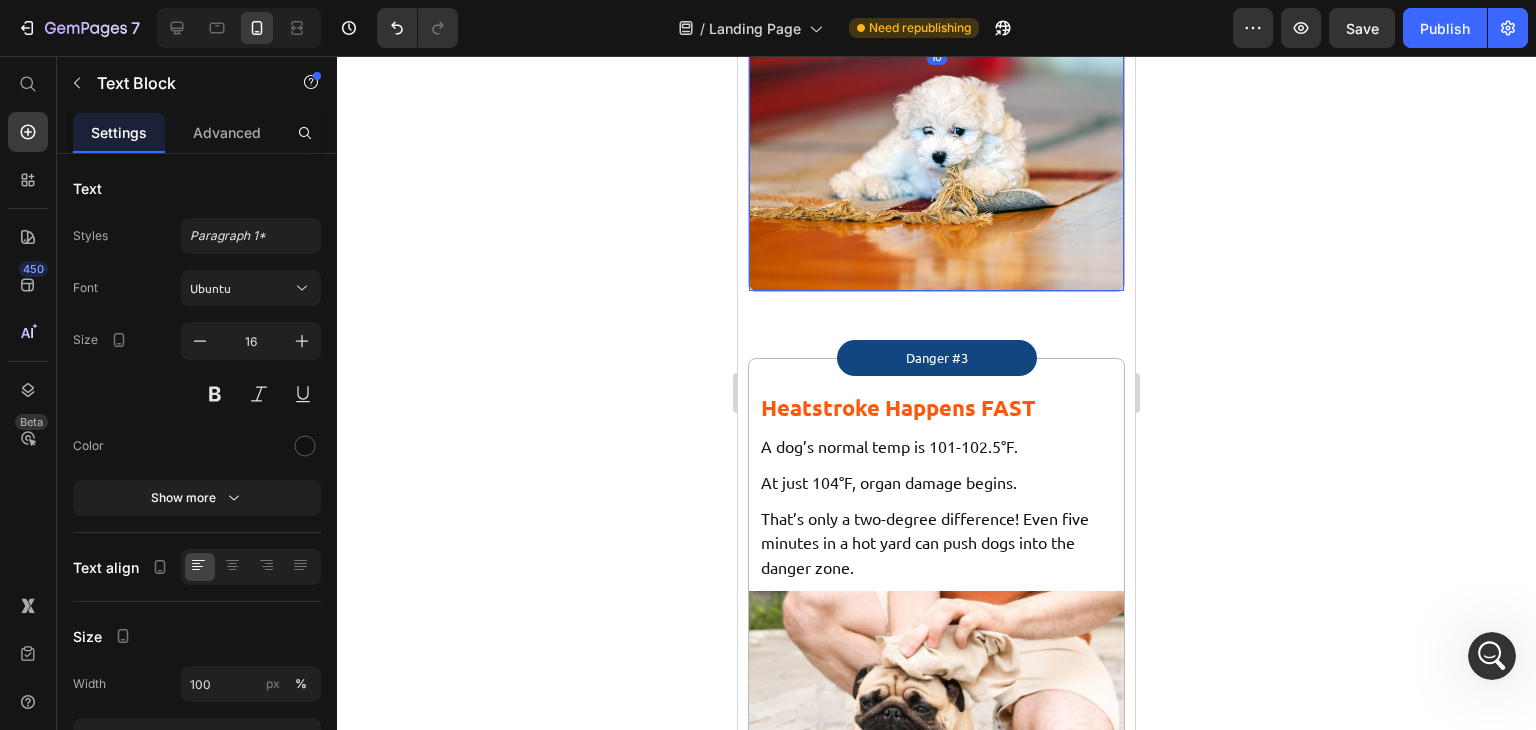 scroll, scrollTop: 3063, scrollLeft: 0, axis: vertical 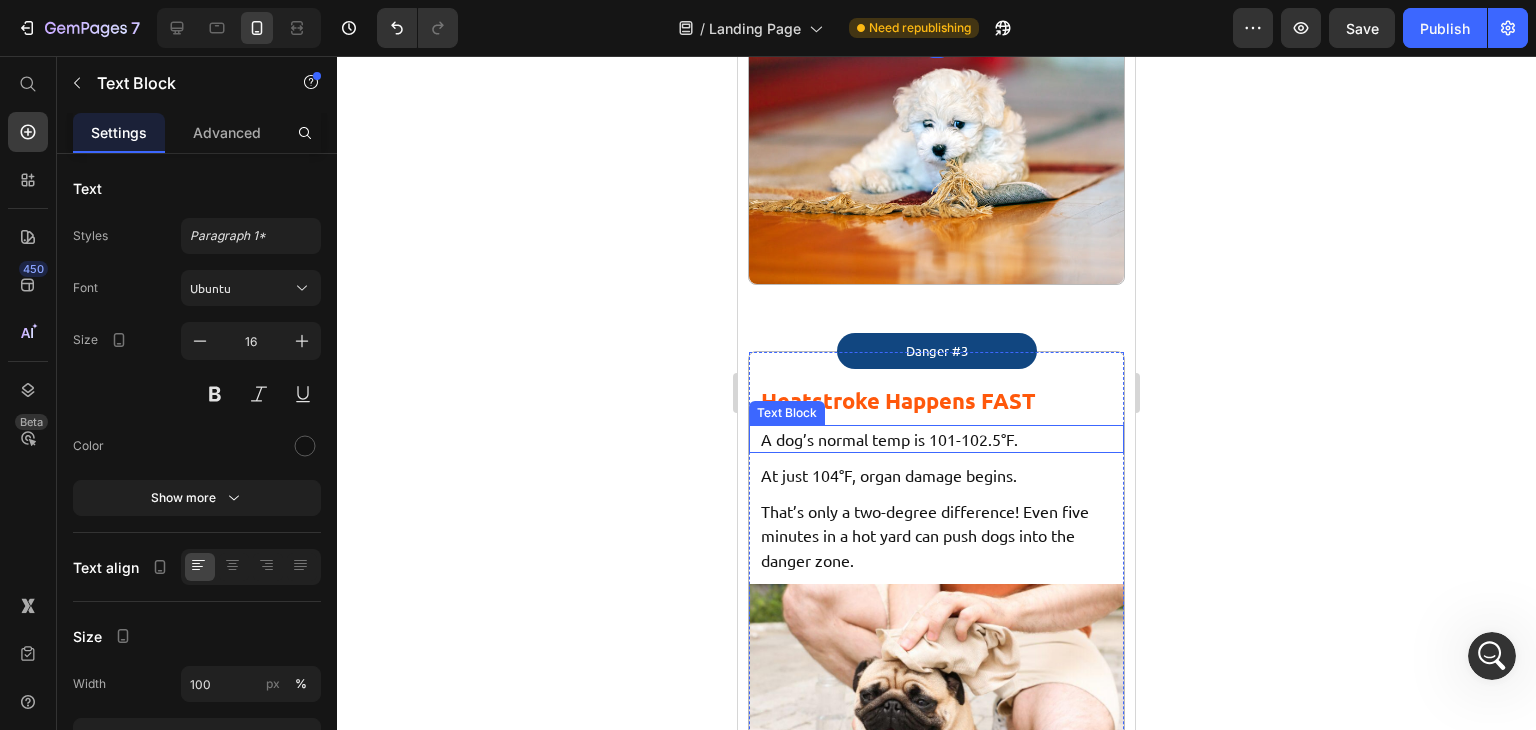 click on "A dog’s normal temp is 101-102.5°F." at bounding box center [936, 439] 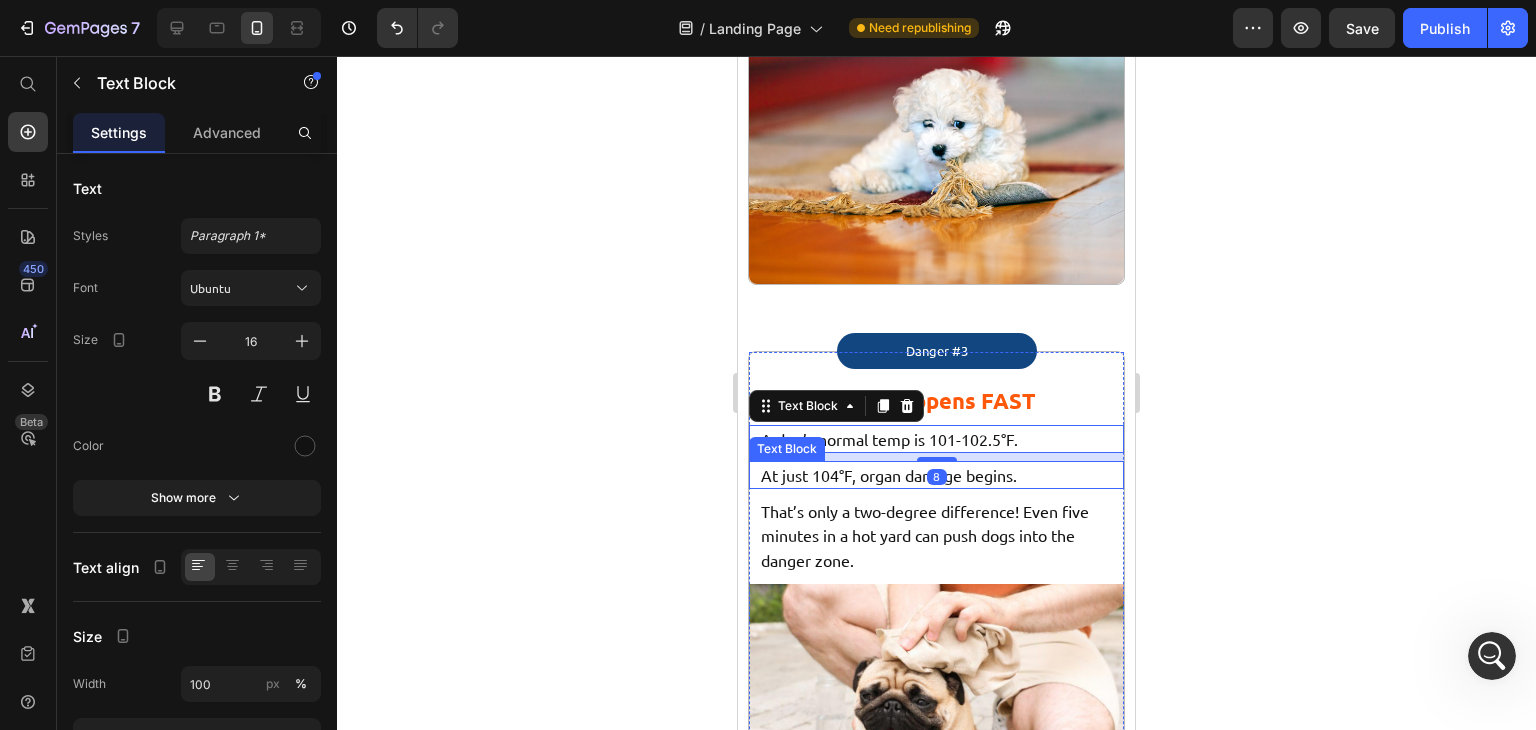 click on "At just 104°F, organ damage begins." at bounding box center (936, 475) 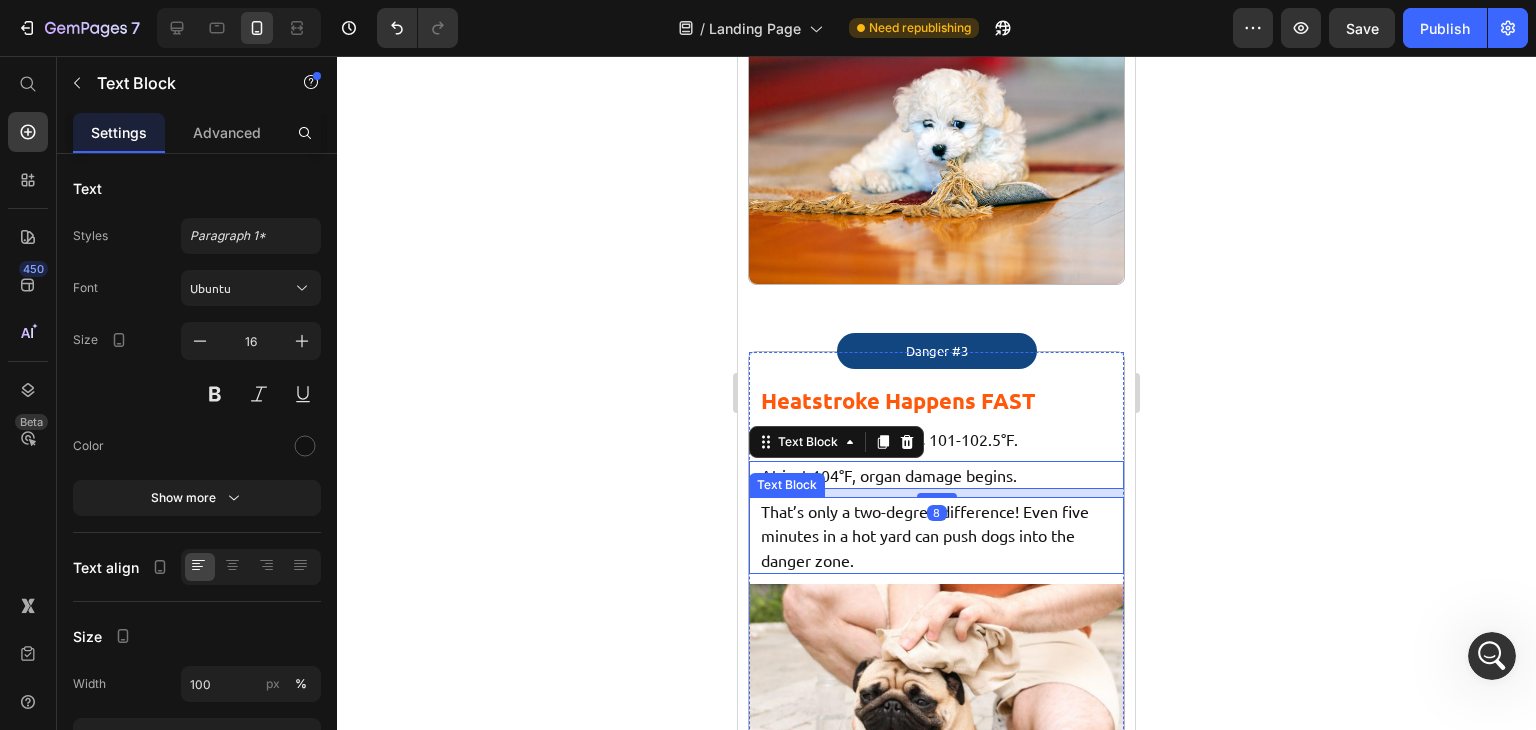 click on "That’s only a two-degree difference! Even five minutes   in a hot yard can push dogs into the danger zone." at bounding box center [936, 535] 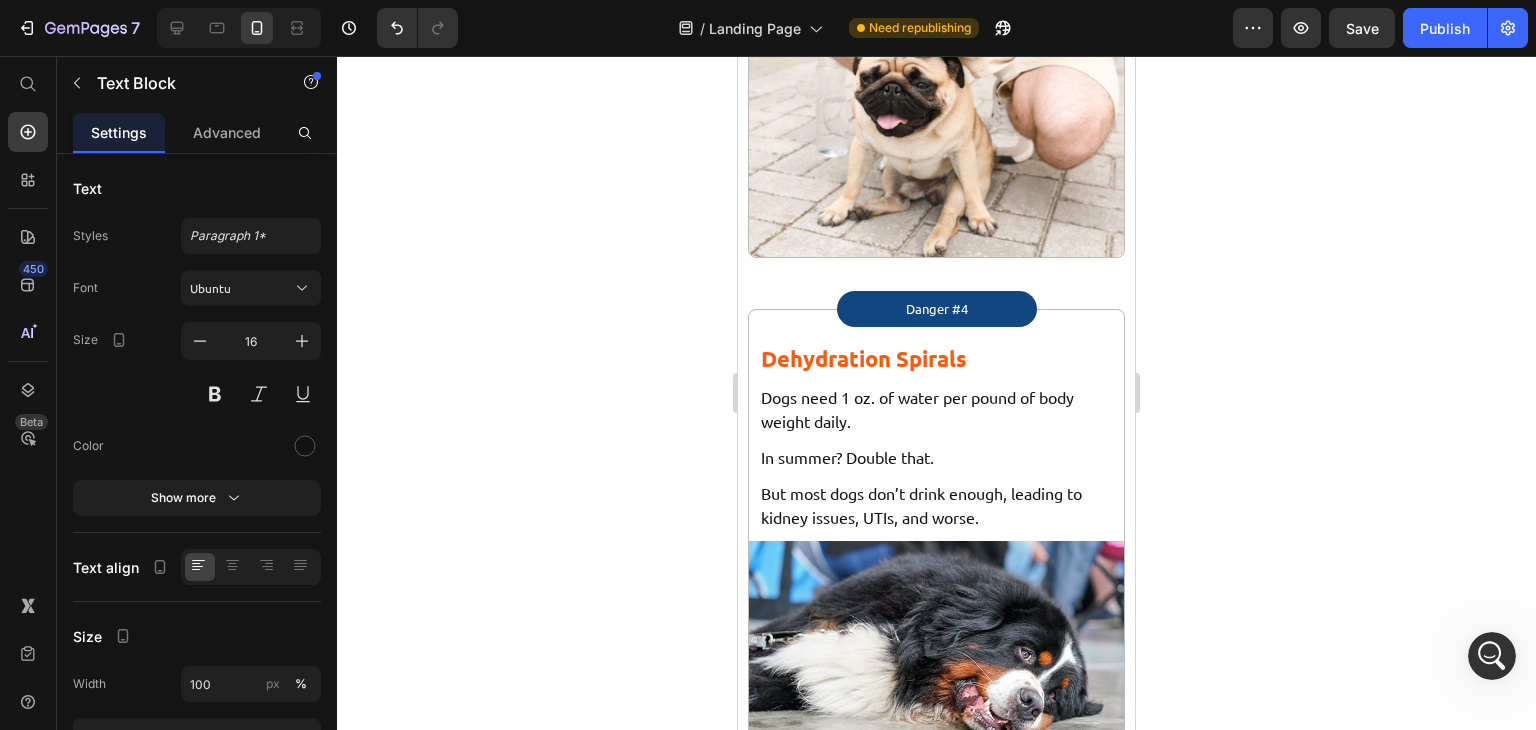 scroll, scrollTop: 3739, scrollLeft: 0, axis: vertical 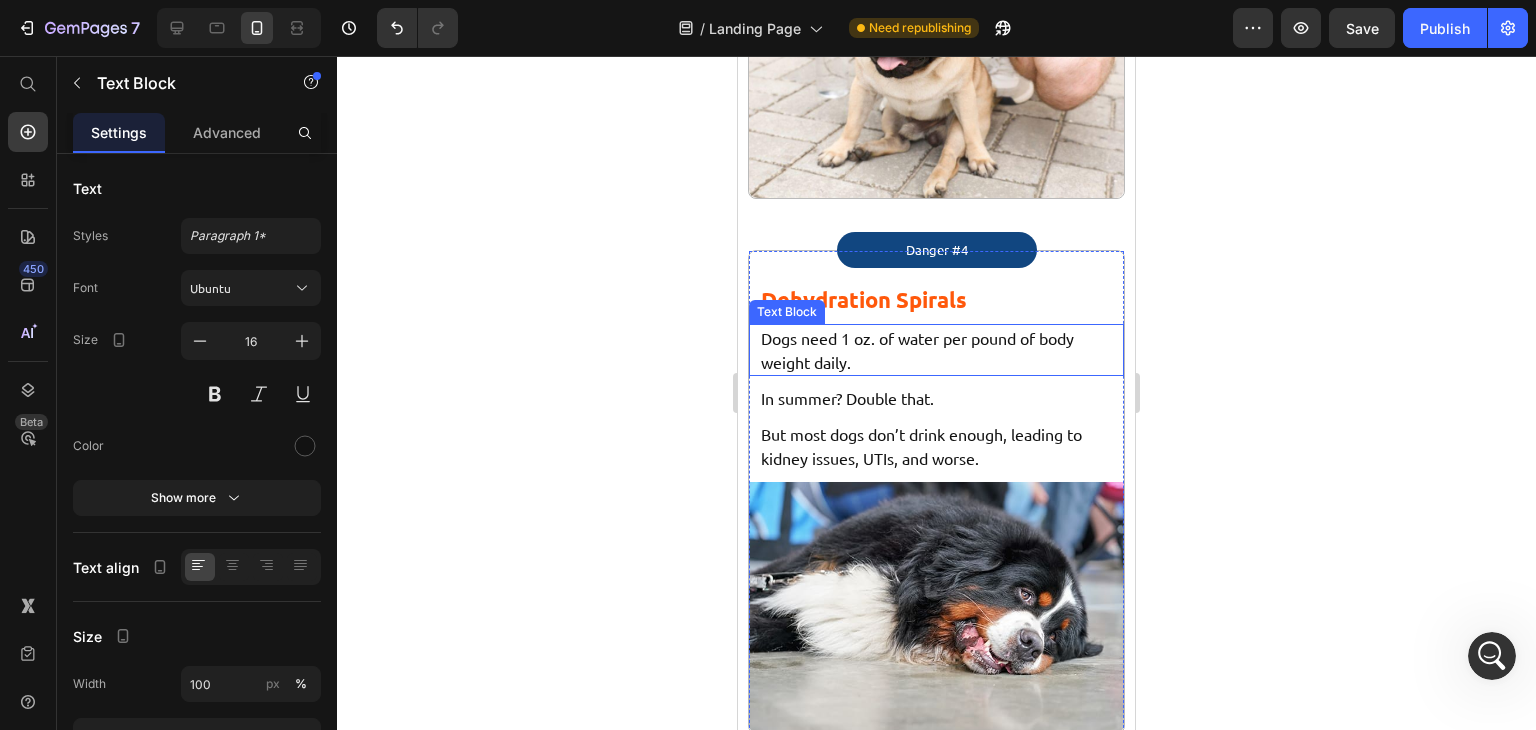 click on "Dogs need 1 oz. of water per pound of body weight daily." at bounding box center (936, 350) 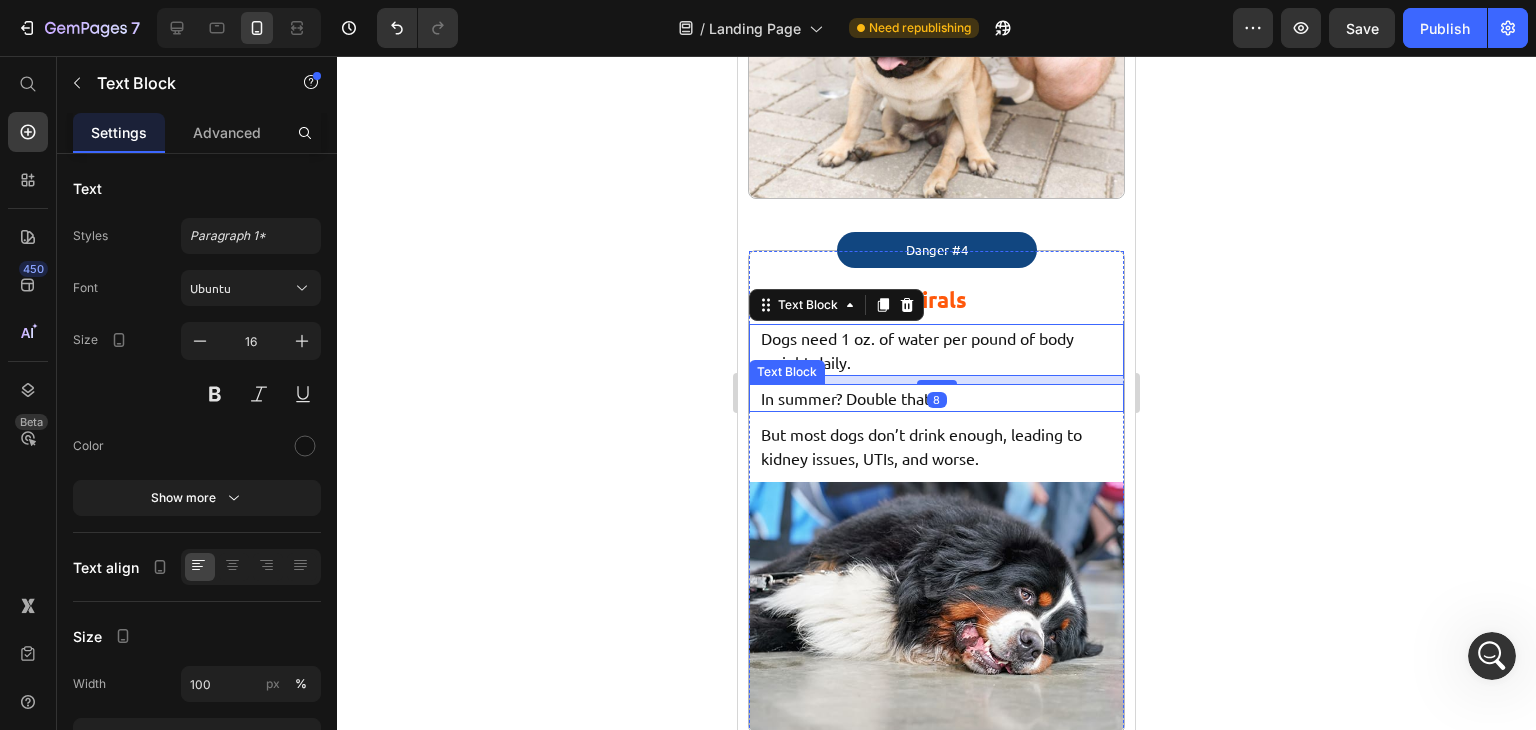 click on "In summer? Double that." at bounding box center [936, 398] 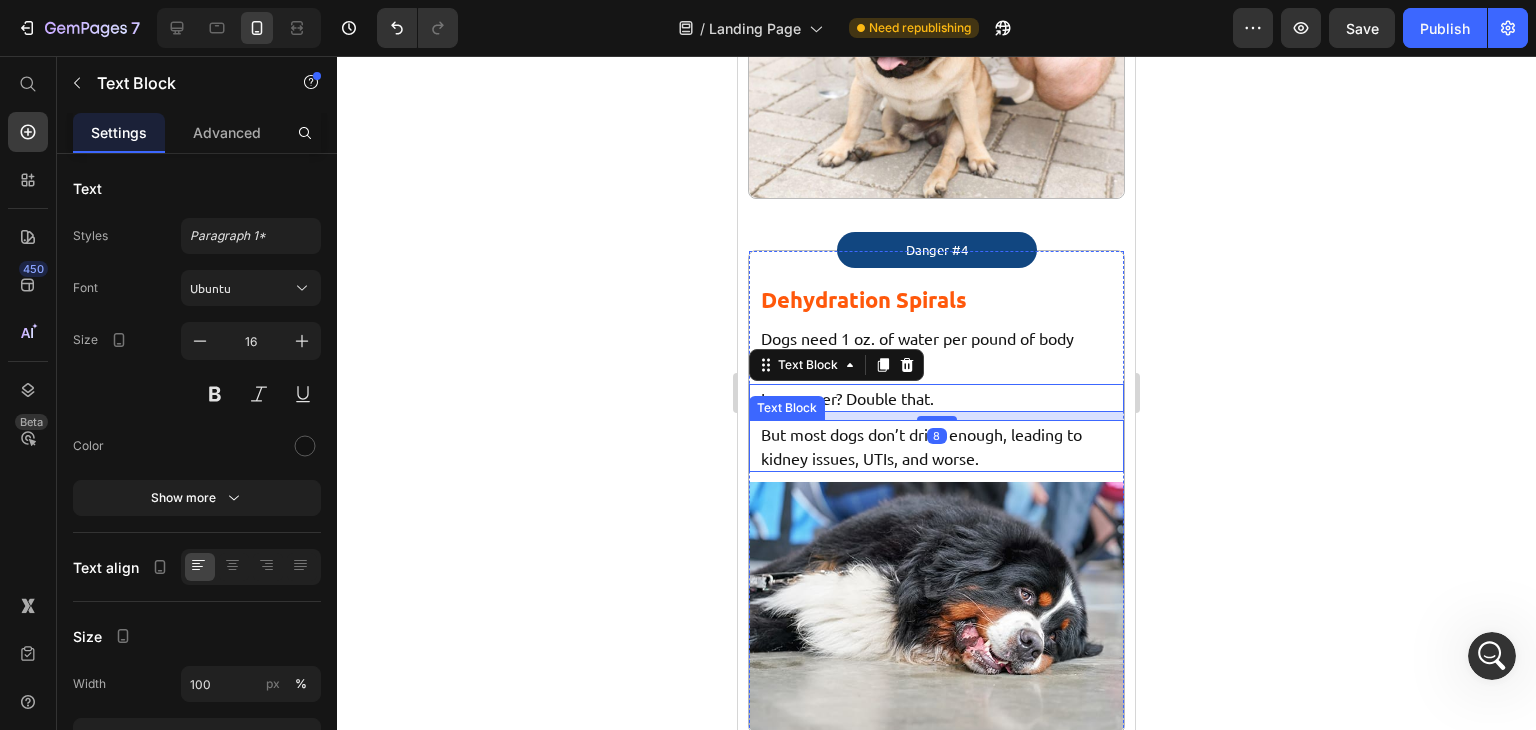 click on "But most dogs don’t drink enough, leading to kidney issues, UTIs, and worse." at bounding box center [936, 446] 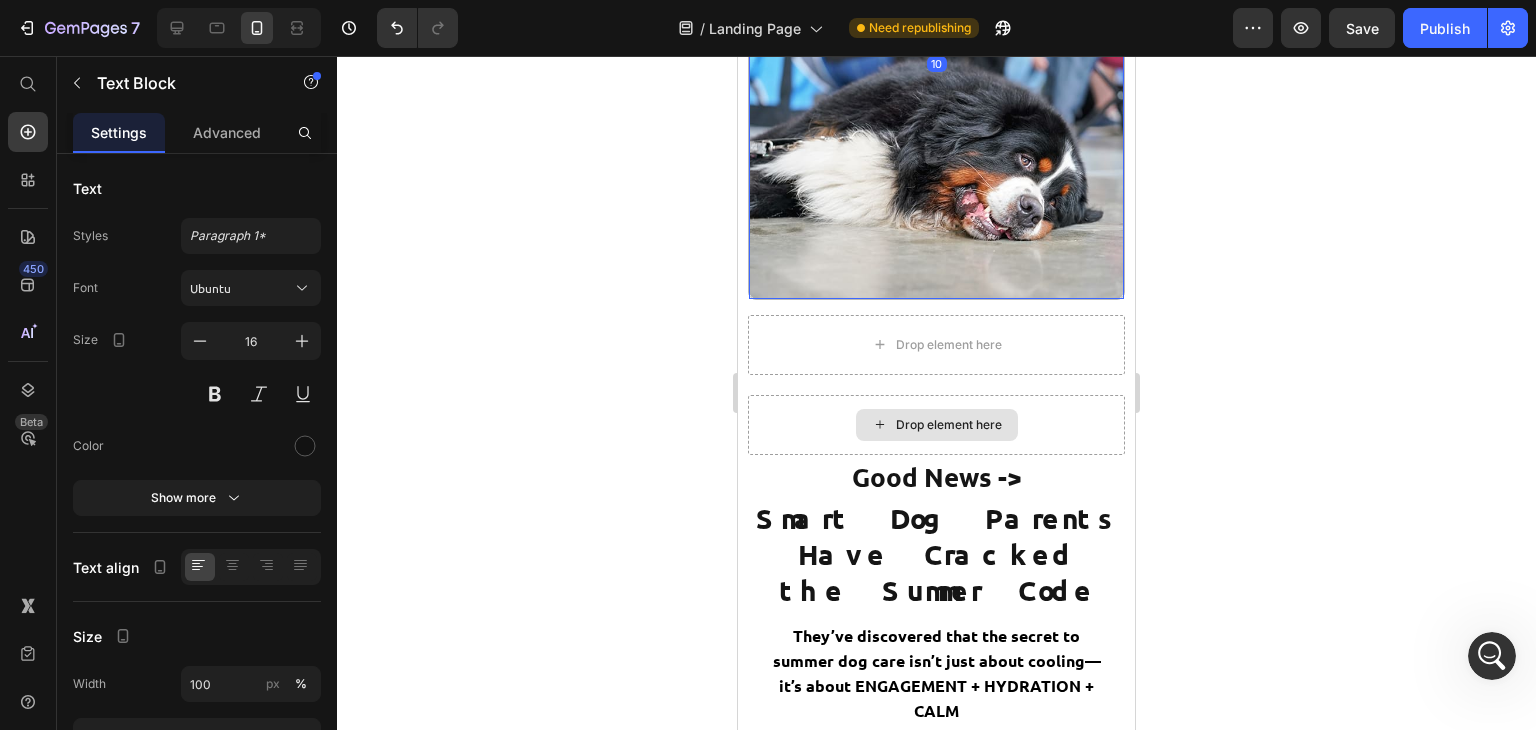 scroll, scrollTop: 4179, scrollLeft: 0, axis: vertical 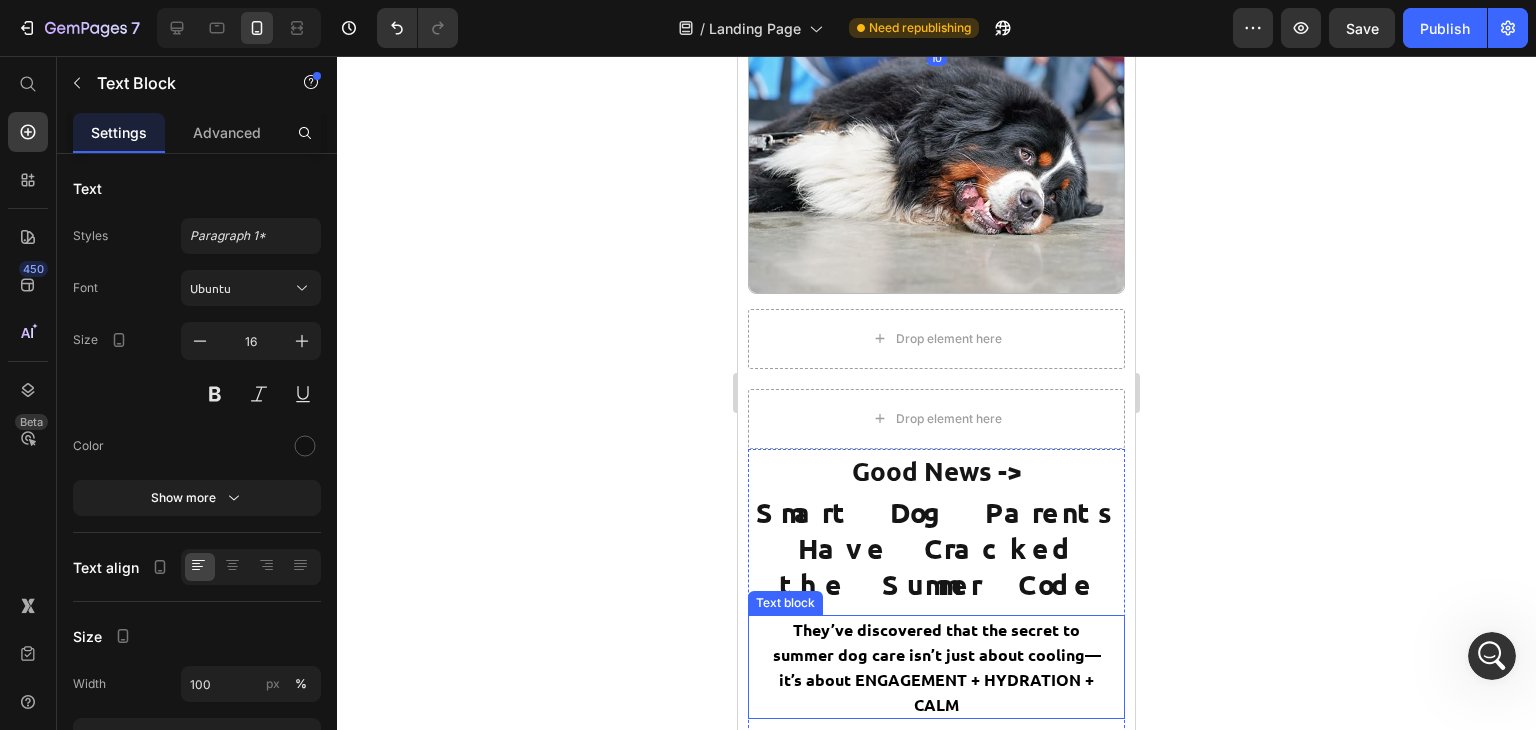 click on "They’ve discovered that the secret to summer dog care isn’t just about cooling—it’s about ENGAGEMENT + HYDRATION + CALM" at bounding box center [936, 667] 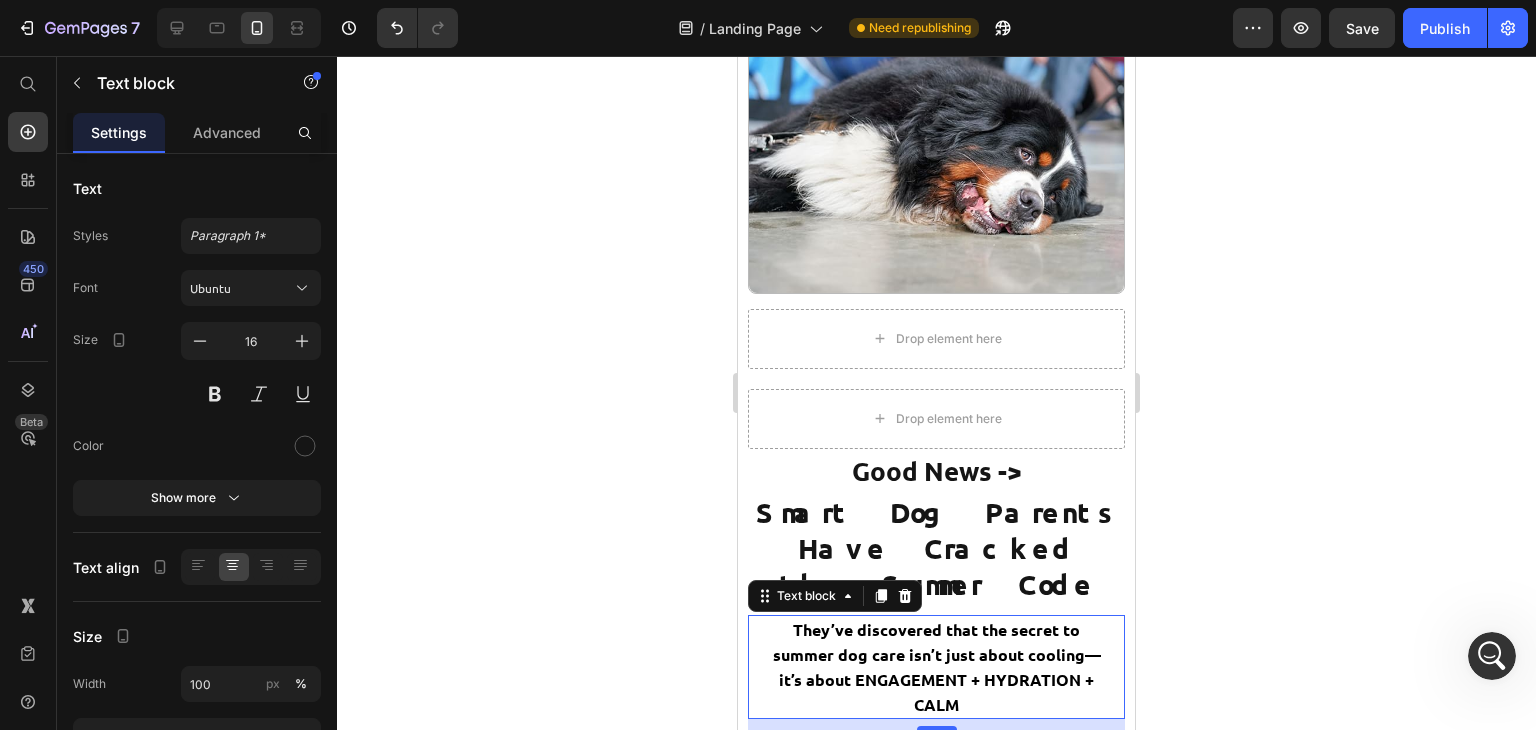 scroll, scrollTop: 4451, scrollLeft: 0, axis: vertical 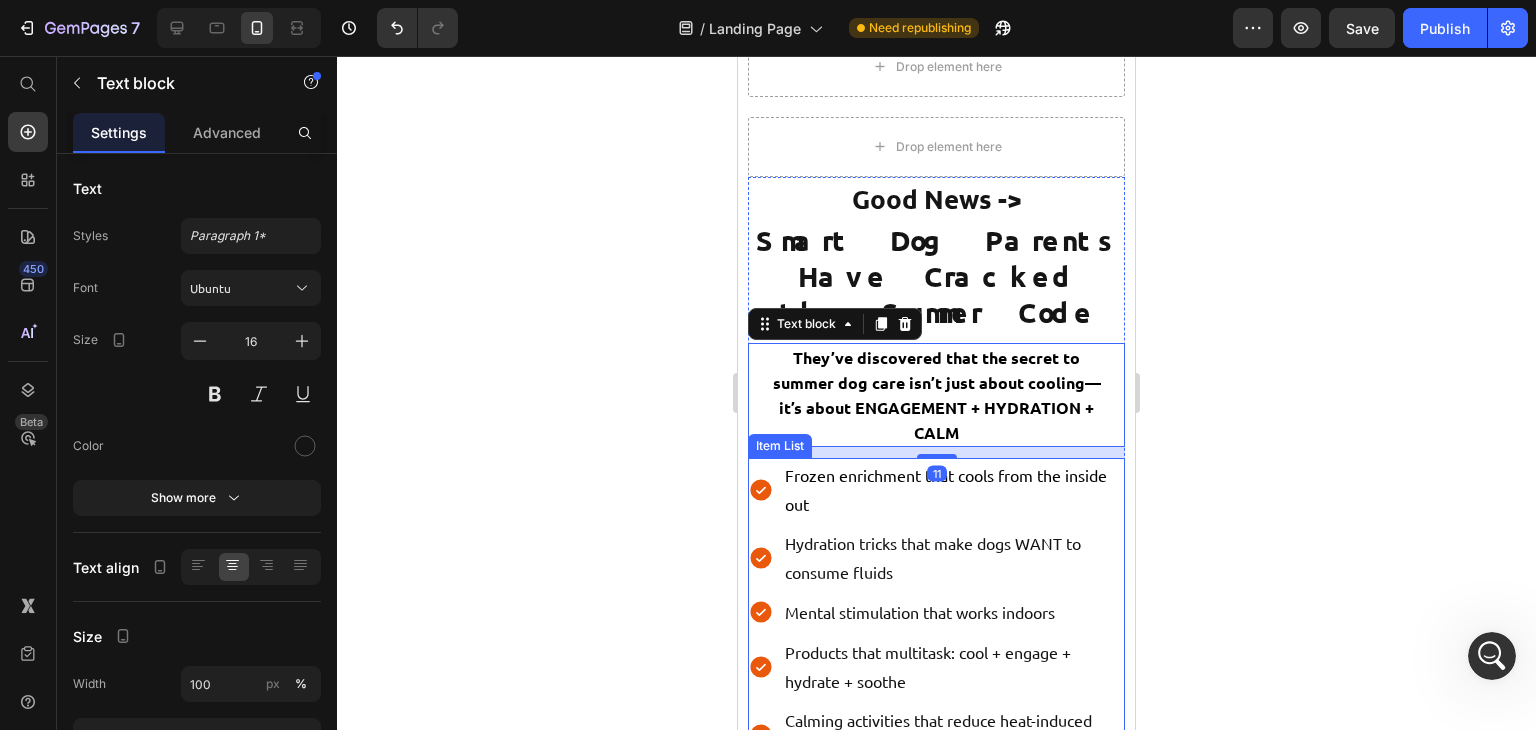click on "Frozen enrichment that cools from the inside out" at bounding box center [946, 489] 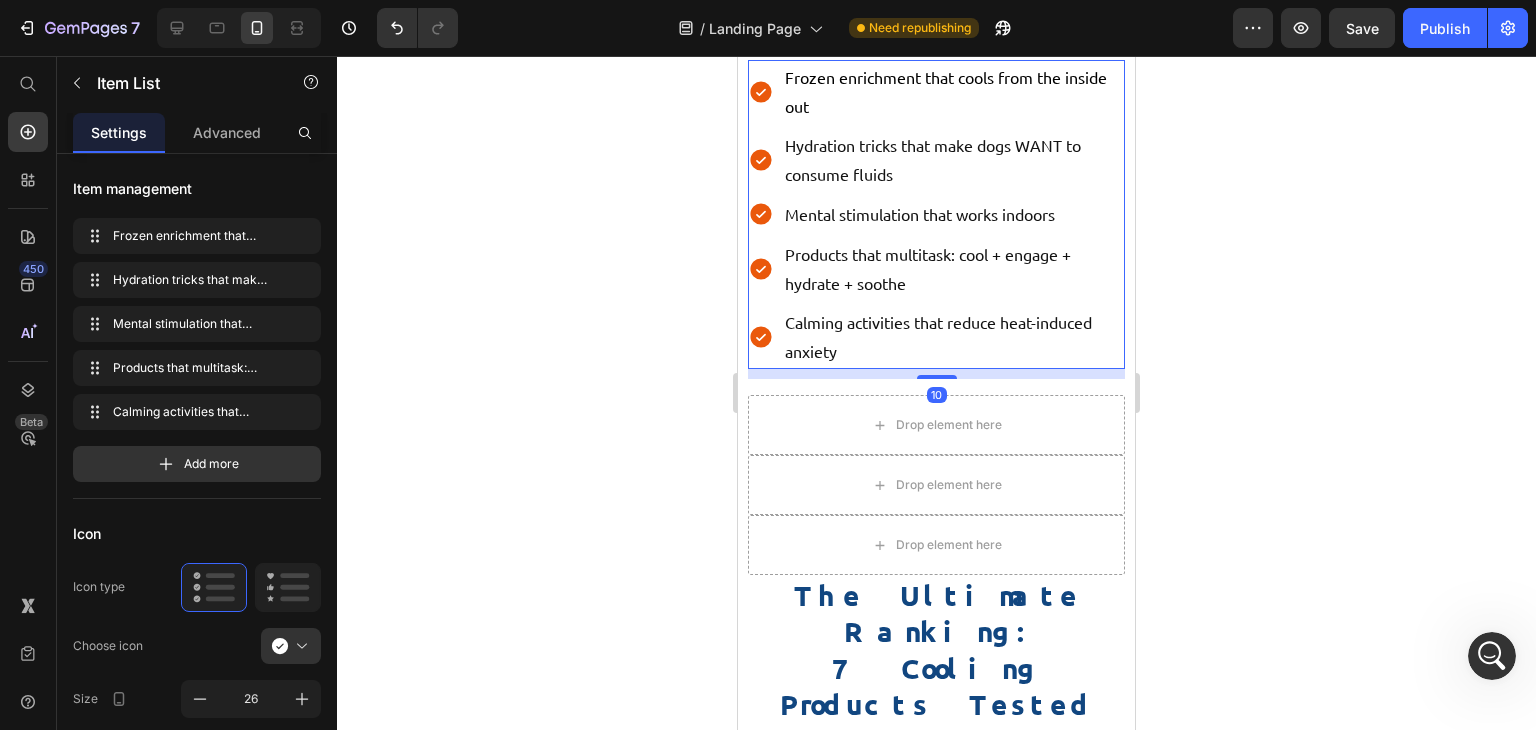 scroll, scrollTop: 4945, scrollLeft: 0, axis: vertical 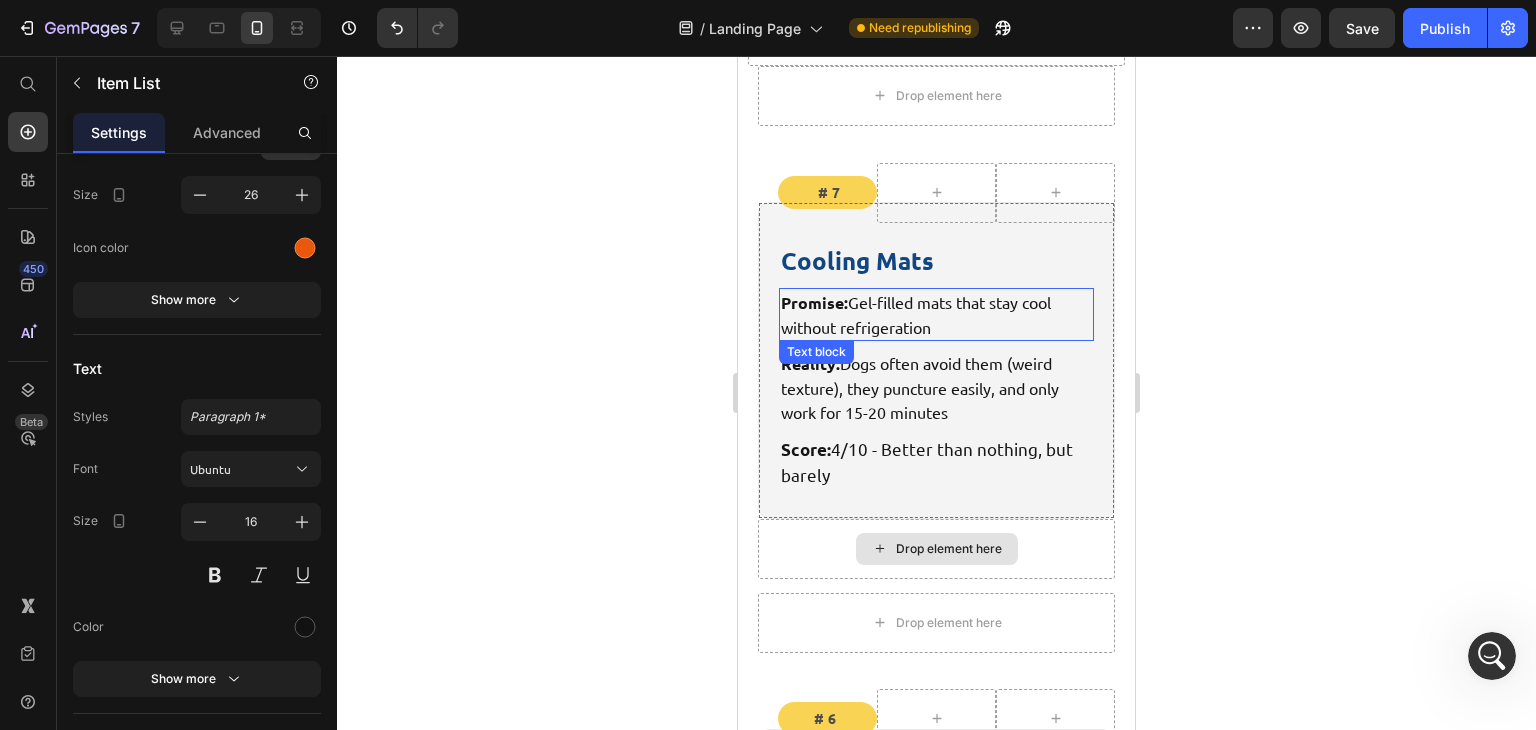 click on "Promise:  Gel-filled mats that stay cool without refrigeration" at bounding box center [936, 314] 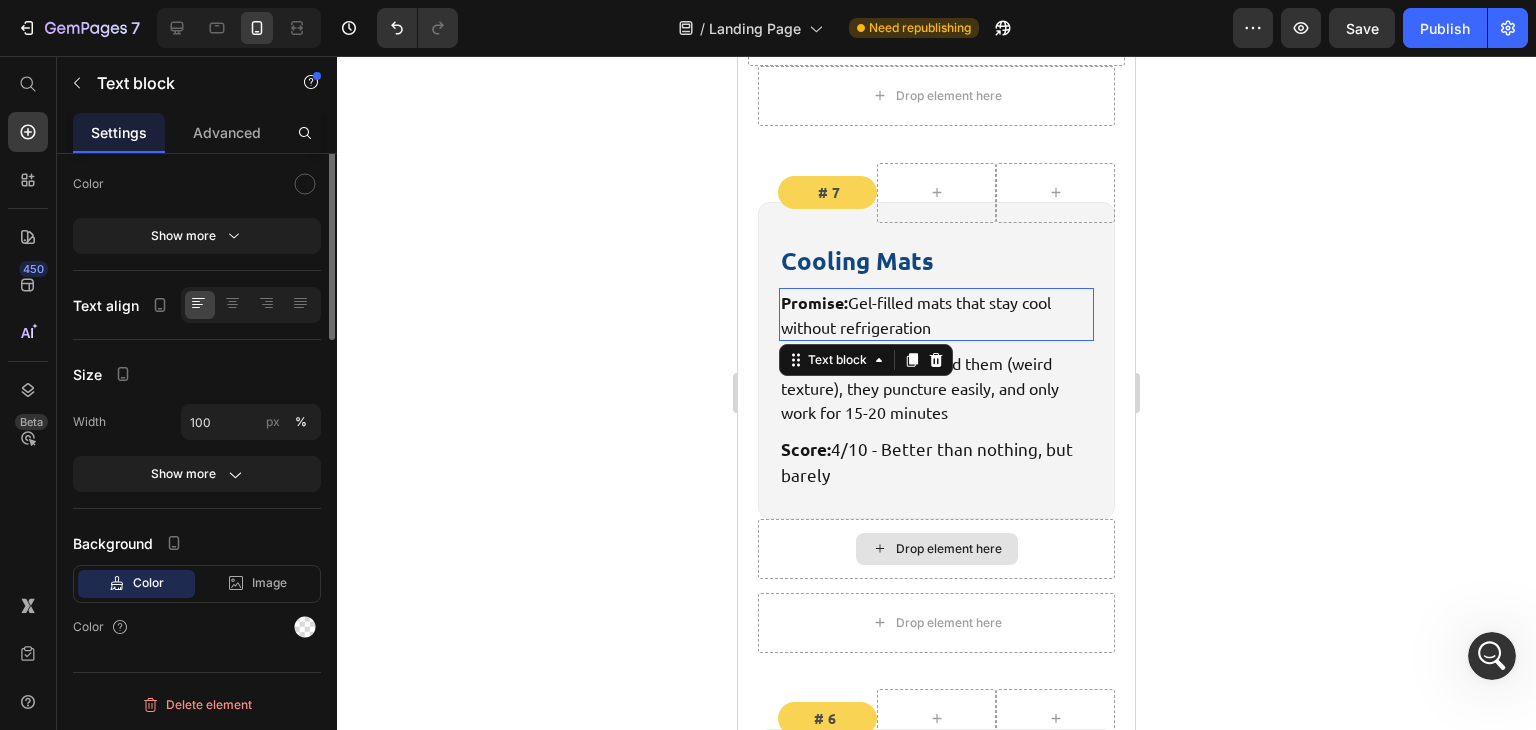 scroll, scrollTop: 0, scrollLeft: 0, axis: both 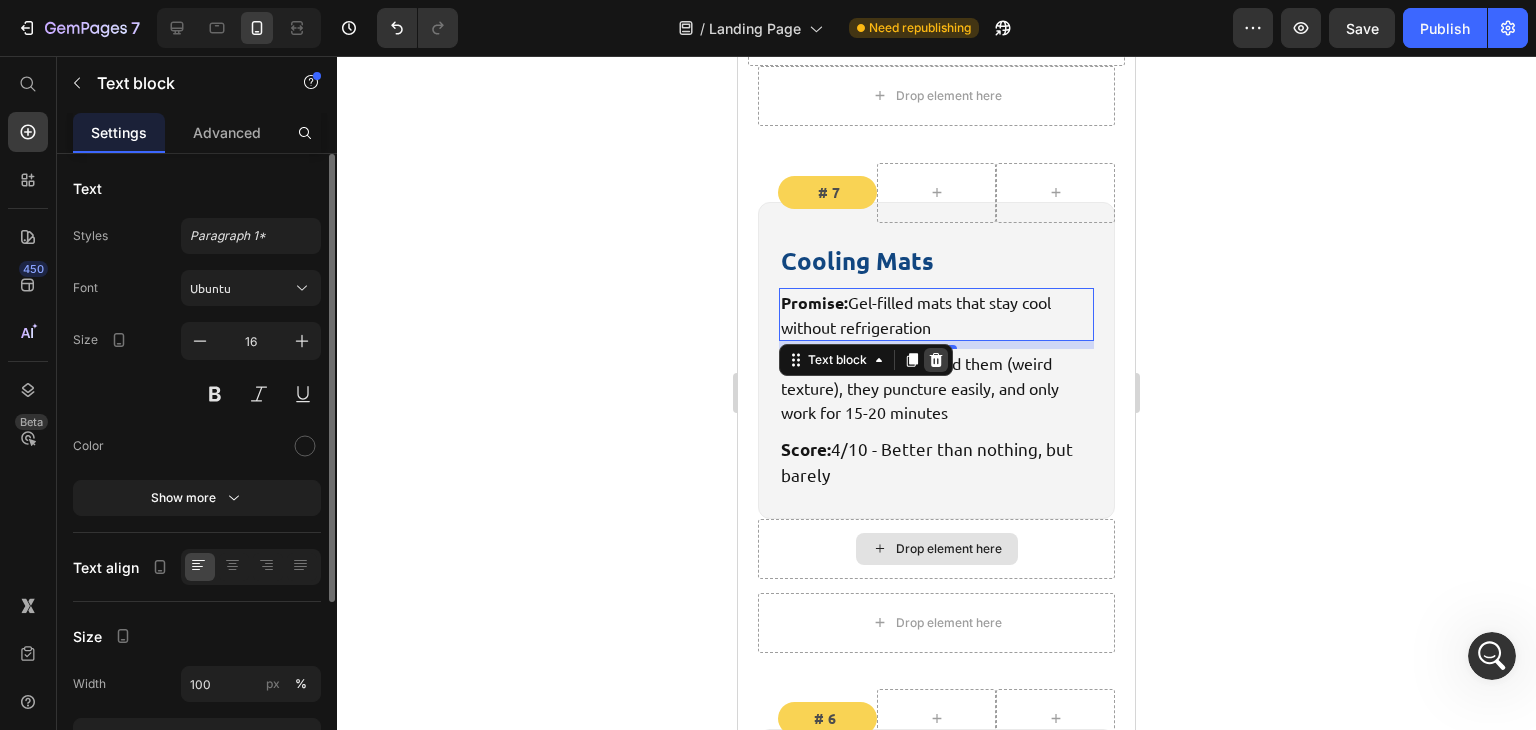 click at bounding box center (936, 360) 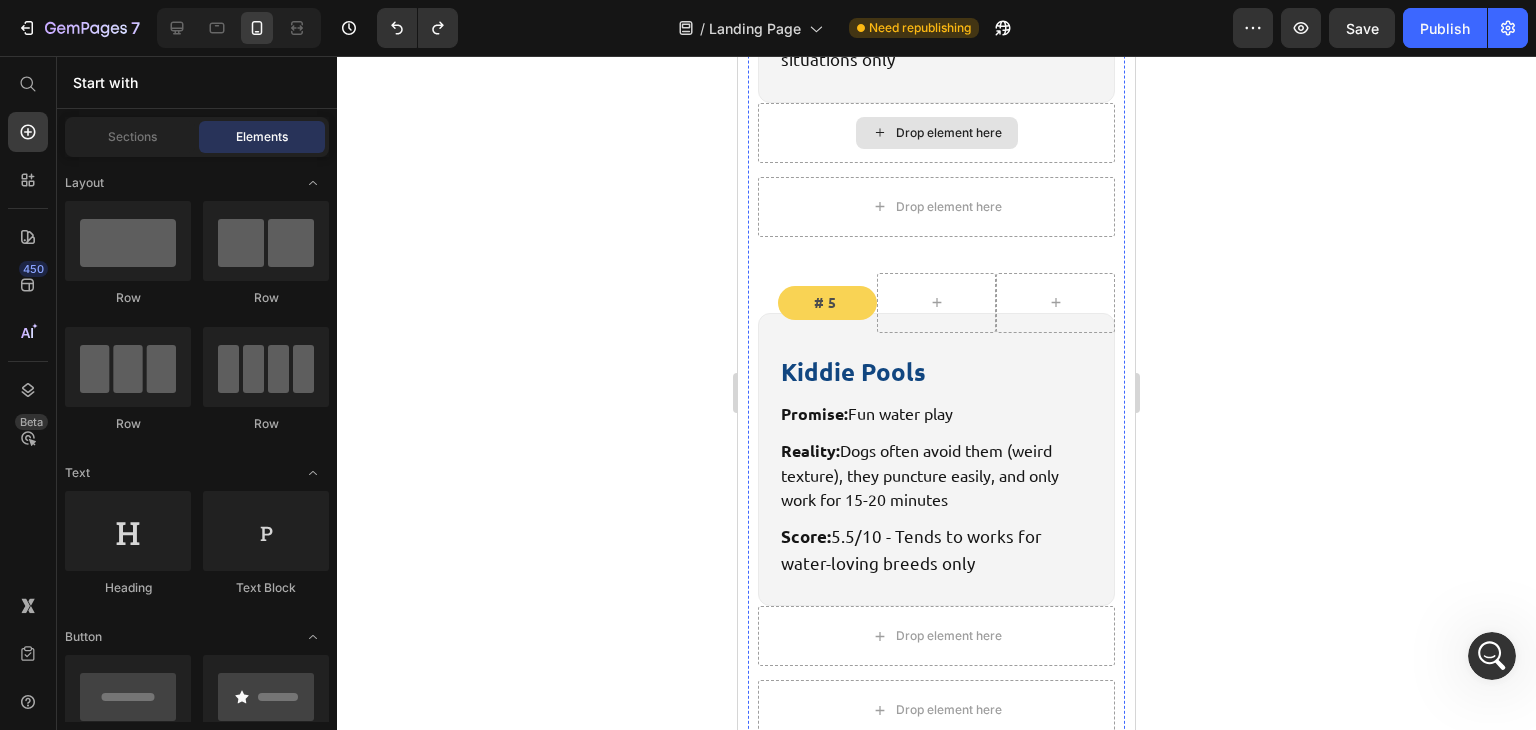 scroll, scrollTop: 6633, scrollLeft: 0, axis: vertical 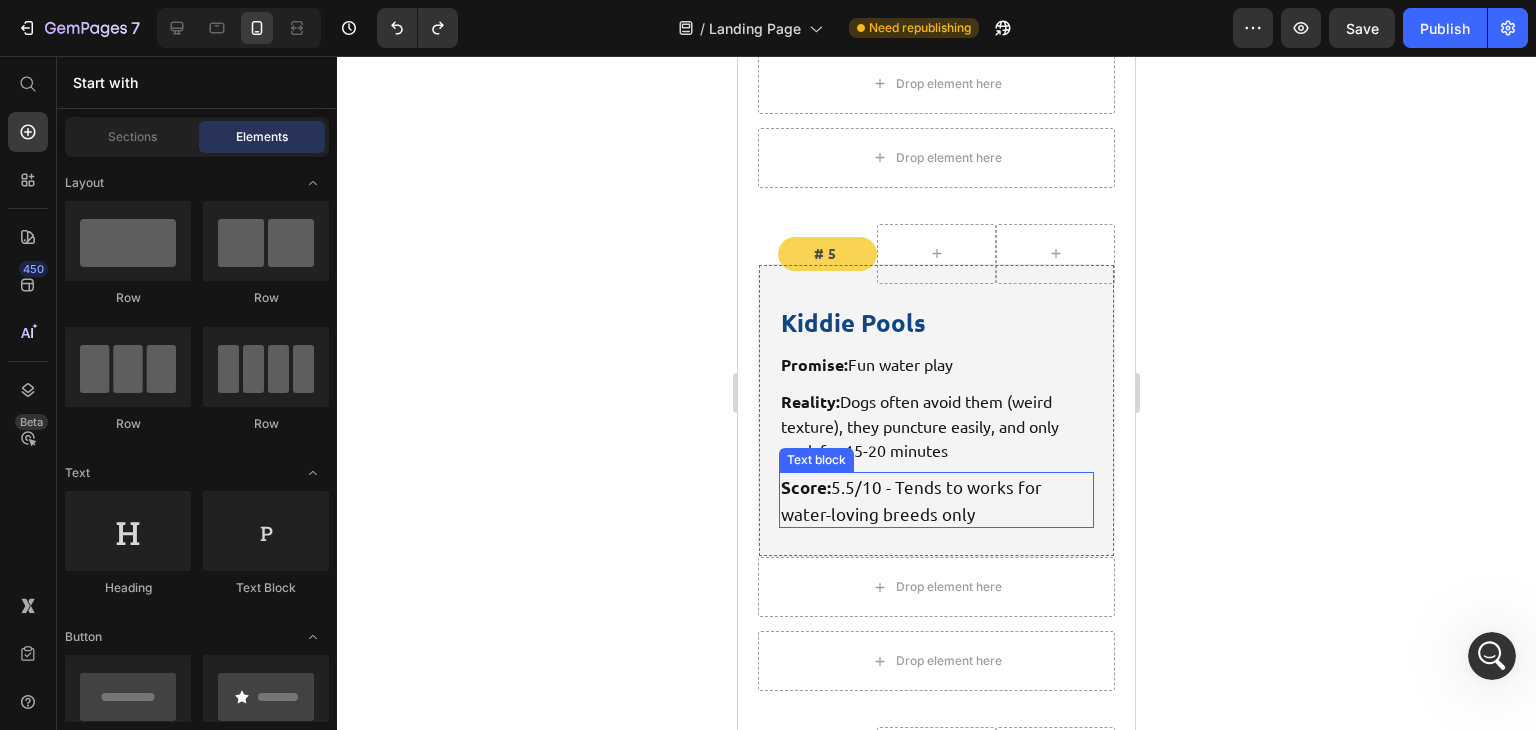 click on "Score:  5.5/10 - Tends to works for water-loving breeds only" at bounding box center (936, 500) 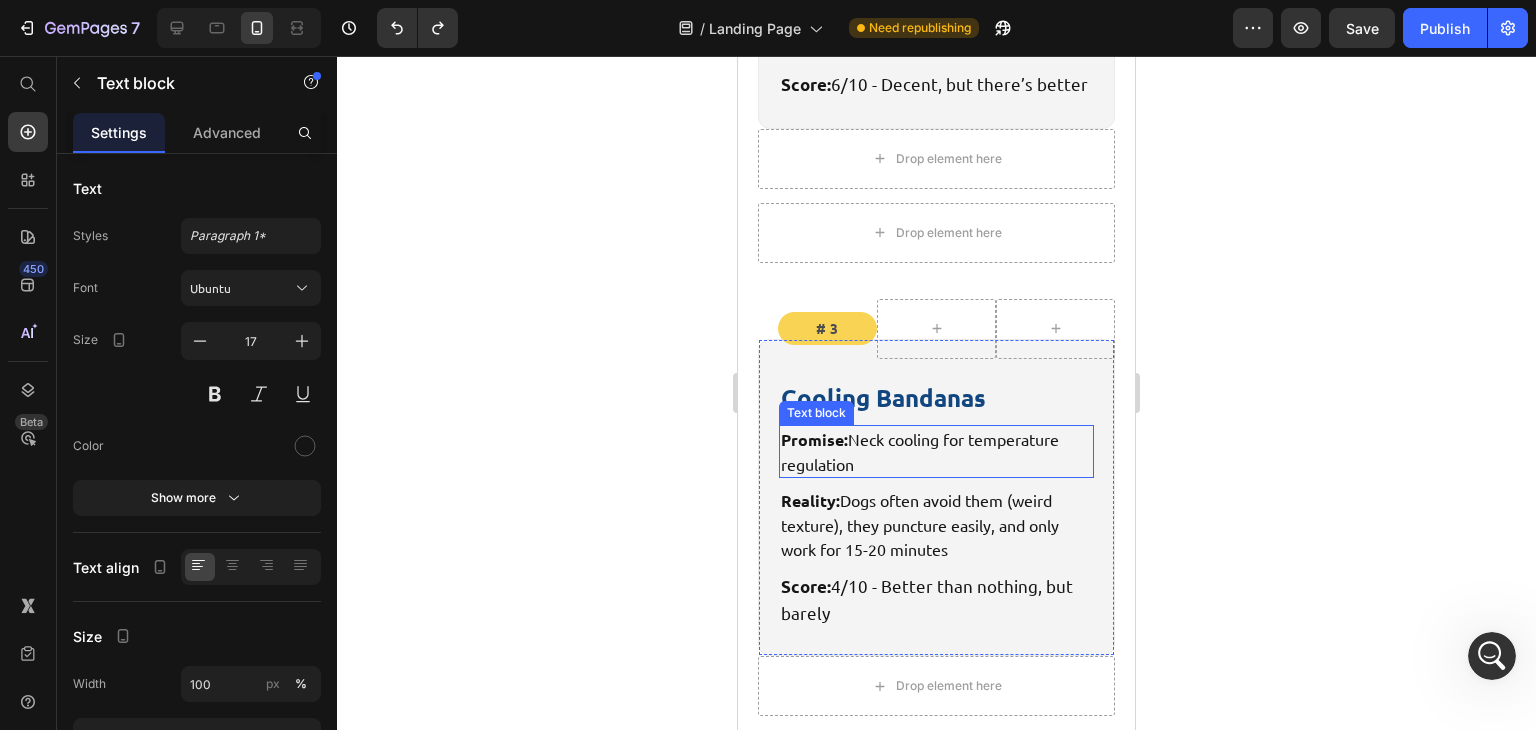 scroll, scrollTop: 7596, scrollLeft: 0, axis: vertical 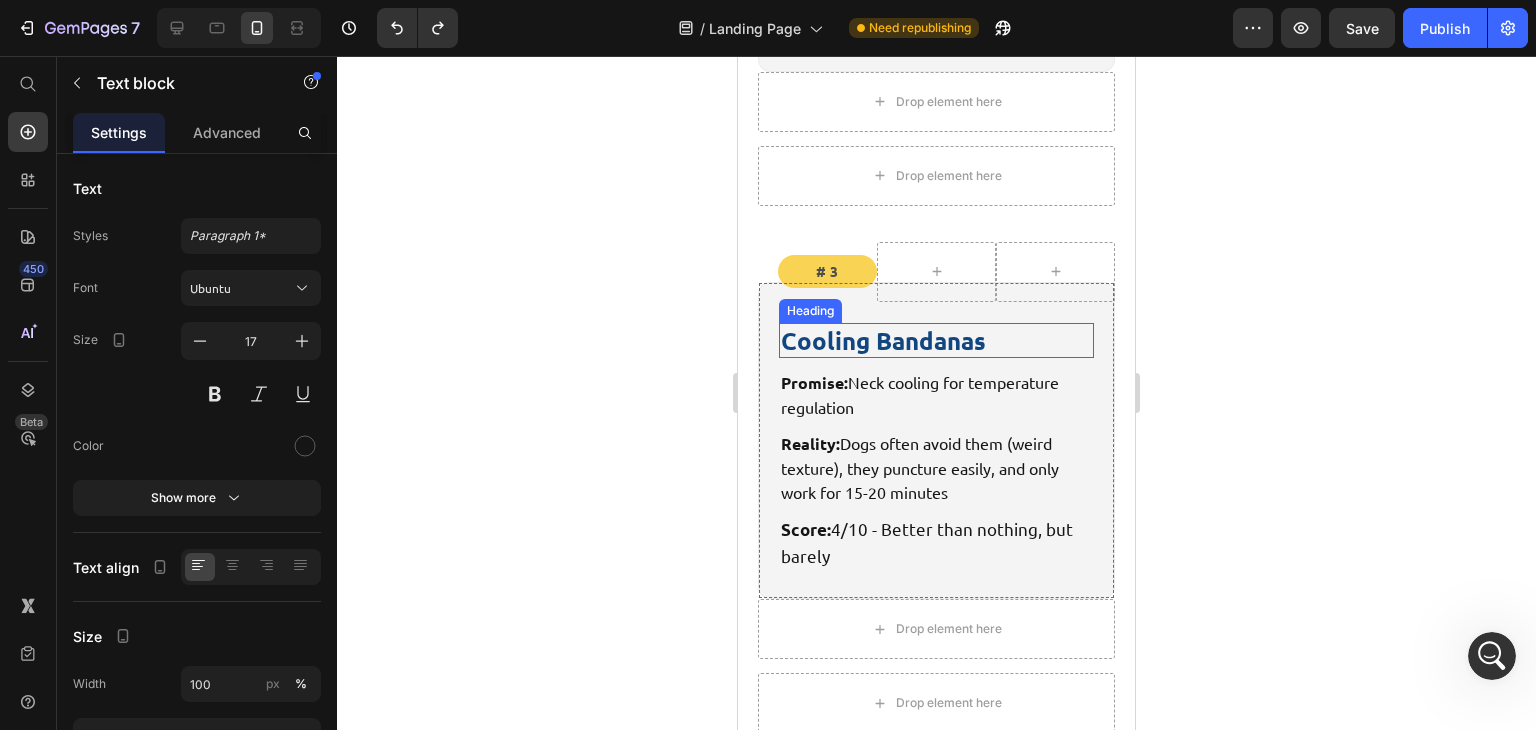 click on "Cooling Bandanas" at bounding box center (936, 340) 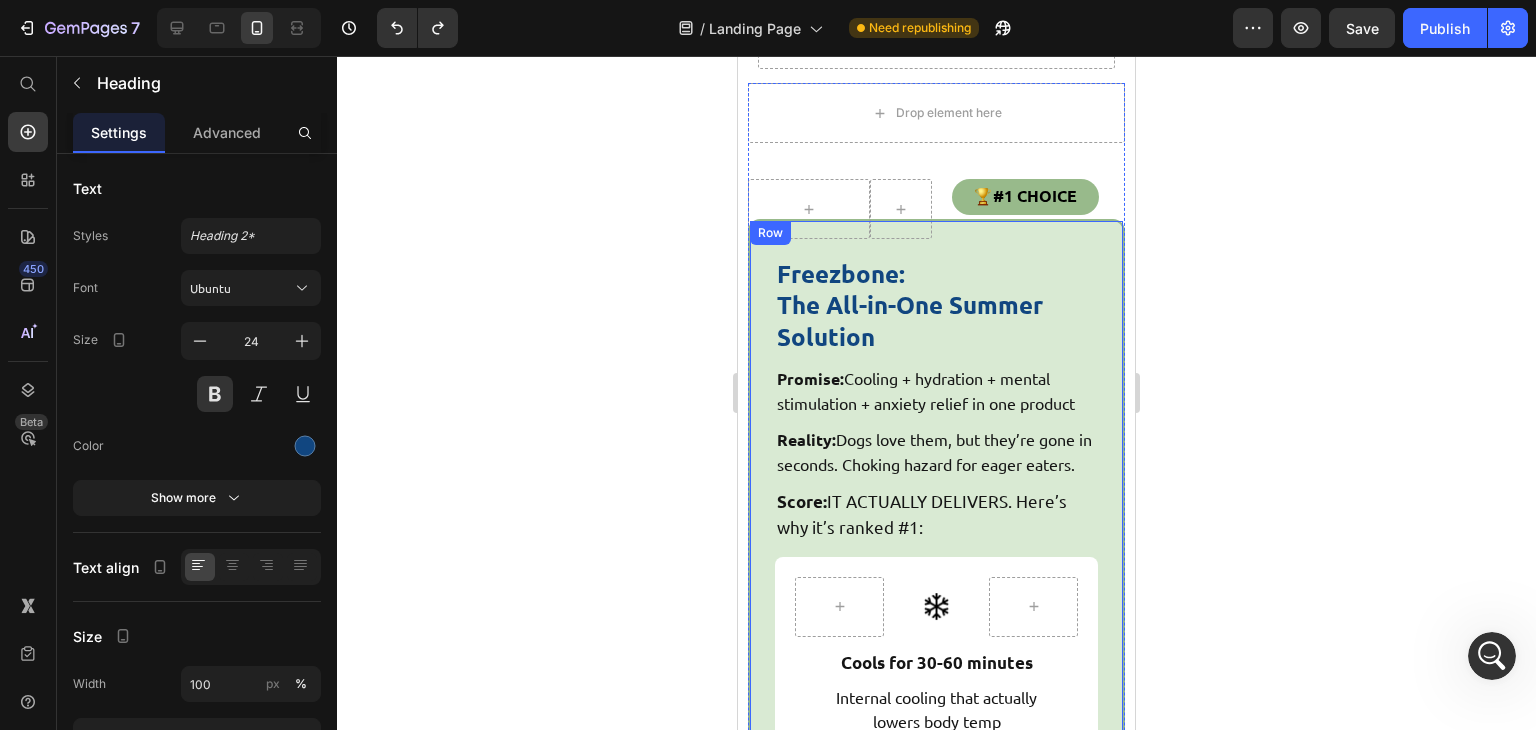 scroll, scrollTop: 8712, scrollLeft: 0, axis: vertical 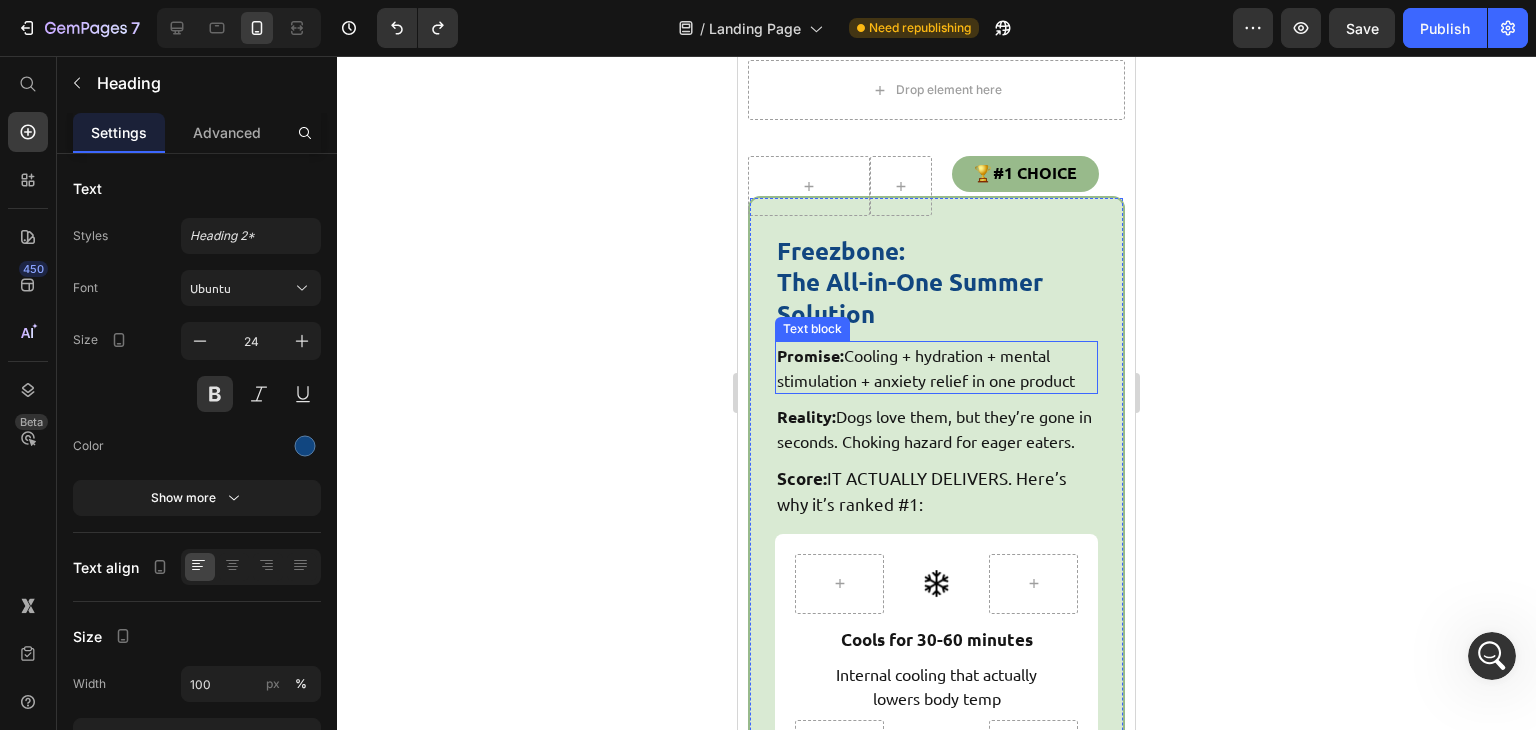 click on "Promise:  Cooling + hydration + mental stimulation + anxiety relief in one product" at bounding box center [936, 367] 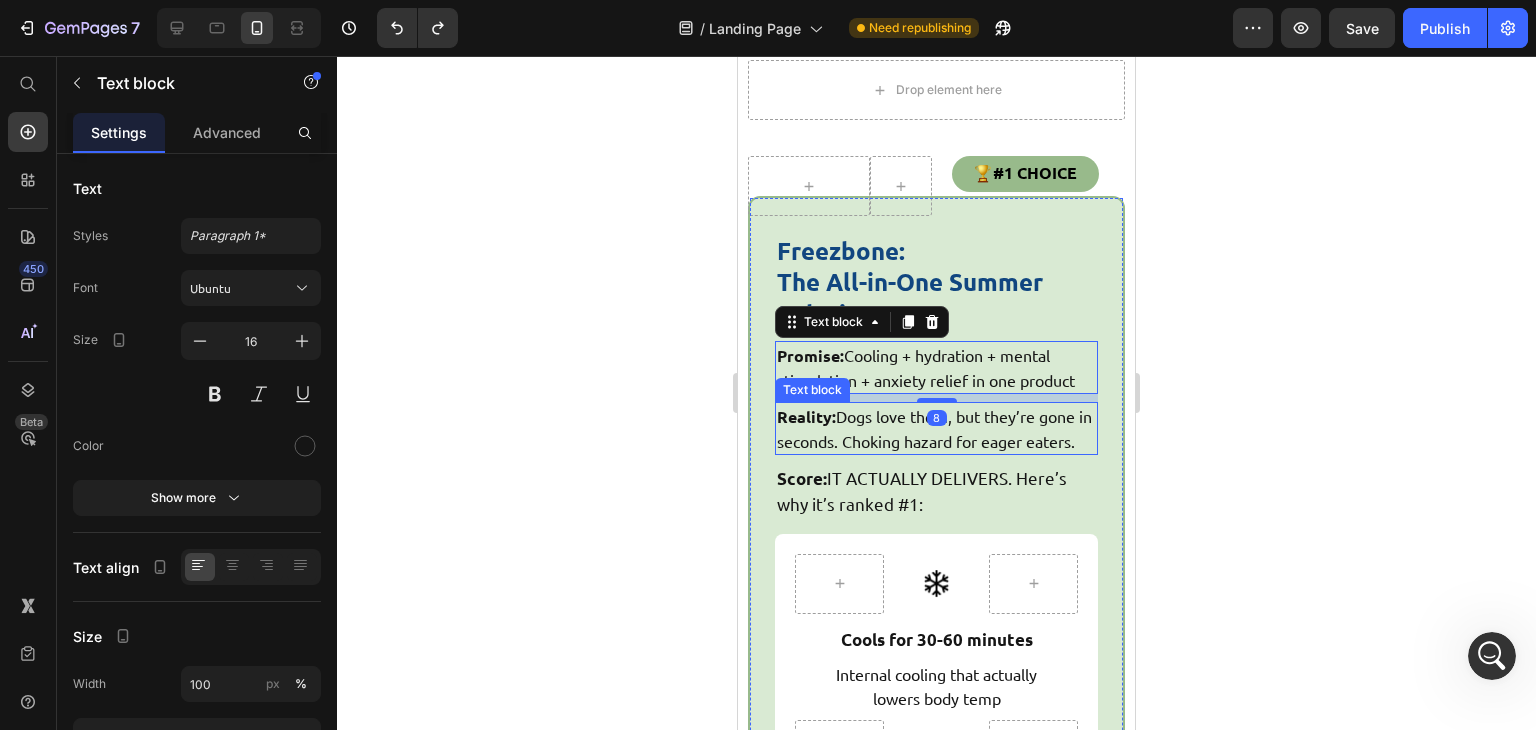click on "Reality:  Dogs love them, but they’re gone in seconds. Choking hazard for eager eaters." at bounding box center (936, 428) 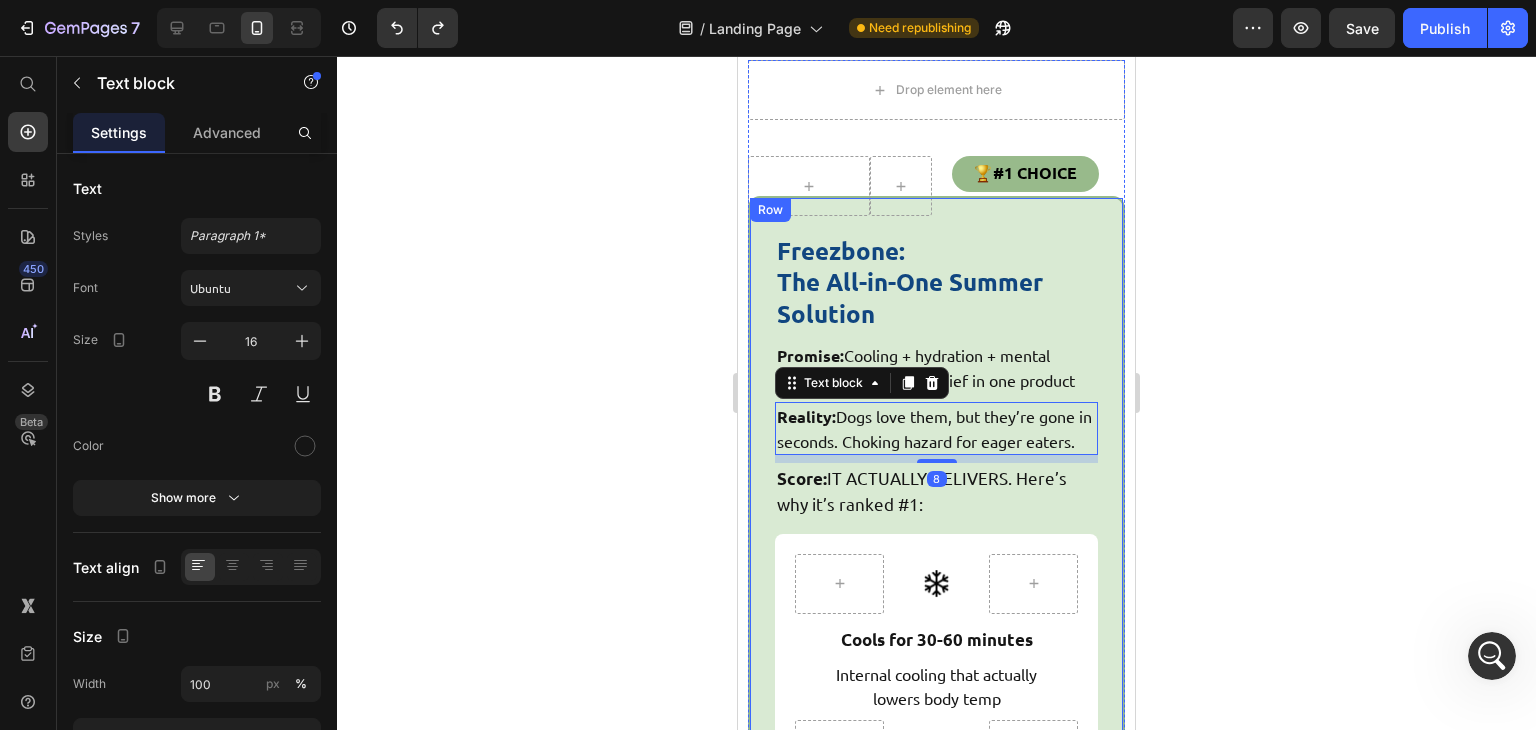 click on "Freezbone:  The All-in-One Summer Solution Heading Promise:  Cooling + hydration + mental stimulation + anxiety relief in one product Text block Reality:  Dogs love them, but they’re gone in seconds. Choking hazard for eager eaters. Text block   8 Score:  IT ACTUALLY DELIVERS. Here’s why it’s ranked #1:  Text block
Image
Row Cools for 30-60 minutes Text block Internal cooling that actually lowers body temp Text block Row Row
Image
Row Sneaky hydration Text block  Add water/broth to meals = 2x fluid intake Text block Row Row
Image
Row Mental workout Text block Licking releases calming endorphins Text block Row Row
Image
Row Perfect for indoor play  Text block No mess, no fuss, apartment-friendly Text block Row Row Row" at bounding box center (936, 739) 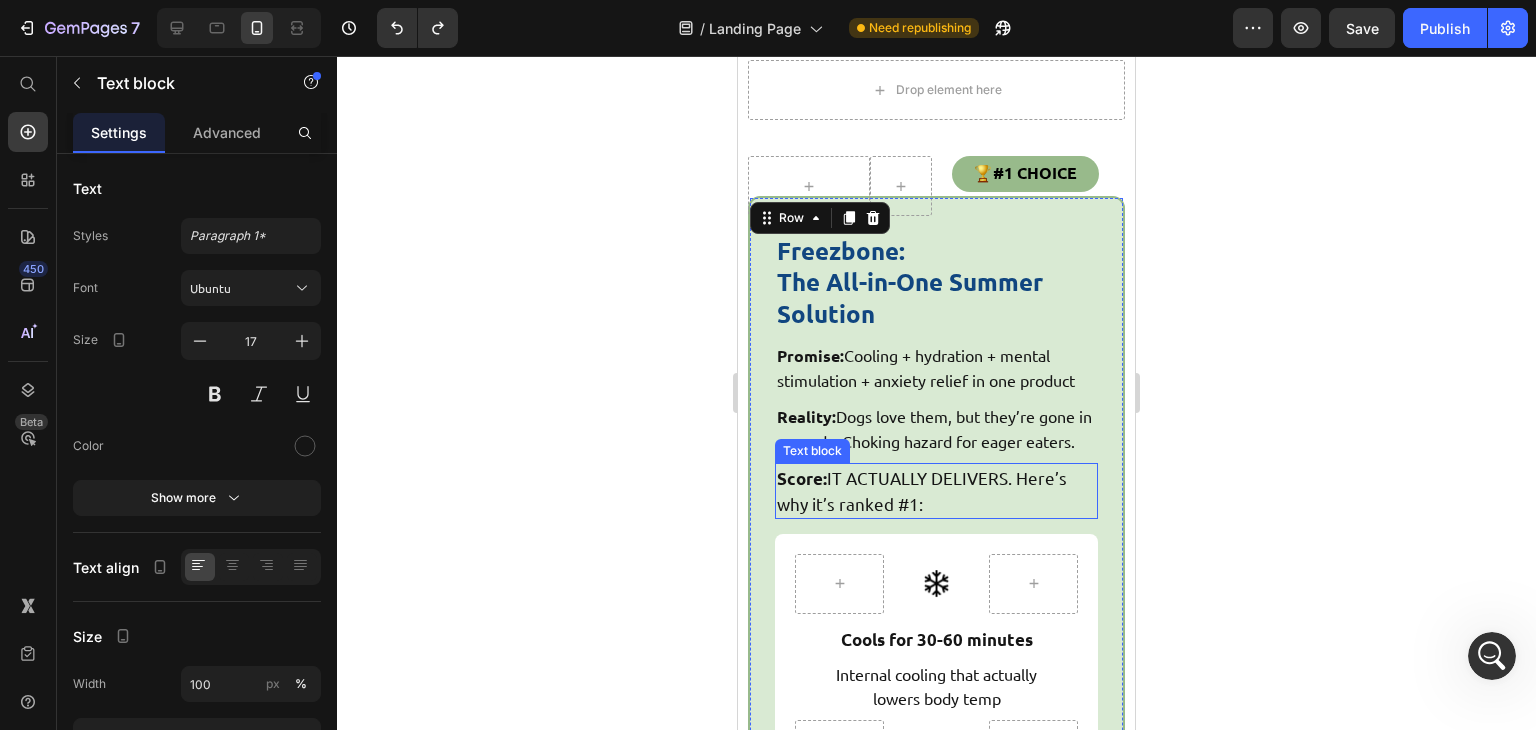 click on "Score:  IT ACTUALLY DELIVERS. Here’s why it’s ranked #1:" at bounding box center [936, 491] 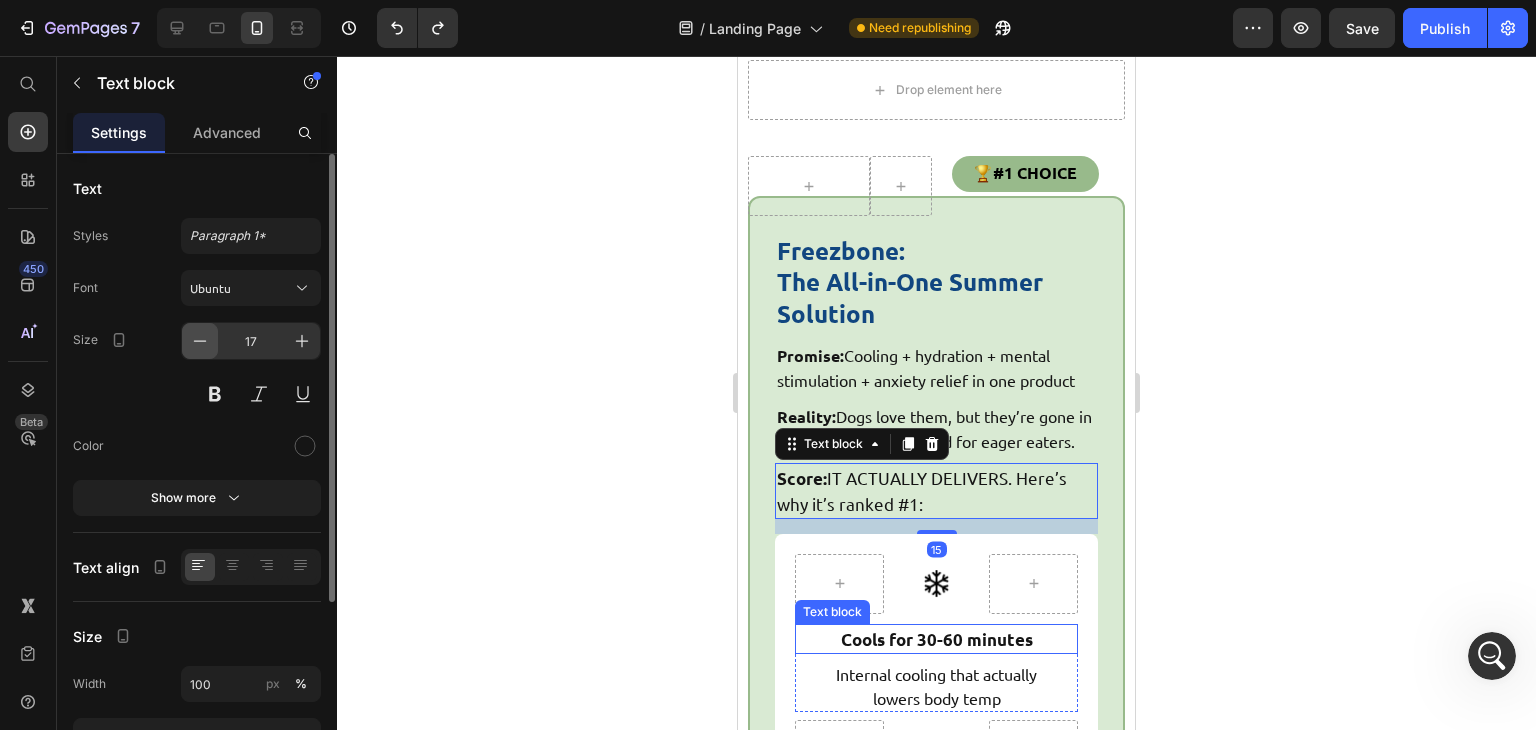 click at bounding box center [200, 341] 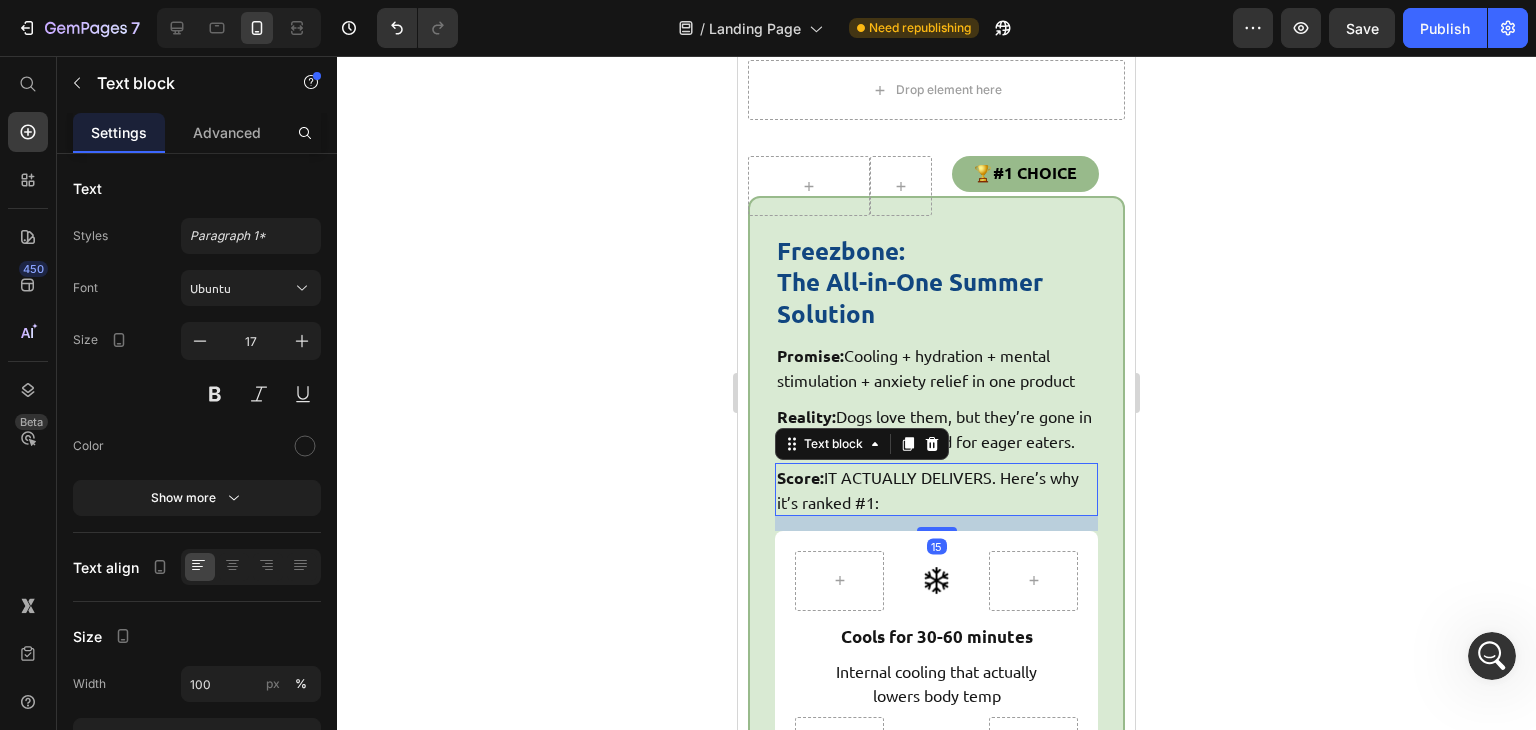 click 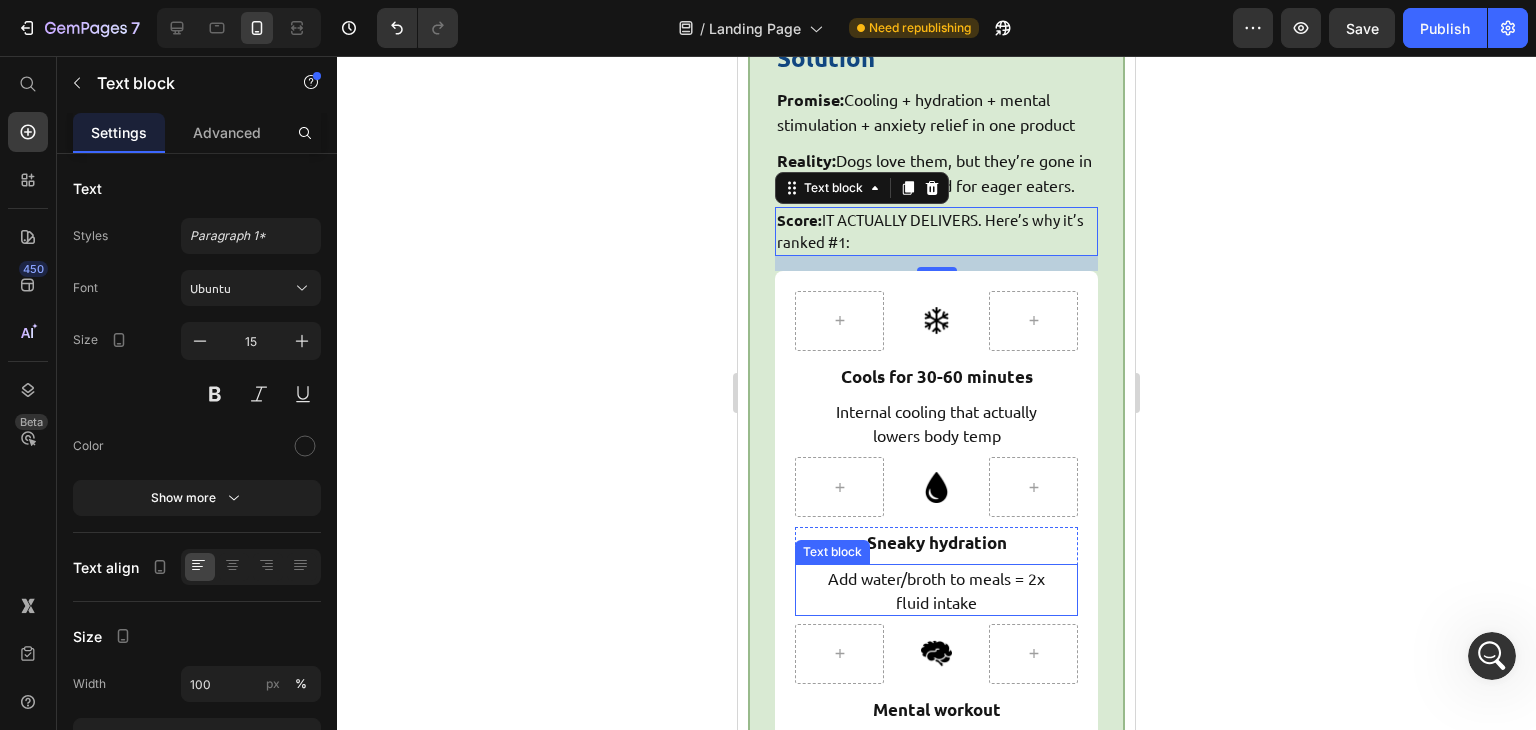 scroll, scrollTop: 8720, scrollLeft: 0, axis: vertical 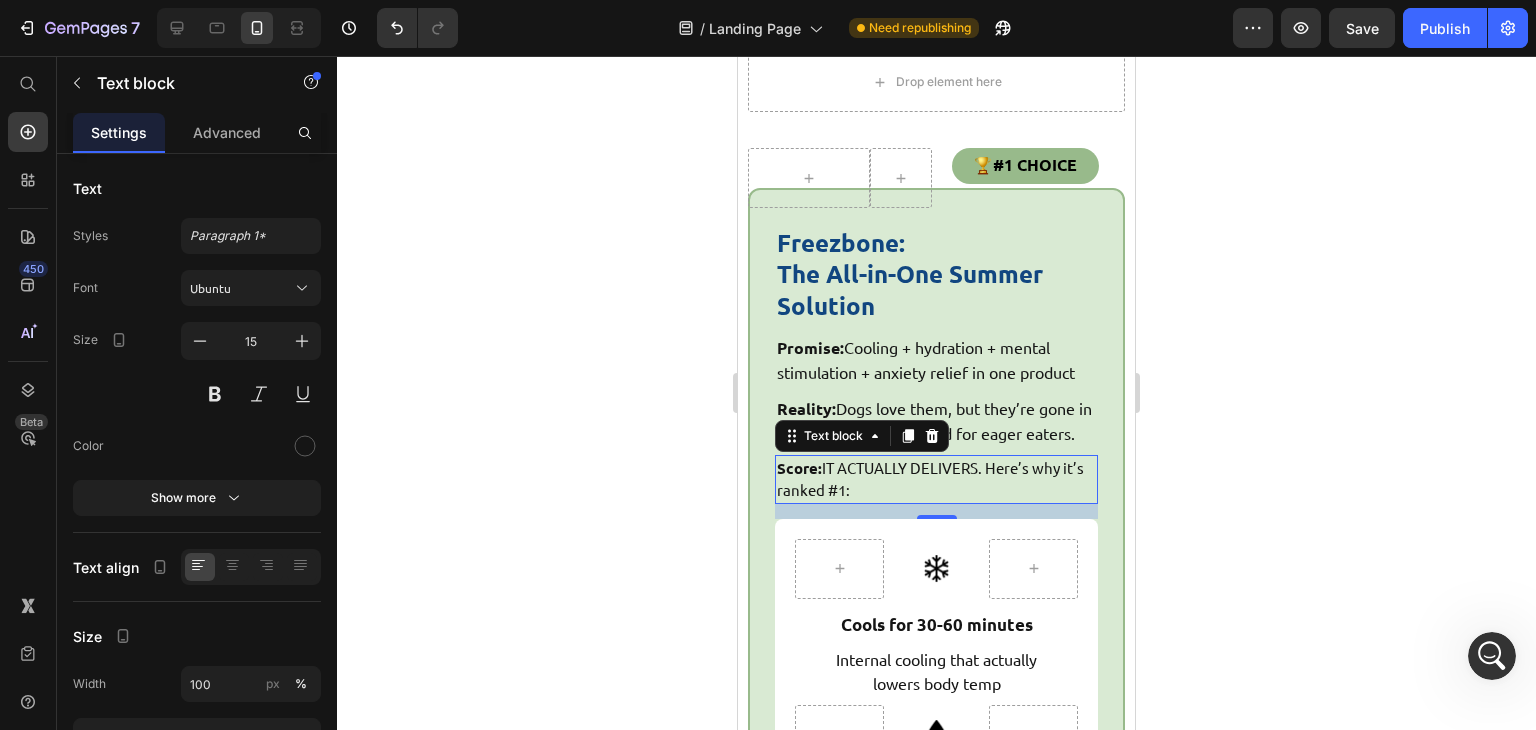 click on "Internal cooling that actually lowers body temp" at bounding box center (936, 671) 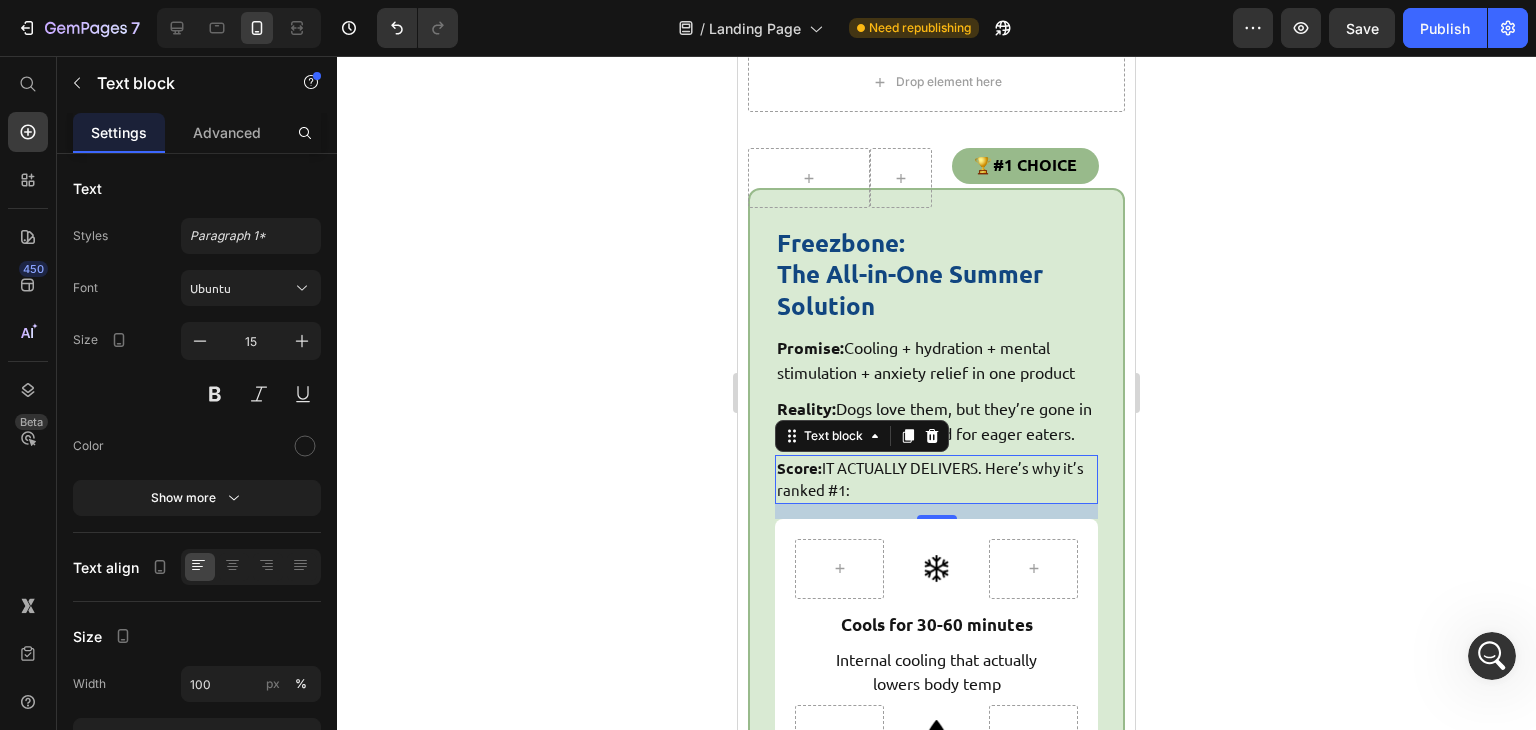 click 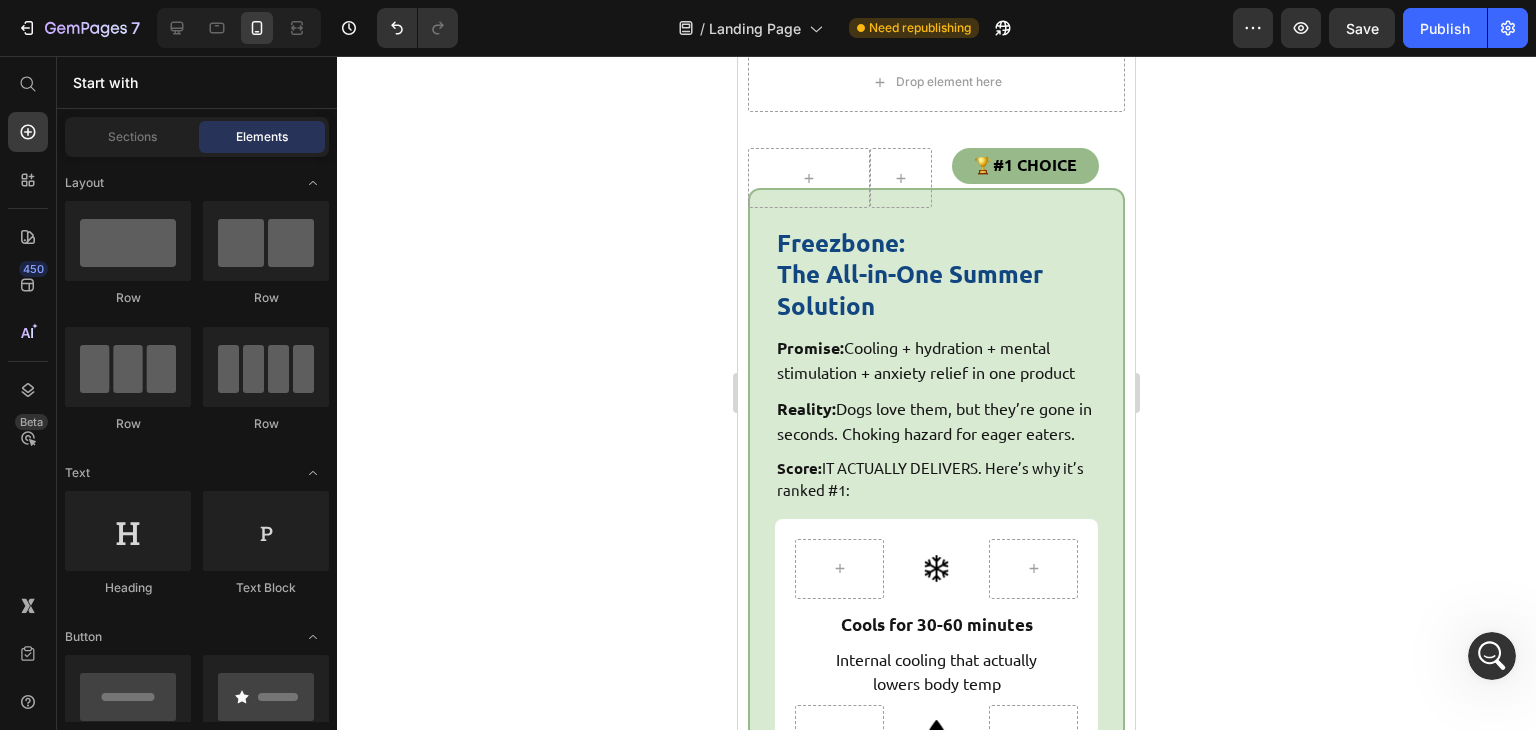 scroll, scrollTop: 8861, scrollLeft: 0, axis: vertical 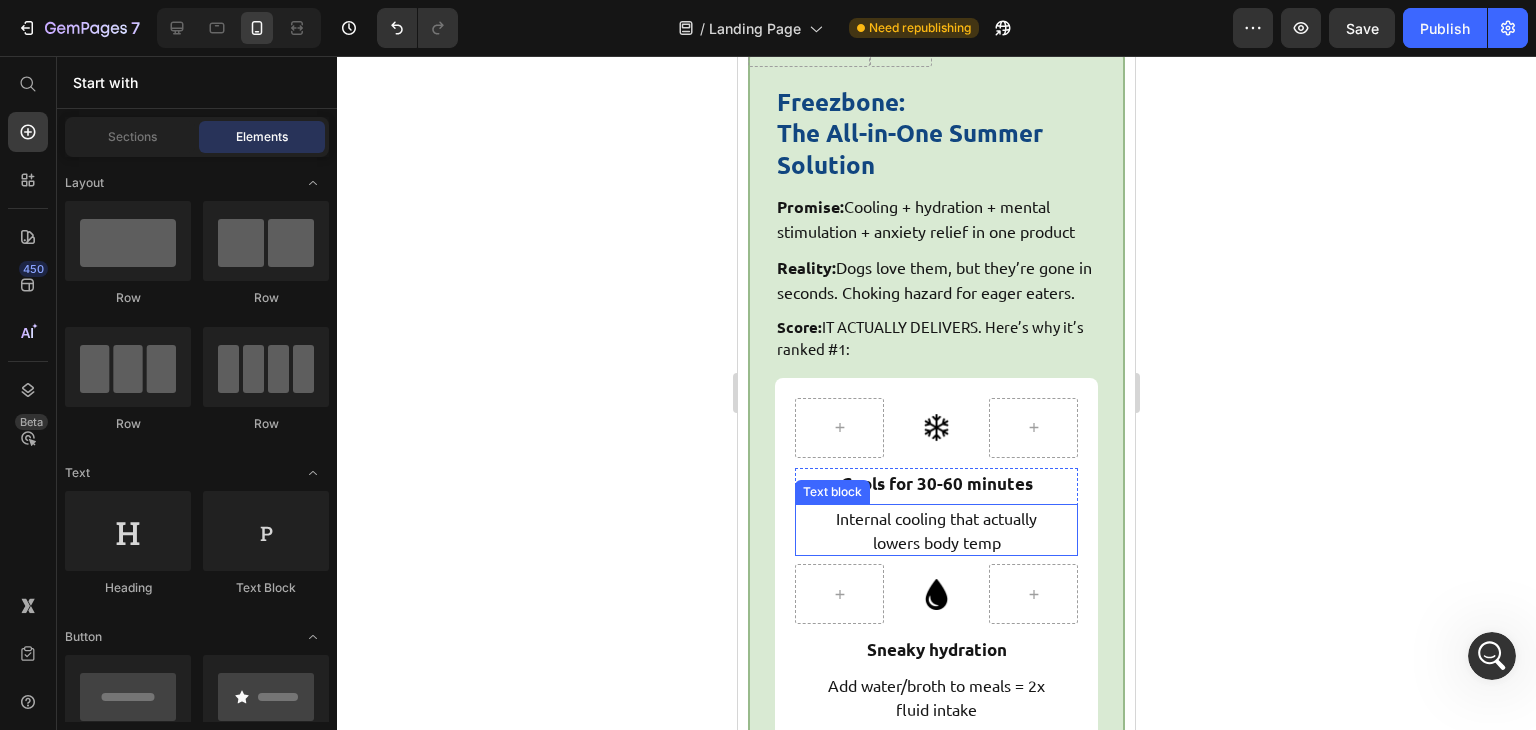 click on "Internal cooling that actually lowers body temp" at bounding box center [936, 530] 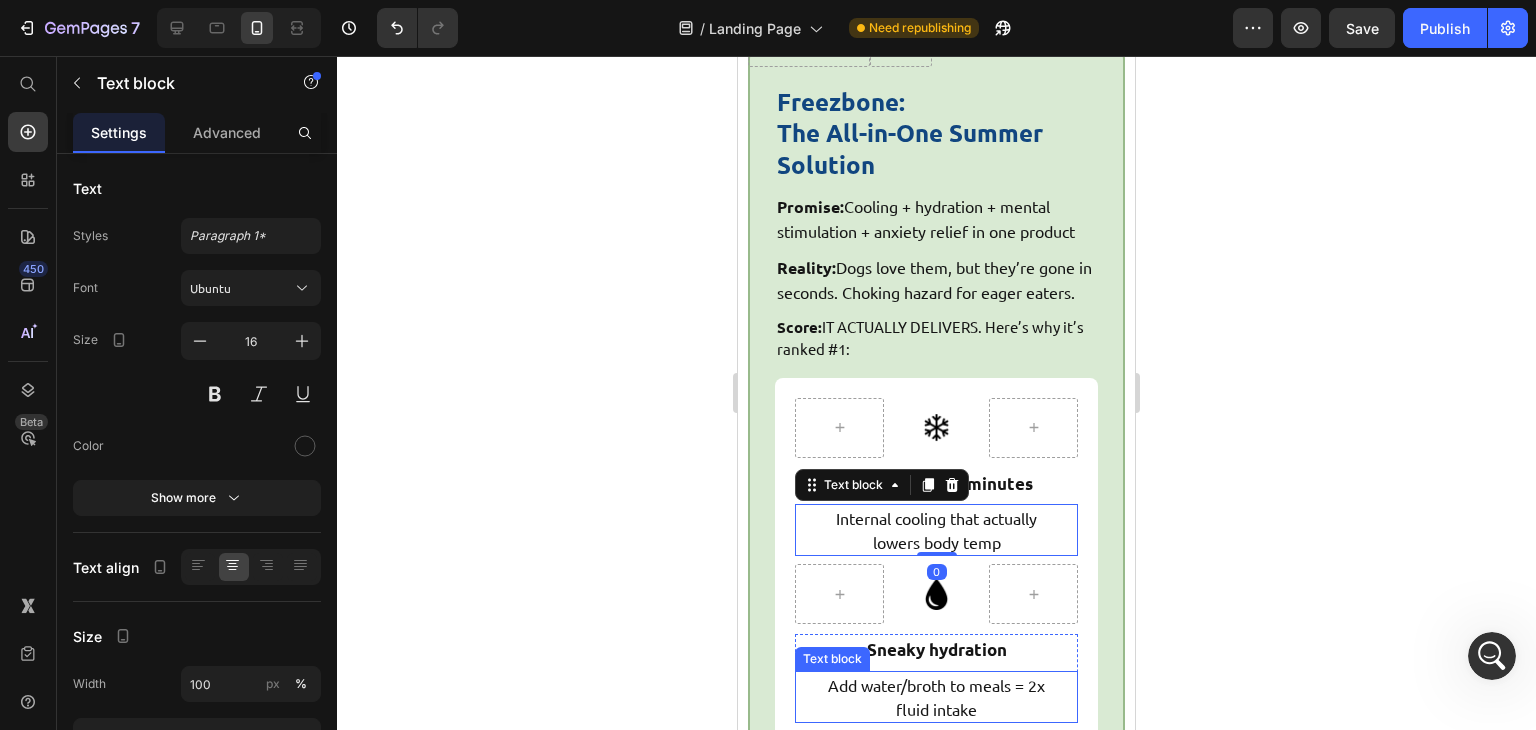 click on "Add water/broth to meals = 2x fluid intake" at bounding box center [936, 697] 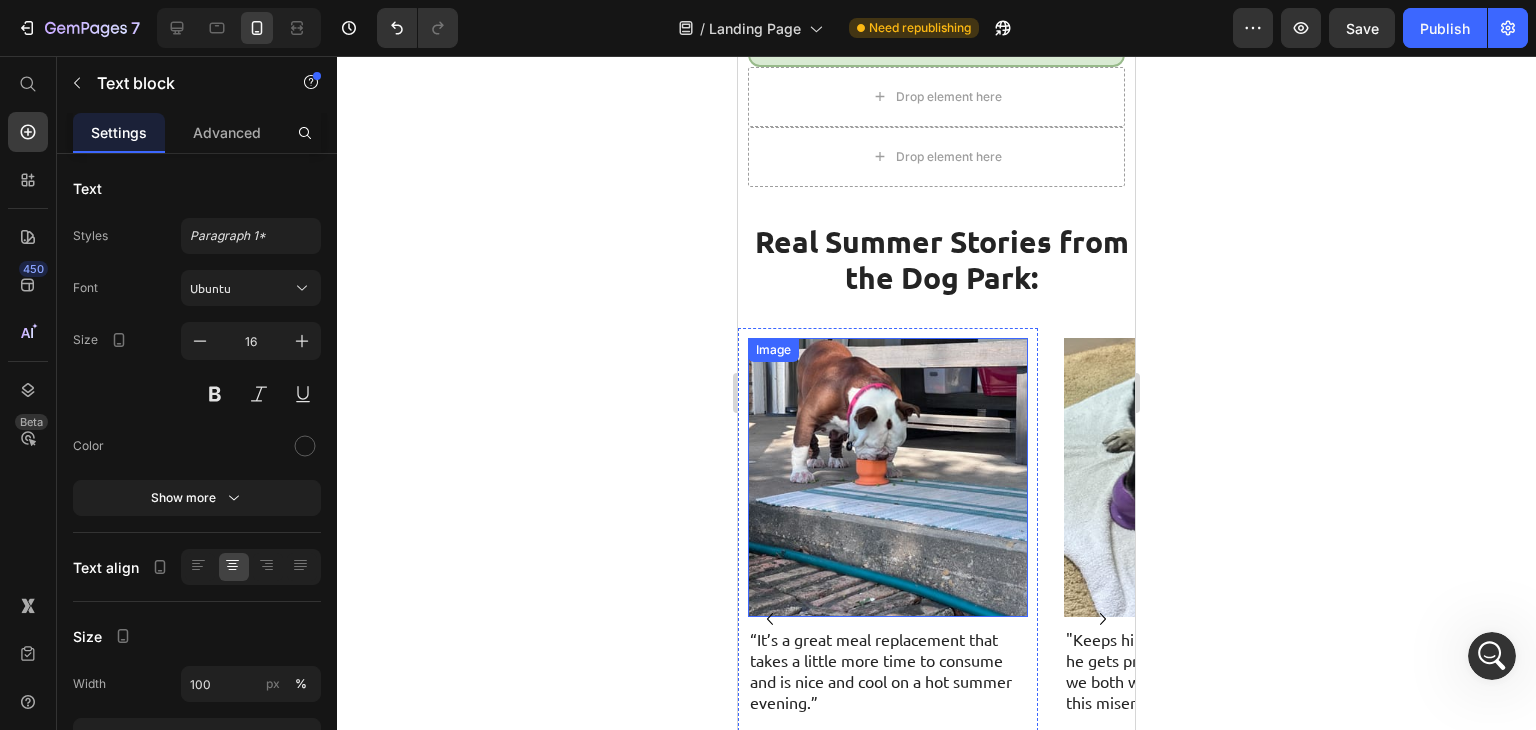 scroll, scrollTop: 10268, scrollLeft: 0, axis: vertical 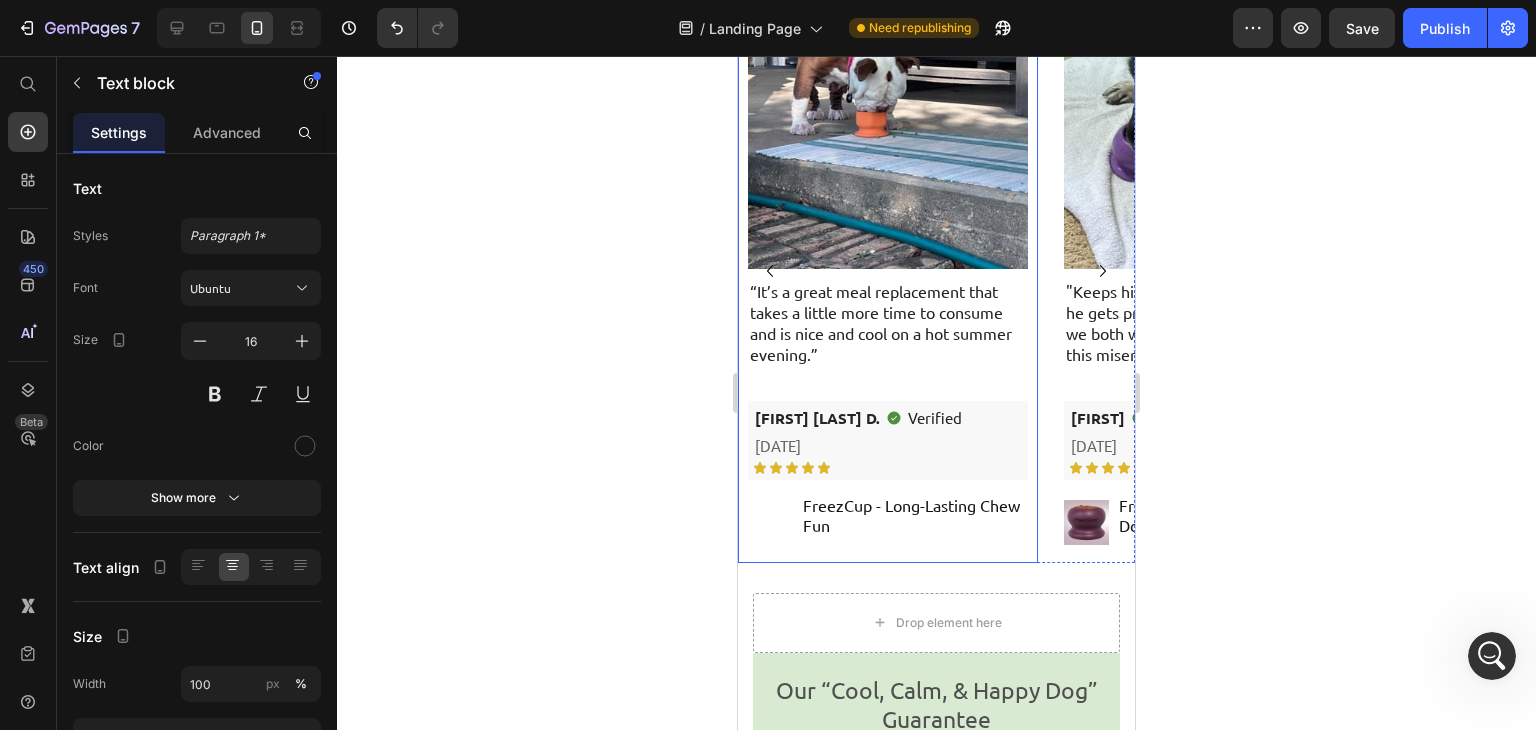 click on "Image “It’s a great meal replacement that takes a little more time to consume and is nice and cool on a hot summer evening.” Text Block Kathy Lynn D. Text Block
Icon Verified Text Block Row 6/24/2025 Text Block Icon Icon Icon Icon Icon Icon List Row Product Images FreezCup - Long-Lasting Chew Fun Product Title Product" at bounding box center (888, 271) 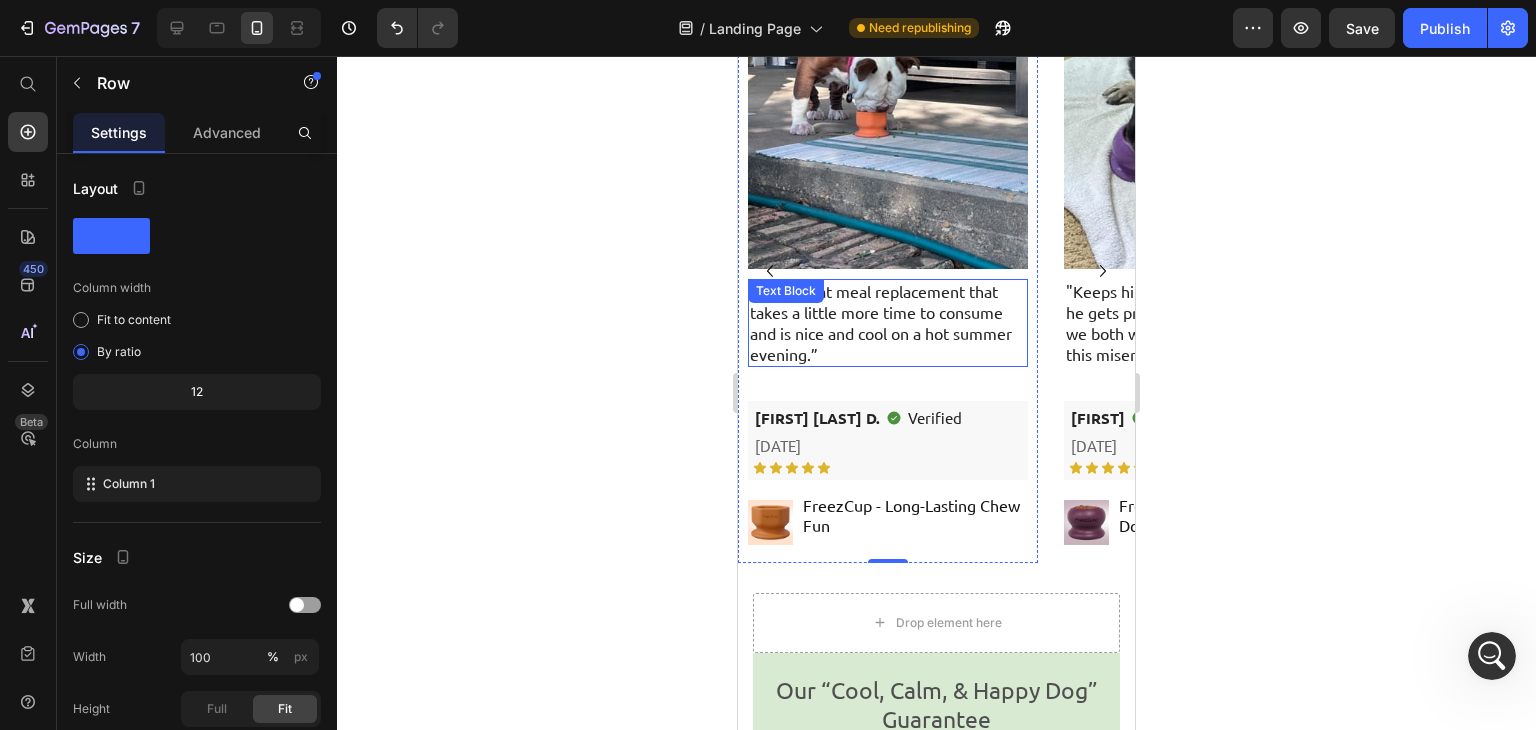 click on "“It’s a great meal replacement that takes a little more time to consume and is nice and cool on a hot summer evening.”" at bounding box center [888, 322] 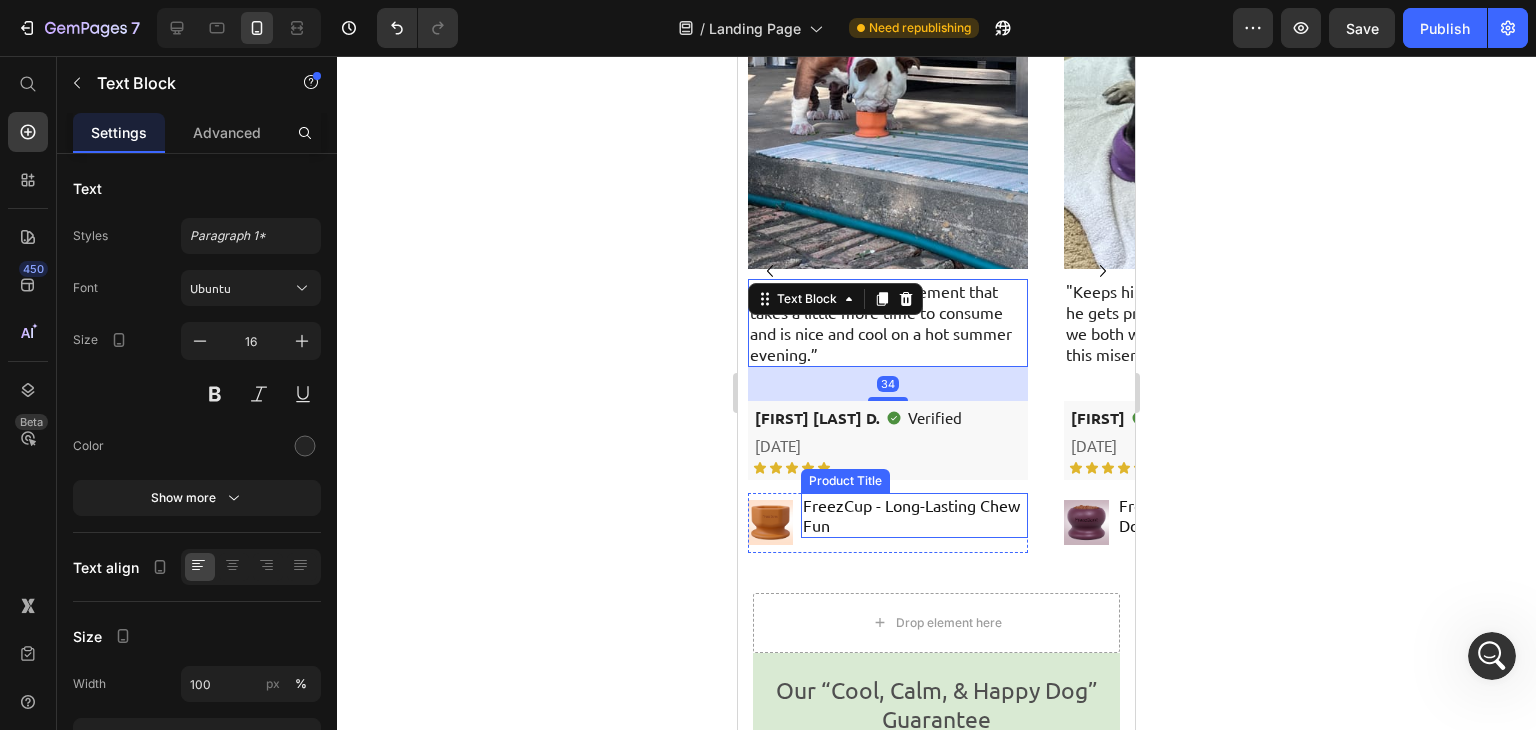 click on "FreezCup - Long-Lasting Chew Fun" at bounding box center [914, 516] 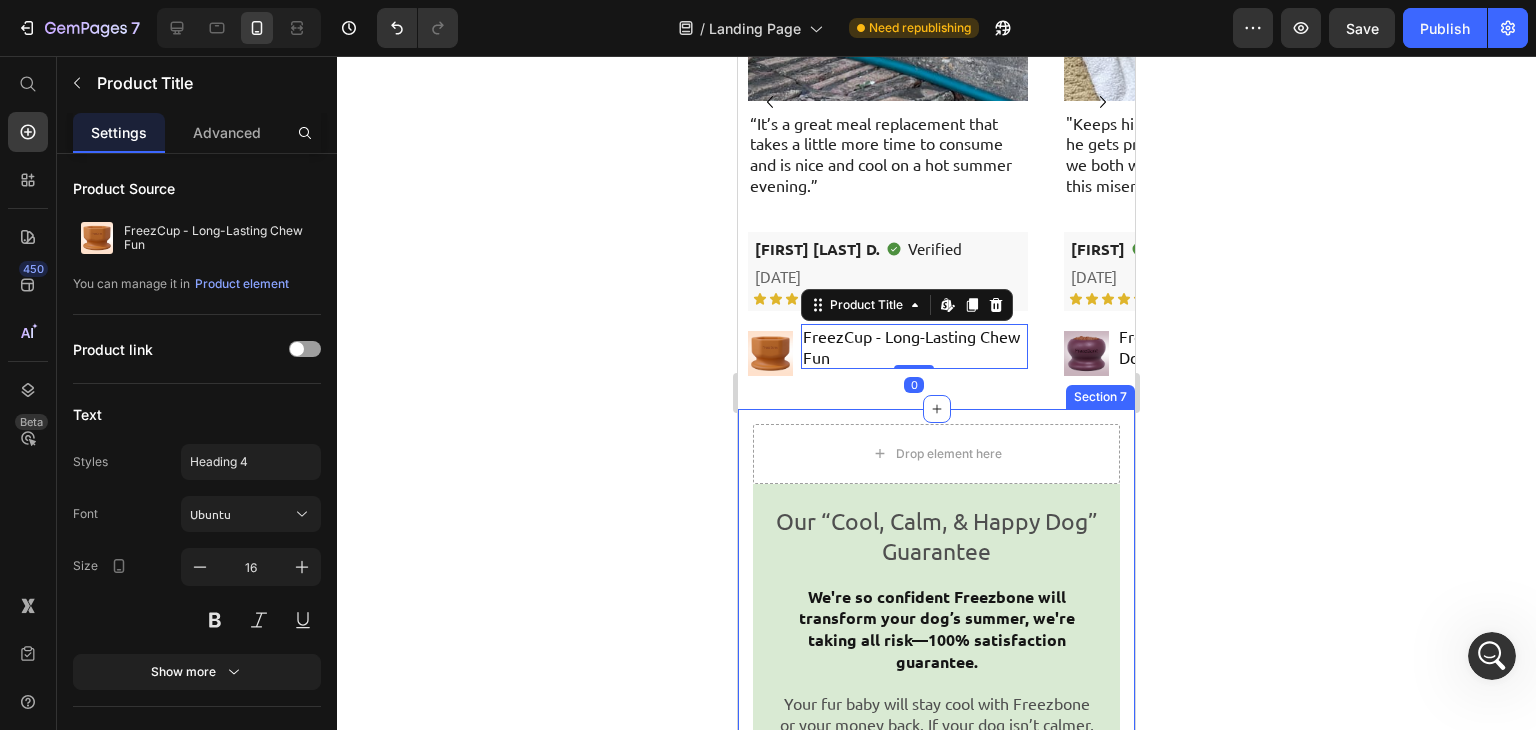 scroll, scrollTop: 10527, scrollLeft: 0, axis: vertical 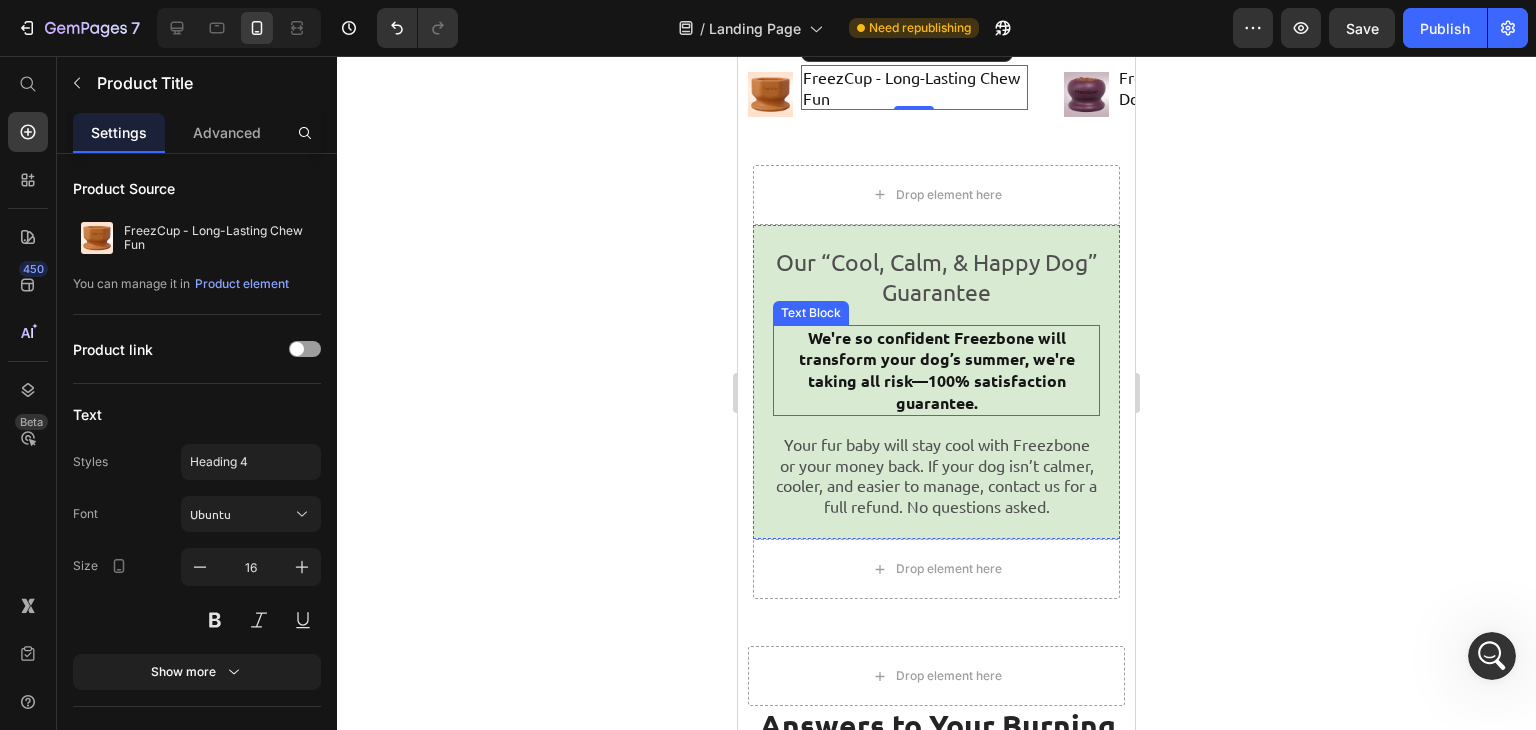 click on "We're so confident Freezbone will transform your dog’s summer, we're taking all risk—100% satisfaction guarantee." at bounding box center (936, 370) 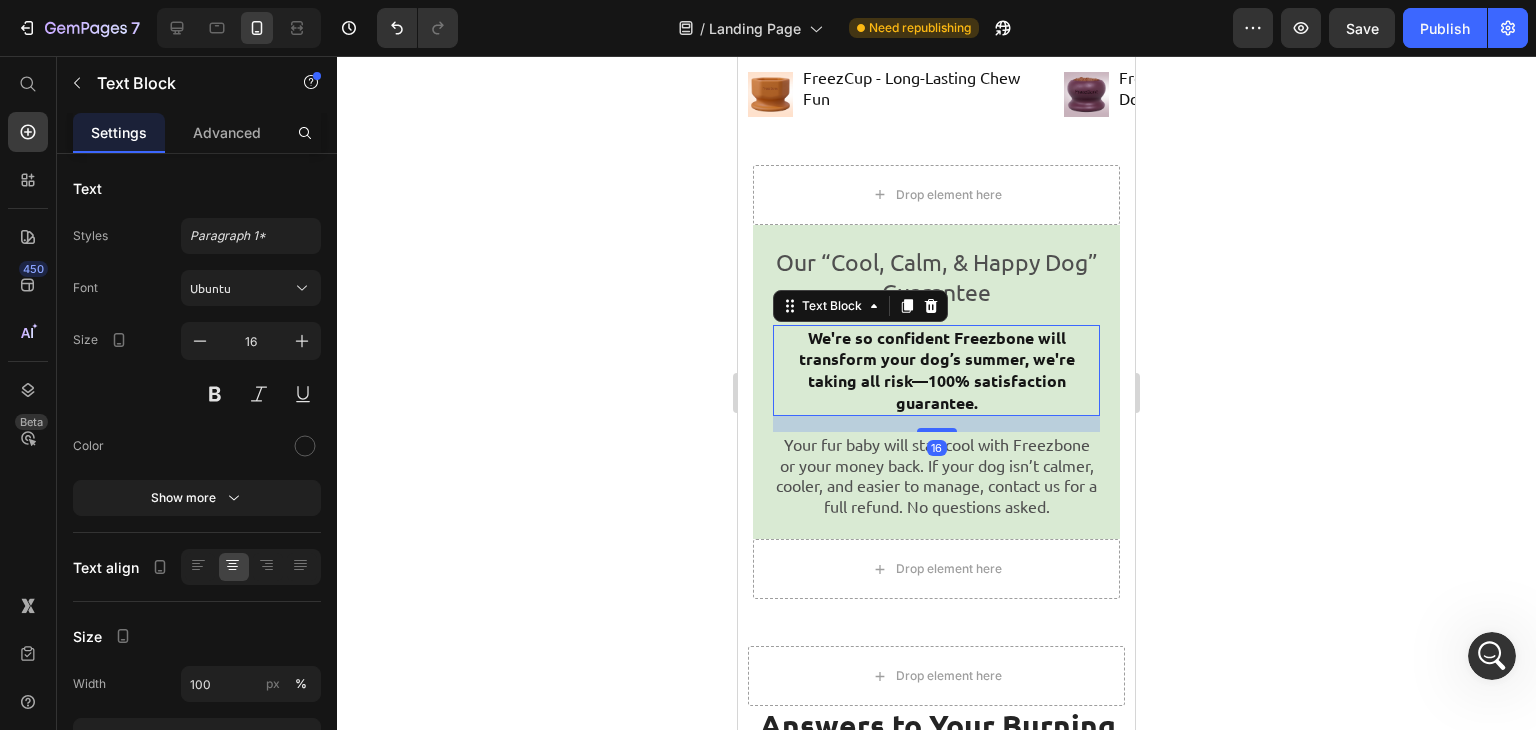 click on "16" at bounding box center (937, 448) 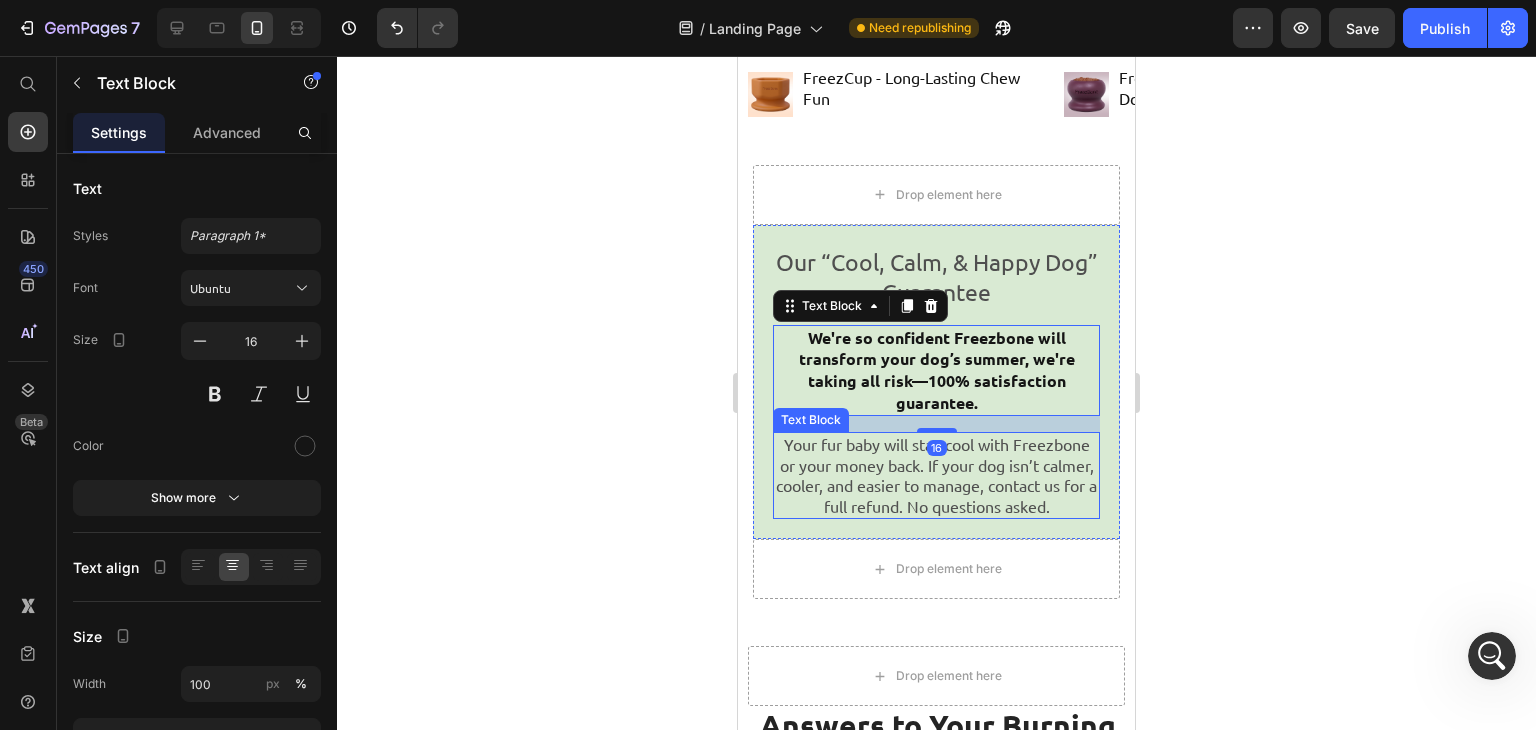 click on "Your fur baby will stay cool with Freezbone or your money back. If your dog isn’t calmer, cooler, and easier to manage, contact us for a full refund. No questions asked." at bounding box center (936, 475) 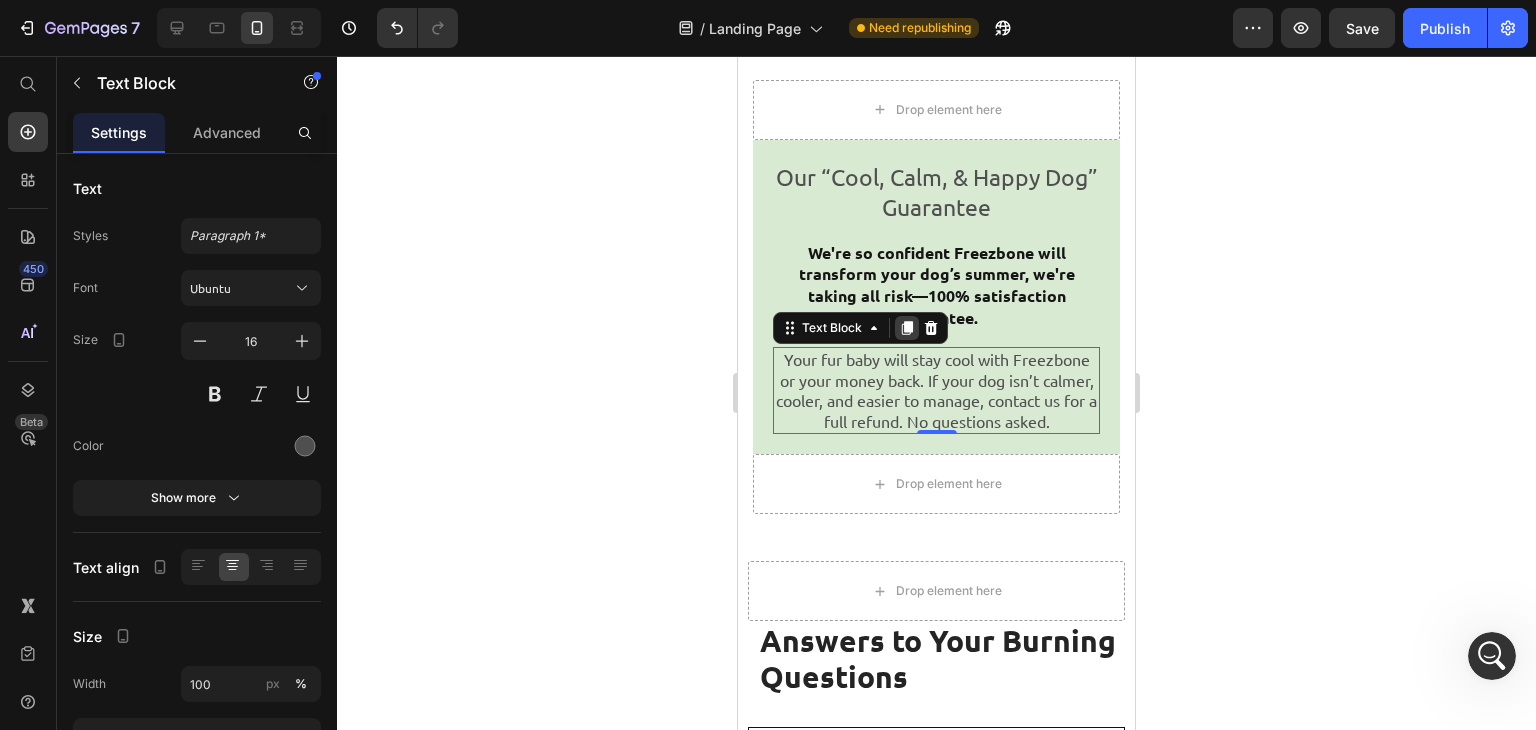 scroll, scrollTop: 10608, scrollLeft: 0, axis: vertical 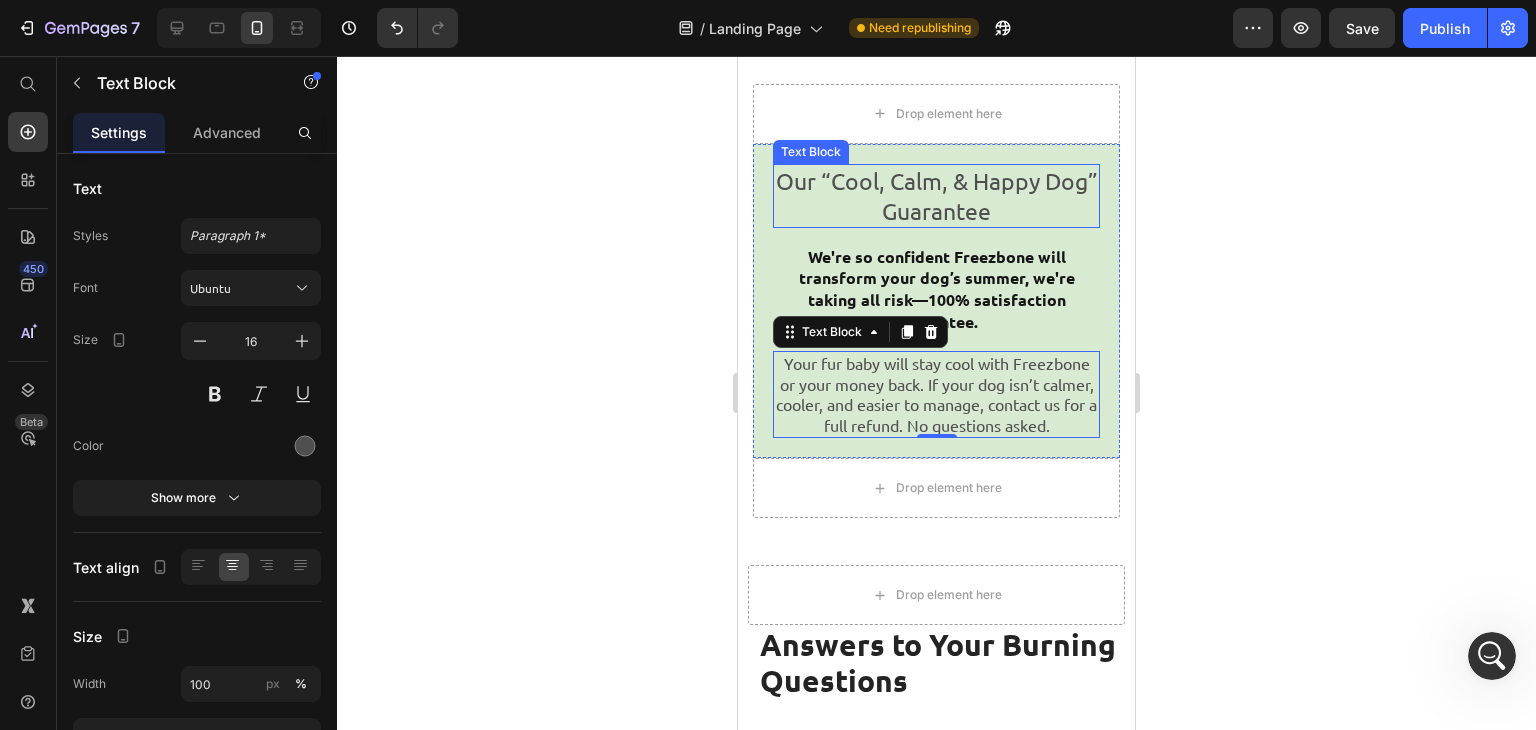 click on "Our “Cool, Calm, & Happy Dog” Guarantee" at bounding box center (936, 196) 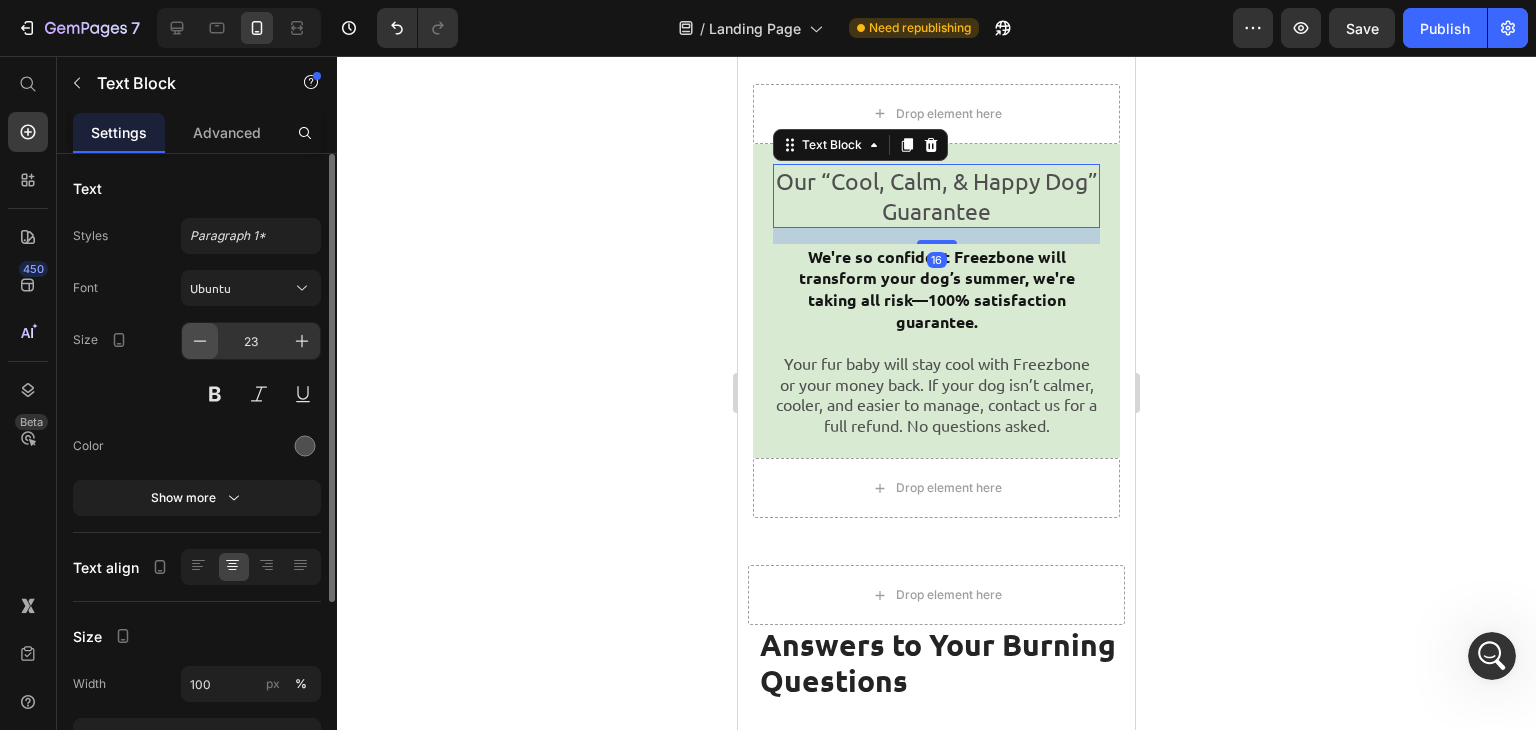 click 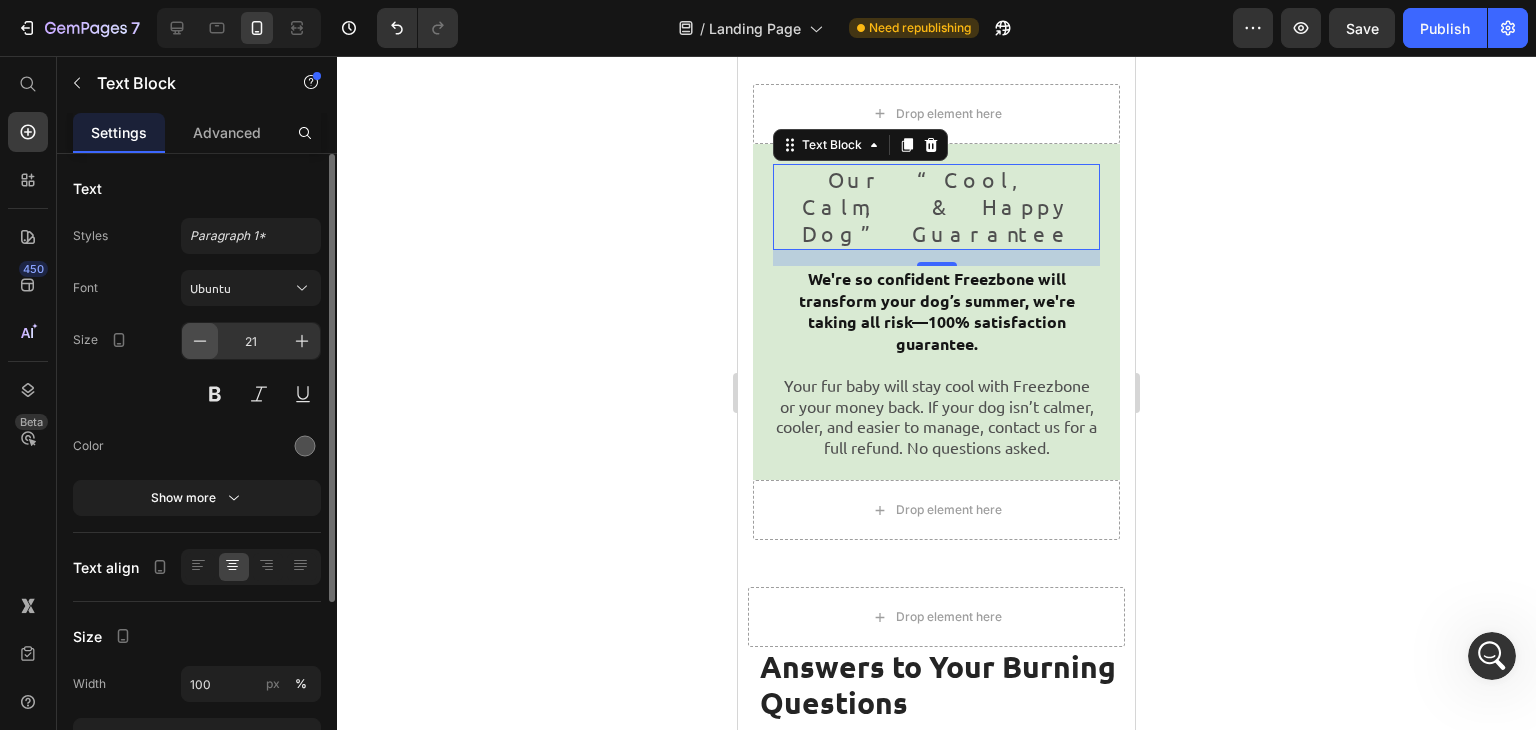 click 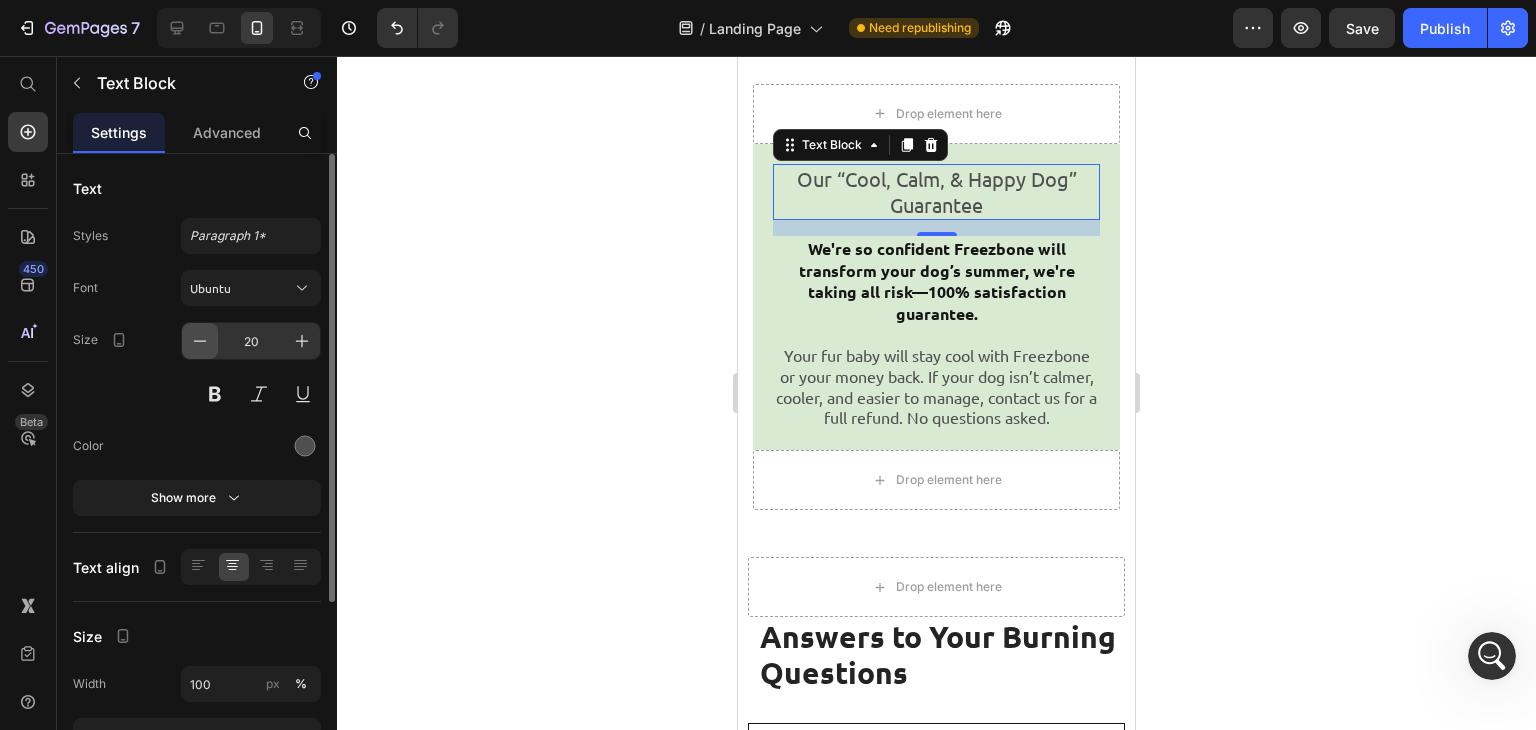 click 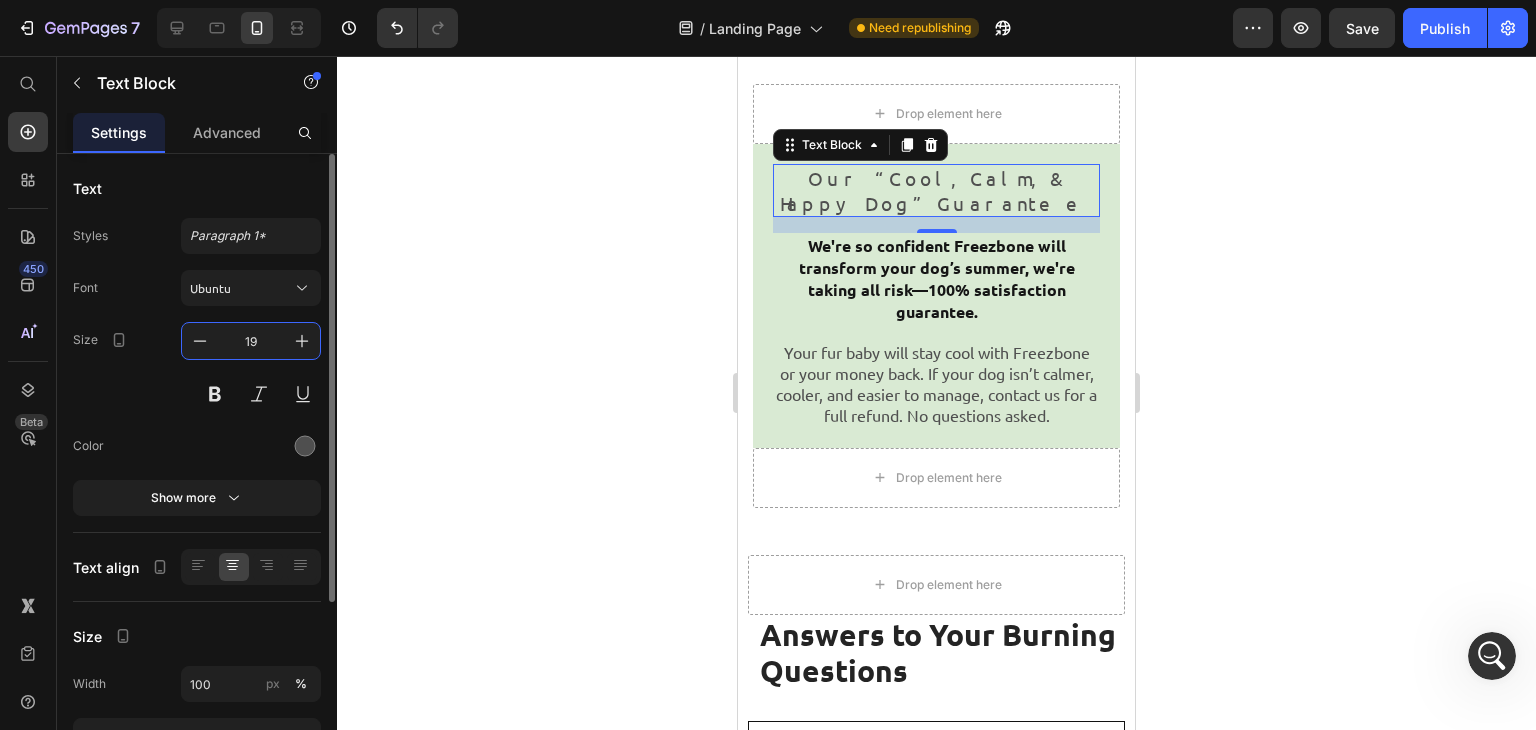 click on "19" at bounding box center (251, 341) 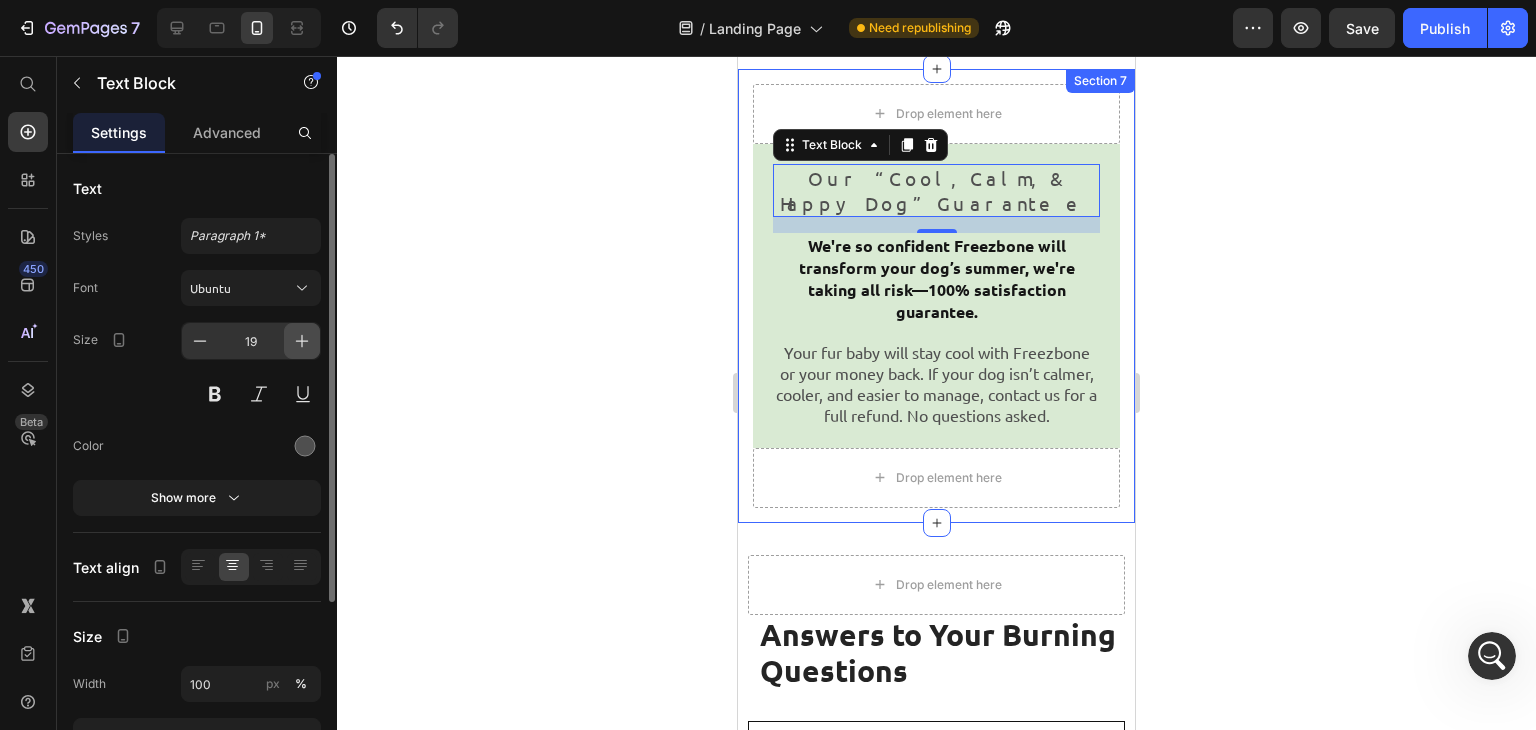click 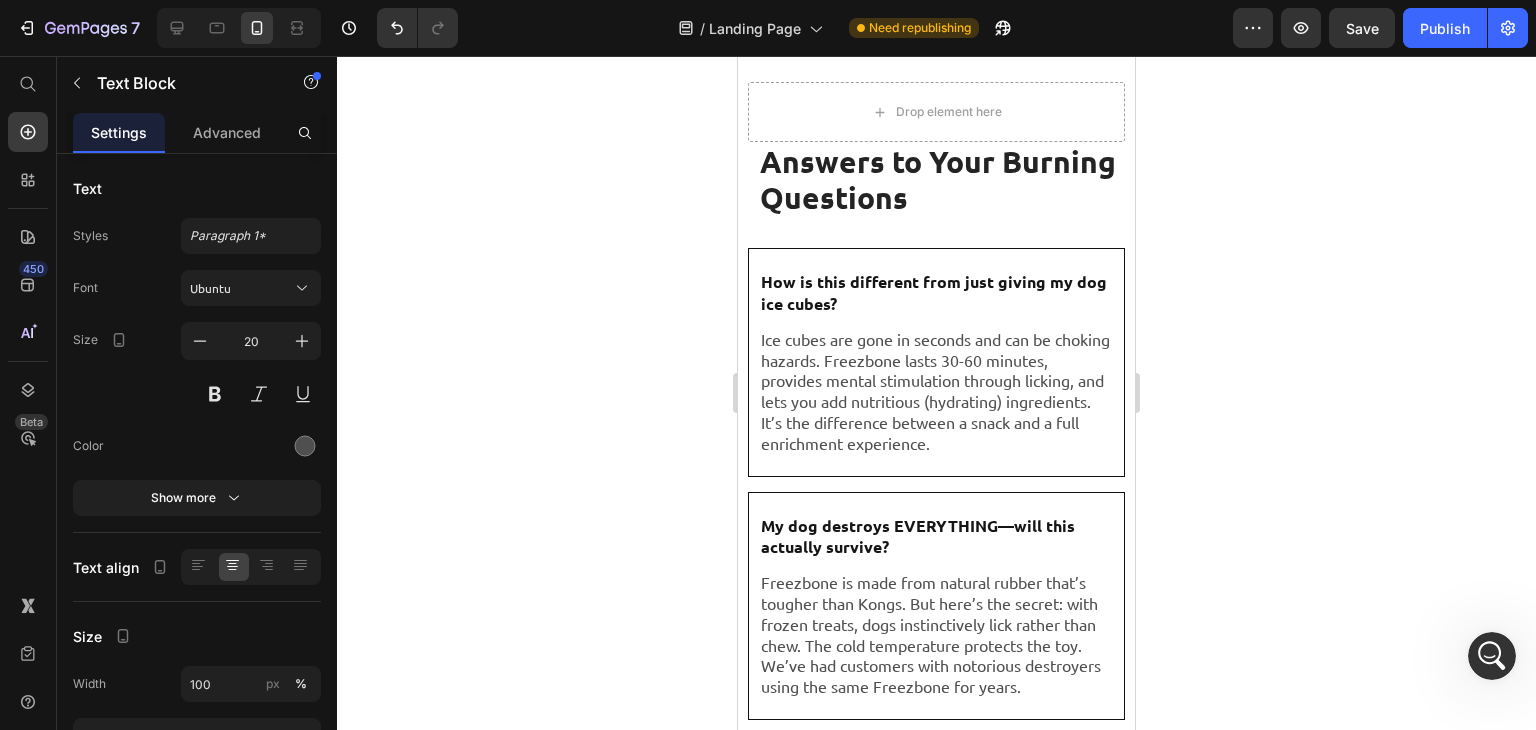 scroll, scrollTop: 11093, scrollLeft: 0, axis: vertical 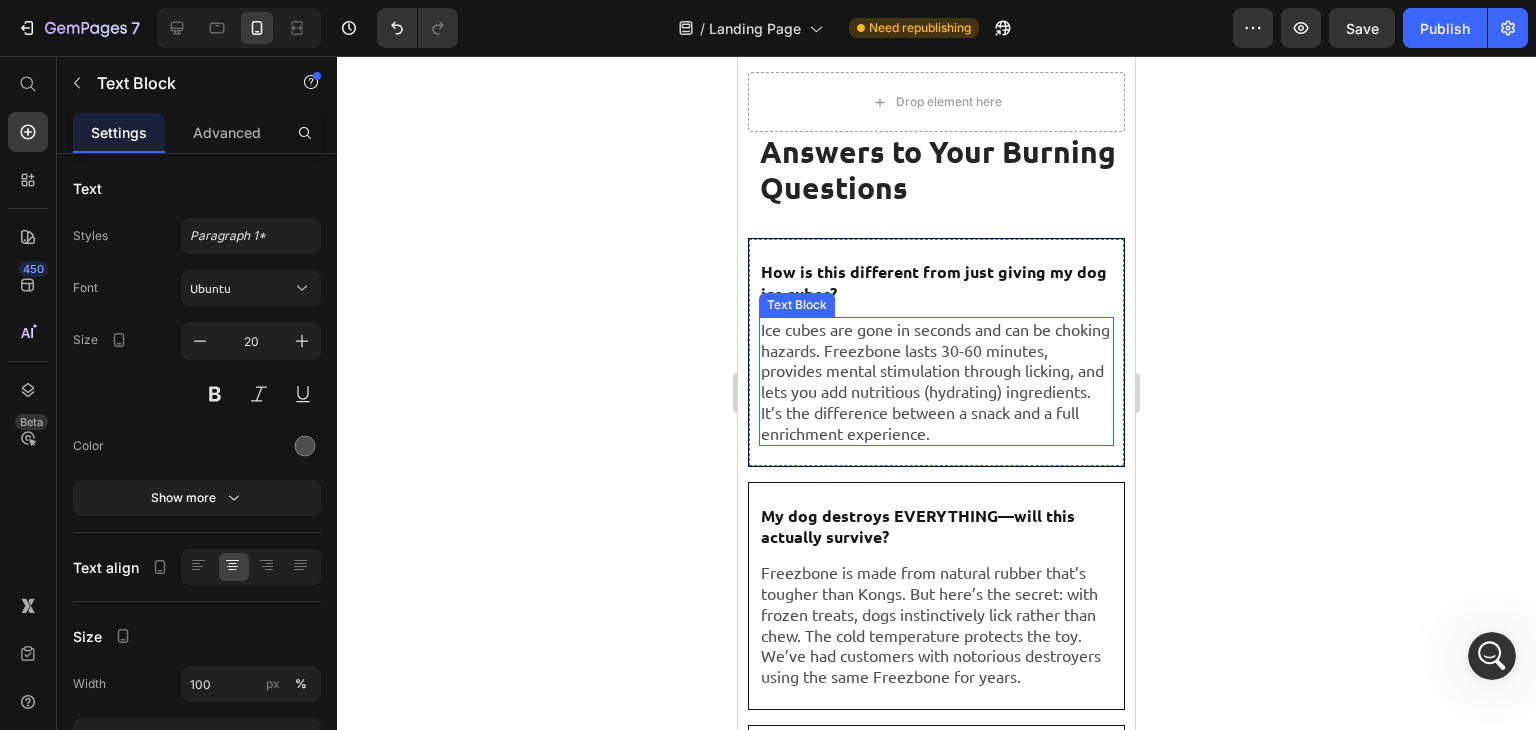 click on "Ice cubes are gone in seconds and can be choking hazards. Freezbone lasts 30-60 minutes, provides mental stimulation through licking, and lets you add nutritious (hydrating) ingredients. It’s the difference between a snack and a full enrichment experience." at bounding box center [936, 381] 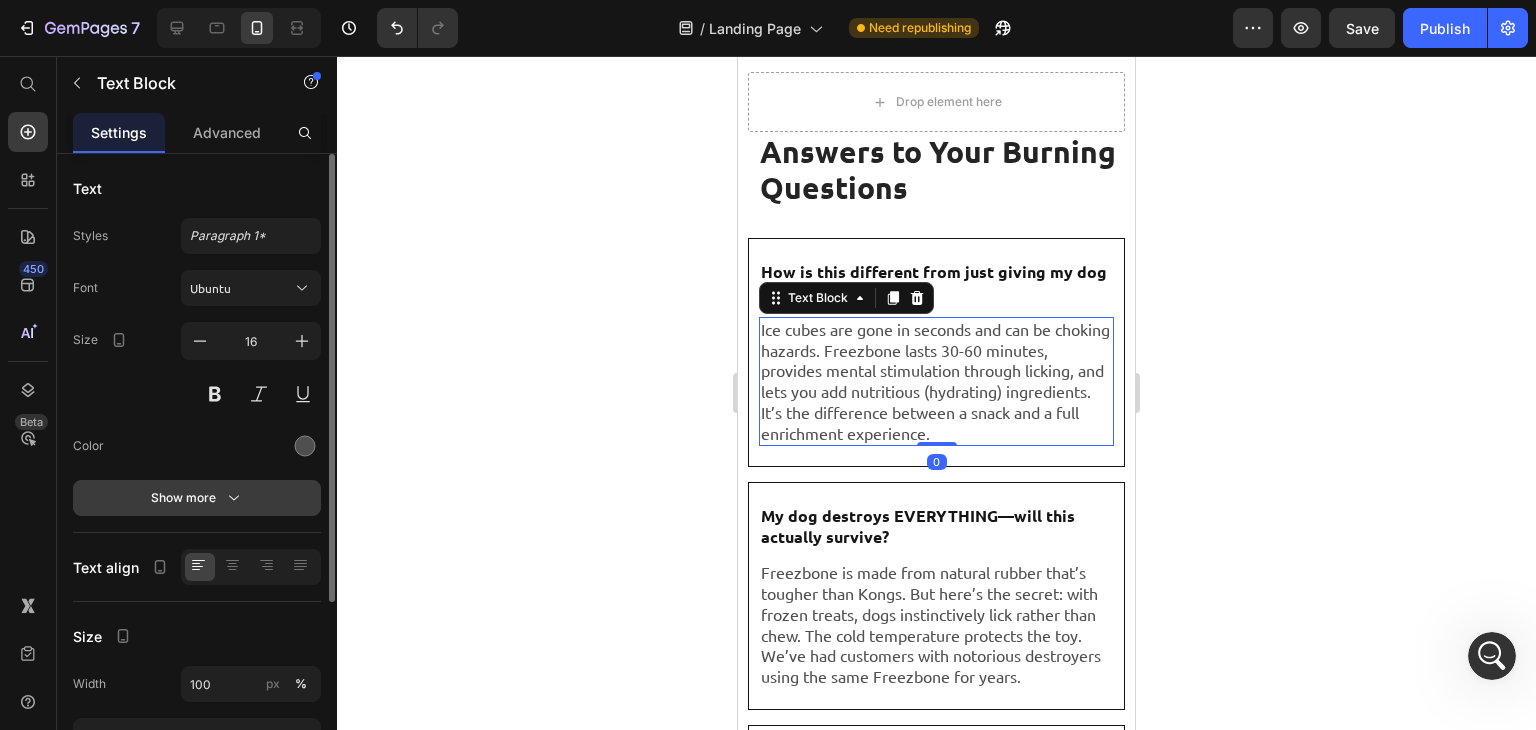 click on "Show more" at bounding box center [197, 498] 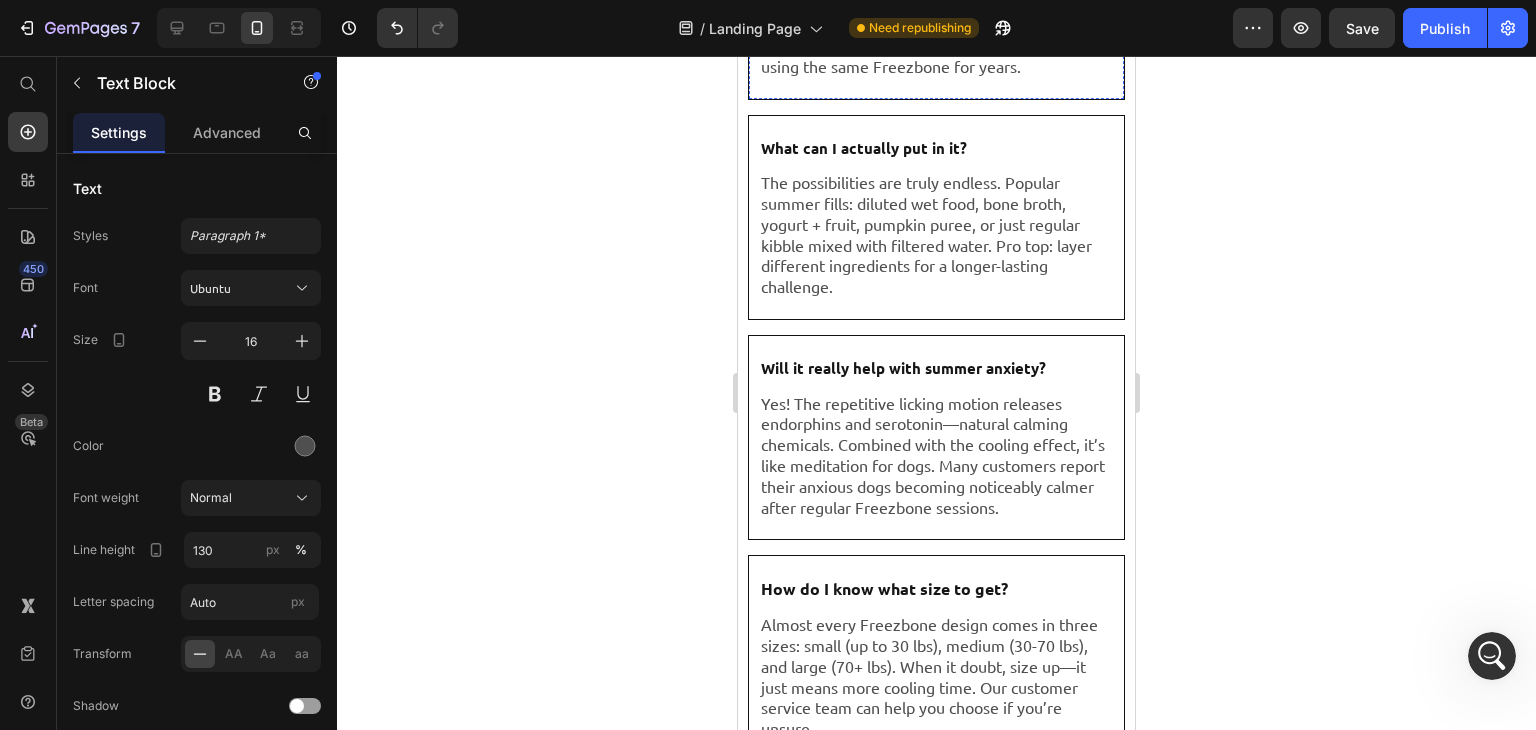 scroll, scrollTop: 11727, scrollLeft: 0, axis: vertical 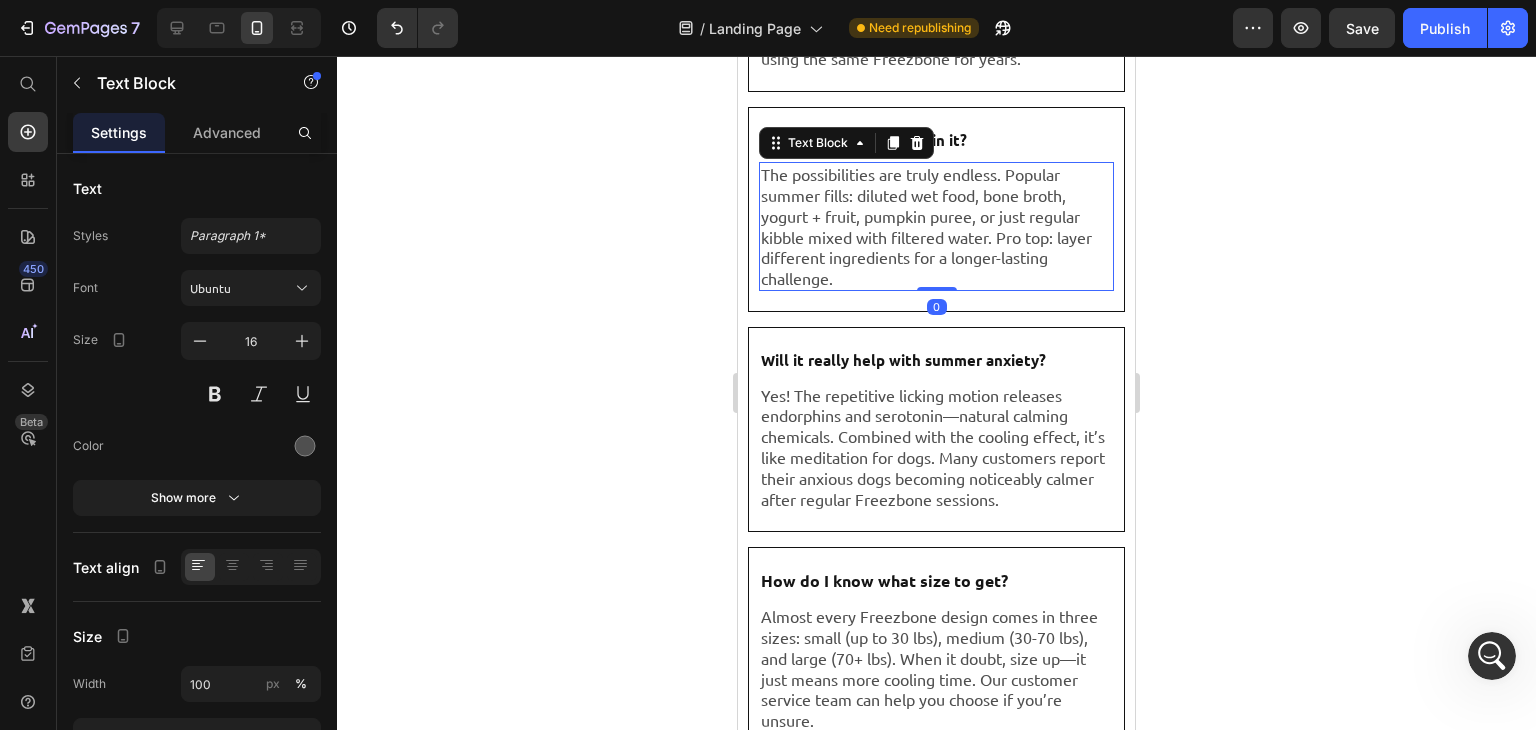 click on "The possibilities are truly endless. Popular summer fills: diluted wet food, bone broth, yogurt + fruit, pumpkin puree, or just regular kibble mixed with filtered water. Pro top: layer different ingredients for a longer-lasting challenge." at bounding box center [936, 226] 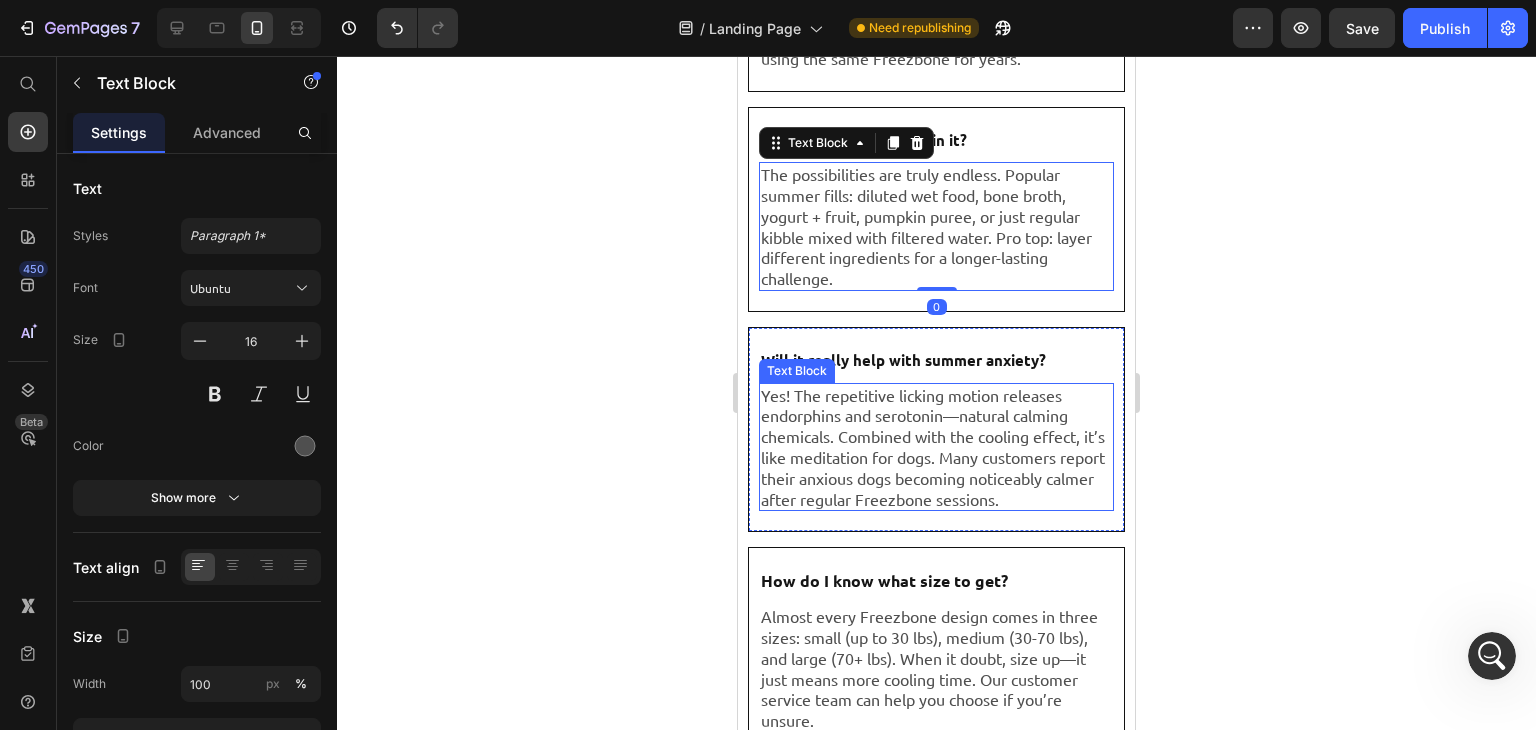 click on "Yes! The repetitive licking motion releases endorphins and serotonin—natural calming chemicals. Combined with the cooling effect, it’s like meditation for dogs. Many customers report their anxious dogs becoming noticeably calmer after regular Freezbone sessions." at bounding box center (936, 447) 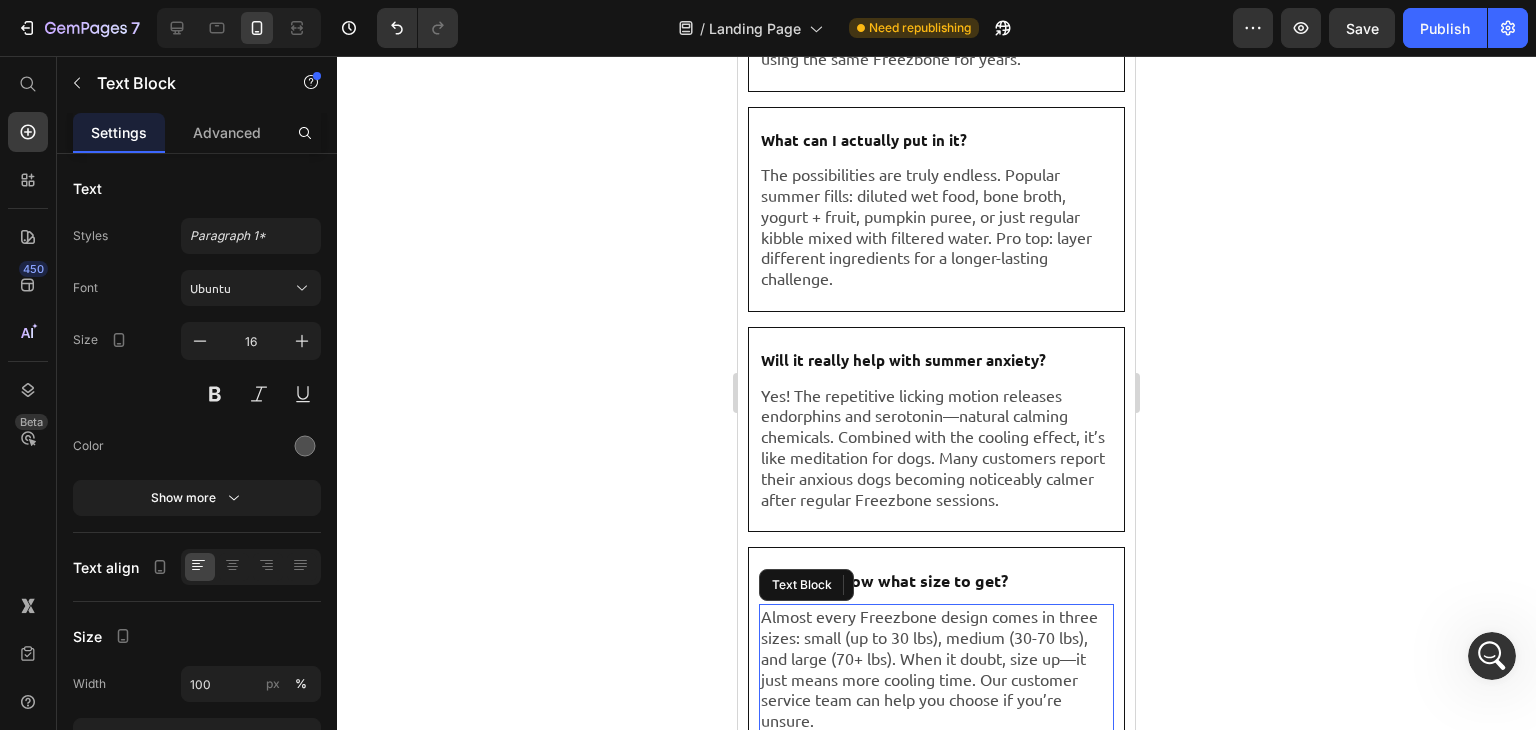 click on "Almost every Freezbone design comes in three sizes: small (up to 30 lbs), medium (30-70 lbs), and large (70+ lbs). When it doubt, size up—it just means more cooling time. Our customer service team can help you choose if you’re unsure." at bounding box center [936, 668] 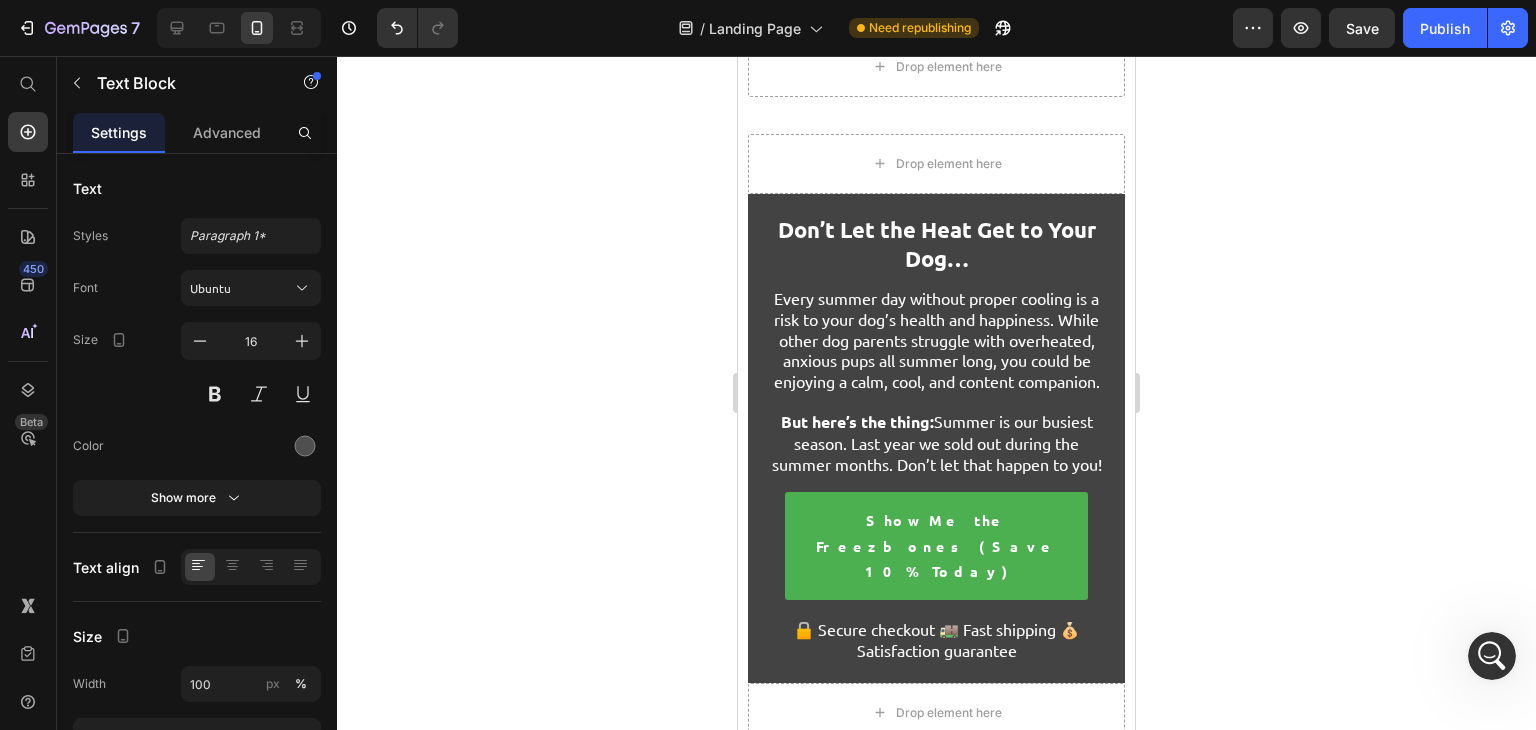 scroll, scrollTop: 12521, scrollLeft: 0, axis: vertical 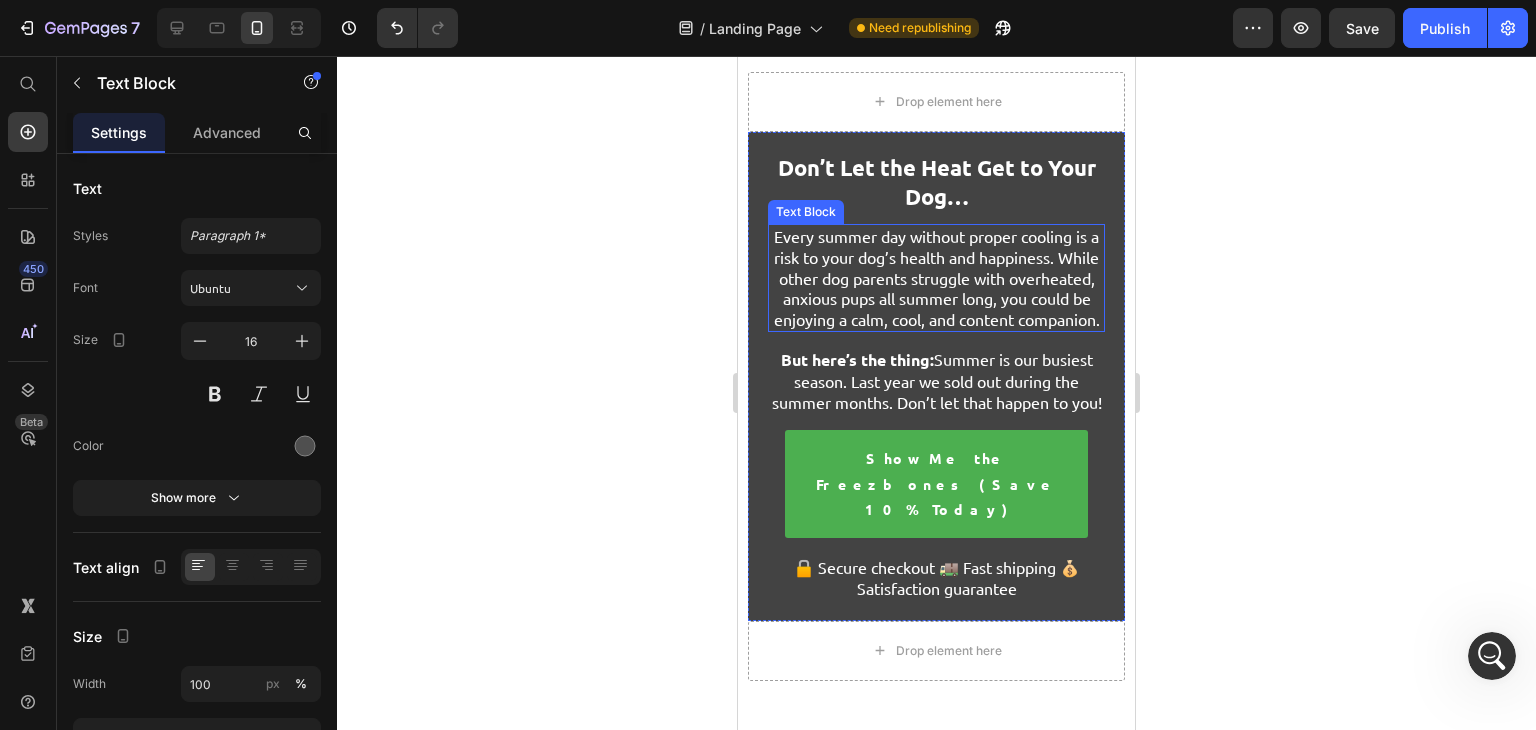 click on "Every summer day without proper cooling is a risk to your dog’s health and happiness. While other dog parents struggle with overheated, anxious pups all summer long, you could be enjoying a calm, cool, and content companion." at bounding box center [936, 278] 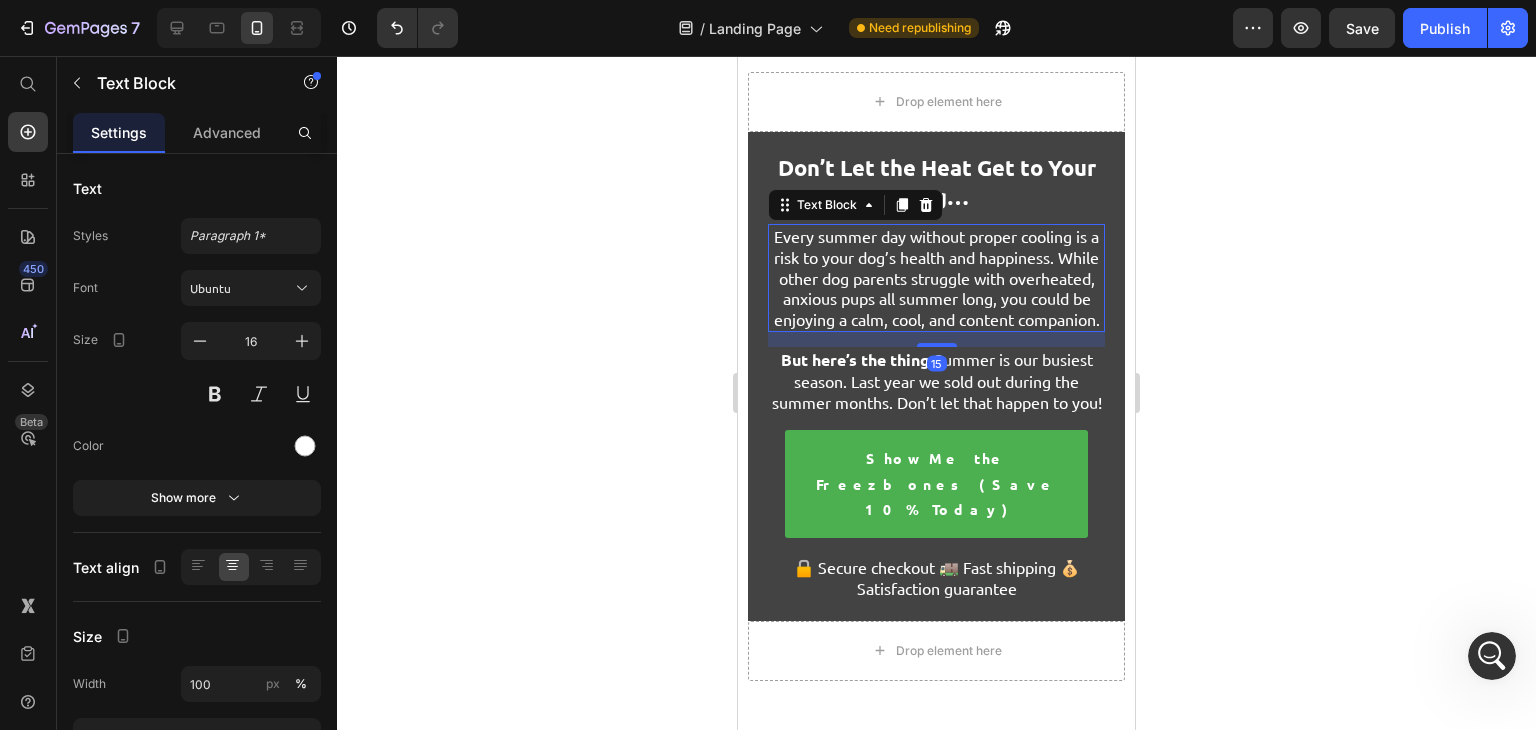click on "15" at bounding box center [936, 339] 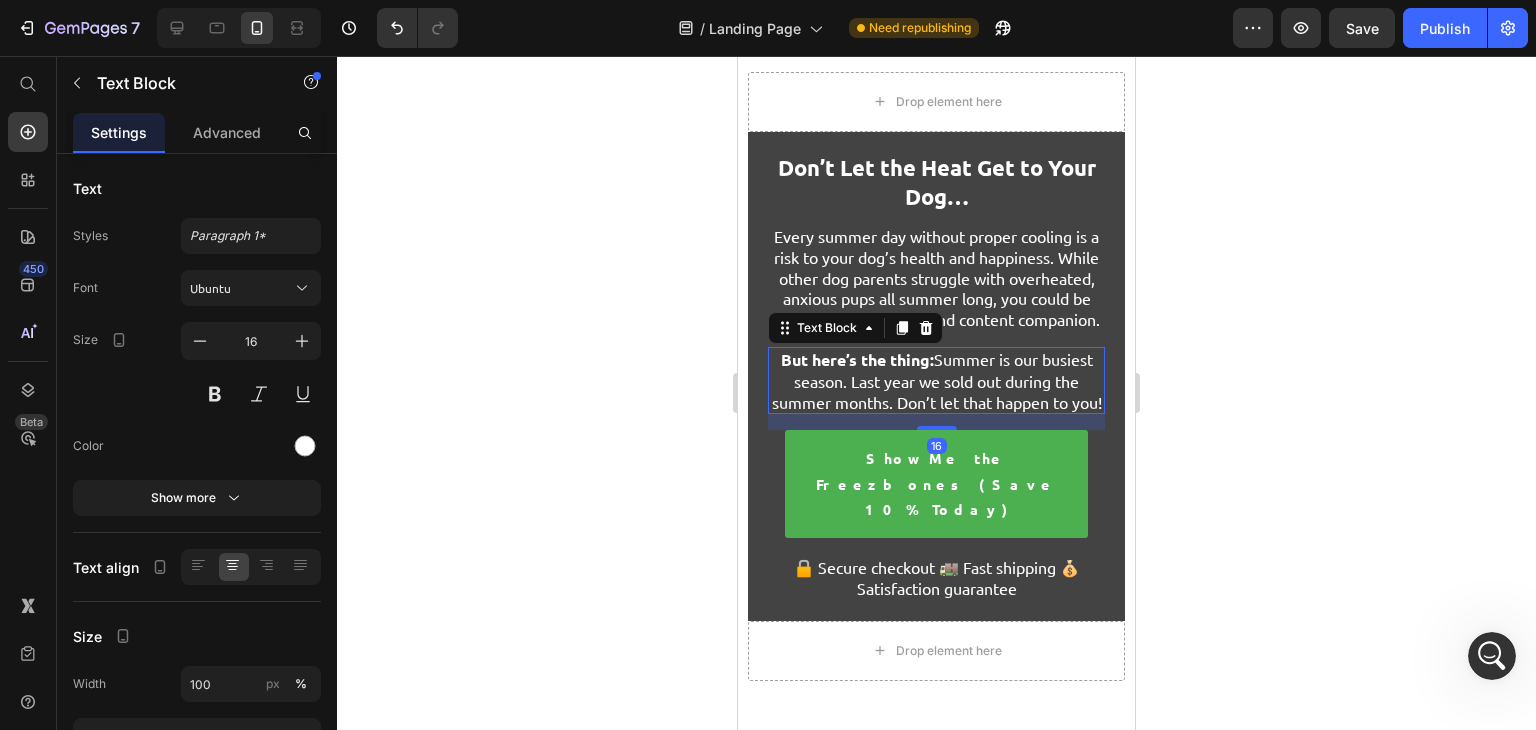 click on "But here’s the thing:  Summer is our busiest season. Last year we sold out during the summer months. Don’t let that happen to you!" at bounding box center [936, 380] 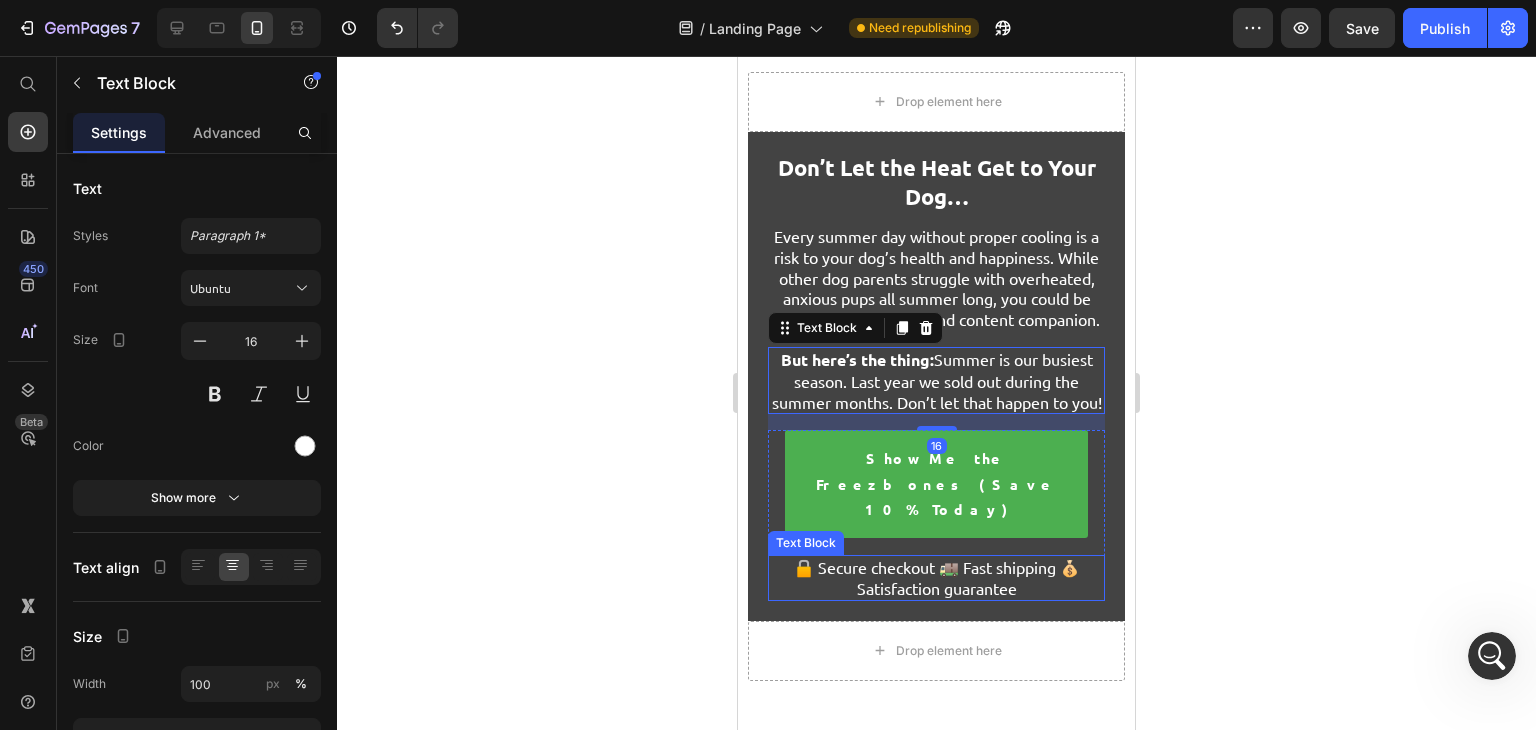 click on "🔒 Secure checkout 🚚 Fast shipping 💰Satisfaction guarantee" at bounding box center [936, 578] 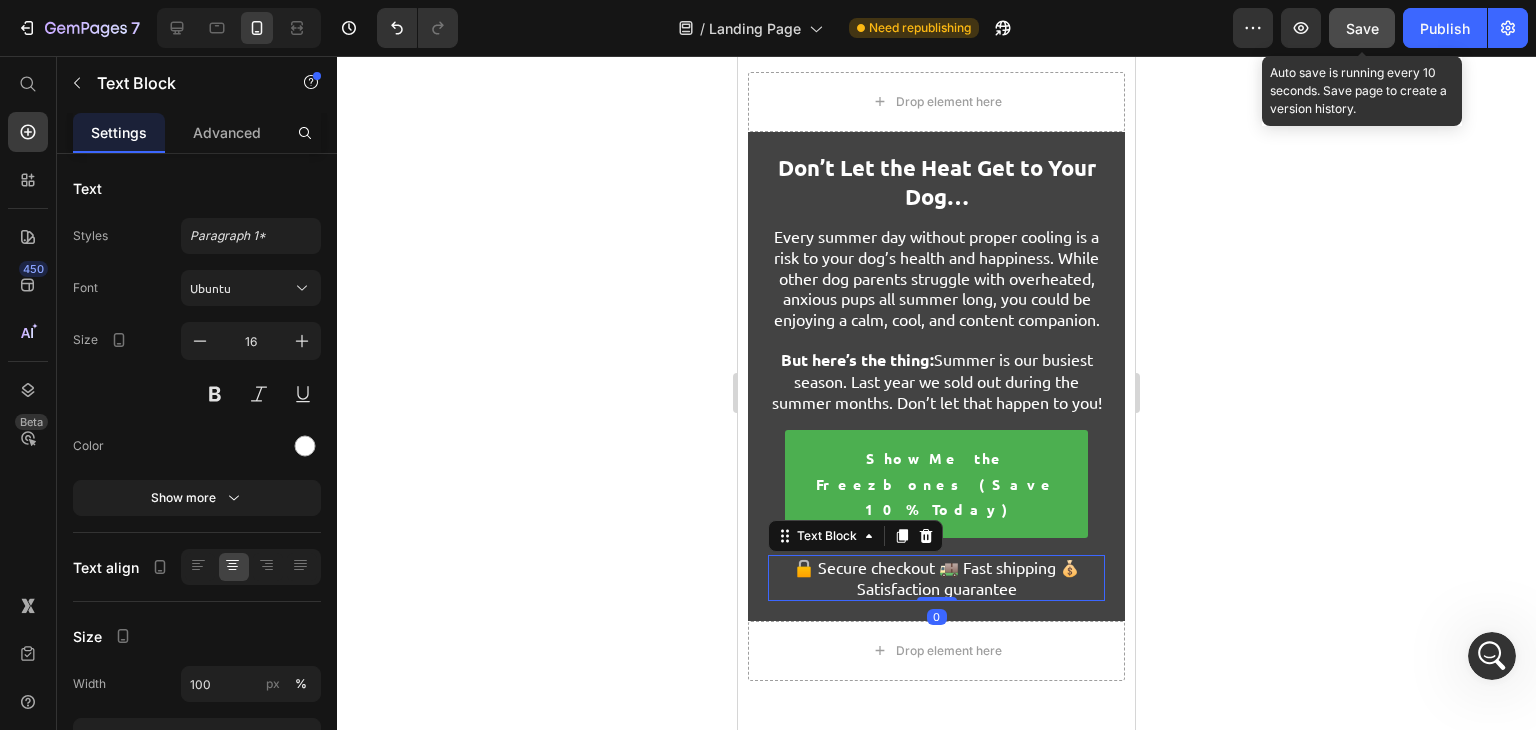click on "Save" 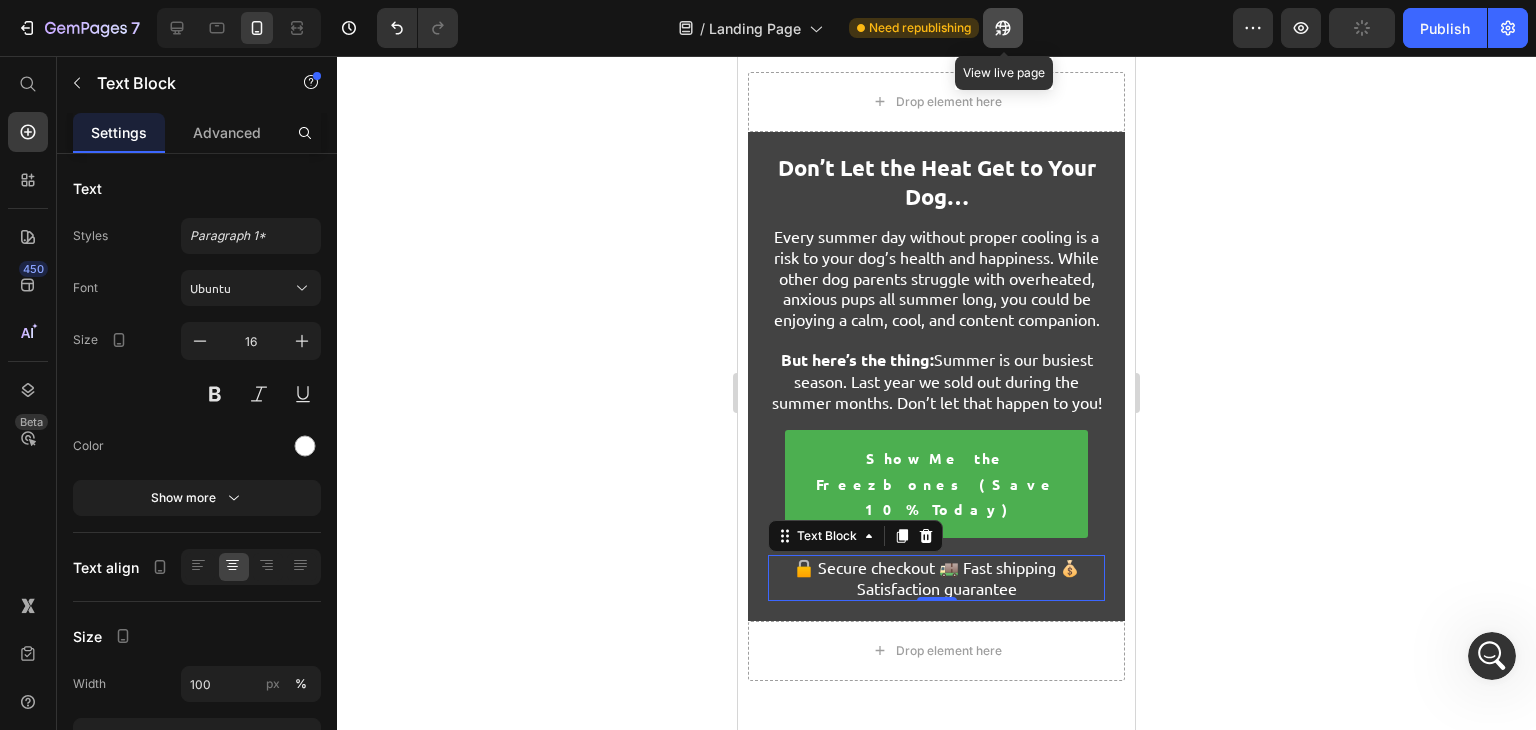 click 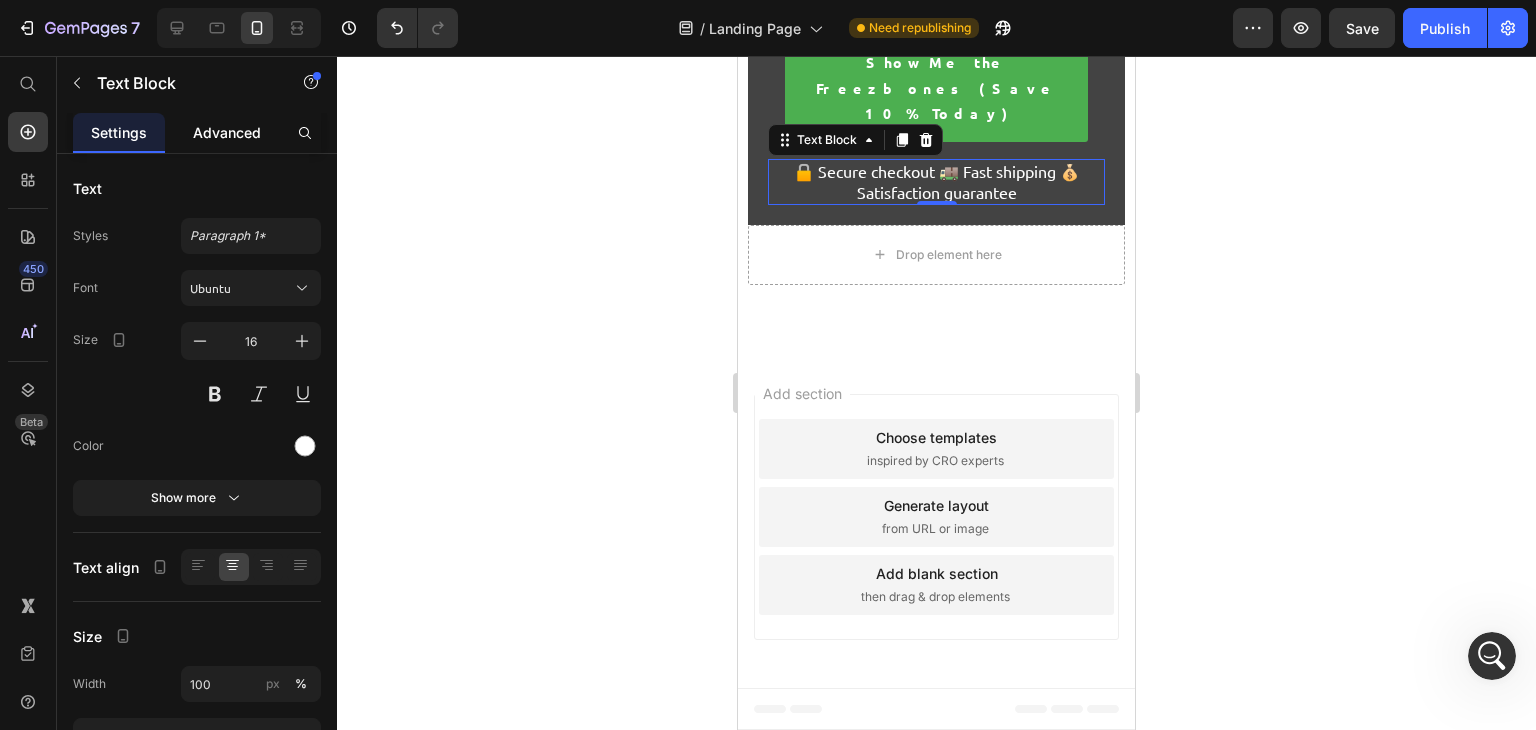 scroll, scrollTop: 12963, scrollLeft: 0, axis: vertical 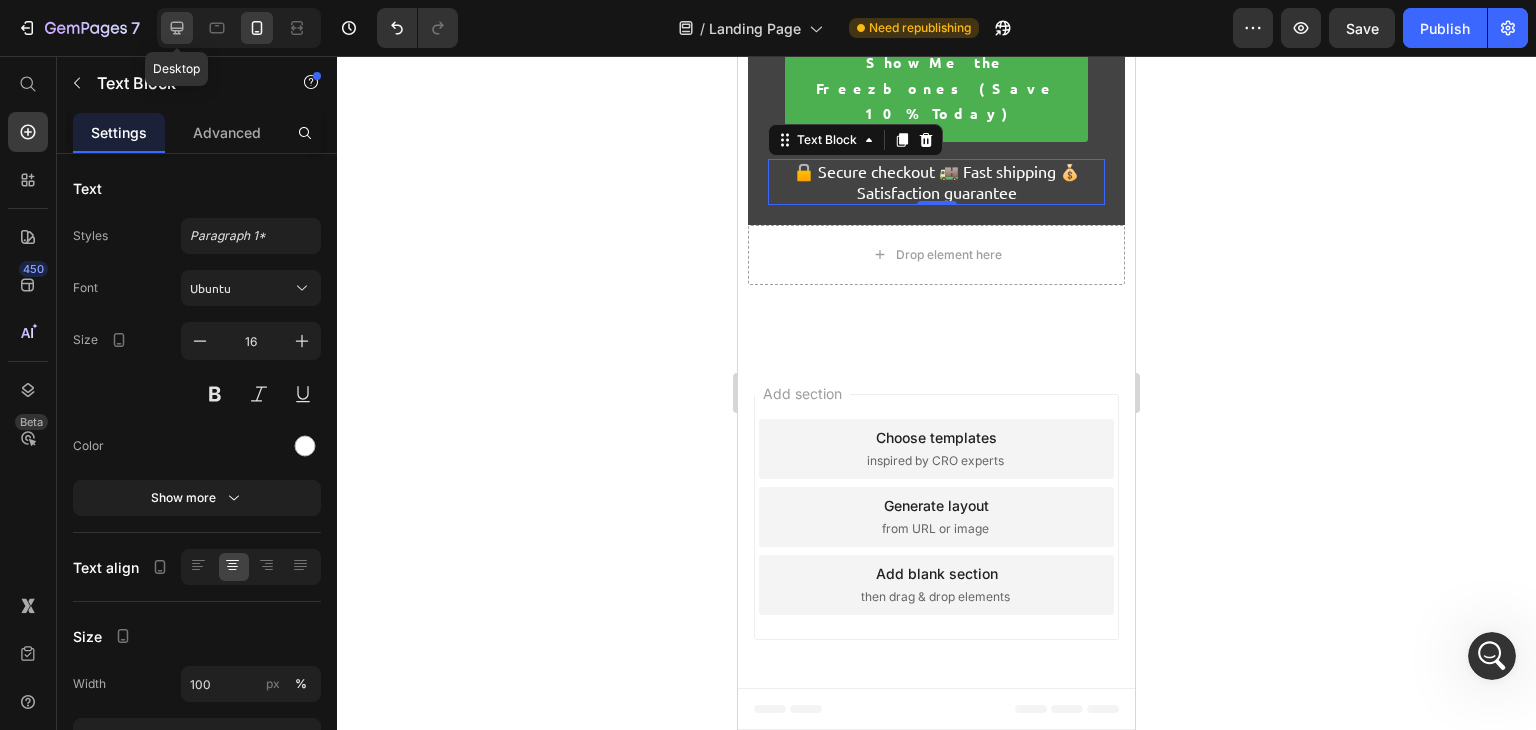click 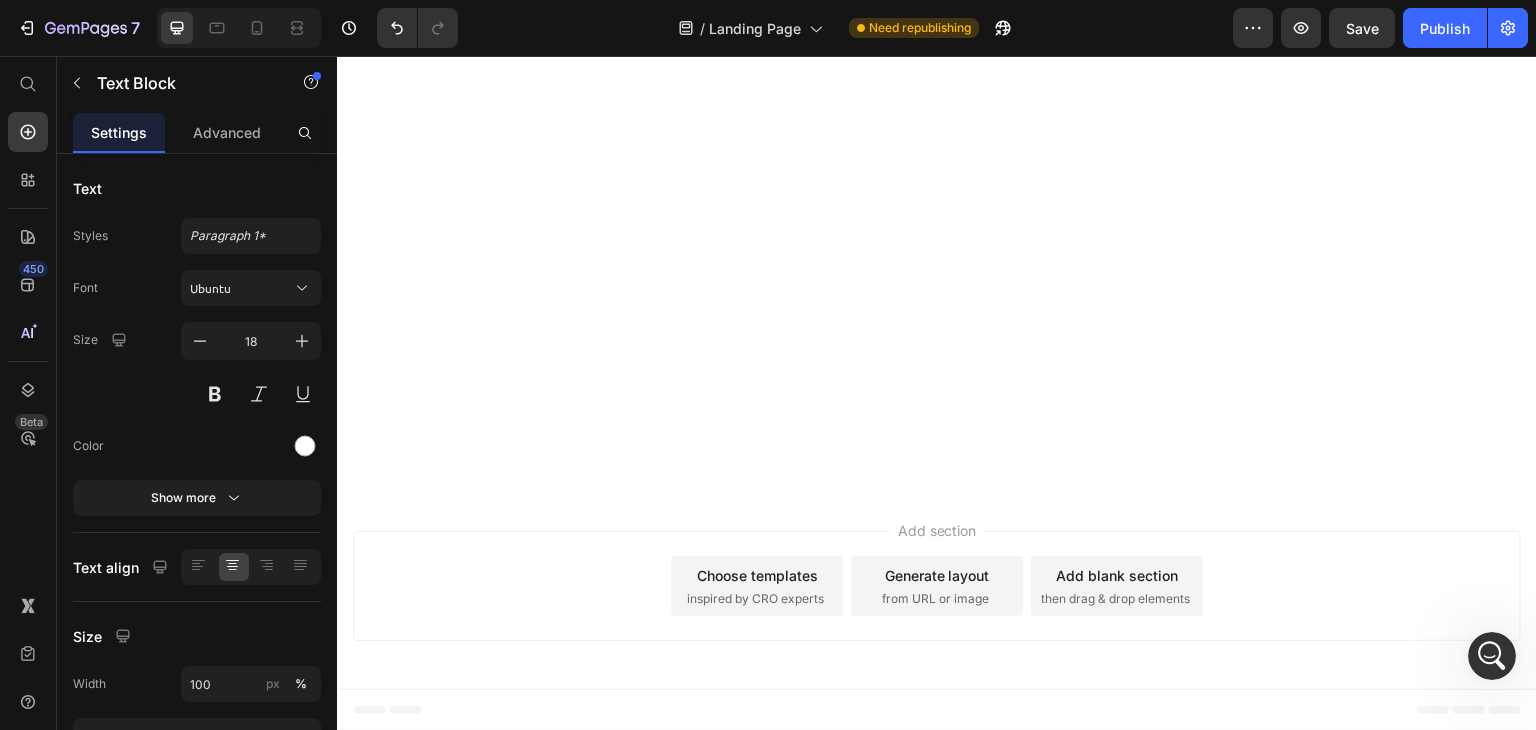 scroll, scrollTop: 0, scrollLeft: 0, axis: both 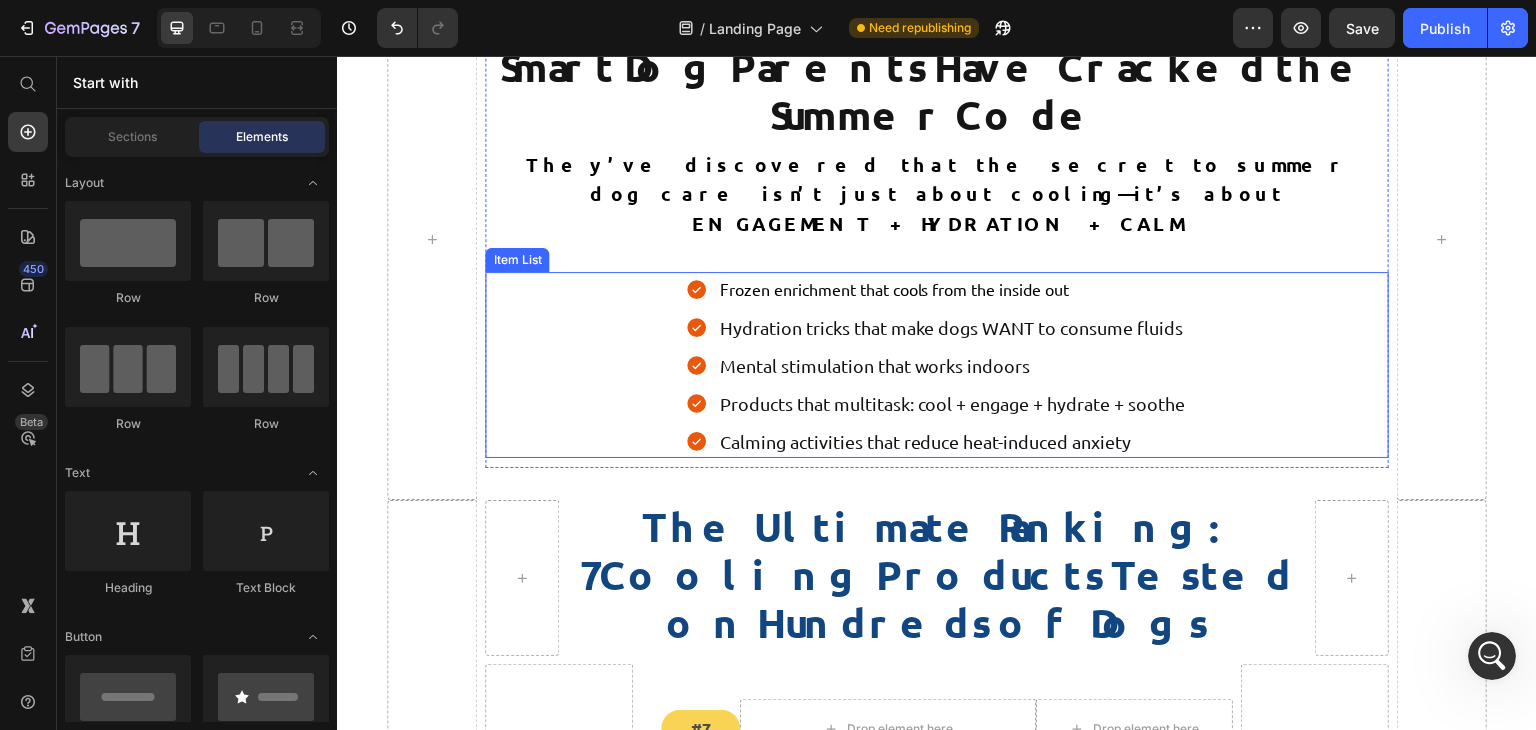 click on "Frozen enrichment that cools from the inside out Hydration tricks that make dogs WANT to consume fluids Mental stimulation that works indoors Products that multitask: cool + engage + hydrate + soothe Calming activities that reduce heat-induced anxiety" at bounding box center [936, 365] 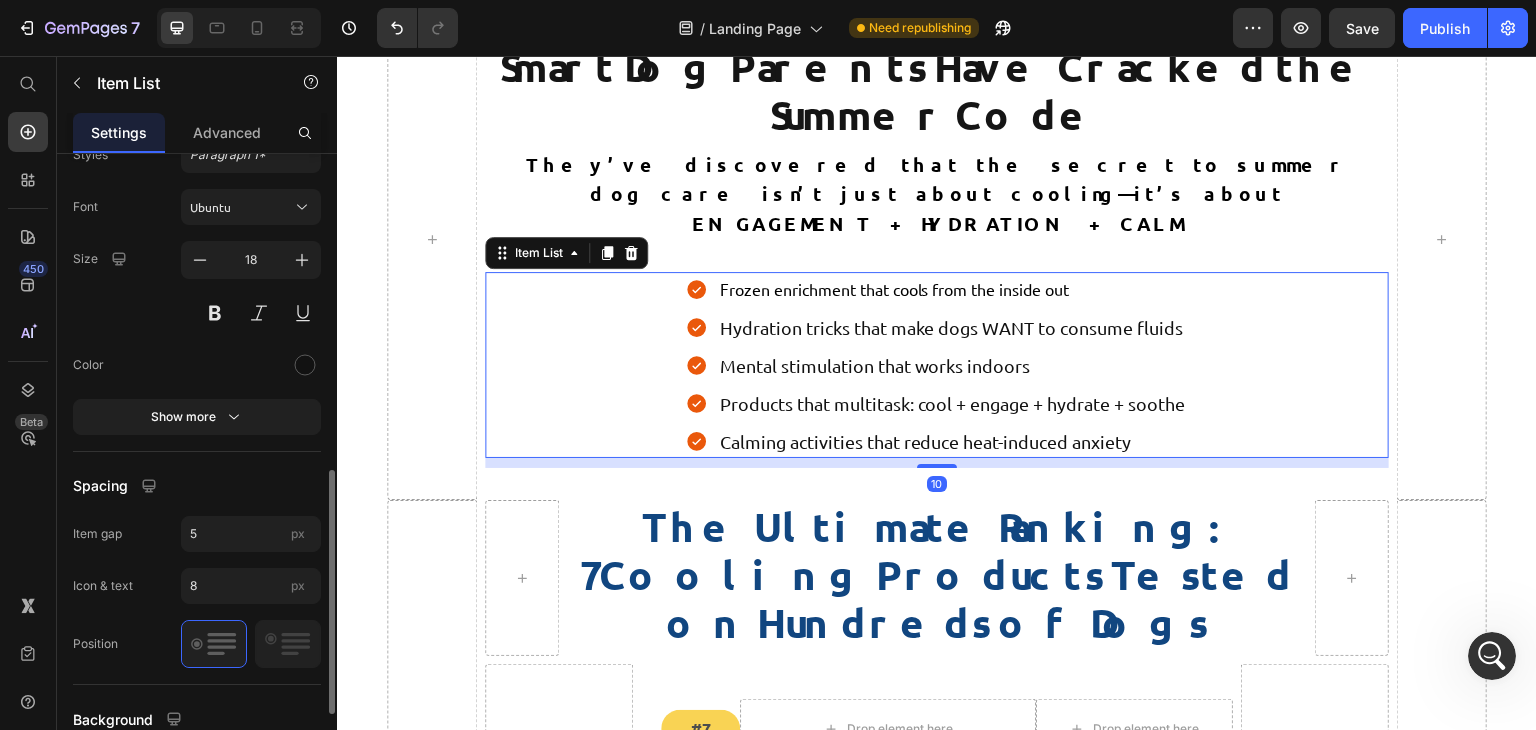 scroll, scrollTop: 788, scrollLeft: 0, axis: vertical 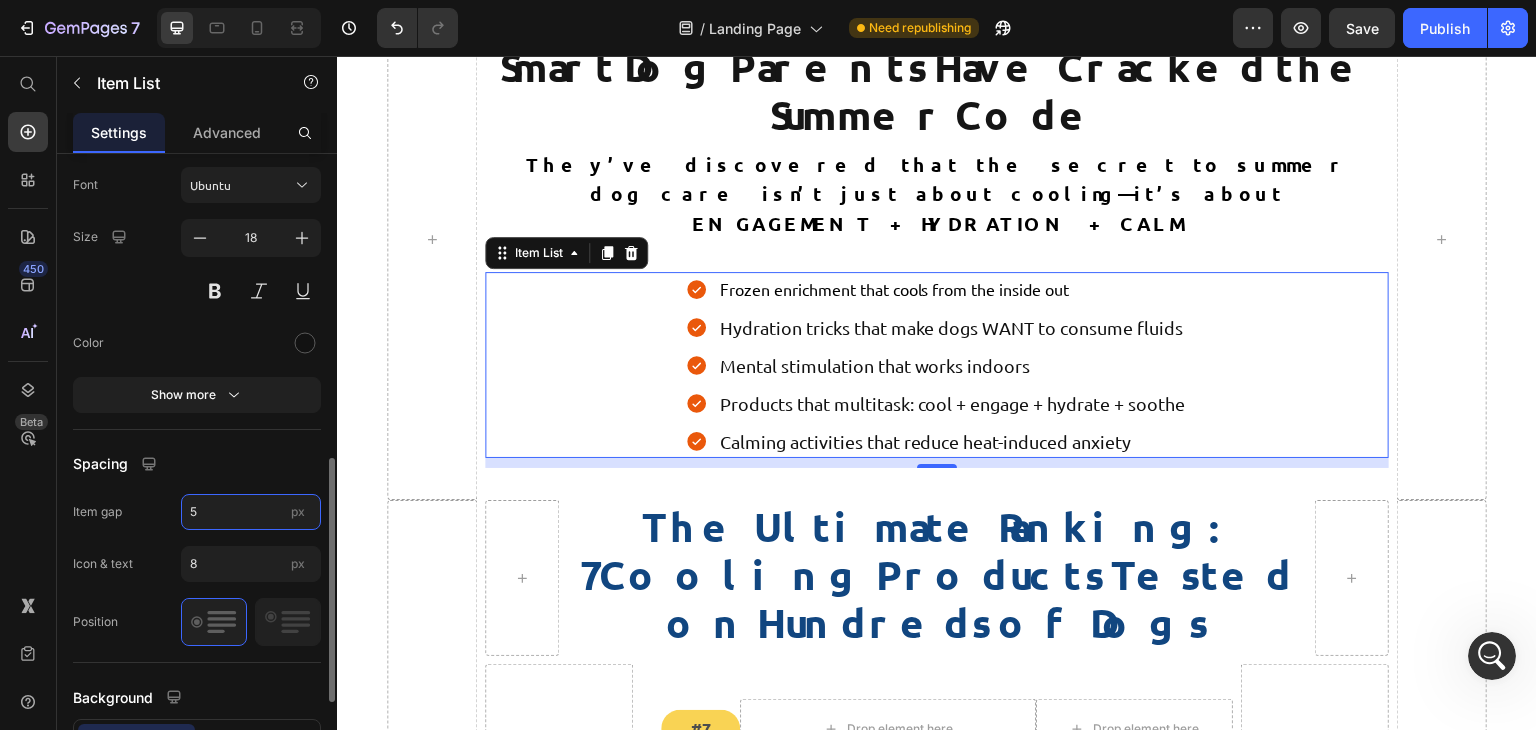 click on "5" at bounding box center [251, 512] 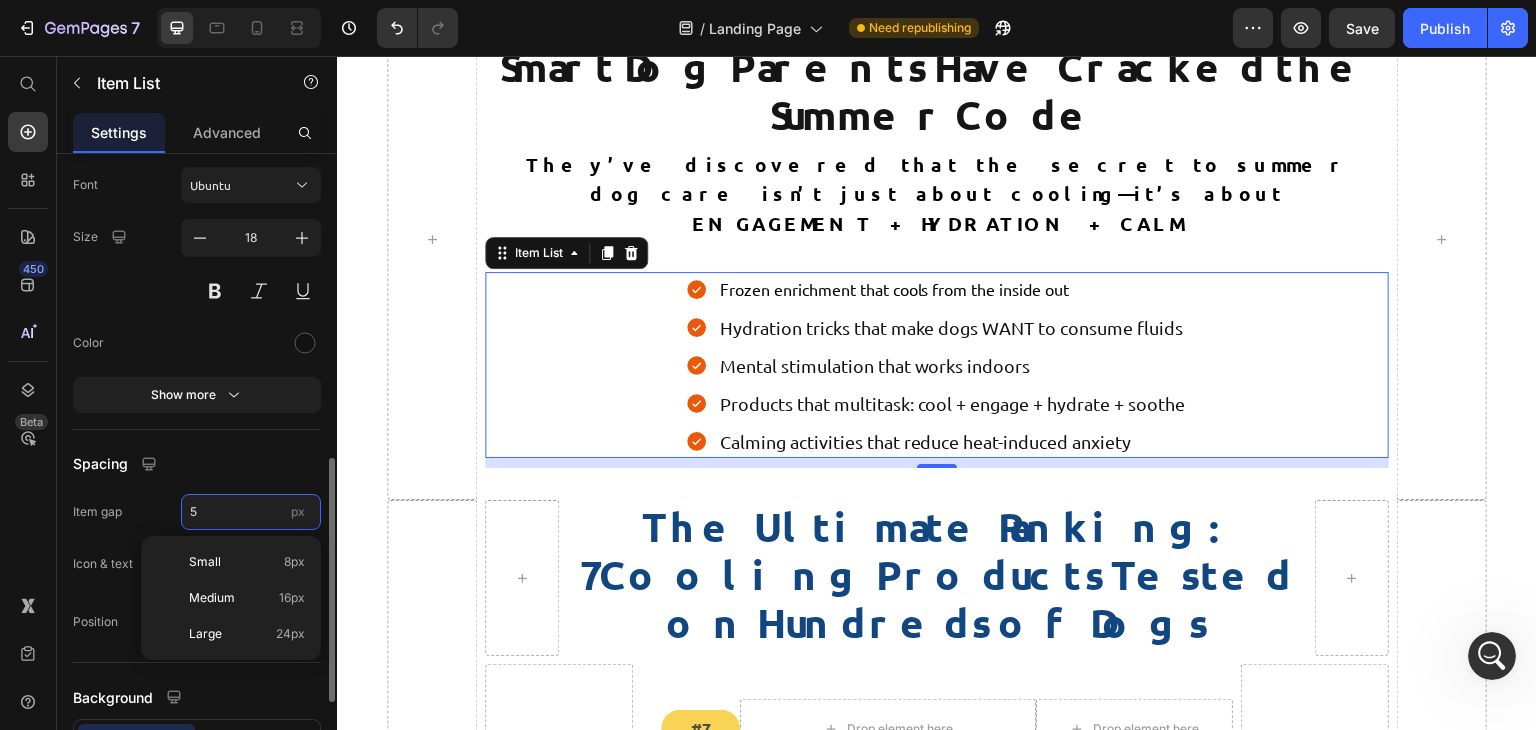 scroll, scrollTop: 2896, scrollLeft: 0, axis: vertical 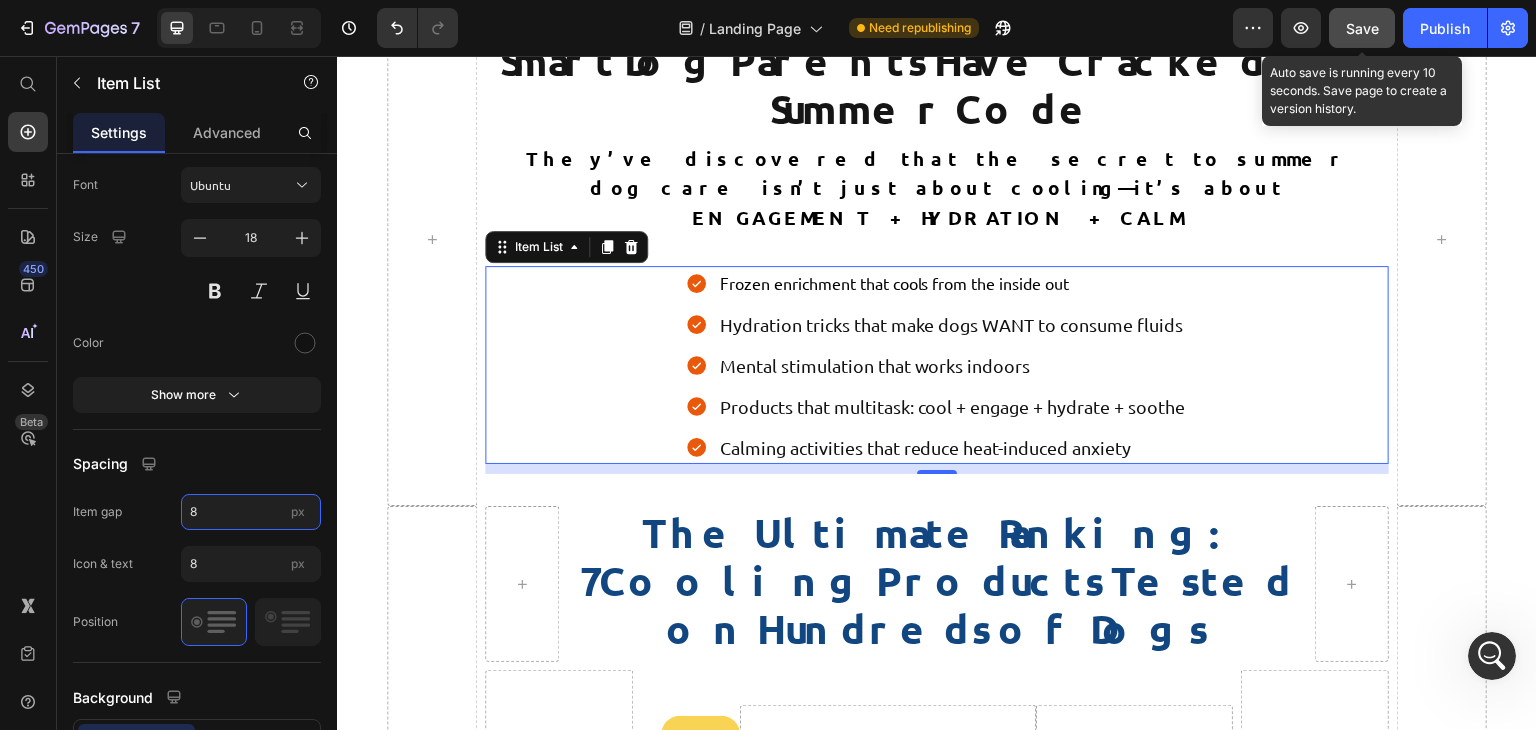type on "8" 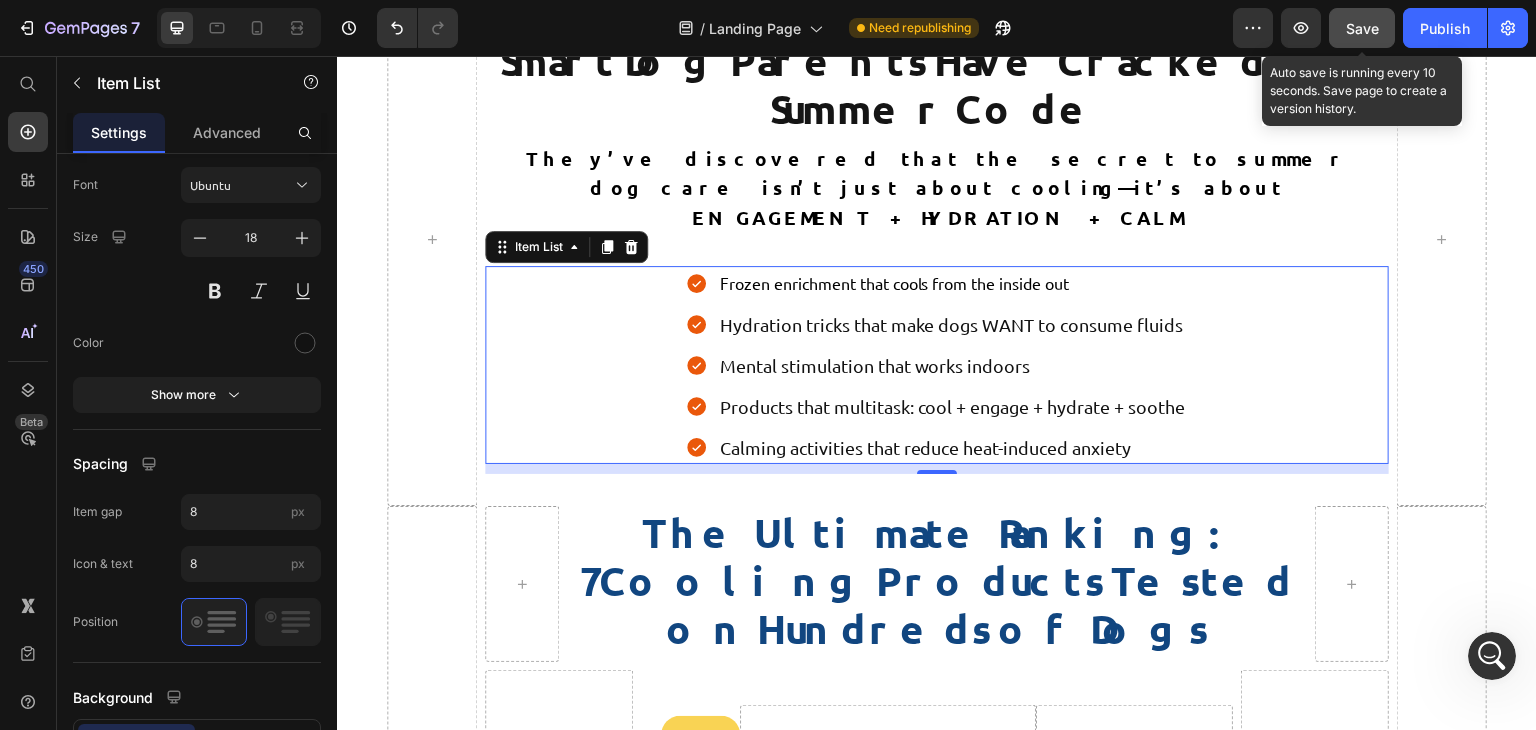 click on "Save" 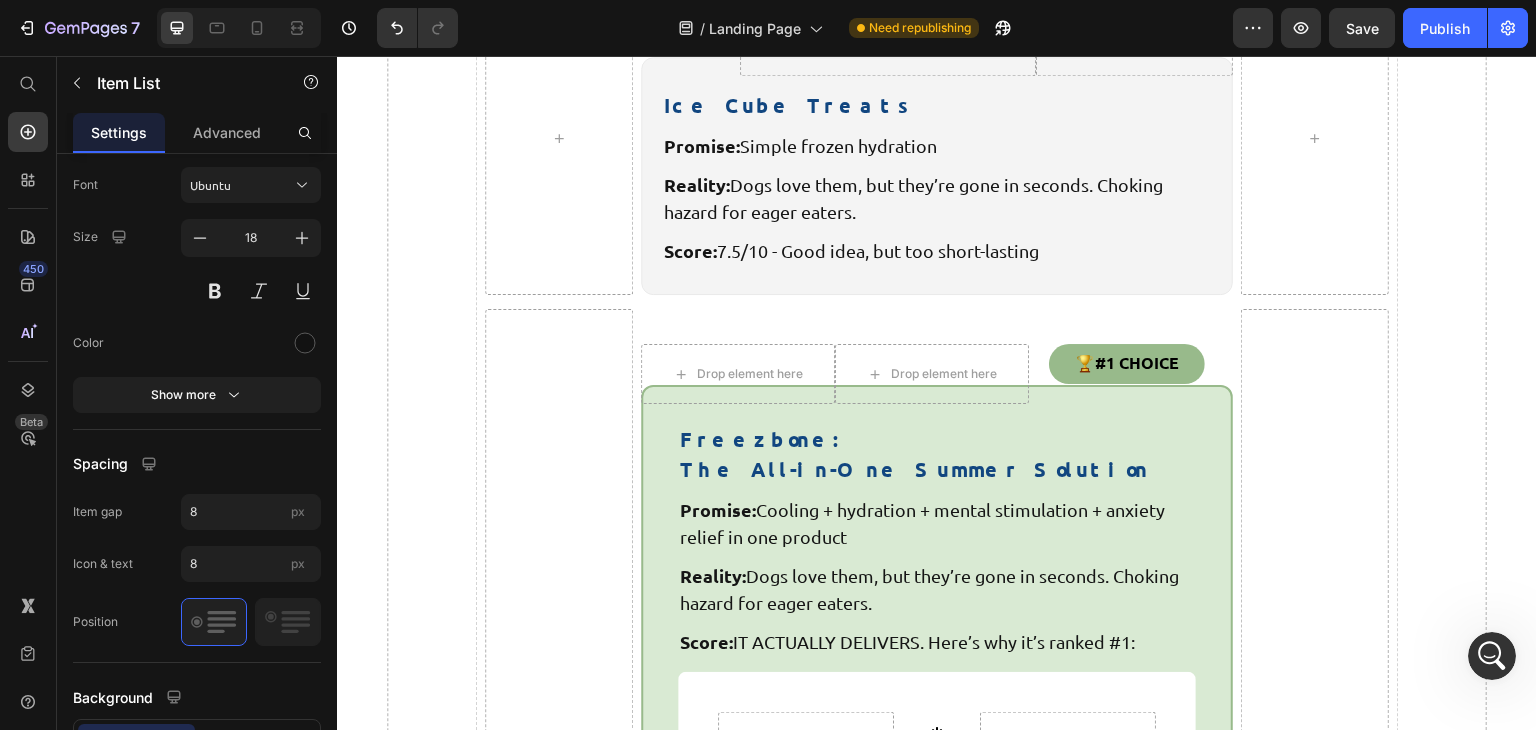 scroll, scrollTop: 5413, scrollLeft: 0, axis: vertical 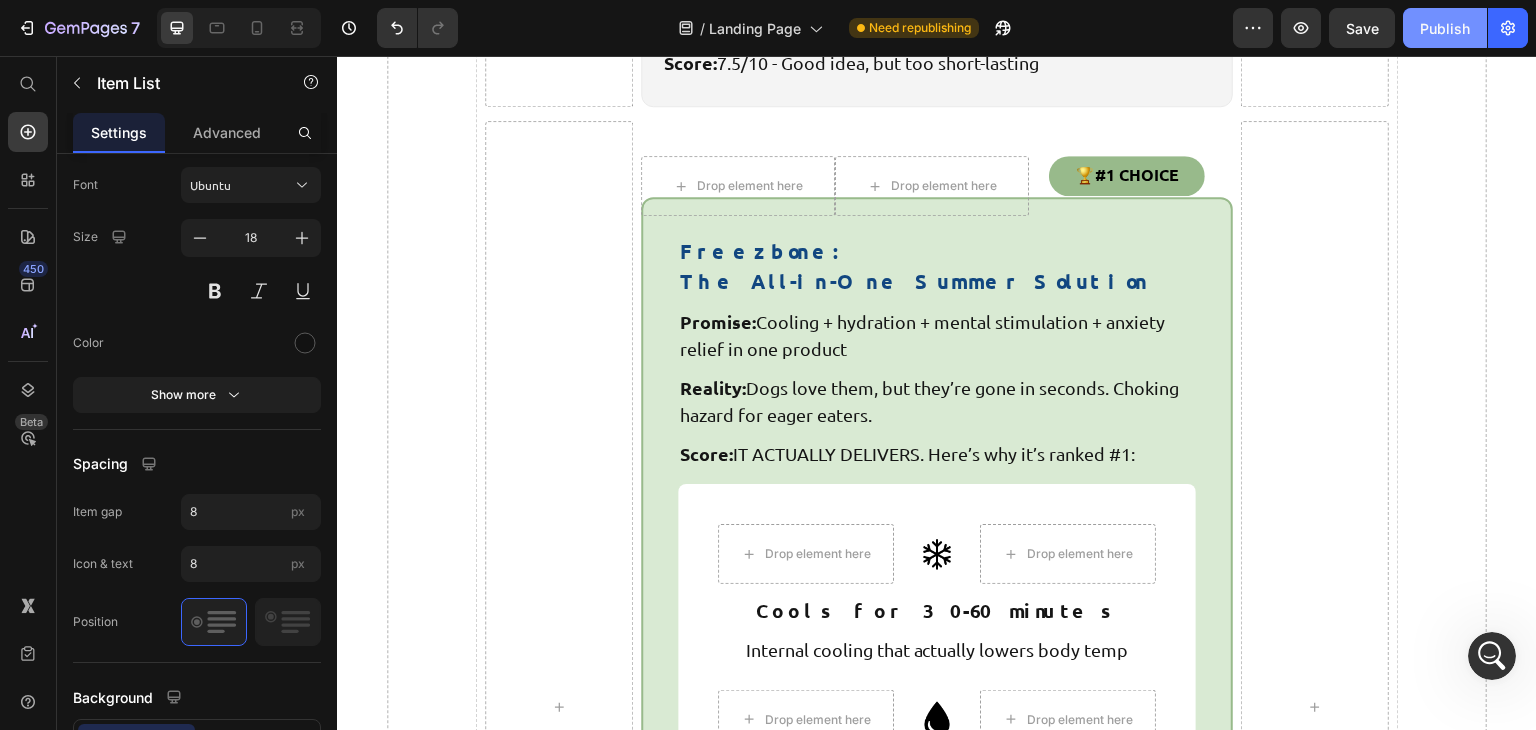 drag, startPoint x: 1427, startPoint y: 20, endPoint x: 715, endPoint y: 672, distance: 965.42633 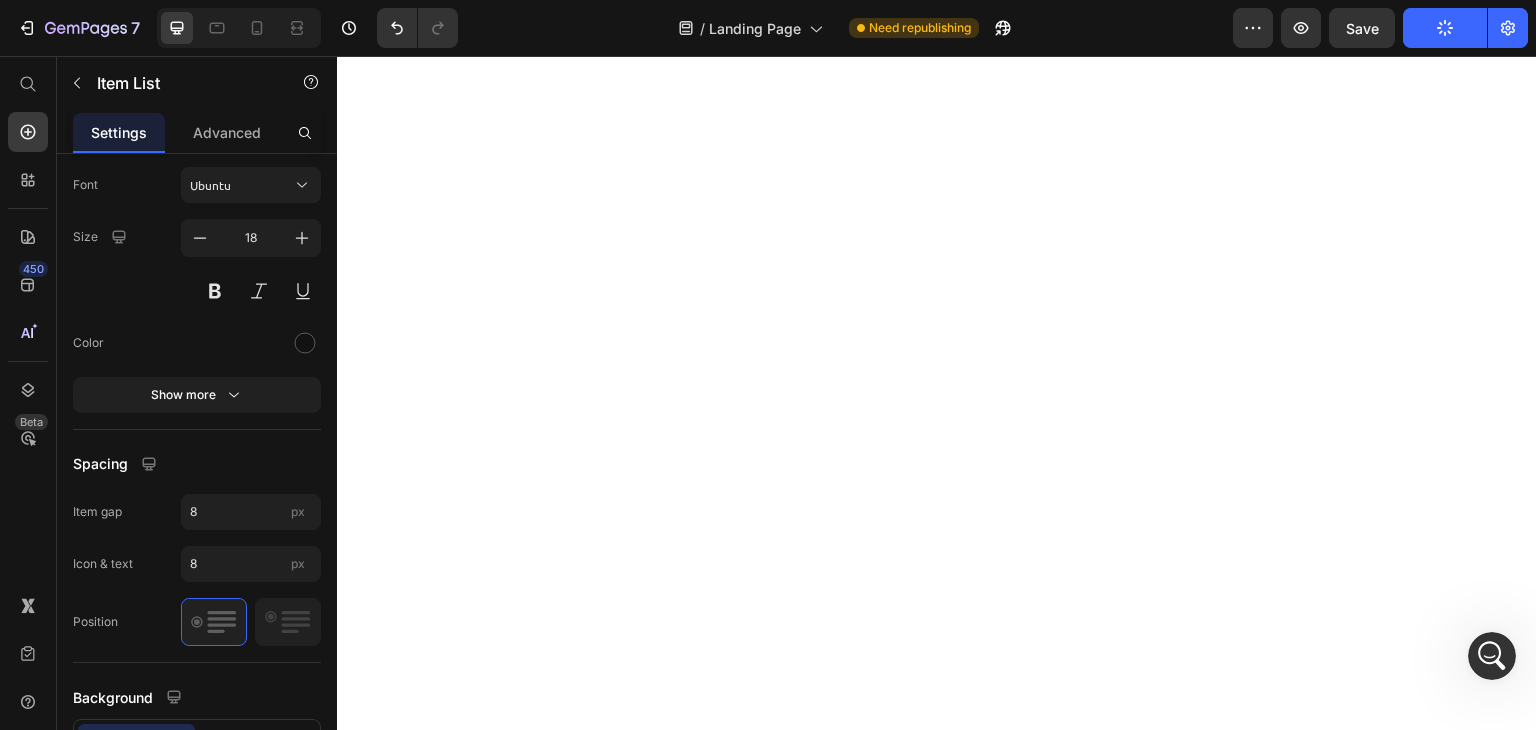 scroll, scrollTop: 8870, scrollLeft: 0, axis: vertical 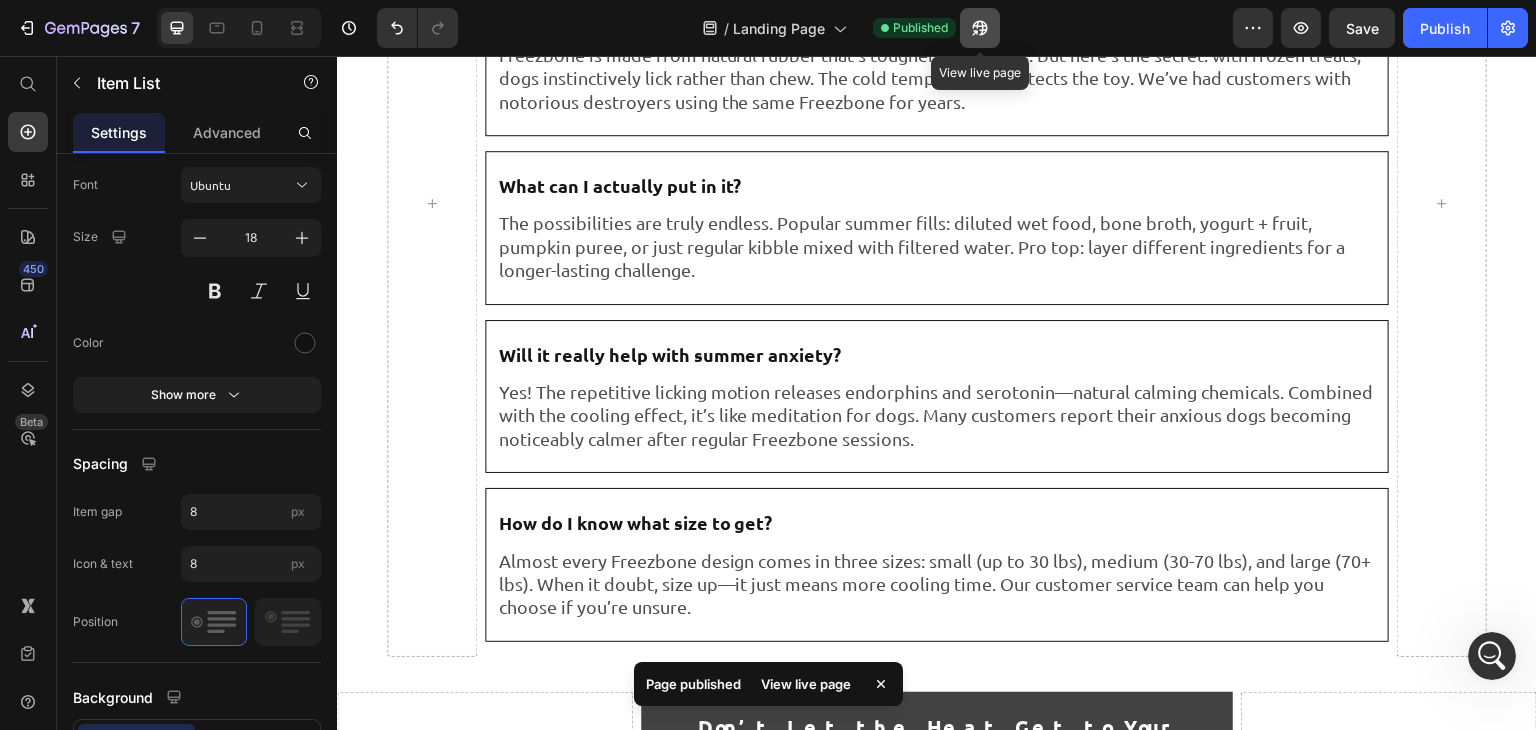 click 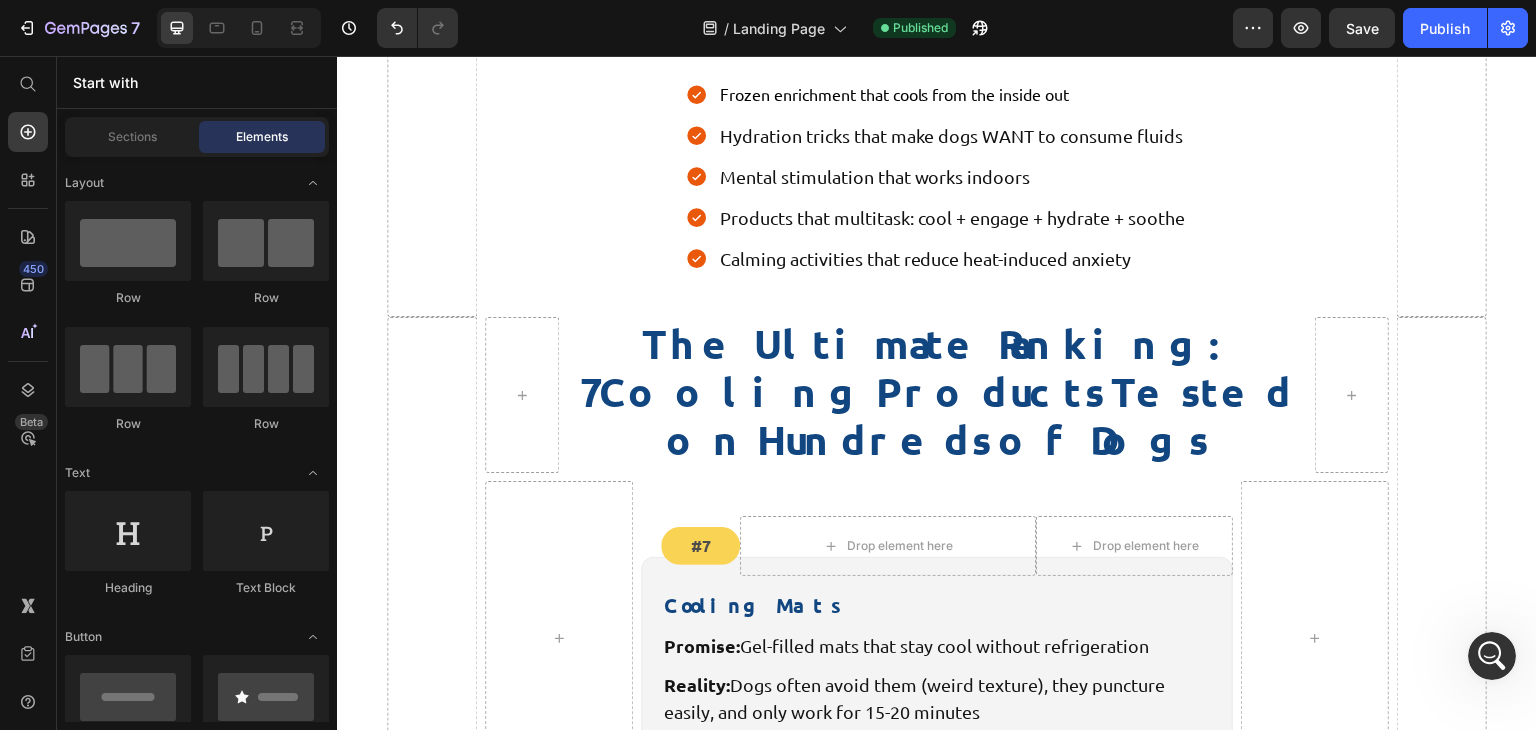 scroll, scrollTop: 3154, scrollLeft: 0, axis: vertical 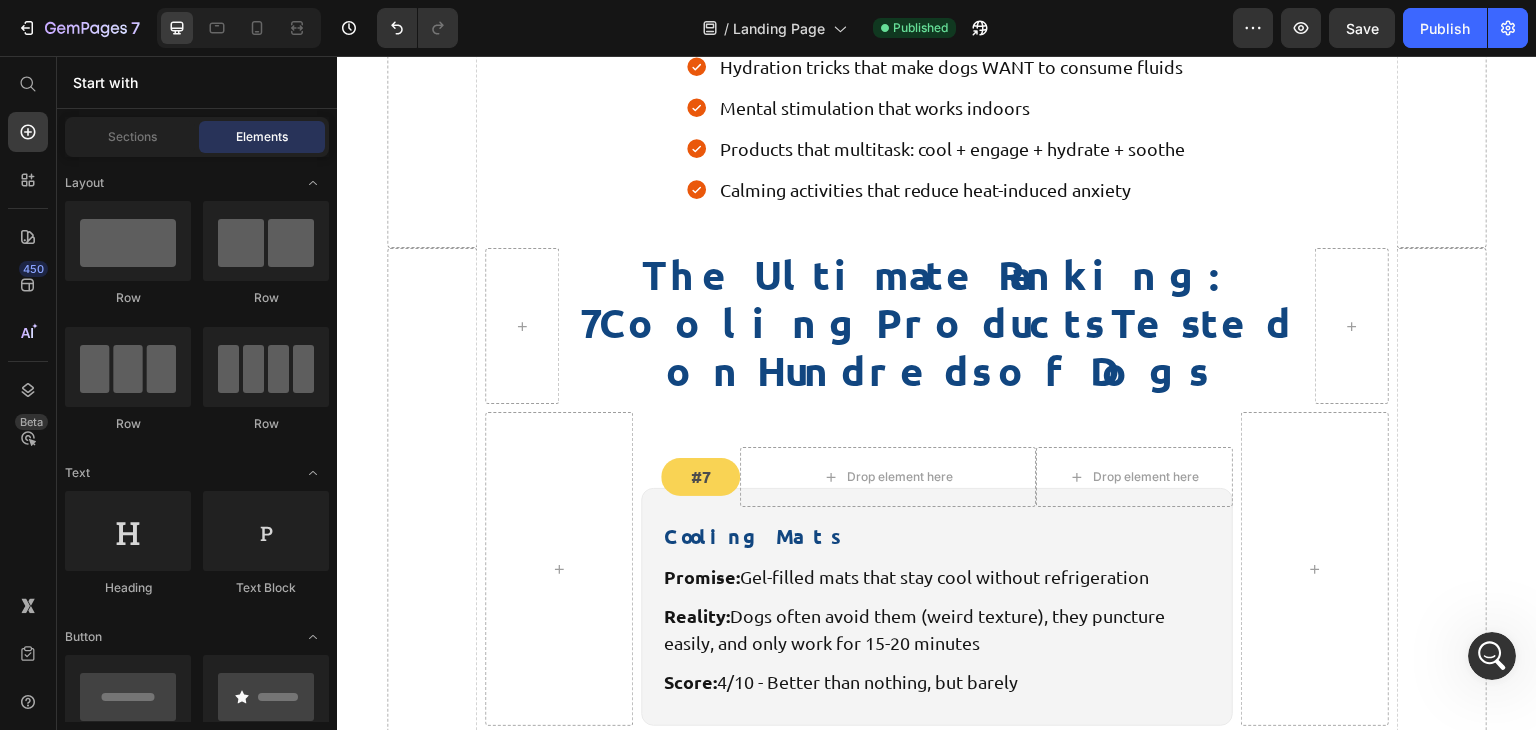 click on "Vets Sound the Alarm Text Block 4 Hidden Dangers from Vets Heading Row" at bounding box center (936, -1632) 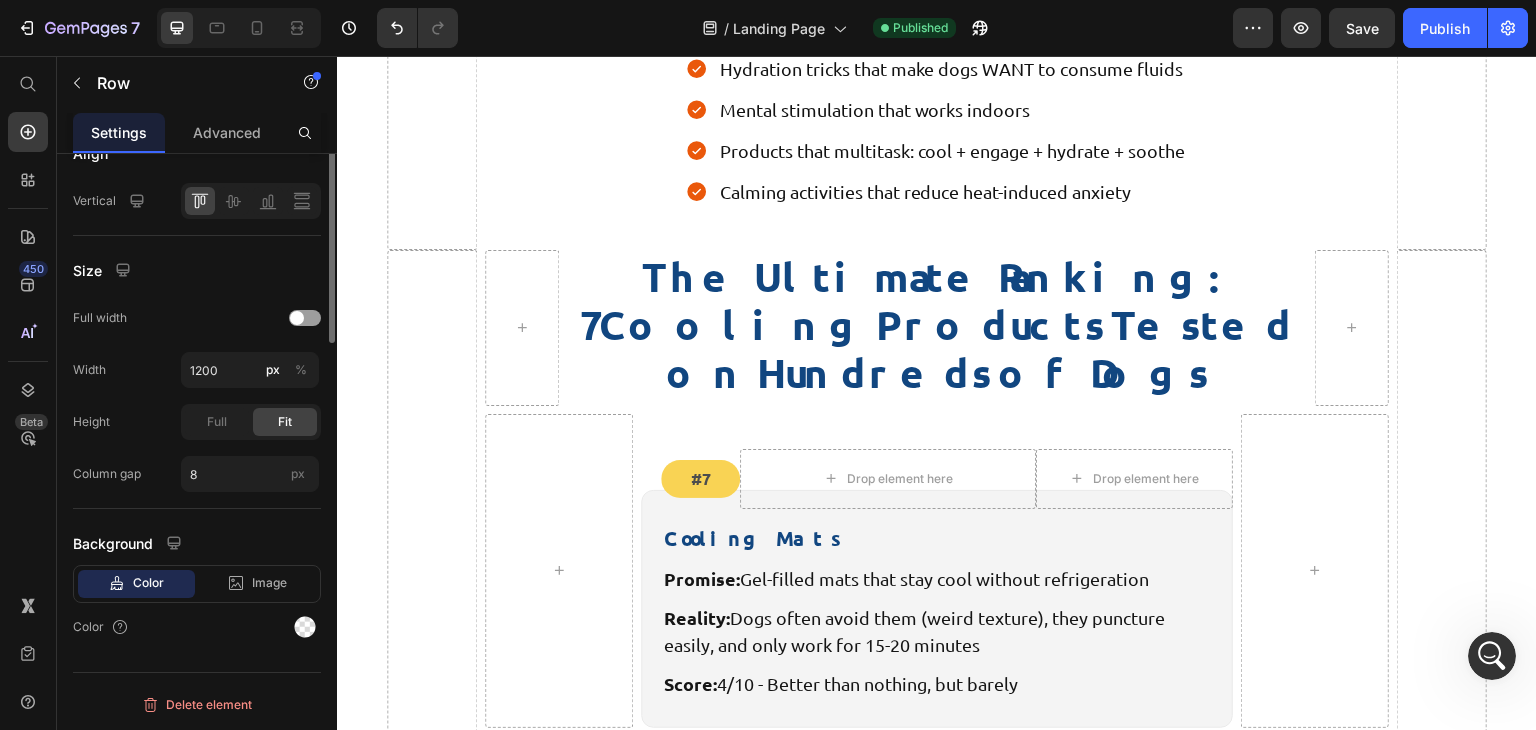 scroll, scrollTop: 128, scrollLeft: 0, axis: vertical 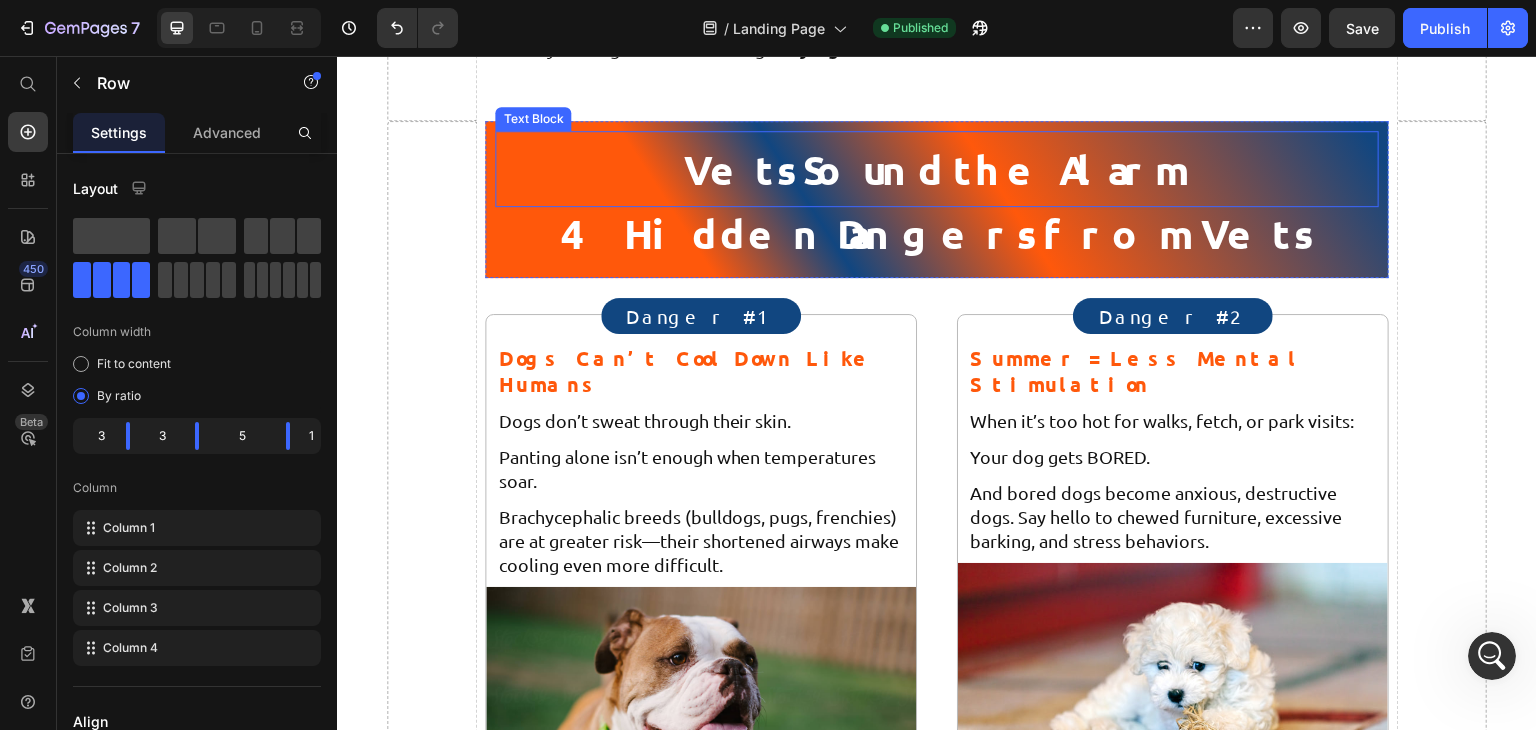 click on "Vets Sound the Alarm" at bounding box center [936, 169] 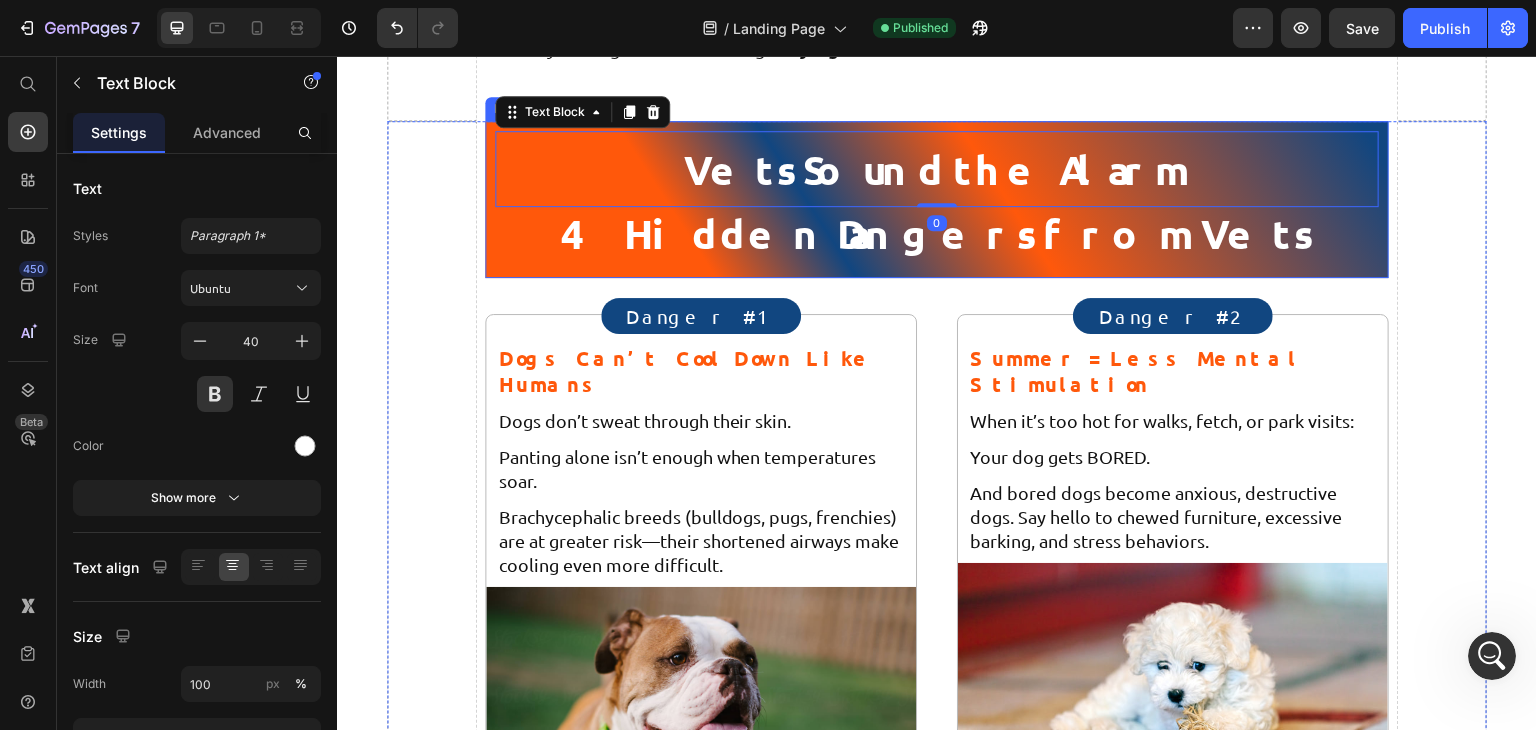 click on "Vets Sound the Alarm Text Block   0 4 Hidden Dangers from Vets Heading" at bounding box center [936, 199] 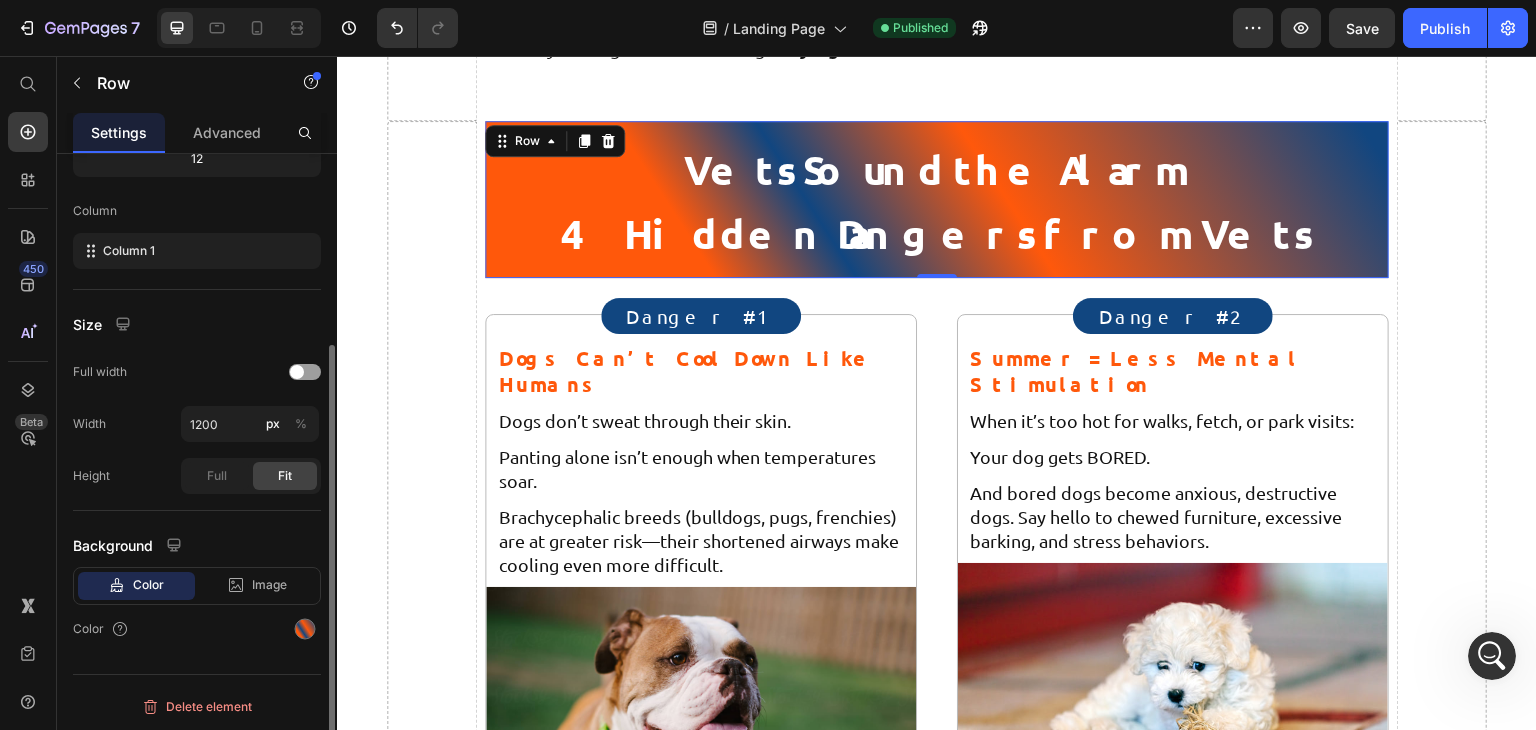 scroll, scrollTop: 276, scrollLeft: 0, axis: vertical 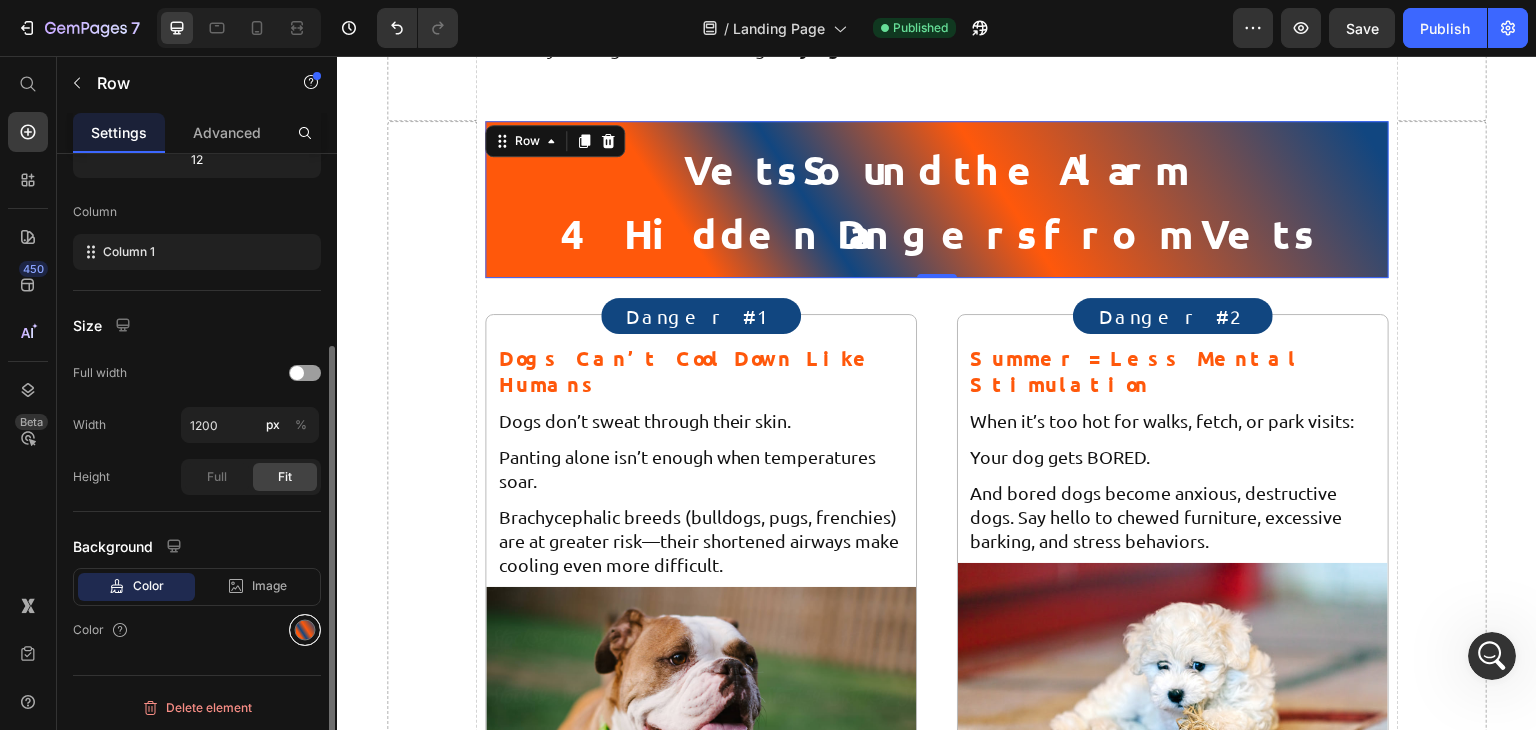 click at bounding box center [305, 630] 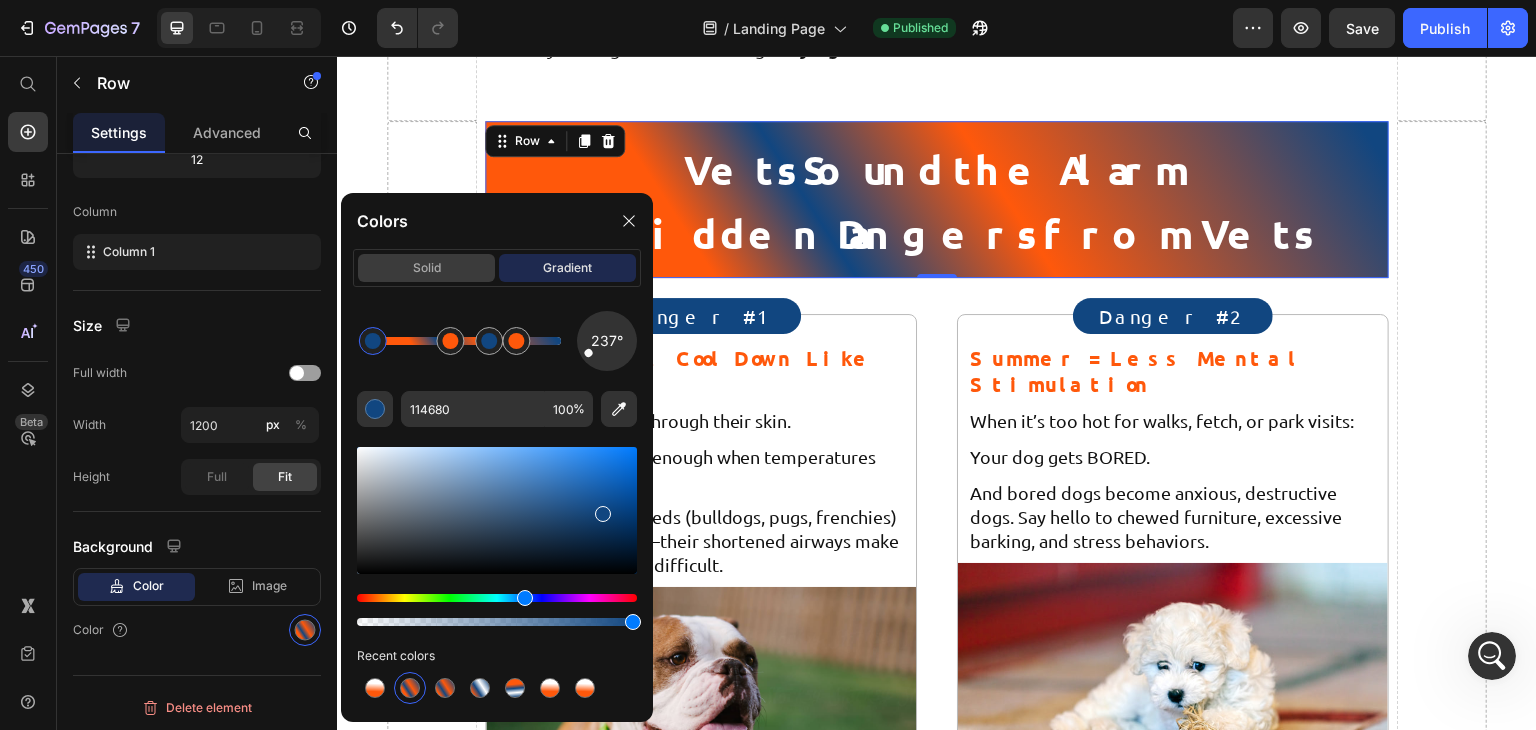 drag, startPoint x: 475, startPoint y: 278, endPoint x: 131, endPoint y: 322, distance: 346.80255 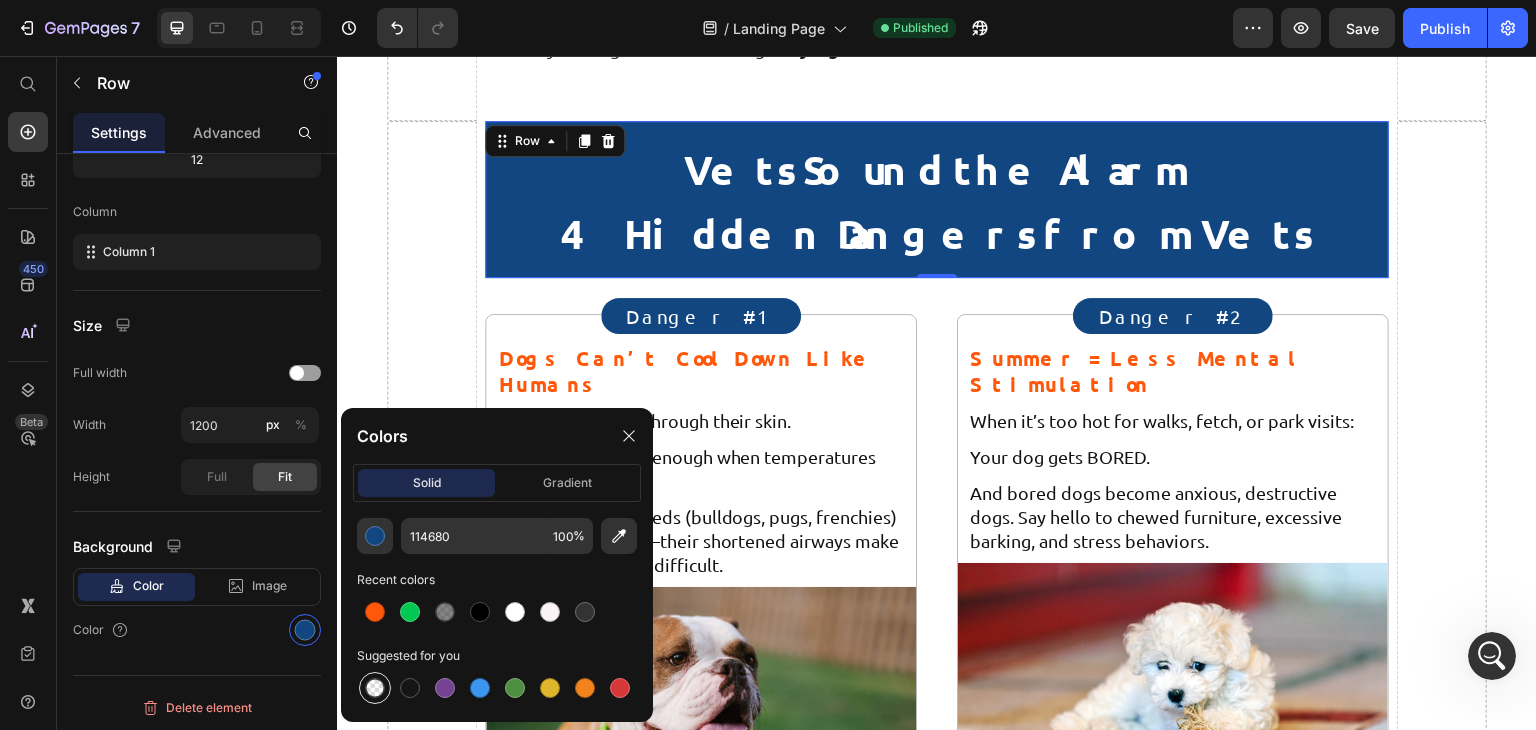 click at bounding box center (375, 688) 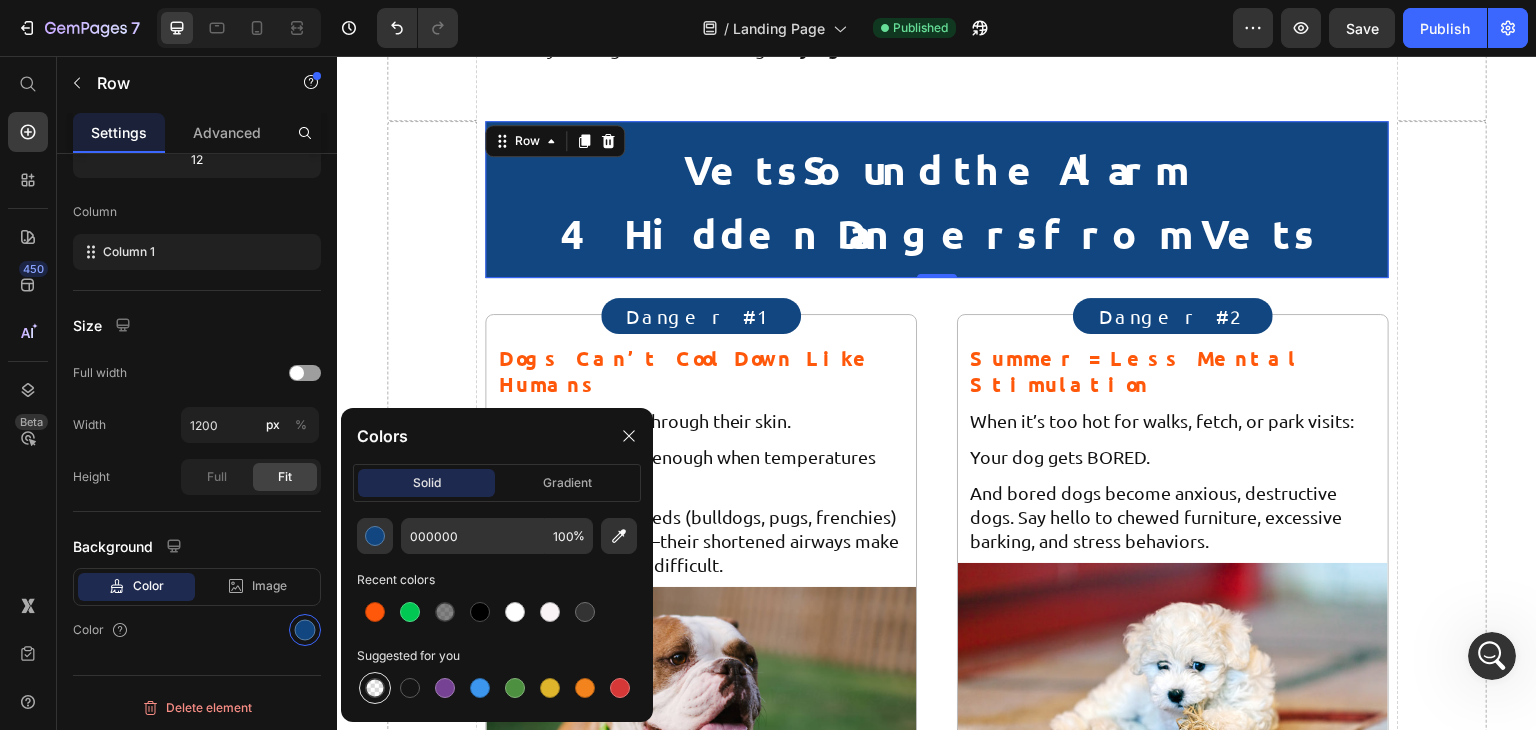 type on "0" 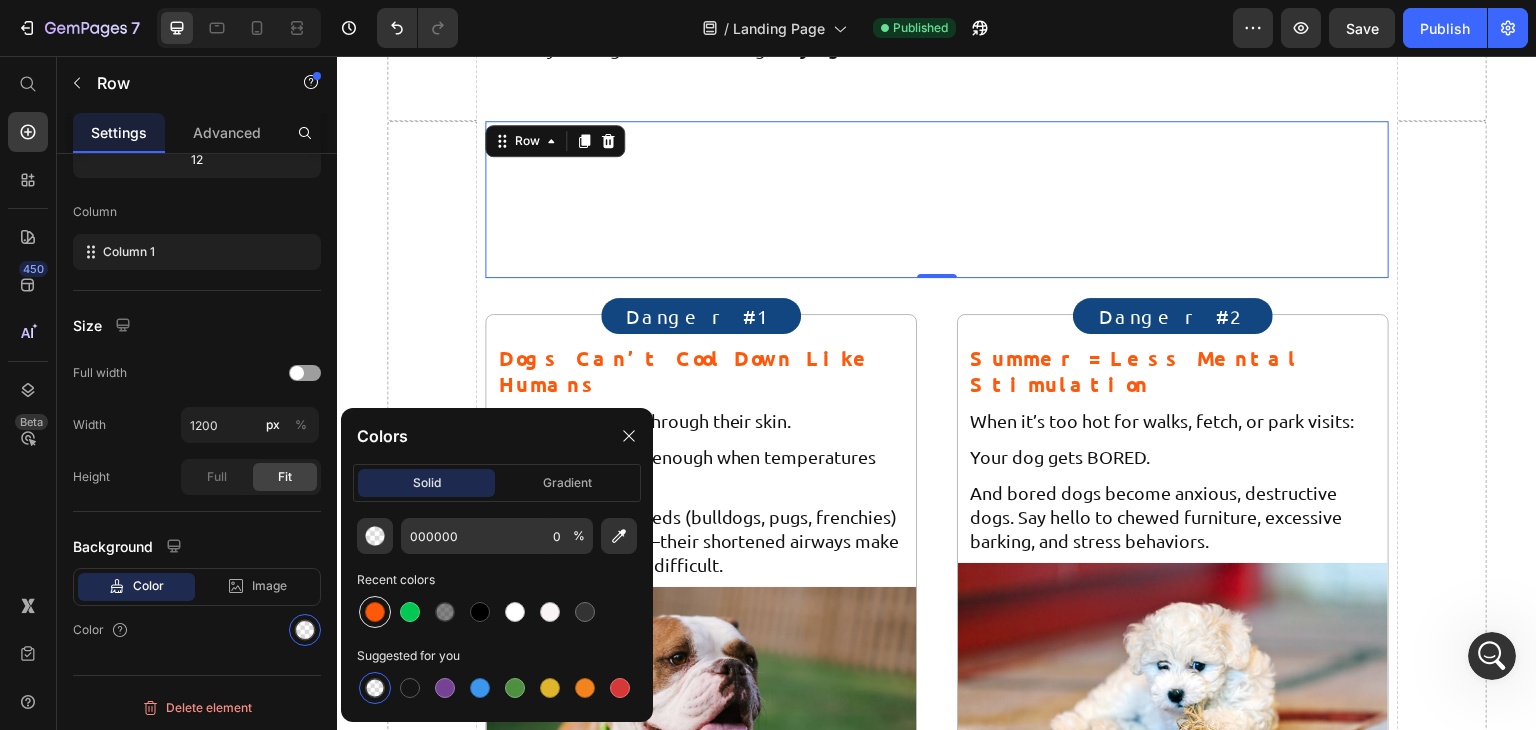 click at bounding box center (375, 612) 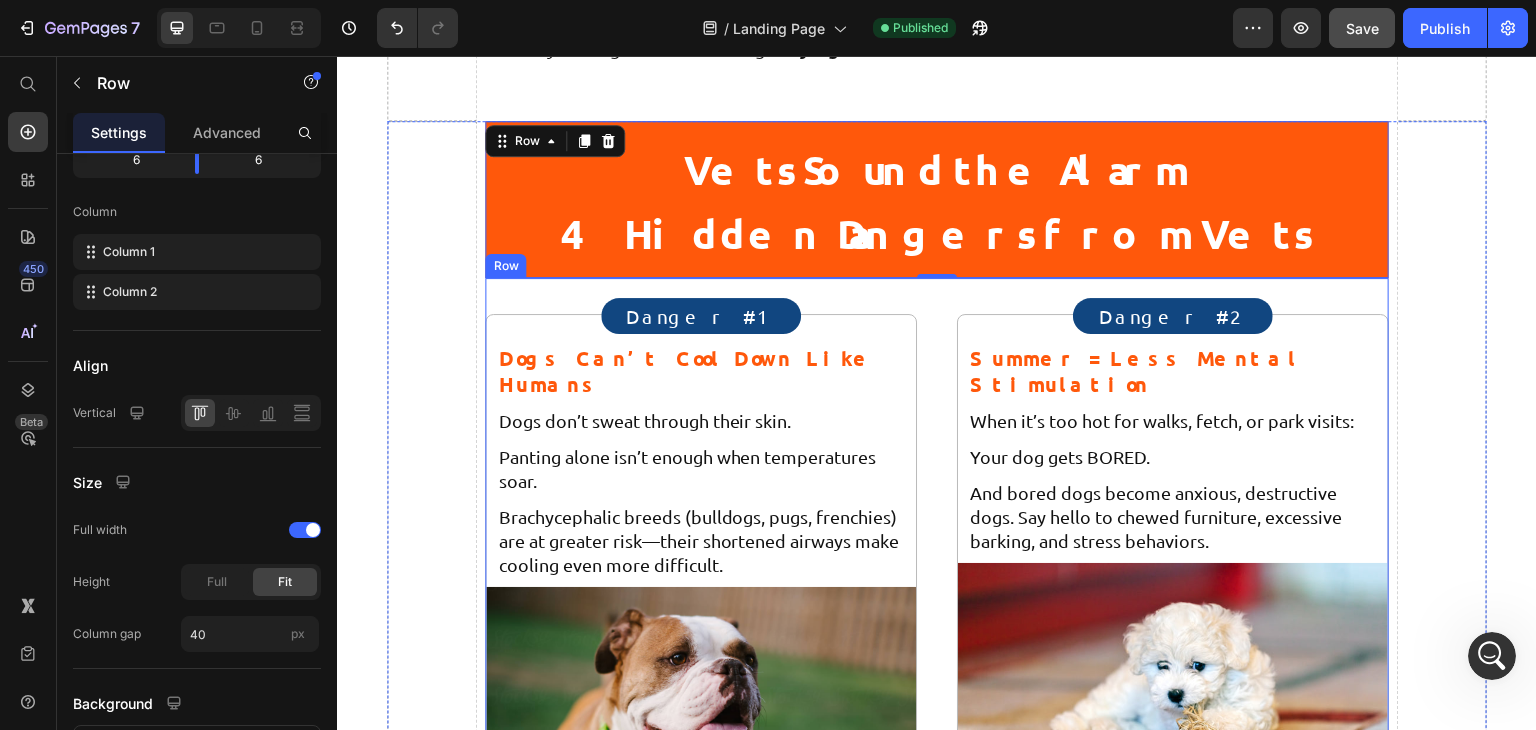 click on "Save" at bounding box center (1362, 28) 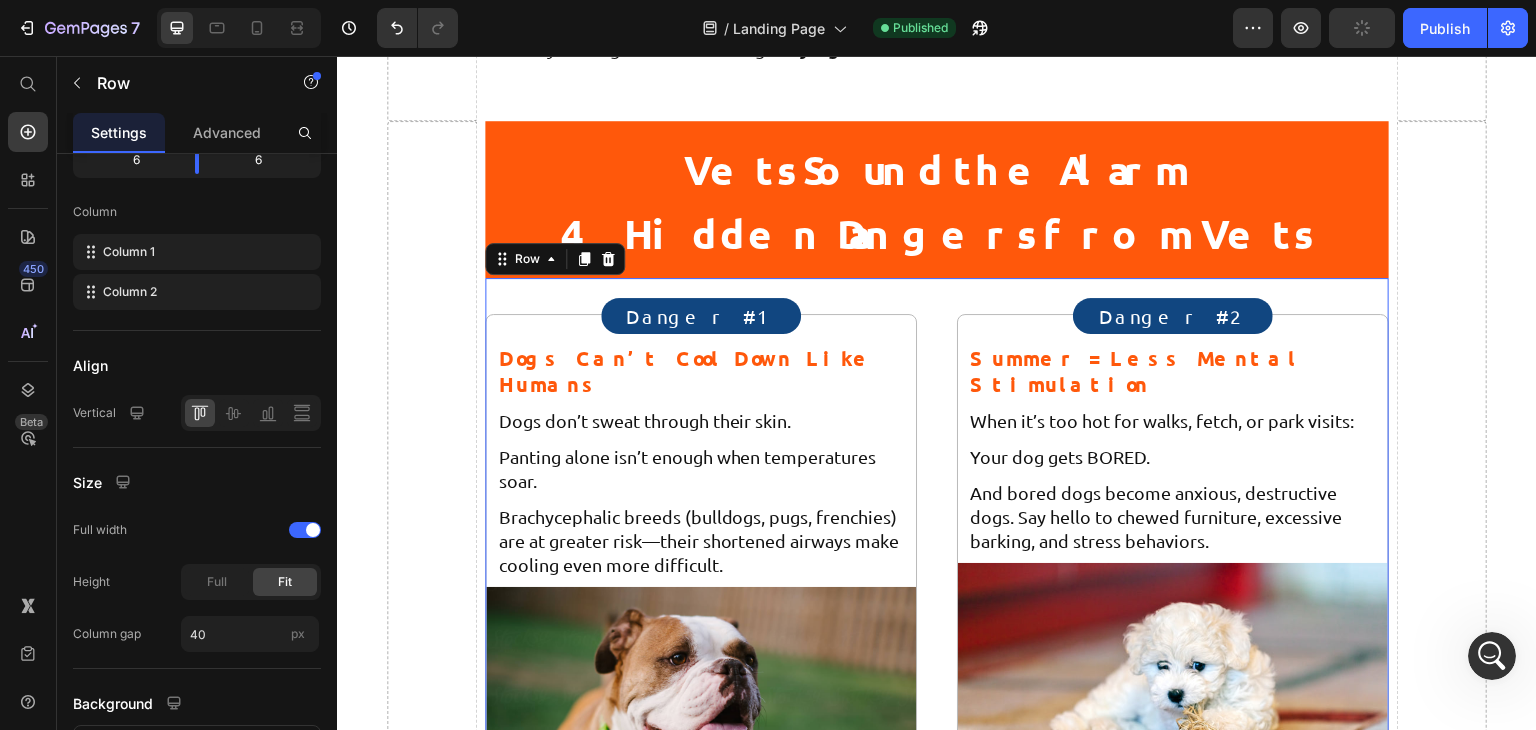 scroll, scrollTop: 276, scrollLeft: 0, axis: vertical 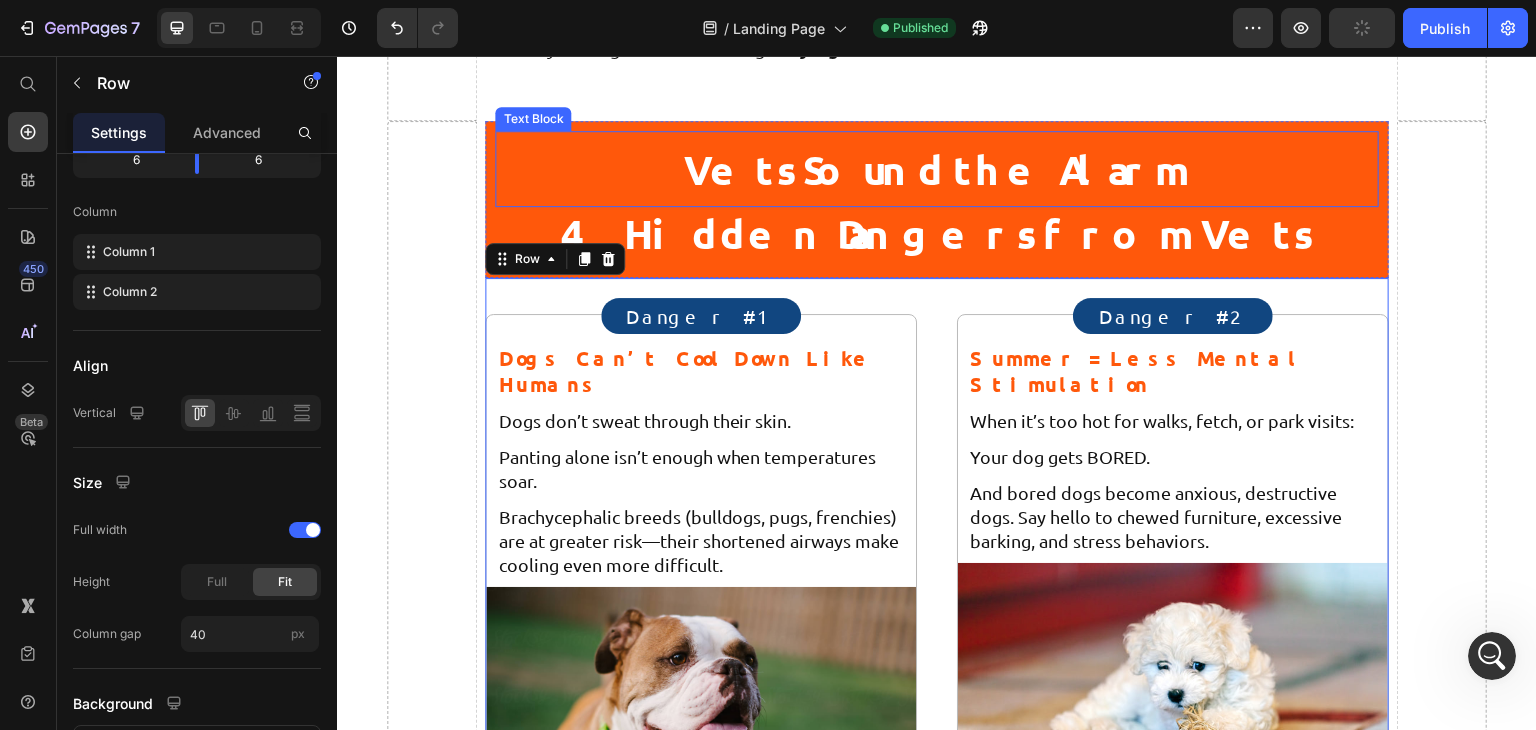 click on "Vets Sound the Alarm" at bounding box center [936, 169] 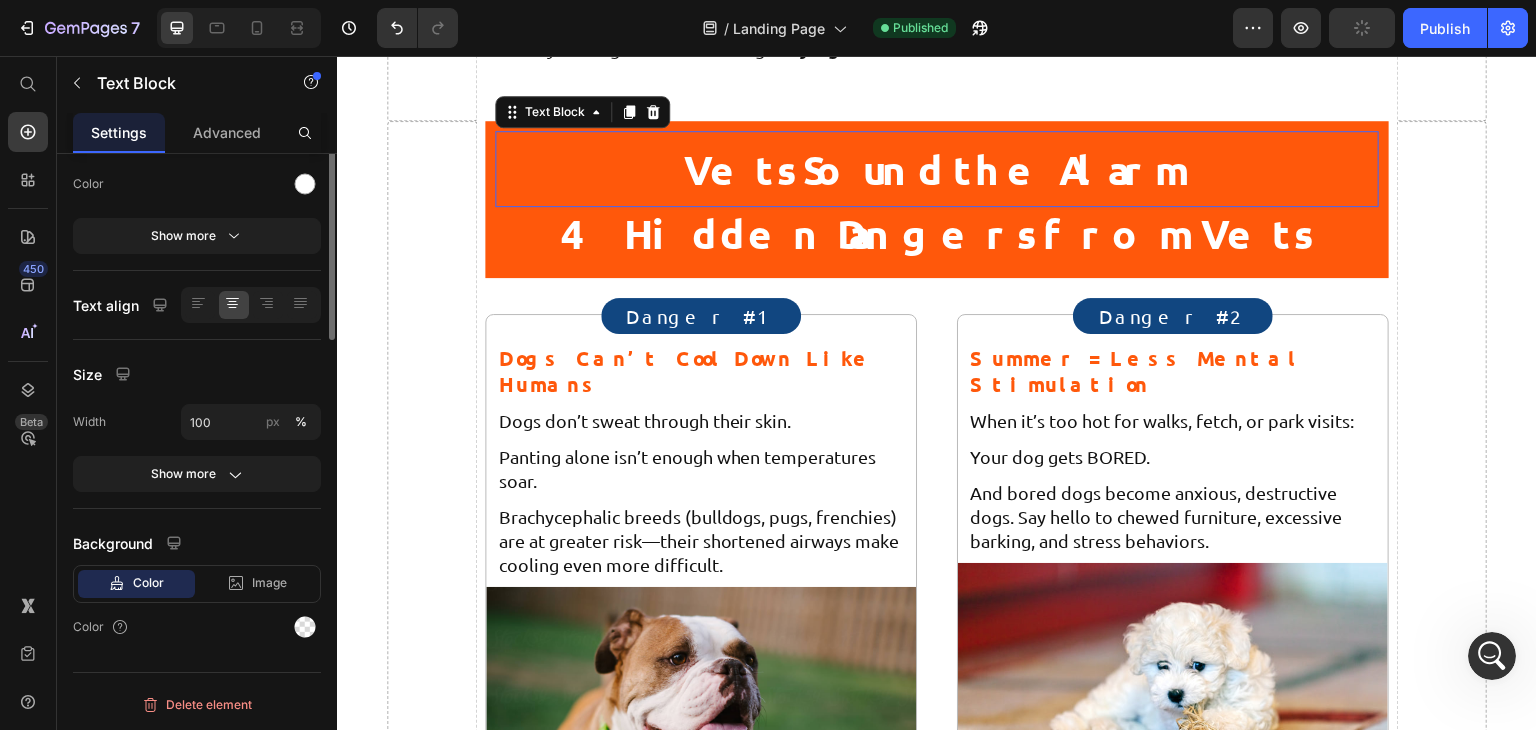 scroll, scrollTop: 0, scrollLeft: 0, axis: both 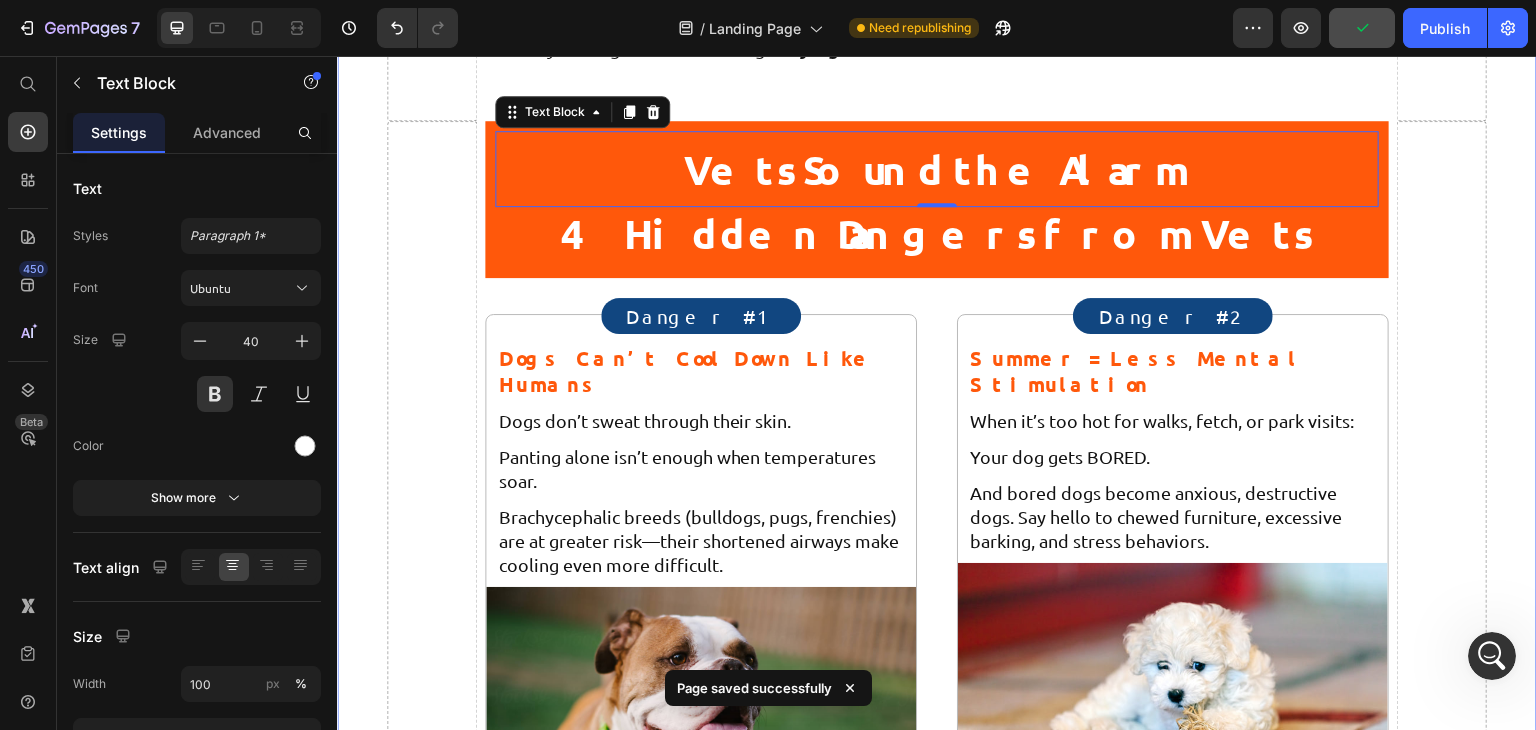 click on "First, the Scary Truth Every Dog Parent Needs to Know About Summer…  Heading Did you know that 85–90°F temperatures can overheat a dog in just minutes? It’s true. And if you’ve noticed your beloved pup:  Text Block
Panting excessively (even indoors)
Becoming lethargic or refusing walks
Drinking water constantly
Getting more anxious or destructive
Losing interest in toys and activities Item List …then your dog could be showing  early signs of heat stress.   Text Block
Row
Vets Sound the Alarm Text Block   0 4 Hidden Dangers from Vets Heading Row Danger #1 Text Block Row Dogs Can’t Cool Down Like Humans Heading Row Dogs don’t sweat through their skin.  Text Block Panting alone isn’t enough when temperatures soar.  Text Block Brachycephalic breeds   Text Block Image Row Danger #2 Text Block Row Summer = Less Mental Stimulation Heading Row Text Block" at bounding box center [937, 2504] 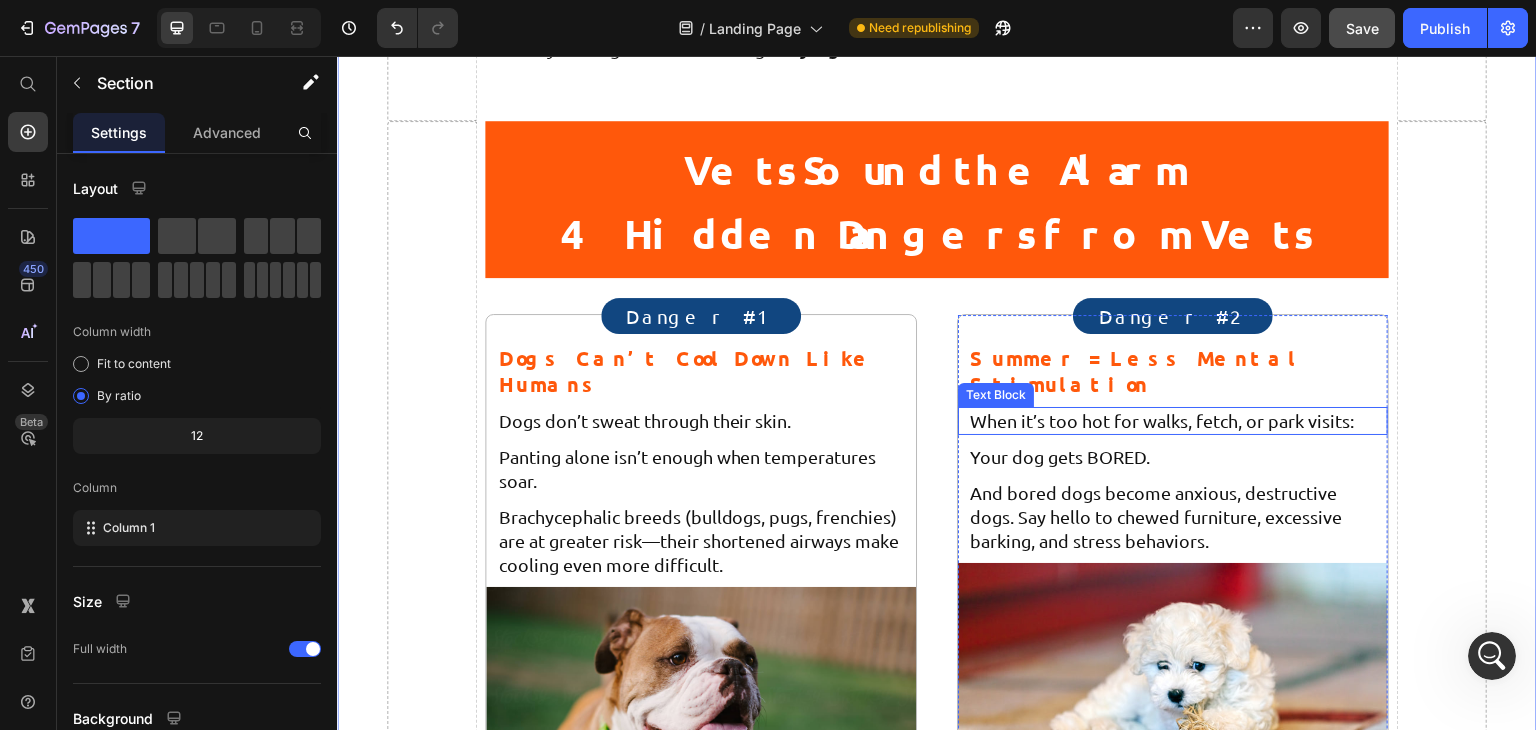 scroll, scrollTop: 1107, scrollLeft: 0, axis: vertical 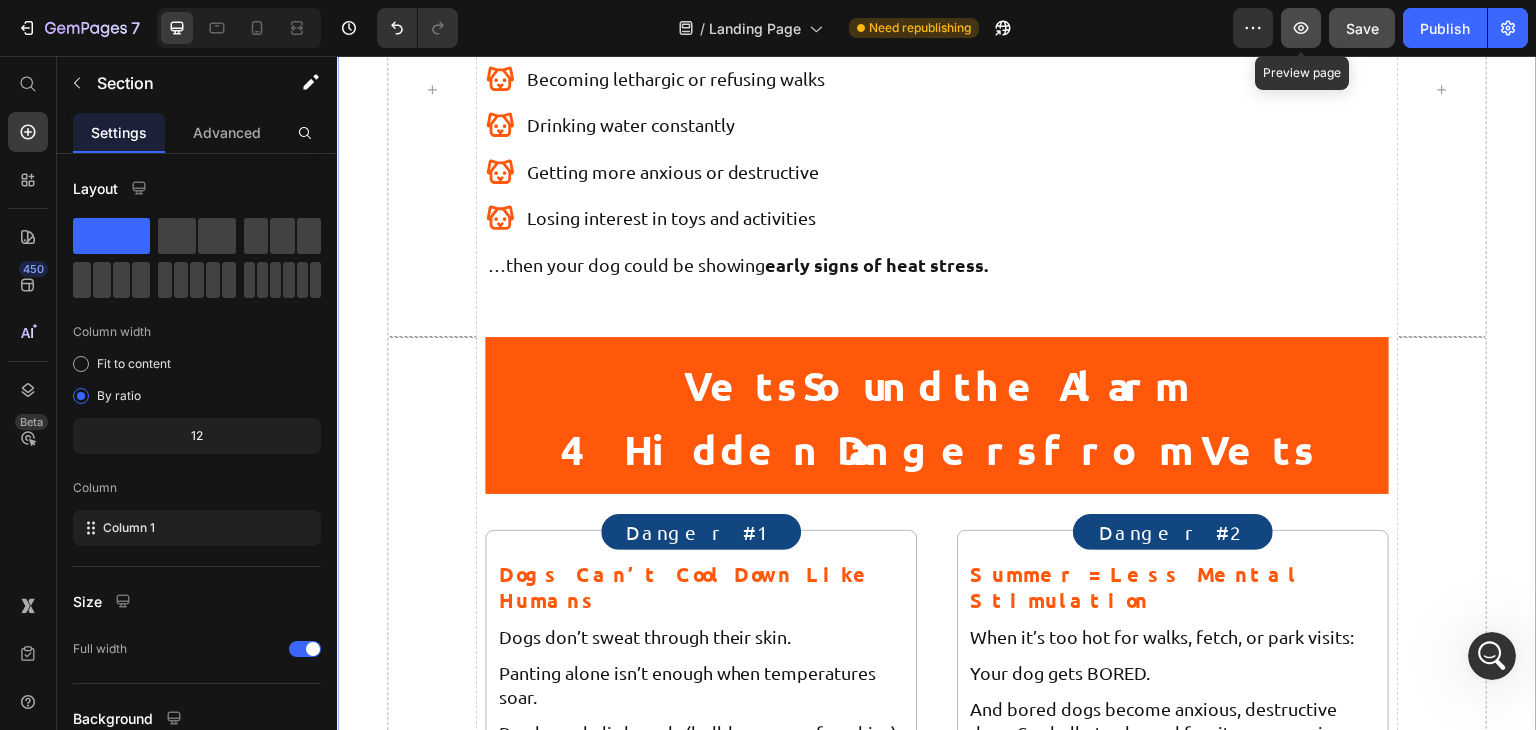 click 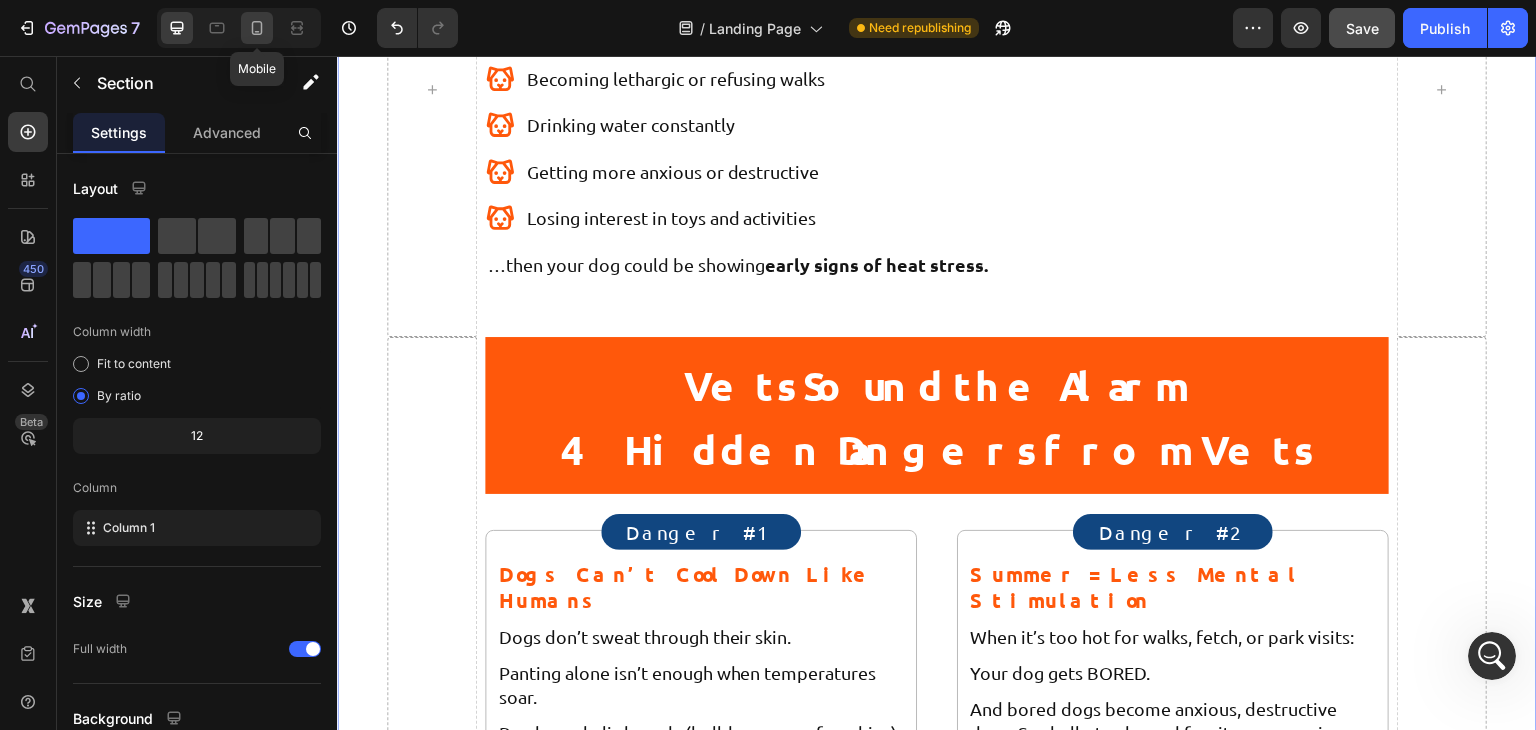 click 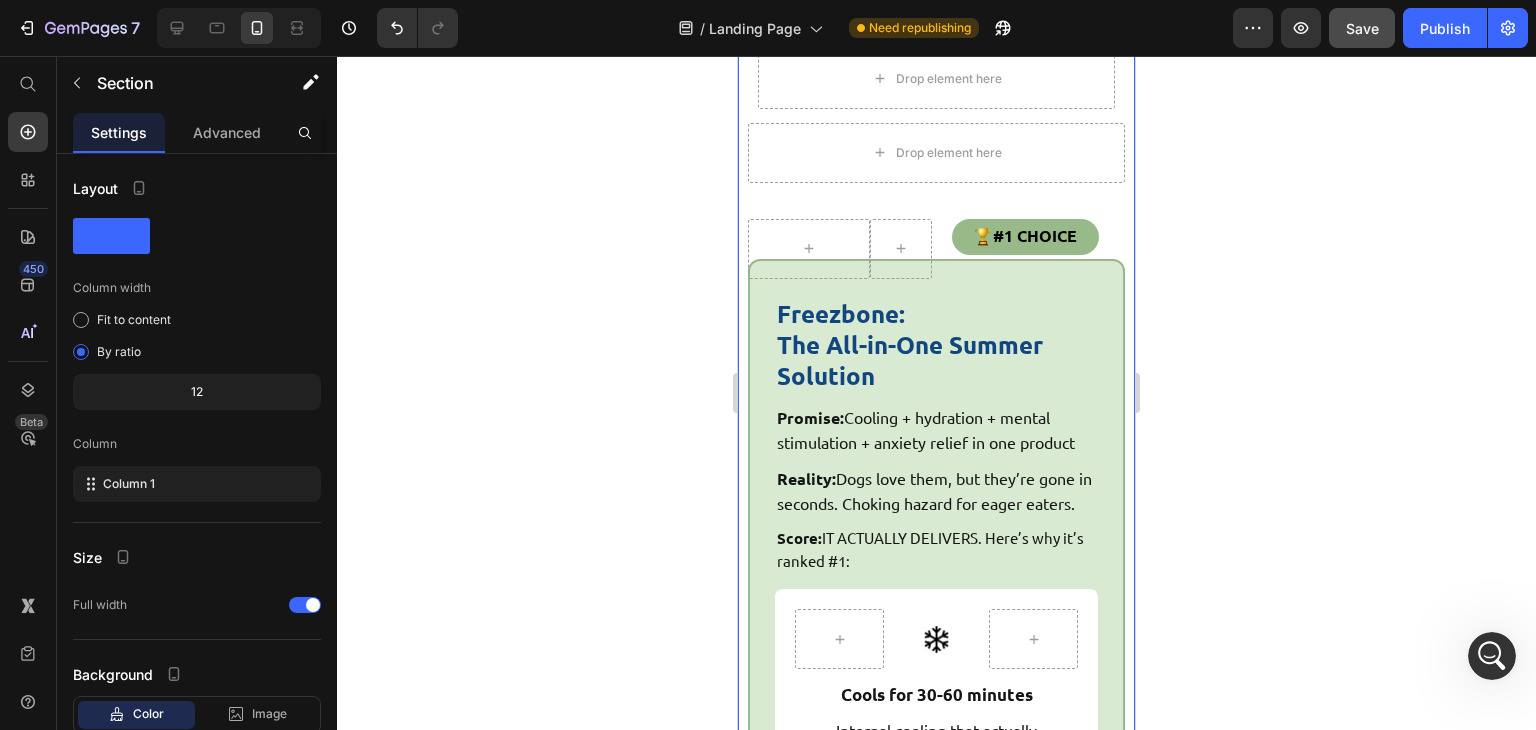 scroll, scrollTop: 11872, scrollLeft: 0, axis: vertical 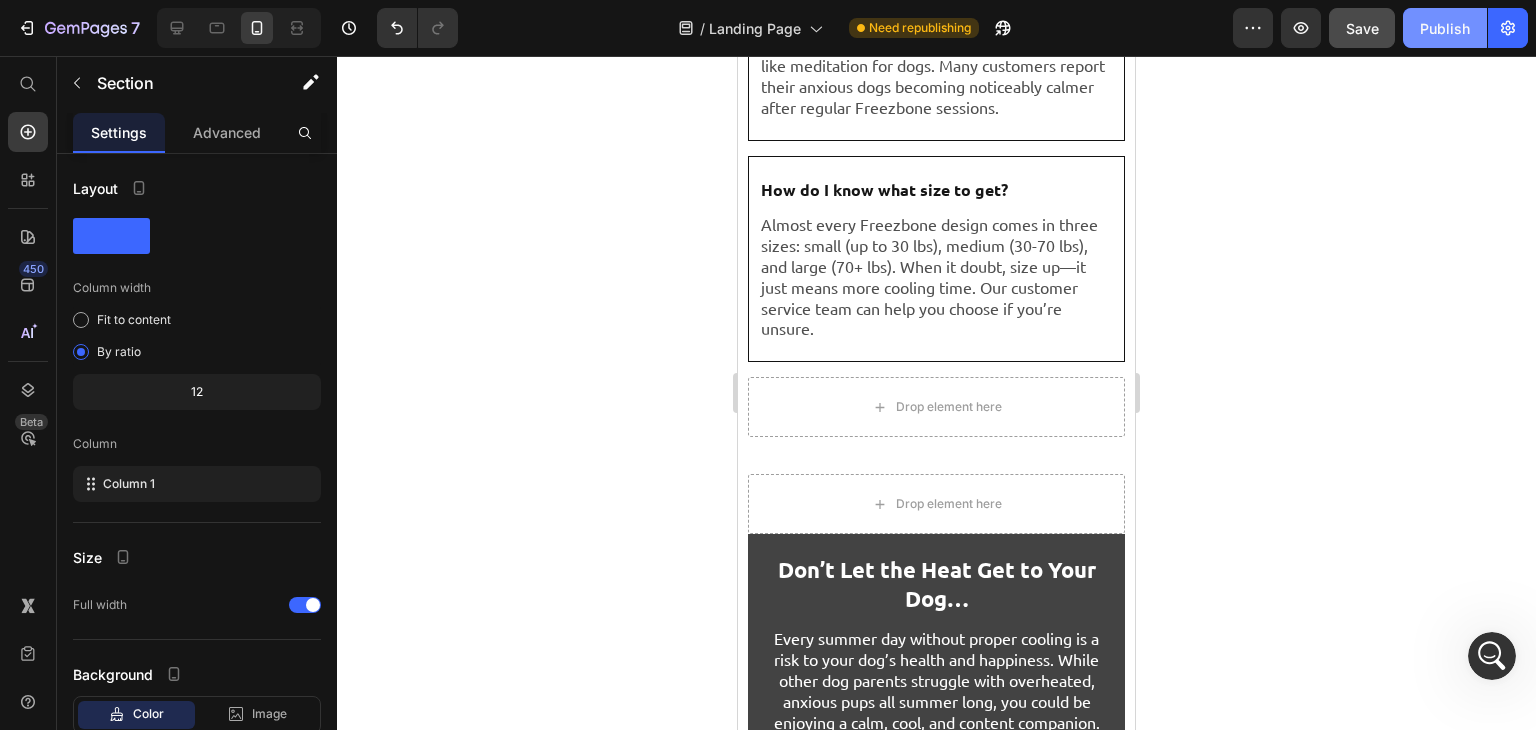 click on "Publish" at bounding box center (1445, 28) 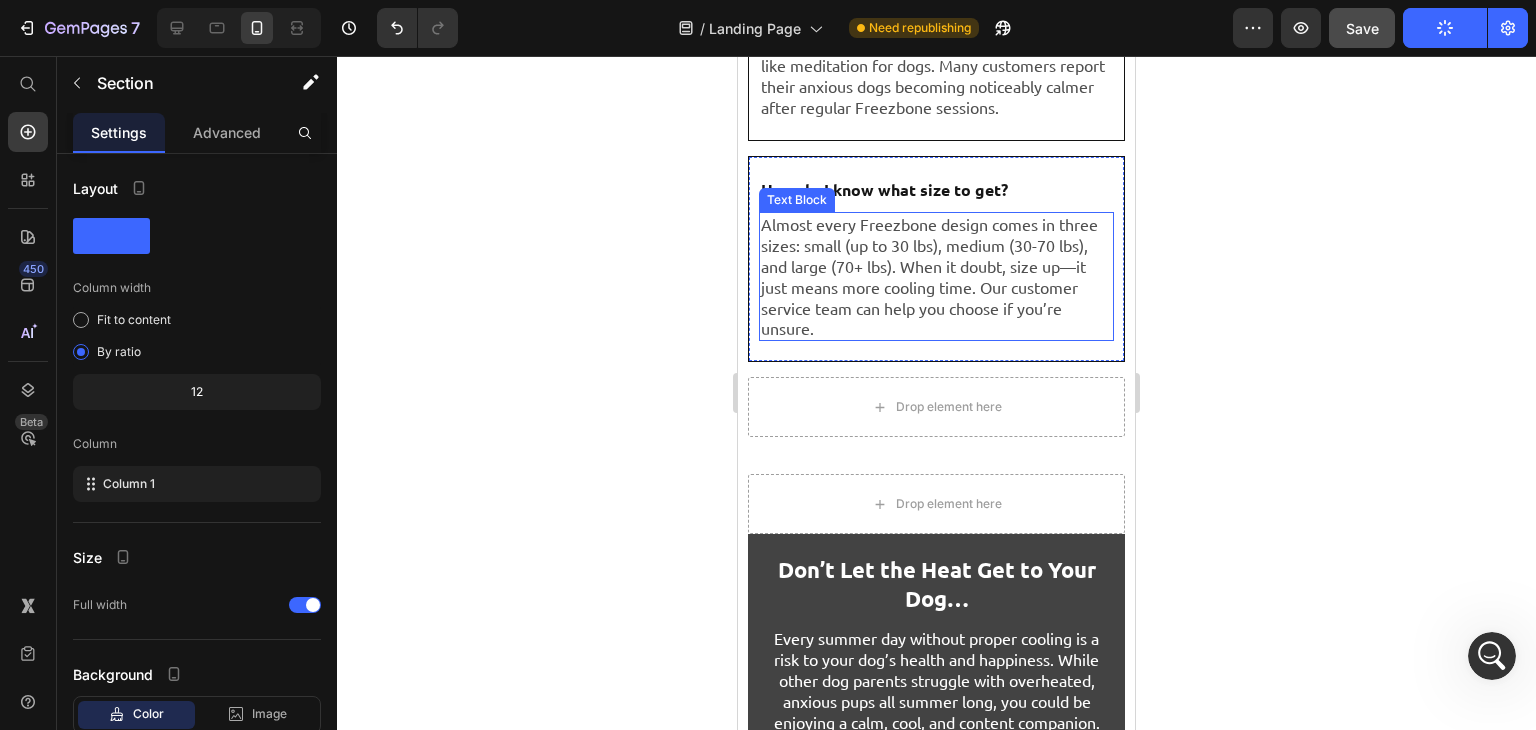 scroll, scrollTop: 11542, scrollLeft: 0, axis: vertical 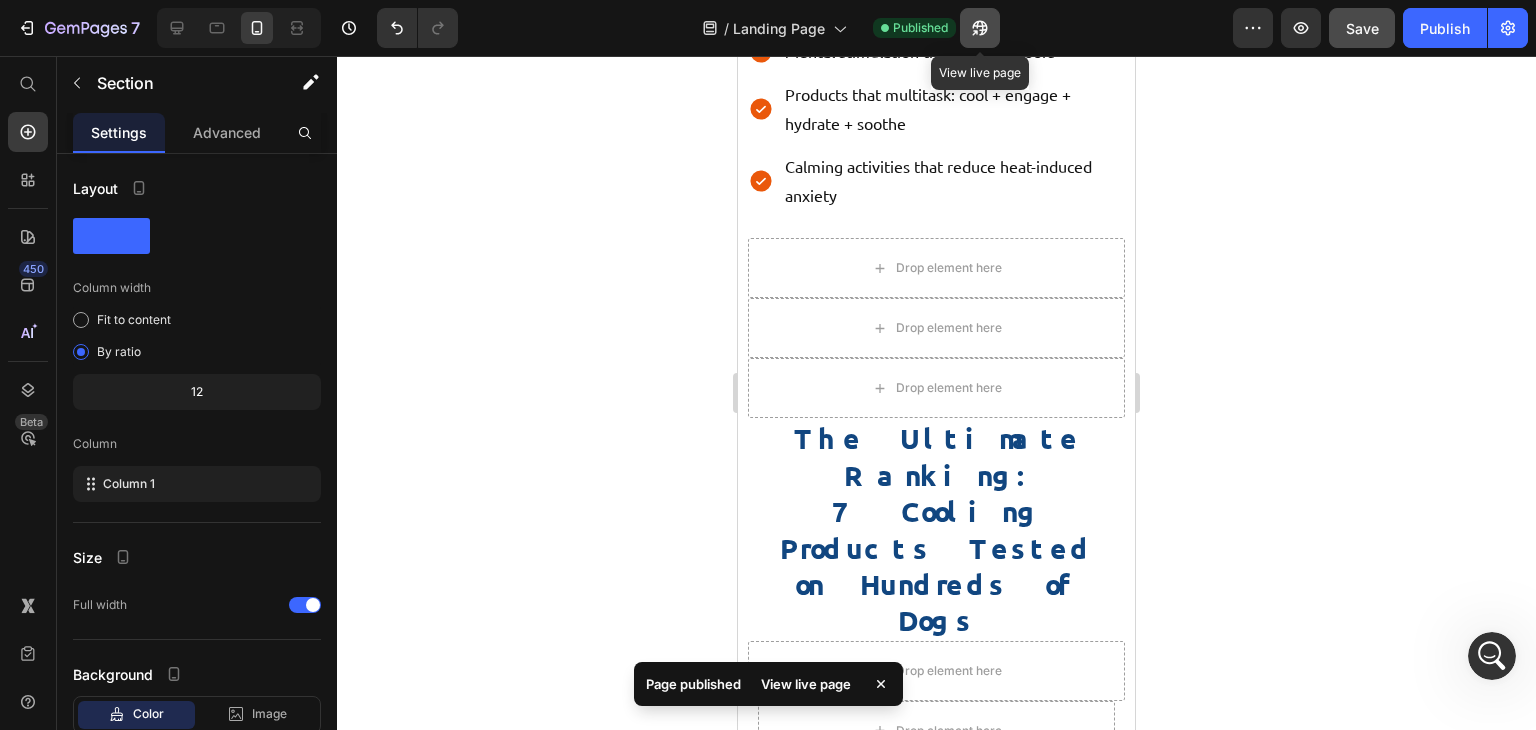 click 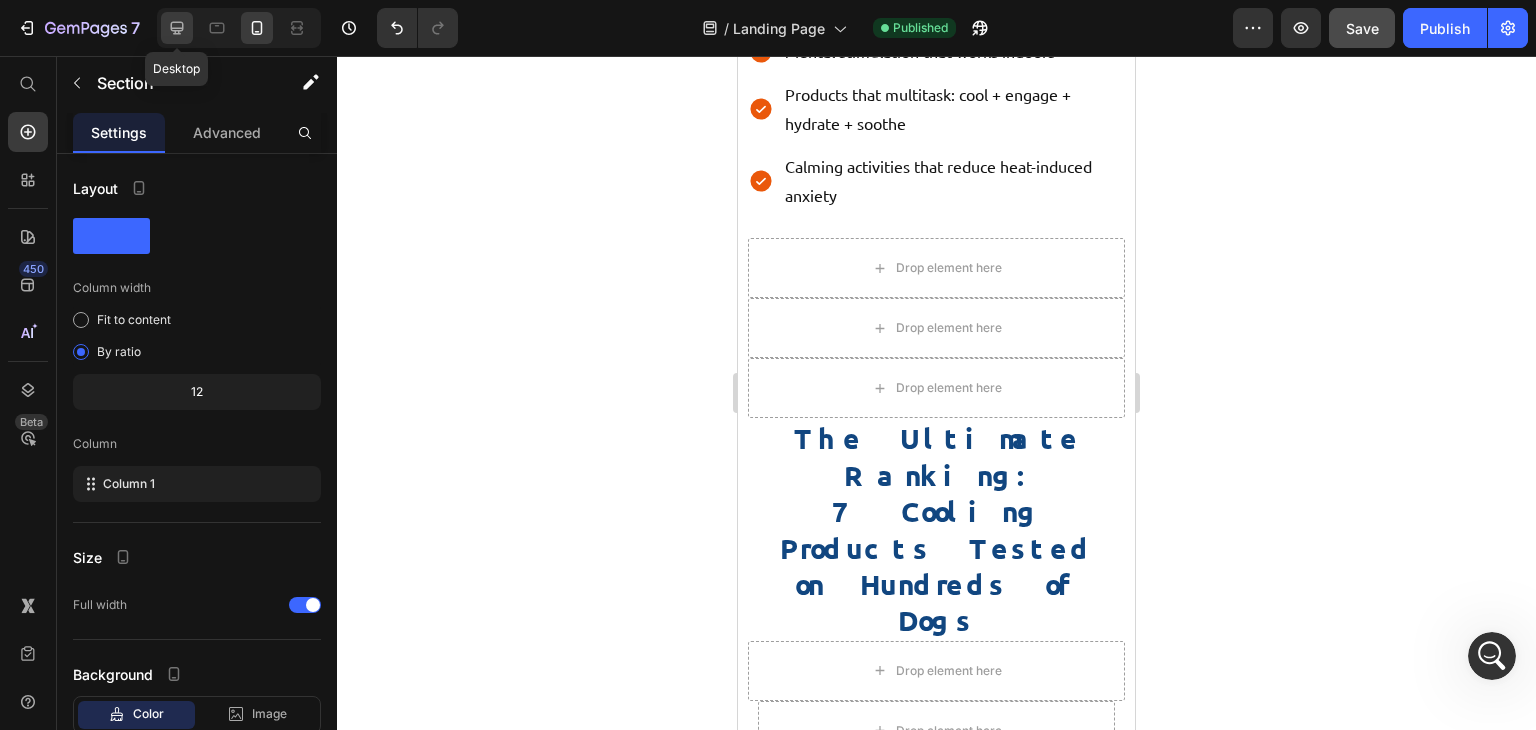 click 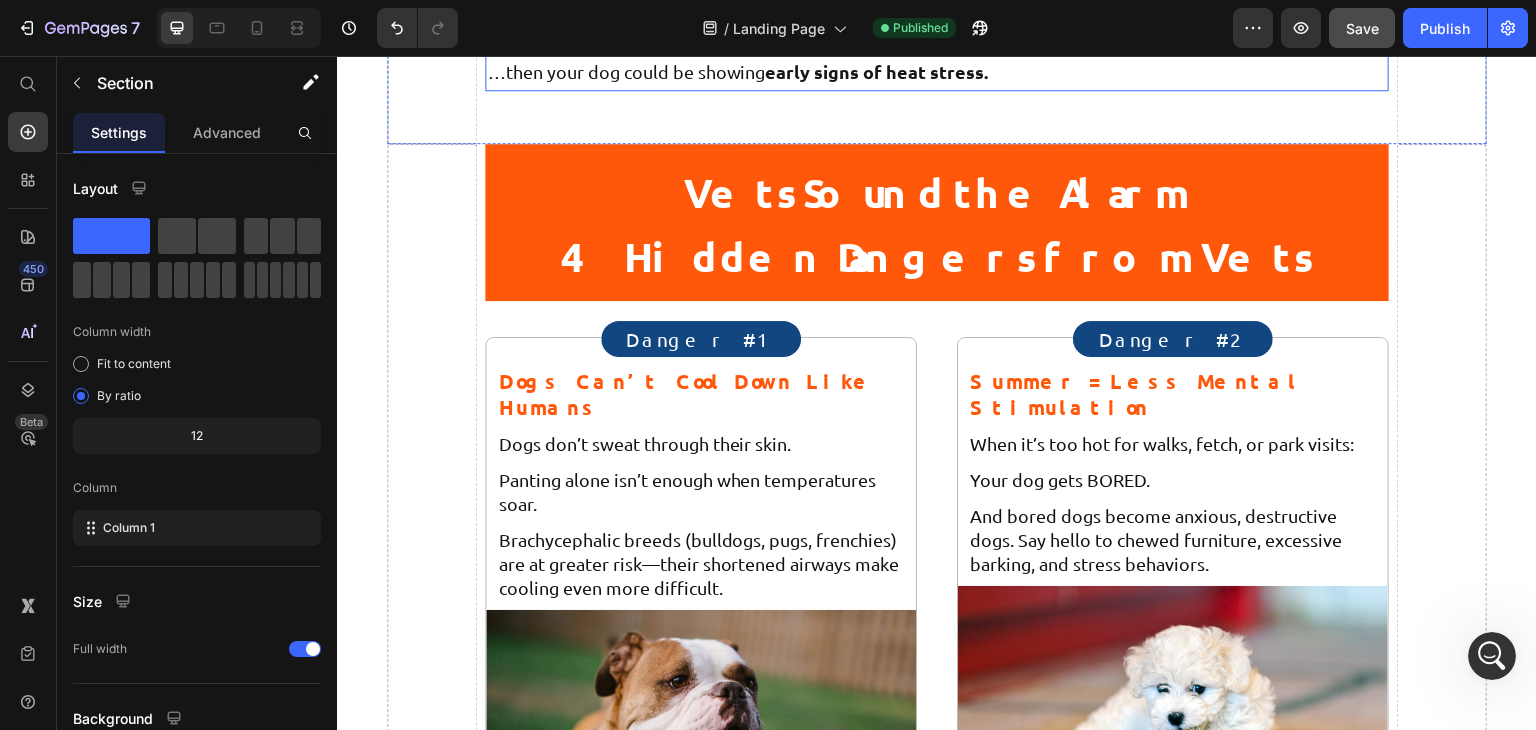 scroll, scrollTop: 1112, scrollLeft: 0, axis: vertical 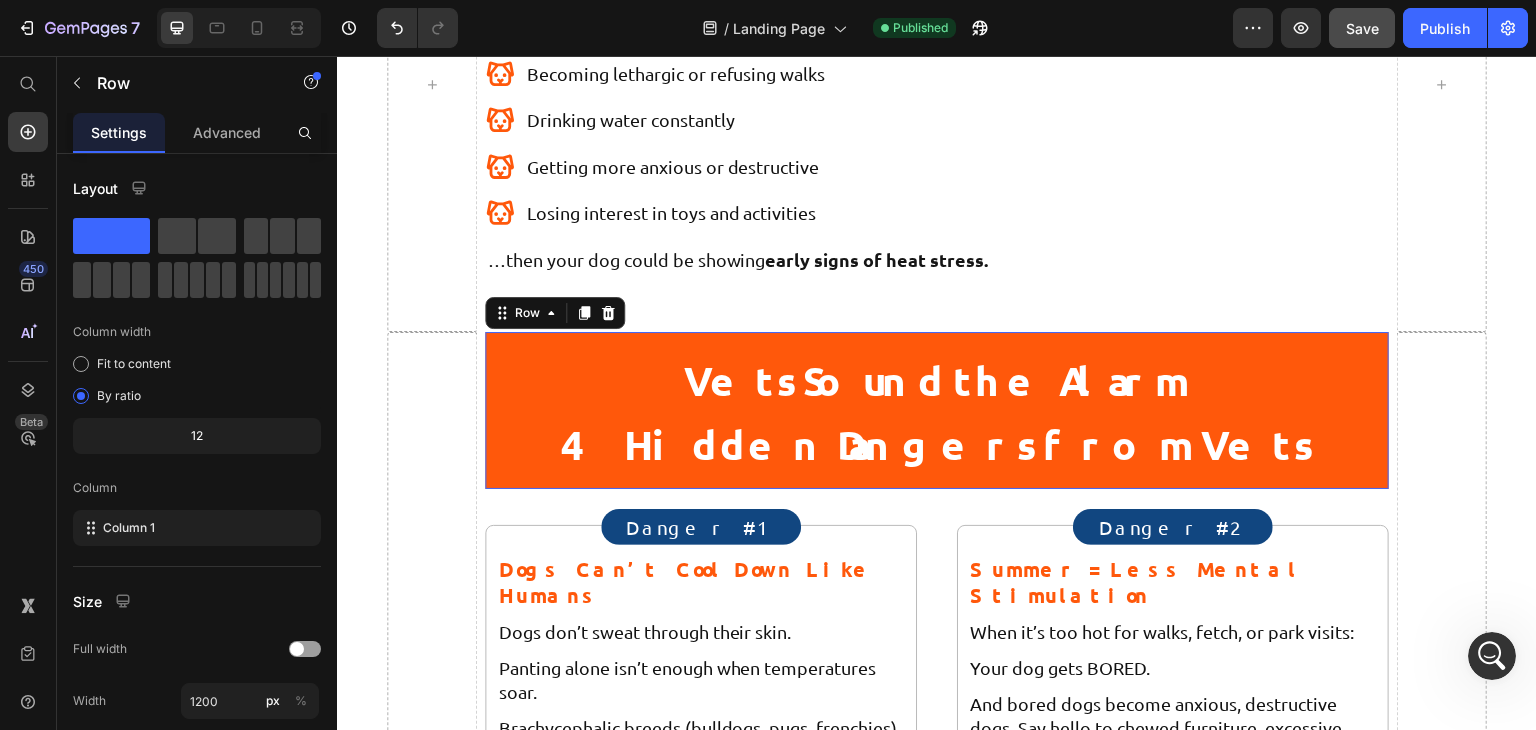 click on "Vets Sound the Alarm Text Block 4 Hidden Dangers from Vets Heading" at bounding box center [936, 410] 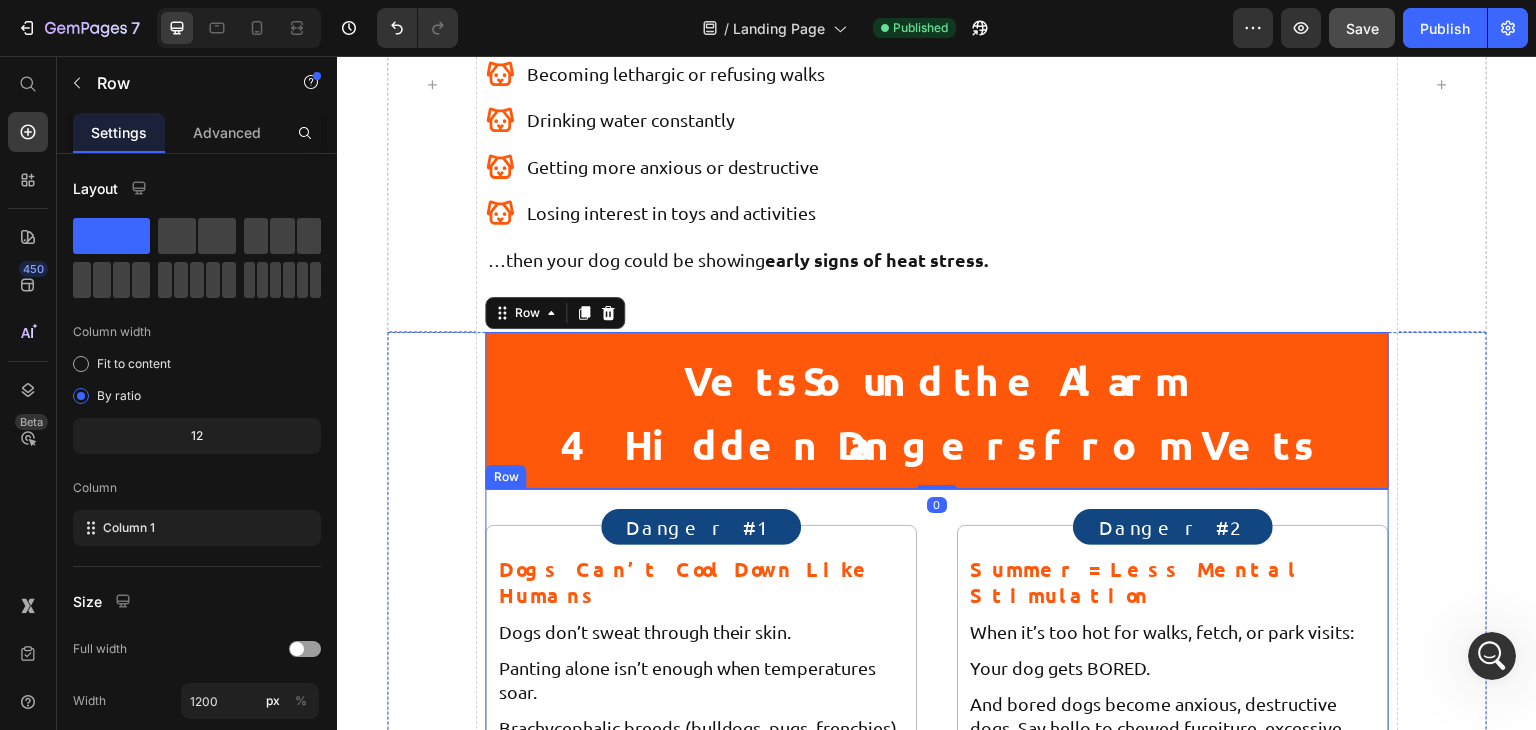 click on "Danger #1 Text Block Row Dogs Can’t Cool Down Like Humans Heading Row Dogs don’t sweat through their skin.  Text Block Panting alone isn’t enough when temperatures soar.  Text Block Brachycephalic breeds   (bulldogs, pugs, frenchies) are at greater risk—their shortened airways make cooling even more difficult.  Text Block Image Row" at bounding box center (701, 784) 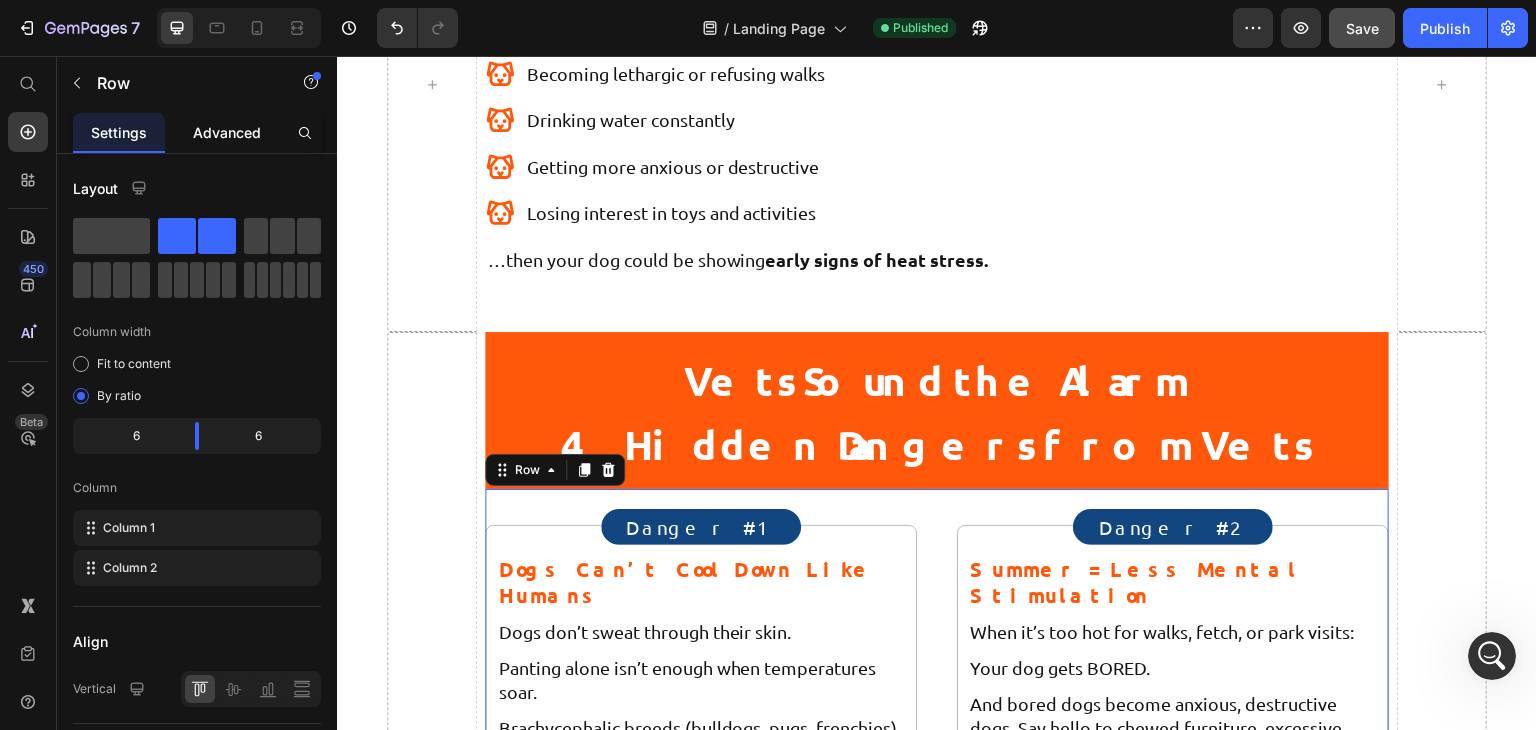 click on "Advanced" at bounding box center (227, 132) 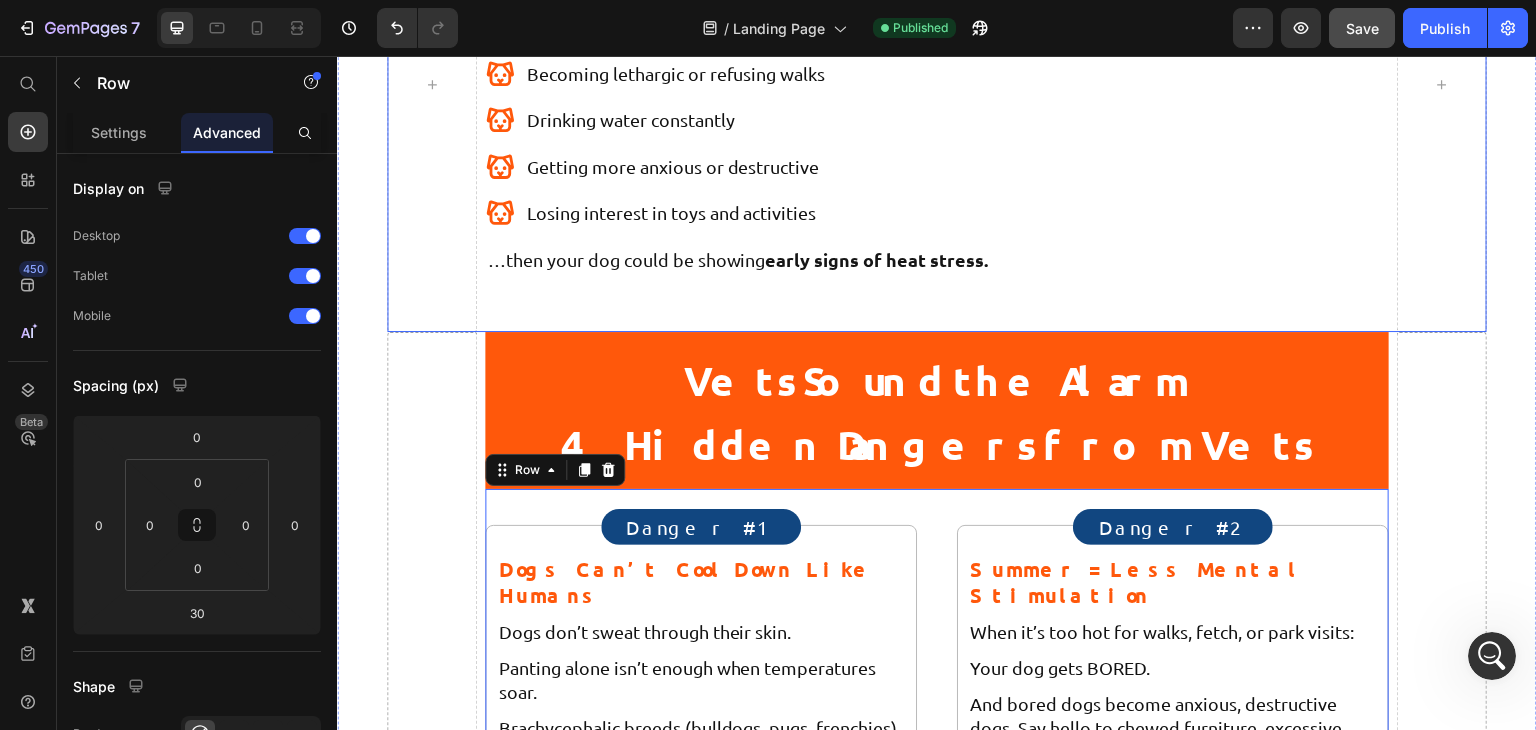 click on "First, the Scary Truth Every Dog Parent Needs to Know About Summer…  Heading Did you know that 85–90°F temperatures can overheat a dog in just minutes? It’s true. And if you’ve noticed your beloved pup:  Text Block
Panting excessively (even indoors)
Becoming lethargic or refusing walks
Drinking water constantly
Getting more anxious or destructive
Losing interest in toys and activities Item List …then your dog could be showing  early signs of heat stress.   Text Block" at bounding box center [936, 84] 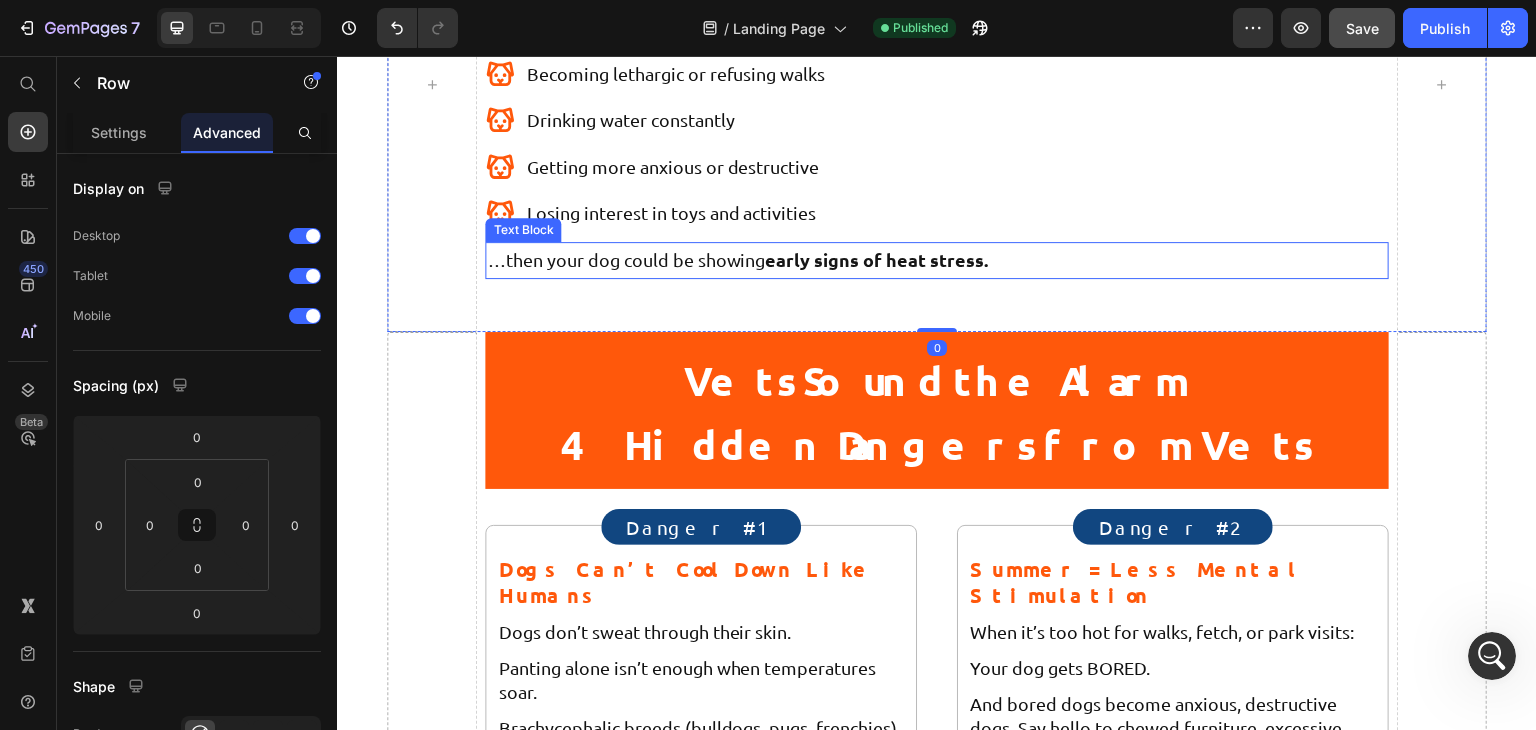click on "…then your dog could be showing  early signs of heat stress." at bounding box center (936, 260) 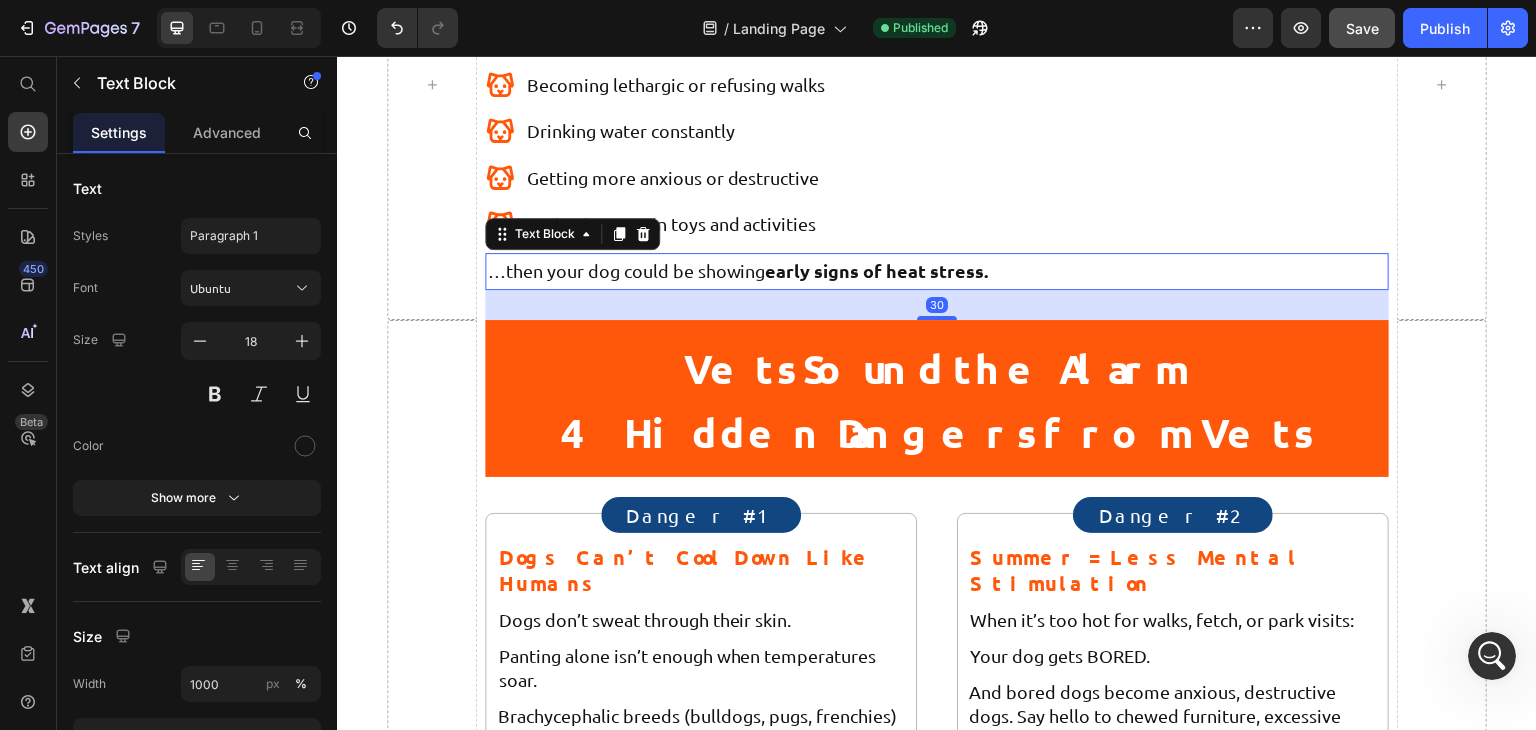 scroll, scrollTop: 1102, scrollLeft: 0, axis: vertical 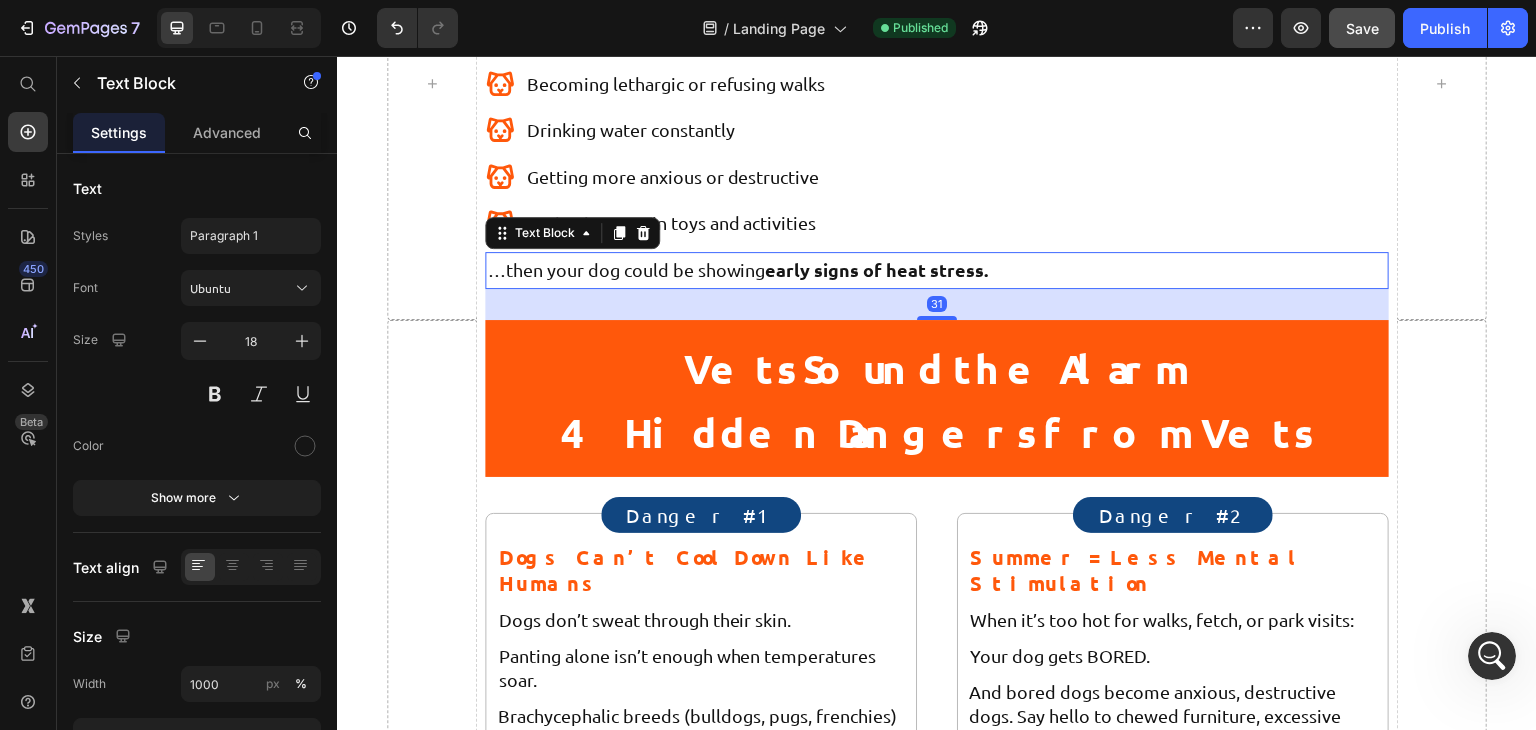 drag, startPoint x: 930, startPoint y: 323, endPoint x: 932, endPoint y: 301, distance: 22.090721 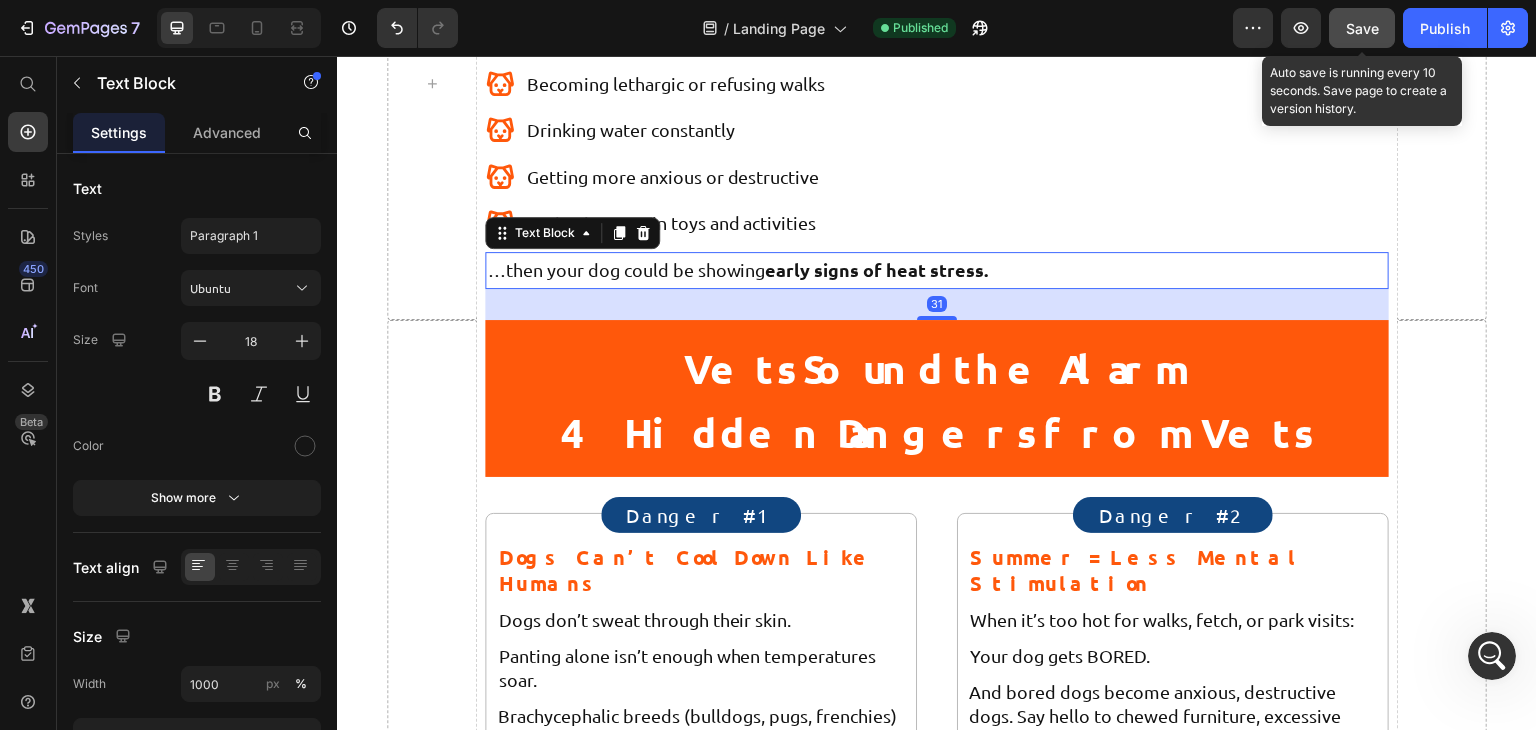 click on "Save" 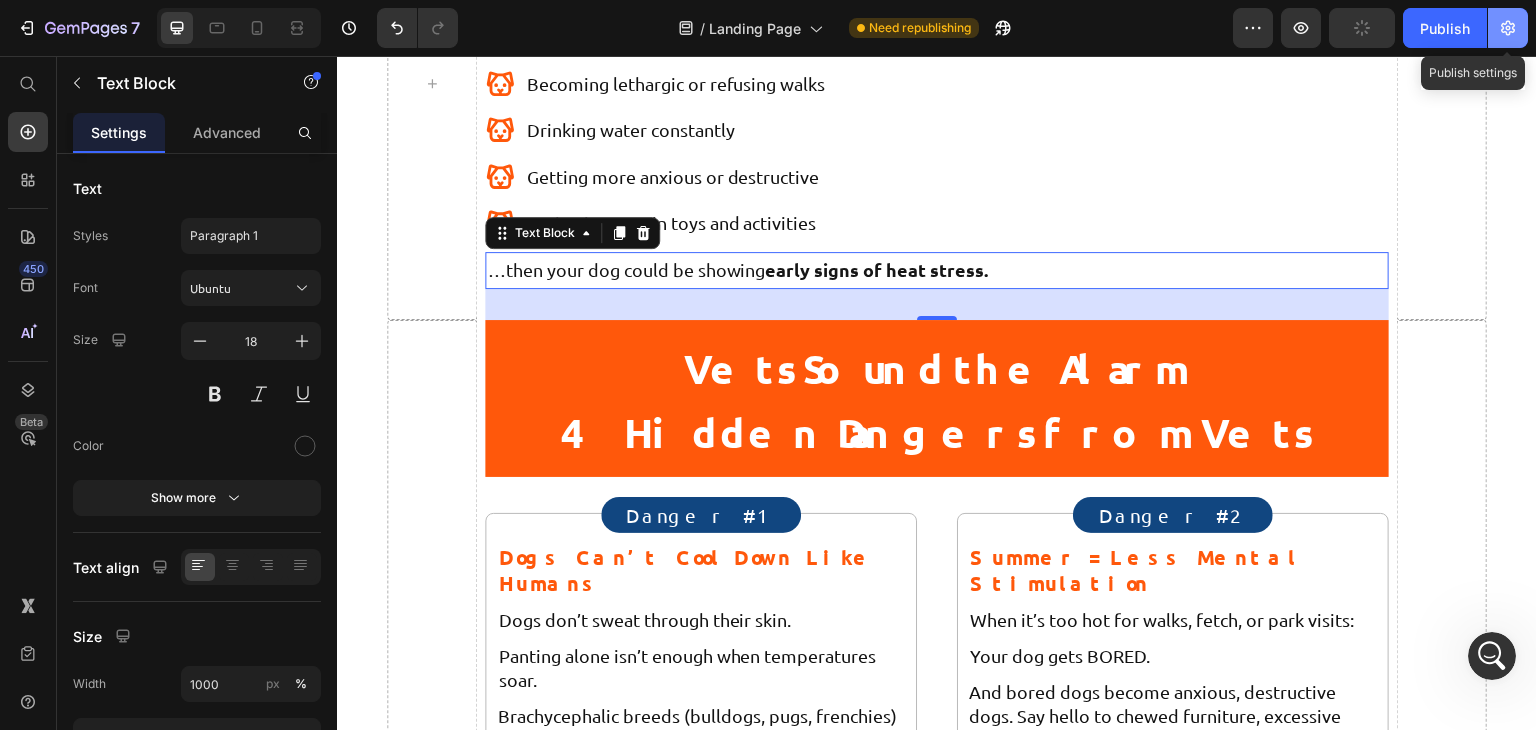 click 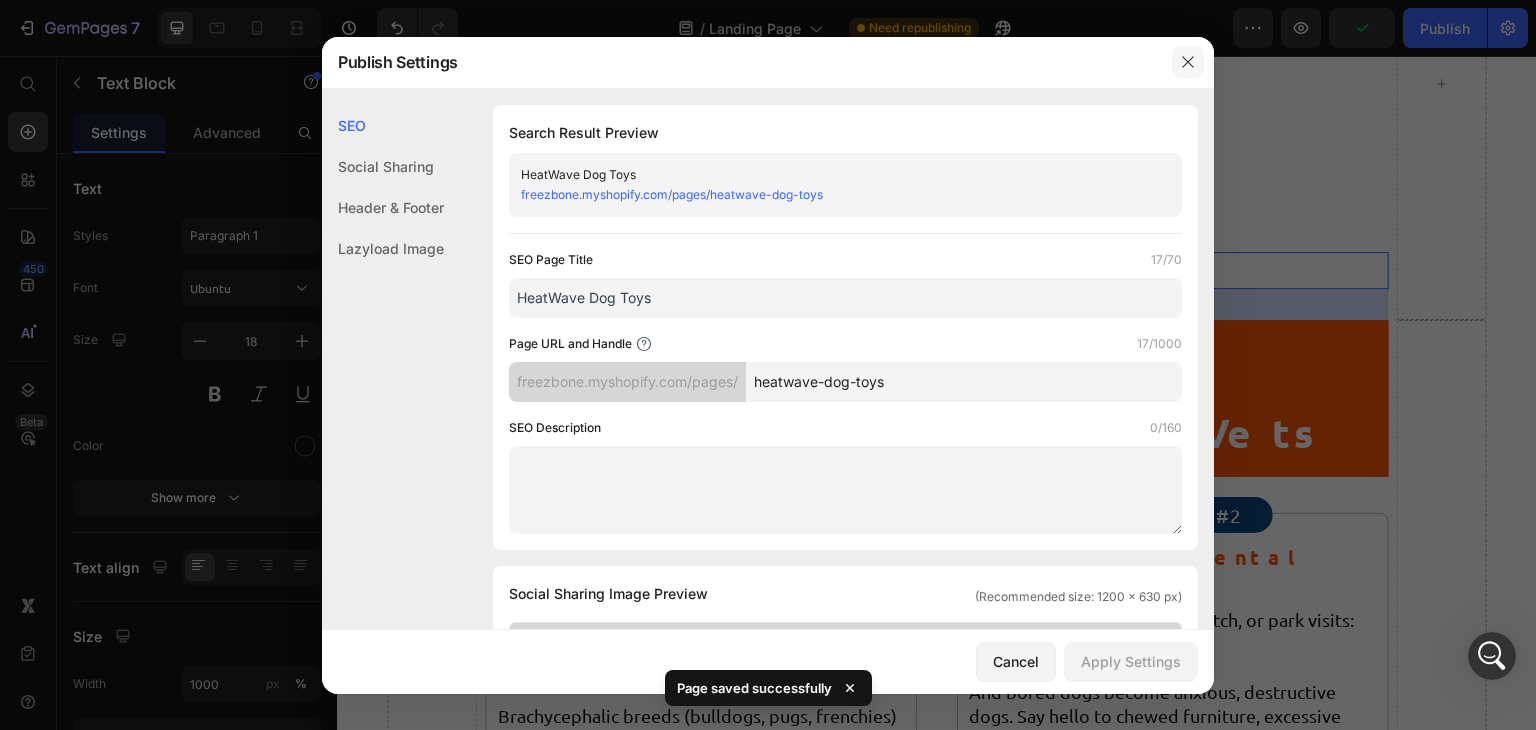 click 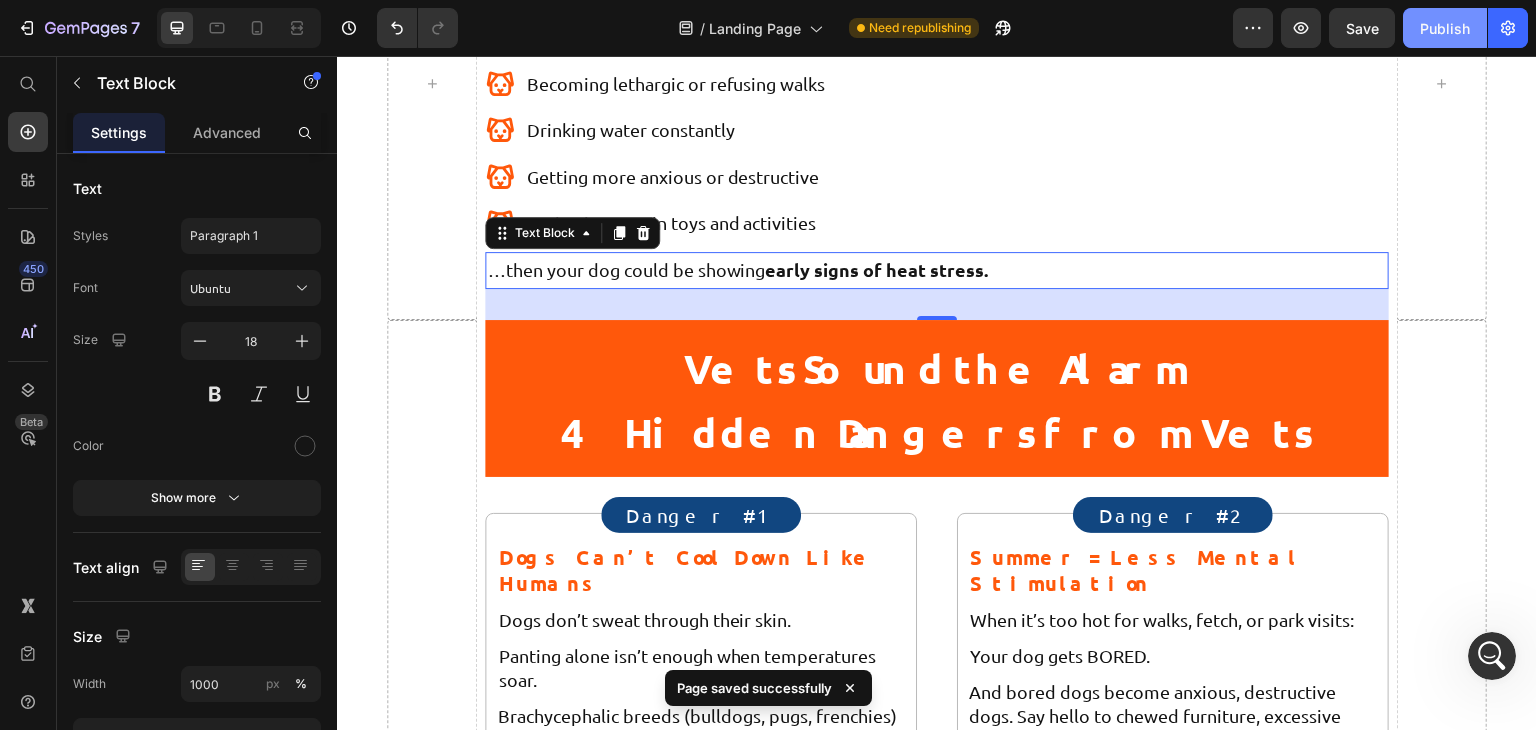 click on "Publish" 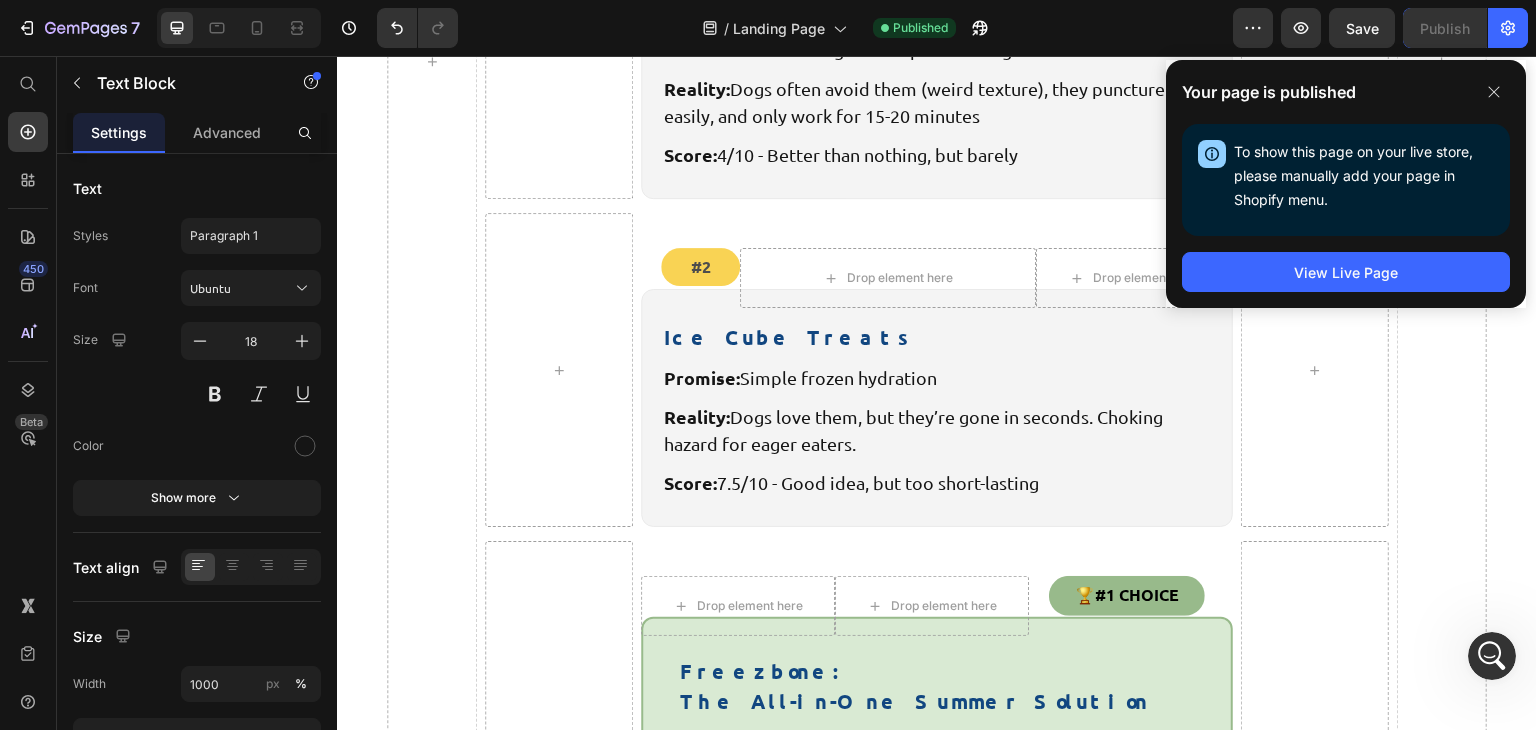 scroll, scrollTop: 5255, scrollLeft: 0, axis: vertical 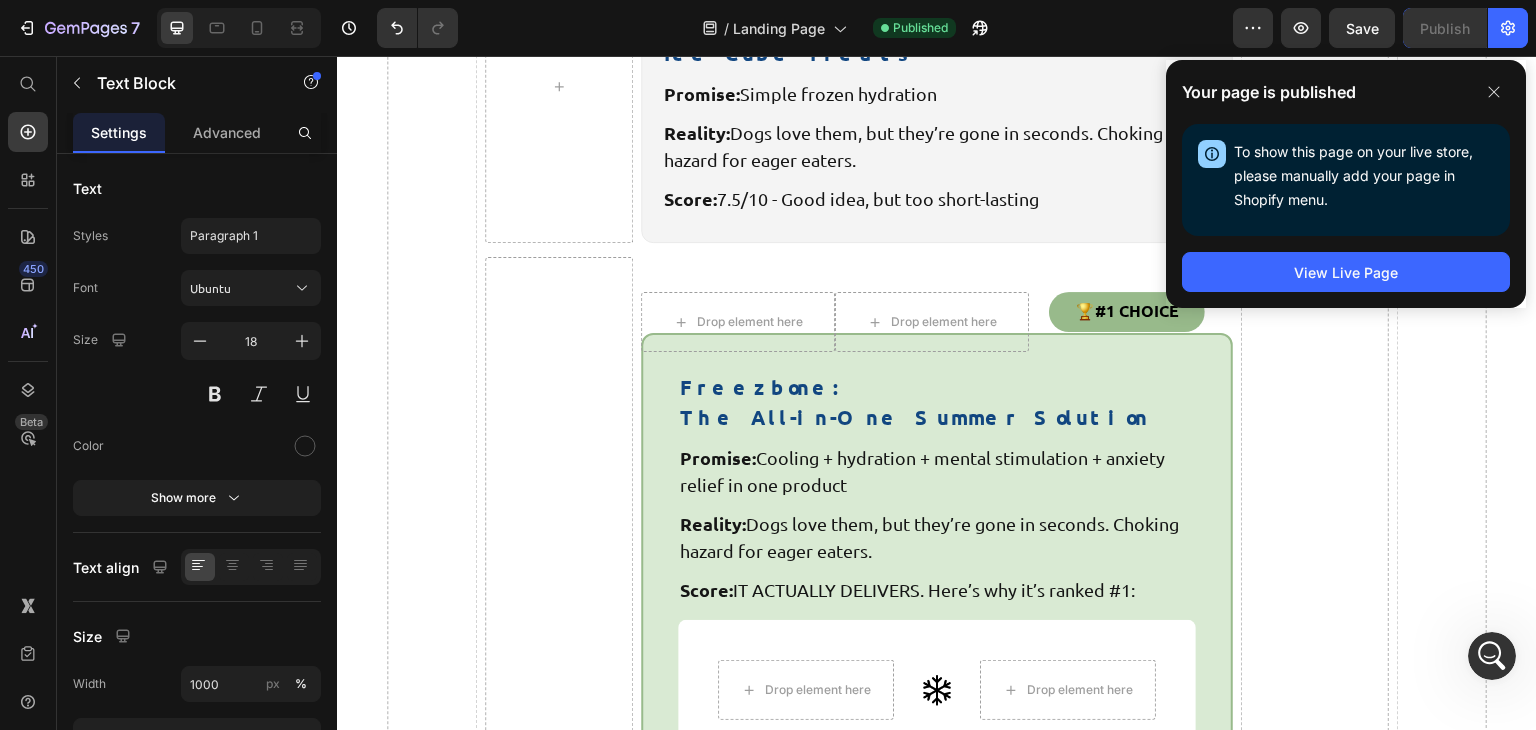 click on "Reality:  Dogs love them, but they’re gone in seconds. Choking hazard for eager eaters." at bounding box center [937, 537] 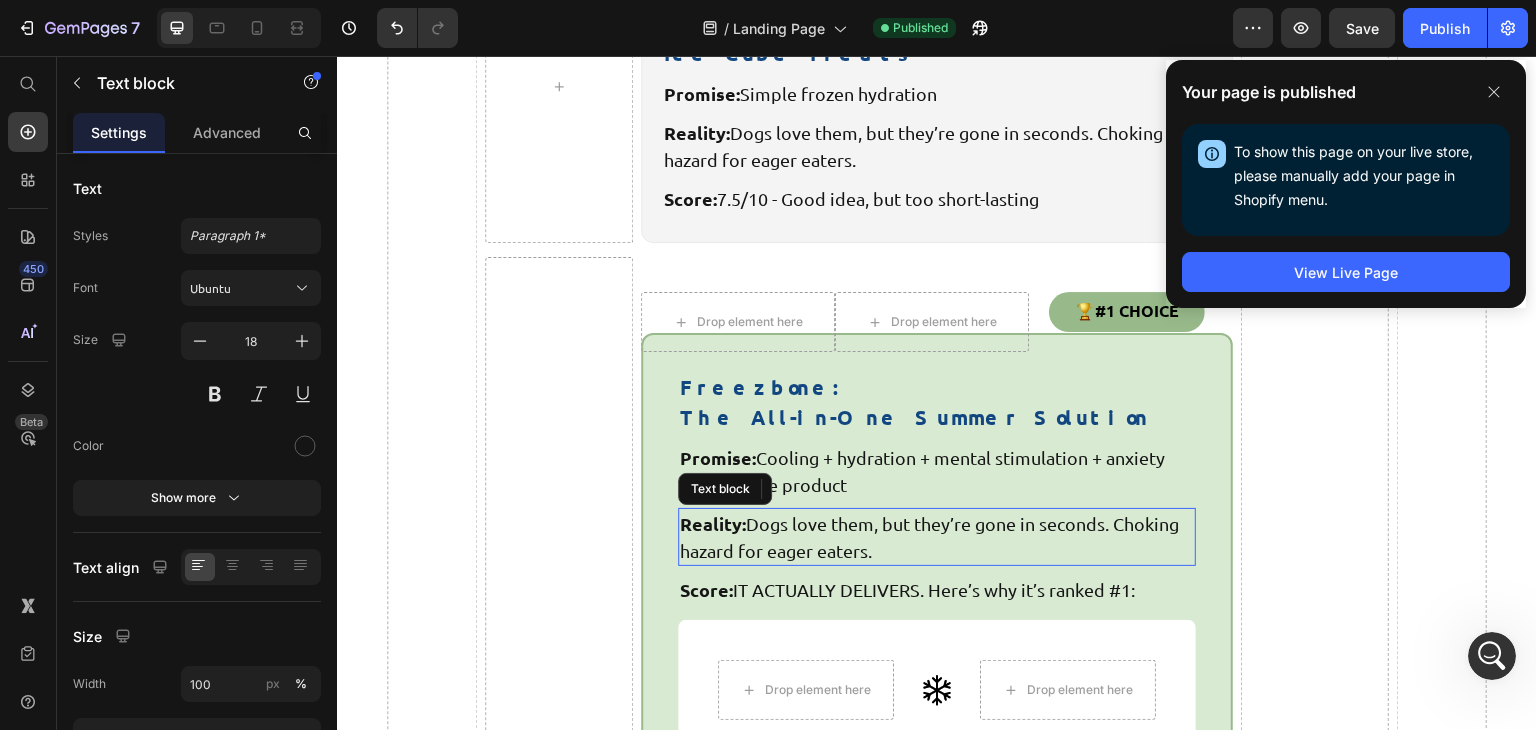 click 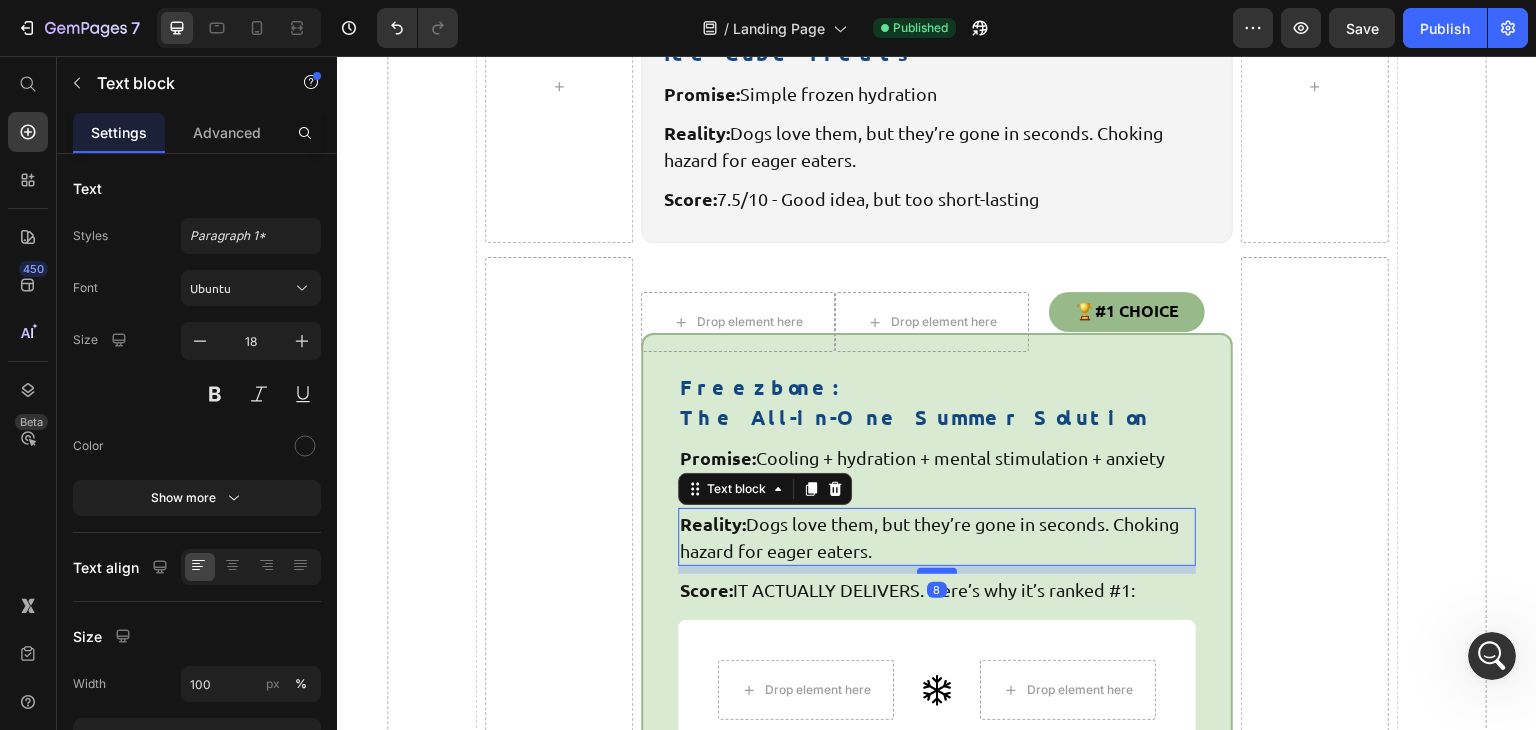 scroll, scrollTop: 5566, scrollLeft: 0, axis: vertical 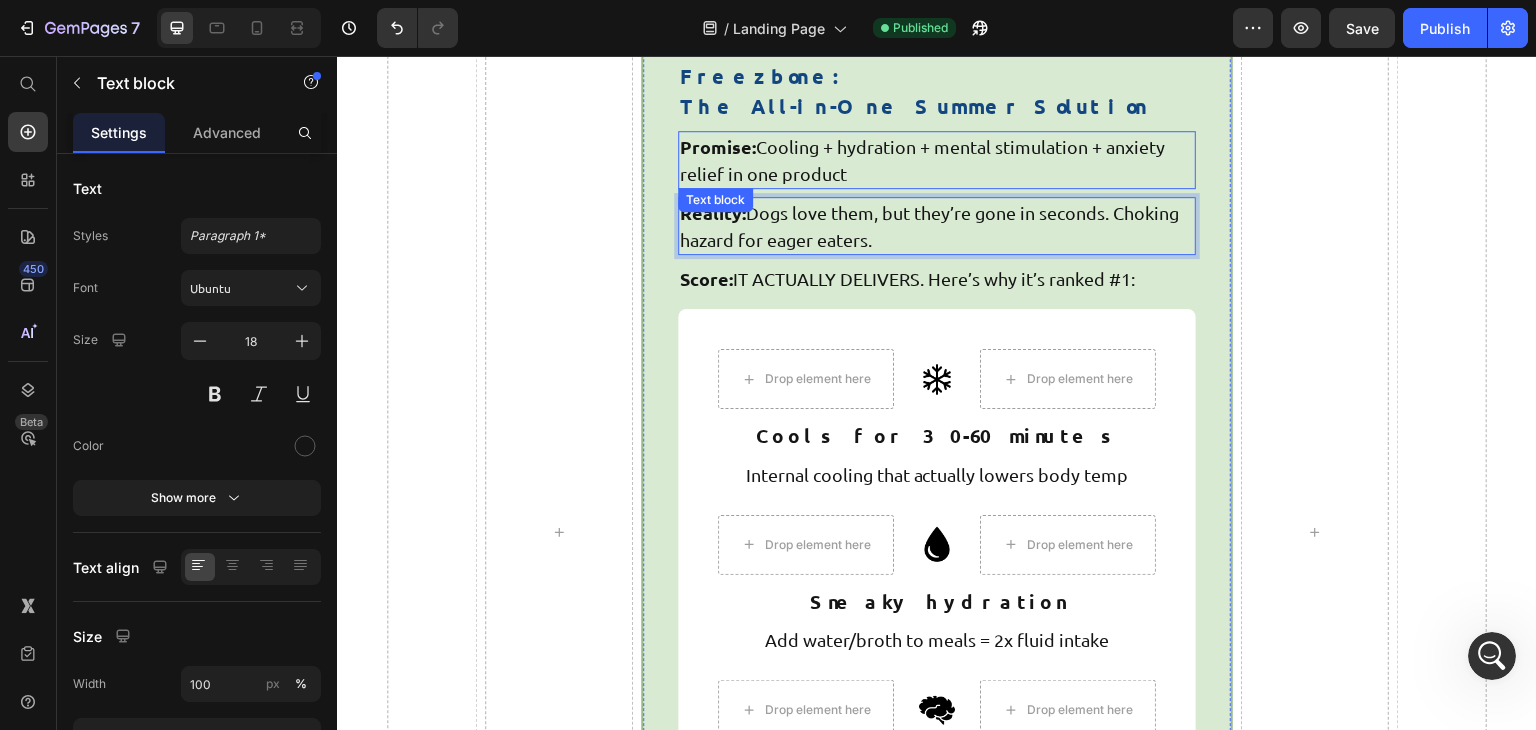 click on "Cools for 30-60 minutes" at bounding box center [937, 436] 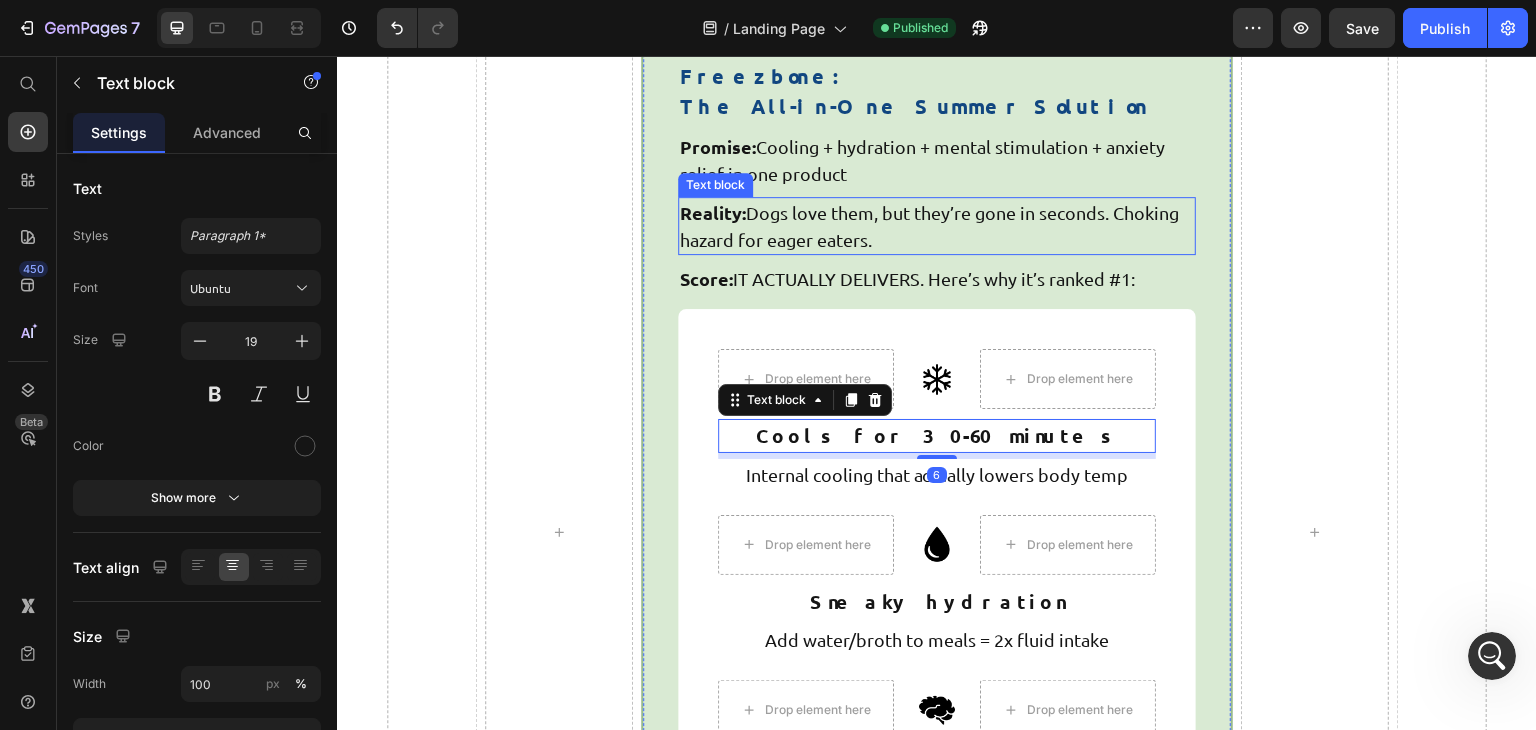 click on "Reality:  Dogs love them, but they’re gone in seconds. Choking hazard for eager eaters." at bounding box center [937, 226] 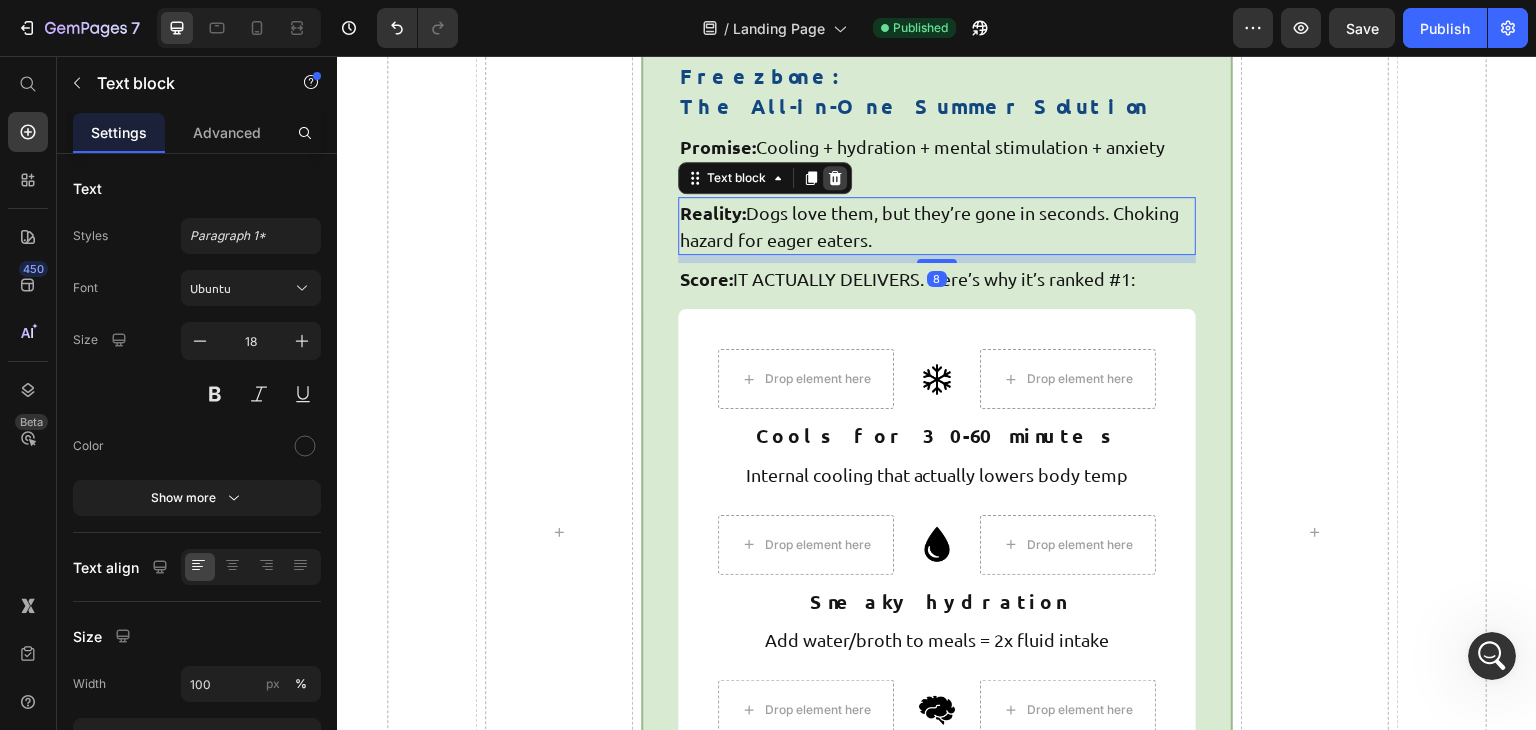 click 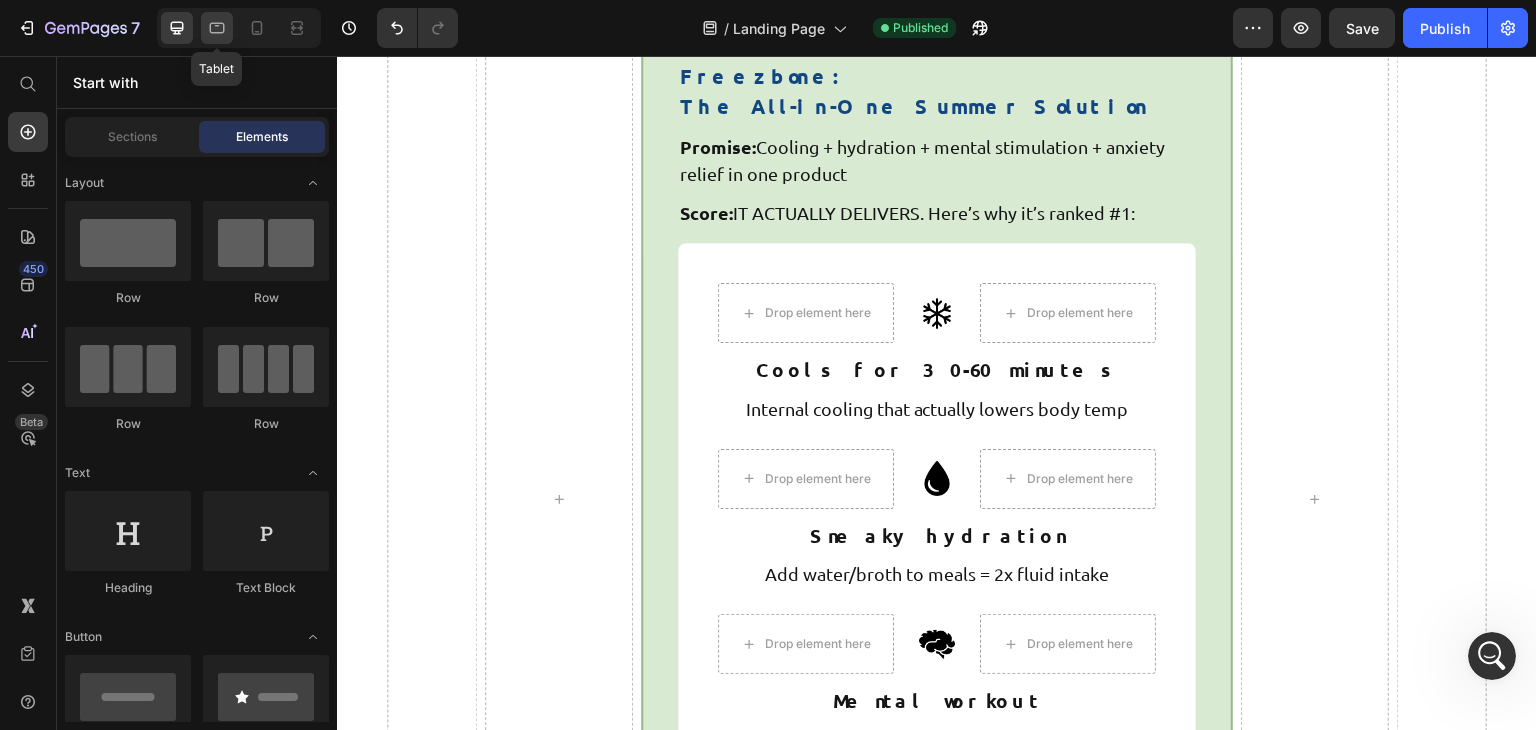 click 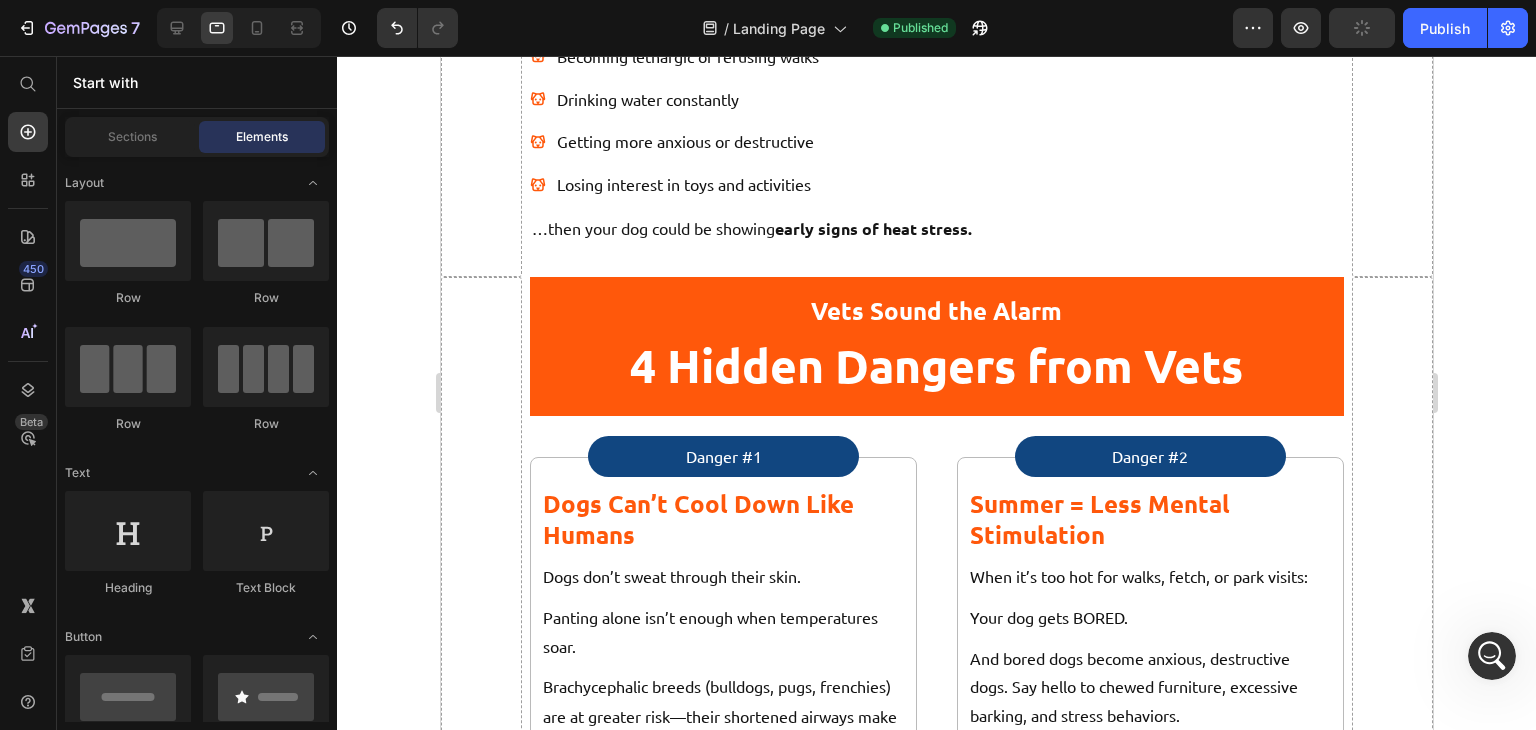 scroll, scrollTop: 1256, scrollLeft: 0, axis: vertical 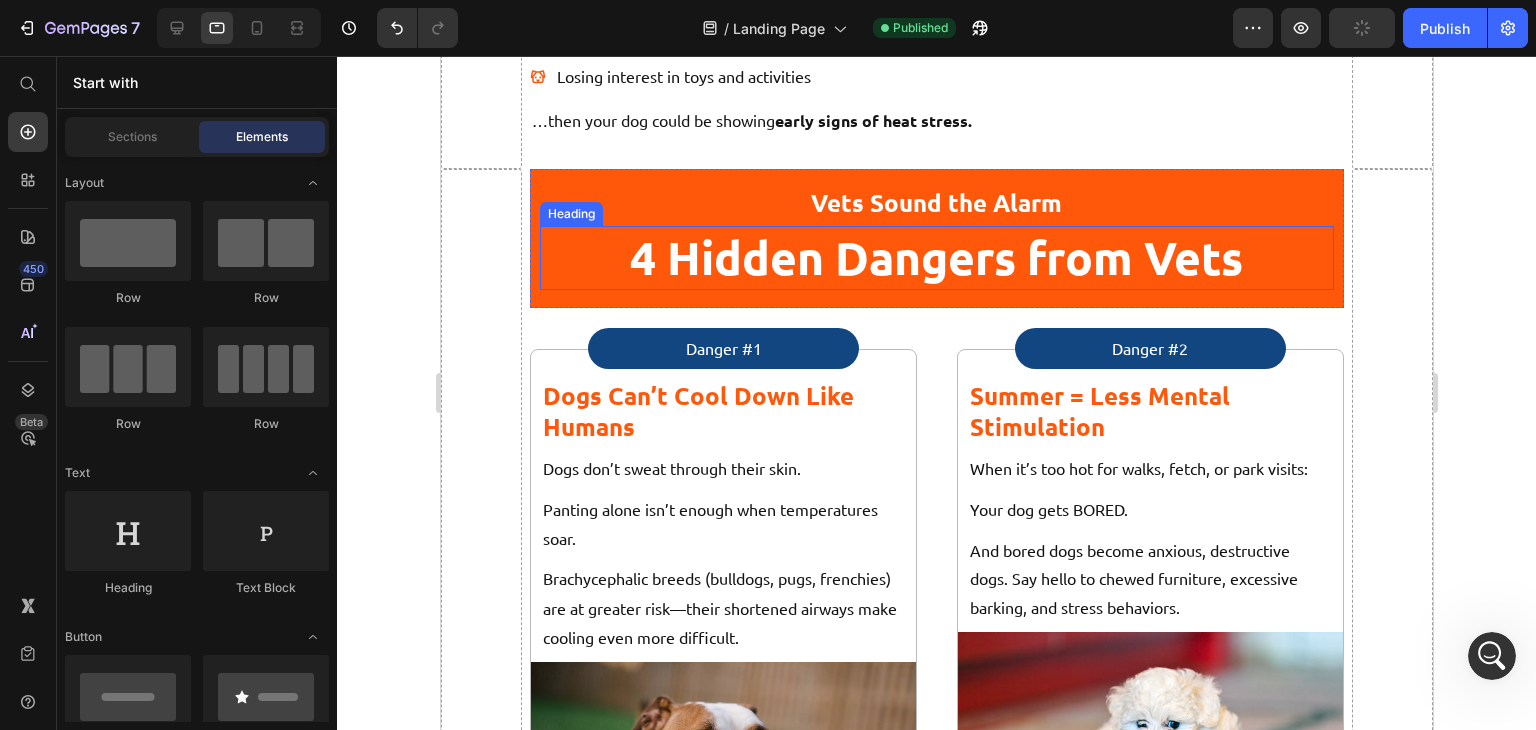 click on "4 Hidden Dangers from Vets" at bounding box center (935, 257) 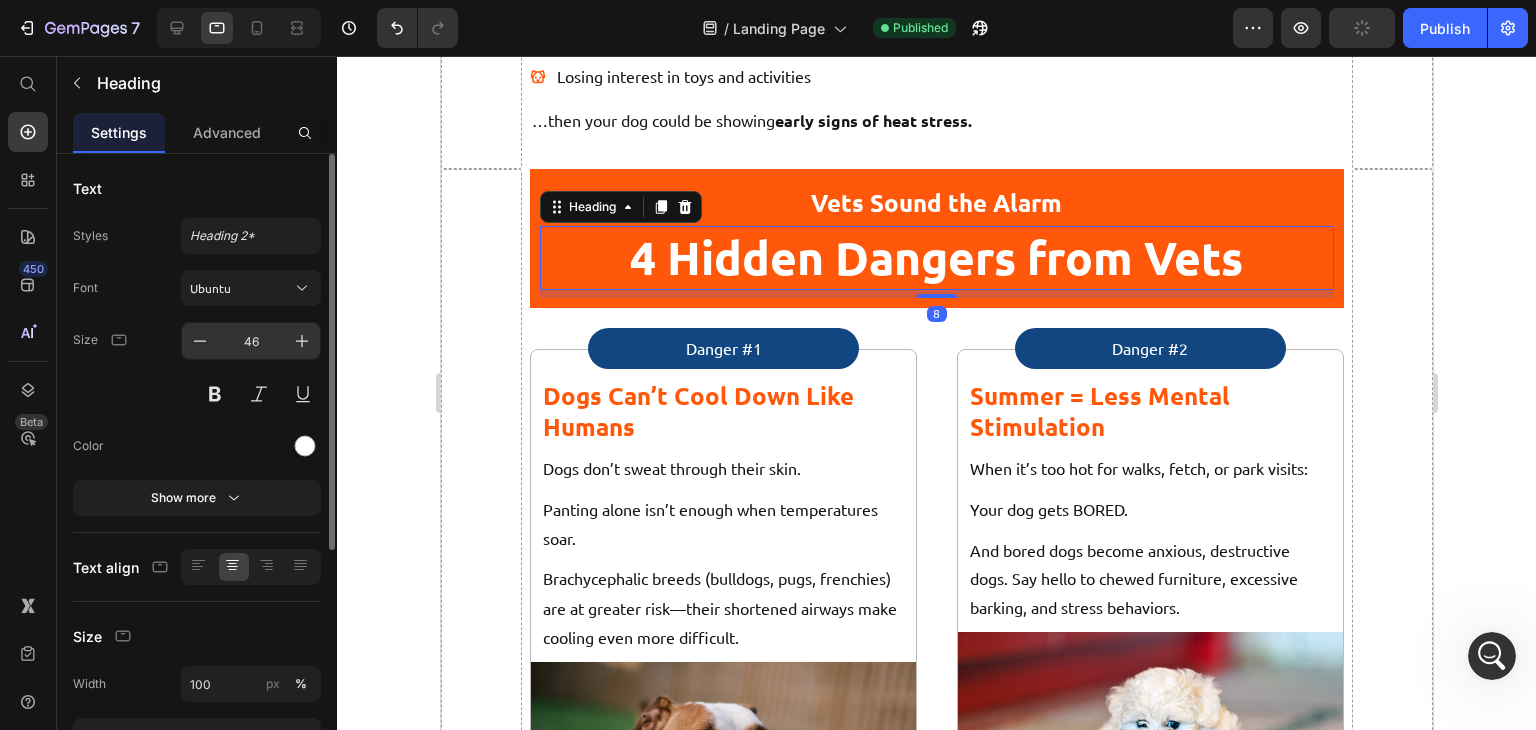 click on "46" at bounding box center (251, 341) 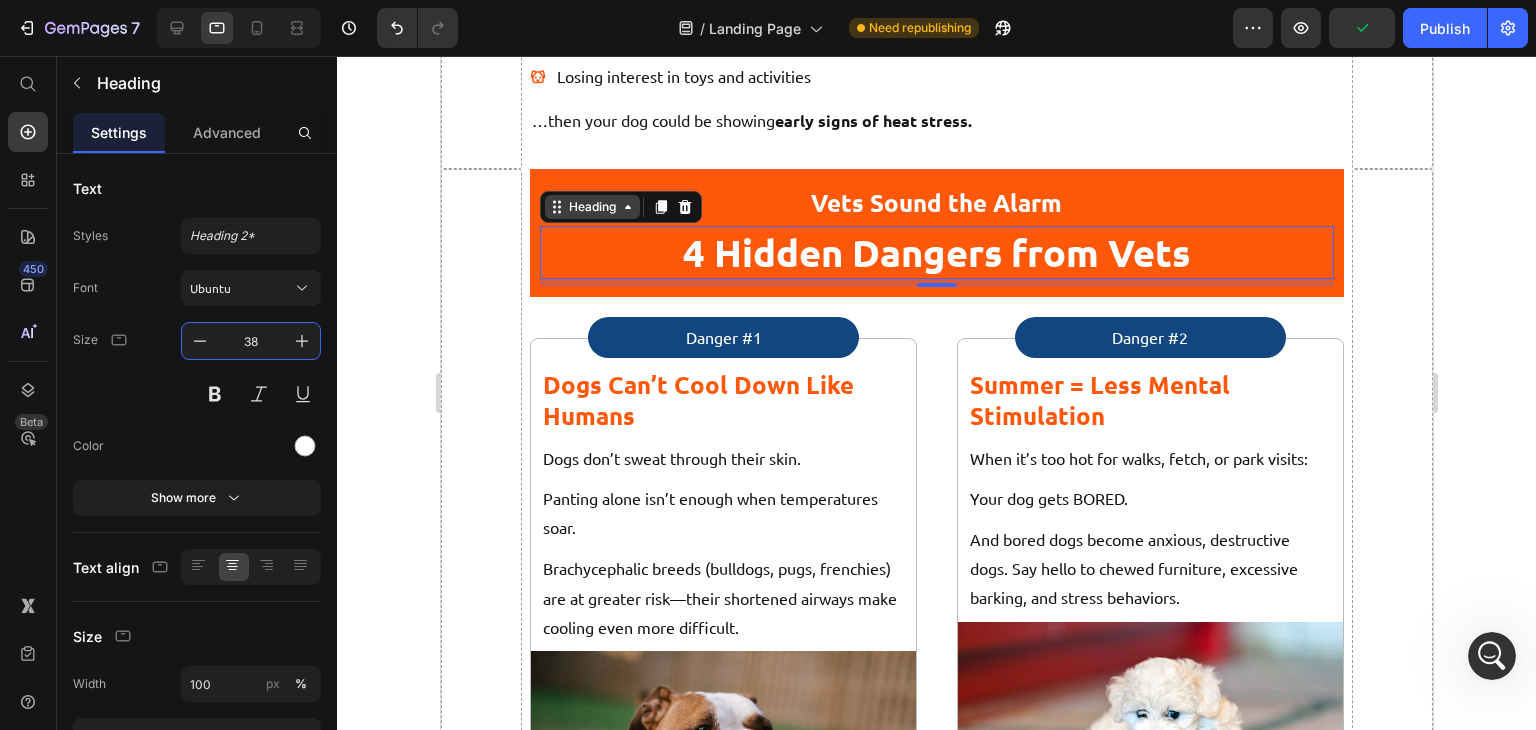 type on "38" 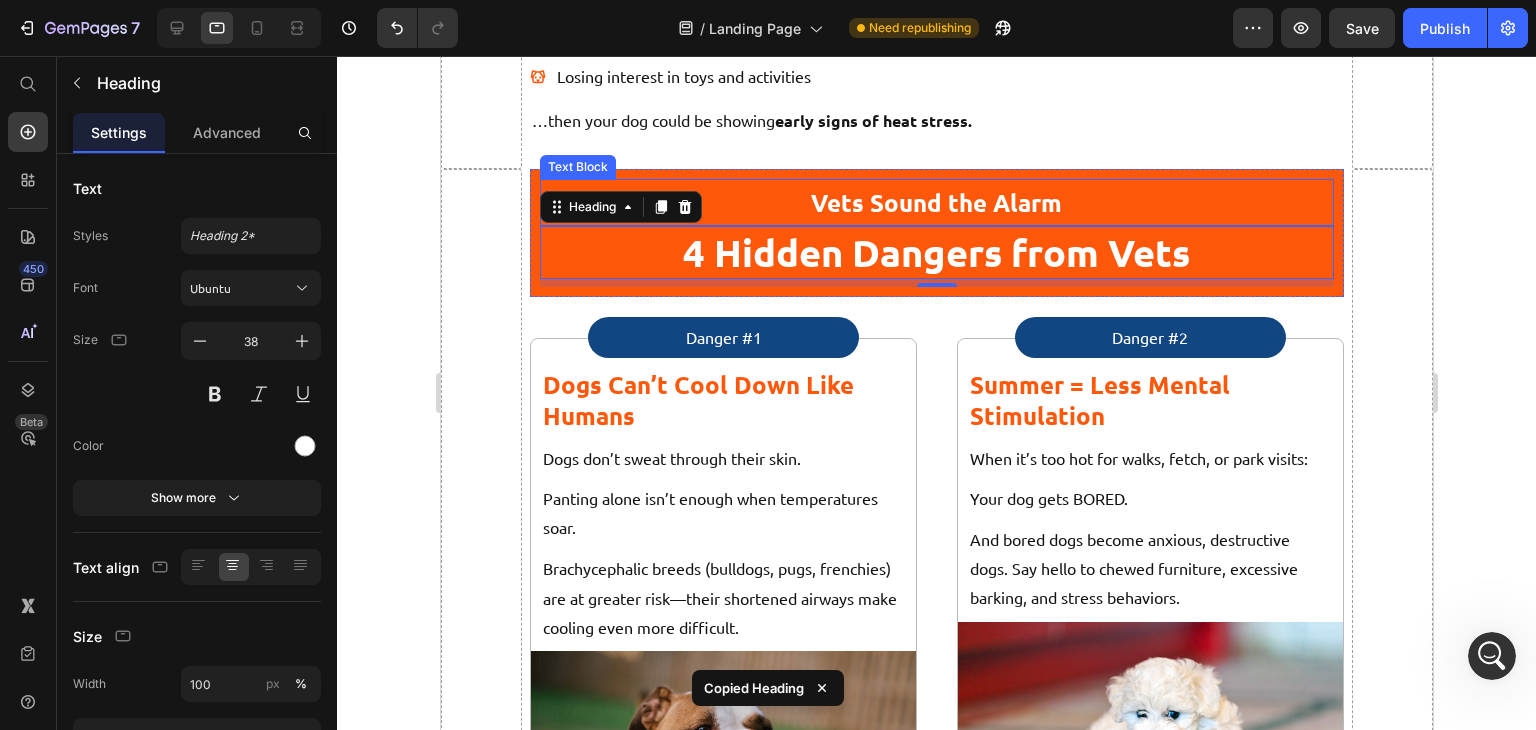 click on "Vets Sound the Alarm" at bounding box center [935, 202] 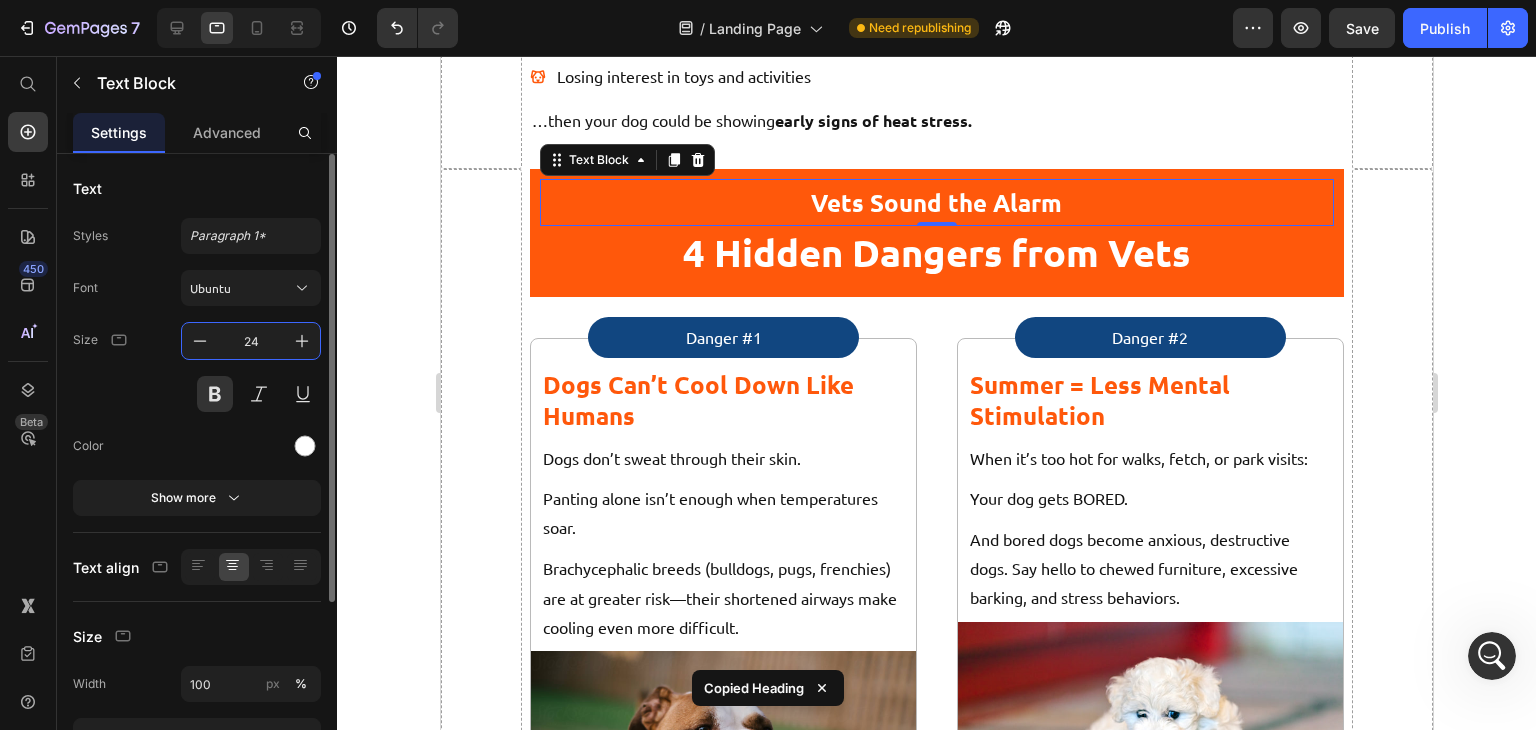 click on "24" at bounding box center [251, 341] 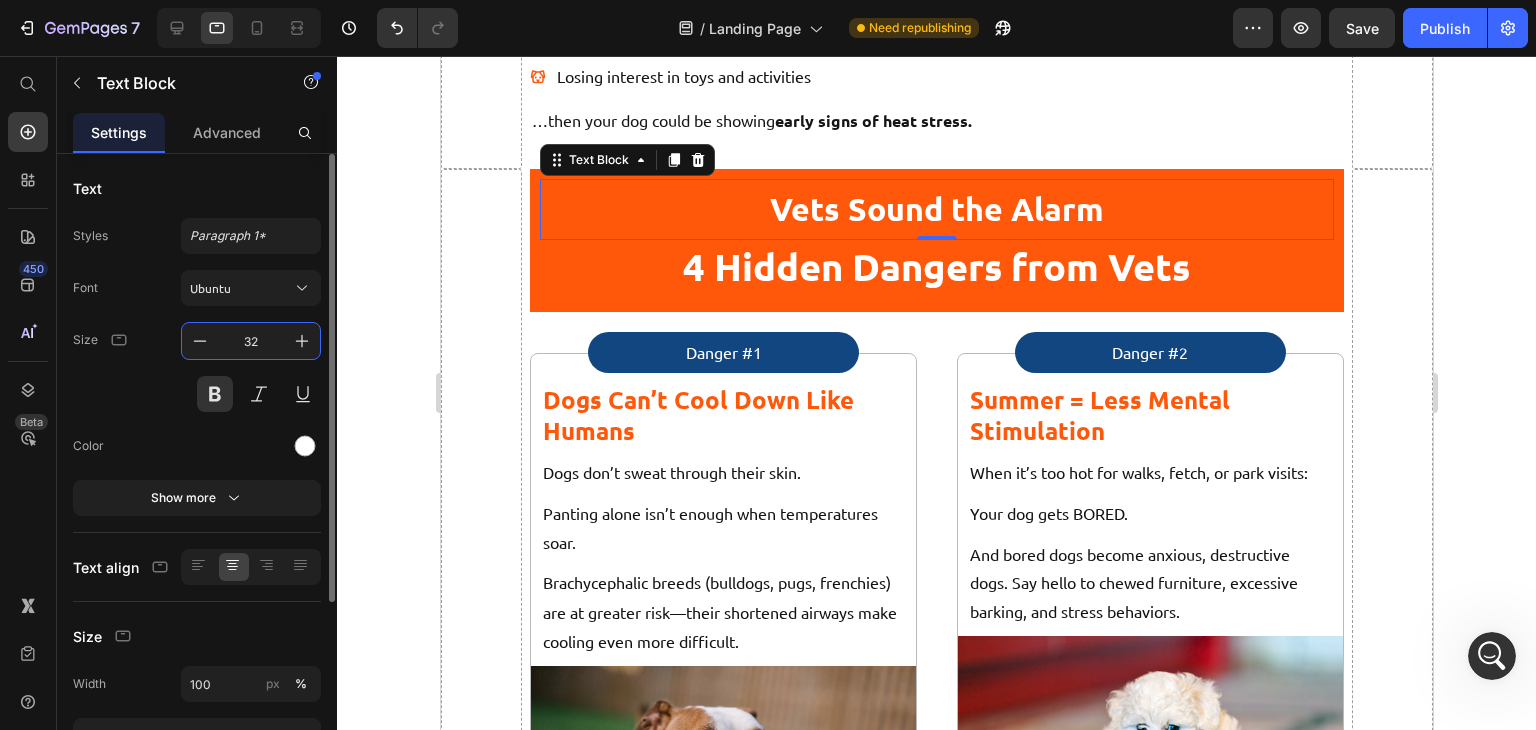 click on "32" at bounding box center [251, 341] 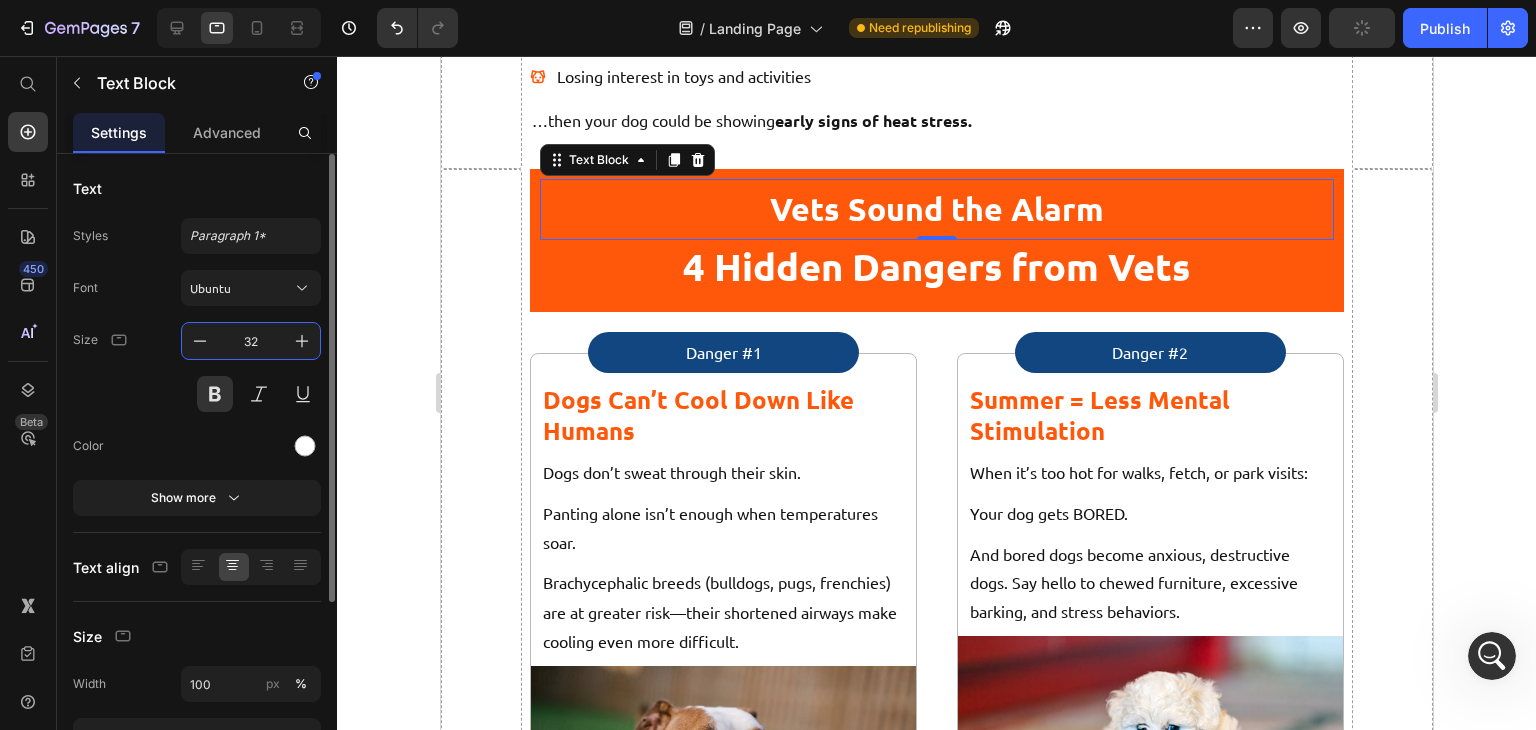 click on "32" at bounding box center [251, 341] 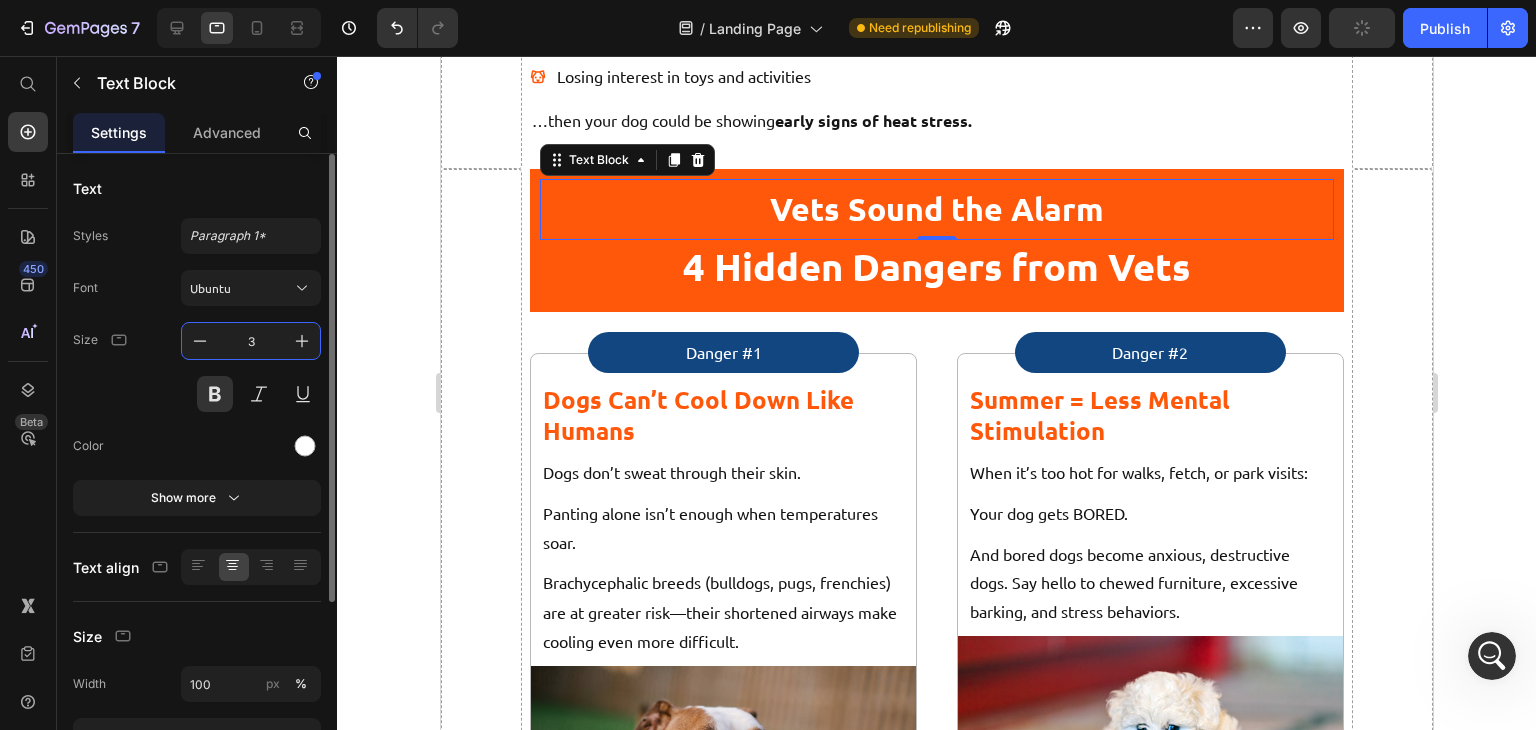 type on "38" 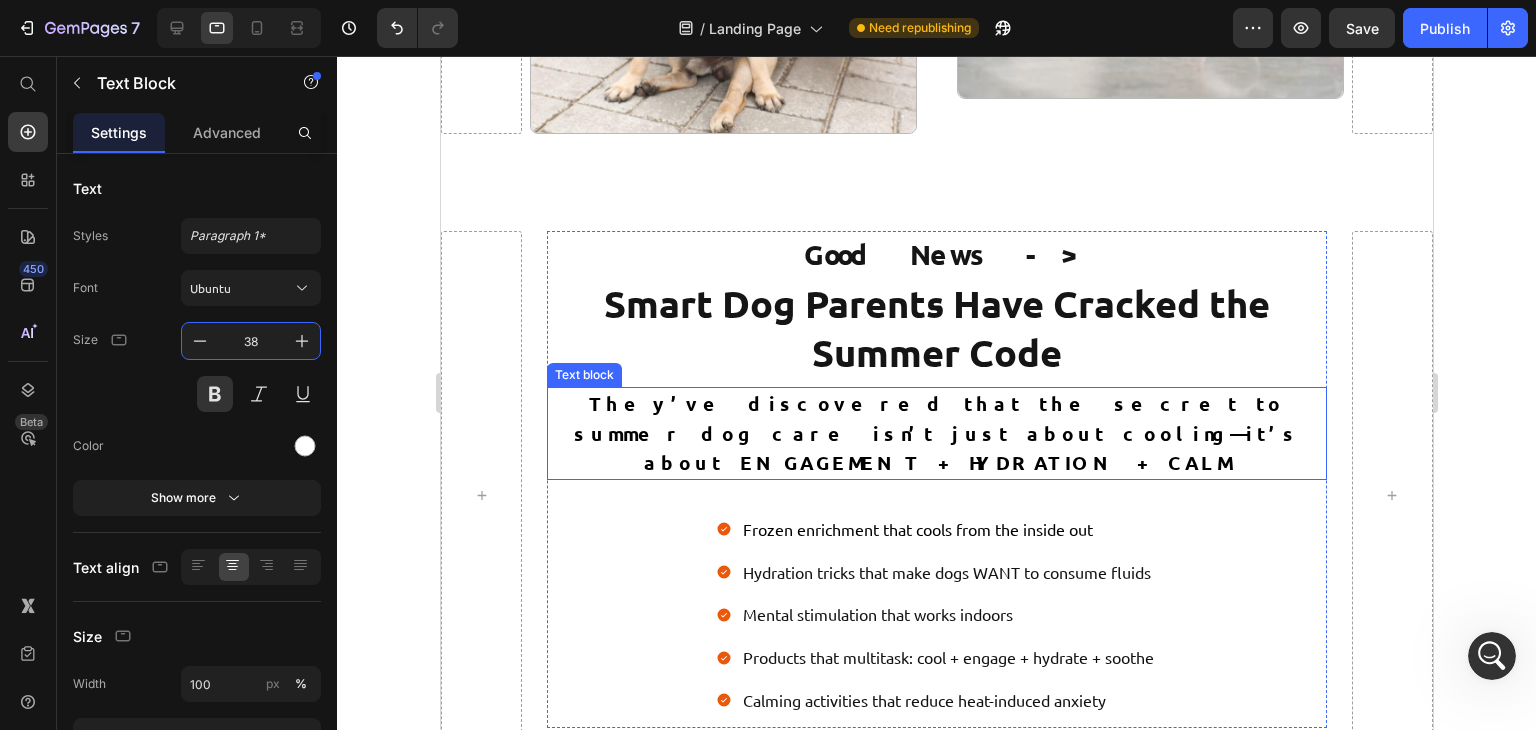 scroll, scrollTop: 2688, scrollLeft: 0, axis: vertical 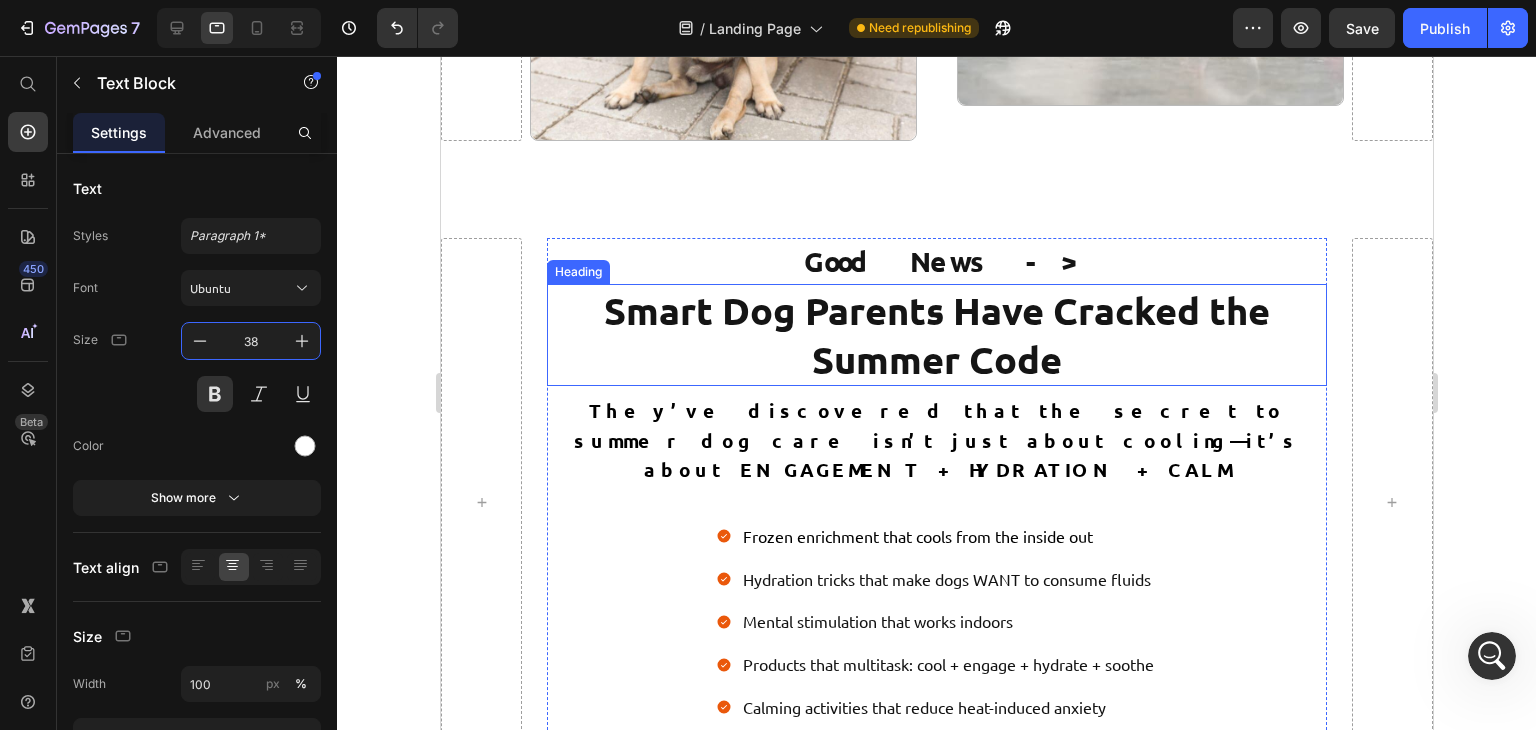 click on "Smart Dog Parents Have Cracked the Summer Code" at bounding box center [936, 335] 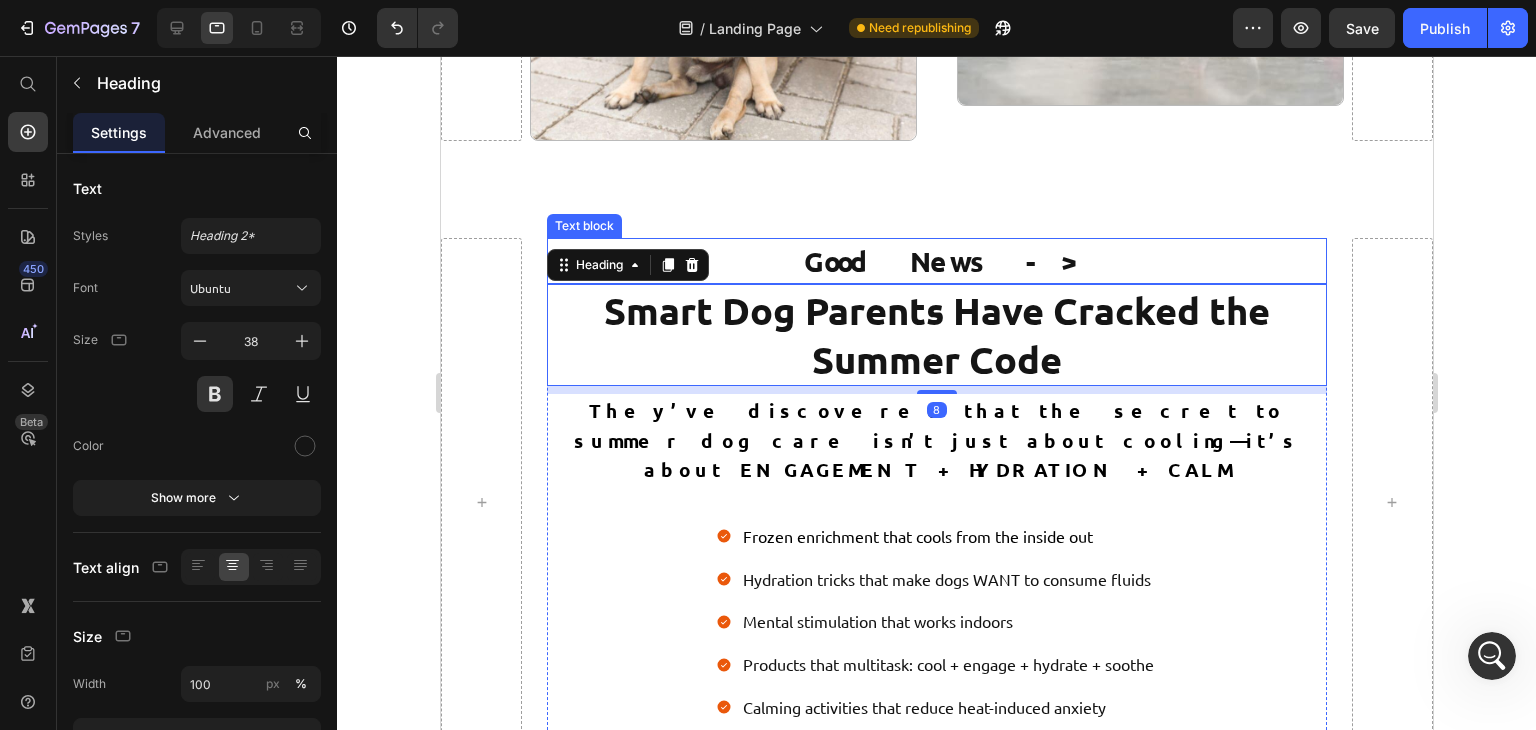 click on "Good News ->" at bounding box center [936, 261] 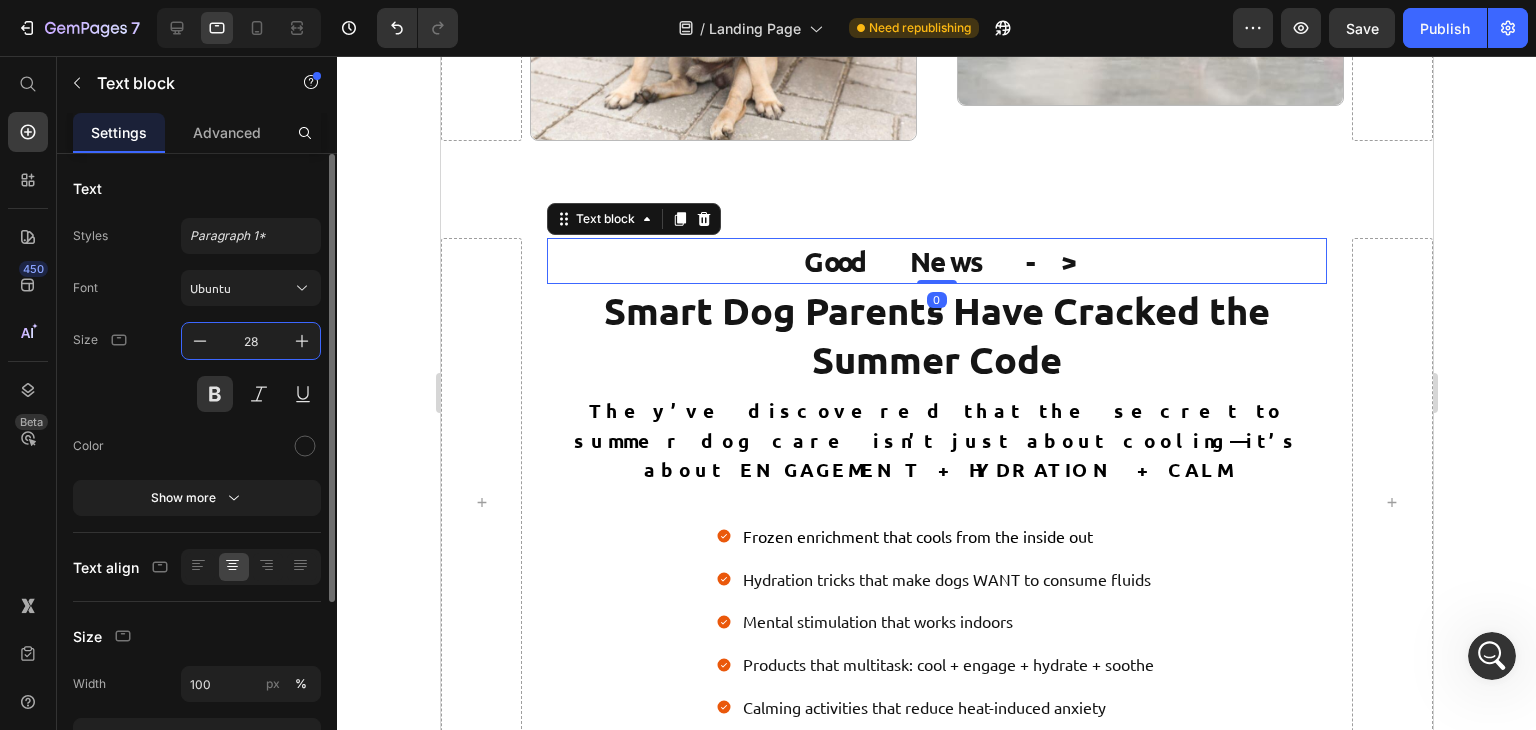 click on "28" at bounding box center [251, 341] 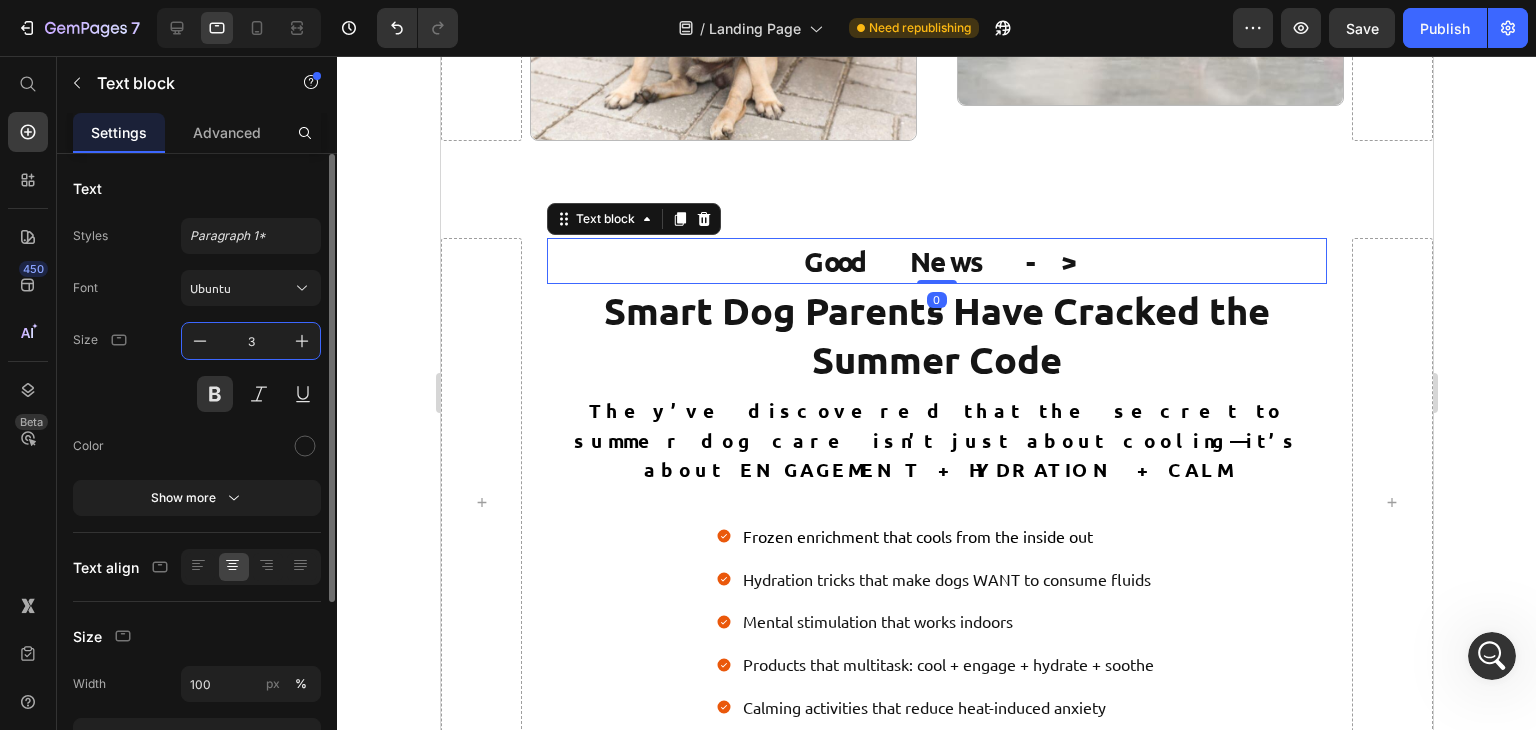 click on "3" at bounding box center (251, 341) 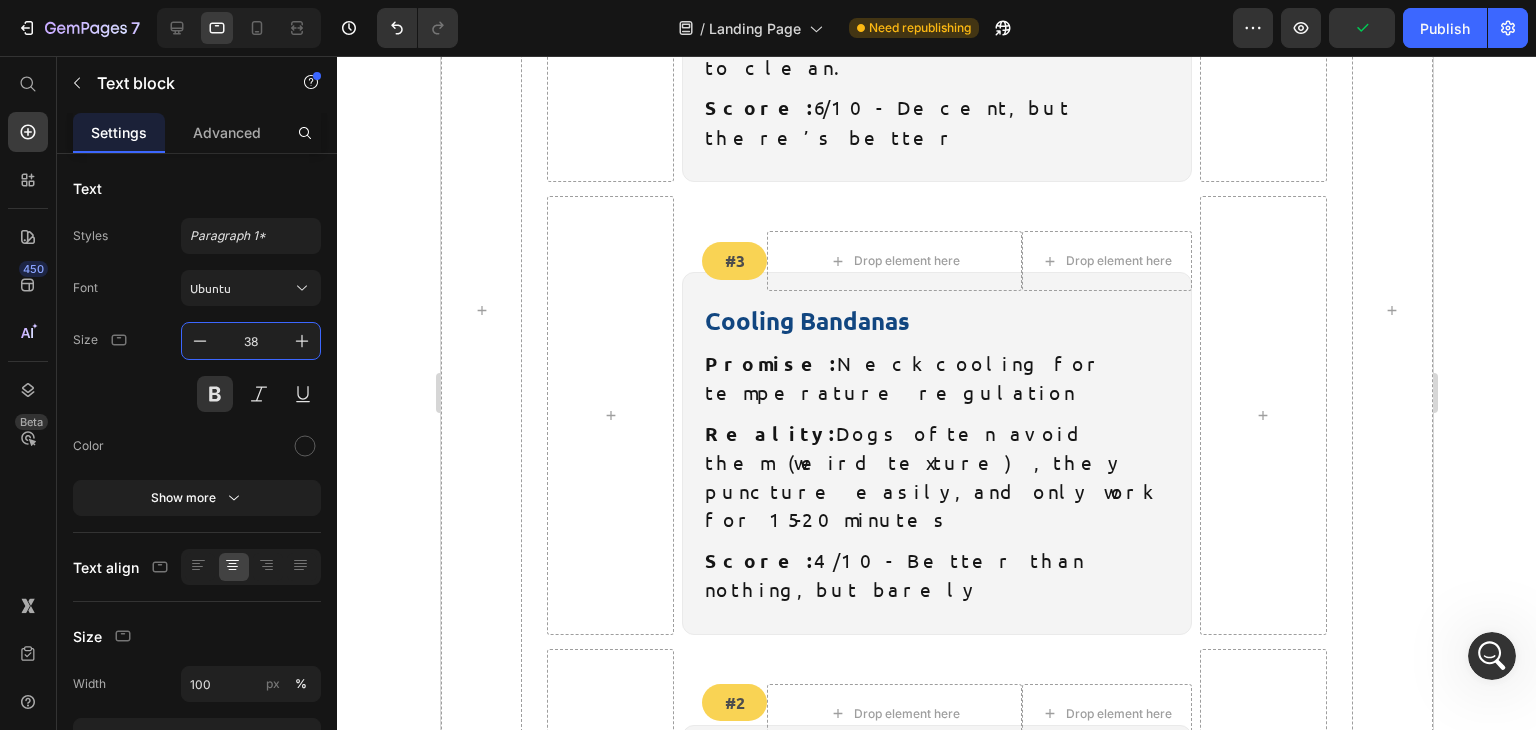 scroll, scrollTop: 5468, scrollLeft: 0, axis: vertical 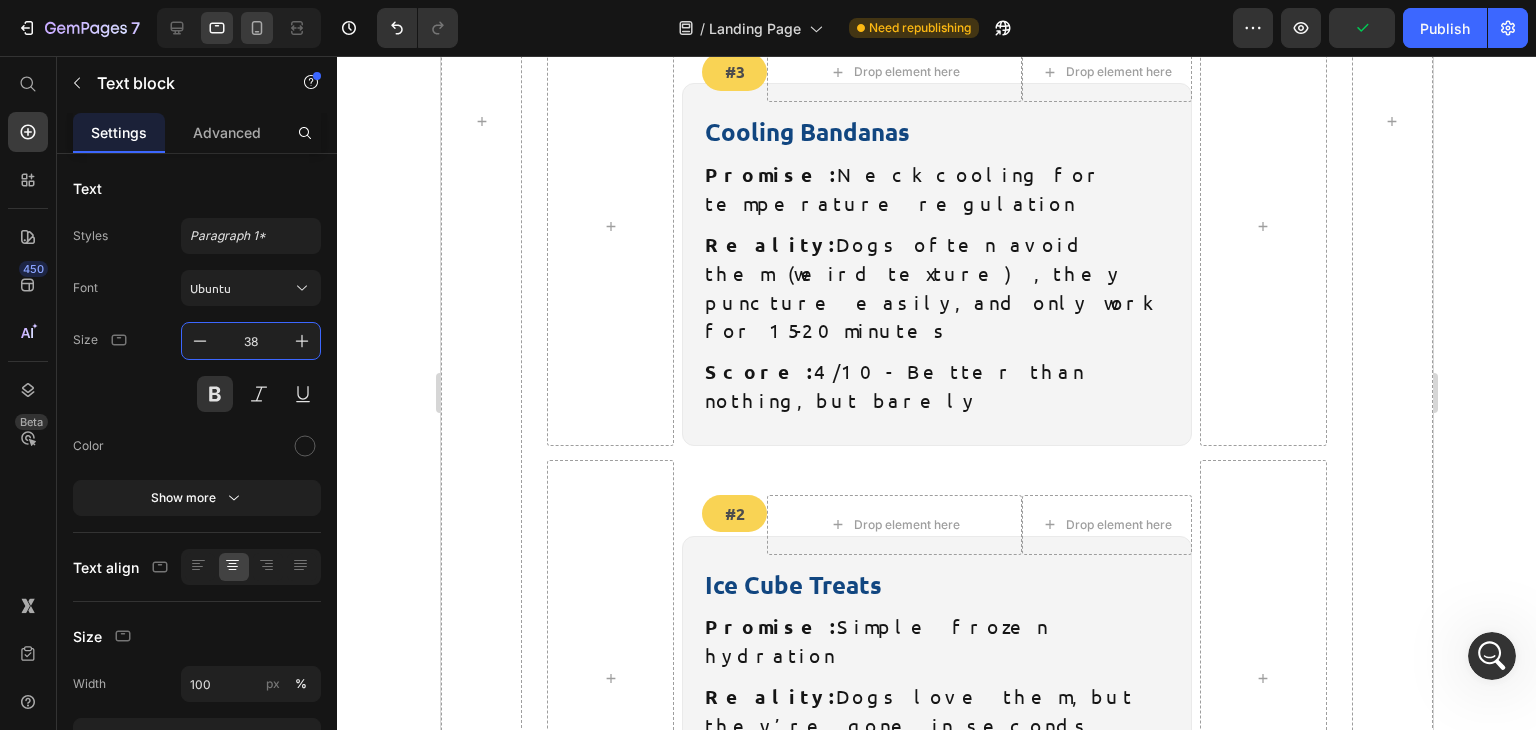 click 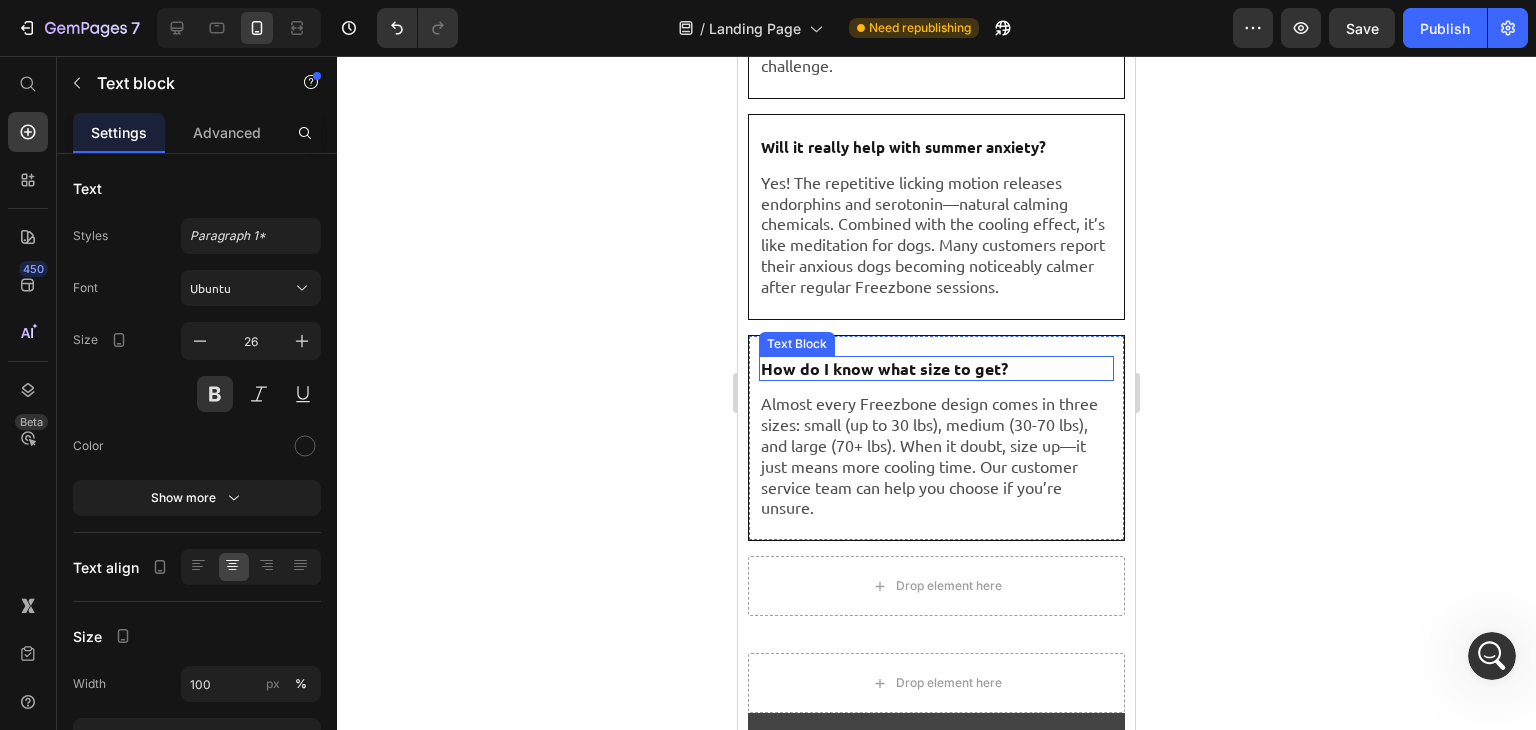 scroll, scrollTop: 8259, scrollLeft: 0, axis: vertical 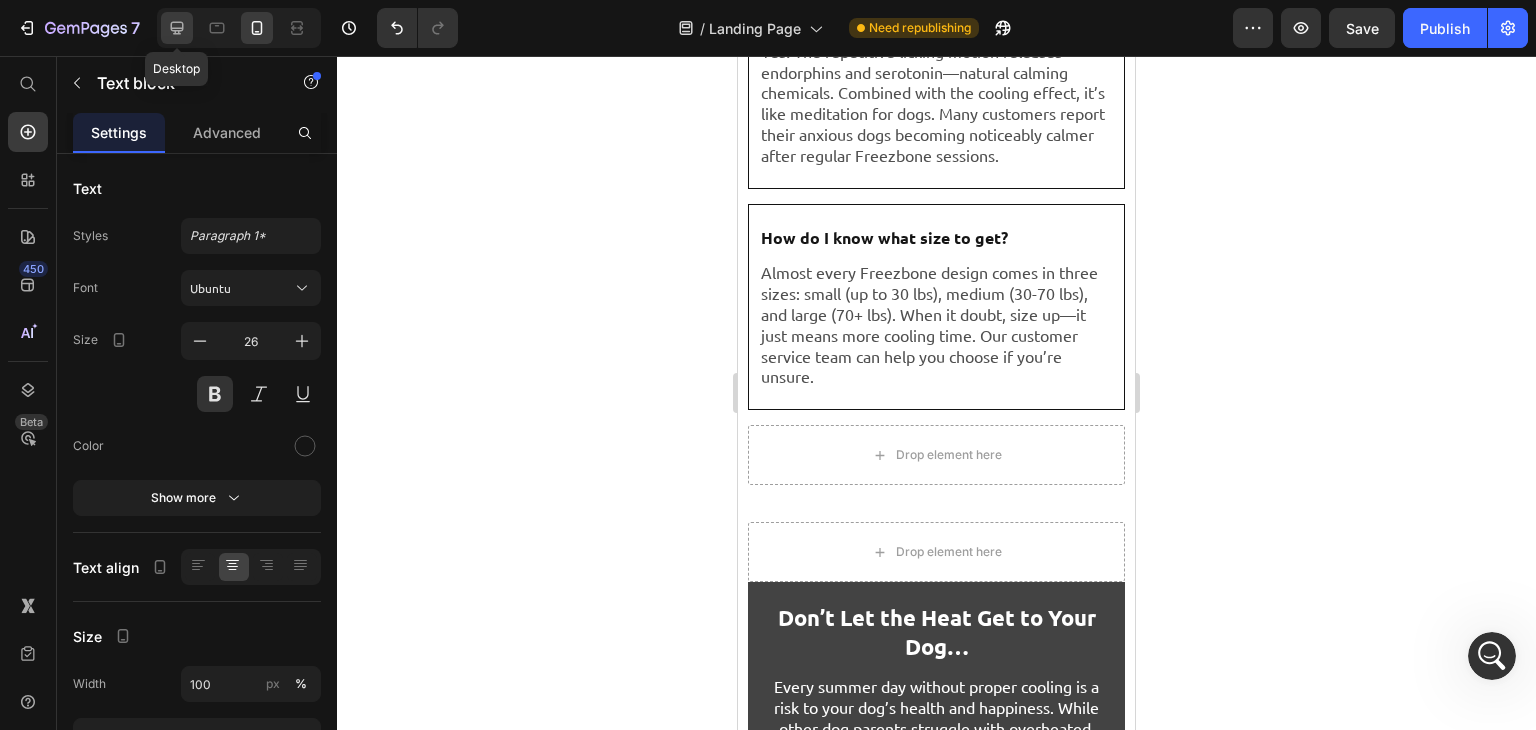 click 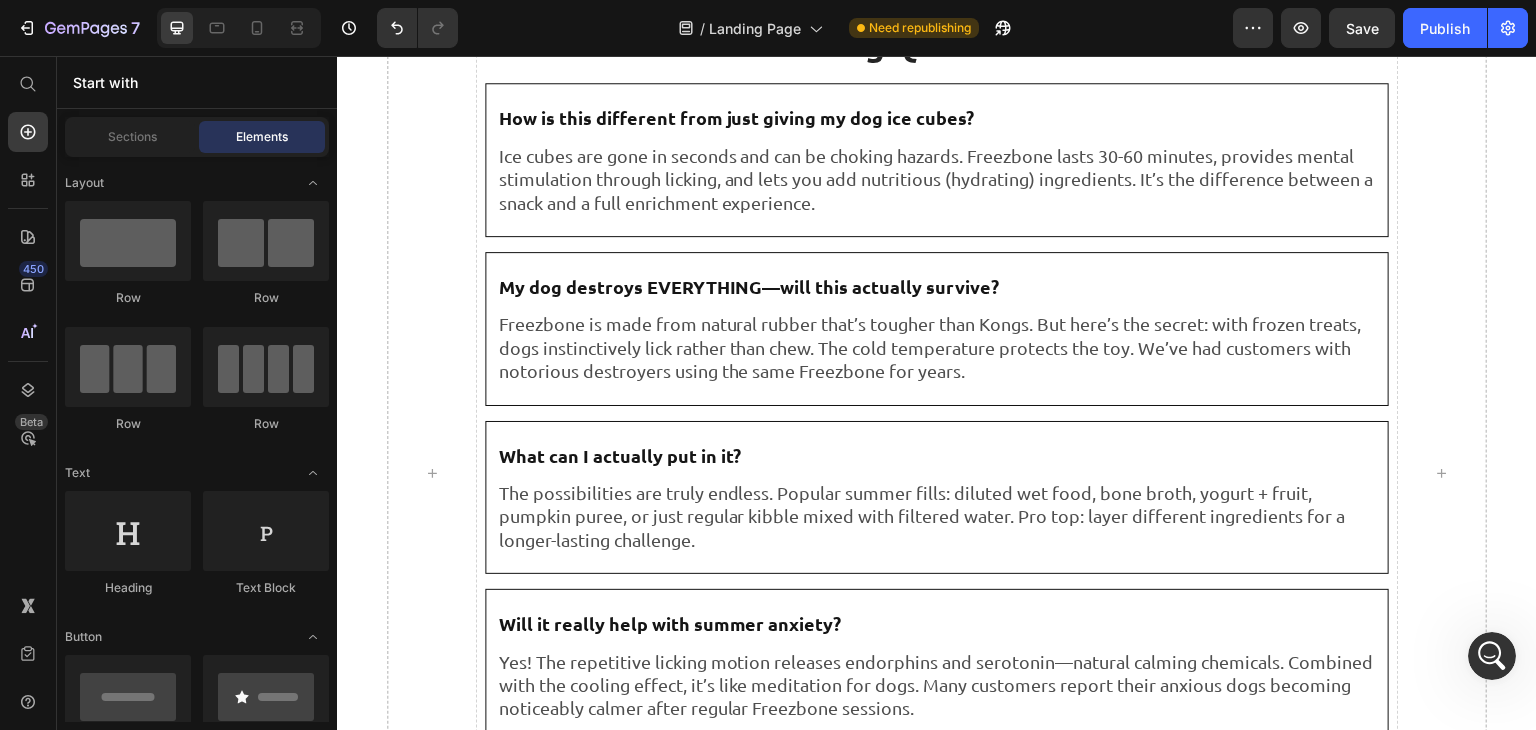 drag, startPoint x: 1536, startPoint y: 103, endPoint x: 1117, endPoint y: 96, distance: 419.05847 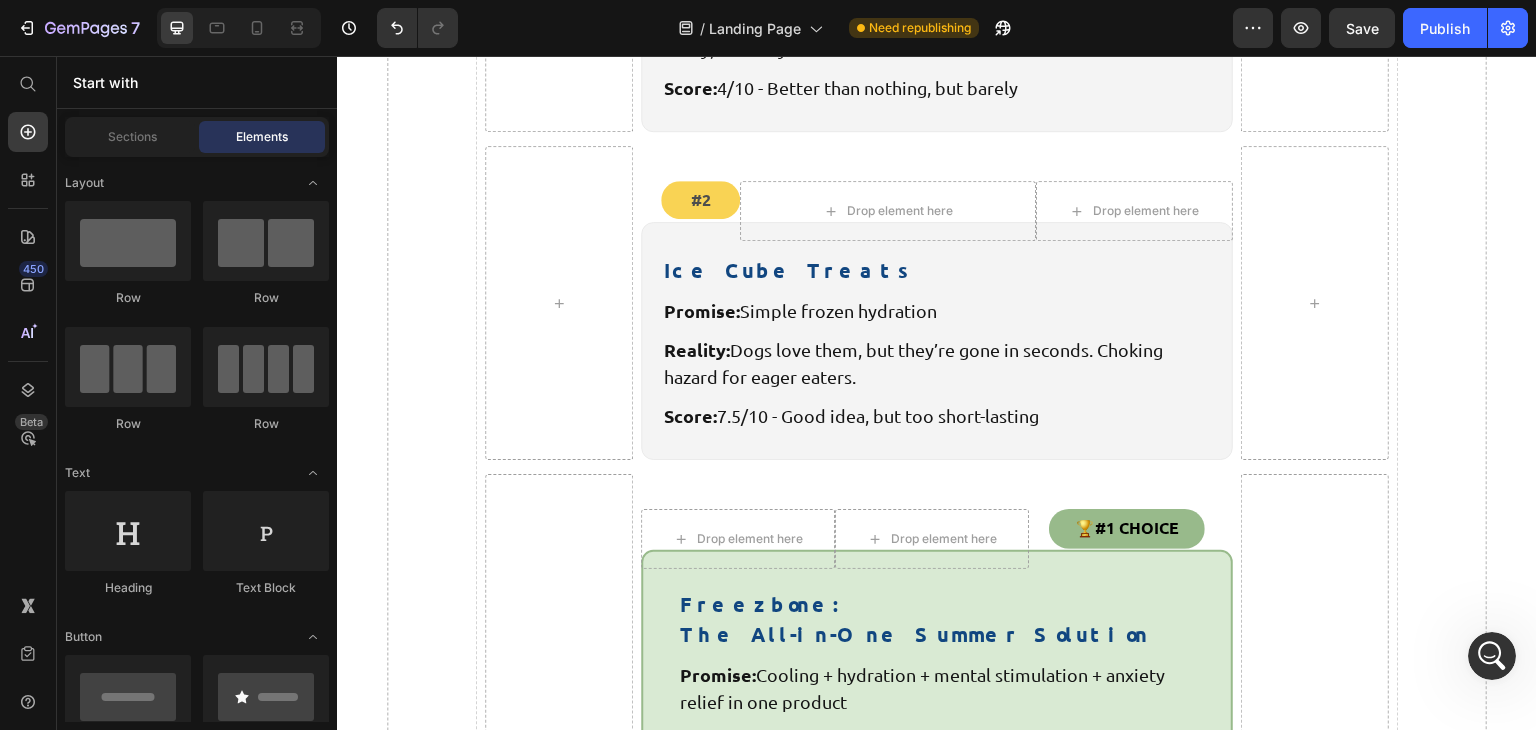 scroll, scrollTop: 5283, scrollLeft: 0, axis: vertical 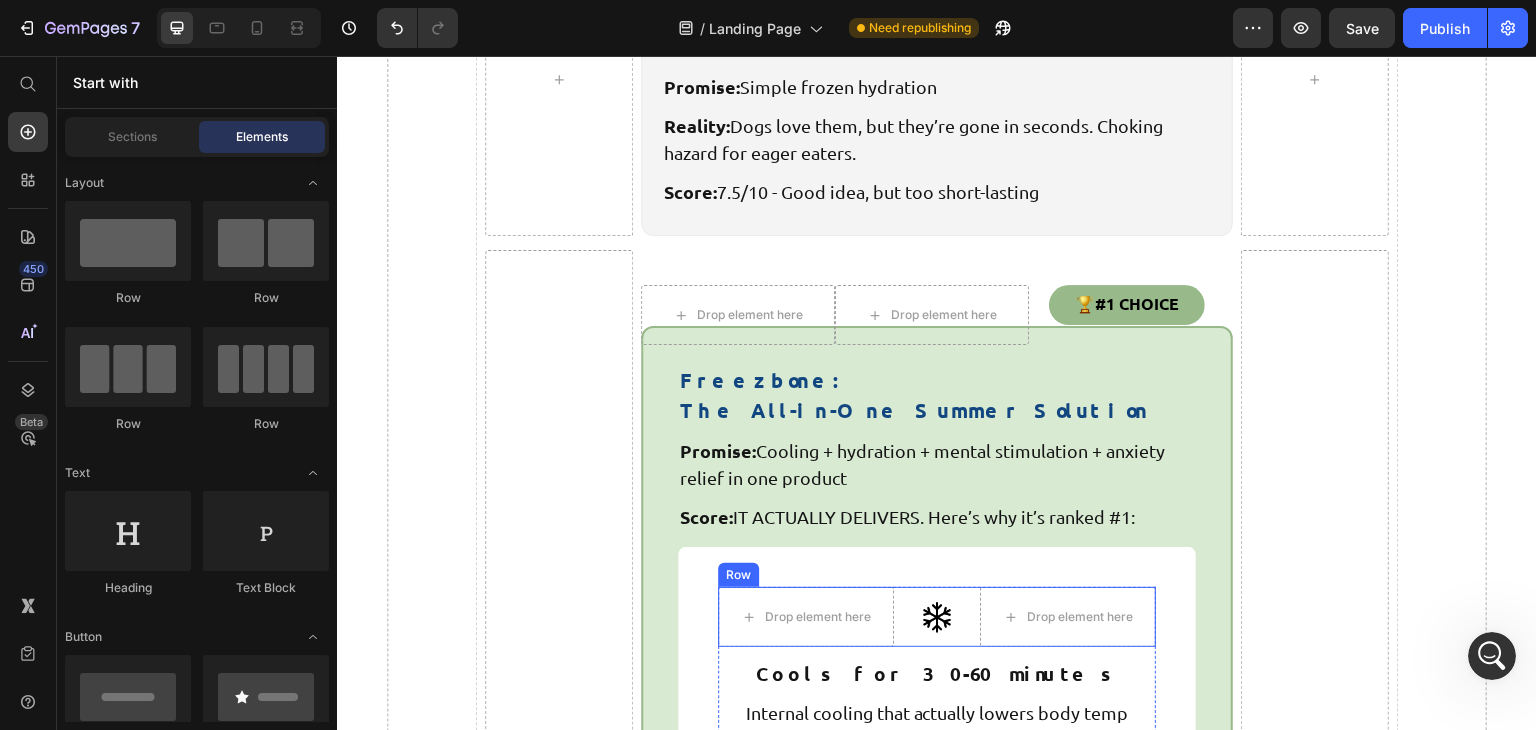 click on "Drop element here" at bounding box center [1068, 617] 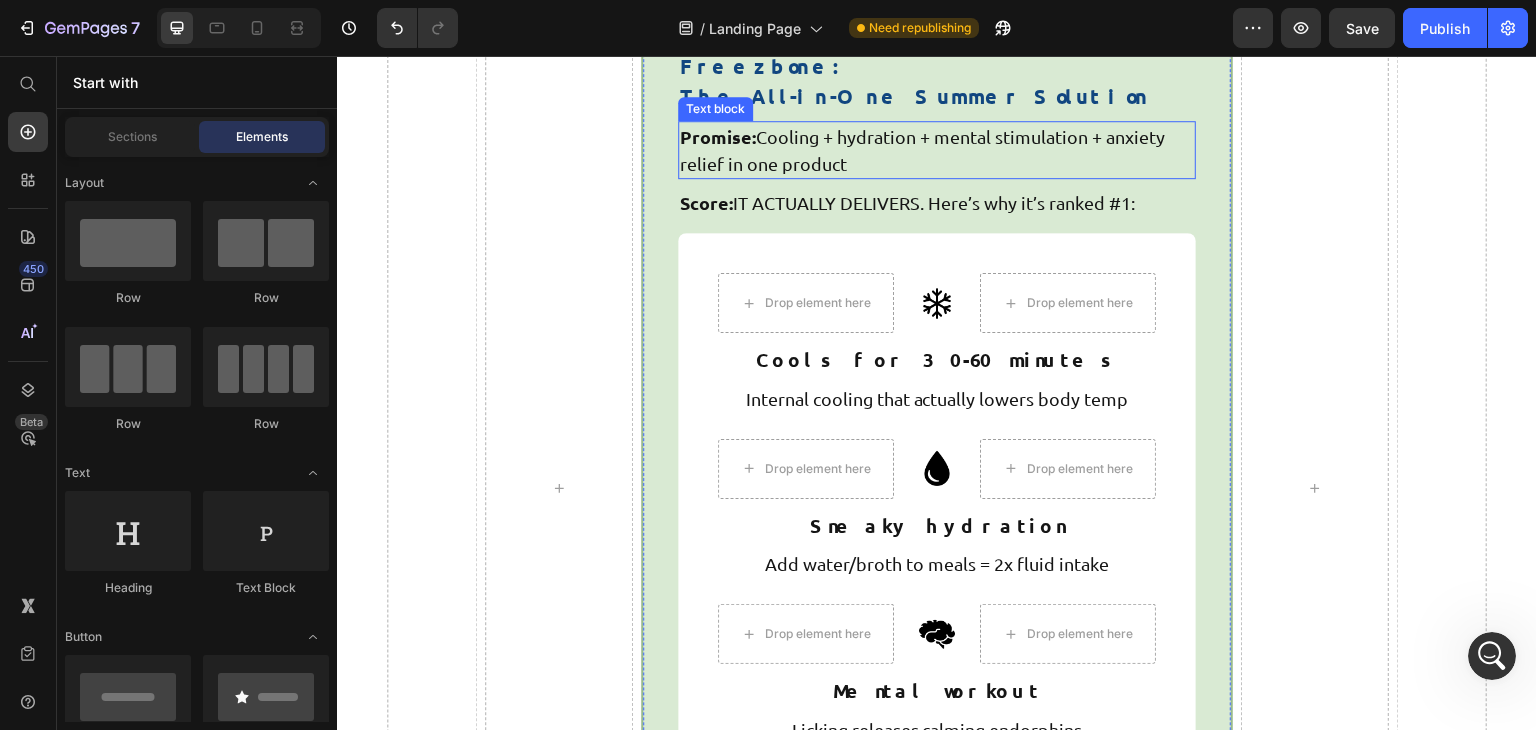 scroll, scrollTop: 5197, scrollLeft: 0, axis: vertical 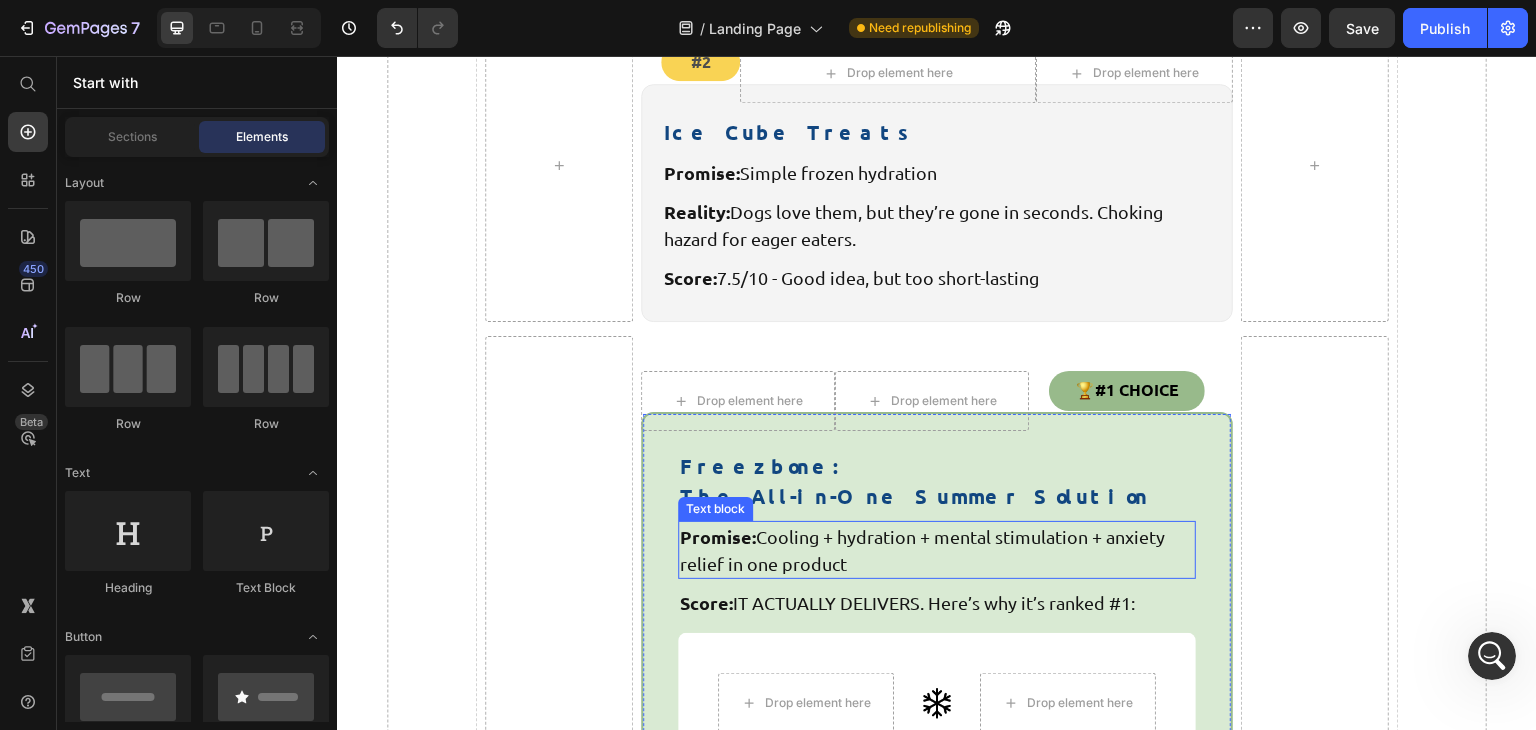 click on "Freezbone:  The All-in-One Summer Solution Heading Promise:  Cooling + hydration + mental stimulation + anxiety relief in one product Text block Score:  IT ACTUALLY DELIVERS. Here’s why it’s ranked #1:  Text block
Drop element here Image
Drop element here Row Cools for 30-60 minutes Text block Internal cooling that actually lowers body temp Text block Row Row
Drop element here Image
Drop element here Row Sneaky hydration Text block  Add water/broth to meals = 2x fluid intake Text block Row Row
Drop element here Image
Drop element here Row Mental workout Text block Licking releases calming endorphins Text block Row Row
Drop element here Image
Drop element here Row Perfect for indoor play  Text block No mess, no fuss, apartment-friendly Text block Row Row Row" at bounding box center [937, 927] 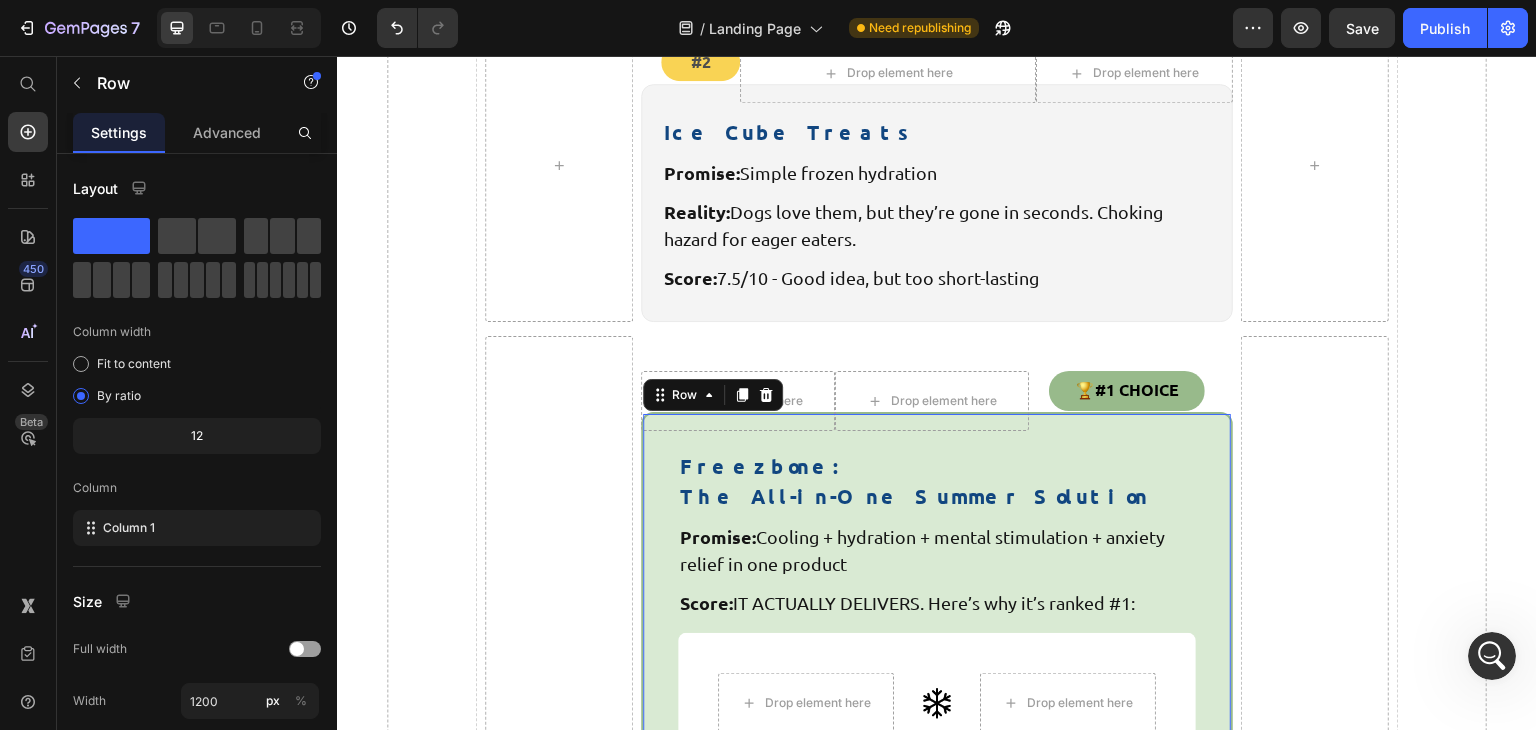 click on "Freezbone:  The All-in-One Summer Solution Heading Promise:  Cooling + hydration + mental stimulation + anxiety relief in one product Text block Score:  IT ACTUALLY DELIVERS. Here’s why it’s ranked #1:  Text block
Drop element here Image
Drop element here Row Cools for 30-60 minutes Text block Internal cooling that actually lowers body temp Text block Row Row
Drop element here Image
Drop element here Row Sneaky hydration Text block  Add water/broth to meals = 2x fluid intake Text block Row Row
Drop element here Image
Drop element here Row Mental workout Text block Licking releases calming endorphins Text block Row Row
Drop element here Image
Drop element here Row Perfect for indoor play  Text block No mess, no fuss, apartment-friendly Text block Row Row Row" at bounding box center [937, 927] 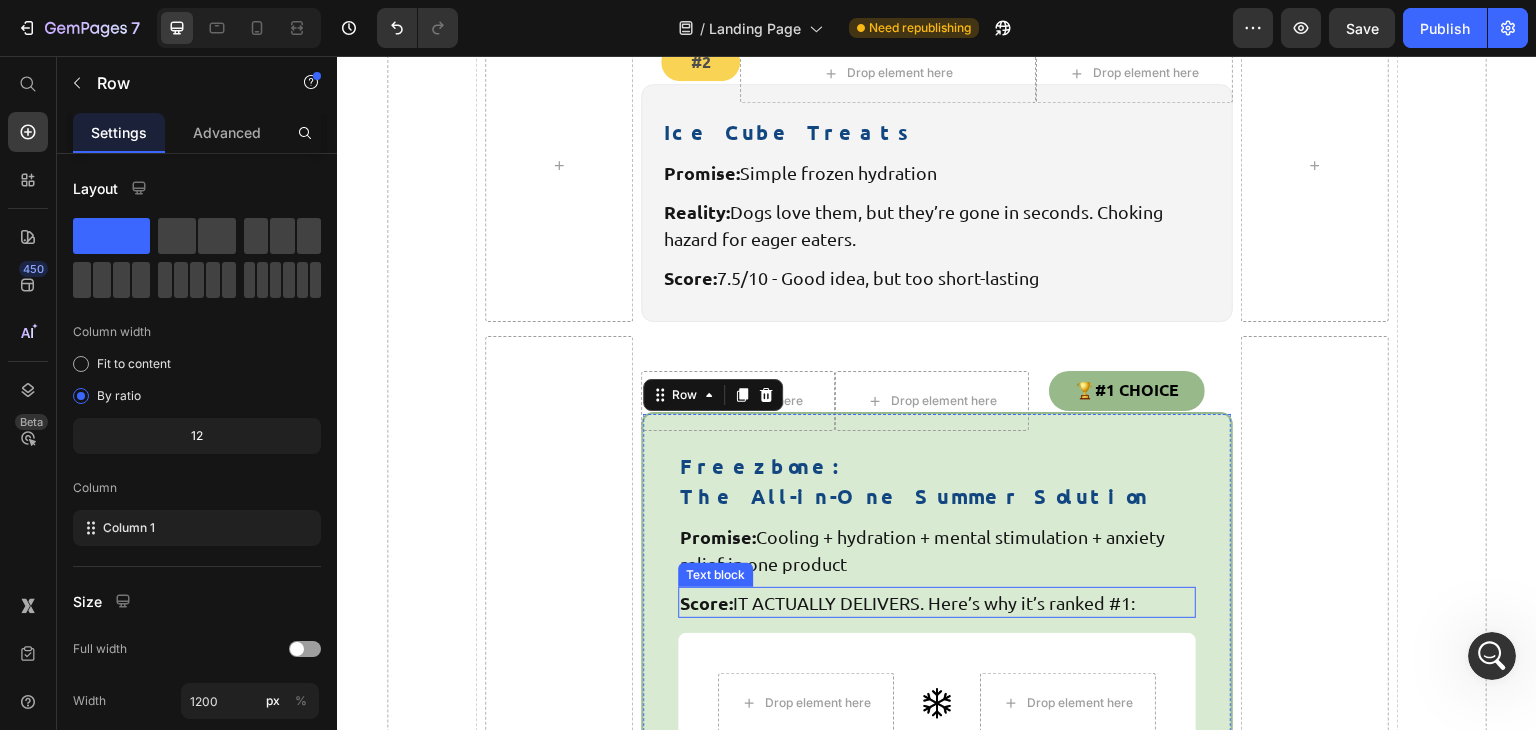 click on "Score:  IT ACTUALLY DELIVERS. Here’s why it’s ranked #1:" at bounding box center [937, 602] 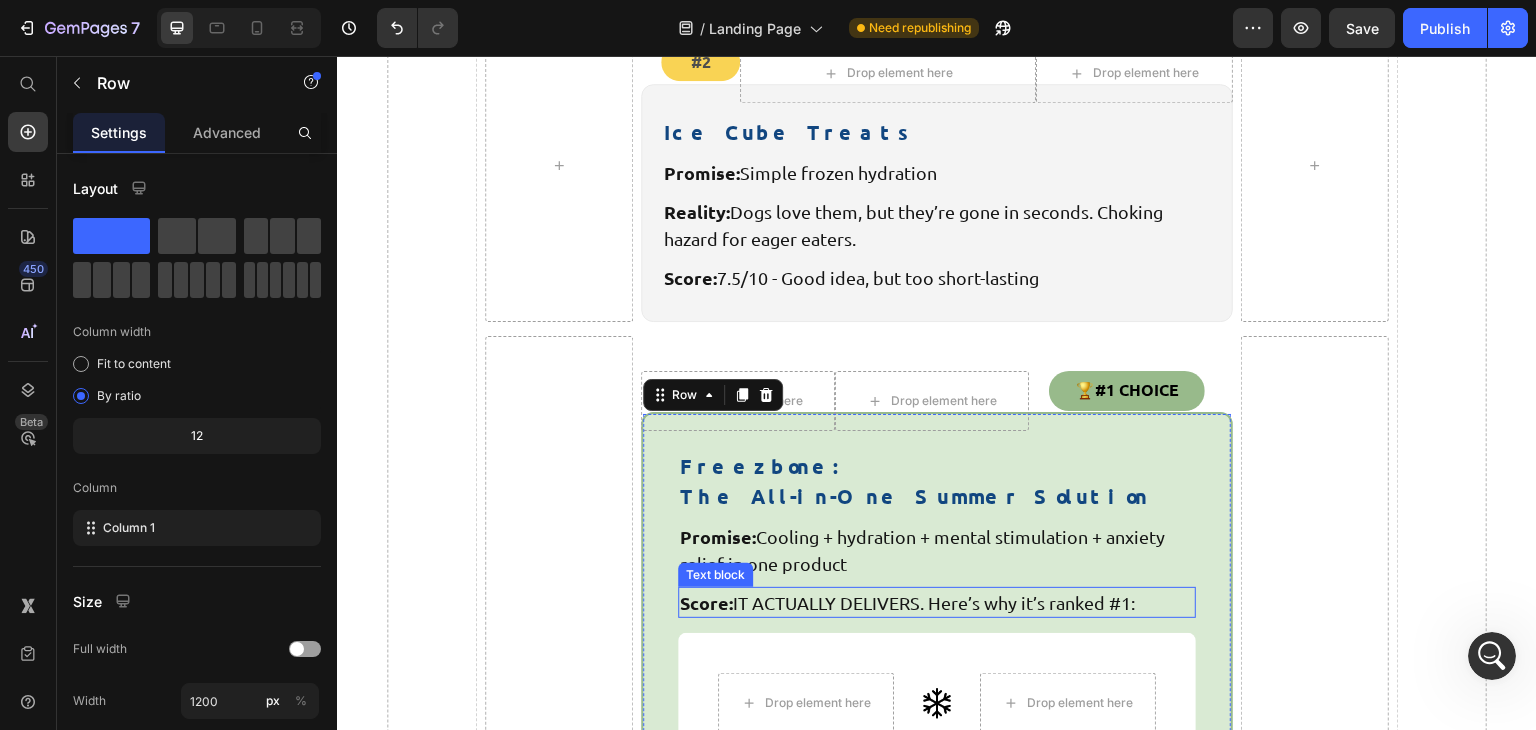 click on "Score:  IT ACTUALLY DELIVERS. Here’s why it’s ranked #1:" at bounding box center (937, 602) 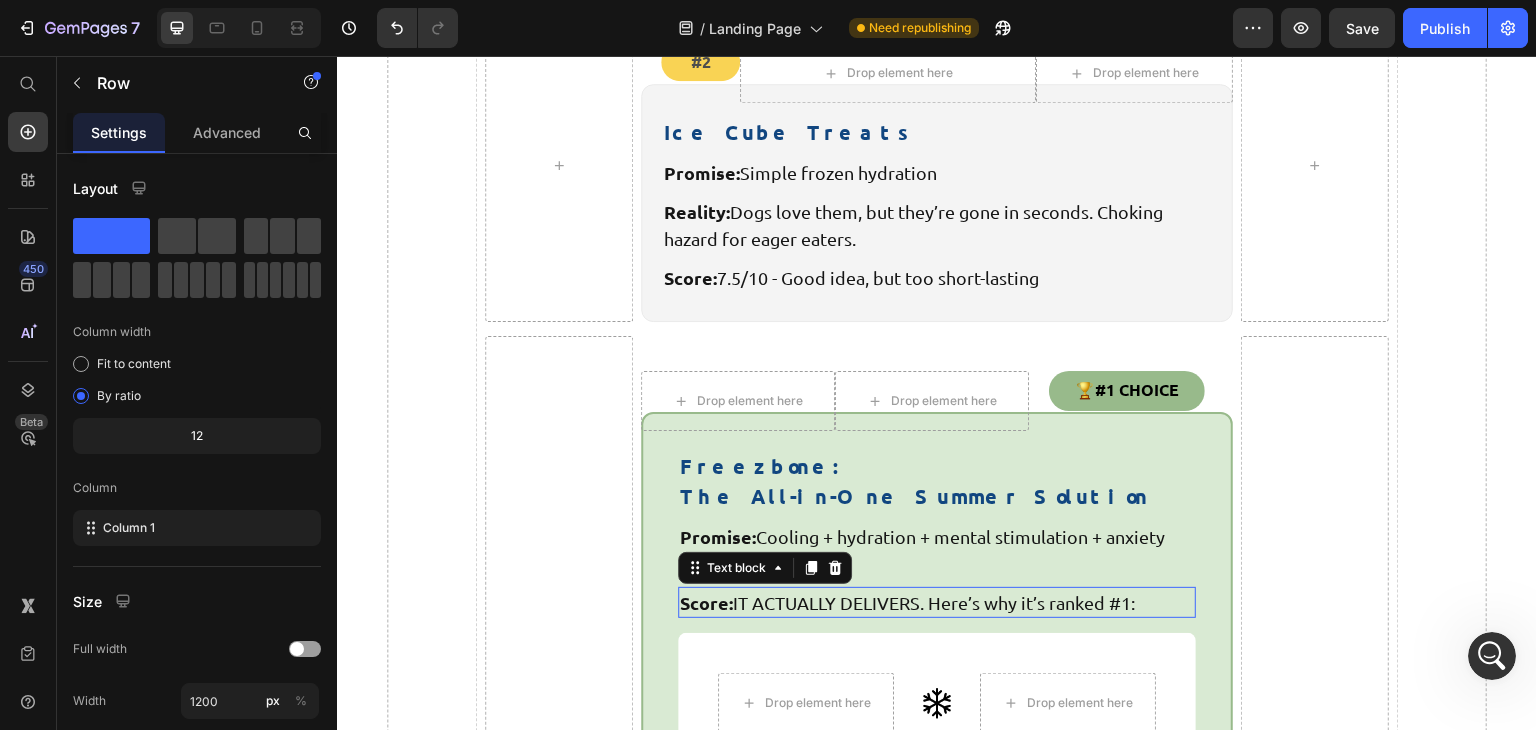 click on "Score:  IT ACTUALLY DELIVERS. Here’s why it’s ranked #1:" at bounding box center (937, 602) 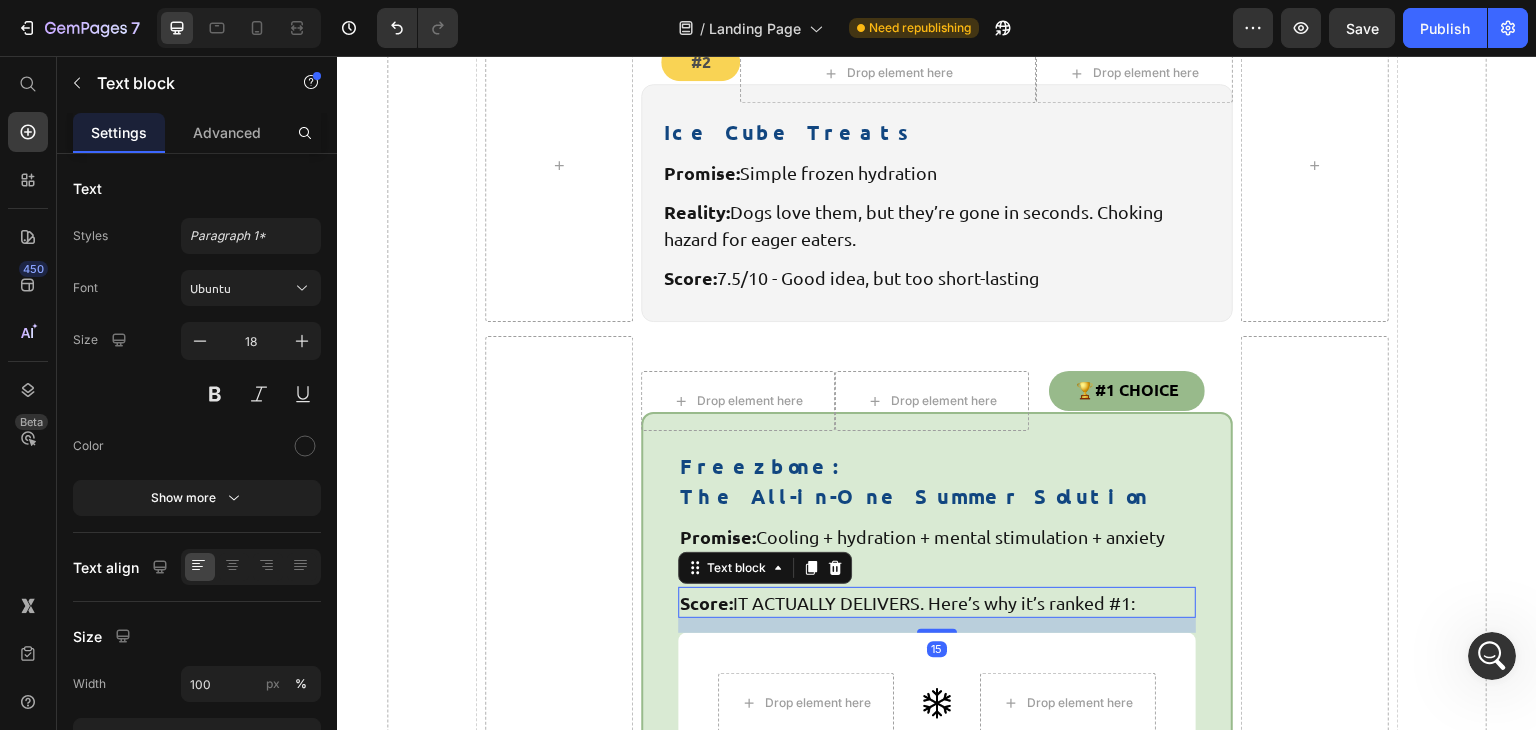 click on "Score:  IT ACTUALLY DELIVERS. Here’s why it’s ranked #1:" at bounding box center (937, 602) 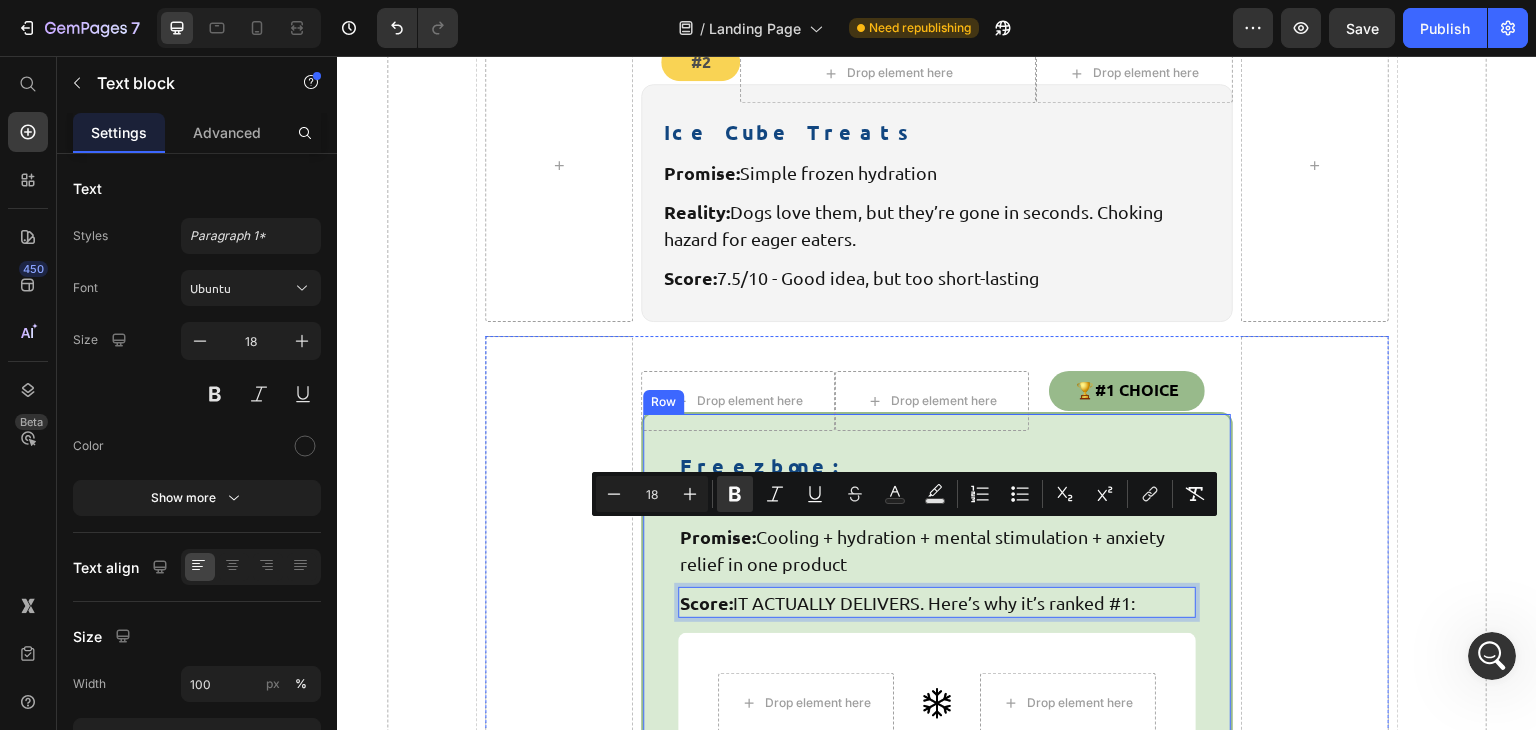 click on "Freezbone:  The All-in-One Summer Solution Heading Promise:  Cooling + hydration + mental stimulation + anxiety relief in one product Text block Score:  IT ACTUALLY DELIVERS. Here’s why it’s ranked #1:  Text block   15
Drop element here Image
Drop element here Row Cools for 30-60 minutes Text block Internal cooling that actually lowers body temp Text block Row Row
Drop element here Image
Drop element here Row Sneaky hydration Text block  Add water/broth to meals = 2x fluid intake Text block Row Row
Drop element here Image
Drop element here Row Mental workout Text block Licking releases calming endorphins Text block Row Row
Drop element here Image
Drop element here Row Perfect for indoor play  Text block No mess, no fuss, apartment-friendly Text block Row Row Row Row" at bounding box center [937, 927] 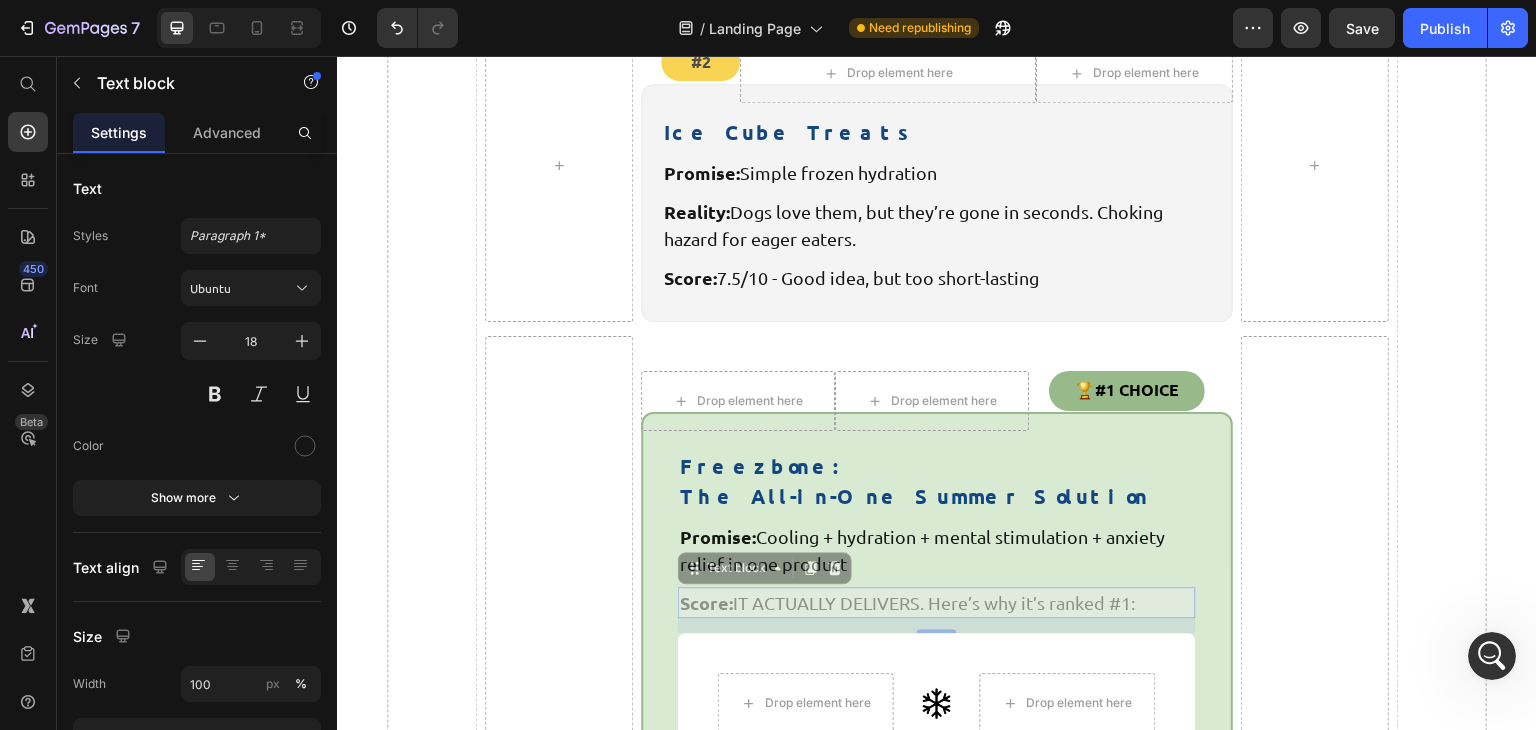 scroll, scrollTop: 5312, scrollLeft: 0, axis: vertical 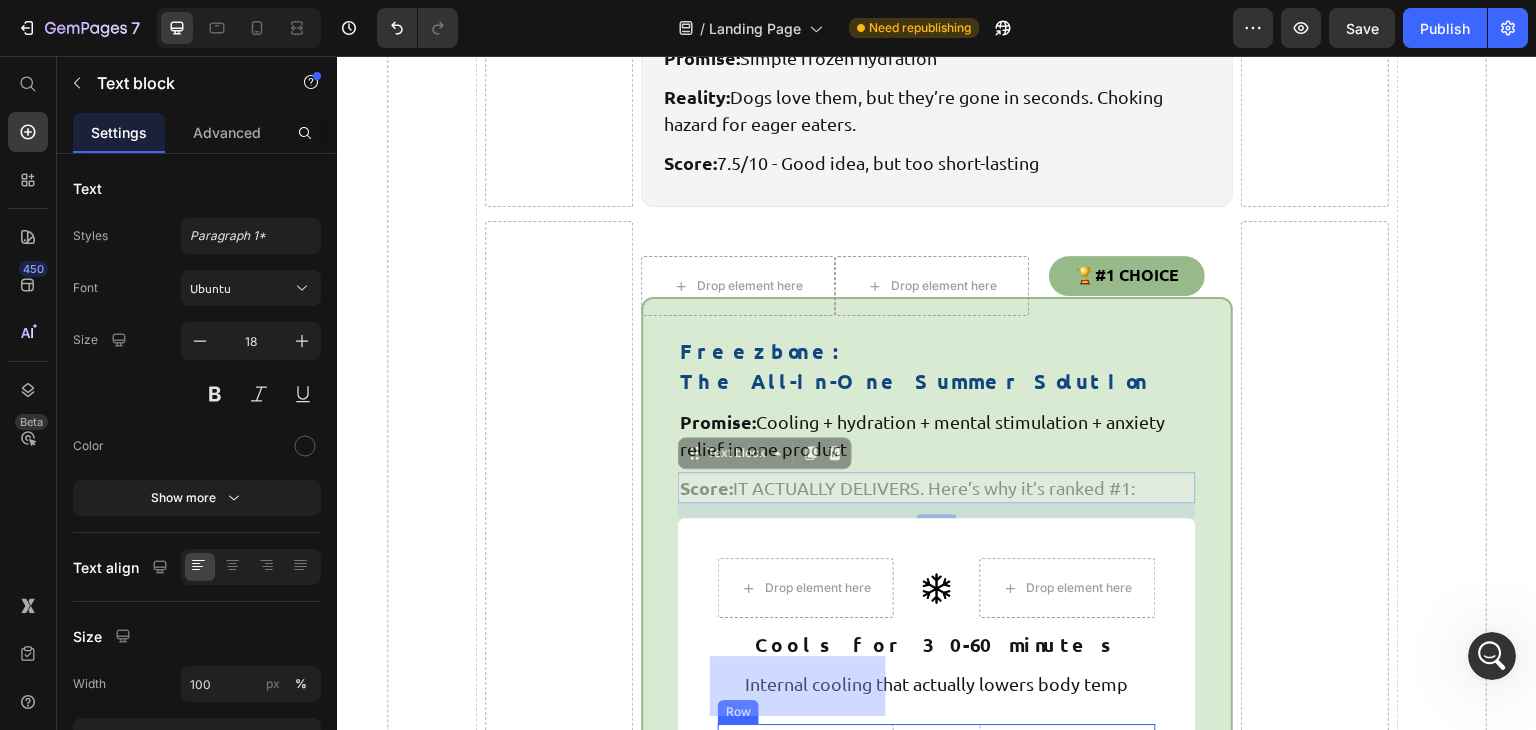 drag, startPoint x: 741, startPoint y: 522, endPoint x: 793, endPoint y: 382, distance: 149.34523 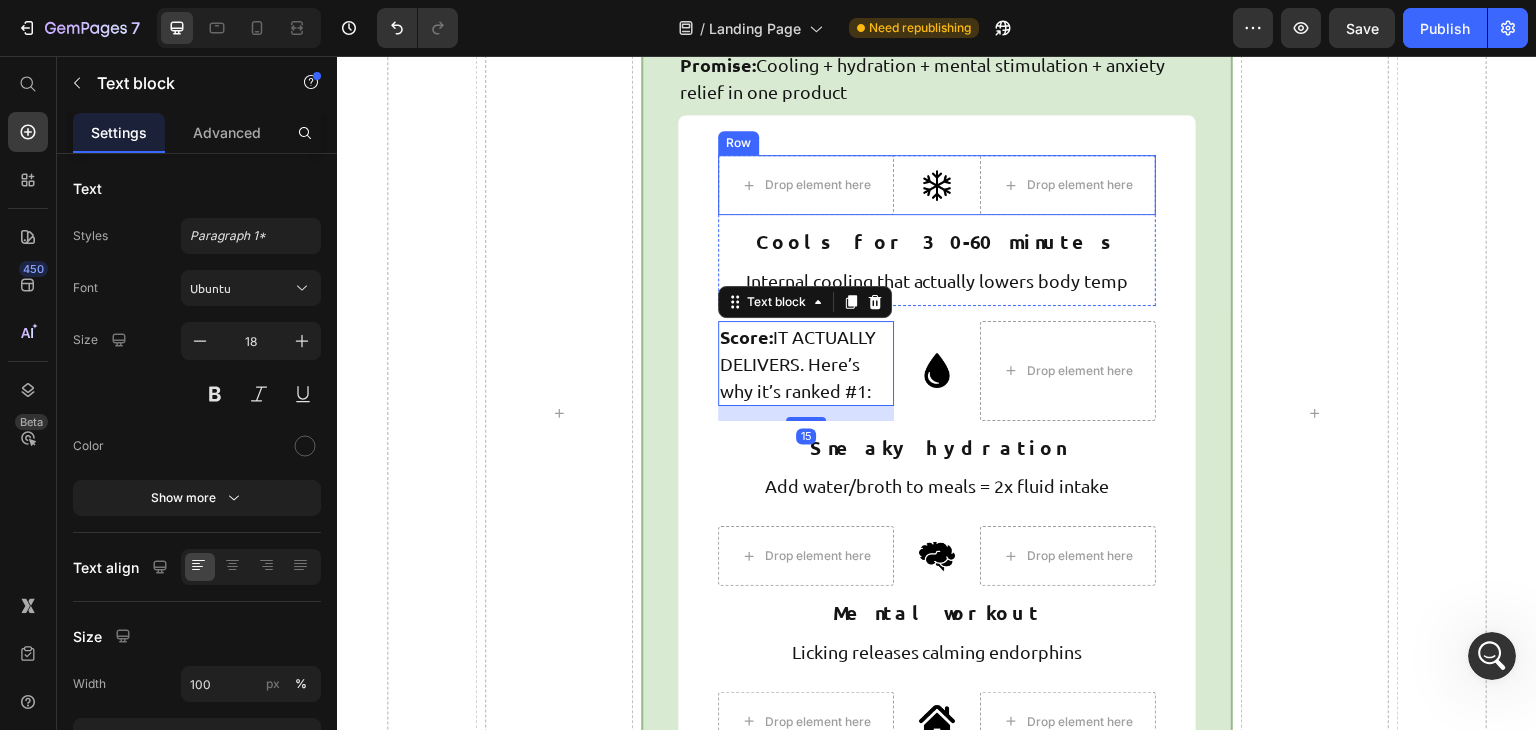 scroll, scrollTop: 5670, scrollLeft: 0, axis: vertical 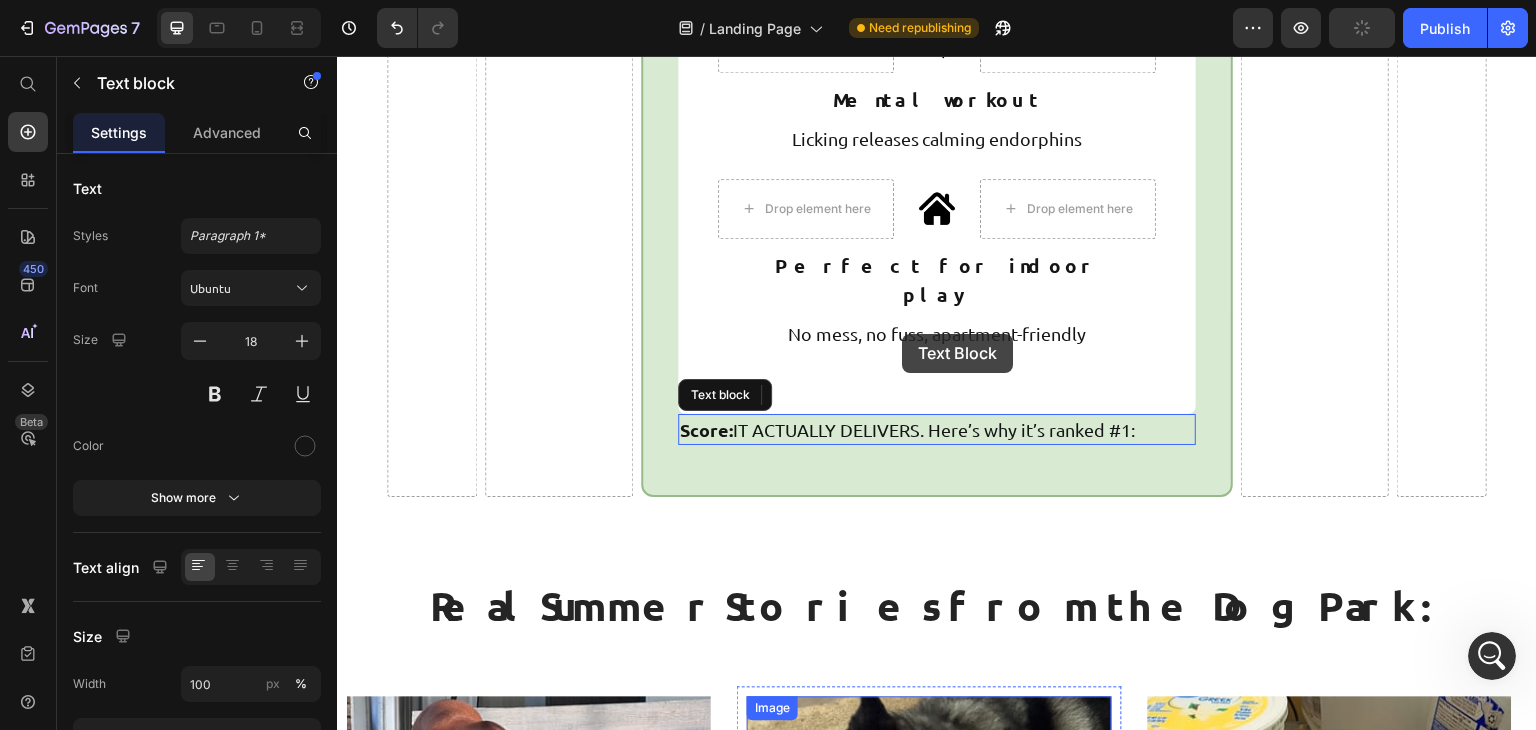 click on "Real Summer Stories from the Dog Park:  Heading
Image “It’s a great meal replacement that takes a little more time to consume and is nice and cool on a hot summer evening.” Text Block Kathy Lynn D. Text Block
Icon Verified Text Block Row 6/24/2025 Text Block Icon Icon Icon Icon Icon Icon List Row Product Images FreezCup - Long-Lasting Chew Fun Product Title Product Row Image "Keeps him occupied, keeps him cool, he gets probiotics and extra fiber, and we both win by not having to go out in this miserable summer heat.”  Text Block Theresa Text Block
Icon Verified Text Block Row 6/24/2025 Text Block Icon Icon Icon Icon Icon Icon List Row Product Images Freezball - Durable Fillable Dog Chew Bone Product Title Product Row Image “My pup loves it. Makes a refreshing cool treat for summer.”  Text Block Andre L. Text Block
Icon Verified Text Block Row 6/24/2025 Text Block Icon Icon Icon Icon Icon Icon List" at bounding box center (937, 993) 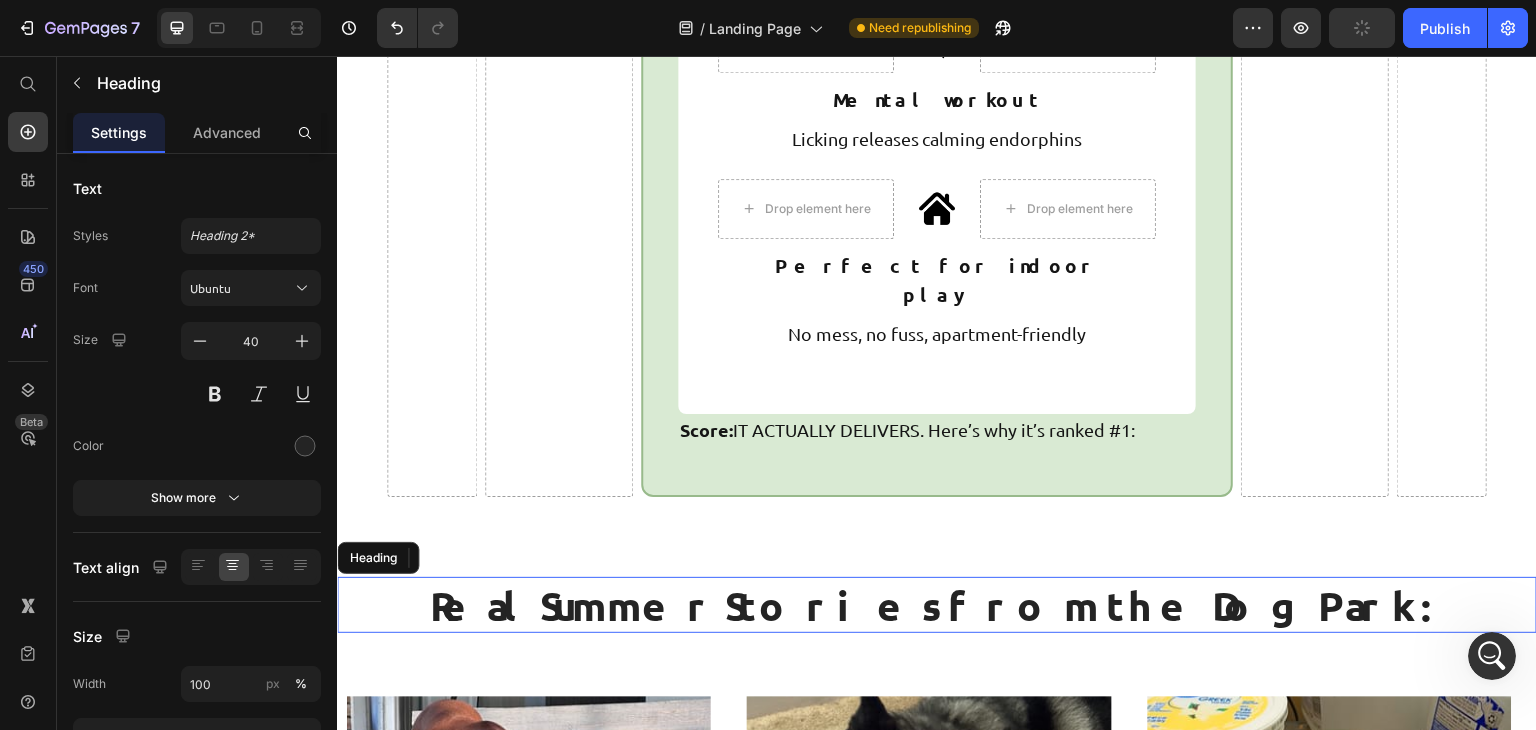 click on "Drop element here Image
Drop element here Row Cools for 30-60 minutes Text block Internal cooling that actually lowers body temp Text block Row Row
Drop element here Image
Drop element here Row Sneaky hydration Text block  Add water/broth to meals = 2x fluid intake Text block Row Row
Drop element here Image
Drop element here Row Mental workout Text block Licking releases calming endorphins Text block Row Row
Drop element here Image
Drop element here Row Perfect for indoor play  Text block No mess, no fuss, apartment-friendly Text block Row Row Row" at bounding box center (937, 28) 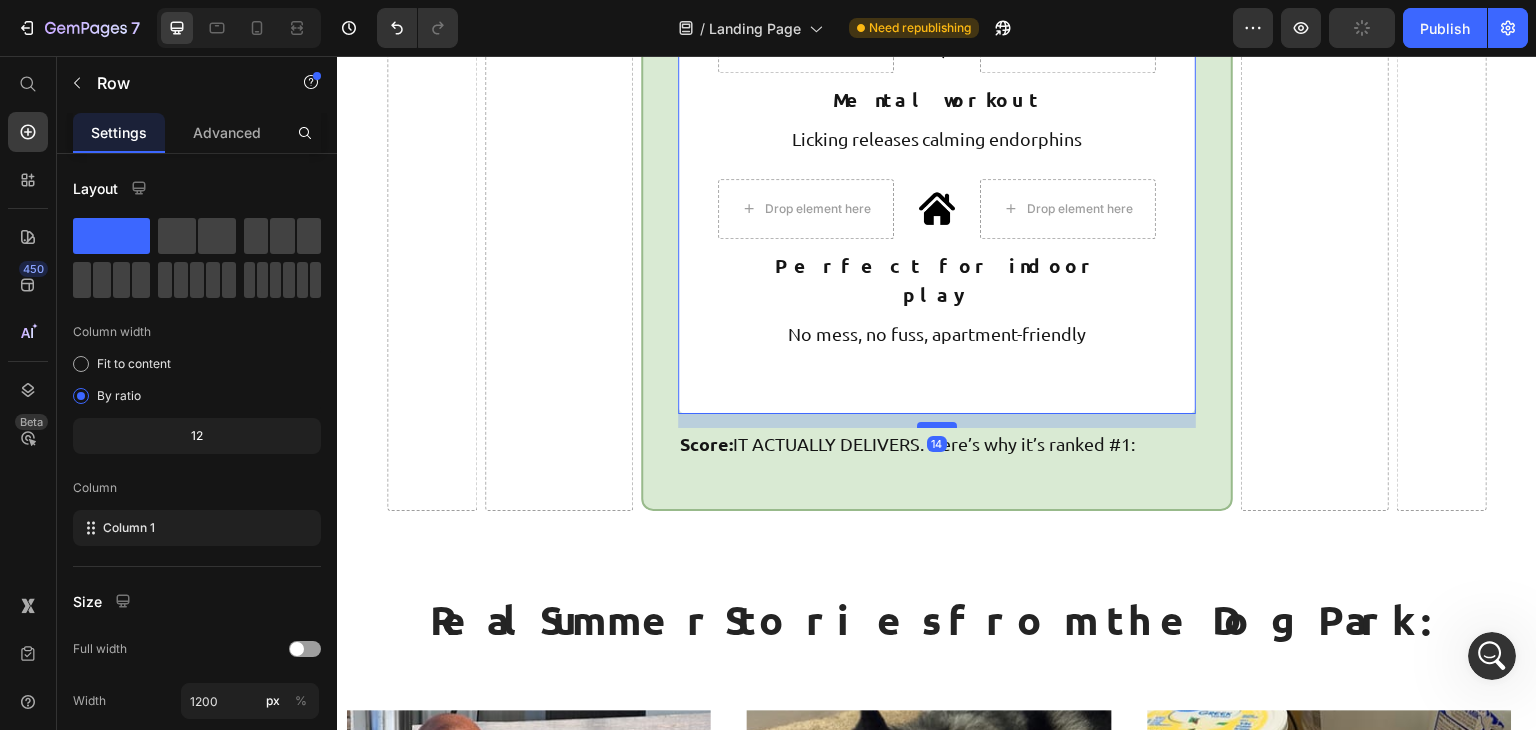 drag, startPoint x: 930, startPoint y: 310, endPoint x: 934, endPoint y: 324, distance: 14.56022 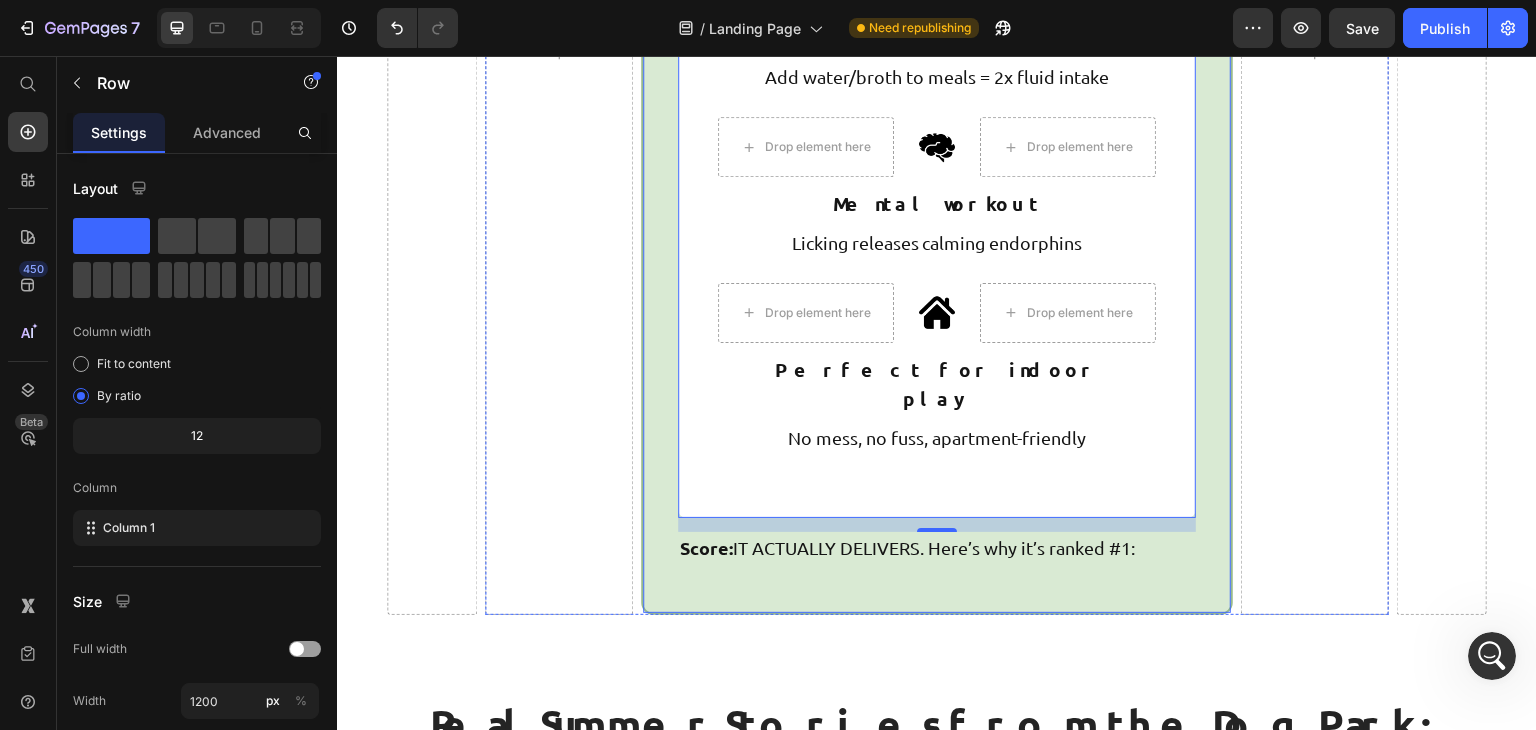 scroll, scrollTop: 6033, scrollLeft: 0, axis: vertical 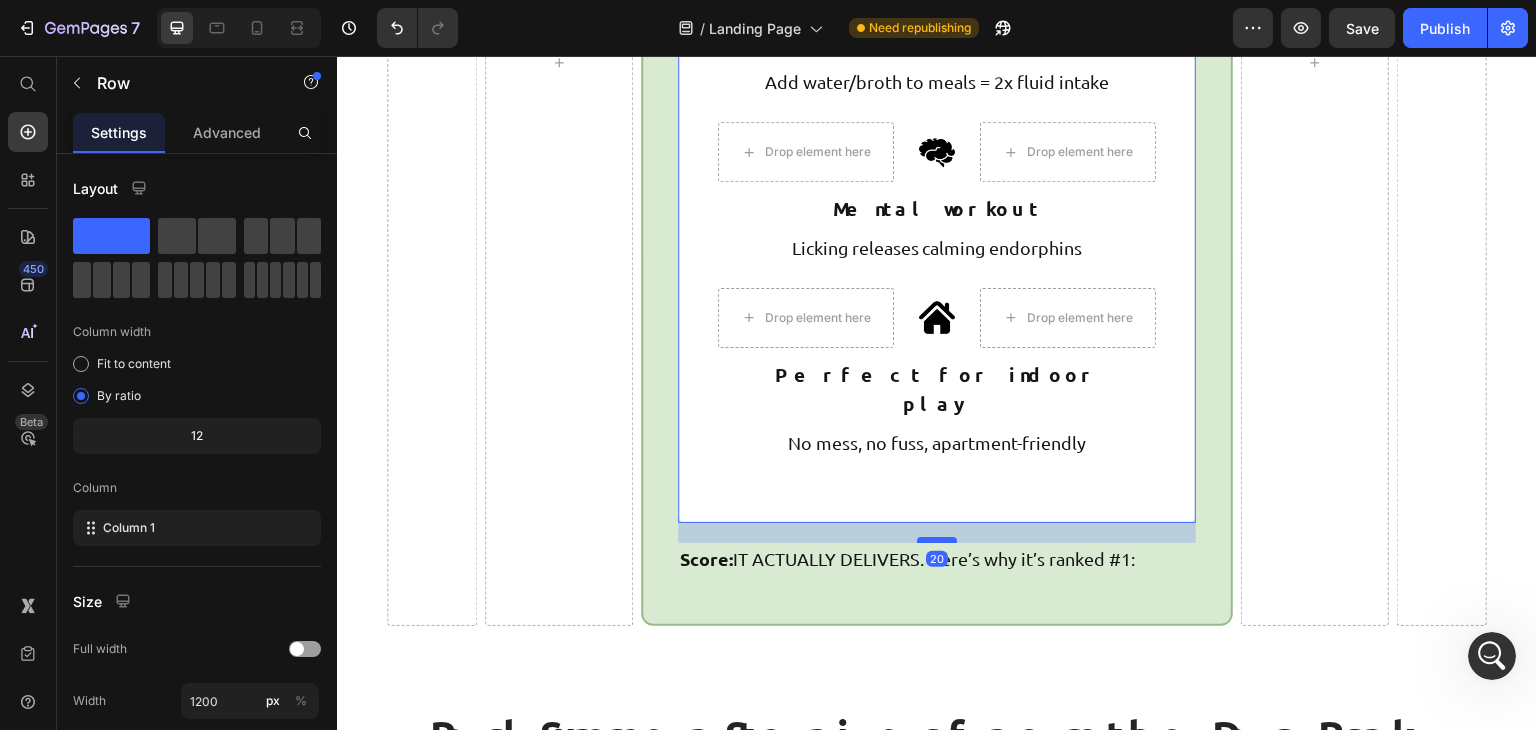click at bounding box center (937, 540) 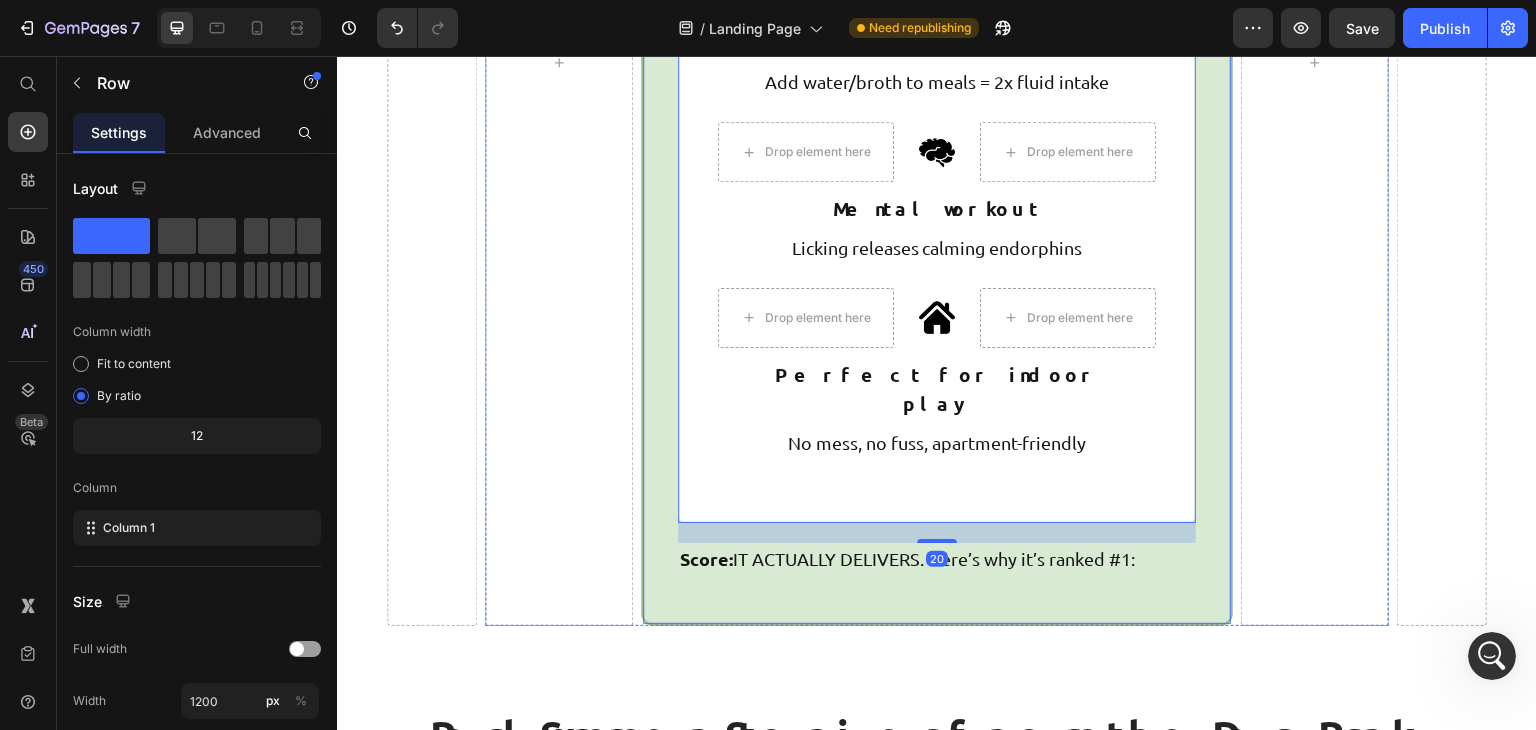 click on "Freezbone:  The All-in-One Summer Solution Heading Promise:  Cooling + hydration + mental stimulation + anxiety relief in one product Text block
Drop element here Image
Drop element here Row Cools for 30-60 minutes Text block Internal cooling that actually lowers body temp Text block Row Row
Drop element here Image
Drop element here Row Sneaky hydration Text block  Add water/broth to meals = 2x fluid intake Text block Row Row
Drop element here Image
Drop element here Row Mental workout Text block Licking releases calming endorphins Text block Row Row
Drop element here Image
Drop element here Row Perfect for indoor play  Text block No mess, no fuss, apartment-friendly Text block Row Row Row   20 Score:  IT ACTUALLY DELIVERS. Here’s why it’s ranked #1:  Text block Row" at bounding box center (937, 101) 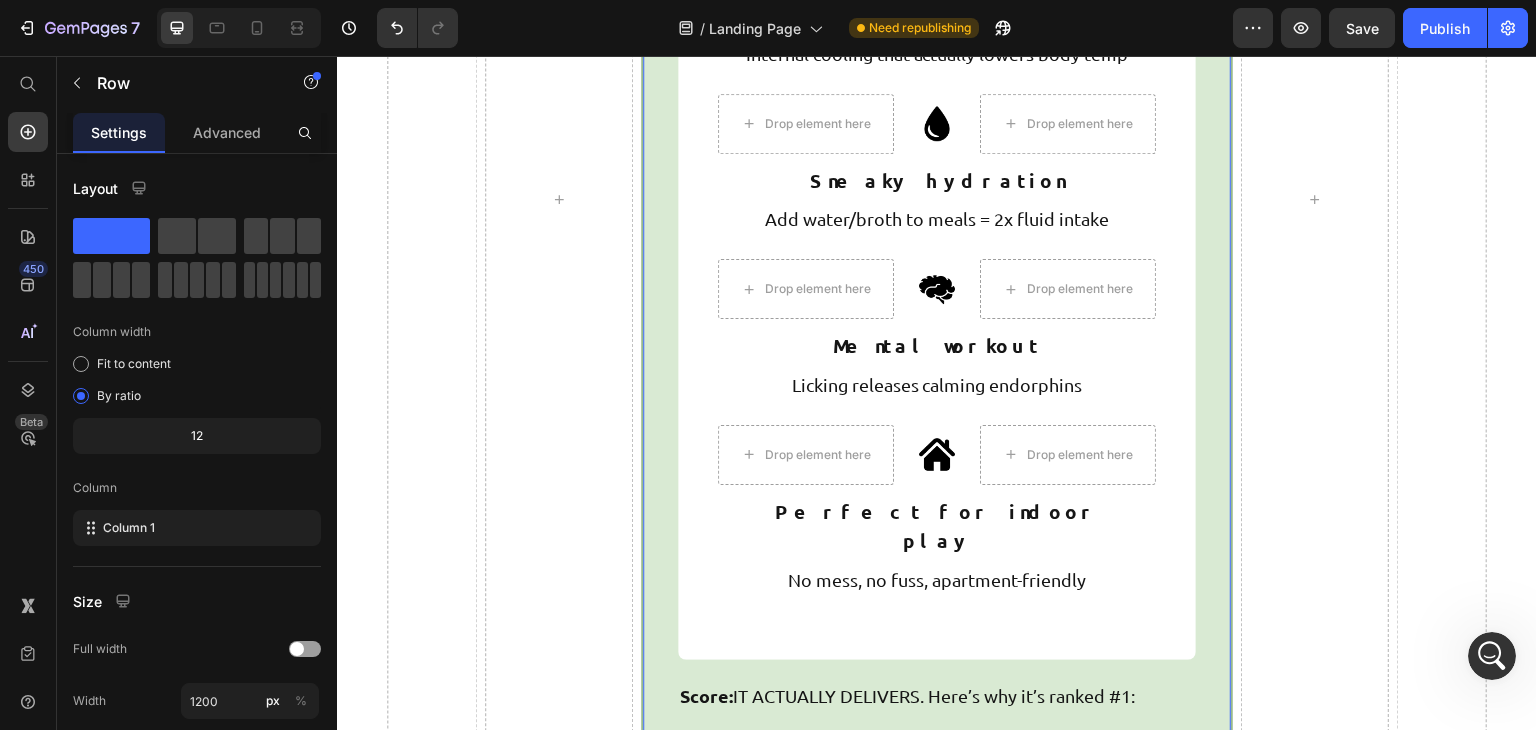scroll, scrollTop: 5863, scrollLeft: 0, axis: vertical 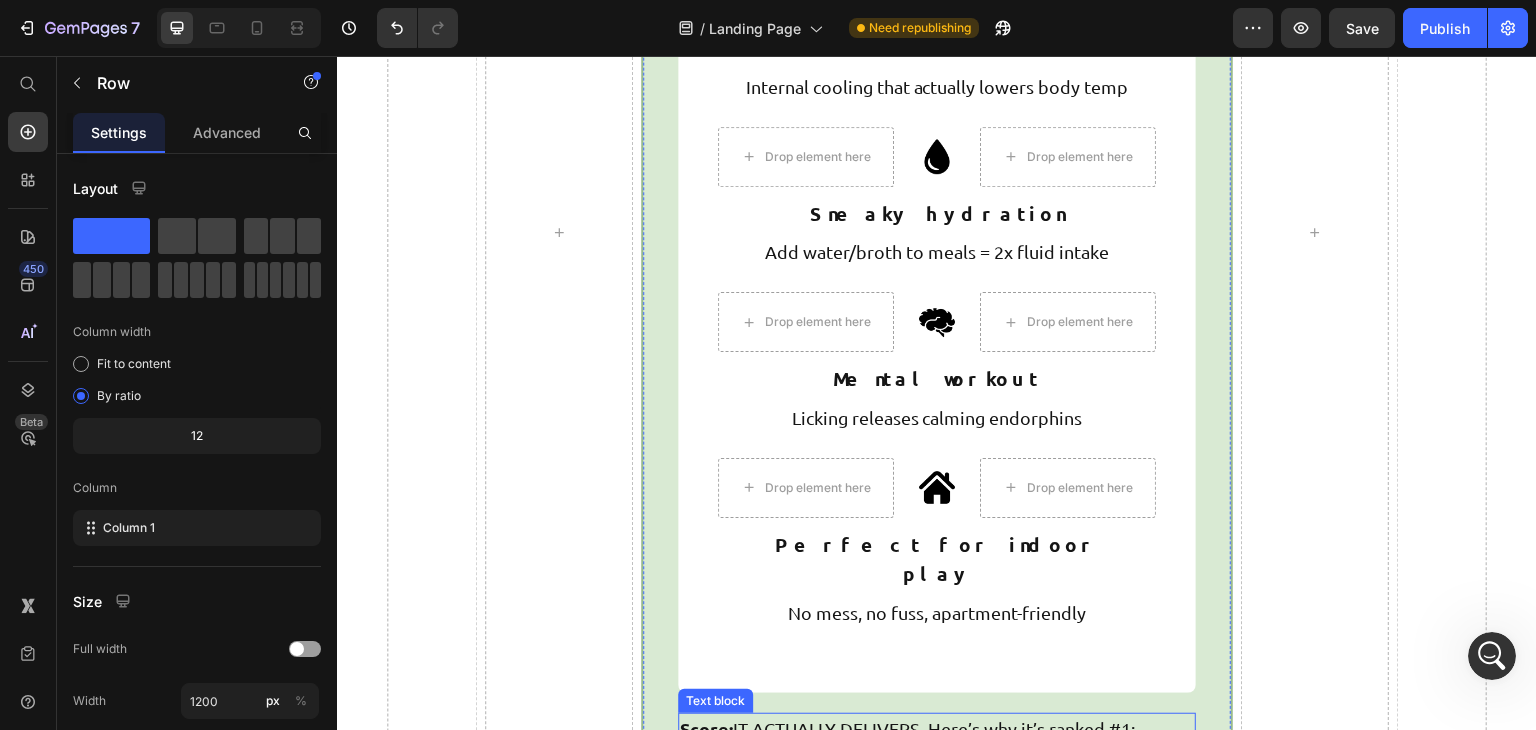 click on "Score:  IT ACTUALLY DELIVERS. Here’s why it’s ranked #1:" at bounding box center [937, 728] 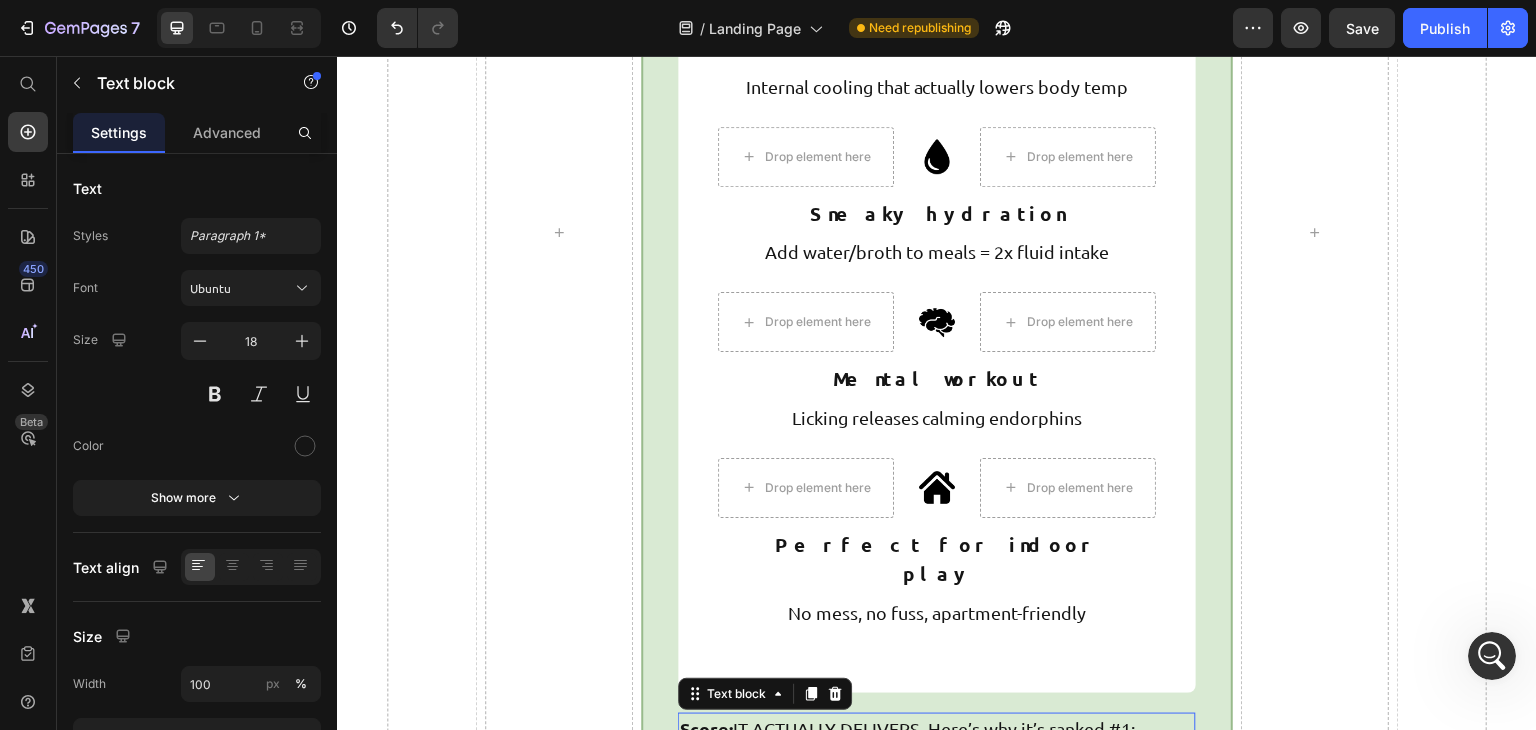 click on "Score:  IT ACTUALLY DELIVERS. Here’s why it’s ranked #1:" at bounding box center (937, 728) 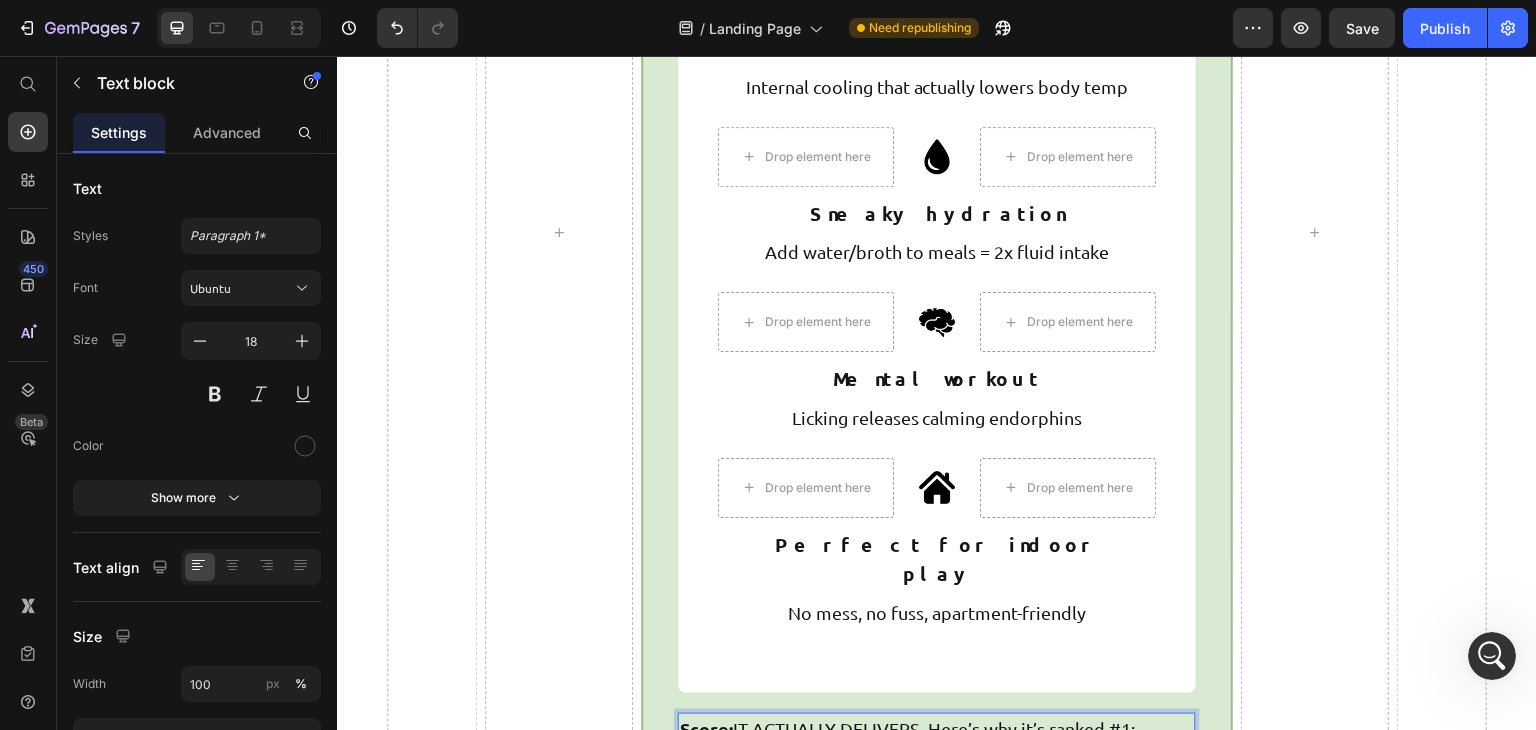 click on "Score:  IT ACTUALLY DELIVERS. Here’s why it’s ranked #1:" at bounding box center (937, 728) 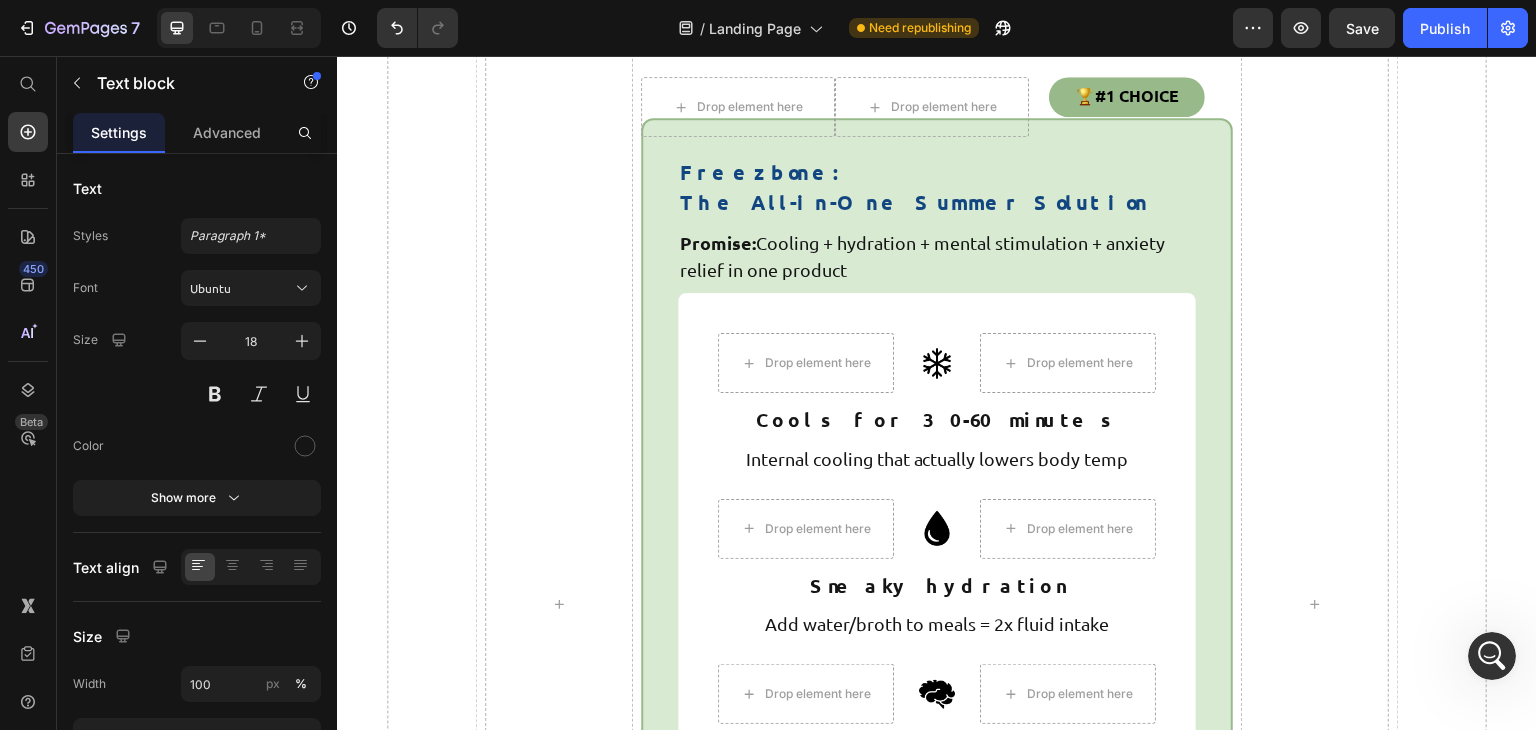 scroll, scrollTop: 5448, scrollLeft: 0, axis: vertical 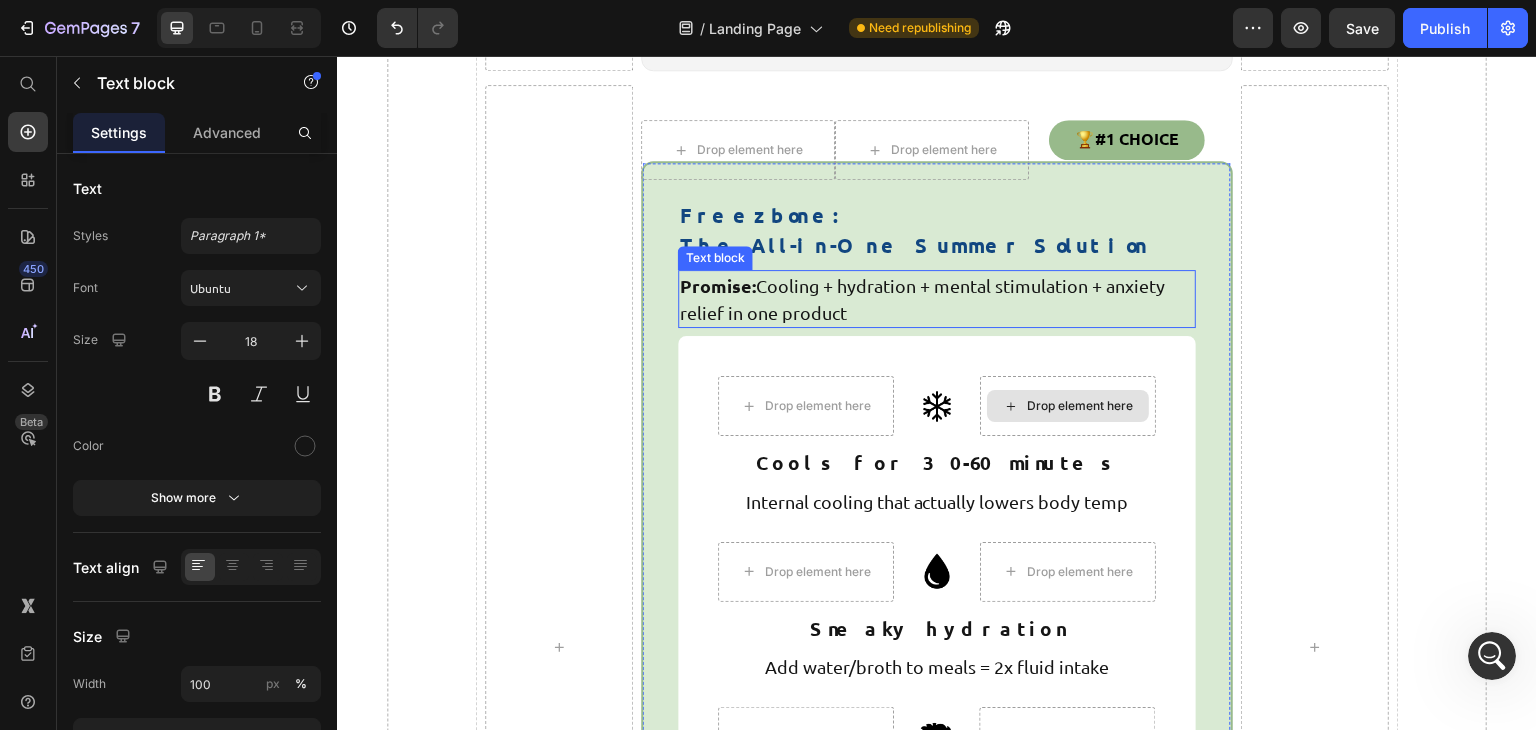 click on "Promise:  Cooling + hydration + mental stimulation + anxiety relief in one product" at bounding box center (937, 299) 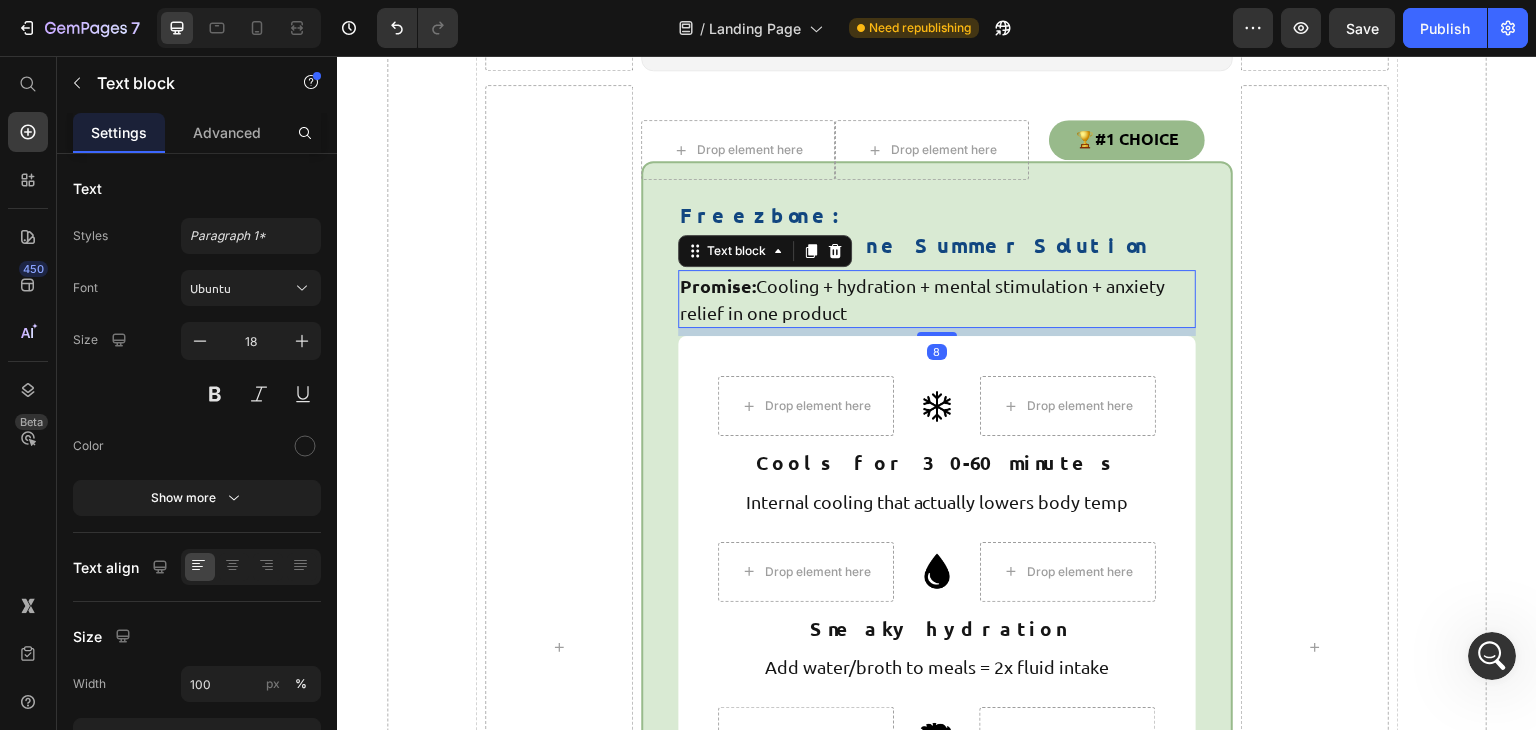 scroll, scrollTop: 5302, scrollLeft: 0, axis: vertical 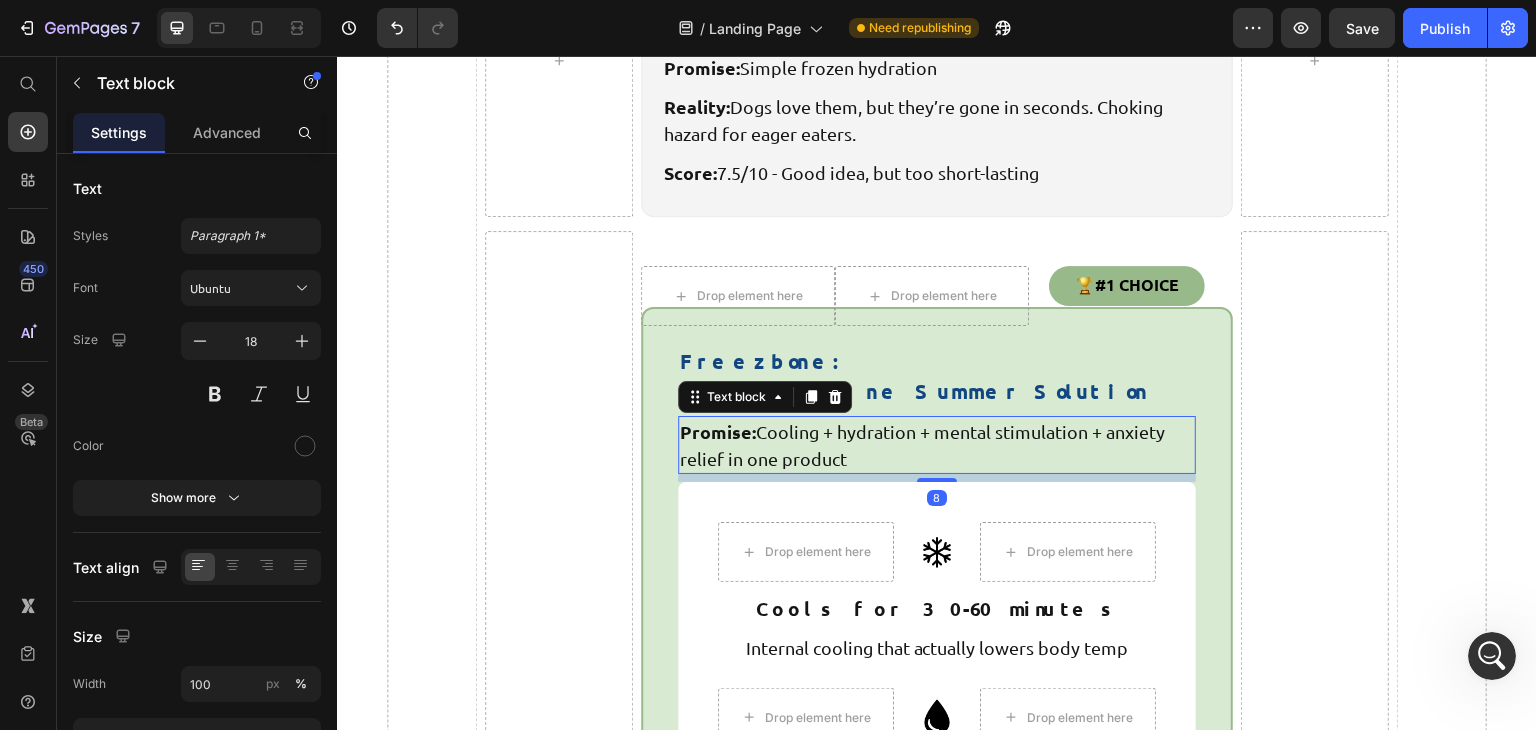 click on "Promise:  Cooling + hydration + mental stimulation + anxiety relief in one product" at bounding box center [937, 445] 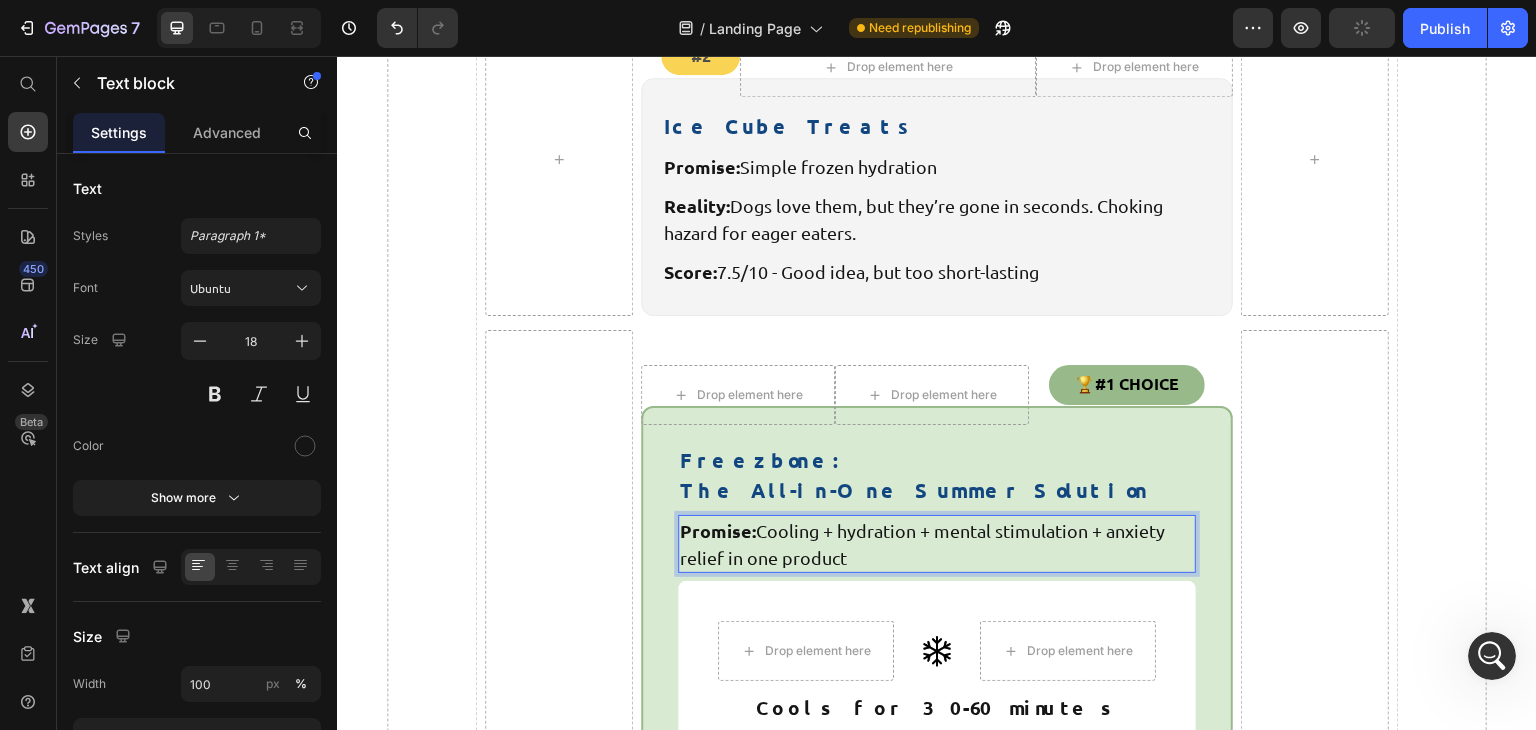 scroll, scrollTop: 5190, scrollLeft: 0, axis: vertical 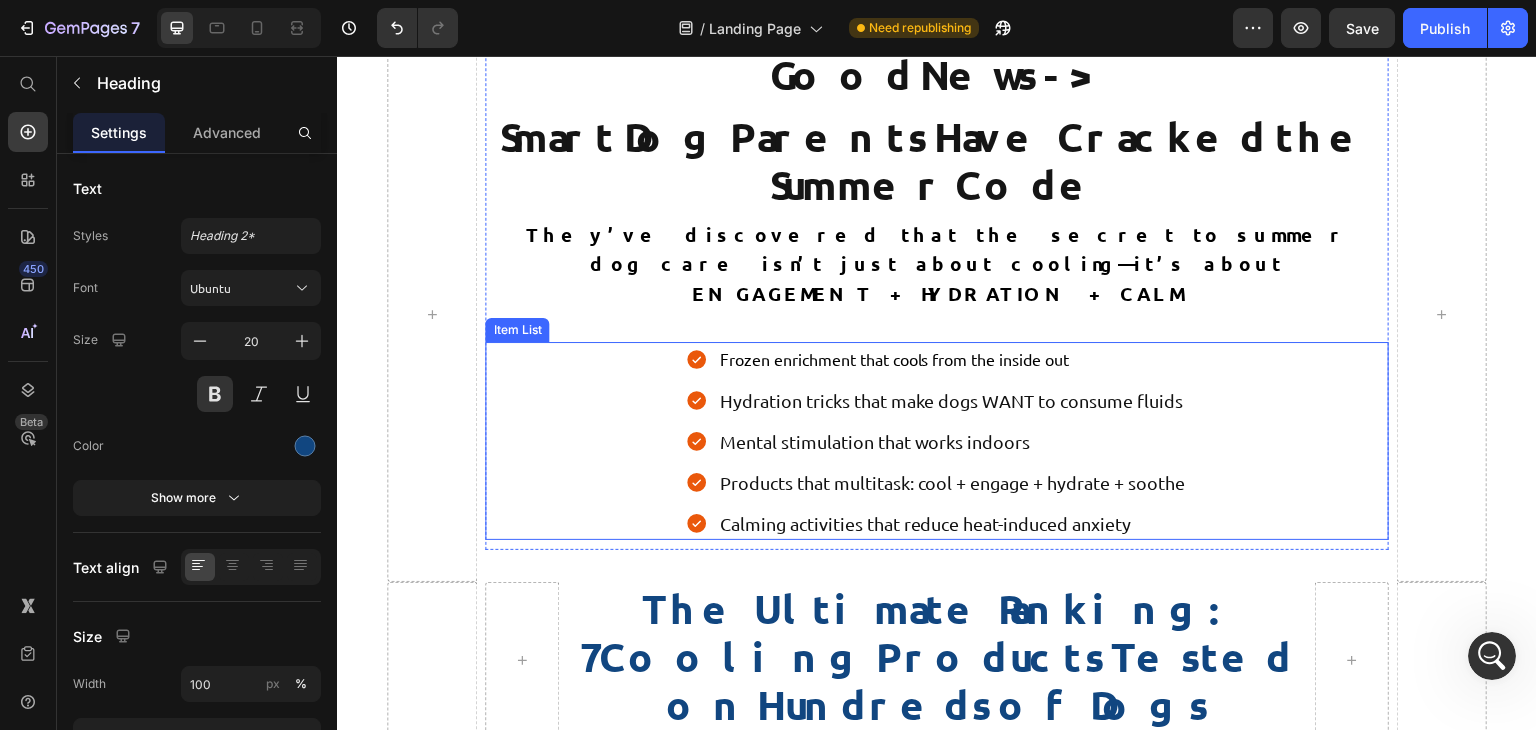 click on "Frozen enrichment that cools from the inside out Hydration tricks that make dogs WANT to consume fluids Mental stimulation that works indoors Products that multitask: cool + engage + hydrate + soothe Calming activities that reduce heat-induced anxiety" at bounding box center [936, 441] 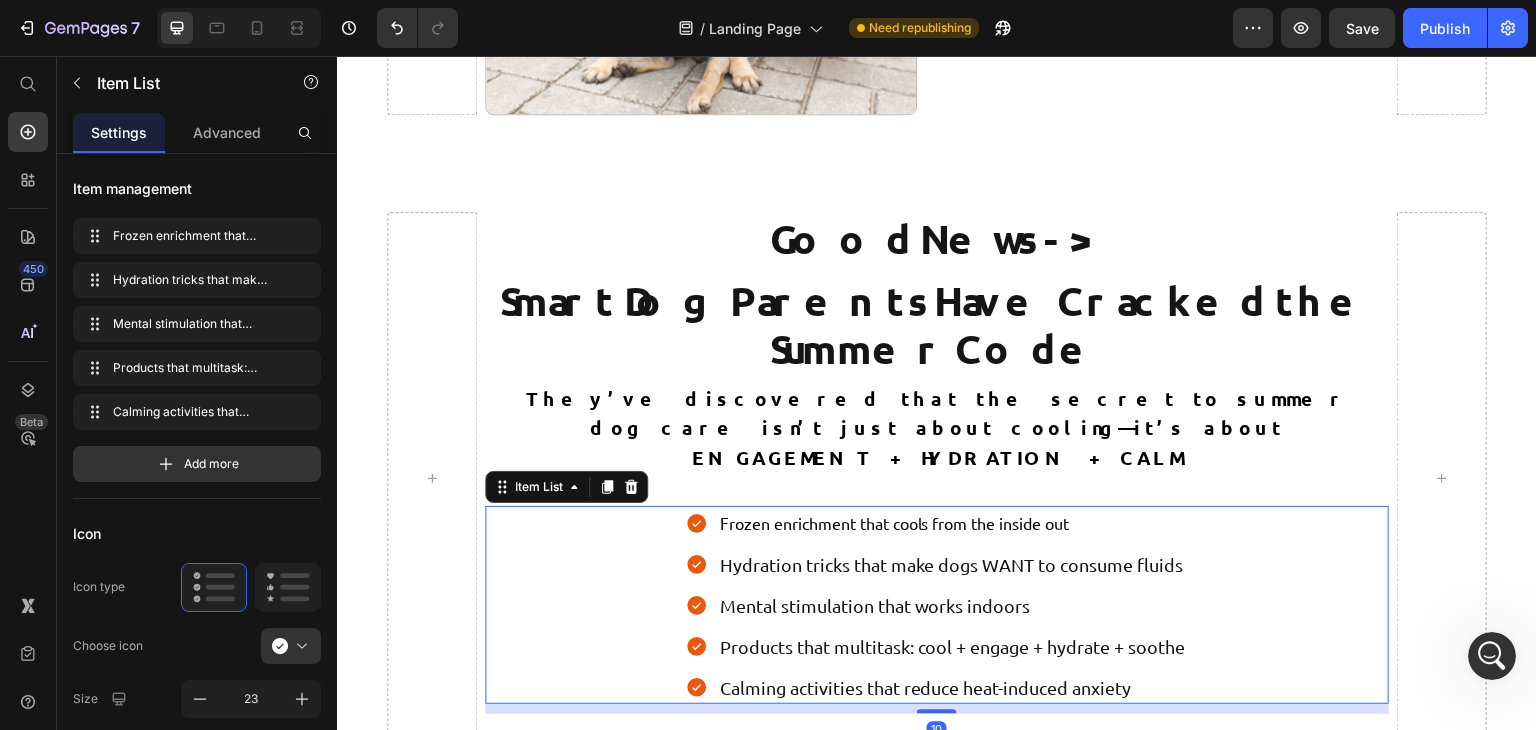 scroll, scrollTop: 2647, scrollLeft: 0, axis: vertical 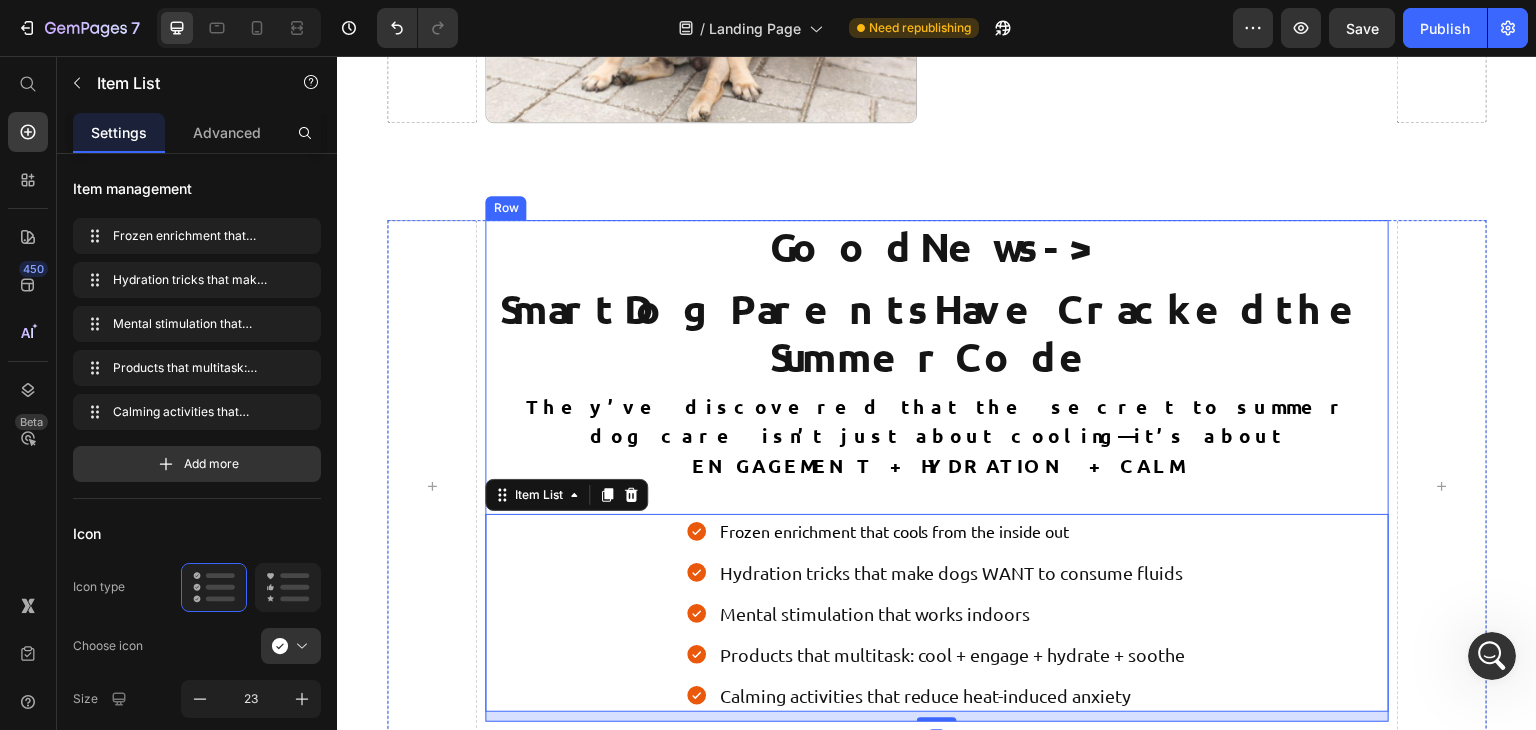 click on "Good News -> Text block Smart Dog Parents Have Cracked the Summer Code Heading They’ve discovered that the secret to summer dog care isn’t just about cooling—it’s about ENGAGEMENT + HYDRATION + CALM Text block Frozen enrichment that cools from the inside out Hydration tricks that make dogs WANT to consume fluids Mental stimulation that works indoors Products that multitask: cool + engage + hydrate + soothe Calming activities that reduce heat-induced anxiety Item List   10" at bounding box center [936, 471] 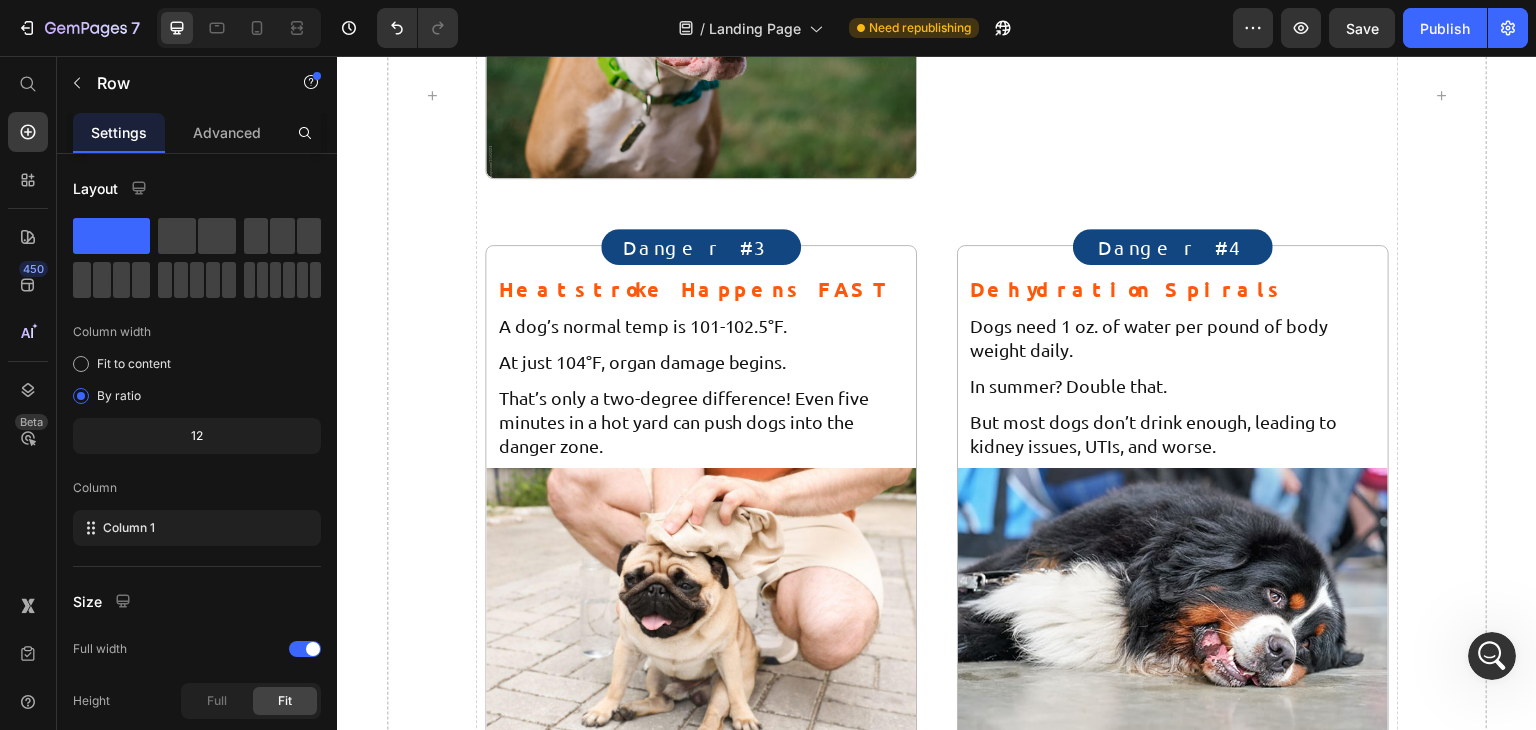 scroll, scrollTop: 1979, scrollLeft: 0, axis: vertical 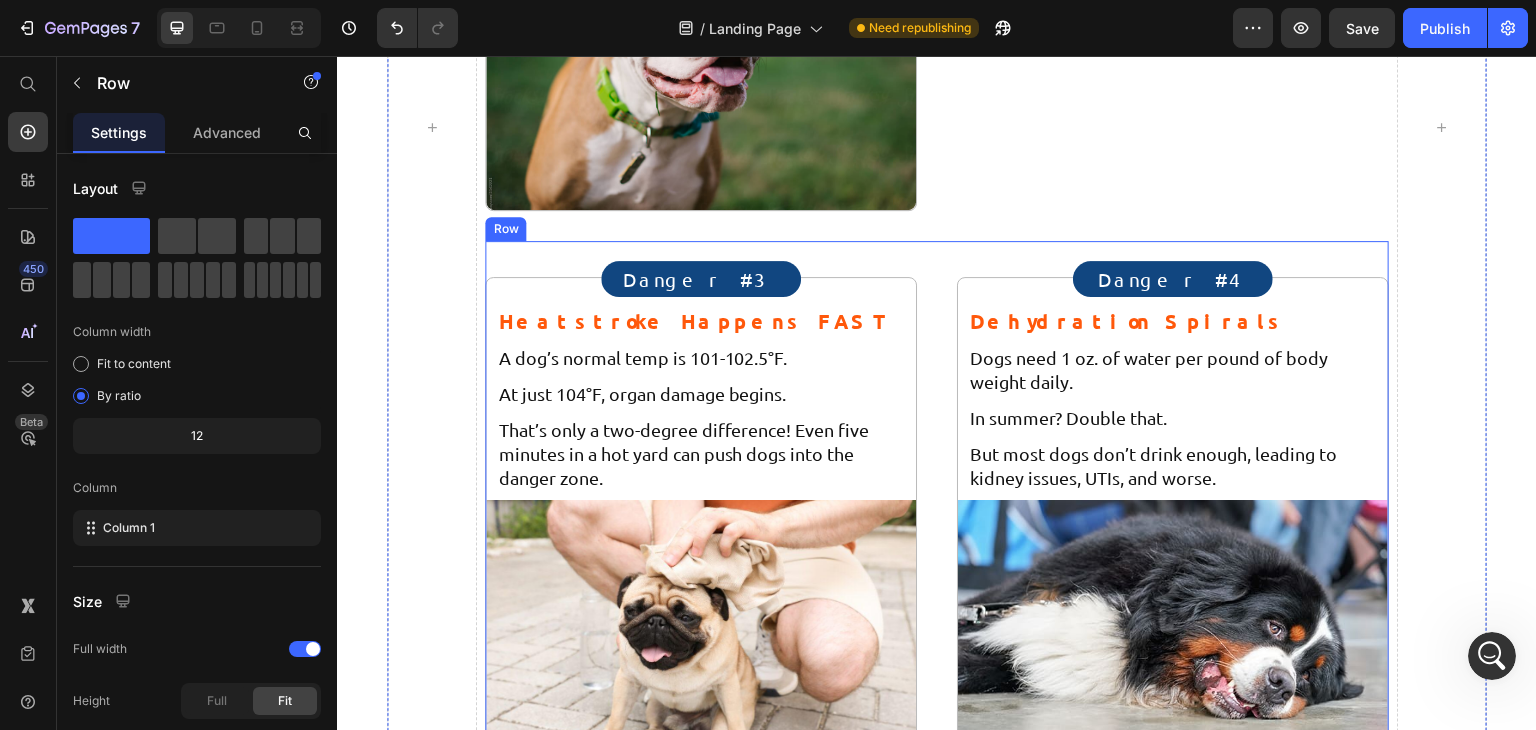 click on "Danger #3 Text Block Row Heatstroke Happens FAST Heading Row A dog’s normal temp is 101-102.5°F.  Text Block At just 104°F, organ damage begins.  Text Block That’s only a two-degree difference! Even five minutes   in a hot yard can push dogs into the danger zone. Text Block Image Row Danger #4 Text Block Row Dehydration Spirals Heading Row Dogs need 1 oz. of water per pound of body weight daily.  Text Block In summer? Double that.  Text Block But most dogs don’t drink enough, leading to kidney issues, UTIs, and worse. Text Block Image Row Row" at bounding box center [936, 516] 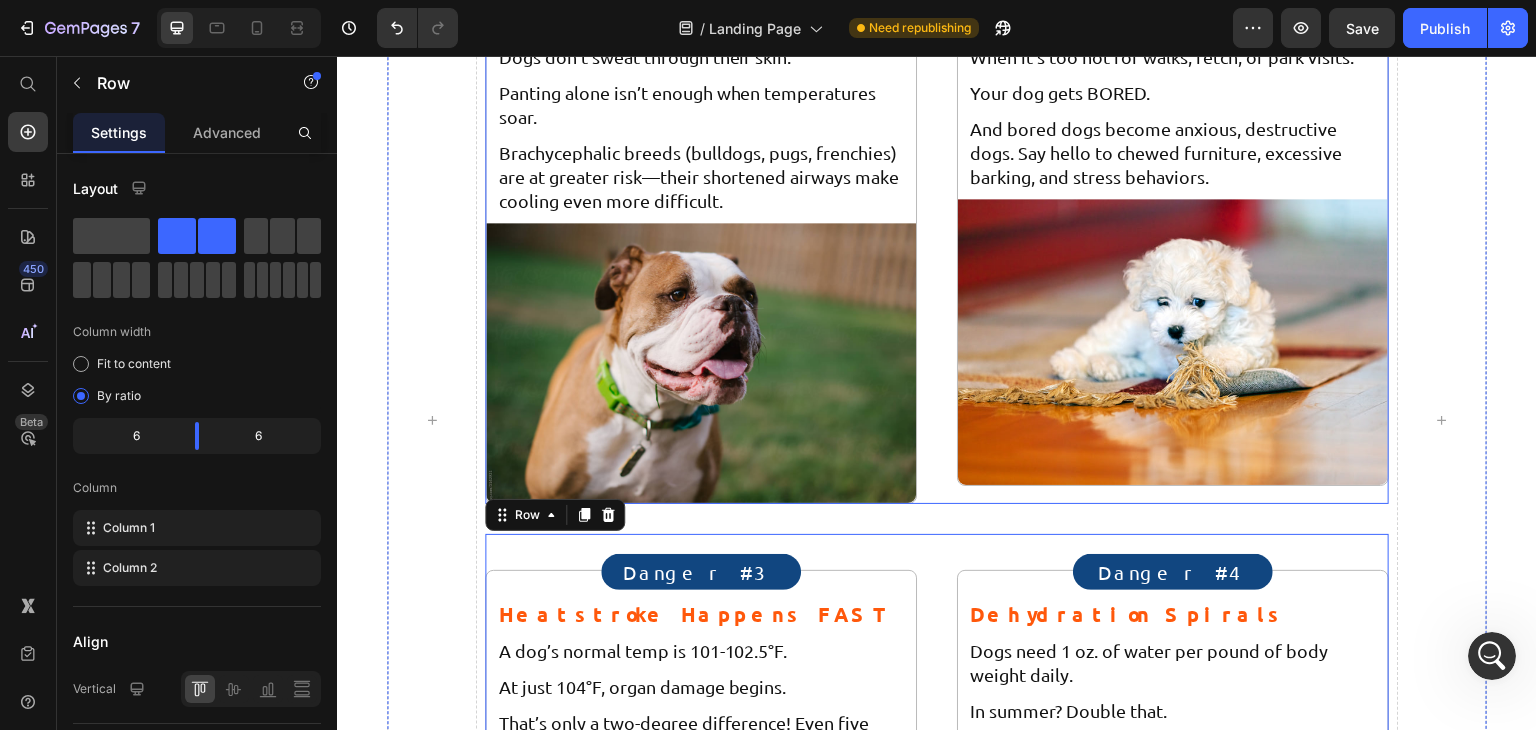 click on "Danger #1 Text Block Row Dogs Can’t Cool Down Like Humans Heading Row Dogs don’t sweat through their skin.  Text Block Panting alone isn’t enough when temperatures soar.  Text Block Brachycephalic breeds   (bulldogs, pugs, frenchies) are at greater risk—their shortened airways make cooling even more difficult.  Text Block Image Row Danger #2 Text Block Row Summer = Less Mental Stimulation Heading Row When it’s too hot for walks, fetch, or park visits:  Text Block Your dog gets BORED.  Text Block And bored dogs become anxious, destructive dogs. Say hello to chewed furniture, excessive barking, and stress behaviors.  Text Block Image Row Row" at bounding box center (936, 209) 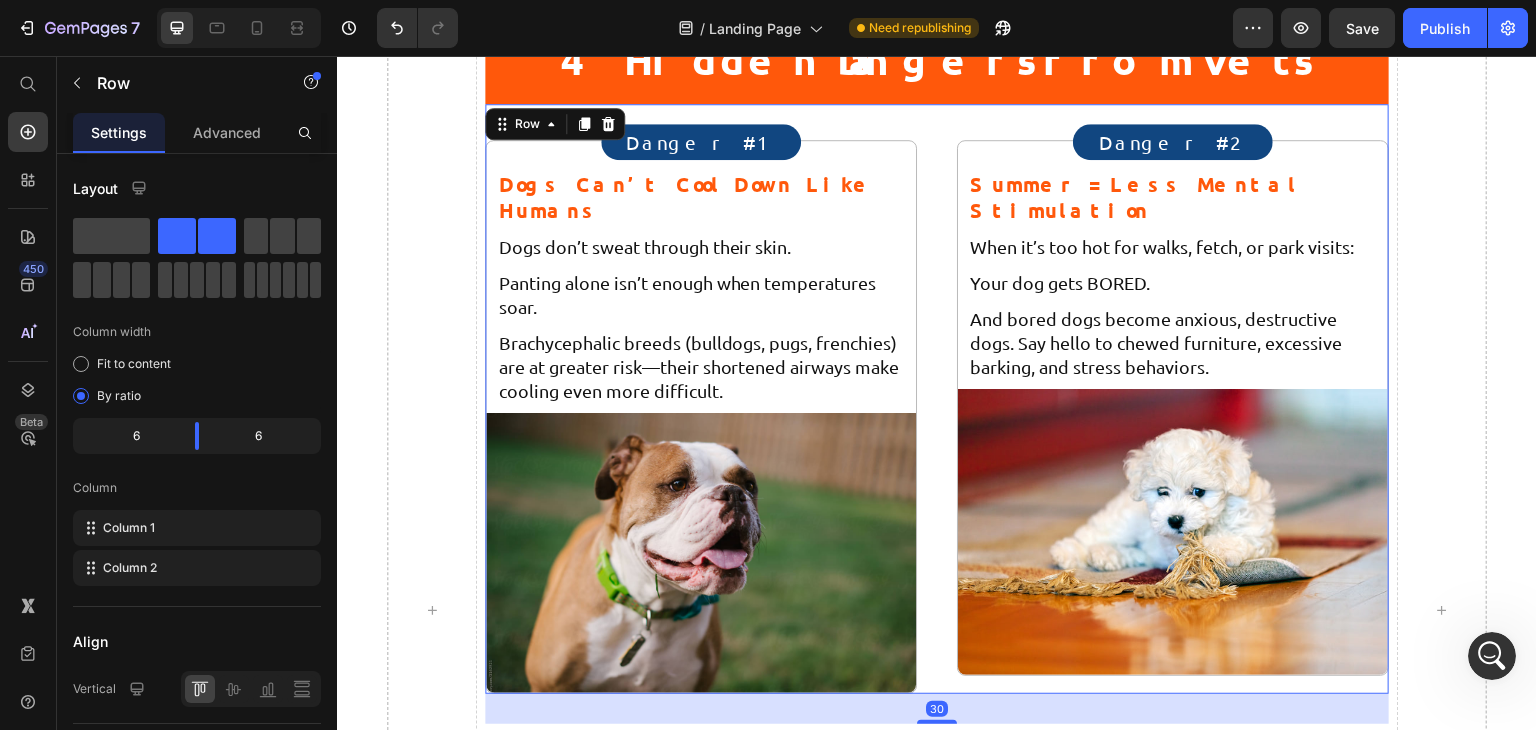 scroll, scrollTop: 1495, scrollLeft: 0, axis: vertical 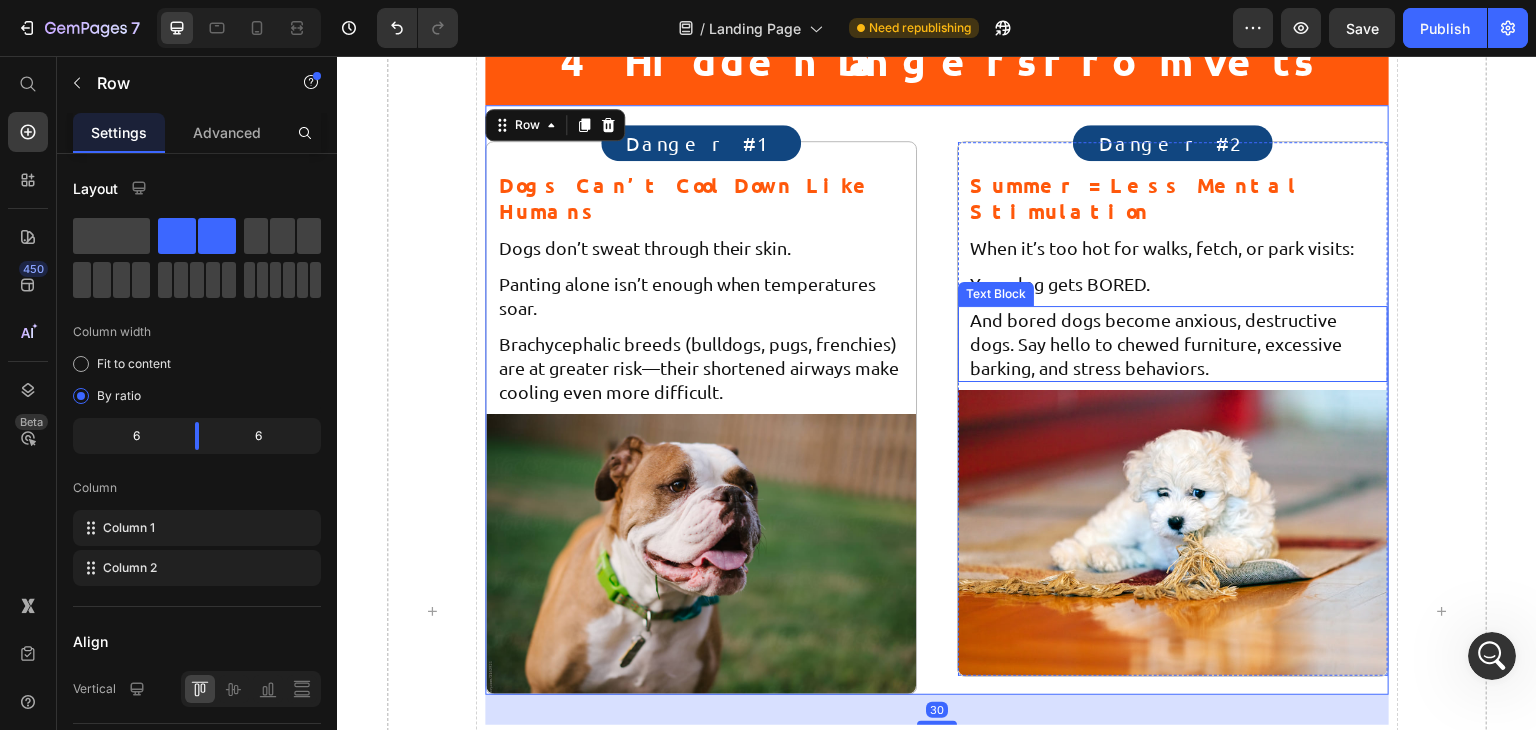 click on "And bored dogs become anxious, destructive dogs. Say hello to chewed furniture, excessive barking, and stress behaviors." at bounding box center [1173, 344] 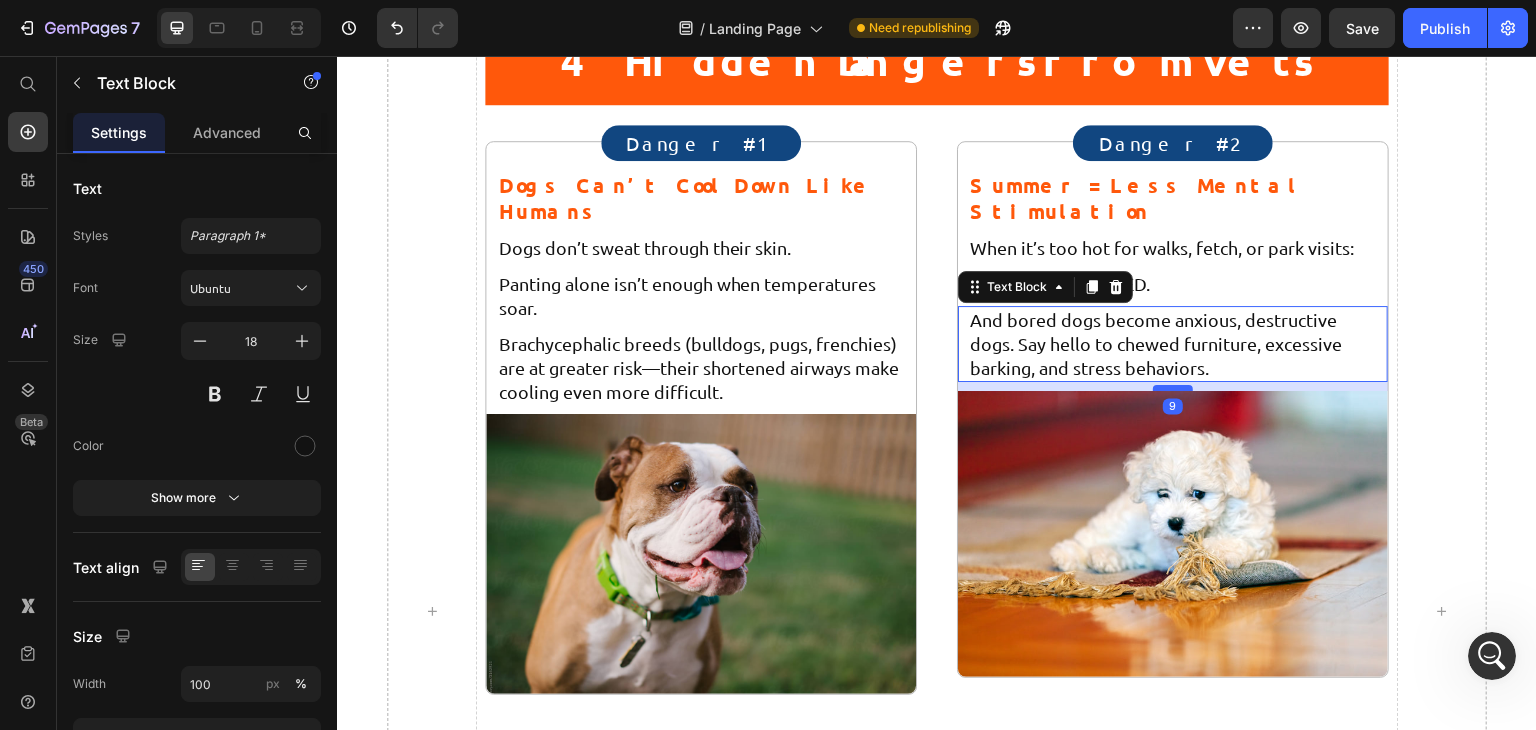 click at bounding box center (1173, 388) 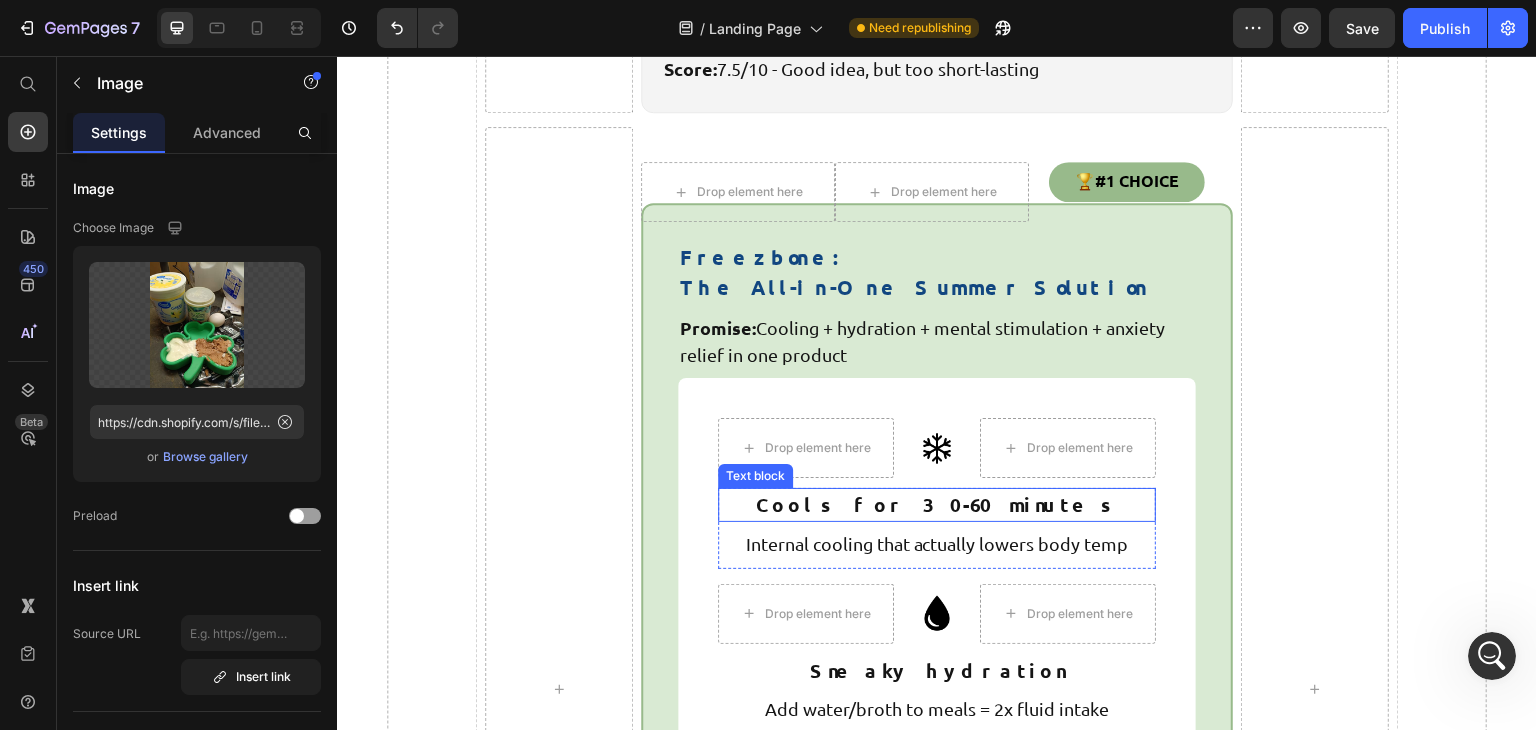 scroll, scrollTop: 5381, scrollLeft: 0, axis: vertical 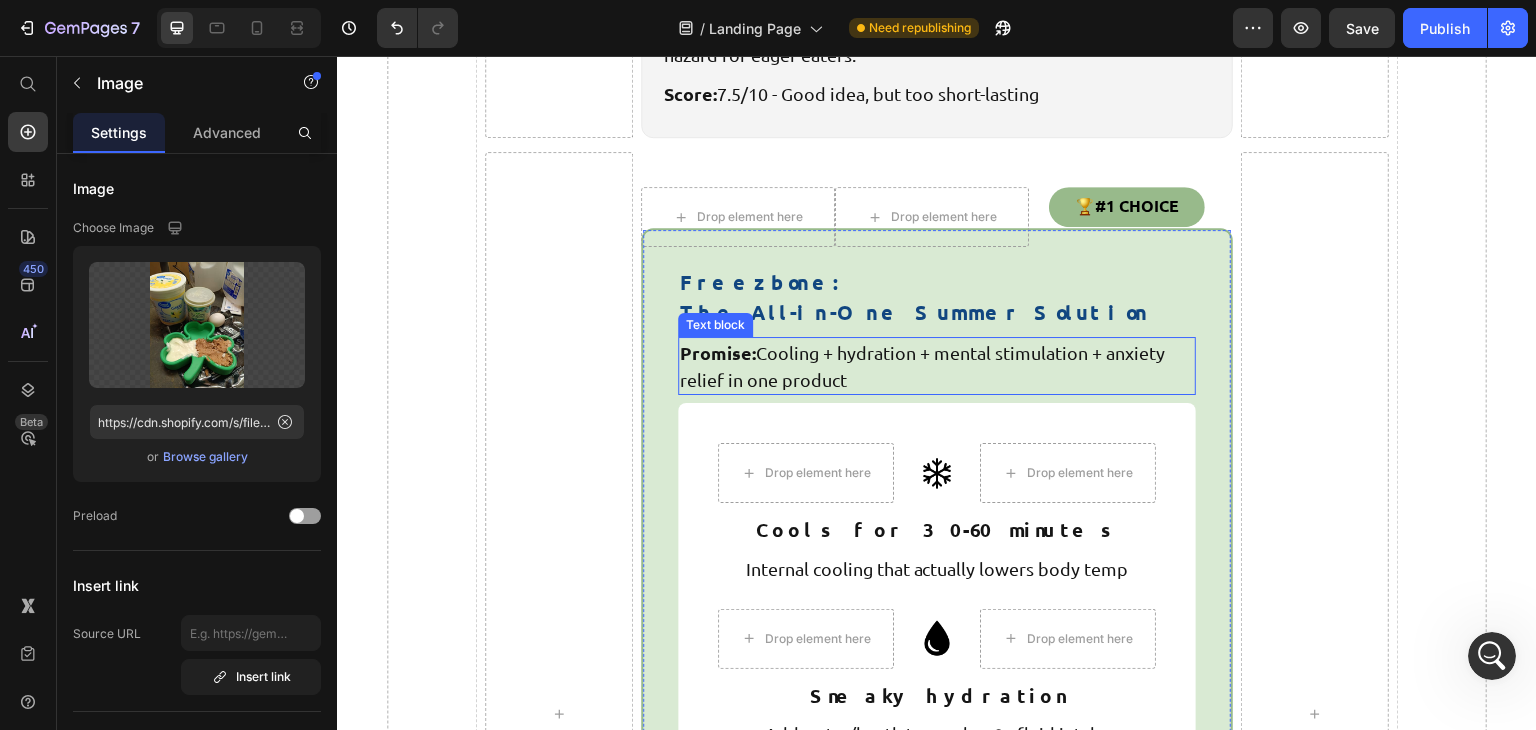 click on "Promise:  Cooling + hydration + mental stimulation + anxiety relief in one product" at bounding box center [937, 366] 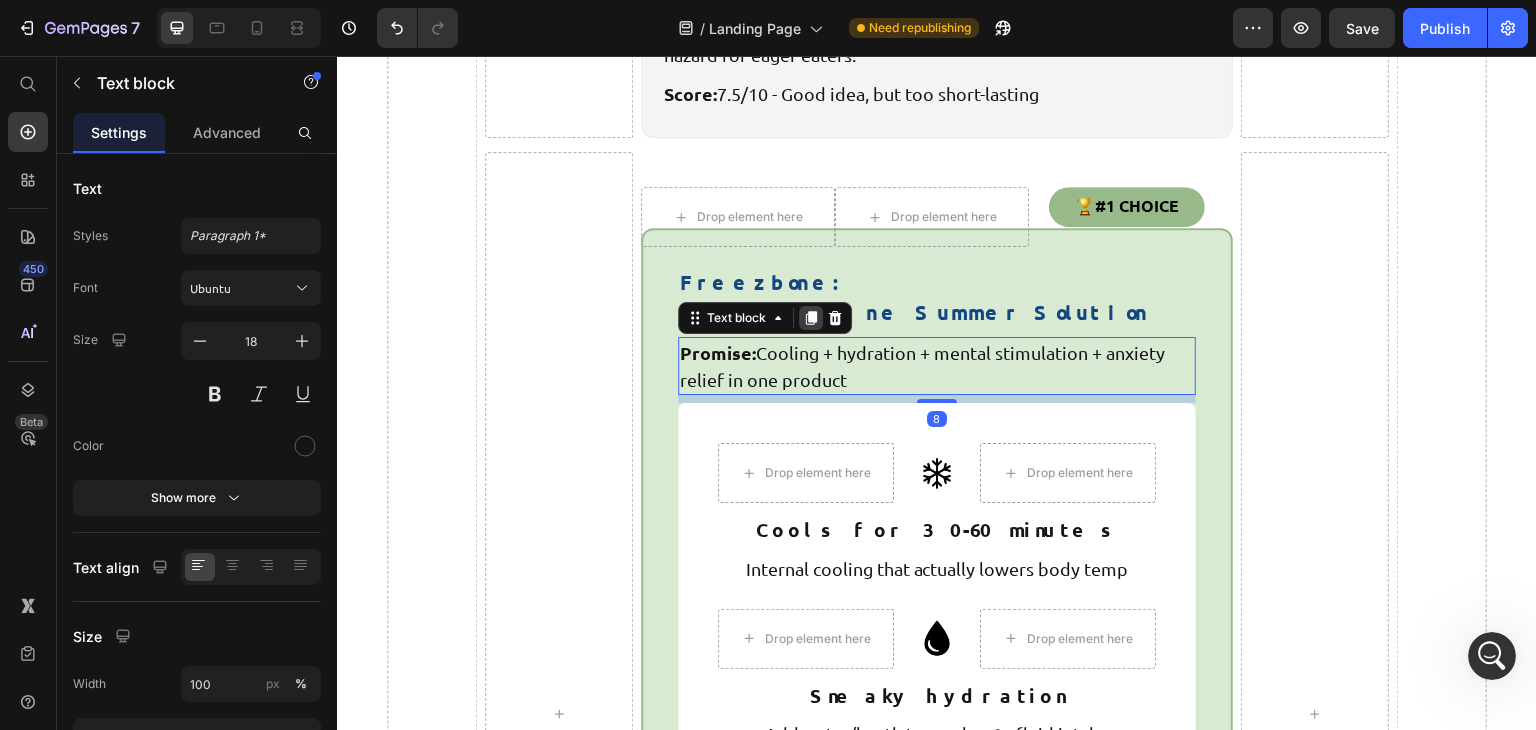 click 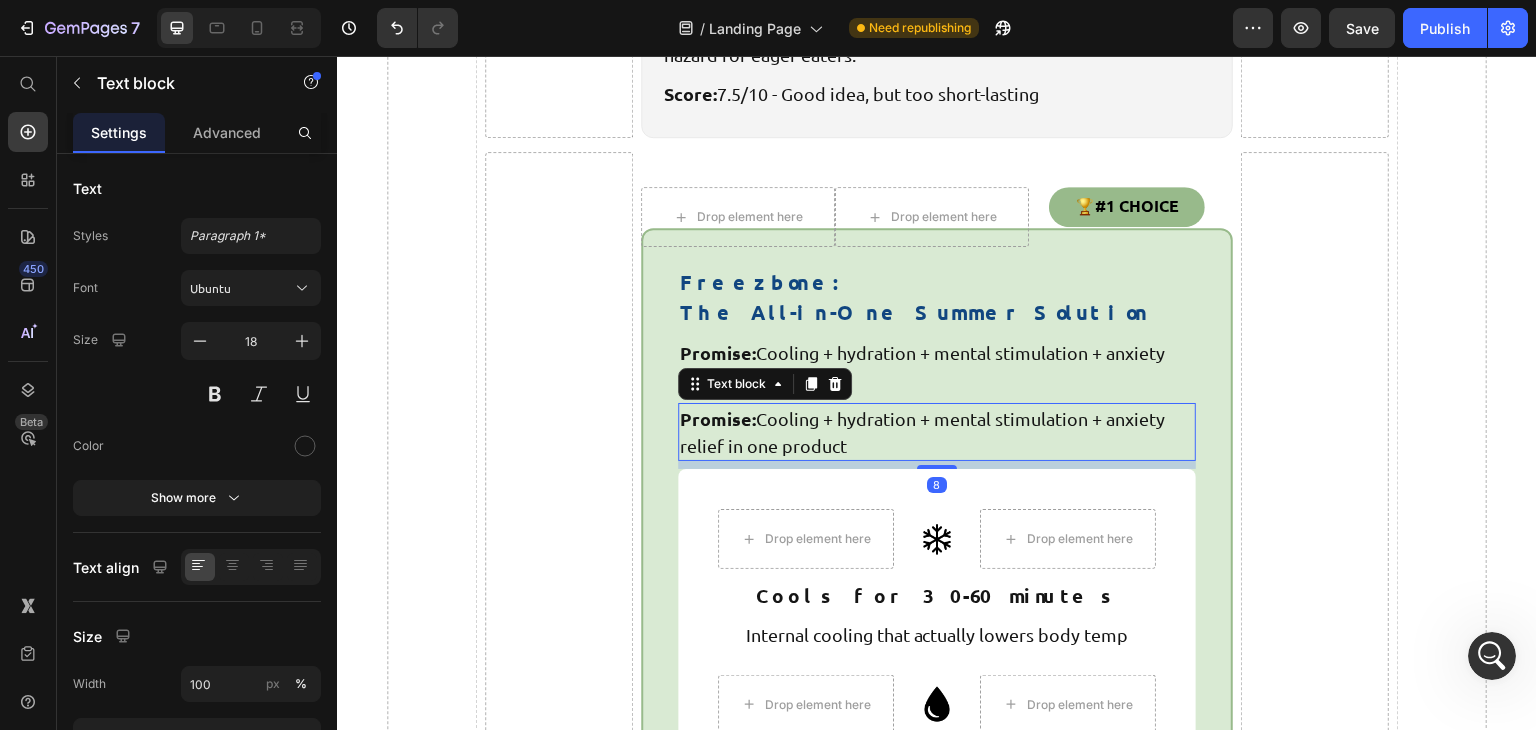 click on "Promise:  Cooling + hydration + mental stimulation + anxiety relief in one product" at bounding box center (937, 432) 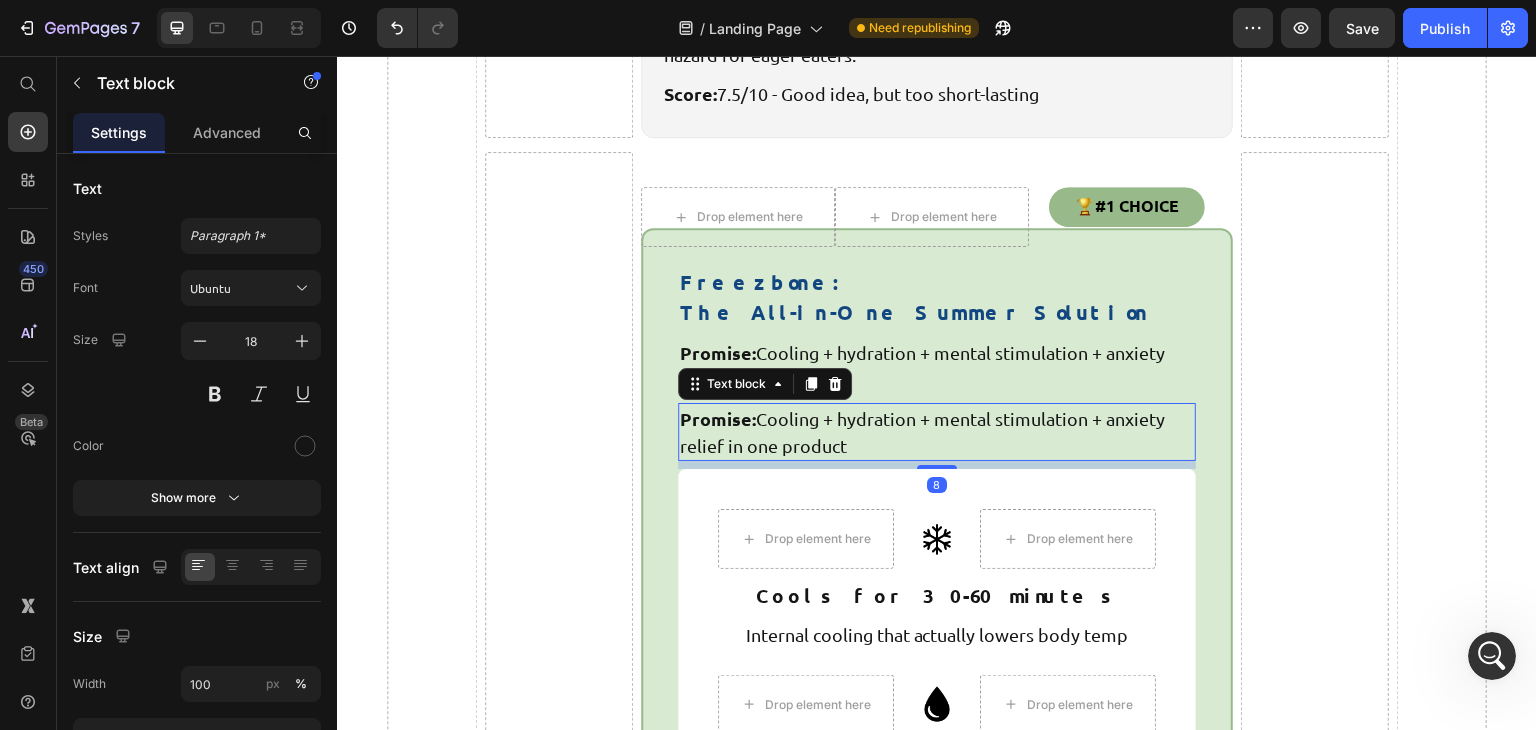 click on "Promise:  Cooling + hydration + mental stimulation + anxiety relief in one product" at bounding box center (937, 432) 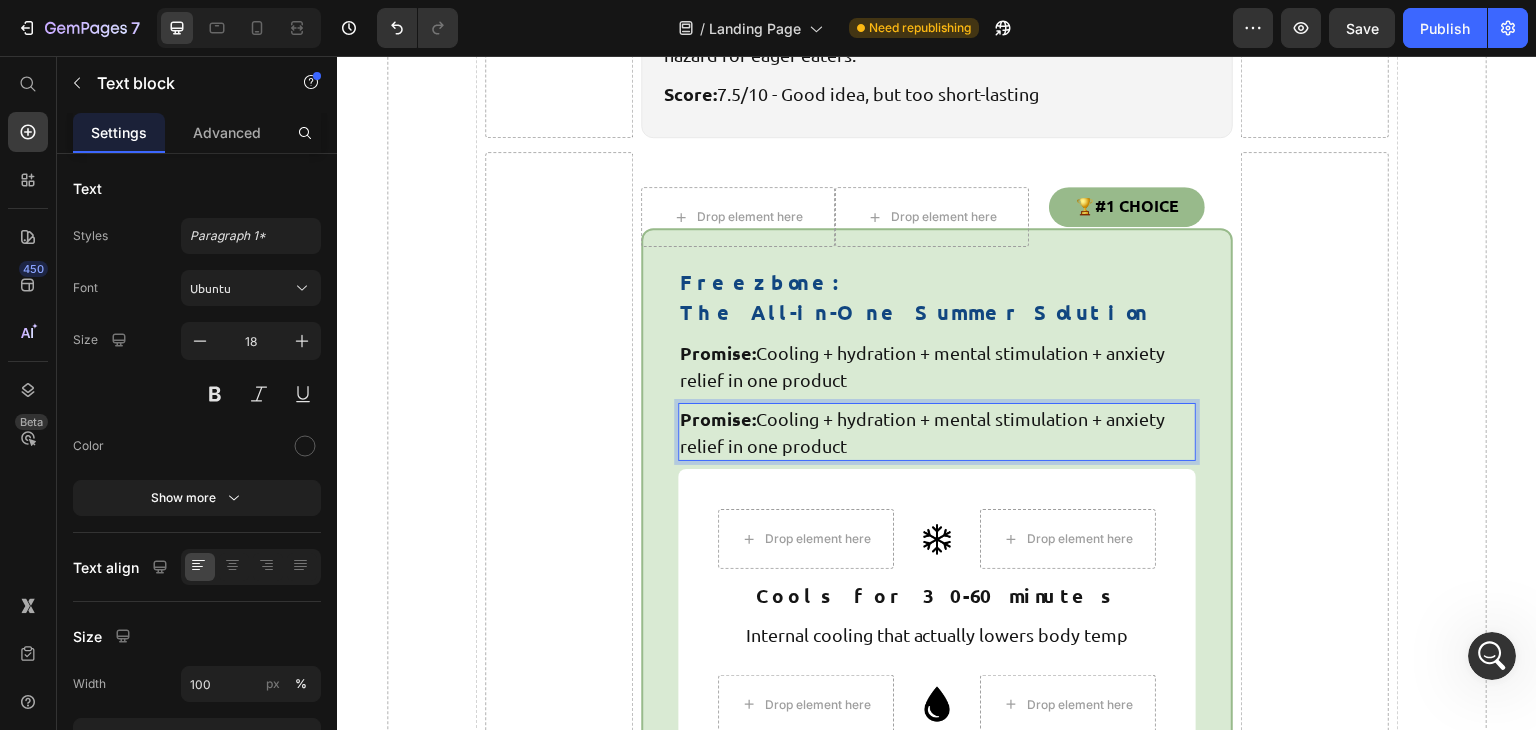 click on "Promise:  Cooling + hydration + mental stimulation + anxiety relief in one product" at bounding box center (937, 432) 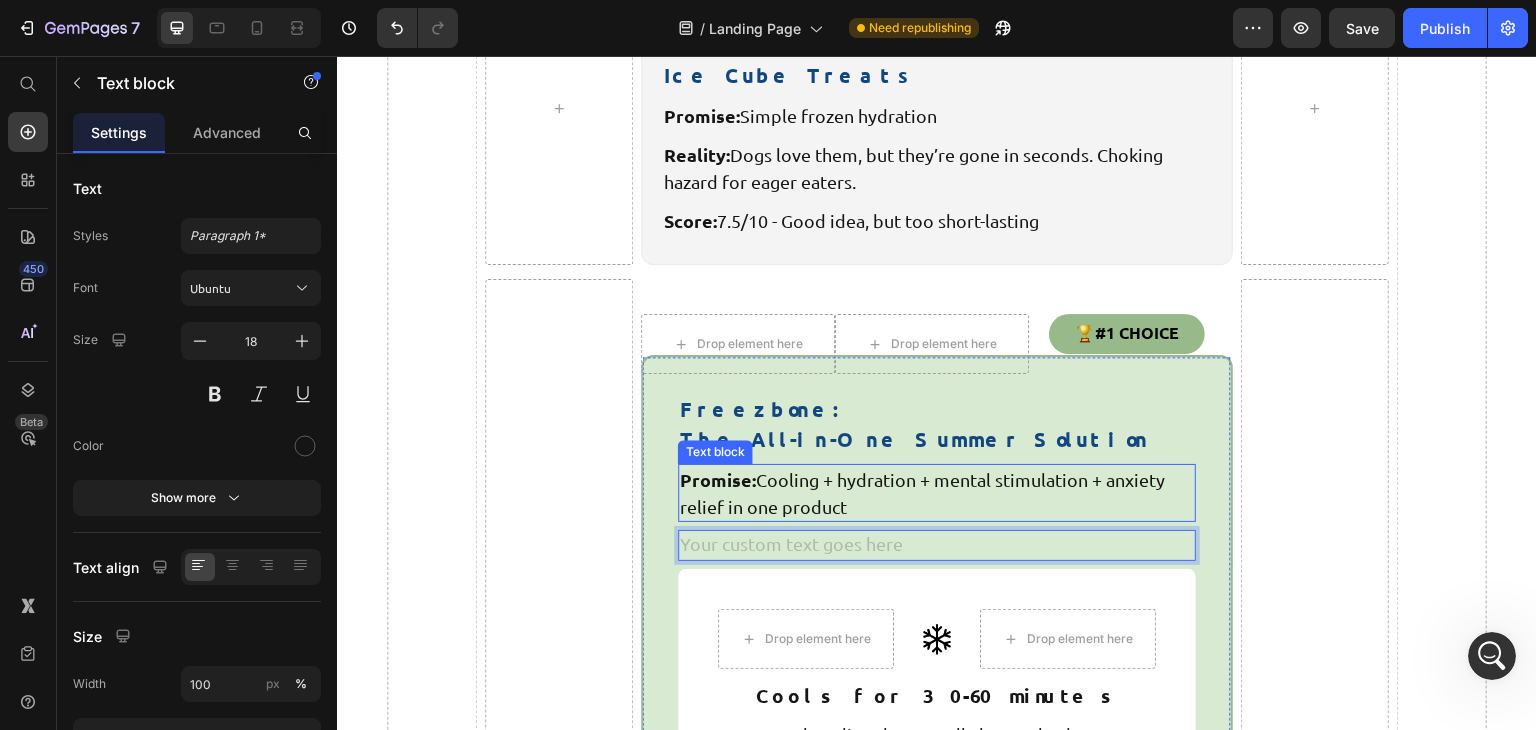 scroll, scrollTop: 5265, scrollLeft: 0, axis: vertical 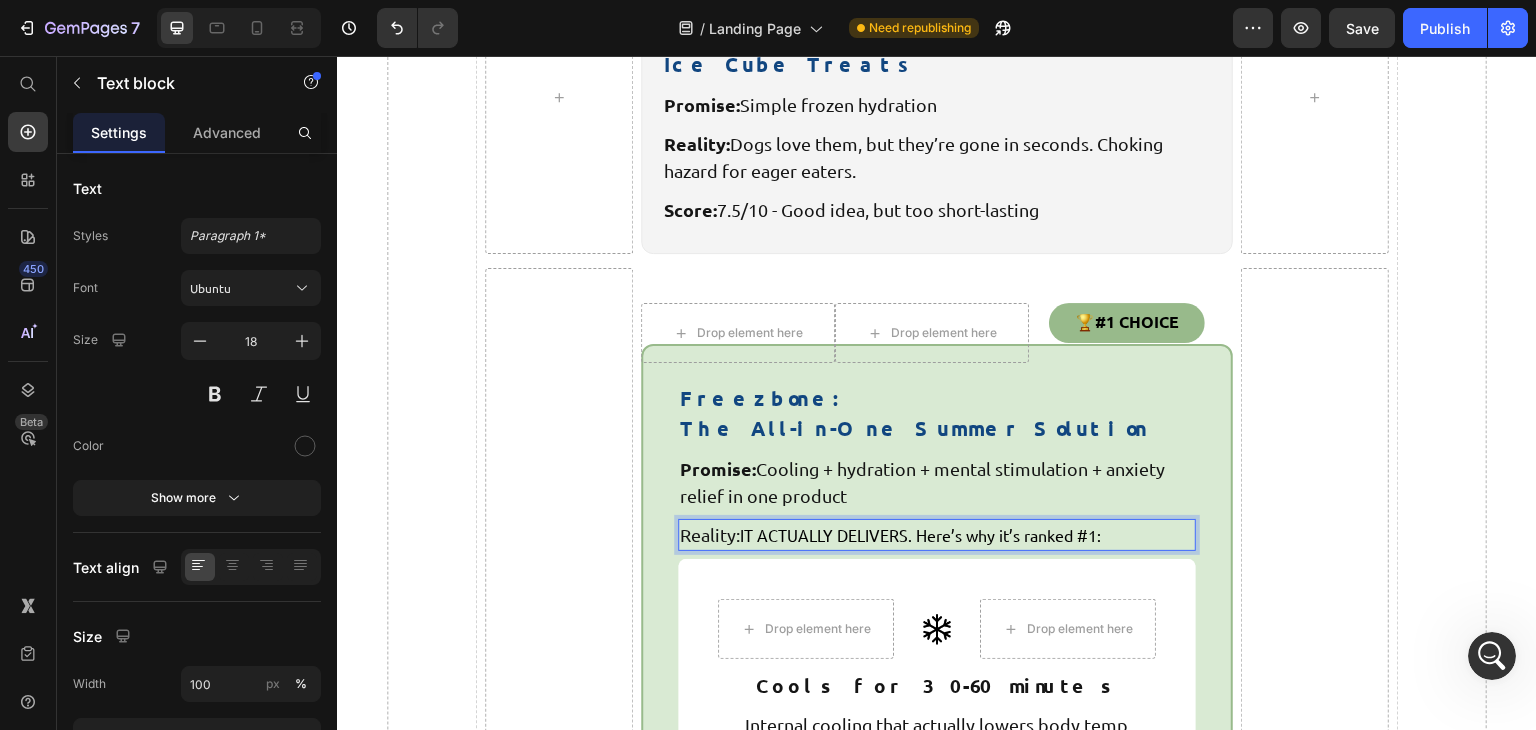 drag, startPoint x: 737, startPoint y: 472, endPoint x: 664, endPoint y: 474, distance: 73.02739 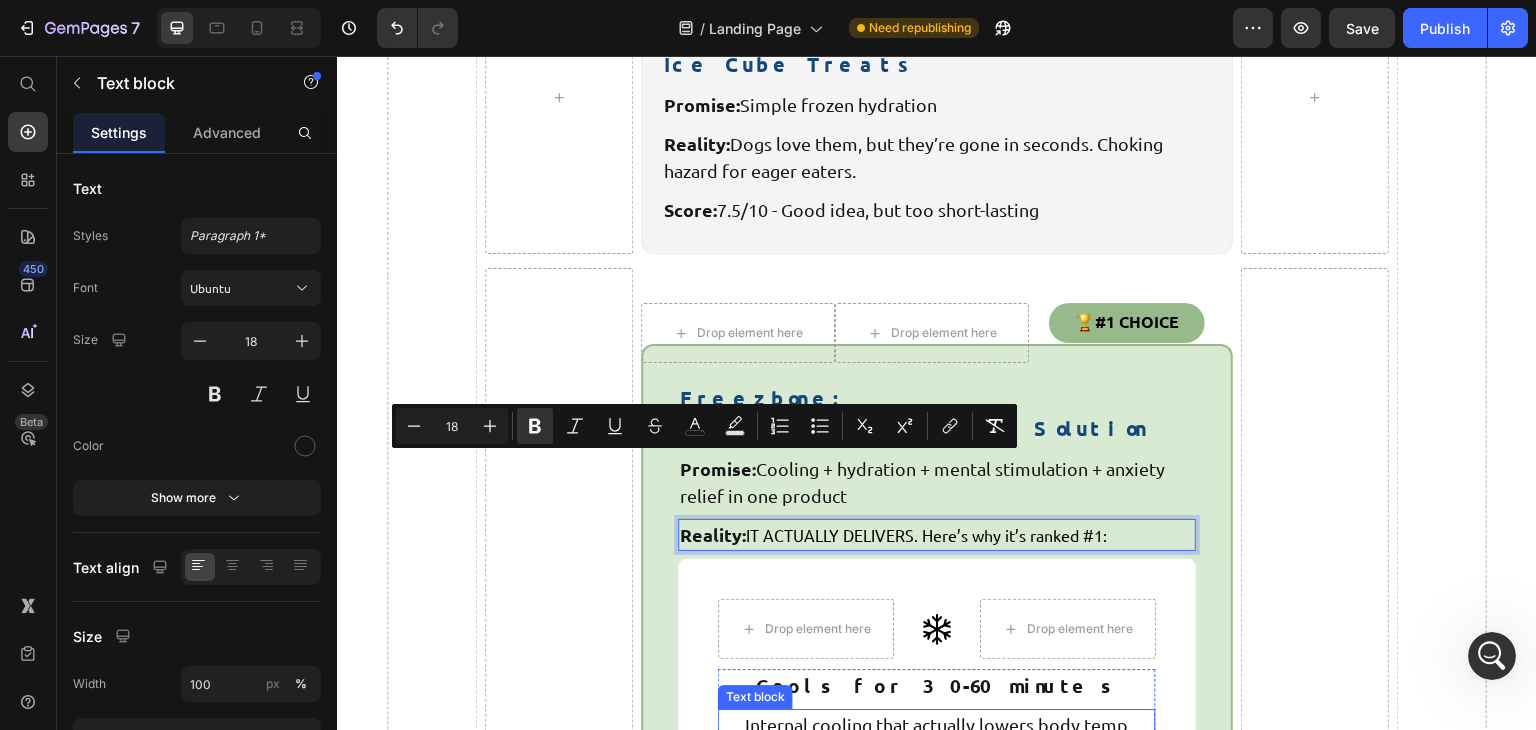 scroll, scrollTop: 5418, scrollLeft: 0, axis: vertical 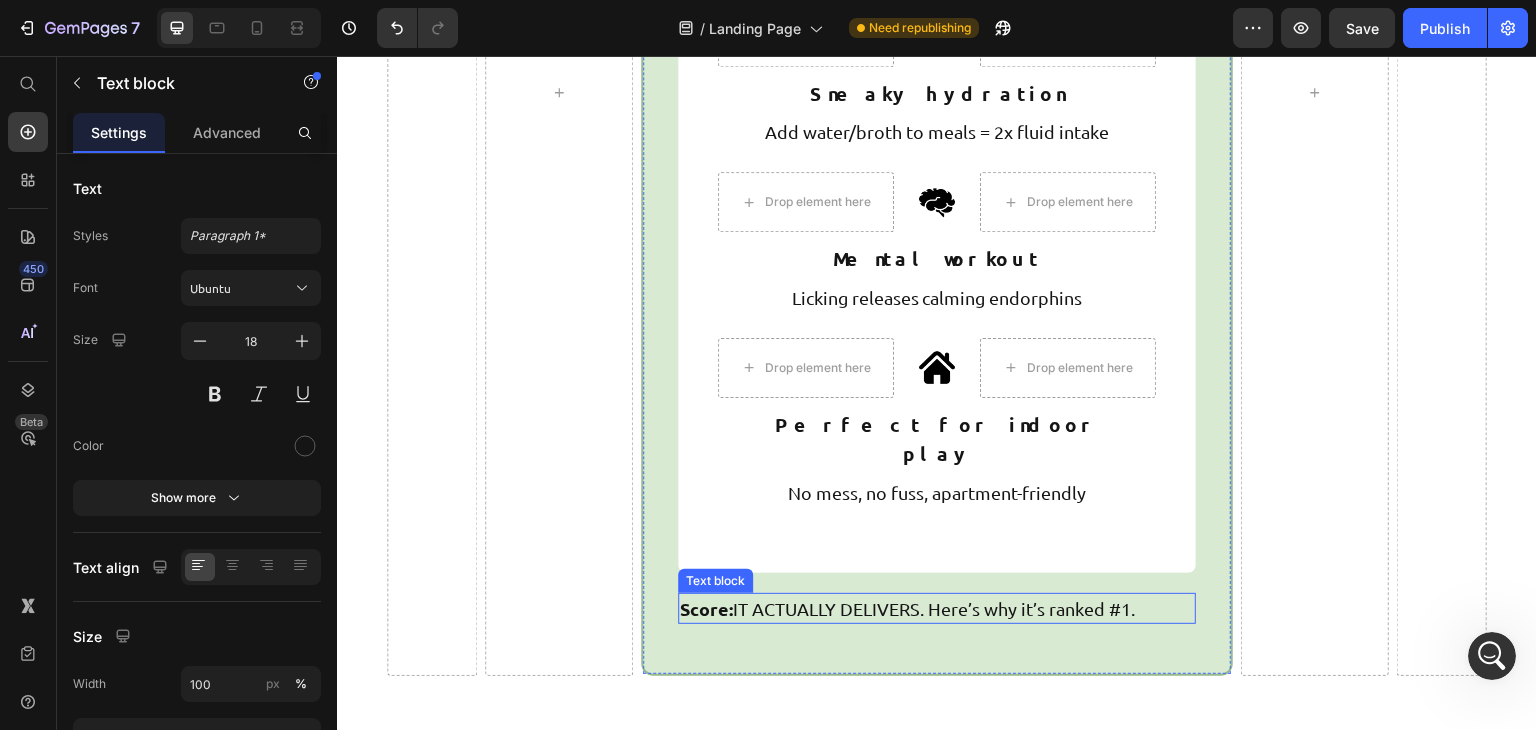 click on "Score:  IT ACTUALLY DELIVERS. Here’s why it’s ranked #1." at bounding box center [937, 608] 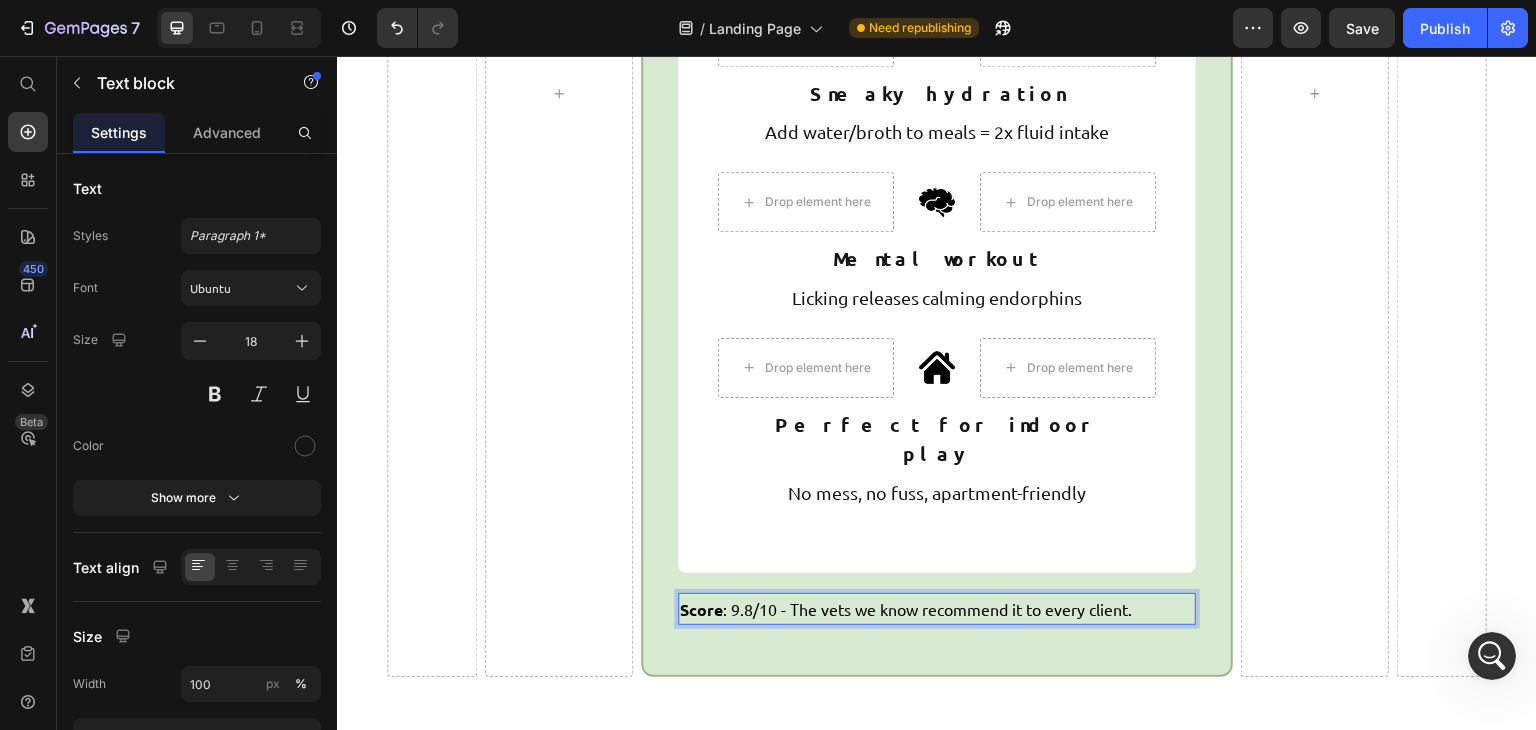 click on "Score : 9.8/10 - The vets we know recommend it to every client." at bounding box center [906, 609] 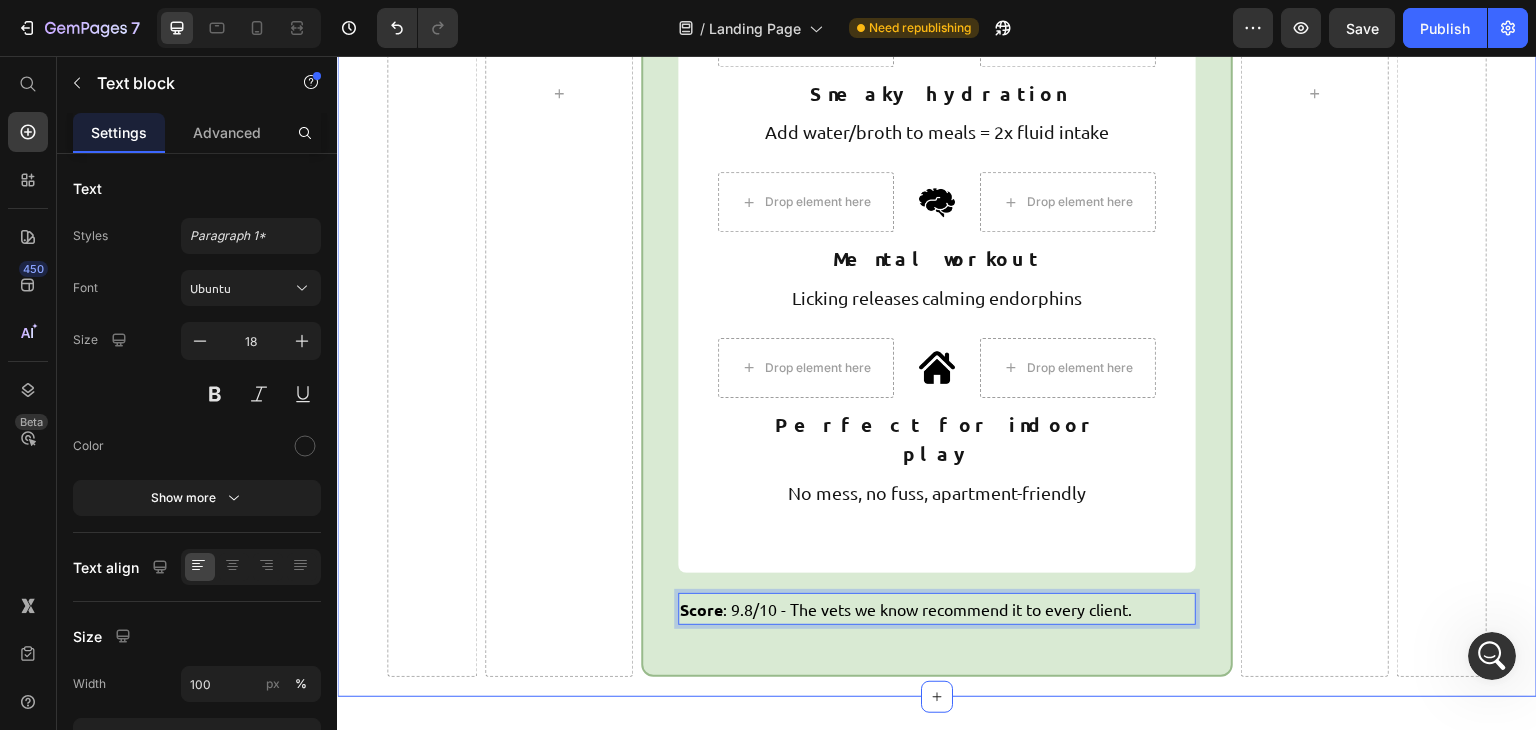 click on "First, the Scary Truth Every Dog Parent Needs to Know About Summer…  Heading Did you know that 85–90°F temperatures can overheat a dog in just minutes? It’s true. And if you’ve noticed your beloved pup:  Text Block
Panting excessively (even indoors)
Becoming lethargic or refusing walks
Drinking water constantly
Getting more anxious or destructive
Losing interest in toys and activities Item List …then your dog could be showing  early signs of heat stress.   Text Block
Row
Vets Sound the Alarm Text Block 4 Hidden Dangers from Vets Heading Row Danger #1 Text Block Row Dogs Can’t Cool Down Like Humans Heading Row Dogs don’t sweat through their skin.  Text Block Panting alone isn’t enough when temperatures soar.  Text Block Brachycephalic breeds   Text Block Image Row Danger #2 Text Block Row Summer = Less Mental Stimulation Heading Row Text Block Image" at bounding box center (937, -2209) 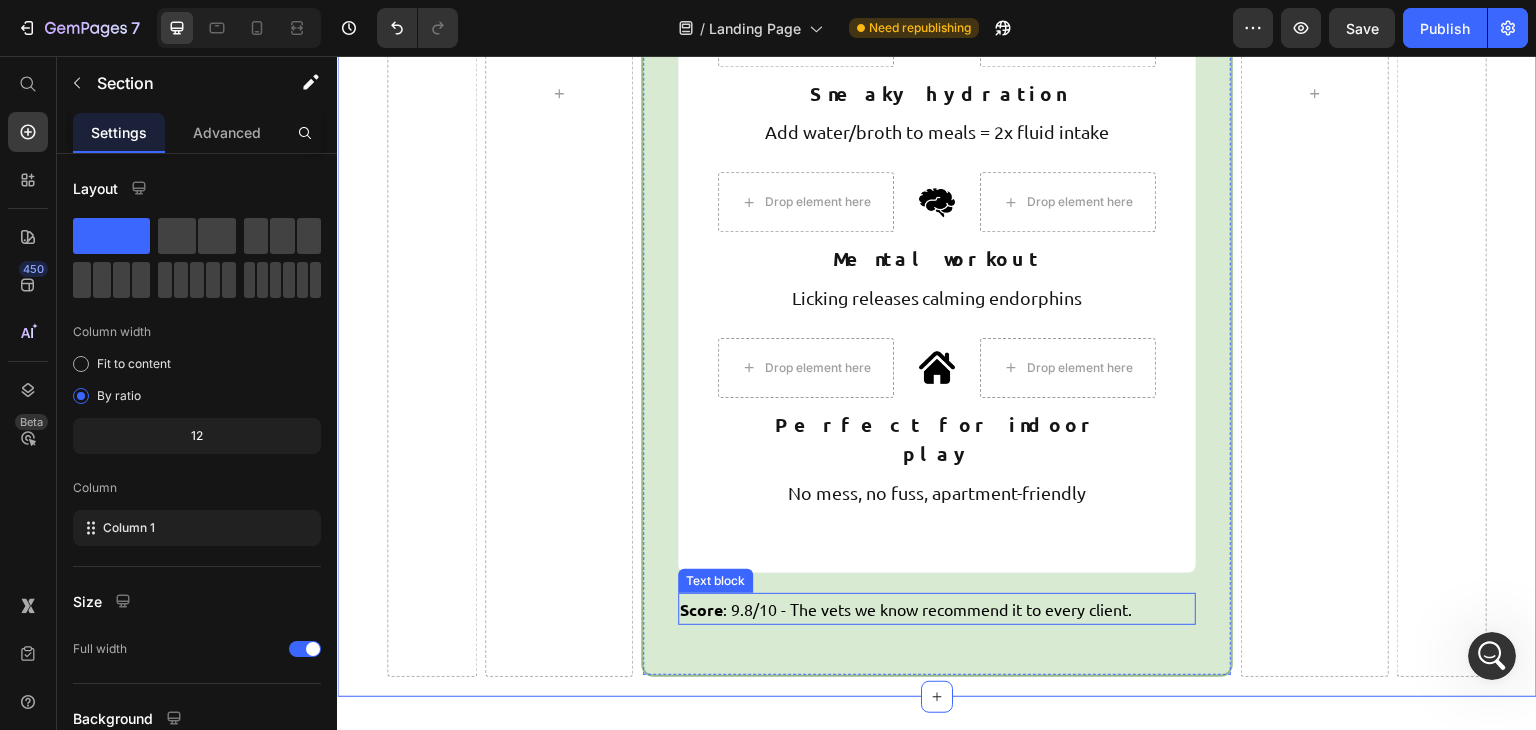 click on "Score : 9.8/10 - The vets we know recommend it to every client." at bounding box center [906, 609] 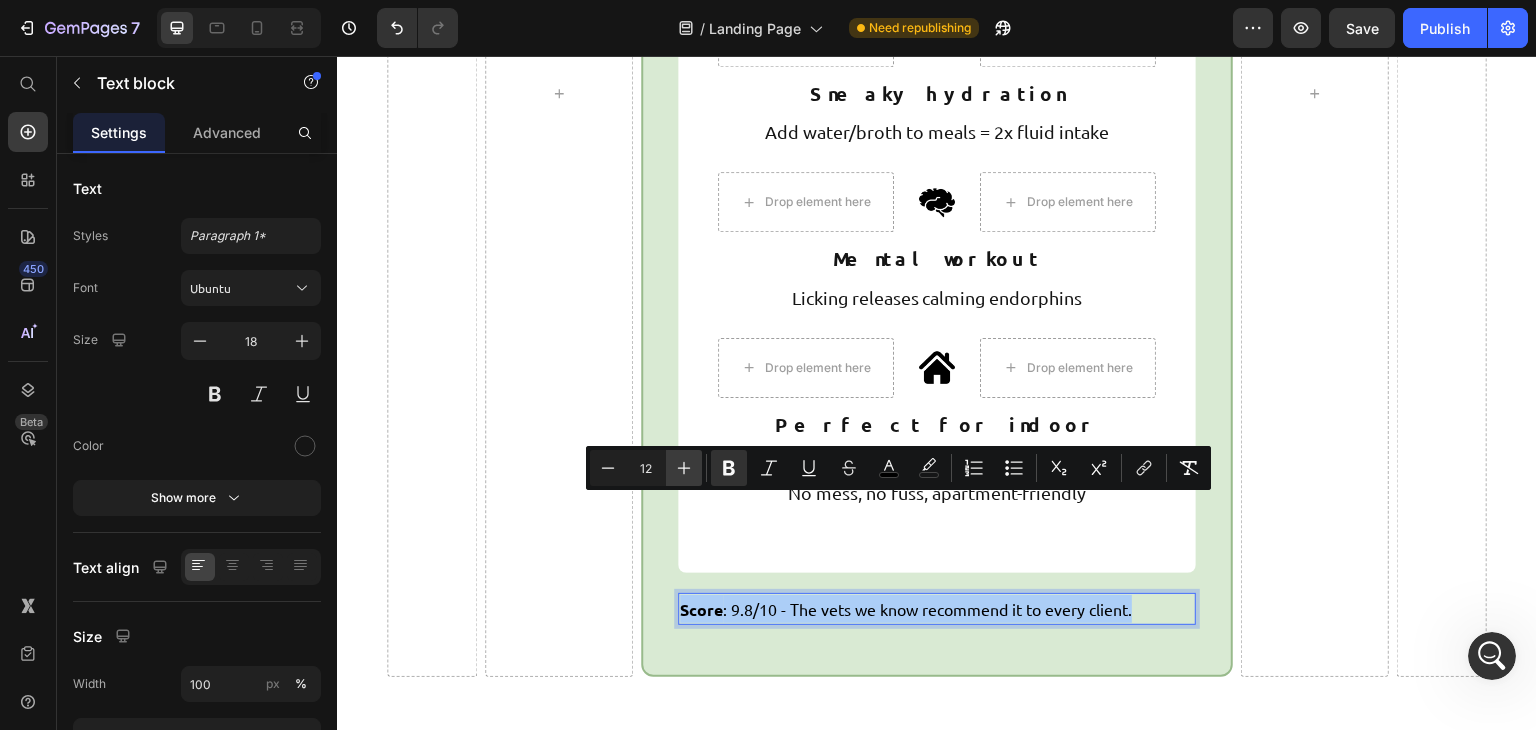 click on "Plus" at bounding box center [684, 468] 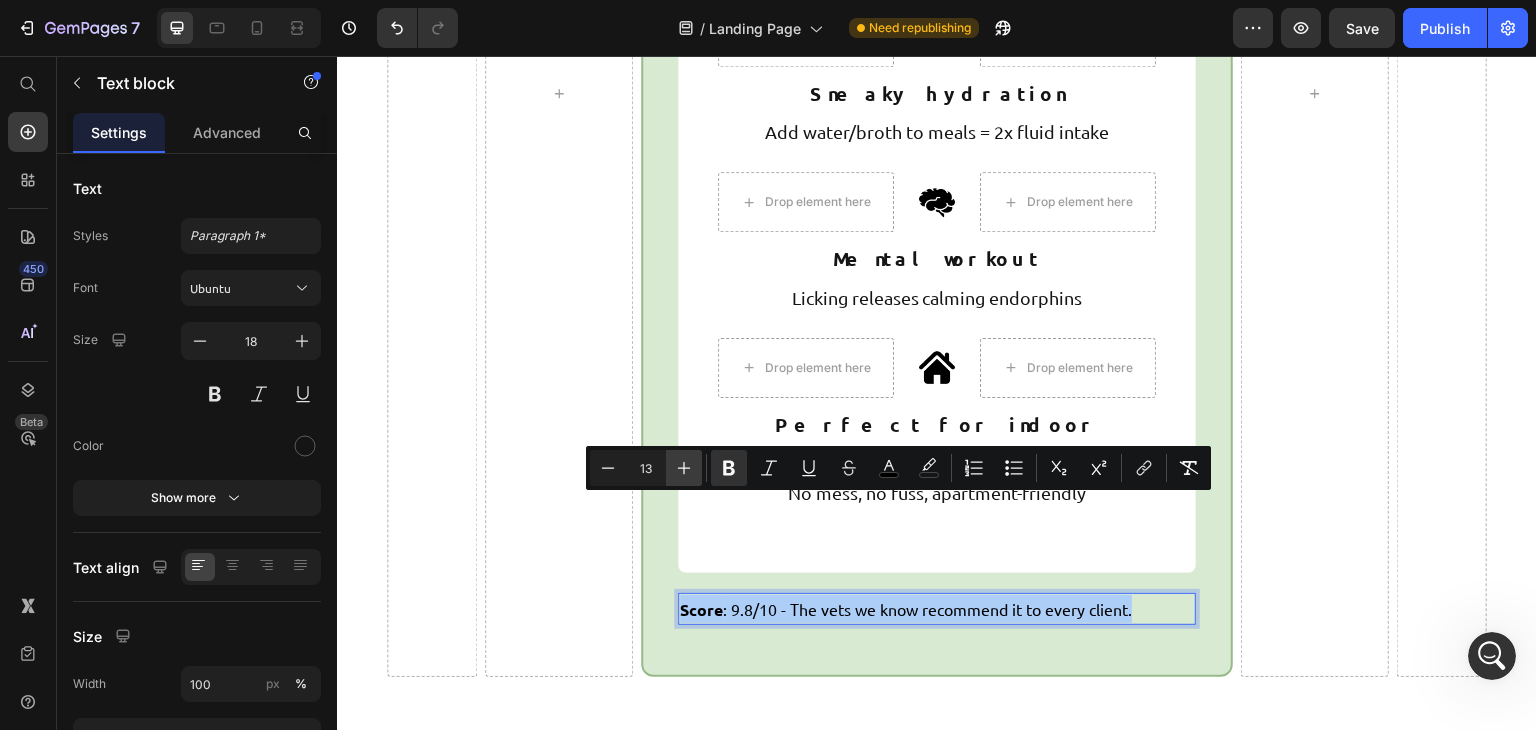 click on "Plus" at bounding box center (684, 468) 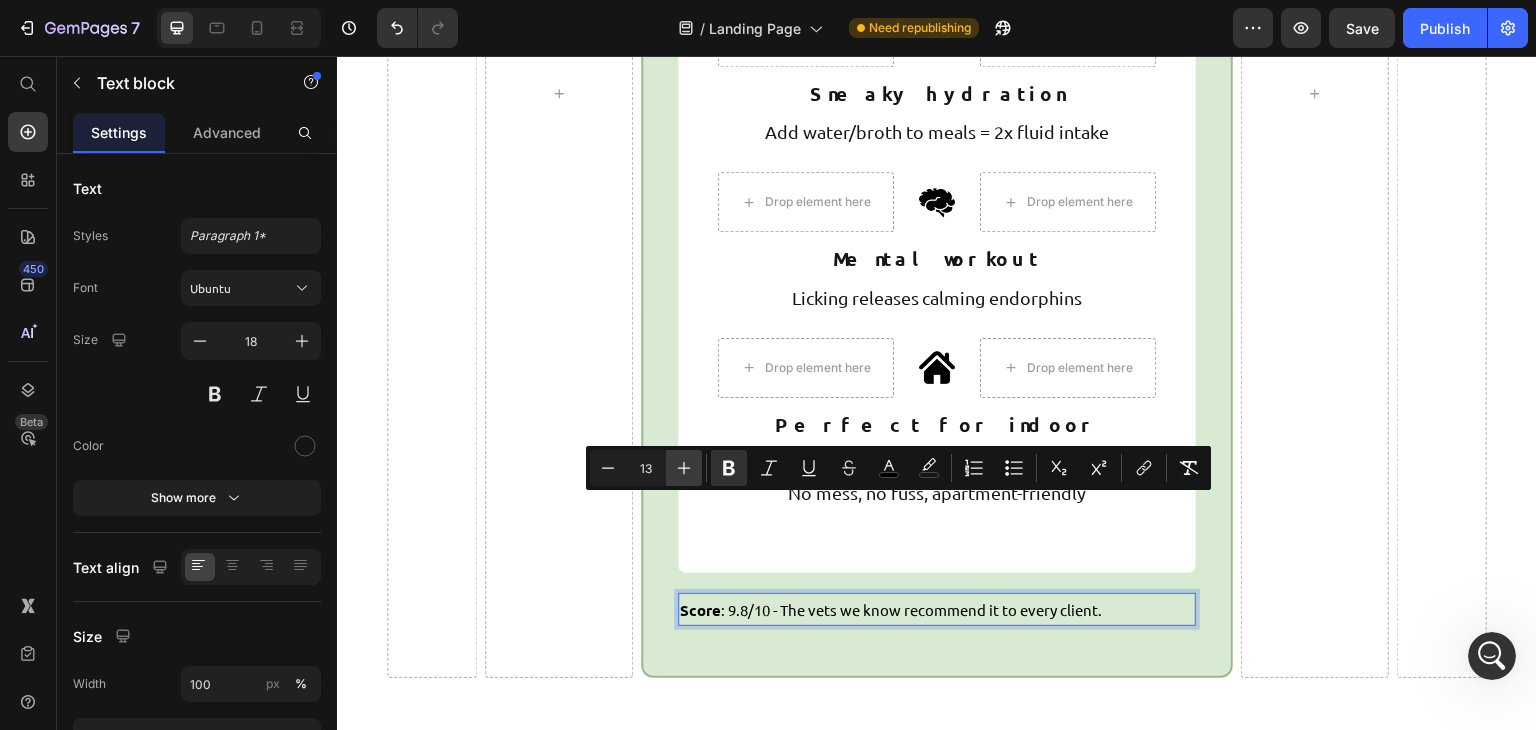click on "Plus" at bounding box center [684, 468] 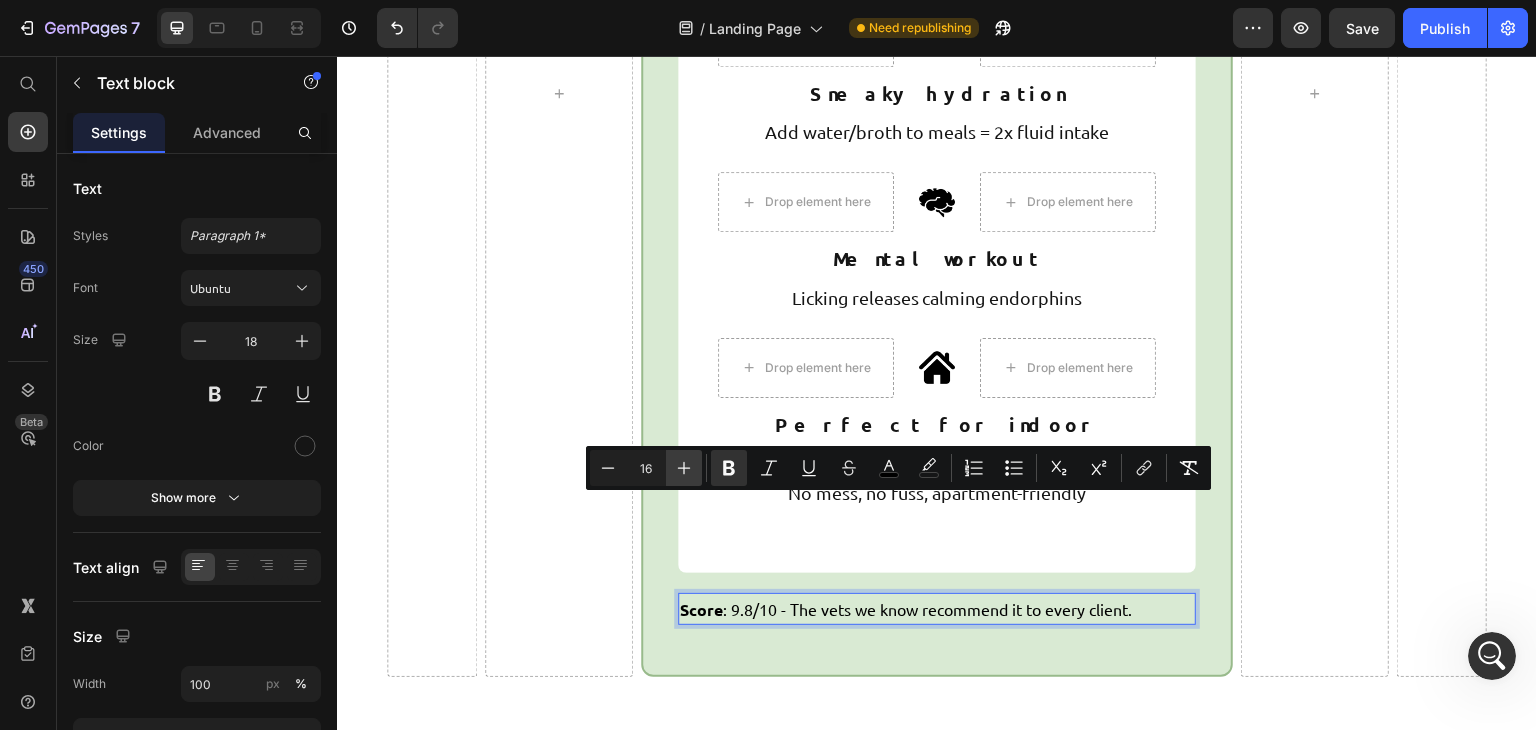 click on "Plus" at bounding box center (684, 468) 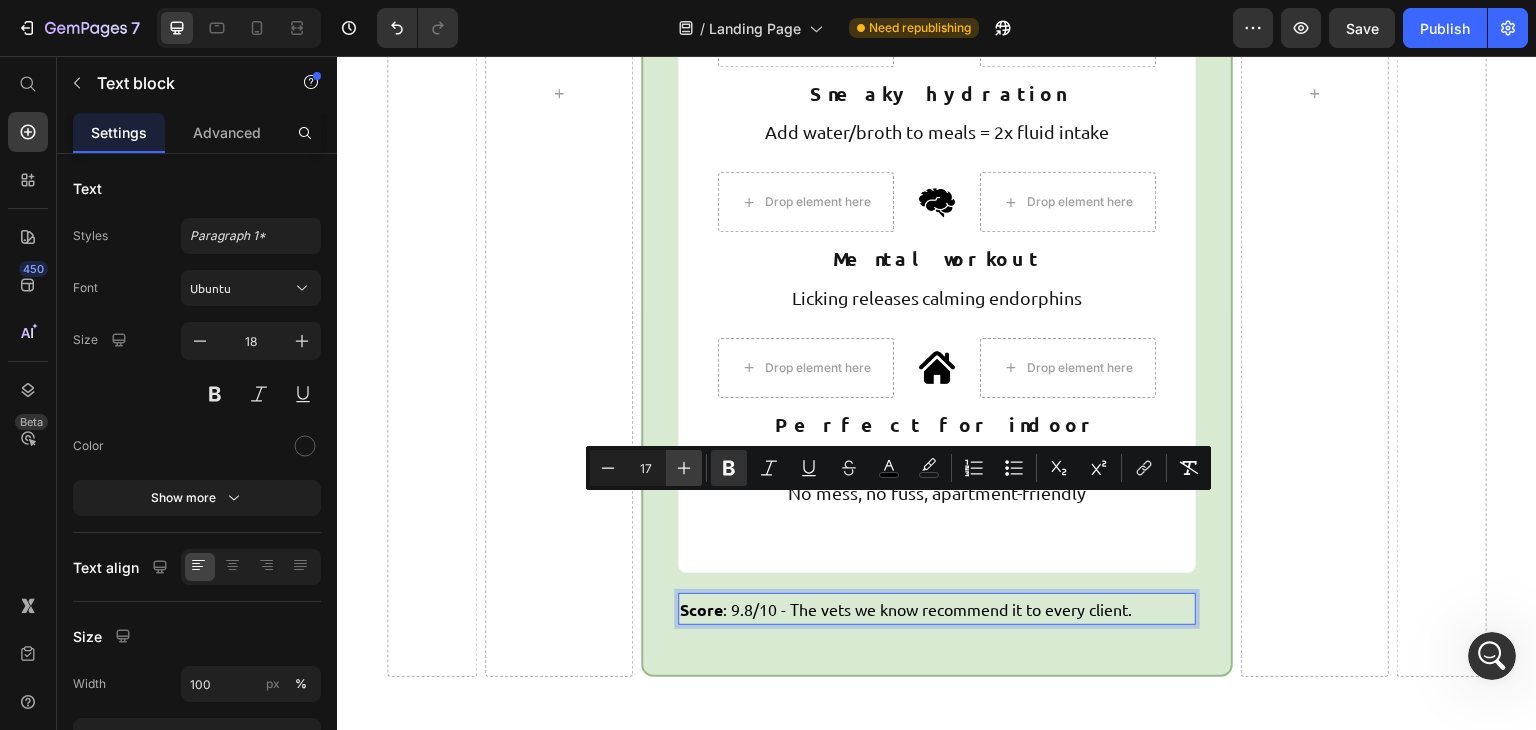 click on "Plus" at bounding box center [684, 468] 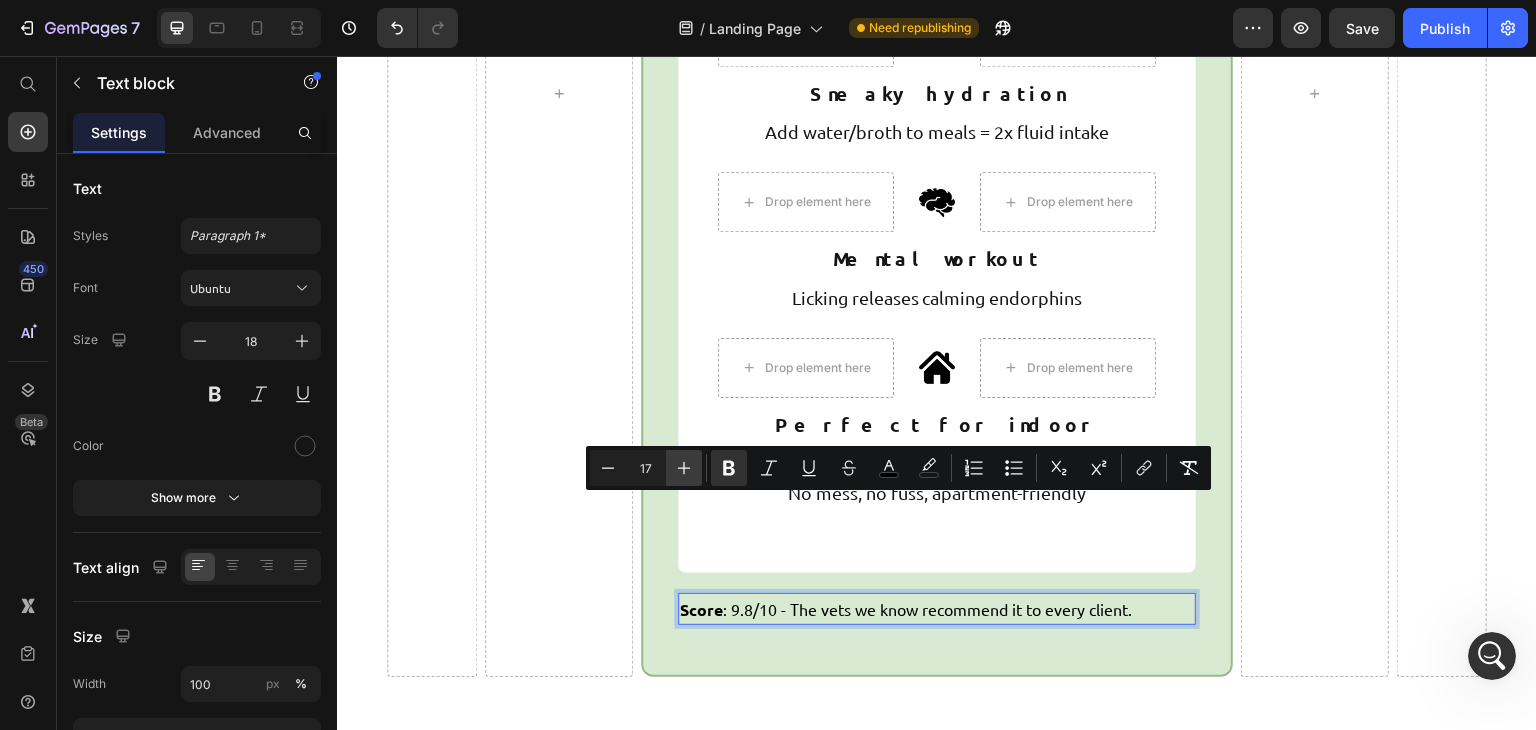 click on "Plus" at bounding box center (684, 468) 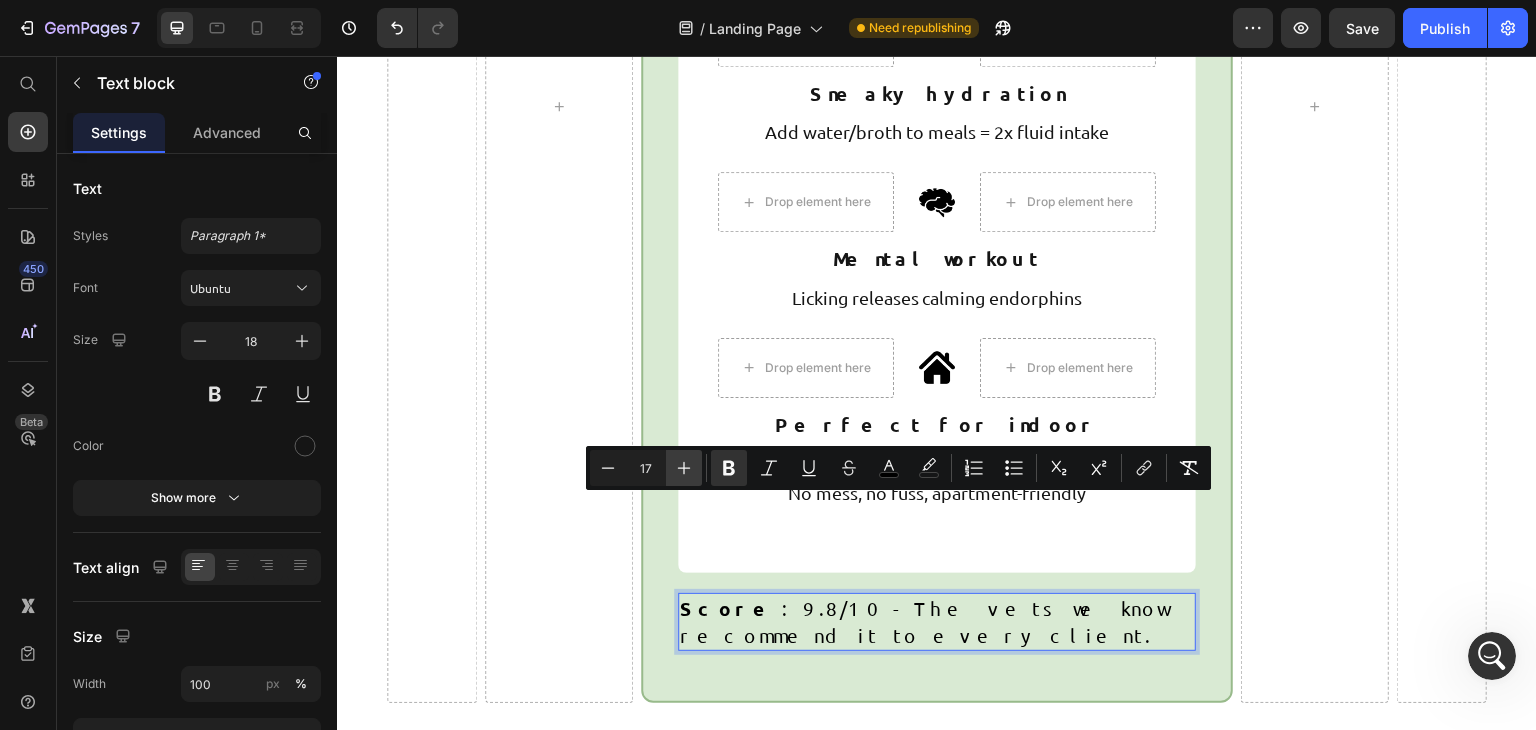 type on "19" 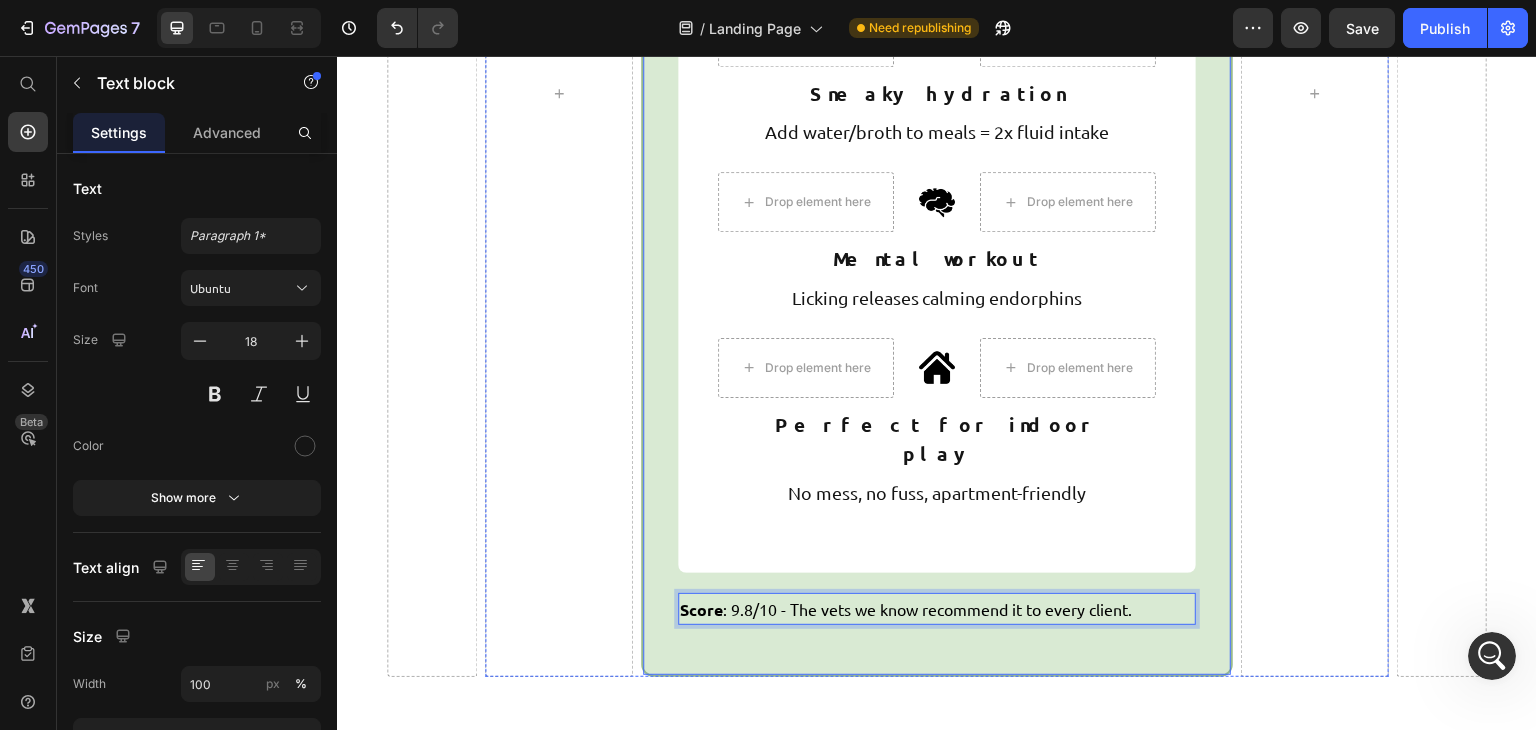 click on "Freezbone:  The All-in-One Summer Solution Heading Promise:  Cooling + hydration + mental stimulation + anxiety relief in one product Text block Reality:   IT ACTUALLY DELIVERS. Here’s why it’s ranked #1:  Text block
Drop element here Image
Drop element here Row Cools for 30-60 minutes Text block Internal cooling that actually lowers body temp Text block Row Row
Drop element here Image
Drop element here Row Sneaky hydration Text block  Add water/broth to meals = 2x fluid intake Text block Row Row
Drop element here Image
Drop element here Row Mental workout Text block Licking releases calming endorphins Text block Row Row
Drop element here Image
Drop element here Row Perfect for indoor play  Text block No mess, no fuss, apartment-friendly Text block Row Row Row Score : 9.8/10 - The vets we know recommend it to every client. Text block   15" at bounding box center (937, 131) 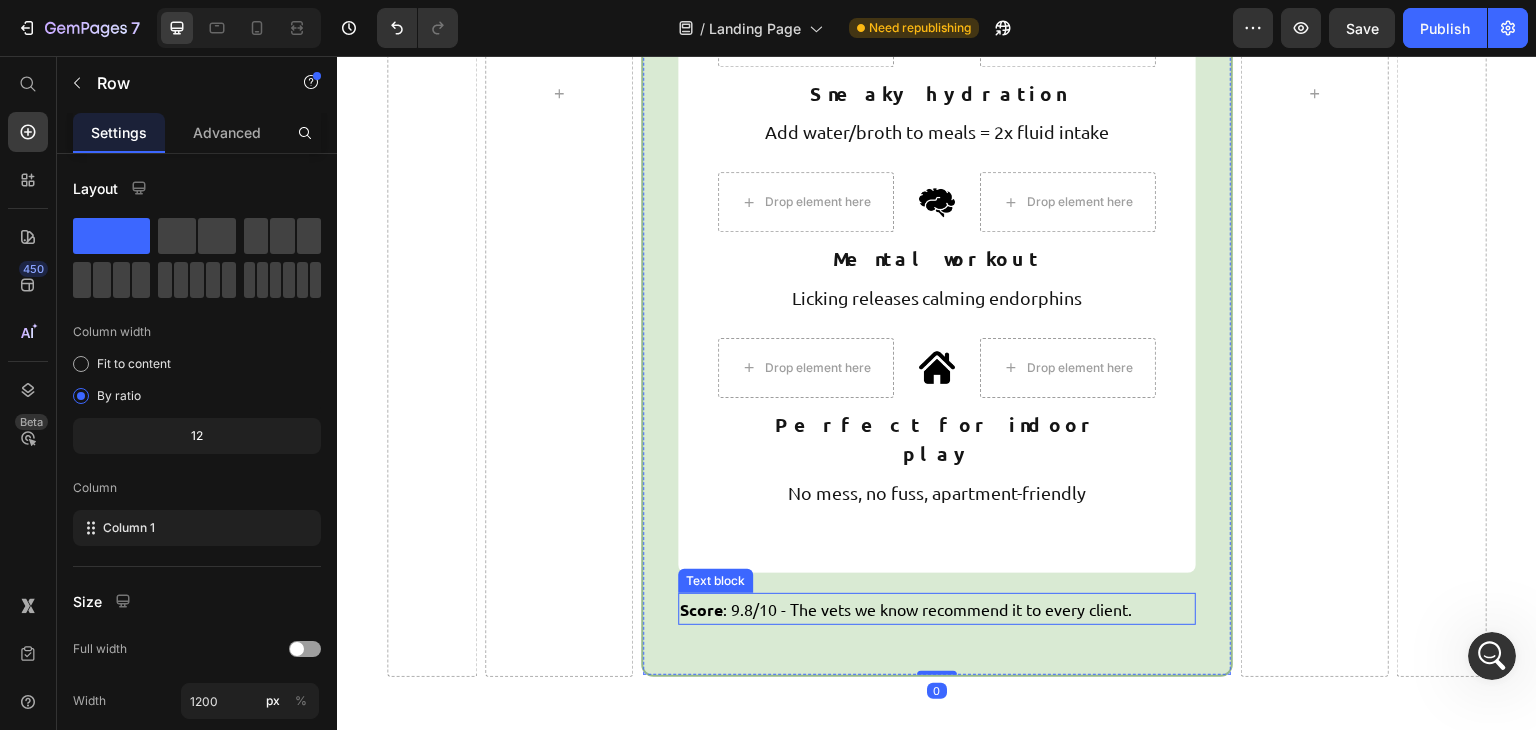 click on "Score : 9.8/10 - The vets we know recommend it to every client." at bounding box center (906, 609) 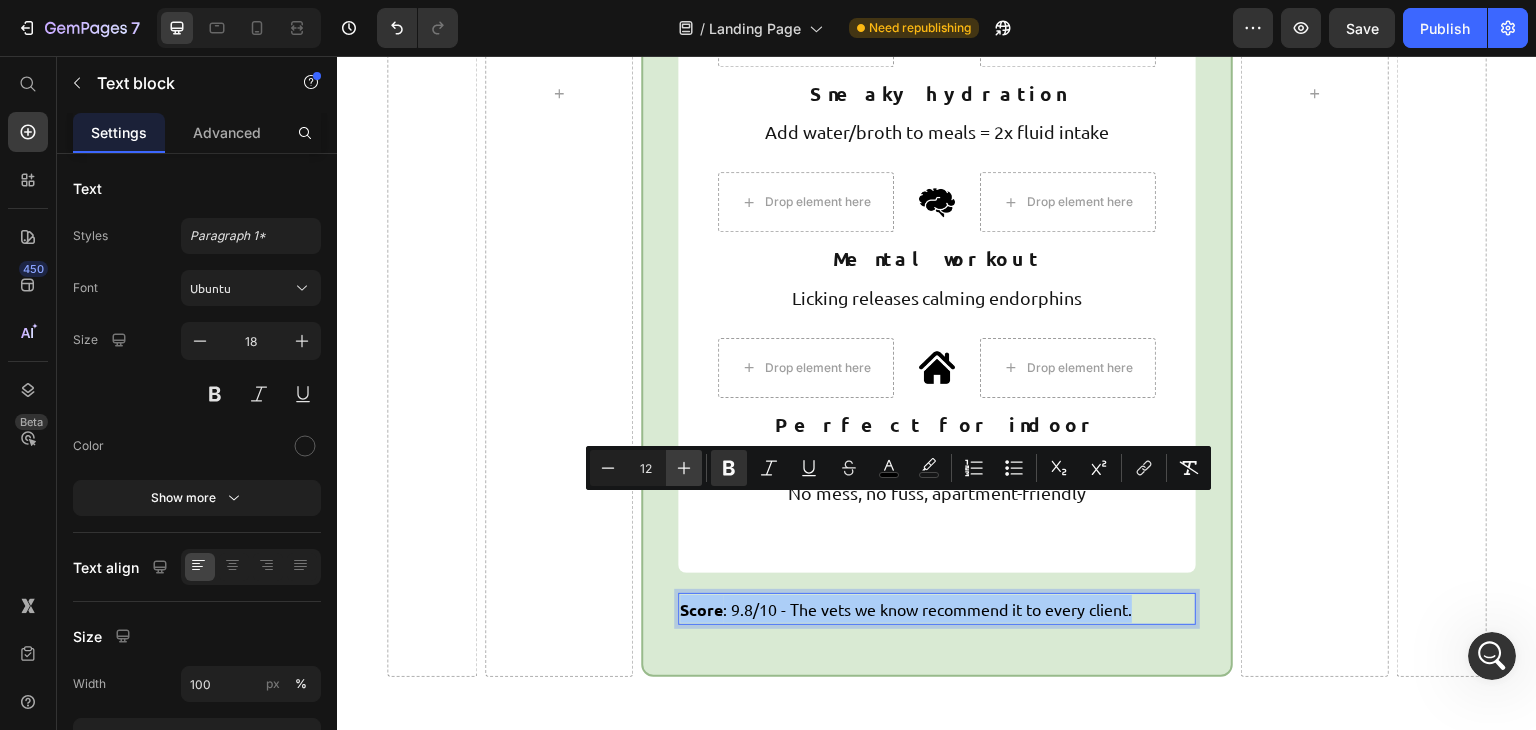 click 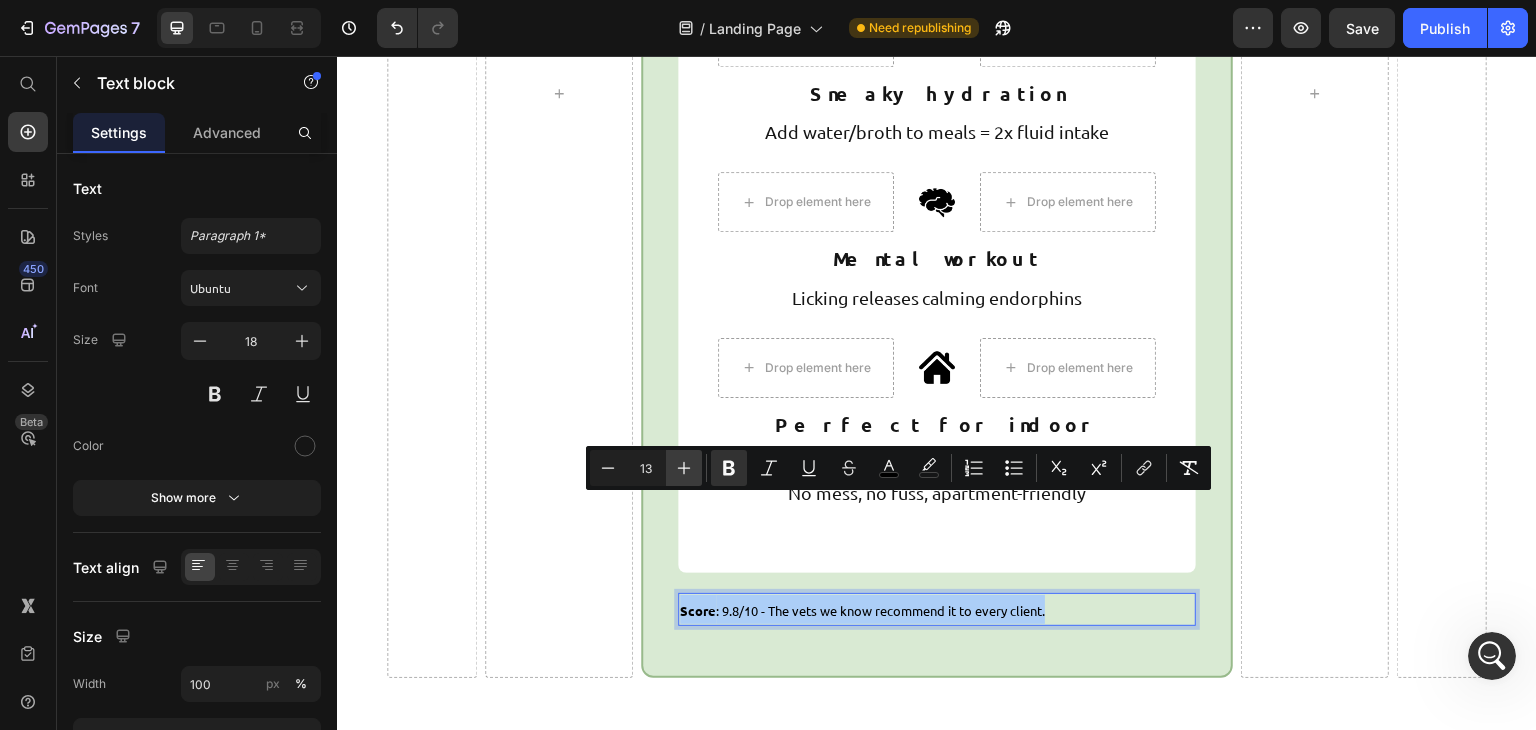 click 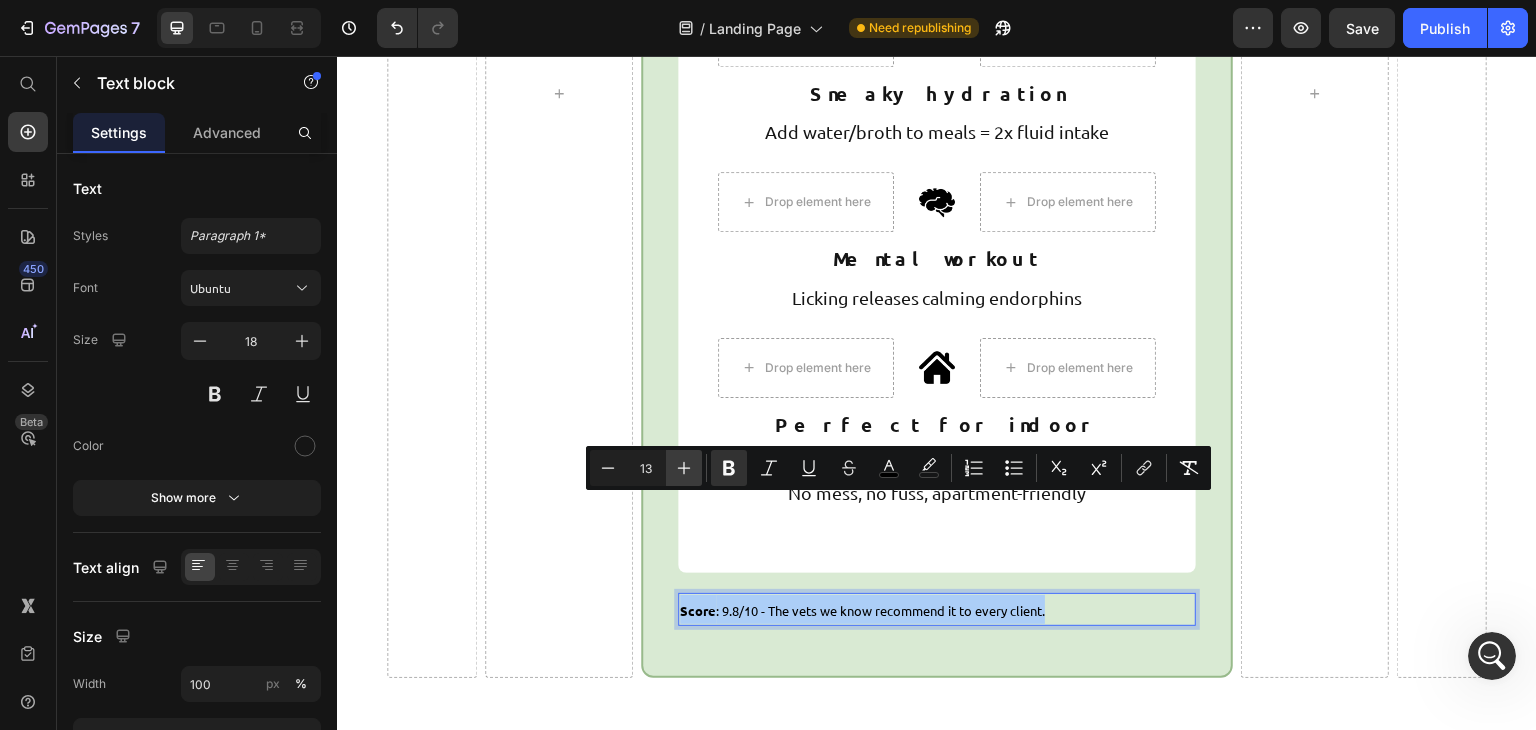 click 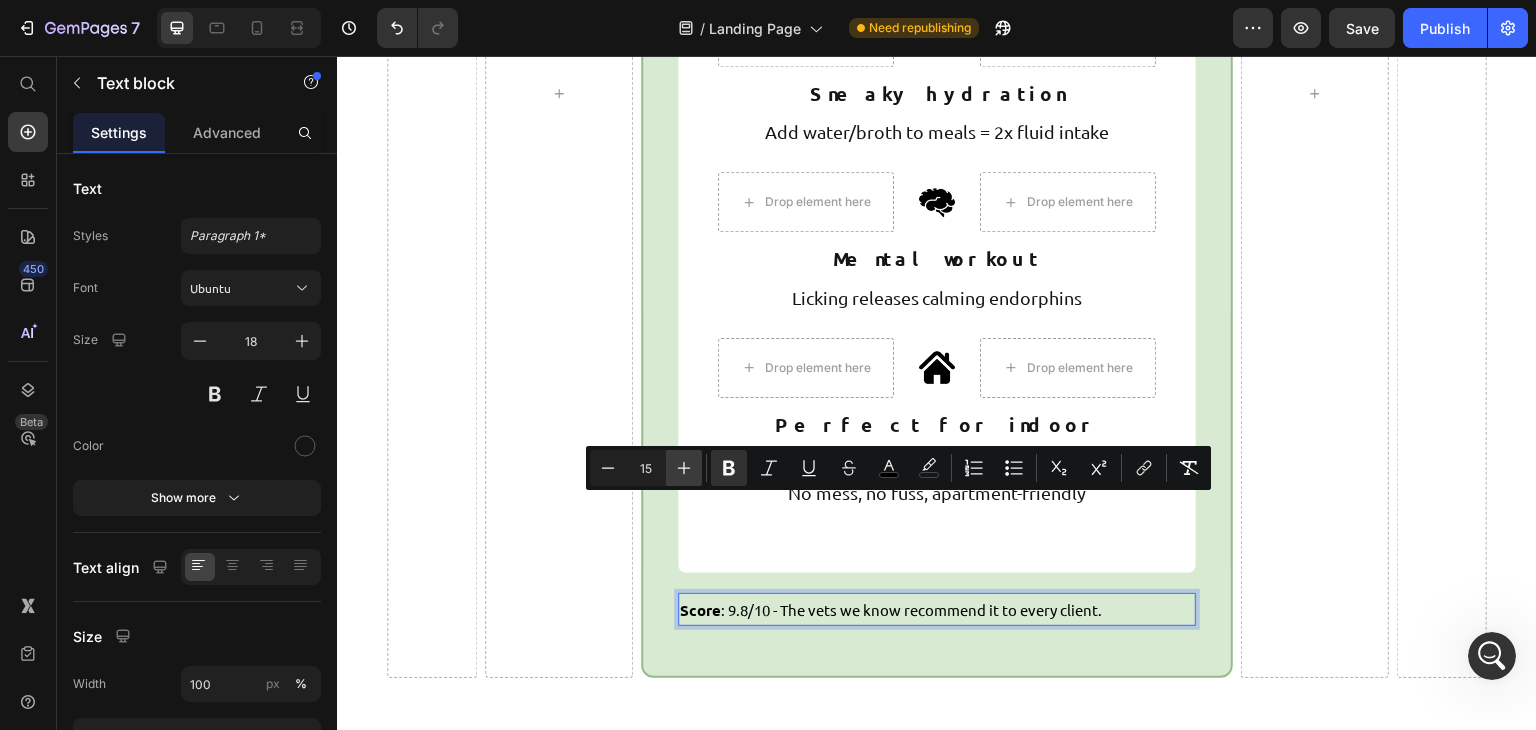 click 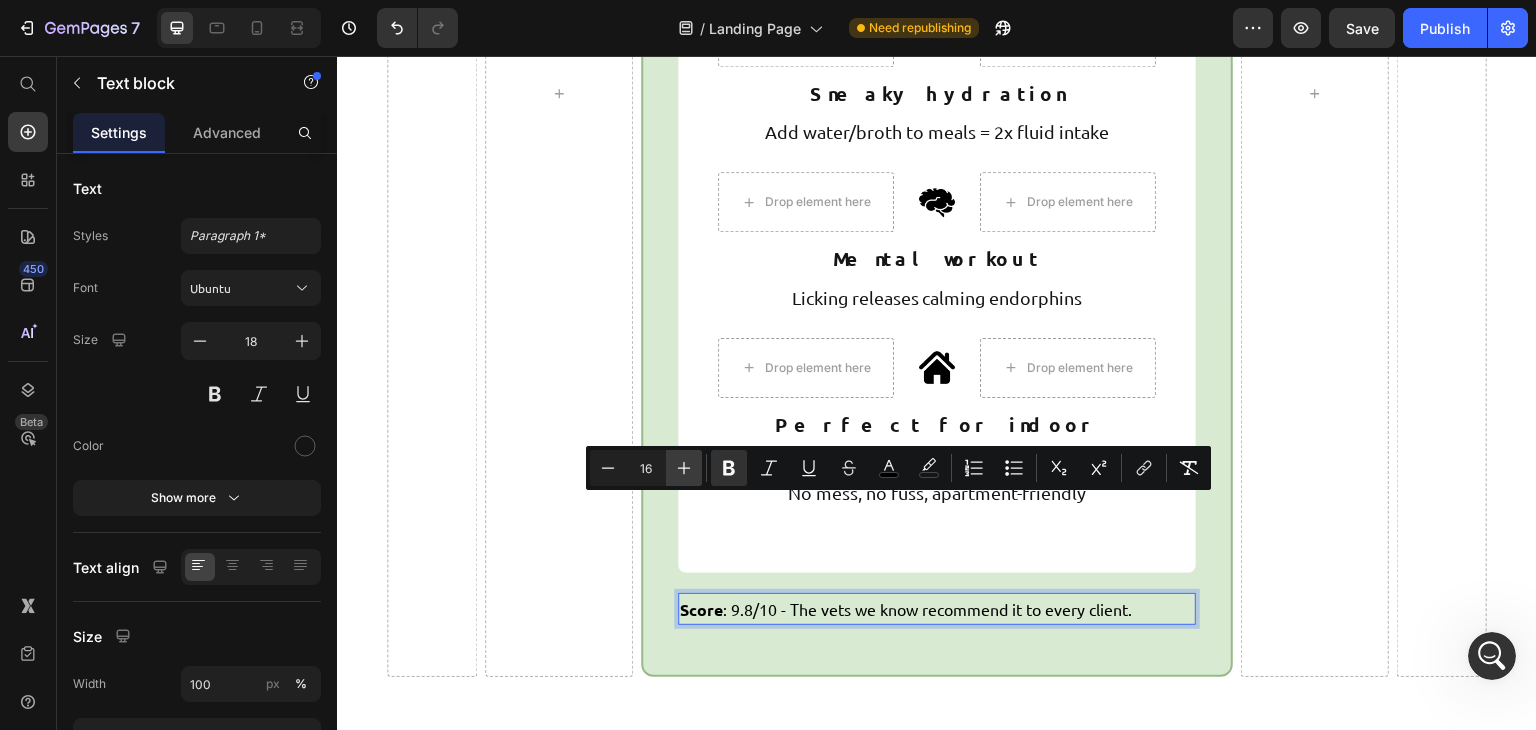 click 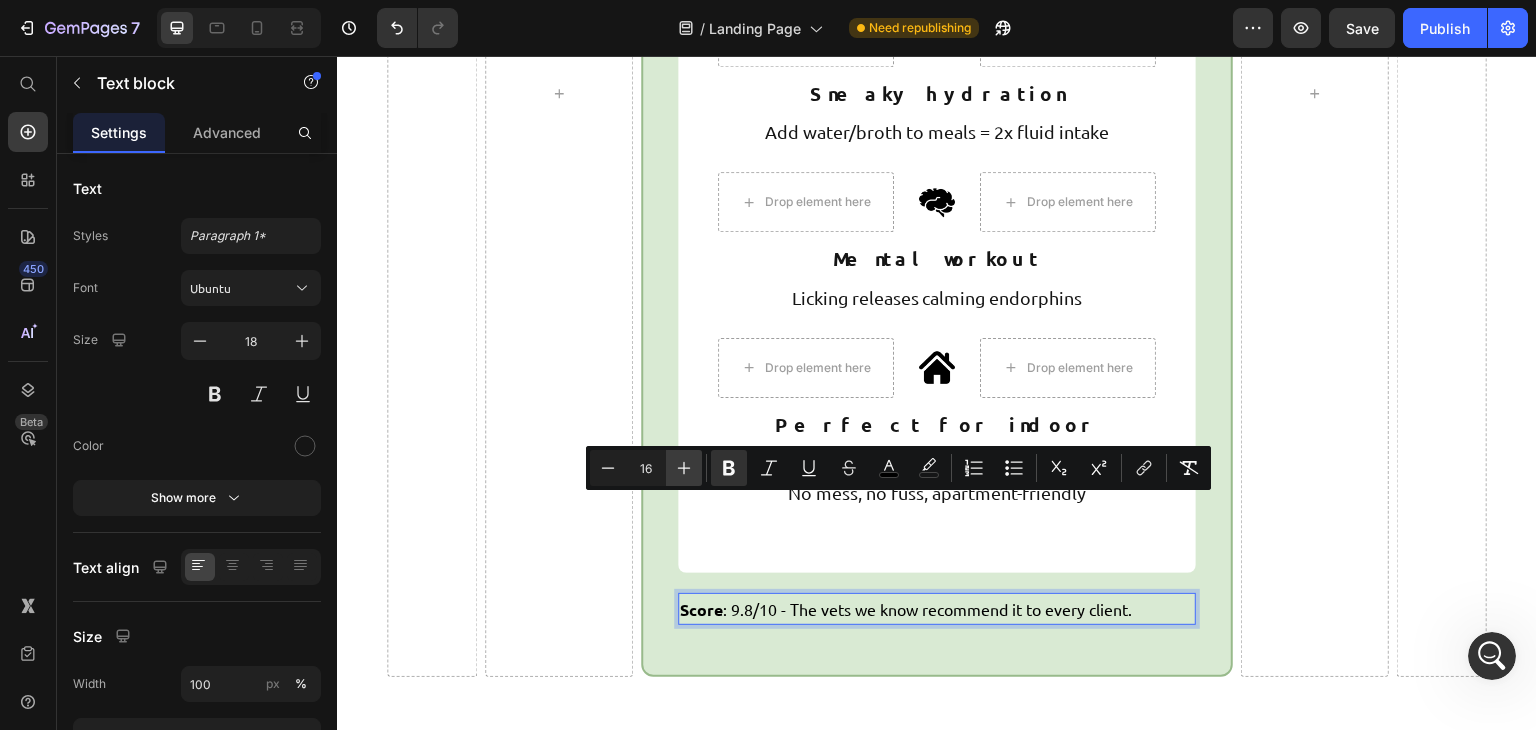 click 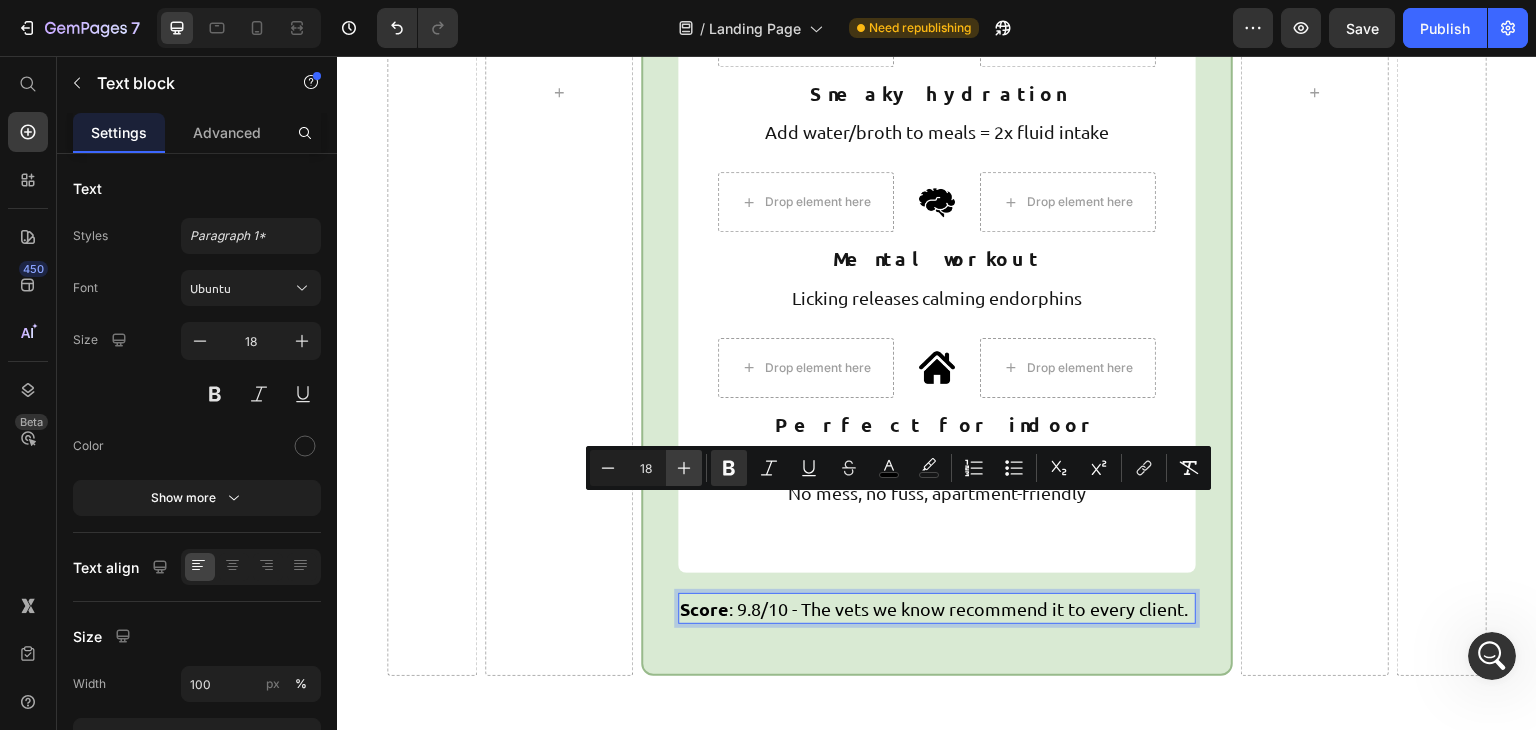 click 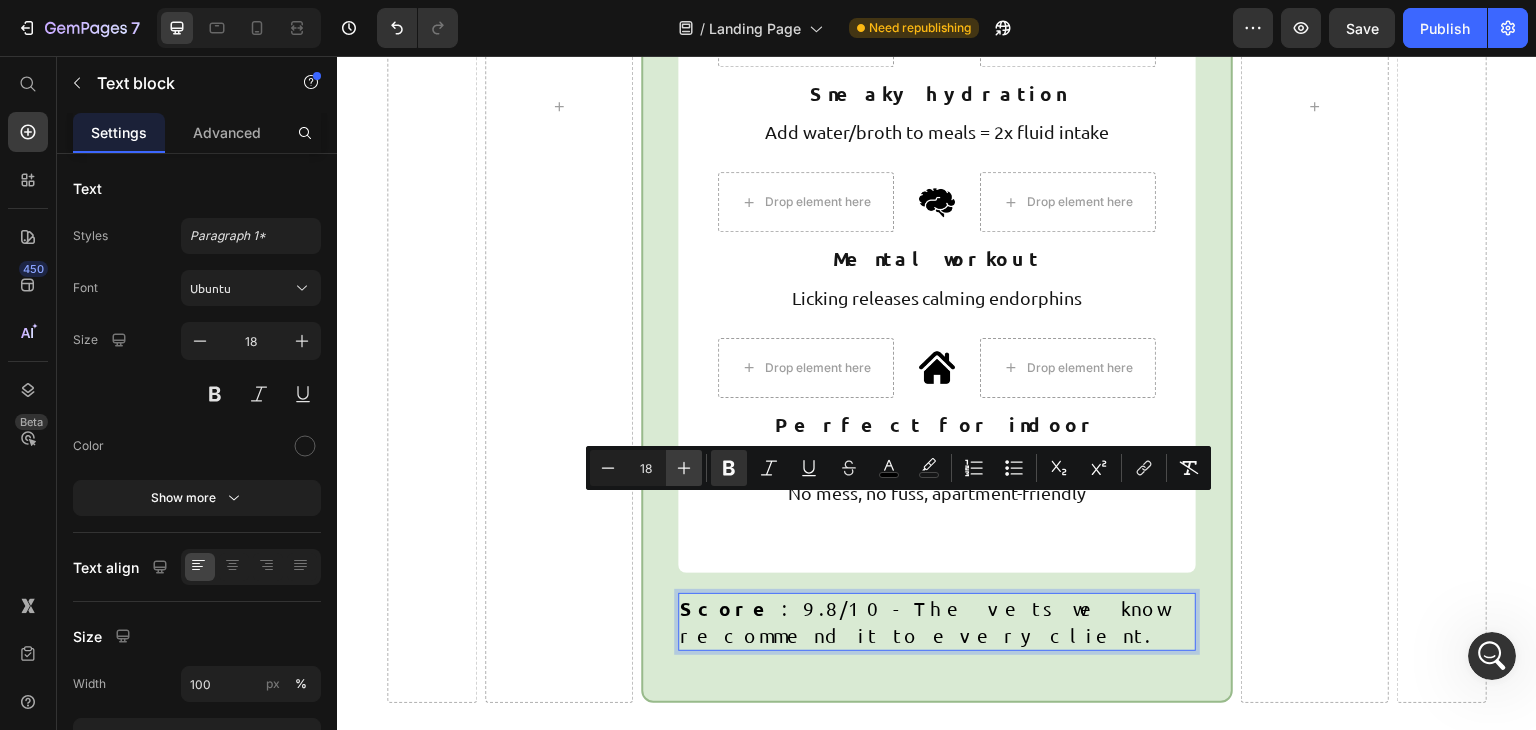 type on "19" 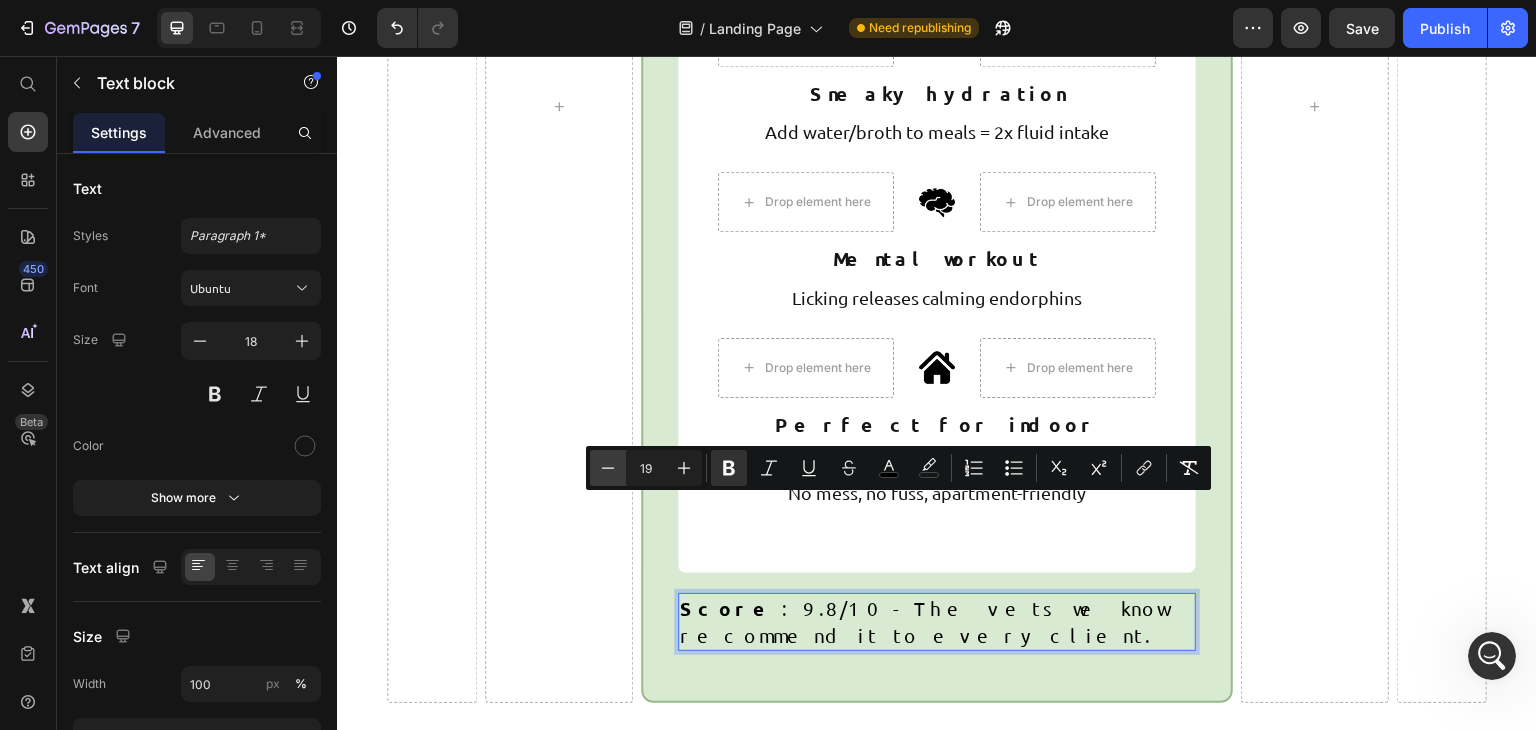 drag, startPoint x: 598, startPoint y: 477, endPoint x: 430, endPoint y: 519, distance: 173.17044 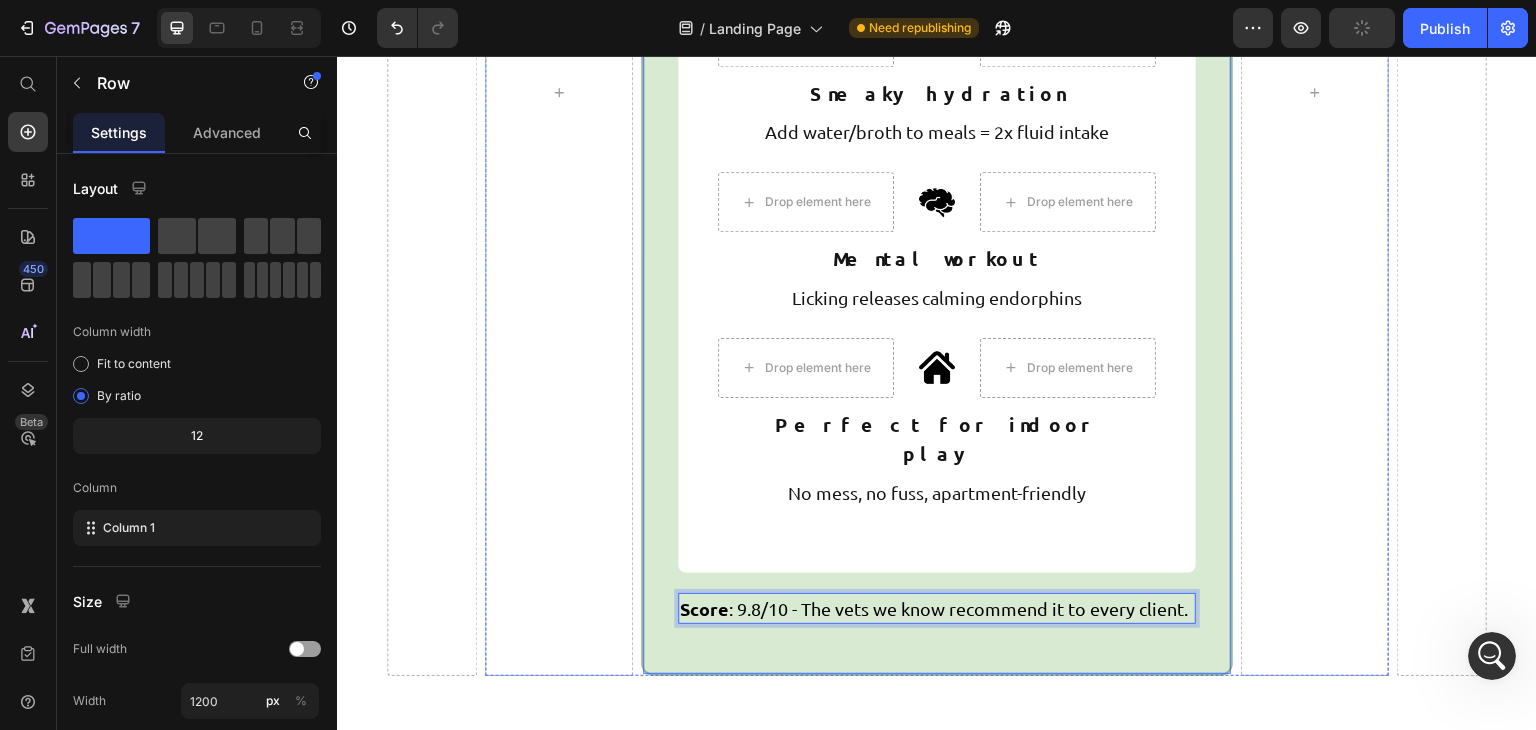 click on "Freezbone:  The All-in-One Summer Solution Heading Promise:  Cooling + hydration + mental stimulation + anxiety relief in one product Text block Reality:   IT ACTUALLY DELIVERS. Here’s why it’s ranked #1:  Text block
Drop element here Image
Drop element here Row Cools for 30-60 minutes Text block Internal cooling that actually lowers body temp Text block Row Row
Drop element here Image
Drop element here Row Sneaky hydration Text block  Add water/broth to meals = 2x fluid intake Text block Row Row
Drop element here Image
Drop element here Row Mental workout Text block Licking releases calming endorphins Text block Row Row
Drop element here Image
Drop element here Row Perfect for indoor play  Text block No mess, no fuss, apartment-friendly Text block Row Row Row Score : 9.8/10 - The vets we know recommend it to every client. Text block   15 Row" at bounding box center [937, 131] 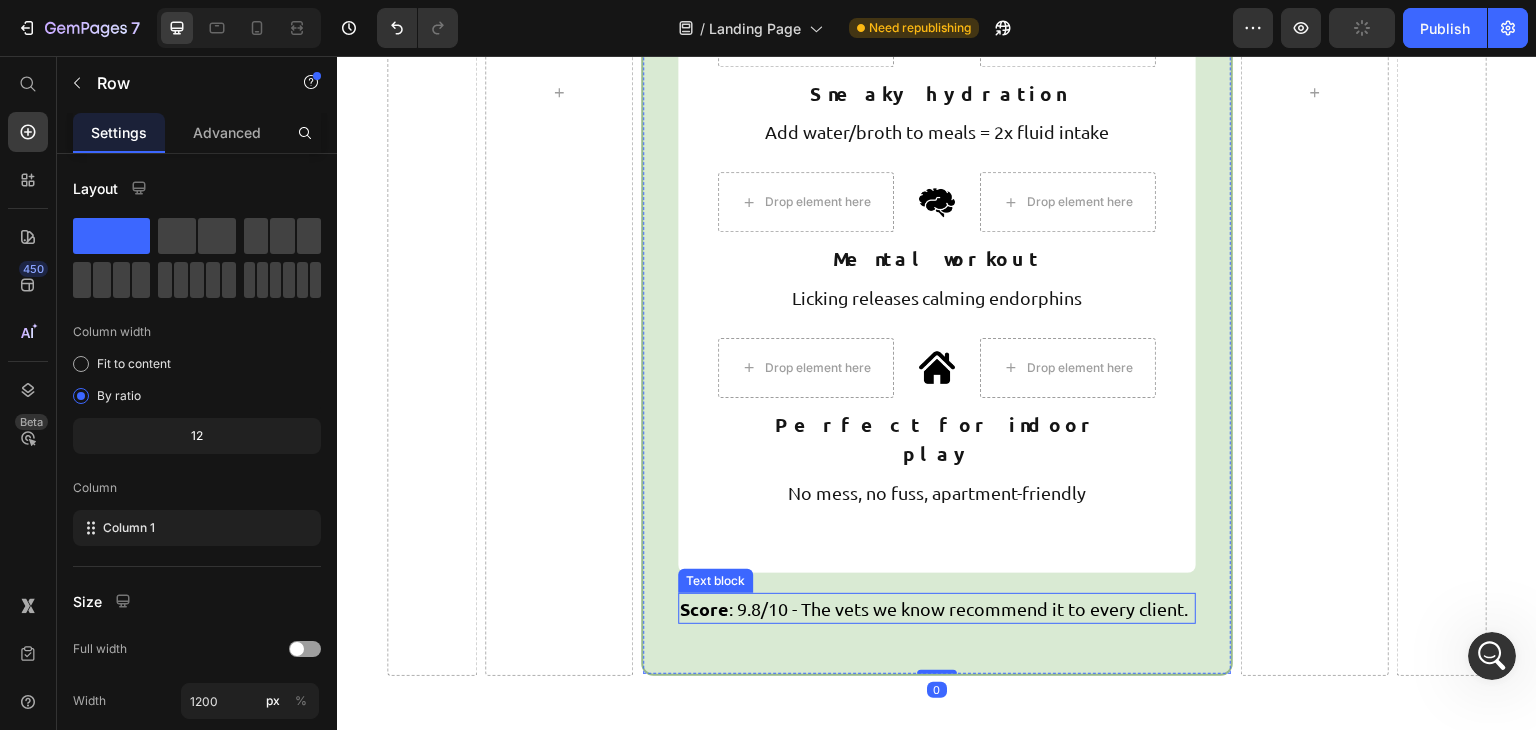 click on "Score : 9.8/10 - The vets we know recommend it to every client." at bounding box center [934, 608] 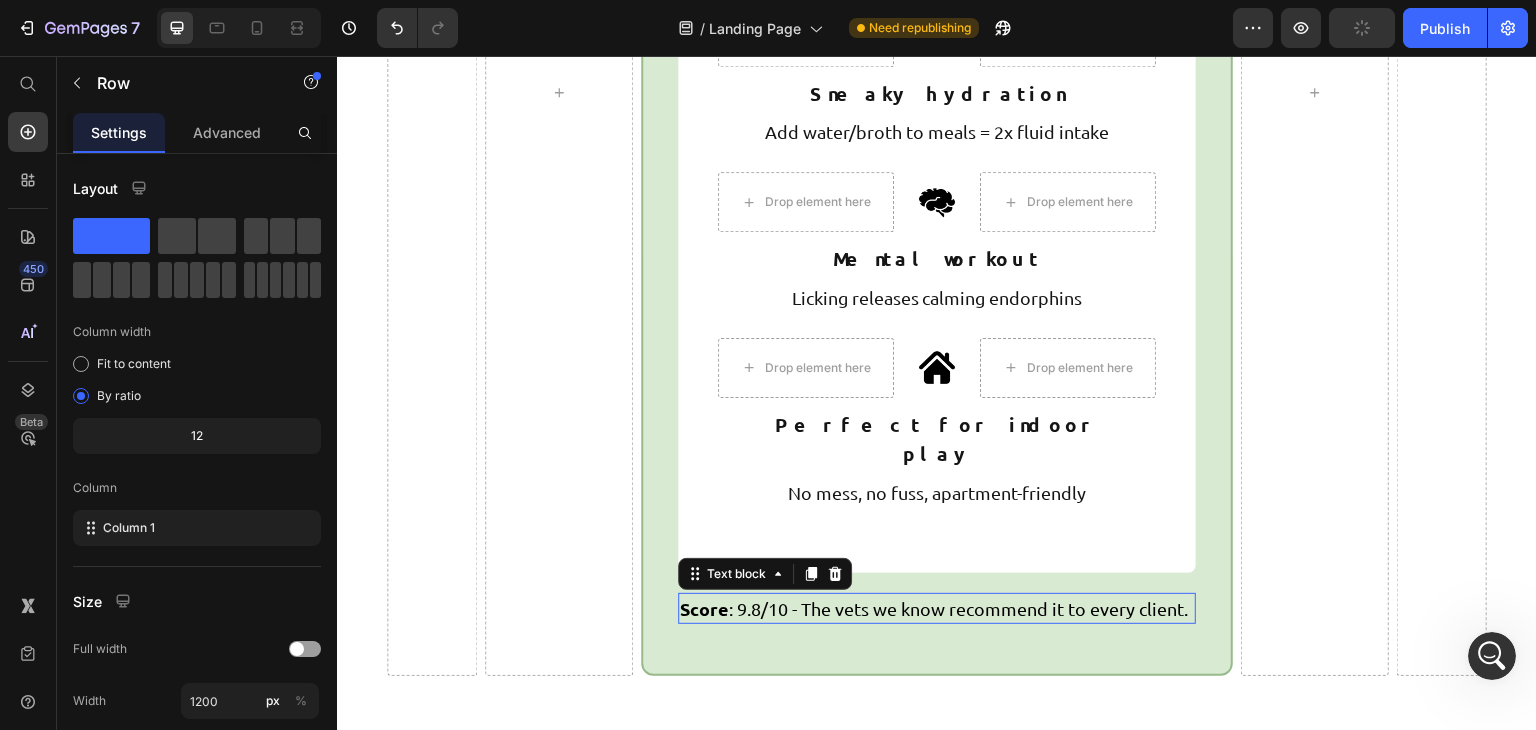 click on "Score : 9.8/10 - The vets we know recommend it to every client." at bounding box center [934, 608] 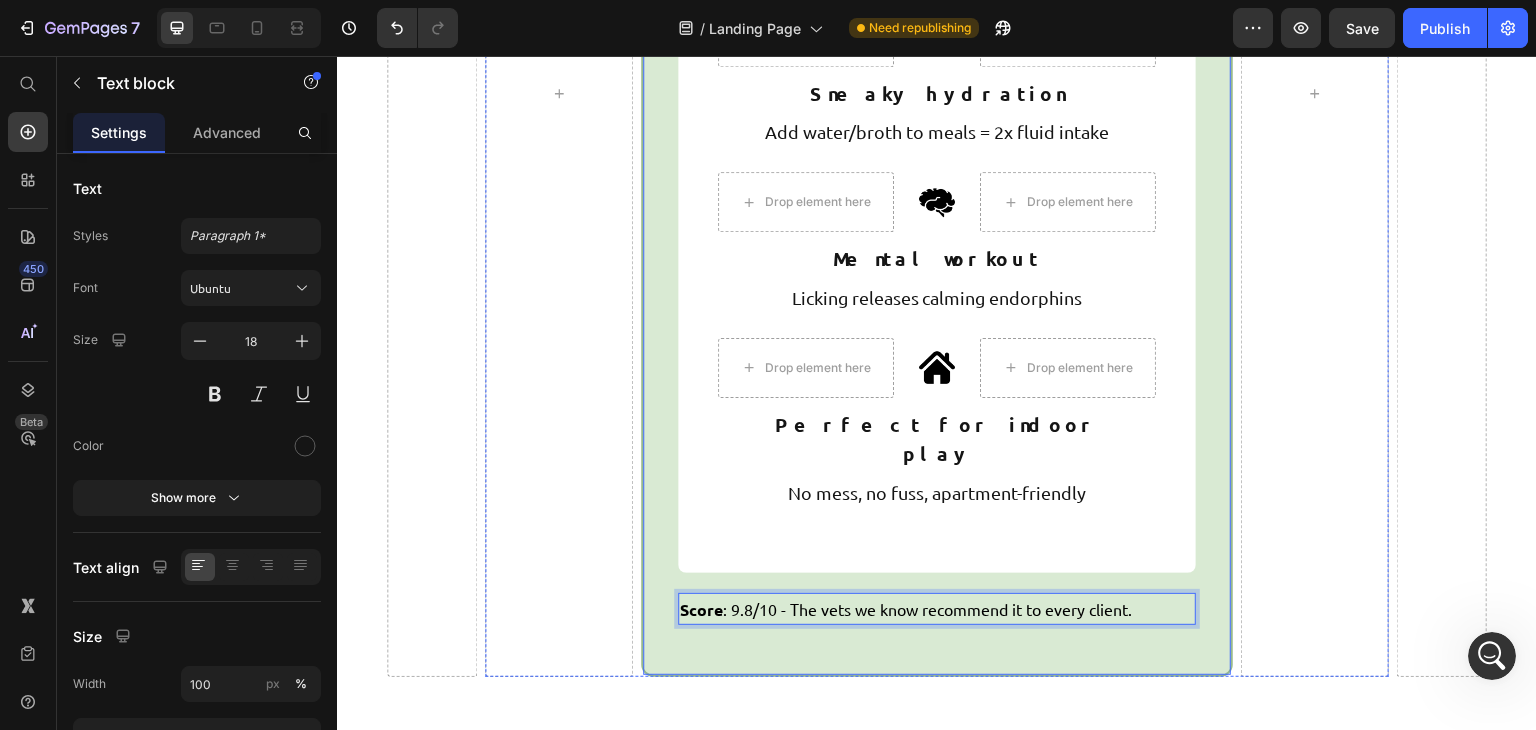 click on "Freezbone:  The All-in-One Summer Solution Heading Promise:  Cooling + hydration + mental stimulation + anxiety relief in one product Text block Reality:   IT ACTUALLY DELIVERS. Here’s why it’s ranked #1:  Text block
Drop element here Image
Drop element here Row Cools for 30-60 minutes Text block Internal cooling that actually lowers body temp Text block Row Row
Drop element here Image
Drop element here Row Sneaky hydration Text block  Add water/broth to meals = 2x fluid intake Text block Row Row
Drop element here Image
Drop element here Row Mental workout Text block Licking releases calming endorphins Text block Row Row
Drop element here Image
Drop element here Row Perfect for indoor play  Text block No mess, no fuss, apartment-friendly Text block Row Row Row Score : 9.8/10 - The vets we know recommend it to every client. Text block   15" at bounding box center [937, 131] 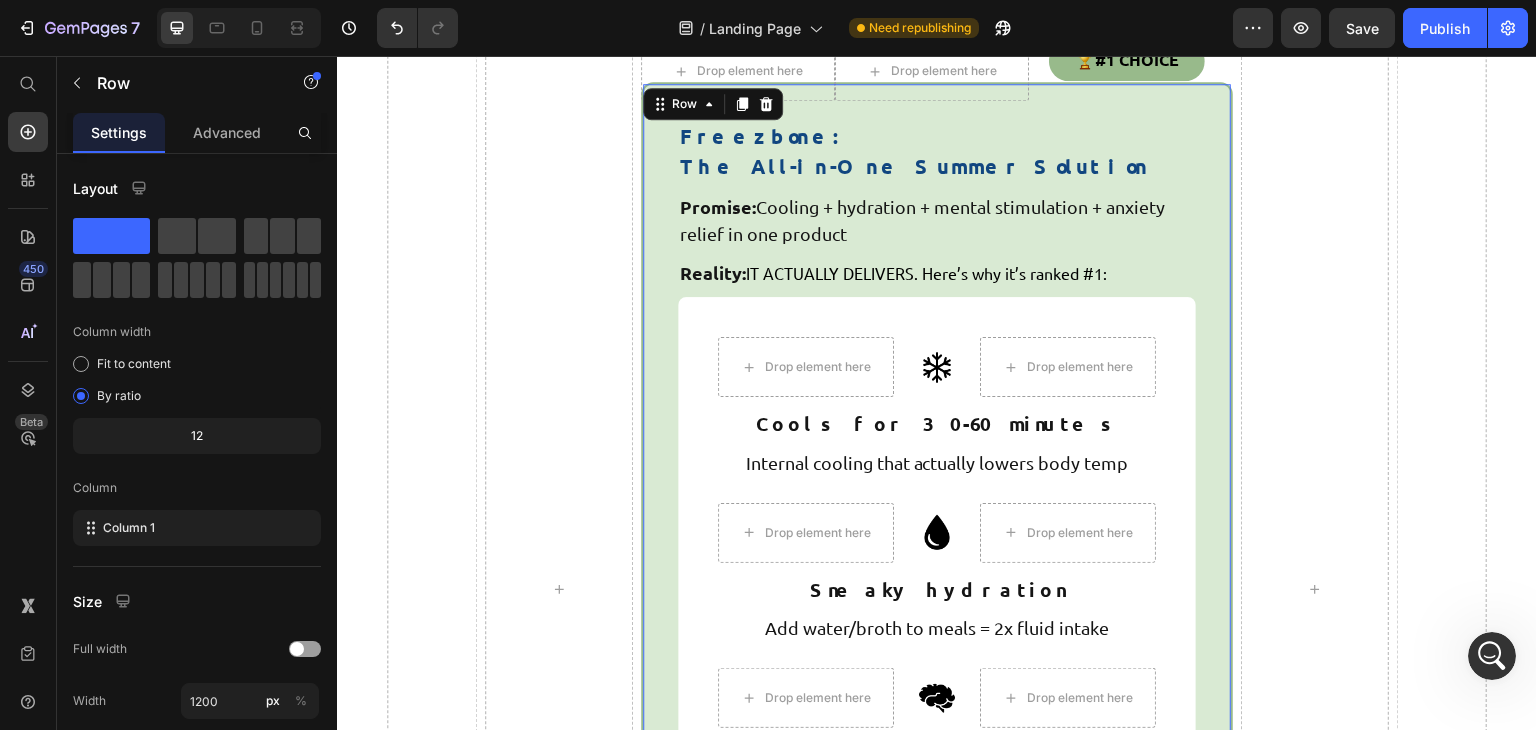 scroll, scrollTop: 5143, scrollLeft: 0, axis: vertical 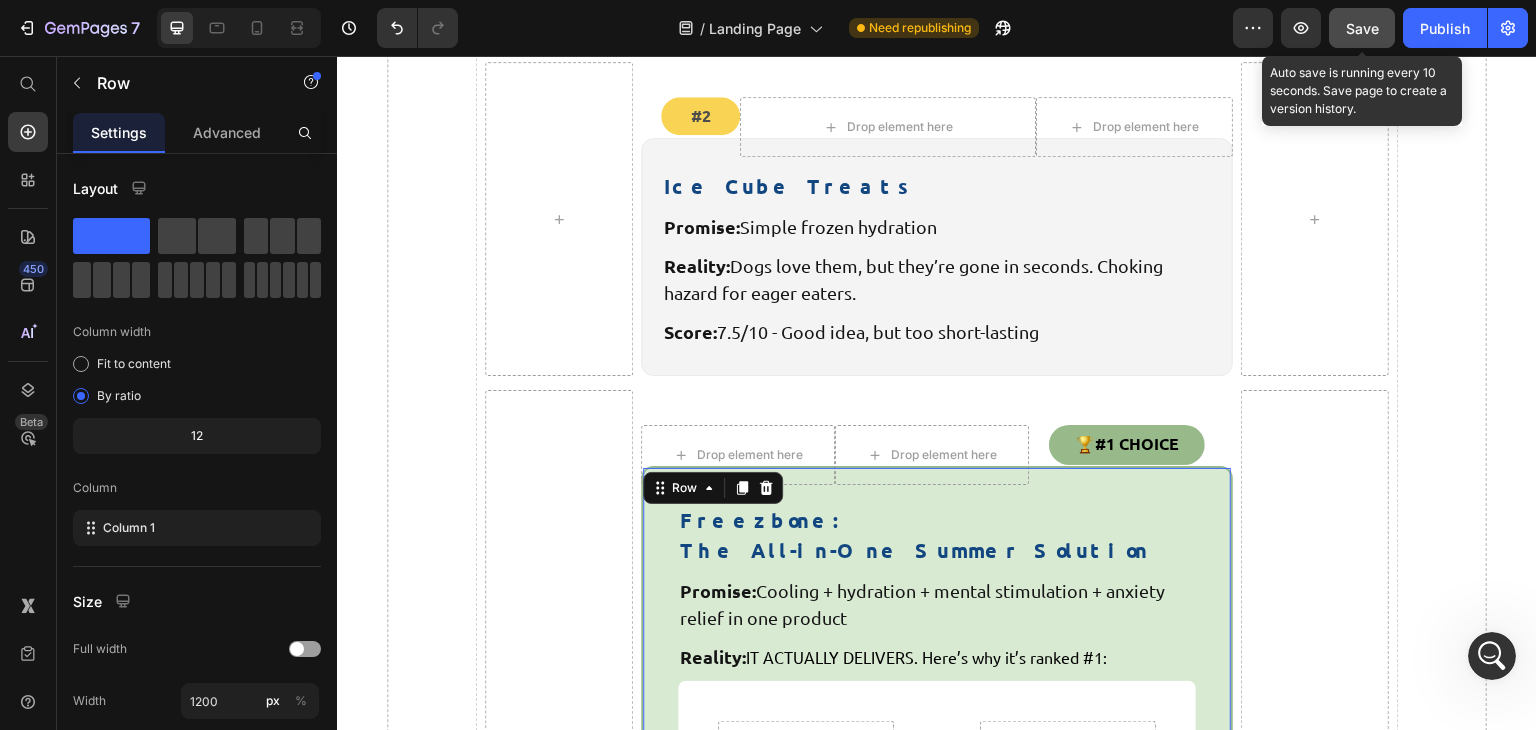 click on "Save" at bounding box center (1362, 28) 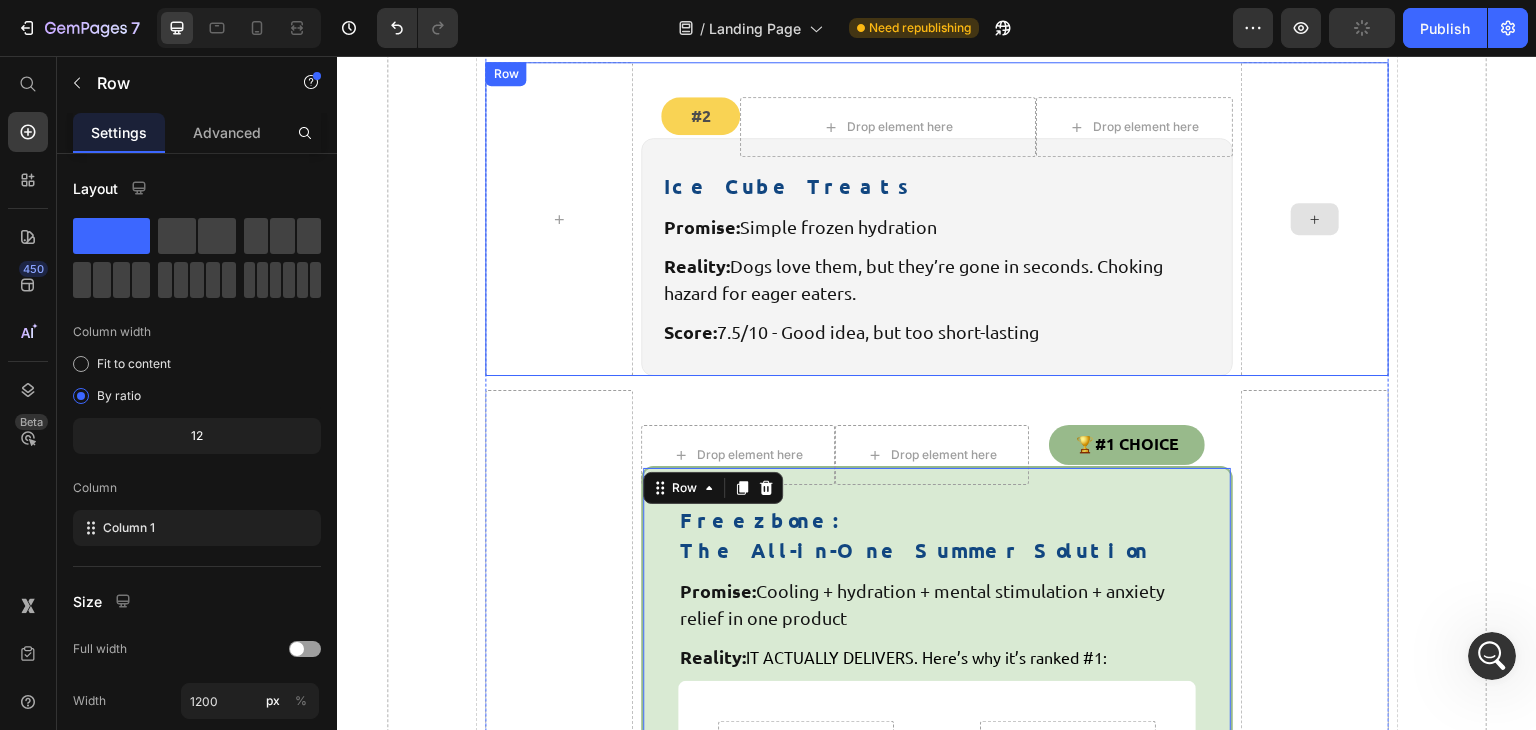 scroll, scrollTop: 5416, scrollLeft: 0, axis: vertical 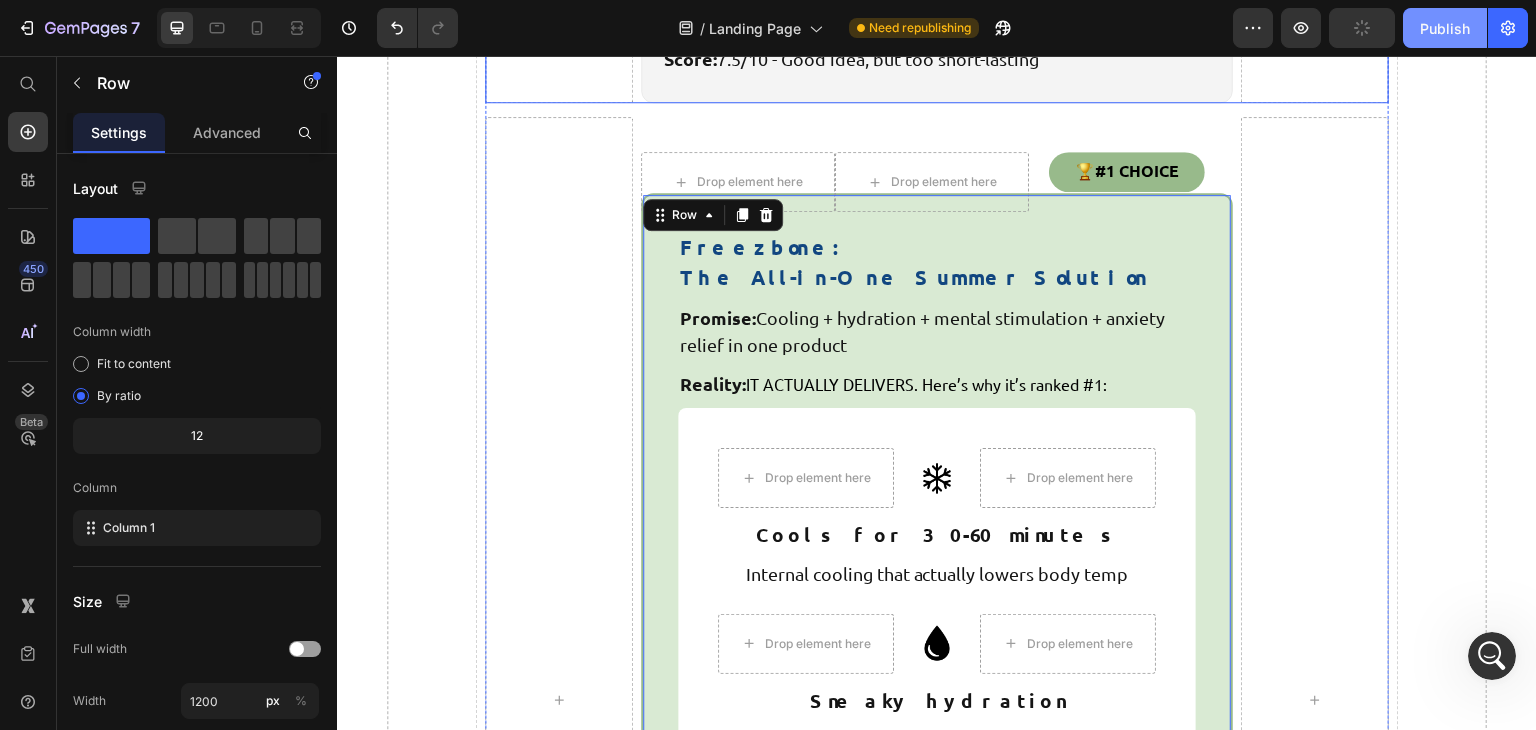click on "Publish" at bounding box center [1445, 28] 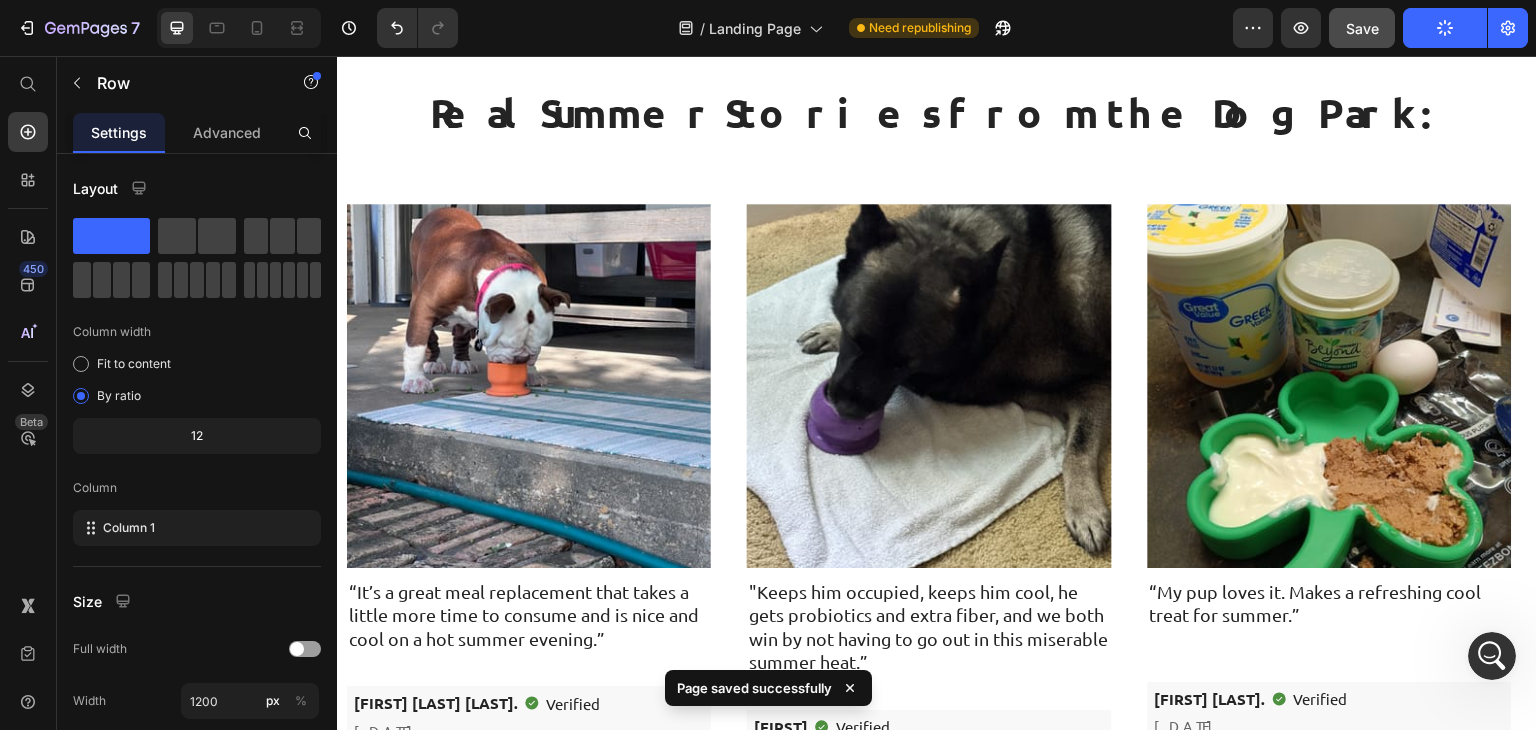 scroll, scrollTop: 6454, scrollLeft: 0, axis: vertical 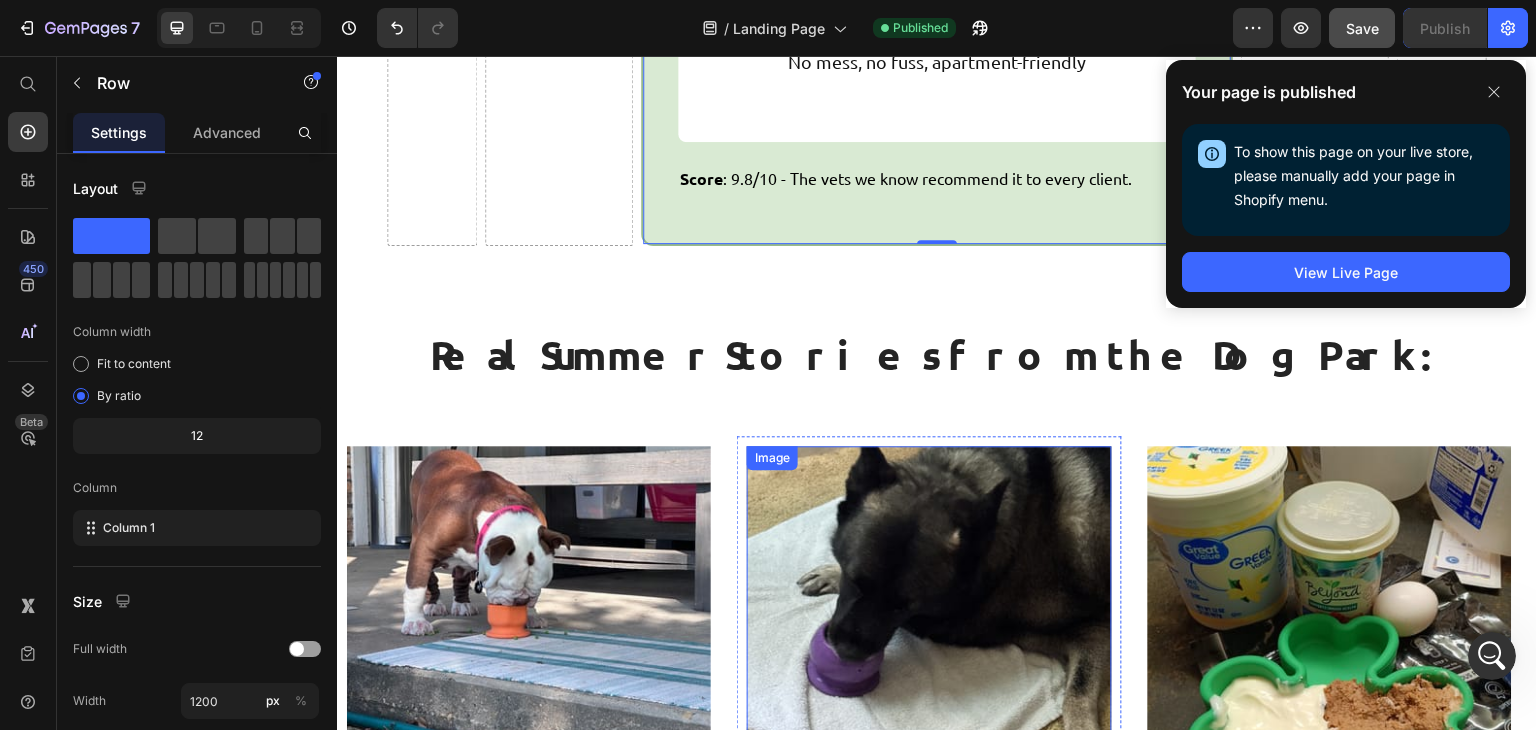 click on "FreezCup - Long-Lasting Chew Fun Product Title" at bounding box center [577, 1071] 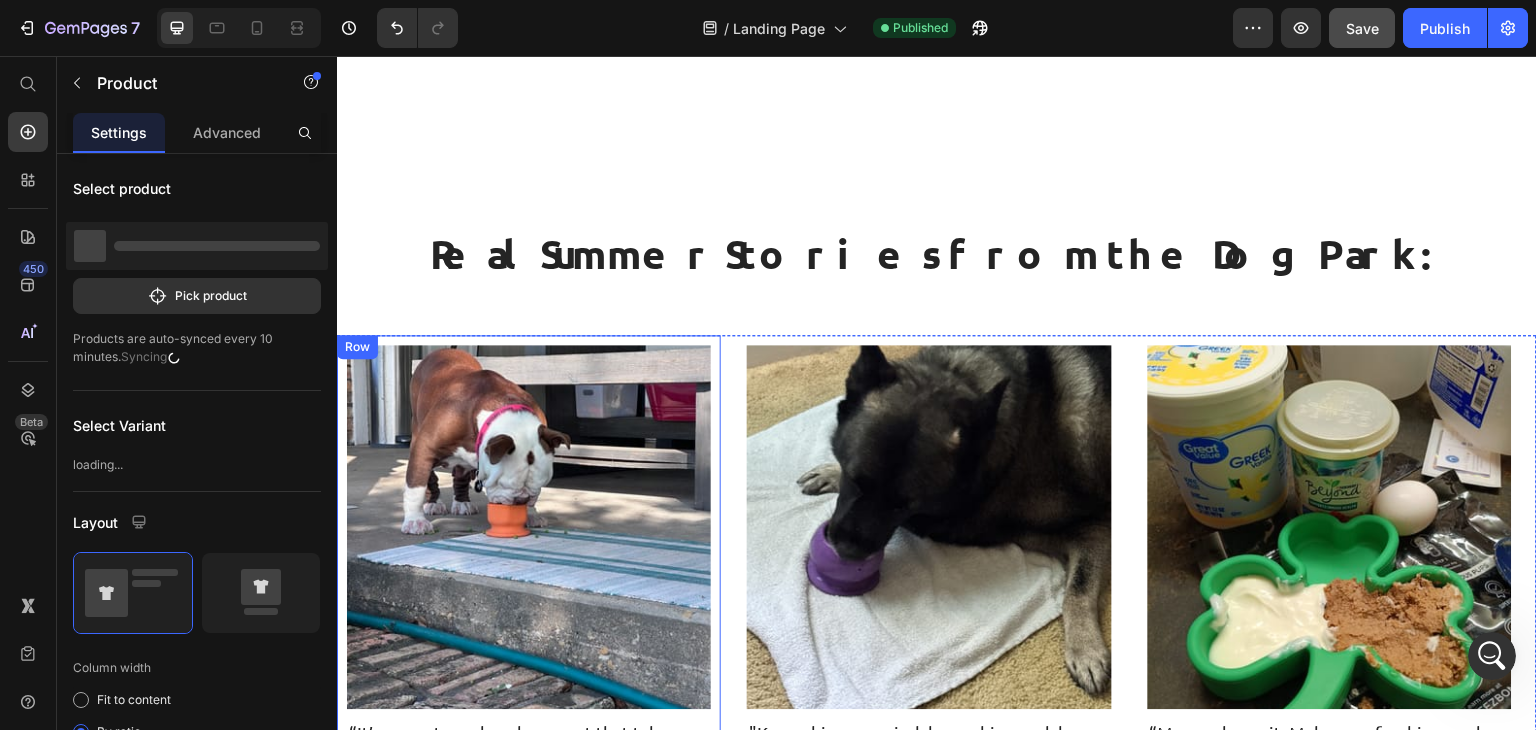 scroll, scrollTop: 7071, scrollLeft: 0, axis: vertical 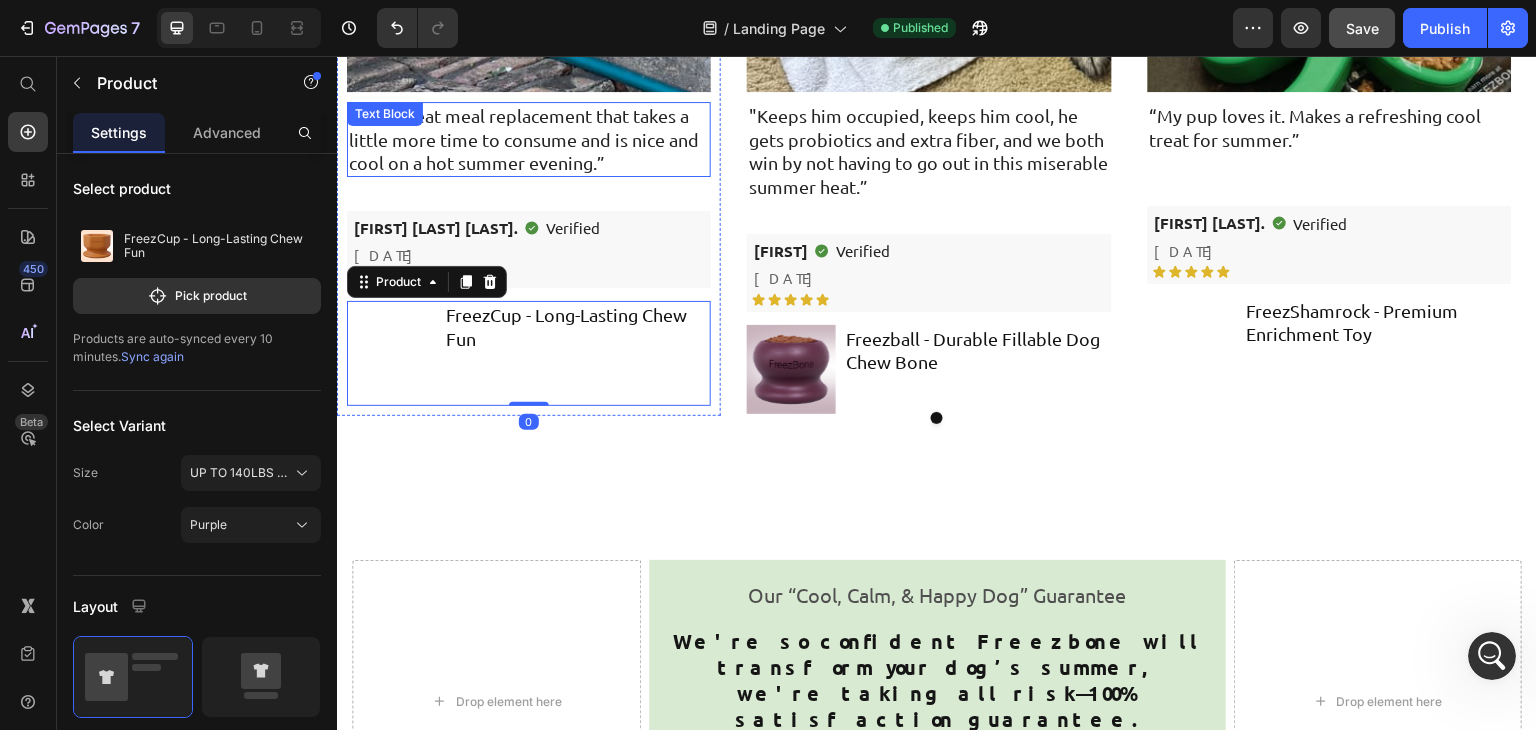 click on "“It’s a great meal replacement that takes a little more time to consume and is nice and cool on a hot summer evening.”" at bounding box center [529, 139] 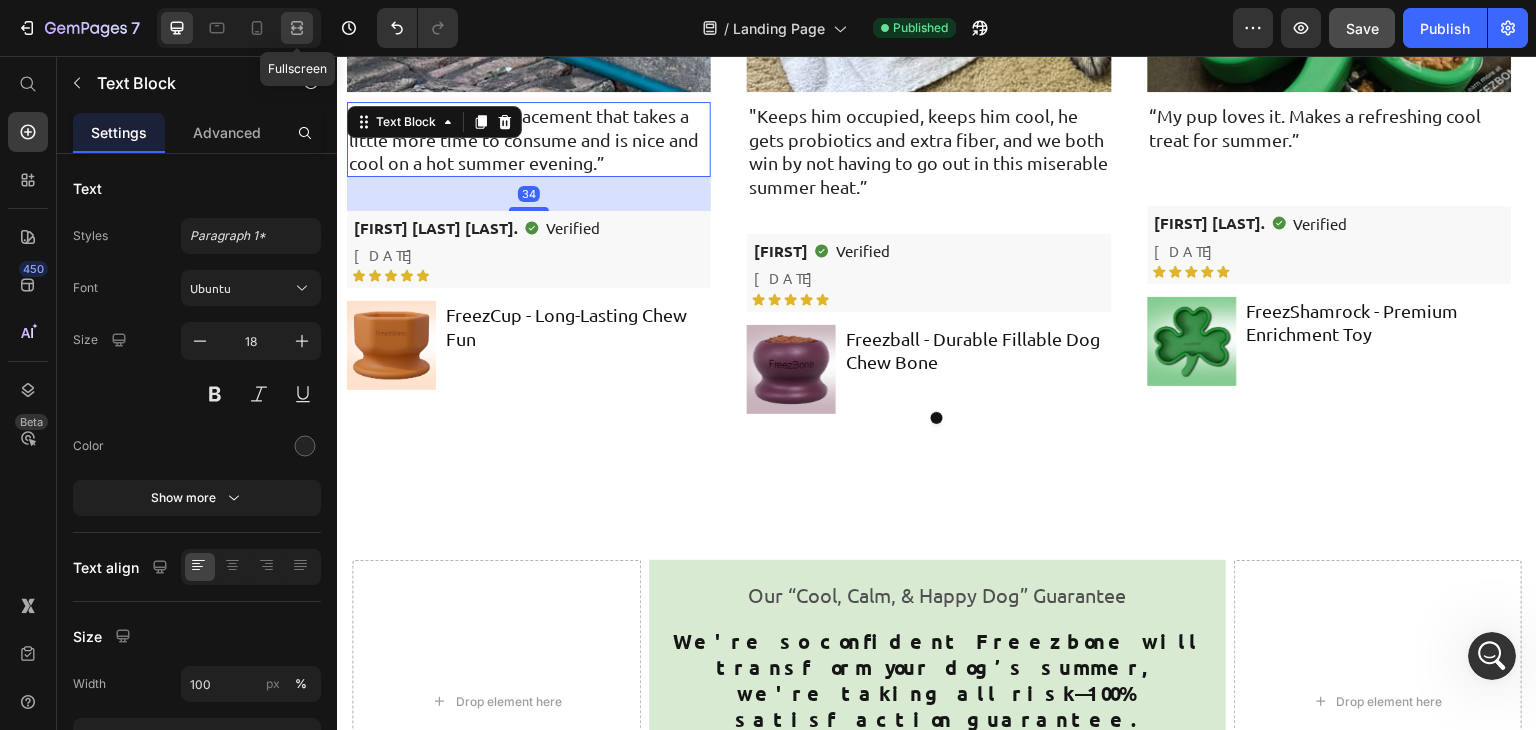 click 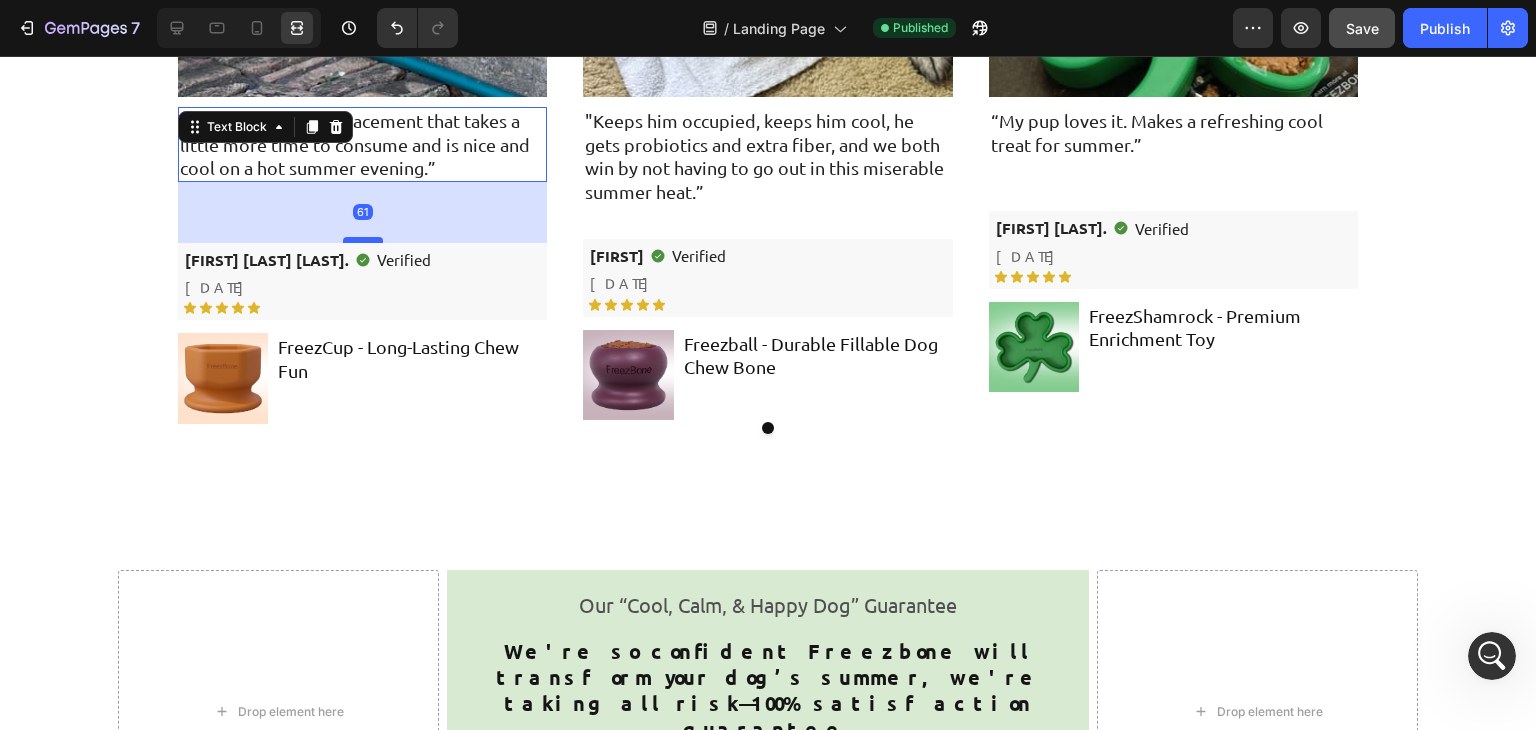 drag, startPoint x: 356, startPoint y: 210, endPoint x: 368, endPoint y: 237, distance: 29.546574 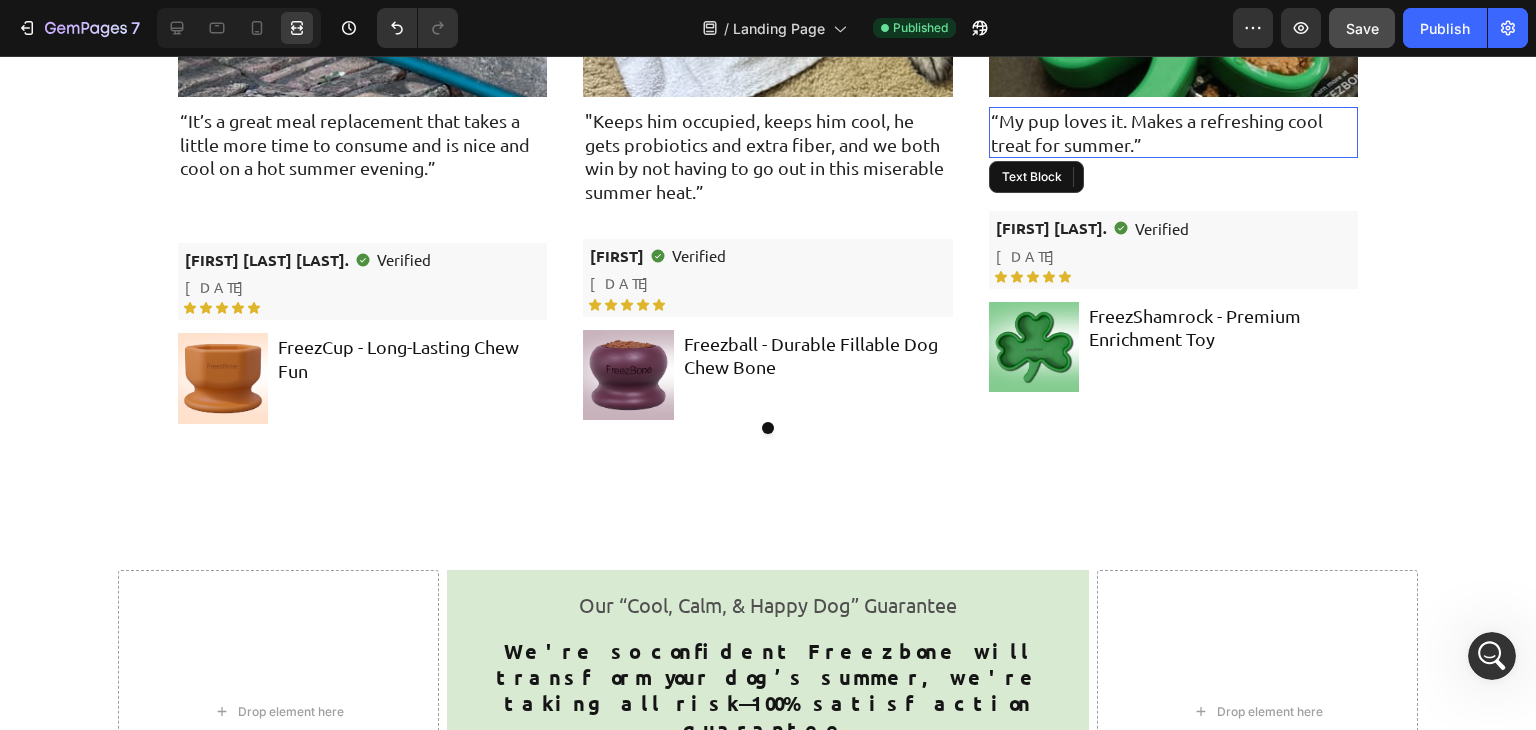 click on "“My pup loves it. Makes a refreshing cool treat for summer.”" at bounding box center (1173, 132) 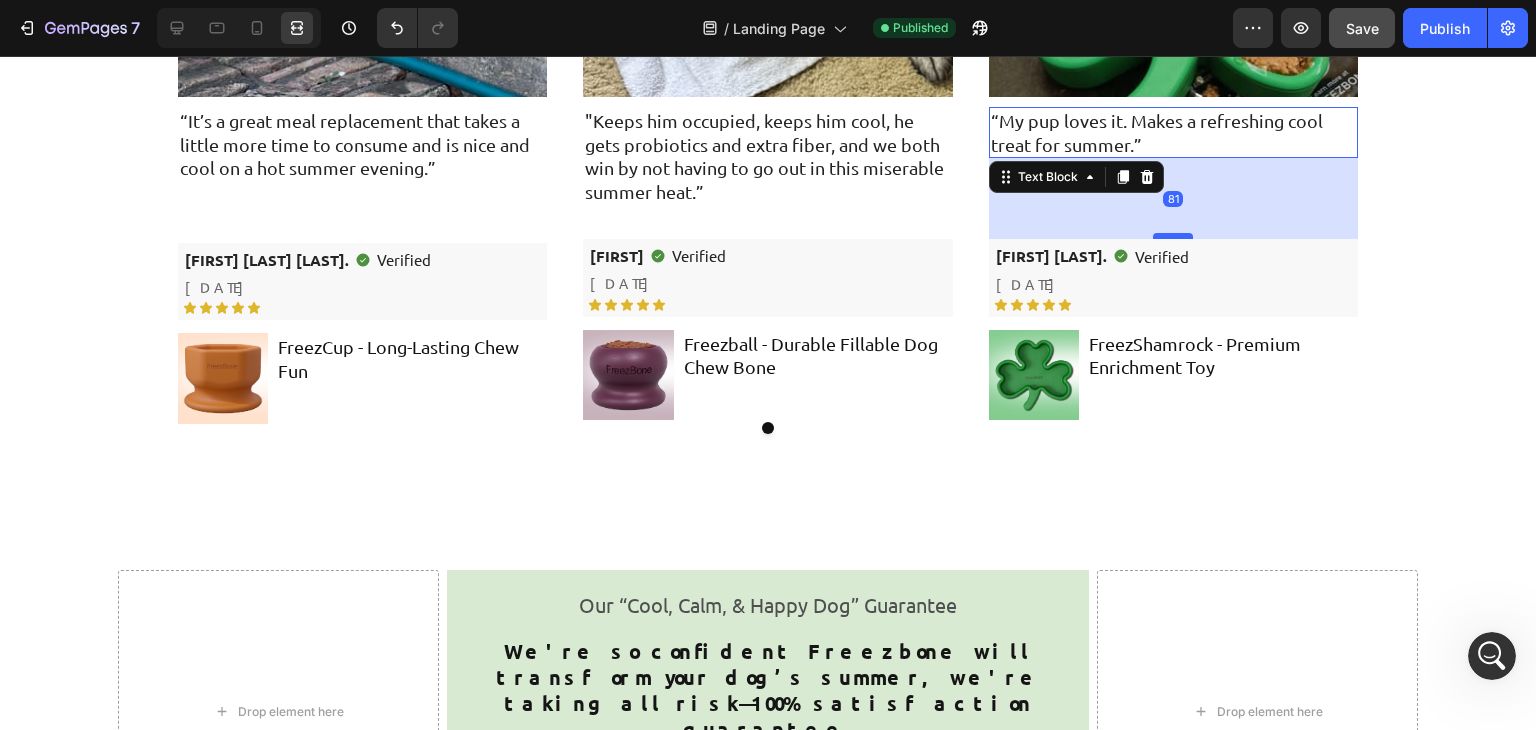 drag, startPoint x: 1160, startPoint y: 209, endPoint x: 1160, endPoint y: 237, distance: 28 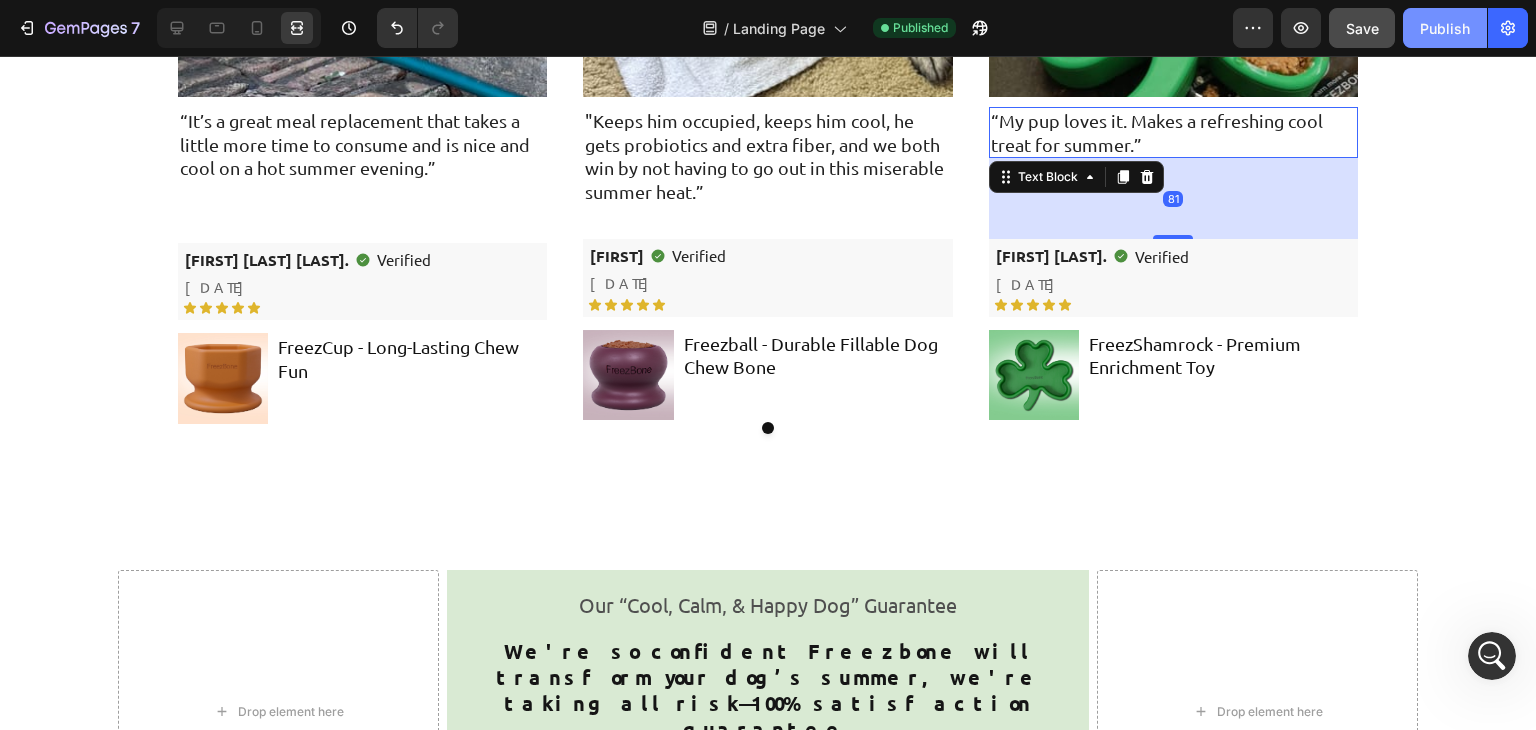 click on "Publish" at bounding box center (1445, 28) 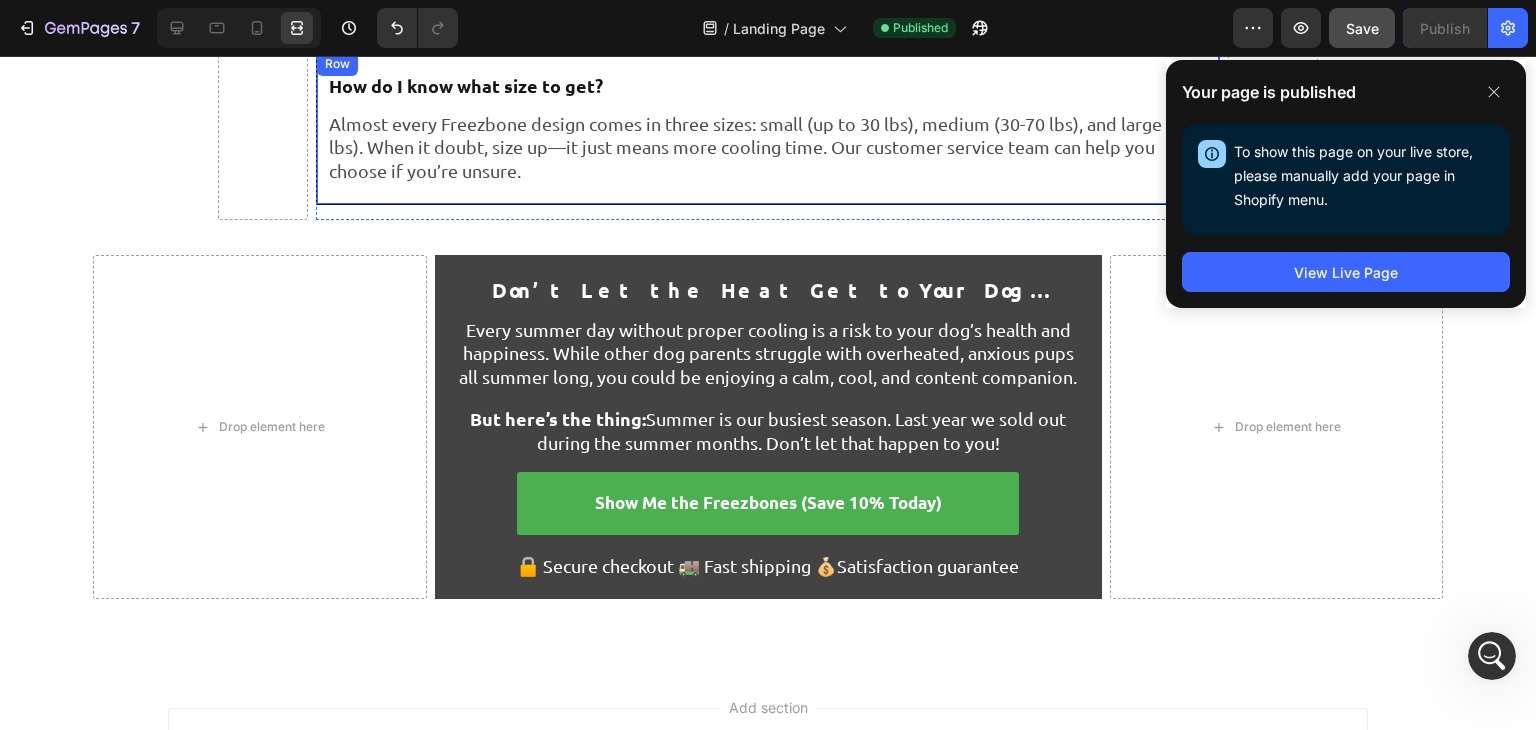 scroll, scrollTop: 8641, scrollLeft: 0, axis: vertical 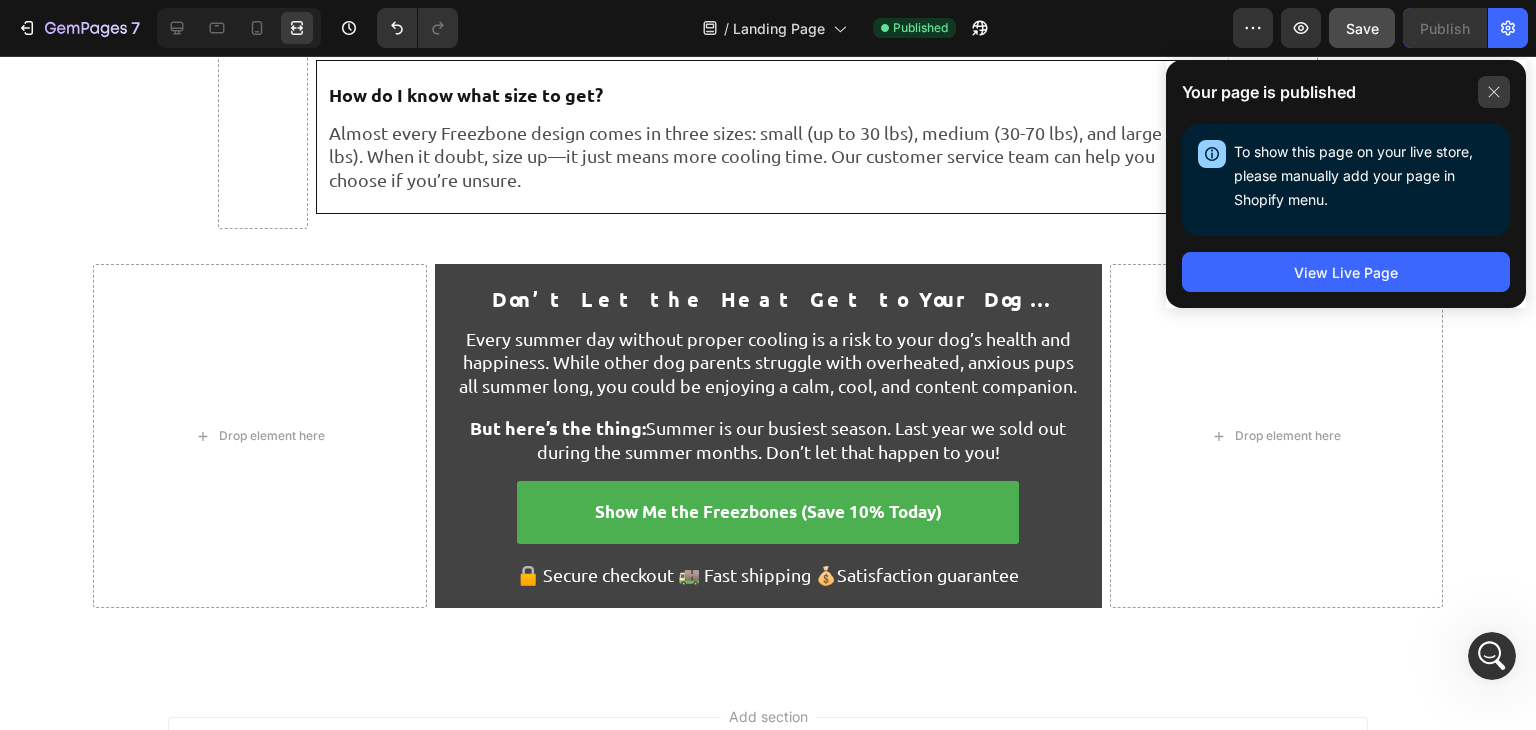click 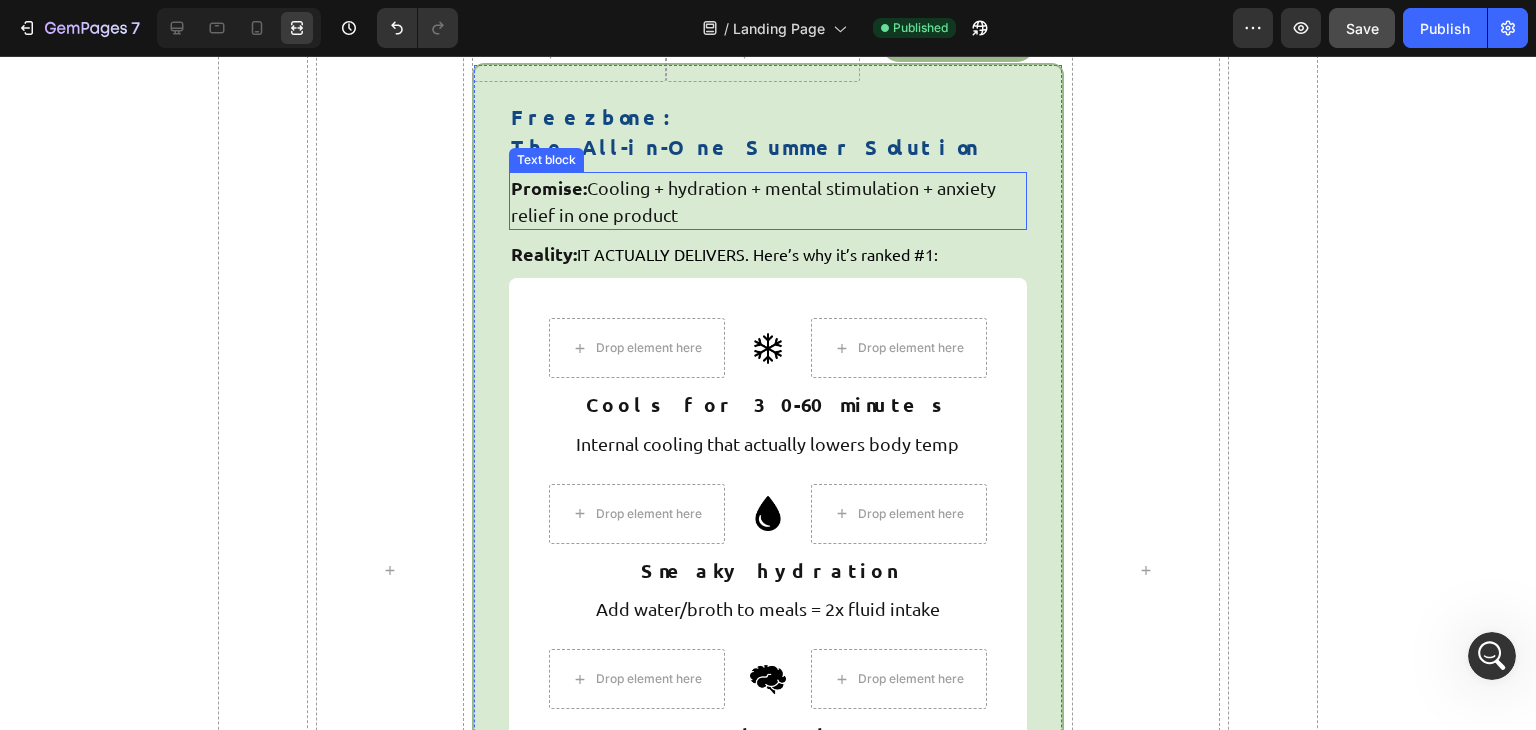 scroll, scrollTop: 5338, scrollLeft: 0, axis: vertical 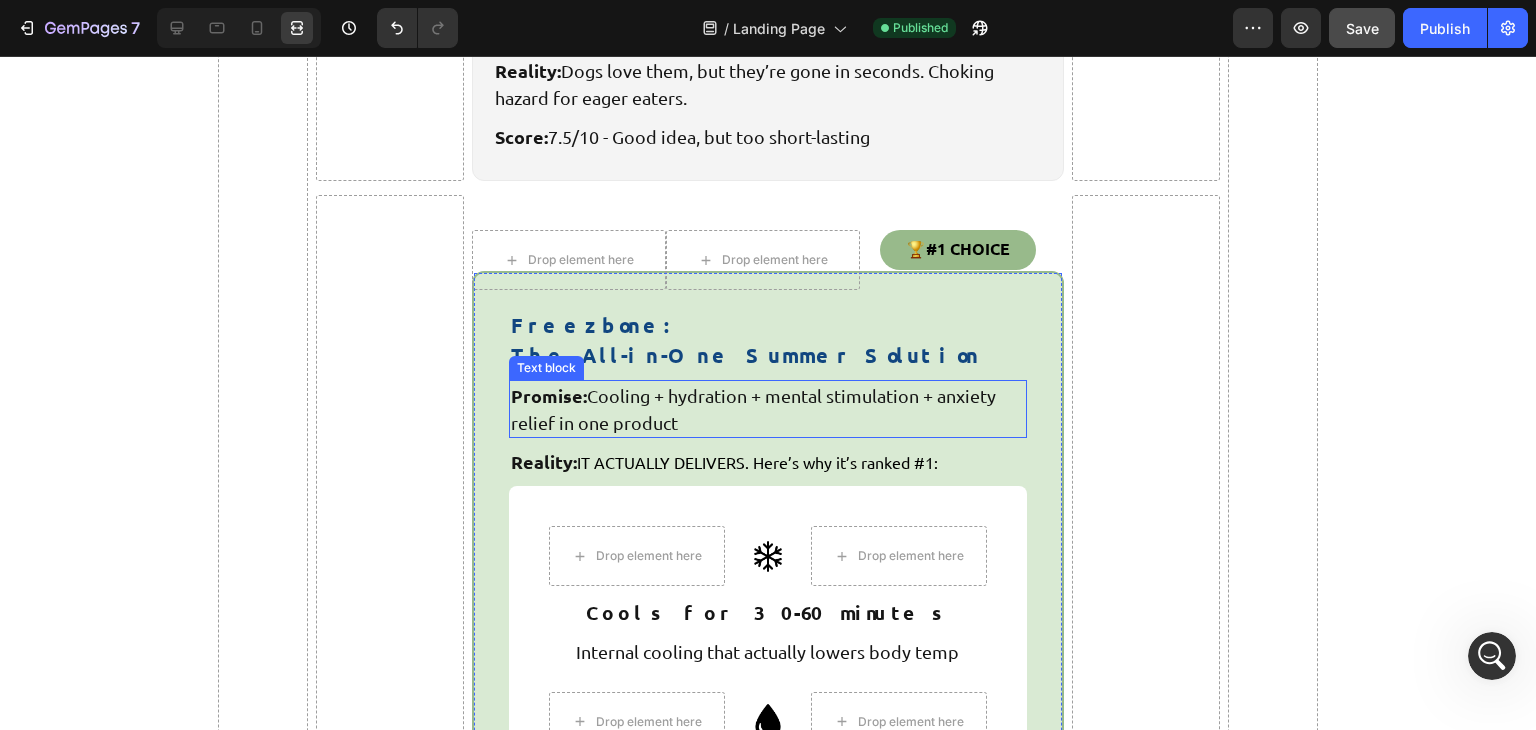 click on "Promise:  Cooling + hydration + mental stimulation + anxiety relief in one product" at bounding box center [768, 409] 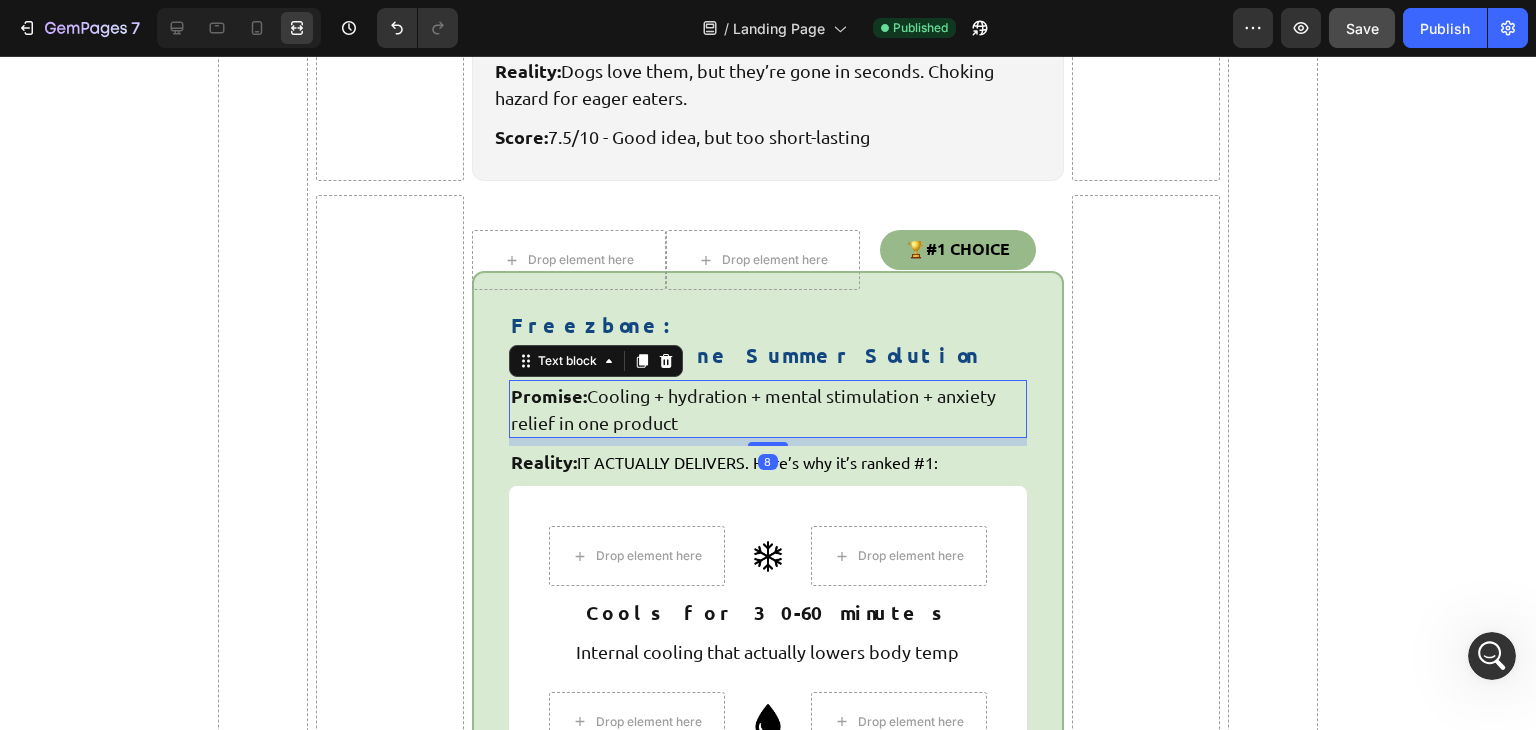 click on "IT ACTUALLY DELIVERS. Here’s why it’s ranked #1:" at bounding box center [757, 462] 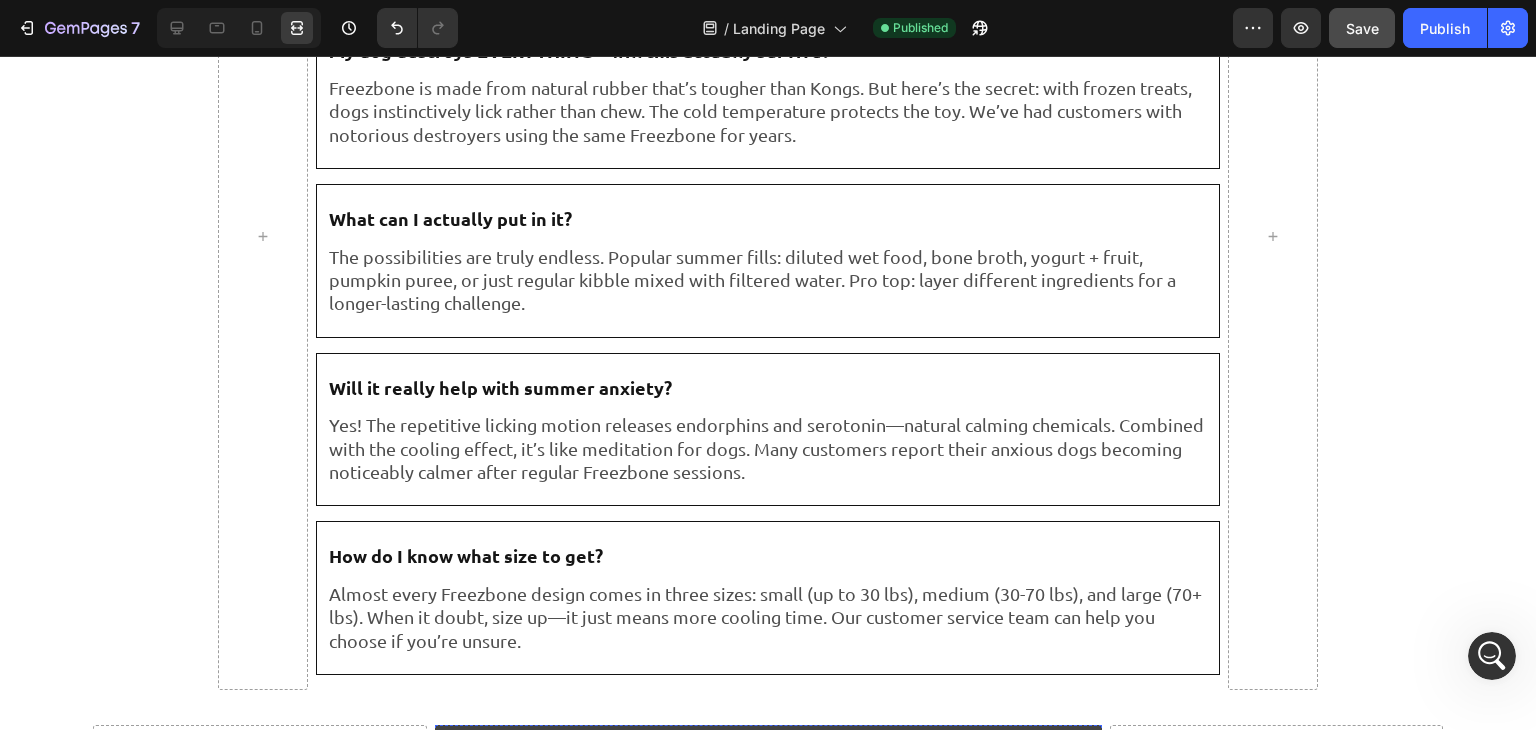 scroll, scrollTop: 7952, scrollLeft: 0, axis: vertical 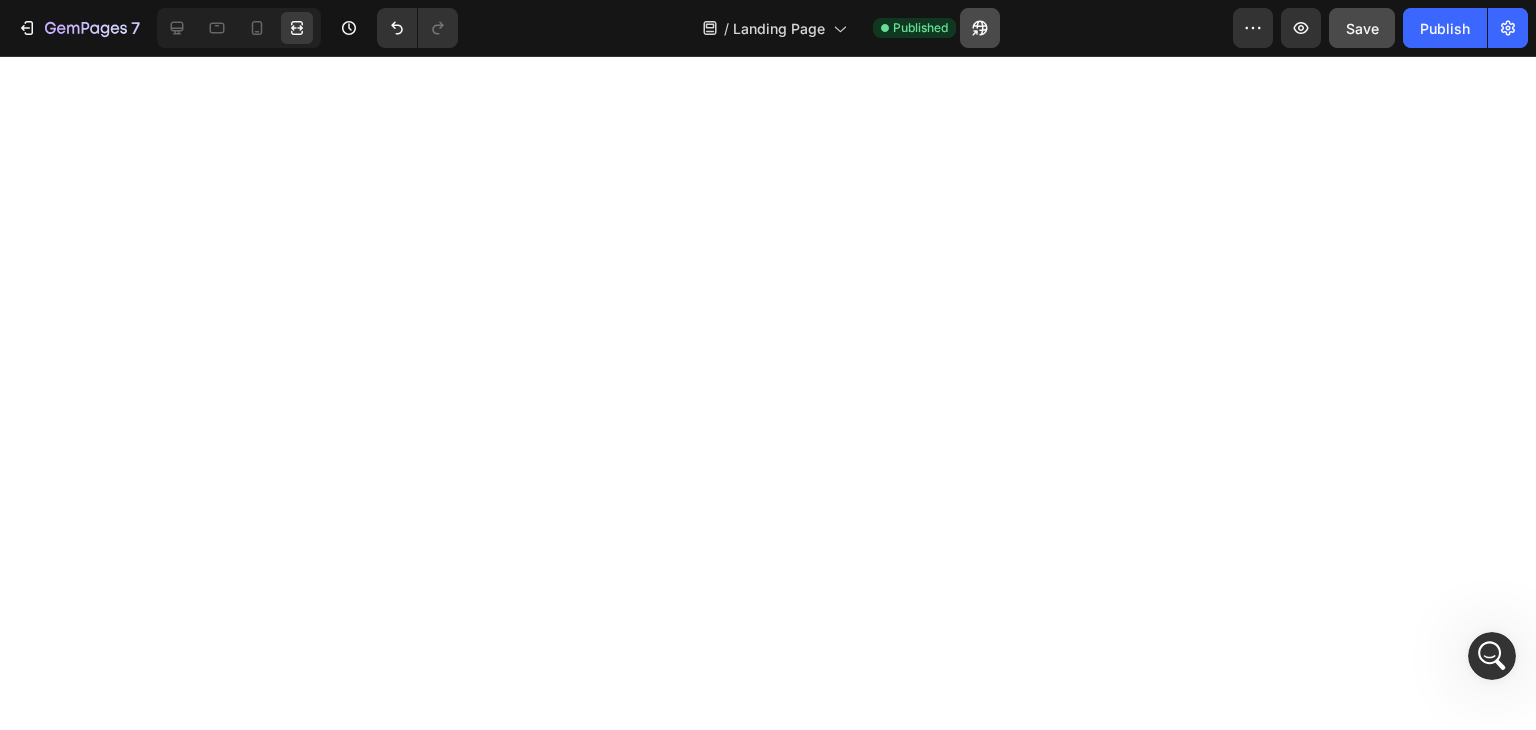 click 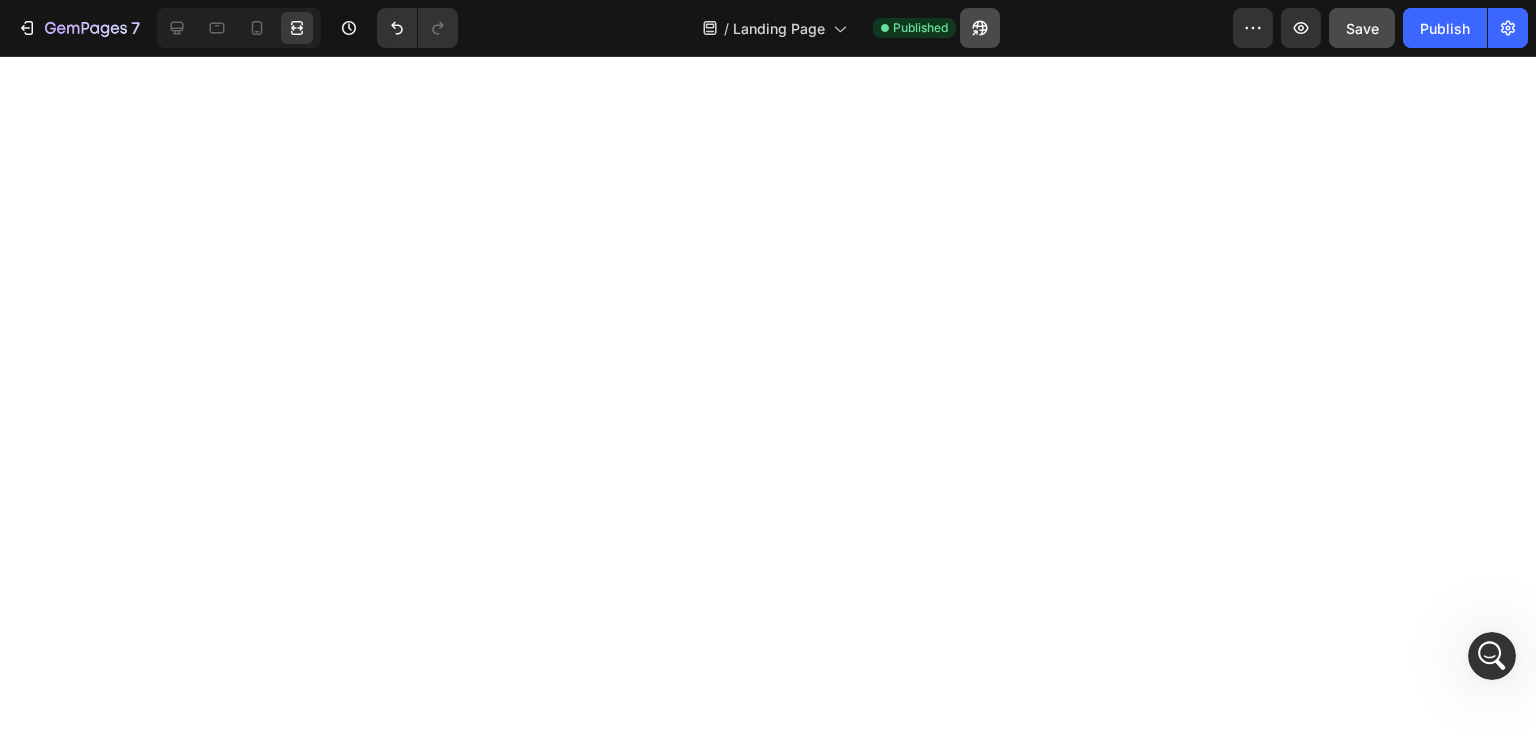 scroll, scrollTop: 4916, scrollLeft: 0, axis: vertical 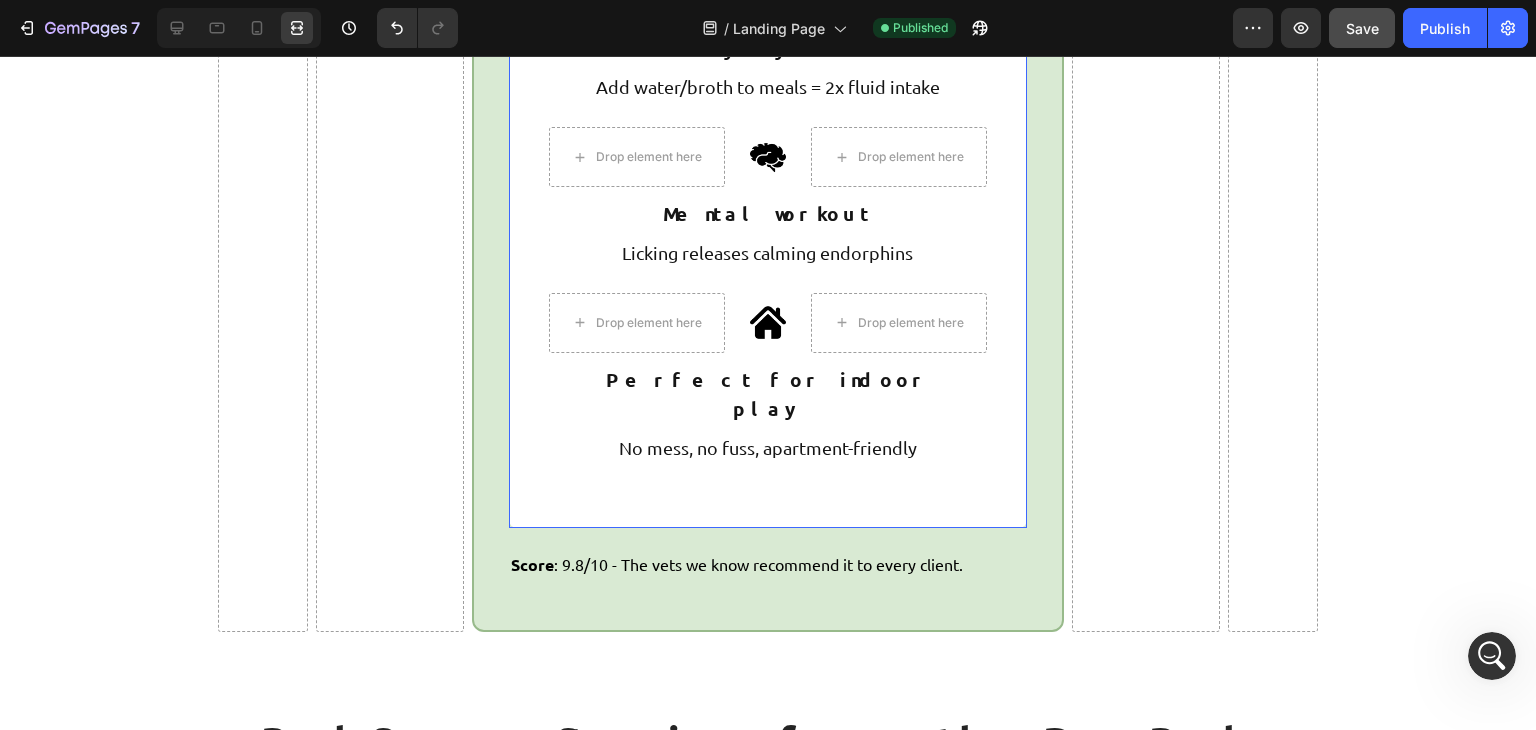 click on "Drop element here Image
Drop element here Row Cools for 30-60 minutes Text block Internal cooling that actually lowers body temp Text block Row Row
Drop element here Image
Drop element here Row Sneaky hydration Text block  Add water/broth to meals = 2x fluid intake Text block Row Row
Drop element here Image
Drop element here Row Mental workout Text block Licking releases calming endorphins Text block Row Row
Drop element here Image
Drop element here Row Perfect for indoor play  Text block No mess, no fuss, apartment-friendly Text block Row Row Row" at bounding box center (768, 142) 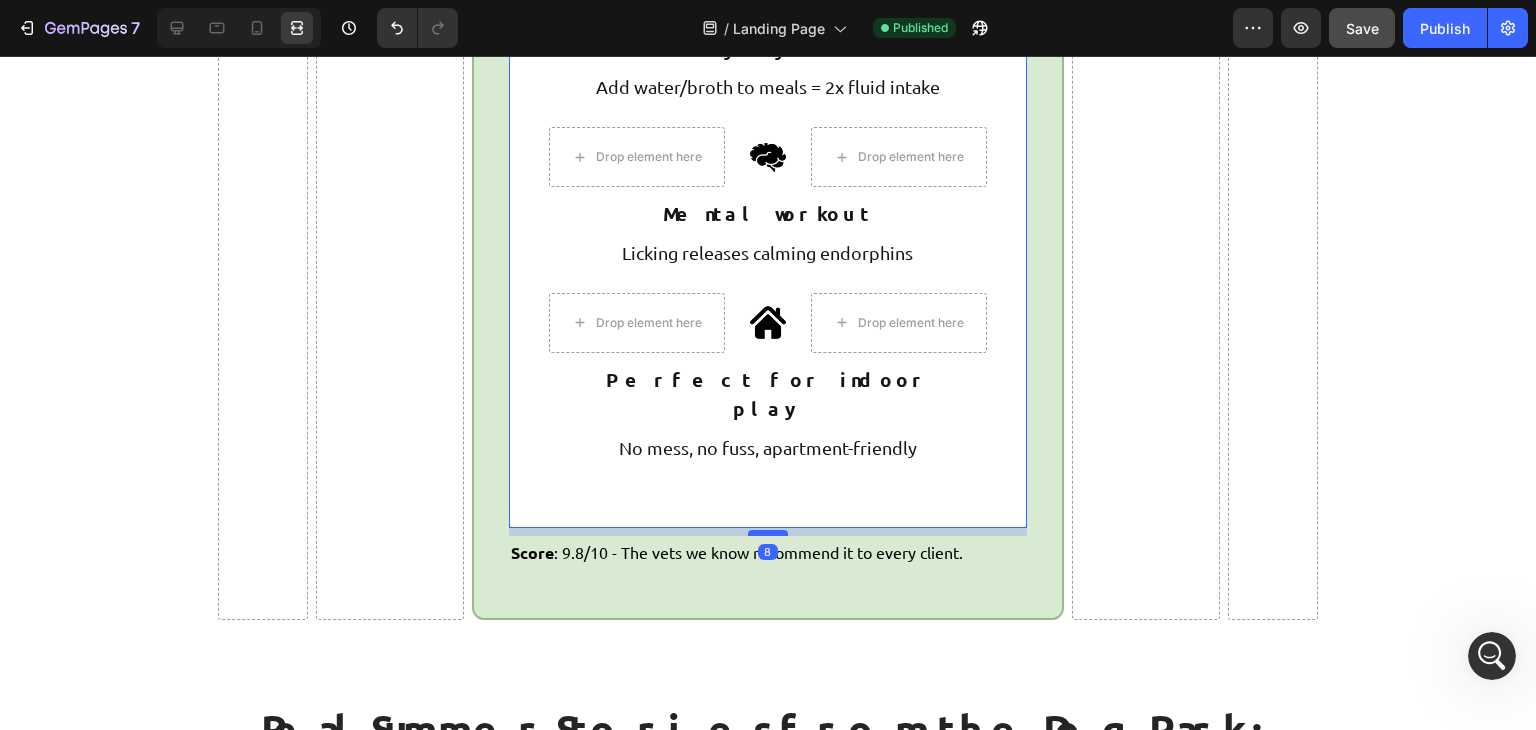 drag, startPoint x: 763, startPoint y: 446, endPoint x: 764, endPoint y: 434, distance: 12.0415945 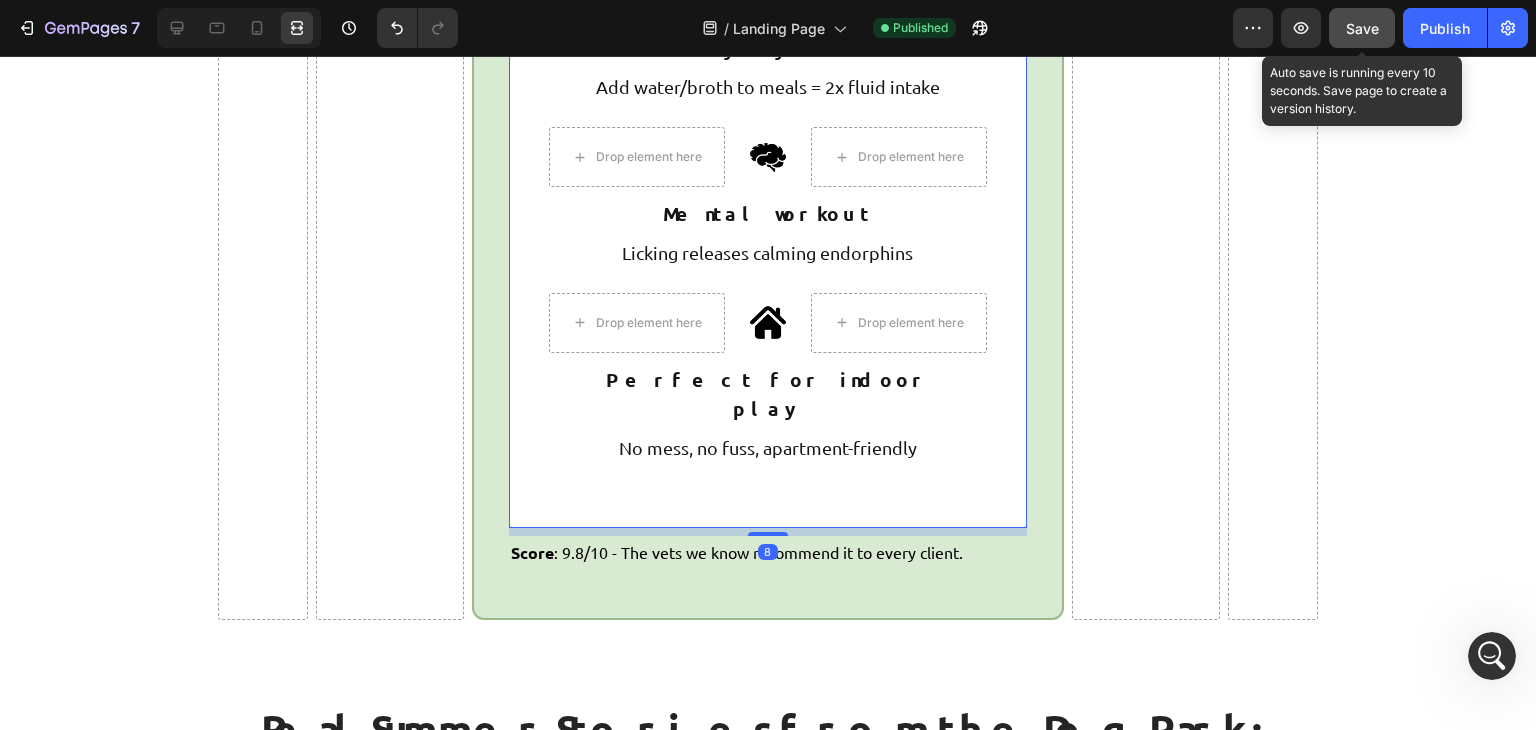 click on "Save" at bounding box center [1362, 28] 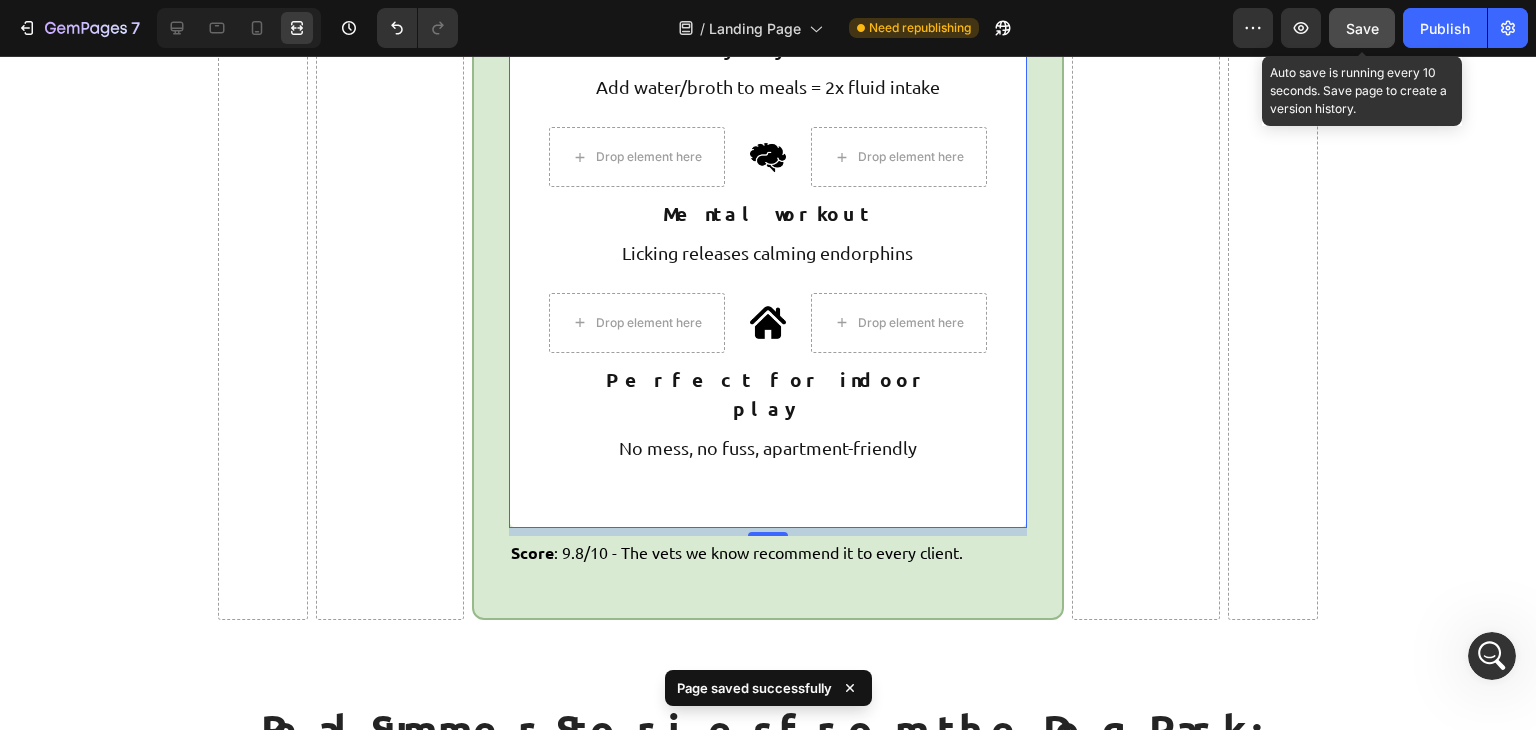 click on "Save" at bounding box center (1362, 28) 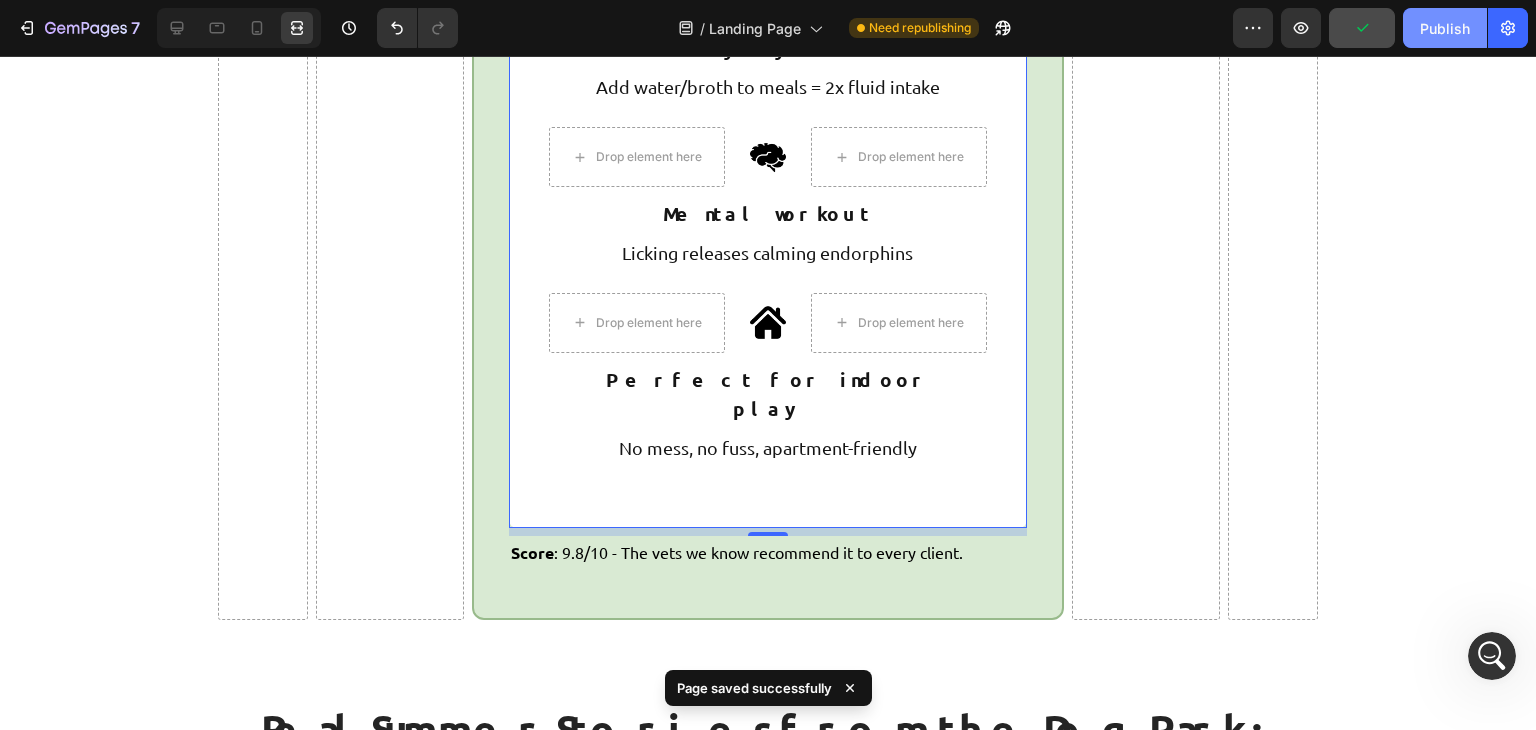 click on "Publish" at bounding box center (1445, 28) 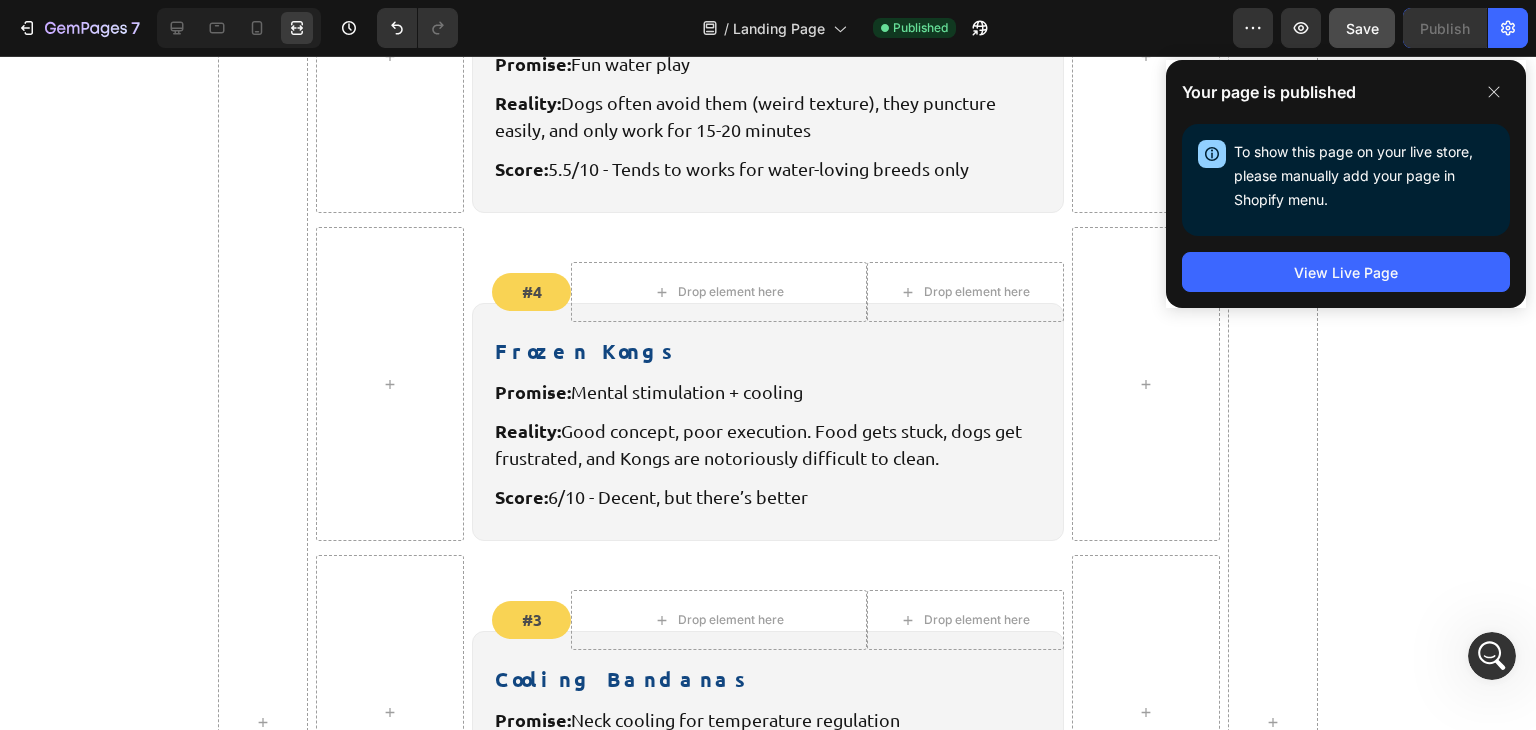 scroll, scrollTop: 4868, scrollLeft: 0, axis: vertical 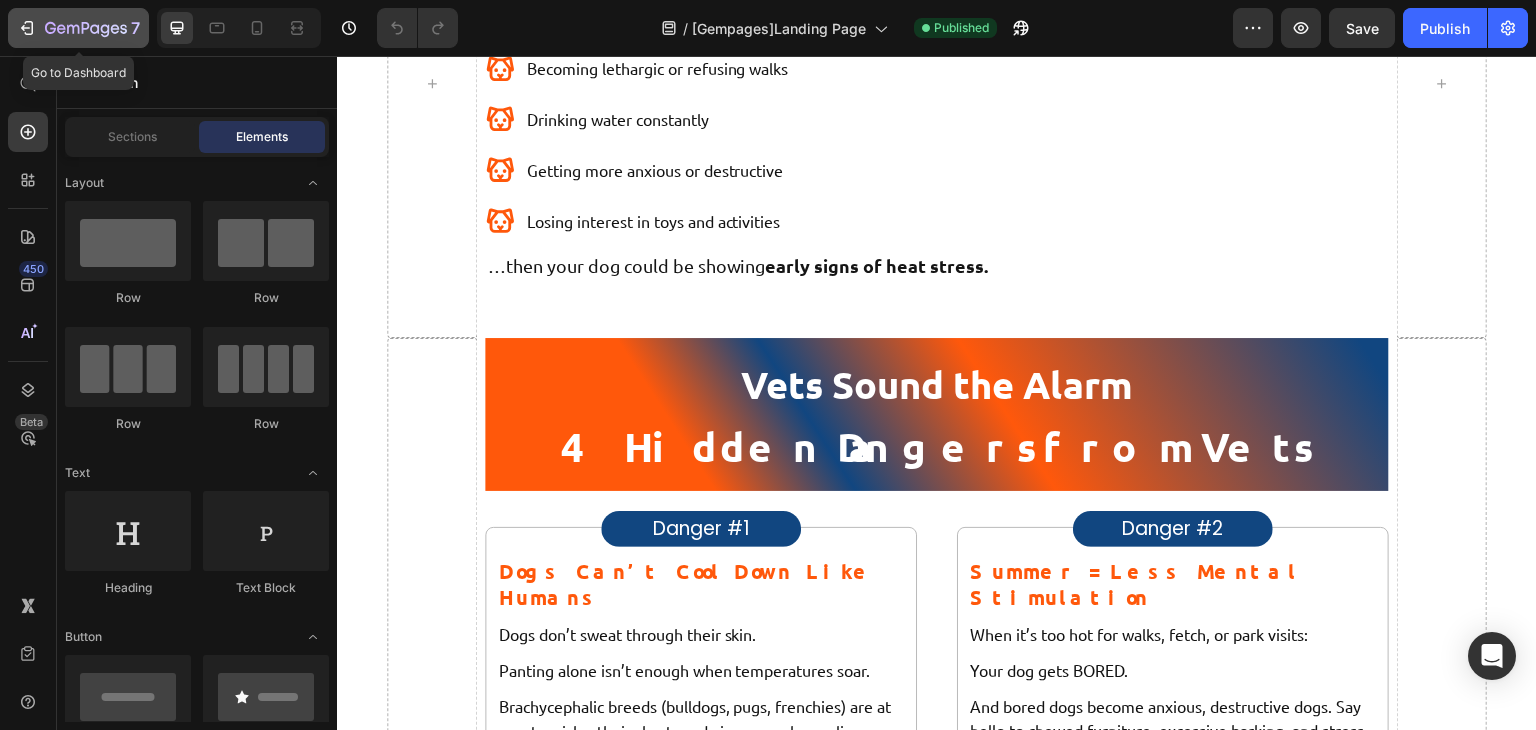 click 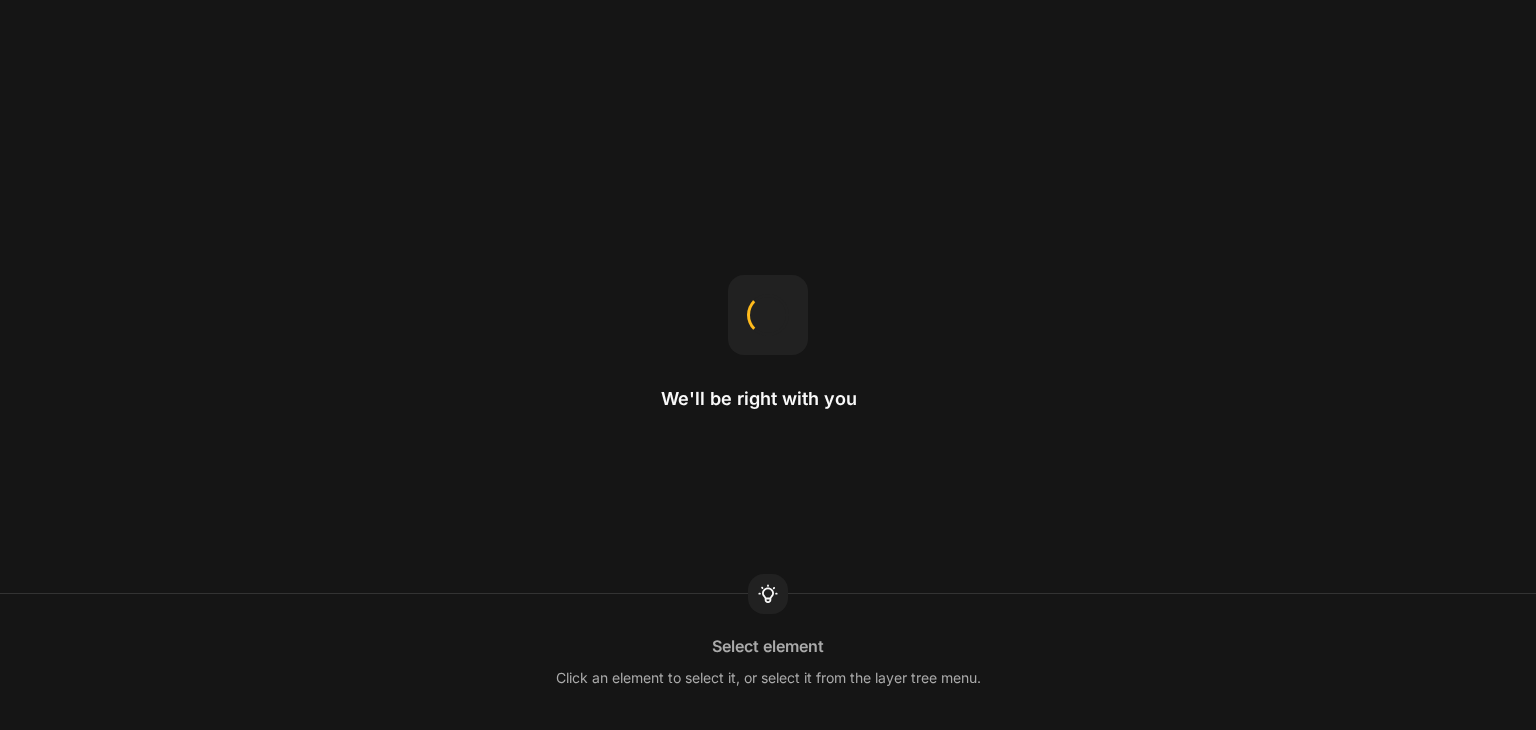 scroll, scrollTop: 0, scrollLeft: 0, axis: both 